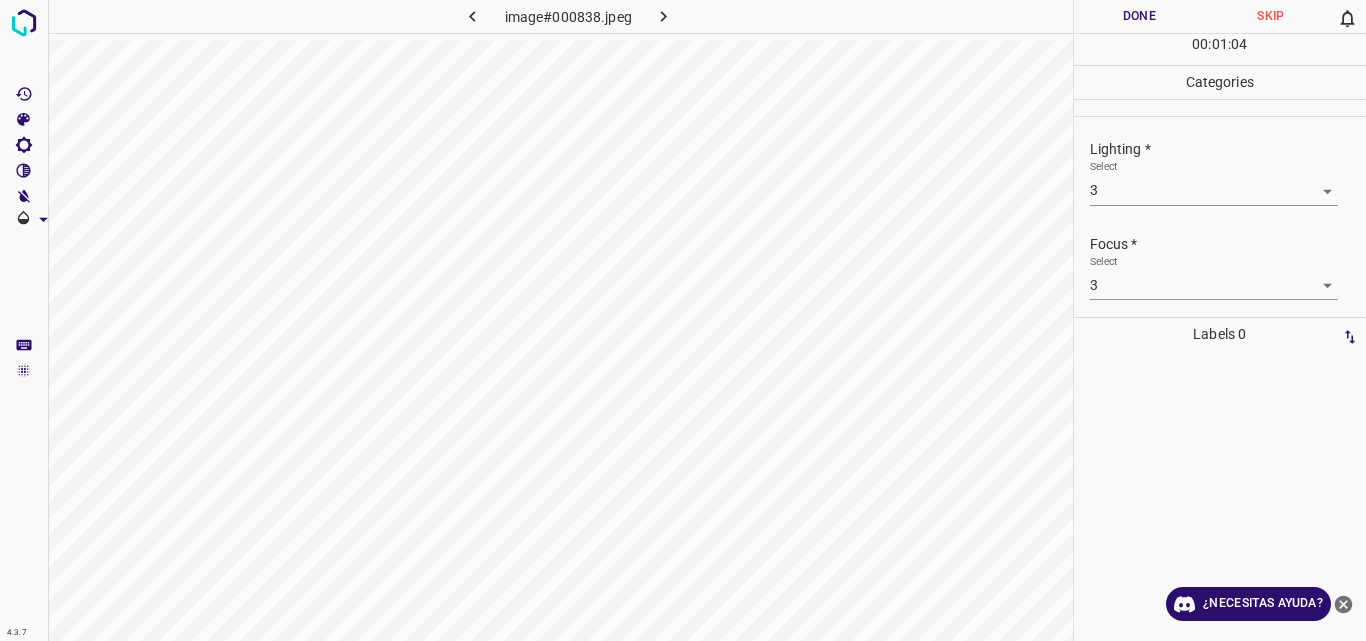 scroll, scrollTop: 0, scrollLeft: 0, axis: both 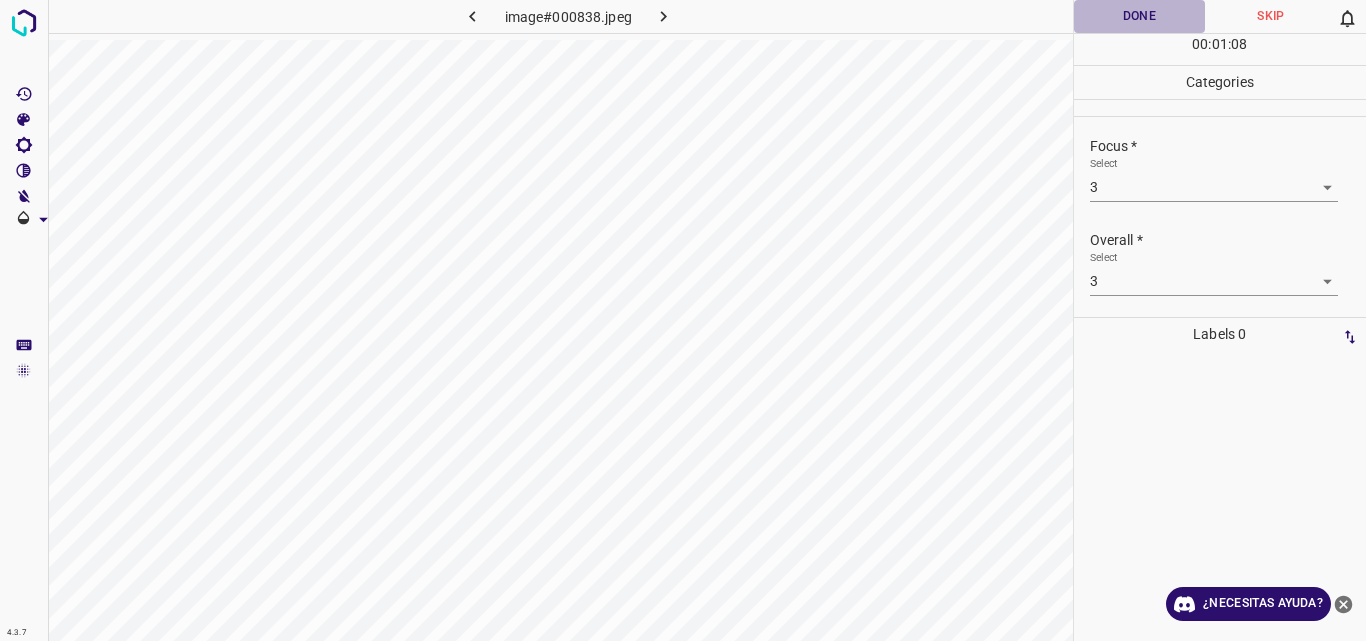 click on "Done" at bounding box center (1140, 16) 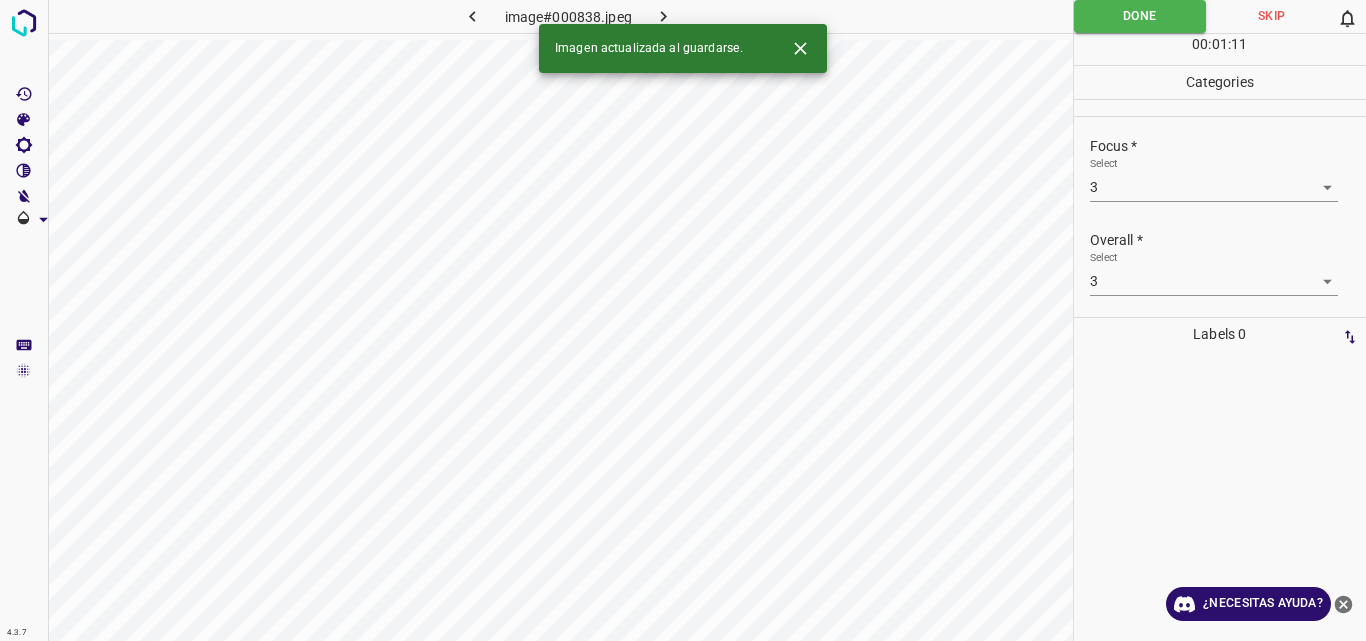 click 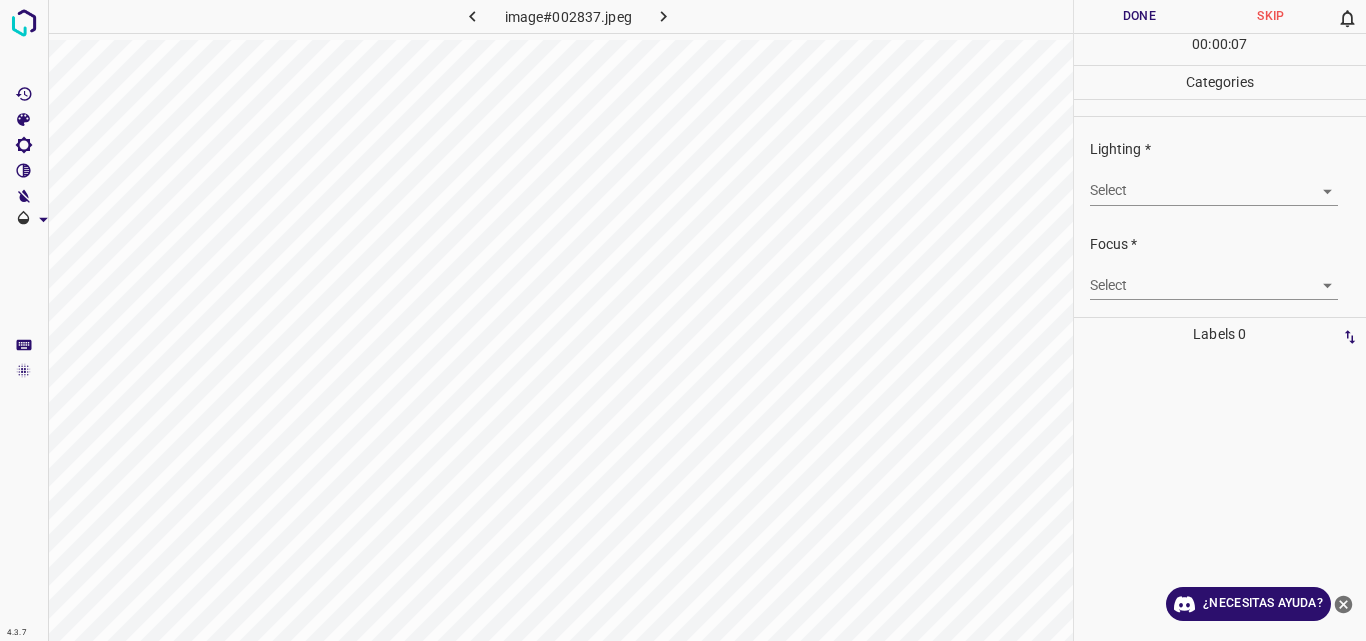 click on "4.3.7 image#002837.jpeg Done Skip 0 00   : 00   : 07   Categories Lighting *  Select ​ Focus *  Select ​ Overall *  Select ​ Labels   0 Categories 1 Lighting 2 Focus 3 Overall Tools Space Change between modes (Draw & Edit) I Auto labeling R Restore zoom M Zoom in N Zoom out Delete Delete selecte label Filters Z Restore filters X Saturation filter C Brightness filter V Contrast filter B Gray scale filter General O Download ¿Necesitas ayuda? Original text Rate this translation Your feedback will be used to help improve Google Translate - Texto - Esconder - Borrar" at bounding box center [683, 320] 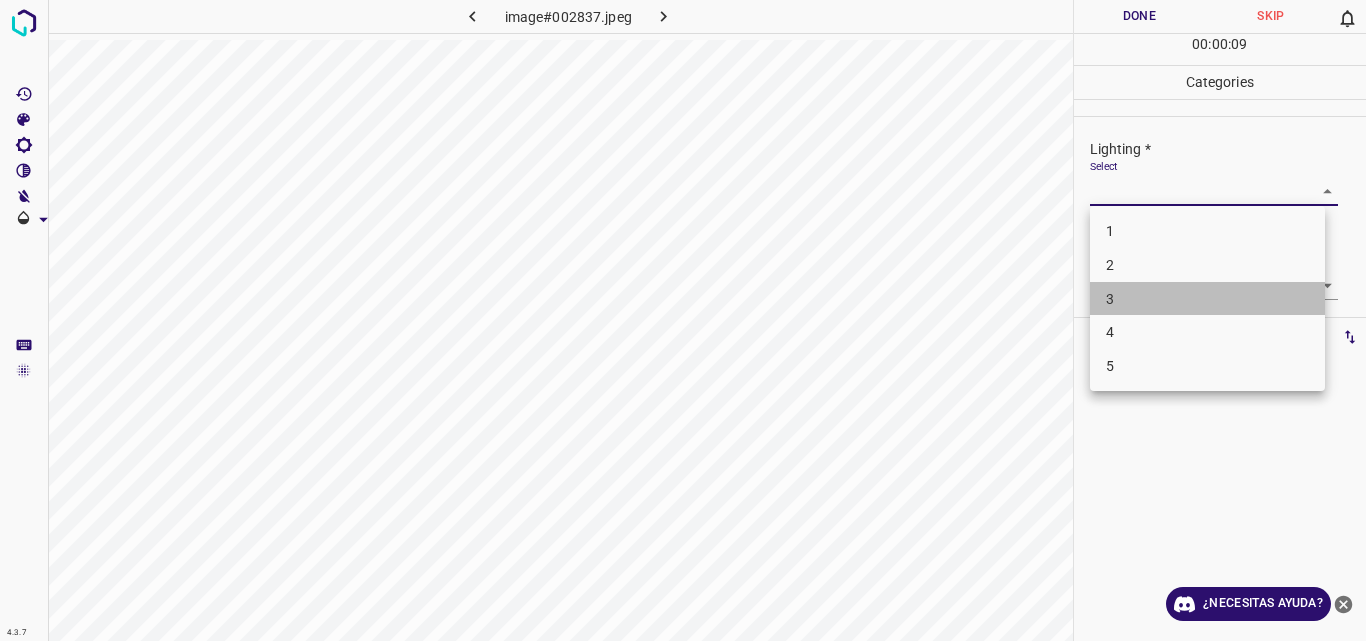 click on "3" at bounding box center [1207, 299] 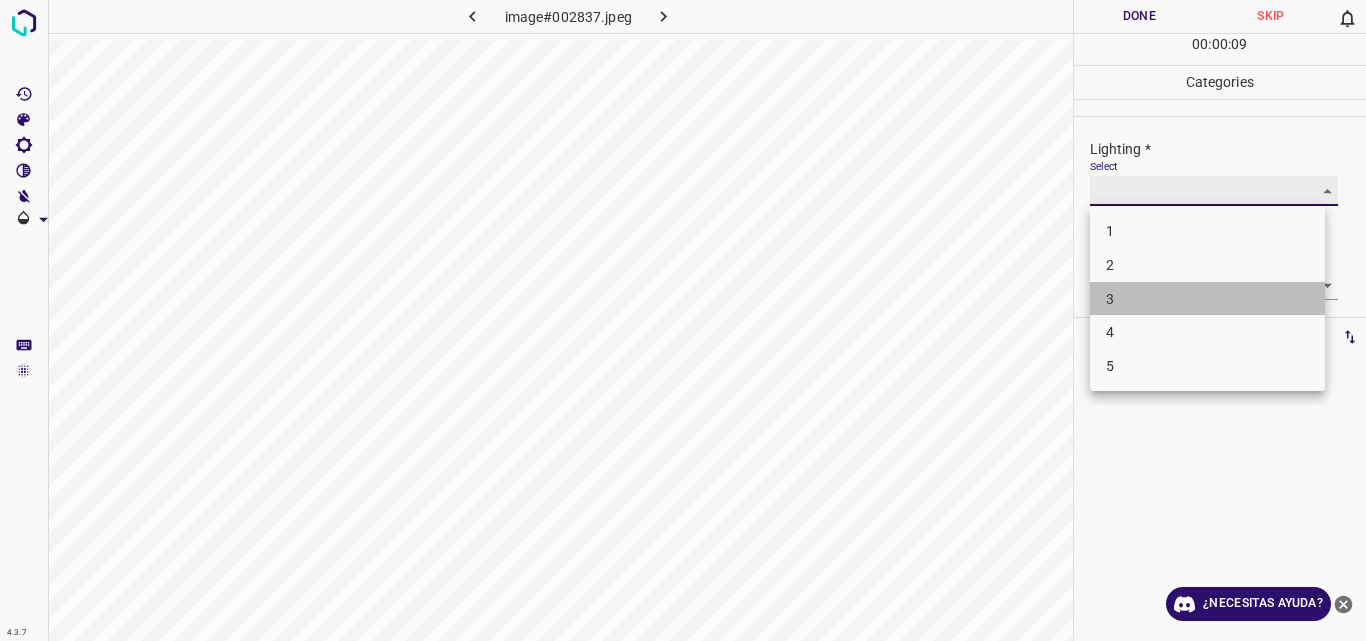 type on "3" 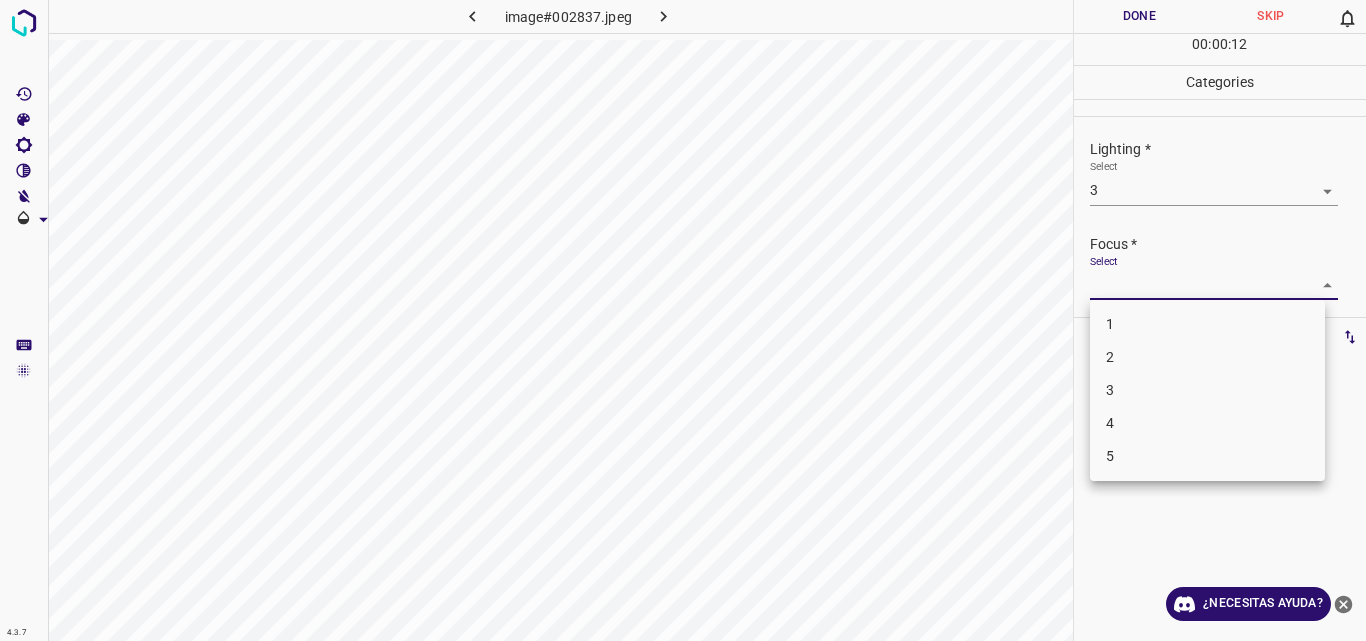click on "4.3.7 image#002837.jpeg Done Skip 0 00   : 00   : 12   Categories Lighting *  Select 3 3 Focus *  Select ​ Overall *  Select ​ Labels   0 Categories 1 Lighting 2 Focus 3 Overall Tools Space Change between modes (Draw & Edit) I Auto labeling R Restore zoom M Zoom in N Zoom out Delete Delete selecte label Filters Z Restore filters X Saturation filter C Brightness filter V Contrast filter B Gray scale filter General O Download ¿Necesitas ayuda? Original text Rate this translation Your feedback will be used to help improve Google Translate - Texto - Esconder - Borrar 1 2 3 4 5" at bounding box center (683, 320) 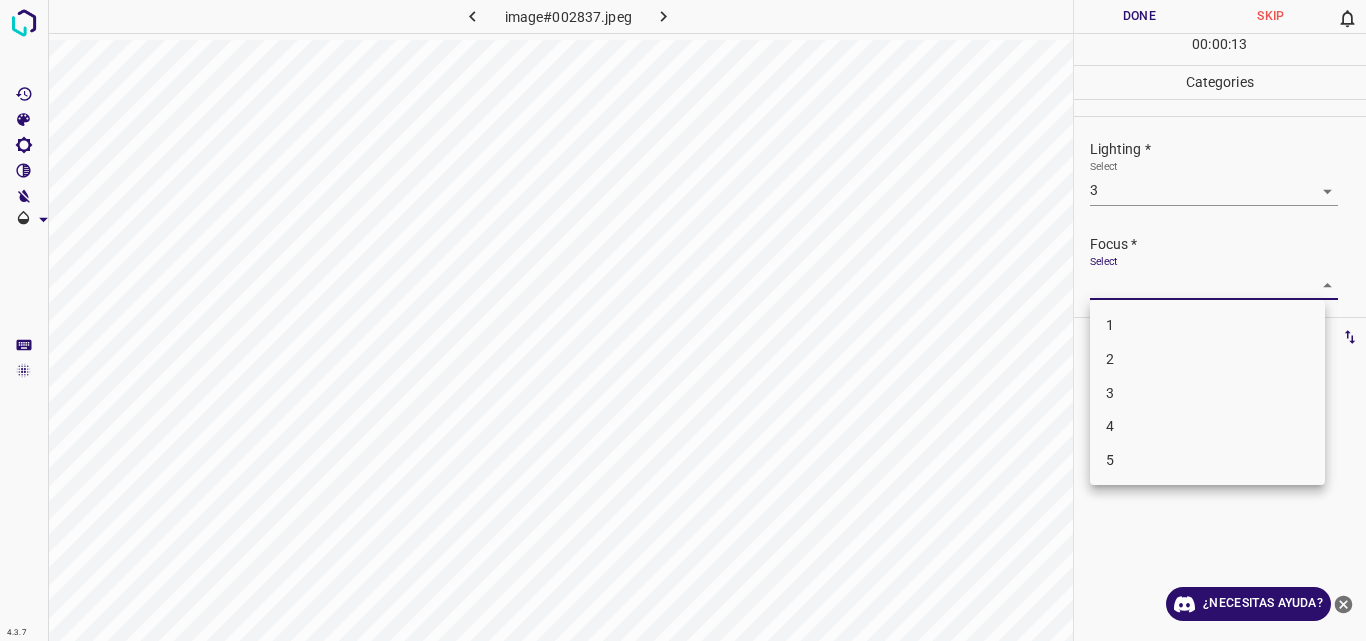 click on "3" at bounding box center [1207, 393] 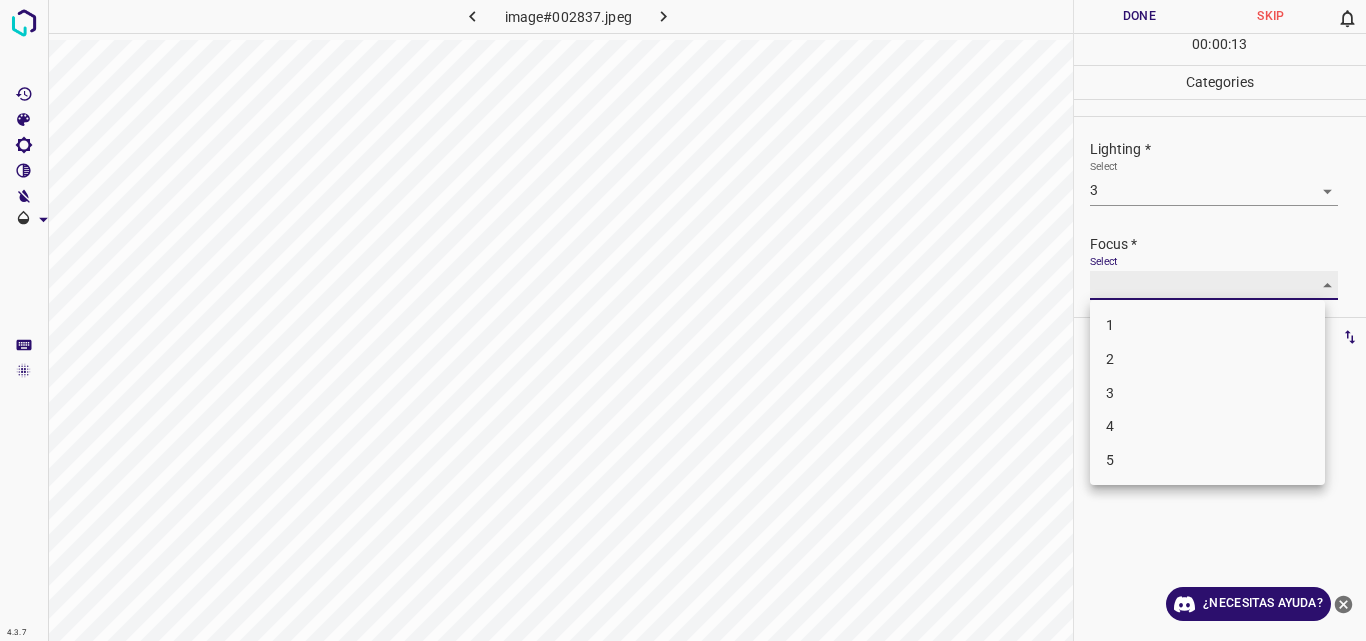 type on "3" 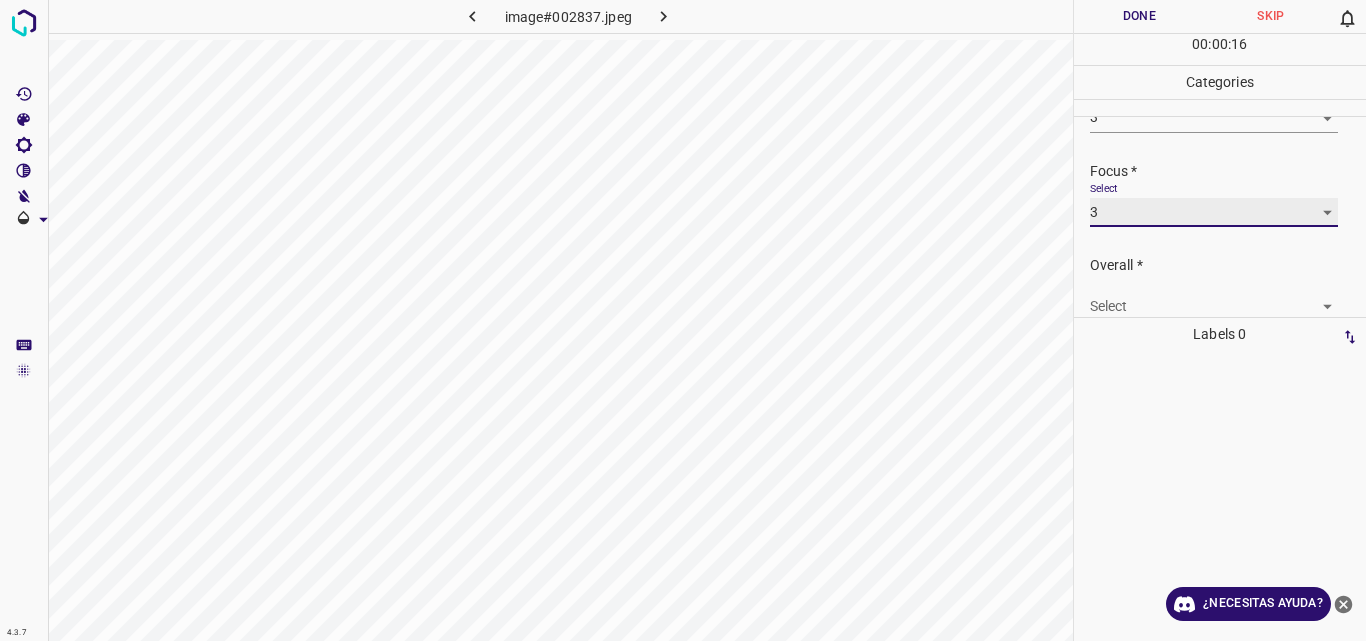 scroll, scrollTop: 98, scrollLeft: 0, axis: vertical 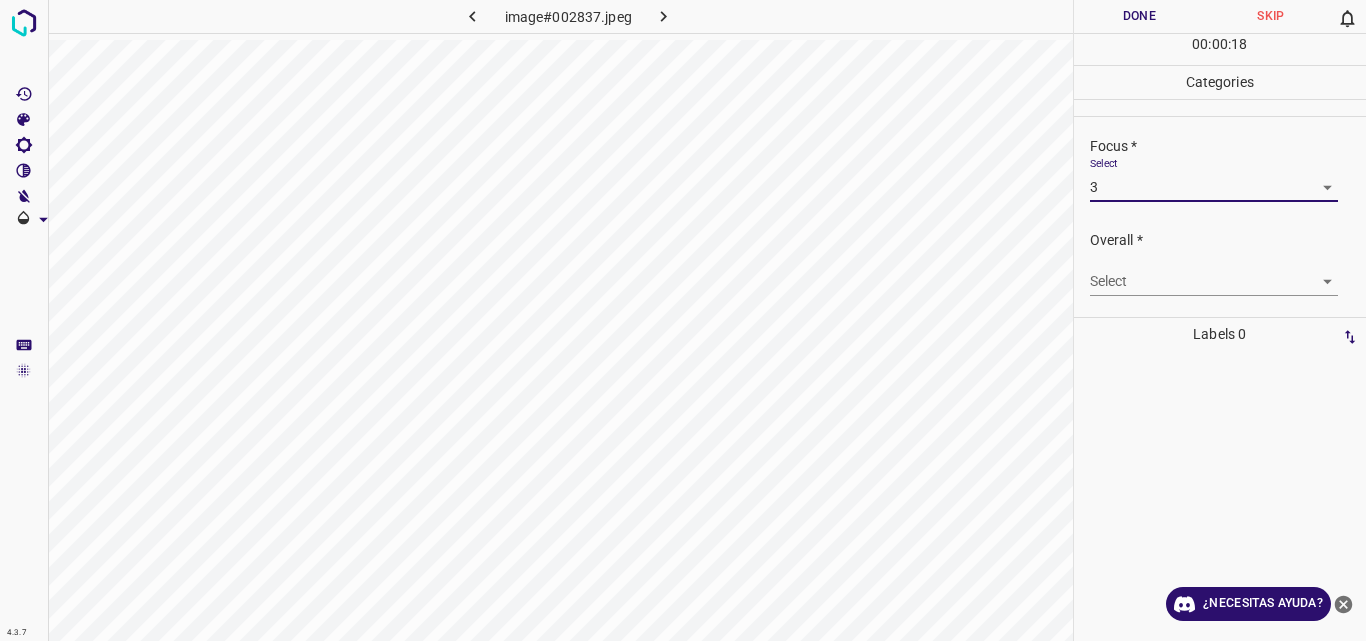 click on "4.3.7 image#002837.jpeg Done Skip 0 00   : 00   : 18   Categories Lighting *  Select 3 3 Focus *  Select 3 3 Overall *  Select ​ Labels   0 Categories 1 Lighting 2 Focus 3 Overall Tools Space Change between modes (Draw & Edit) I Auto labeling R Restore zoom M Zoom in N Zoom out Delete Delete selecte label Filters Z Restore filters X Saturation filter C Brightness filter V Contrast filter B Gray scale filter General O Download ¿Necesitas ayuda? Original text Rate this translation Your feedback will be used to help improve Google Translate - Texto - Esconder - Borrar" at bounding box center (683, 320) 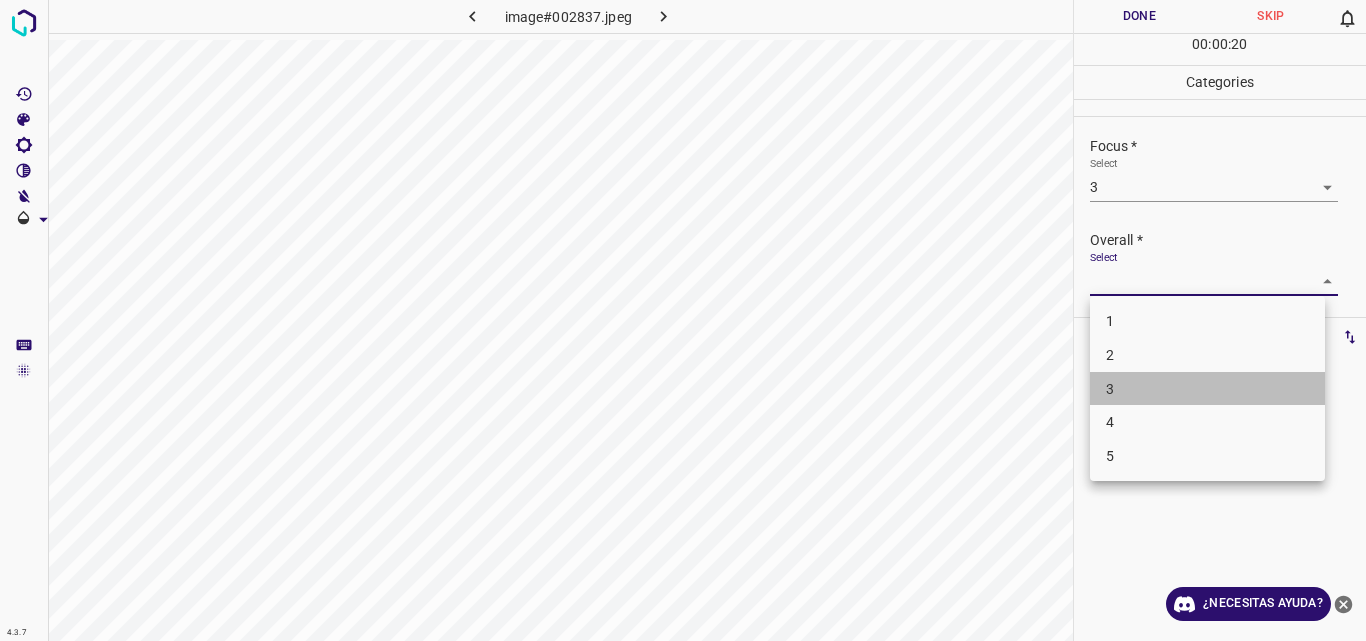 click on "3" at bounding box center (1207, 389) 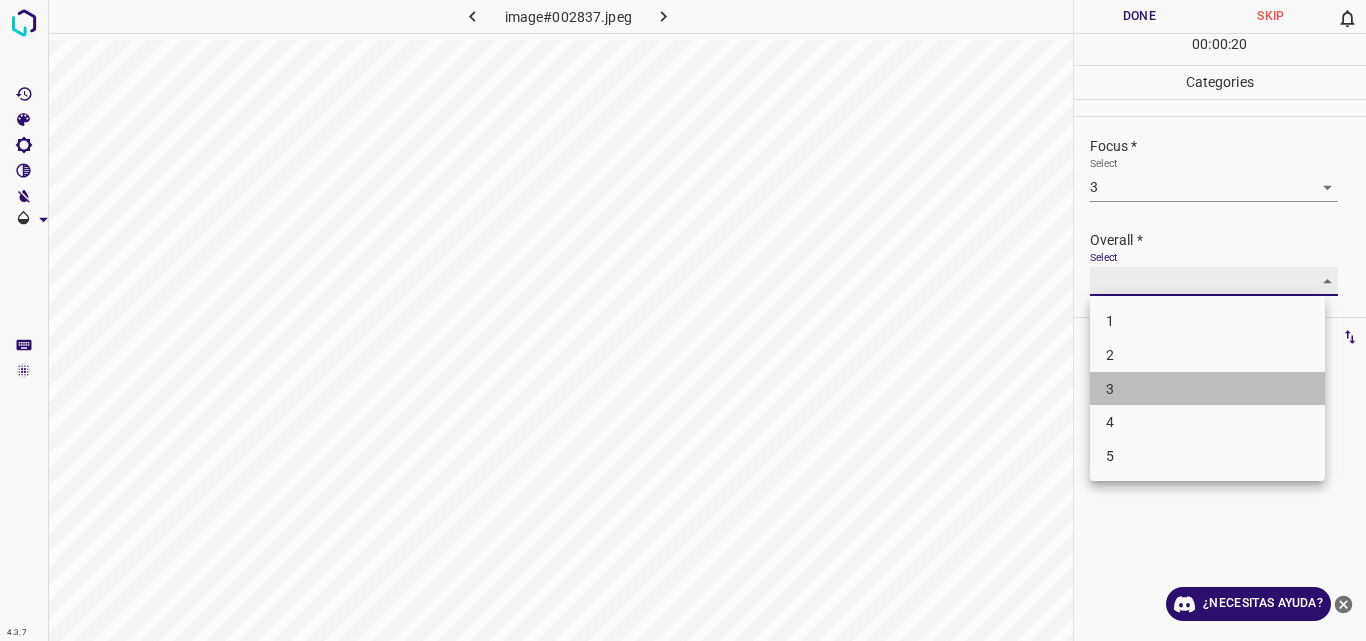 type on "3" 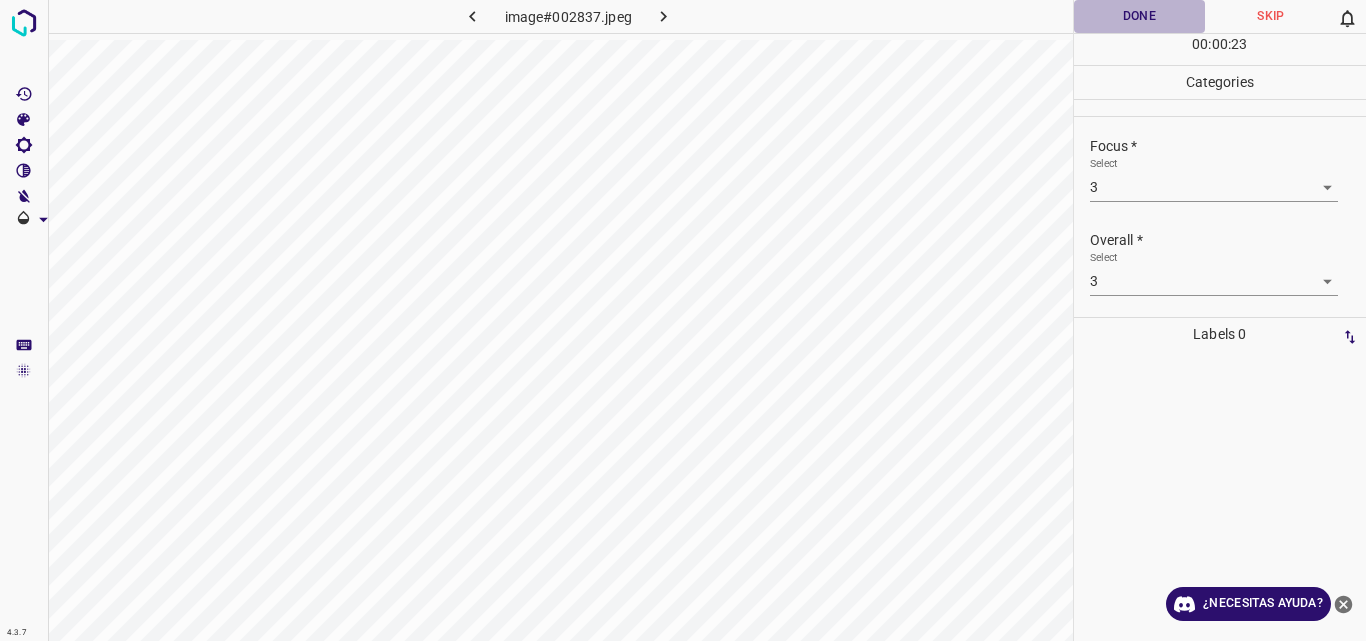 click on "Done" at bounding box center (1140, 16) 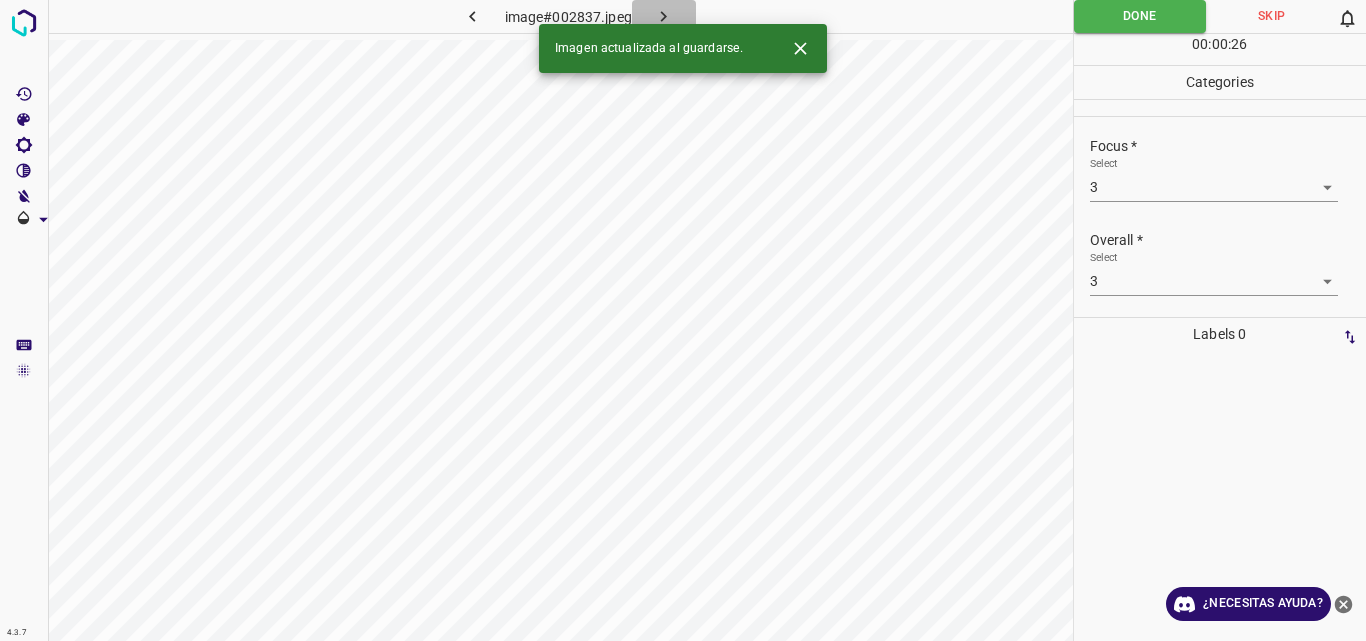 click 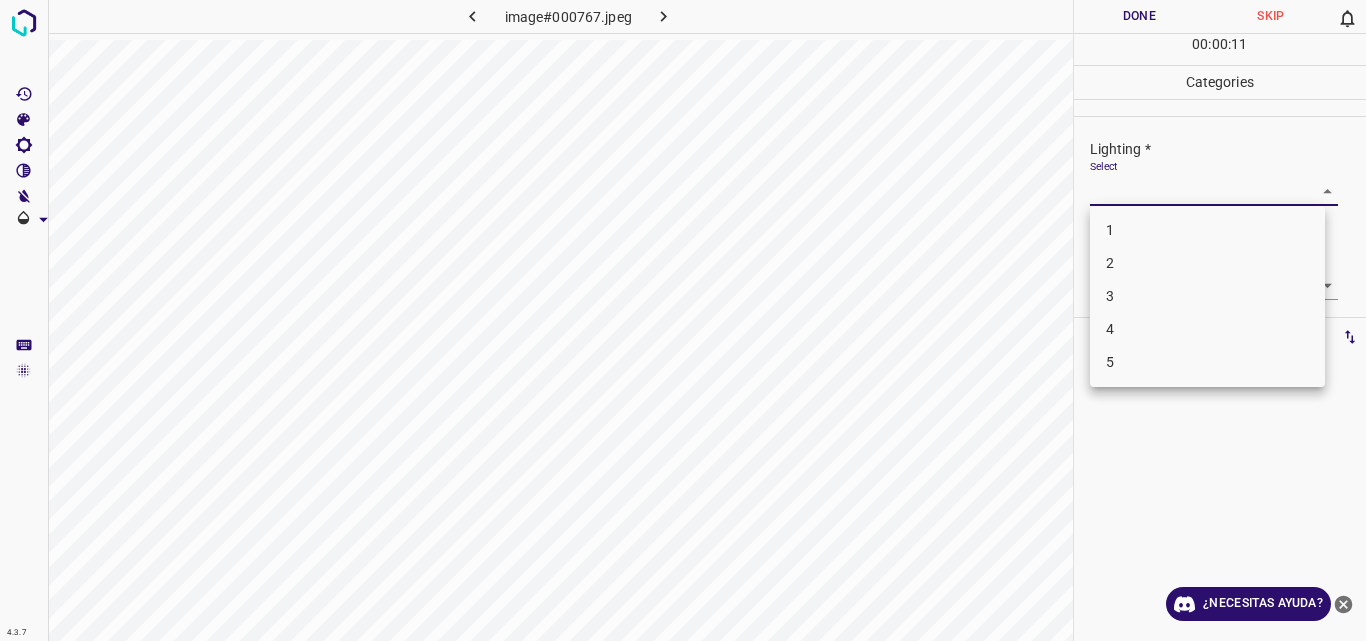 click on "4.3.7 image#000767.jpeg Done Skip 0 00   : 00   : 11   Categories Lighting *  Select ​ Focus *  Select ​ Overall *  Select ​ Labels   0 Categories 1 Lighting 2 Focus 3 Overall Tools Space Change between modes (Draw & Edit) I Auto labeling R Restore zoom M Zoom in N Zoom out Delete Delete selecte label Filters Z Restore filters X Saturation filter C Brightness filter V Contrast filter B Gray scale filter General O Download ¿Necesitas ayuda? Original text Rate this translation Your feedback will be used to help improve Google Translate - Texto - Esconder - Borrar 1 2 3 4 5" at bounding box center (683, 320) 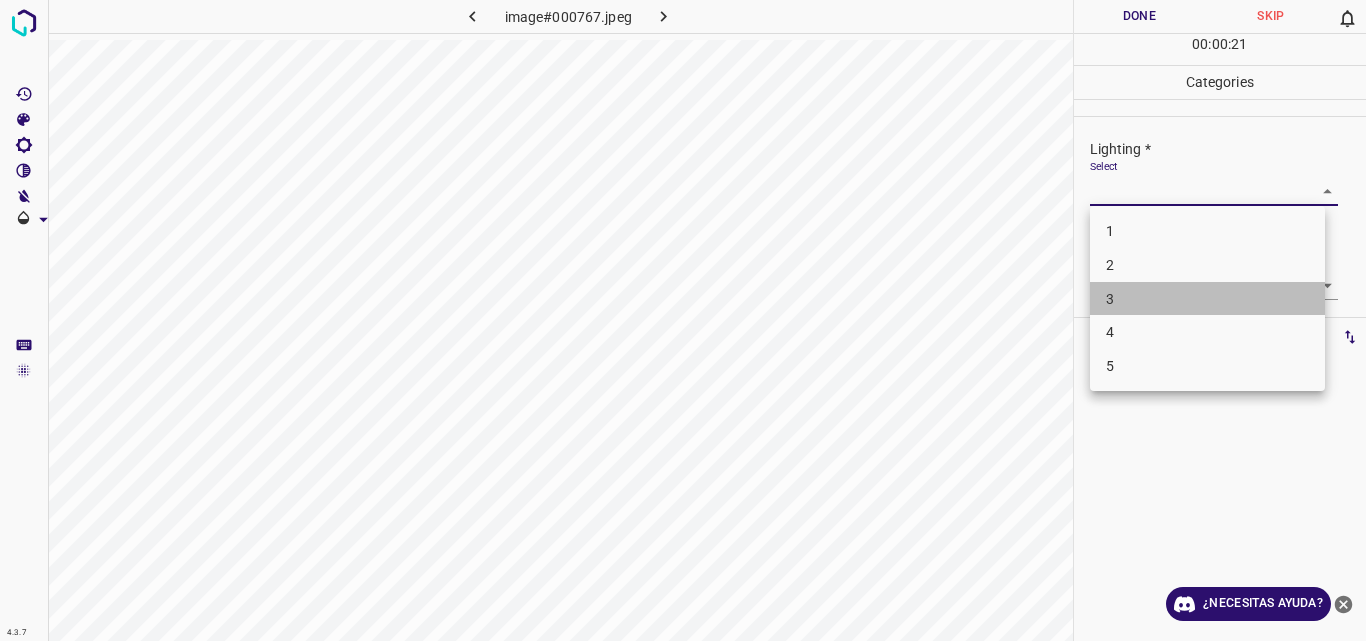 click on "3" at bounding box center [1207, 299] 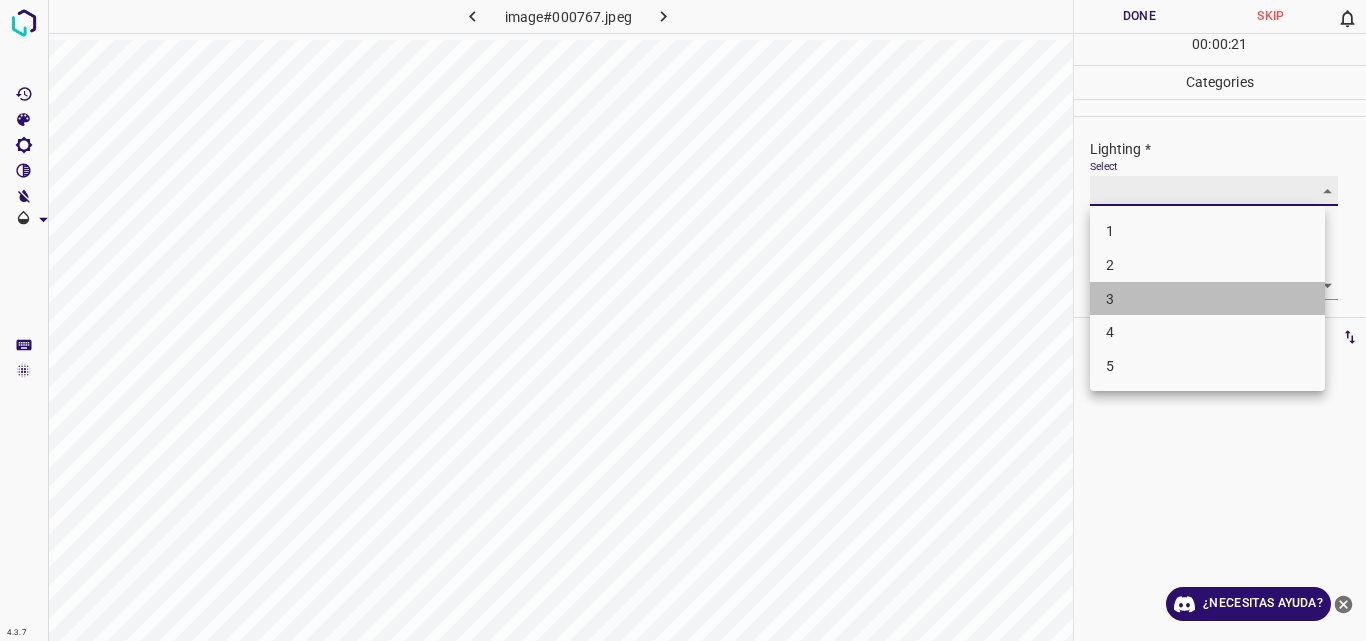 type on "3" 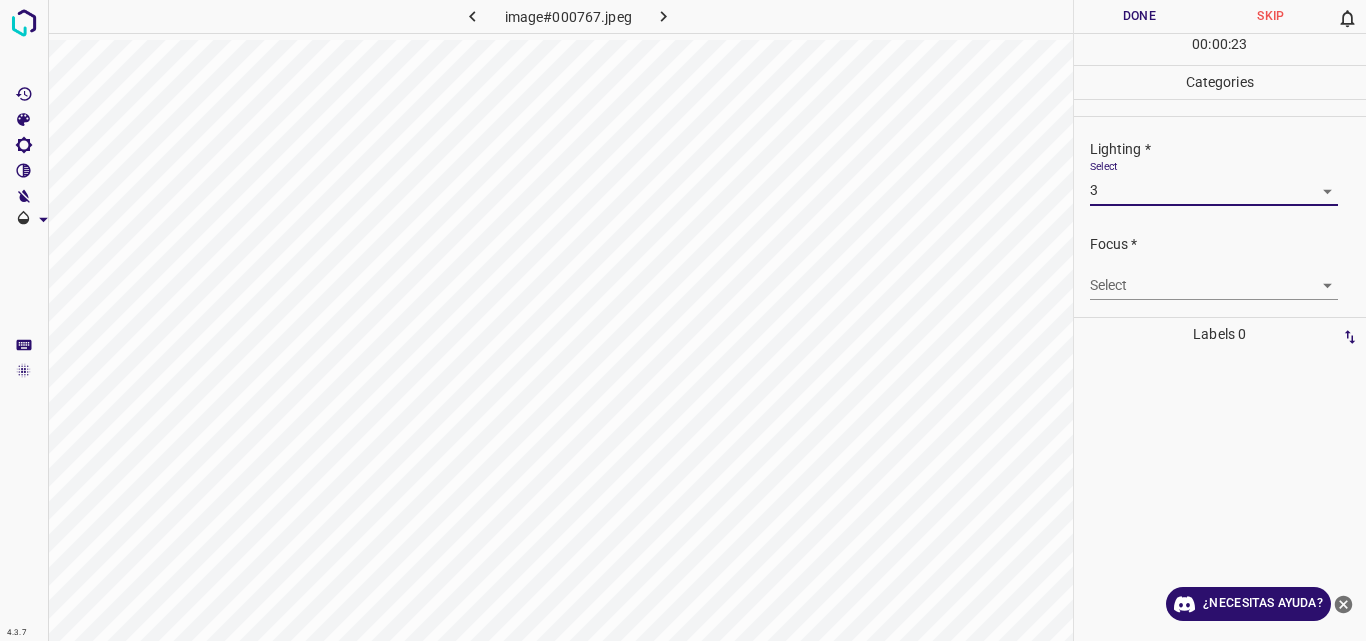 click on "4.3.7 image#000767.jpeg Done Skip 0 00   : 00   : 23   Categories Lighting *  Select 3 3 Focus *  Select ​ Overall *  Select ​ Labels   0 Categories 1 Lighting 2 Focus 3 Overall Tools Space Change between modes (Draw & Edit) I Auto labeling R Restore zoom M Zoom in N Zoom out Delete Delete selecte label Filters Z Restore filters X Saturation filter C Brightness filter V Contrast filter B Gray scale filter General O Download ¿Necesitas ayuda? Original text Rate this translation Your feedback will be used to help improve Google Translate - Texto - Esconder - Borrar" at bounding box center (683, 320) 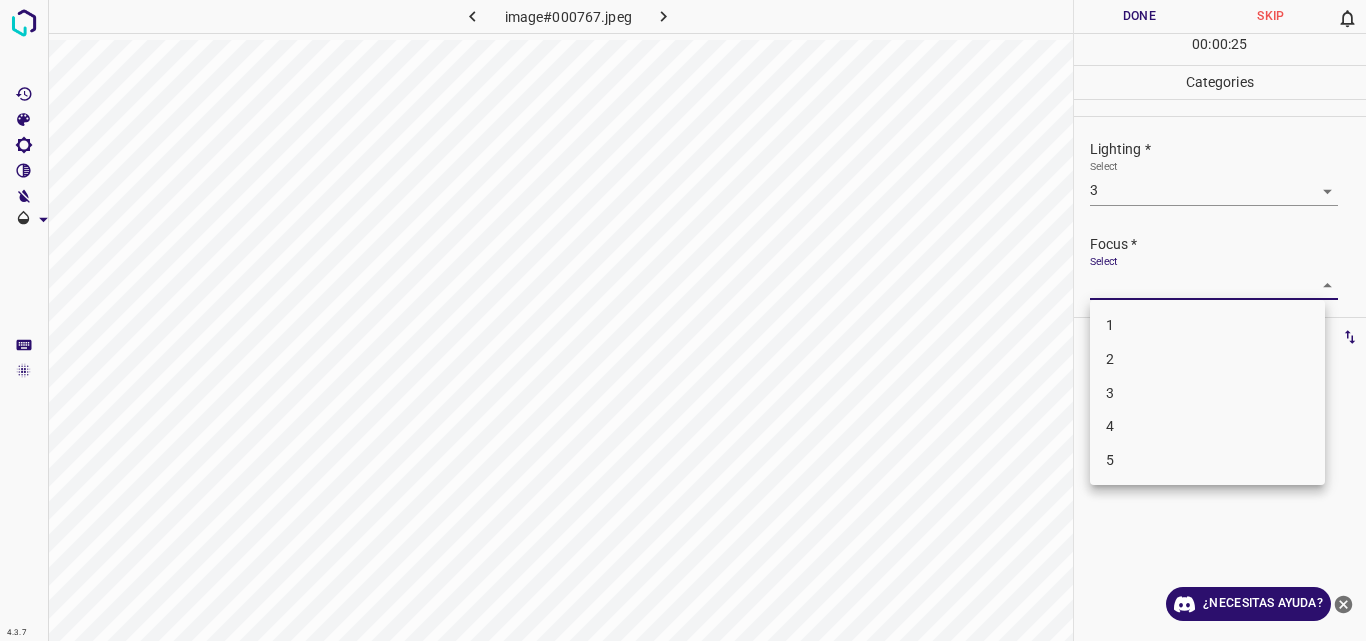 click on "2" at bounding box center (1207, 359) 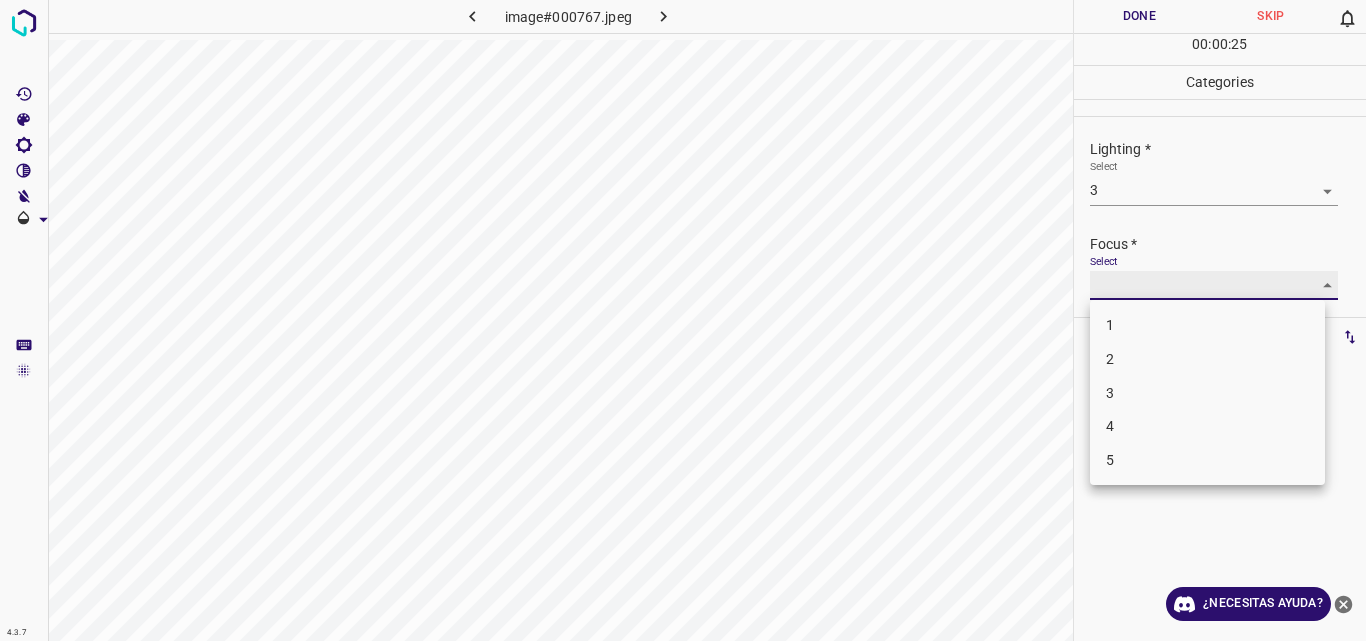 type on "2" 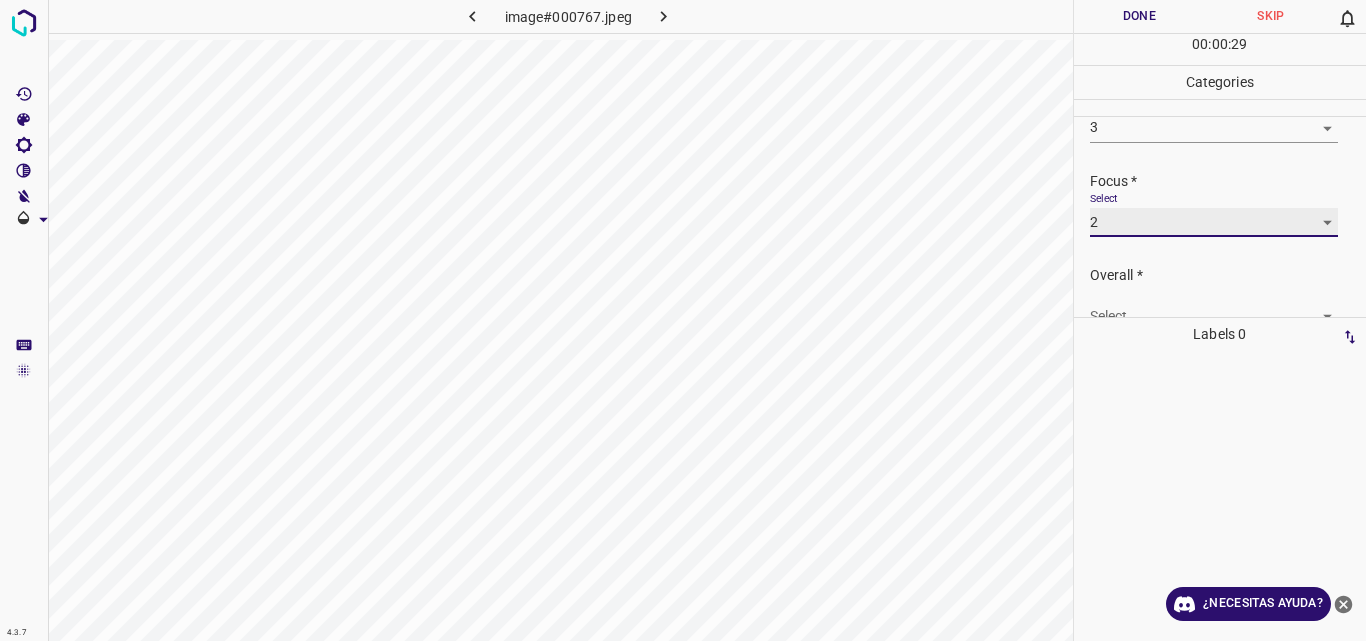 scroll, scrollTop: 98, scrollLeft: 0, axis: vertical 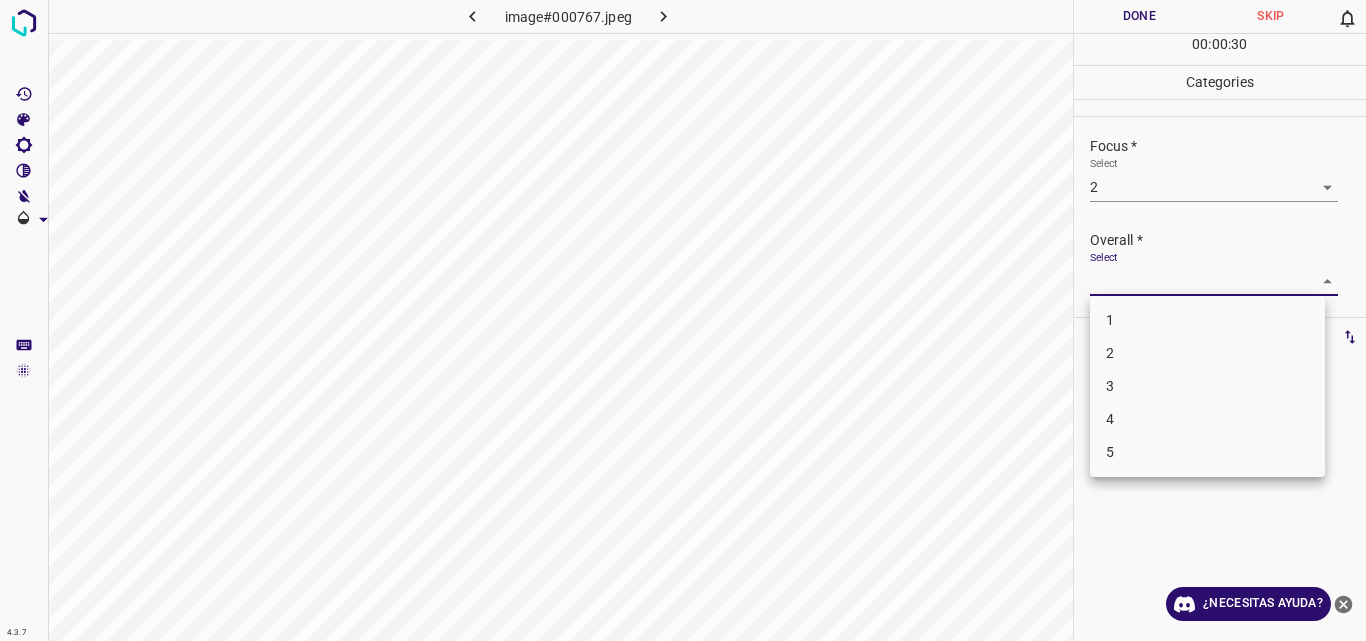 click on "4.3.7 image#000767.jpeg Done Skip 0 00   : 00   : 30   Categories Lighting *  Select 3 3 Focus *  Select 2 2 Overall *  Select ​ Labels   0 Categories 1 Lighting 2 Focus 3 Overall Tools Space Change between modes (Draw & Edit) I Auto labeling R Restore zoom M Zoom in N Zoom out Delete Delete selecte label Filters Z Restore filters X Saturation filter C Brightness filter V Contrast filter B Gray scale filter General O Download ¿Necesitas ayuda? Original text Rate this translation Your feedback will be used to help improve Google Translate - Texto - Esconder - Borrar 1 2 3 4 5" at bounding box center [683, 320] 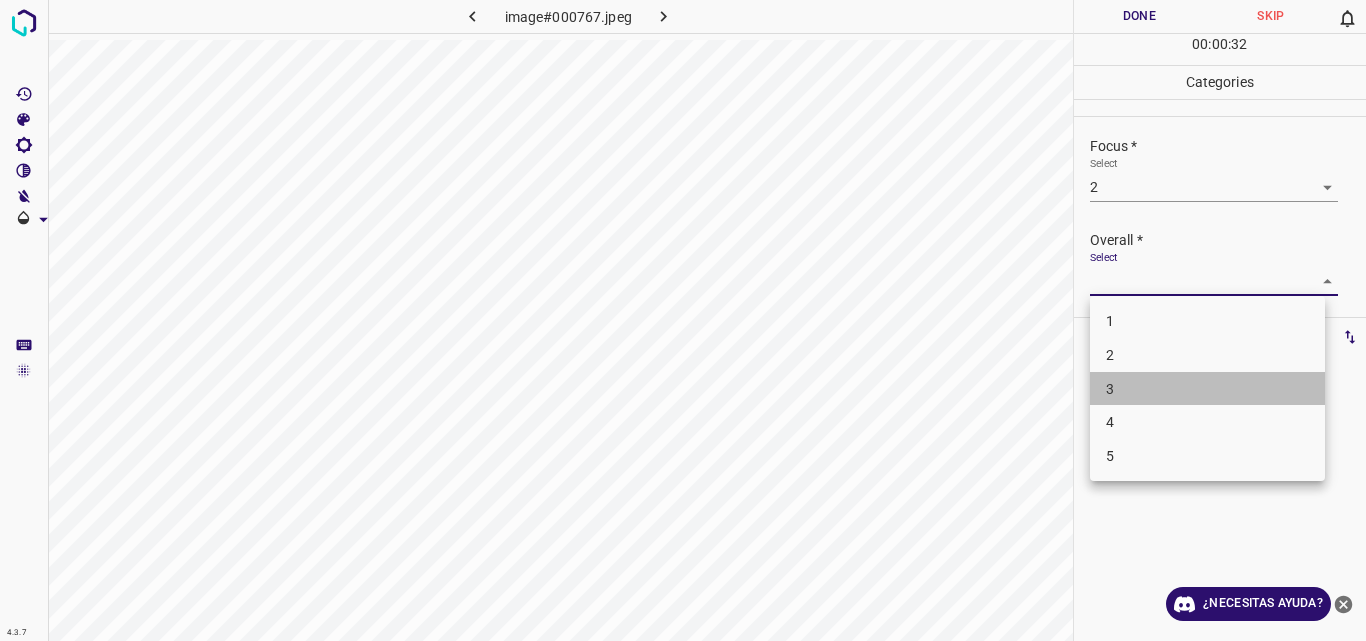 click on "3" at bounding box center (1207, 389) 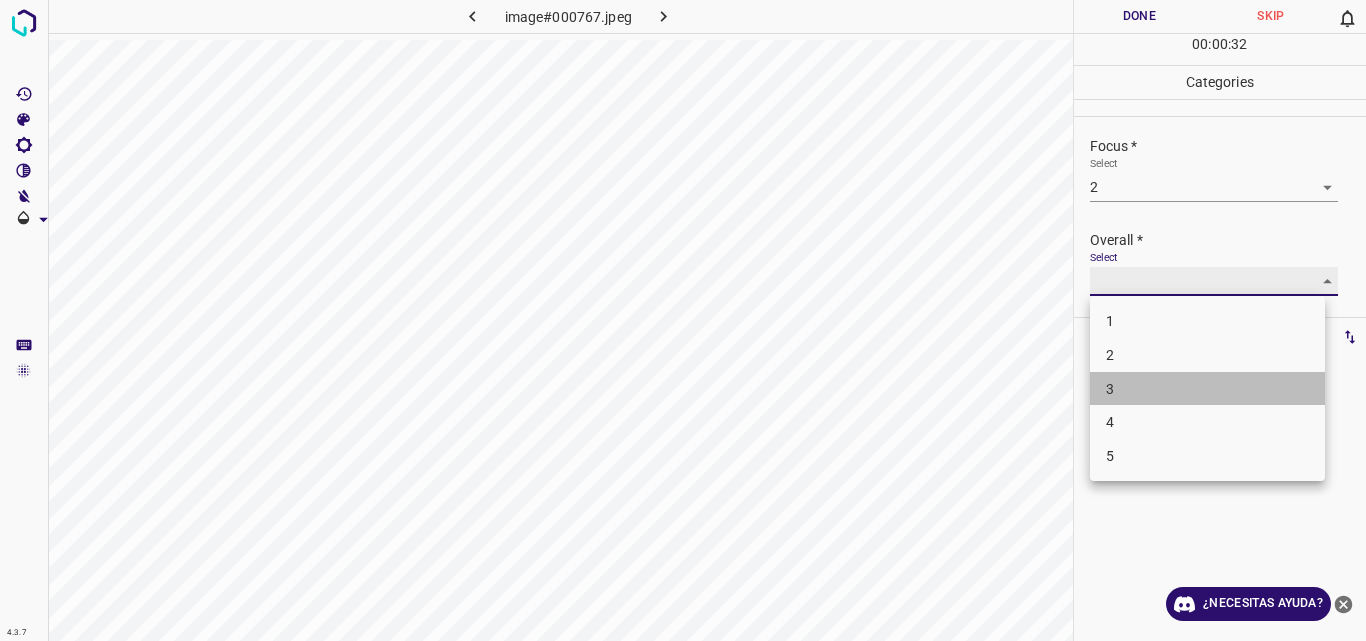 type on "3" 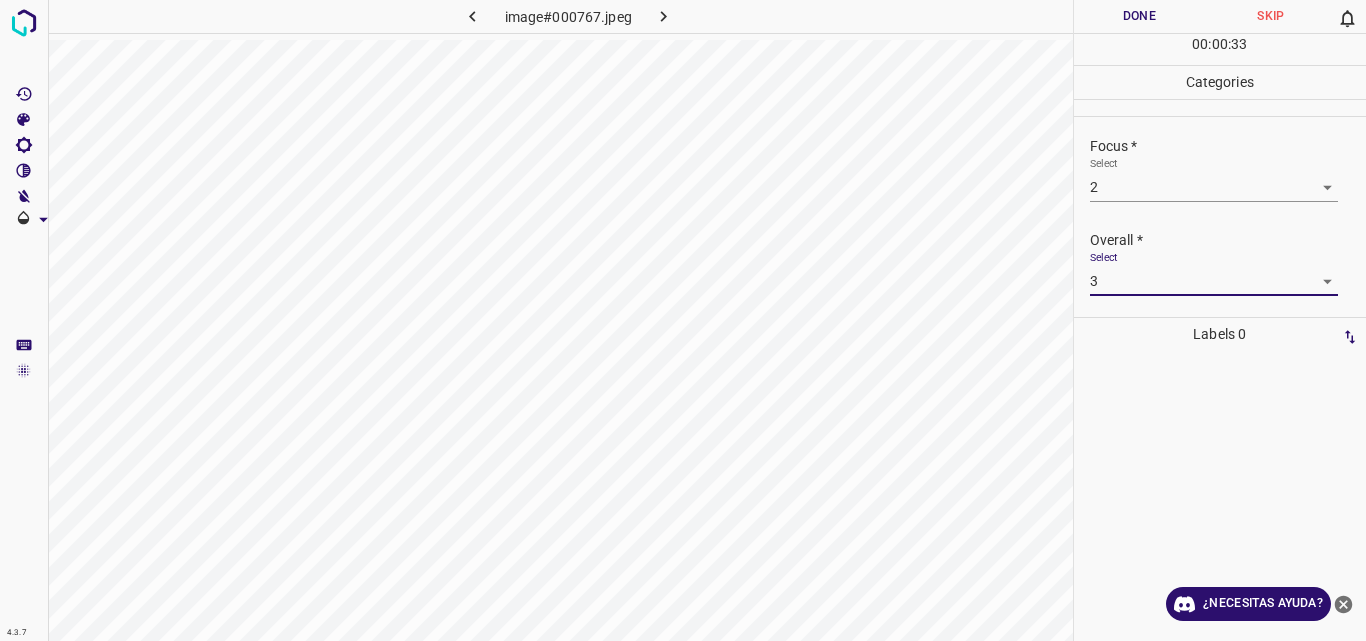 click on "Done" at bounding box center [1140, 16] 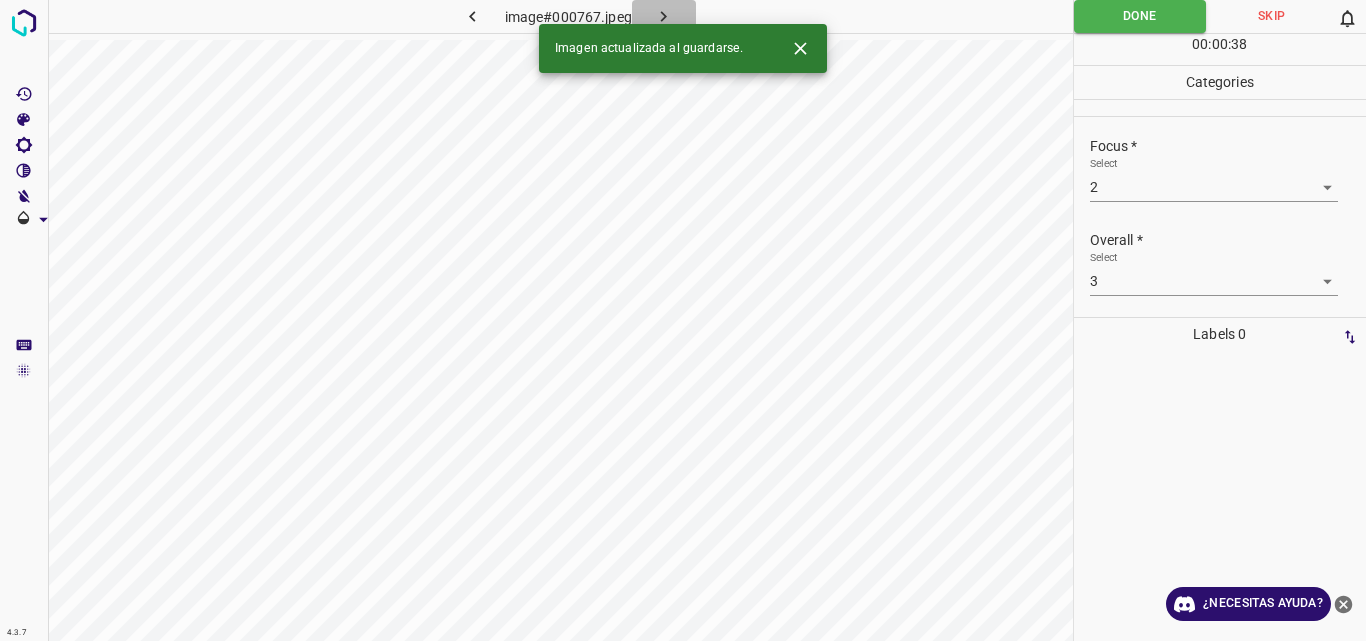 click 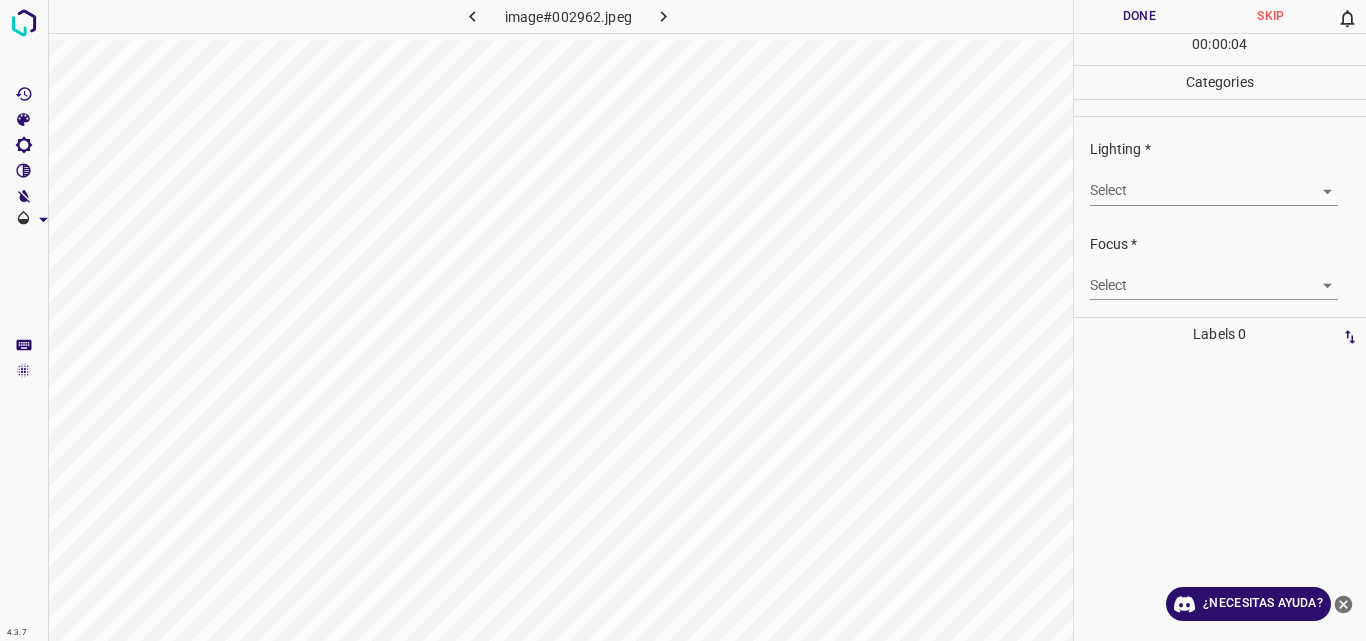 click on "4.3.7 image#002962.jpeg Done Skip 0 00   : 00   : 04   Categories Lighting *  Select ​ Focus *  Select ​ Overall *  Select ​ Labels   0 Categories 1 Lighting 2 Focus 3 Overall Tools Space Change between modes (Draw & Edit) I Auto labeling R Restore zoom M Zoom in N Zoom out Delete Delete selecte label Filters Z Restore filters X Saturation filter C Brightness filter V Contrast filter B Gray scale filter General O Download ¿Necesitas ayuda? Original text Rate this translation Your feedback will be used to help improve Google Translate - Texto - Esconder - Borrar" at bounding box center [683, 320] 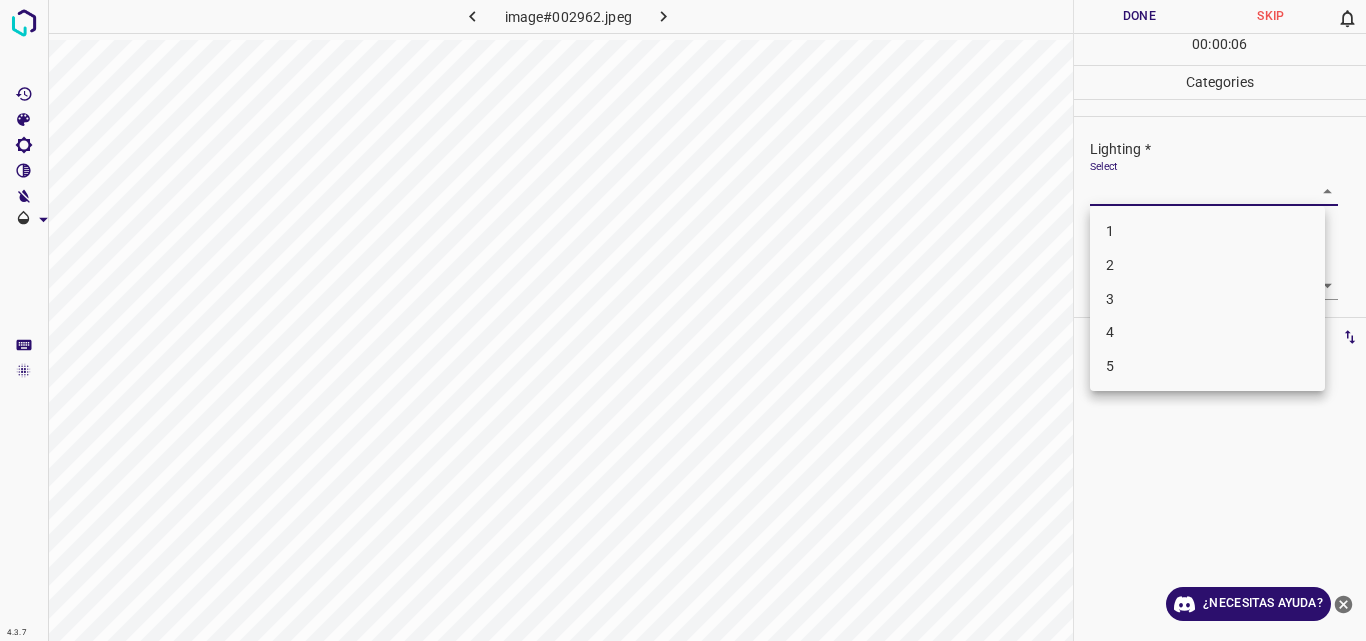 click on "2" at bounding box center (1207, 265) 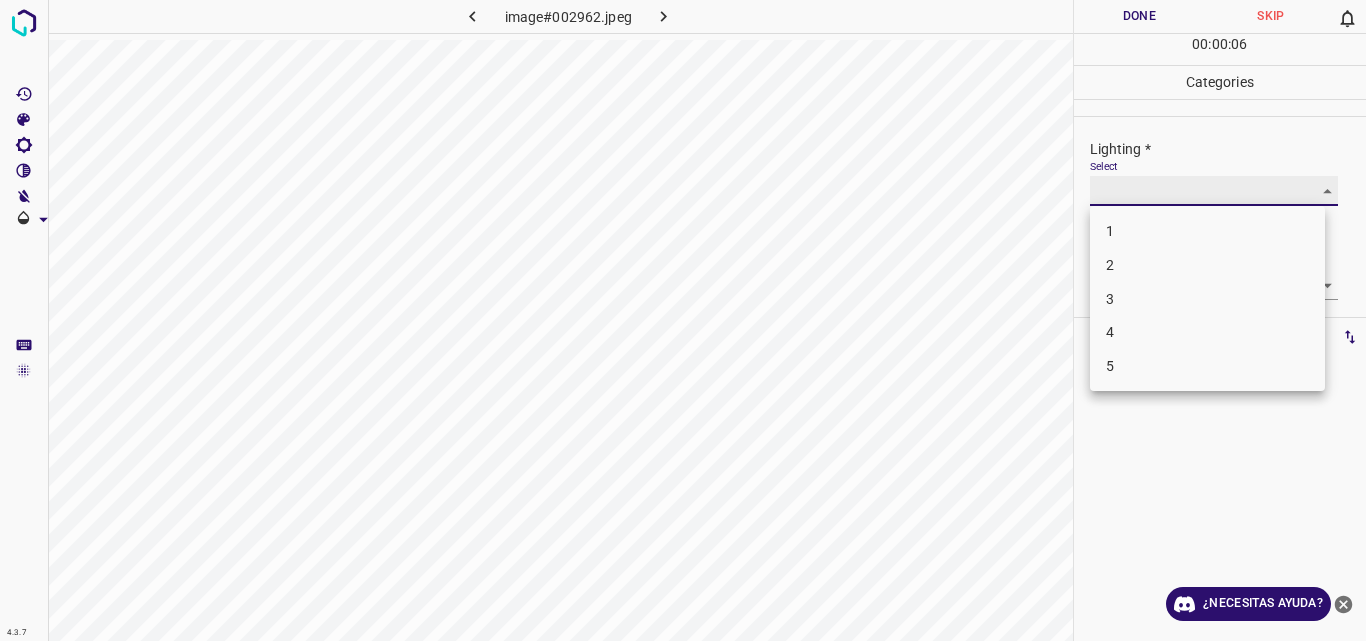 type on "2" 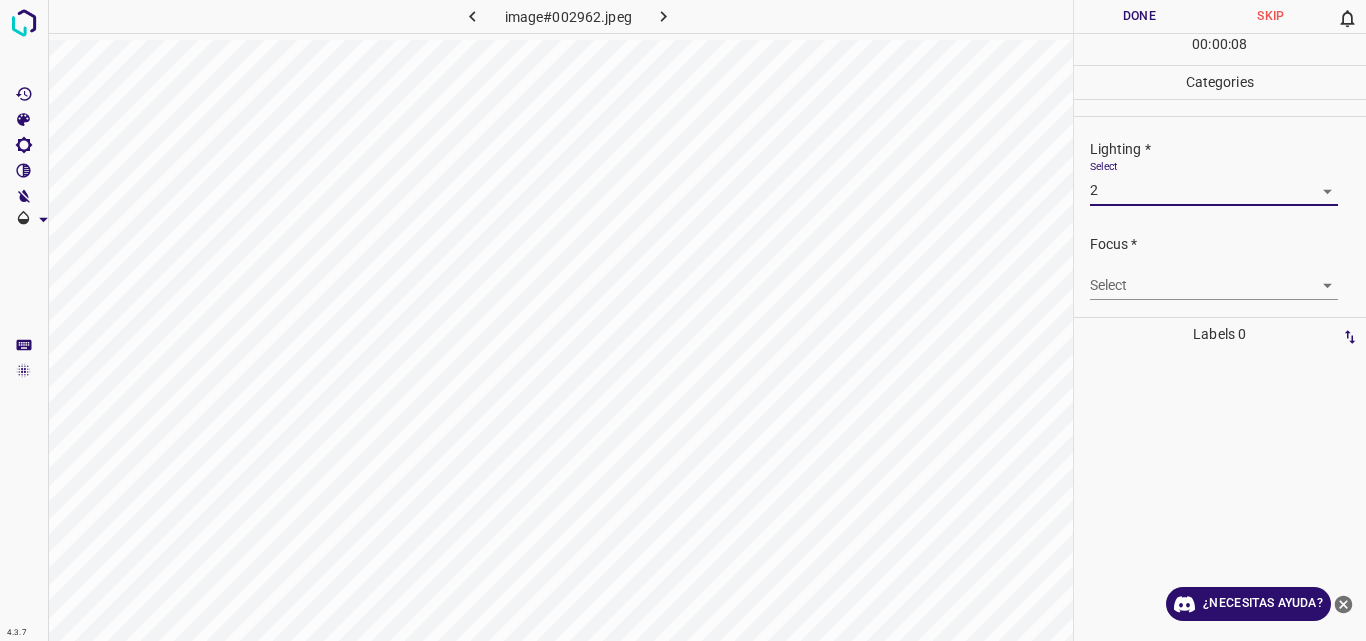 click on "4.3.7 image#002962.jpeg Done Skip 0 00   : 00   : 08   Categories Lighting *  Select 2 2 Focus *  Select ​ Overall *  Select ​ Labels   0 Categories 1 Lighting 2 Focus 3 Overall Tools Space Change between modes (Draw & Edit) I Auto labeling R Restore zoom M Zoom in N Zoom out Delete Delete selecte label Filters Z Restore filters X Saturation filter C Brightness filter V Contrast filter B Gray scale filter General O Download ¿Necesitas ayuda? Original text Rate this translation Your feedback will be used to help improve Google Translate - Texto - Esconder - Borrar" at bounding box center [683, 320] 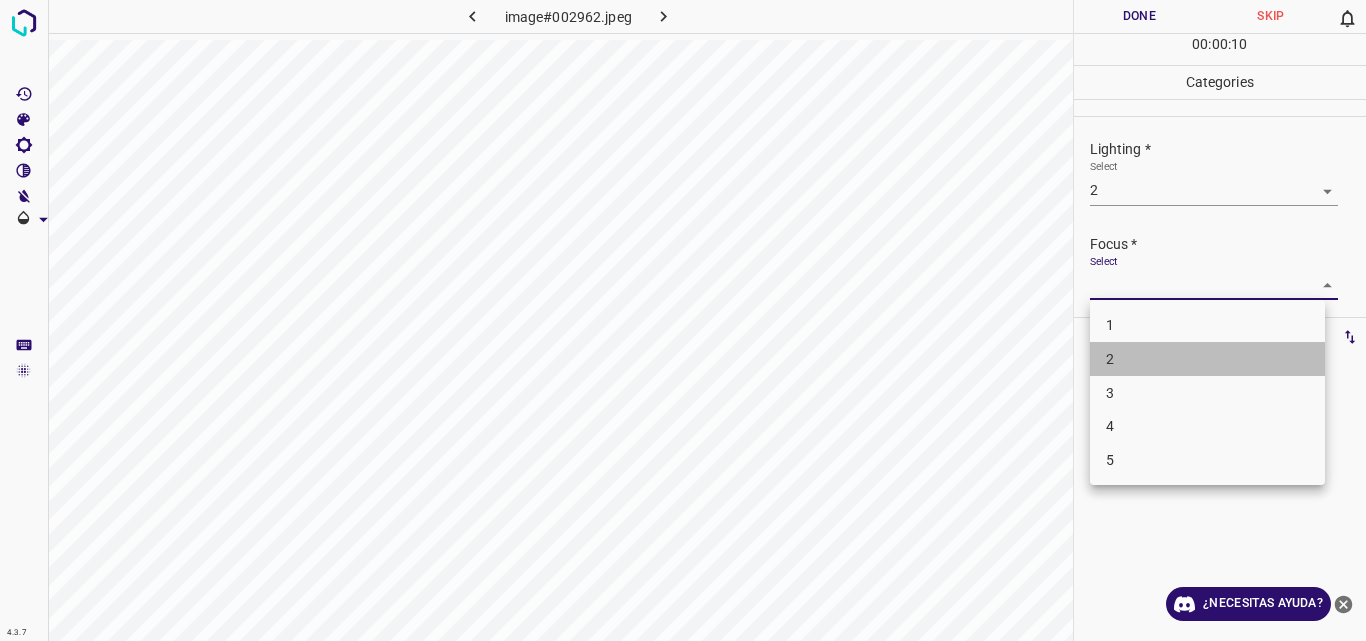 click on "2" at bounding box center (1207, 359) 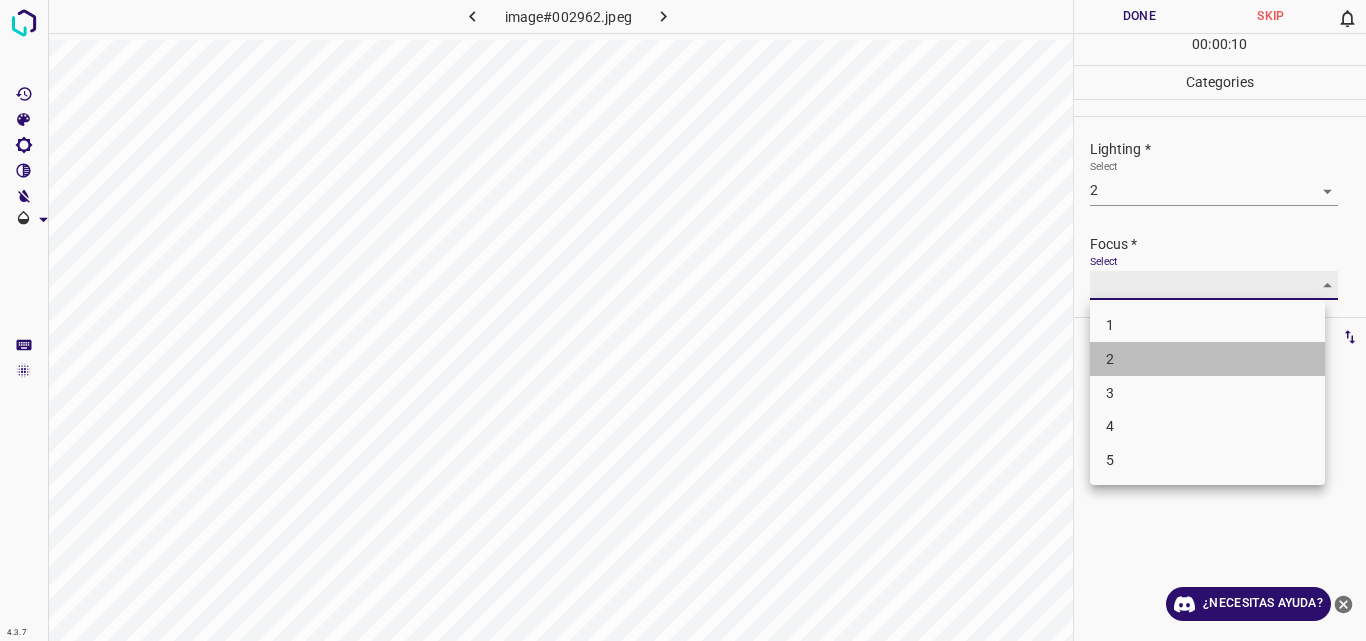 type on "2" 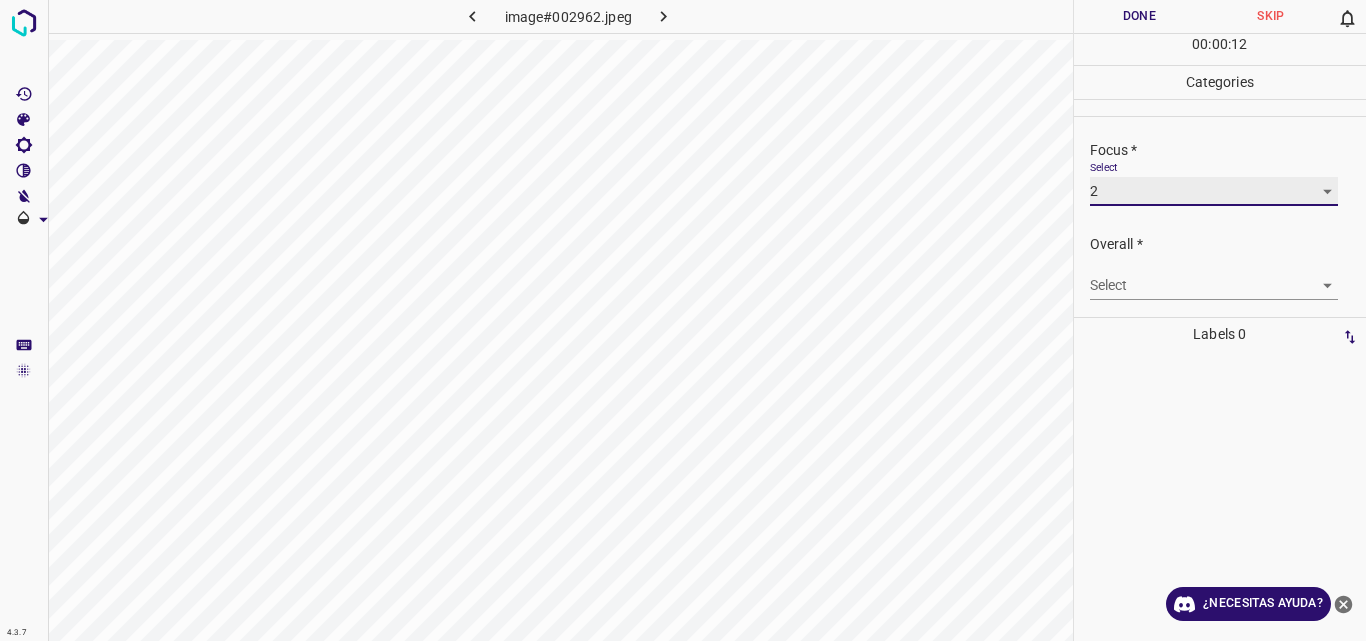 scroll, scrollTop: 98, scrollLeft: 0, axis: vertical 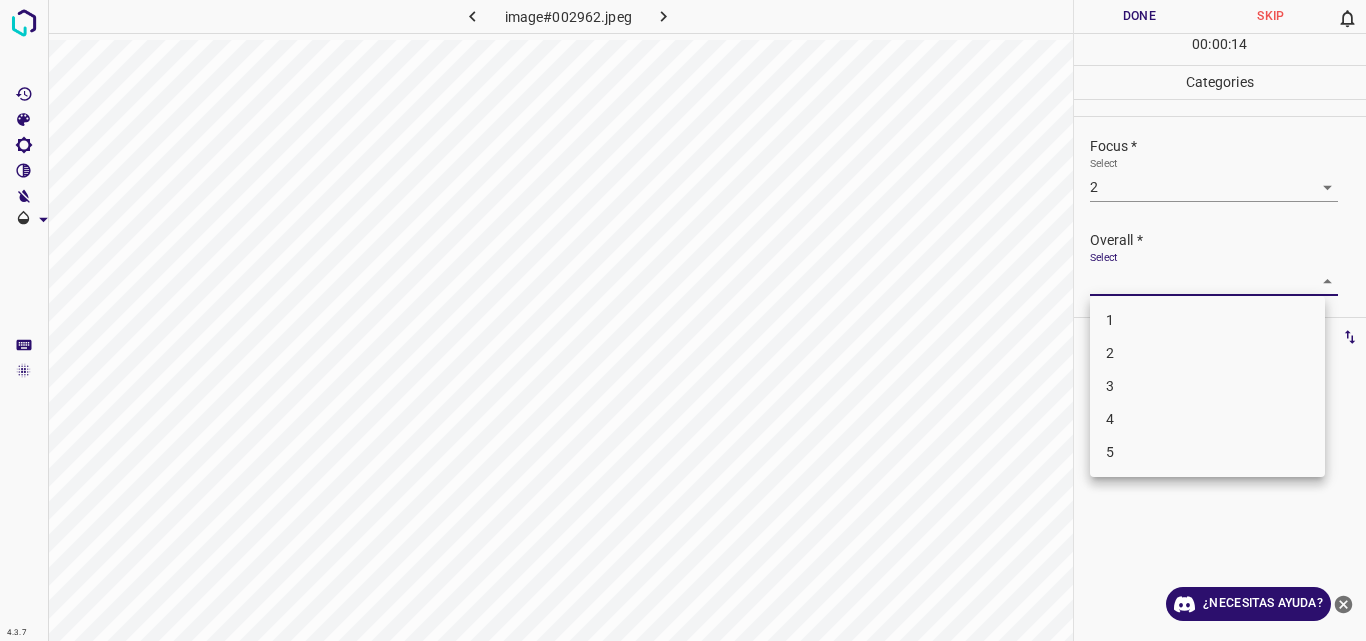 click on "4.3.7 image#002962.jpeg Done Skip 0 00   : 00   : 14   Categories Lighting *  Select 2 2 Focus *  Select 2 2 Overall *  Select ​ Labels   0 Categories 1 Lighting 2 Focus 3 Overall Tools Space Change between modes (Draw & Edit) I Auto labeling R Restore zoom M Zoom in N Zoom out Delete Delete selecte label Filters Z Restore filters X Saturation filter C Brightness filter V Contrast filter B Gray scale filter General O Download ¿Necesitas ayuda? Original text Rate this translation Your feedback will be used to help improve Google Translate - Texto - Esconder - Borrar 1 2 3 4 5" at bounding box center (683, 320) 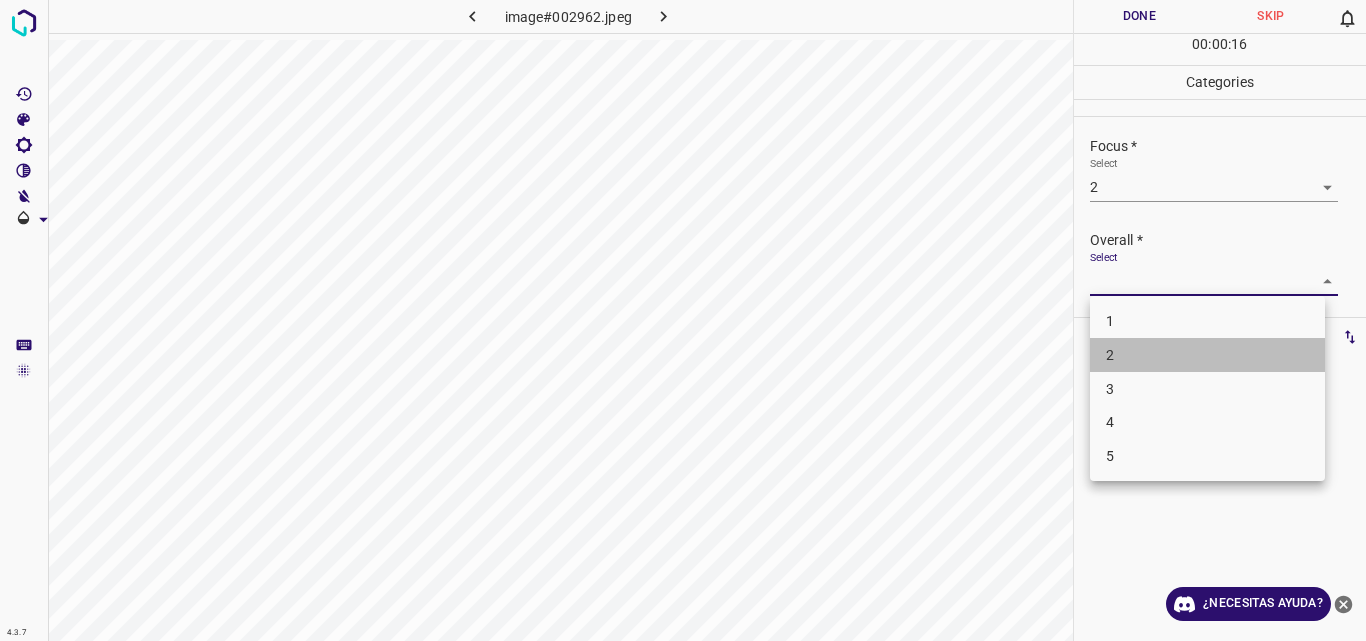 click on "2" at bounding box center [1207, 355] 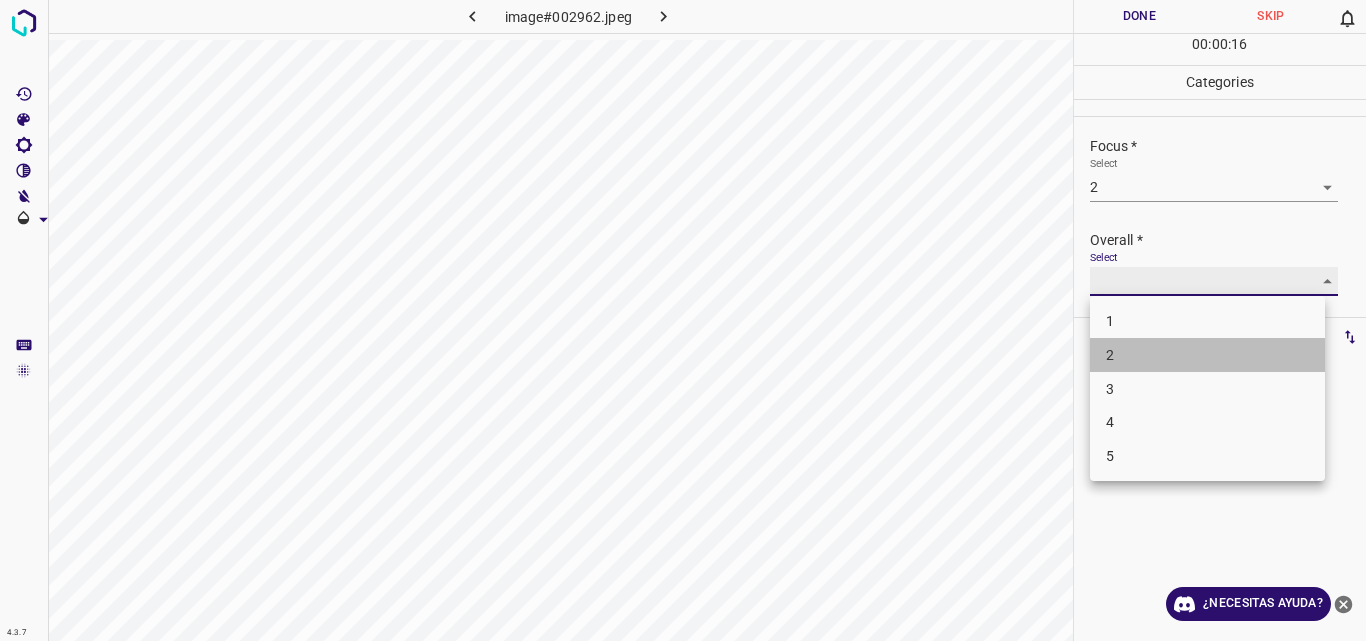 type on "2" 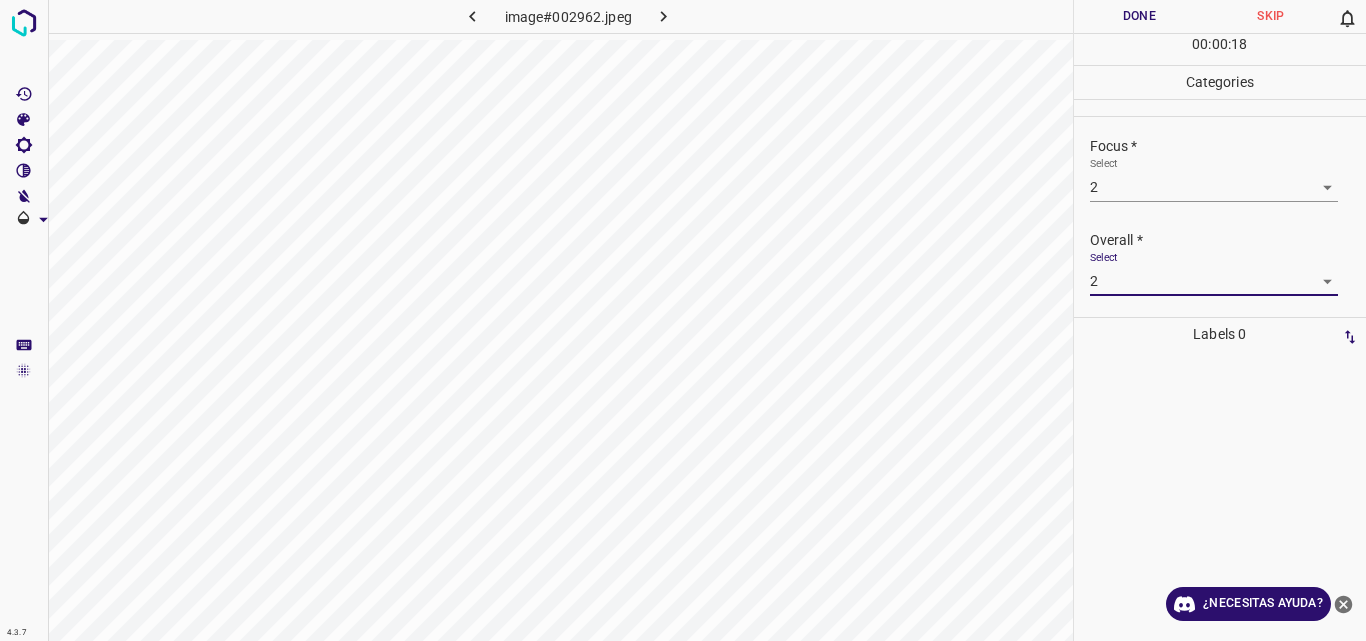 click on "Done" at bounding box center [1140, 16] 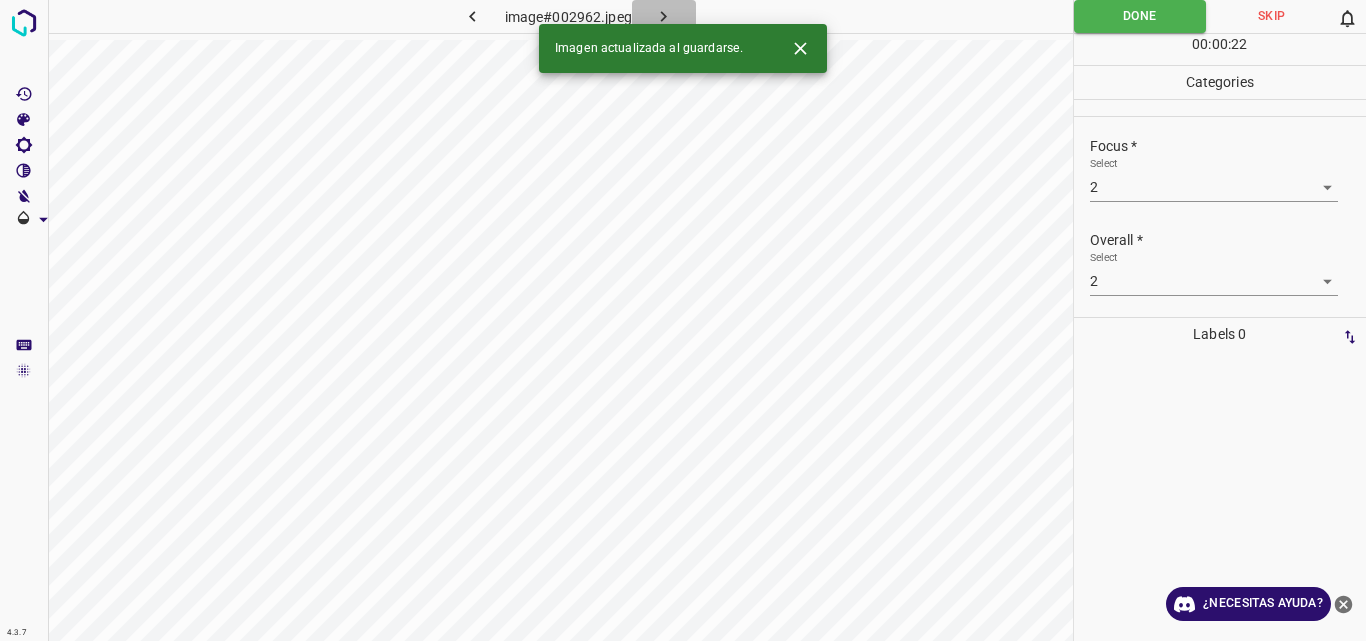 click 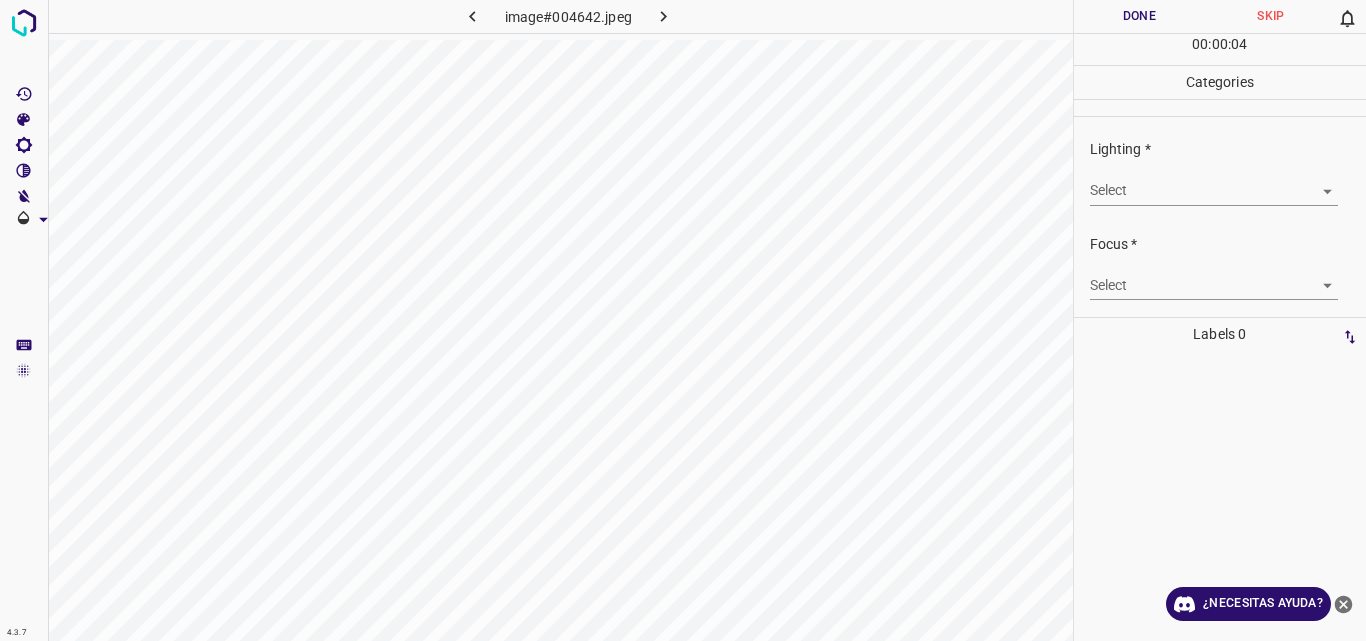 click on "4.3.7 image#004642.jpeg Done Skip 0 00   : 00   : 04   Categories Lighting *  Select ​ Focus *  Select ​ Overall *  Select ​ Labels   0 Categories 1 Lighting 2 Focus 3 Overall Tools Space Change between modes (Draw & Edit) I Auto labeling R Restore zoom M Zoom in N Zoom out Delete Delete selecte label Filters Z Restore filters X Saturation filter C Brightness filter V Contrast filter B Gray scale filter General O Download ¿Necesitas ayuda? Original text Rate this translation Your feedback will be used to help improve Google Translate - Texto - Esconder - Borrar" at bounding box center (683, 320) 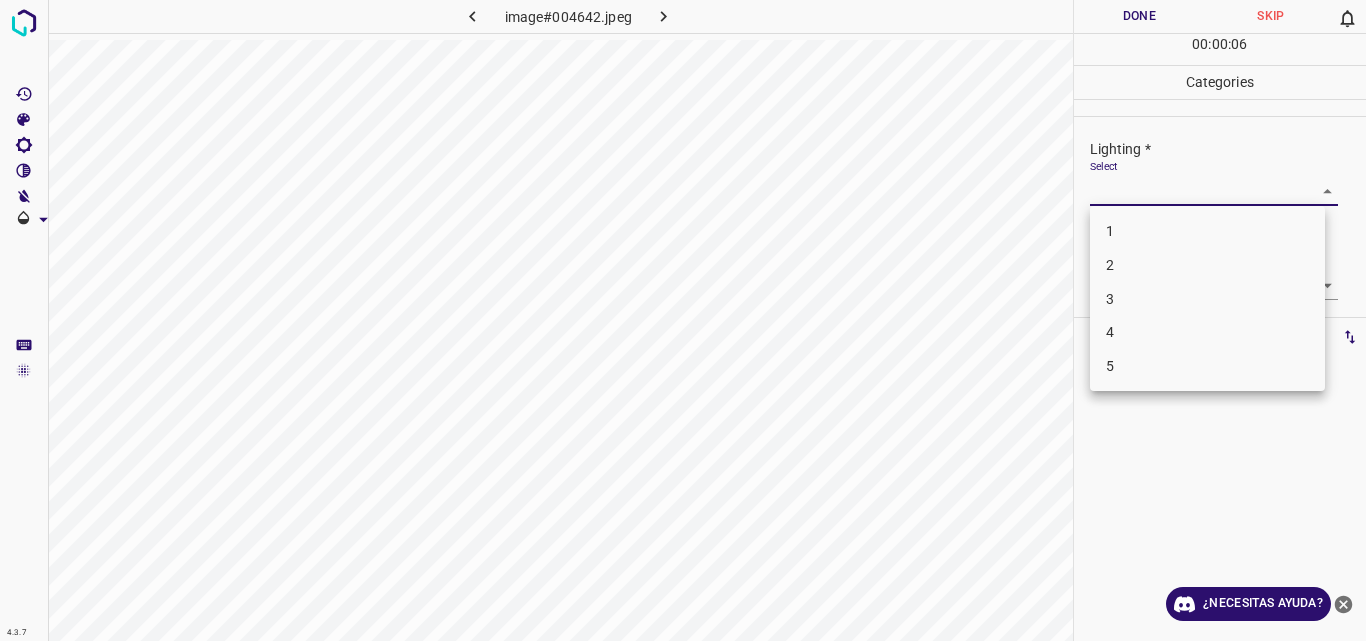 click on "2" at bounding box center (1207, 265) 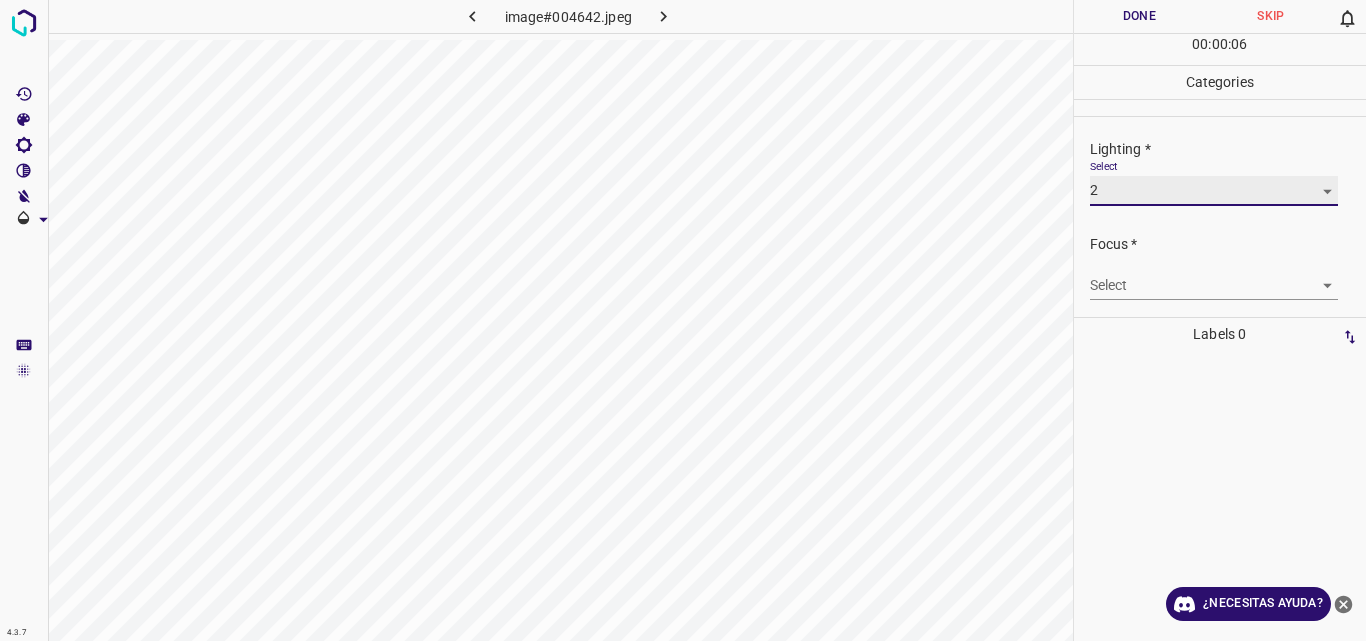 type on "2" 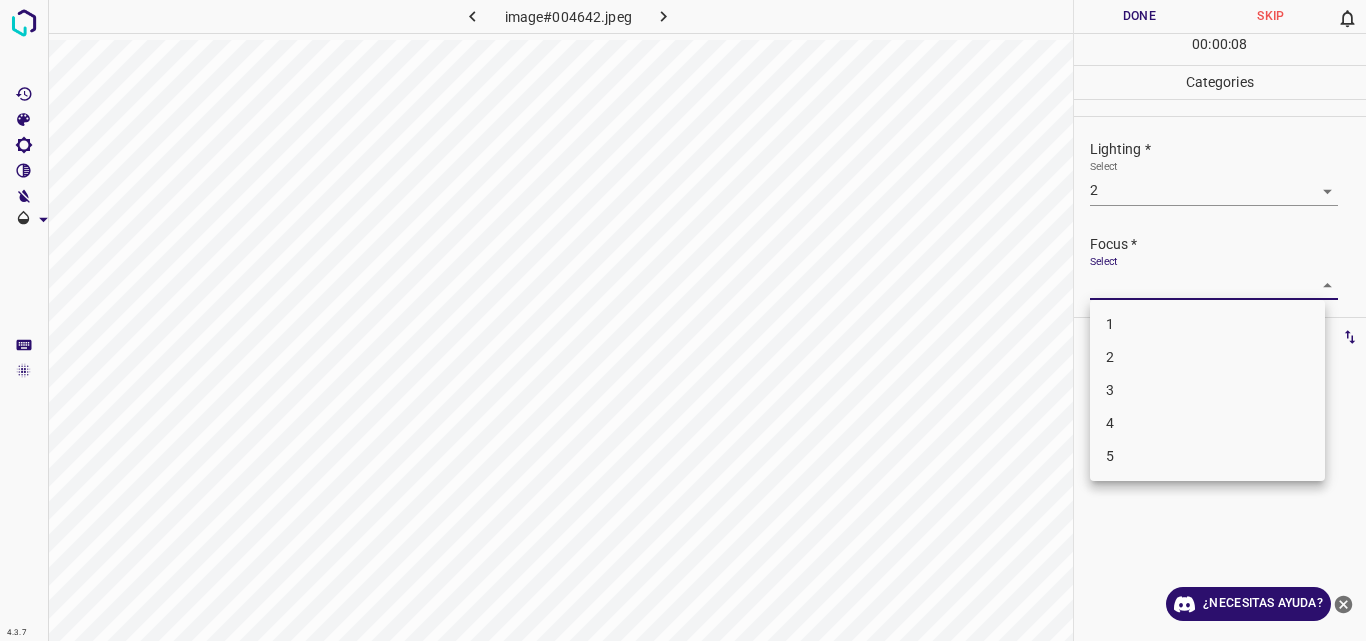click on "4.3.7 image#004642.jpeg Done Skip 0 00   : 00   : 08   Categories Lighting *  Select 2 2 Focus *  Select ​ Overall *  Select ​ Labels   0 Categories 1 Lighting 2 Focus 3 Overall Tools Space Change between modes (Draw & Edit) I Auto labeling R Restore zoom M Zoom in N Zoom out Delete Delete selecte label Filters Z Restore filters X Saturation filter C Brightness filter V Contrast filter B Gray scale filter General O Download ¿Necesitas ayuda? Original text Rate this translation Your feedback will be used to help improve Google Translate - Texto - Esconder - Borrar 1 2 3 4 5" at bounding box center [683, 320] 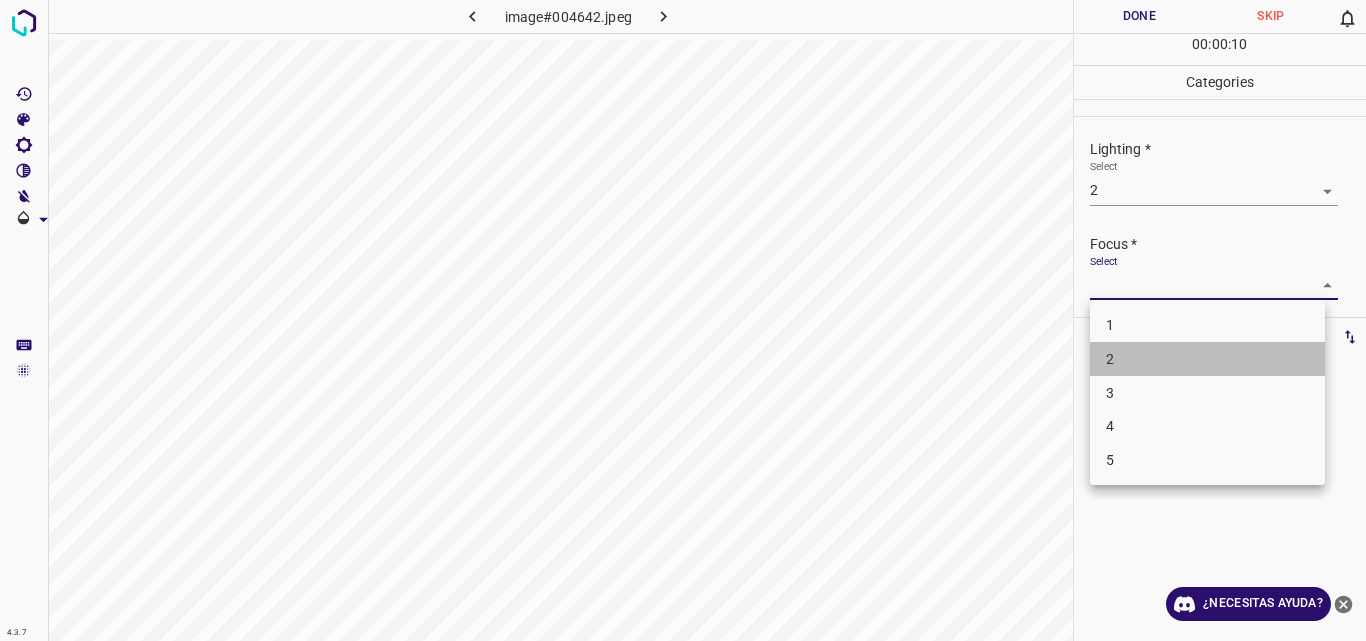 click on "2" at bounding box center [1207, 359] 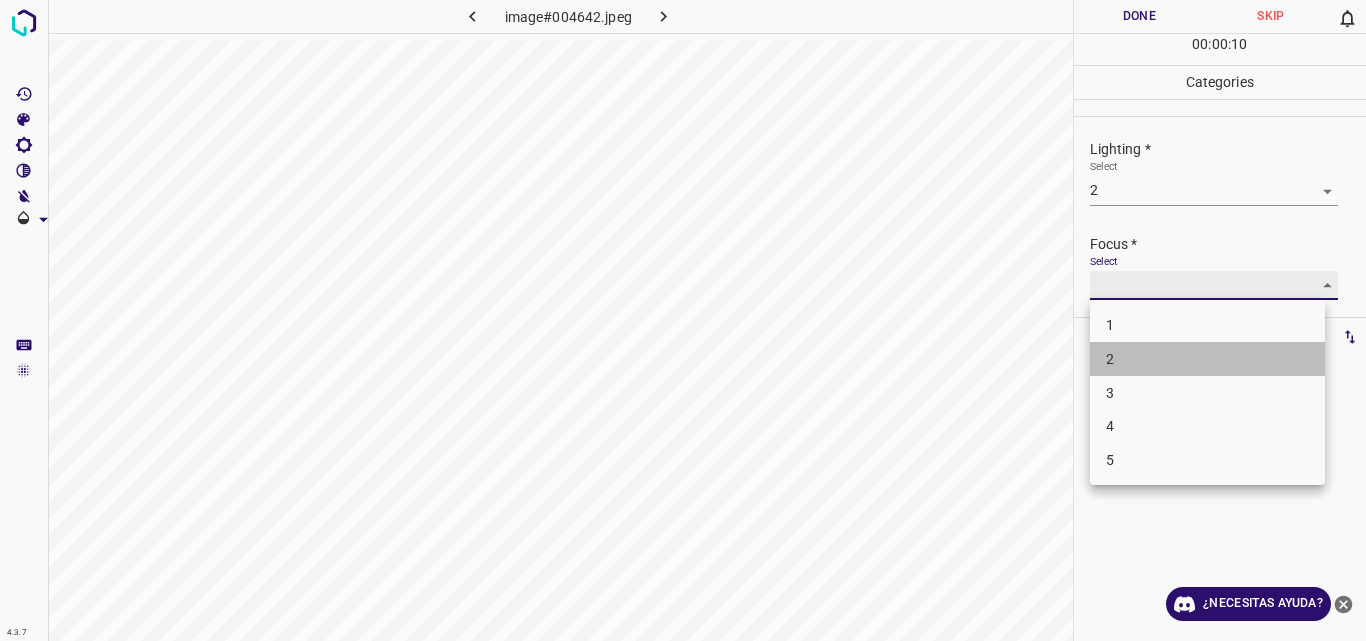 type on "2" 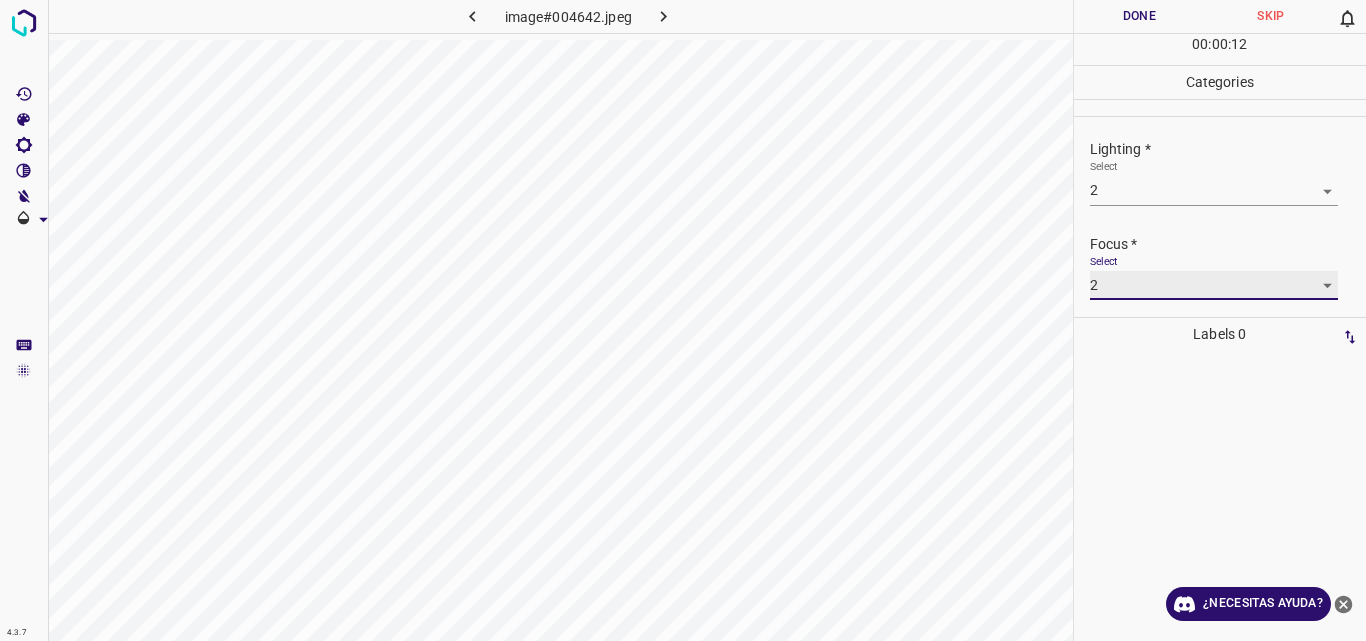 scroll, scrollTop: 98, scrollLeft: 0, axis: vertical 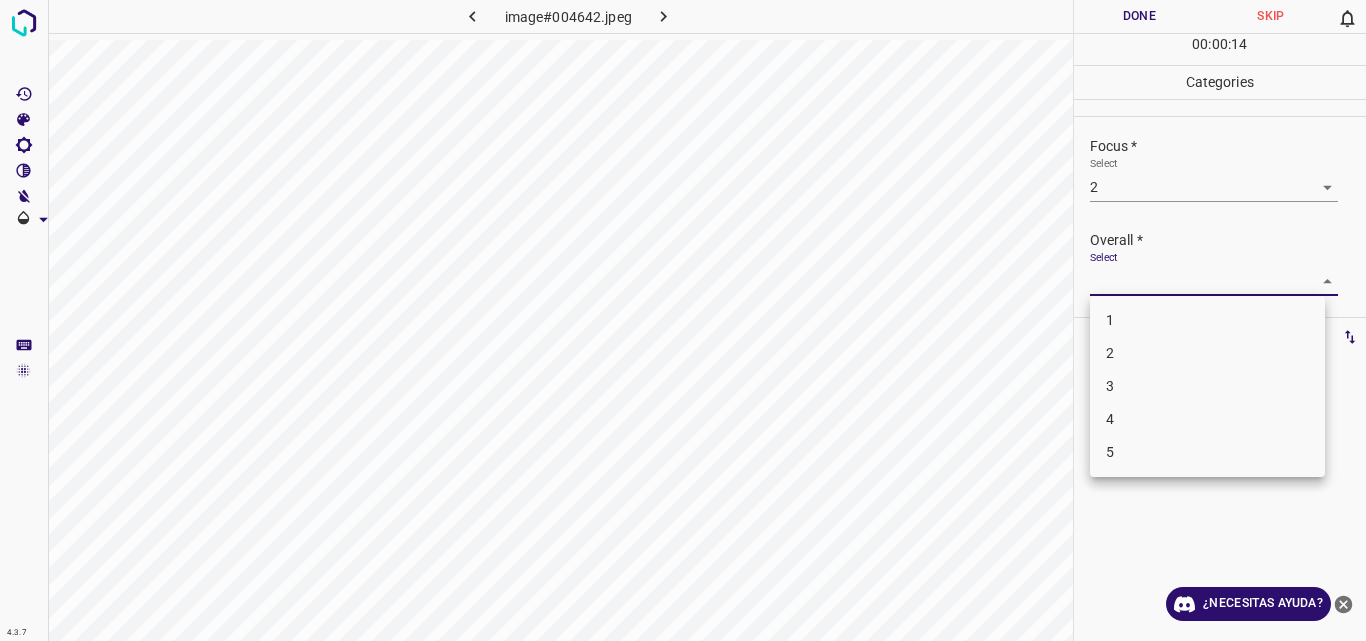 click on "4.3.7 image#004642.jpeg Done Skip 0 00   : 00   : 14   Categories Lighting *  Select 2 2 Focus *  Select 2 2 Overall *  Select ​ Labels   0 Categories 1 Lighting 2 Focus 3 Overall Tools Space Change between modes (Draw & Edit) I Auto labeling R Restore zoom M Zoom in N Zoom out Delete Delete selecte label Filters Z Restore filters X Saturation filter C Brightness filter V Contrast filter B Gray scale filter General O Download ¿Necesitas ayuda? Original text Rate this translation Your feedback will be used to help improve Google Translate - Texto - Esconder - Borrar 1 2 3 4 5" at bounding box center (683, 320) 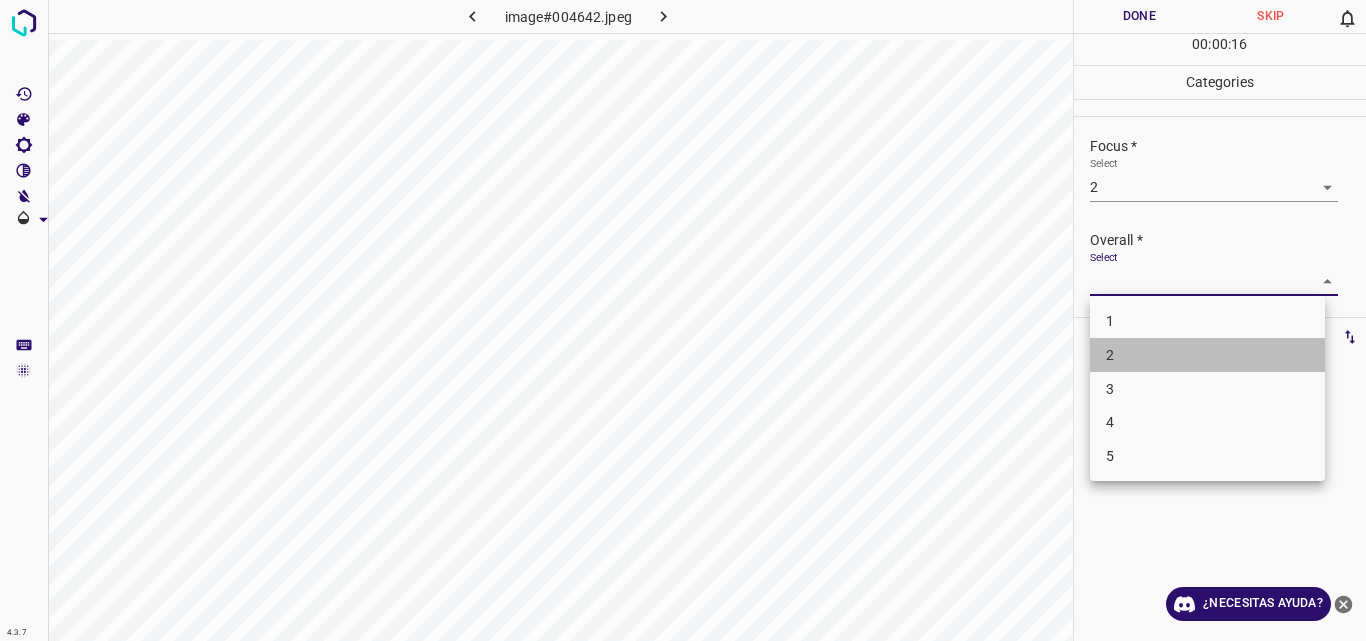 click on "2" at bounding box center [1207, 355] 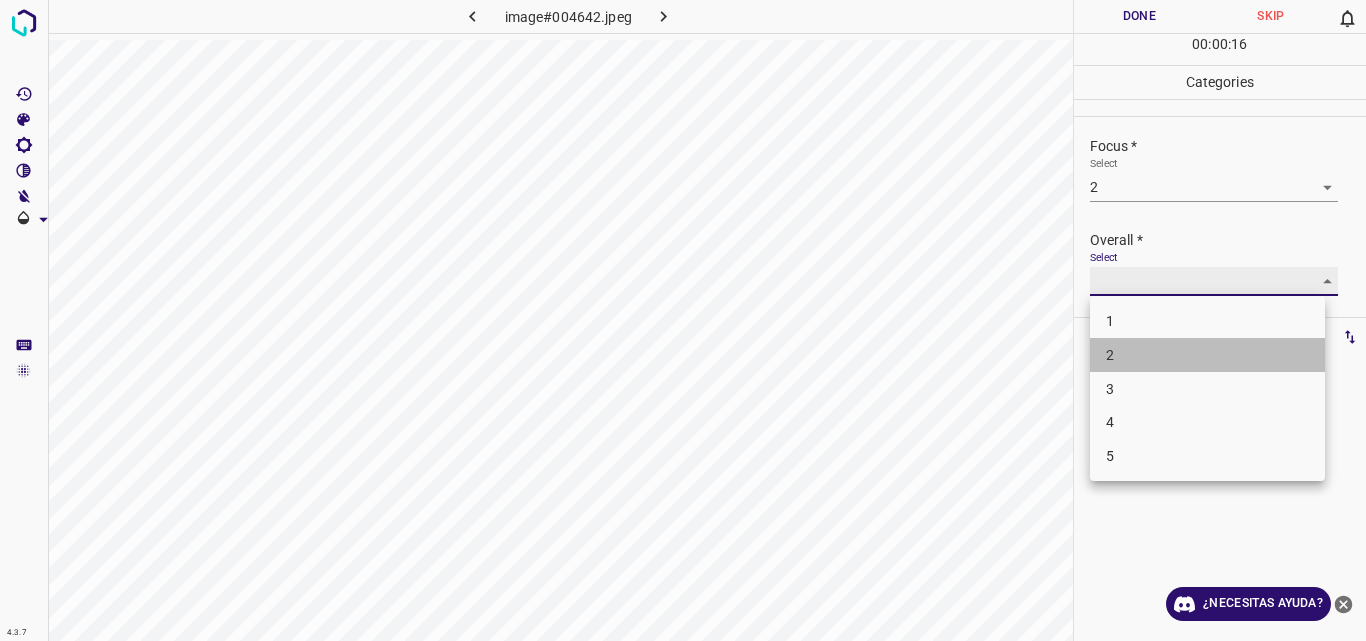 type on "2" 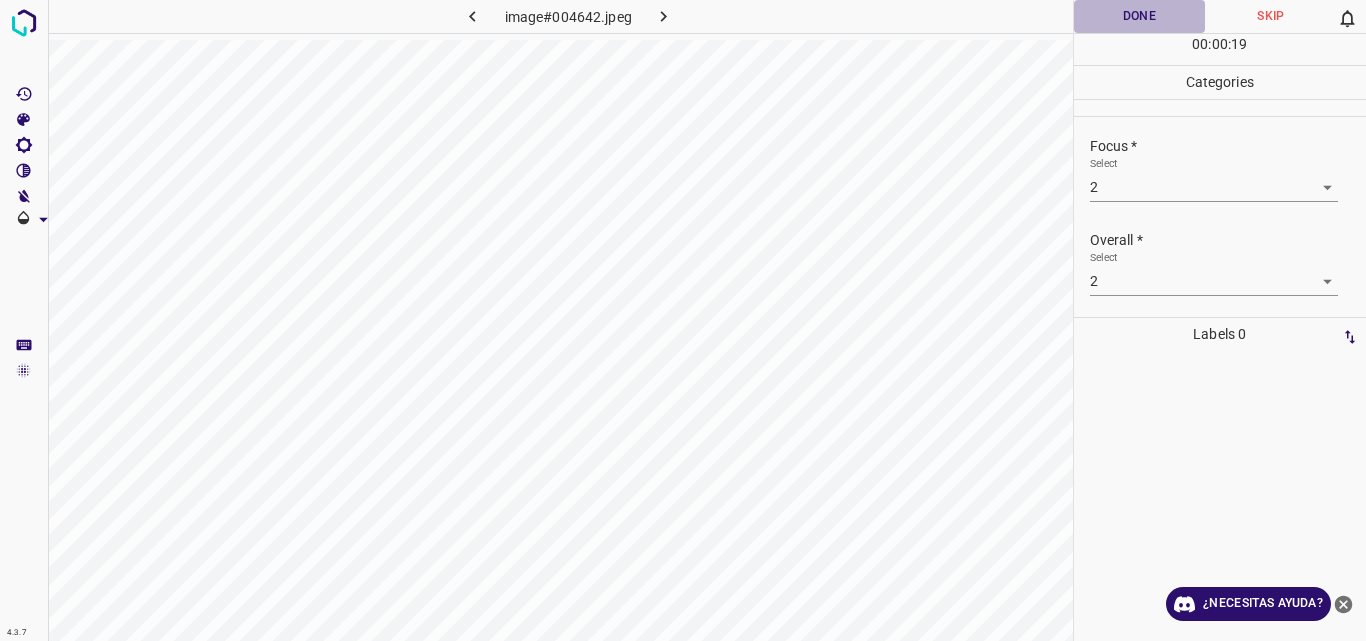 click on "Done" at bounding box center [1140, 16] 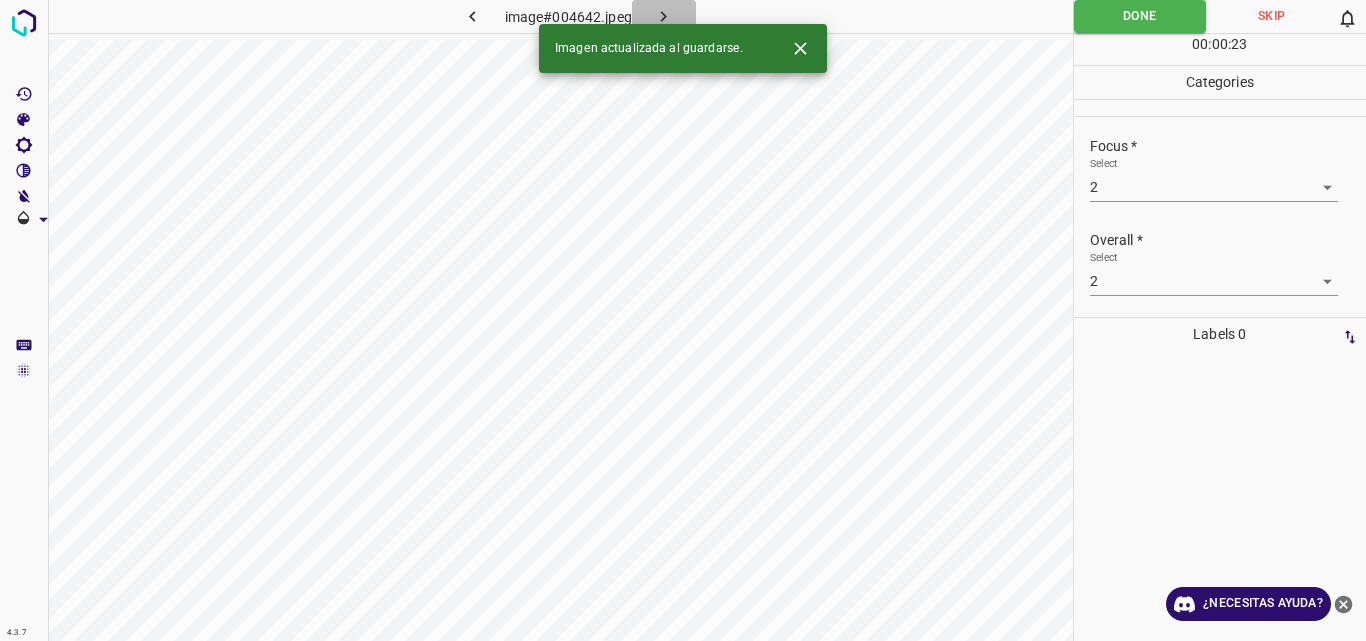 click 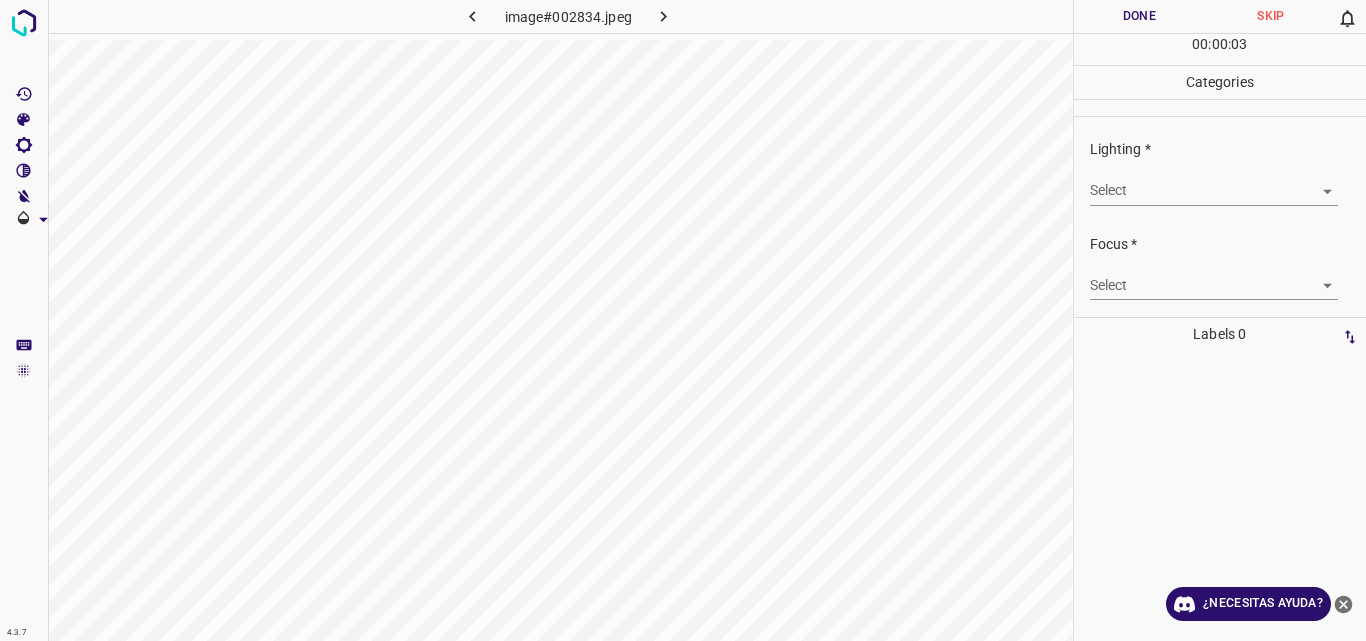 click on "4.3.7 image#002834.jpeg Done Skip 0 00   : 00   : 03   Categories Lighting *  Select ​ Focus *  Select ​ Overall *  Select ​ Labels   0 Categories 1 Lighting 2 Focus 3 Overall Tools Space Change between modes (Draw & Edit) I Auto labeling R Restore zoom M Zoom in N Zoom out Delete Delete selecte label Filters Z Restore filters X Saturation filter C Brightness filter V Contrast filter B Gray scale filter General O Download ¿Necesitas ayuda? Original text Rate this translation Your feedback will be used to help improve Google Translate - Texto - Esconder - Borrar" at bounding box center (683, 320) 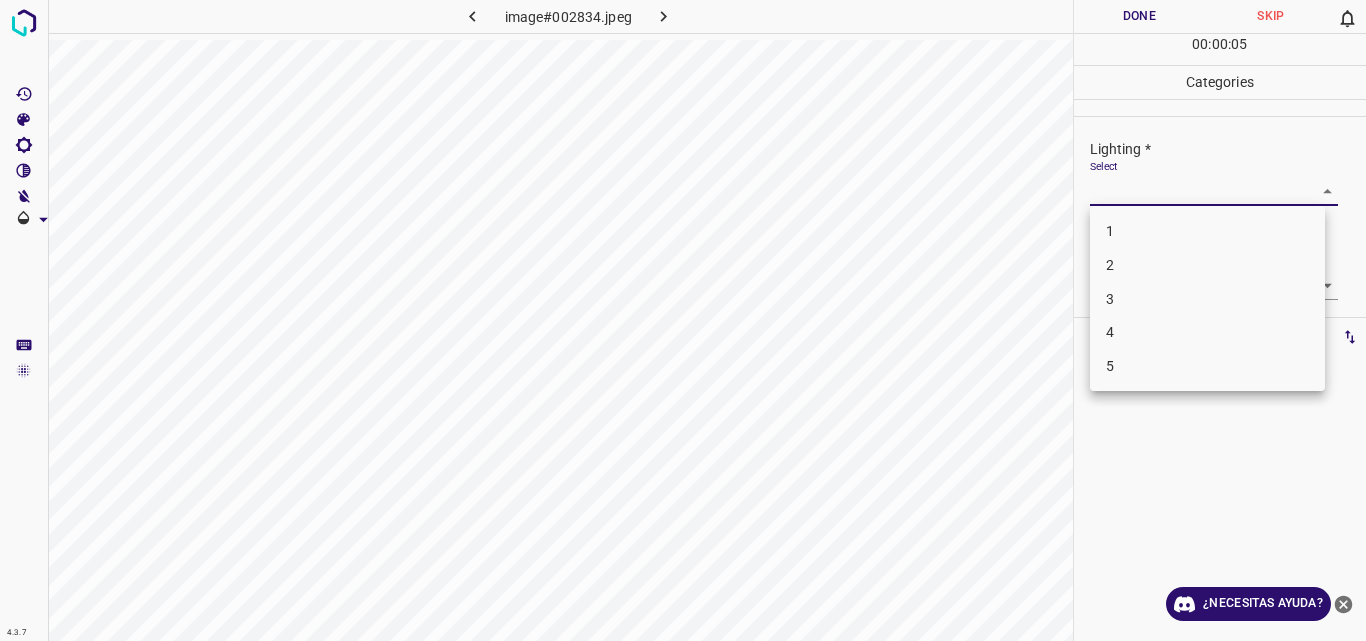 click on "3" at bounding box center [1207, 299] 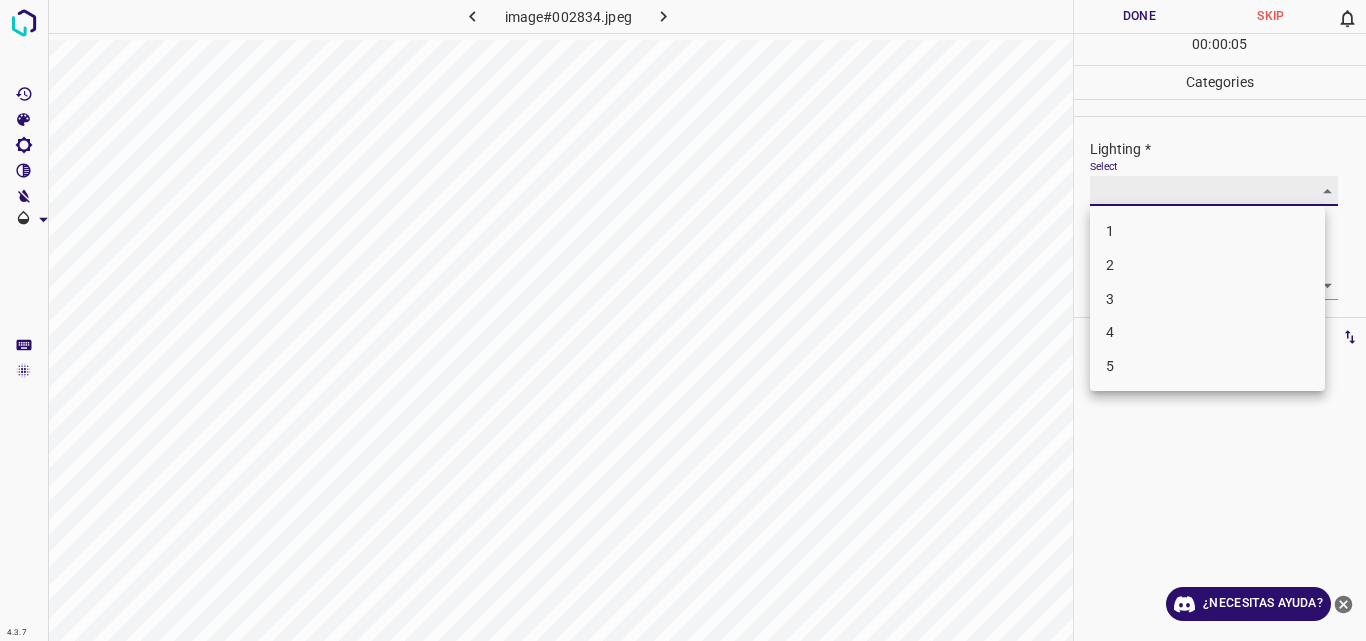 type on "3" 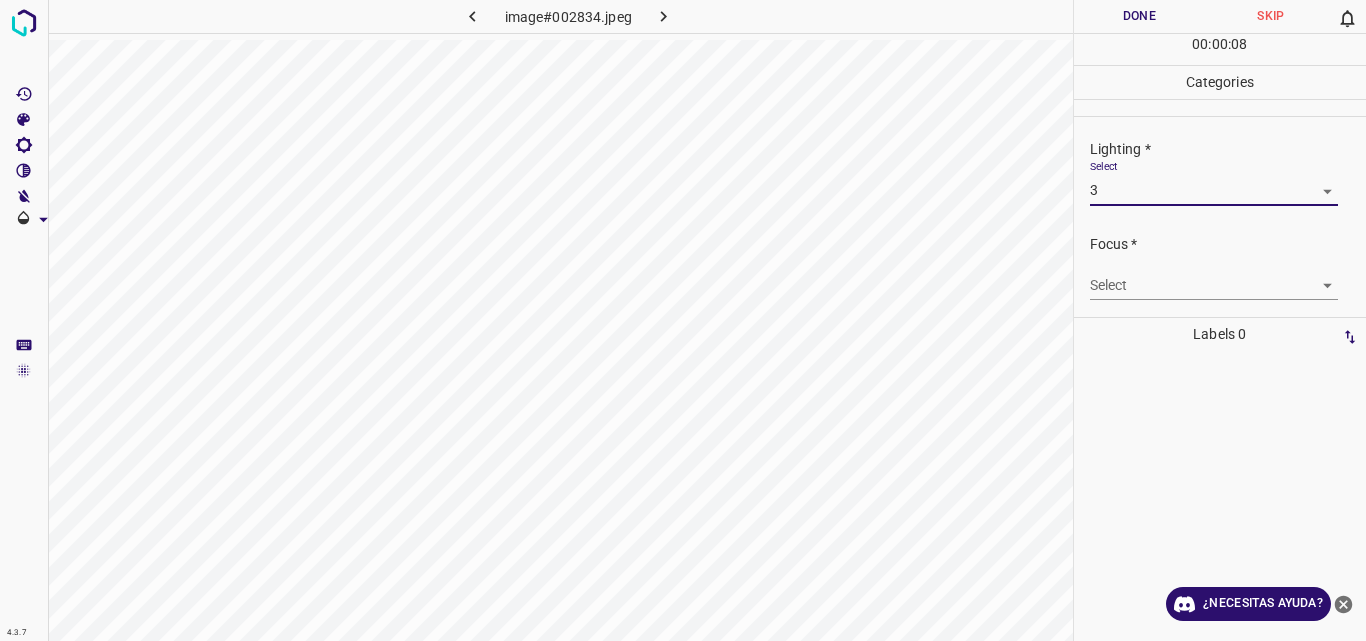click on "4.3.7 image#002834.jpeg Done Skip 0 00   : 00   : 08   Categories Lighting *  Select 3 3 Focus *  Select ​ Overall *  Select ​ Labels   0 Categories 1 Lighting 2 Focus 3 Overall Tools Space Change between modes (Draw & Edit) I Auto labeling R Restore zoom M Zoom in N Zoom out Delete Delete selecte label Filters Z Restore filters X Saturation filter C Brightness filter V Contrast filter B Gray scale filter General O Download ¿Necesitas ayuda? Original text Rate this translation Your feedback will be used to help improve Google Translate - Texto - Esconder - Borrar" at bounding box center [683, 320] 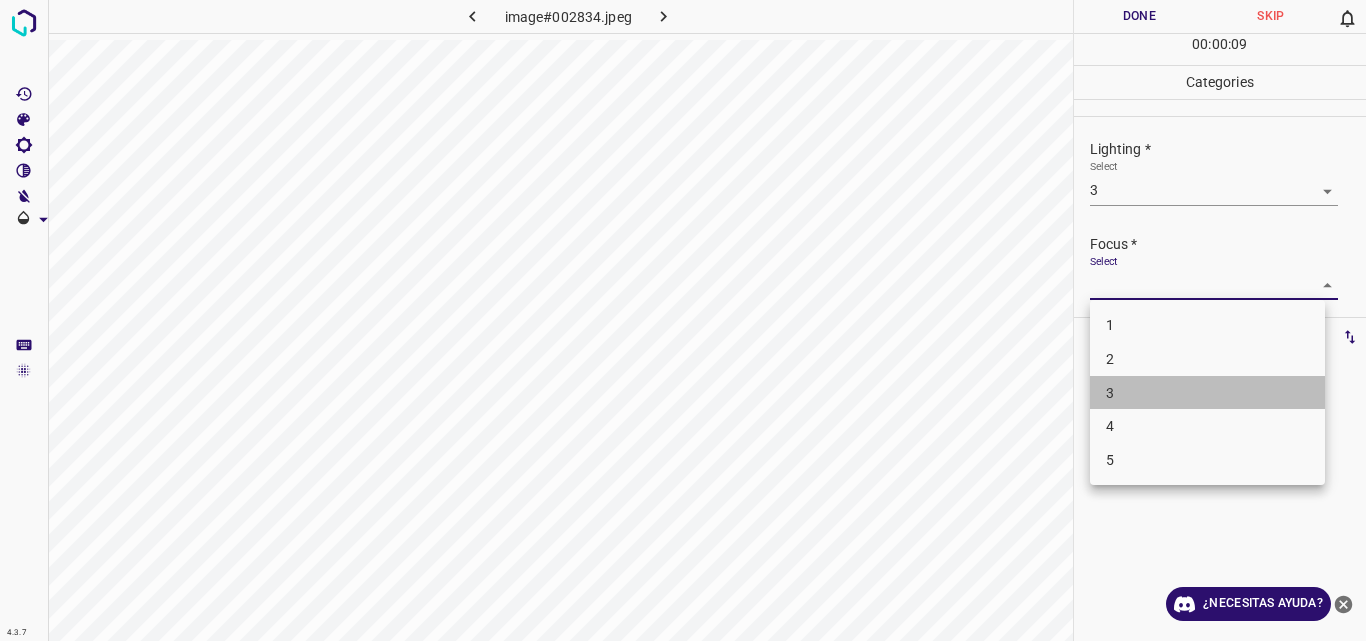 click on "3" at bounding box center (1207, 393) 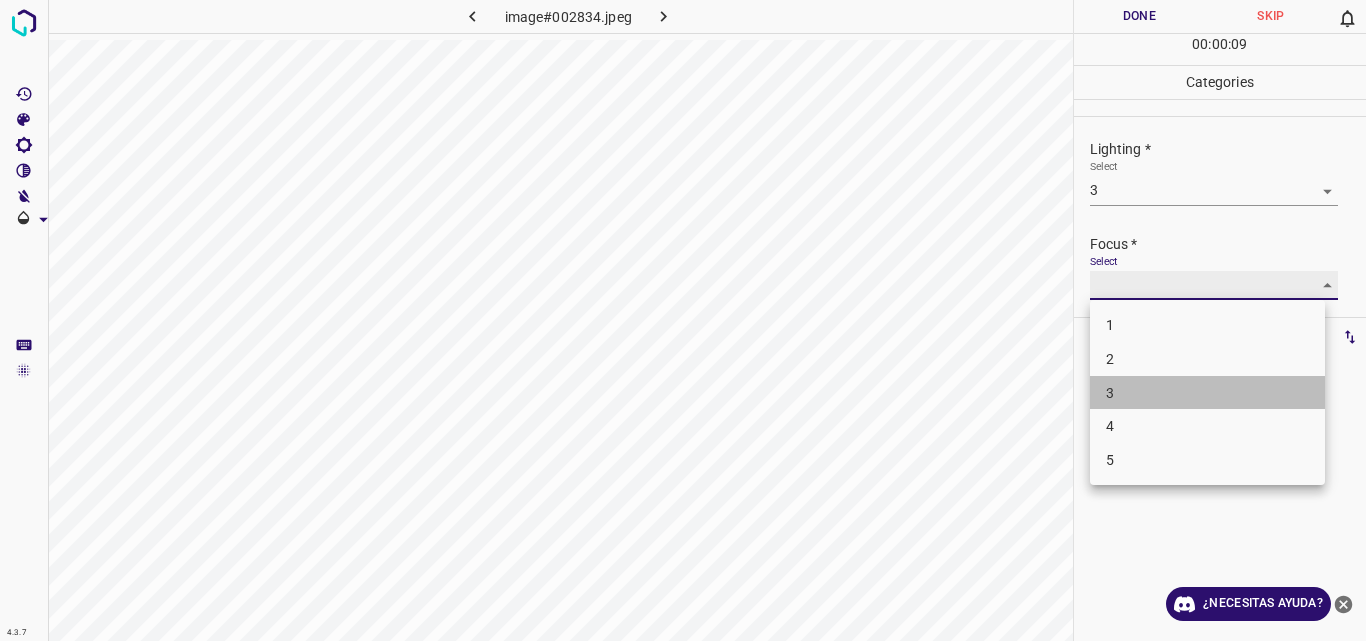 type on "3" 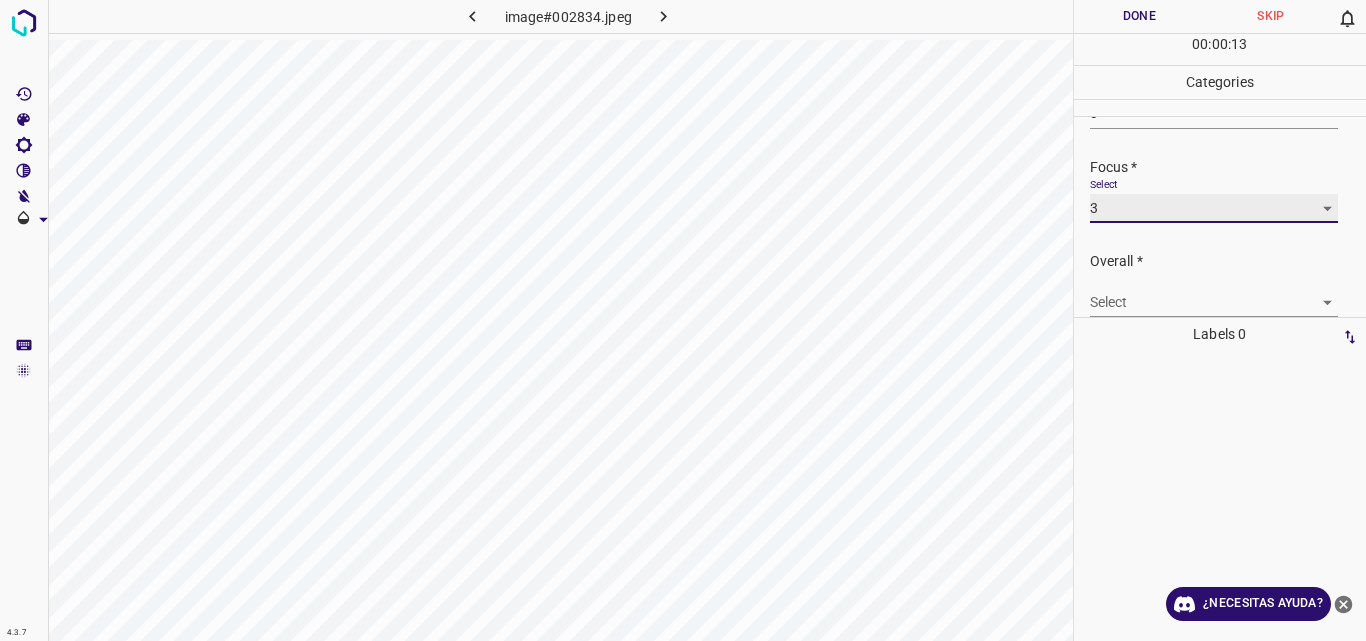 scroll, scrollTop: 98, scrollLeft: 0, axis: vertical 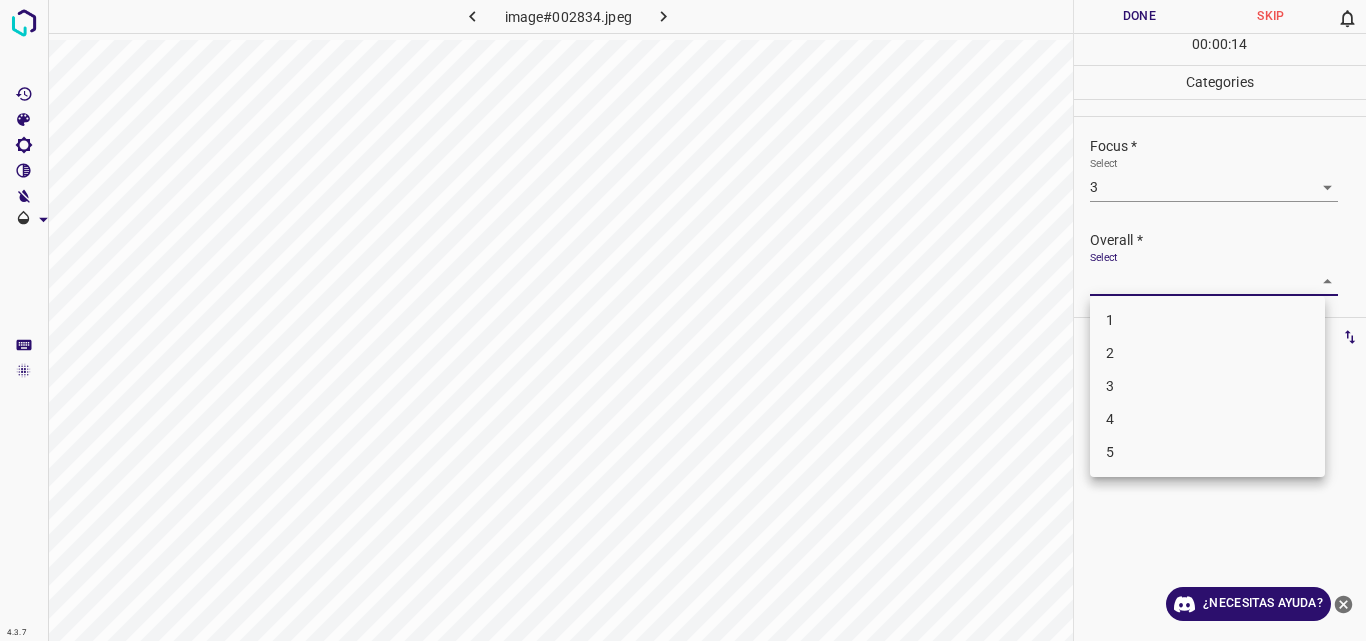 click on "4.3.7 image#002834.jpeg Done Skip 0 00   : 00   : 14   Categories Lighting *  Select 3 3 Focus *  Select 3 3 Overall *  Select ​ Labels   0 Categories 1 Lighting 2 Focus 3 Overall Tools Space Change between modes (Draw & Edit) I Auto labeling R Restore zoom M Zoom in N Zoom out Delete Delete selecte label Filters Z Restore filters X Saturation filter C Brightness filter V Contrast filter B Gray scale filter General O Download ¿Necesitas ayuda? Original text Rate this translation Your feedback will be used to help improve Google Translate - Texto - Esconder - Borrar 1 2 3 4 5" at bounding box center [683, 320] 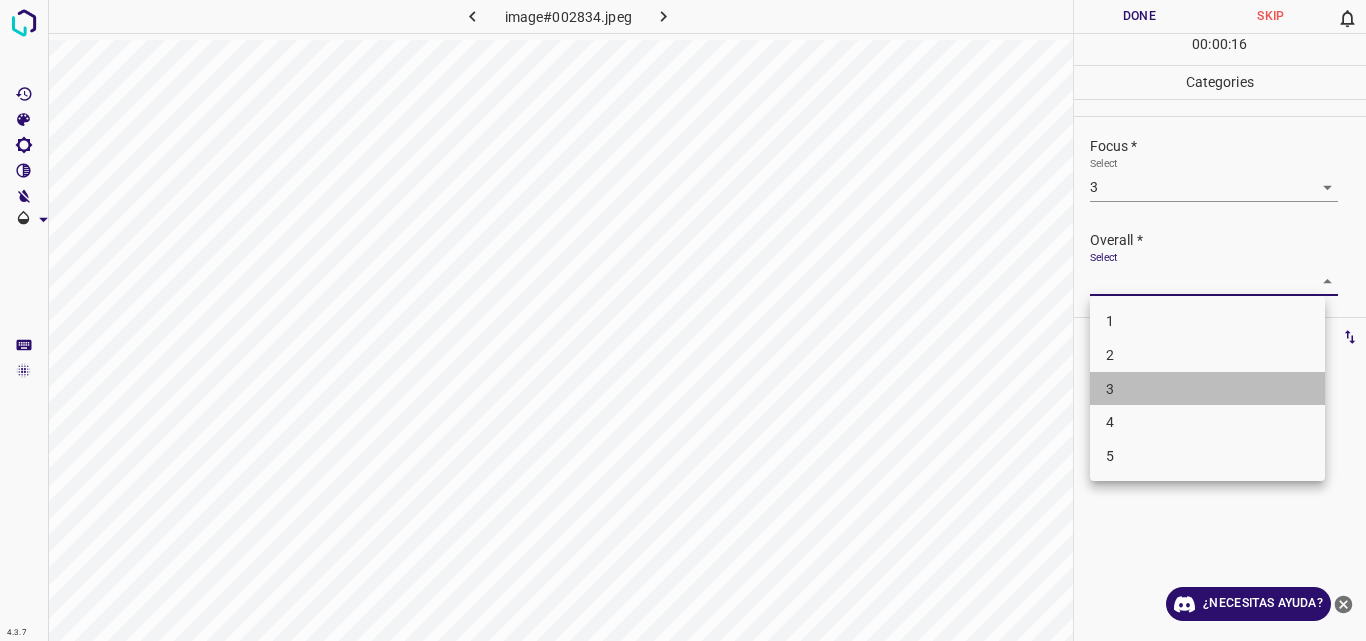 click on "3" at bounding box center [1207, 389] 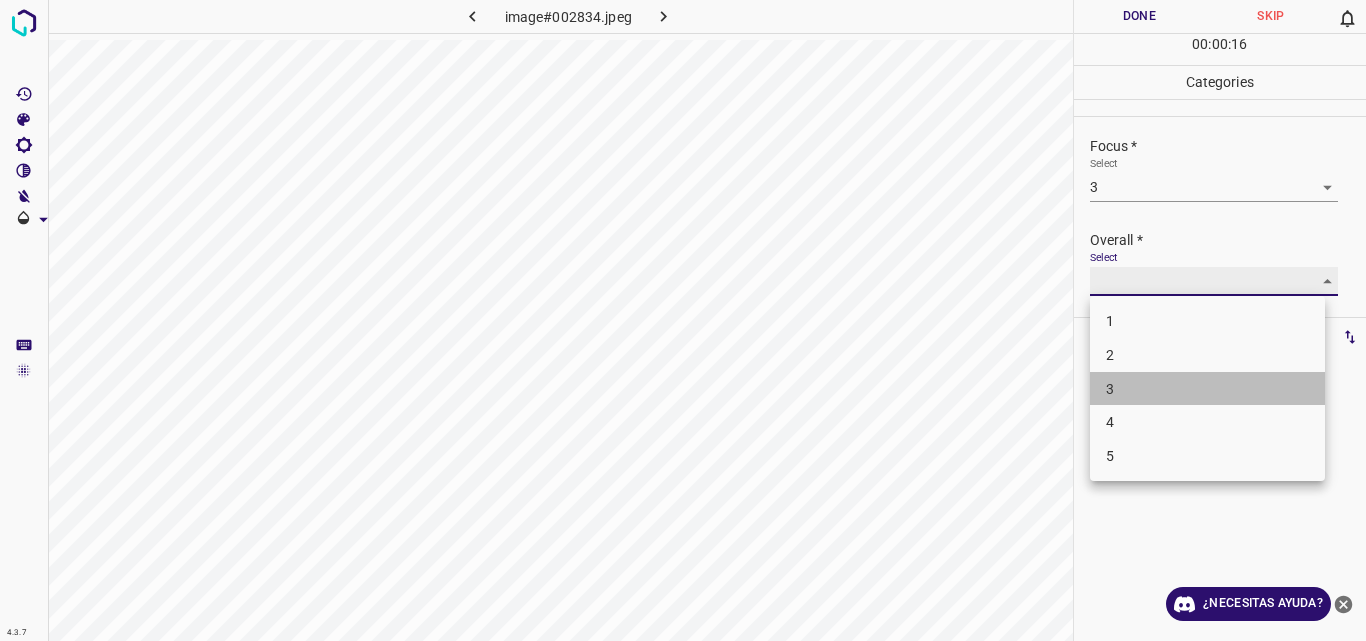 type on "3" 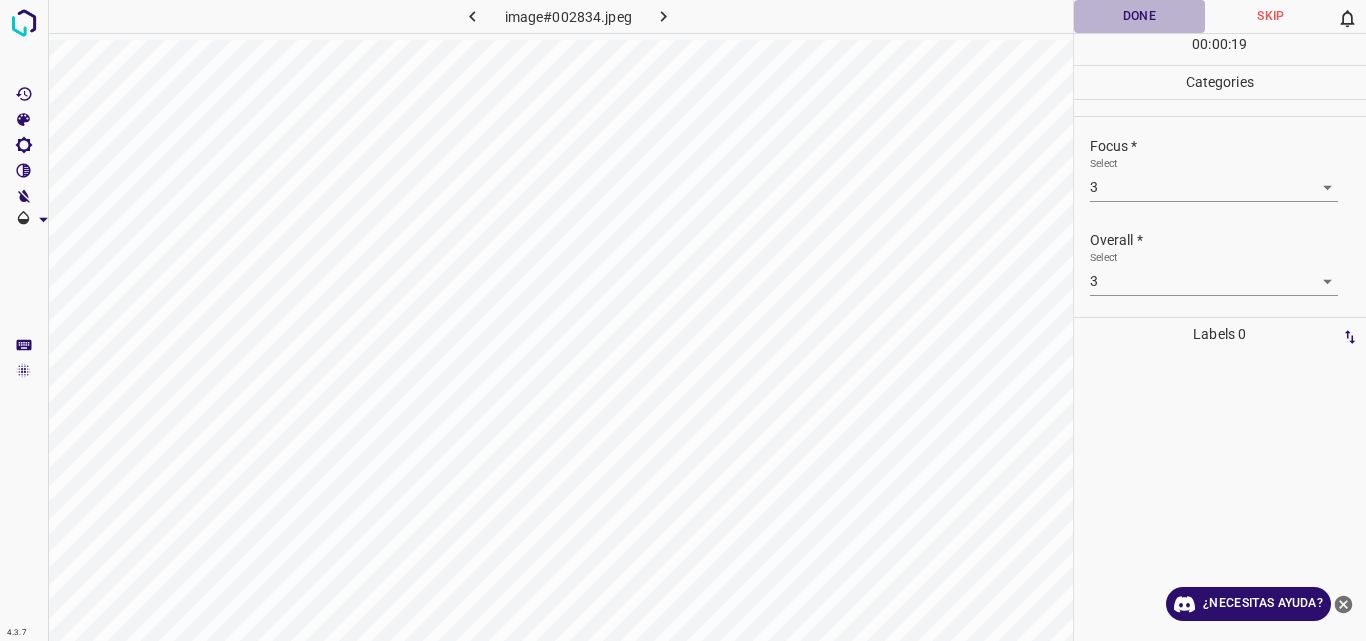 click on "Done" at bounding box center (1140, 16) 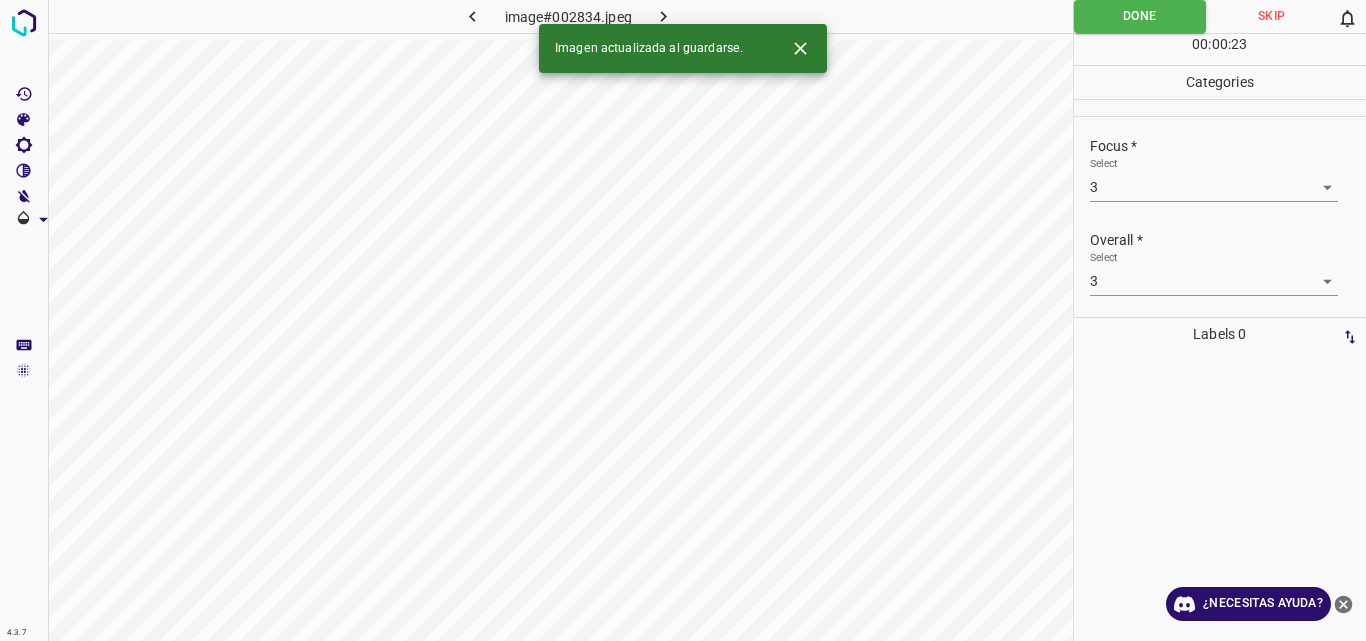 click 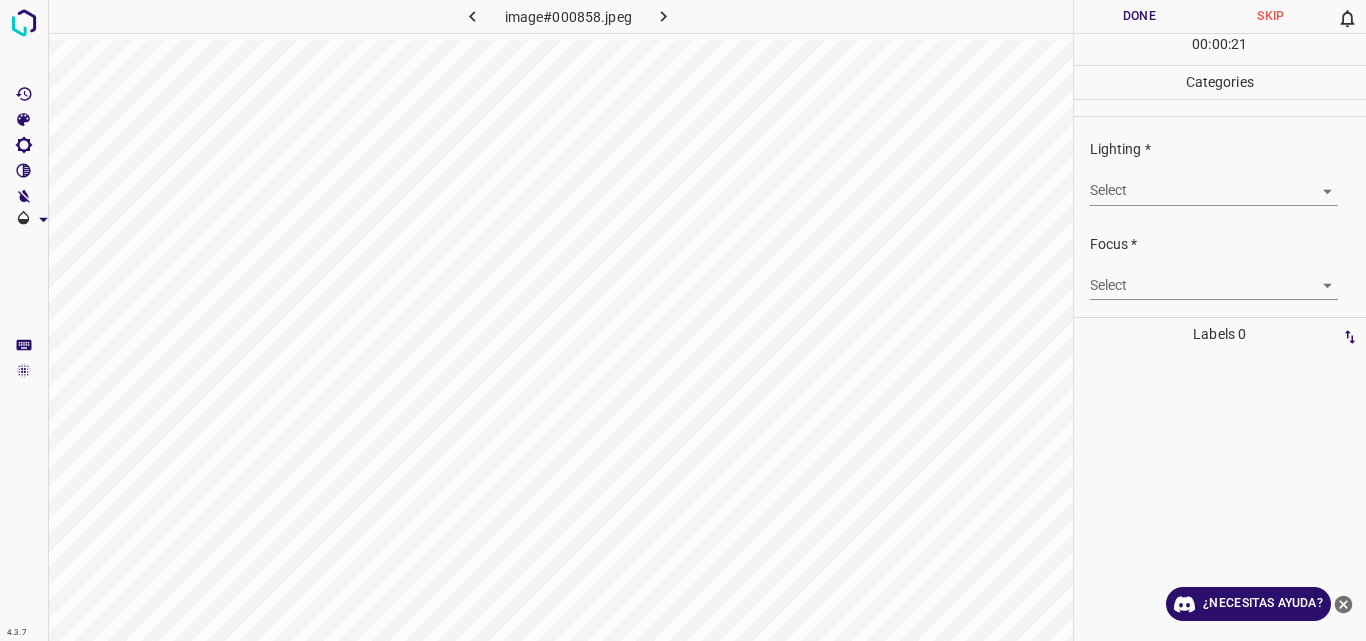 click on "4.3.7 image#000858.jpeg Done Skip 0 00   : 00   : 21   Categories Lighting *  Select ​ Focus *  Select ​ Overall *  Select ​ Labels   0 Categories 1 Lighting 2 Focus 3 Overall Tools Space Change between modes (Draw & Edit) I Auto labeling R Restore zoom M Zoom in N Zoom out Delete Delete selecte label Filters Z Restore filters X Saturation filter C Brightness filter V Contrast filter B Gray scale filter General O Download ¿Necesitas ayuda? Original text Rate this translation Your feedback will be used to help improve Google Translate - Texto - Esconder - Borrar" at bounding box center (683, 320) 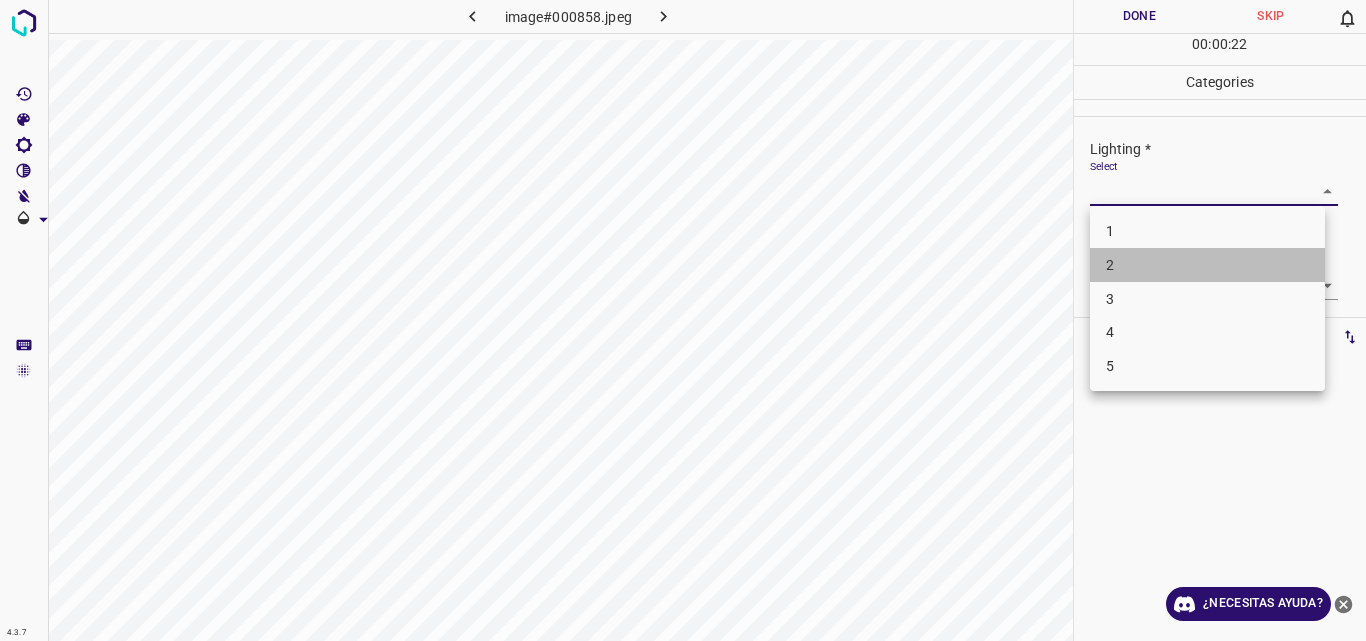 click on "2" at bounding box center [1207, 265] 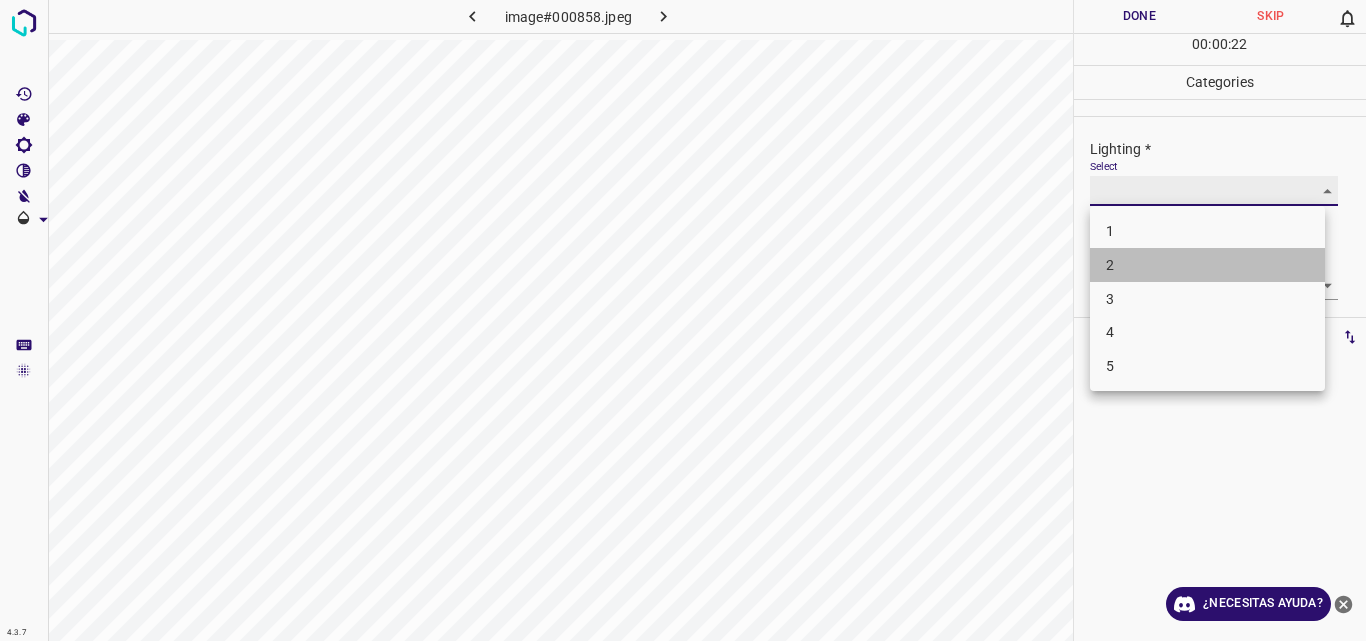 type on "2" 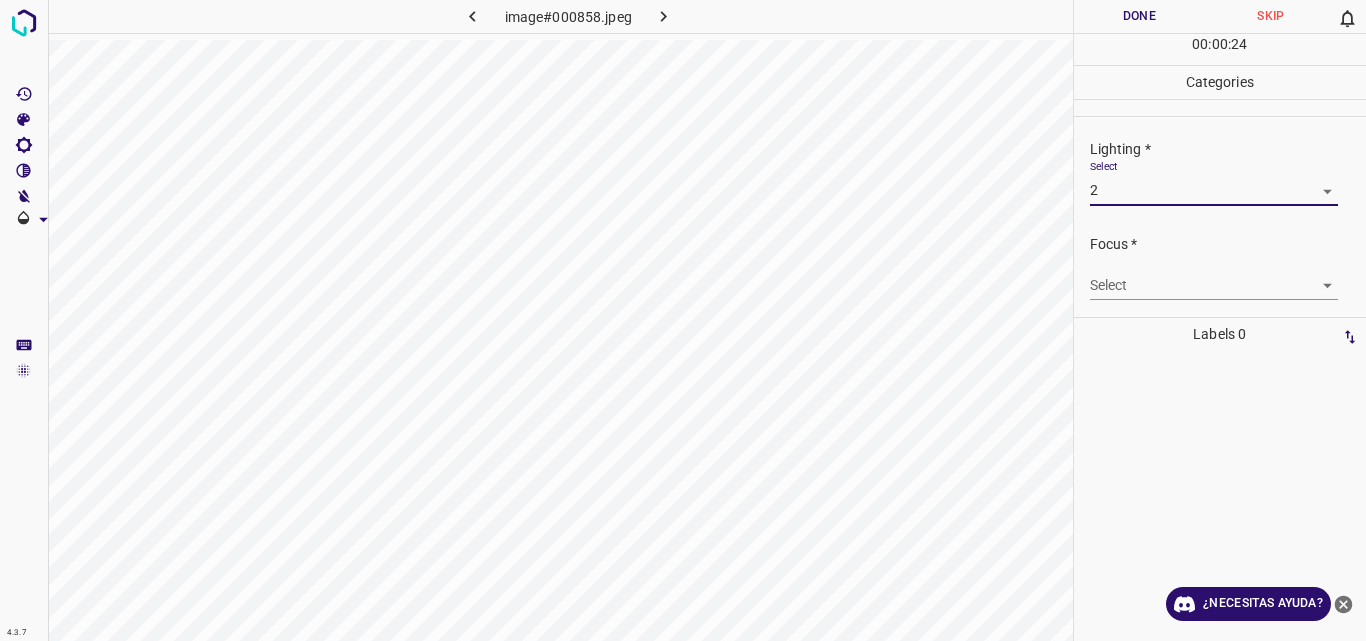click on "4.3.7 image#000858.jpeg Done Skip 0 00   : 00   : 24   Categories Lighting *  Select 2 2 Focus *  Select ​ Overall *  Select ​ Labels   0 Categories 1 Lighting 2 Focus 3 Overall Tools Space Change between modes (Draw & Edit) I Auto labeling R Restore zoom M Zoom in N Zoom out Delete Delete selecte label Filters Z Restore filters X Saturation filter C Brightness filter V Contrast filter B Gray scale filter General O Download ¿Necesitas ayuda? Original text Rate this translation Your feedback will be used to help improve Google Translate - Texto - Esconder - Borrar" at bounding box center [683, 320] 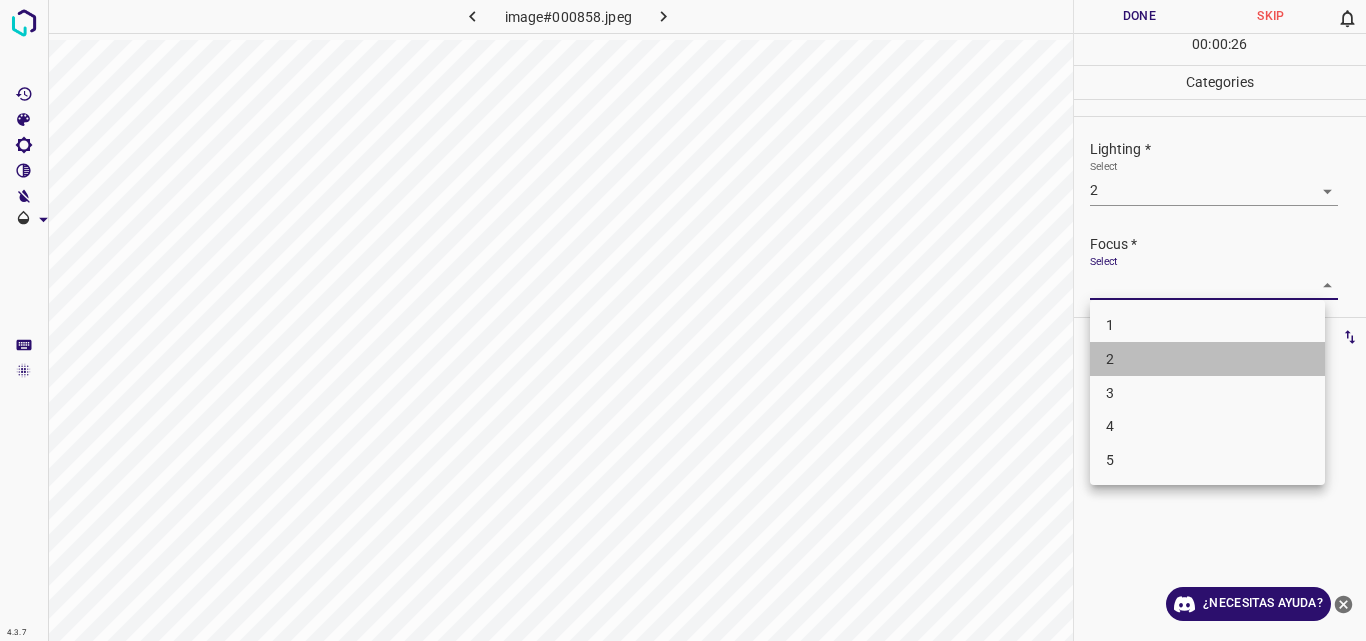 click on "2" at bounding box center [1207, 359] 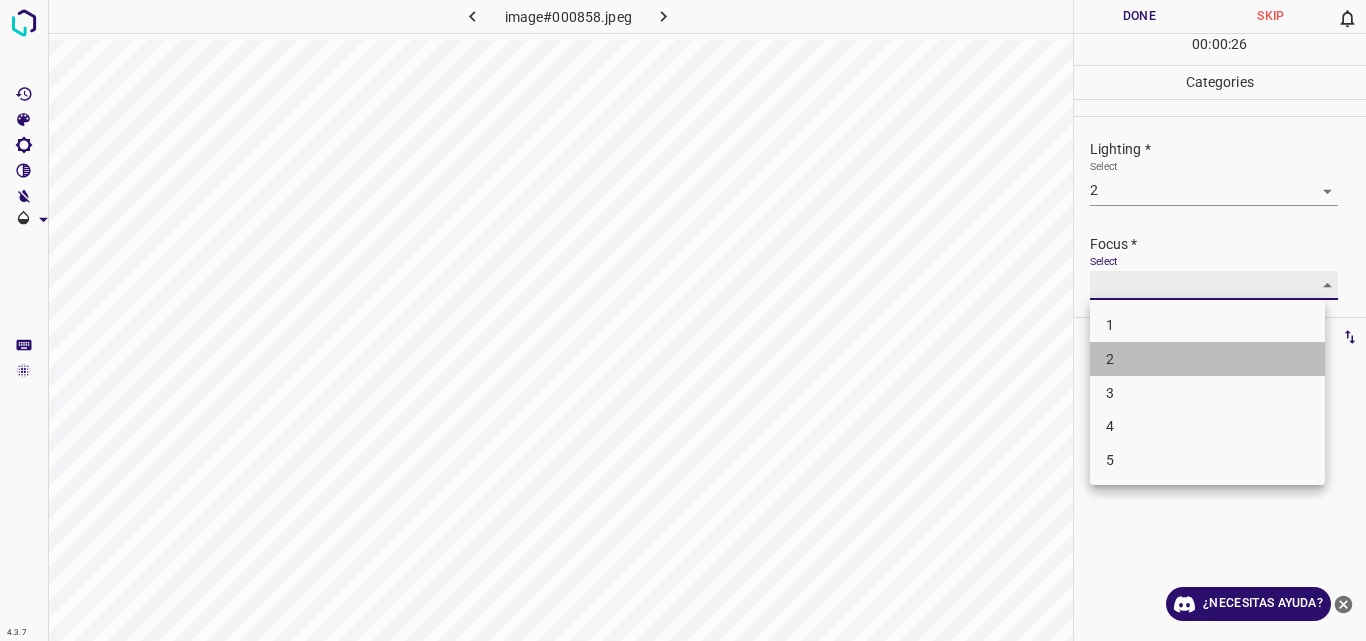 type on "2" 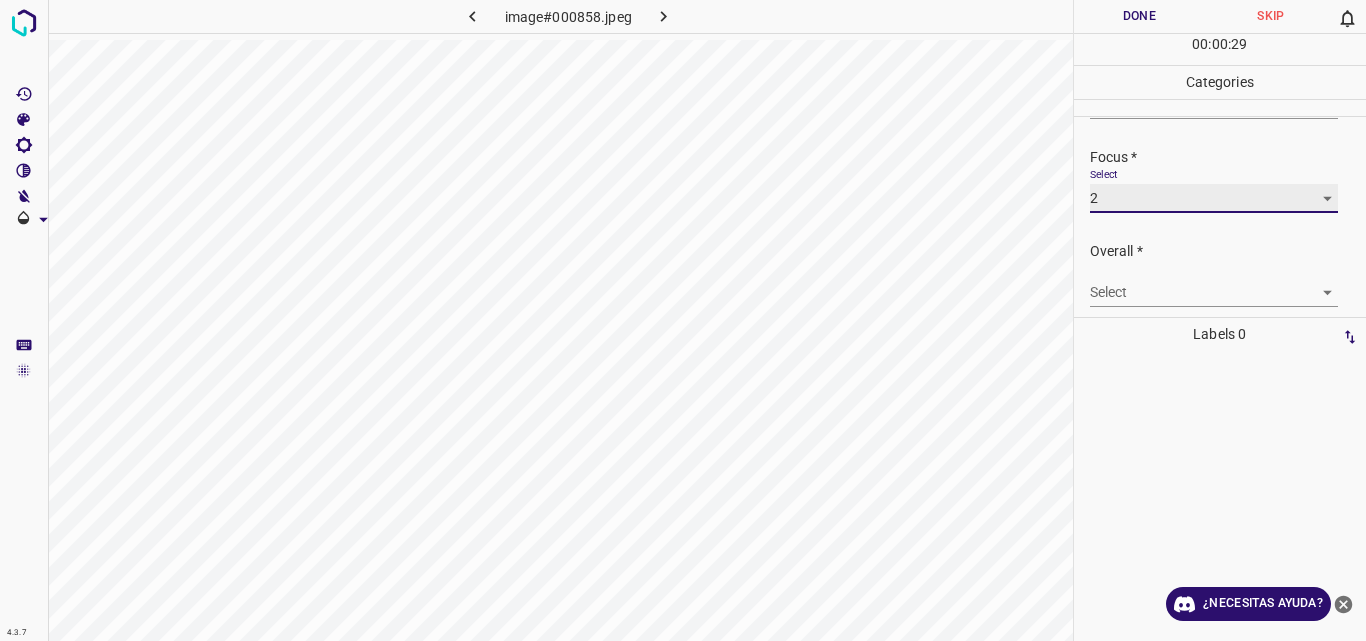 scroll, scrollTop: 98, scrollLeft: 0, axis: vertical 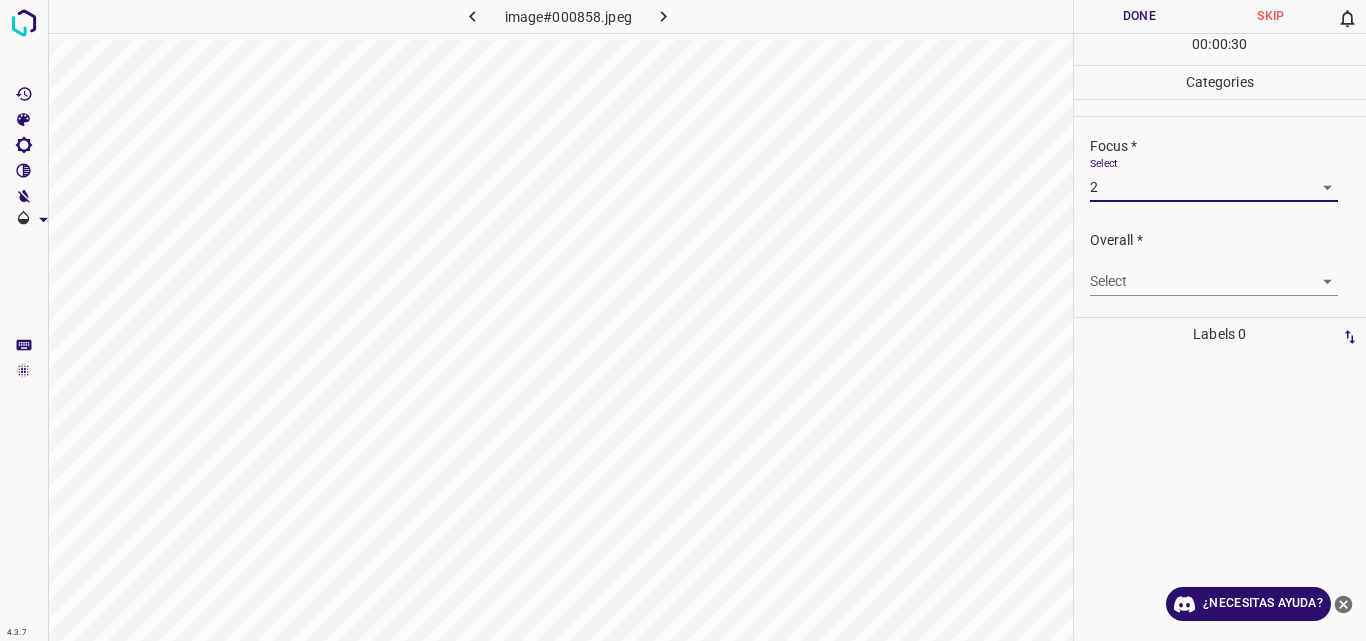 click on "4.3.7 image#000858.jpeg Done Skip 0 00   : 00   : 30   Categories Lighting *  Select 2 2 Focus *  Select 2 2 Overall *  Select ​ Labels   0 Categories 1 Lighting 2 Focus 3 Overall Tools Space Change between modes (Draw & Edit) I Auto labeling R Restore zoom M Zoom in N Zoom out Delete Delete selecte label Filters Z Restore filters X Saturation filter C Brightness filter V Contrast filter B Gray scale filter General O Download ¿Necesitas ayuda? Original text Rate this translation Your feedback will be used to help improve Google Translate - Texto - Esconder - Borrar" at bounding box center [683, 320] 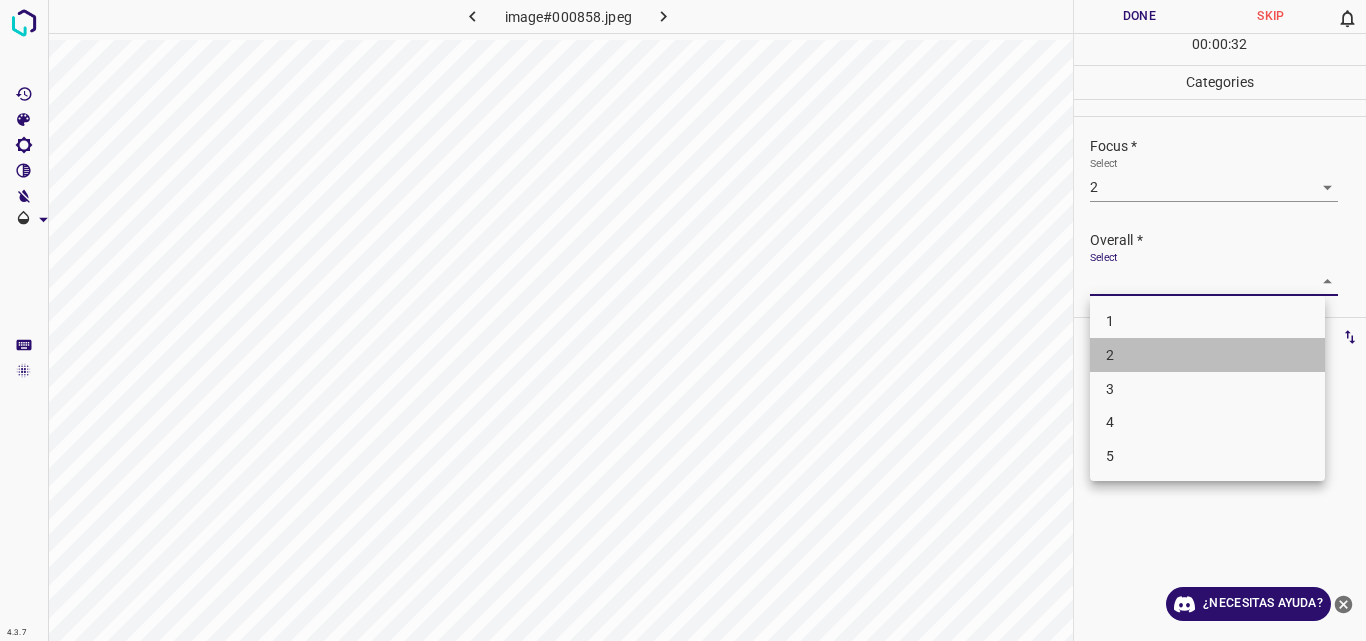 click on "2" at bounding box center (1207, 355) 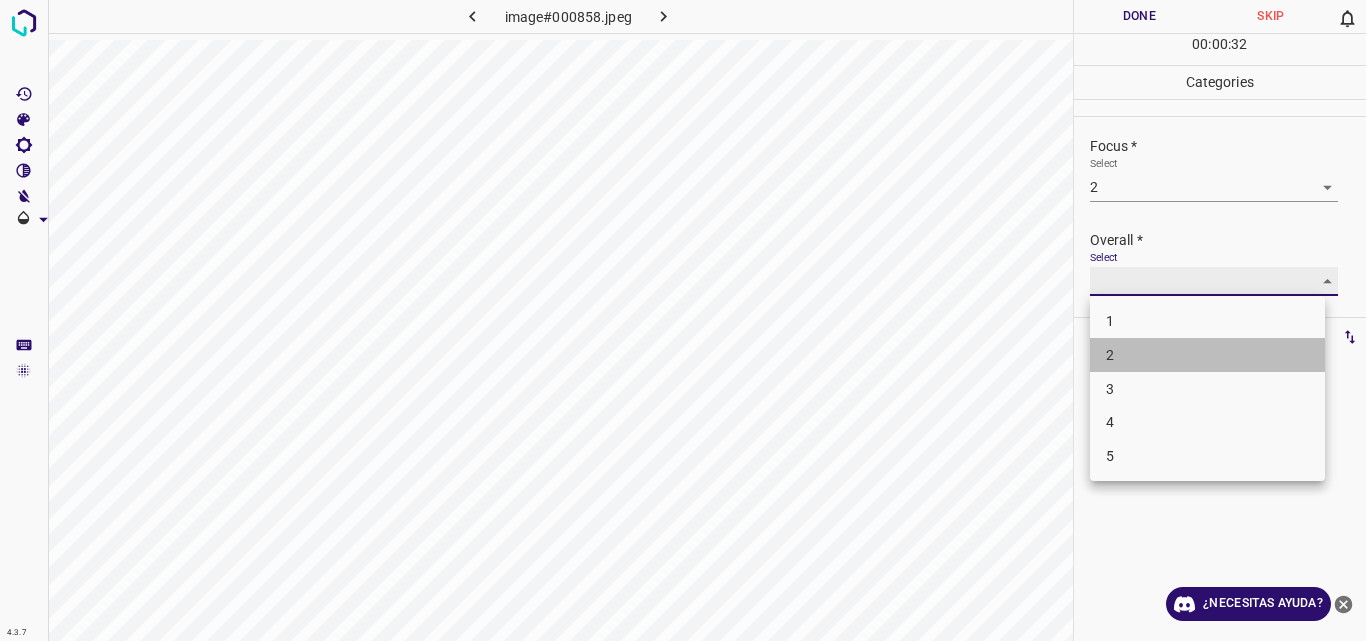 type on "2" 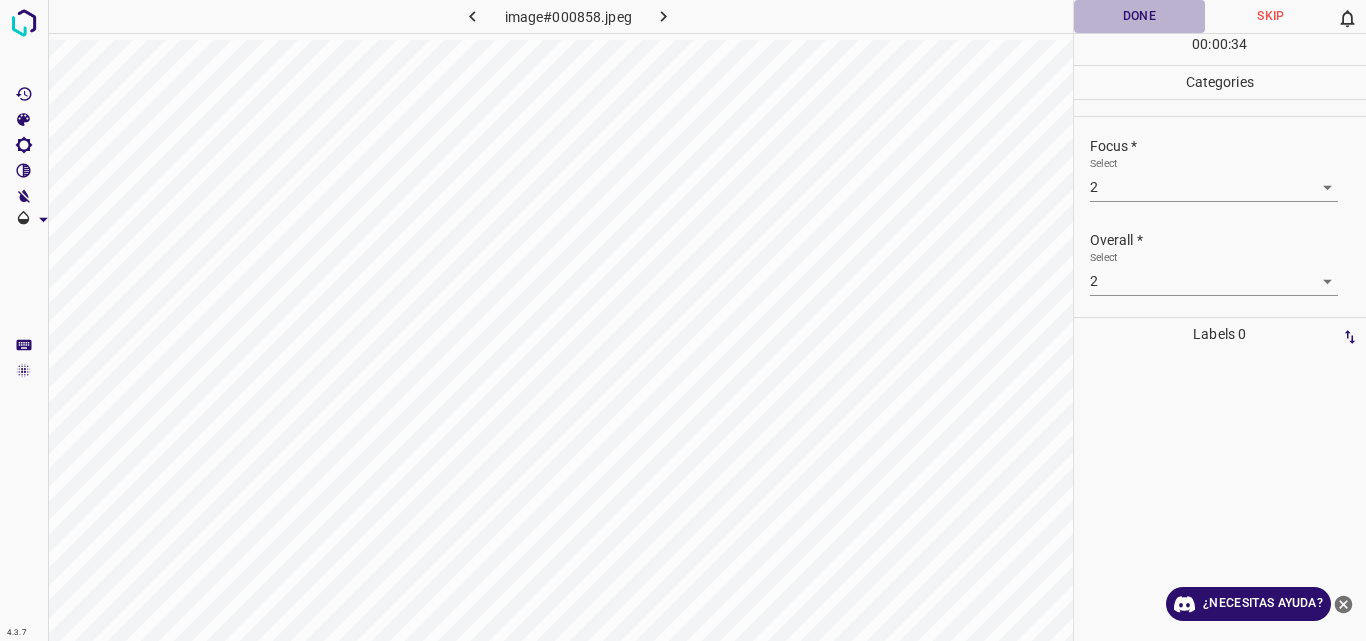 click on "Done" at bounding box center [1140, 16] 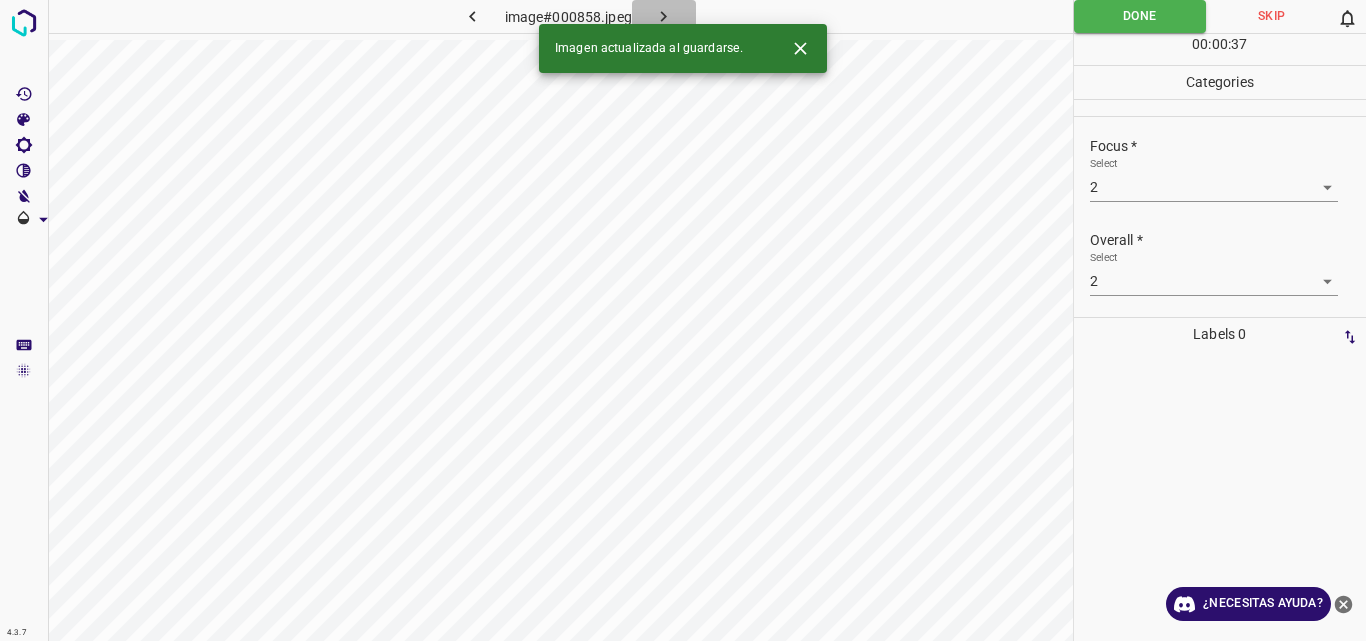 click 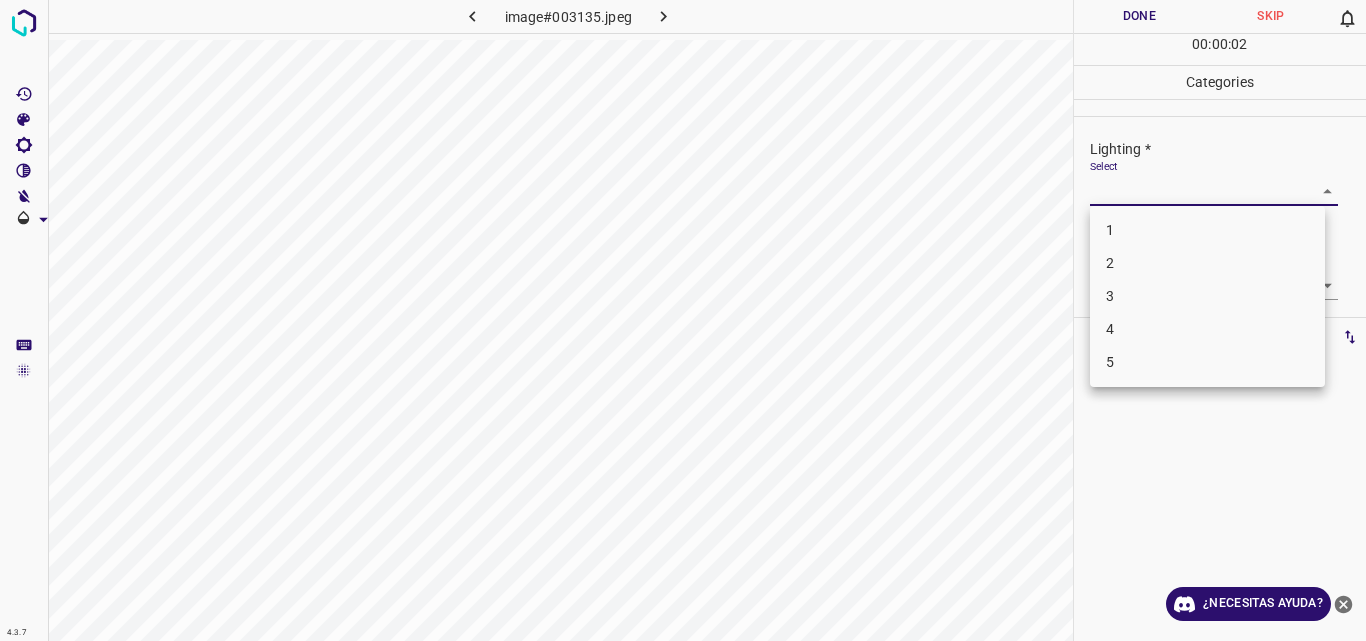 click on "4.3.7 image#003135.jpeg Done Skip 0 00   : 00   : 02   Categories Lighting *  Select ​ Focus *  Select ​ Overall *  Select ​ Labels   0 Categories 1 Lighting 2 Focus 3 Overall Tools Space Change between modes (Draw & Edit) I Auto labeling R Restore zoom M Zoom in N Zoom out Delete Delete selecte label Filters Z Restore filters X Saturation filter C Brightness filter V Contrast filter B Gray scale filter General O Download ¿Necesitas ayuda? Original text Rate this translation Your feedback will be used to help improve Google Translate - Texto - Esconder - Borrar 1 2 3 4 5" at bounding box center (683, 320) 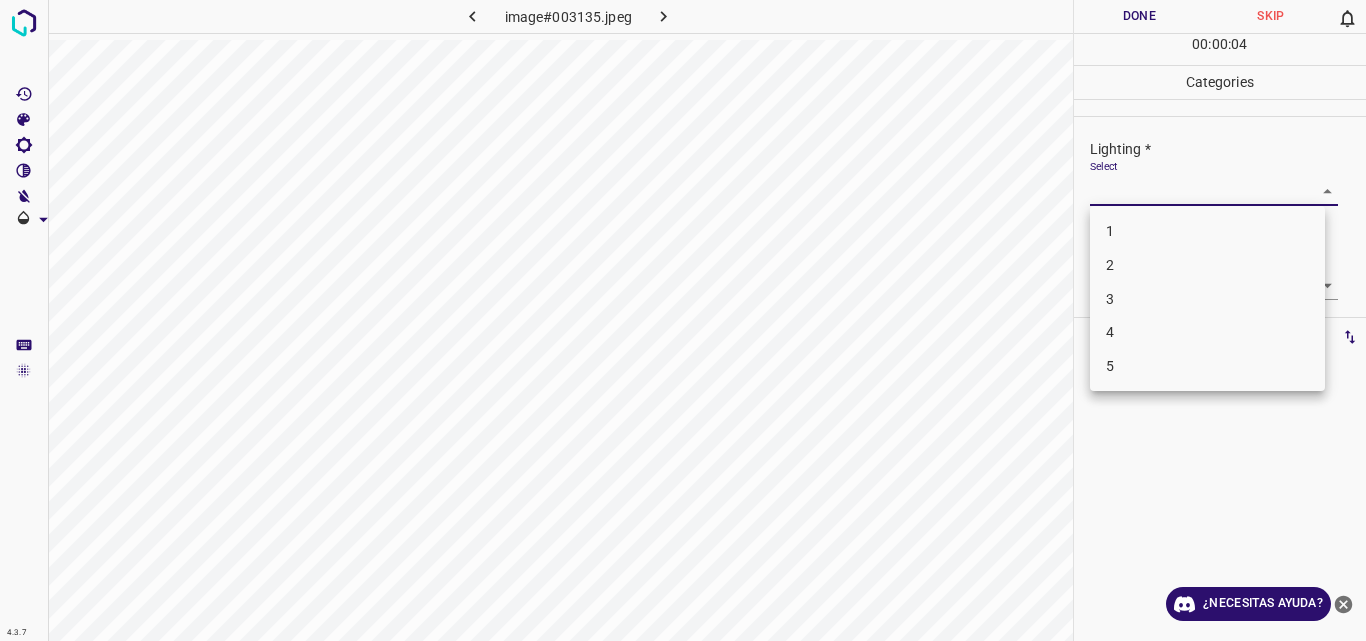 click on "3" at bounding box center (1207, 299) 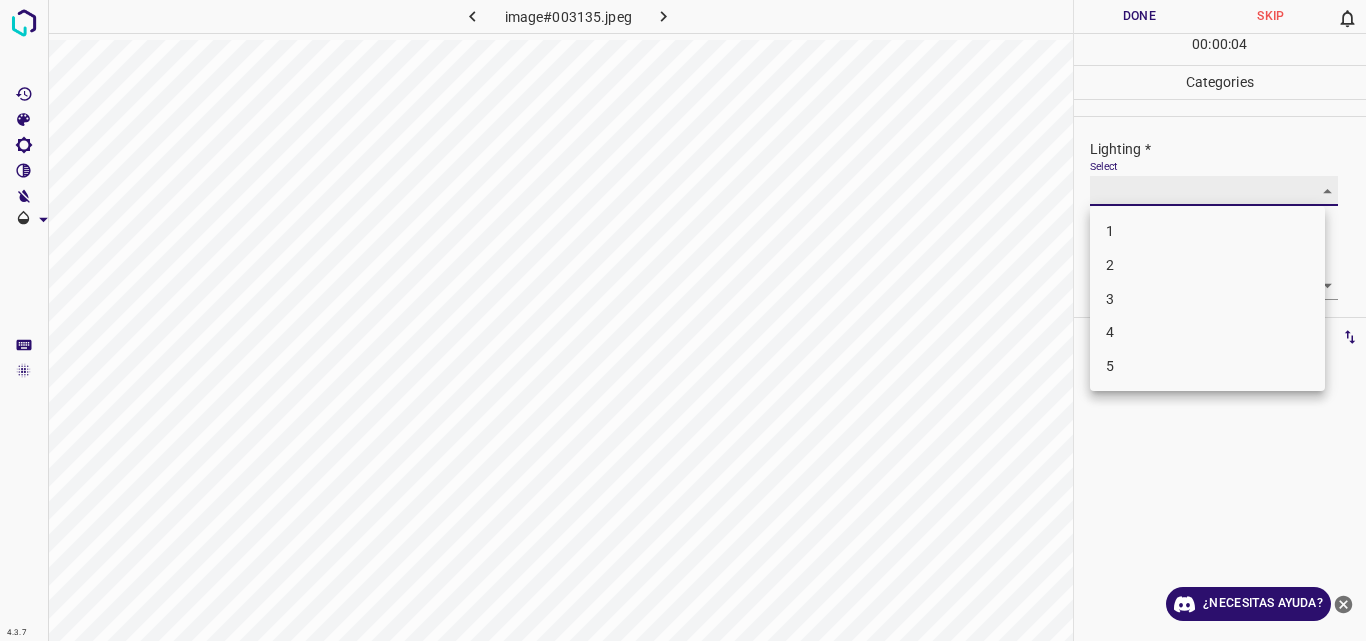 type on "3" 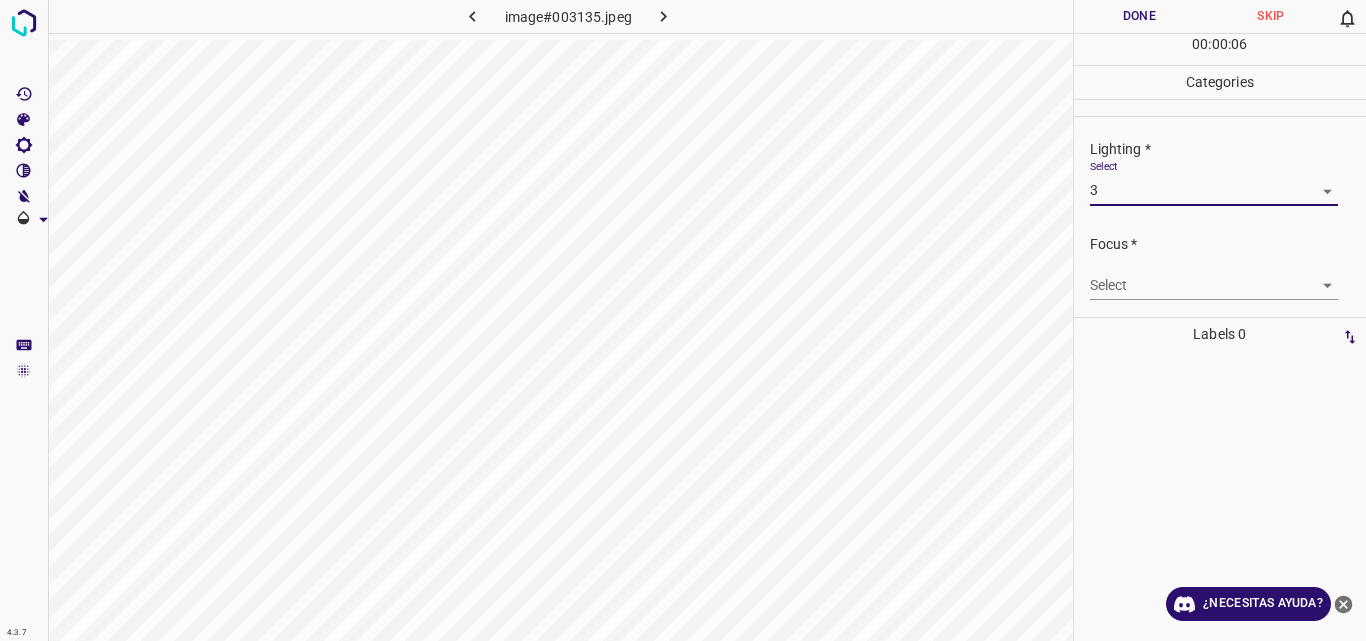 click on "4.3.7 image#003135.jpeg Done Skip 0 00   : 00   : 06   Categories Lighting *  Select 3 3 Focus *  Select ​ Overall *  Select ​ Labels   0 Categories 1 Lighting 2 Focus 3 Overall Tools Space Change between modes (Draw & Edit) I Auto labeling R Restore zoom M Zoom in N Zoom out Delete Delete selecte label Filters Z Restore filters X Saturation filter C Brightness filter V Contrast filter B Gray scale filter General O Download ¿Necesitas ayuda? Original text Rate this translation Your feedback will be used to help improve Google Translate - Texto - Esconder - Borrar" at bounding box center [683, 320] 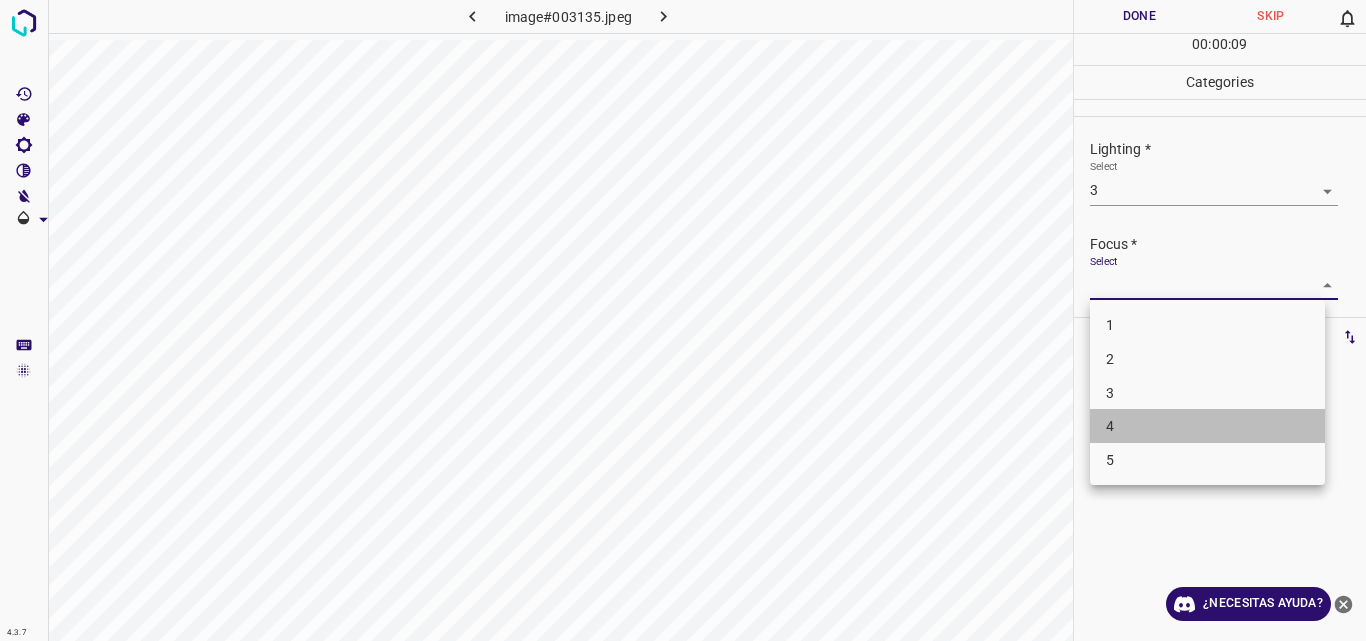 click on "4" at bounding box center [1207, 426] 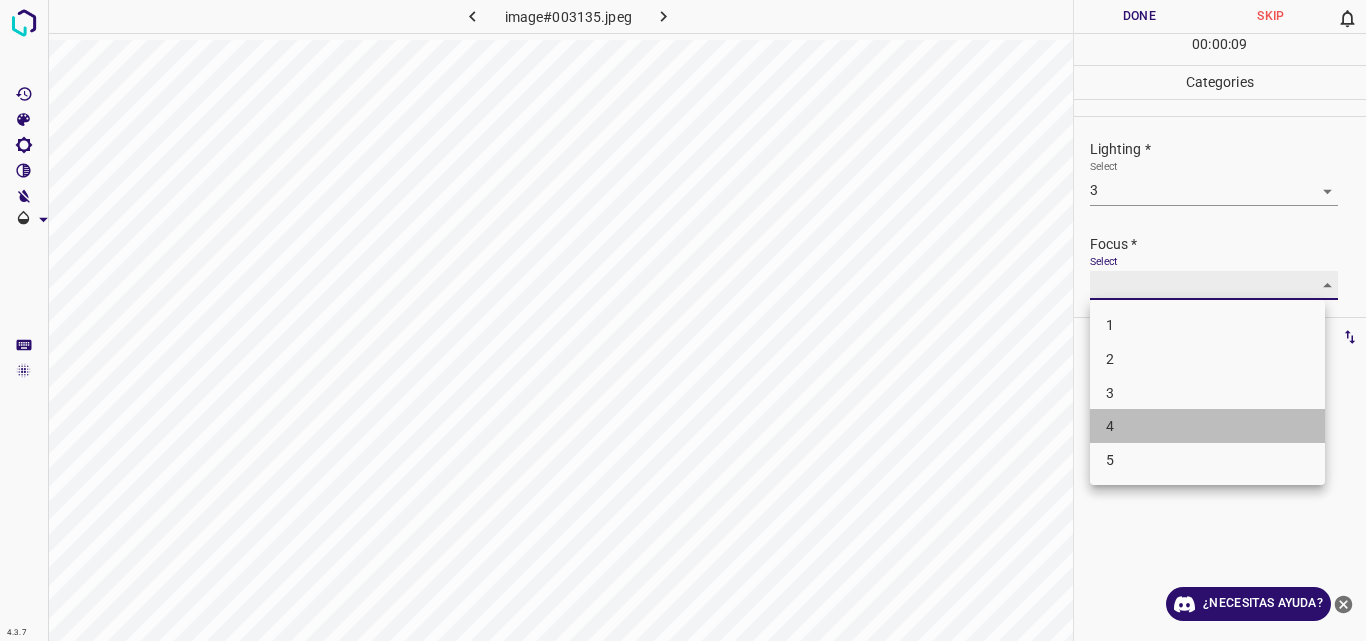 type on "4" 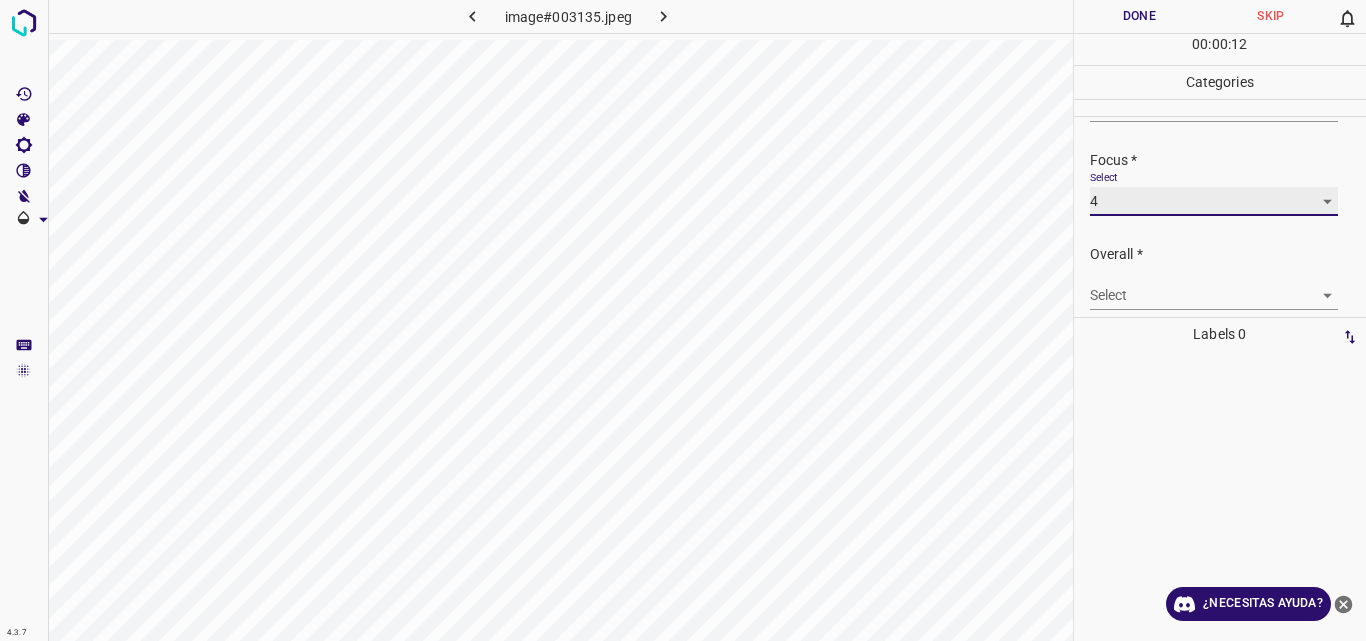 scroll, scrollTop: 98, scrollLeft: 0, axis: vertical 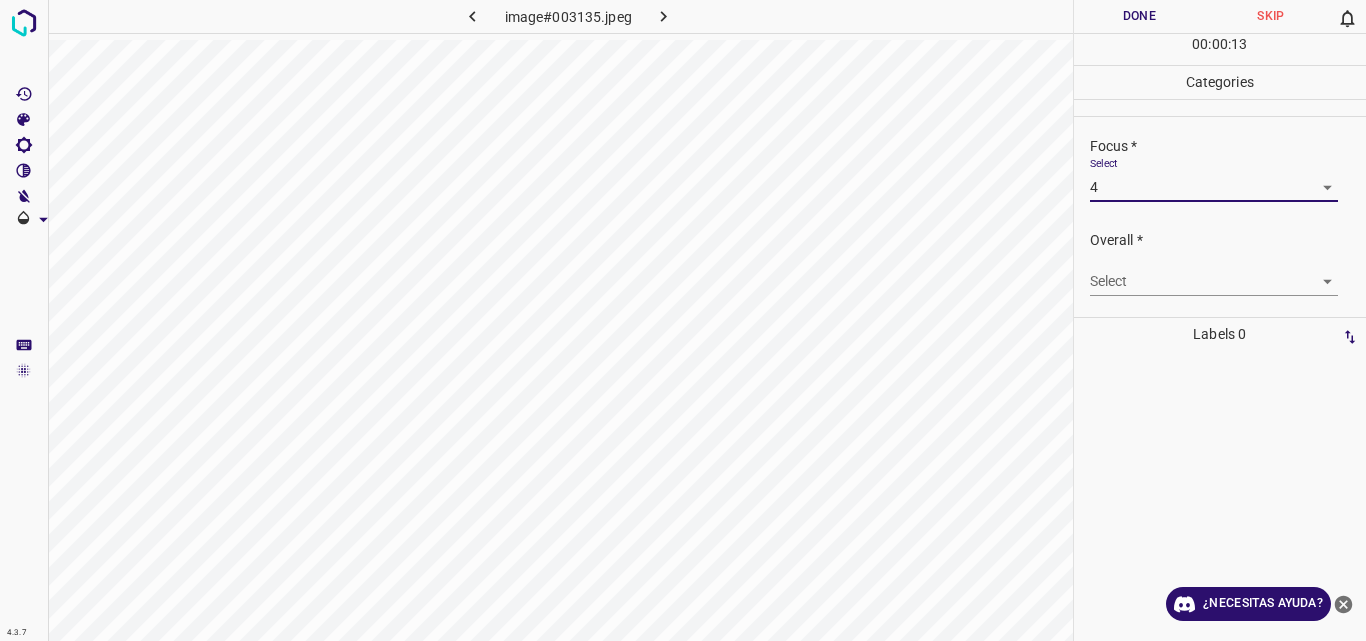 click on "4.3.7 image#003135.jpeg Done Skip 0 00   : 00   : 13   Categories Lighting *  Select 3 3 Focus *  Select 4 4 Overall *  Select ​ Labels   0 Categories 1 Lighting 2 Focus 3 Overall Tools Space Change between modes (Draw & Edit) I Auto labeling R Restore zoom M Zoom in N Zoom out Delete Delete selecte label Filters Z Restore filters X Saturation filter C Brightness filter V Contrast filter B Gray scale filter General O Download ¿Necesitas ayuda? Original text Rate this translation Your feedback will be used to help improve Google Translate - Texto - Esconder - Borrar" at bounding box center [683, 320] 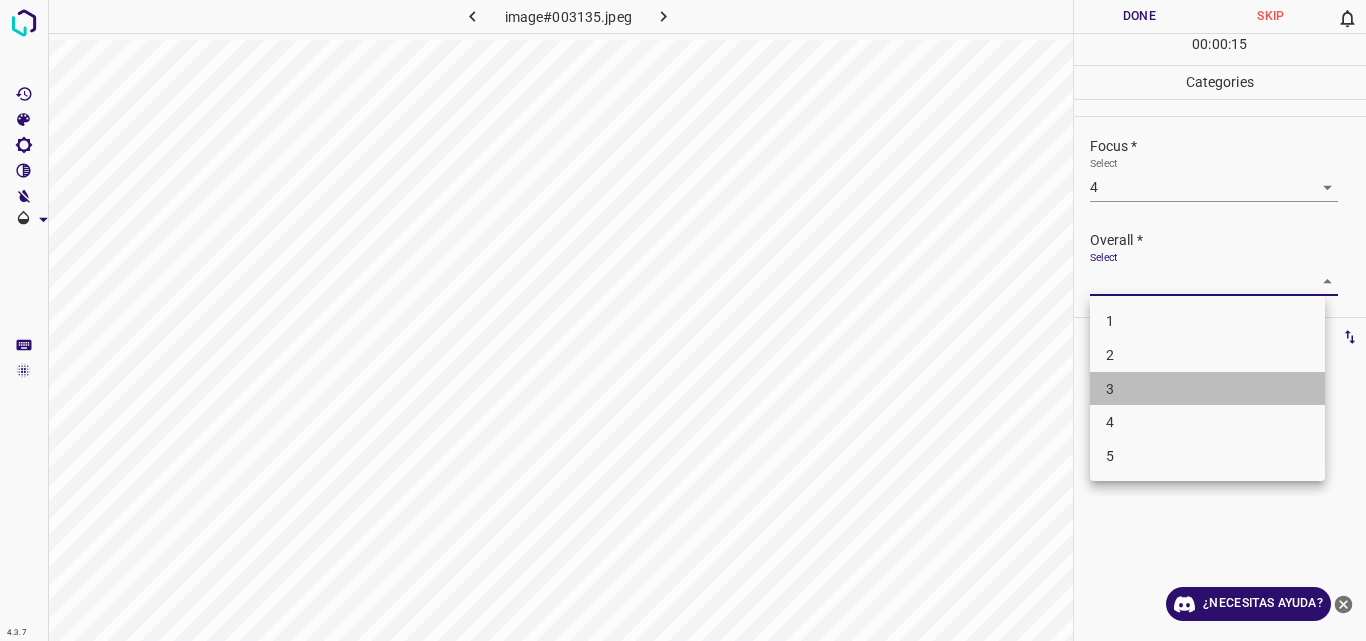 click on "3" at bounding box center (1207, 389) 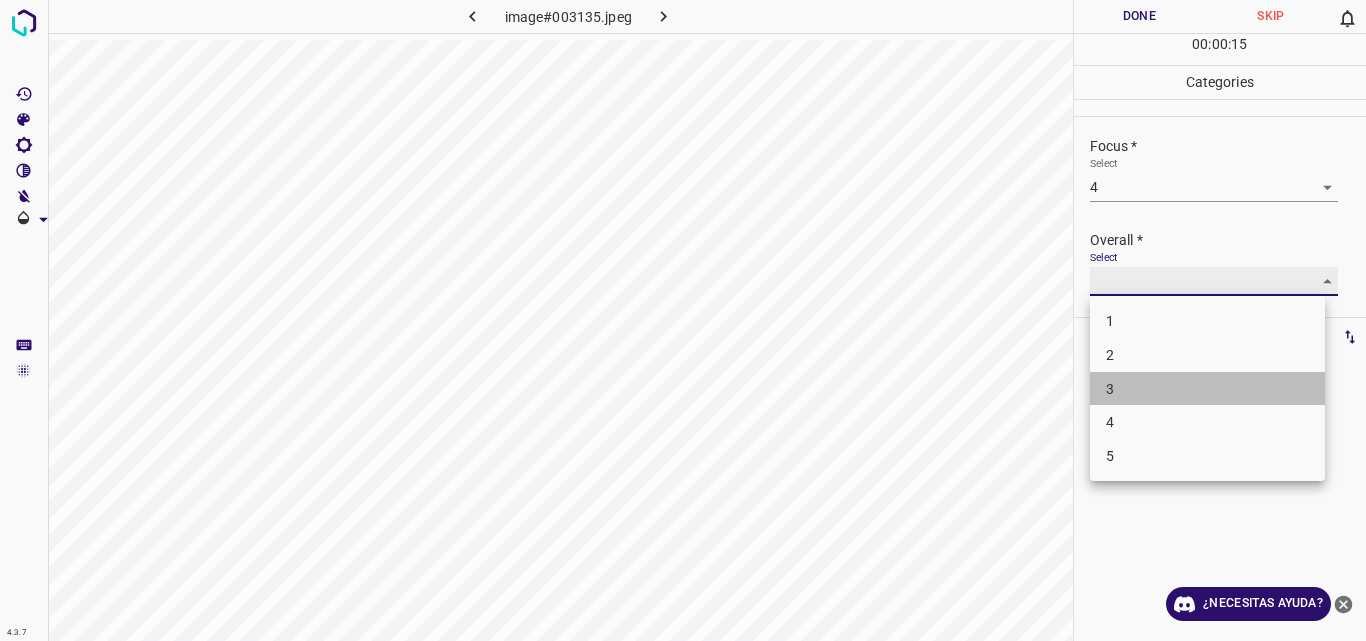type on "3" 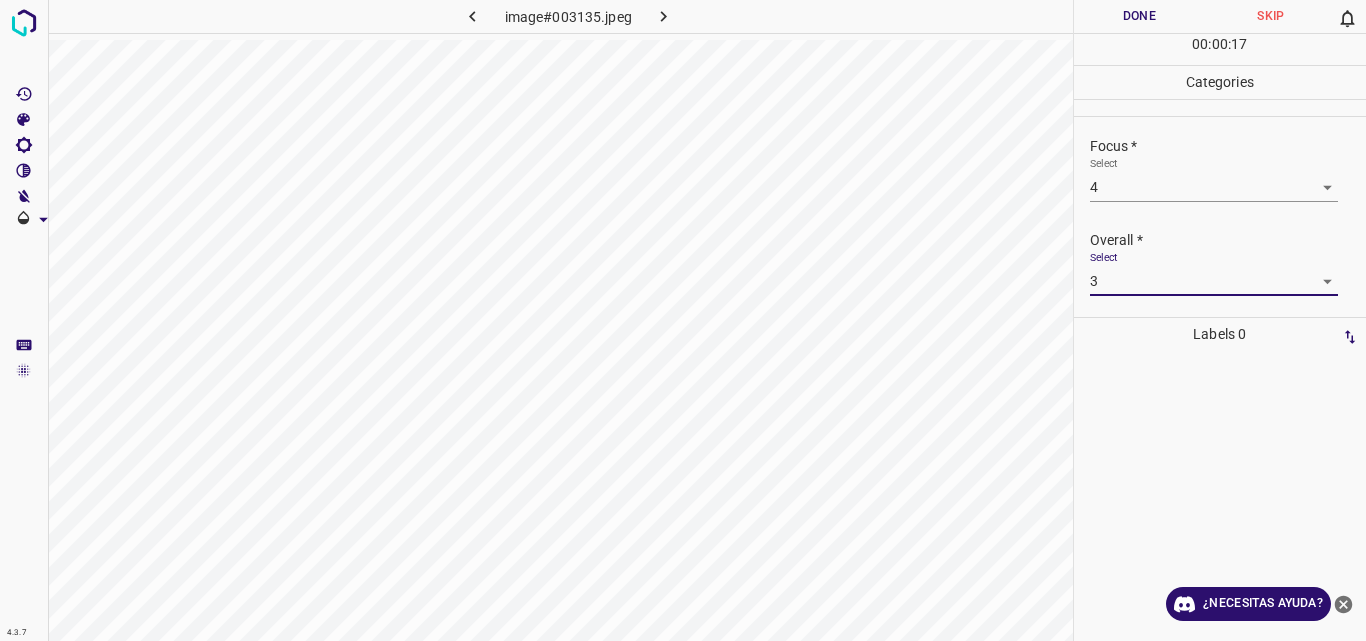 click on "Done" at bounding box center [1140, 16] 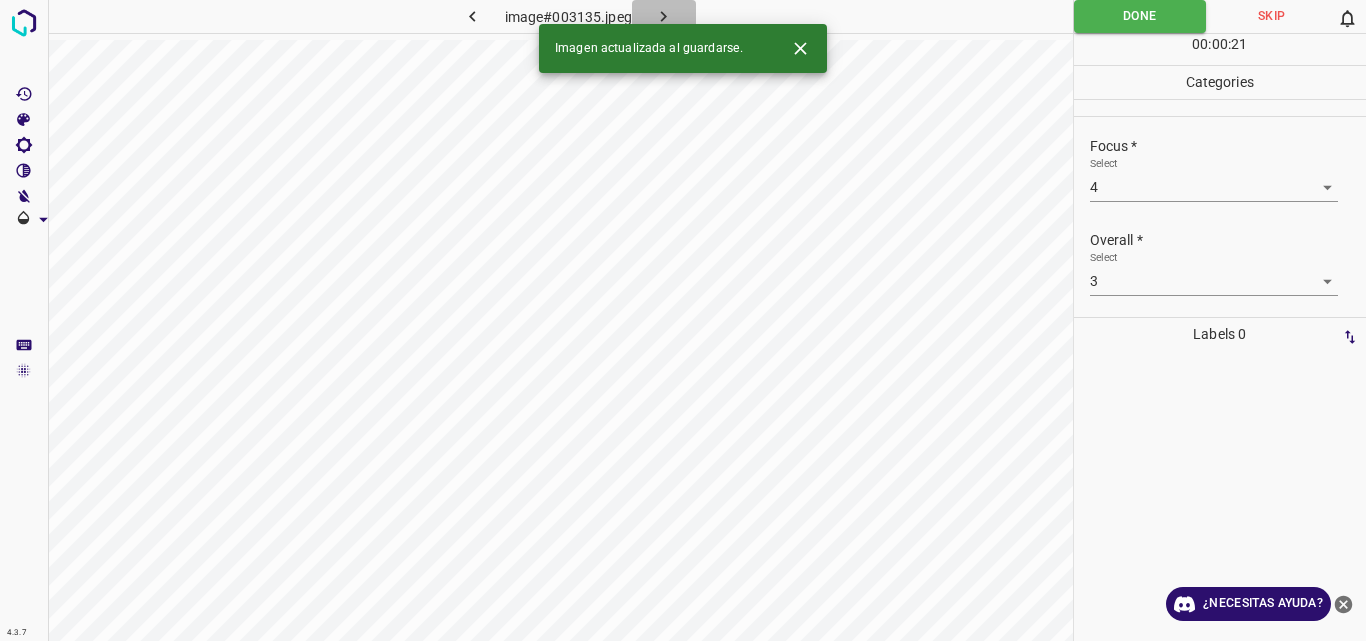click 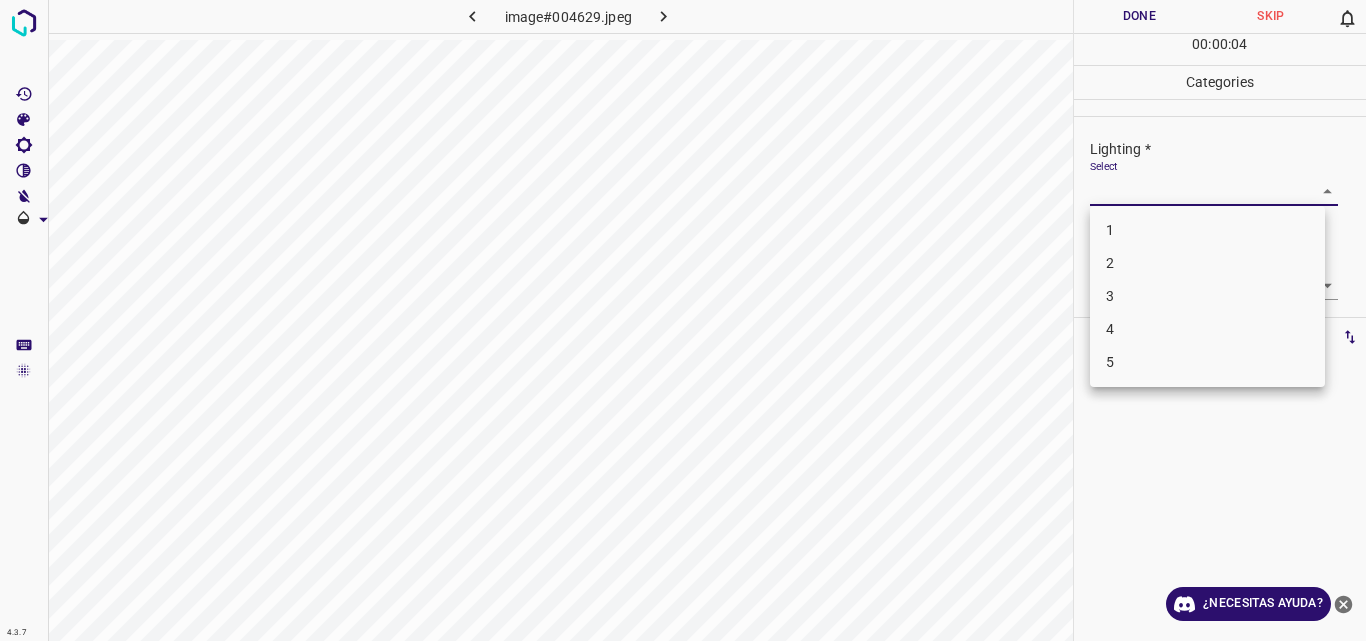 click on "4.3.7 image#004629.jpeg Done Skip 0 00   : 00   : 04   Categories Lighting *  Select ​ Focus *  Select ​ Overall *  Select ​ Labels   0 Categories 1 Lighting 2 Focus 3 Overall Tools Space Change between modes (Draw & Edit) I Auto labeling R Restore zoom M Zoom in N Zoom out Delete Delete selecte label Filters Z Restore filters X Saturation filter C Brightness filter V Contrast filter B Gray scale filter General O Download ¿Necesitas ayuda? Original text Rate this translation Your feedback will be used to help improve Google Translate - Texto - Esconder - Borrar 1 2 3 4 5" at bounding box center (683, 320) 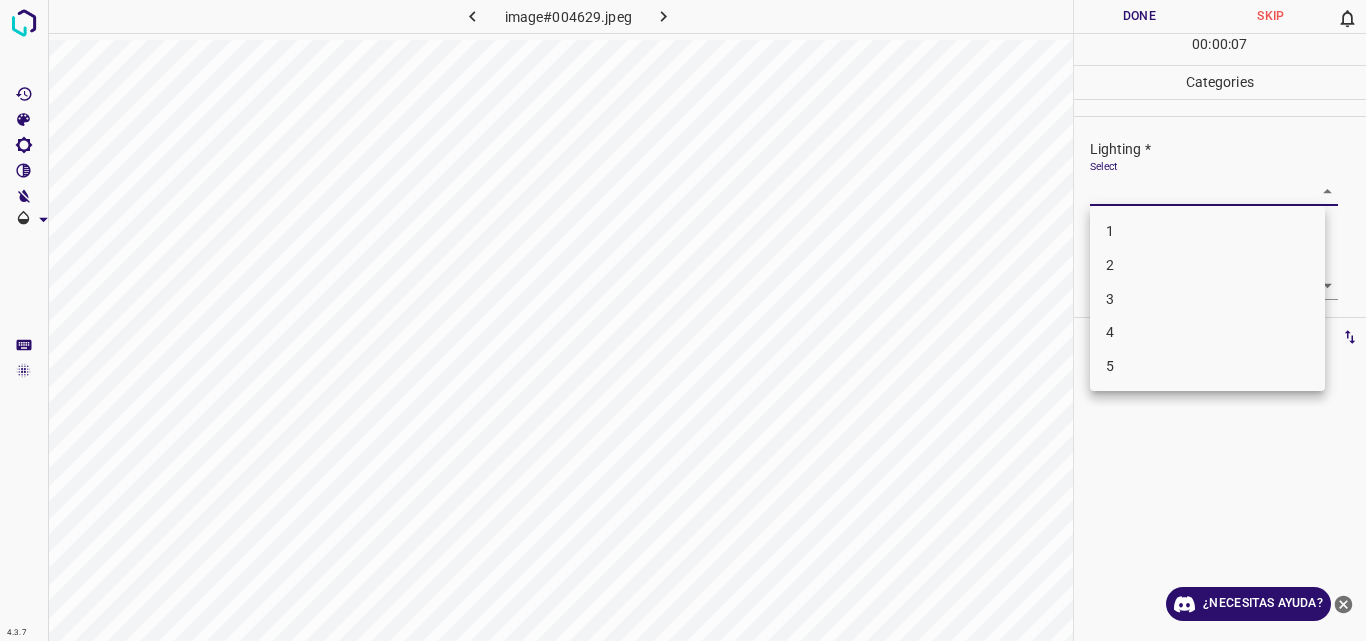 click on "4" at bounding box center (1207, 332) 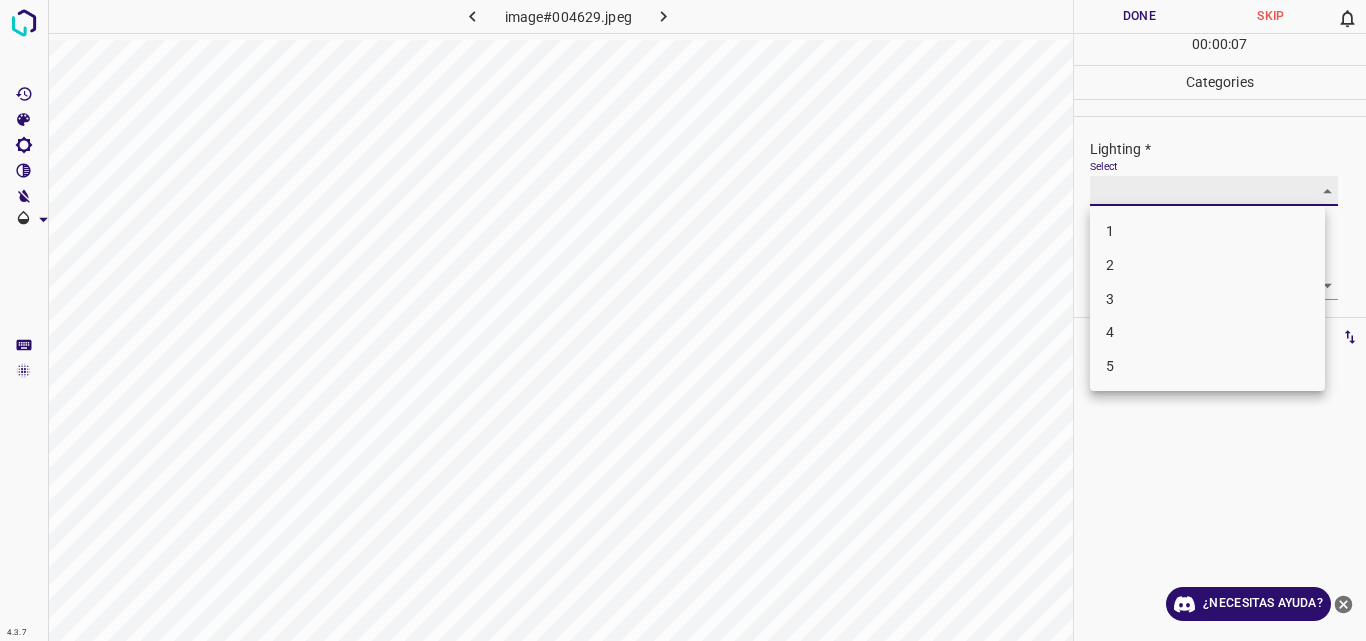 type on "4" 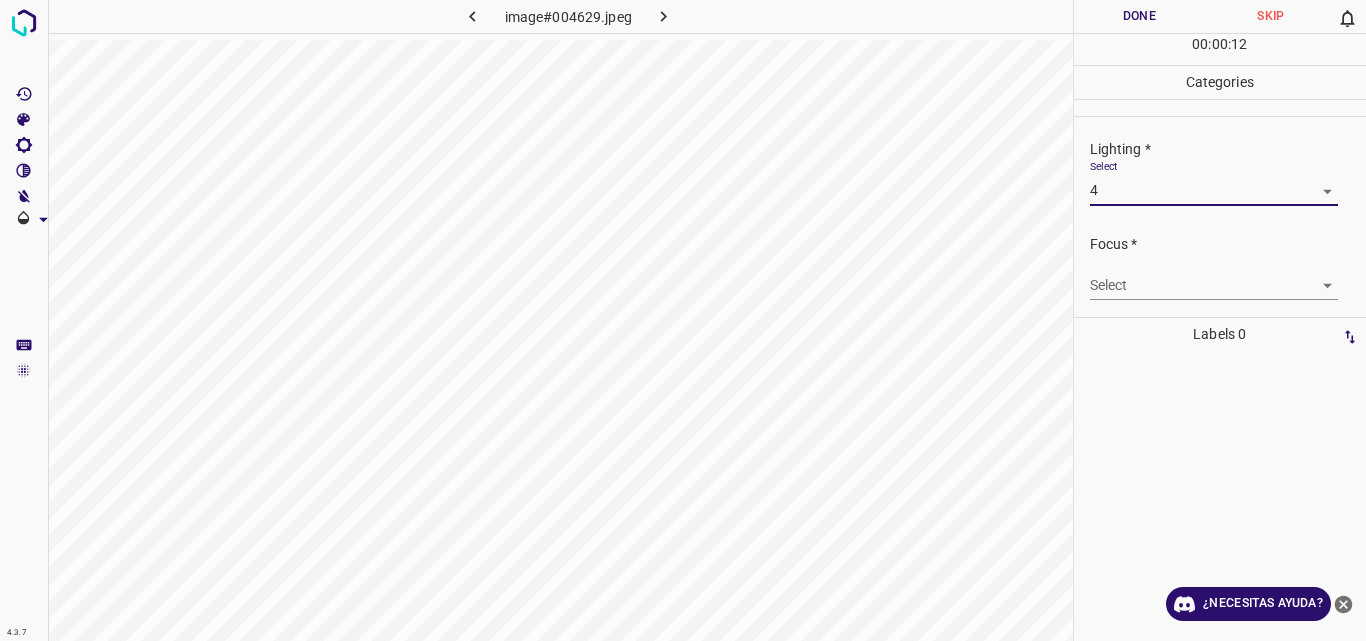 click on "4.3.7 image#004629.jpeg Done Skip 0 00   : 00   : 12   Categories Lighting *  Select 4 4 Focus *  Select ​ Overall *  Select ​ Labels   0 Categories 1 Lighting 2 Focus 3 Overall Tools Space Change between modes (Draw & Edit) I Auto labeling R Restore zoom M Zoom in N Zoom out Delete Delete selecte label Filters Z Restore filters X Saturation filter C Brightness filter V Contrast filter B Gray scale filter General O Download ¿Necesitas ayuda? Original text Rate this translation Your feedback will be used to help improve Google Translate - Texto - Esconder - Borrar" at bounding box center [683, 320] 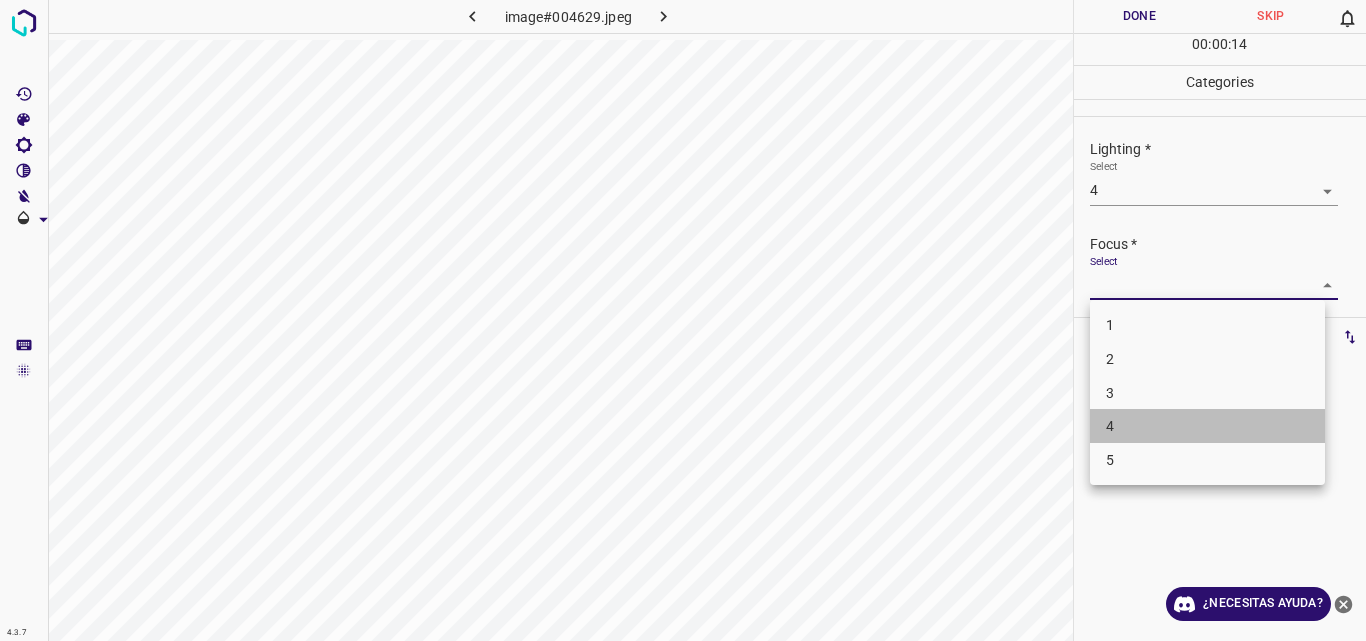 click on "4" at bounding box center (1207, 426) 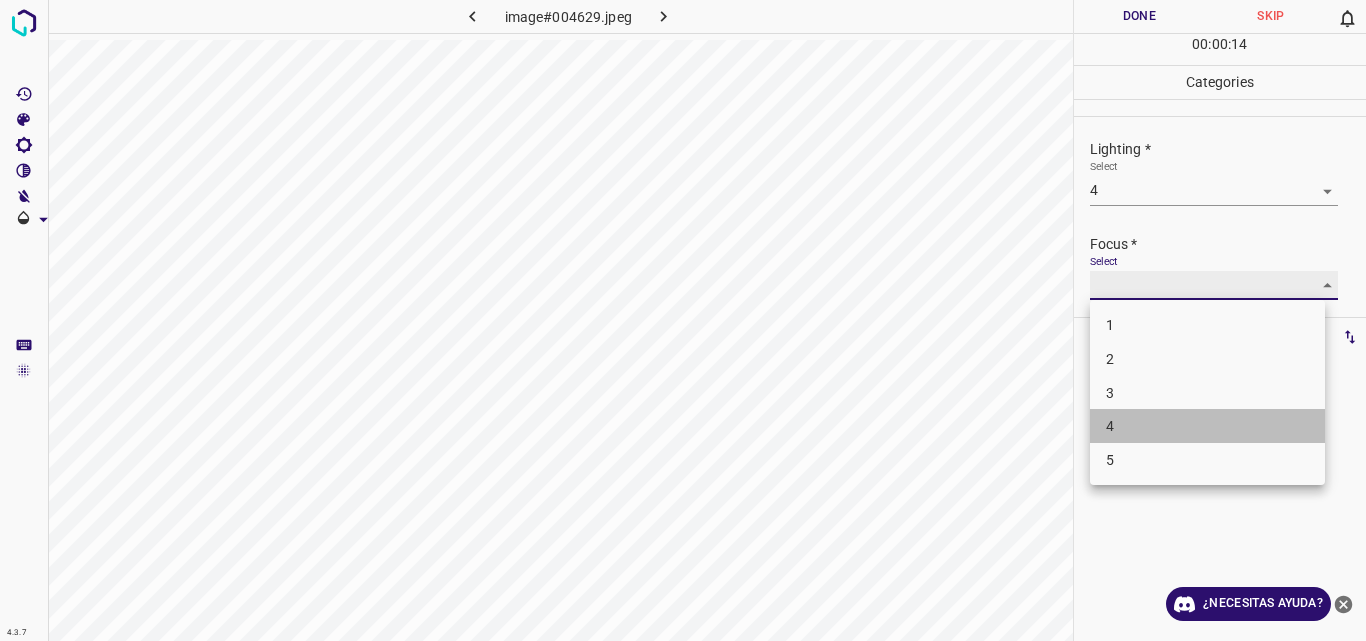 type on "4" 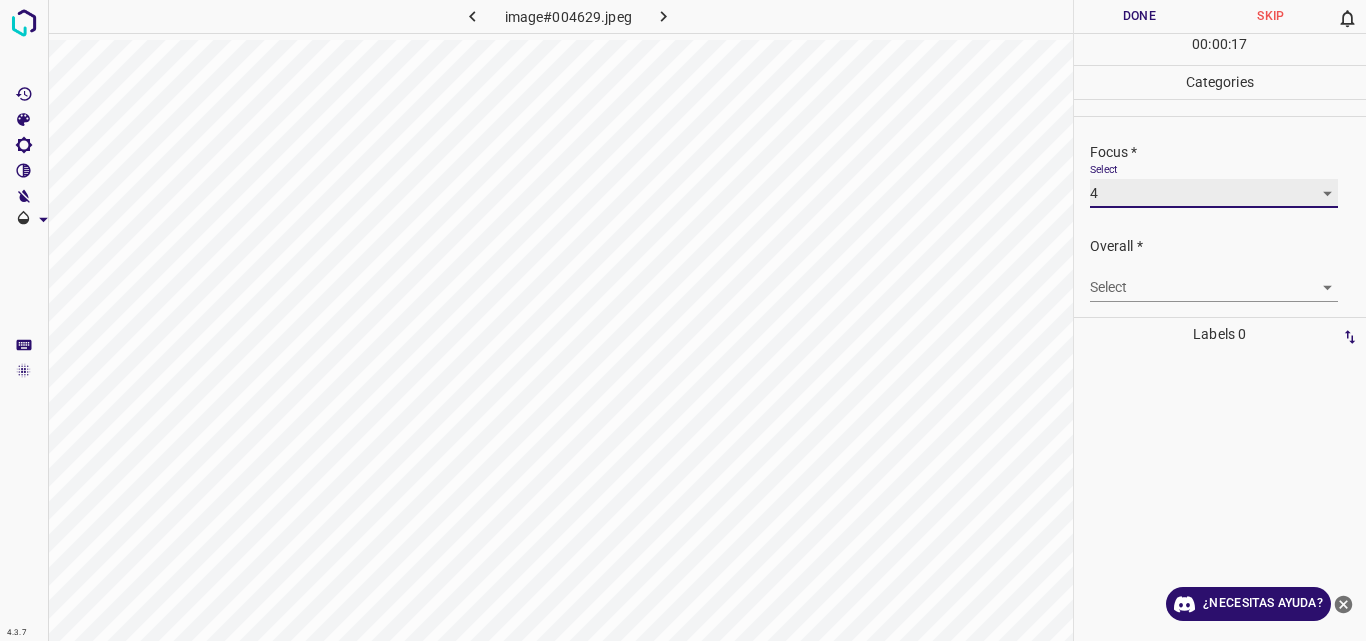 scroll, scrollTop: 98, scrollLeft: 0, axis: vertical 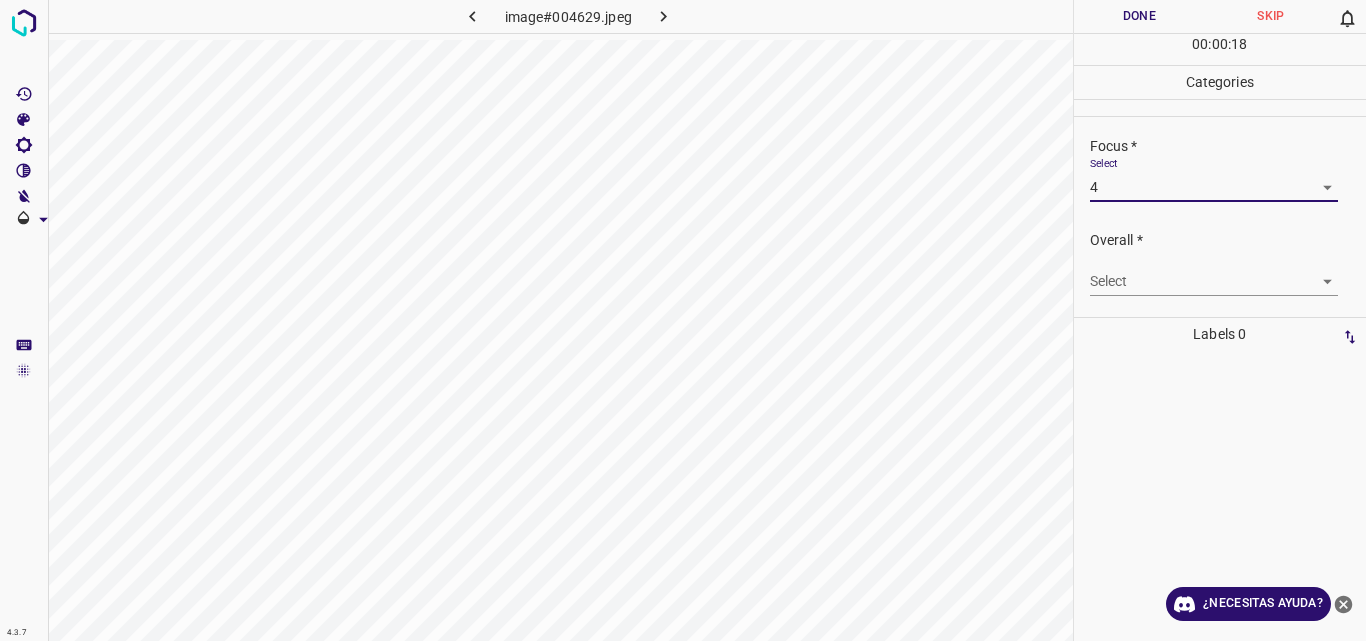 click on "4.3.7 image#004629.jpeg Done Skip 0 00   : 00   : 18   Categories Lighting *  Select 4 4 Focus *  Select 4 4 Overall *  Select ​ Labels   0 Categories 1 Lighting 2 Focus 3 Overall Tools Space Change between modes (Draw & Edit) I Auto labeling R Restore zoom M Zoom in N Zoom out Delete Delete selecte label Filters Z Restore filters X Saturation filter C Brightness filter V Contrast filter B Gray scale filter General O Download ¿Necesitas ayuda? Original text Rate this translation Your feedback will be used to help improve Google Translate - Texto - Esconder - Borrar" at bounding box center (683, 320) 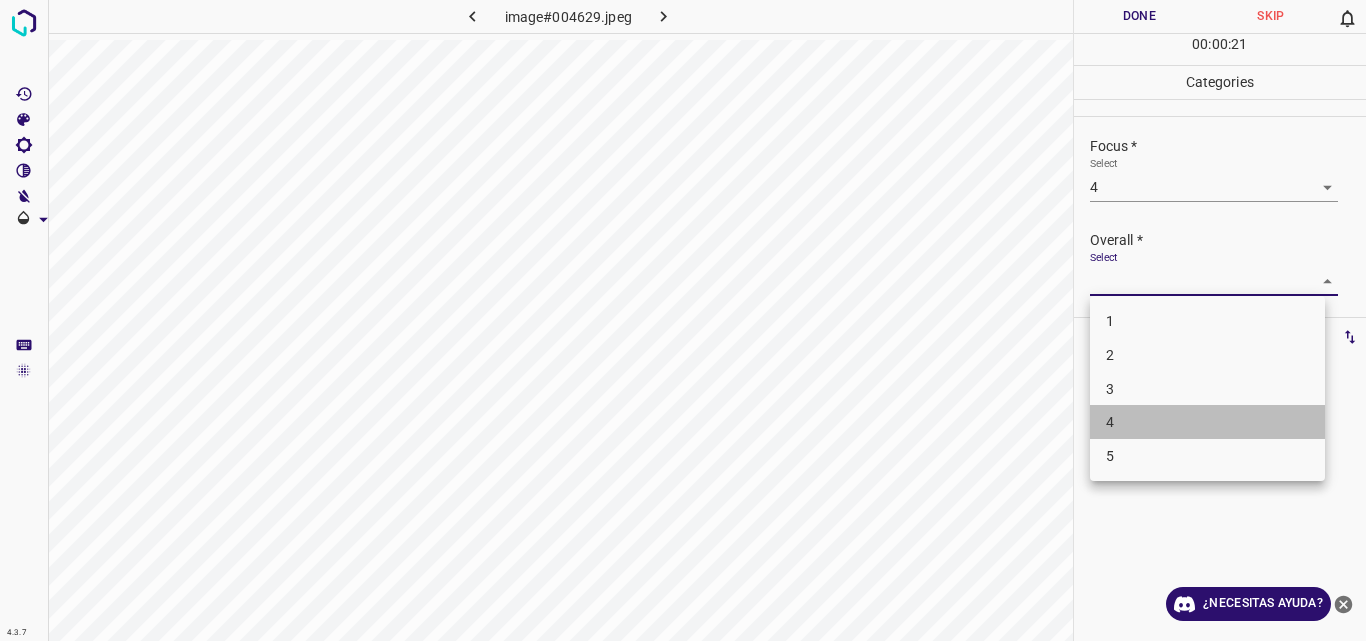 click on "4" at bounding box center (1207, 422) 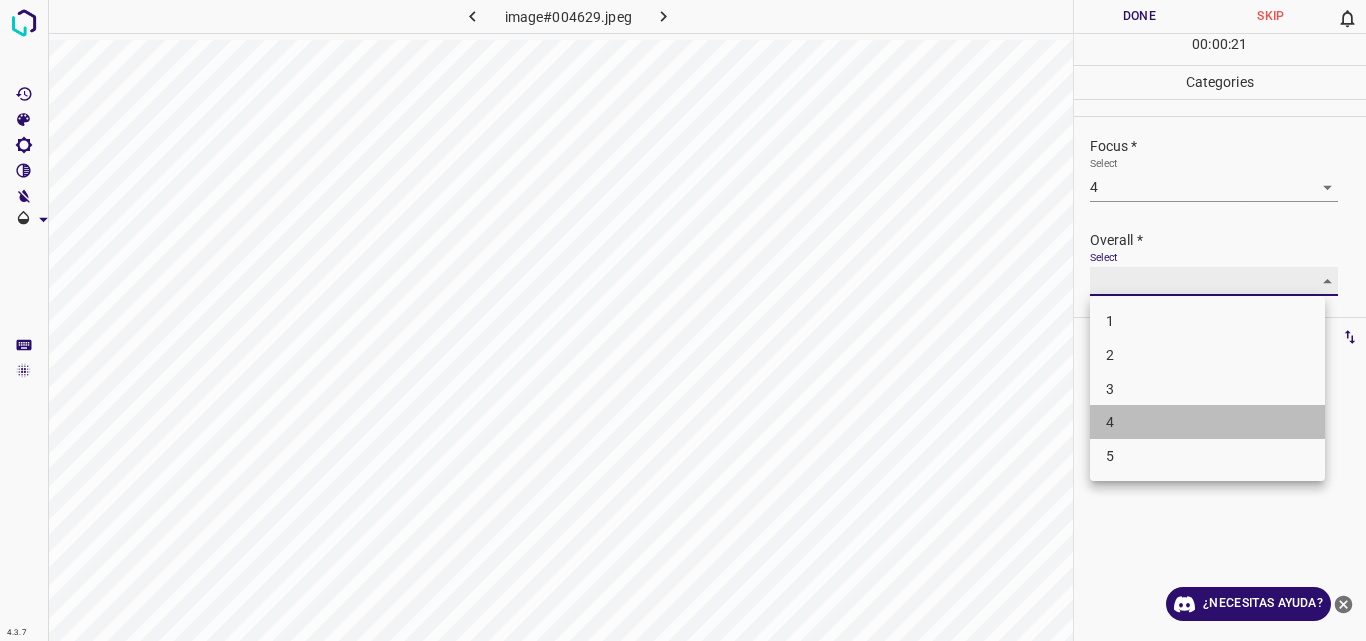 type on "4" 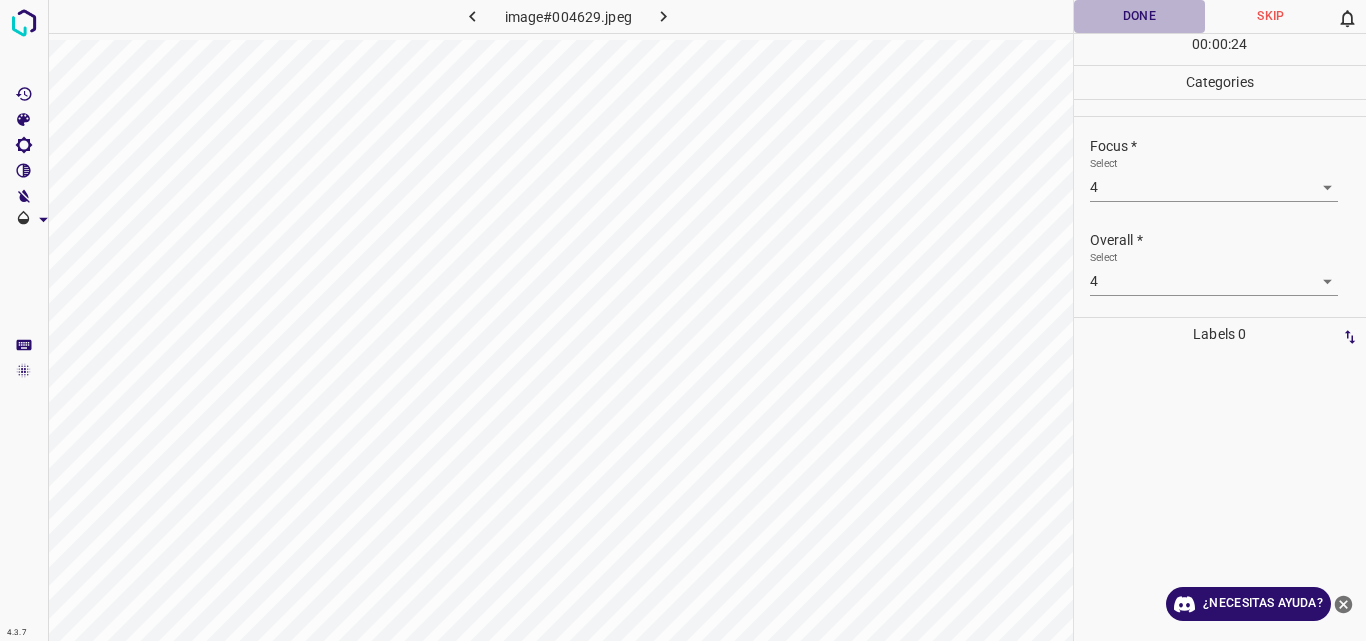 click on "Done" at bounding box center (1140, 16) 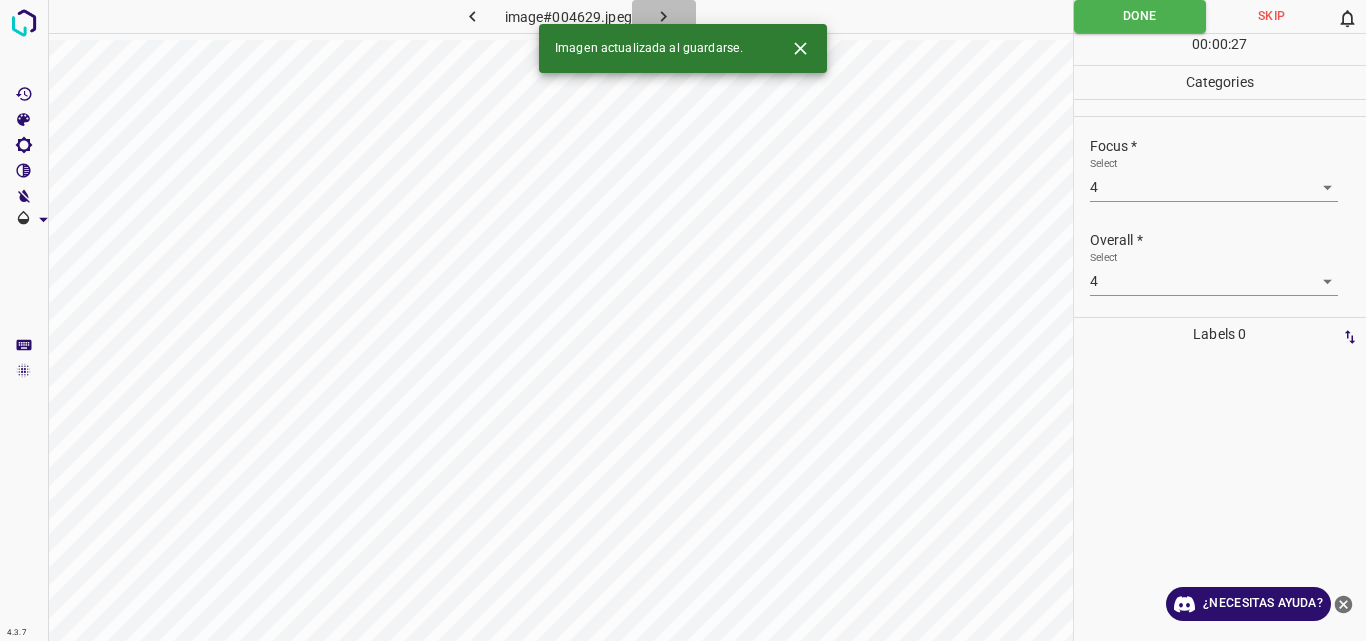 click 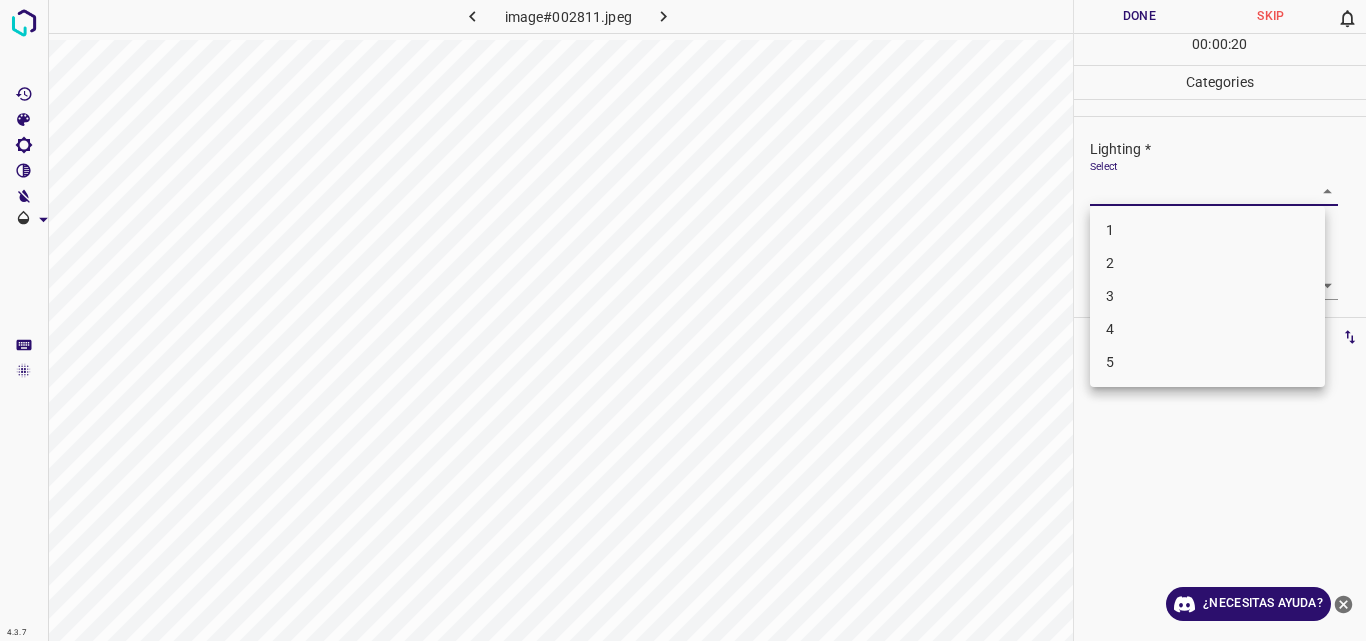 click on "4.3.7 image#002811.jpeg Done Skip 0 00   : 00   : 20   Categories Lighting *  Select ​ Focus *  Select ​ Overall *  Select ​ Labels   0 Categories 1 Lighting 2 Focus 3 Overall Tools Space Change between modes (Draw & Edit) I Auto labeling R Restore zoom M Zoom in N Zoom out Delete Delete selecte label Filters Z Restore filters X Saturation filter C Brightness filter V Contrast filter B Gray scale filter General O Download ¿Necesitas ayuda? Original text Rate this translation Your feedback will be used to help improve Google Translate - Texto - Esconder - Borrar 1 2 3 4 5" at bounding box center (683, 320) 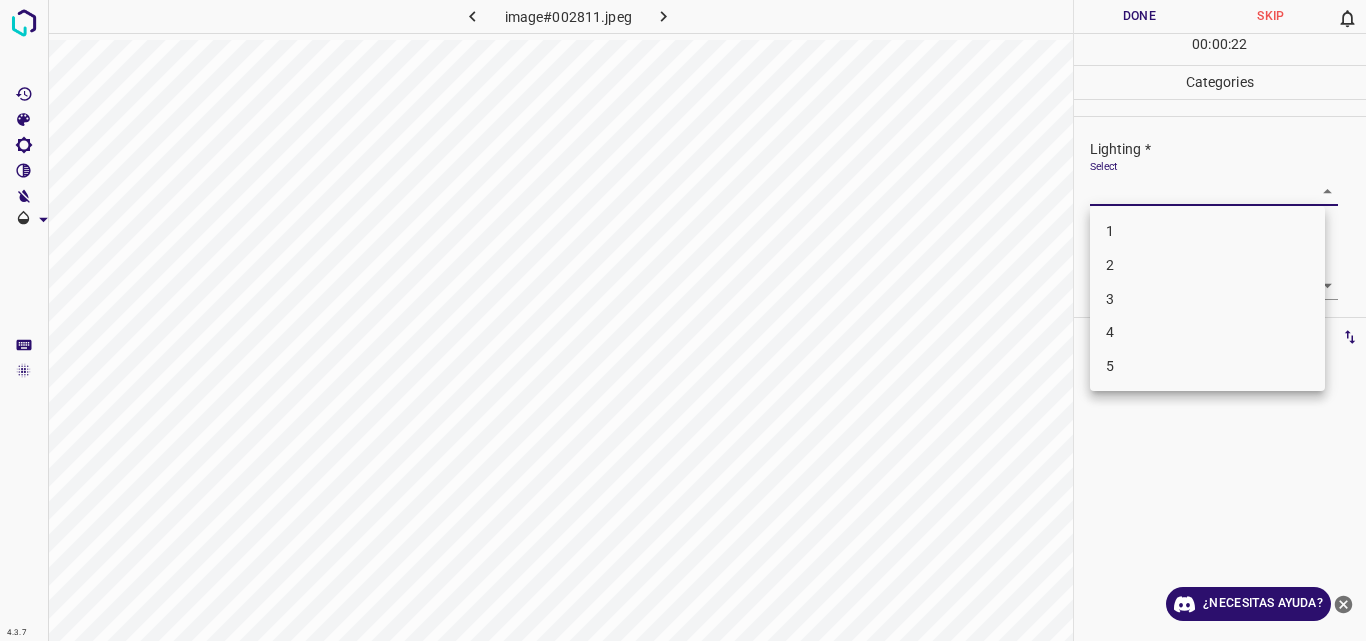 click on "3" at bounding box center [1207, 299] 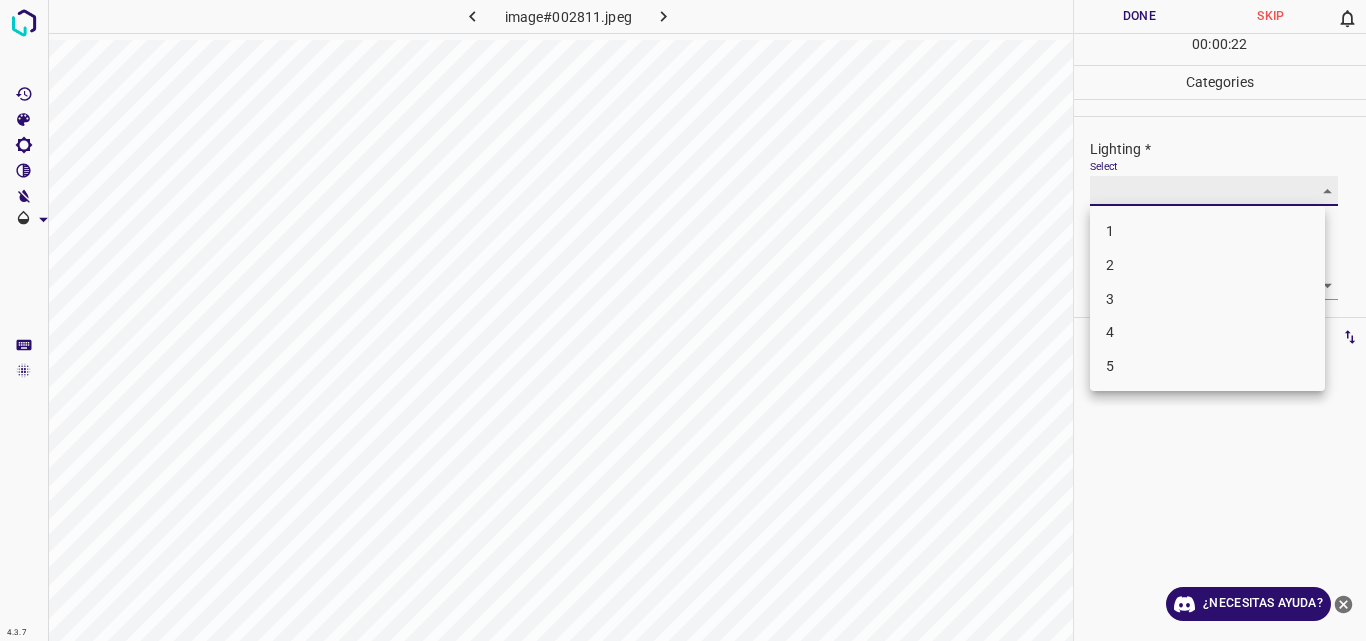type on "3" 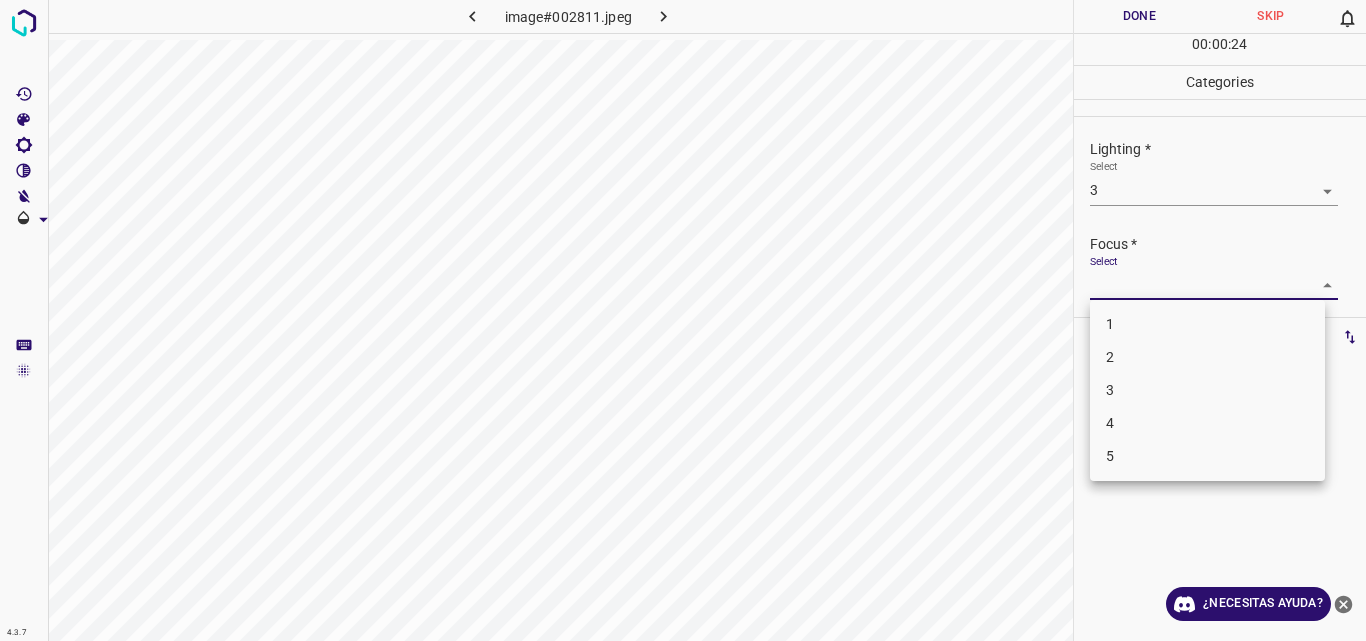 click on "4.3.7 image#002811.jpeg Done Skip 0 00   : 00   : 24   Categories Lighting *  Select 3 3 Focus *  Select ​ Overall *  Select ​ Labels   0 Categories 1 Lighting 2 Focus 3 Overall Tools Space Change between modes (Draw & Edit) I Auto labeling R Restore zoom M Zoom in N Zoom out Delete Delete selecte label Filters Z Restore filters X Saturation filter C Brightness filter V Contrast filter B Gray scale filter General O Download ¿Necesitas ayuda? Original text Rate this translation Your feedback will be used to help improve Google Translate - Texto - Esconder - Borrar 1 2 3 4 5" at bounding box center [683, 320] 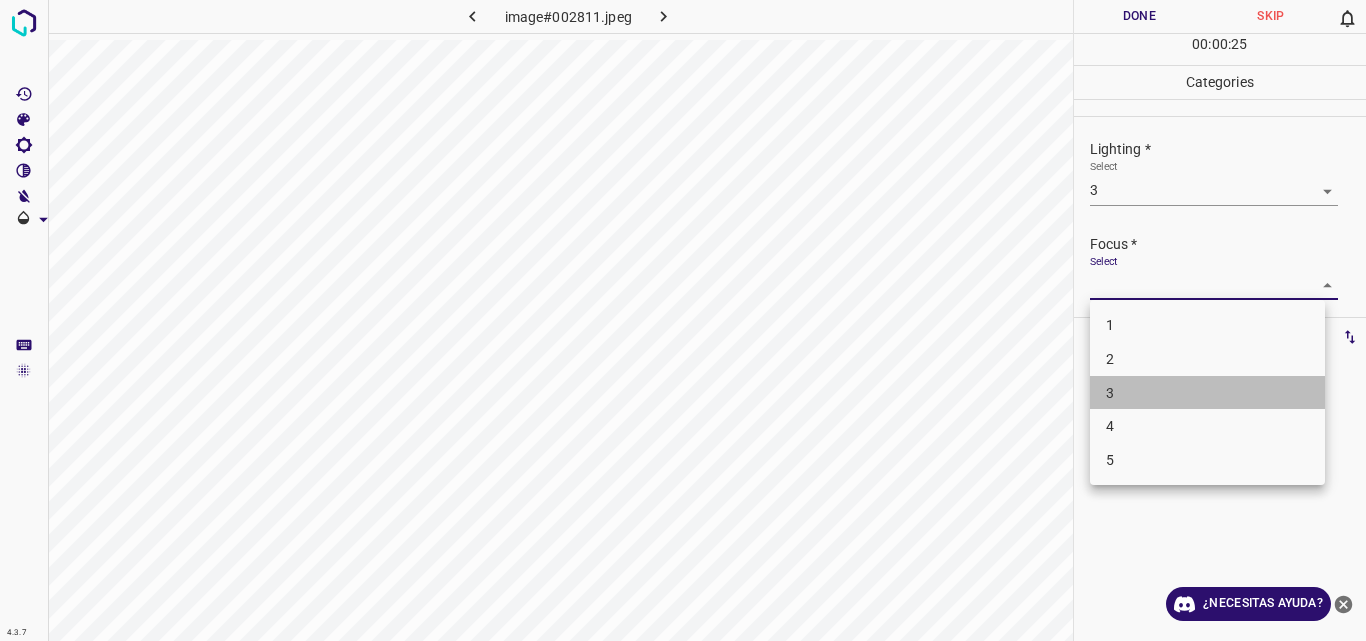 click on "3" at bounding box center [1207, 393] 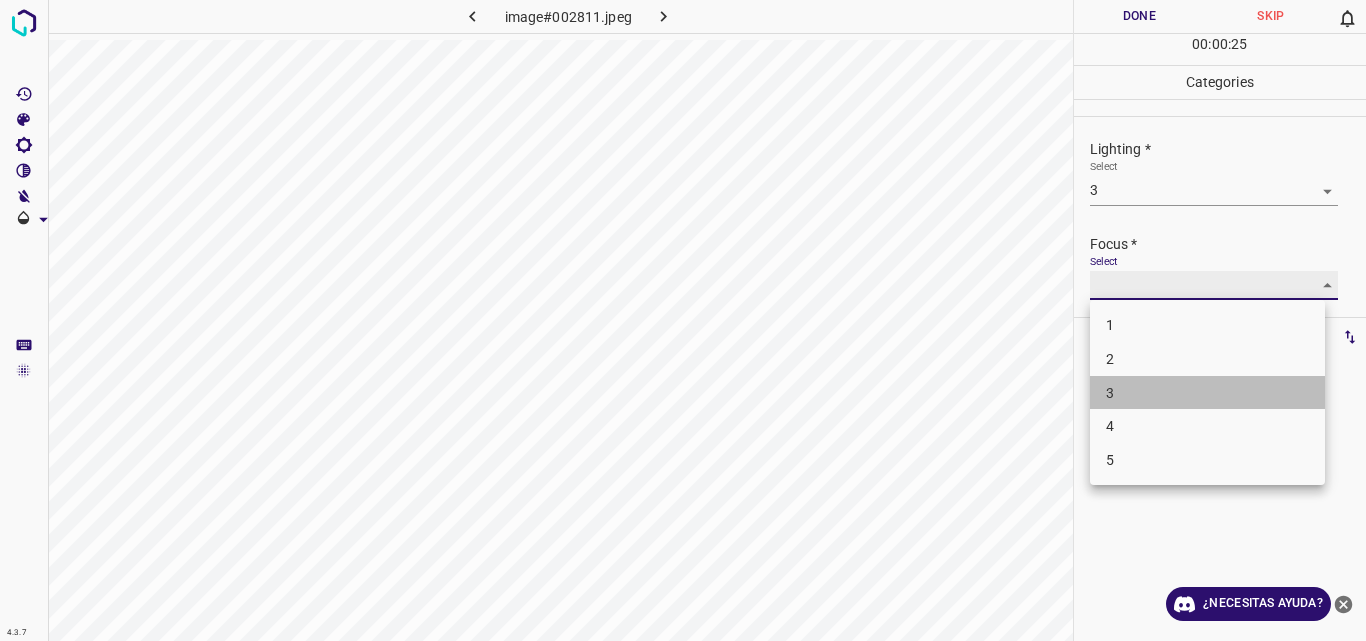 type on "3" 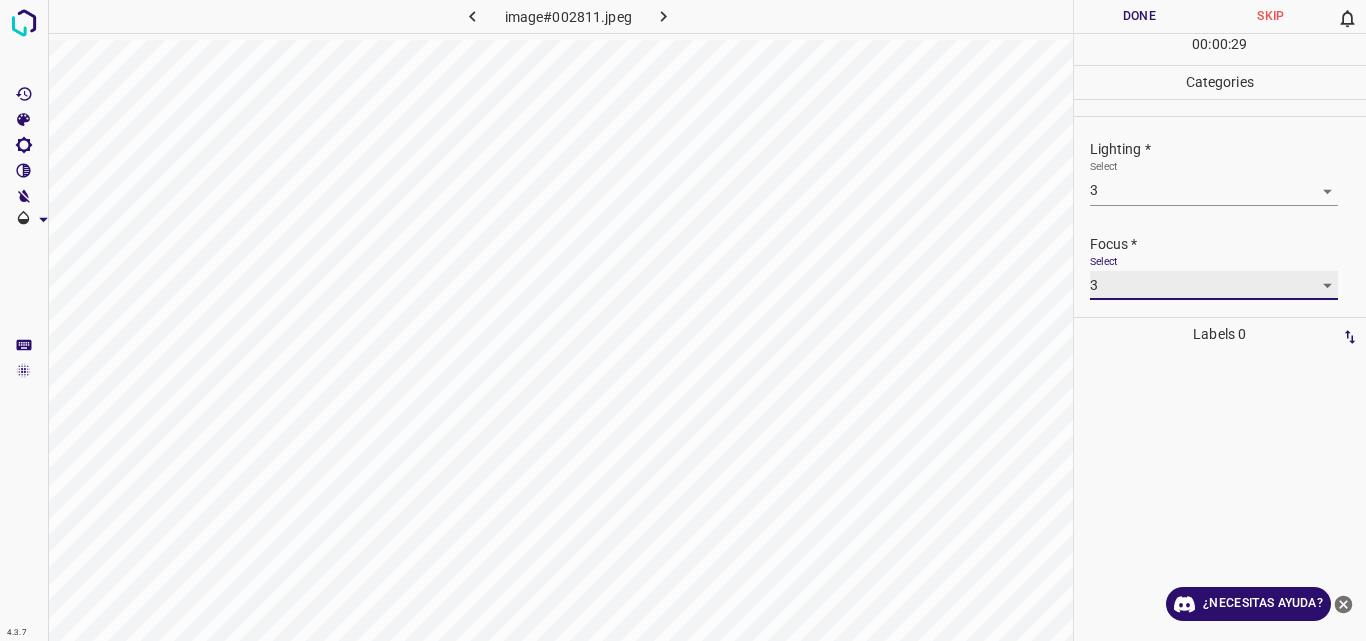 scroll, scrollTop: 98, scrollLeft: 0, axis: vertical 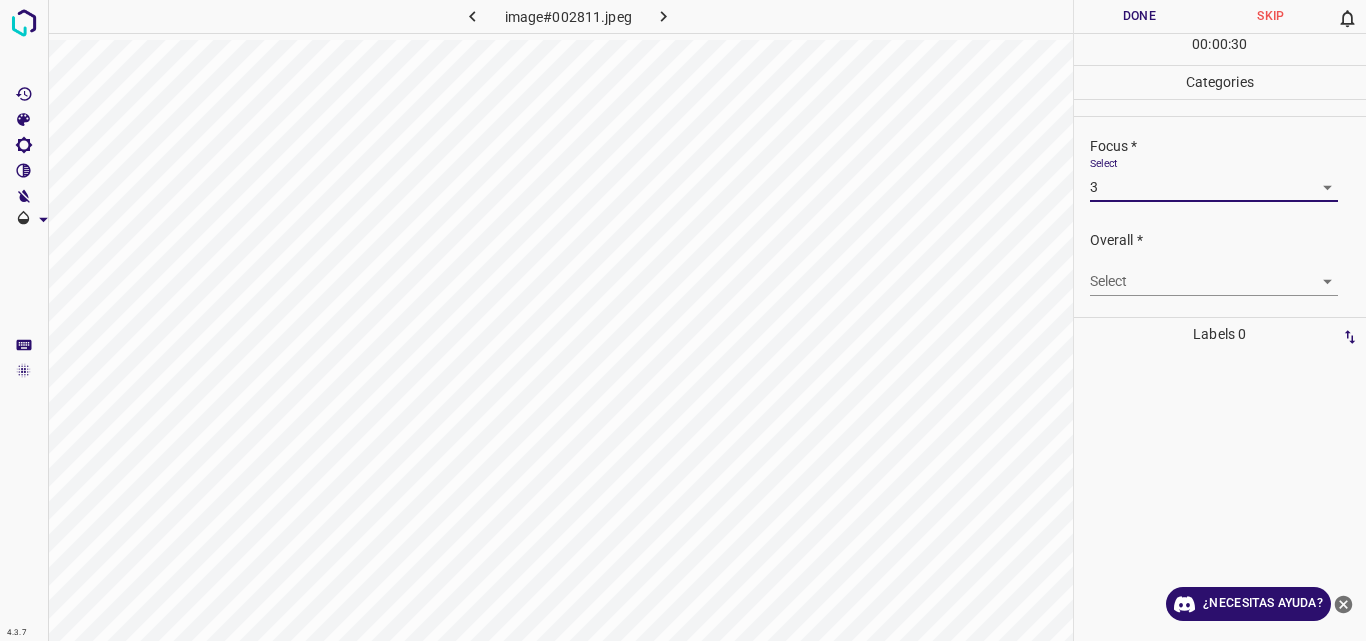 click on "4.3.7 image#002811.jpeg Done Skip 0 00   : 00   : 30   Categories Lighting *  Select 3 3 Focus *  Select 3 3 Overall *  Select ​ Labels   0 Categories 1 Lighting 2 Focus 3 Overall Tools Space Change between modes (Draw & Edit) I Auto labeling R Restore zoom M Zoom in N Zoom out Delete Delete selecte label Filters Z Restore filters X Saturation filter C Brightness filter V Contrast filter B Gray scale filter General O Download ¿Necesitas ayuda? Original text Rate this translation Your feedback will be used to help improve Google Translate - Texto - Esconder - Borrar" at bounding box center (683, 320) 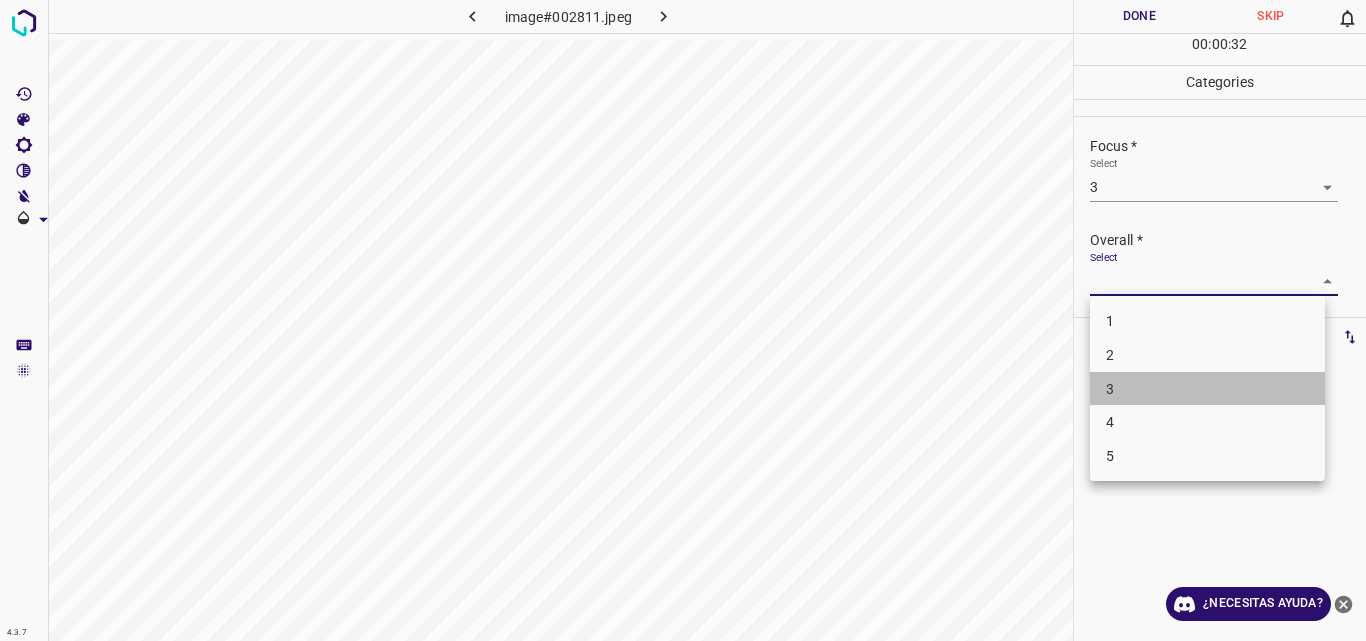 click on "3" at bounding box center (1207, 389) 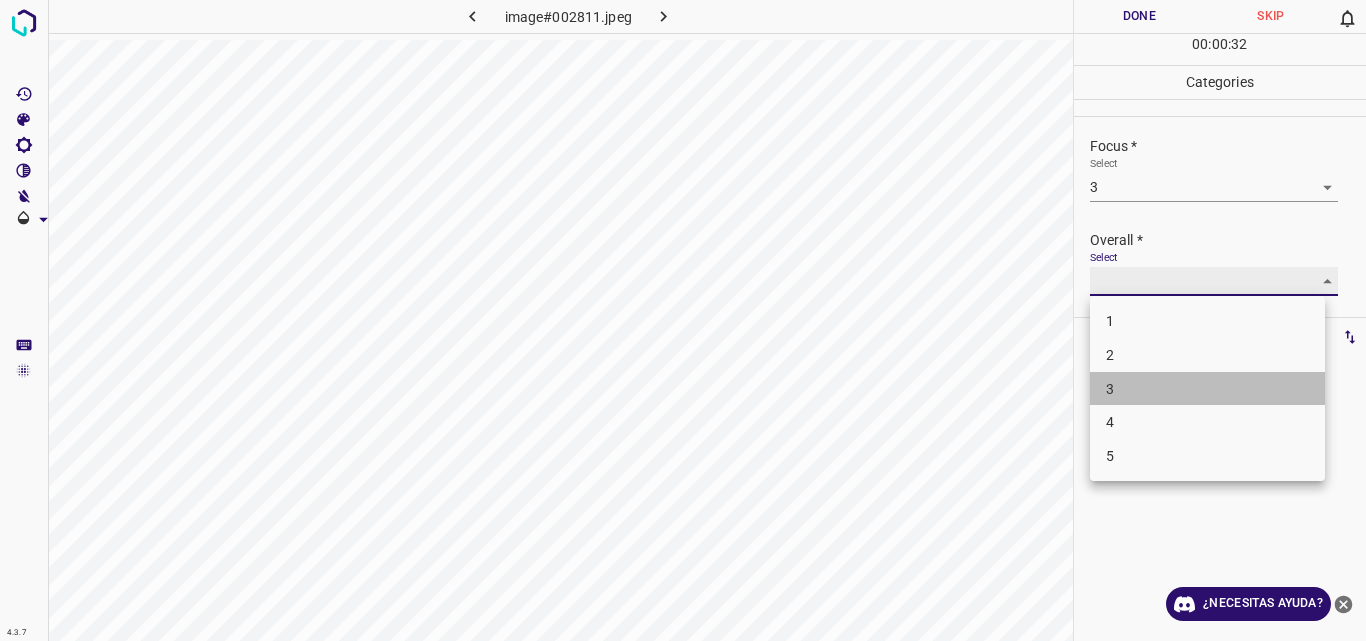 type on "3" 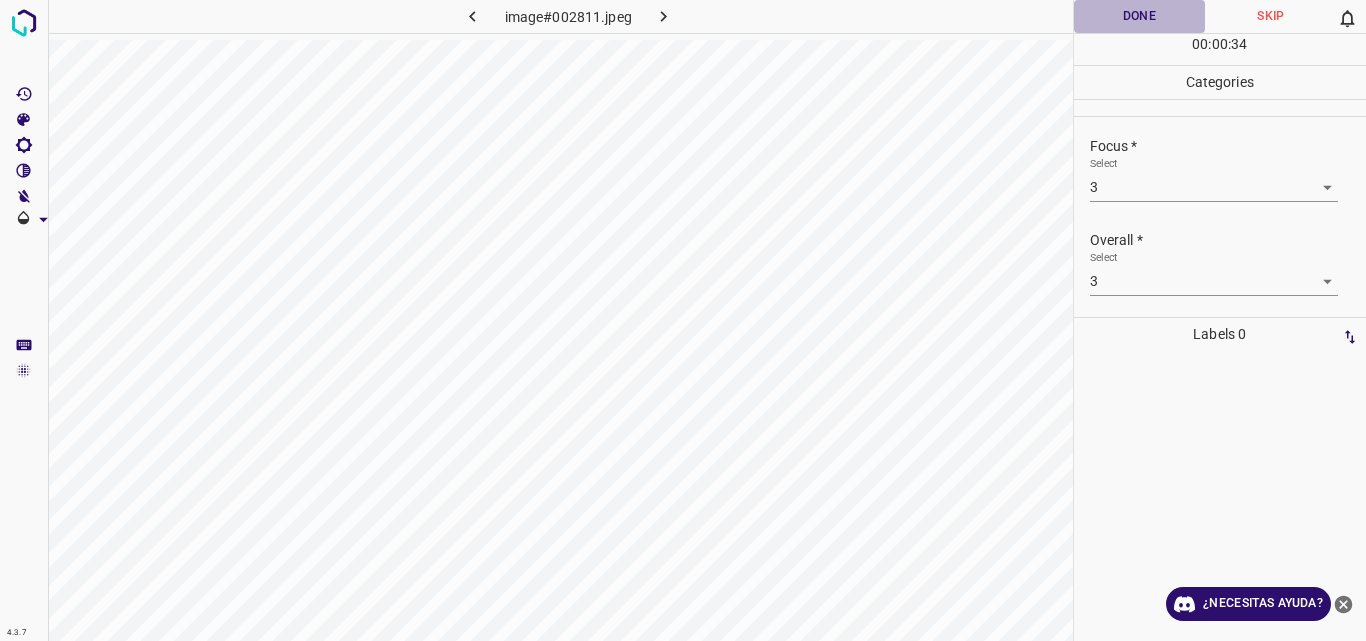 click on "Done" at bounding box center [1140, 16] 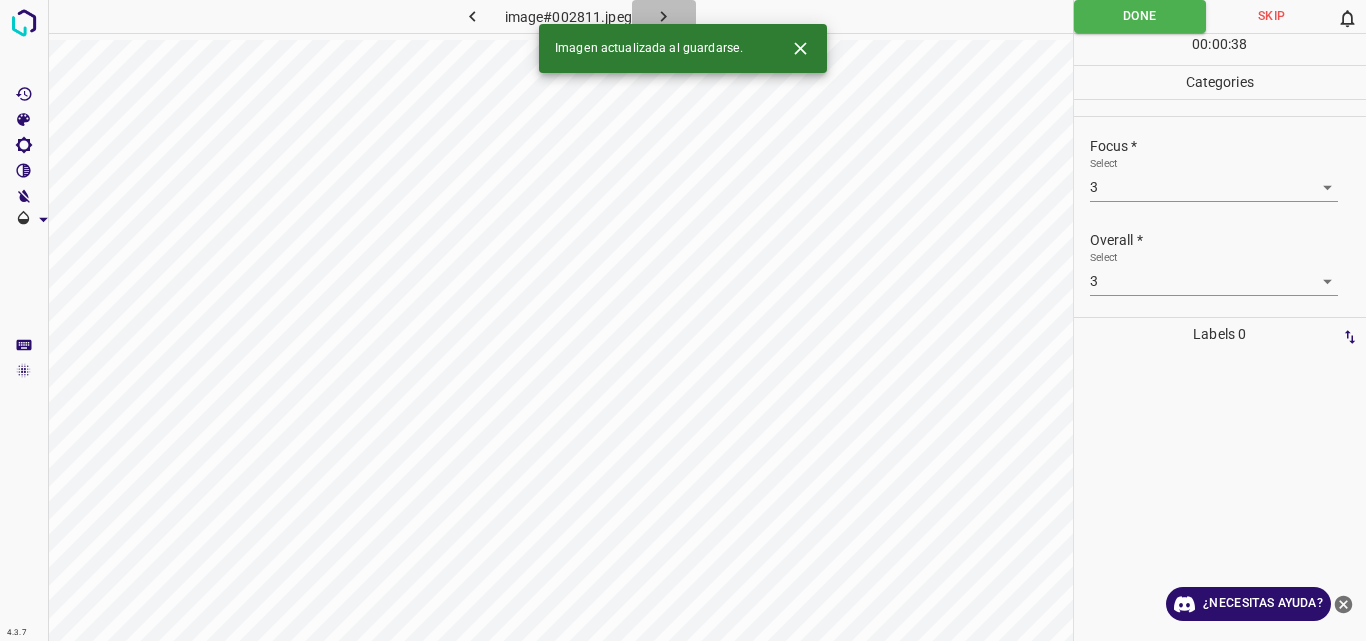click 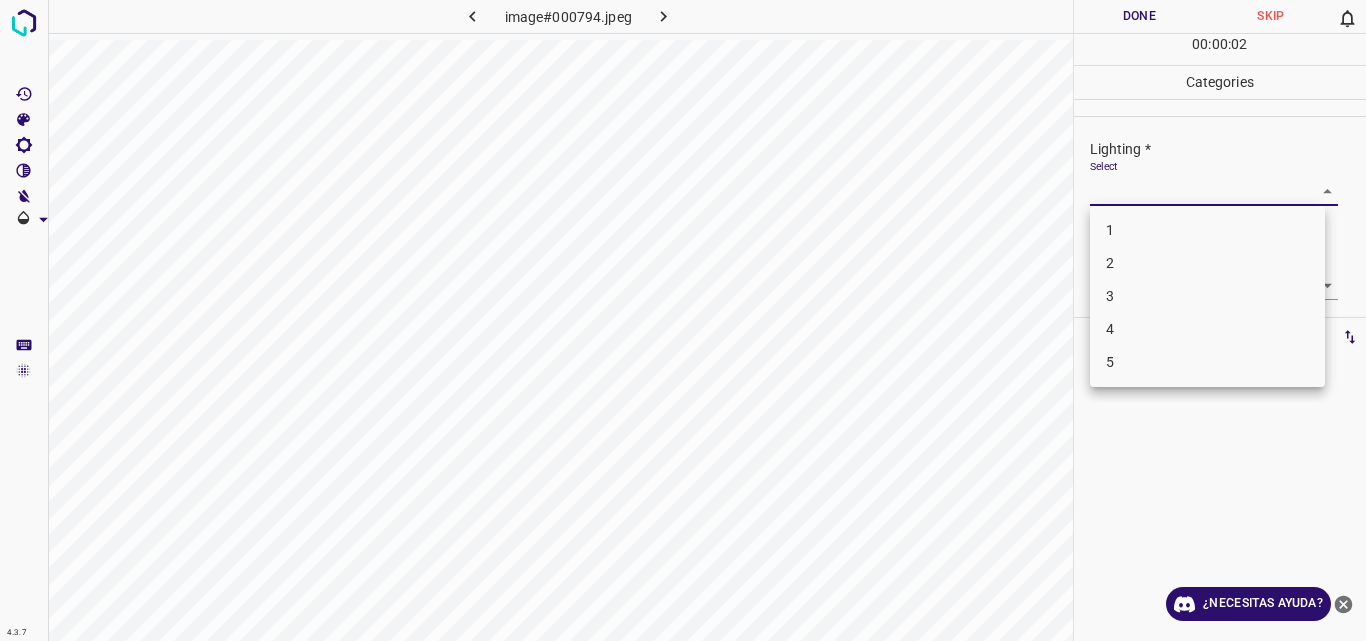 click on "4.3.7 image#000794.jpeg Done Skip 0 00   : 00   : 02   Categories Lighting *  Select ​ Focus *  Select ​ Overall *  Select ​ Labels   0 Categories 1 Lighting 2 Focus 3 Overall Tools Space Change between modes (Draw & Edit) I Auto labeling R Restore zoom M Zoom in N Zoom out Delete Delete selecte label Filters Z Restore filters X Saturation filter C Brightness filter V Contrast filter B Gray scale filter General O Download ¿Necesitas ayuda? Original text Rate this translation Your feedback will be used to help improve Google Translate - Texto - Esconder - Borrar 1 2 3 4 5" at bounding box center (683, 320) 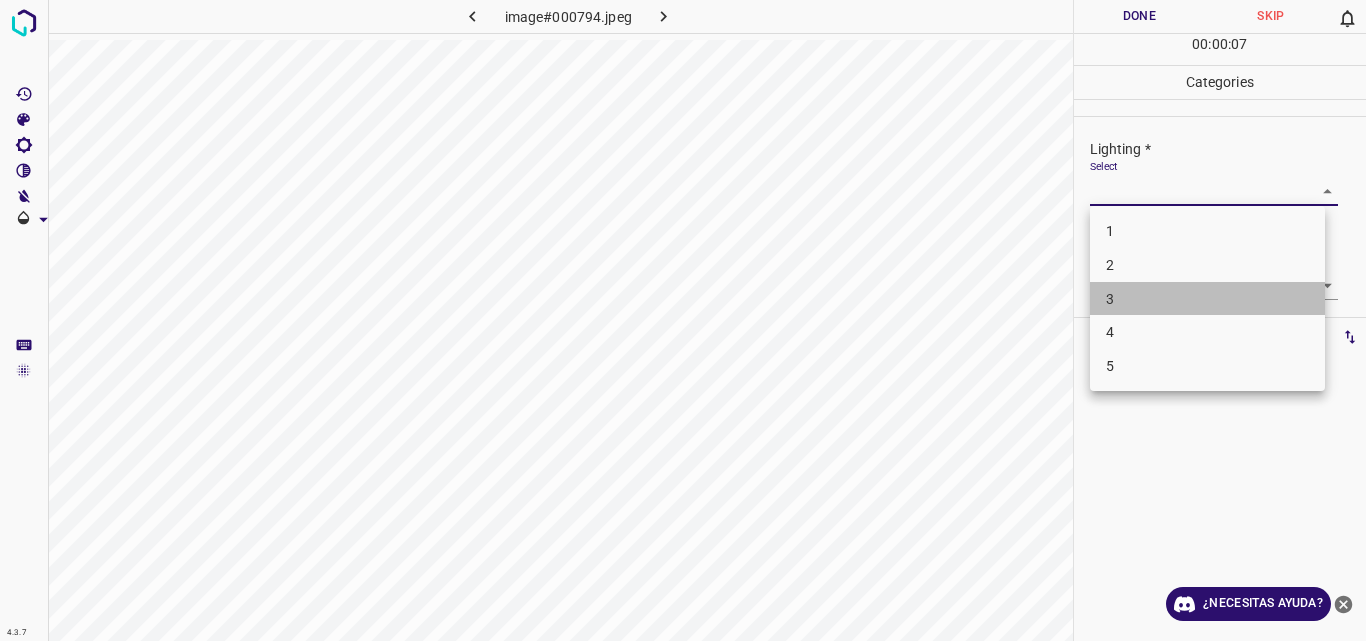 click on "3" at bounding box center [1207, 299] 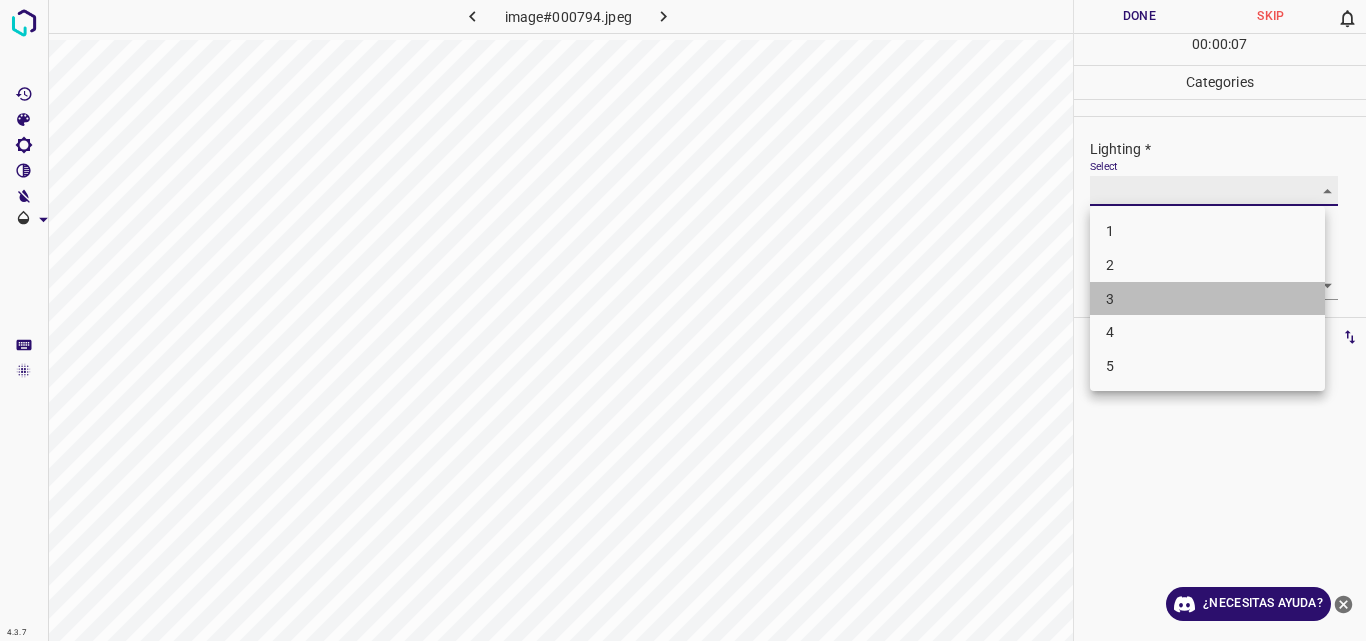 type on "3" 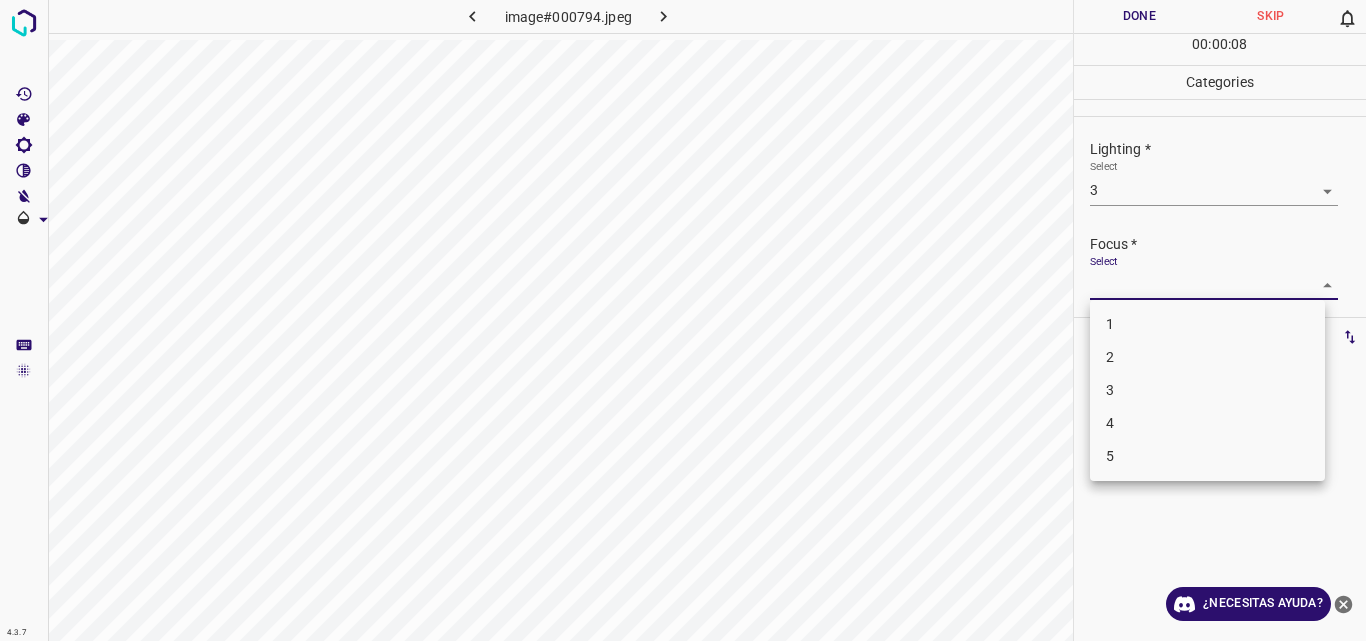 click on "4.3.7 image#000794.jpeg Done Skip 0 00   : 00   : 08   Categories Lighting *  Select 3 3 Focus *  Select ​ Overall *  Select ​ Labels   0 Categories 1 Lighting 2 Focus 3 Overall Tools Space Change between modes (Draw & Edit) I Auto labeling R Restore zoom M Zoom in N Zoom out Delete Delete selecte label Filters Z Restore filters X Saturation filter C Brightness filter V Contrast filter B Gray scale filter General O Download ¿Necesitas ayuda? Original text Rate this translation Your feedback will be used to help improve Google Translate - Texto - Esconder - Borrar 1 2 3 4 5" at bounding box center [683, 320] 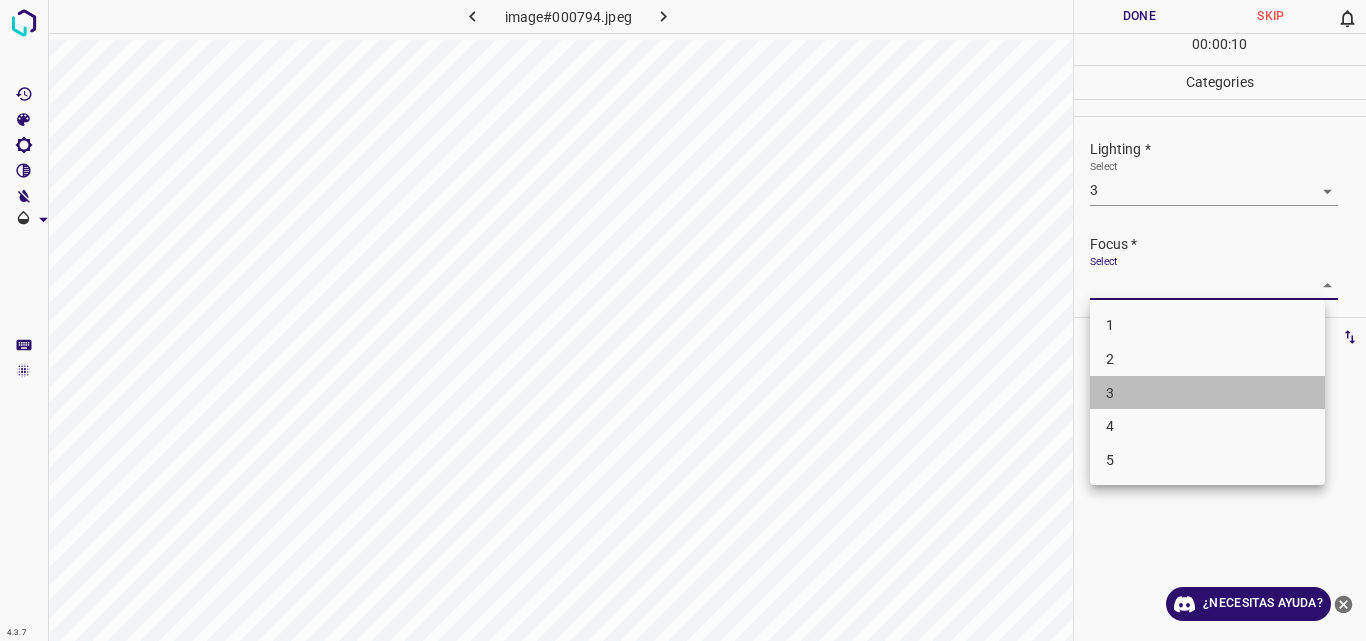 click on "3" at bounding box center [1207, 393] 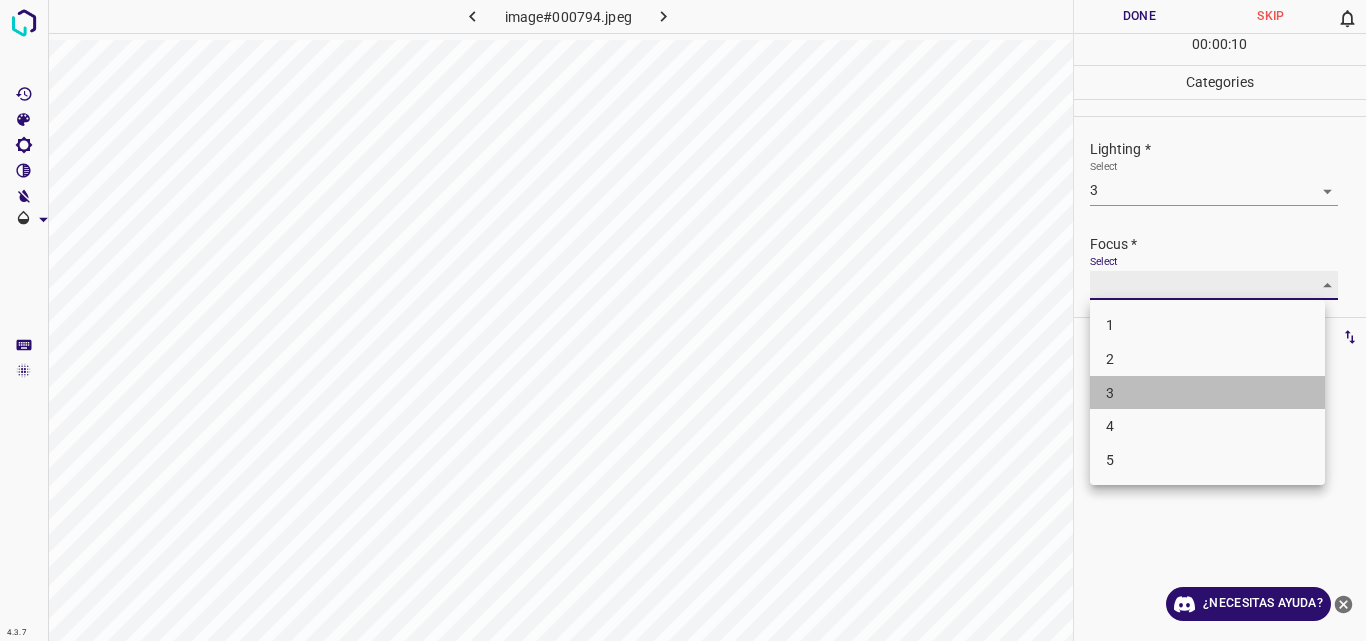 type on "3" 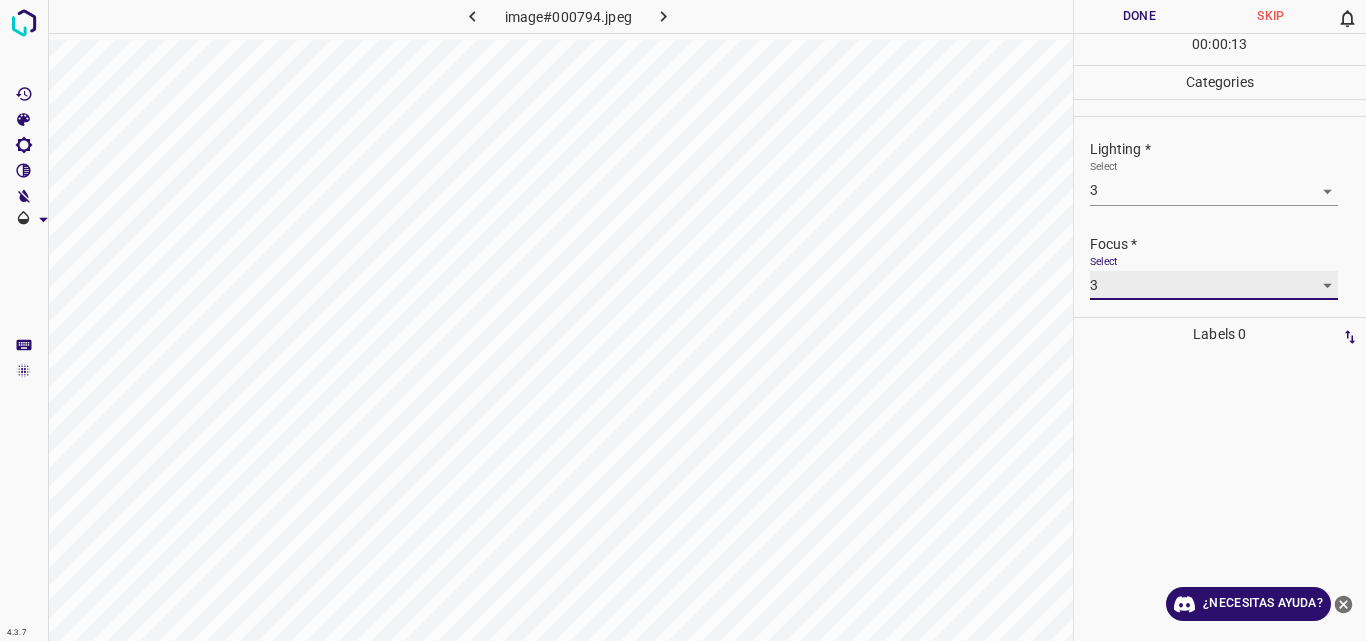 scroll, scrollTop: 98, scrollLeft: 0, axis: vertical 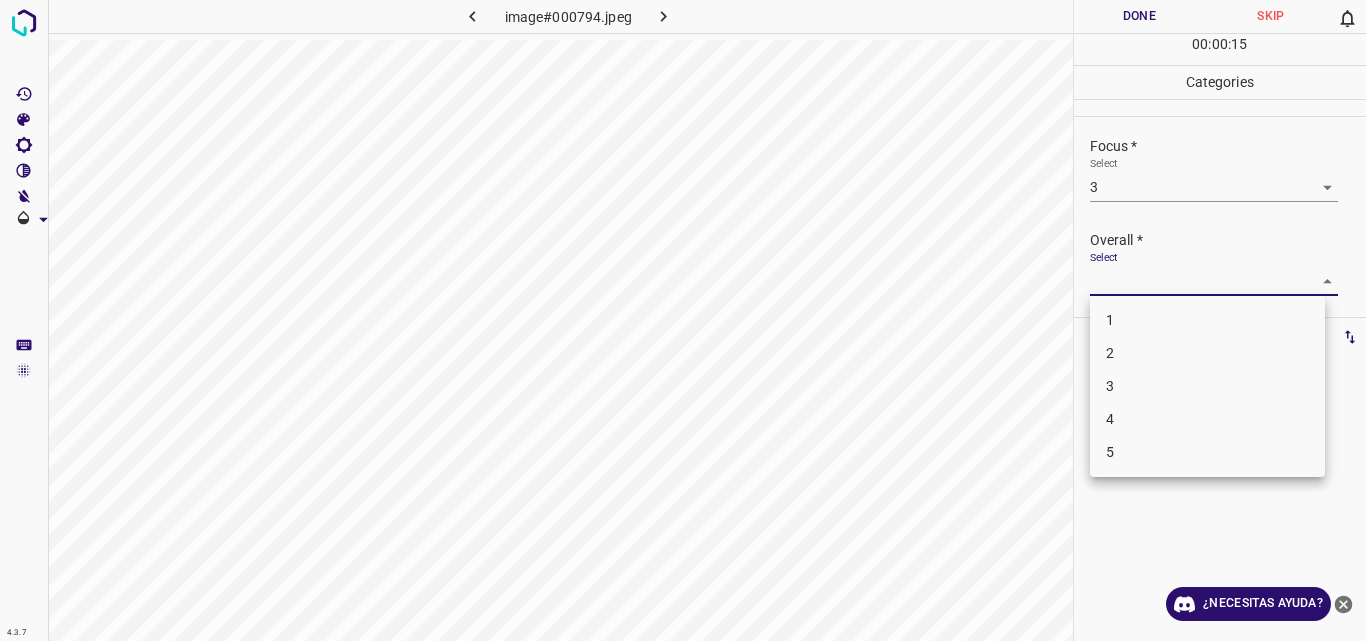 click on "4.3.7 image#000794.jpeg Done Skip 0 00   : 00   : 15   Categories Lighting *  Select 3 3 Focus *  Select 3 3 Overall *  Select ​ Labels   0 Categories 1 Lighting 2 Focus 3 Overall Tools Space Change between modes (Draw & Edit) I Auto labeling R Restore zoom M Zoom in N Zoom out Delete Delete selecte label Filters Z Restore filters X Saturation filter C Brightness filter V Contrast filter B Gray scale filter General O Download ¿Necesitas ayuda? Original text Rate this translation Your feedback will be used to help improve Google Translate - Texto - Esconder - Borrar 1 2 3 4 5" at bounding box center (683, 320) 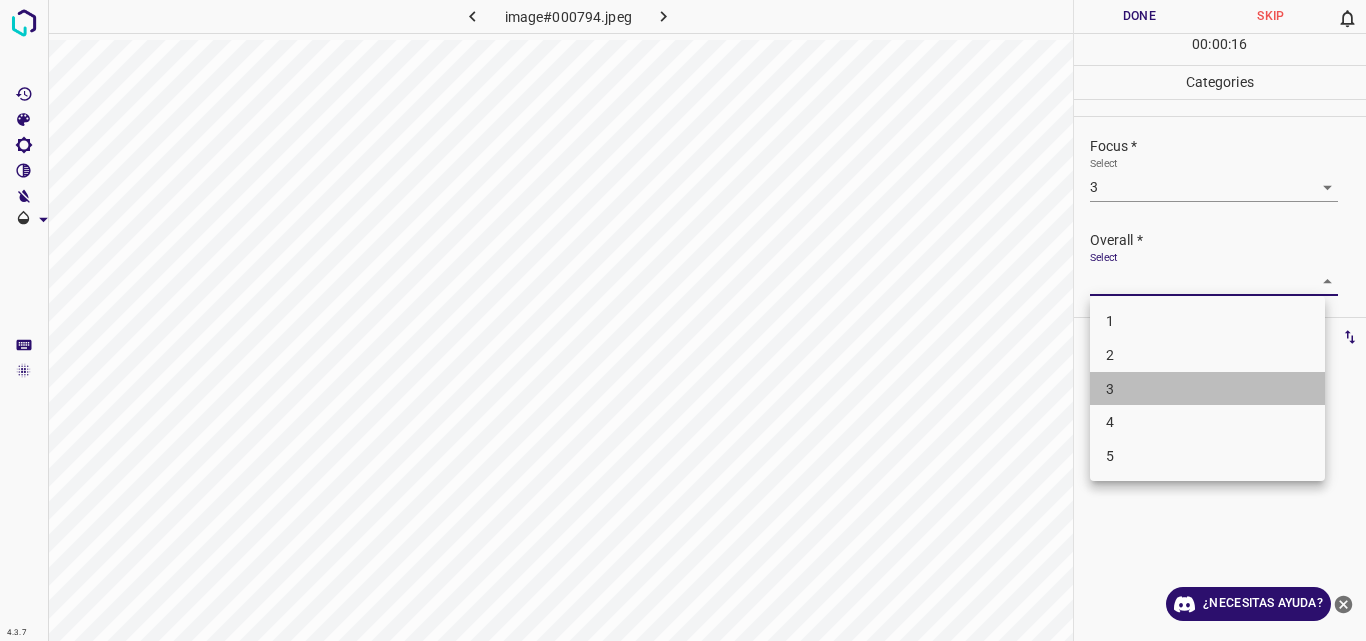 click on "3" at bounding box center [1207, 389] 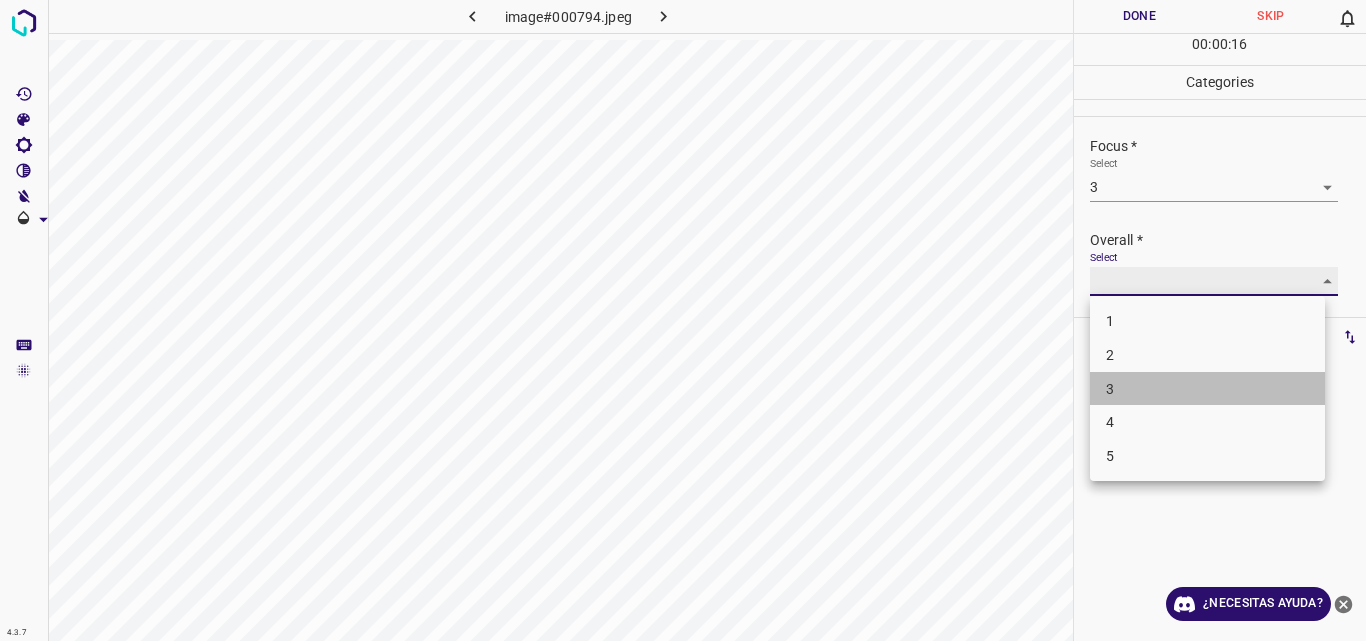 type on "3" 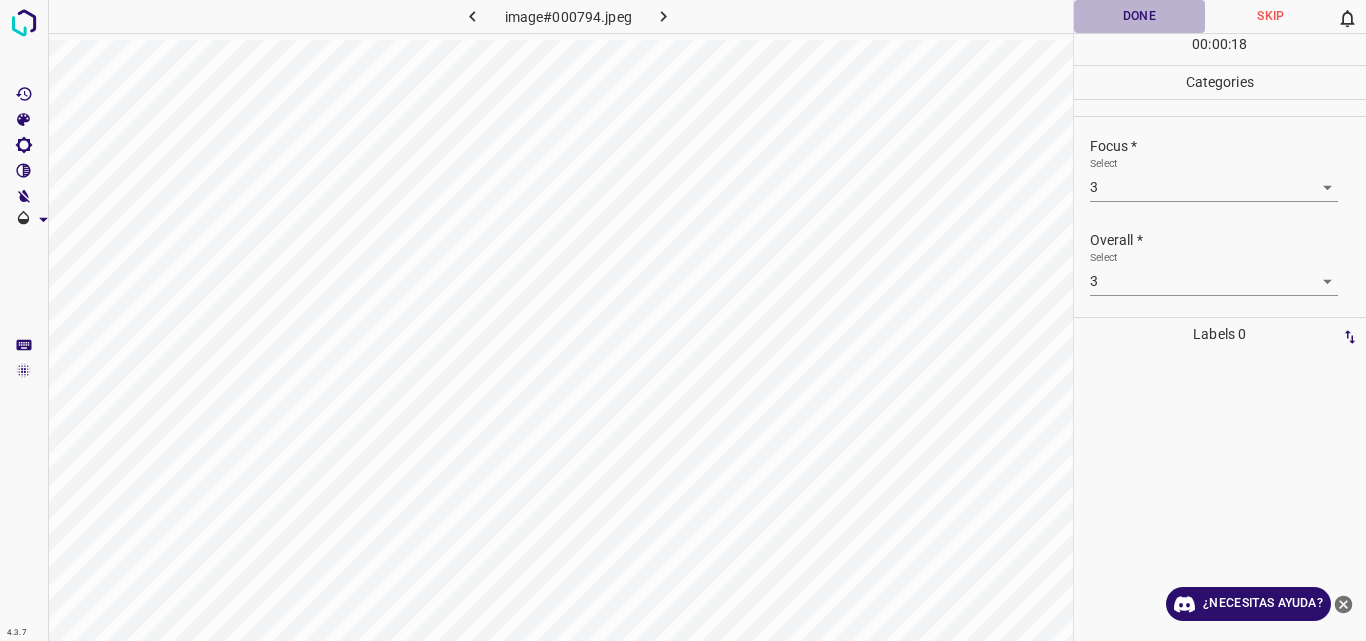 click on "Done" at bounding box center [1140, 16] 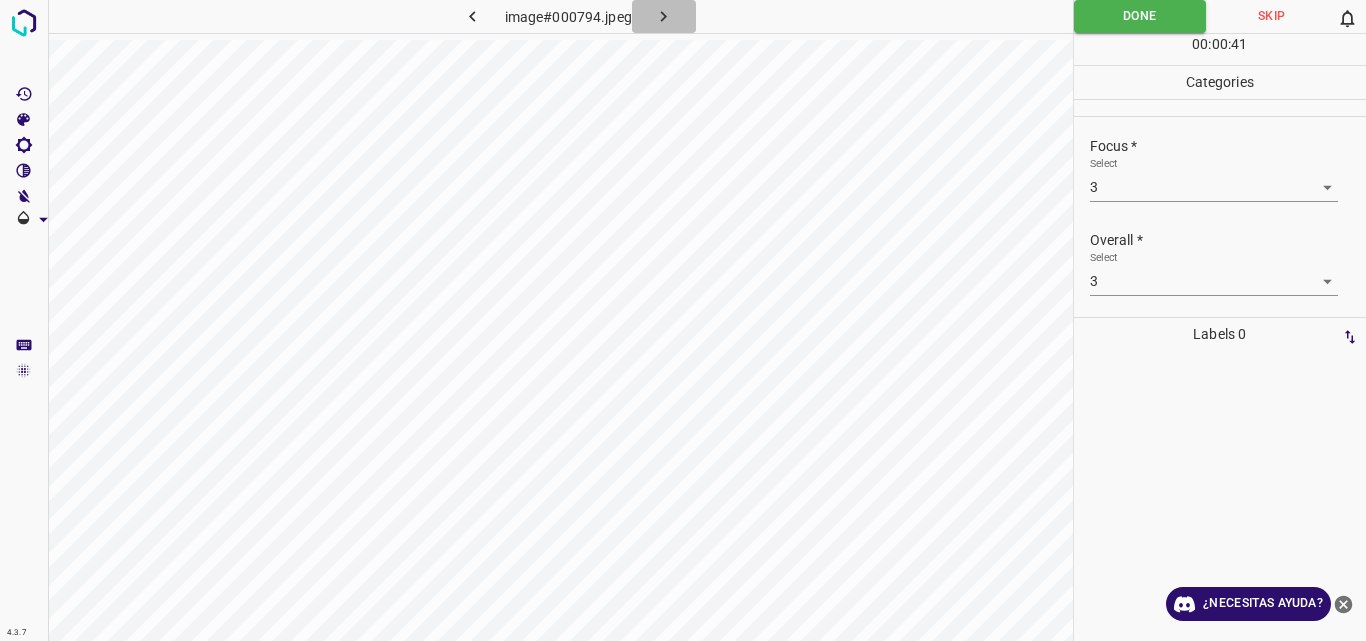 click 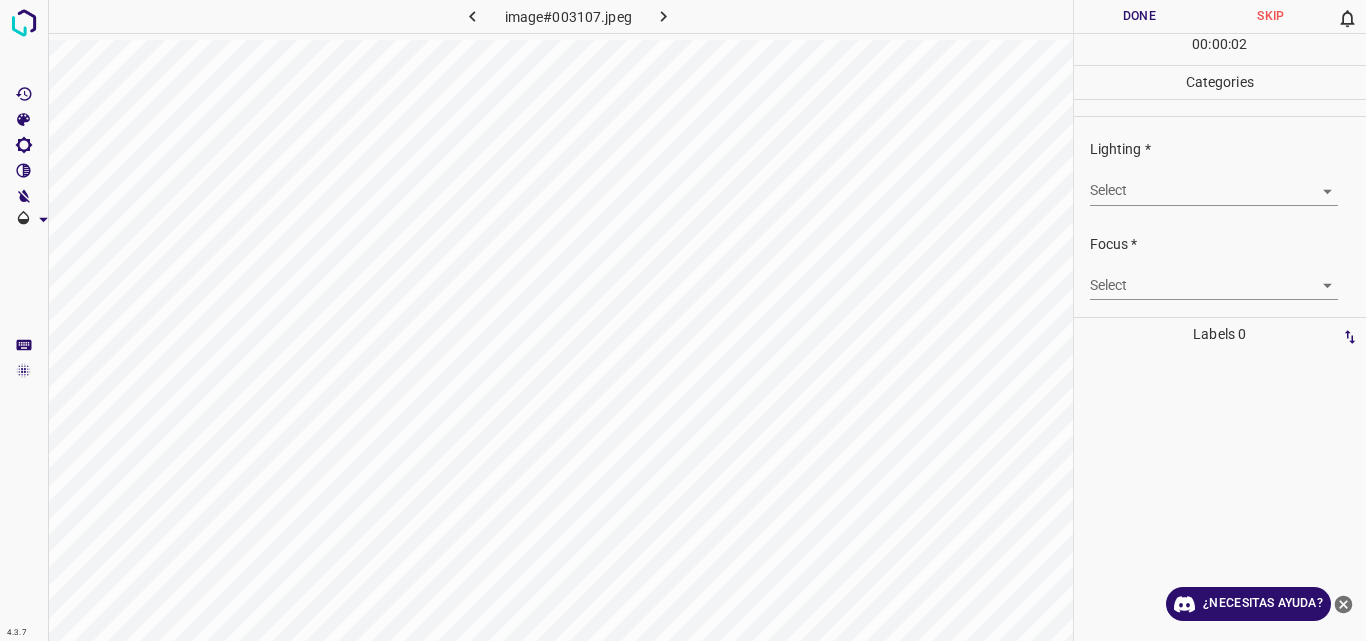 click on "4.3.7 image#003107.jpeg Done Skip 0 00   : 00   : 02   Categories Lighting *  Select ​ Focus *  Select ​ Overall *  Select ​ Labels   0 Categories 1 Lighting 2 Focus 3 Overall Tools Space Change between modes (Draw & Edit) I Auto labeling R Restore zoom M Zoom in N Zoom out Delete Delete selecte label Filters Z Restore filters X Saturation filter C Brightness filter V Contrast filter B Gray scale filter General O Download ¿Necesitas ayuda? Original text Rate this translation Your feedback will be used to help improve Google Translate - Texto - Esconder - Borrar" at bounding box center (683, 320) 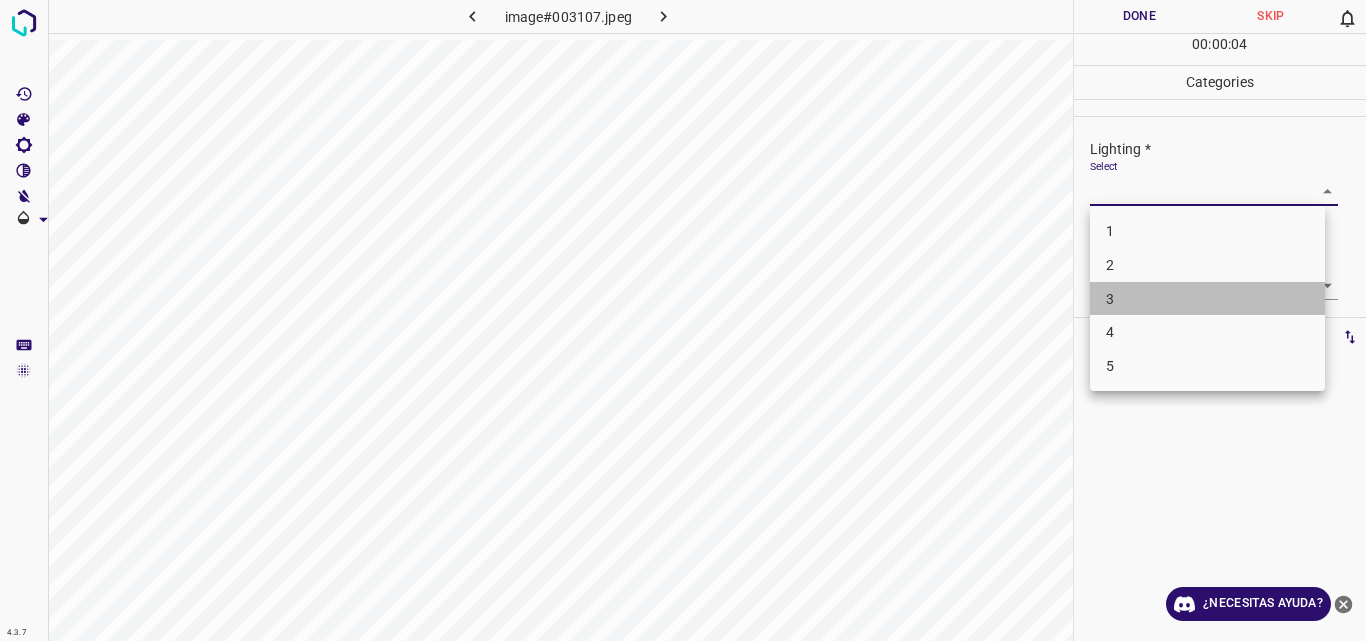 click on "3" at bounding box center [1207, 299] 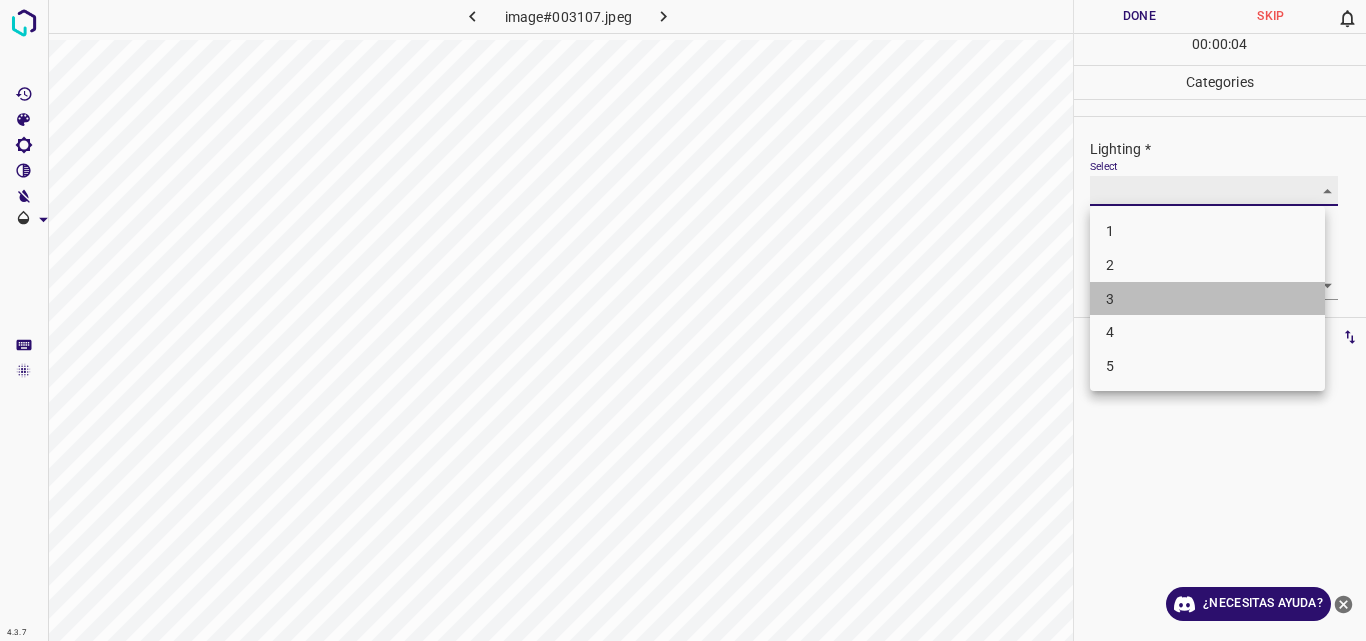 type on "3" 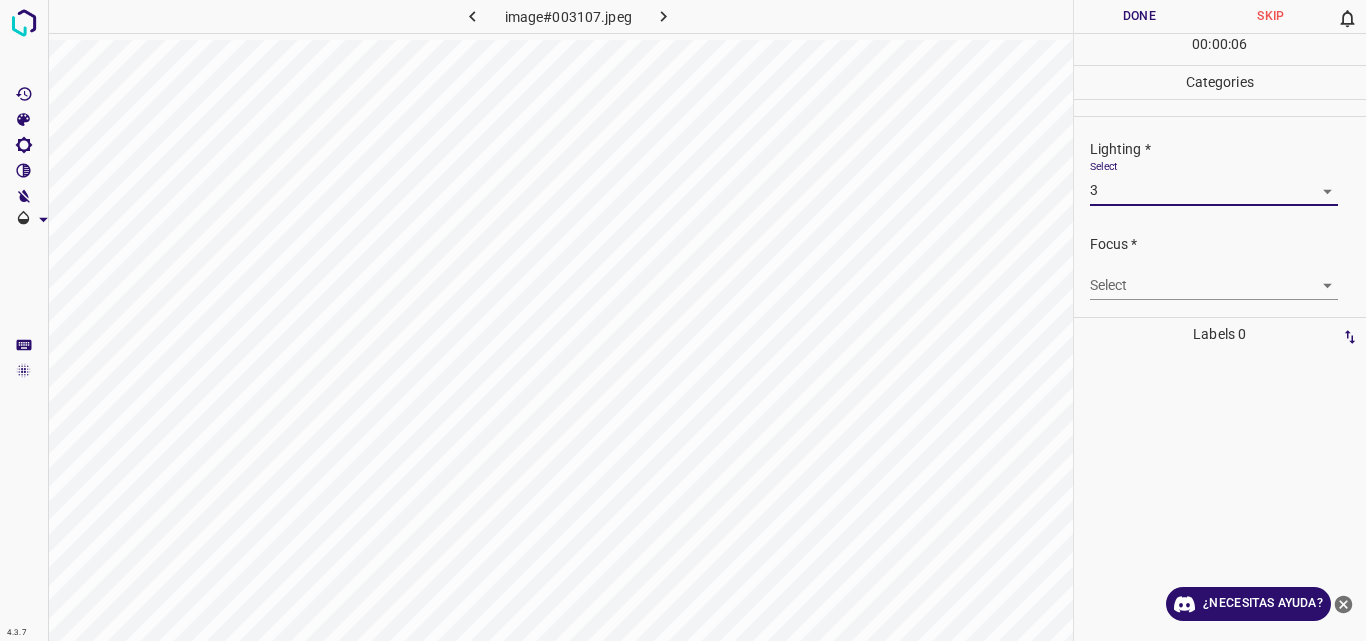 click on "4.3.7 image#003107.jpeg Done Skip 0 00   : 00   : 06   Categories Lighting *  Select 3 3 Focus *  Select ​ Overall *  Select ​ Labels   0 Categories 1 Lighting 2 Focus 3 Overall Tools Space Change between modes (Draw & Edit) I Auto labeling R Restore zoom M Zoom in N Zoom out Delete Delete selecte label Filters Z Restore filters X Saturation filter C Brightness filter V Contrast filter B Gray scale filter General O Download ¿Necesitas ayuda? Original text Rate this translation Your feedback will be used to help improve Google Translate - Texto - Esconder - Borrar" at bounding box center [683, 320] 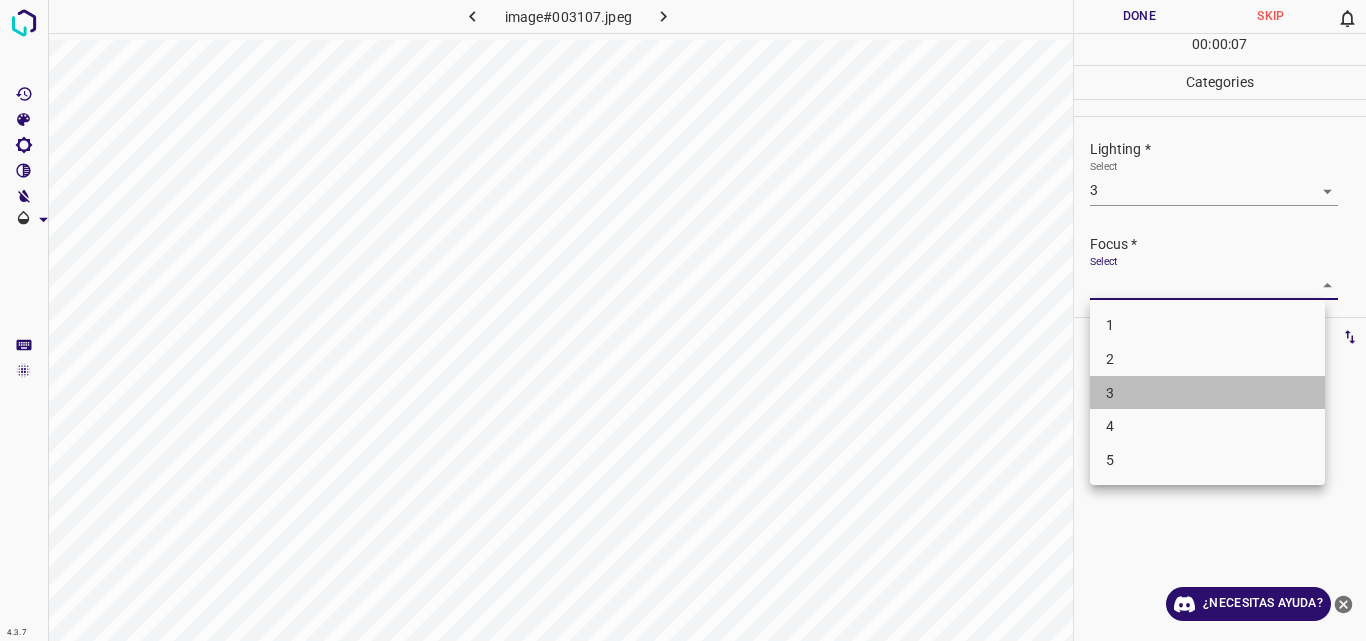 click on "3" at bounding box center (1207, 393) 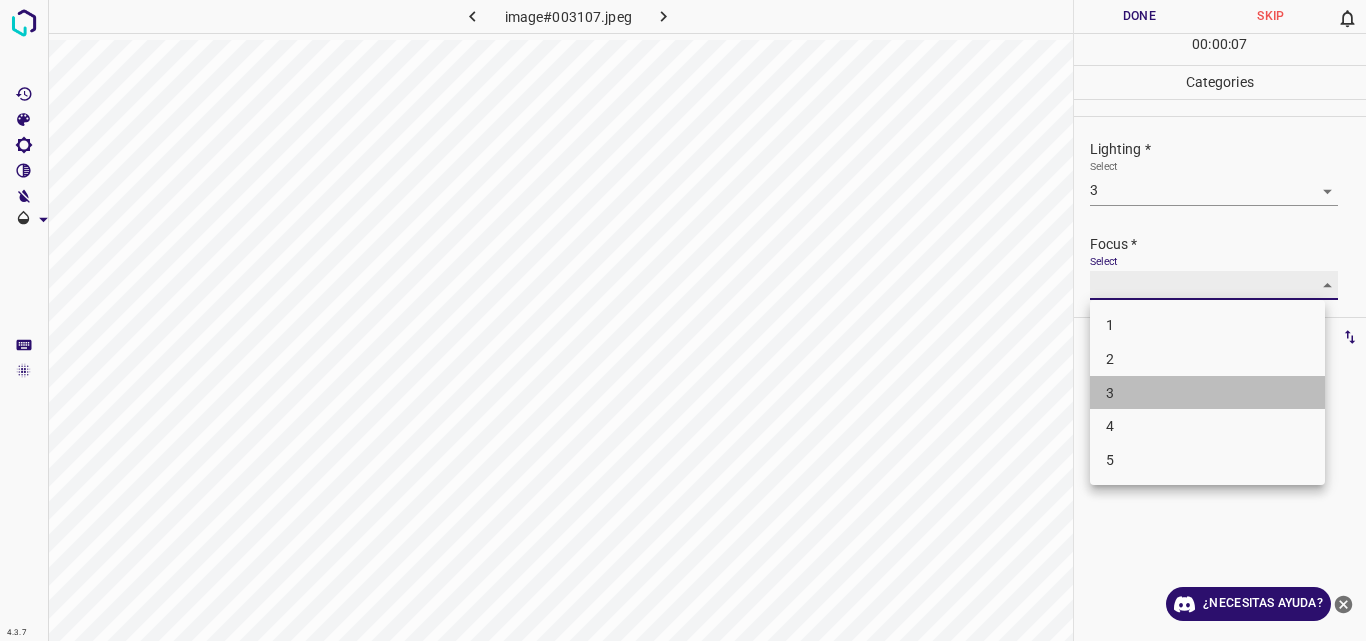 type on "3" 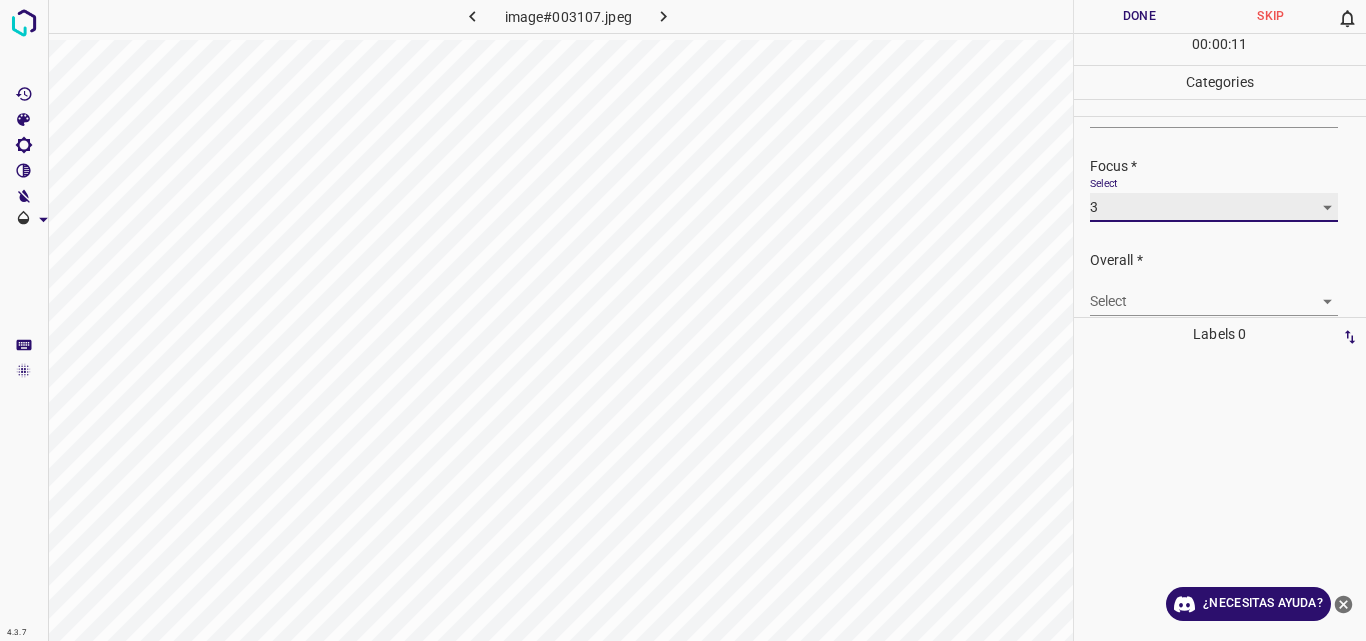 scroll, scrollTop: 94, scrollLeft: 0, axis: vertical 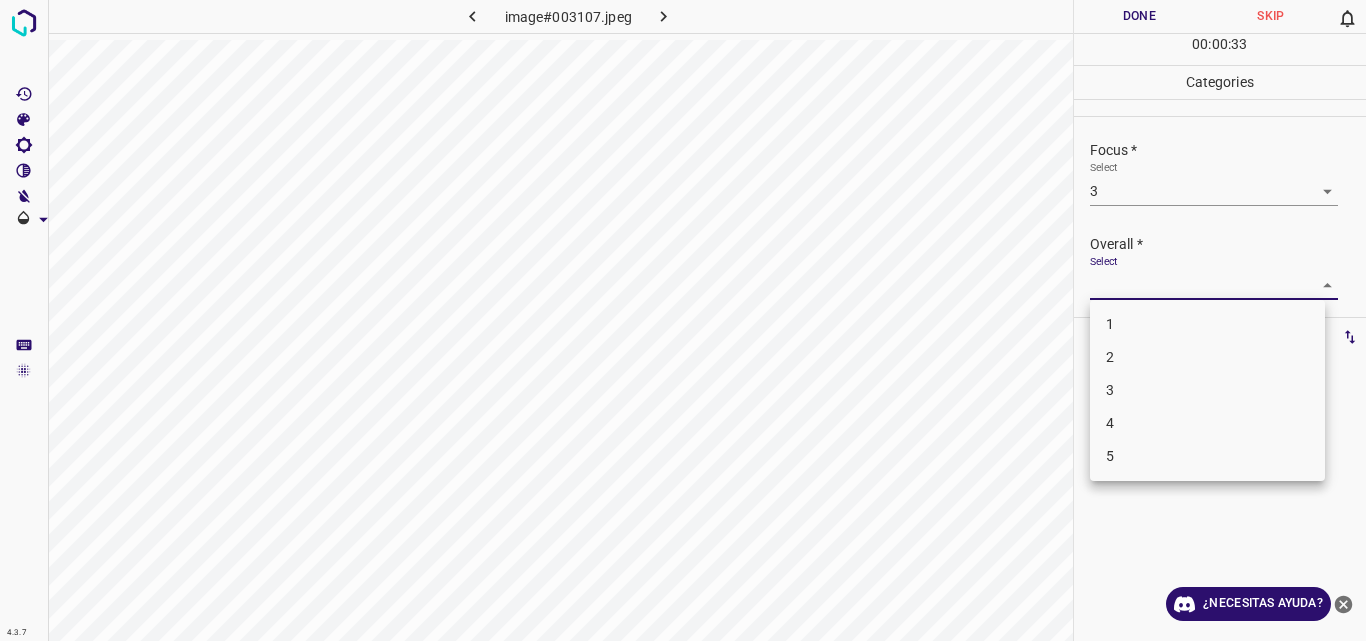 click on "4.3.7 image#003107.jpeg Done Skip 0 00   : 00   : 33   Categories Lighting *  Select 3 3 Focus *  Select 3 3 Overall *  Select ​ Labels   0 Categories 1 Lighting 2 Focus 3 Overall Tools Space Change between modes (Draw & Edit) I Auto labeling R Restore zoom M Zoom in N Zoom out Delete Delete selecte label Filters Z Restore filters X Saturation filter C Brightness filter V Contrast filter B Gray scale filter General O Download ¿Necesitas ayuda? Original text Rate this translation Your feedback will be used to help improve Google Translate - Texto - Esconder - Borrar 1 2 3 4 5" at bounding box center (683, 320) 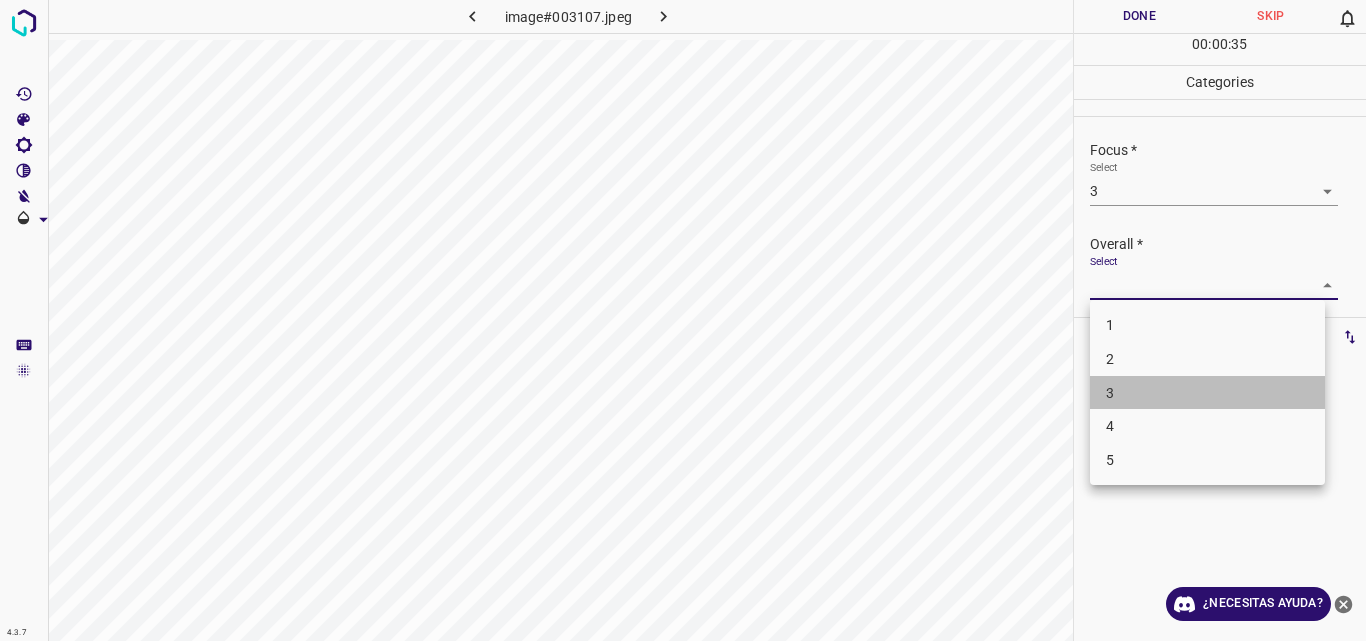 click on "3" at bounding box center [1207, 393] 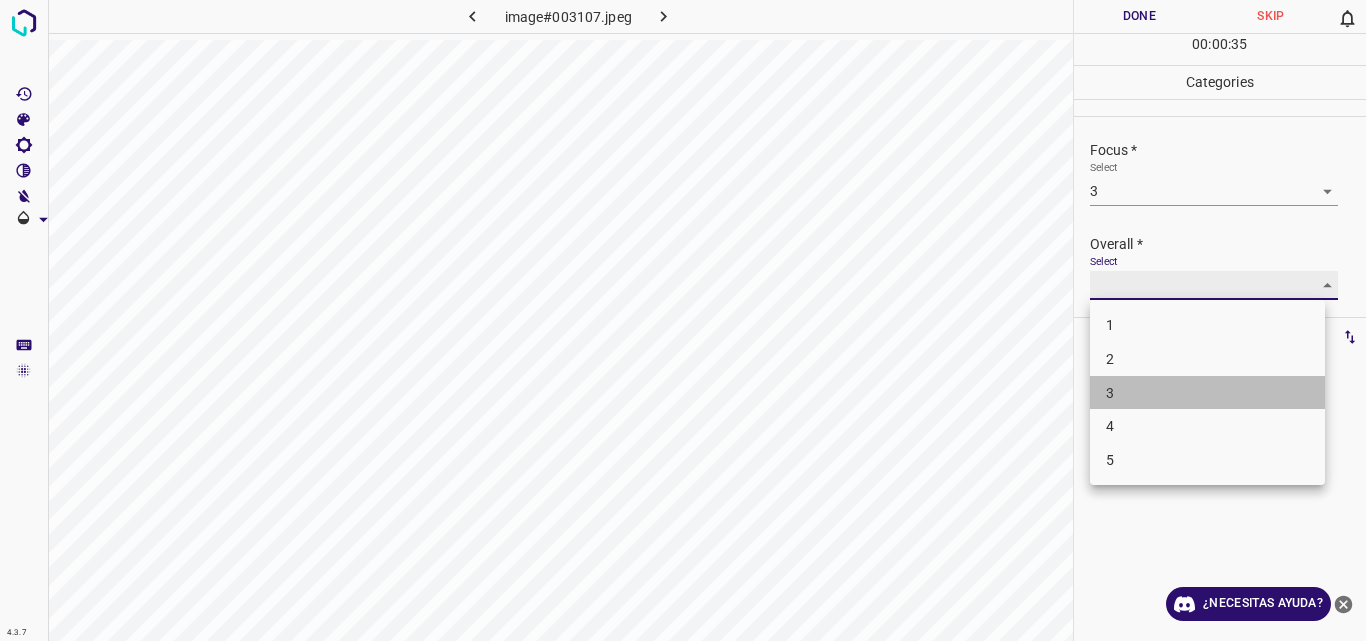 type on "3" 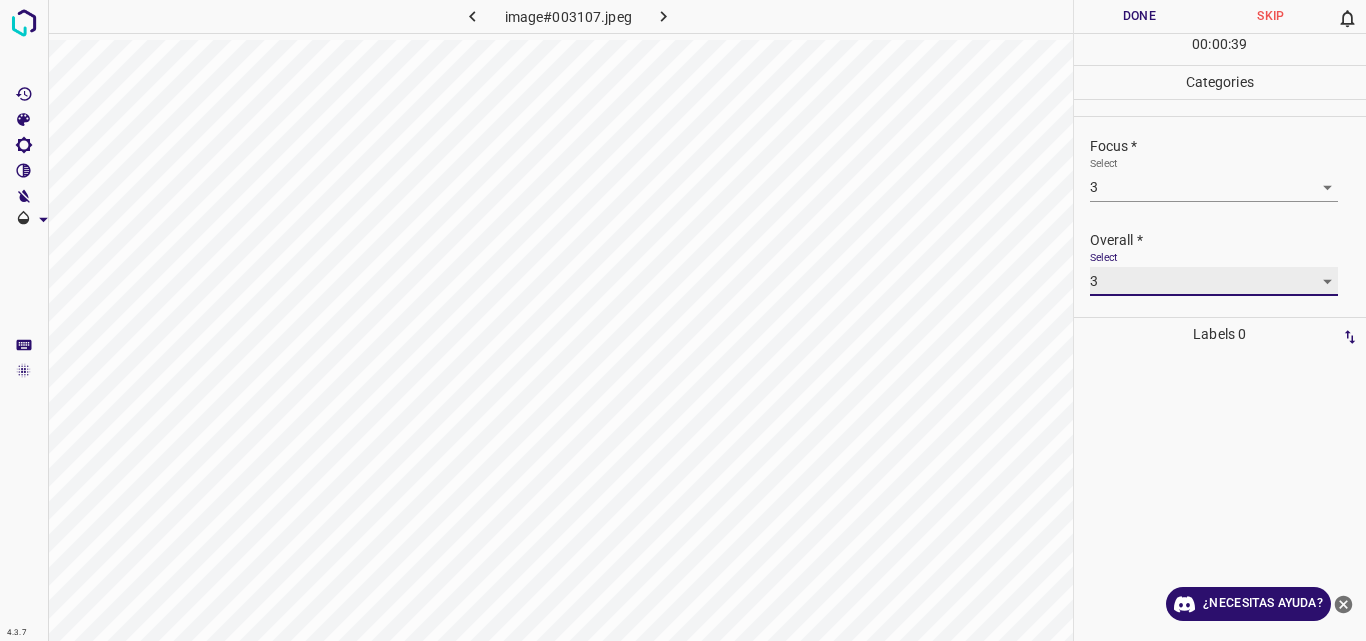 scroll, scrollTop: 92, scrollLeft: 0, axis: vertical 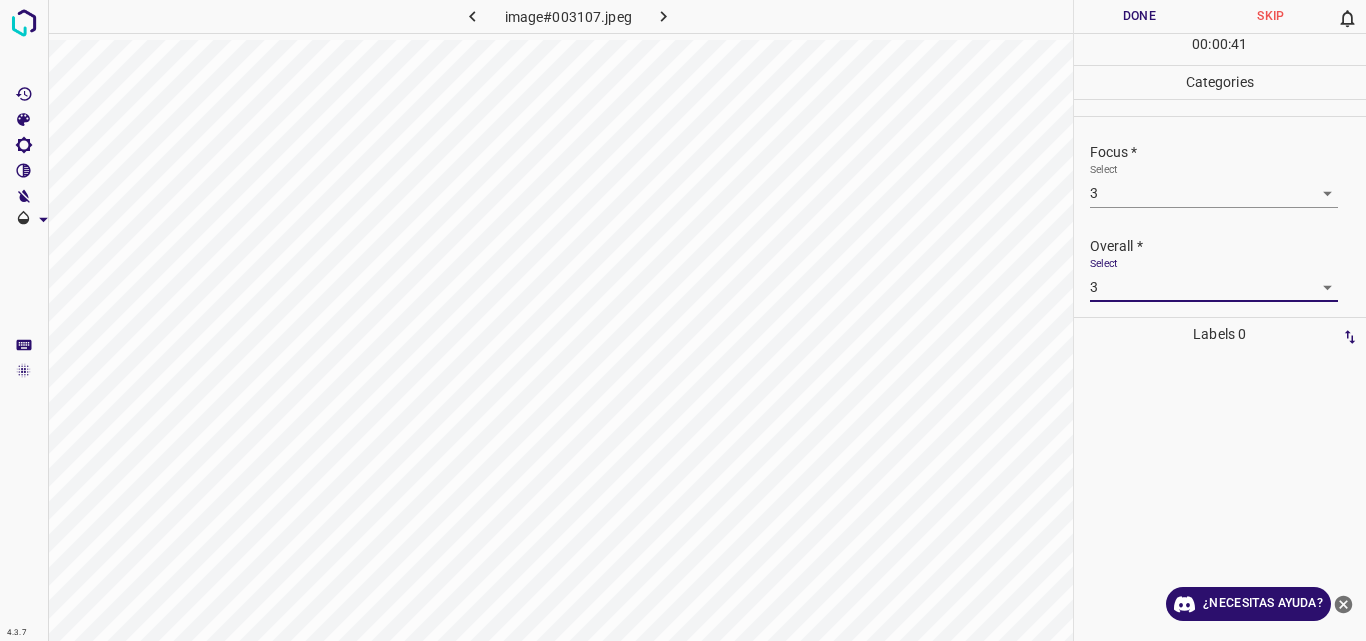 click on "Done" at bounding box center (1140, 16) 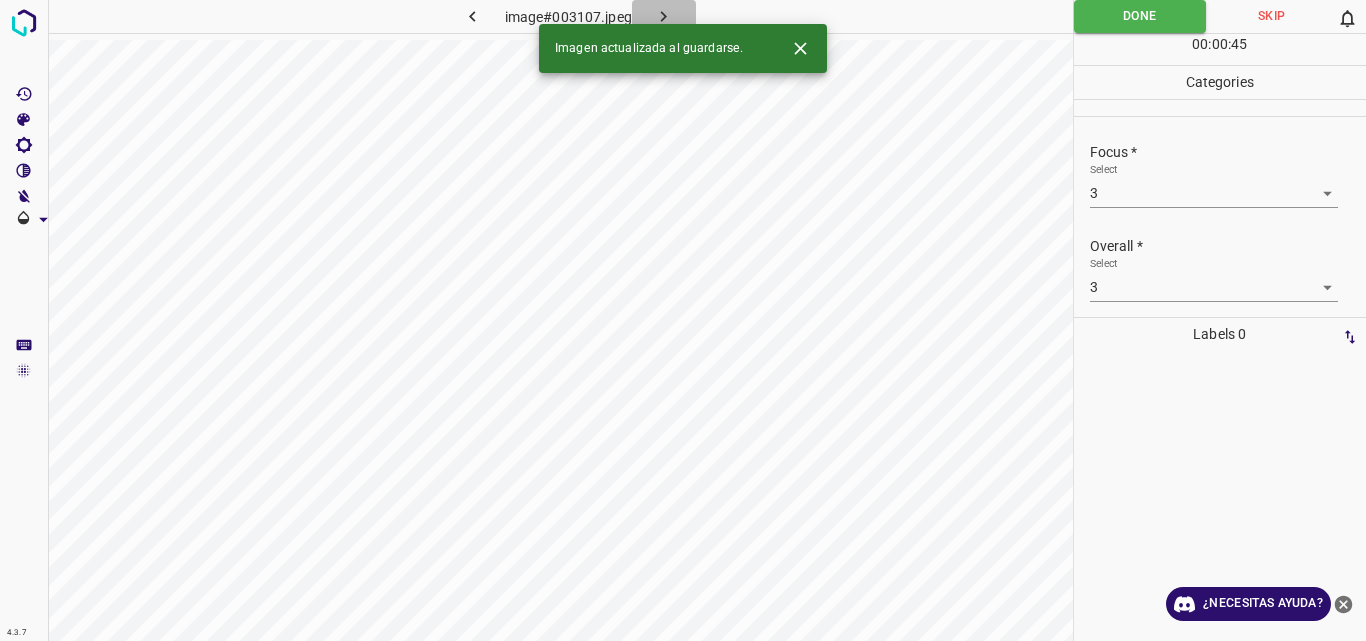 click 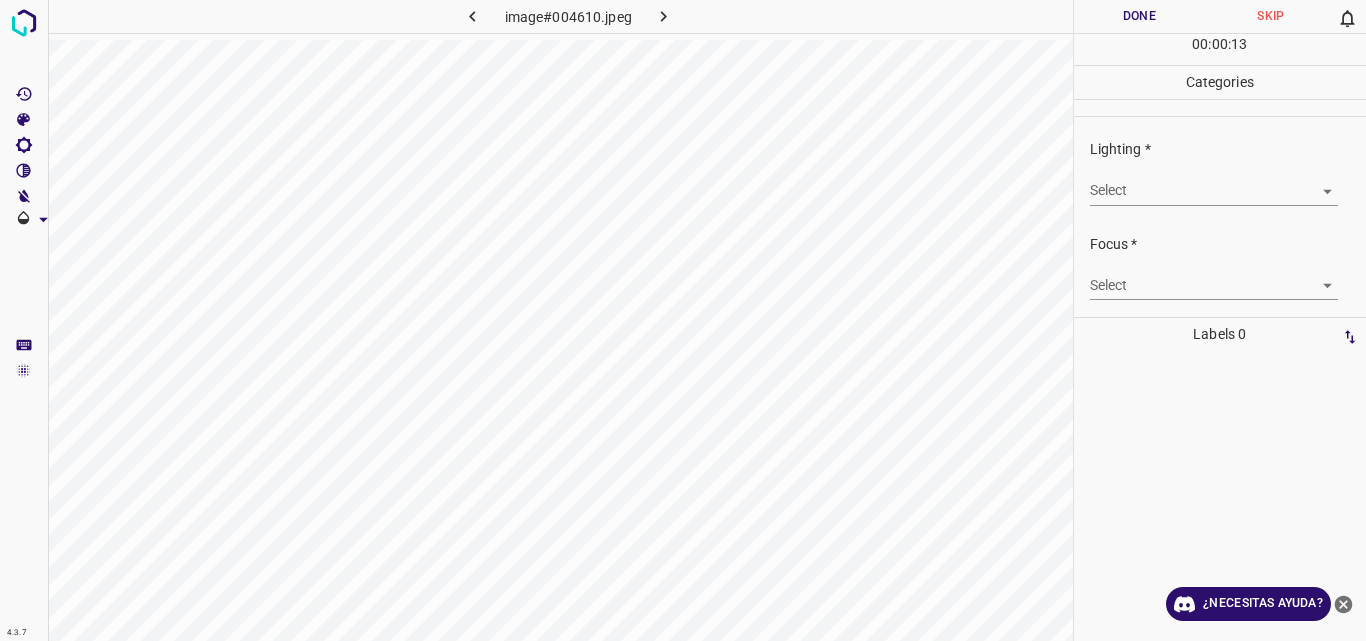 click on "4.3.7 image#004610.jpeg Done Skip 0 00   : 00   : 13   Categories Lighting *  Select ​ Focus *  Select ​ Overall *  Select ​ Labels   0 Categories 1 Lighting 2 Focus 3 Overall Tools Space Change between modes (Draw & Edit) I Auto labeling R Restore zoom M Zoom in N Zoom out Delete Delete selecte label Filters Z Restore filters X Saturation filter C Brightness filter V Contrast filter B Gray scale filter General O Download ¿Necesitas ayuda? Original text Rate this translation Your feedback will be used to help improve Google Translate - Texto - Esconder - Borrar" at bounding box center (683, 320) 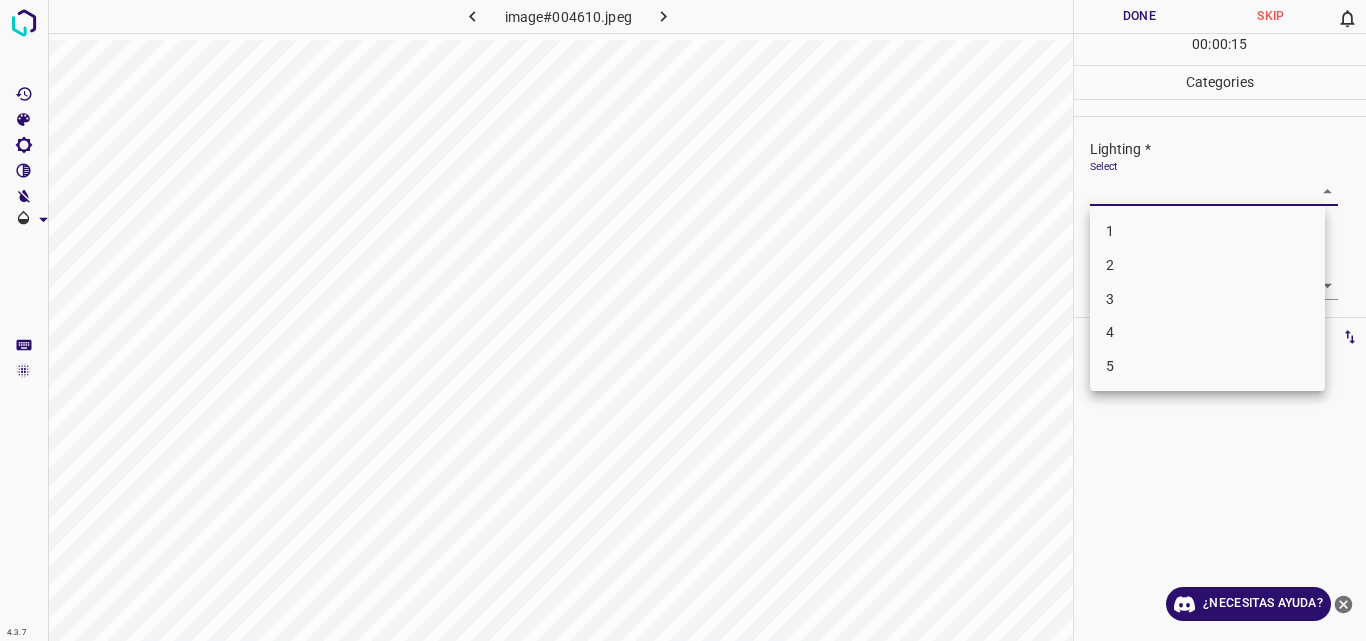 click on "2" at bounding box center [1207, 265] 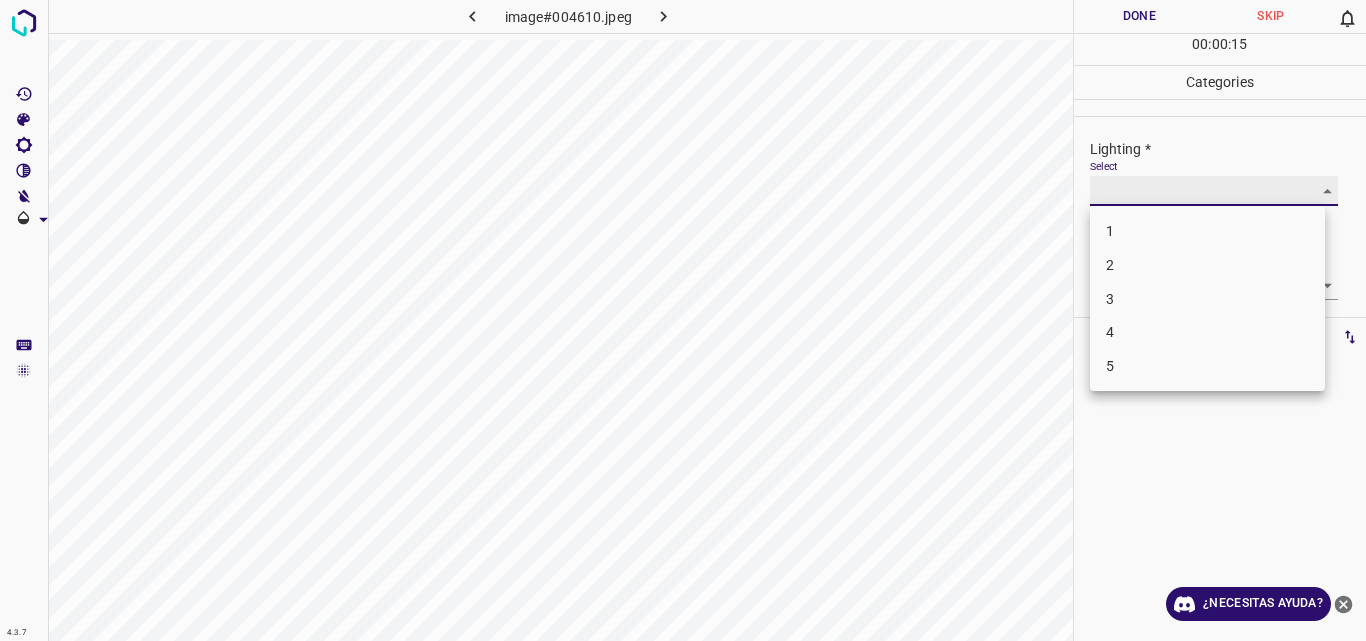 type on "2" 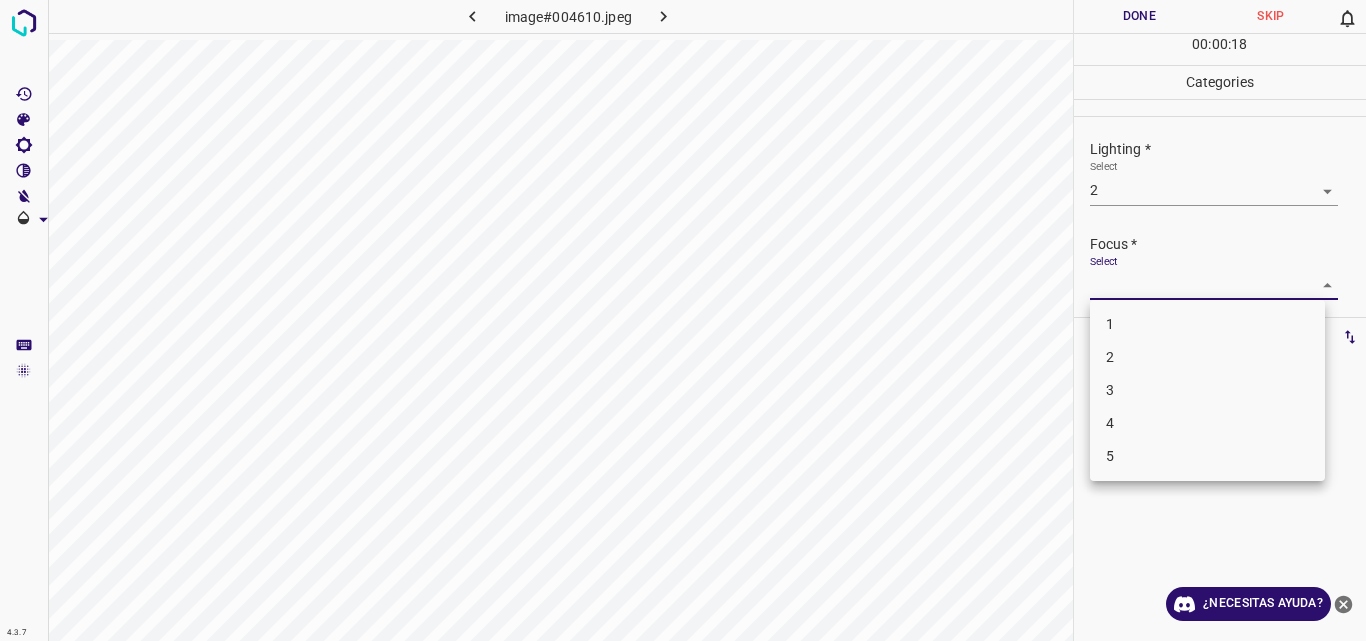 click on "4.3.7 image#004610.jpeg Done Skip 0 00   : 00   : 18   Categories Lighting *  Select 2 2 Focus *  Select ​ Overall *  Select ​ Labels   0 Categories 1 Lighting 2 Focus 3 Overall Tools Space Change between modes (Draw & Edit) I Auto labeling R Restore zoom M Zoom in N Zoom out Delete Delete selecte label Filters Z Restore filters X Saturation filter C Brightness filter V Contrast filter B Gray scale filter General O Download ¿Necesitas ayuda? Original text Rate this translation Your feedback will be used to help improve Google Translate - Texto - Esconder - Borrar 1 2 3 4 5" at bounding box center [683, 320] 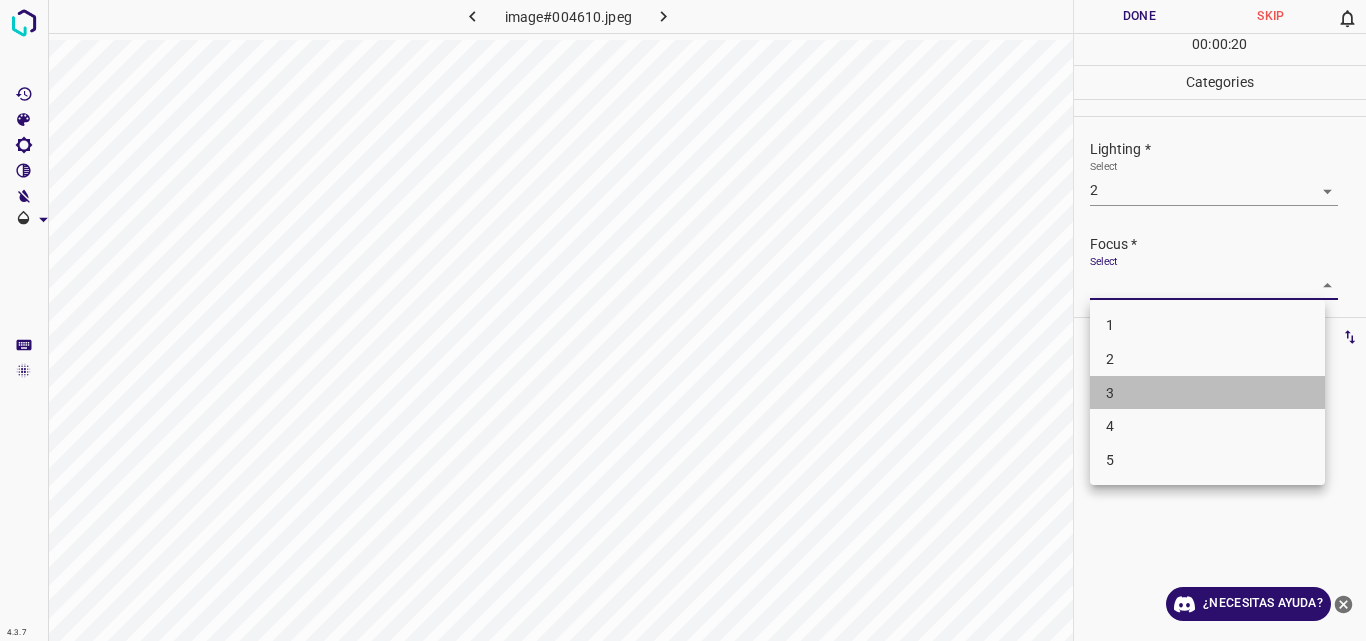 click on "3" at bounding box center (1207, 393) 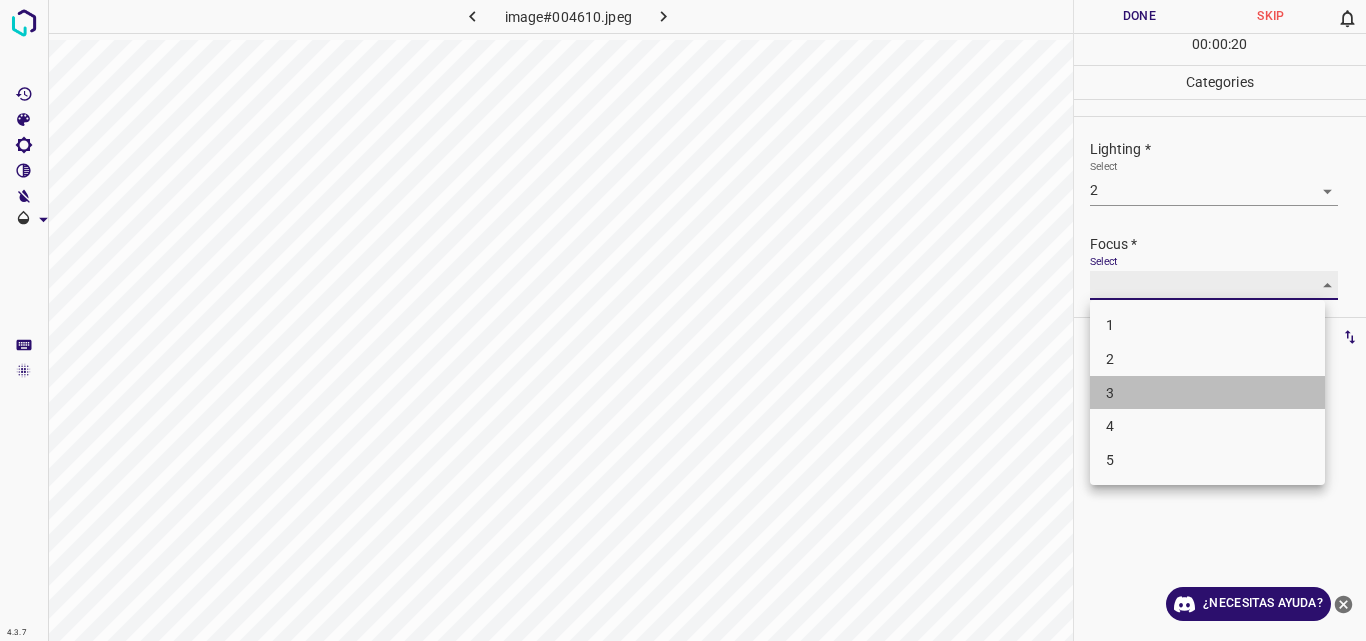 type on "3" 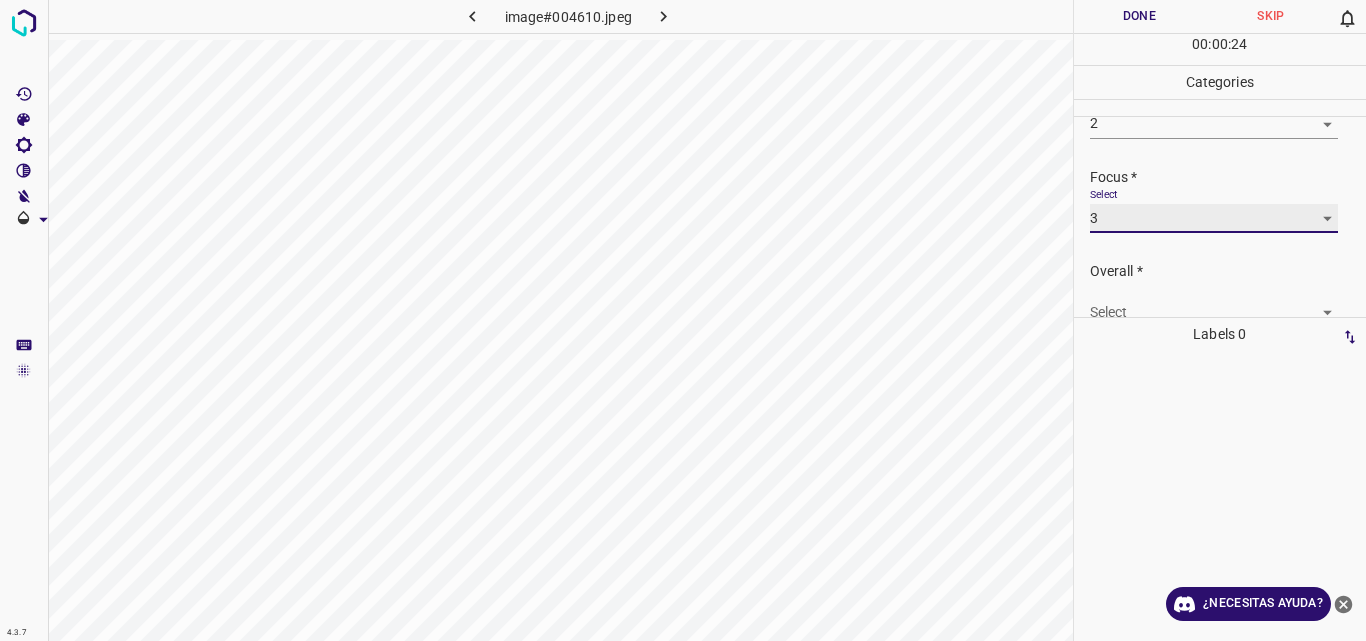 scroll, scrollTop: 86, scrollLeft: 0, axis: vertical 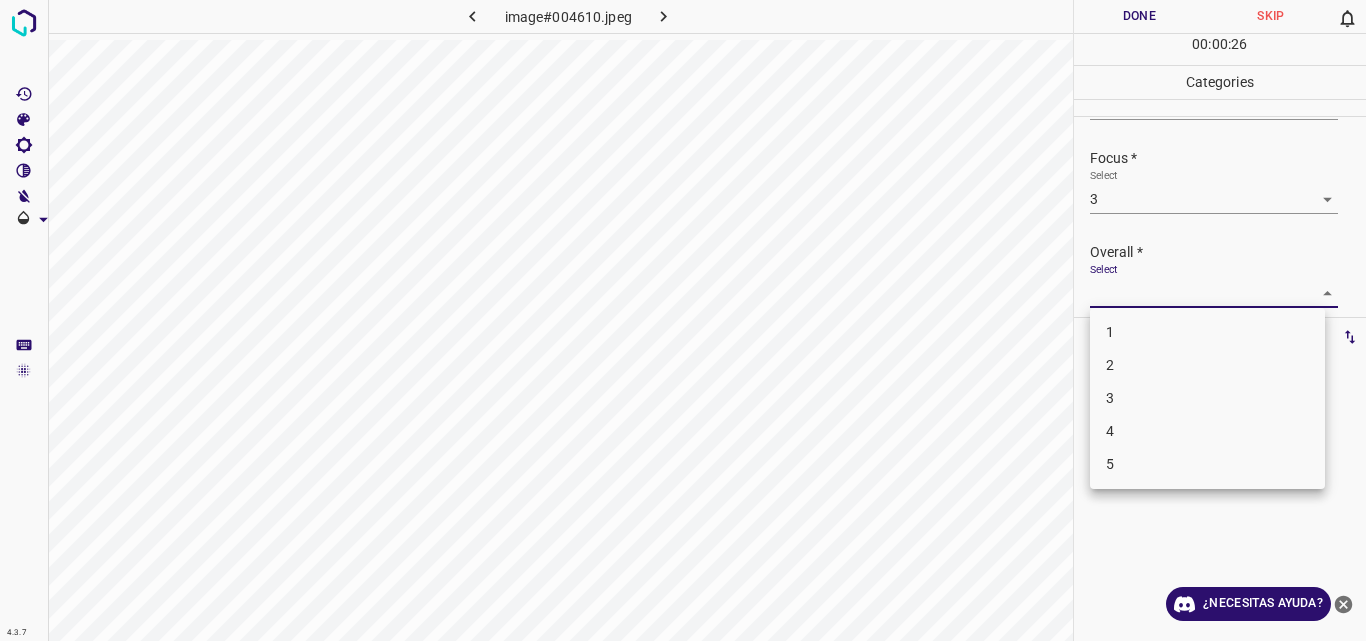 click on "4.3.7 image#004610.jpeg Done Skip 0 00   : 00   : 26   Categories Lighting *  Select 2 2 Focus *  Select 3 3 Overall *  Select ​ Labels   0 Categories 1 Lighting 2 Focus 3 Overall Tools Space Change between modes (Draw & Edit) I Auto labeling R Restore zoom M Zoom in N Zoom out Delete Delete selecte label Filters Z Restore filters X Saturation filter C Brightness filter V Contrast filter B Gray scale filter General O Download ¿Necesitas ayuda? Original text Rate this translation Your feedback will be used to help improve Google Translate - Texto - Esconder - Borrar 1 2 3 4 5" at bounding box center [683, 320] 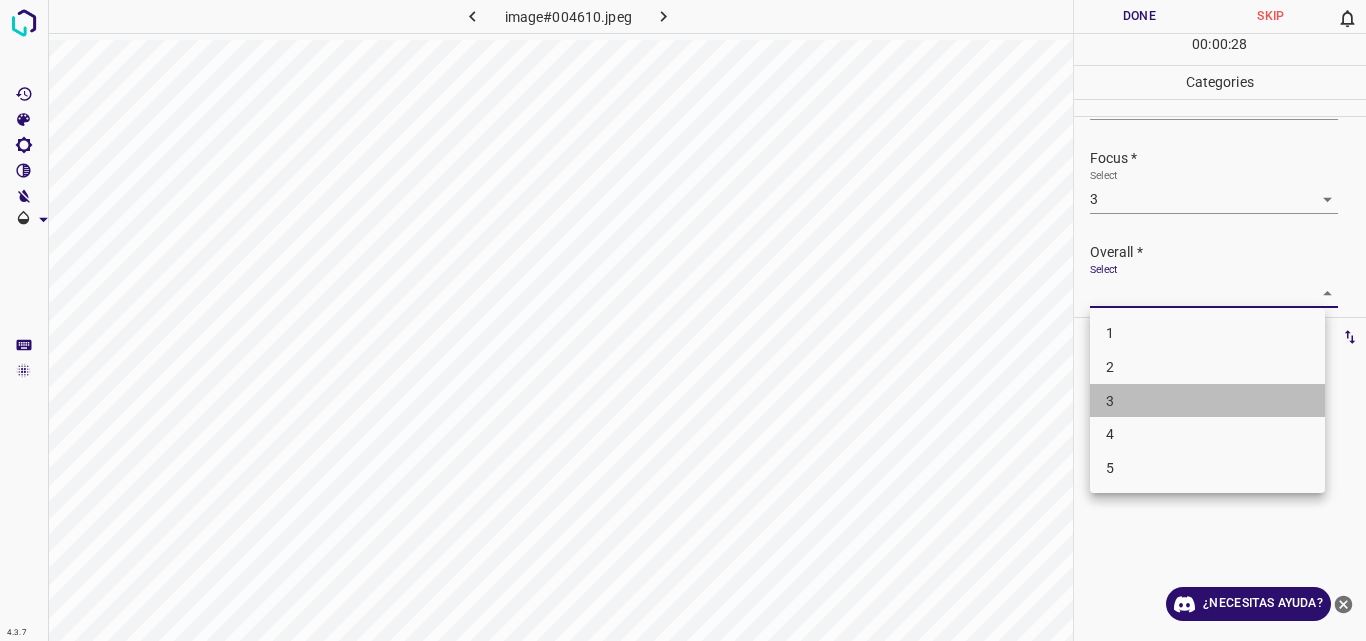 click on "3" at bounding box center (1207, 401) 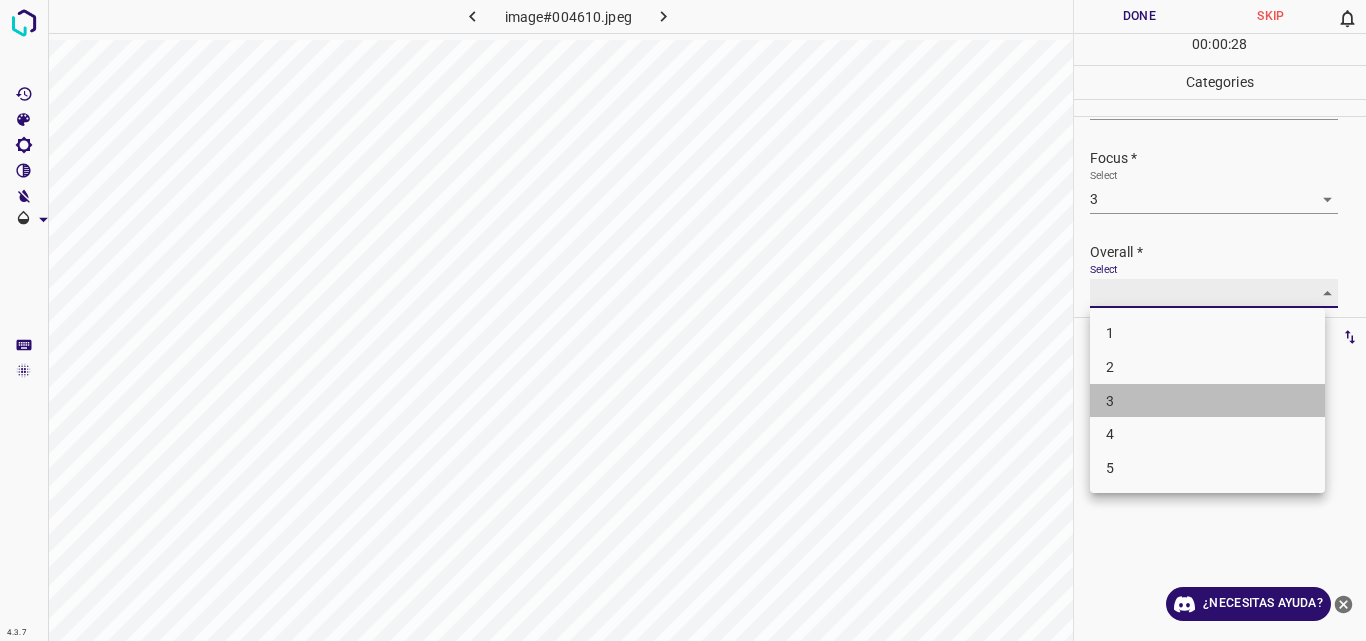 type on "3" 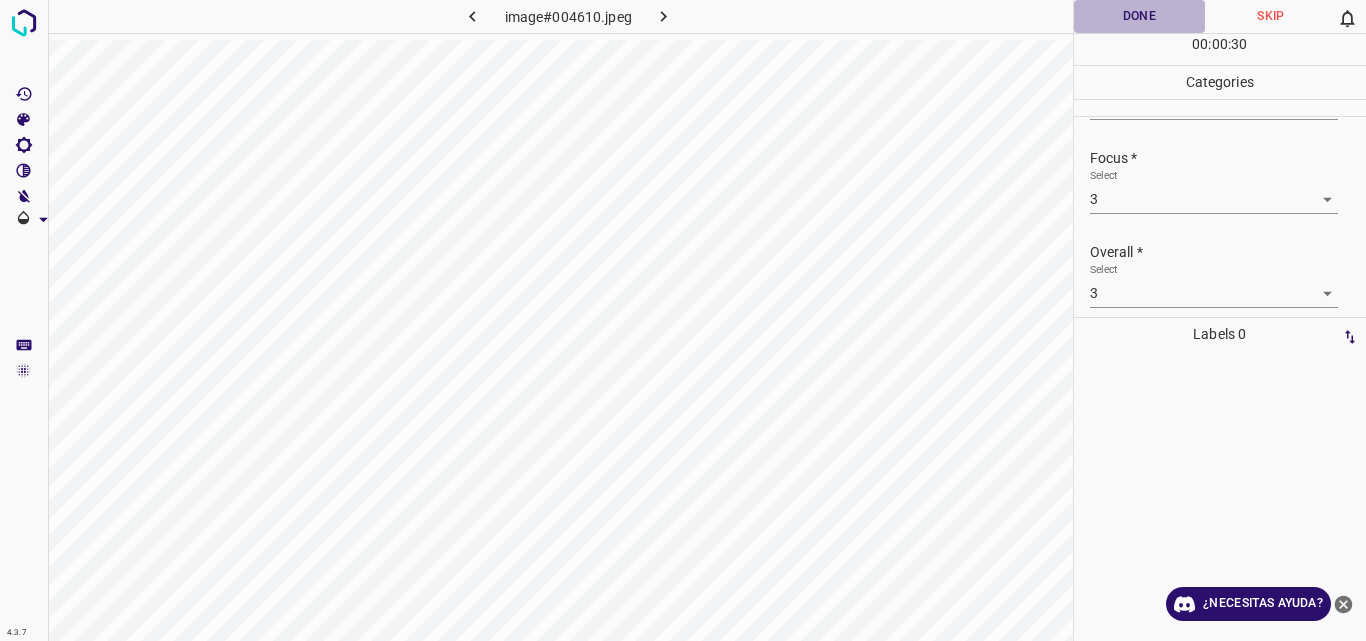 click on "Done" at bounding box center (1140, 16) 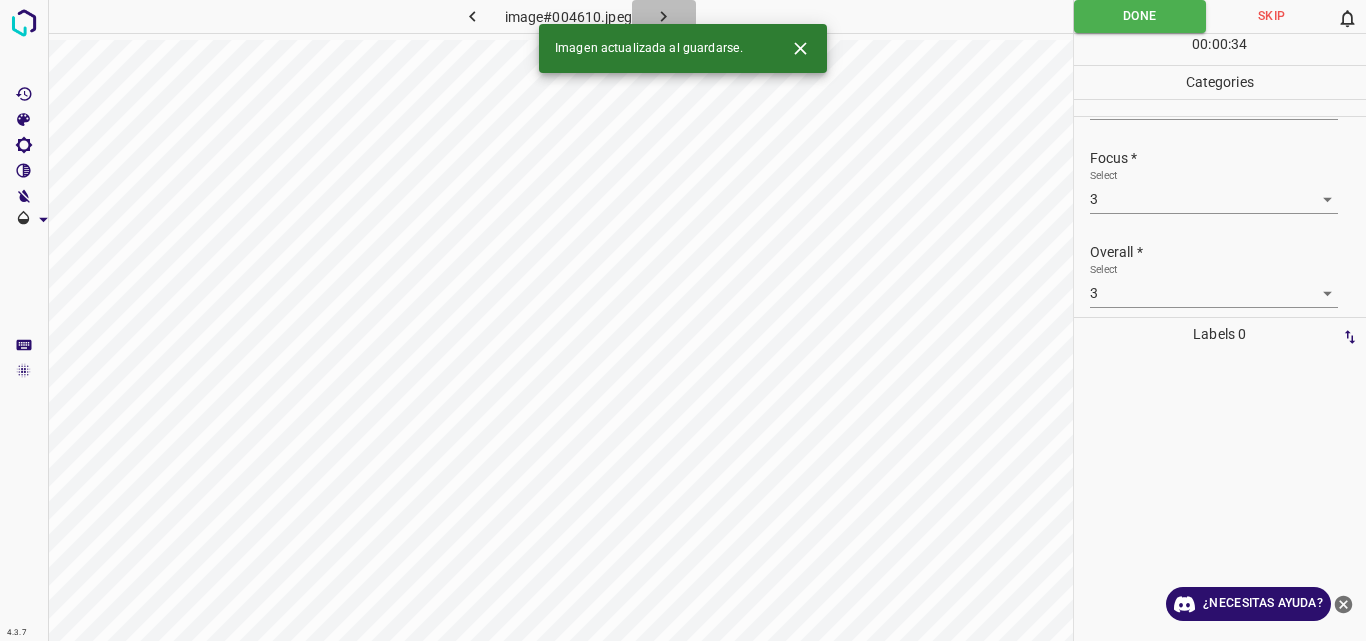 click 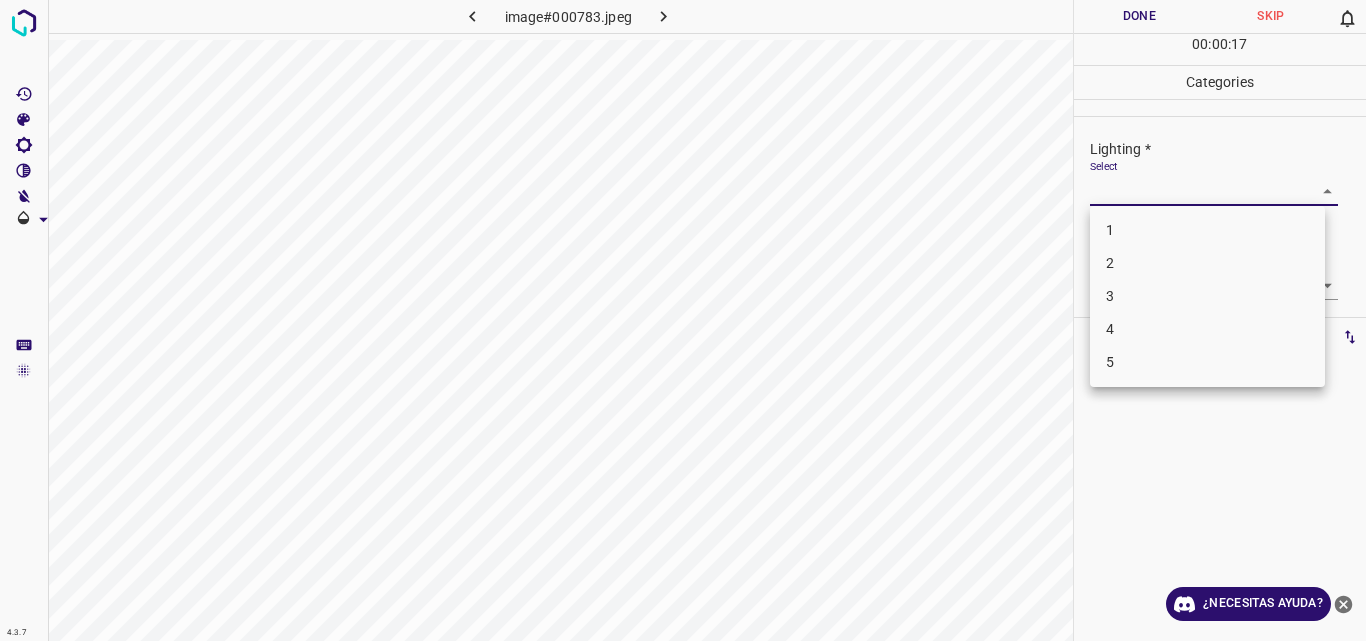 click on "4.3.7 image#000783.jpeg Done Skip 0 00   : 00   : 17   Categories Lighting *  Select ​ Focus *  Select ​ Overall *  Select ​ Labels   0 Categories 1 Lighting 2 Focus 3 Overall Tools Space Change between modes (Draw & Edit) I Auto labeling R Restore zoom M Zoom in N Zoom out Delete Delete selecte label Filters Z Restore filters X Saturation filter C Brightness filter V Contrast filter B Gray scale filter General O Download ¿Necesitas ayuda? Original text Rate this translation Your feedback will be used to help improve Google Translate - Texto - Esconder - Borrar 1 2 3 4 5" at bounding box center [683, 320] 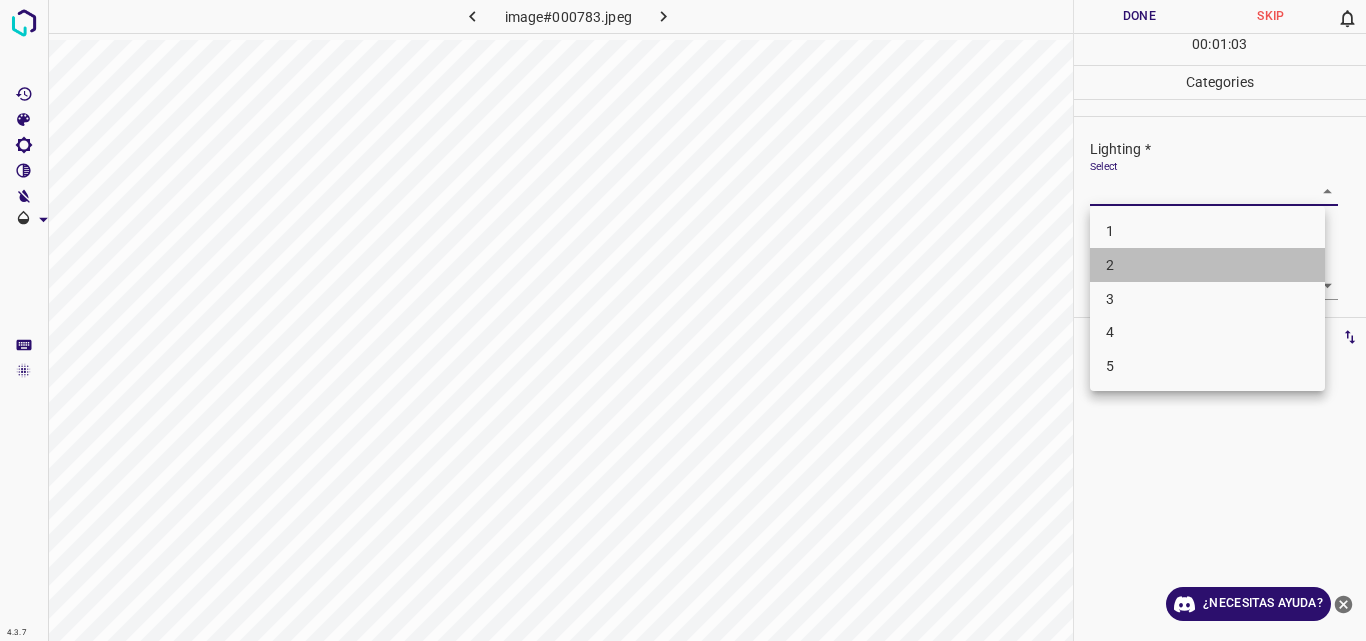 click on "2" at bounding box center (1207, 265) 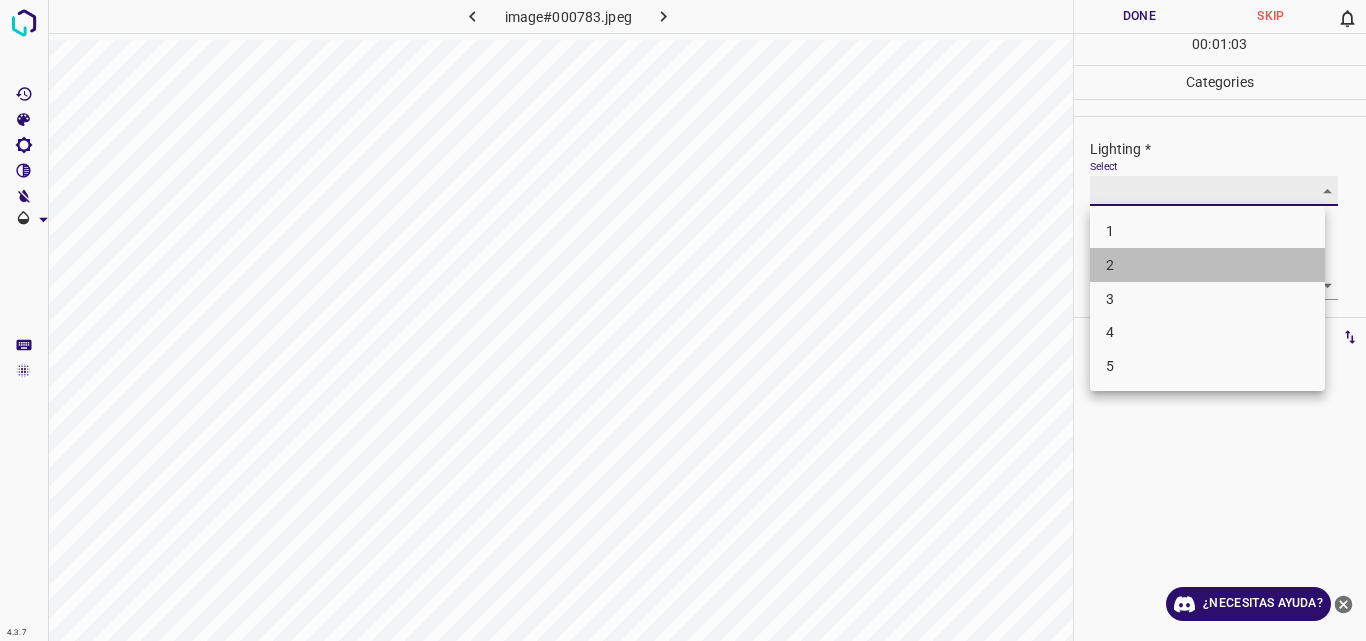 type on "2" 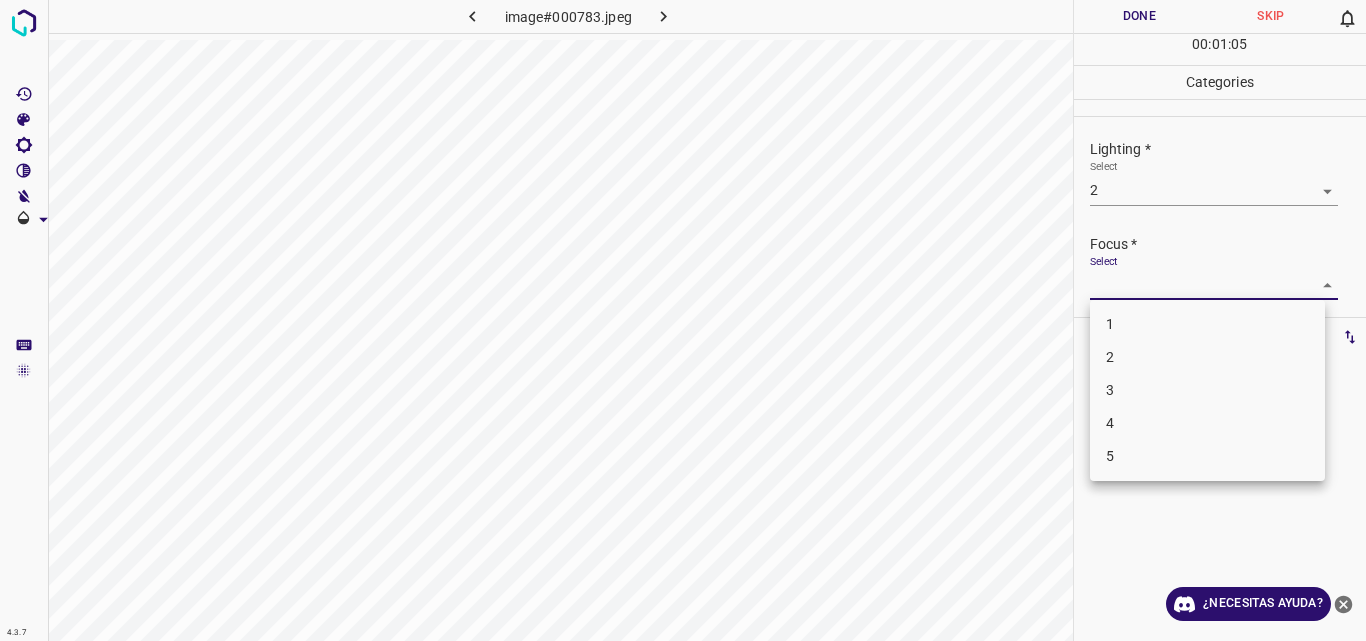 click on "4.3.7 image#000783.jpeg Done Skip 0 00   : 01   : 05   Categories Lighting *  Select 2 2 Focus *  Select ​ Overall *  Select ​ Labels   0 Categories 1 Lighting 2 Focus 3 Overall Tools Space Change between modes (Draw & Edit) I Auto labeling R Restore zoom M Zoom in N Zoom out Delete Delete selecte label Filters Z Restore filters X Saturation filter C Brightness filter V Contrast filter B Gray scale filter General O Download ¿Necesitas ayuda? Original text Rate this translation Your feedback will be used to help improve Google Translate - Texto - Esconder - Borrar 1 2 3 4 5" at bounding box center [683, 320] 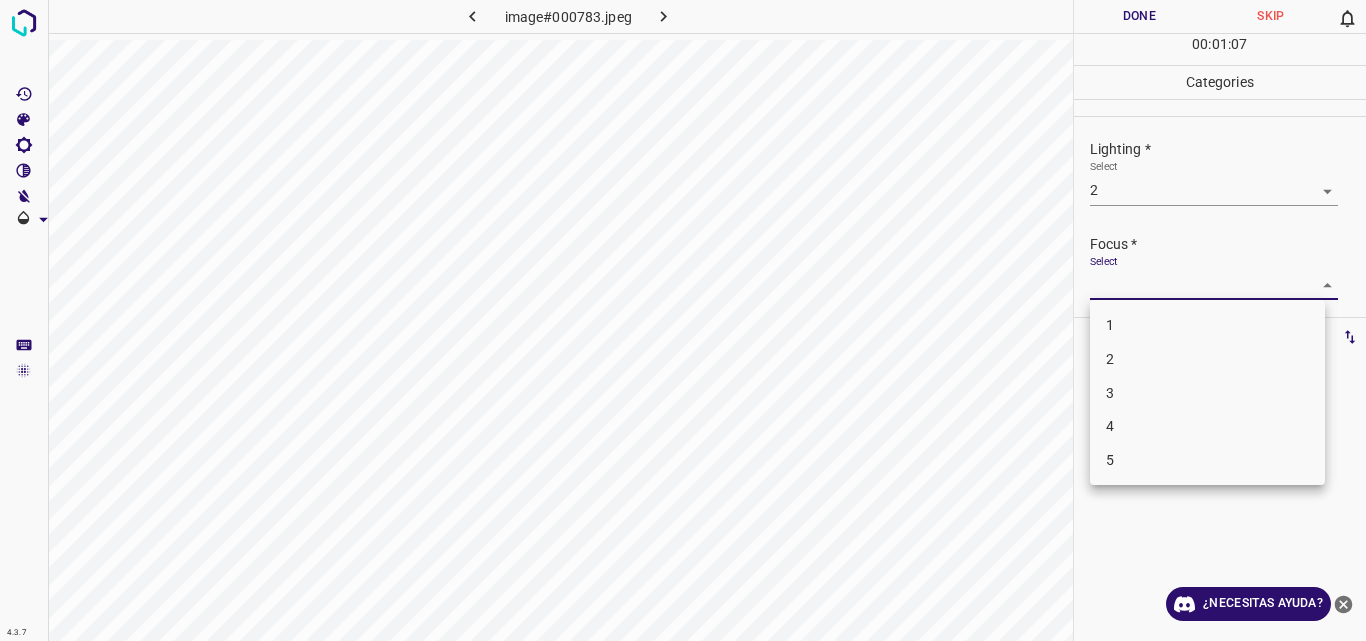 click on "2" at bounding box center [1207, 359] 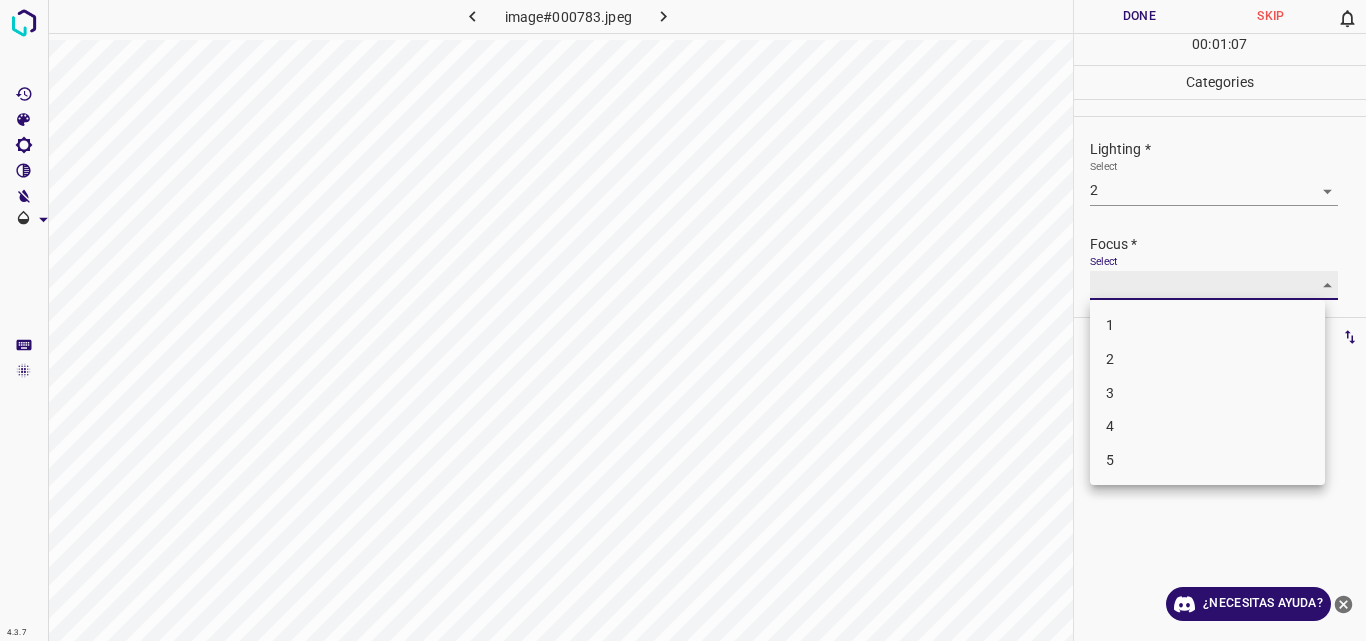 type on "2" 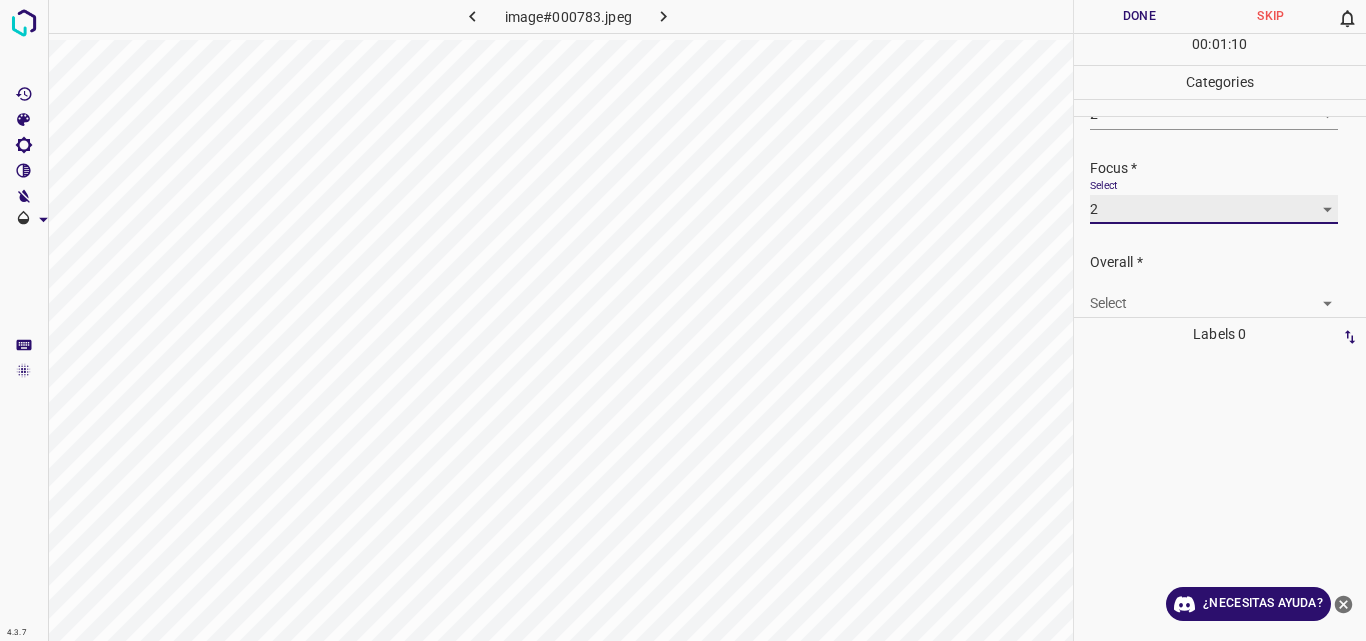 scroll, scrollTop: 98, scrollLeft: 0, axis: vertical 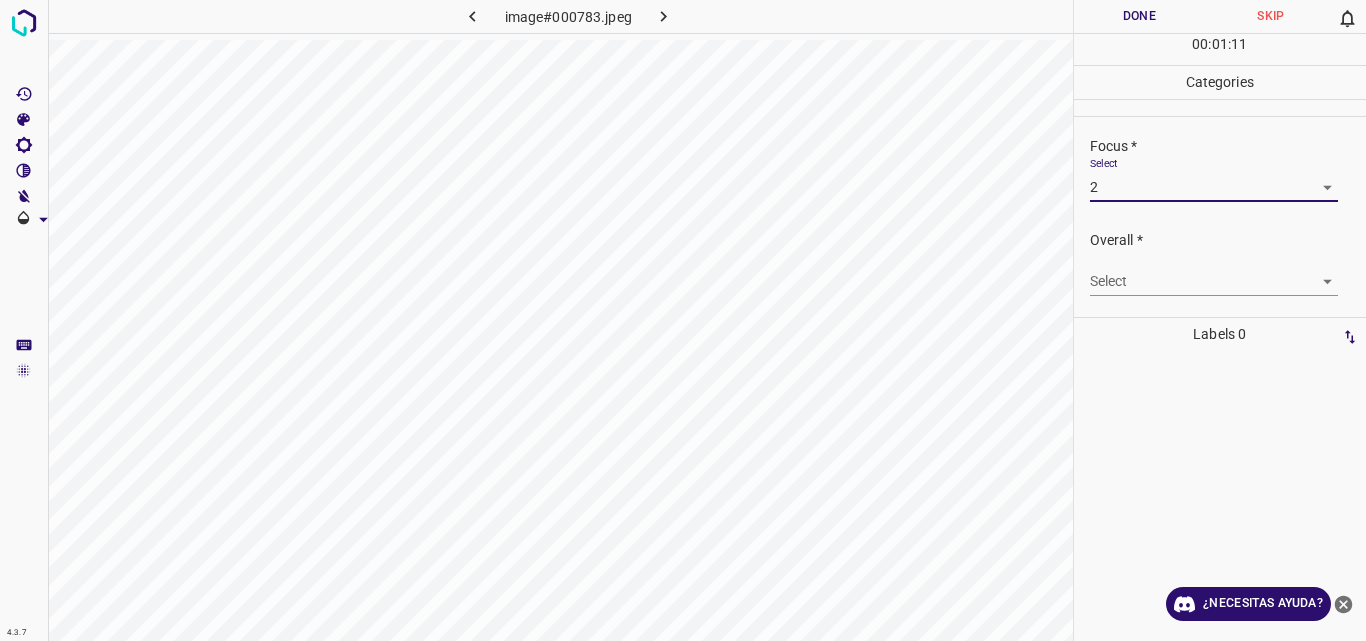 click on "4.3.7 image#000783.jpeg Done Skip 0 00   : 01   : 11   Categories Lighting *  Select 2 2 Focus *  Select 2 2 Overall *  Select ​ Labels   0 Categories 1 Lighting 2 Focus 3 Overall Tools Space Change between modes (Draw & Edit) I Auto labeling R Restore zoom M Zoom in N Zoom out Delete Delete selecte label Filters Z Restore filters X Saturation filter C Brightness filter V Contrast filter B Gray scale filter General O Download ¿Necesitas ayuda? Original text Rate this translation Your feedback will be used to help improve Google Translate - Texto - Esconder - Borrar" at bounding box center [683, 320] 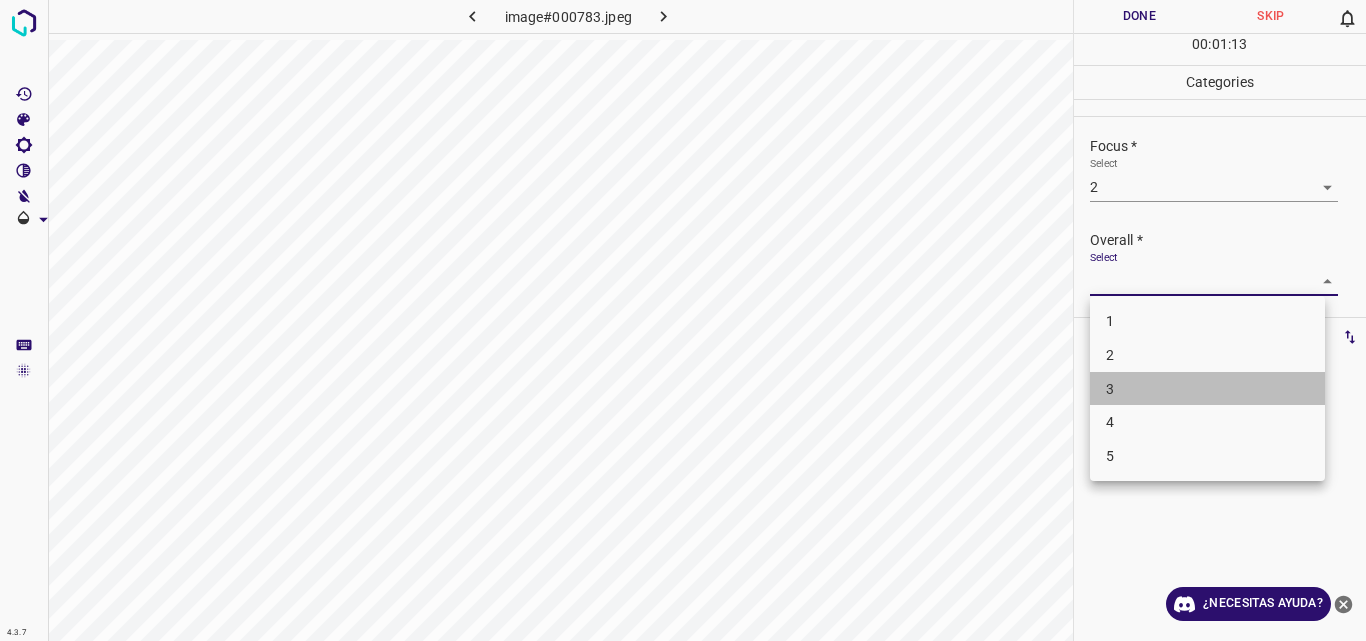 click on "3" at bounding box center [1207, 389] 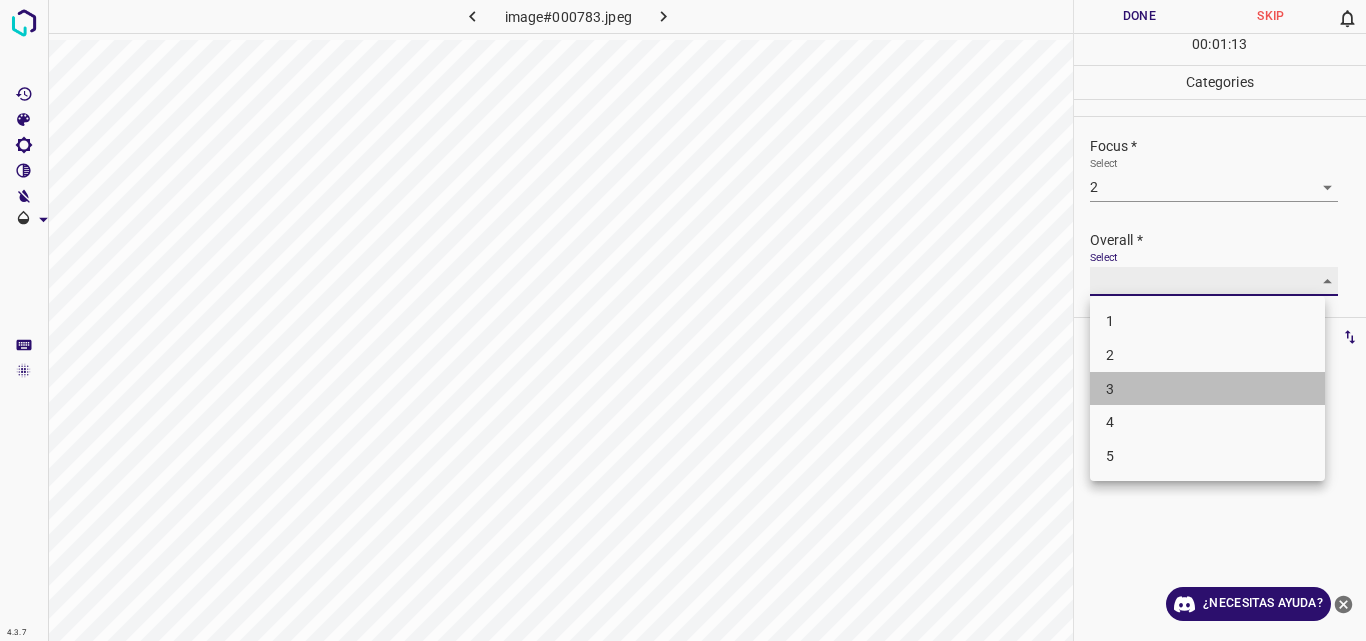 type on "3" 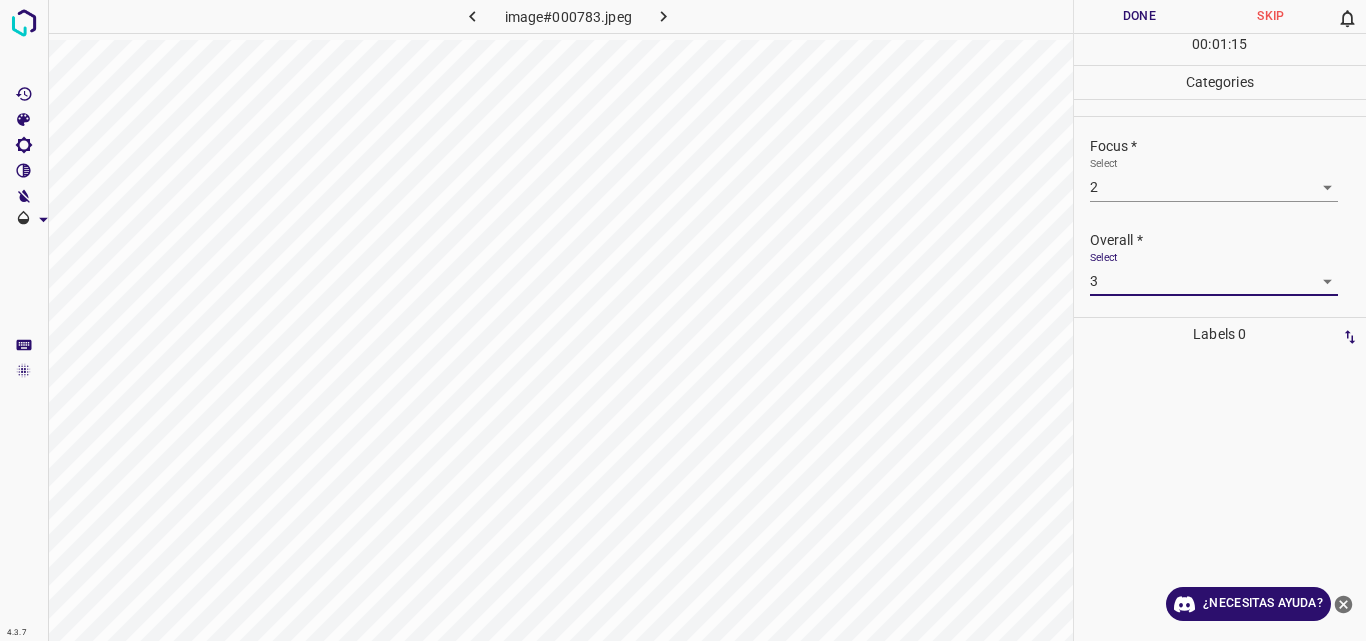 click on "Done" at bounding box center [1140, 16] 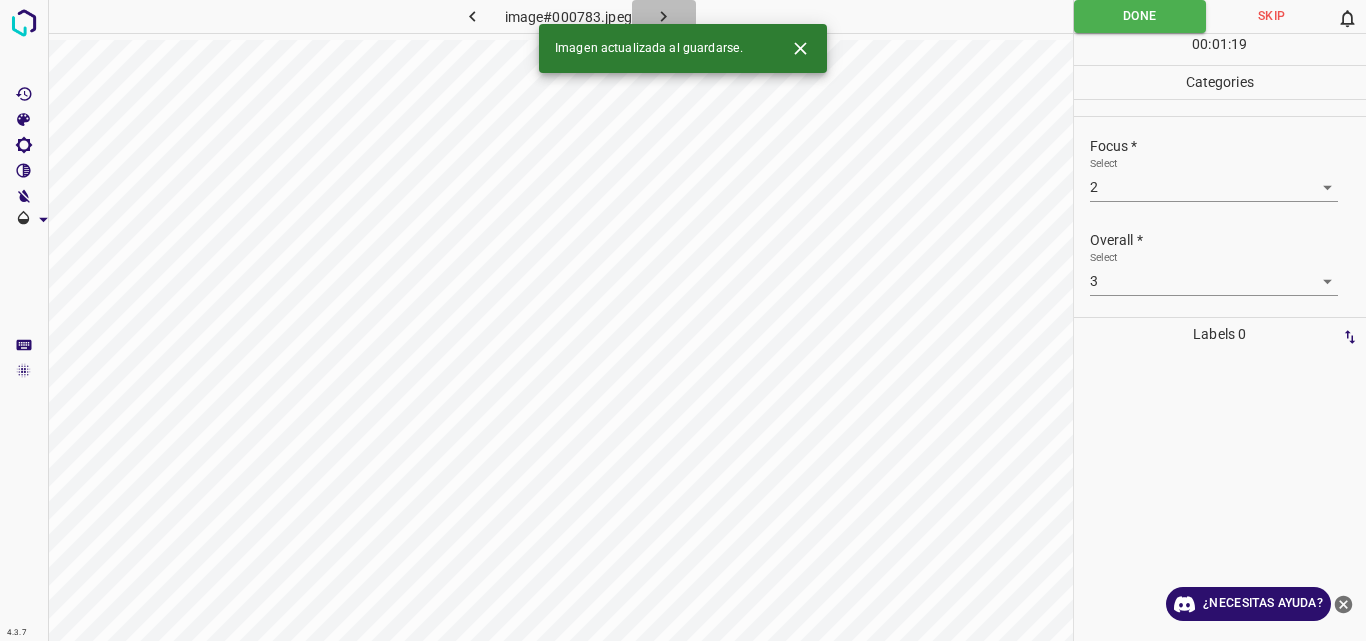 click 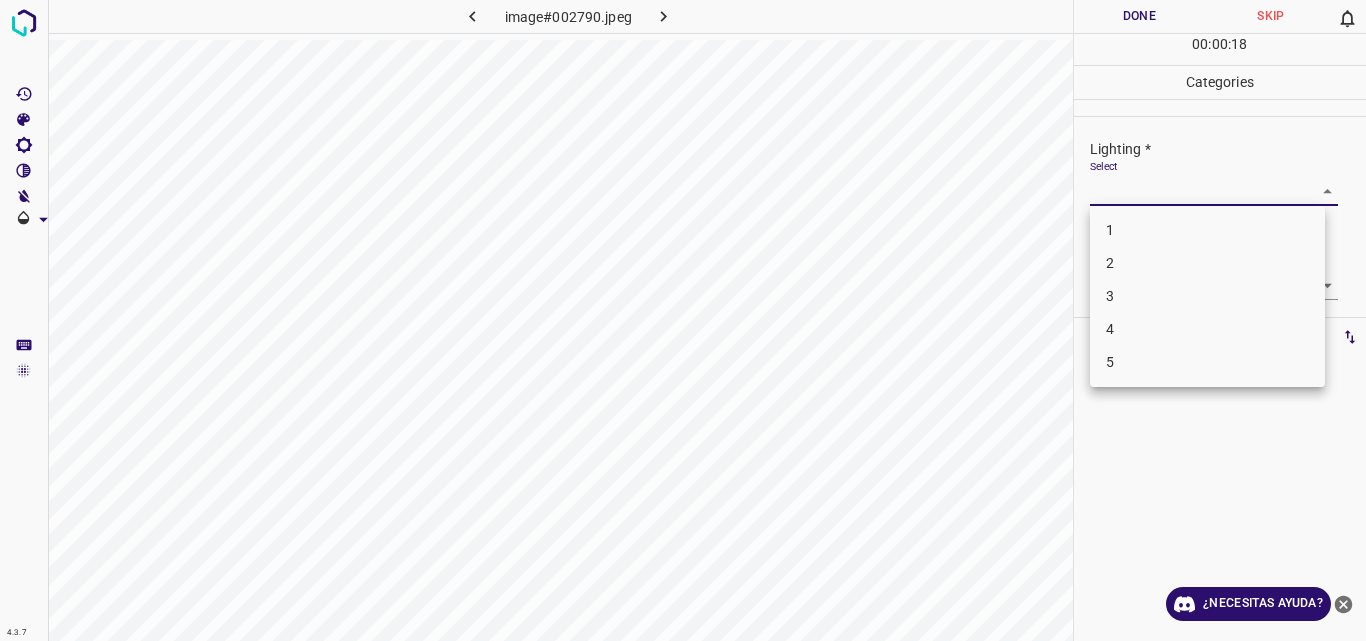 click on "4.3.7 image#002790.jpeg Done Skip 0 00   : 00   : 18   Categories Lighting *  Select ​ Focus *  Select ​ Overall *  Select ​ Labels   0 Categories 1 Lighting 2 Focus 3 Overall Tools Space Change between modes (Draw & Edit) I Auto labeling R Restore zoom M Zoom in N Zoom out Delete Delete selecte label Filters Z Restore filters X Saturation filter C Brightness filter V Contrast filter B Gray scale filter General O Download ¿Necesitas ayuda? Original text Rate this translation Your feedback will be used to help improve Google Translate - Texto - Esconder - Borrar 1 2 3 4 5" at bounding box center (683, 320) 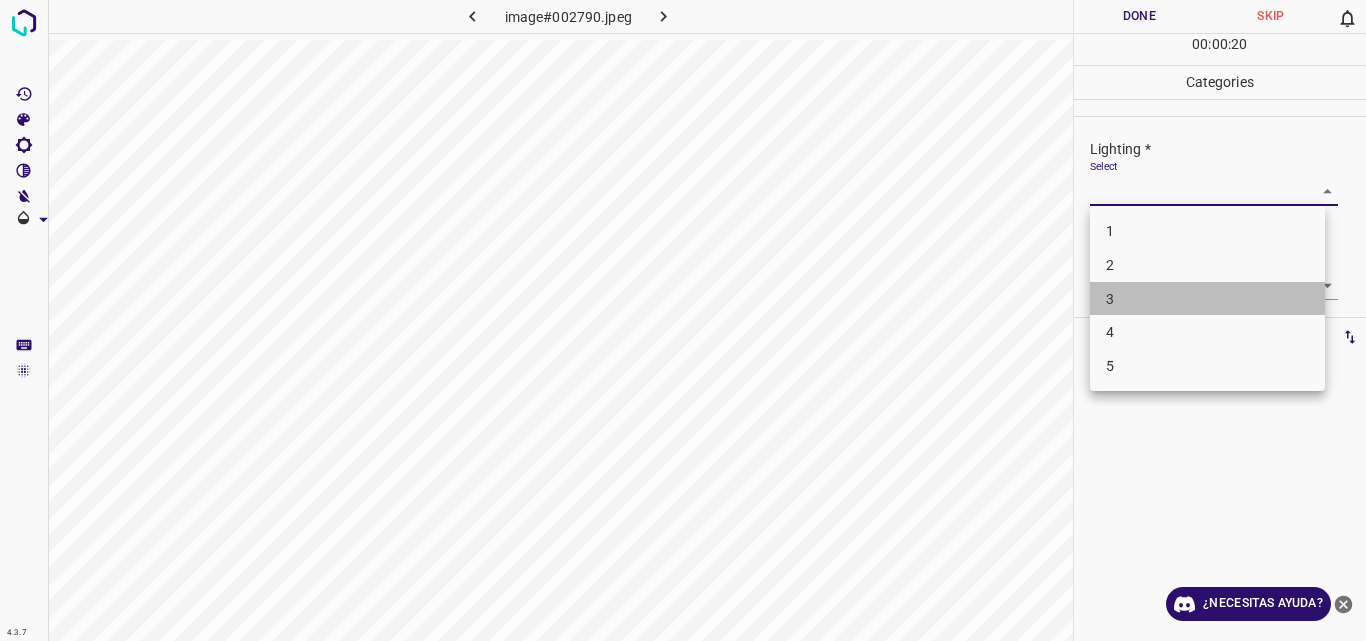 click on "3" at bounding box center (1207, 299) 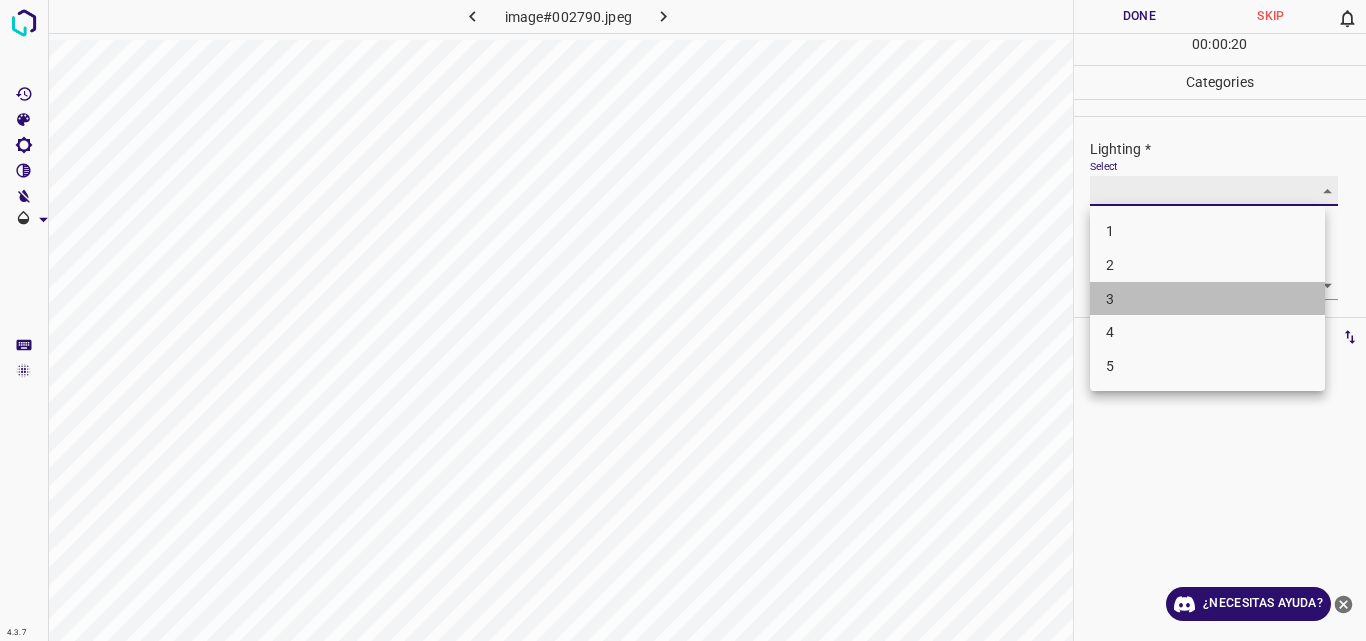 type on "3" 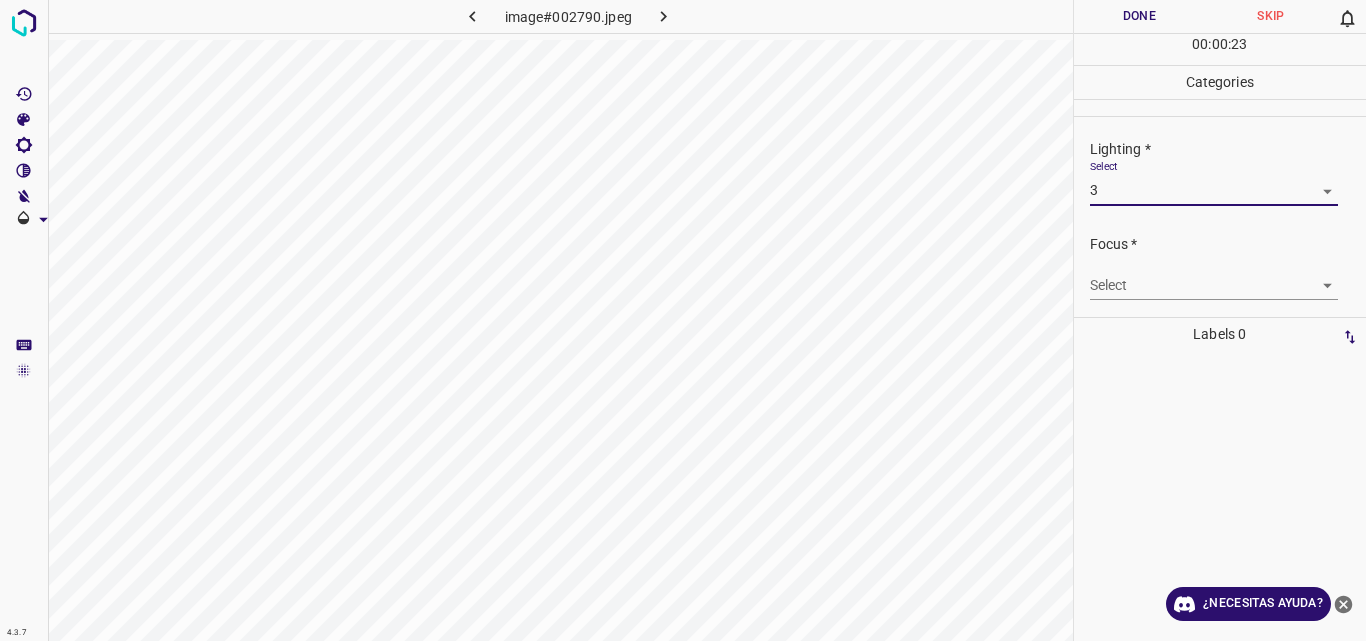 click on "4.3.7 image#002790.jpeg Done Skip 0 00   : 00   : 23   Categories Lighting *  Select 3 3 Focus *  Select ​ Overall *  Select ​ Labels   0 Categories 1 Lighting 2 Focus 3 Overall Tools Space Change between modes (Draw & Edit) I Auto labeling R Restore zoom M Zoom in N Zoom out Delete Delete selecte label Filters Z Restore filters X Saturation filter C Brightness filter V Contrast filter B Gray scale filter General O Download ¿Necesitas ayuda? Original text Rate this translation Your feedback will be used to help improve Google Translate - Texto - Esconder - Borrar" at bounding box center [683, 320] 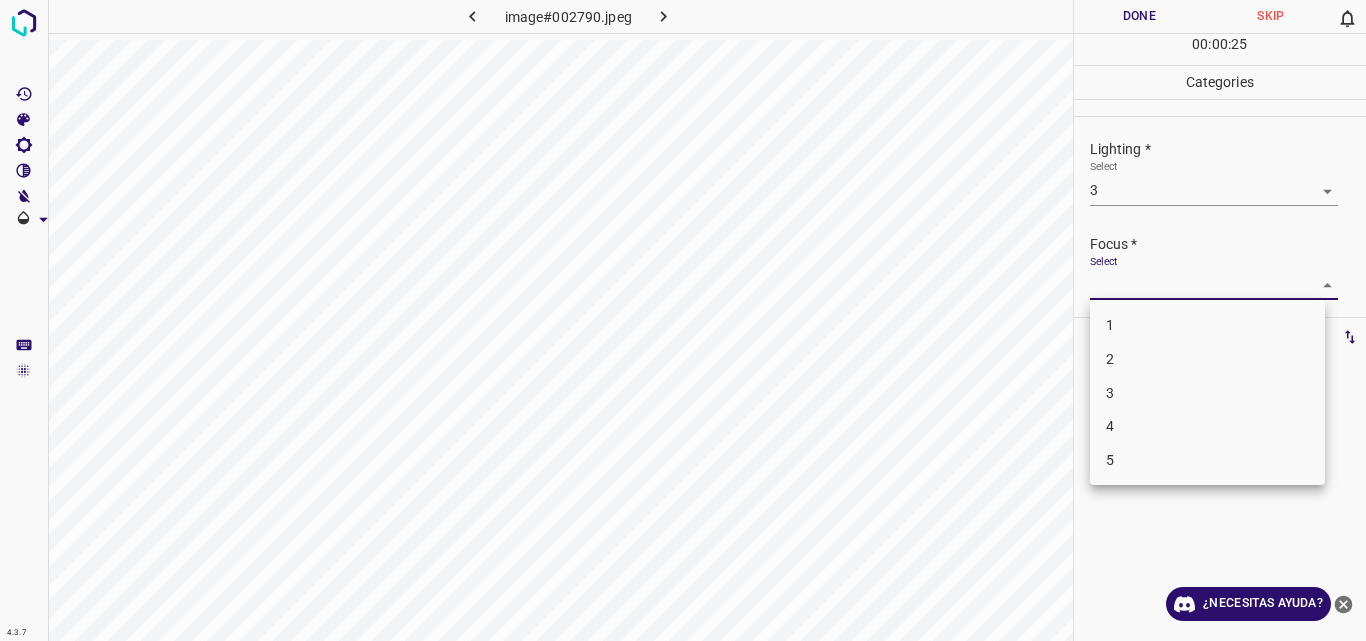 click on "3" at bounding box center (1207, 393) 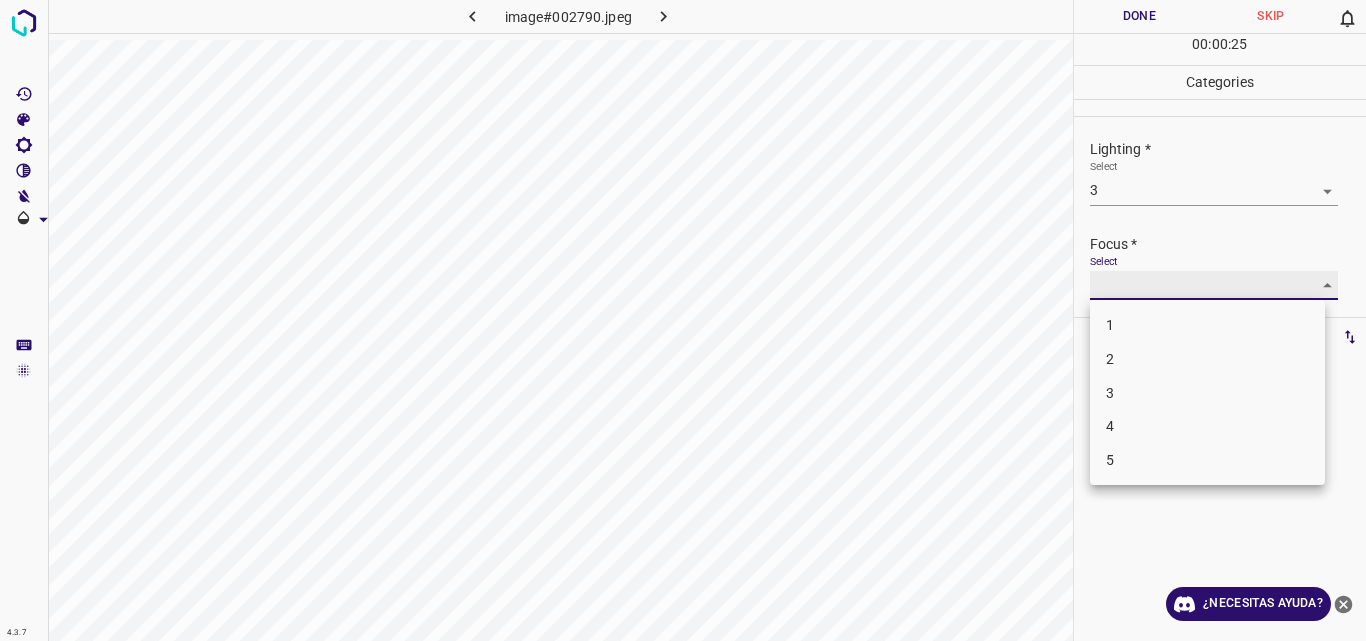 type on "3" 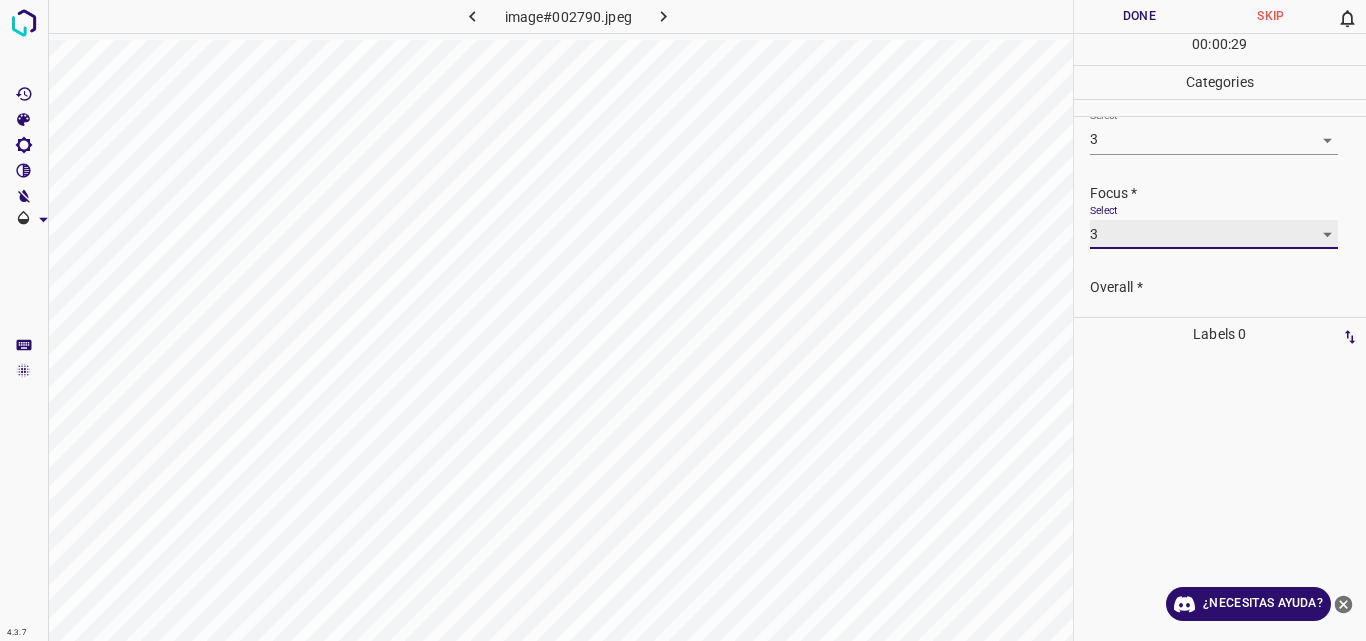scroll, scrollTop: 98, scrollLeft: 0, axis: vertical 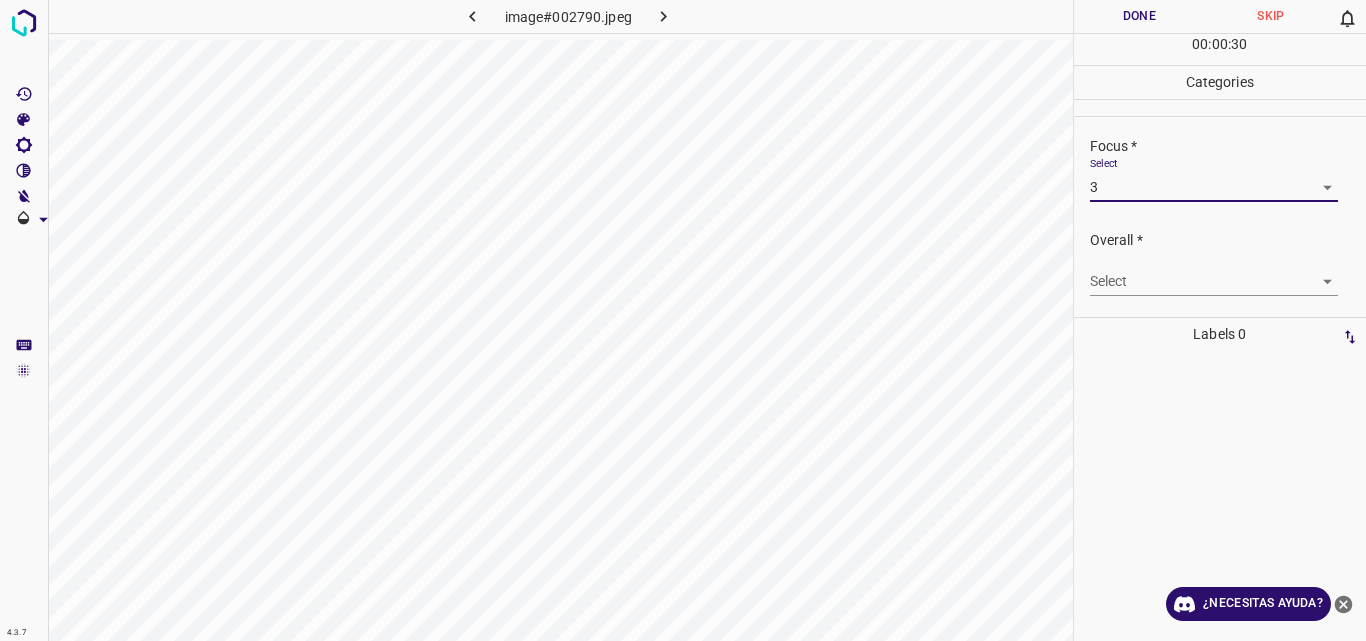 click on "4.3.7 image#002790.jpeg Done Skip 0 00   : 00   : 30   Categories Lighting *  Select 3 3 Focus *  Select 3 3 Overall *  Select ​ Labels   0 Categories 1 Lighting 2 Focus 3 Overall Tools Space Change between modes (Draw & Edit) I Auto labeling R Restore zoom M Zoom in N Zoom out Delete Delete selecte label Filters Z Restore filters X Saturation filter C Brightness filter V Contrast filter B Gray scale filter General O Download ¿Necesitas ayuda? Original text Rate this translation Your feedback will be used to help improve Google Translate - Texto - Esconder - Borrar" at bounding box center [683, 320] 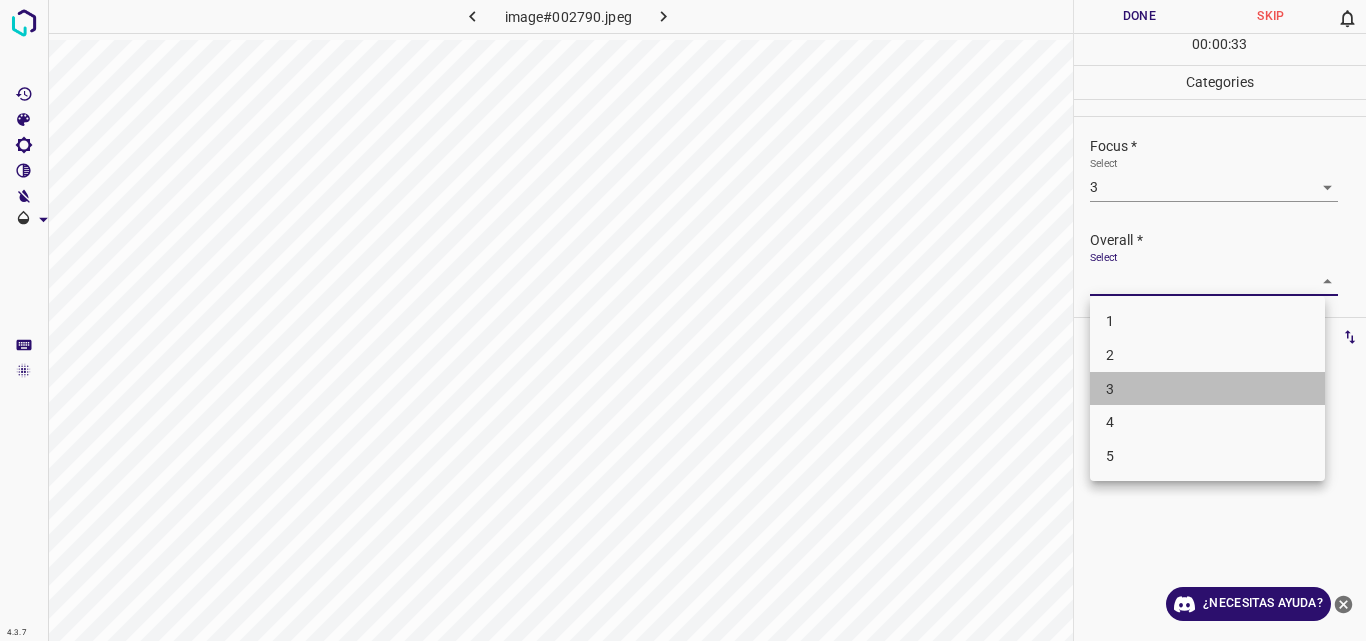 click on "3" at bounding box center [1207, 389] 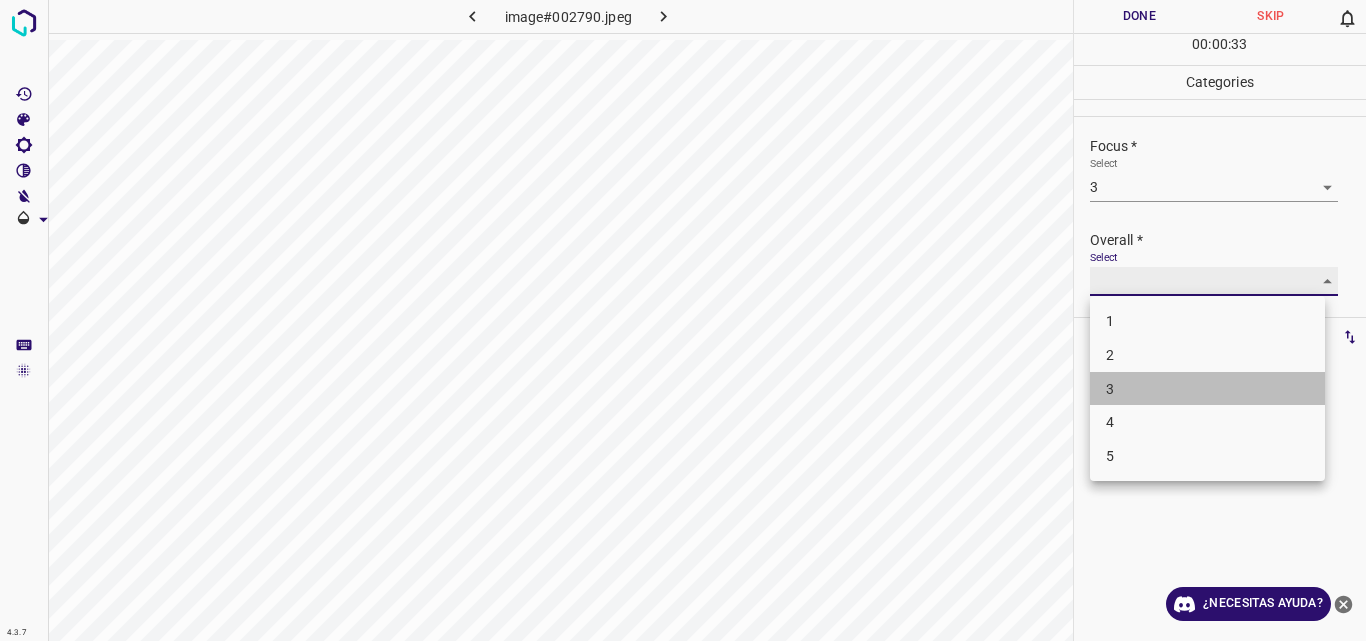 type on "3" 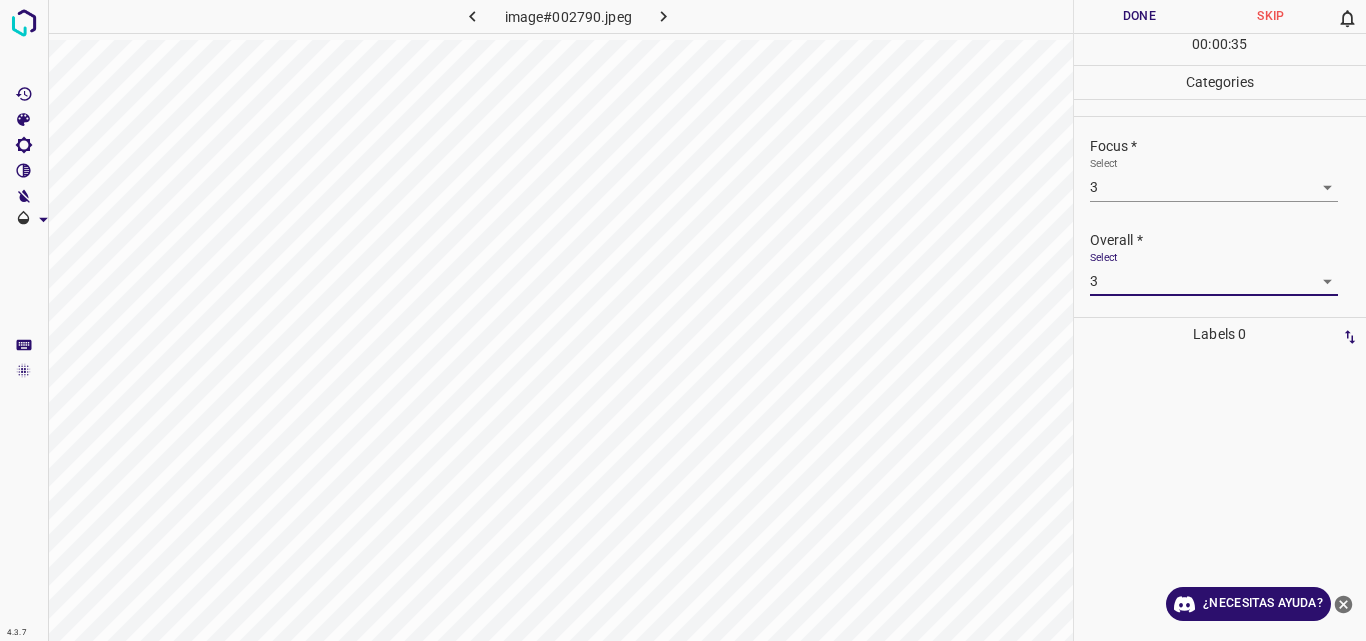 click on "Done" at bounding box center (1140, 16) 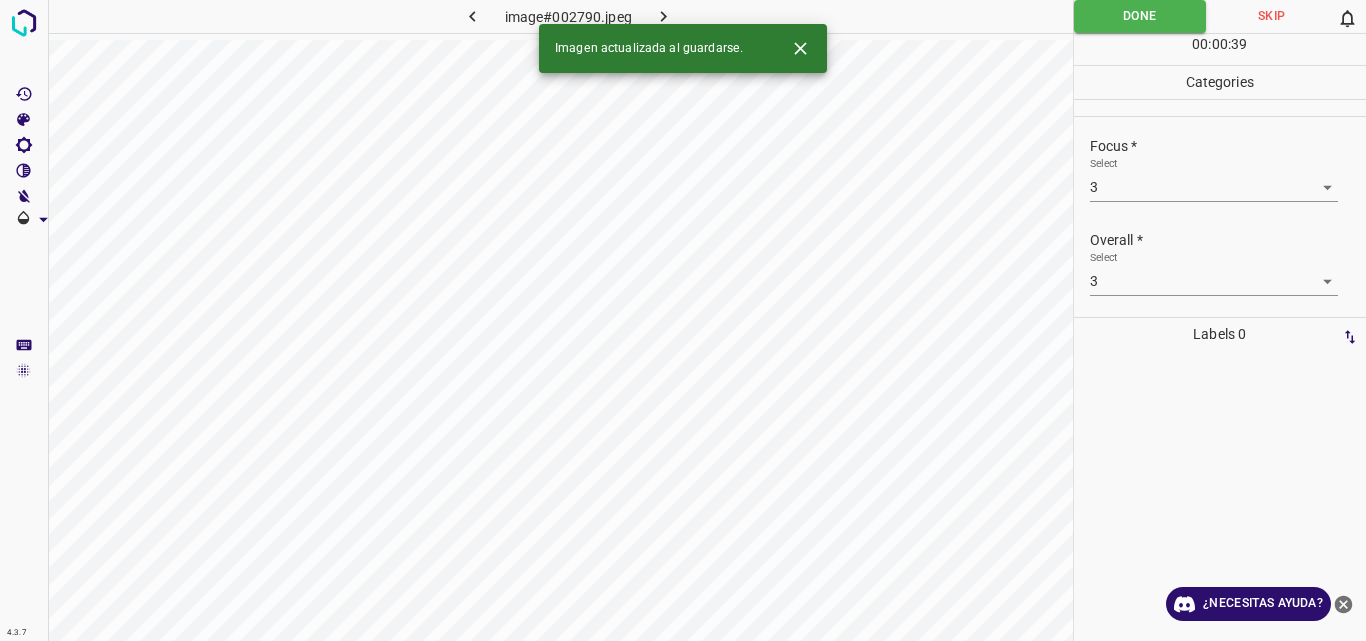 click 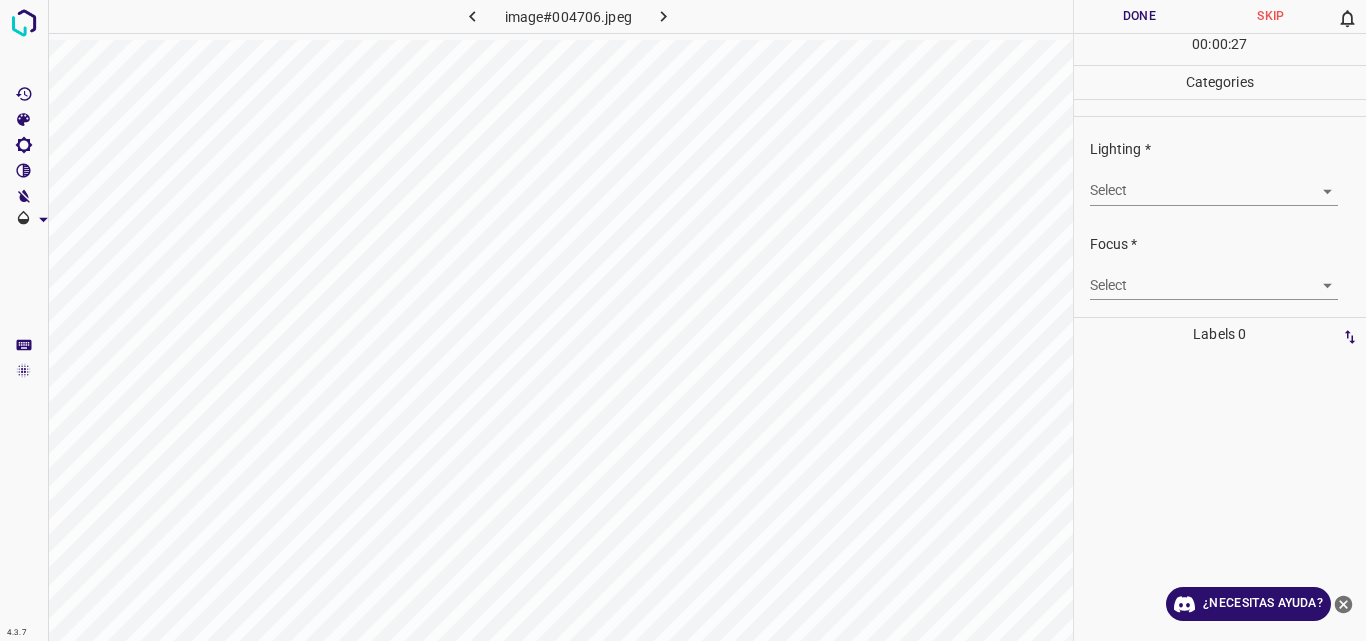 click on "4.3.7 image#004706.jpeg Done Skip 0 00   : 00   : 27   Categories Lighting *  Select ​ Focus *  Select ​ Overall *  Select ​ Labels   0 Categories 1 Lighting 2 Focus 3 Overall Tools Space Change between modes (Draw & Edit) I Auto labeling R Restore zoom M Zoom in N Zoom out Delete Delete selecte label Filters Z Restore filters X Saturation filter C Brightness filter V Contrast filter B Gray scale filter General O Download ¿Necesitas ayuda? Original text Rate this translation Your feedback will be used to help improve Google Translate - Texto - Esconder - Borrar" at bounding box center [683, 320] 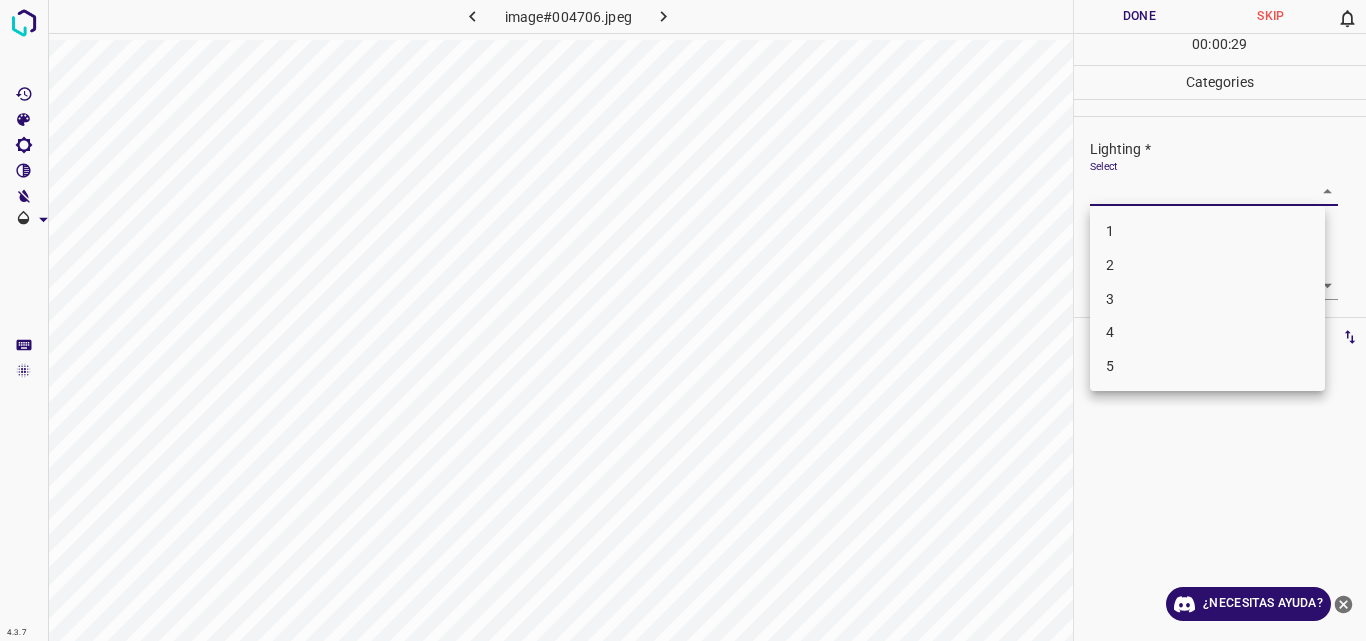 click on "3" at bounding box center (1207, 299) 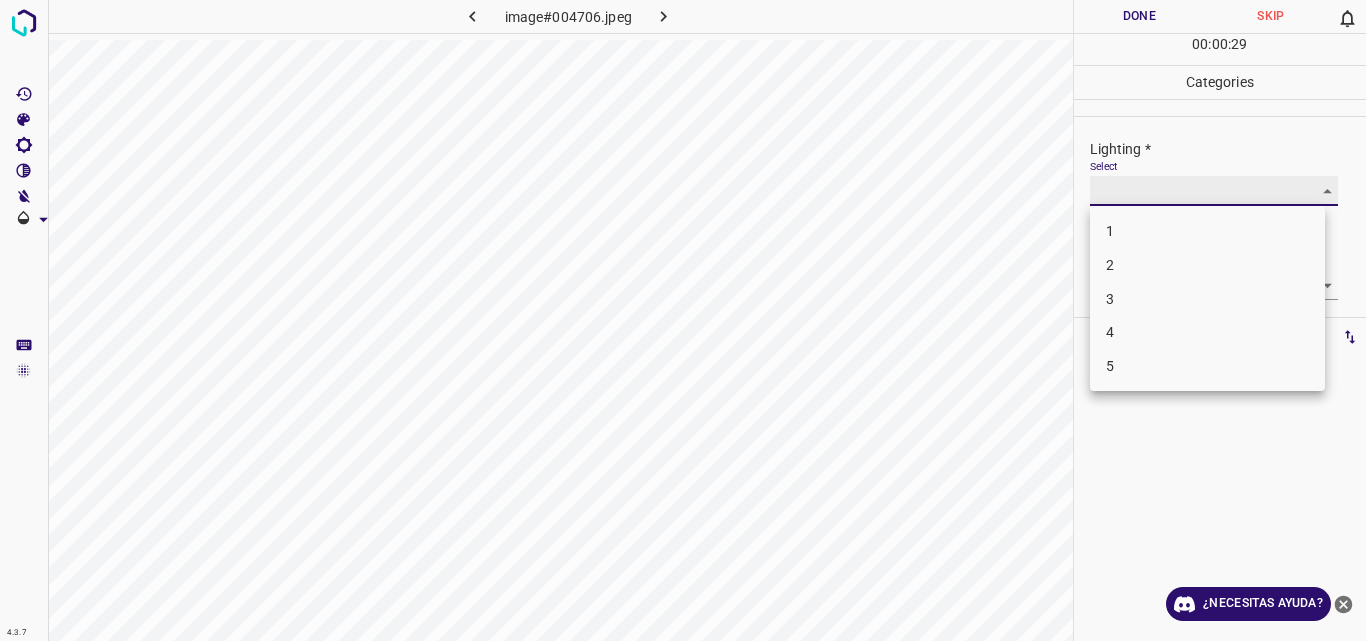 type on "3" 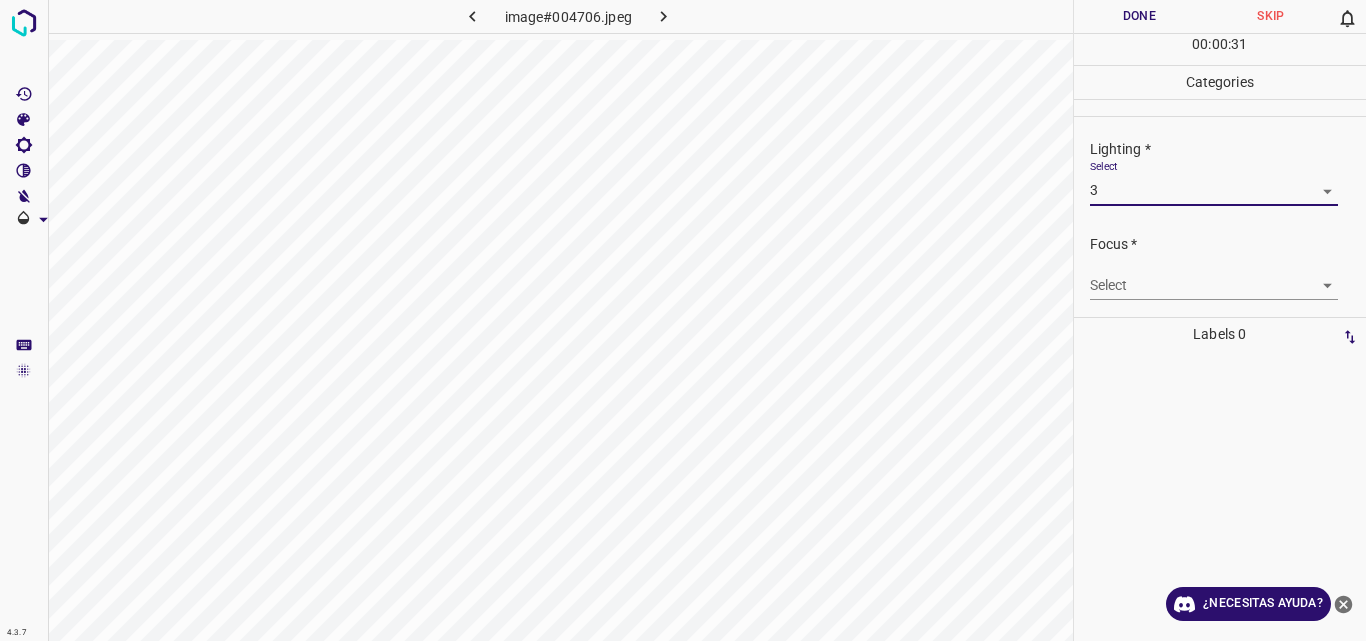 click on "4.3.7 image#004706.jpeg Done Skip 0 00   : 00   : 31   Categories Lighting *  Select 3 3 Focus *  Select ​ Overall *  Select ​ Labels   0 Categories 1 Lighting 2 Focus 3 Overall Tools Space Change between modes (Draw & Edit) I Auto labeling R Restore zoom M Zoom in N Zoom out Delete Delete selecte label Filters Z Restore filters X Saturation filter C Brightness filter V Contrast filter B Gray scale filter General O Download ¿Necesitas ayuda? Original text Rate this translation Your feedback will be used to help improve Google Translate - Texto - Esconder - Borrar" at bounding box center [683, 320] 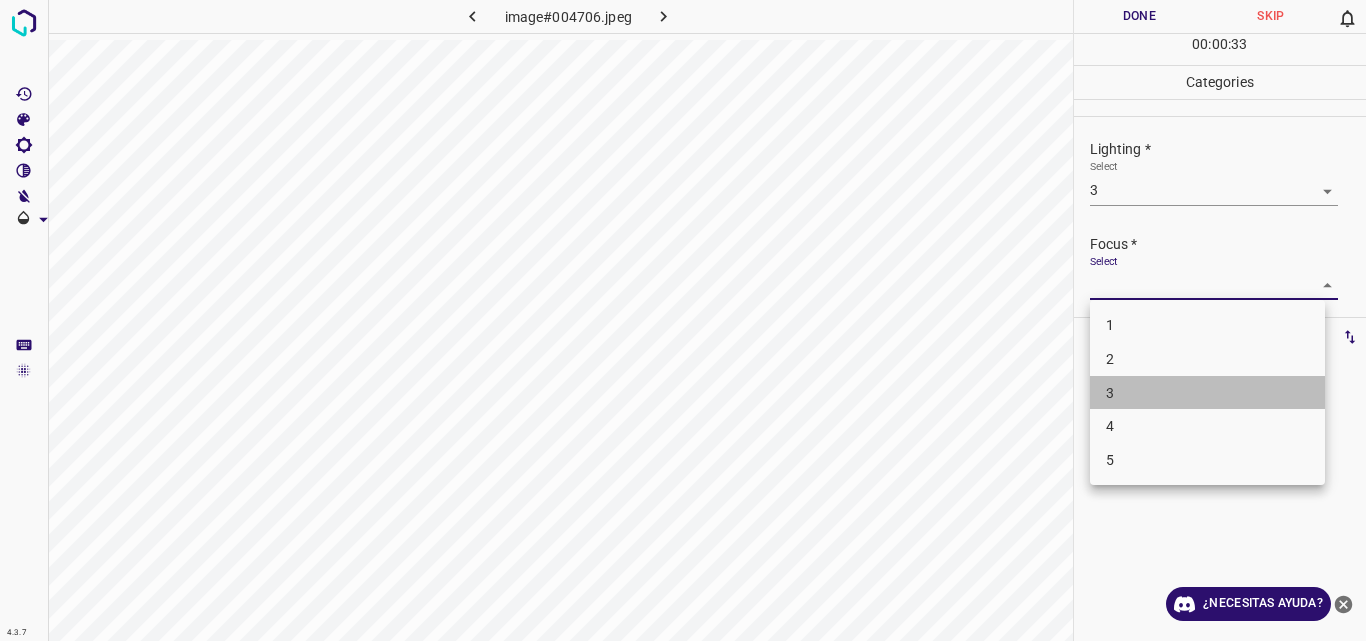 click on "3" at bounding box center [1207, 393] 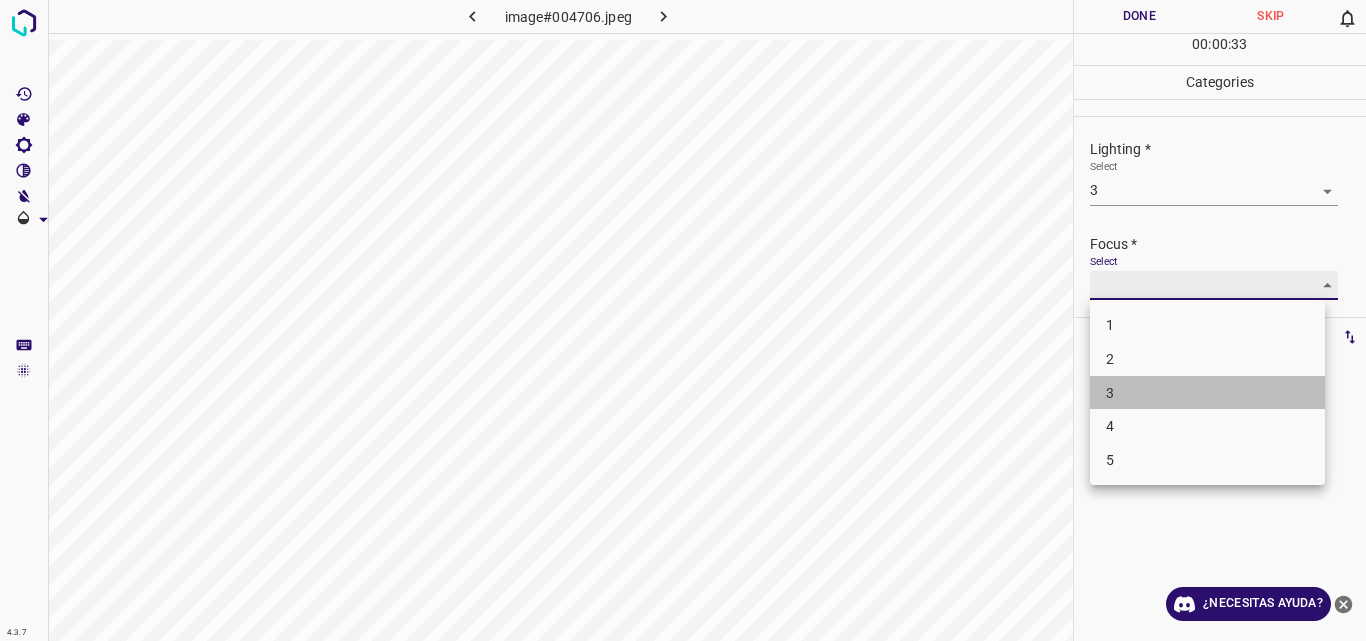 type on "3" 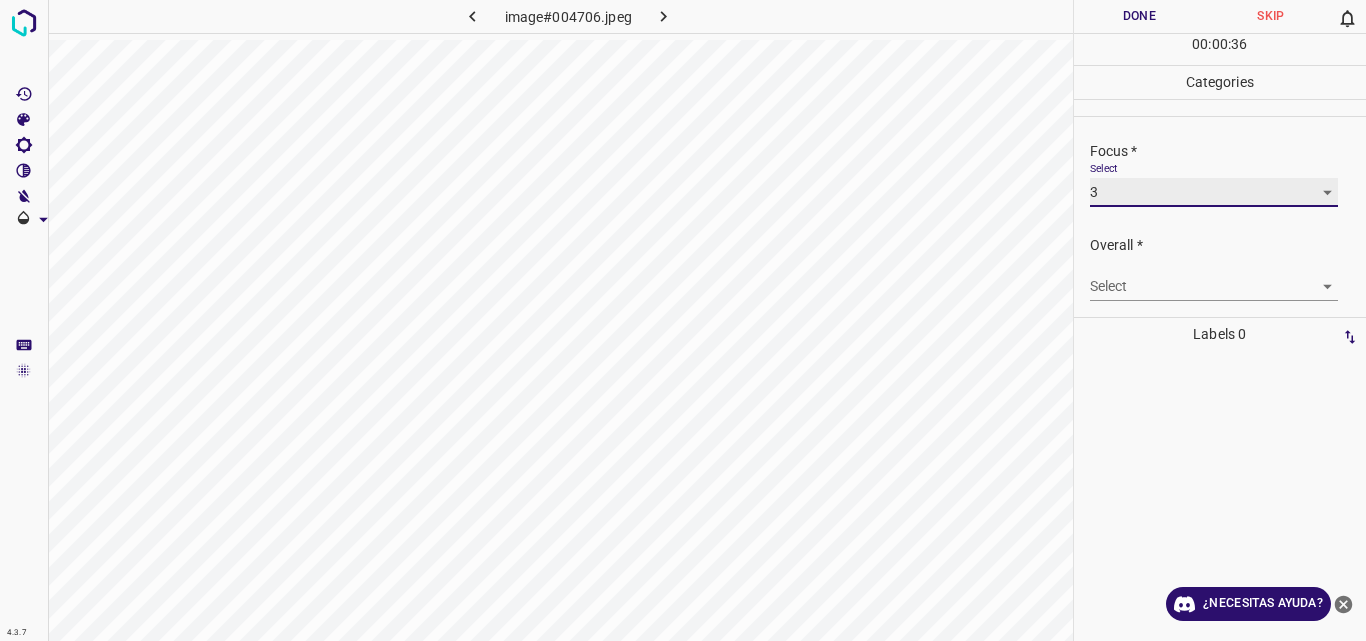 scroll, scrollTop: 98, scrollLeft: 0, axis: vertical 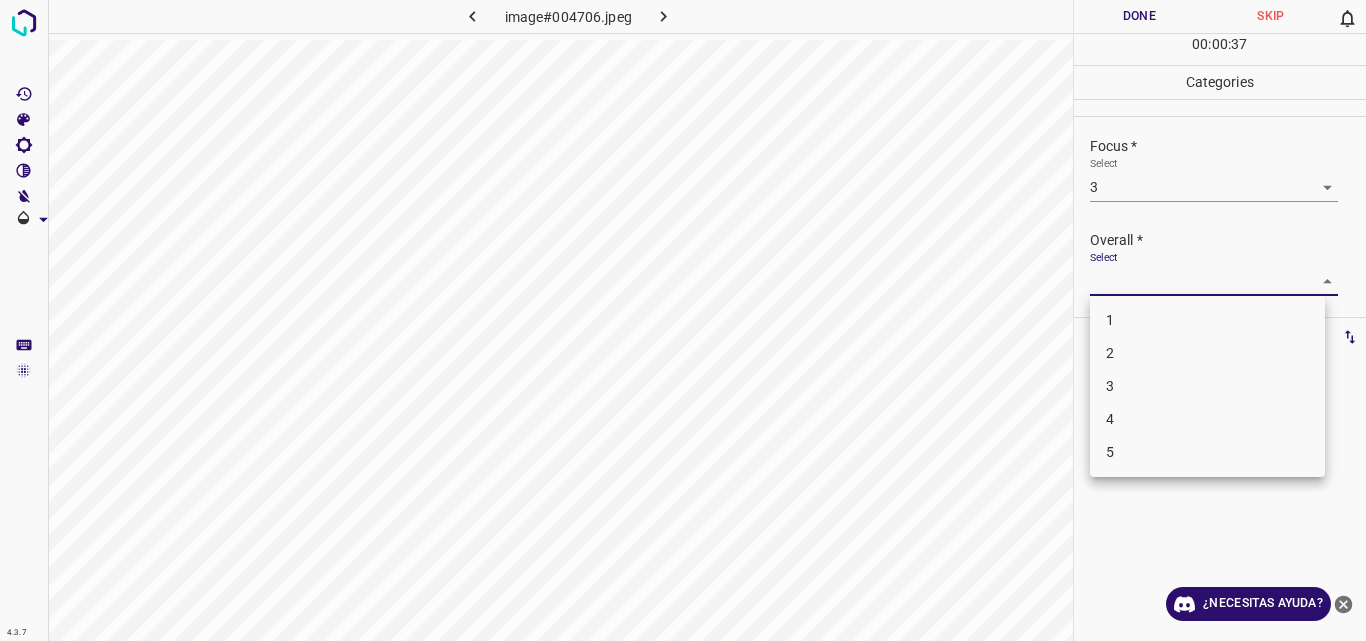 click on "4.3.7 image#004706.jpeg Done Skip 0 00   : 00   : 37   Categories Lighting *  Select 3 3 Focus *  Select 3 3 Overall *  Select ​ Labels   0 Categories 1 Lighting 2 Focus 3 Overall Tools Space Change between modes (Draw & Edit) I Auto labeling R Restore zoom M Zoom in N Zoom out Delete Delete selecte label Filters Z Restore filters X Saturation filter C Brightness filter V Contrast filter B Gray scale filter General O Download ¿Necesitas ayuda? Original text Rate this translation Your feedback will be used to help improve Google Translate - Texto - Esconder - Borrar 1 2 3 4 5" at bounding box center [683, 320] 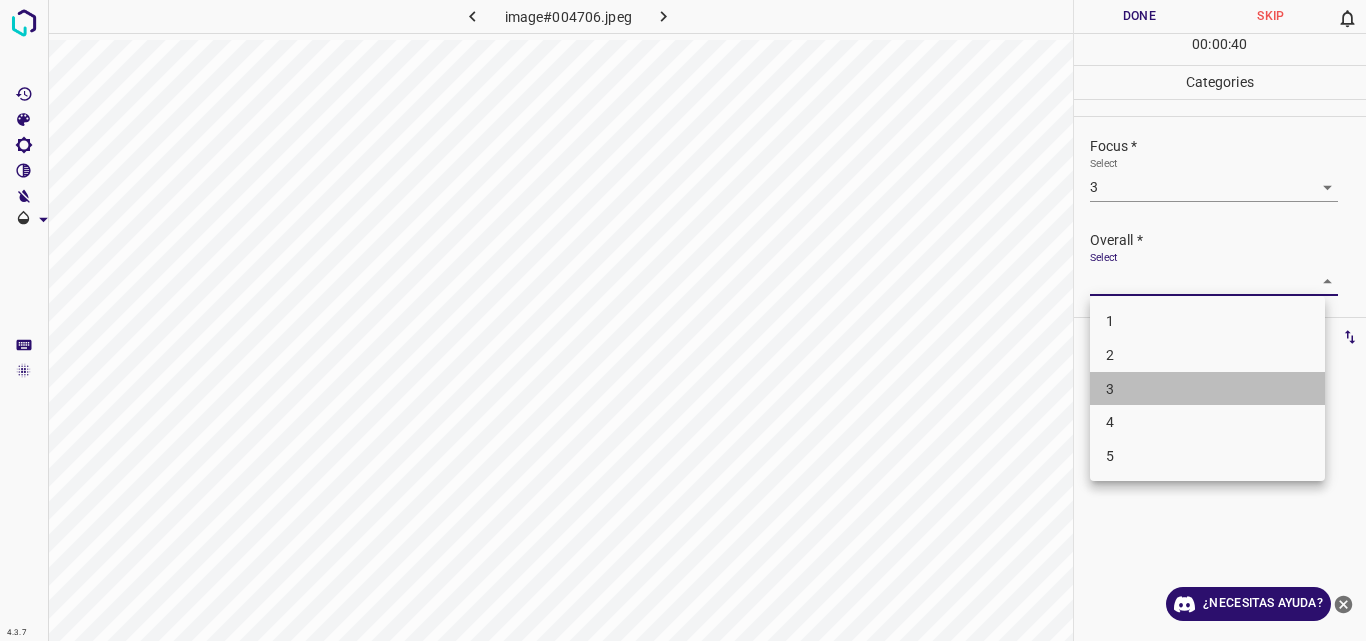 click on "3" at bounding box center (1207, 389) 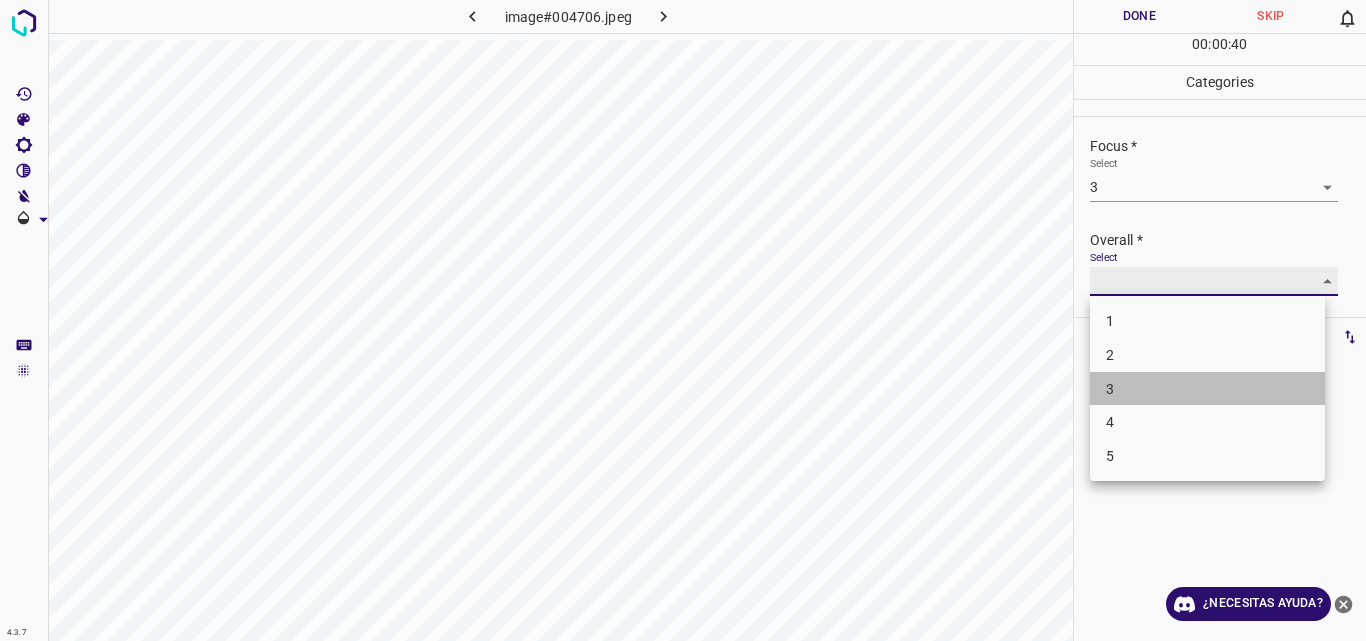 type on "3" 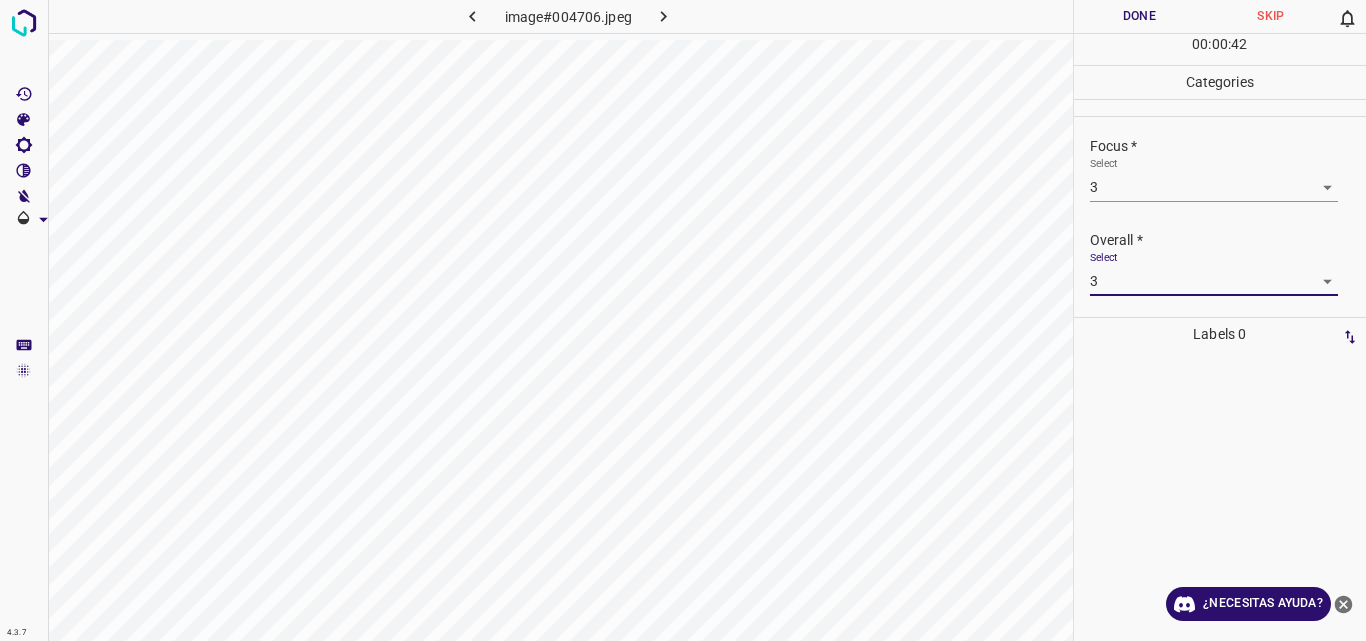 click on "Done" at bounding box center (1140, 16) 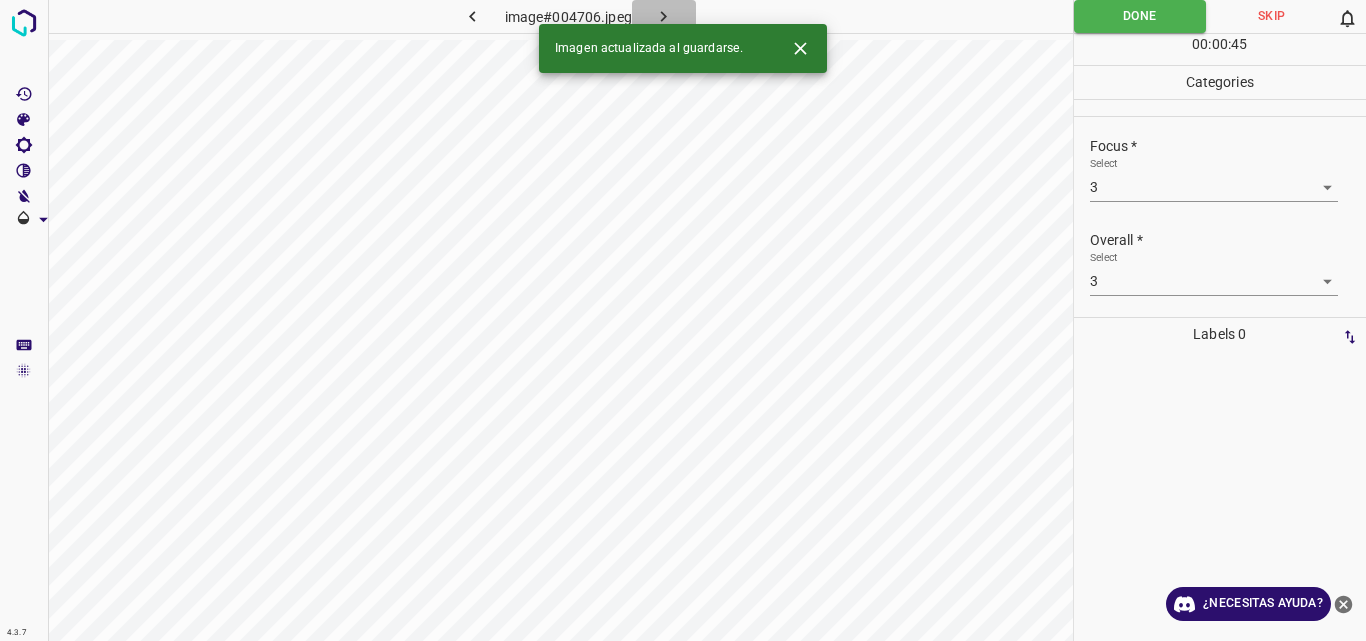 click 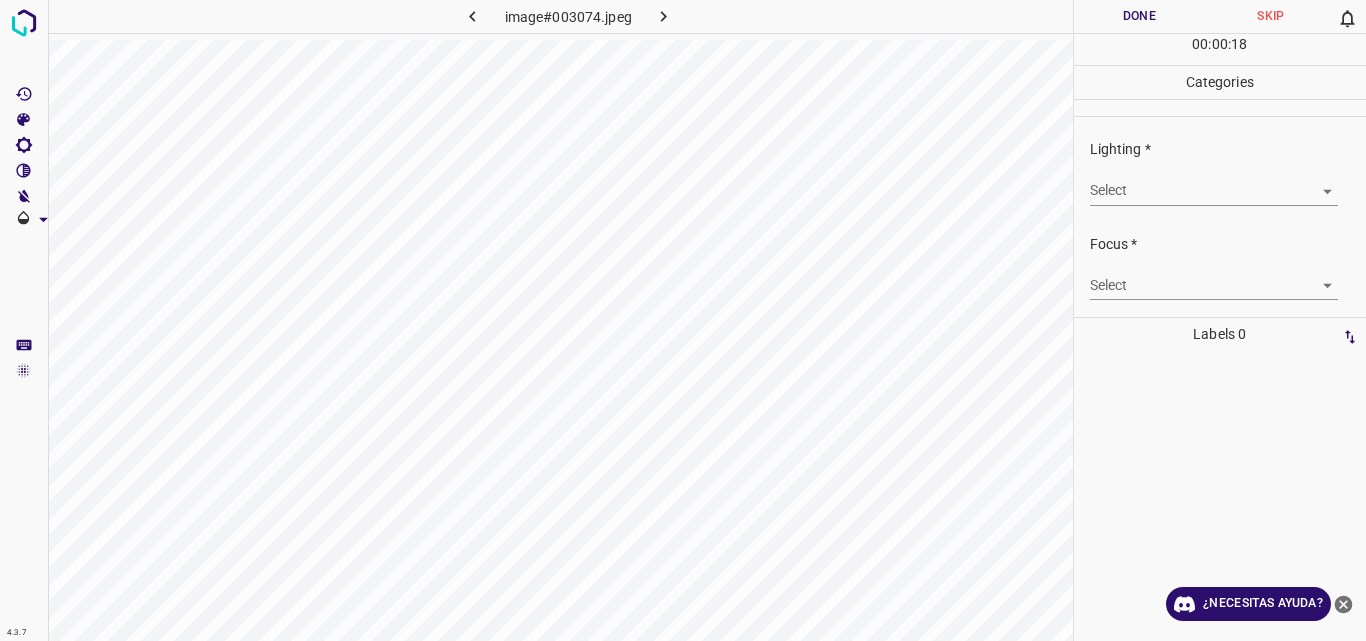 click on "4.3.7 image#003074.jpeg Done Skip 0 00   : 00   : 18   Categories Lighting *  Select ​ Focus *  Select ​ Overall *  Select ​ Labels   0 Categories 1 Lighting 2 Focus 3 Overall Tools Space Change between modes (Draw & Edit) I Auto labeling R Restore zoom M Zoom in N Zoom out Delete Delete selecte label Filters Z Restore filters X Saturation filter C Brightness filter V Contrast filter B Gray scale filter General O Download ¿Necesitas ayuda? Original text Rate this translation Your feedback will be used to help improve Google Translate - Texto - Esconder - Borrar" at bounding box center [683, 320] 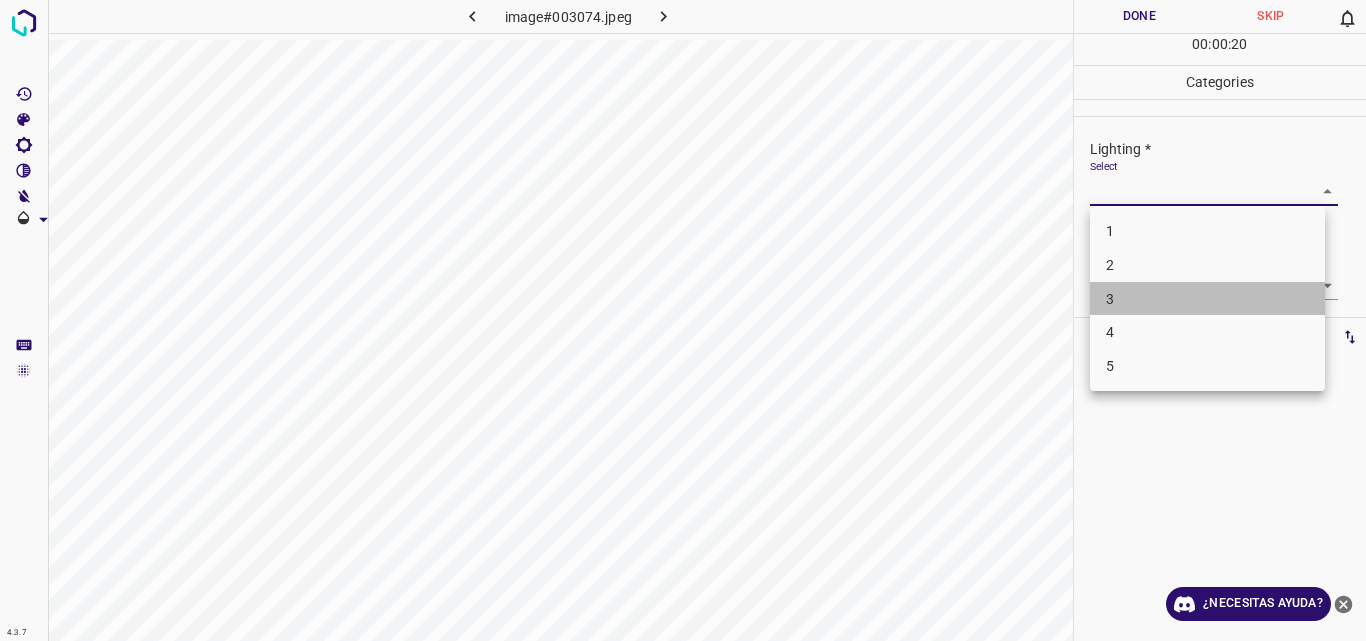 click on "3" at bounding box center [1207, 299] 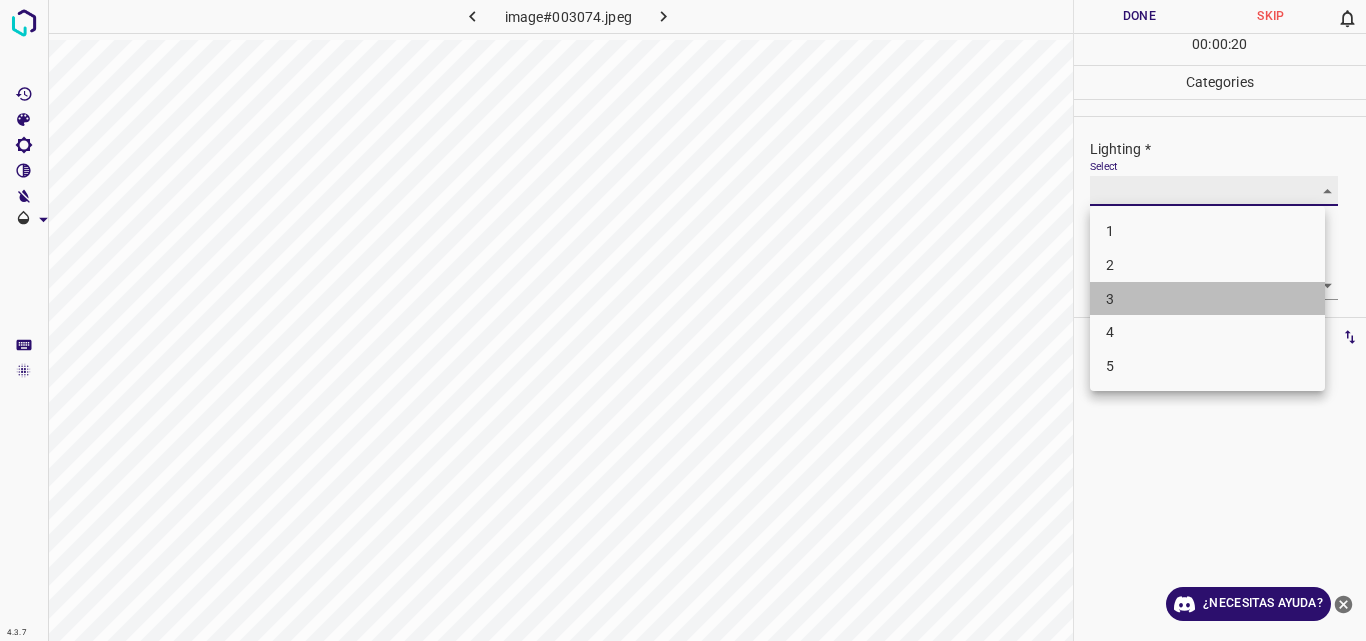 type on "3" 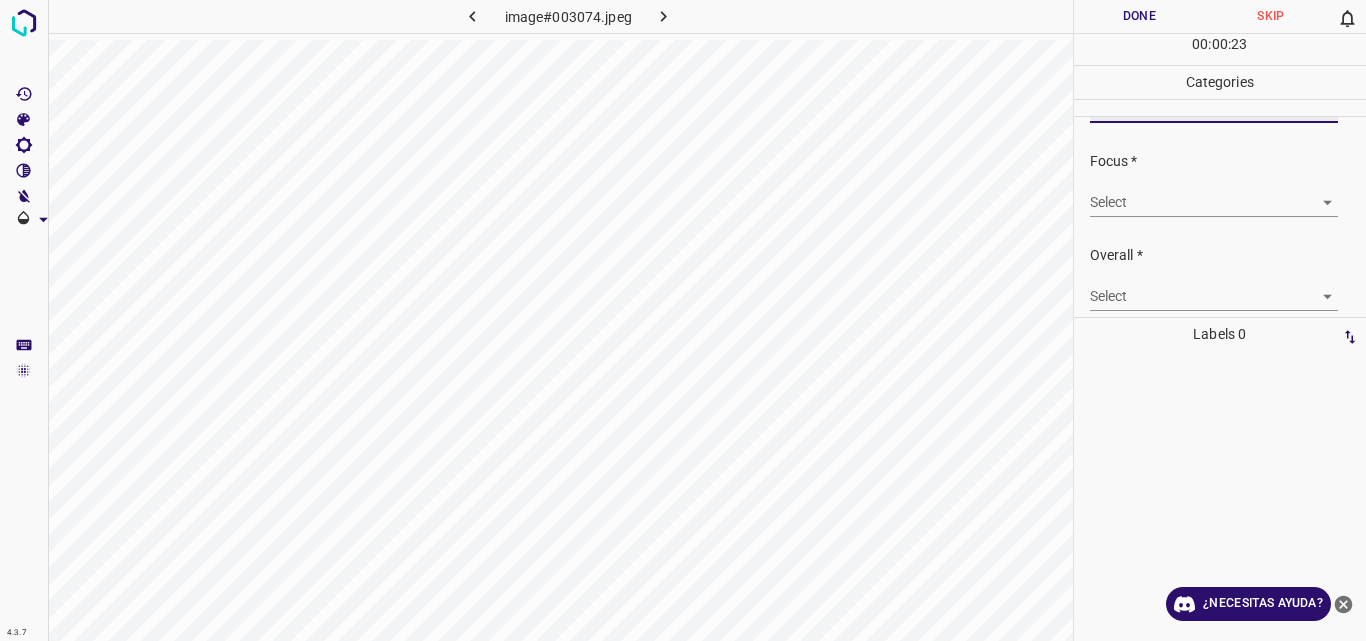 scroll, scrollTop: 87, scrollLeft: 0, axis: vertical 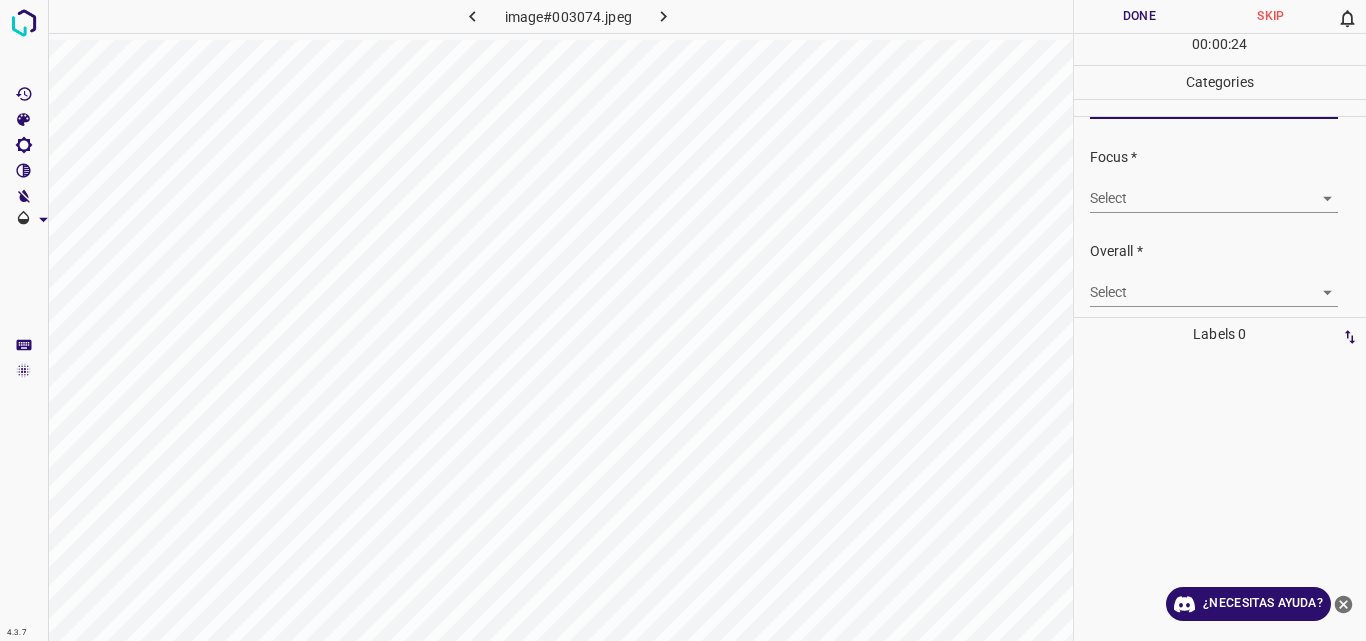 click on "4.3.7 image#003074.jpeg Done Skip 0 00   : 00   : 24   Categories Lighting *  Select 3 3 Focus *  Select ​ Overall *  Select ​ Labels   0 Categories 1 Lighting 2 Focus 3 Overall Tools Space Change between modes (Draw & Edit) I Auto labeling R Restore zoom M Zoom in N Zoom out Delete Delete selecte label Filters Z Restore filters X Saturation filter C Brightness filter V Contrast filter B Gray scale filter General O Download ¿Necesitas ayuda? Original text Rate this translation Your feedback will be used to help improve Google Translate - Texto - Esconder - Borrar" at bounding box center [683, 320] 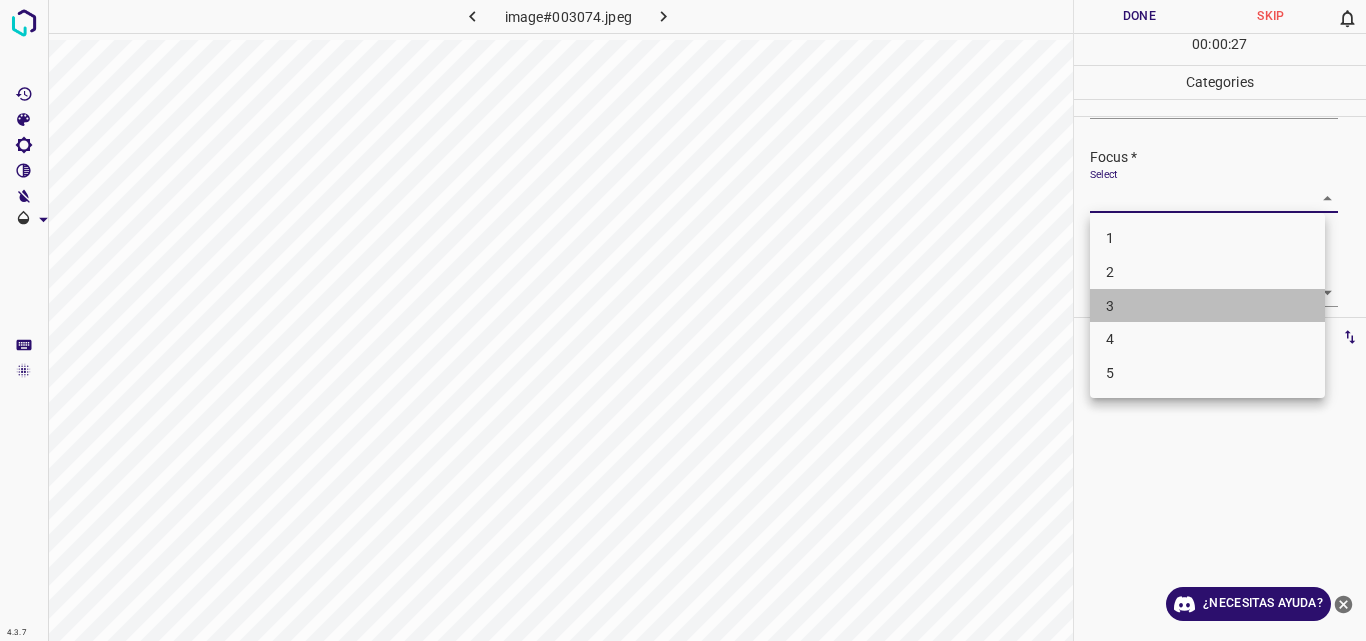 click on "3" at bounding box center (1207, 306) 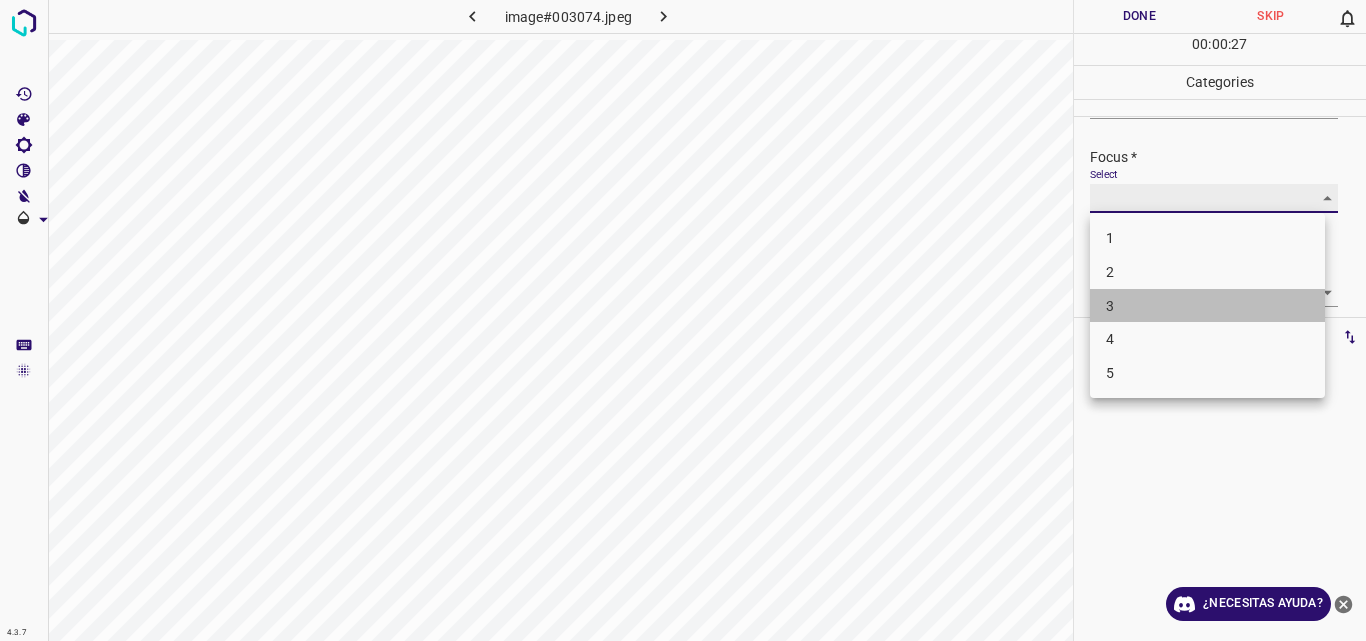 type on "3" 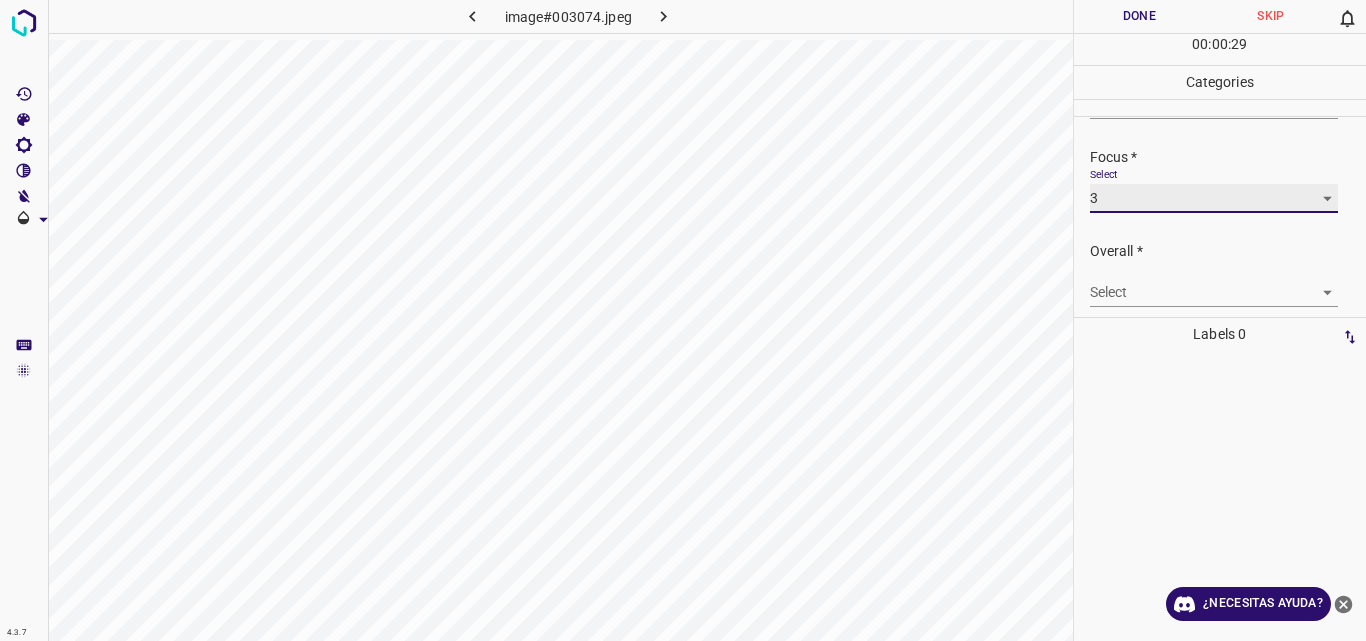 scroll, scrollTop: 98, scrollLeft: 0, axis: vertical 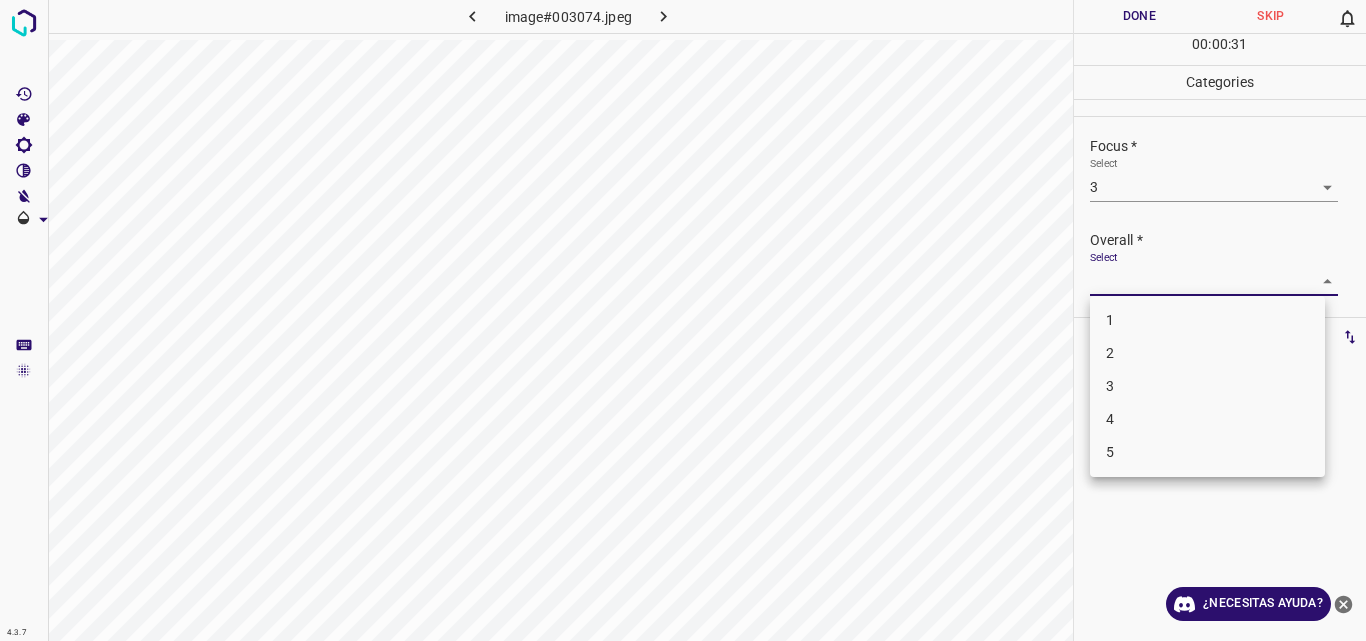 click on "4.3.7 image#003074.jpeg Done Skip 0 00   : 00   : 31   Categories Lighting *  Select 3 3 Focus *  Select 3 3 Overall *  Select ​ Labels   0 Categories 1 Lighting 2 Focus 3 Overall Tools Space Change between modes (Draw & Edit) I Auto labeling R Restore zoom M Zoom in N Zoom out Delete Delete selecte label Filters Z Restore filters X Saturation filter C Brightness filter V Contrast filter B Gray scale filter General O Download ¿Necesitas ayuda? Original text Rate this translation Your feedback will be used to help improve Google Translate - Texto - Esconder - Borrar 1 2 3 4 5" at bounding box center (683, 320) 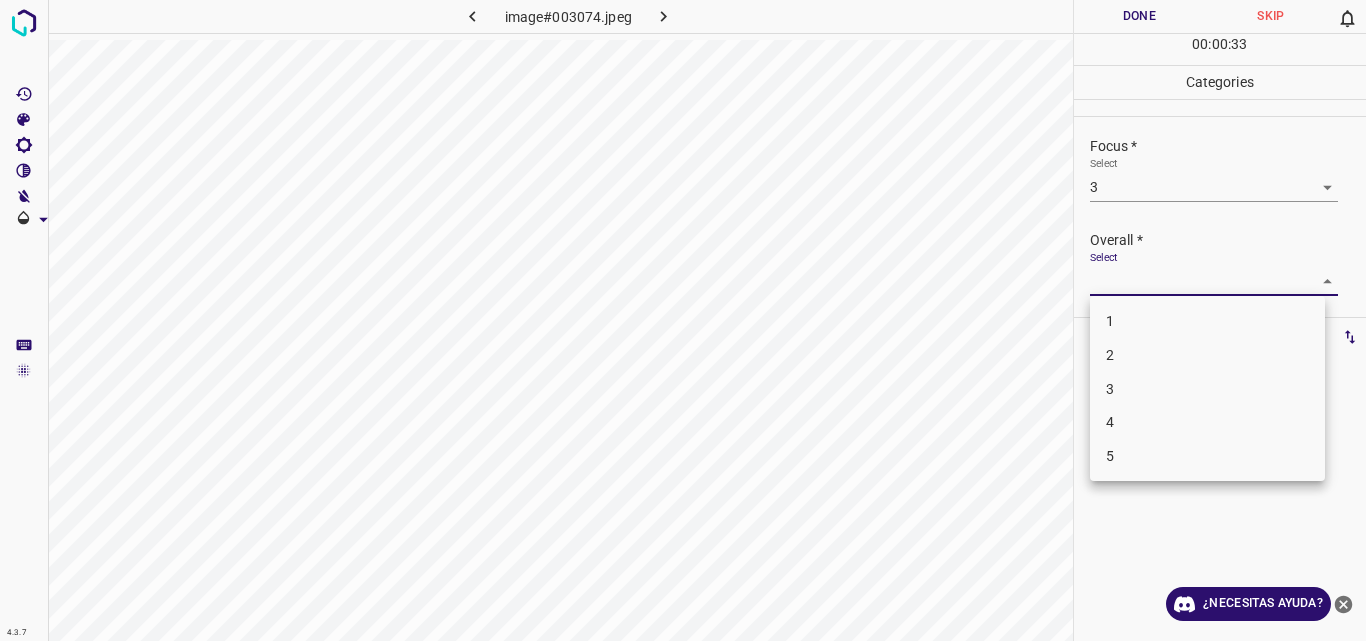 click on "3" at bounding box center [1207, 389] 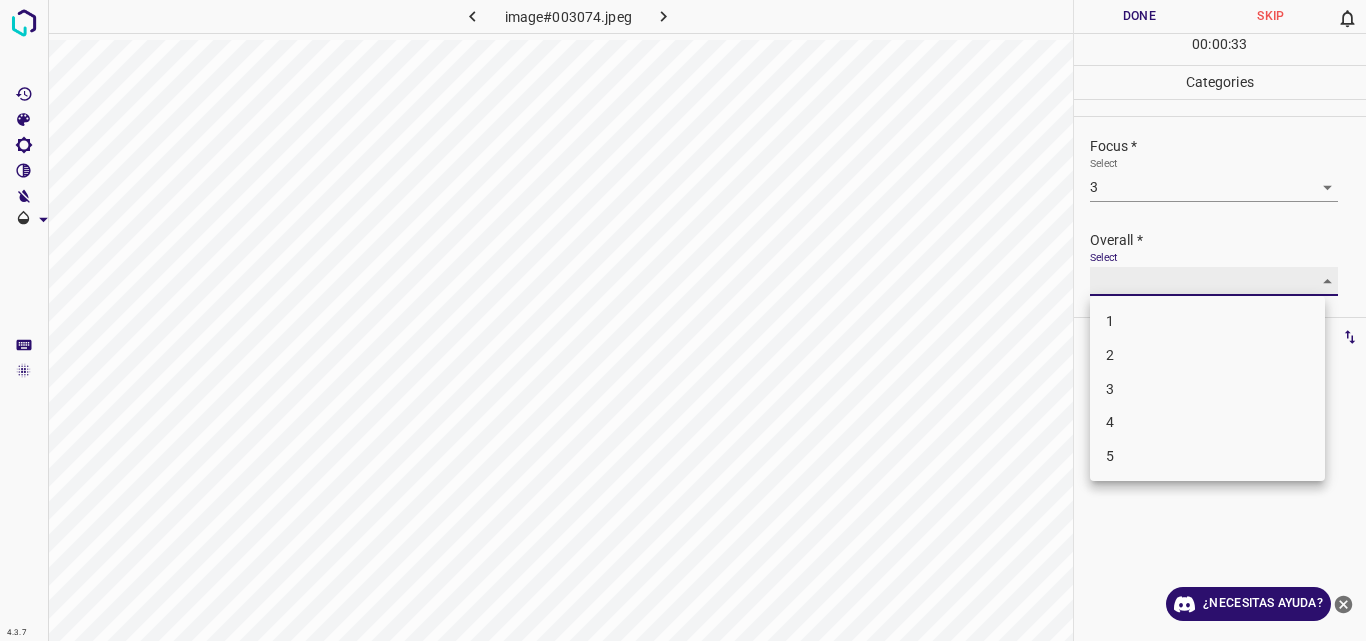 type on "3" 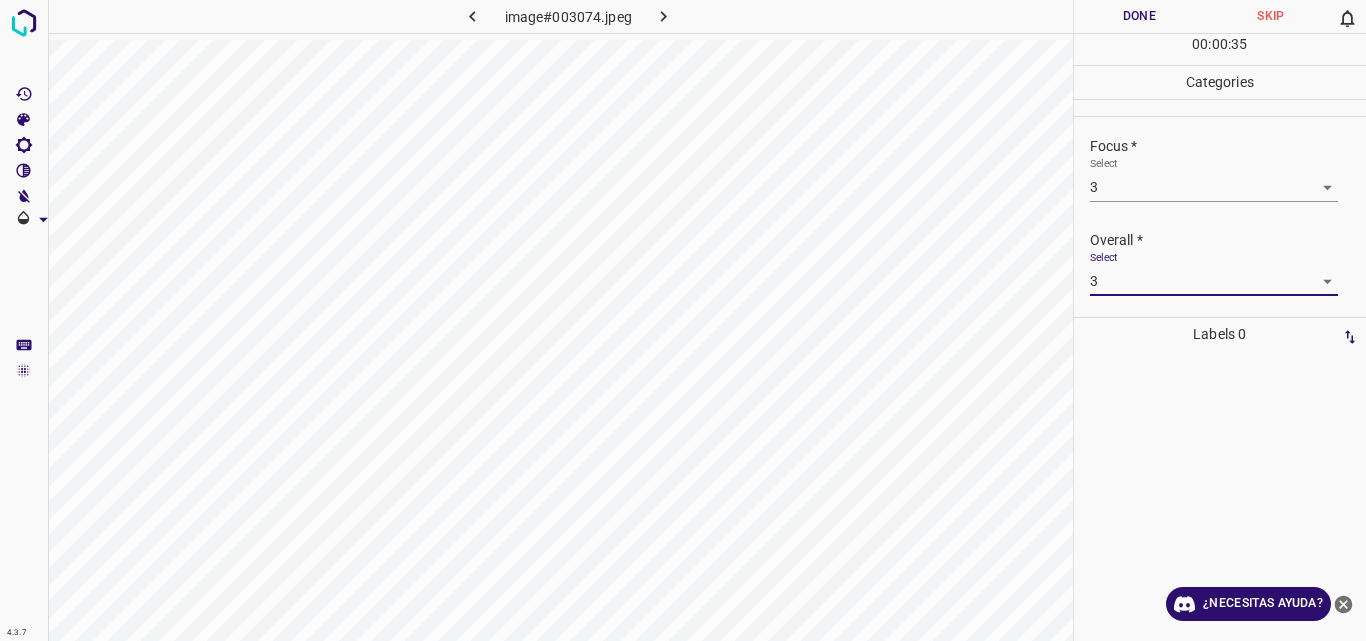 click on "Done" at bounding box center (1140, 16) 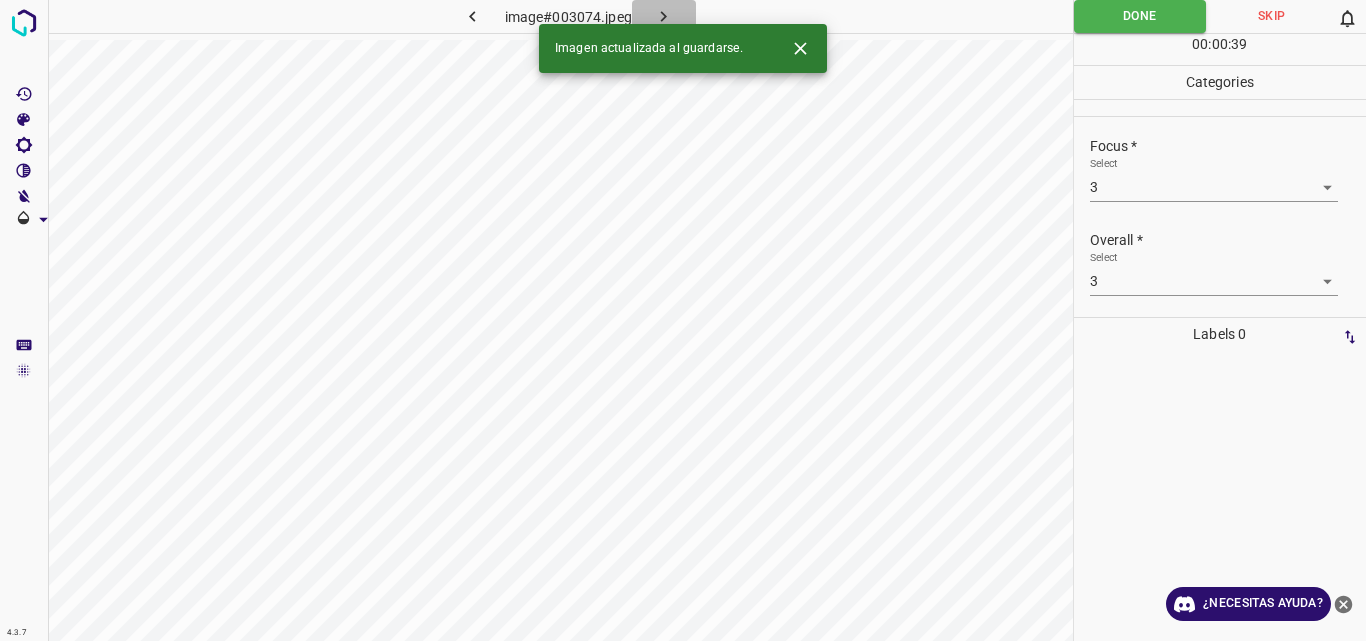 click 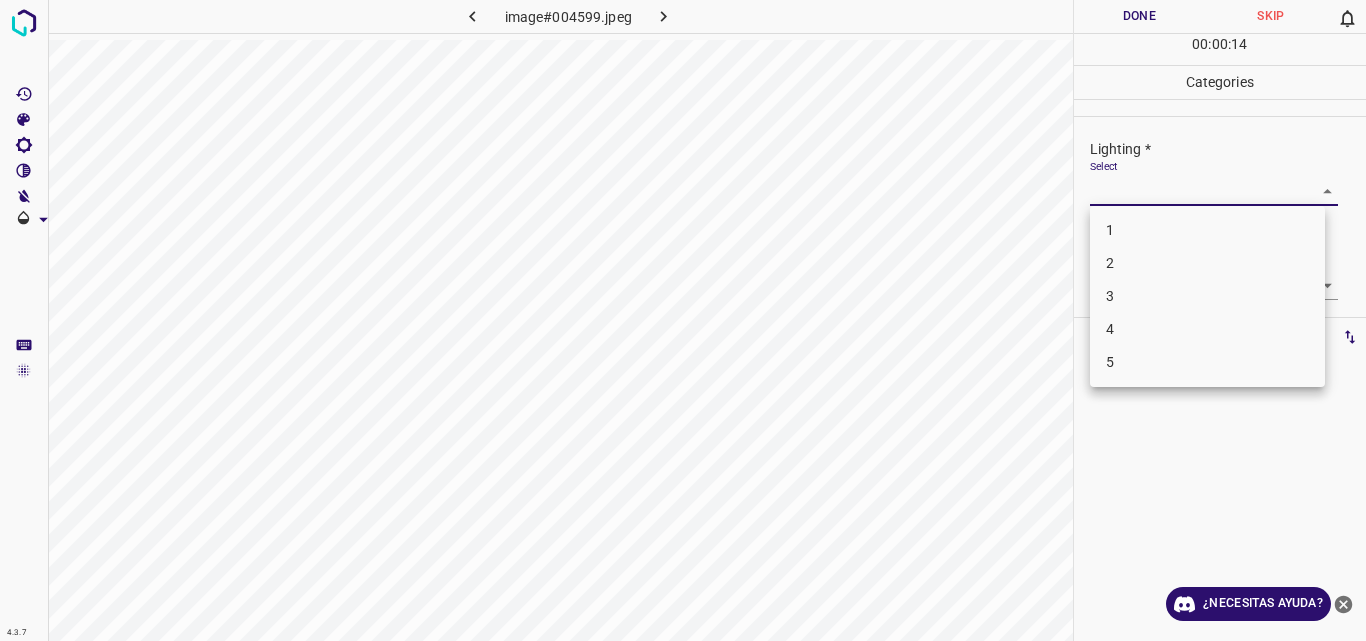 click on "4.3.7 image#004599.jpeg Done Skip 0 00   : 00   : 14   Categories Lighting *  Select ​ Focus *  Select ​ Overall *  Select ​ Labels   0 Categories 1 Lighting 2 Focus 3 Overall Tools Space Change between modes (Draw & Edit) I Auto labeling R Restore zoom M Zoom in N Zoom out Delete Delete selecte label Filters Z Restore filters X Saturation filter C Brightness filter V Contrast filter B Gray scale filter General O Download ¿Necesitas ayuda? Original text Rate this translation Your feedback will be used to help improve Google Translate - Texto - Esconder - Borrar 1 2 3 4 5" at bounding box center [683, 320] 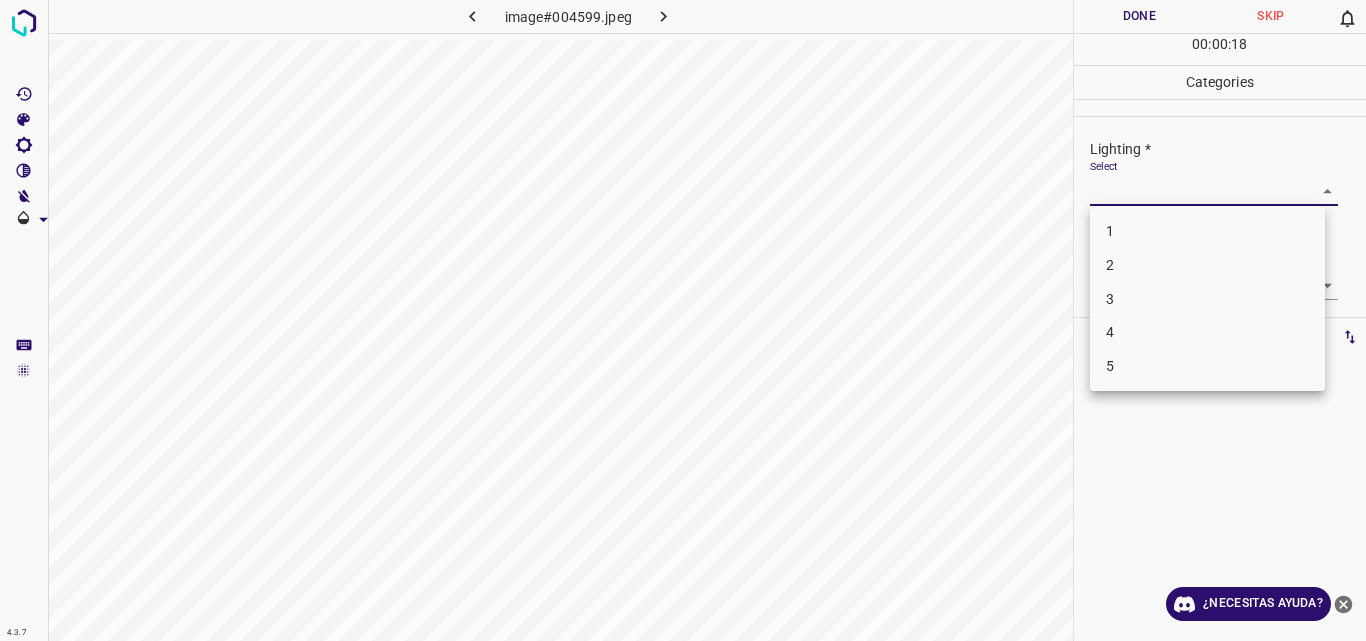 click on "2" at bounding box center (1207, 265) 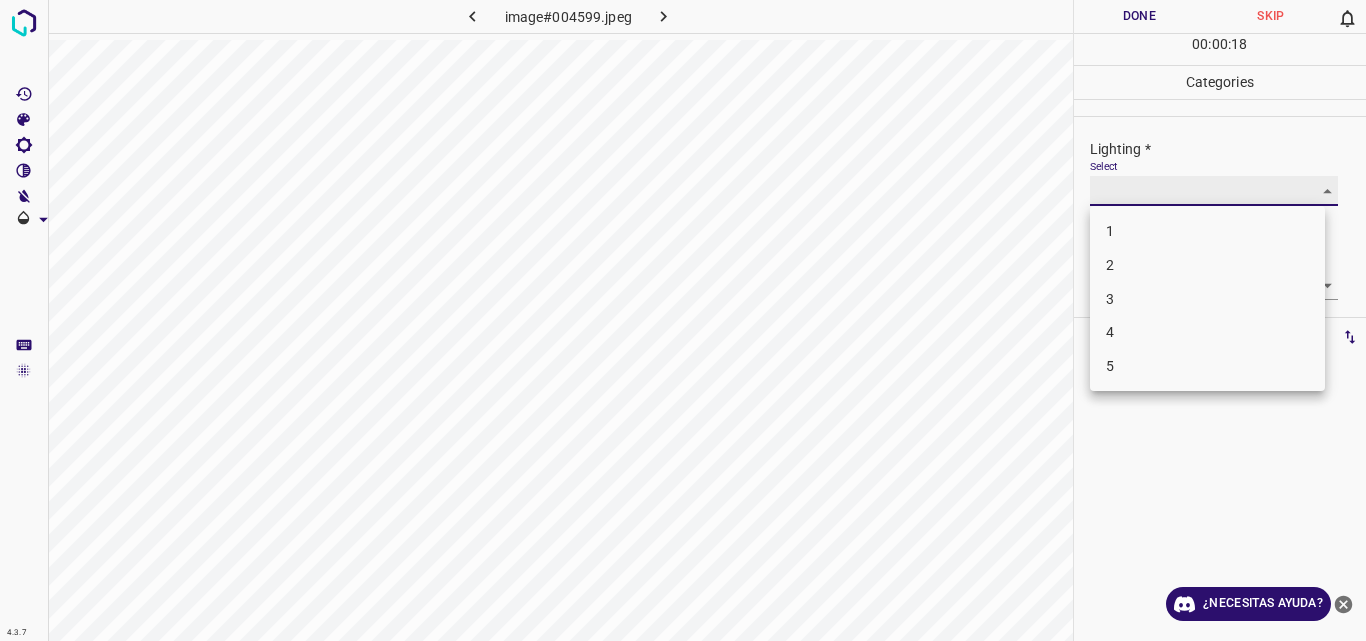 type on "2" 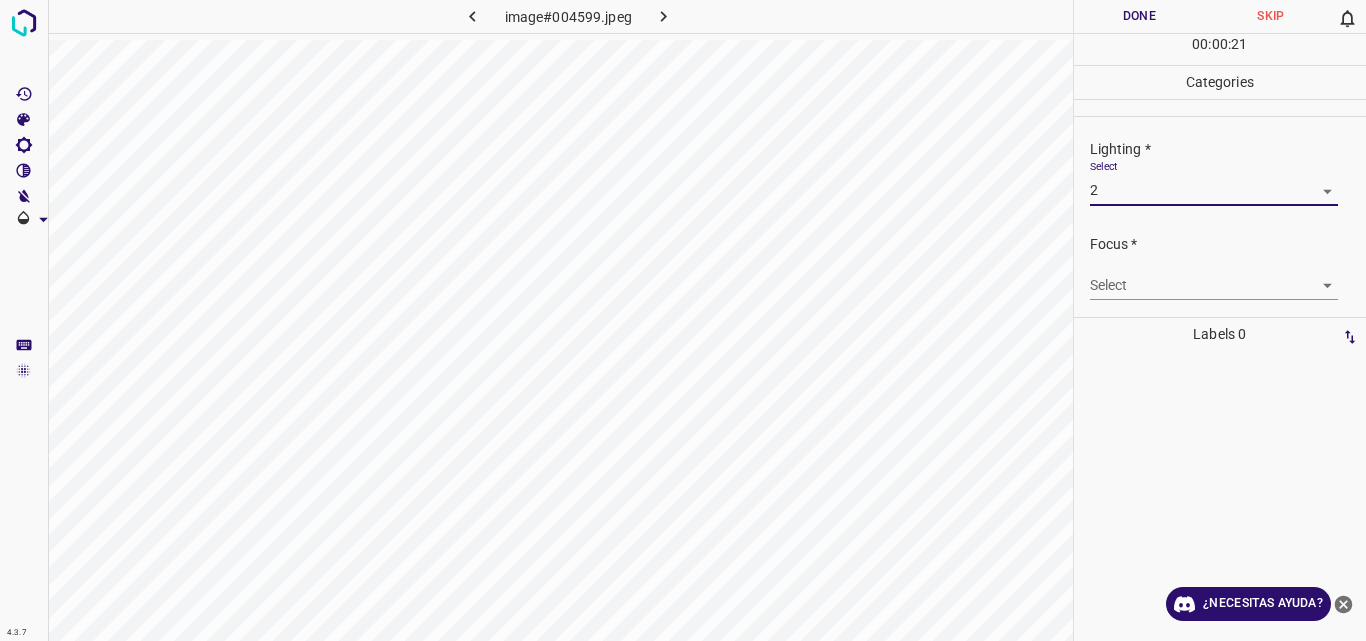 click on "4.3.7 image#004599.jpeg Done Skip 0 00   : 00   : 21   Categories Lighting *  Select 2 2 Focus *  Select ​ Overall *  Select ​ Labels   0 Categories 1 Lighting 2 Focus 3 Overall Tools Space Change between modes (Draw & Edit) I Auto labeling R Restore zoom M Zoom in N Zoom out Delete Delete selecte label Filters Z Restore filters X Saturation filter C Brightness filter V Contrast filter B Gray scale filter General O Download ¿Necesitas ayuda? Original text Rate this translation Your feedback will be used to help improve Google Translate - Texto - Esconder - Borrar" at bounding box center (683, 320) 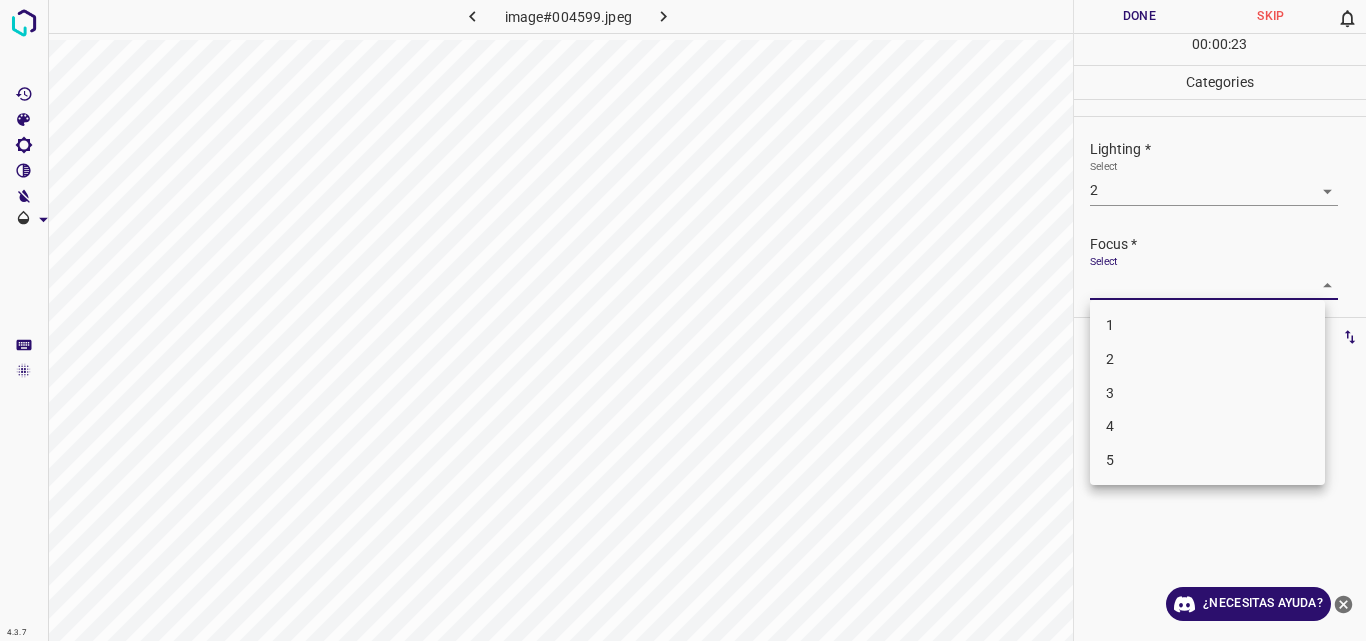 click on "3" at bounding box center (1207, 393) 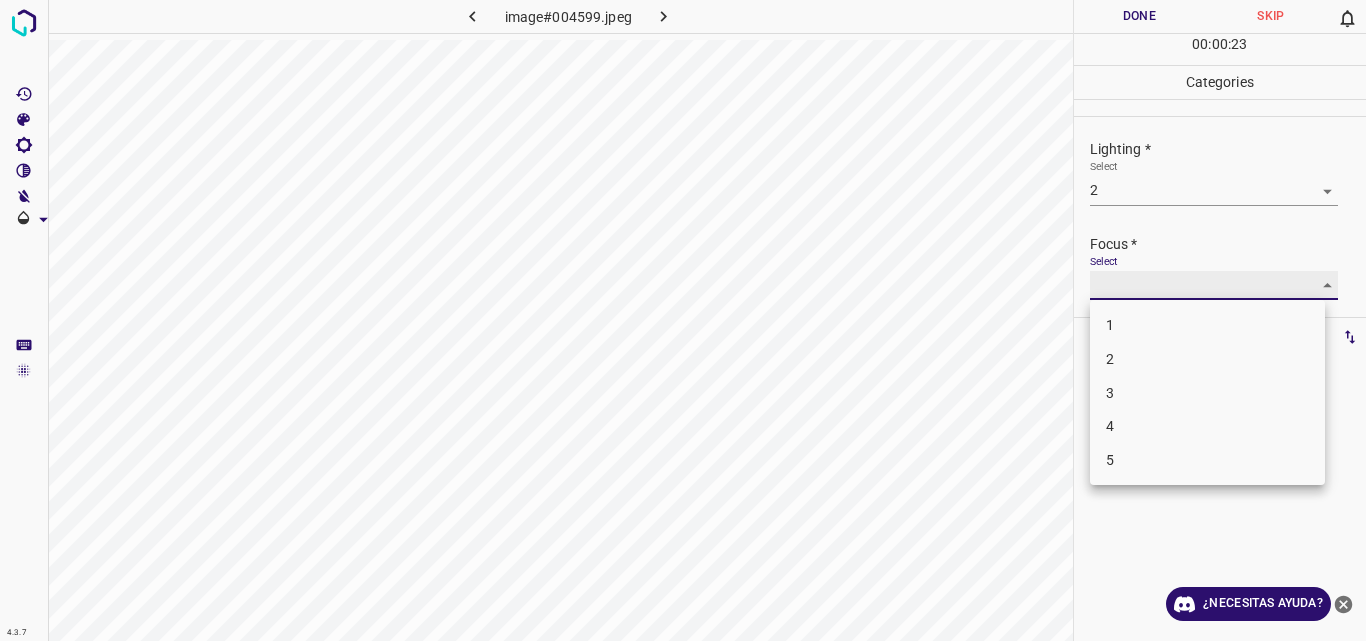 type on "3" 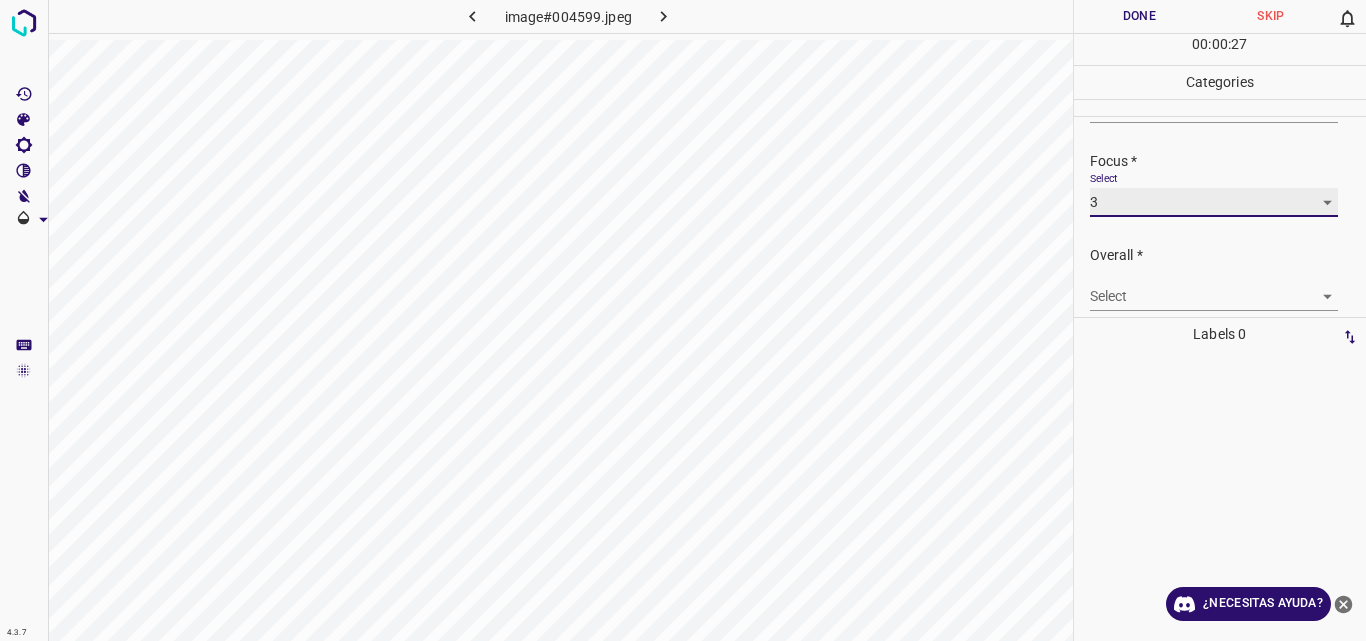scroll, scrollTop: 98, scrollLeft: 0, axis: vertical 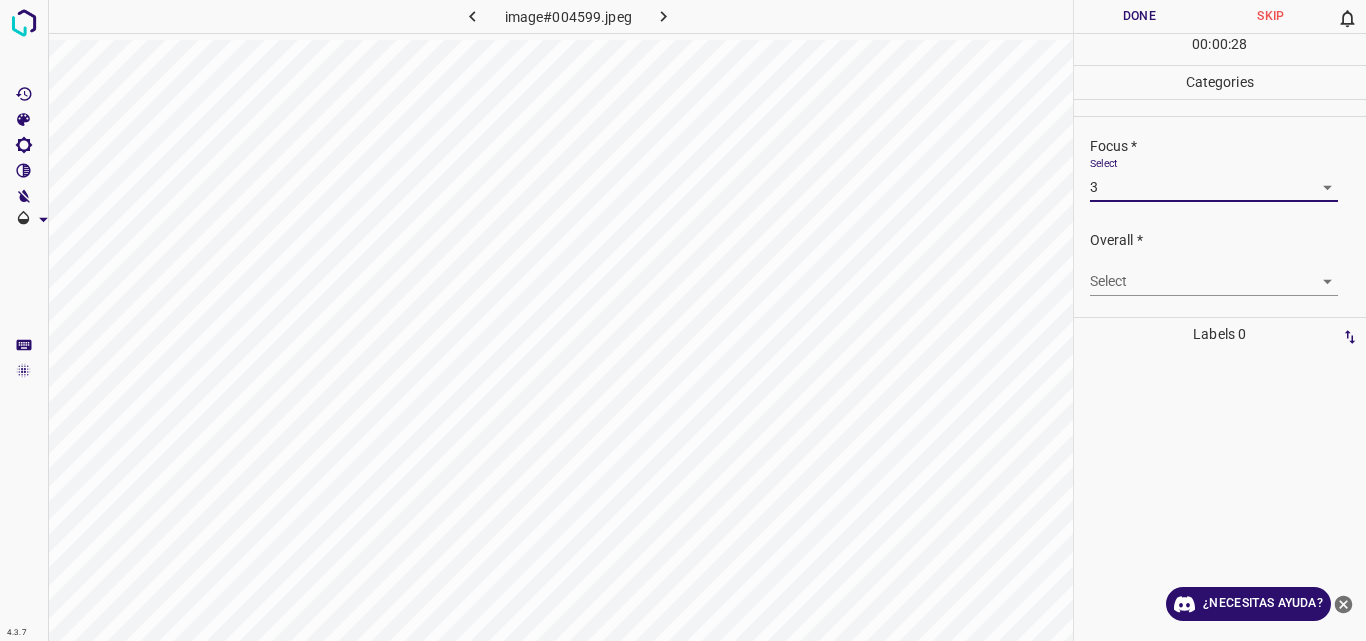 click on "4.3.7 image#004599.jpeg Done Skip 0 00   : 00   : 28   Categories Lighting *  Select 2 2 Focus *  Select 3 3 Overall *  Select ​ Labels   0 Categories 1 Lighting 2 Focus 3 Overall Tools Space Change between modes (Draw & Edit) I Auto labeling R Restore zoom M Zoom in N Zoom out Delete Delete selecte label Filters Z Restore filters X Saturation filter C Brightness filter V Contrast filter B Gray scale filter General O Download ¿Necesitas ayuda? Original text Rate this translation Your feedback will be used to help improve Google Translate - Texto - Esconder - Borrar" at bounding box center [683, 320] 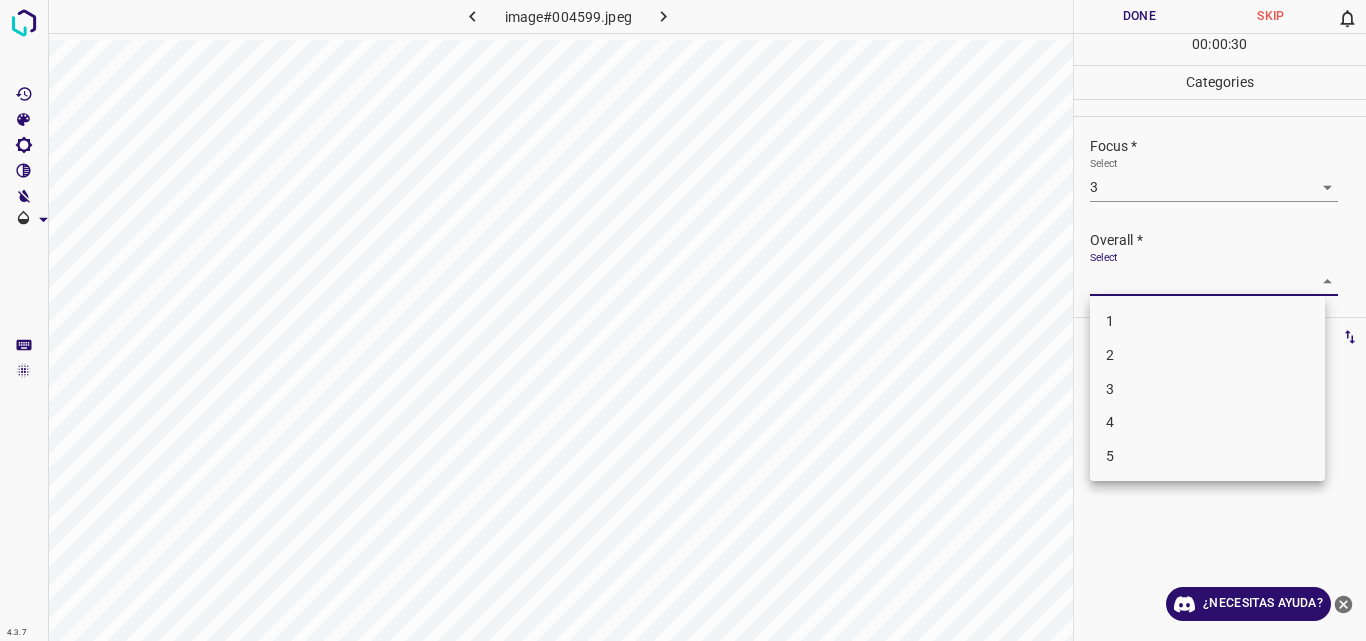 click on "3" at bounding box center (1207, 389) 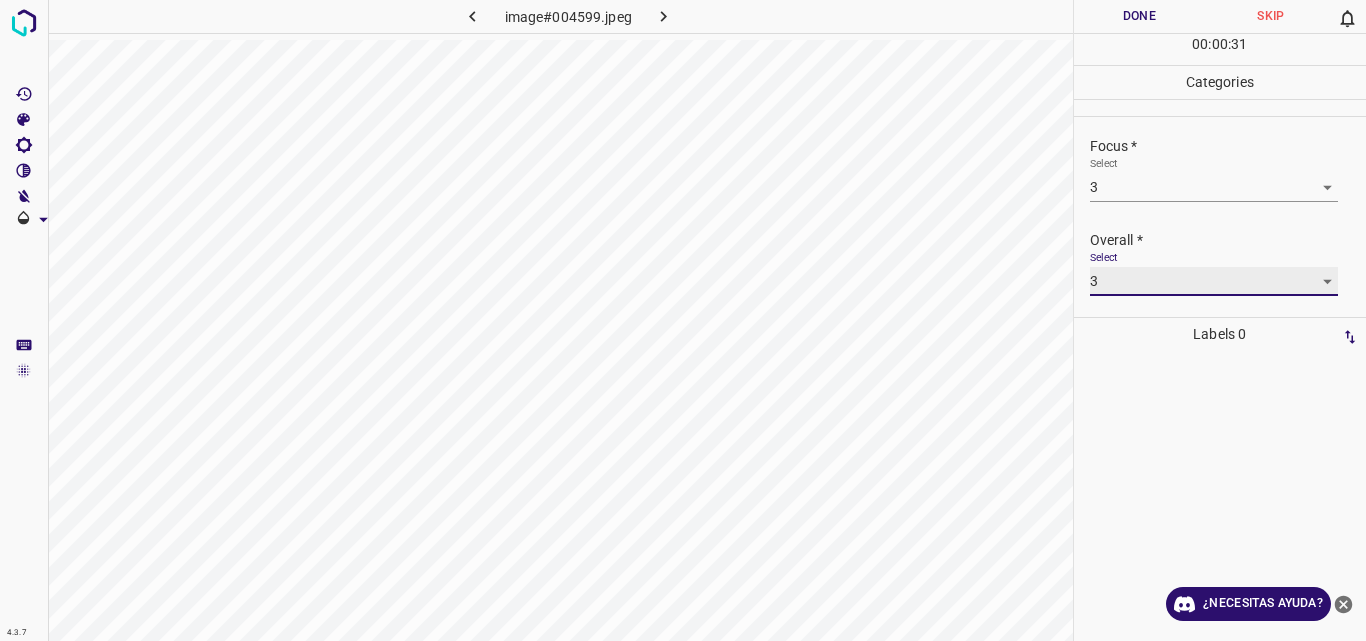 type on "3" 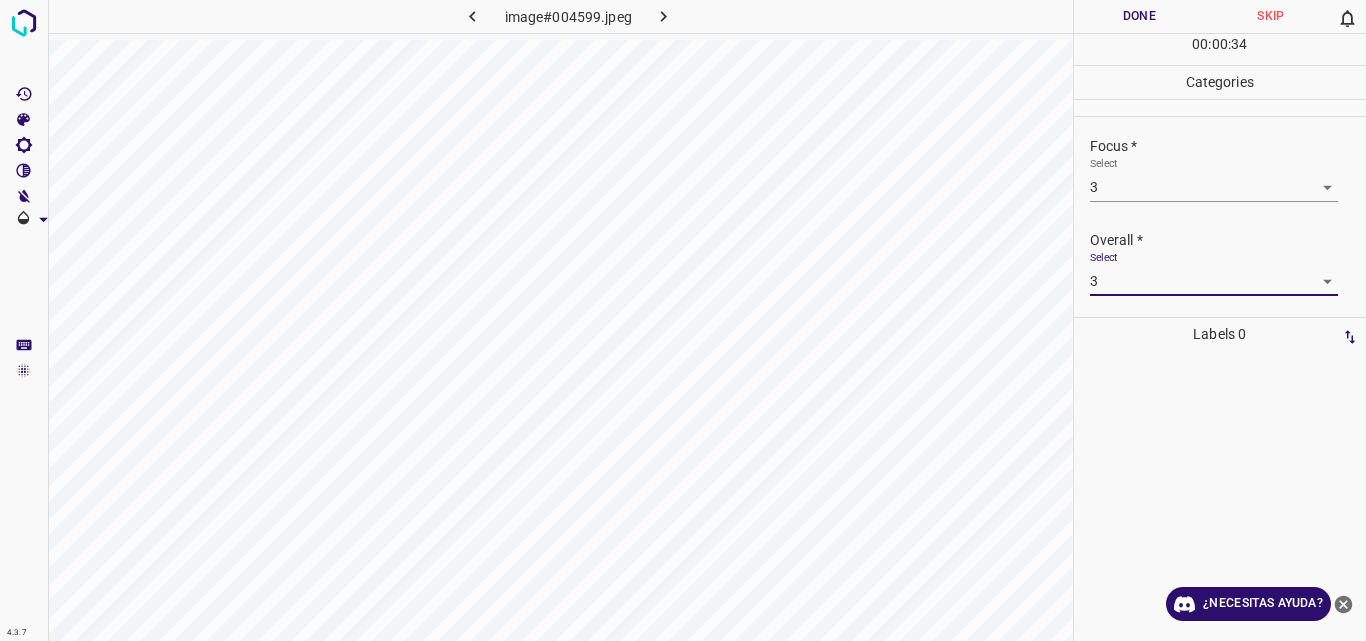 click on "Done" at bounding box center [1140, 16] 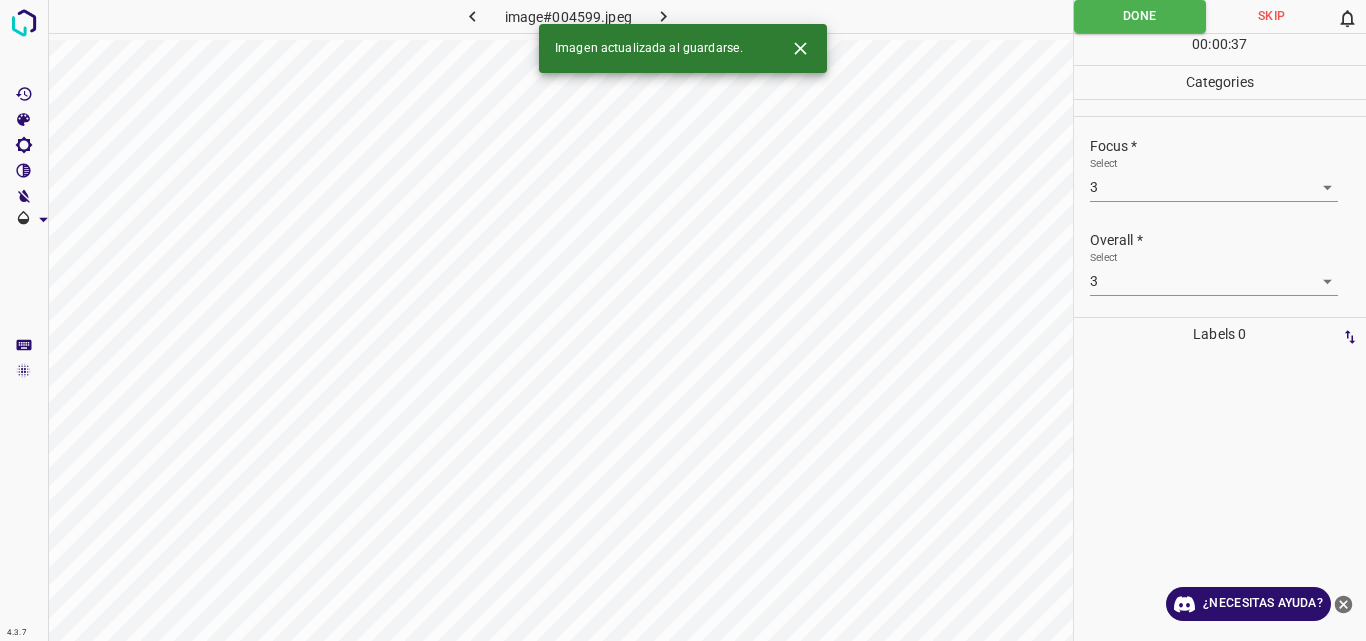 click 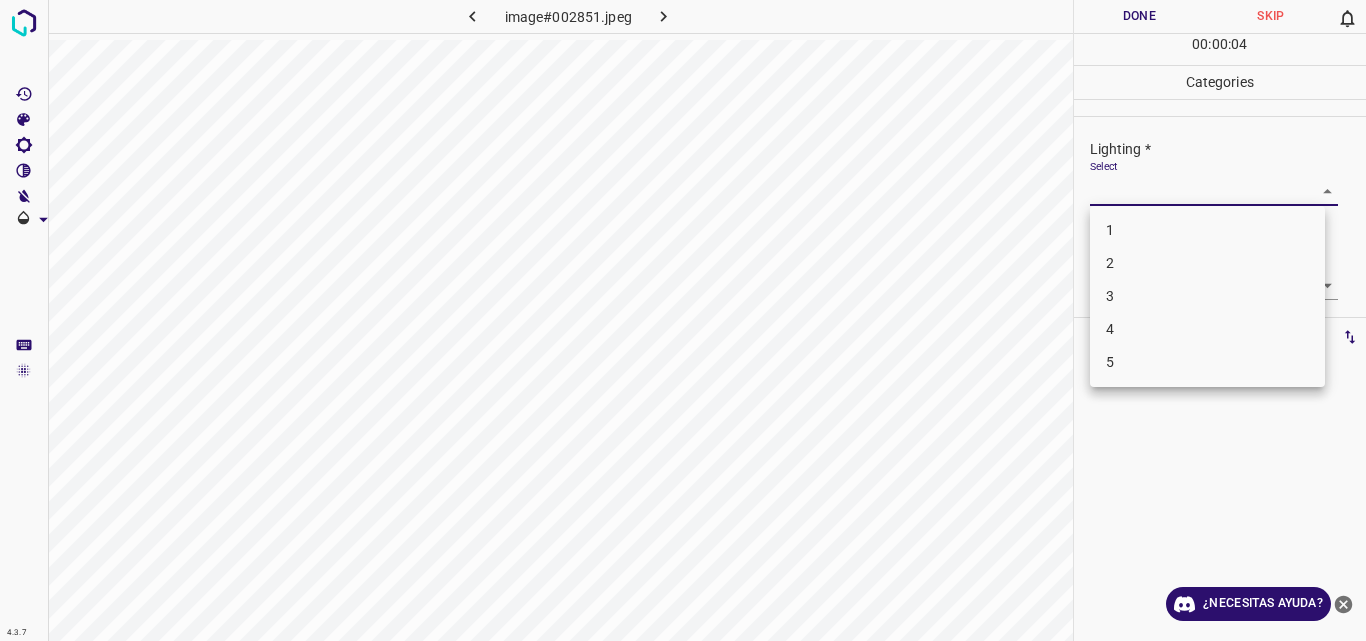 click on "4.3.7 image#002851.jpeg Done Skip 0 00   : 00   : 04   Categories Lighting *  Select ​ Focus *  Select ​ Overall *  Select ​ Labels   0 Categories 1 Lighting 2 Focus 3 Overall Tools Space Change between modes (Draw & Edit) I Auto labeling R Restore zoom M Zoom in N Zoom out Delete Delete selecte label Filters Z Restore filters X Saturation filter C Brightness filter V Contrast filter B Gray scale filter General O Download ¿Necesitas ayuda? Original text Rate this translation Your feedback will be used to help improve Google Translate - Texto - Esconder - Borrar 1 2 3 4 5" at bounding box center [683, 320] 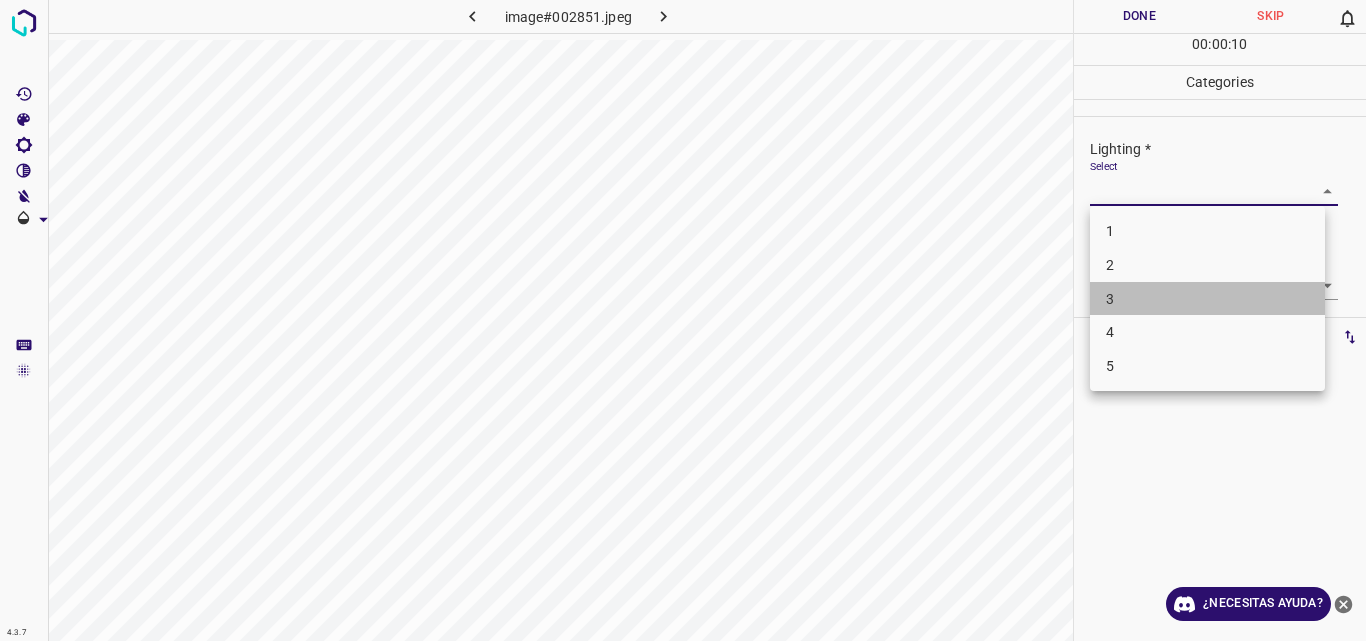 click on "3" at bounding box center (1207, 299) 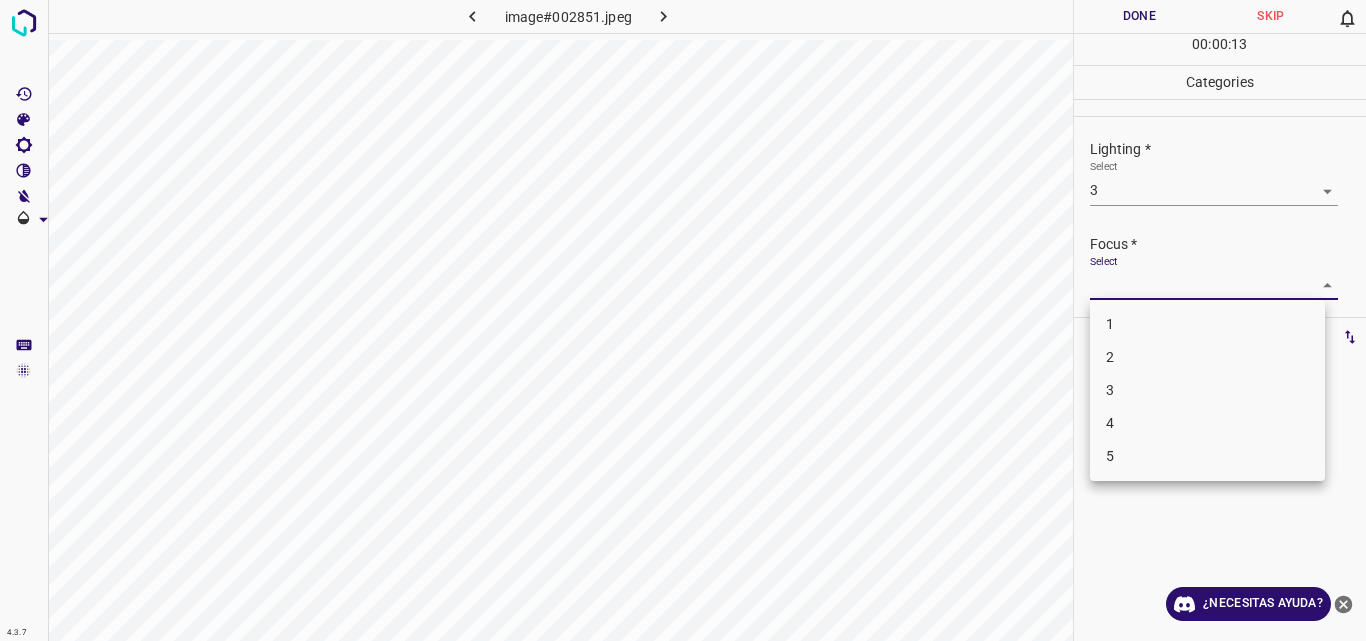 click on "4.3.7 image#002851.jpeg Done Skip 0 00   : 00   : 13   Categories Lighting *  Select 3 3 Focus *  Select ​ Overall *  Select ​ Labels   0 Categories 1 Lighting 2 Focus 3 Overall Tools Space Change between modes (Draw & Edit) I Auto labeling R Restore zoom M Zoom in N Zoom out Delete Delete selecte label Filters Z Restore filters X Saturation filter C Brightness filter V Contrast filter B Gray scale filter General O Download ¿Necesitas ayuda? Original text Rate this translation Your feedback will be used to help improve Google Translate - Texto - Esconder - Borrar 1 2 3 4 5" at bounding box center (683, 320) 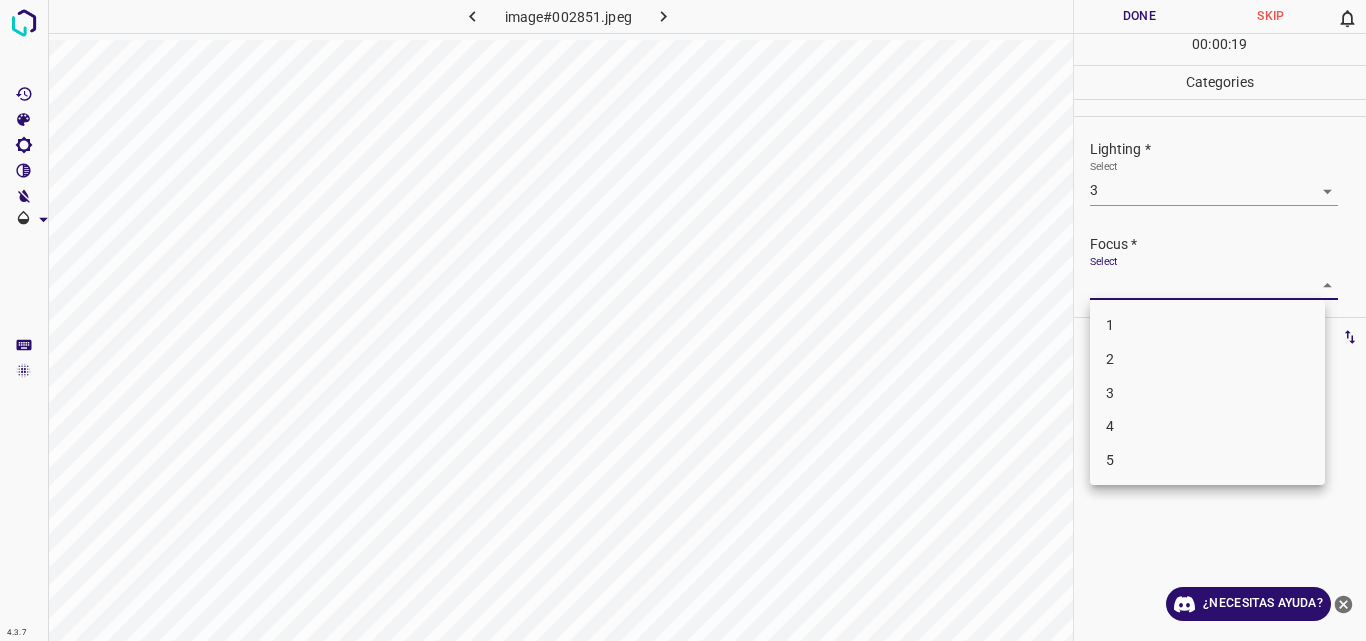 click at bounding box center (683, 320) 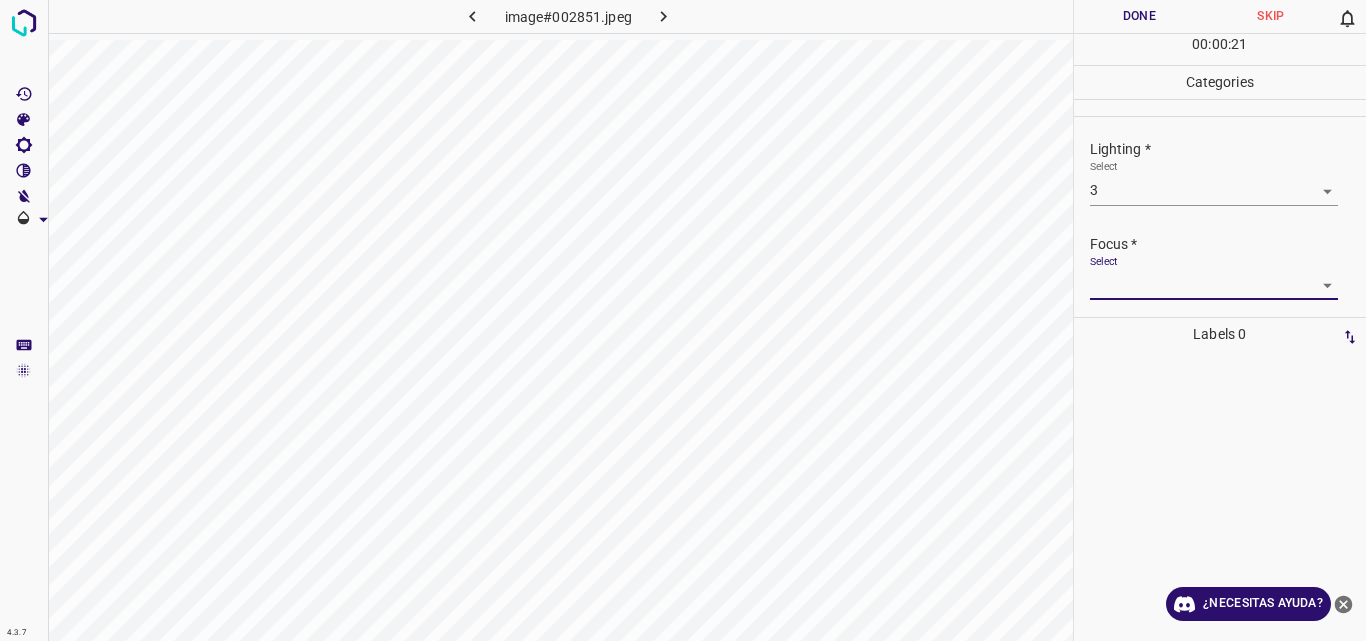 click on "4.3.7 image#002851.jpeg Done Skip 0 00   : 00   : 21   Categories Lighting *  Select 3 3 Focus *  Select ​ Overall *  Select ​ Labels   0 Categories 1 Lighting 2 Focus 3 Overall Tools Space Change between modes (Draw & Edit) I Auto labeling R Restore zoom M Zoom in N Zoom out Delete Delete selecte label Filters Z Restore filters X Saturation filter C Brightness filter V Contrast filter B Gray scale filter General O Download ¿Necesitas ayuda? Original text Rate this translation Your feedback will be used to help improve Google Translate - Texto - Esconder - Borrar" at bounding box center [683, 320] 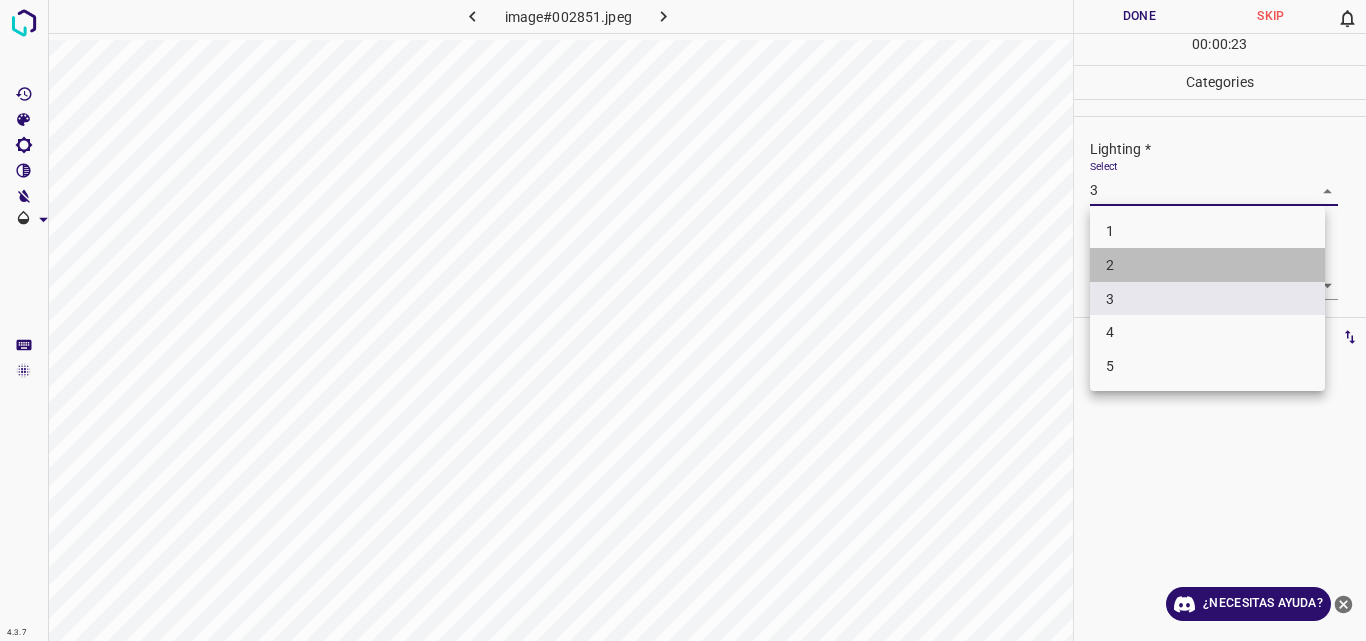 click on "2" at bounding box center [1207, 265] 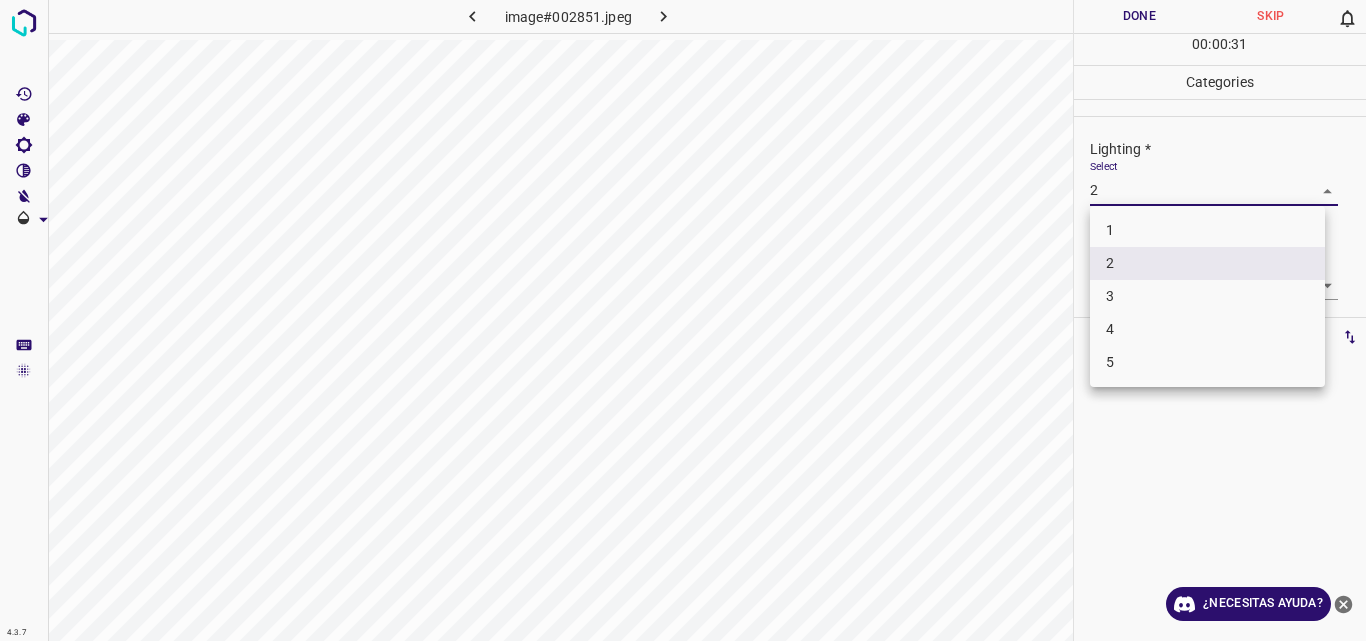 click on "4.3.7 image#002851.jpeg Done Skip 0 00   : 00   : 31   Categories Lighting *  Select 2 2 Focus *  Select ​ Overall *  Select ​ Labels   0 Categories 1 Lighting 2 Focus 3 Overall Tools Space Change between modes (Draw & Edit) I Auto labeling R Restore zoom M Zoom in N Zoom out Delete Delete selecte label Filters Z Restore filters X Saturation filter C Brightness filter V Contrast filter B Gray scale filter General O Download ¿Necesitas ayuda? Original text Rate this translation Your feedback will be used to help improve Google Translate - Texto - Esconder - Borrar 1 2 3 4 5" at bounding box center [683, 320] 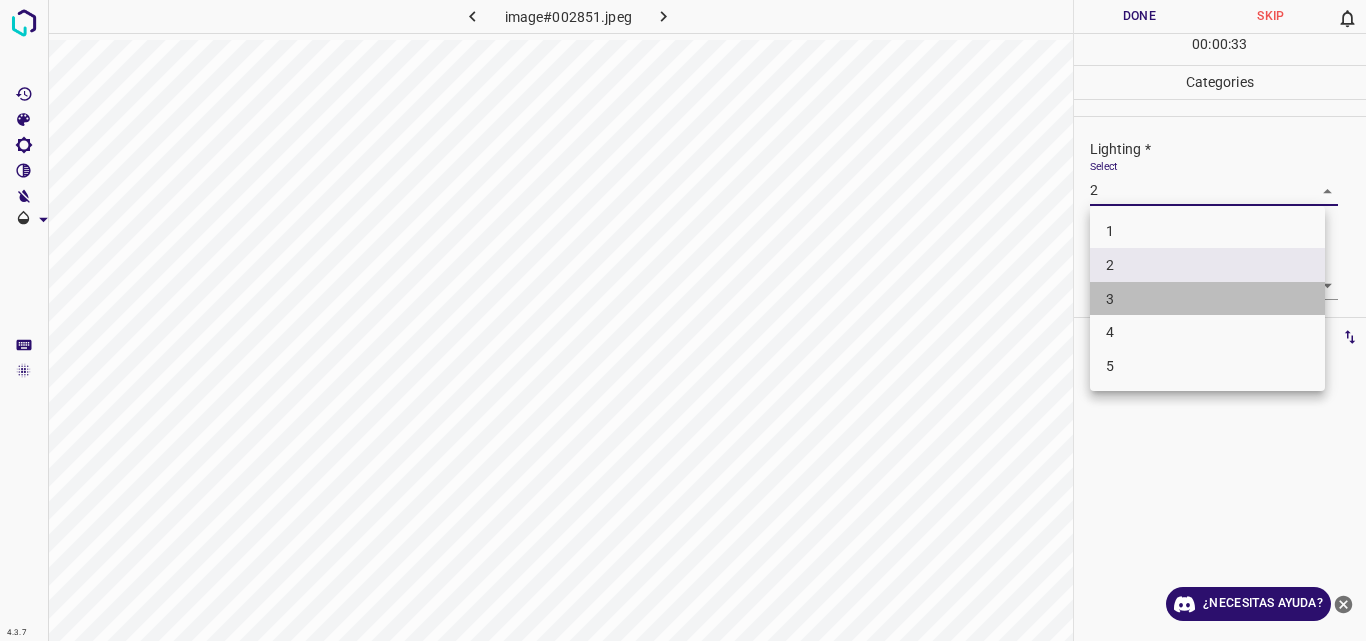click on "3" at bounding box center (1207, 299) 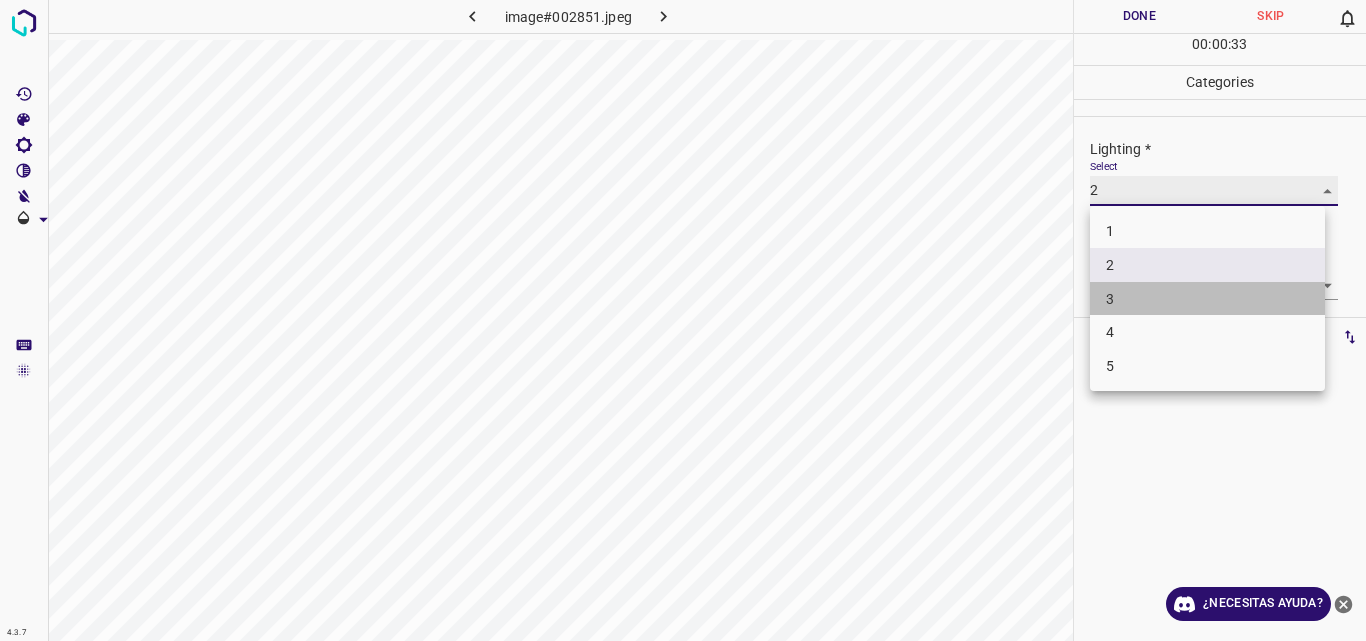 type on "3" 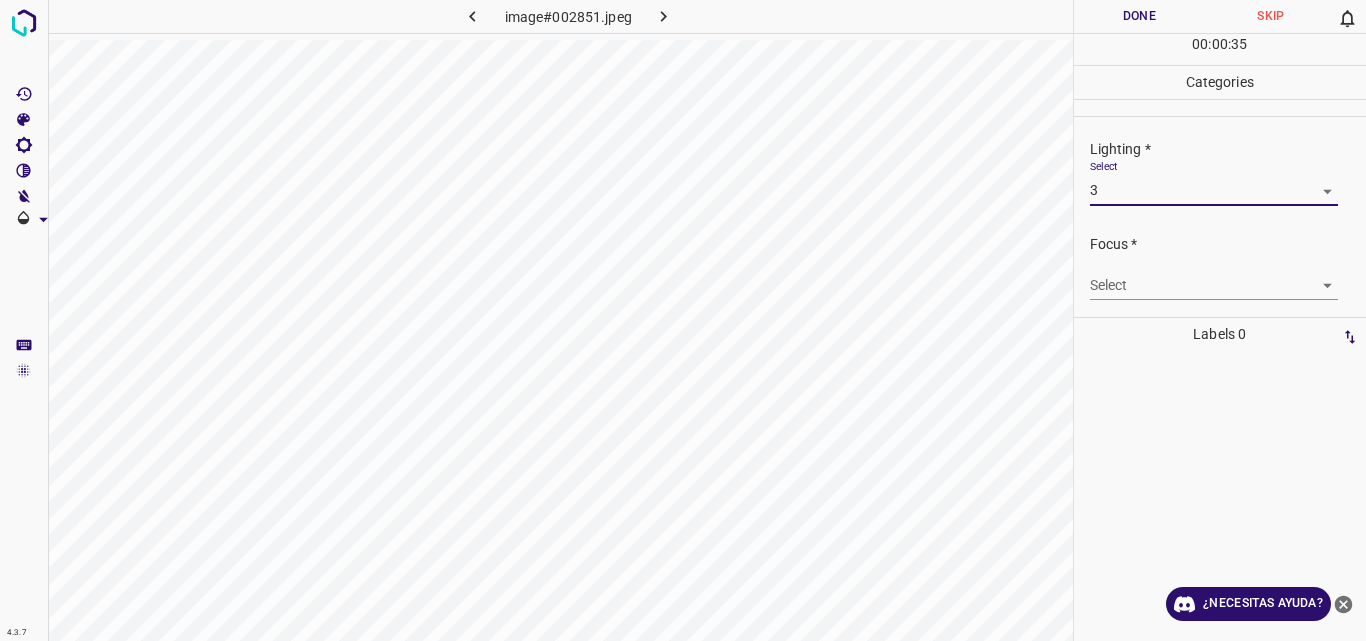 click on "4.3.7 image#002851.jpeg Done Skip 0 00   : 00   : 35   Categories Lighting *  Select 3 3 Focus *  Select ​ Overall *  Select ​ Labels   0 Categories 1 Lighting 2 Focus 3 Overall Tools Space Change between modes (Draw & Edit) I Auto labeling R Restore zoom M Zoom in N Zoom out Delete Delete selecte label Filters Z Restore filters X Saturation filter C Brightness filter V Contrast filter B Gray scale filter General O Download ¿Necesitas ayuda? Original text Rate this translation Your feedback will be used to help improve Google Translate - Texto - Esconder - Borrar" at bounding box center [683, 320] 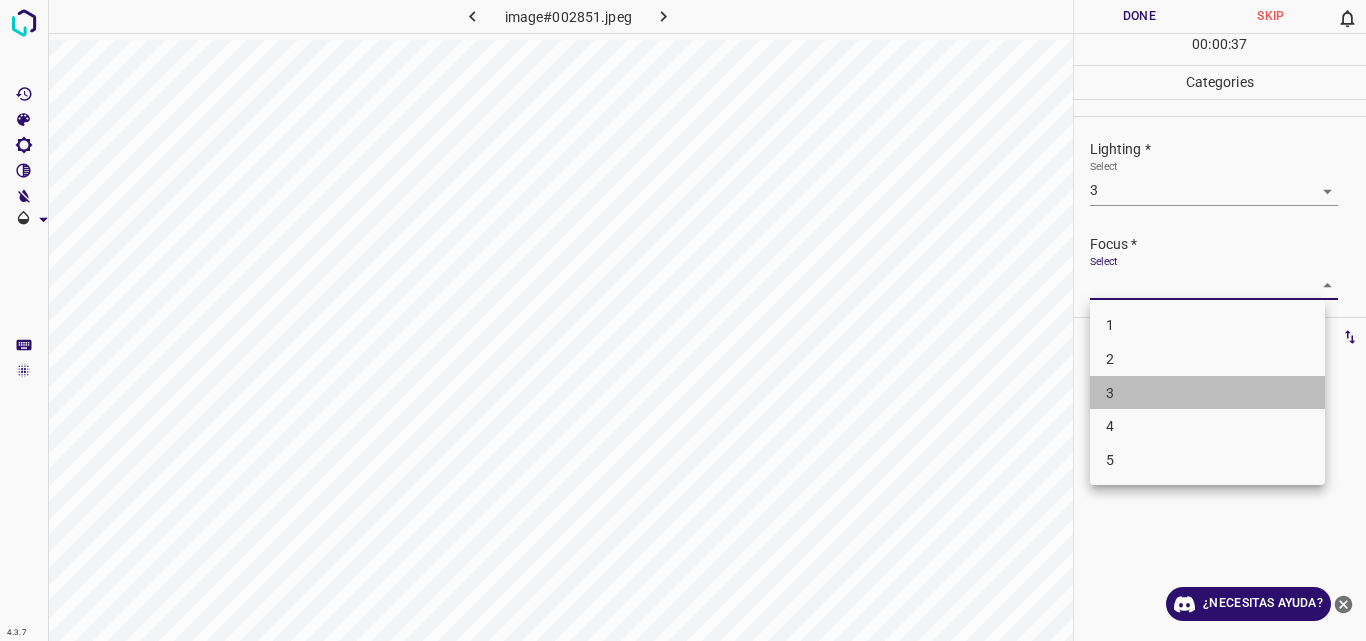 click on "3" at bounding box center (1207, 393) 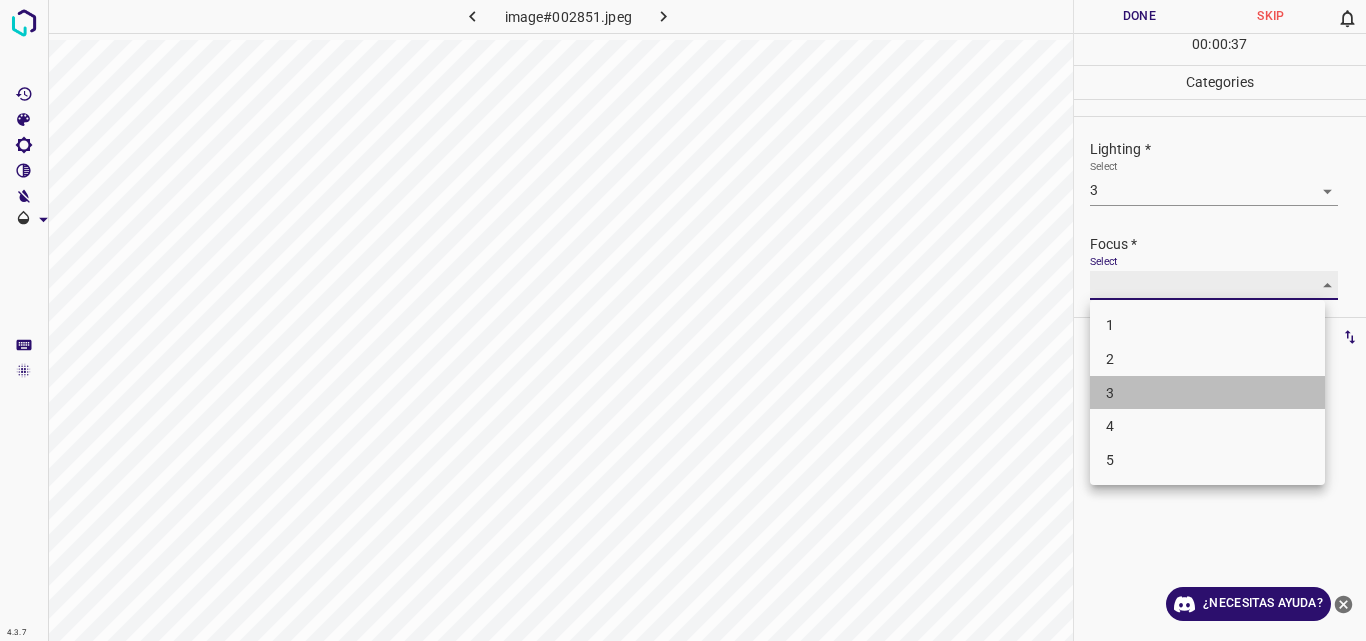 type on "3" 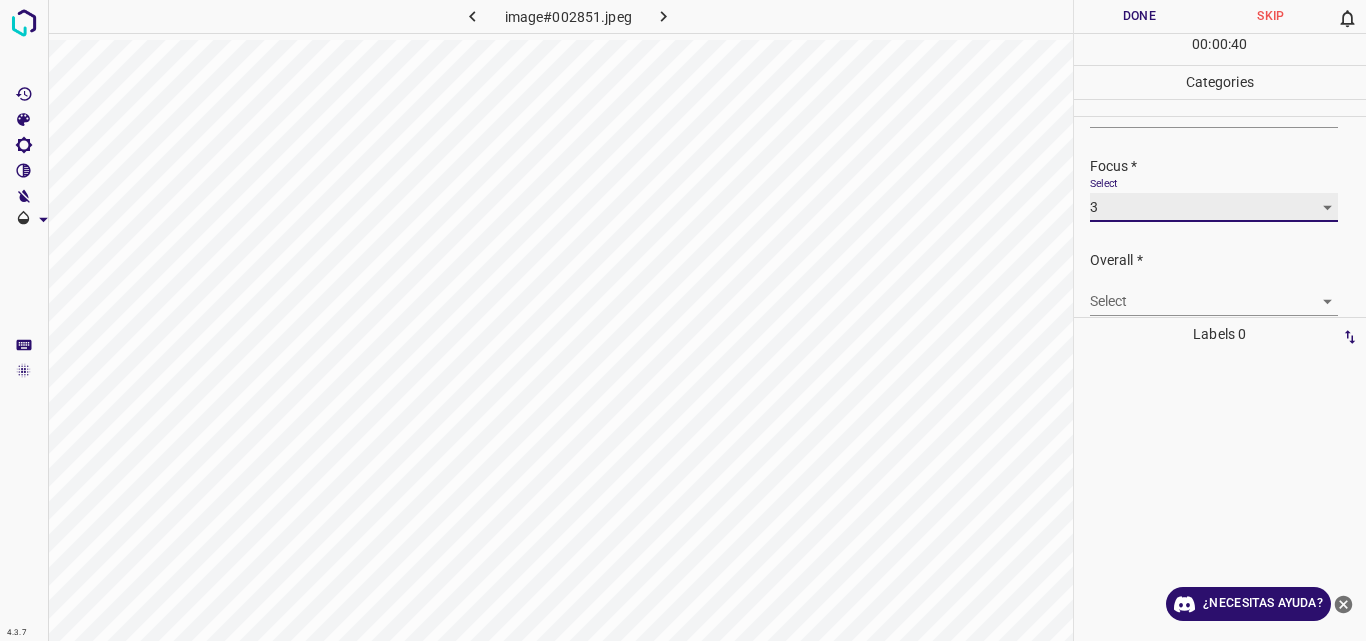 scroll, scrollTop: 98, scrollLeft: 0, axis: vertical 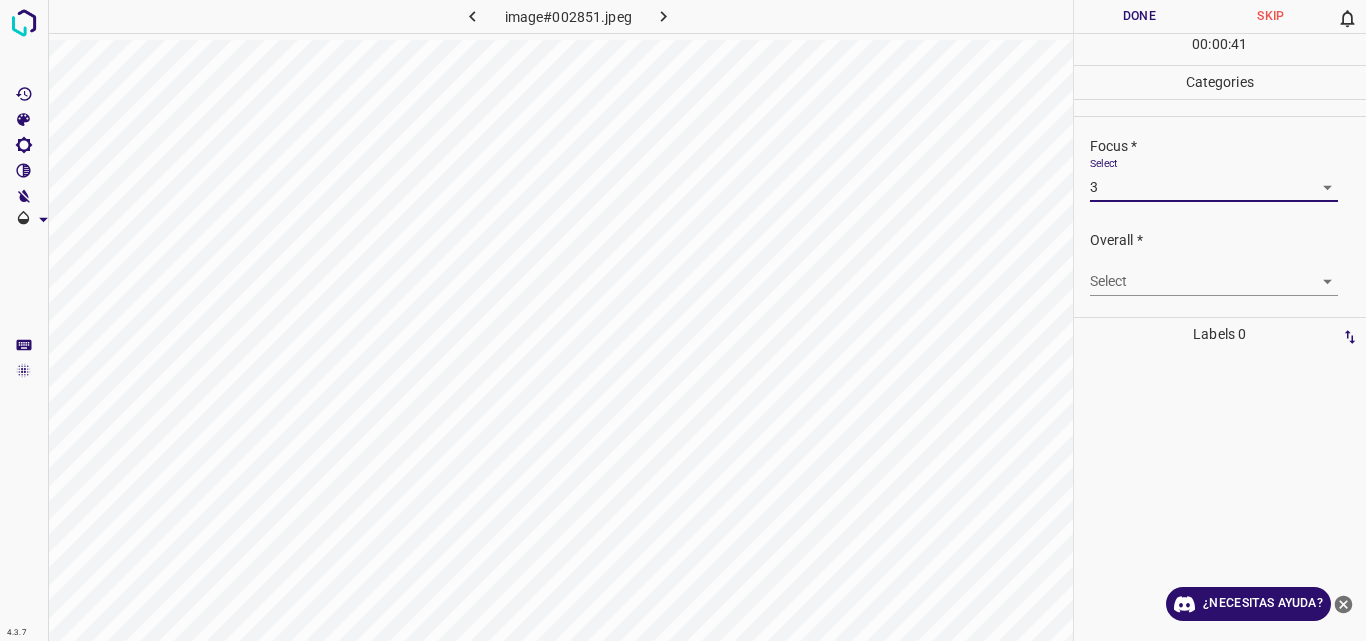 click on "4.3.7 image#002851.jpeg Done Skip 0 00   : 00   : 41   Categories Lighting *  Select 3 3 Focus *  Select 3 3 Overall *  Select ​ Labels   0 Categories 1 Lighting 2 Focus 3 Overall Tools Space Change between modes (Draw & Edit) I Auto labeling R Restore zoom M Zoom in N Zoom out Delete Delete selecte label Filters Z Restore filters X Saturation filter C Brightness filter V Contrast filter B Gray scale filter General O Download ¿Necesitas ayuda? Original text Rate this translation Your feedback will be used to help improve Google Translate - Texto - Esconder - Borrar" at bounding box center (683, 320) 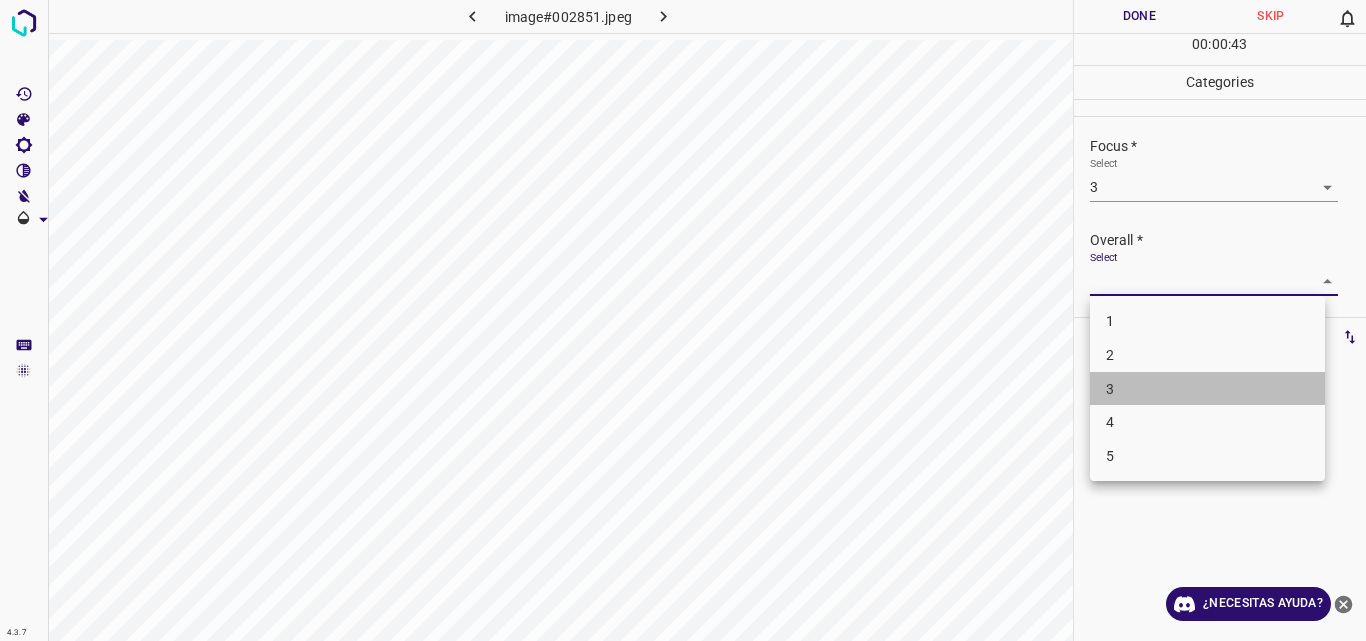 click on "3" at bounding box center (1207, 389) 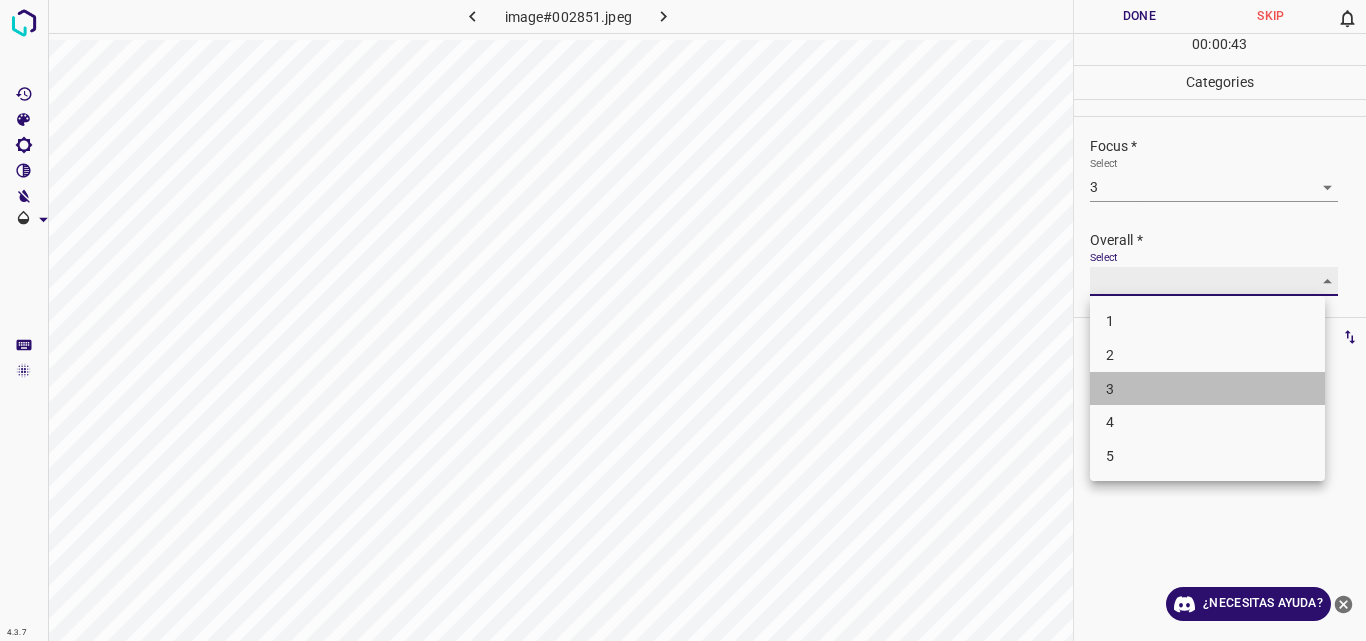 type on "3" 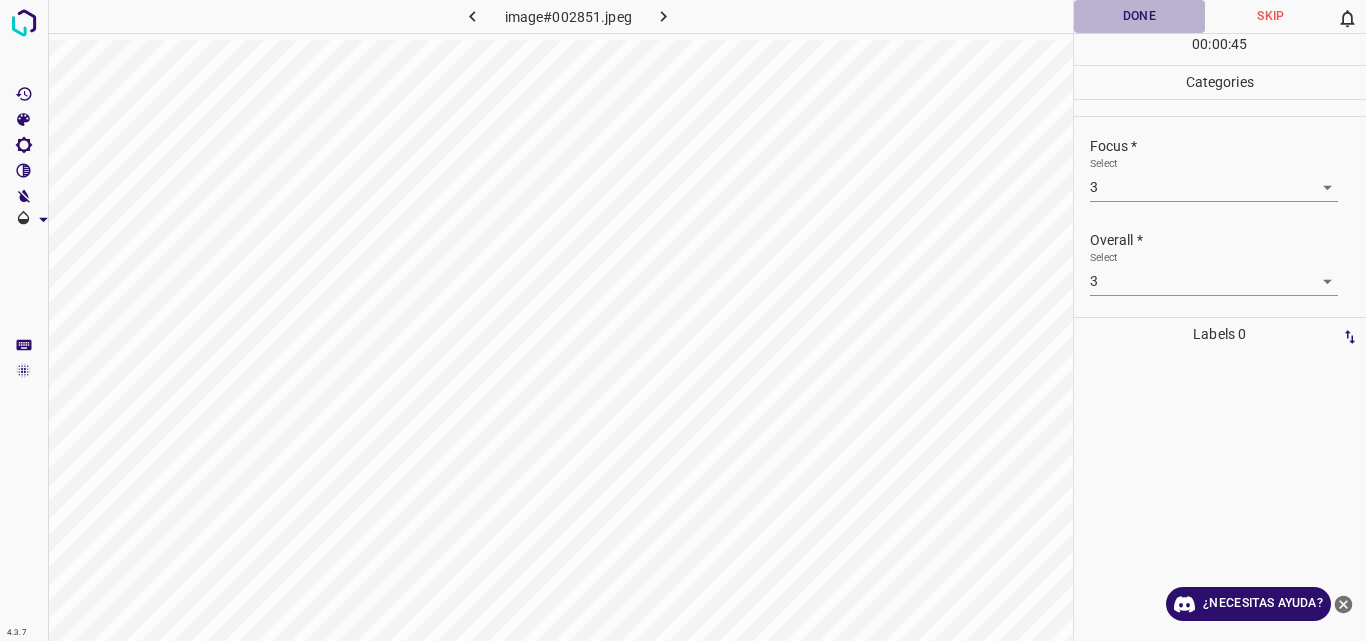 click on "Done" at bounding box center (1140, 16) 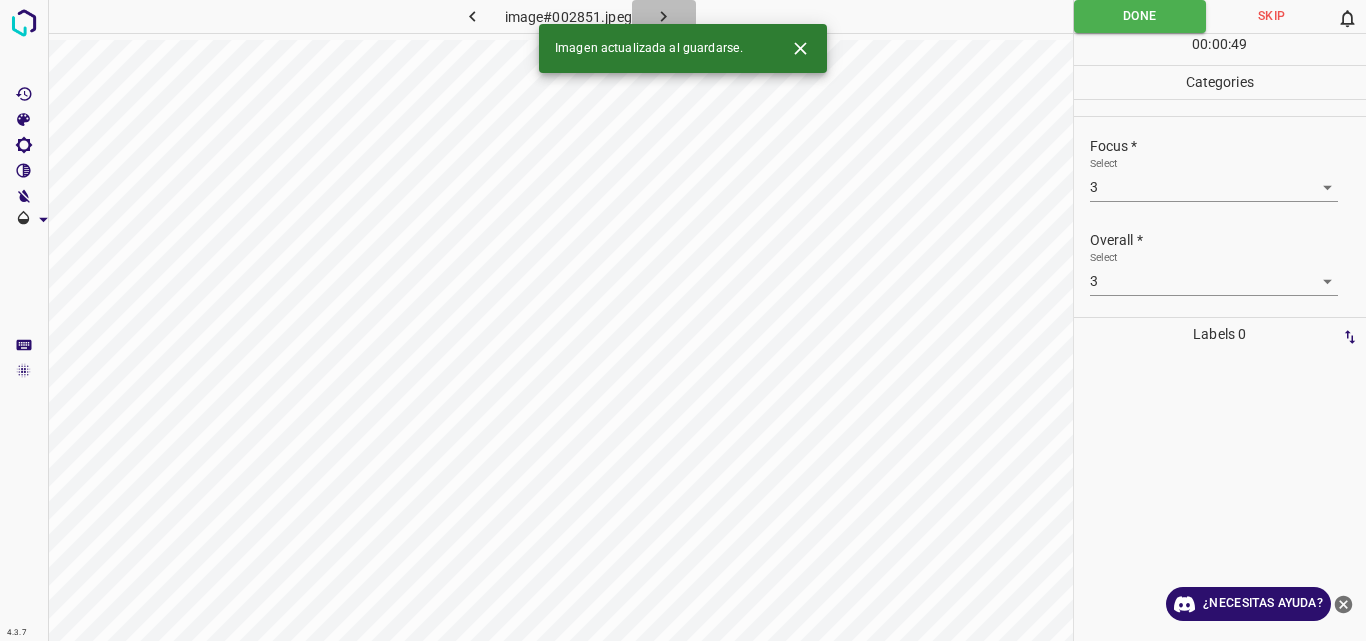 click 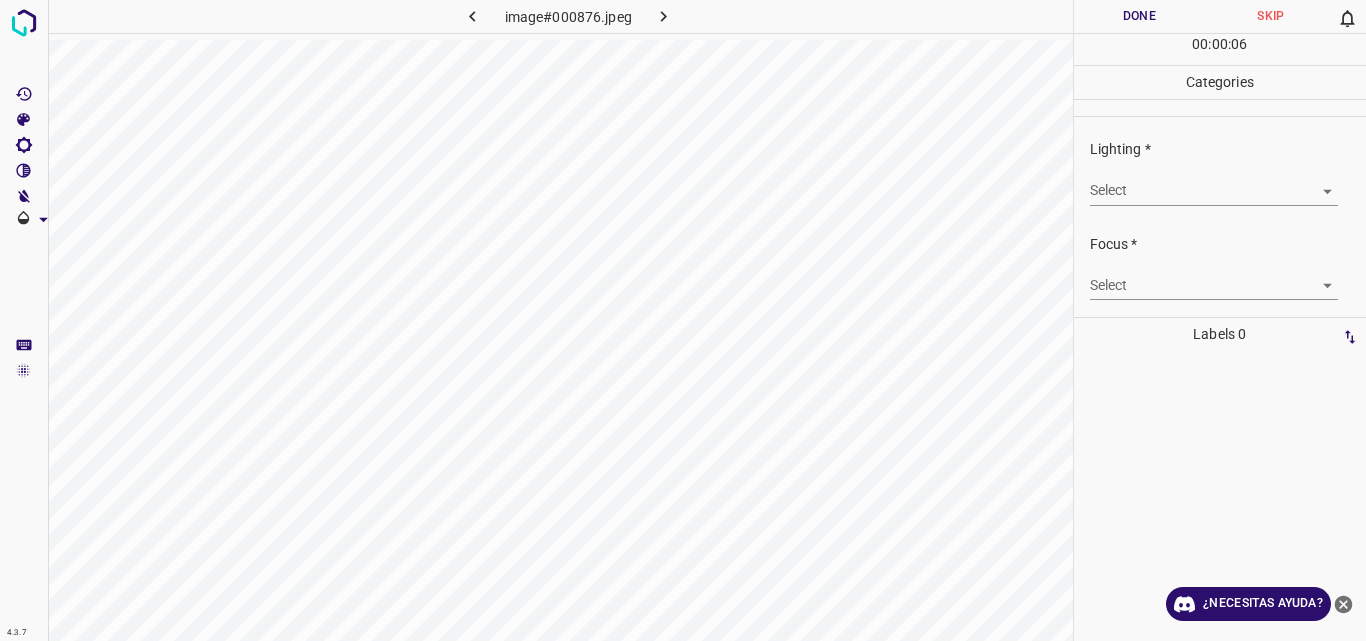 click on "4.3.7 image#000876.jpeg Done Skip 0 00   : 00   : 06   Categories Lighting *  Select ​ Focus *  Select ​ Overall *  Select ​ Labels   0 Categories 1 Lighting 2 Focus 3 Overall Tools Space Change between modes (Draw & Edit) I Auto labeling R Restore zoom M Zoom in N Zoom out Delete Delete selecte label Filters Z Restore filters X Saturation filter C Brightness filter V Contrast filter B Gray scale filter General O Download ¿Necesitas ayuda? Original text Rate this translation Your feedback will be used to help improve Google Translate - Texto - Esconder - Borrar" at bounding box center [683, 320] 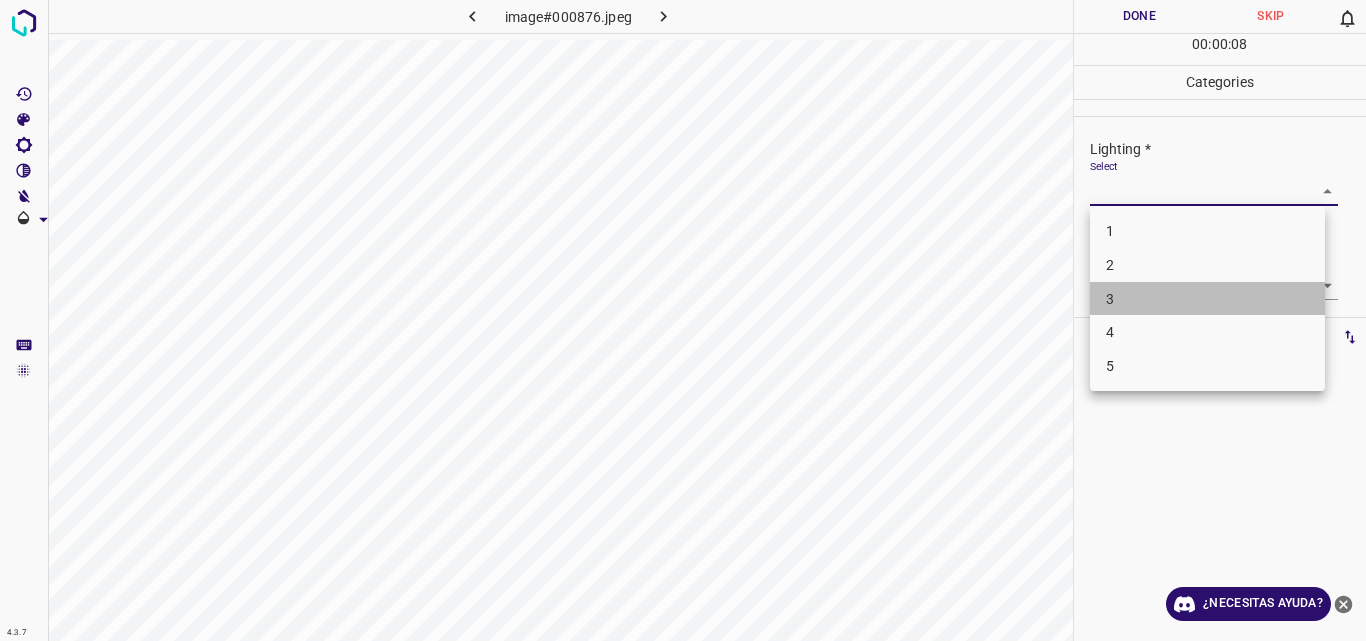 click on "3" at bounding box center [1207, 299] 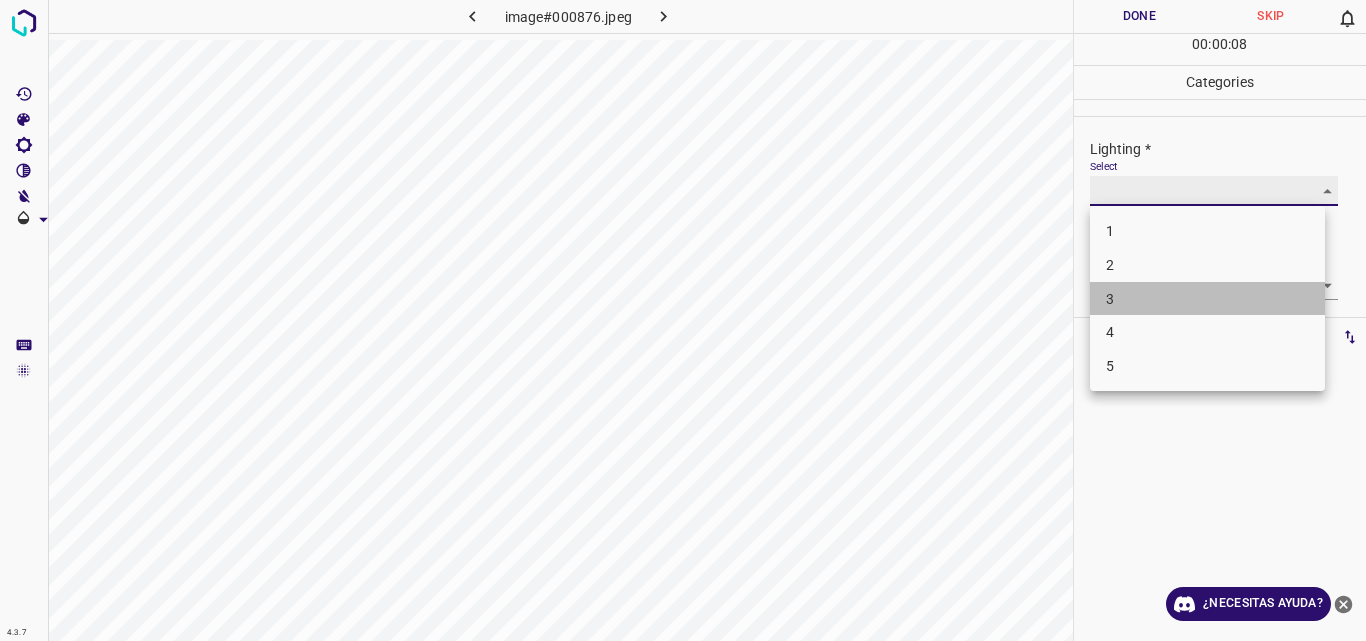 type on "3" 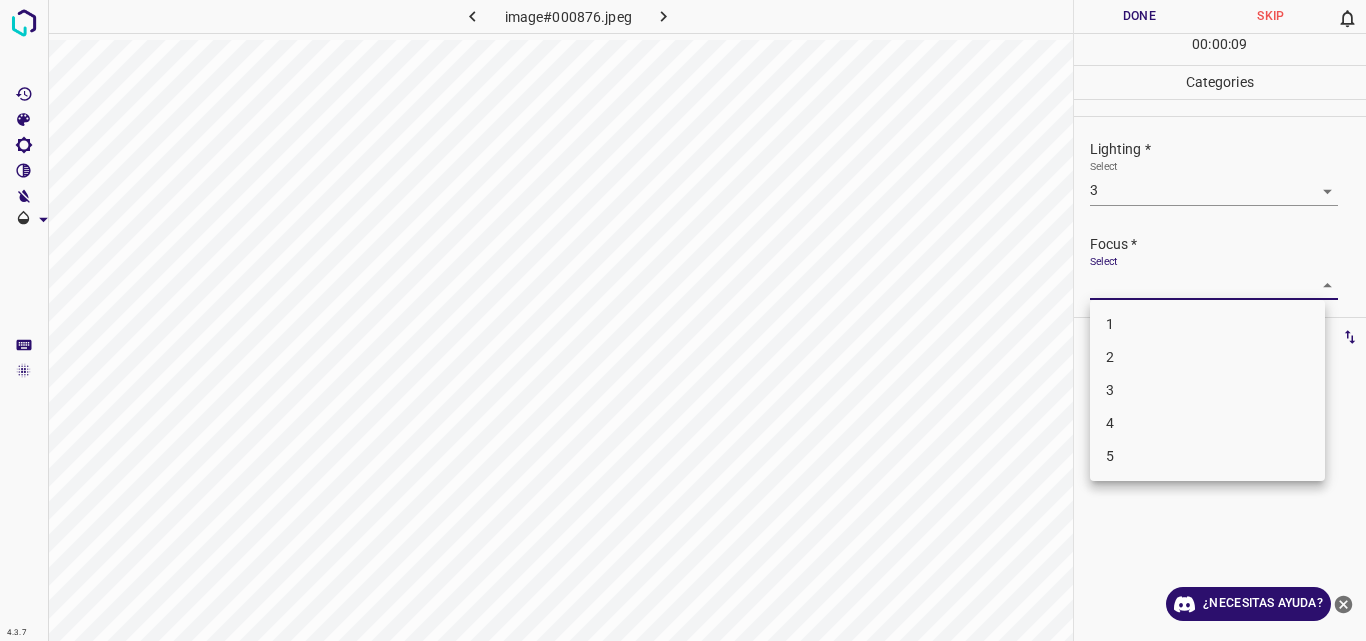 click on "4.3.7 image#000876.jpeg Done Skip 0 00   : 00   : 09   Categories Lighting *  Select 3 3 Focus *  Select ​ Overall *  Select ​ Labels   0 Categories 1 Lighting 2 Focus 3 Overall Tools Space Change between modes (Draw & Edit) I Auto labeling R Restore zoom M Zoom in N Zoom out Delete Delete selecte label Filters Z Restore filters X Saturation filter C Brightness filter V Contrast filter B Gray scale filter General O Download ¿Necesitas ayuda? Original text Rate this translation Your feedback will be used to help improve Google Translate - Texto - Esconder - Borrar 1 2 3 4 5" at bounding box center (683, 320) 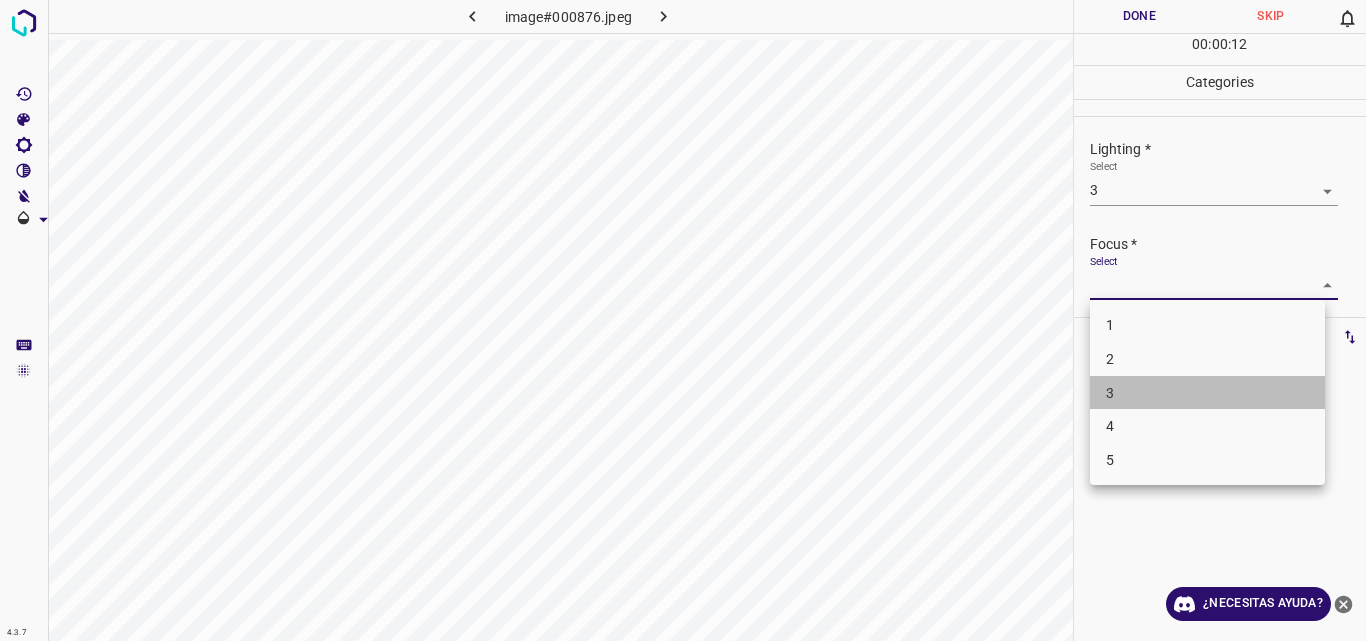 click on "3" at bounding box center (1207, 393) 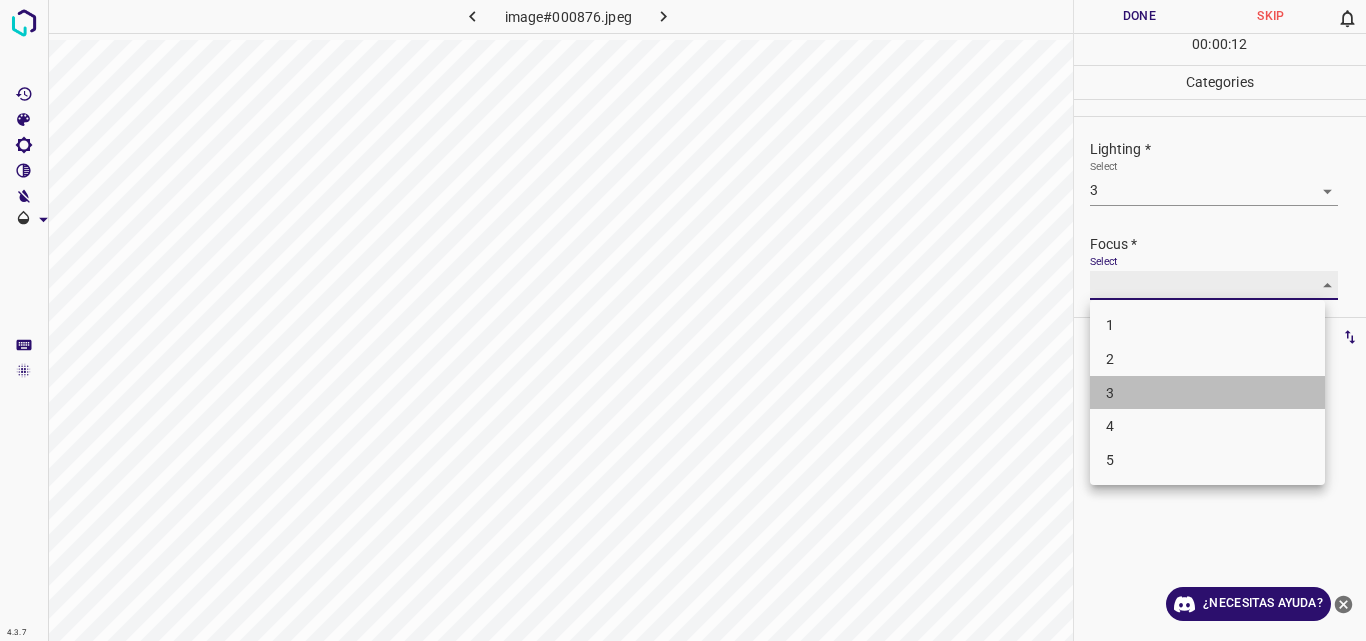 type on "3" 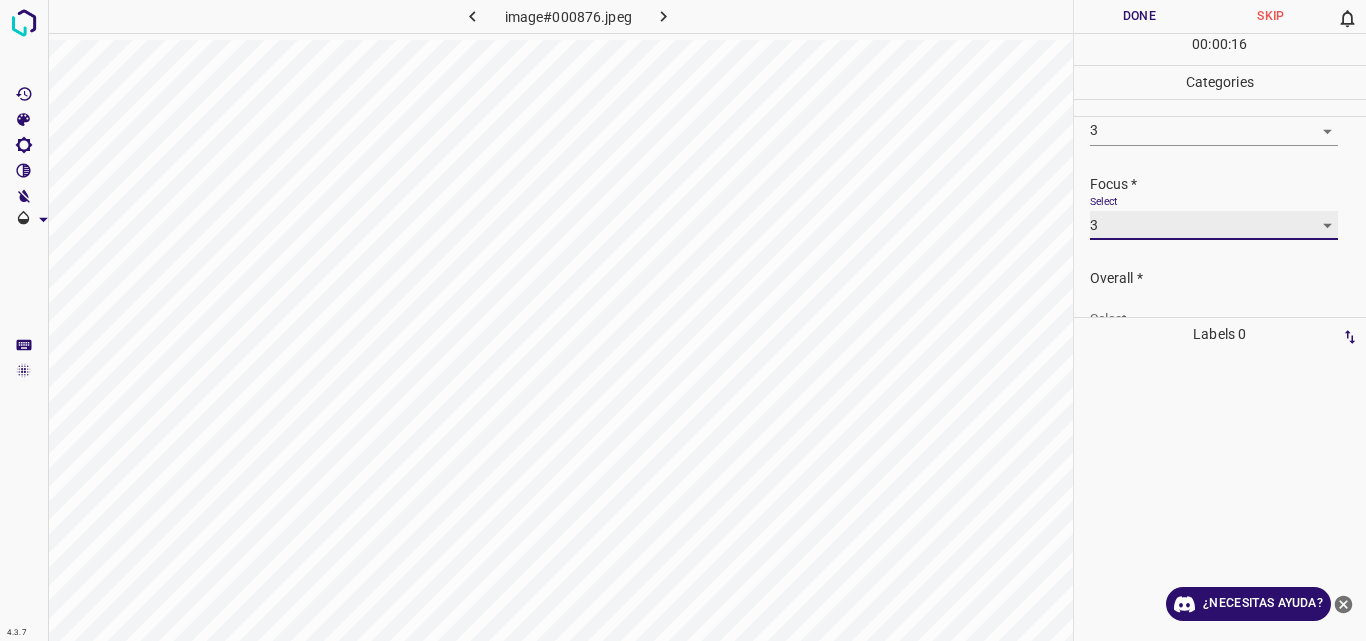 scroll, scrollTop: 89, scrollLeft: 0, axis: vertical 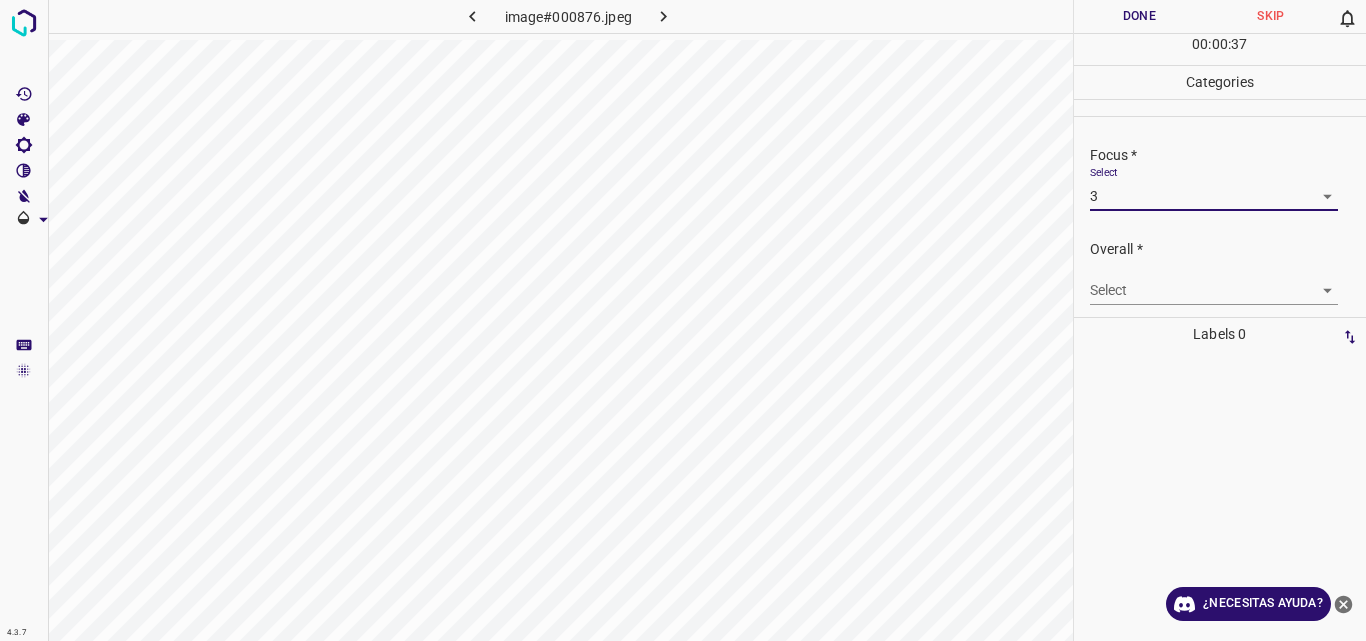 click on "4.3.7 image#000876.jpeg Done Skip 0 00   : 00   : 37   Categories Lighting *  Select 3 3 Focus *  Select 3 3 Overall *  Select ​ Labels   0 Categories 1 Lighting 2 Focus 3 Overall Tools Space Change between modes (Draw & Edit) I Auto labeling R Restore zoom M Zoom in N Zoom out Delete Delete selecte label Filters Z Restore filters X Saturation filter C Brightness filter V Contrast filter B Gray scale filter General O Download ¿Necesitas ayuda? Original text Rate this translation Your feedback will be used to help improve Google Translate - Texto - Esconder - Borrar" at bounding box center [683, 320] 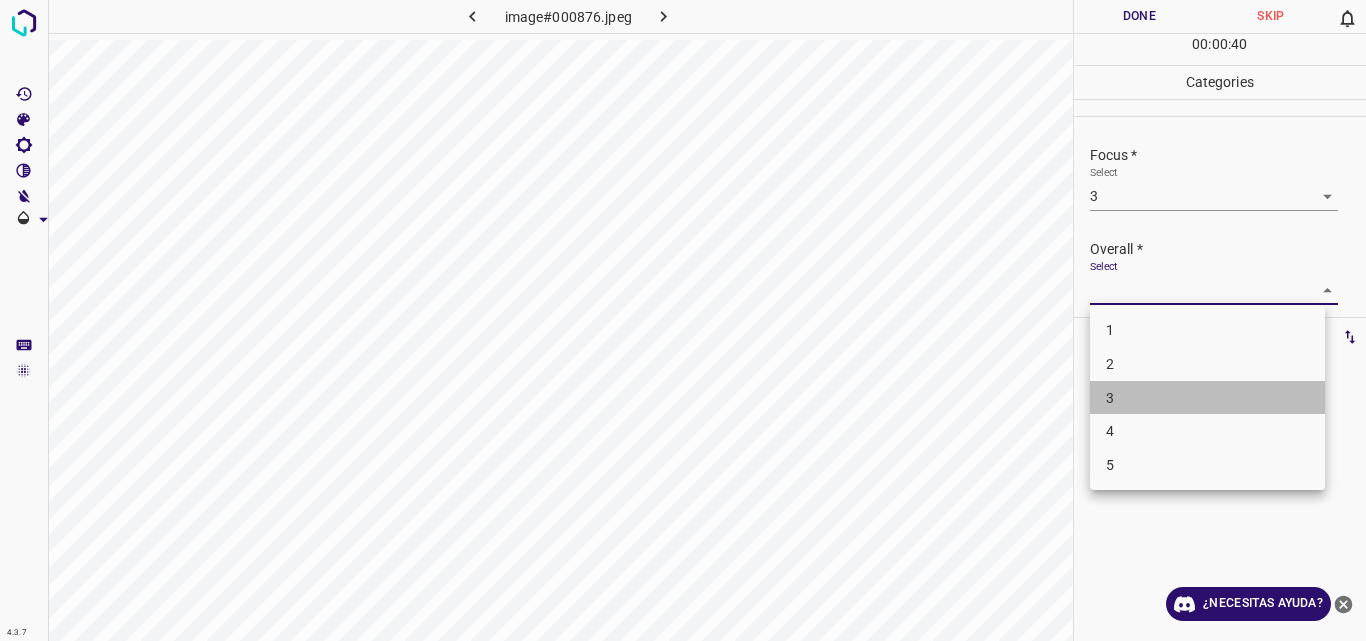 click on "3" at bounding box center (1207, 398) 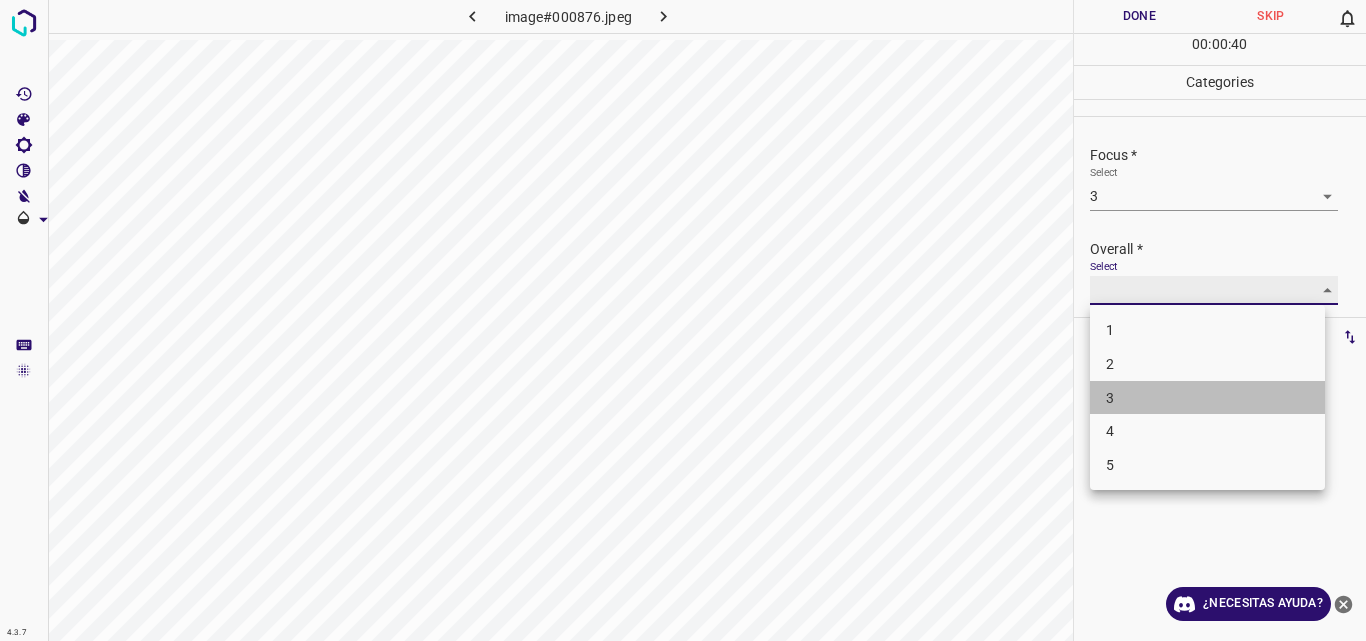 type on "3" 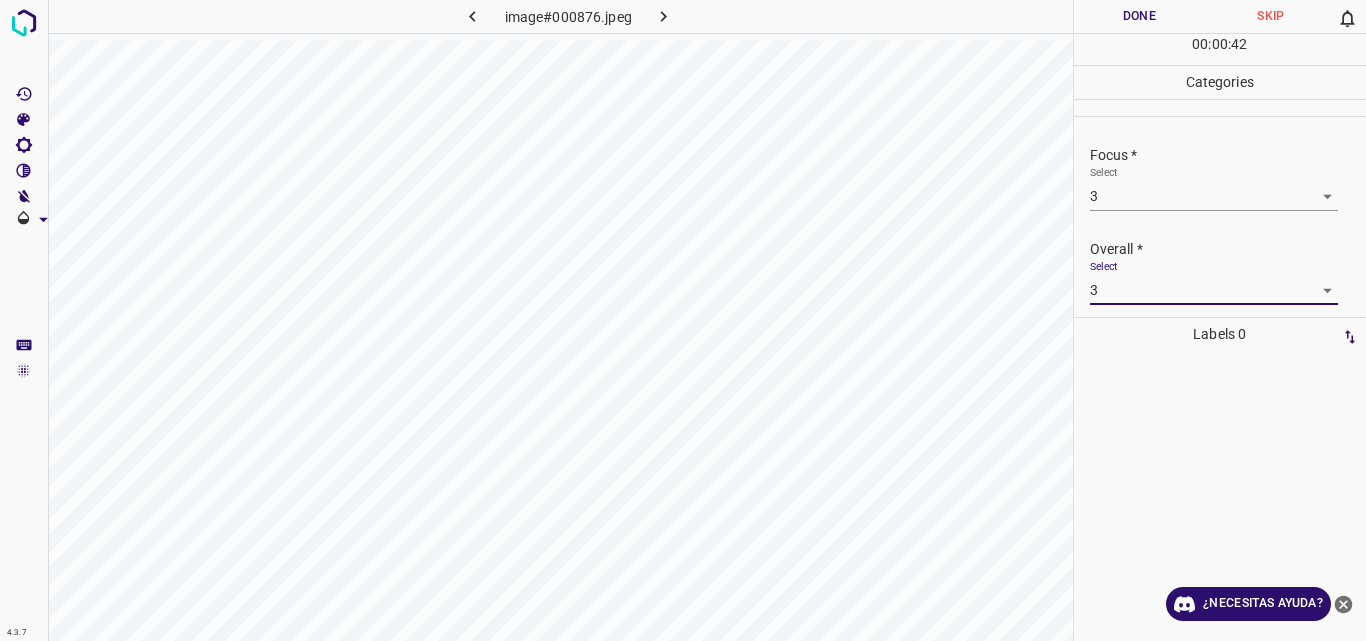 click on "Done" at bounding box center (1140, 16) 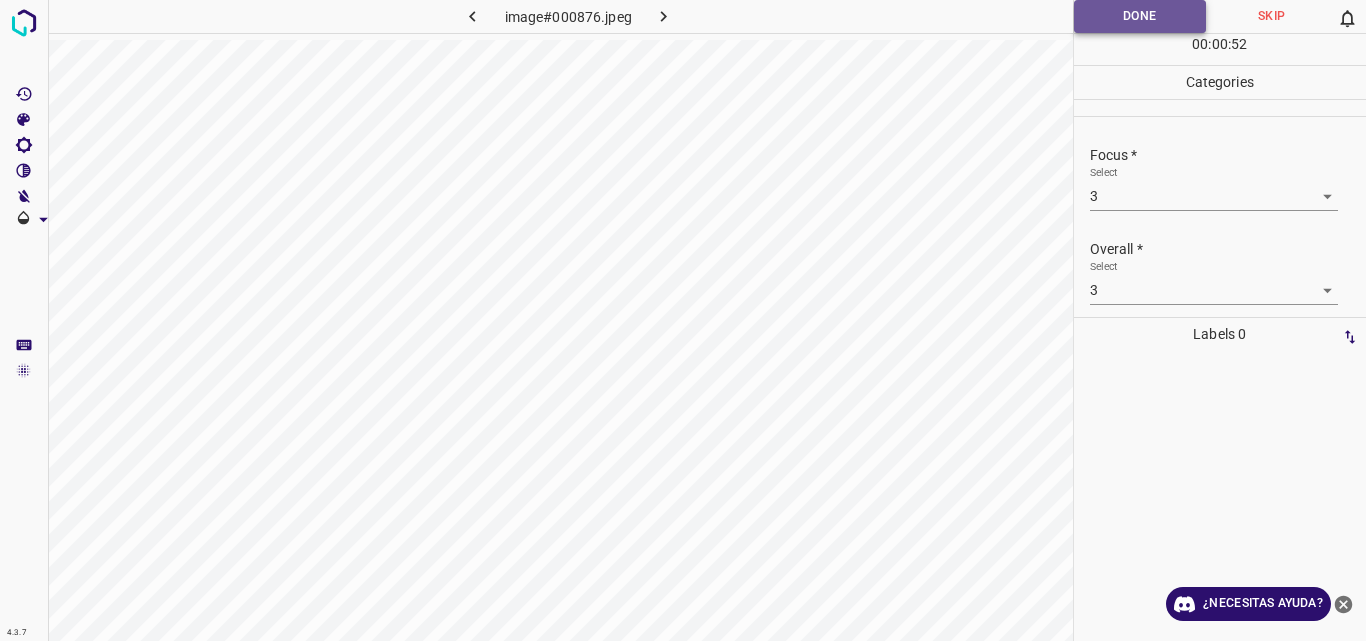 click on "Done" at bounding box center (1140, 16) 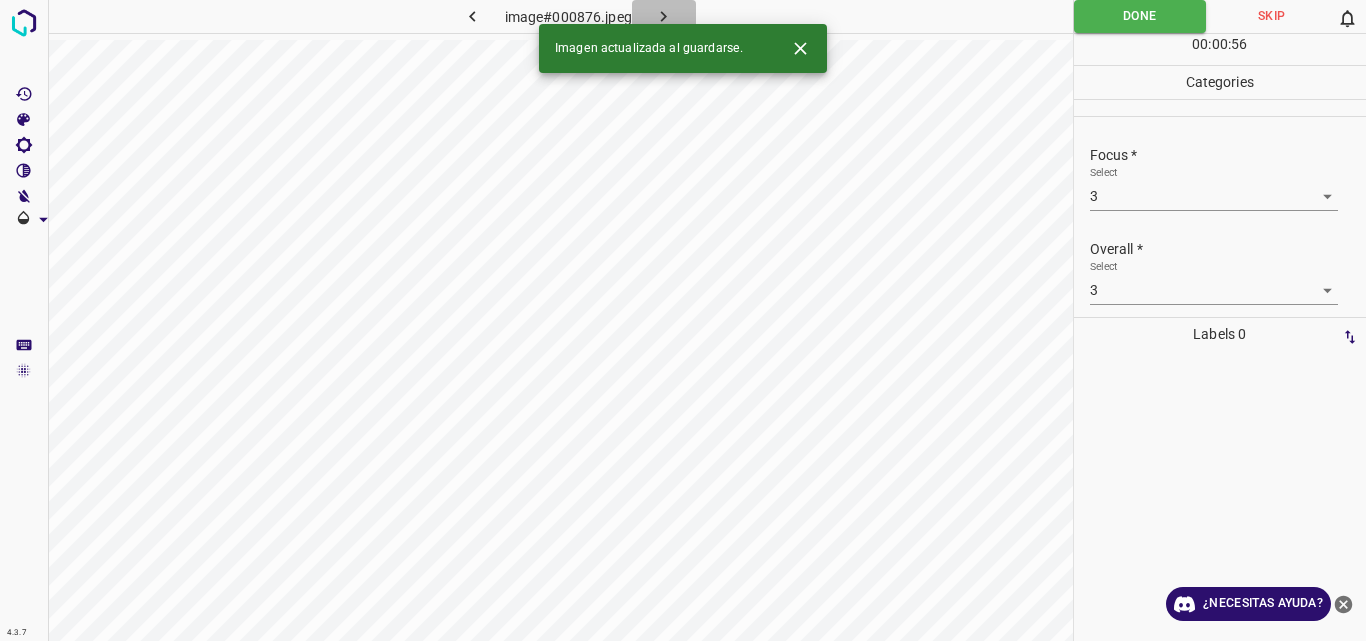 click 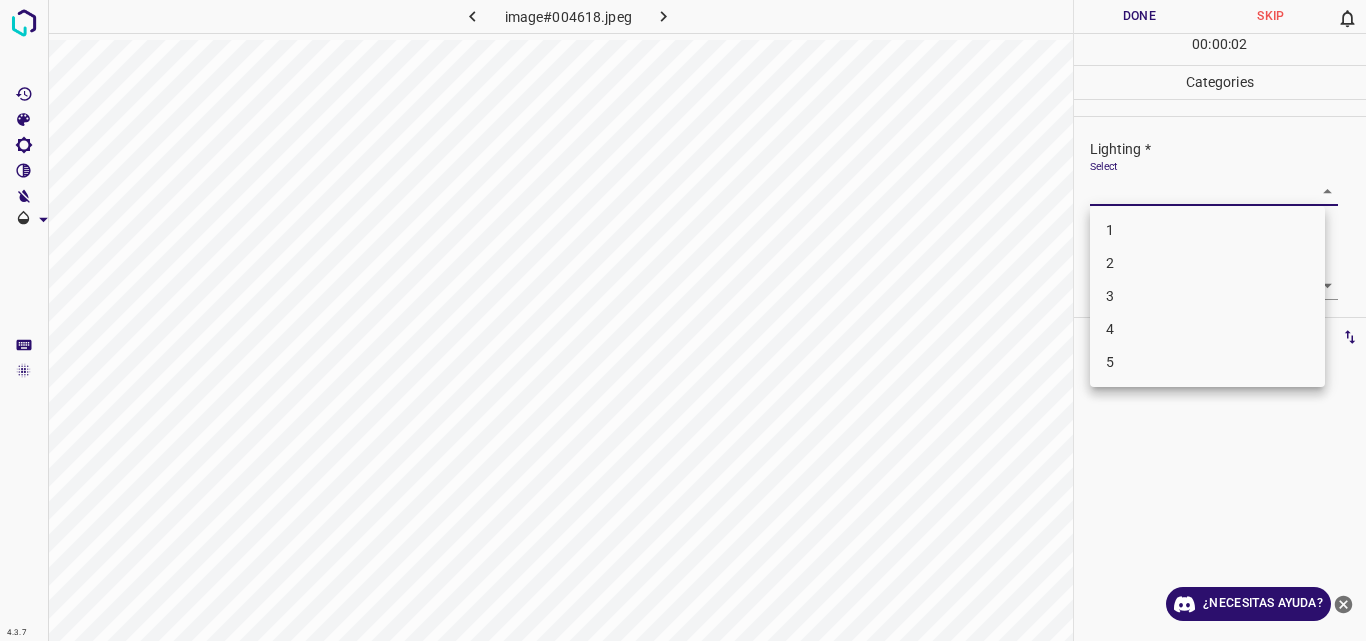 click on "4.3.7 image#004618.jpeg Done Skip 0 00   : 00   : 02   Categories Lighting *  Select ​ Focus *  Select ​ Overall *  Select ​ Labels   0 Categories 1 Lighting 2 Focus 3 Overall Tools Space Change between modes (Draw & Edit) I Auto labeling R Restore zoom M Zoom in N Zoom out Delete Delete selecte label Filters Z Restore filters X Saturation filter C Brightness filter V Contrast filter B Gray scale filter General O Download ¿Necesitas ayuda? Original text Rate this translation Your feedback will be used to help improve Google Translate - Texto - Esconder - Borrar 1 2 3 4 5" at bounding box center [683, 320] 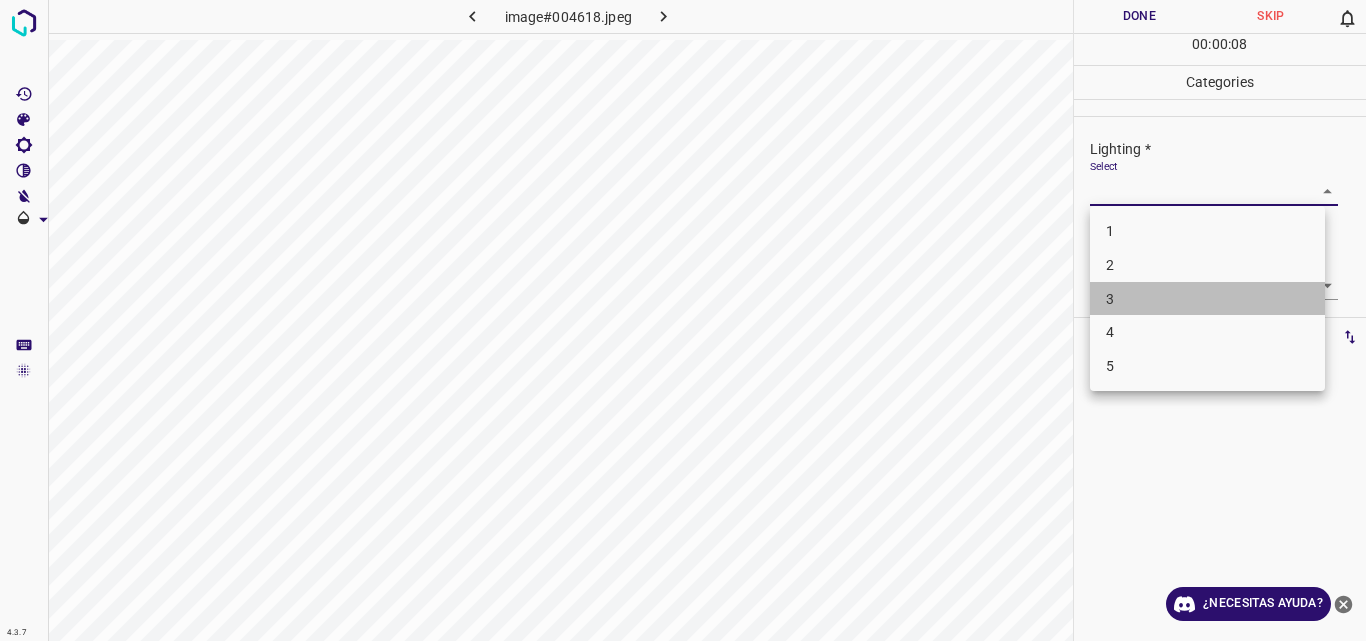 click on "3" at bounding box center [1207, 299] 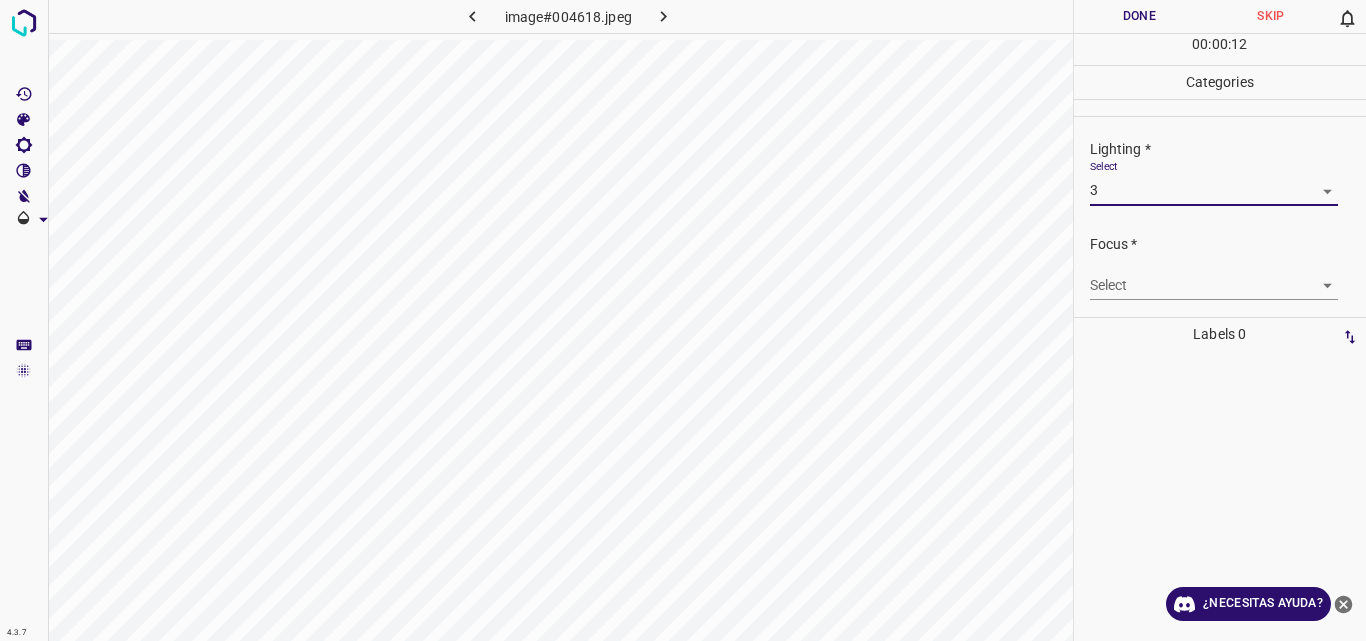 click on "4.3.7 image#004618.jpeg Done Skip 0 00   : 00   : 12   Categories Lighting *  Select 3 3 Focus *  Select ​ Overall *  Select ​ Labels   0 Categories 1 Lighting 2 Focus 3 Overall Tools Space Change between modes (Draw & Edit) I Auto labeling R Restore zoom M Zoom in N Zoom out Delete Delete selecte label Filters Z Restore filters X Saturation filter C Brightness filter V Contrast filter B Gray scale filter General O Download ¿Necesitas ayuda? Original text Rate this translation Your feedback will be used to help improve Google Translate - Texto - Esconder - Borrar" at bounding box center [683, 320] 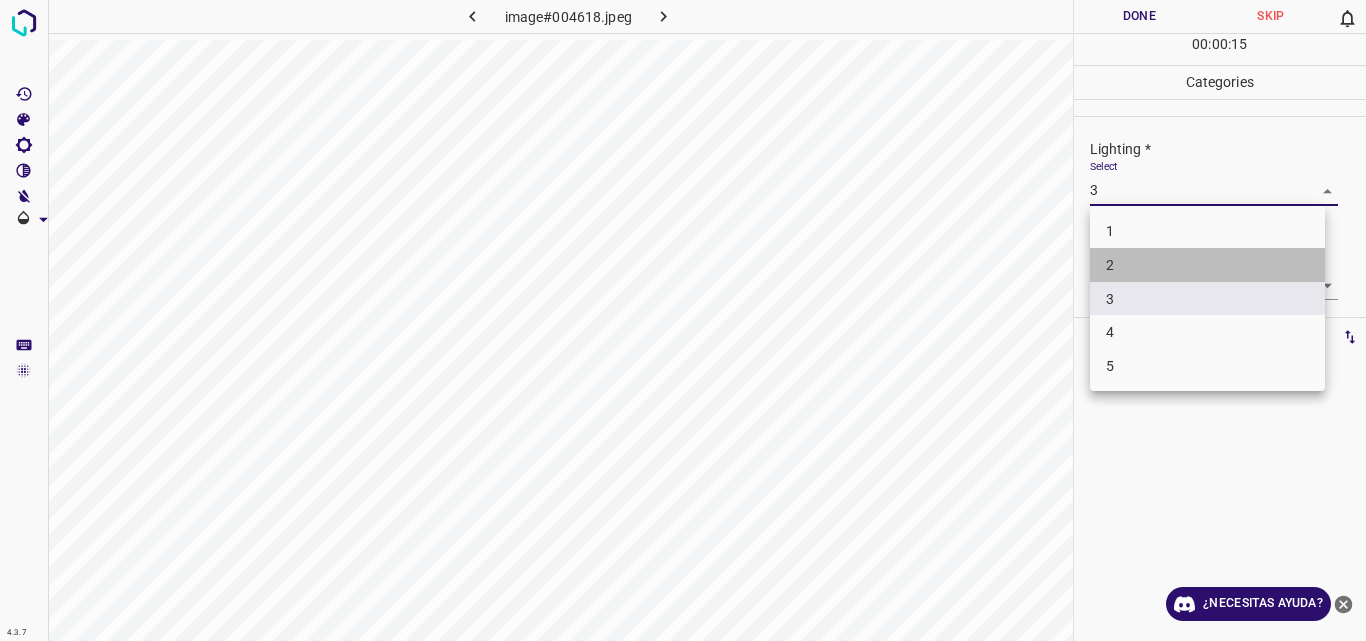 click on "2" at bounding box center [1207, 265] 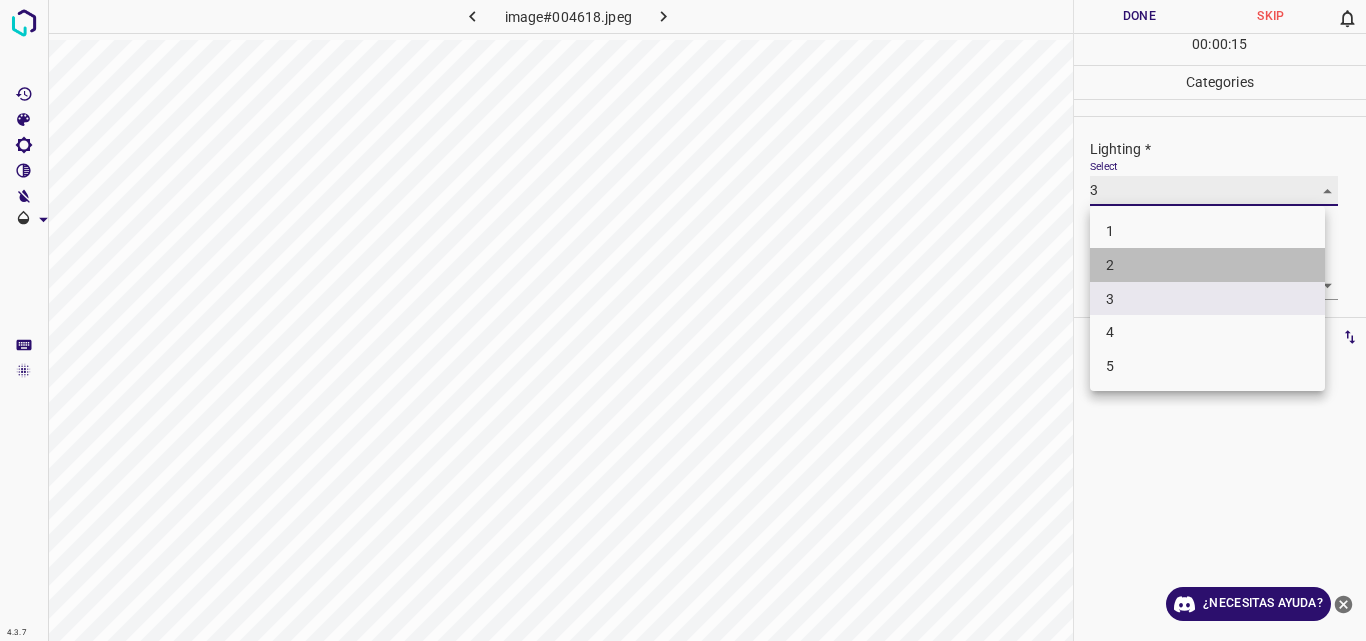 type on "2" 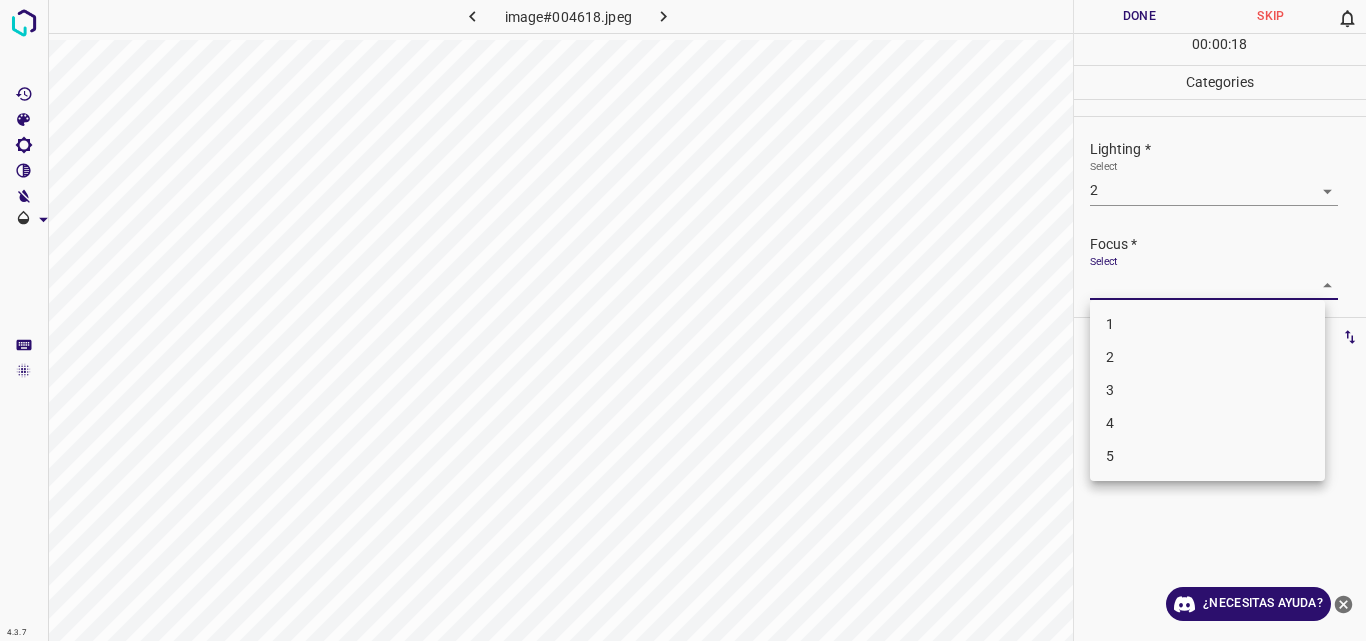 click on "4.3.7 image#004618.jpeg Done Skip 0 00   : 00   : 18   Categories Lighting *  Select 2 2 Focus *  Select ​ Overall *  Select ​ Labels   0 Categories 1 Lighting 2 Focus 3 Overall Tools Space Change between modes (Draw & Edit) I Auto labeling R Restore zoom M Zoom in N Zoom out Delete Delete selecte label Filters Z Restore filters X Saturation filter C Brightness filter V Contrast filter B Gray scale filter General O Download ¿Necesitas ayuda? Original text Rate this translation Your feedback will be used to help improve Google Translate - Texto - Esconder - Borrar 1 2 3 4 5" at bounding box center (683, 320) 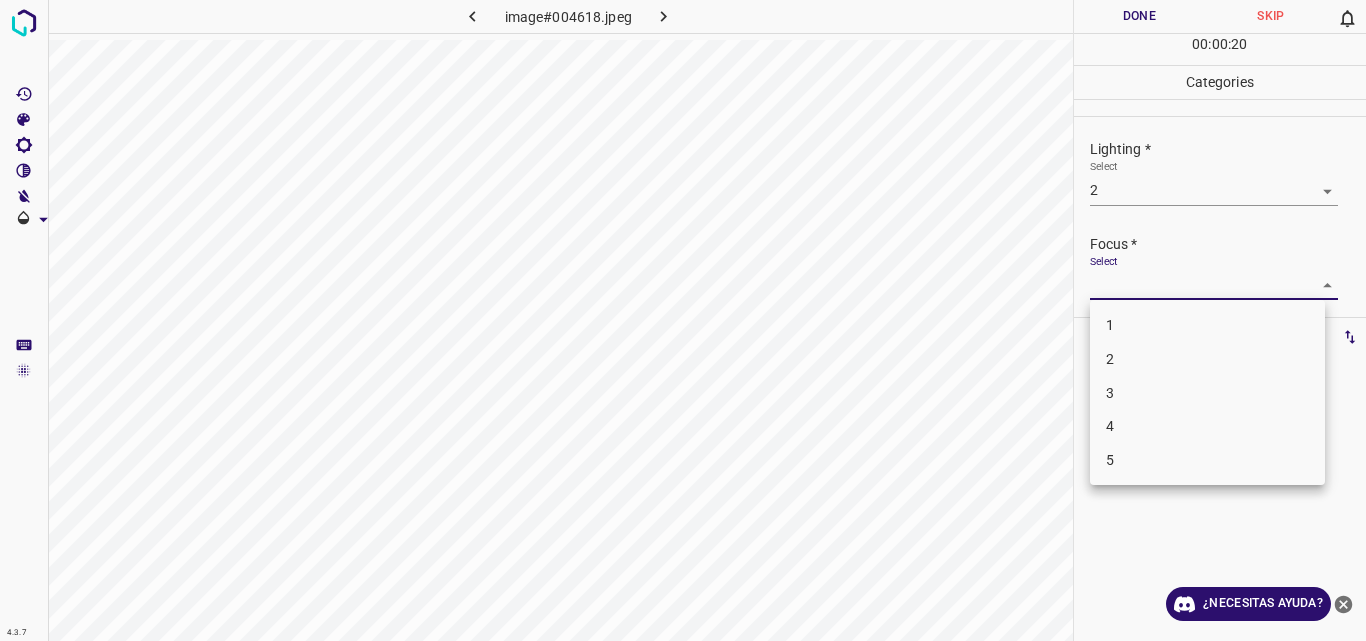 click on "2" at bounding box center [1207, 359] 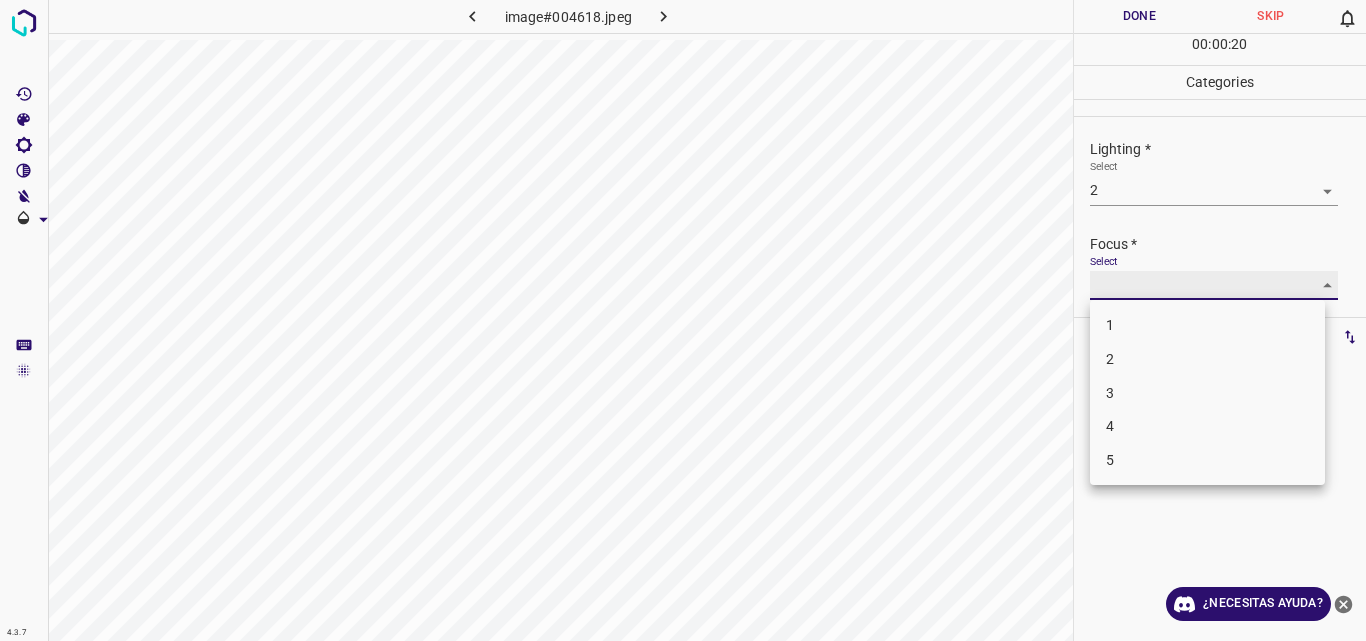 type on "2" 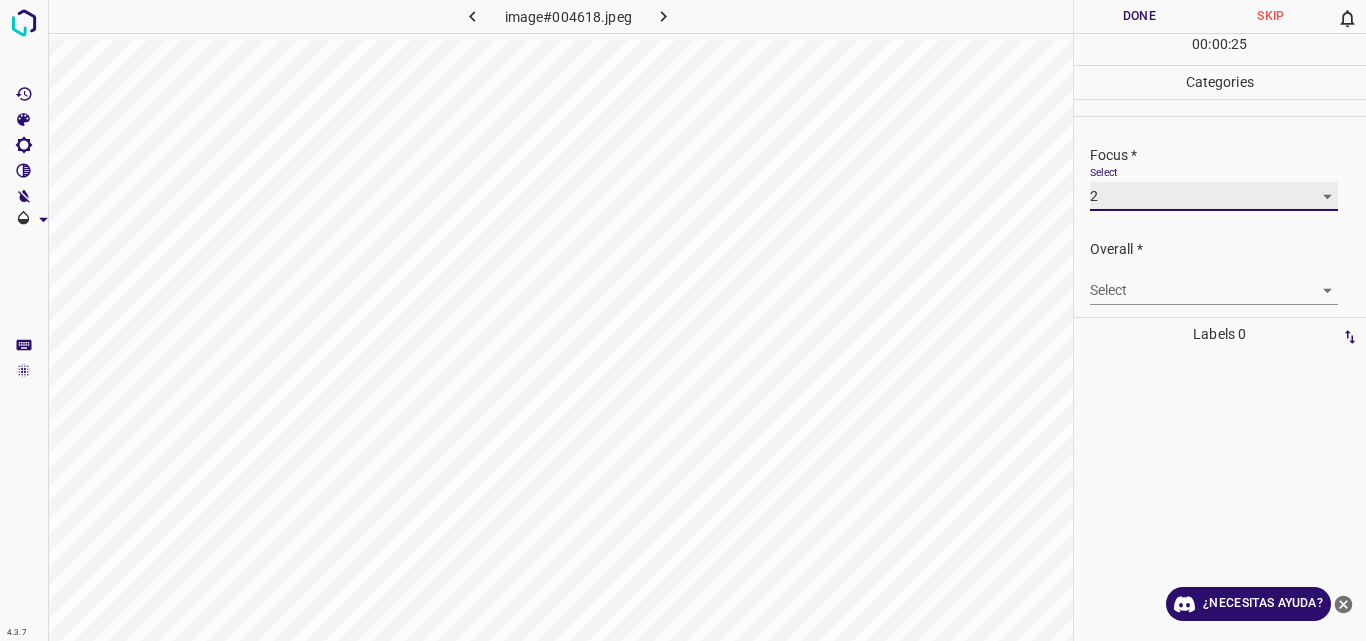 scroll, scrollTop: 93, scrollLeft: 0, axis: vertical 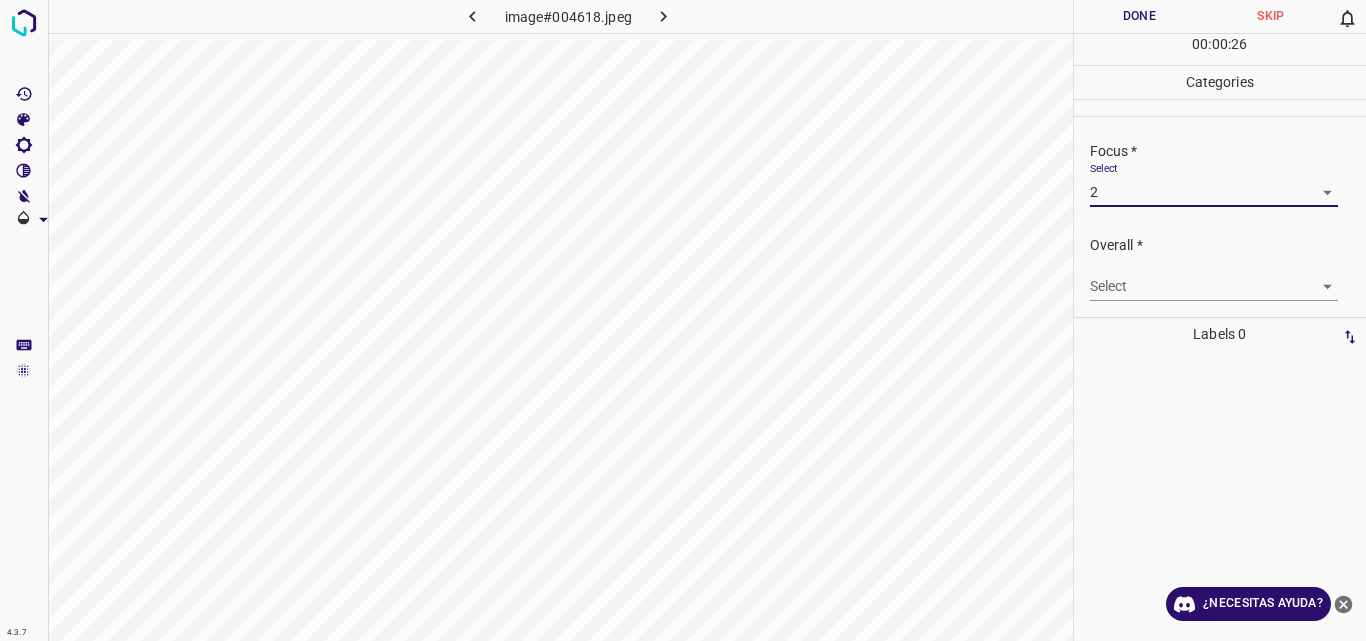 click on "4.3.7 image#004618.jpeg Done Skip 0 00   : 00   : 26   Categories Lighting *  Select 2 2 Focus *  Select 2 2 Overall *  Select ​ Labels   0 Categories 1 Lighting 2 Focus 3 Overall Tools Space Change between modes (Draw & Edit) I Auto labeling R Restore zoom M Zoom in N Zoom out Delete Delete selecte label Filters Z Restore filters X Saturation filter C Brightness filter V Contrast filter B Gray scale filter General O Download ¿Necesitas ayuda? Original text Rate this translation Your feedback will be used to help improve Google Translate - Texto - Esconder - Borrar" at bounding box center [683, 320] 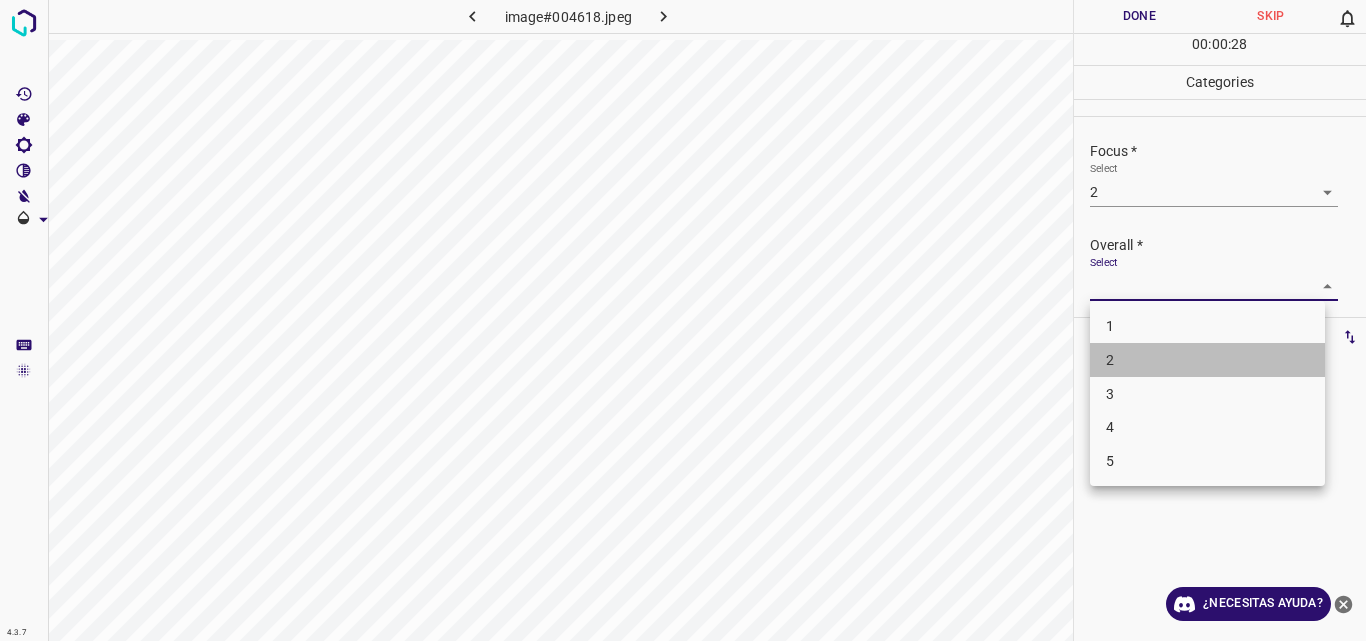 click on "2" at bounding box center (1207, 360) 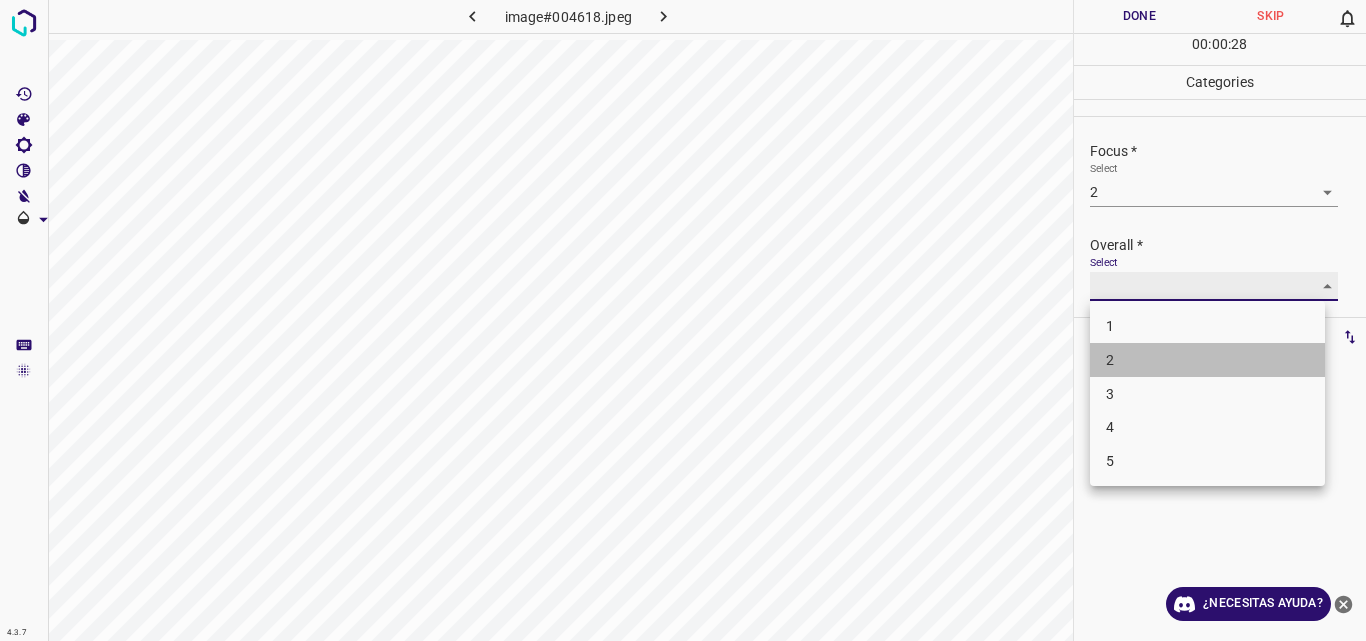 type on "2" 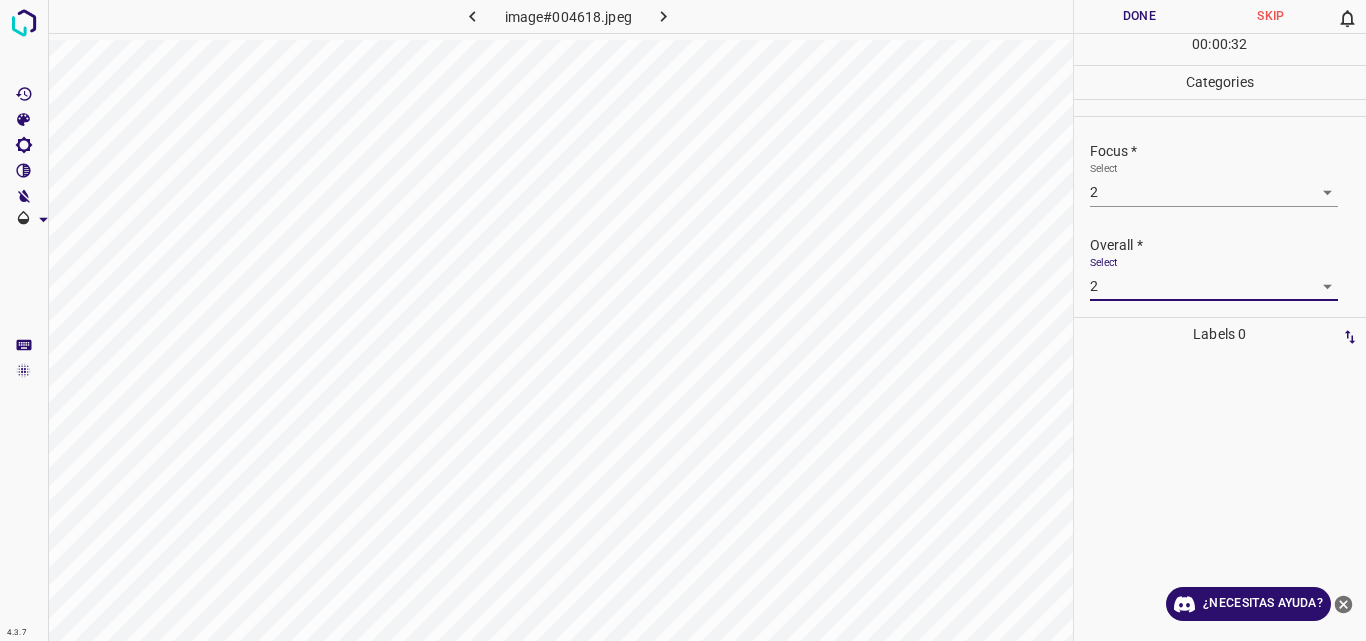 click on "Done" at bounding box center [1140, 16] 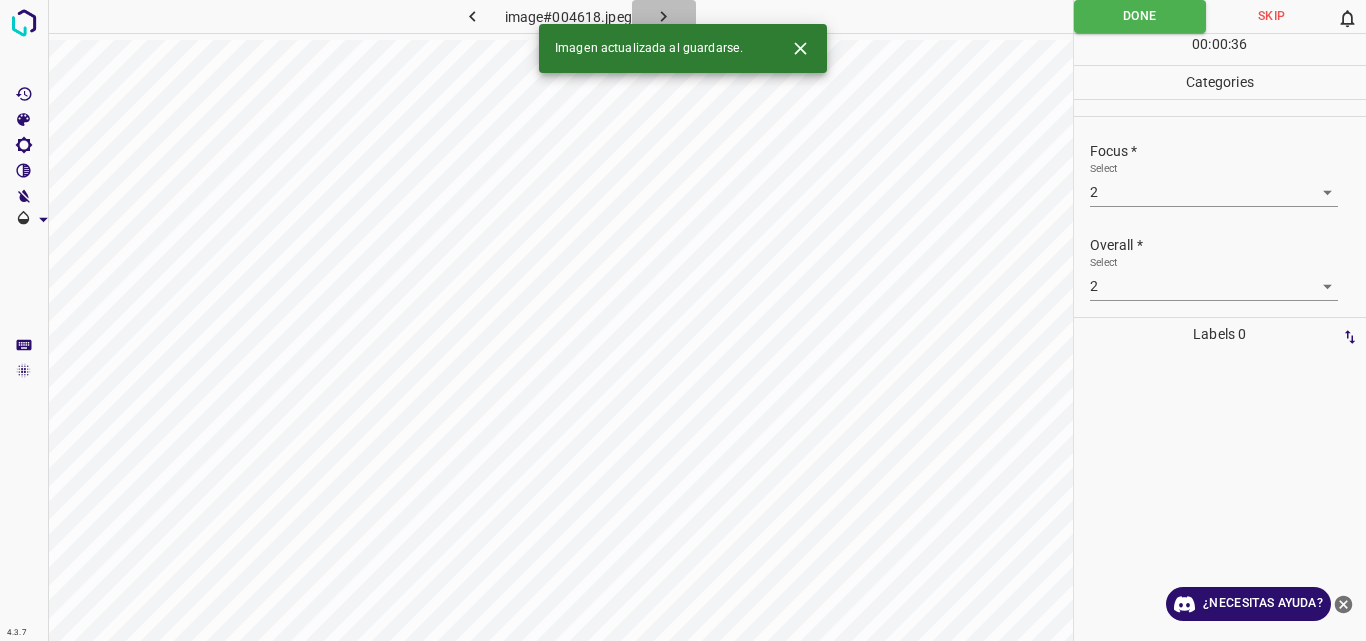 click 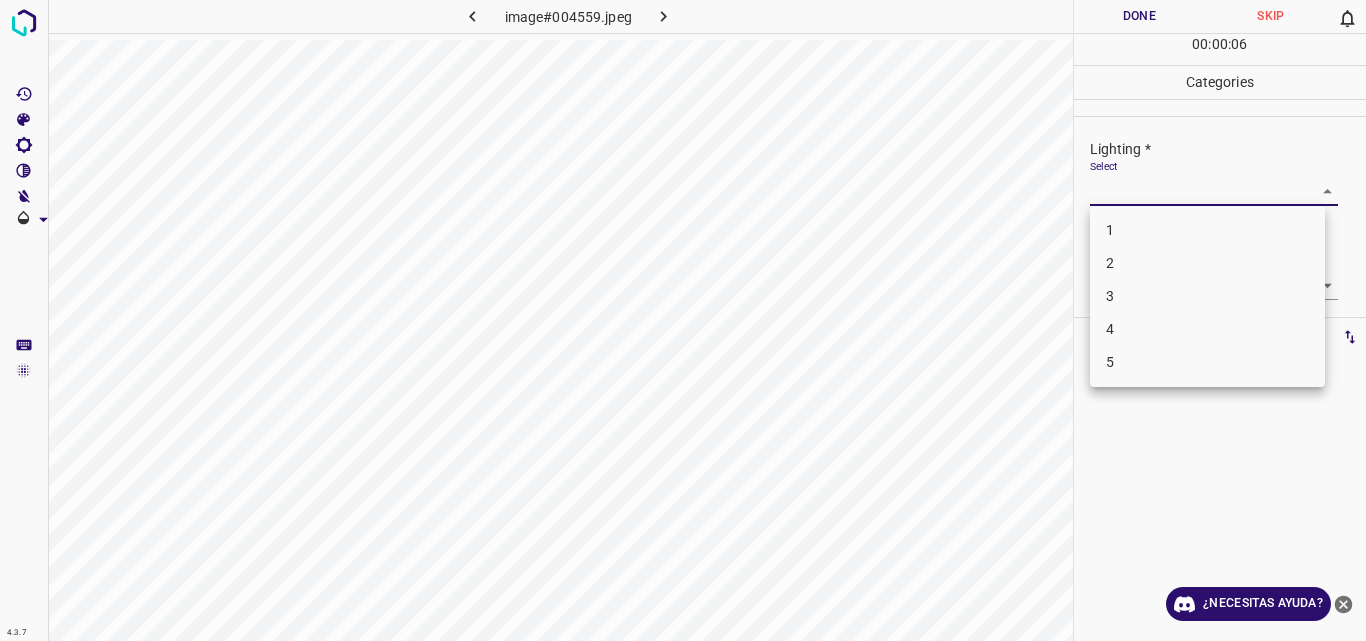 click on "4.3.7 image#004559.jpeg Done Skip 0 00   : 00   : 06   Categories Lighting *  Select ​ Focus *  Select ​ Overall *  Select ​ Labels   0 Categories 1 Lighting 2 Focus 3 Overall Tools Space Change between modes (Draw & Edit) I Auto labeling R Restore zoom M Zoom in N Zoom out Delete Delete selecte label Filters Z Restore filters X Saturation filter C Brightness filter V Contrast filter B Gray scale filter General O Download ¿Necesitas ayuda? Original text Rate this translation Your feedback will be used to help improve Google Translate - Texto - Esconder - Borrar 1 2 3 4 5" at bounding box center [683, 320] 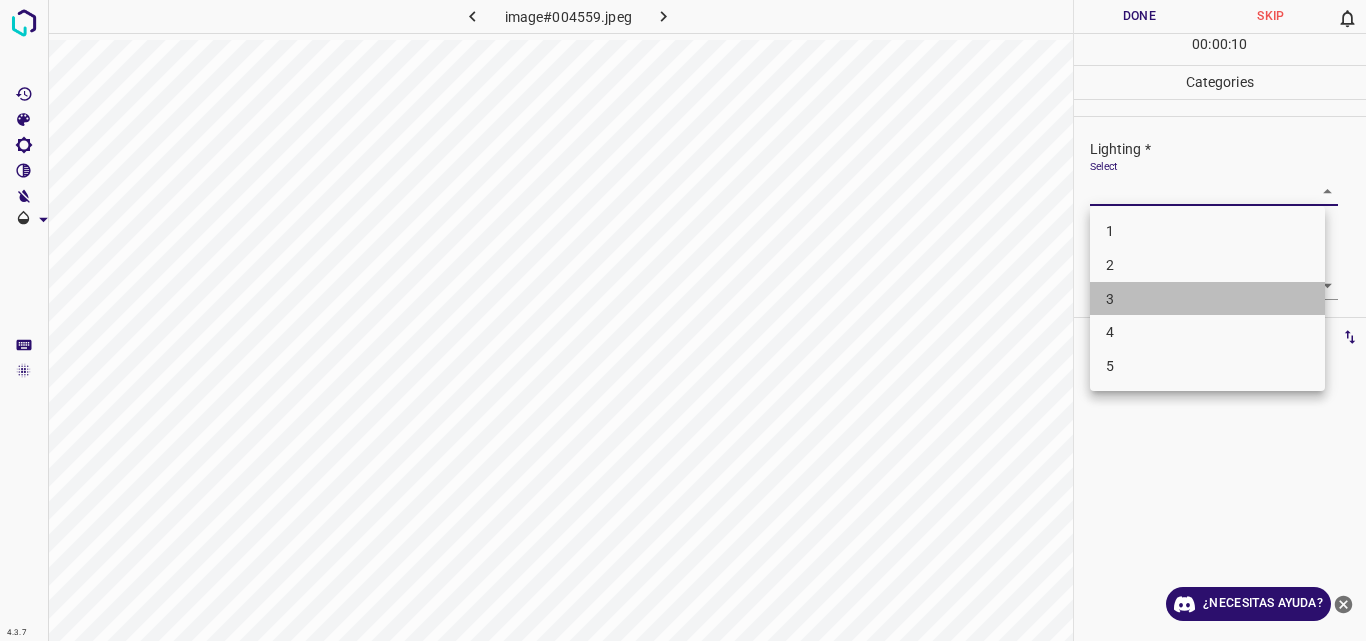 click on "3" at bounding box center [1207, 299] 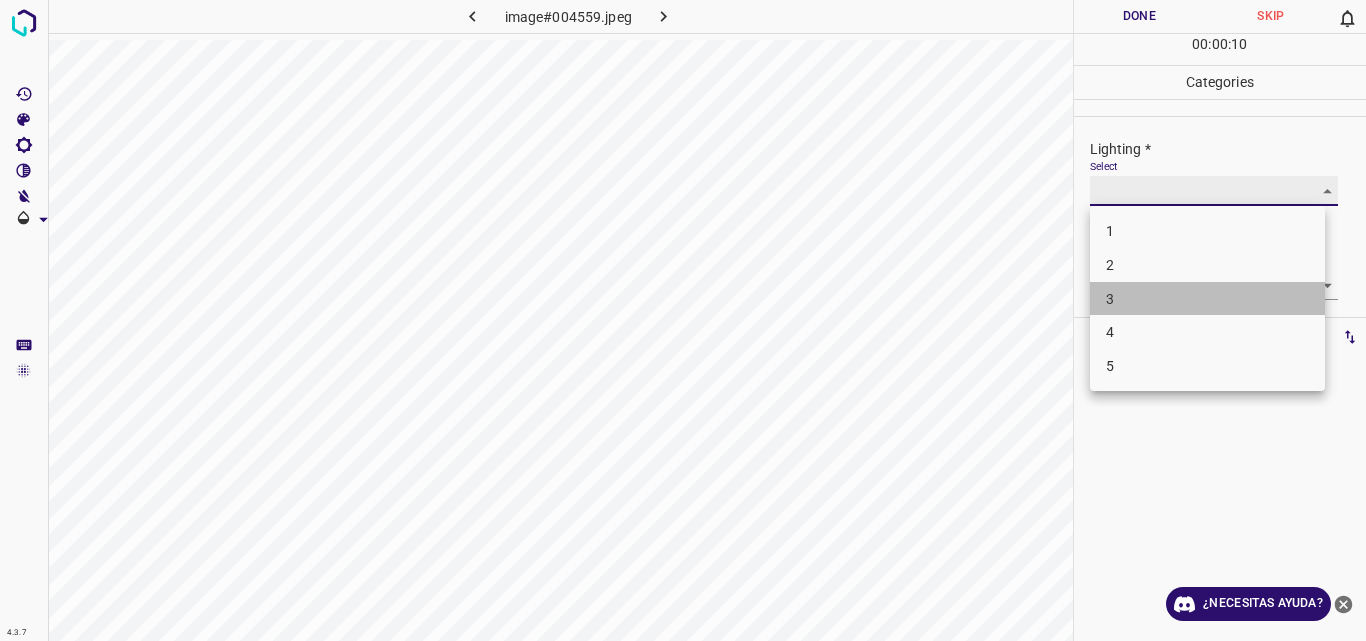 type on "3" 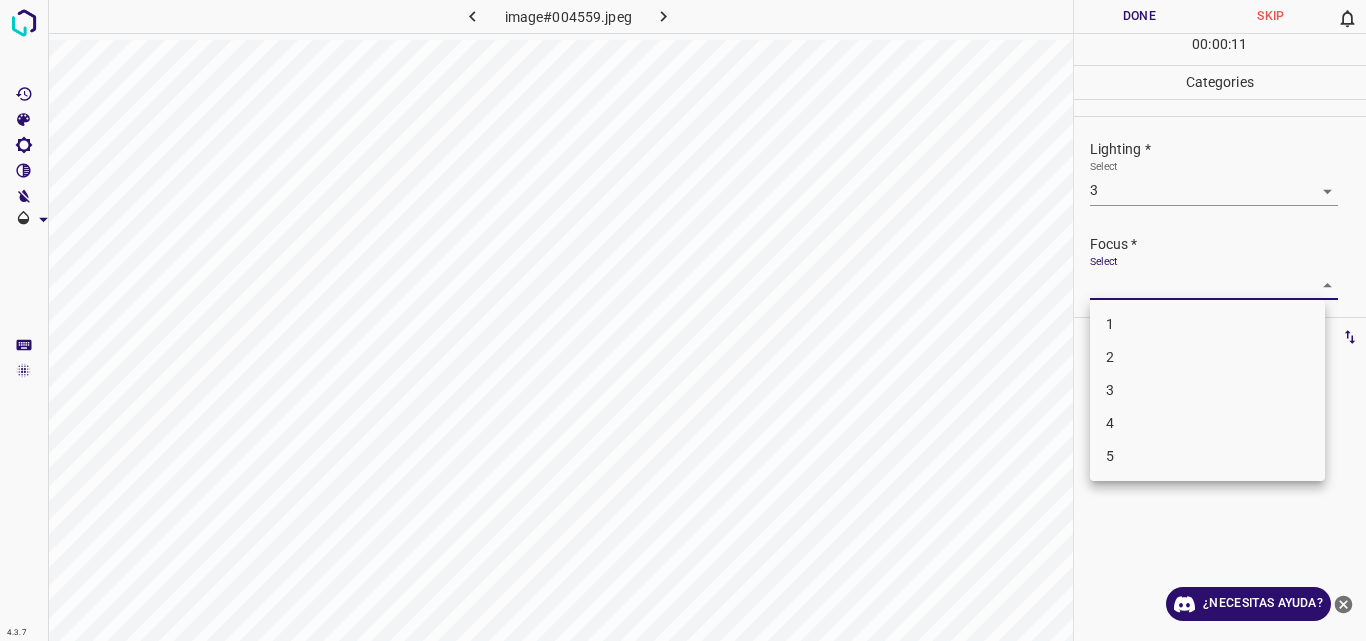 click on "4.3.7 image#004559.jpeg Done Skip 0 00   : 00   : 11   Categories Lighting *  Select 3 3 Focus *  Select ​ Overall *  Select ​ Labels   0 Categories 1 Lighting 2 Focus 3 Overall Tools Space Change between modes (Draw & Edit) I Auto labeling R Restore zoom M Zoom in N Zoom out Delete Delete selecte label Filters Z Restore filters X Saturation filter C Brightness filter V Contrast filter B Gray scale filter General O Download ¿Necesitas ayuda? Original text Rate this translation Your feedback will be used to help improve Google Translate - Texto - Esconder - Borrar 1 2 3 4 5" at bounding box center (683, 320) 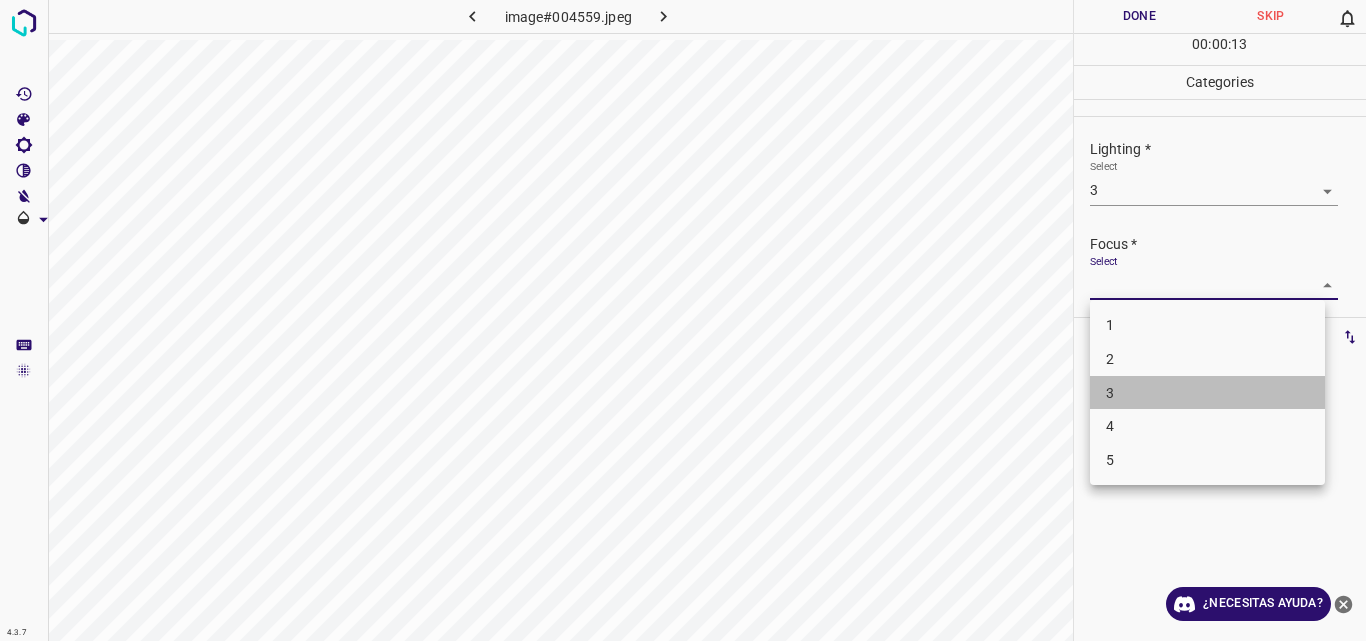 click on "3" at bounding box center [1207, 393] 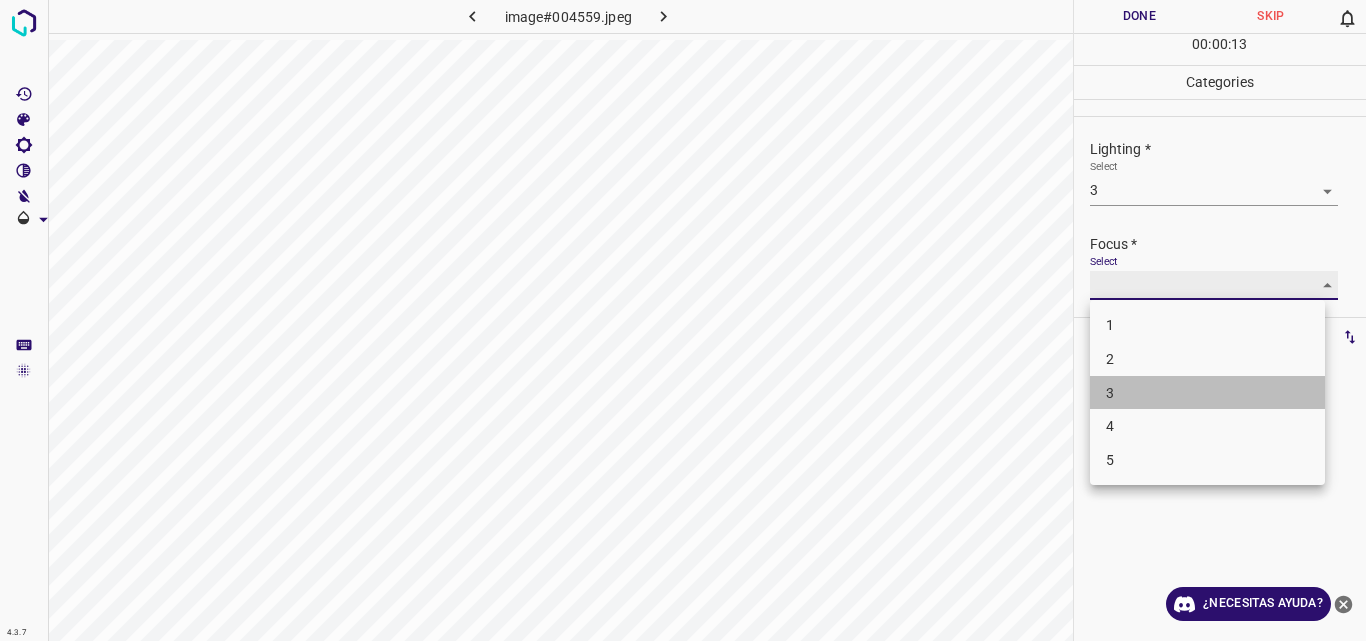 type on "3" 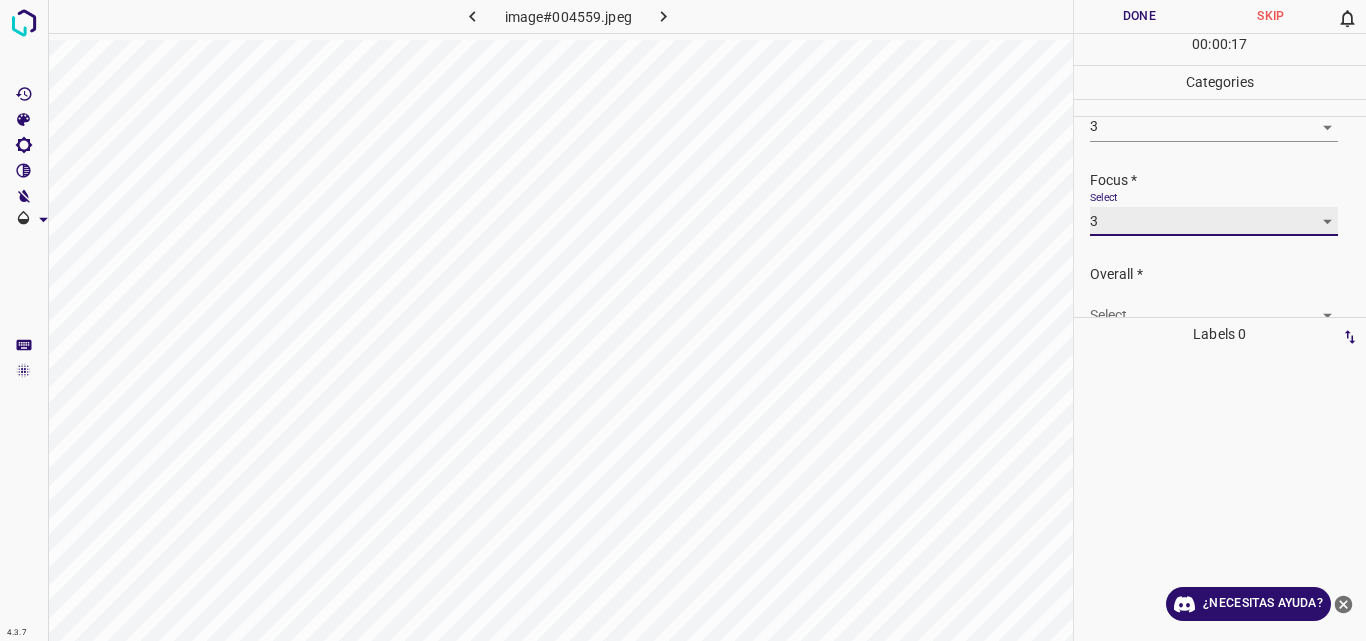 scroll, scrollTop: 98, scrollLeft: 0, axis: vertical 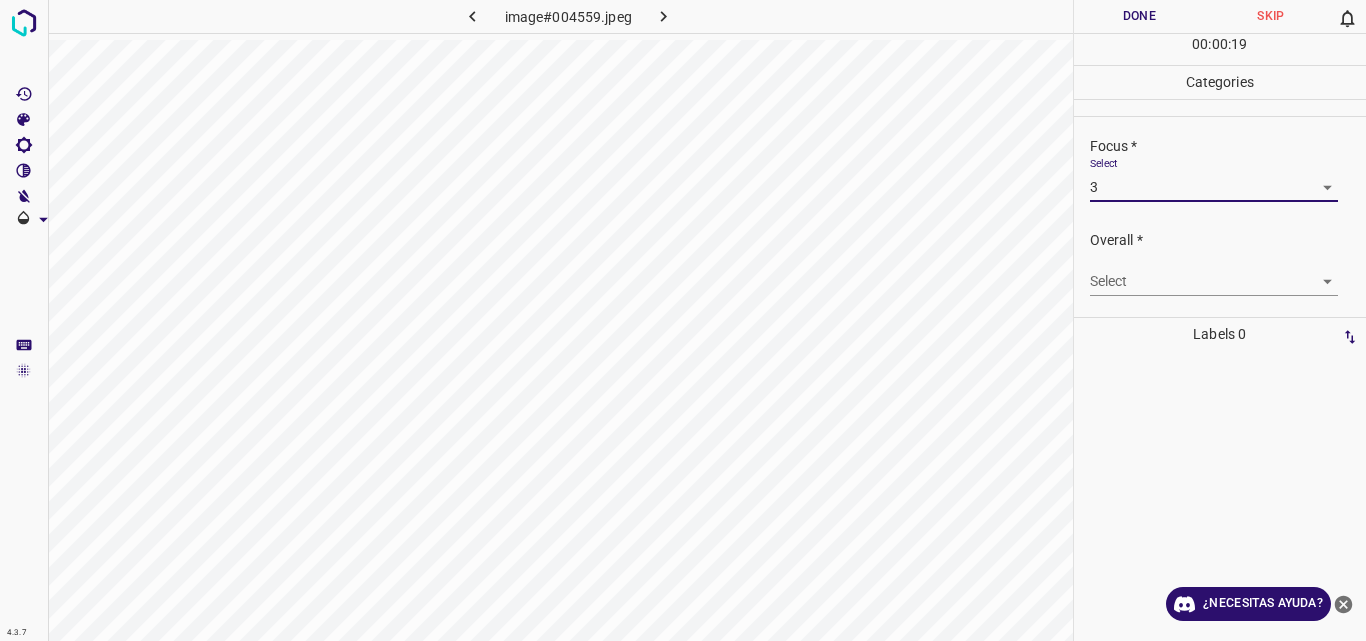 click on "4.3.7 image#004559.jpeg Done Skip 0 00   : 00   : 19   Categories Lighting *  Select 3 3 Focus *  Select 3 3 Overall *  Select ​ Labels   0 Categories 1 Lighting 2 Focus 3 Overall Tools Space Change between modes (Draw & Edit) I Auto labeling R Restore zoom M Zoom in N Zoom out Delete Delete selecte label Filters Z Restore filters X Saturation filter C Brightness filter V Contrast filter B Gray scale filter General O Download ¿Necesitas ayuda? Original text Rate this translation Your feedback will be used to help improve Google Translate - Texto - Esconder - Borrar" at bounding box center [683, 320] 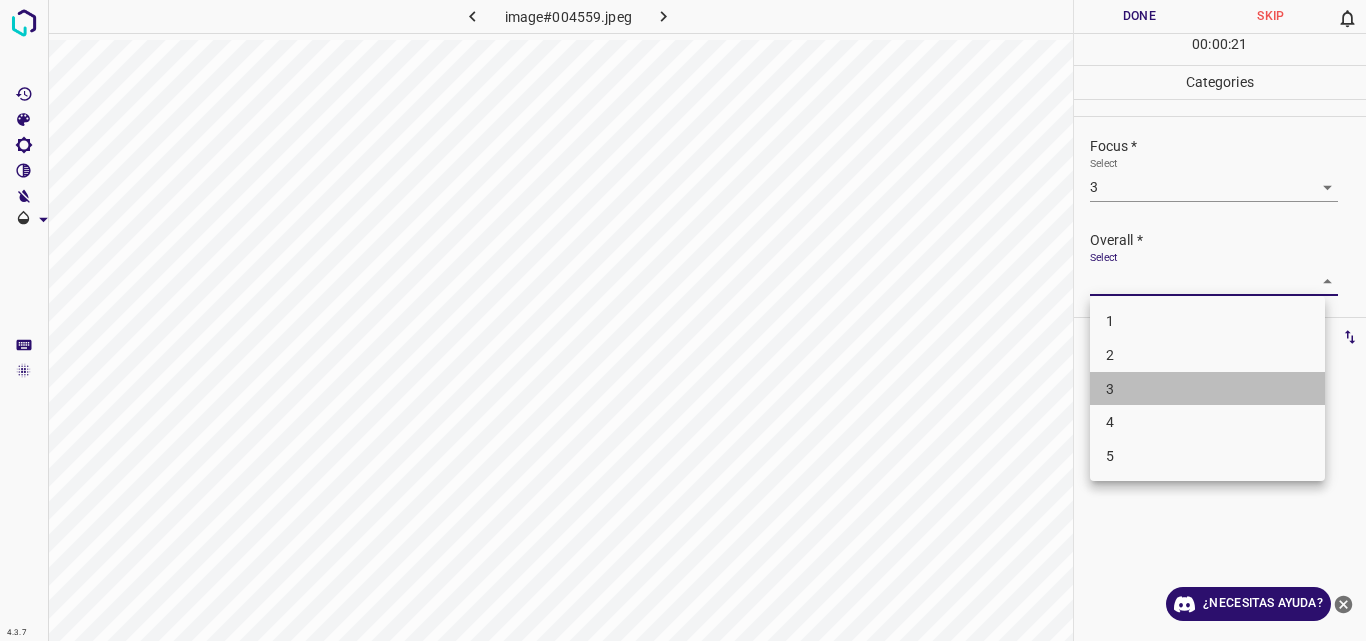 click on "3" at bounding box center (1207, 389) 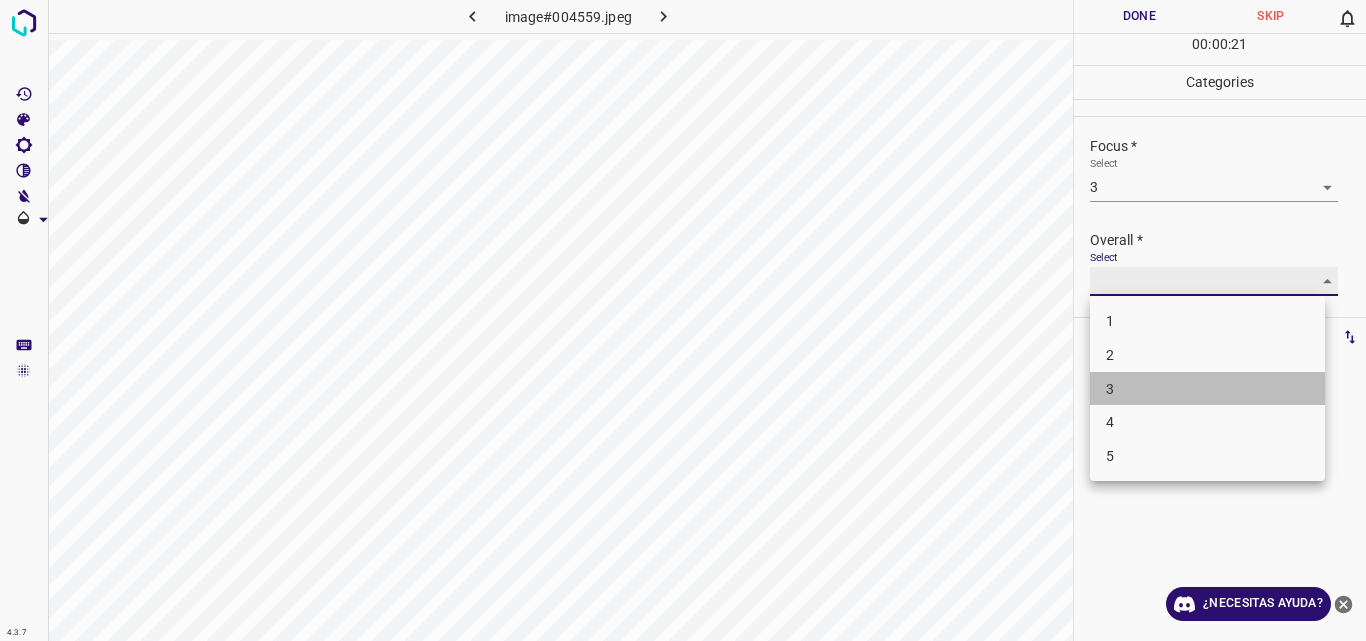 type on "3" 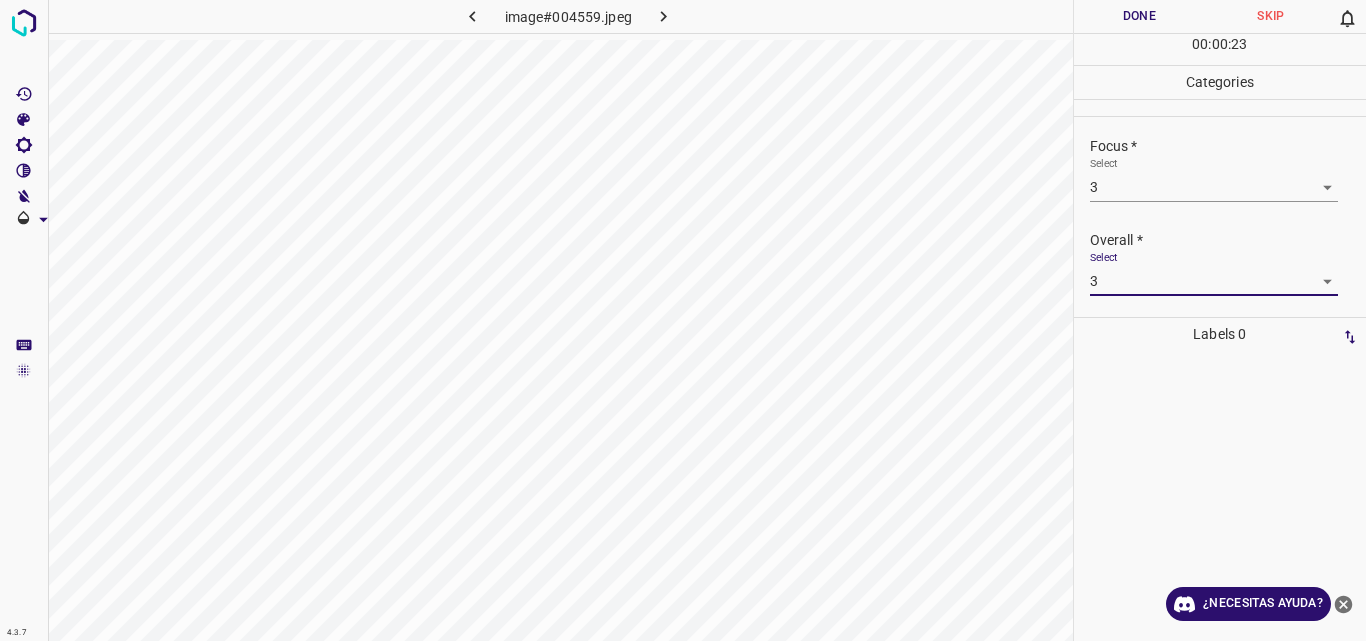 click on "Done" at bounding box center [1140, 16] 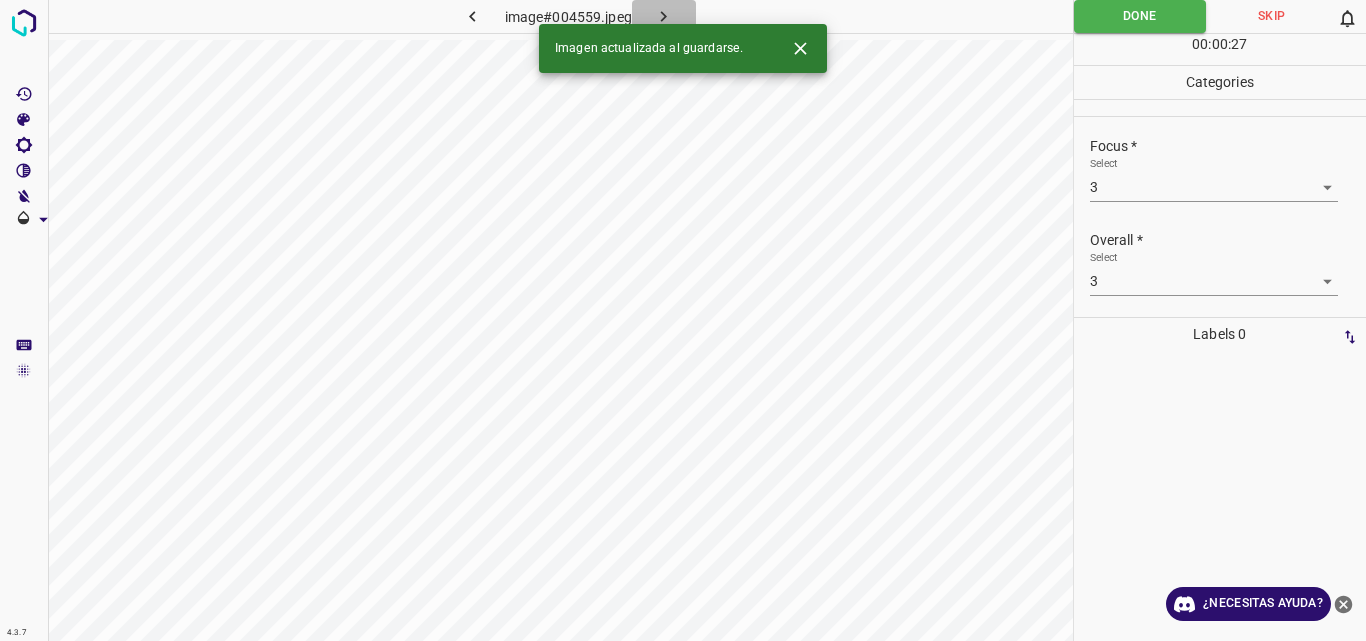 click 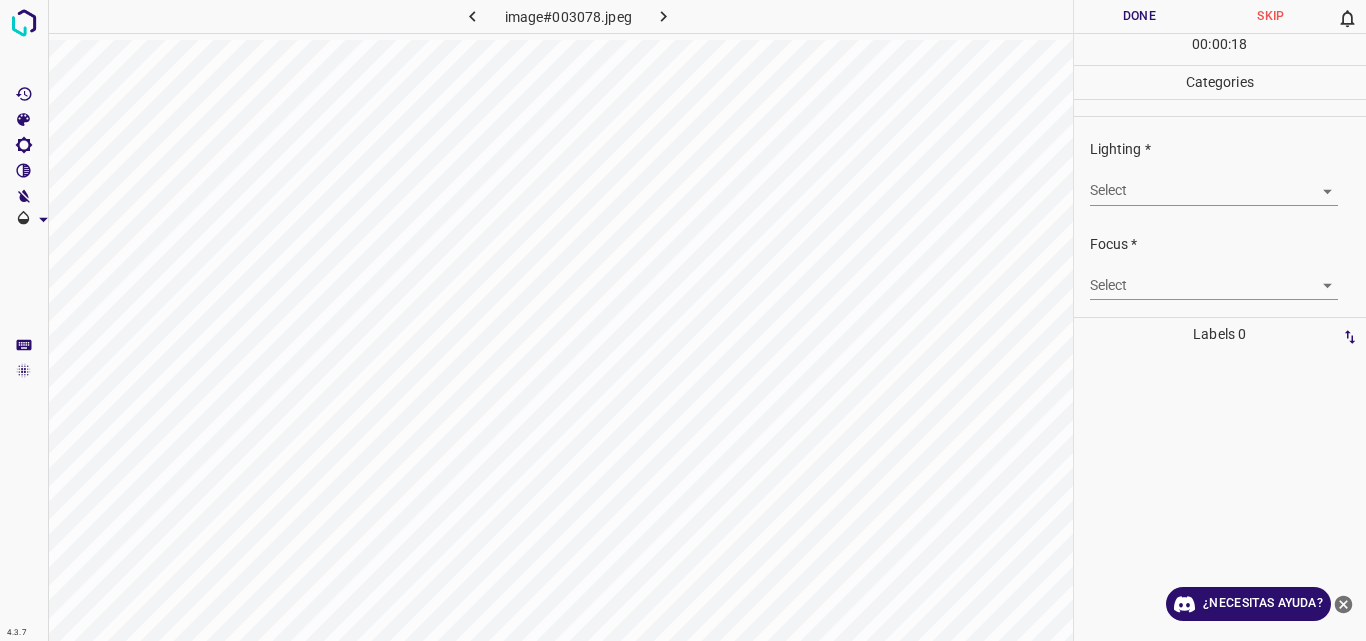 click on "4.3.7 image#003078.jpeg Done Skip 0 00   : 00   : 18   Categories Lighting *  Select ​ Focus *  Select ​ Overall *  Select ​ Labels   0 Categories 1 Lighting 2 Focus 3 Overall Tools Space Change between modes (Draw & Edit) I Auto labeling R Restore zoom M Zoom in N Zoom out Delete Delete selecte label Filters Z Restore filters X Saturation filter C Brightness filter V Contrast filter B Gray scale filter General O Download ¿Necesitas ayuda? Original text Rate this translation Your feedback will be used to help improve Google Translate - Texto - Esconder - Borrar" at bounding box center (683, 320) 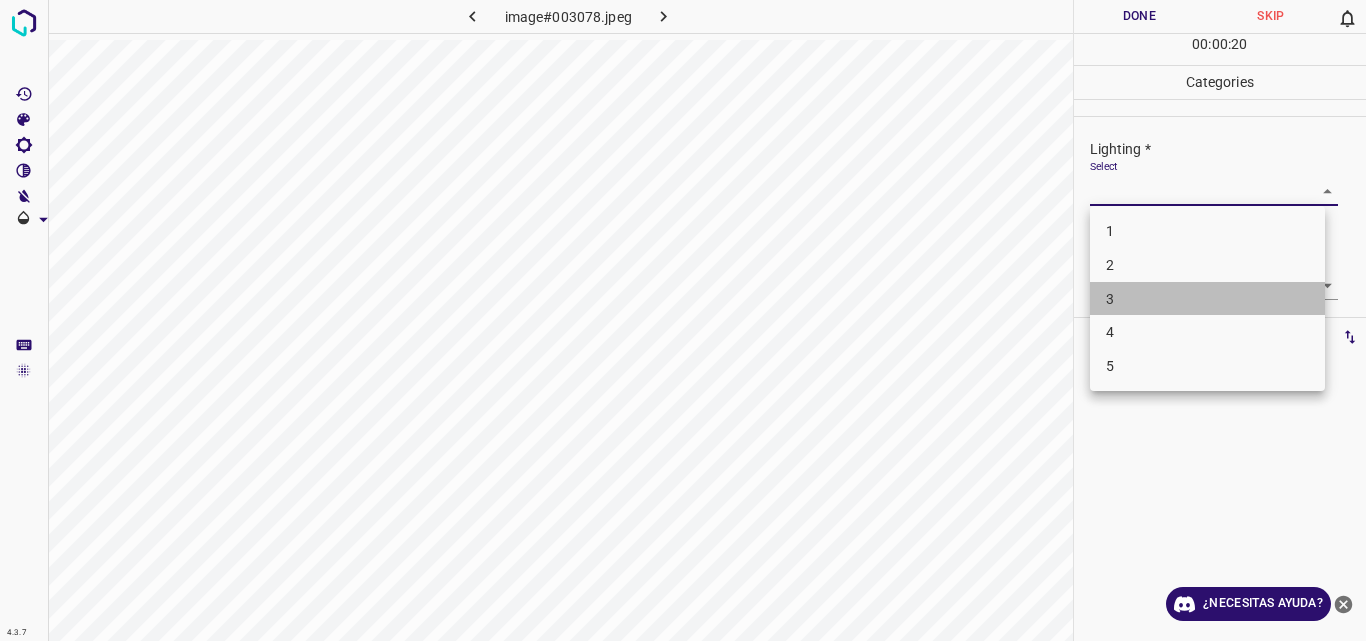 click on "3" at bounding box center (1207, 299) 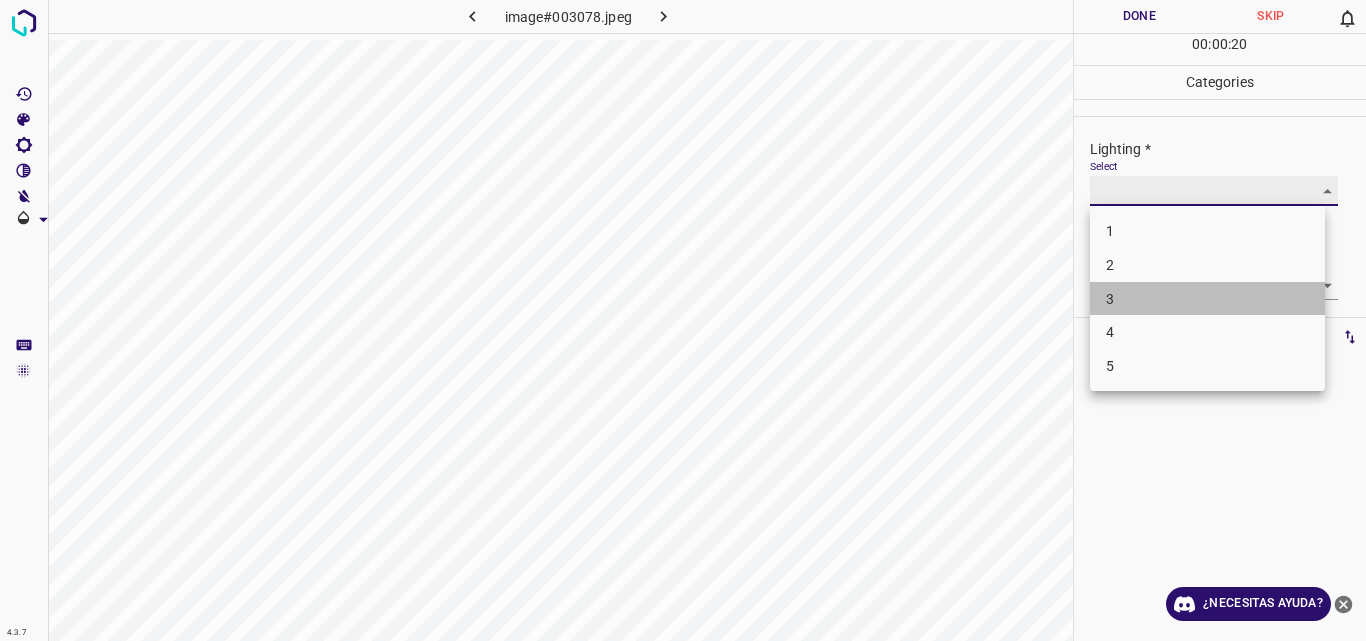 type on "3" 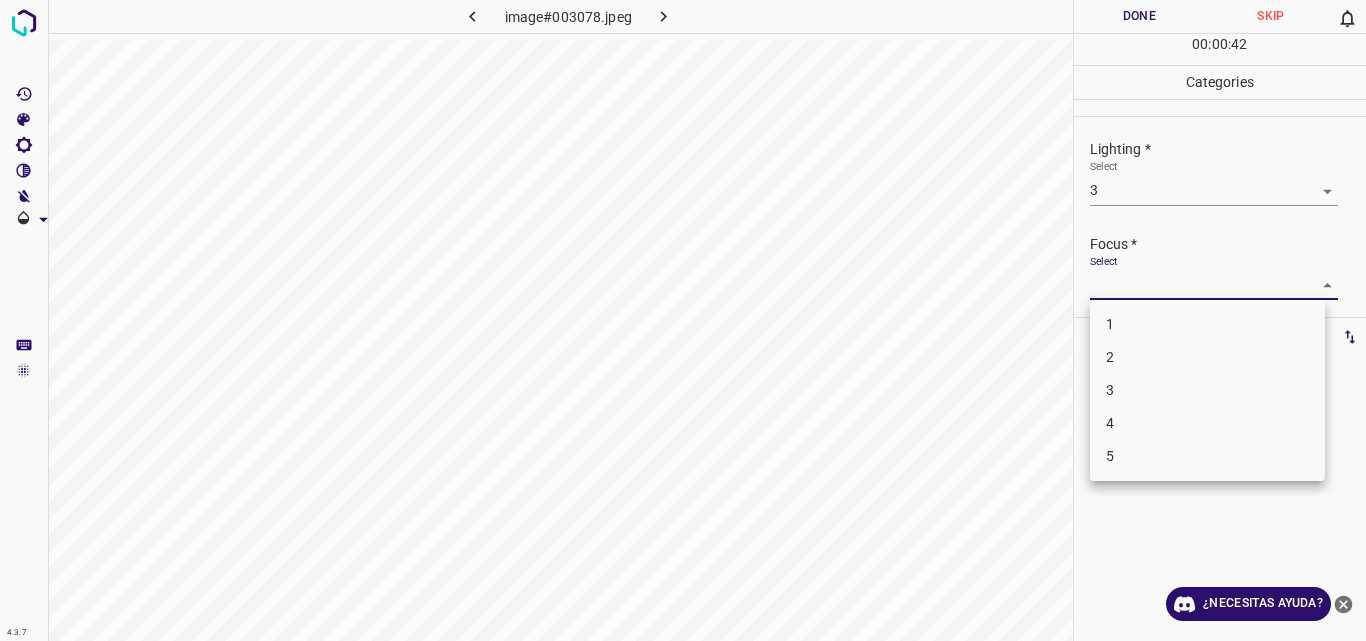 click on "4.3.7 image#003078.jpeg Done Skip 0 00   : 00   : 42   Categories Lighting *  Select 3 3 Focus *  Select ​ Overall *  Select ​ Labels   0 Categories 1 Lighting 2 Focus 3 Overall Tools Space Change between modes (Draw & Edit) I Auto labeling R Restore zoom M Zoom in N Zoom out Delete Delete selecte label Filters Z Restore filters X Saturation filter C Brightness filter V Contrast filter B Gray scale filter General O Download ¿Necesitas ayuda? Original text Rate this translation Your feedback will be used to help improve Google Translate - Texto - Esconder - Borrar 1 2 3 4 5" at bounding box center [683, 320] 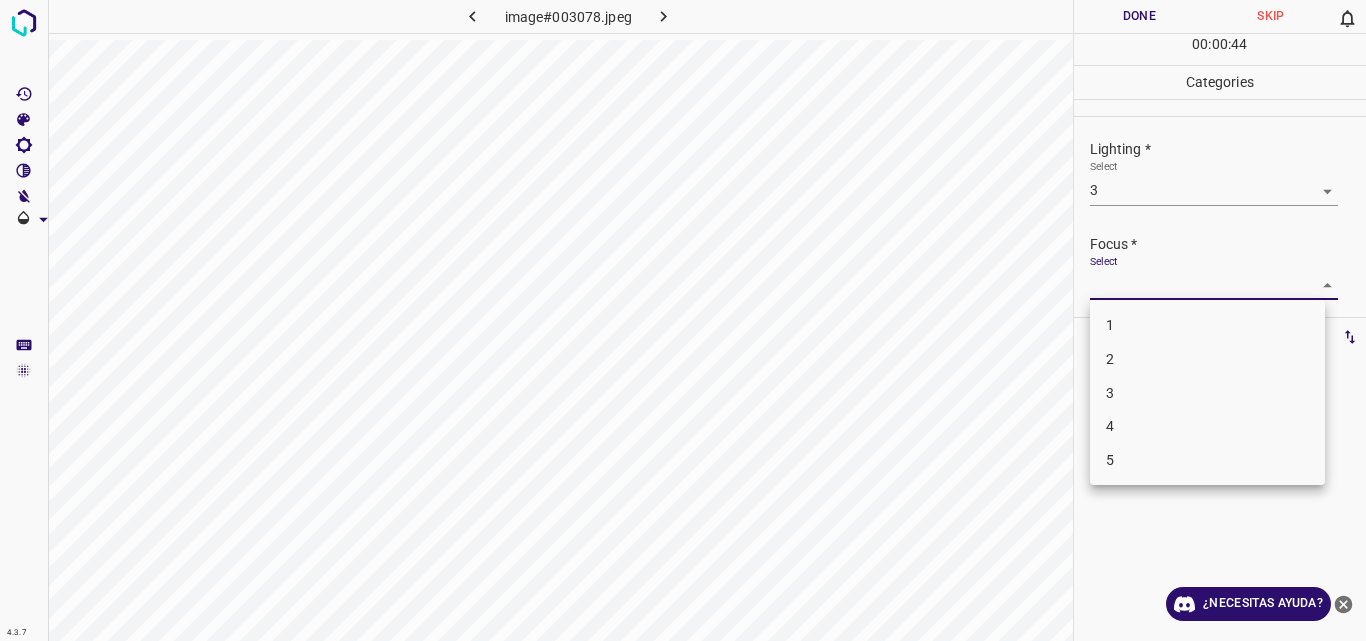click on "3" at bounding box center [1207, 393] 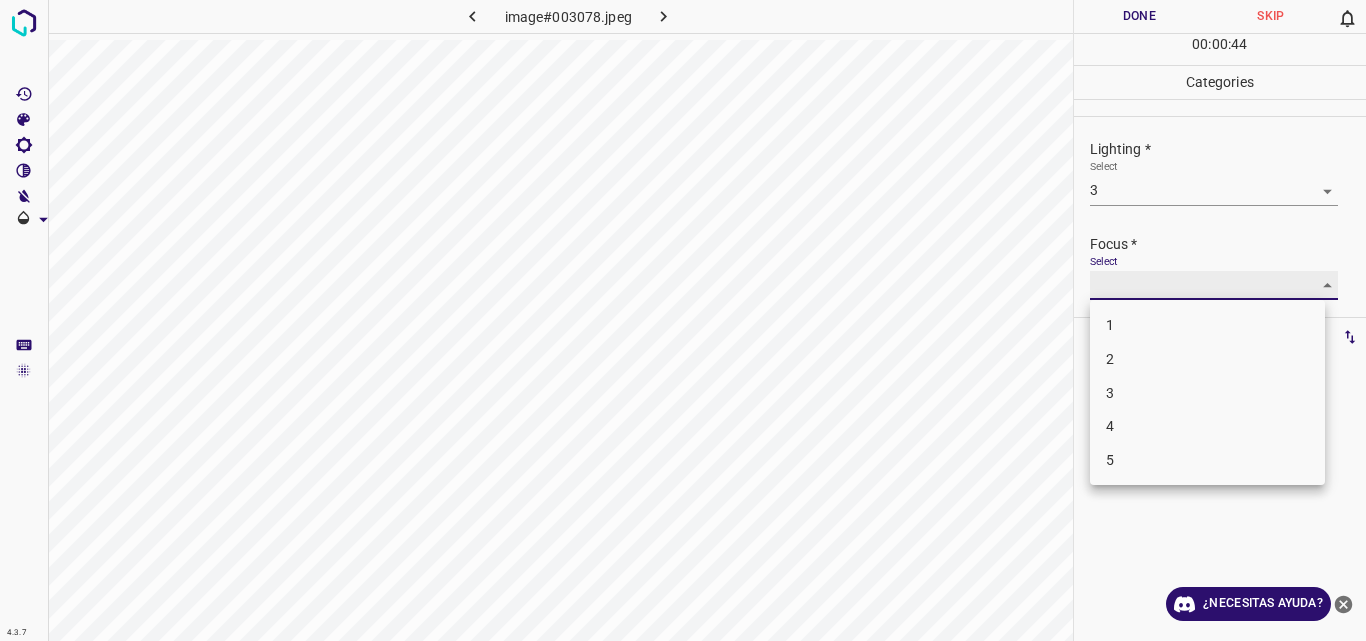 type on "3" 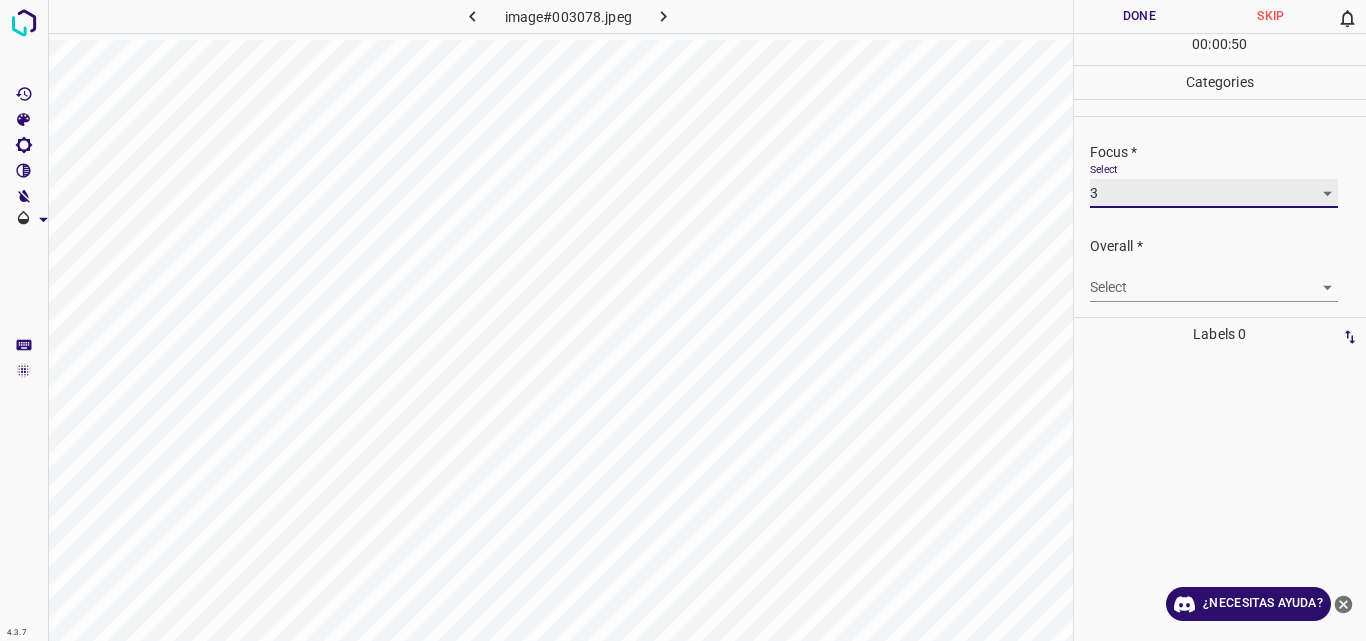scroll, scrollTop: 93, scrollLeft: 0, axis: vertical 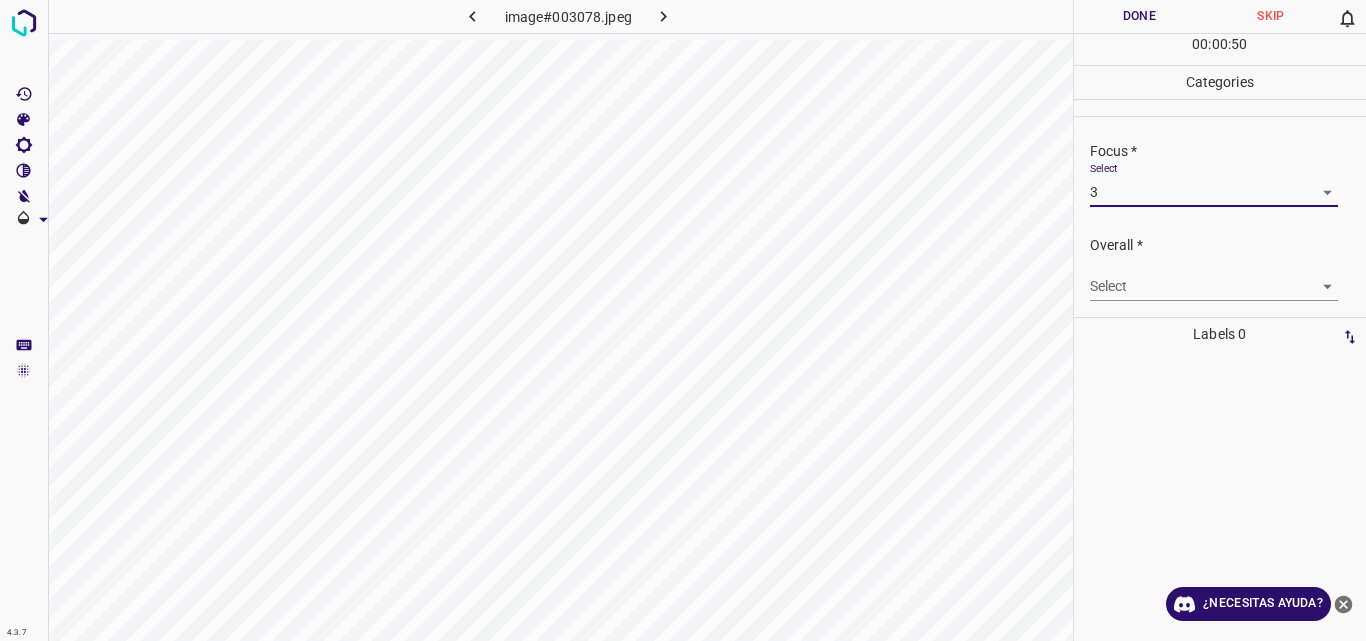 click on "4.3.7 image#003078.jpeg Done Skip 0 00   : 00   : 50   Categories Lighting *  Select 3 3 Focus *  Select 3 3 Overall *  Select ​ Labels   0 Categories 1 Lighting 2 Focus 3 Overall Tools Space Change between modes (Draw & Edit) I Auto labeling R Restore zoom M Zoom in N Zoom out Delete Delete selecte label Filters Z Restore filters X Saturation filter C Brightness filter V Contrast filter B Gray scale filter General O Download ¿Necesitas ayuda? Original text Rate this translation Your feedback will be used to help improve Google Translate - Texto - Esconder - Borrar" at bounding box center (683, 320) 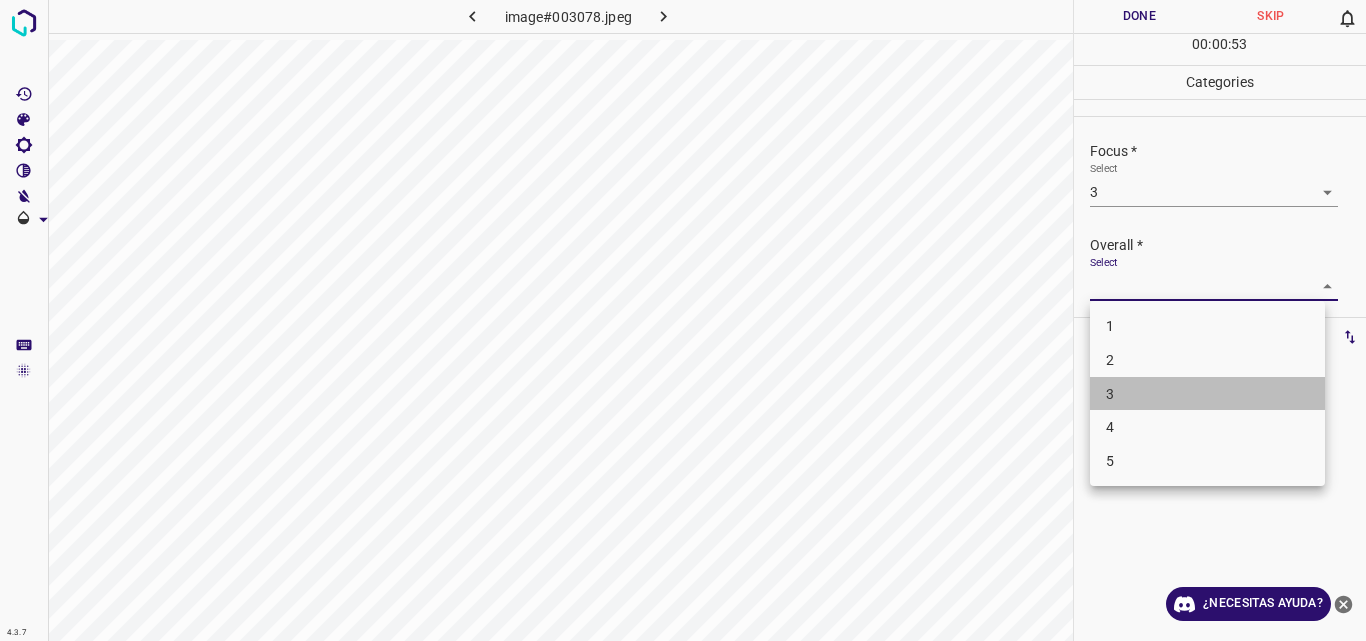 click on "3" at bounding box center [1207, 394] 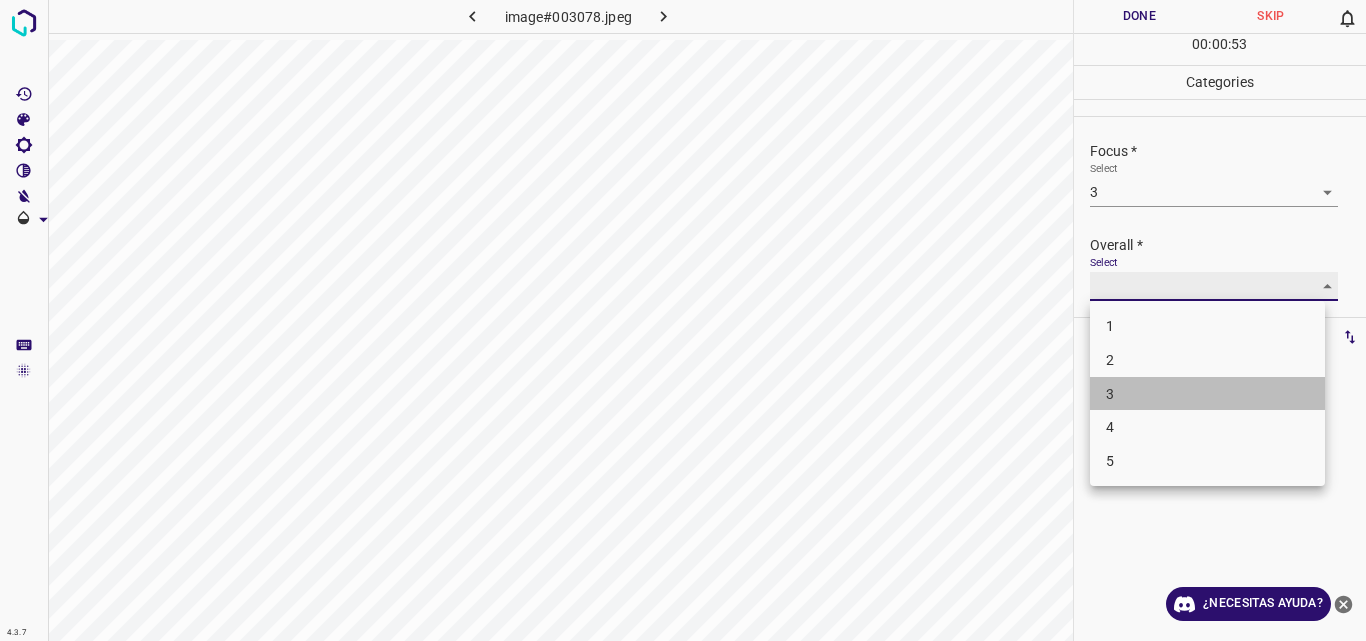 type on "3" 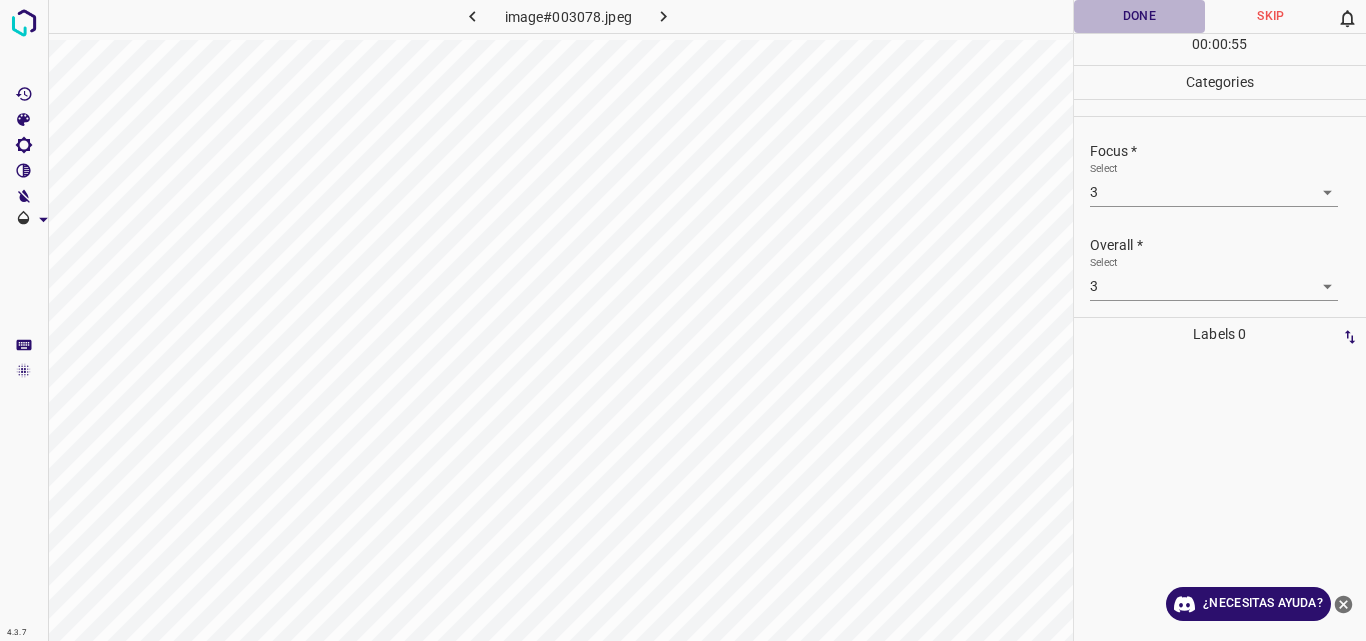 click on "Done" at bounding box center (1140, 16) 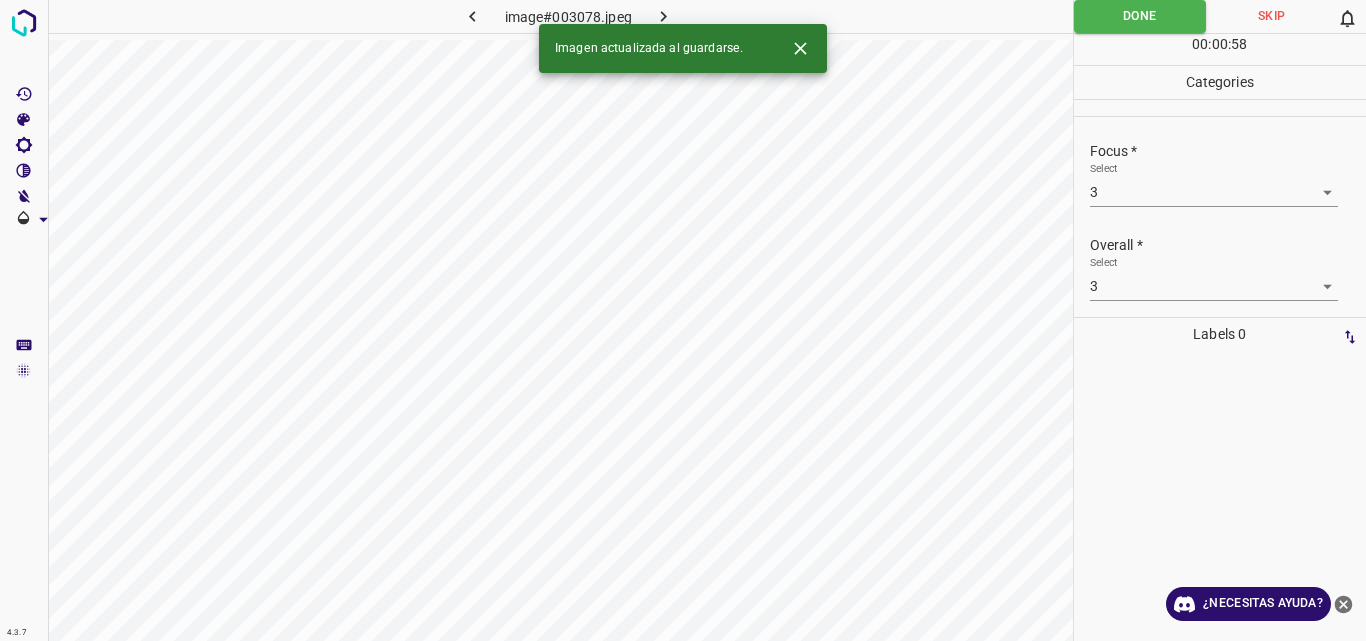 click 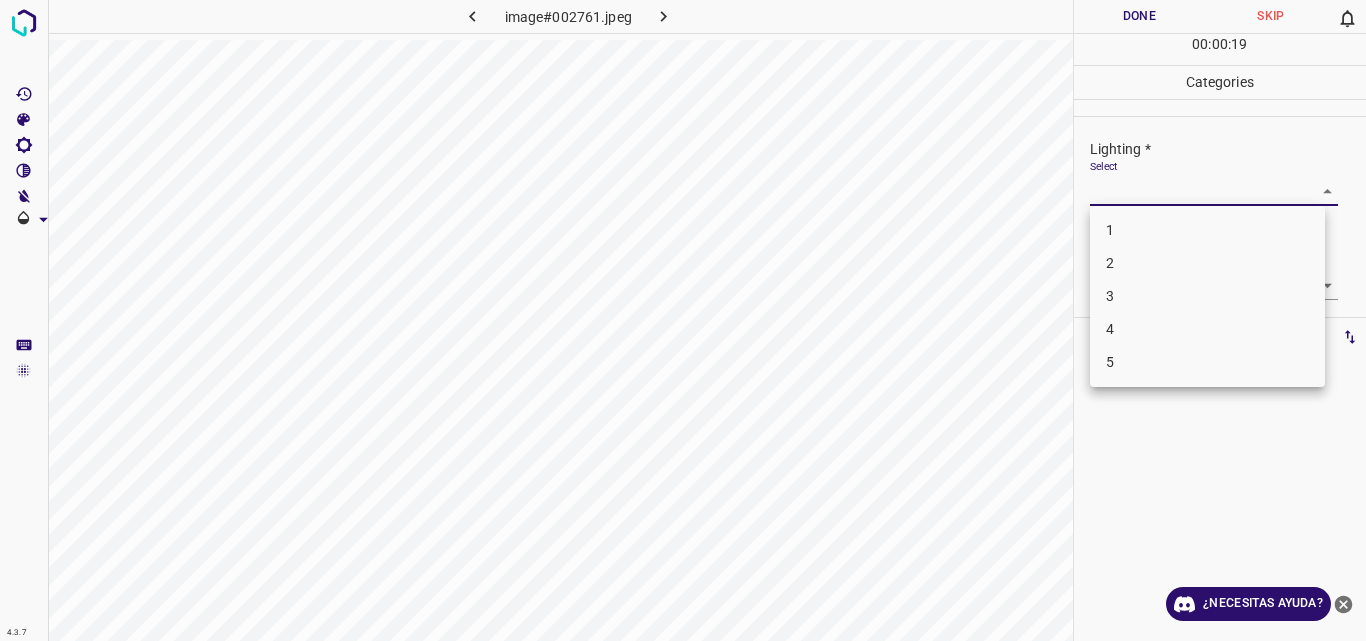 click on "4.3.7 image#002761.jpeg Done Skip 0 00   : 00   : 19   Categories Lighting *  Select ​ Focus *  Select ​ Overall *  Select ​ Labels   0 Categories 1 Lighting 2 Focus 3 Overall Tools Space Change between modes (Draw & Edit) I Auto labeling R Restore zoom M Zoom in N Zoom out Delete Delete selecte label Filters Z Restore filters X Saturation filter C Brightness filter V Contrast filter B Gray scale filter General O Download ¿Necesitas ayuda? Original text Rate this translation Your feedback will be used to help improve Google Translate - Texto - Esconder - Borrar 1 2 3 4 5" at bounding box center (683, 320) 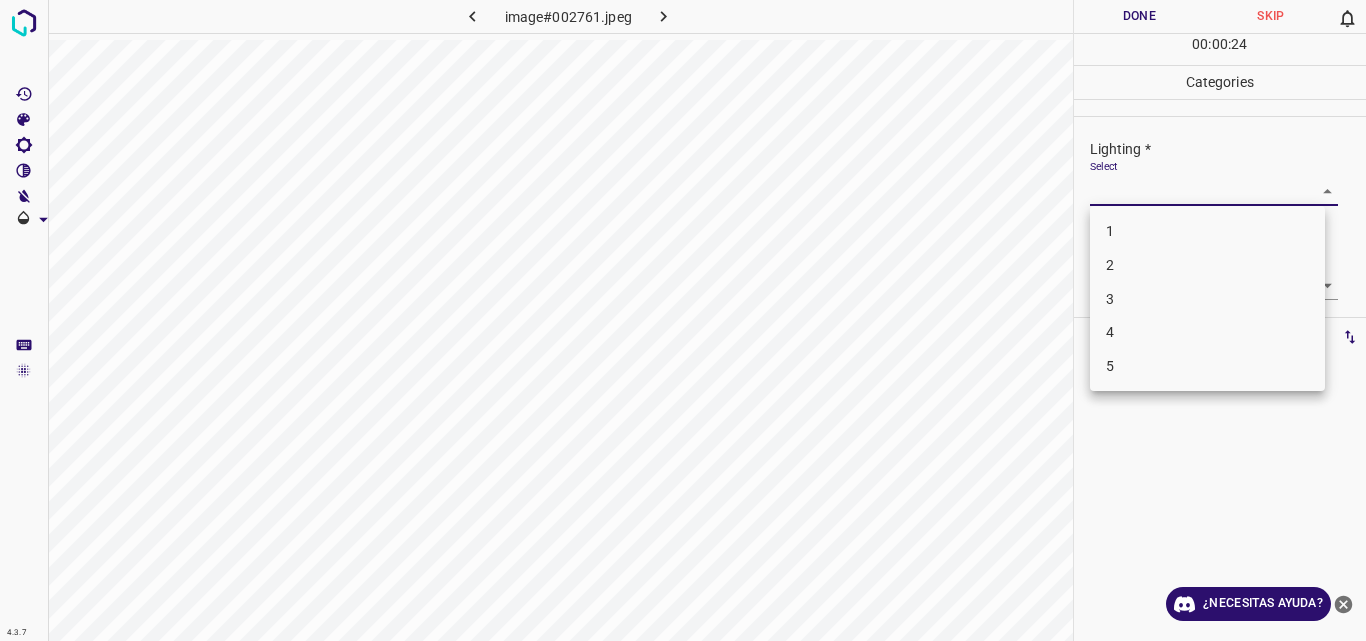 click on "3" at bounding box center [1207, 299] 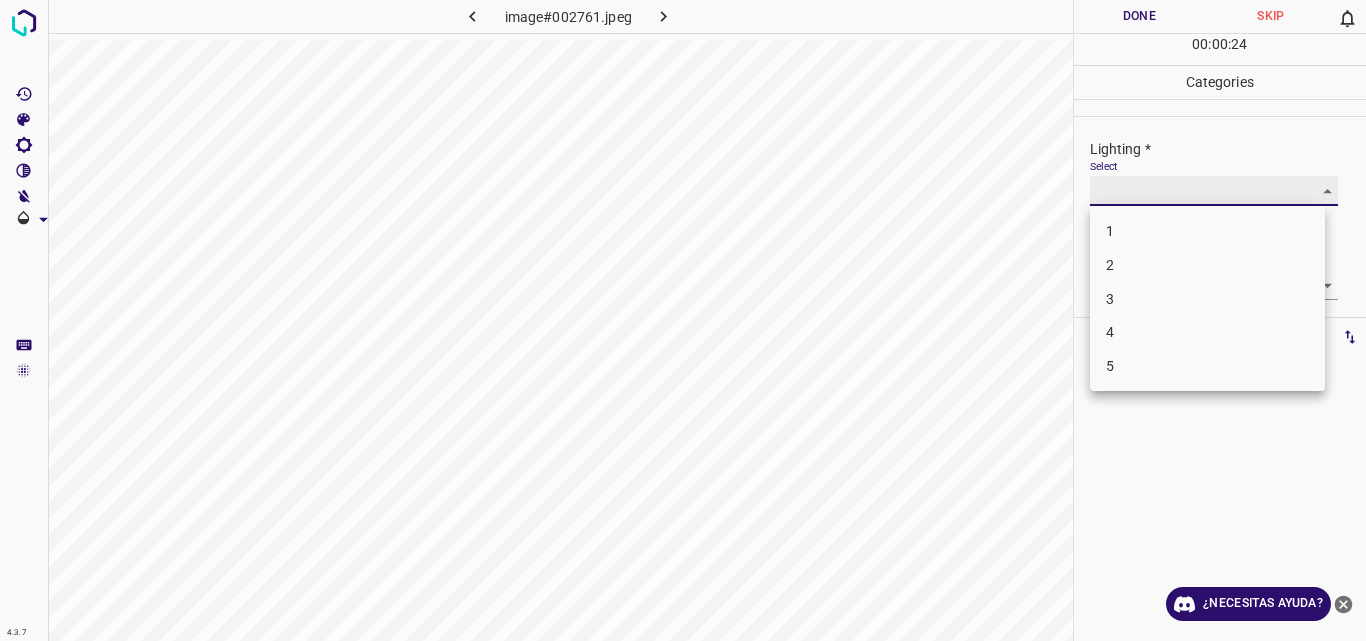 type on "3" 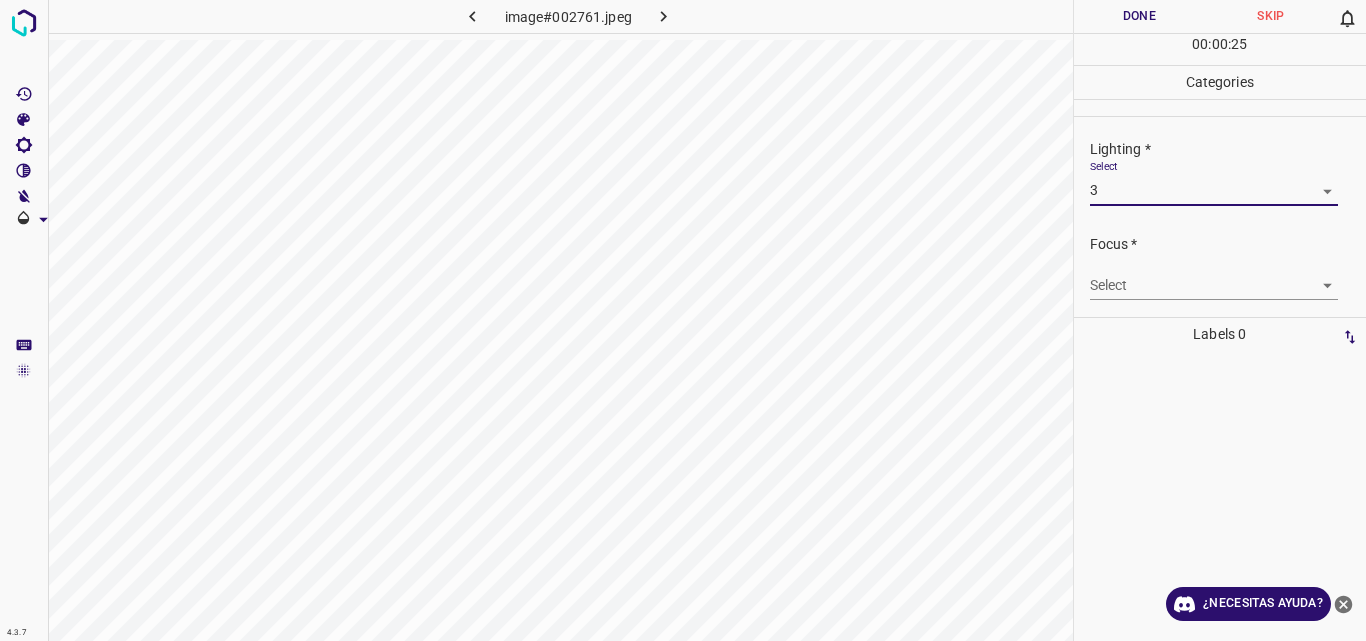 click on "4.3.7 image#002761.jpeg Done Skip 0 00   : 00   : 25   Categories Lighting *  Select 3 3 Focus *  Select ​ Overall *  Select ​ Labels   0 Categories 1 Lighting 2 Focus 3 Overall Tools Space Change between modes (Draw & Edit) I Auto labeling R Restore zoom M Zoom in N Zoom out Delete Delete selecte label Filters Z Restore filters X Saturation filter C Brightness filter V Contrast filter B Gray scale filter General O Download ¿Necesitas ayuda? Original text Rate this translation Your feedback will be used to help improve Google Translate - Texto - Esconder - Borrar" at bounding box center (683, 320) 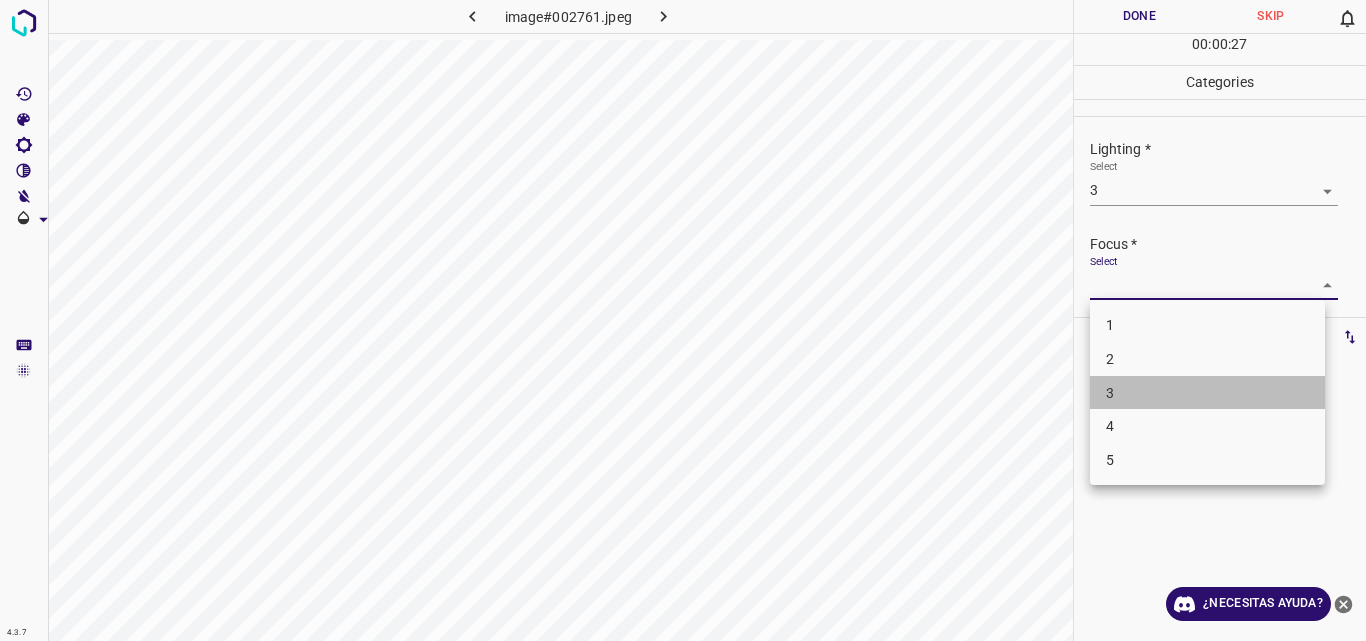 click on "3" at bounding box center [1207, 393] 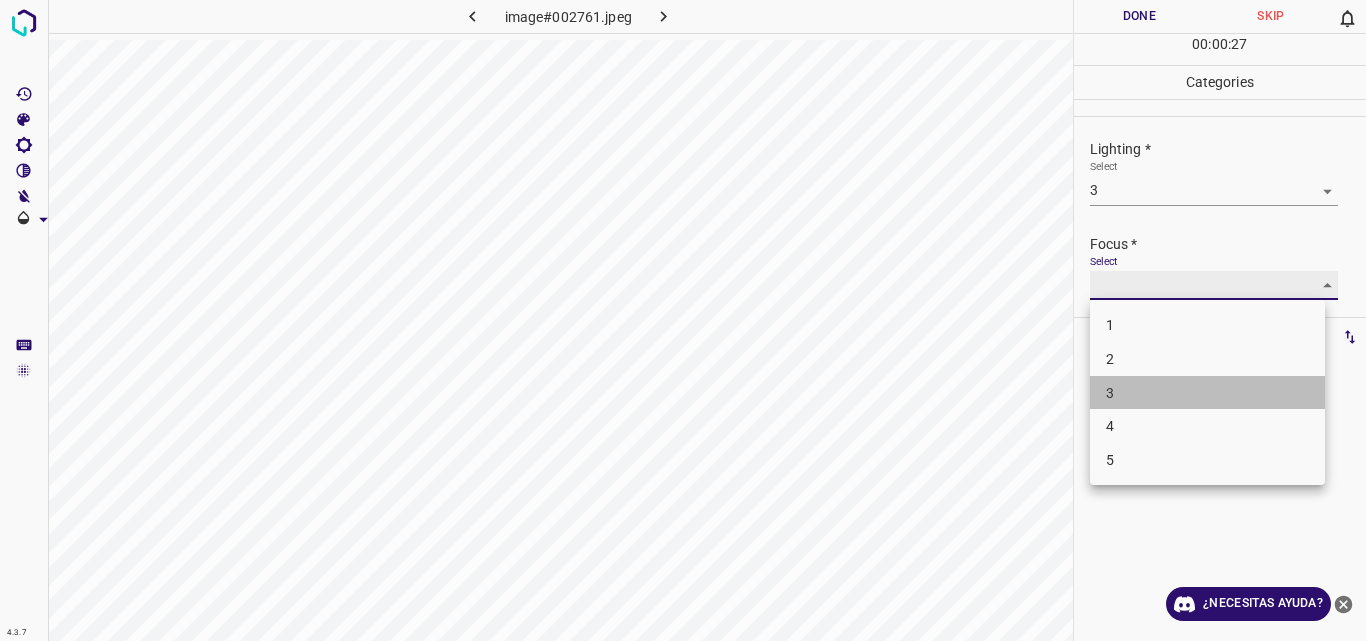type on "3" 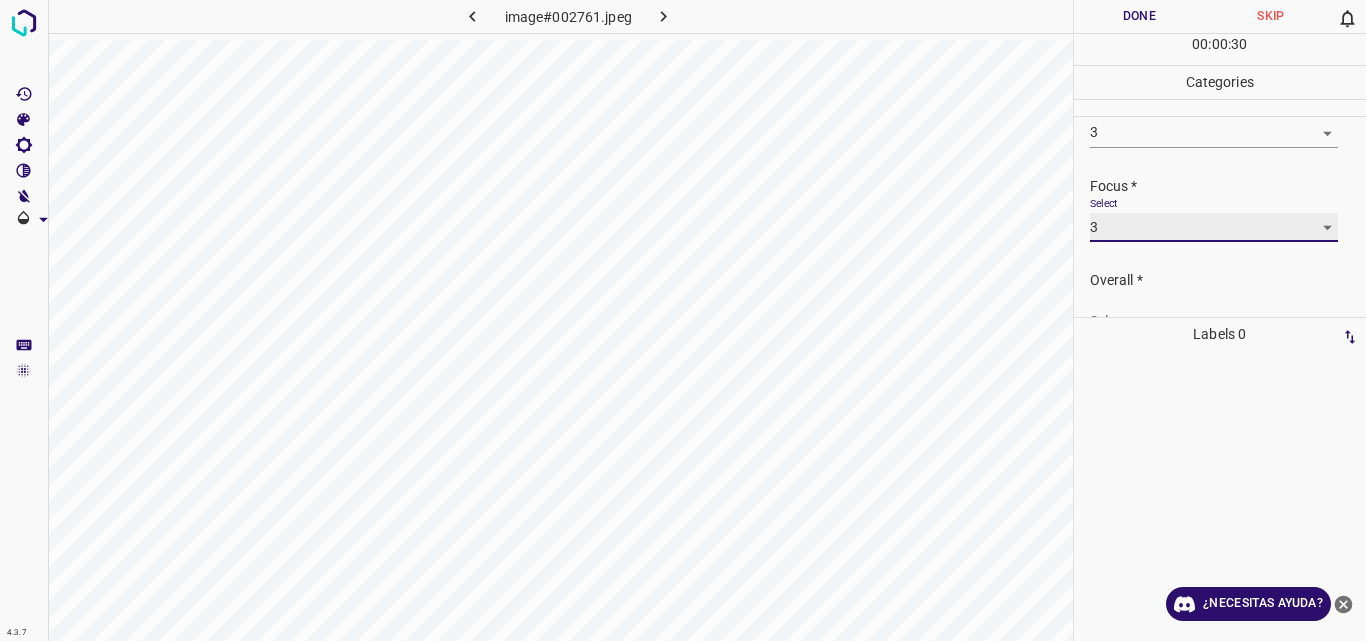 scroll, scrollTop: 98, scrollLeft: 0, axis: vertical 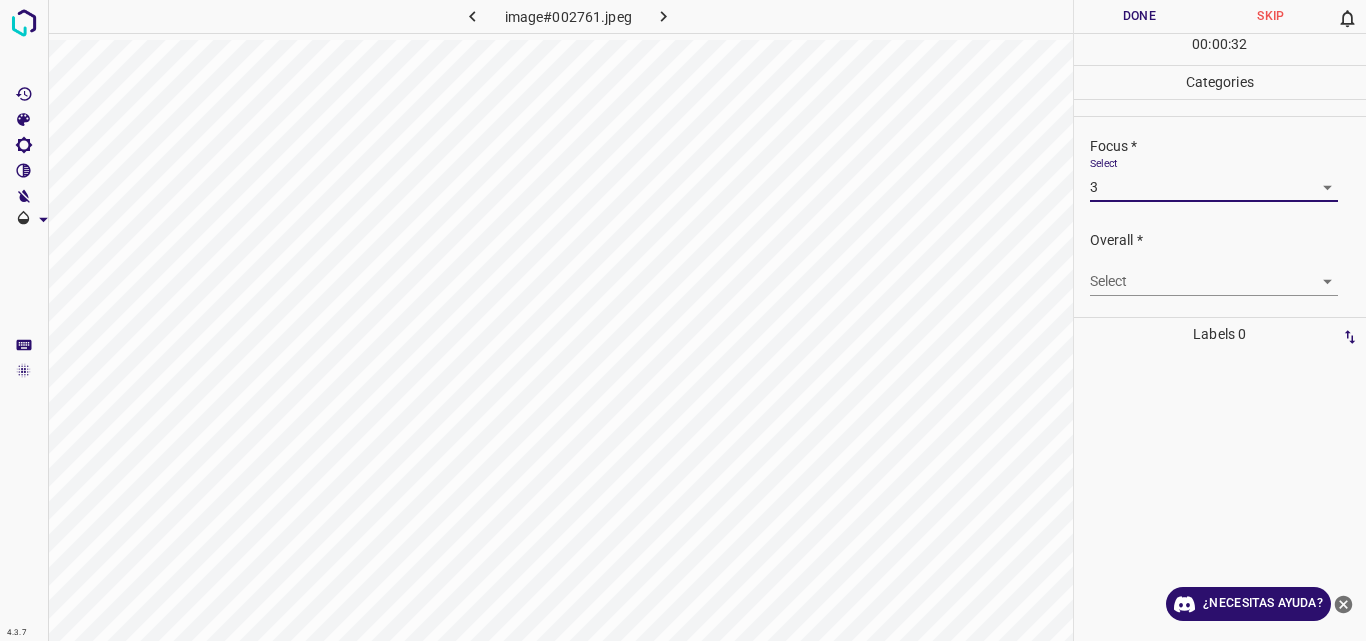 click on "4.3.7 image#002761.jpeg Done Skip 0 00   : 00   : 32   Categories Lighting *  Select 3 3 Focus *  Select 3 3 Overall *  Select ​ Labels   0 Categories 1 Lighting 2 Focus 3 Overall Tools Space Change between modes (Draw & Edit) I Auto labeling R Restore zoom M Zoom in N Zoom out Delete Delete selecte label Filters Z Restore filters X Saturation filter C Brightness filter V Contrast filter B Gray scale filter General O Download ¿Necesitas ayuda? Original text Rate this translation Your feedback will be used to help improve Google Translate - Texto - Esconder - Borrar" at bounding box center (683, 320) 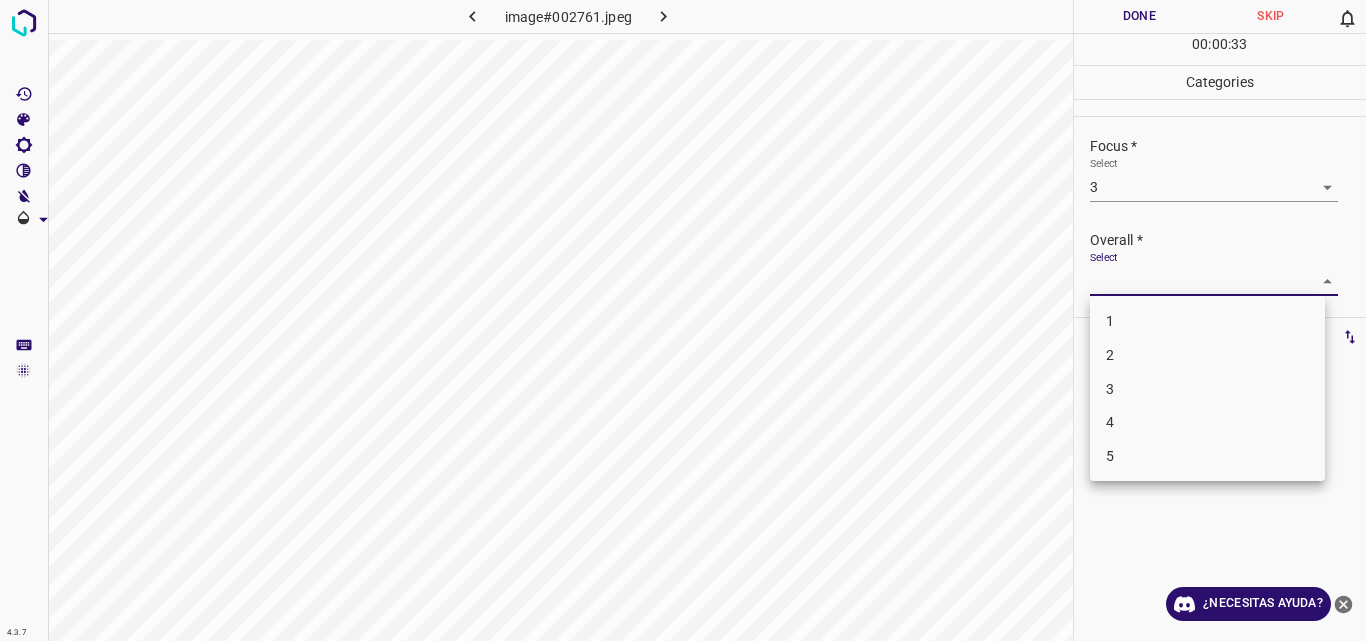 click on "3" at bounding box center (1207, 389) 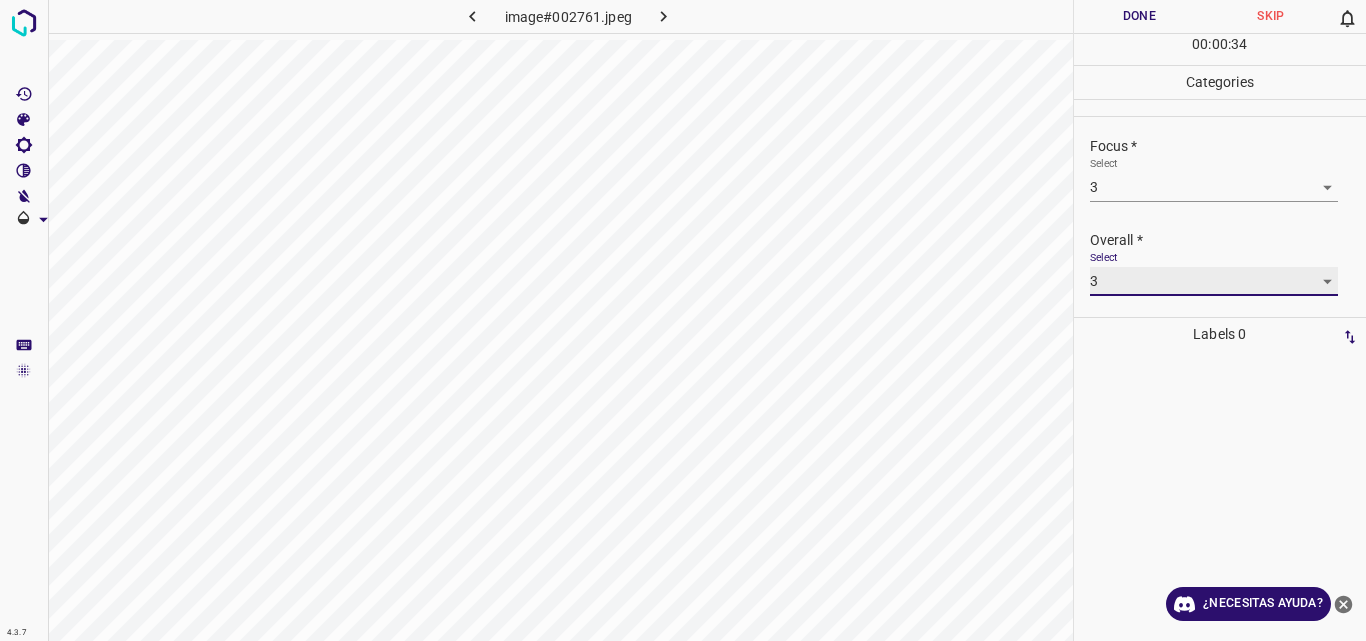 type on "3" 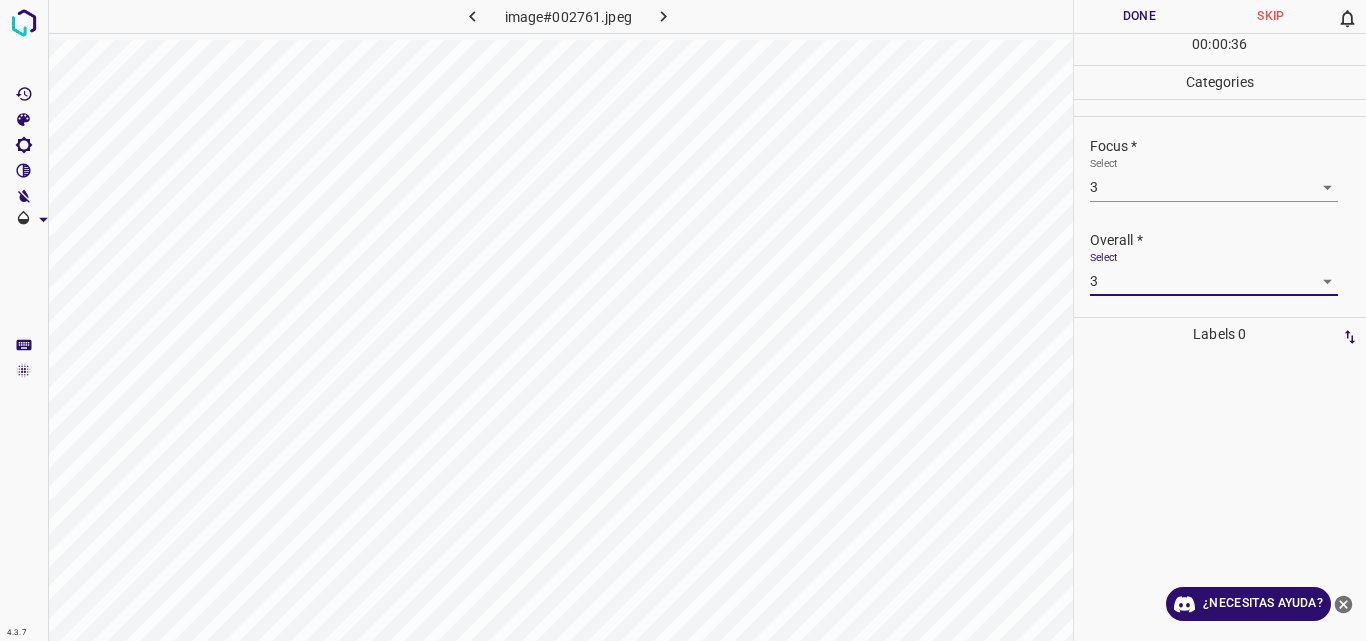click on "Done" at bounding box center (1140, 16) 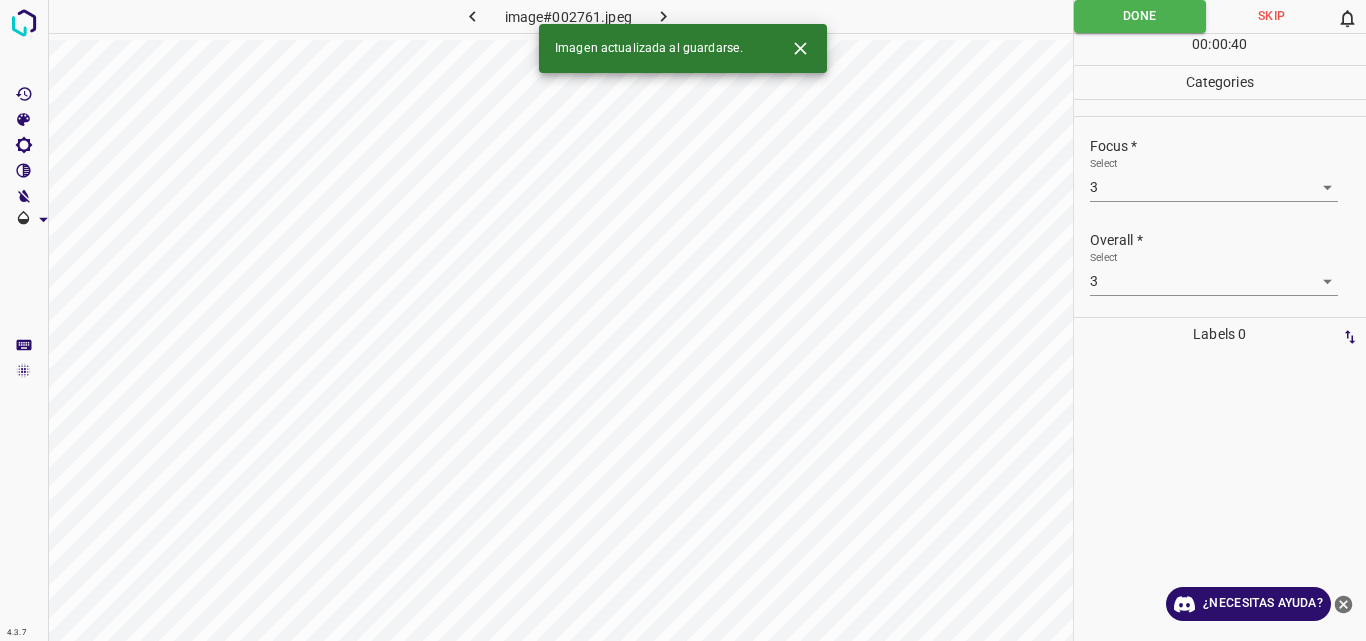 click 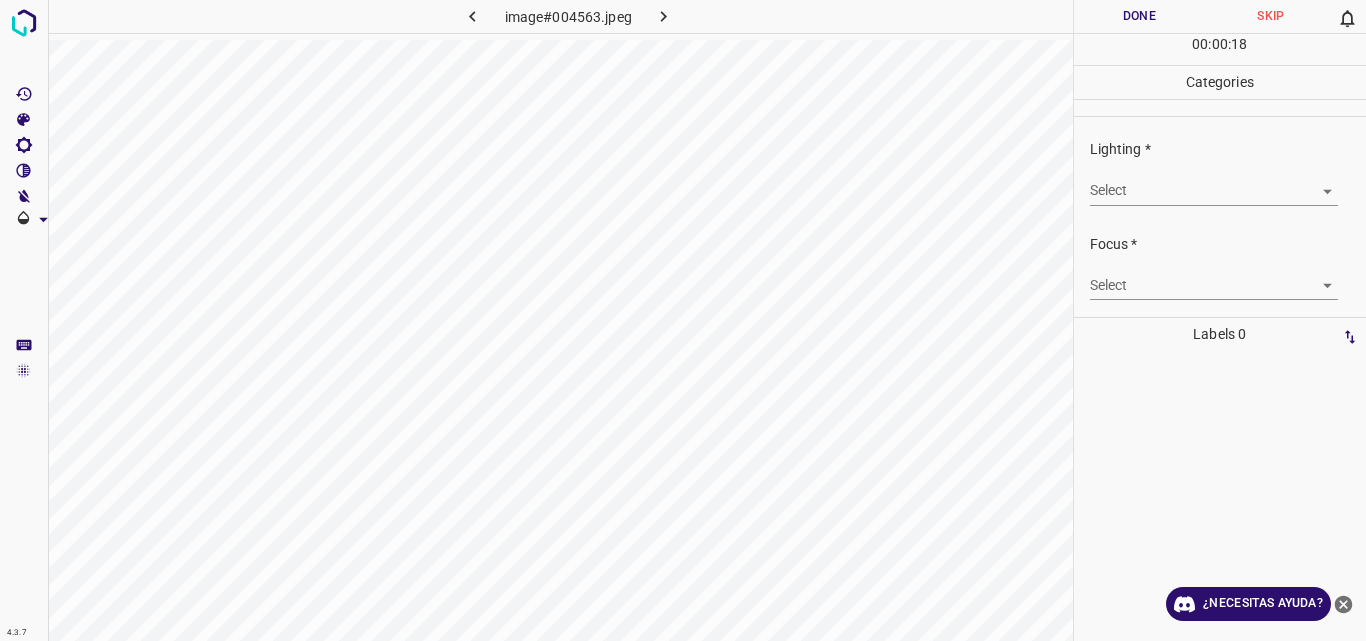 click on "4.3.7 image#004563.jpeg Done Skip 0 00   : 00   : 18   Categories Lighting *  Select ​ Focus *  Select ​ Overall *  Select ​ Labels   0 Categories 1 Lighting 2 Focus 3 Overall Tools Space Change between modes (Draw & Edit) I Auto labeling R Restore zoom M Zoom in N Zoom out Delete Delete selecte label Filters Z Restore filters X Saturation filter C Brightness filter V Contrast filter B Gray scale filter General O Download ¿Necesitas ayuda? Original text Rate this translation Your feedback will be used to help improve Google Translate - Texto - Esconder - Borrar" at bounding box center [683, 320] 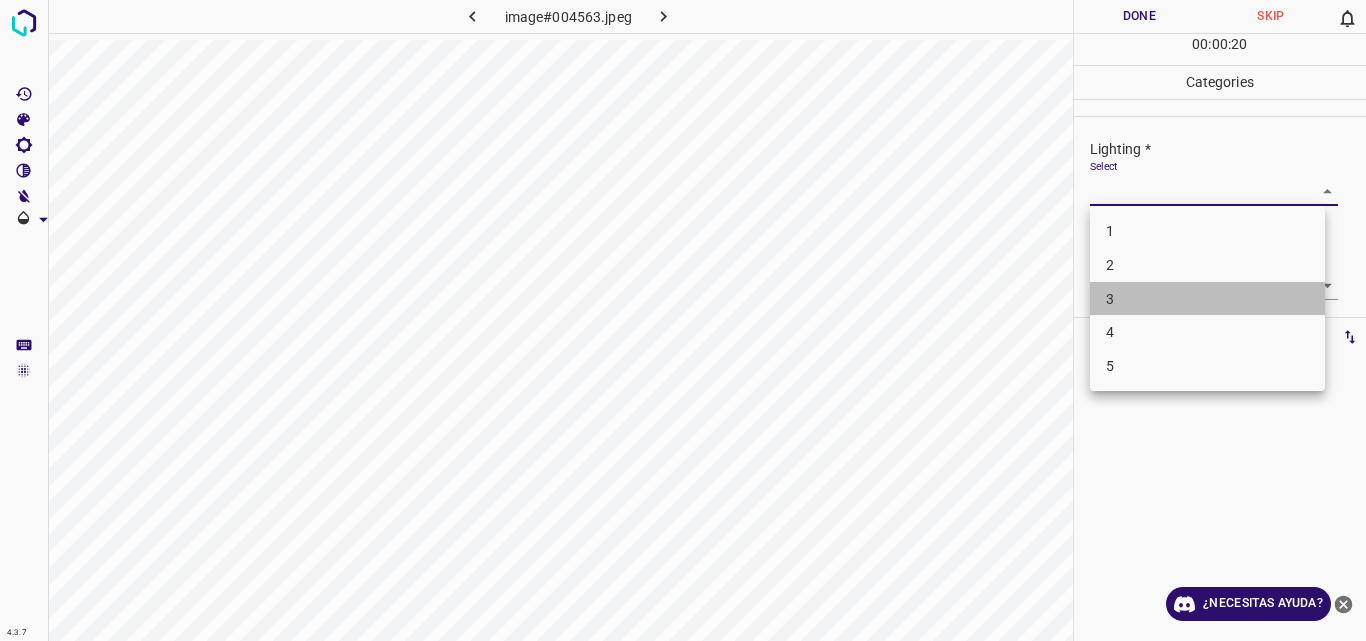 click on "3" at bounding box center (1207, 299) 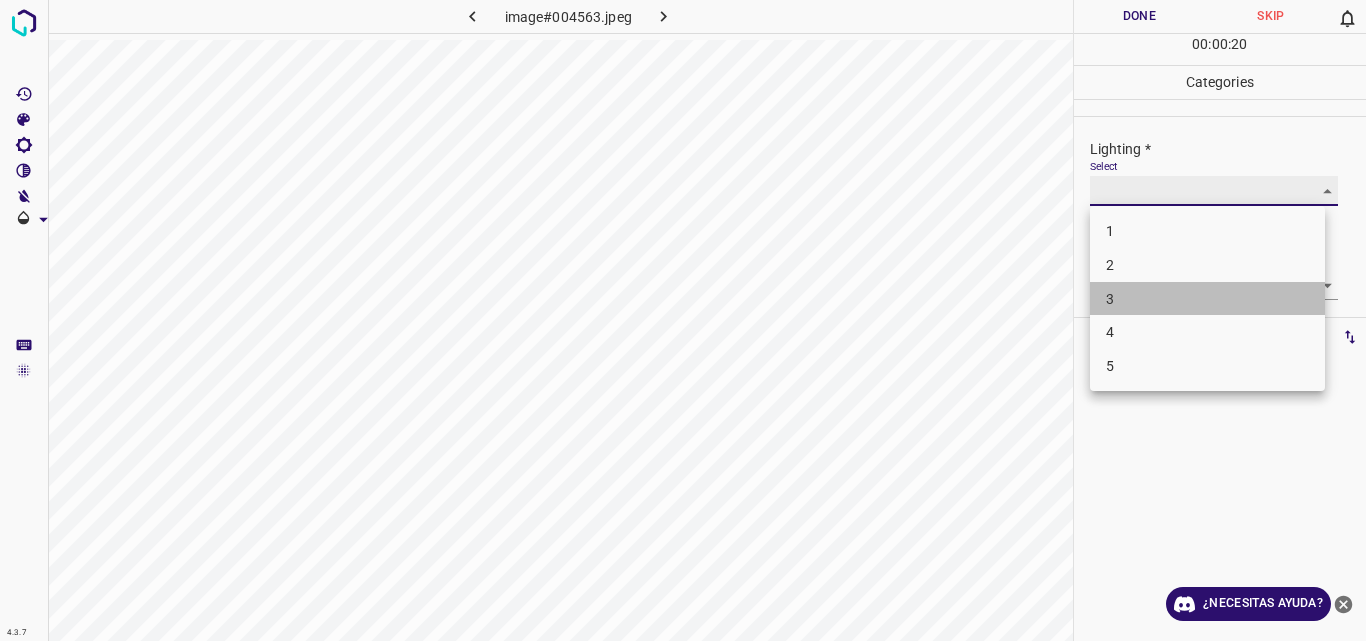 type on "3" 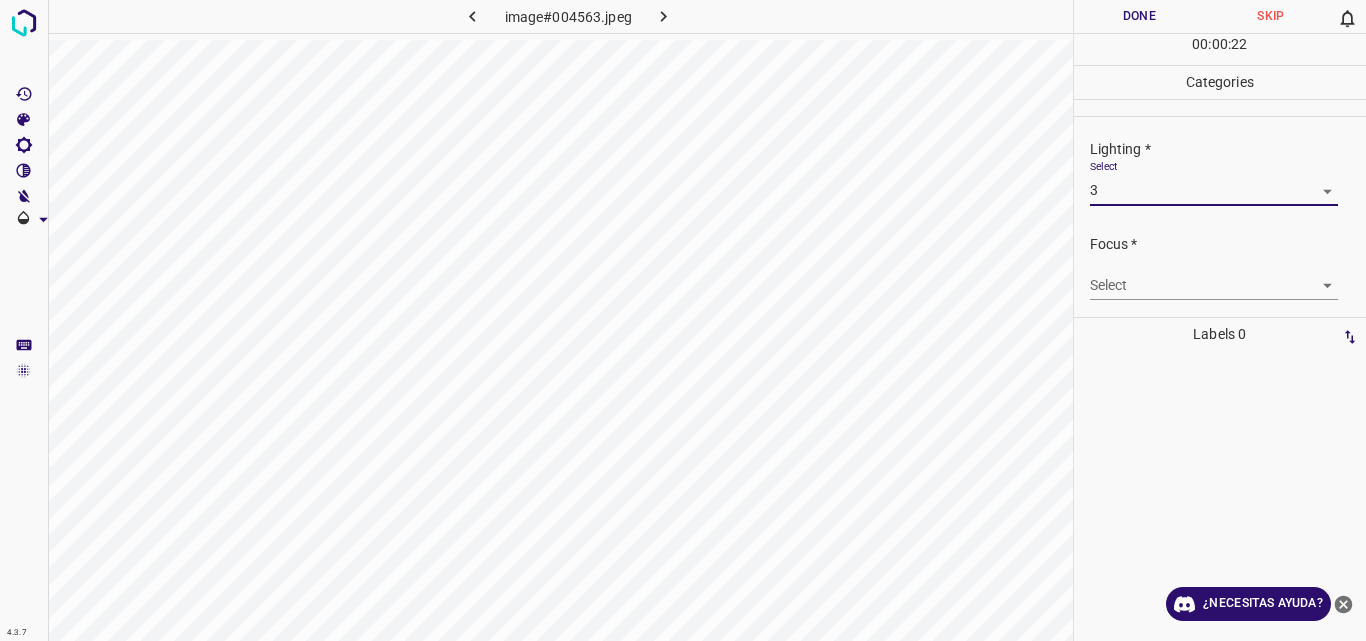 click on "4.3.7 image#004563.jpeg Done Skip 0 00   : 00   : 22   Categories Lighting *  Select 3 3 Focus *  Select ​ Overall *  Select ​ Labels   0 Categories 1 Lighting 2 Focus 3 Overall Tools Space Change between modes (Draw & Edit) I Auto labeling R Restore zoom M Zoom in N Zoom out Delete Delete selecte label Filters Z Restore filters X Saturation filter C Brightness filter V Contrast filter B Gray scale filter General O Download ¿Necesitas ayuda? Original text Rate this translation Your feedback will be used to help improve Google Translate - Texto - Esconder - Borrar" at bounding box center (683, 320) 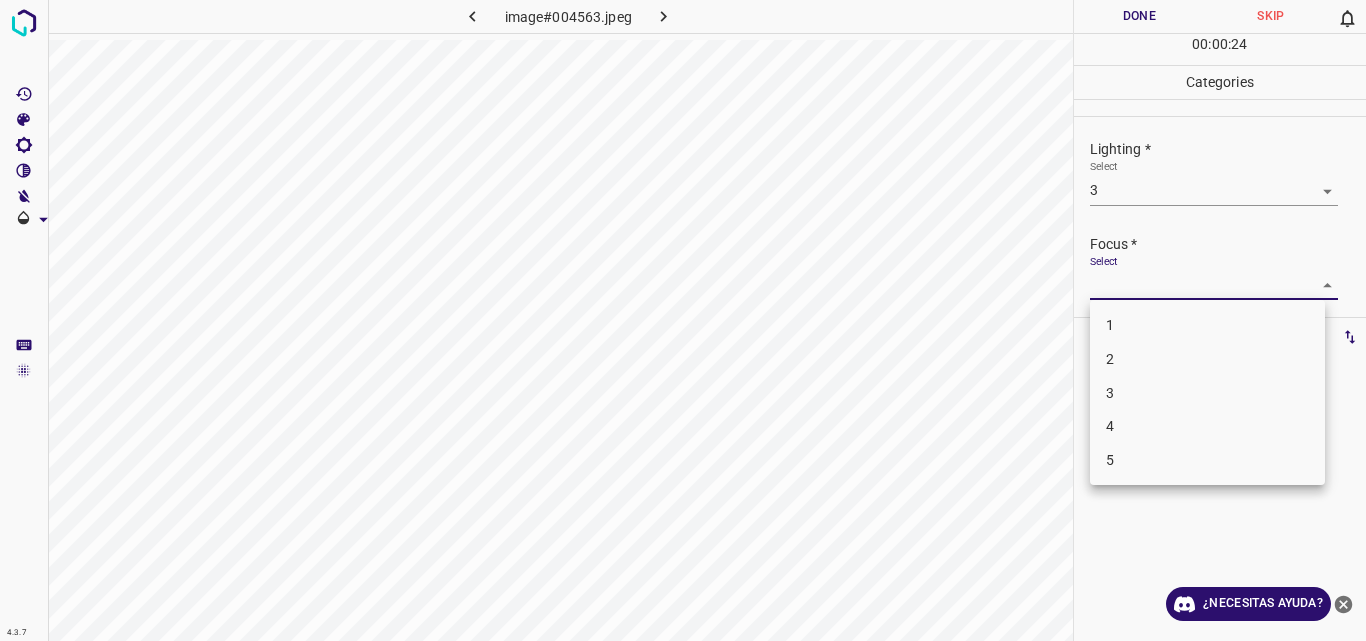 click on "3" at bounding box center [1207, 393] 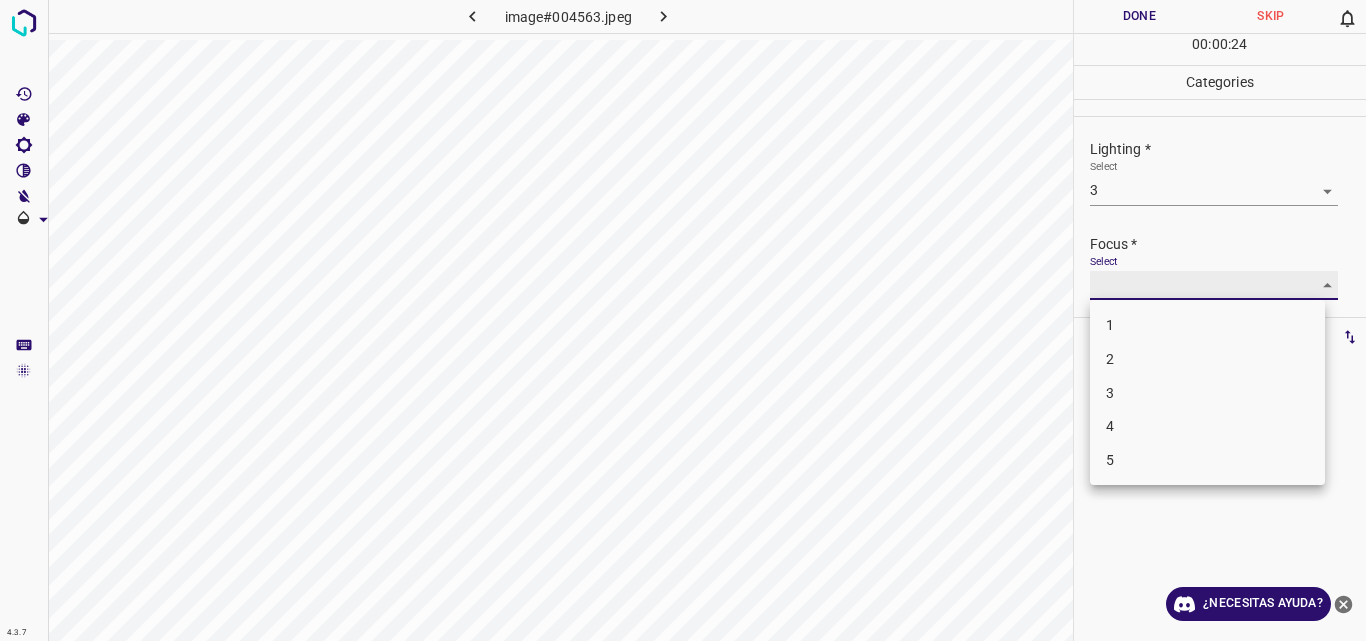 type on "3" 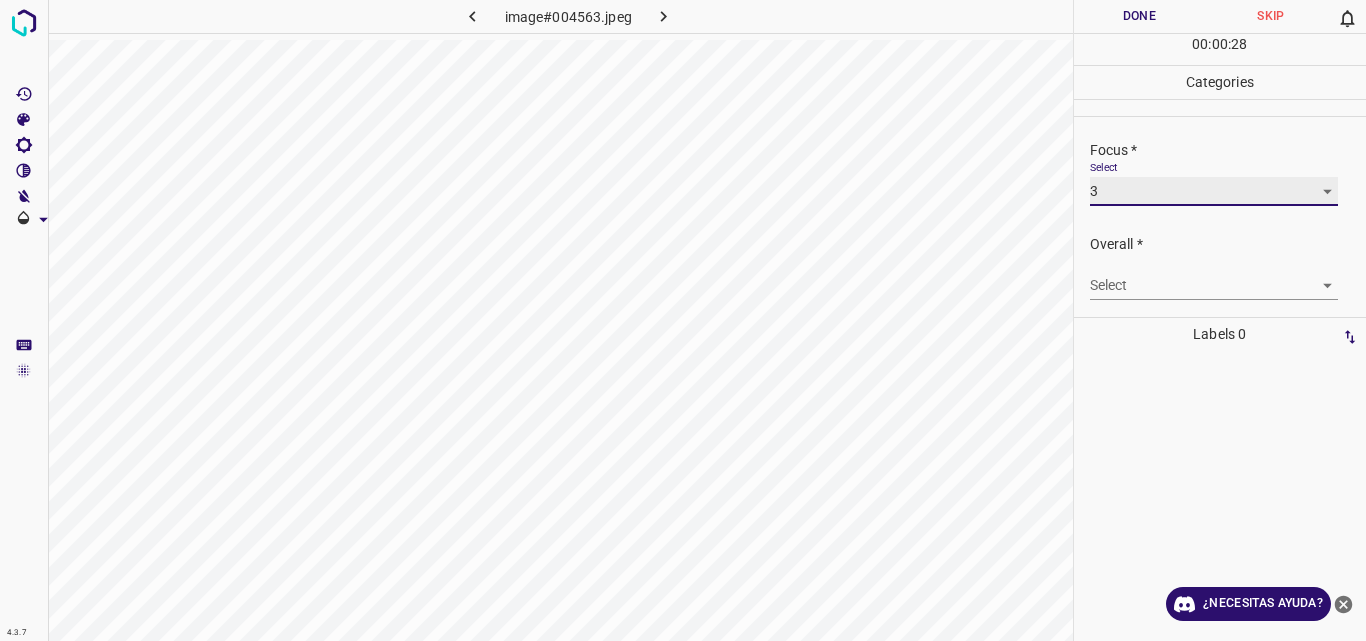 scroll, scrollTop: 98, scrollLeft: 0, axis: vertical 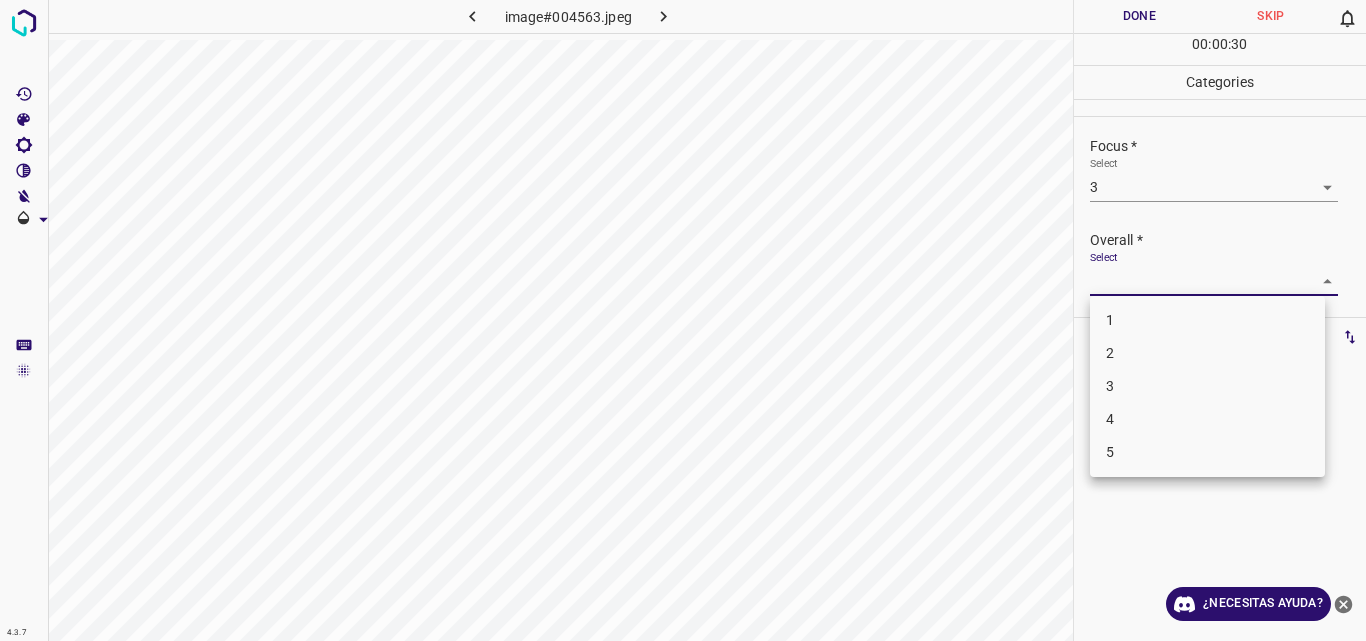 click on "4.3.7 image#004563.jpeg Done Skip 0 00   : 00   : 30   Categories Lighting *  Select 3 3 Focus *  Select 3 3 Overall *  Select ​ Labels   0 Categories 1 Lighting 2 Focus 3 Overall Tools Space Change between modes (Draw & Edit) I Auto labeling R Restore zoom M Zoom in N Zoom out Delete Delete selecte label Filters Z Restore filters X Saturation filter C Brightness filter V Contrast filter B Gray scale filter General O Download ¿Necesitas ayuda? Original text Rate this translation Your feedback will be used to help improve Google Translate - Texto - Esconder - Borrar 1 2 3 4 5" at bounding box center (683, 320) 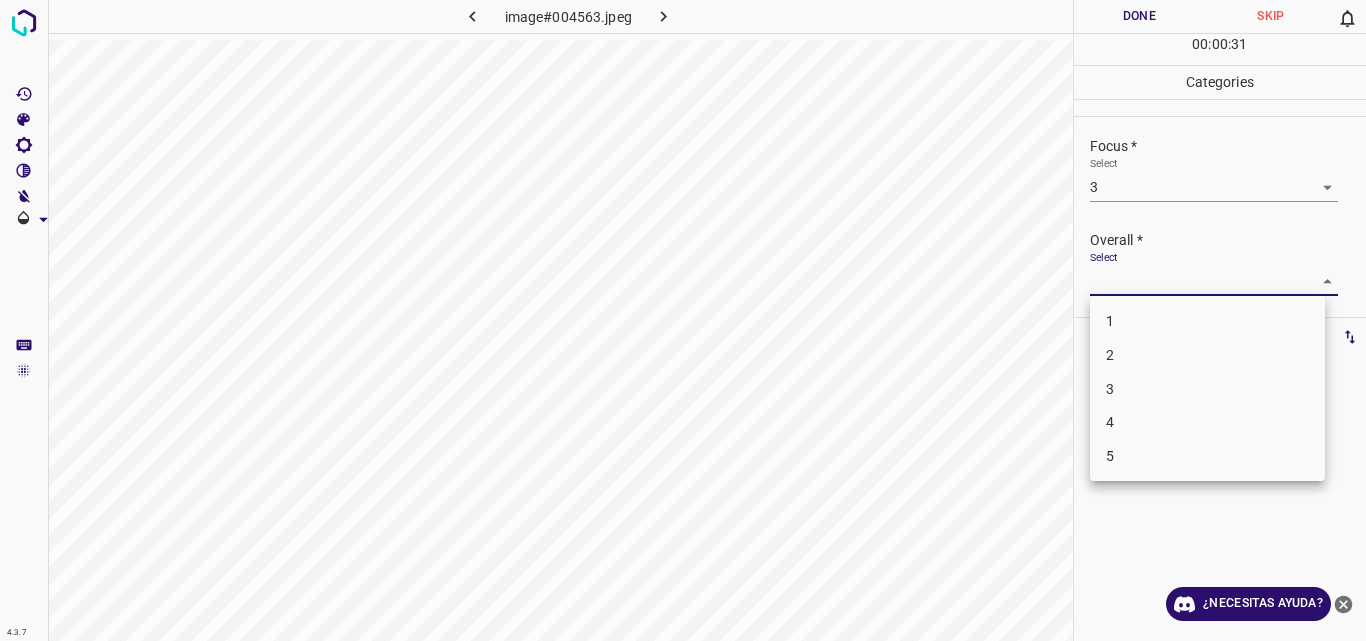 click on "3" at bounding box center [1207, 389] 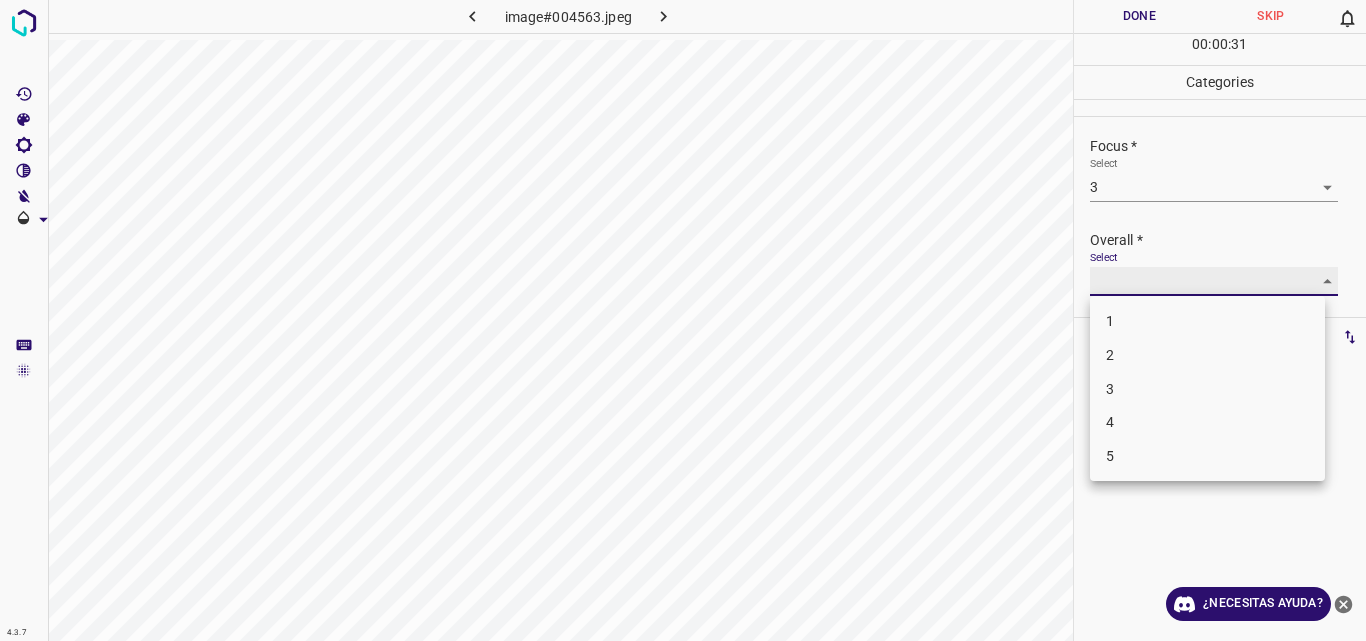 type on "3" 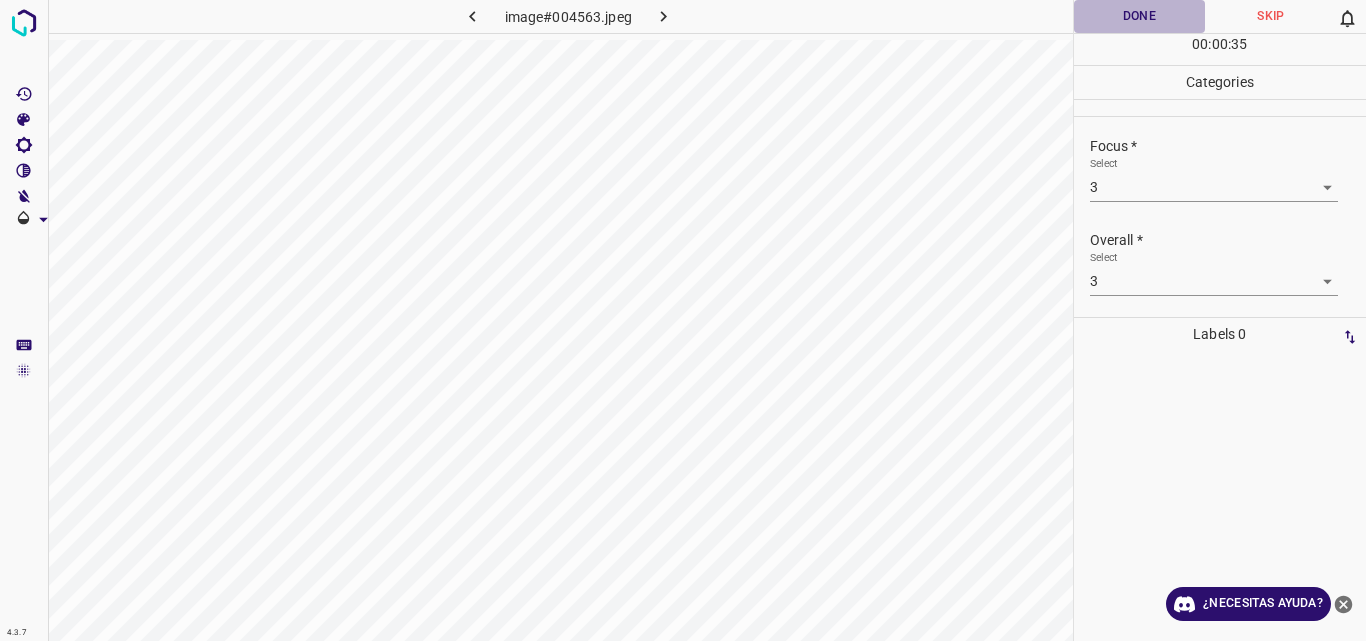 click on "Done" at bounding box center [1140, 16] 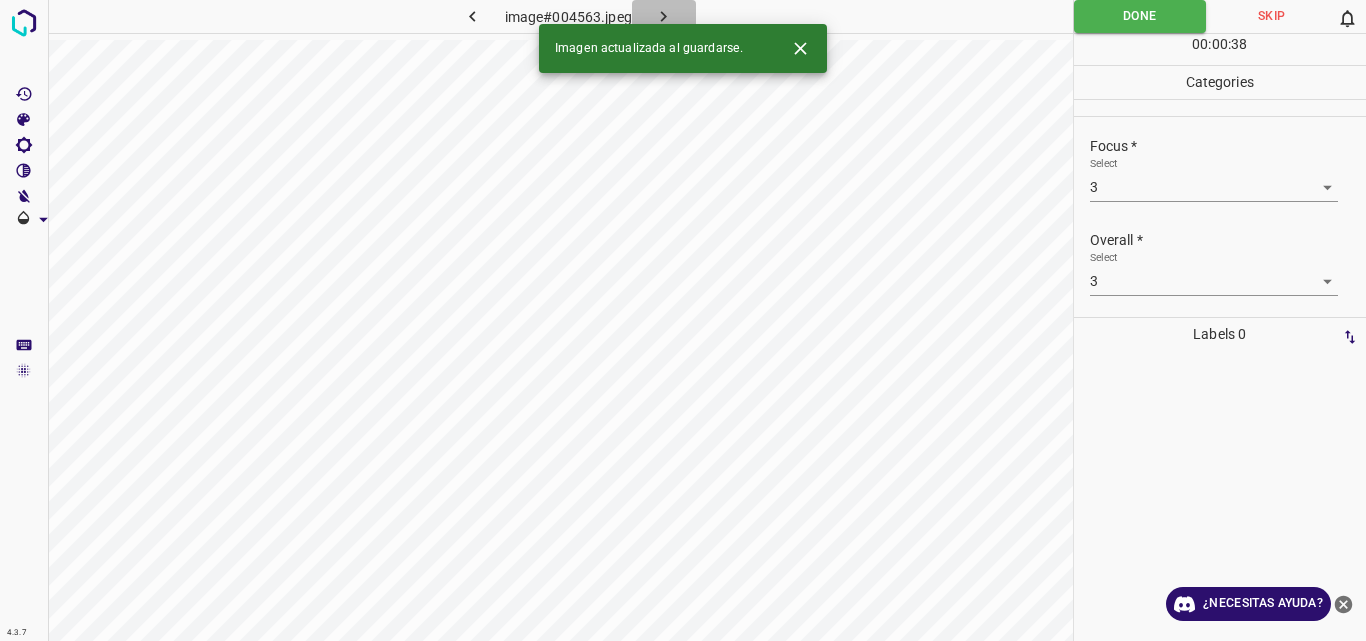 click 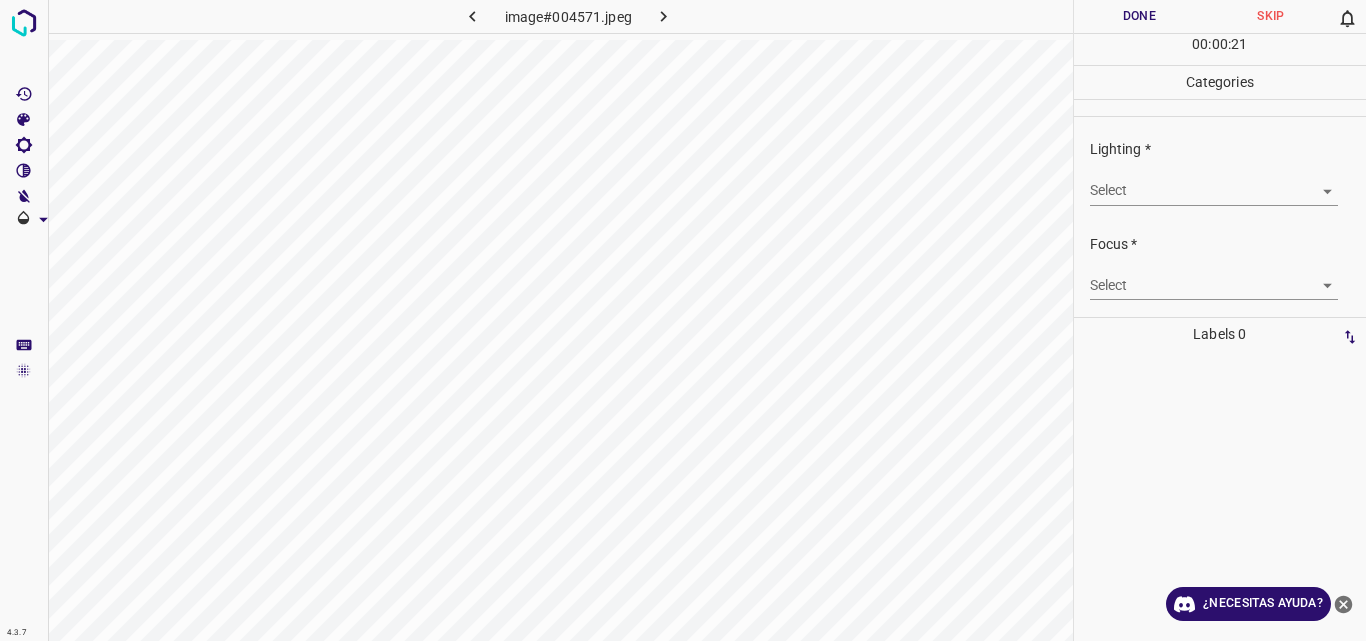click on "4.3.7 image#004571.jpeg Done Skip 0 00   : 00   : 21   Categories Lighting *  Select ​ Focus *  Select ​ Overall *  Select ​ Labels   0 Categories 1 Lighting 2 Focus 3 Overall Tools Space Change between modes (Draw & Edit) I Auto labeling R Restore zoom M Zoom in N Zoom out Delete Delete selecte label Filters Z Restore filters X Saturation filter C Brightness filter V Contrast filter B Gray scale filter General O Download ¿Necesitas ayuda? Original text Rate this translation Your feedback will be used to help improve Google Translate - Texto - Esconder - Borrar" at bounding box center (683, 320) 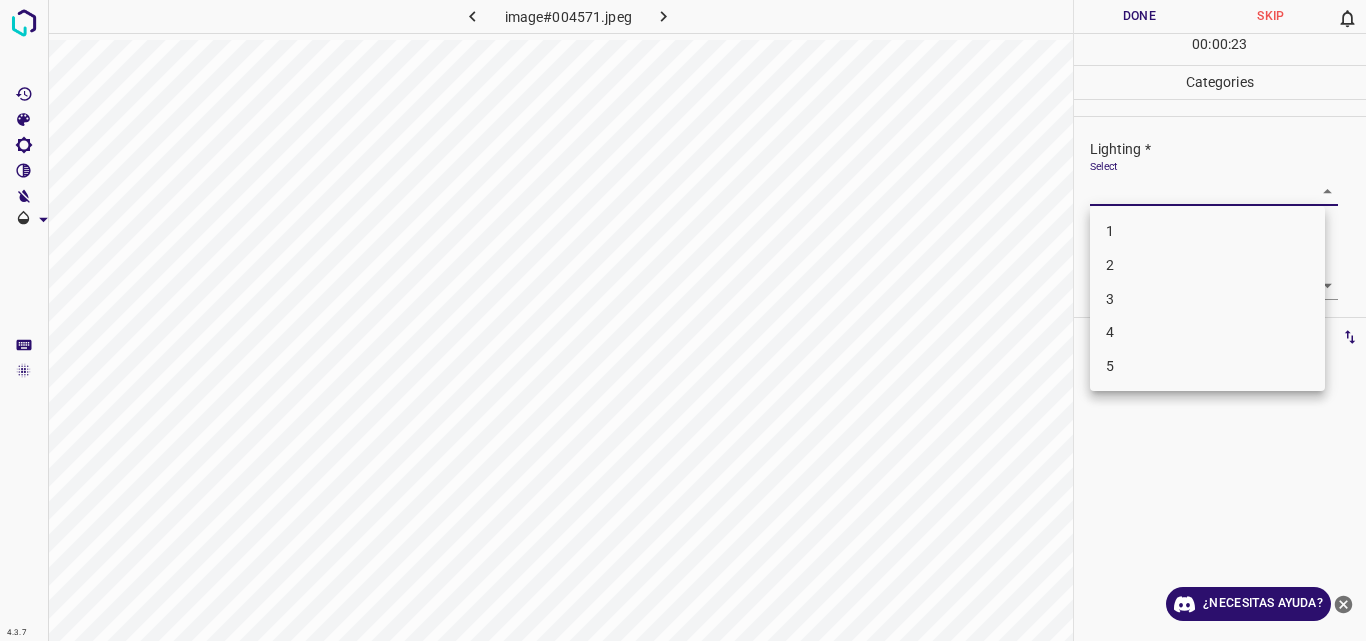 click on "3" at bounding box center (1207, 299) 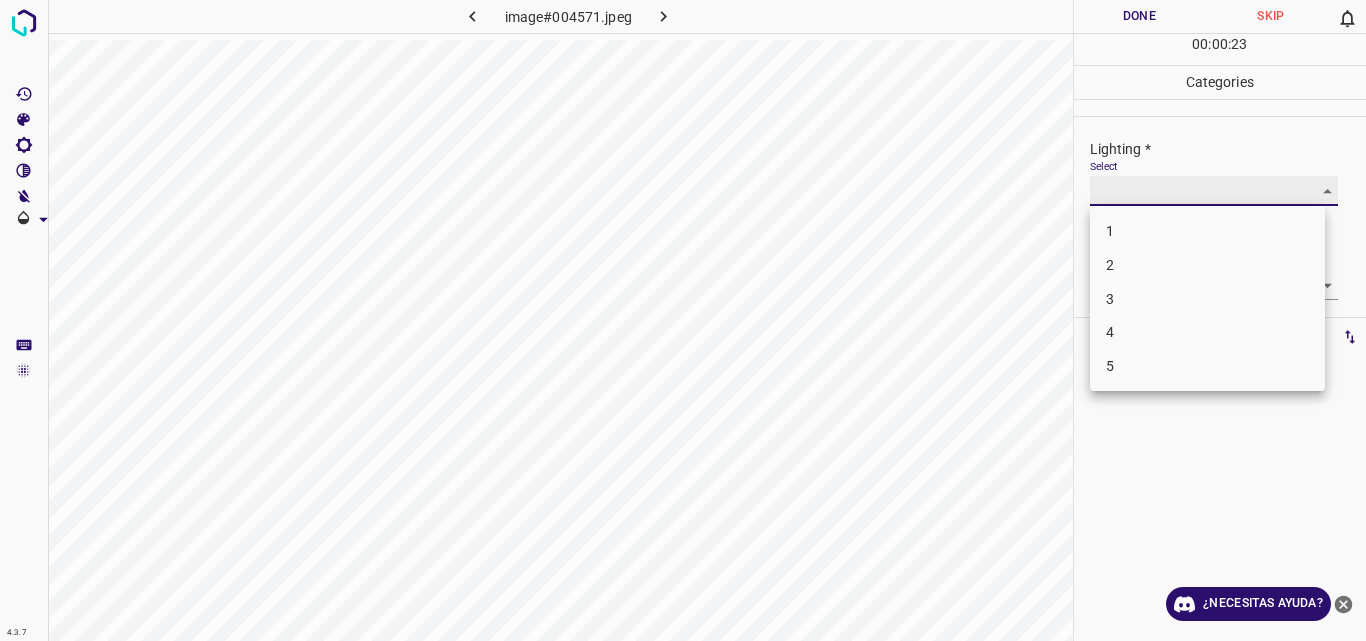 type on "3" 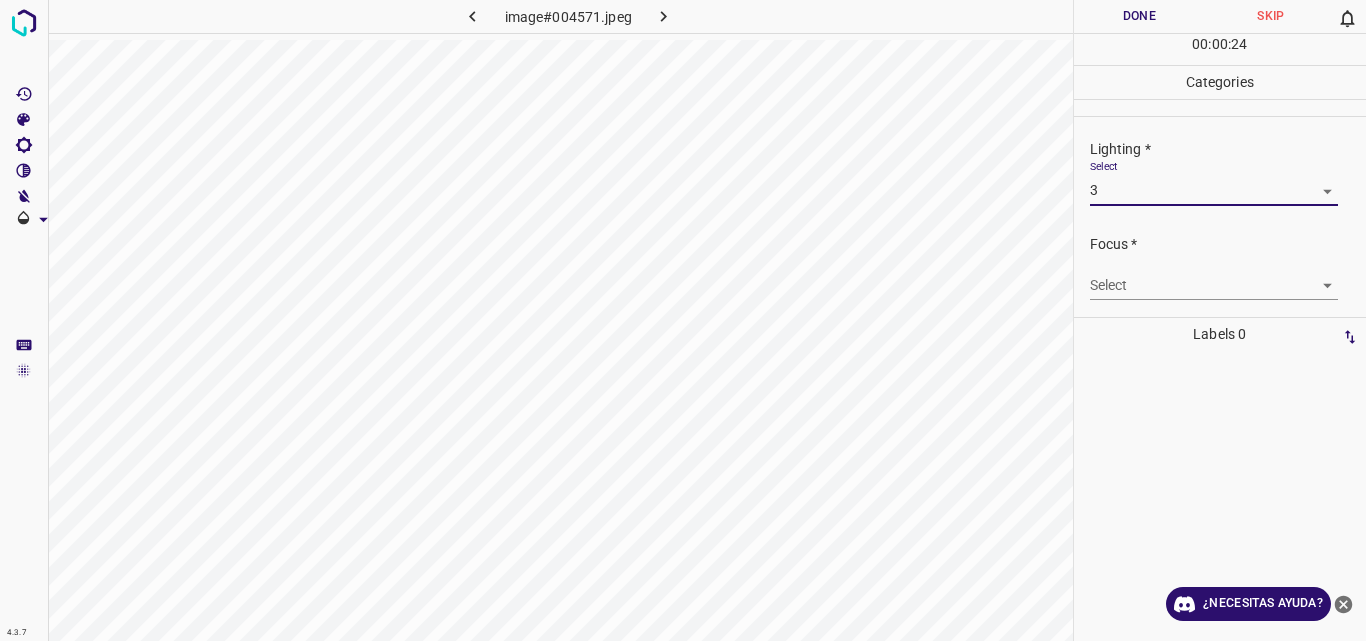 click on "4.3.7 image#004571.jpeg Done Skip 0 00   : 00   : 24   Categories Lighting *  Select 3 3 Focus *  Select ​ Overall *  Select ​ Labels   0 Categories 1 Lighting 2 Focus 3 Overall Tools Space Change between modes (Draw & Edit) I Auto labeling R Restore zoom M Zoom in N Zoom out Delete Delete selecte label Filters Z Restore filters X Saturation filter C Brightness filter V Contrast filter B Gray scale filter General O Download ¿Necesitas ayuda? Original text Rate this translation Your feedback will be used to help improve Google Translate - Texto - Esconder - Borrar" at bounding box center [683, 320] 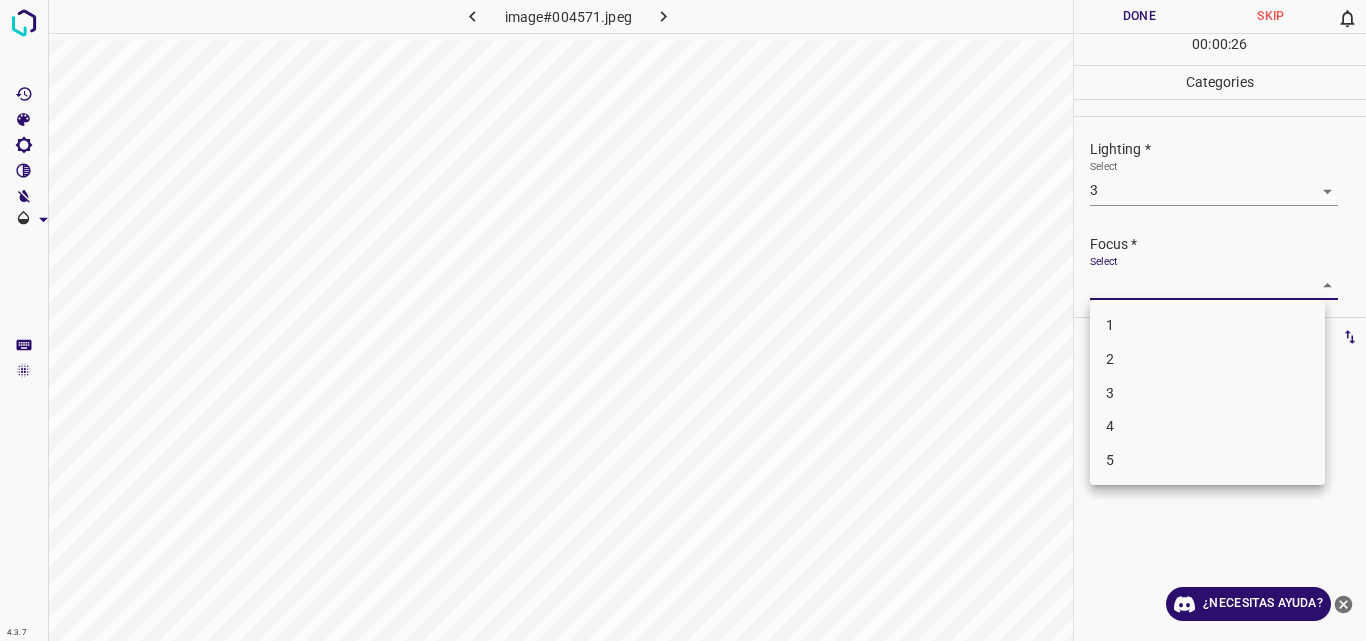 click on "3" at bounding box center [1110, 392] 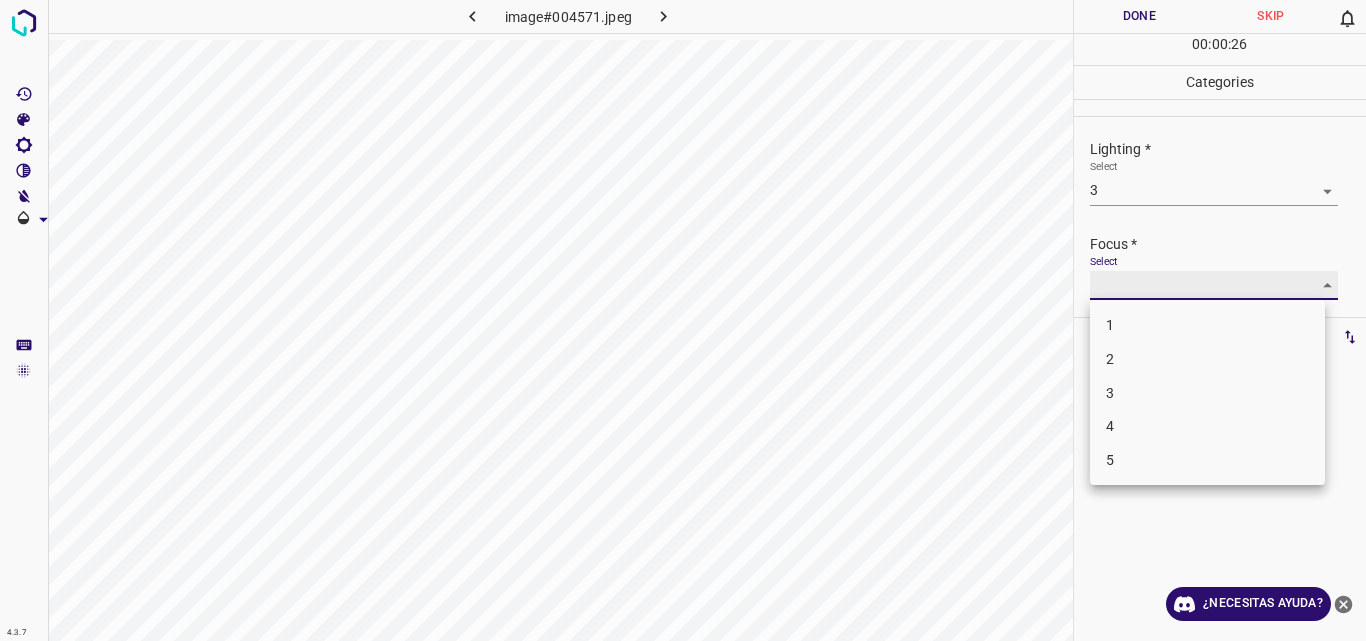type on "3" 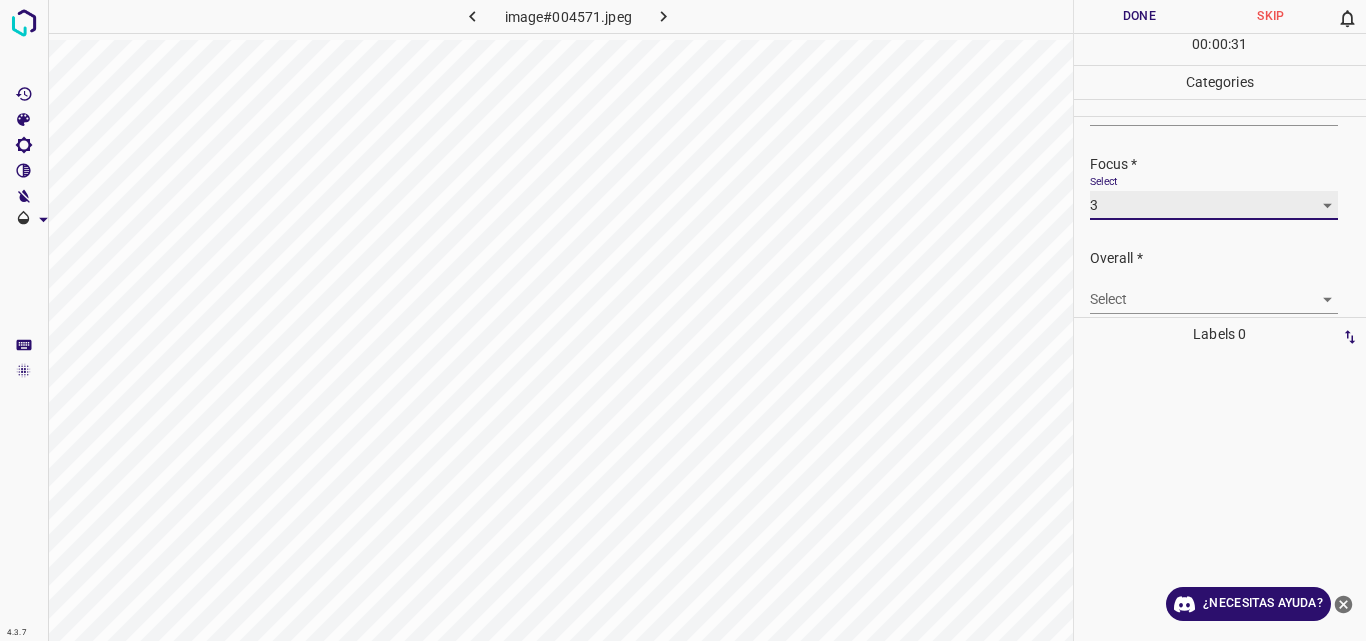 scroll, scrollTop: 98, scrollLeft: 0, axis: vertical 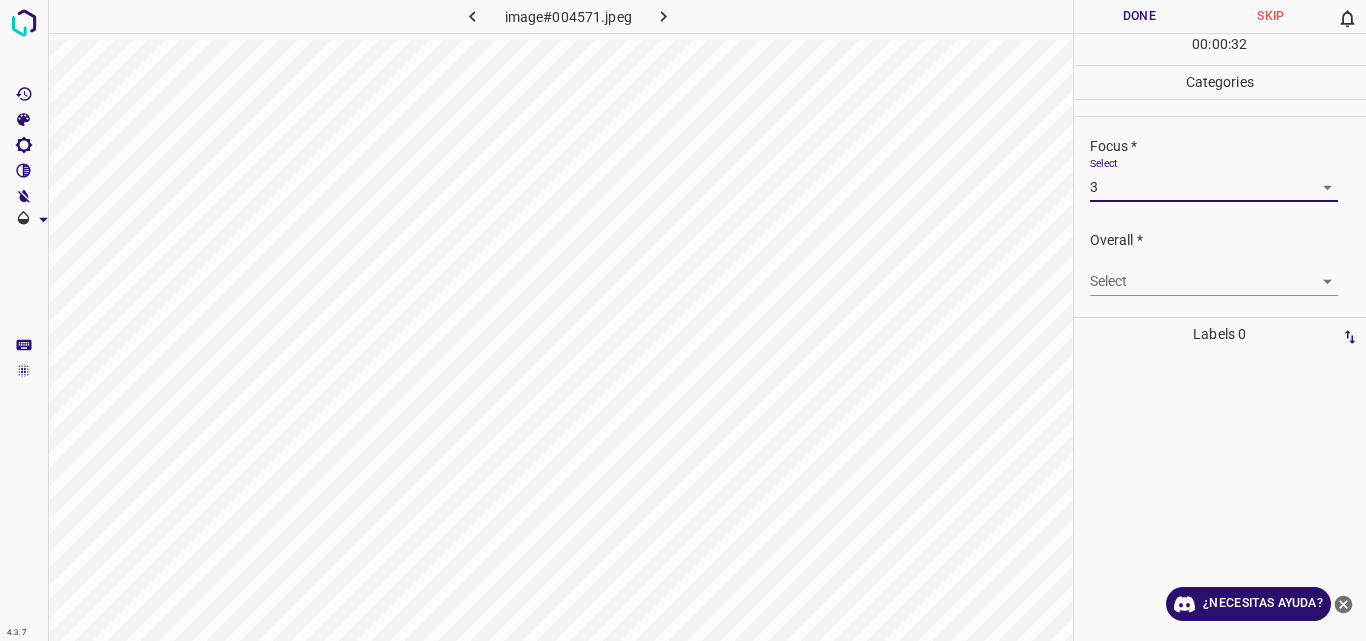 click on "4.3.7 image#004571.jpeg Done Skip 0 00   : 00   : 32   Categories Lighting *  Select 3 3 Focus *  Select 3 3 Overall *  Select ​ Labels   0 Categories 1 Lighting 2 Focus 3 Overall Tools Space Change between modes (Draw & Edit) I Auto labeling R Restore zoom M Zoom in N Zoom out Delete Delete selecte label Filters Z Restore filters X Saturation filter C Brightness filter V Contrast filter B Gray scale filter General O Download ¿Necesitas ayuda? Original text Rate this translation Your feedback will be used to help improve Google Translate - Texto - Esconder - Borrar" at bounding box center (683, 320) 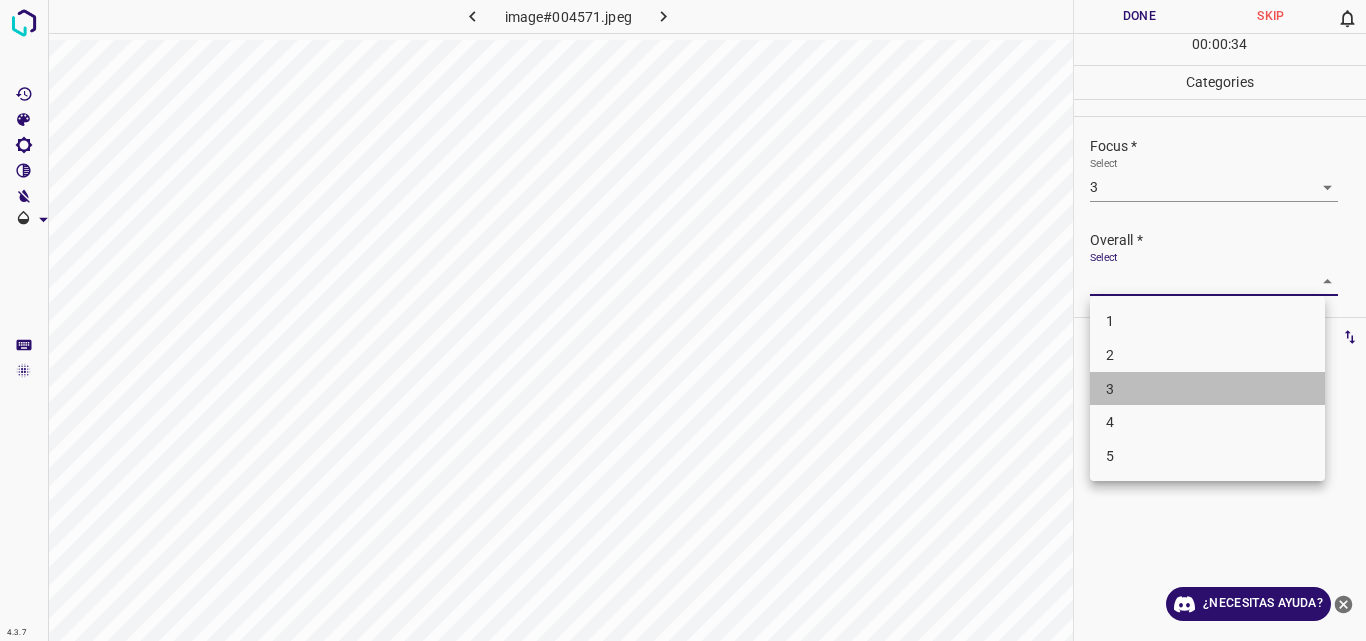 click on "3" at bounding box center (1207, 389) 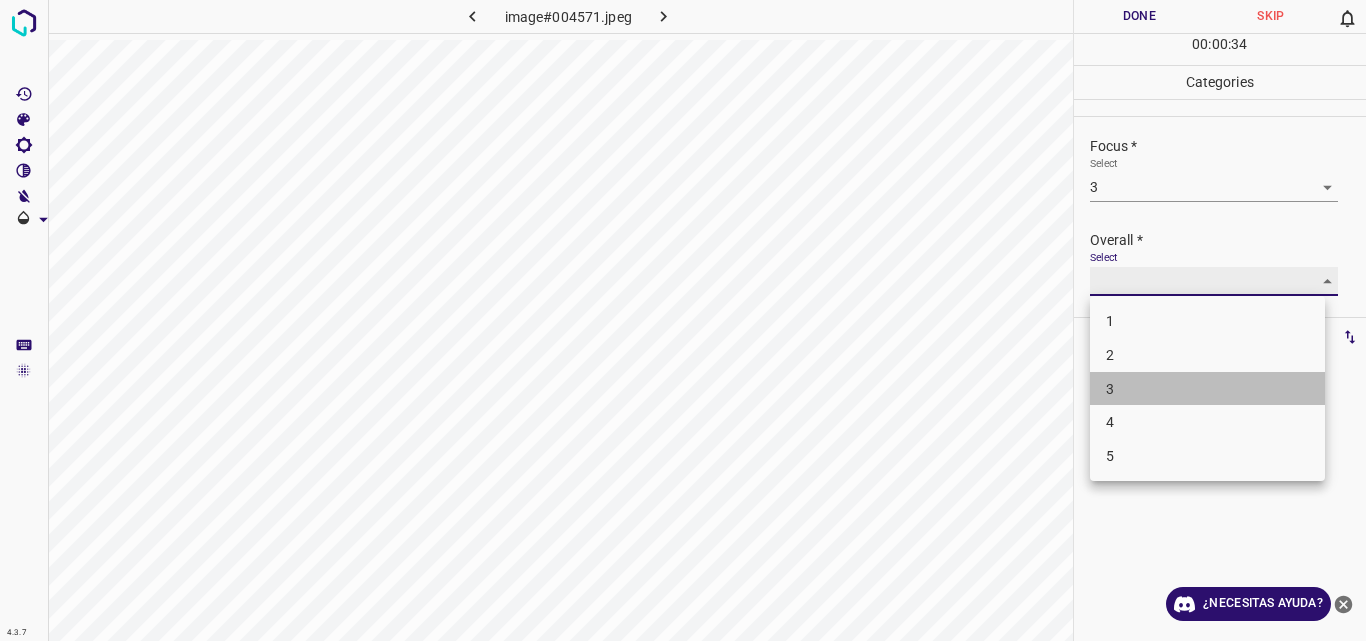 type on "3" 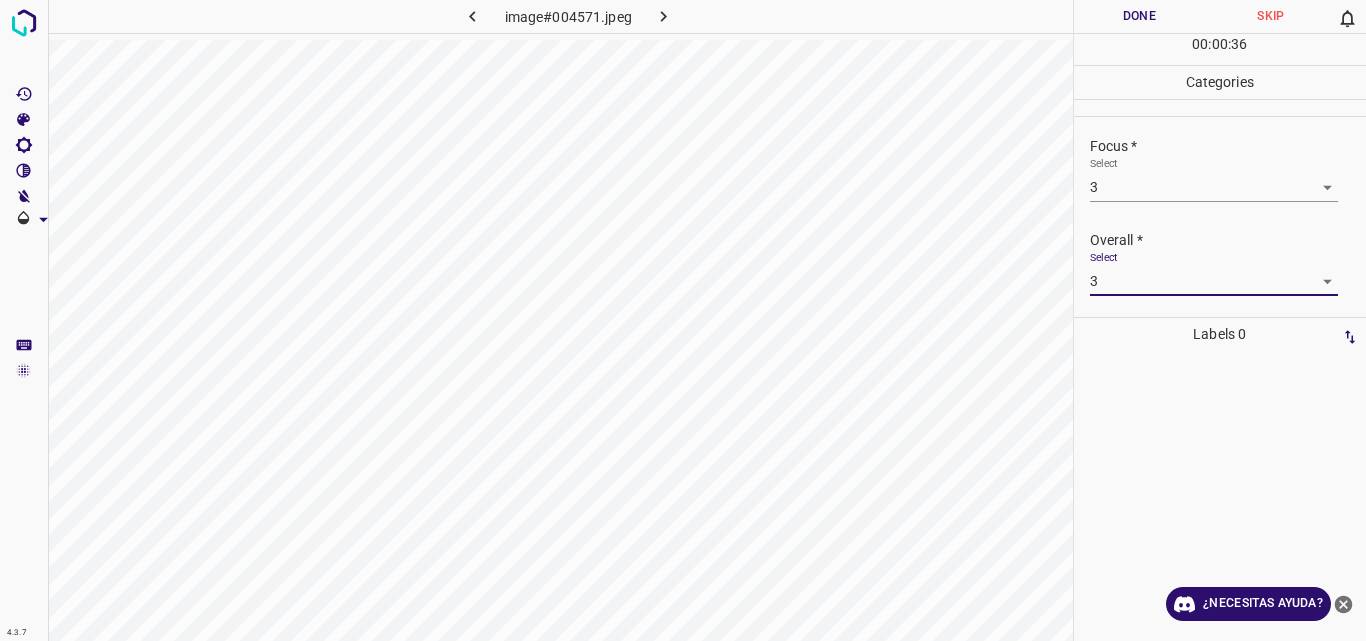 click on "Done" at bounding box center [1140, 16] 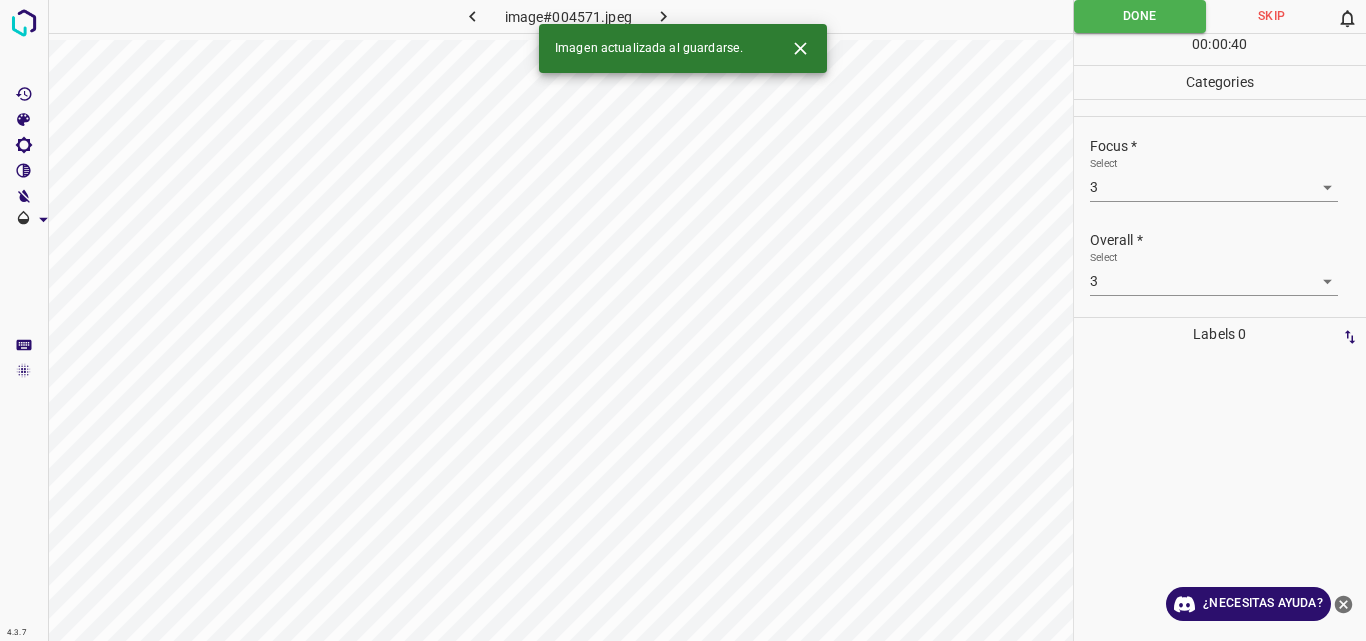 click 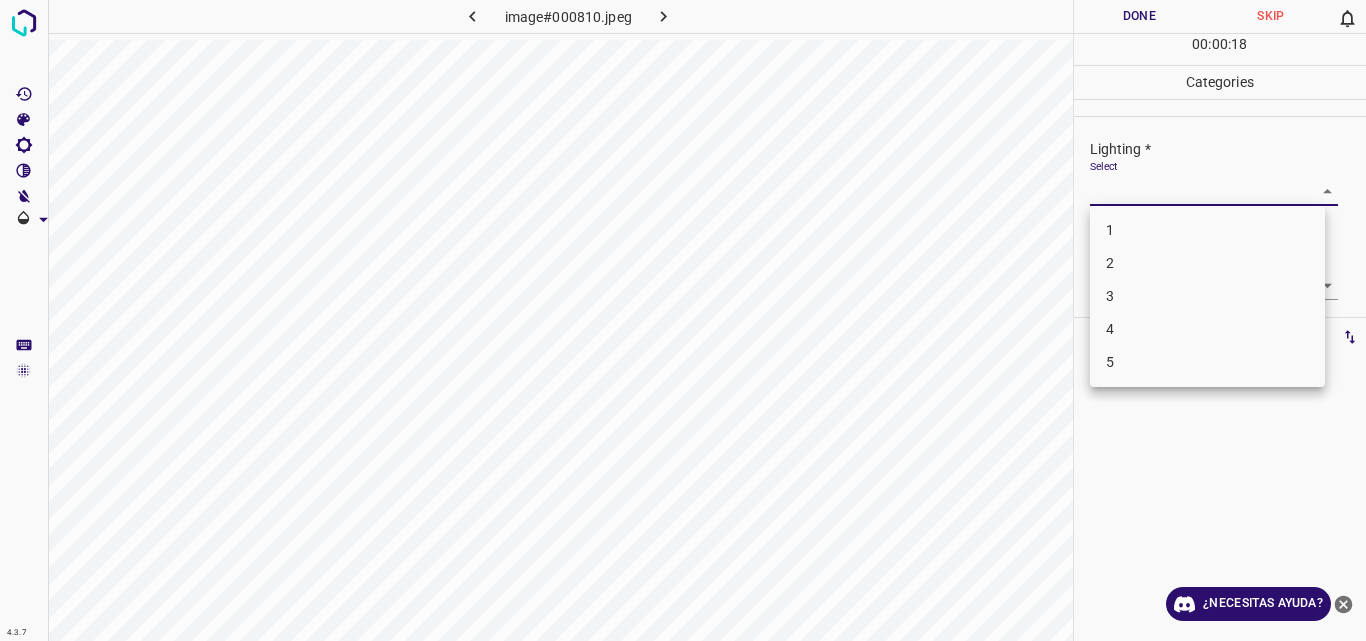 click on "4.3.7 image#000810.jpeg Done Skip 0 00   : 00   : 18   Categories Lighting *  Select ​ Focus *  Select ​ Overall *  Select ​ Labels   0 Categories 1 Lighting 2 Focus 3 Overall Tools Space Change between modes (Draw & Edit) I Auto labeling R Restore zoom M Zoom in N Zoom out Delete Delete selecte label Filters Z Restore filters X Saturation filter C Brightness filter V Contrast filter B Gray scale filter General O Download ¿Necesitas ayuda? Original text Rate this translation Your feedback will be used to help improve Google Translate - Texto - Esconder - Borrar 1 2 3 4 5" at bounding box center (683, 320) 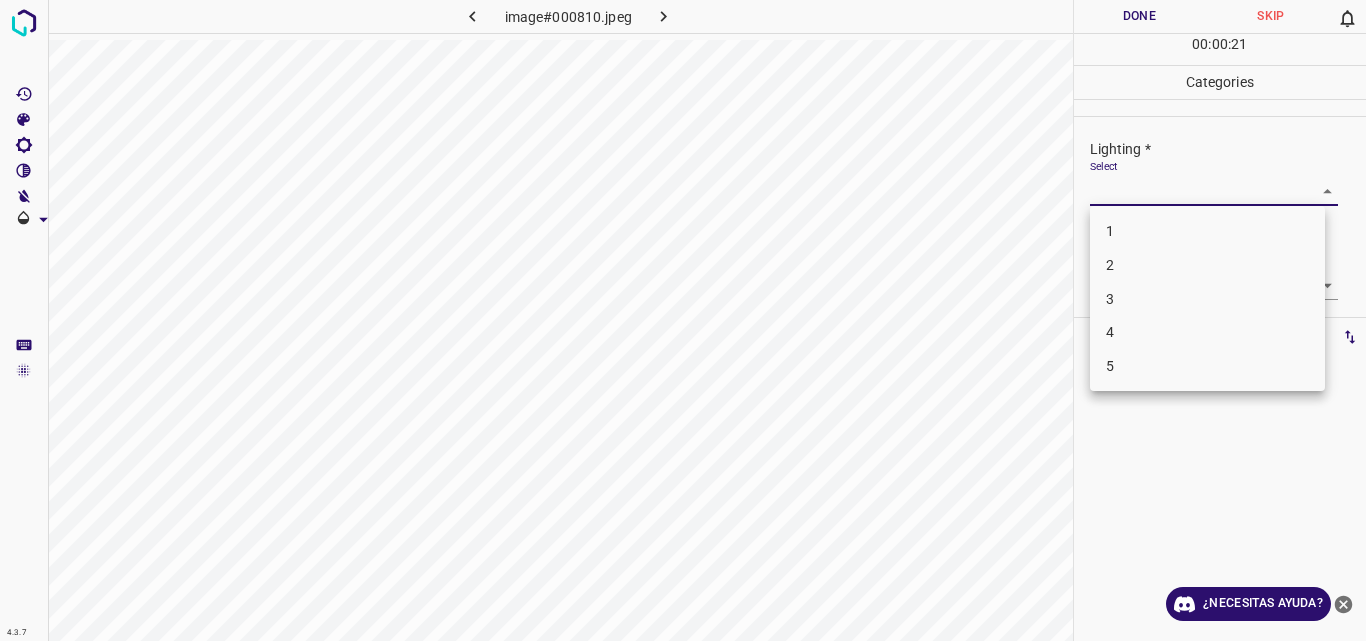 click on "3" at bounding box center (1207, 299) 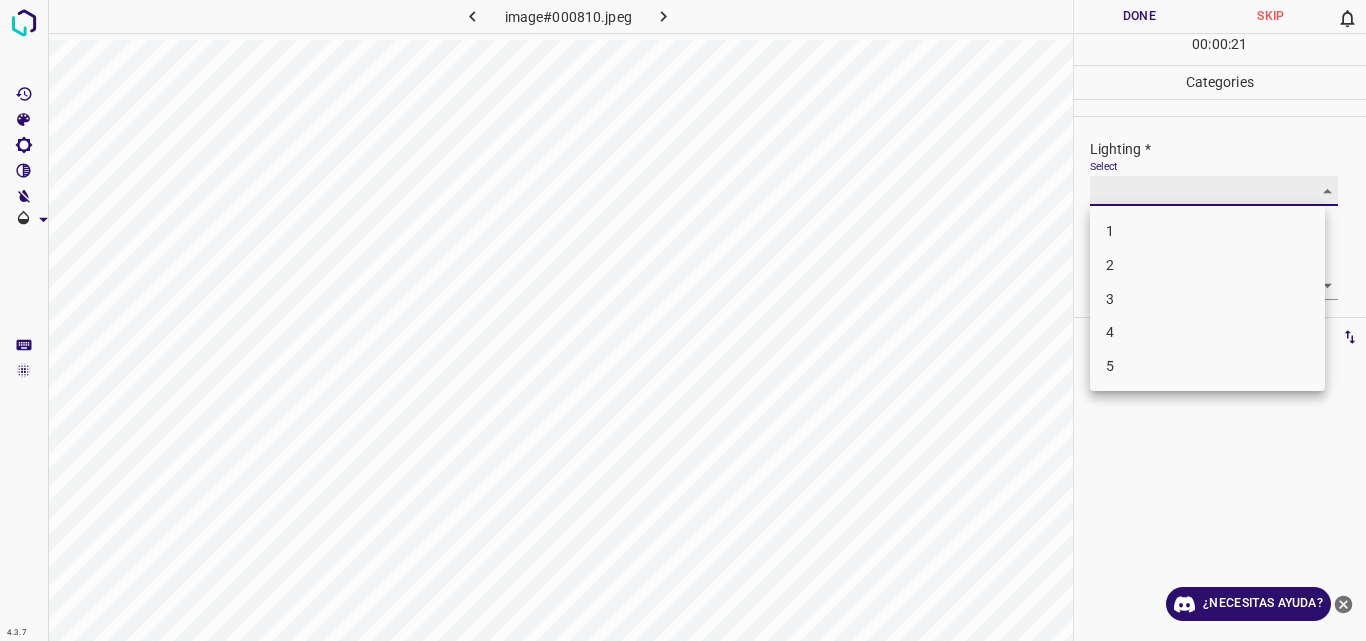 type on "3" 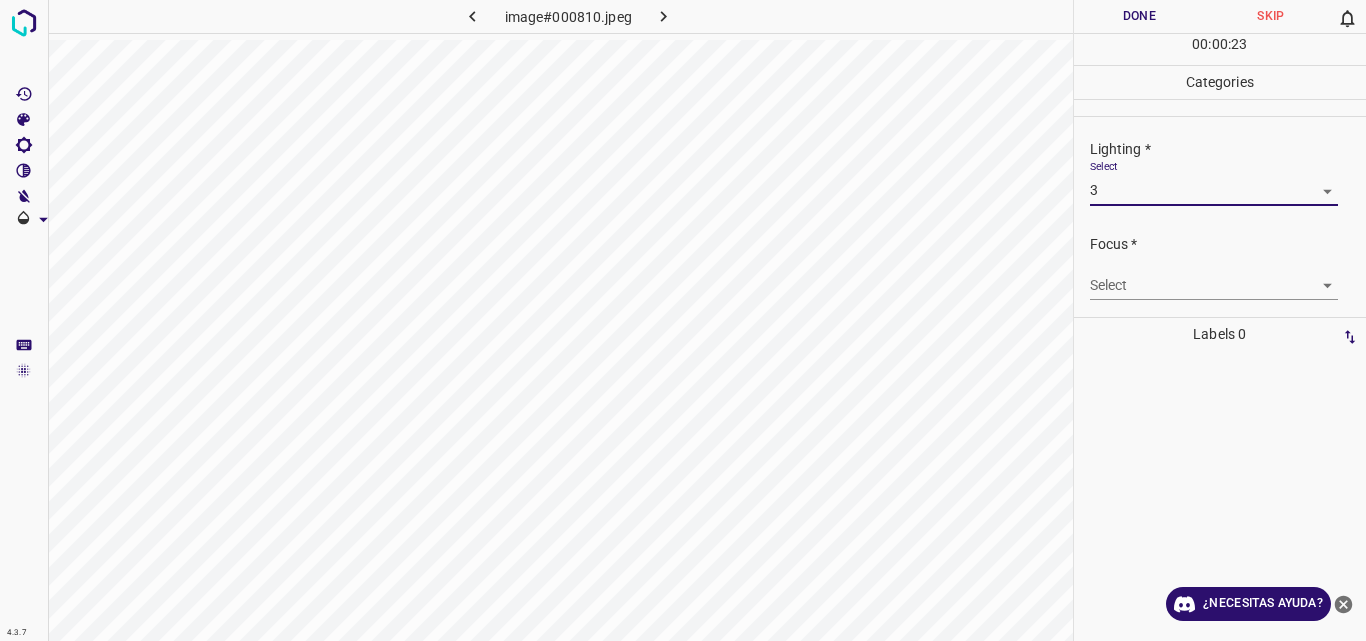click on "4.3.7 image#000810.jpeg Done Skip 0 00   : 00   : 23   Categories Lighting *  Select 3 3 Focus *  Select ​ Overall *  Select ​ Labels   0 Categories 1 Lighting 2 Focus 3 Overall Tools Space Change between modes (Draw & Edit) I Auto labeling R Restore zoom M Zoom in N Zoom out Delete Delete selecte label Filters Z Restore filters X Saturation filter C Brightness filter V Contrast filter B Gray scale filter General O Download ¿Necesitas ayuda? Original text Rate this translation Your feedback will be used to help improve Google Translate - Texto - Esconder - Borrar" at bounding box center [683, 320] 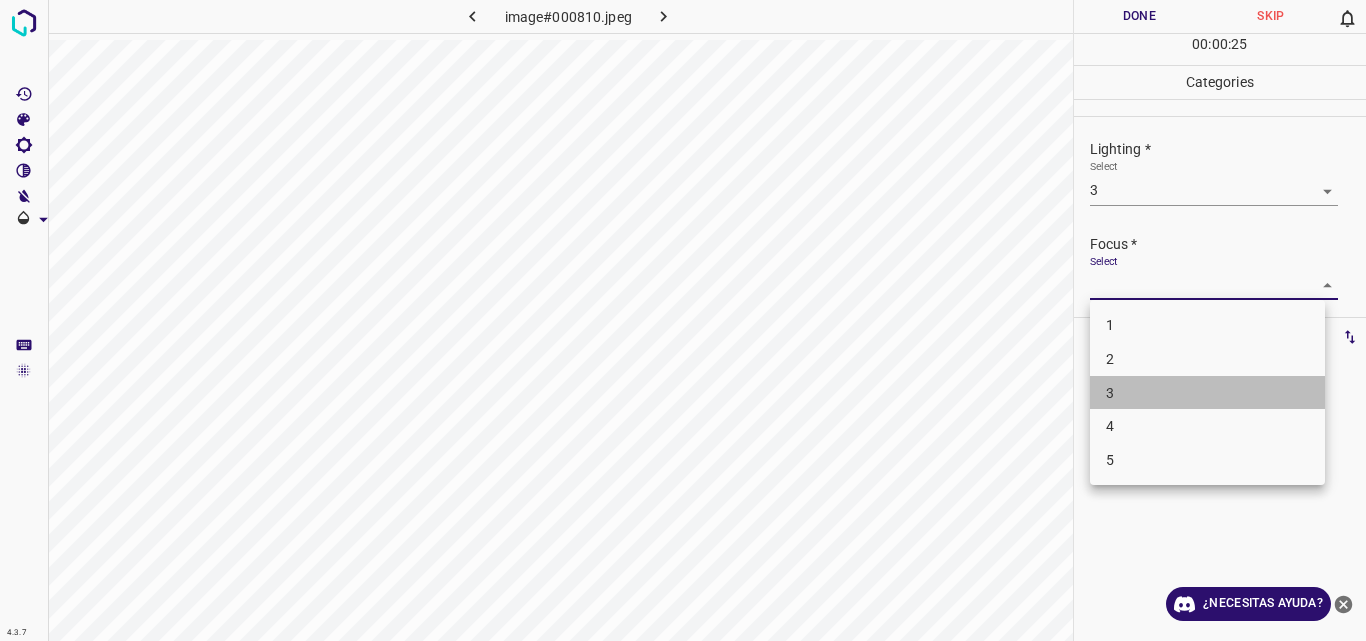 click on "3" at bounding box center (1207, 393) 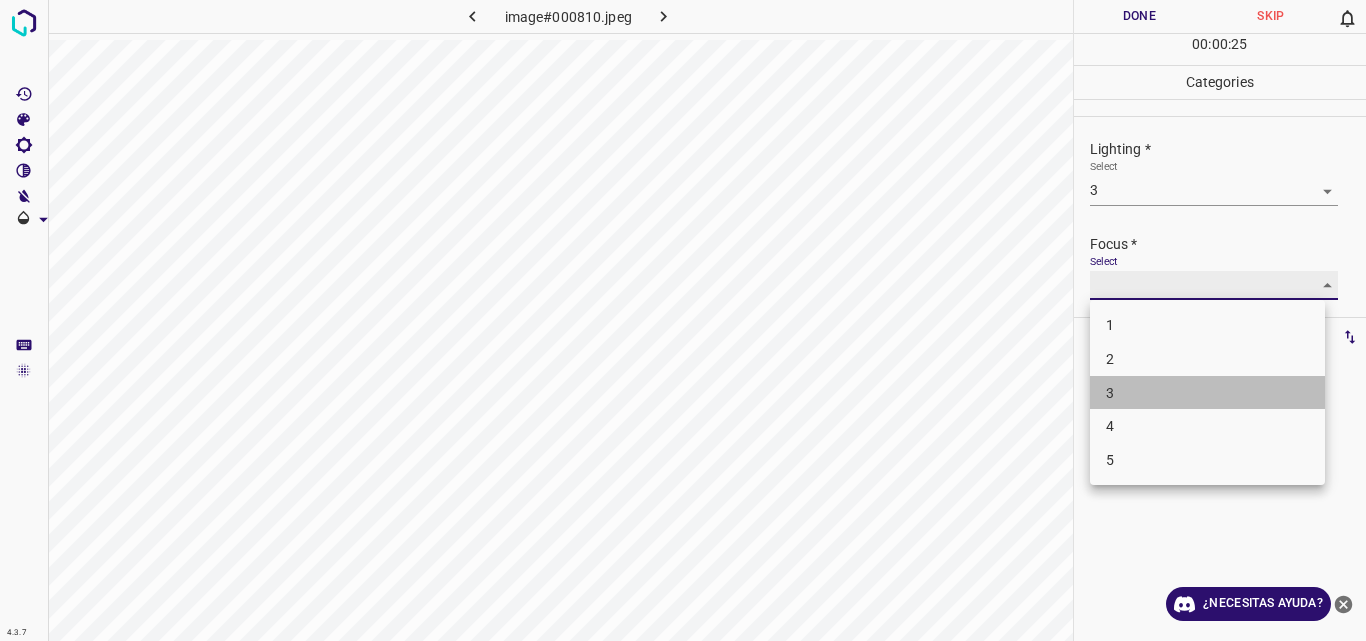 type on "3" 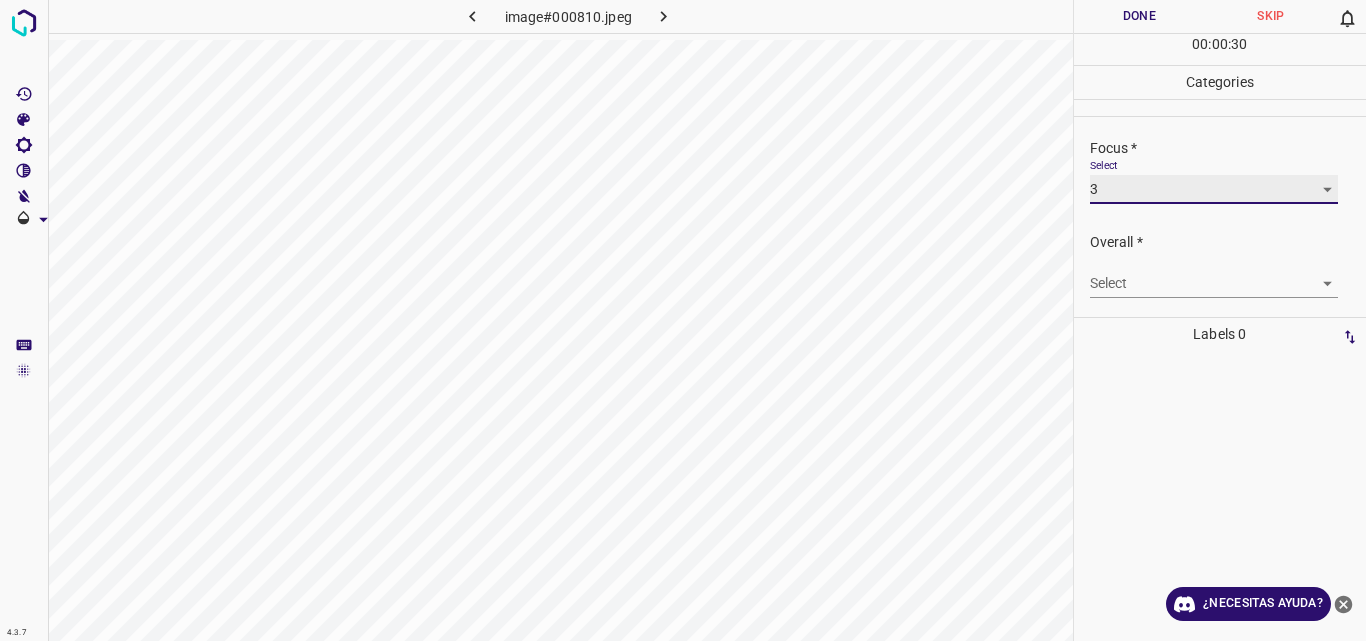 scroll, scrollTop: 98, scrollLeft: 0, axis: vertical 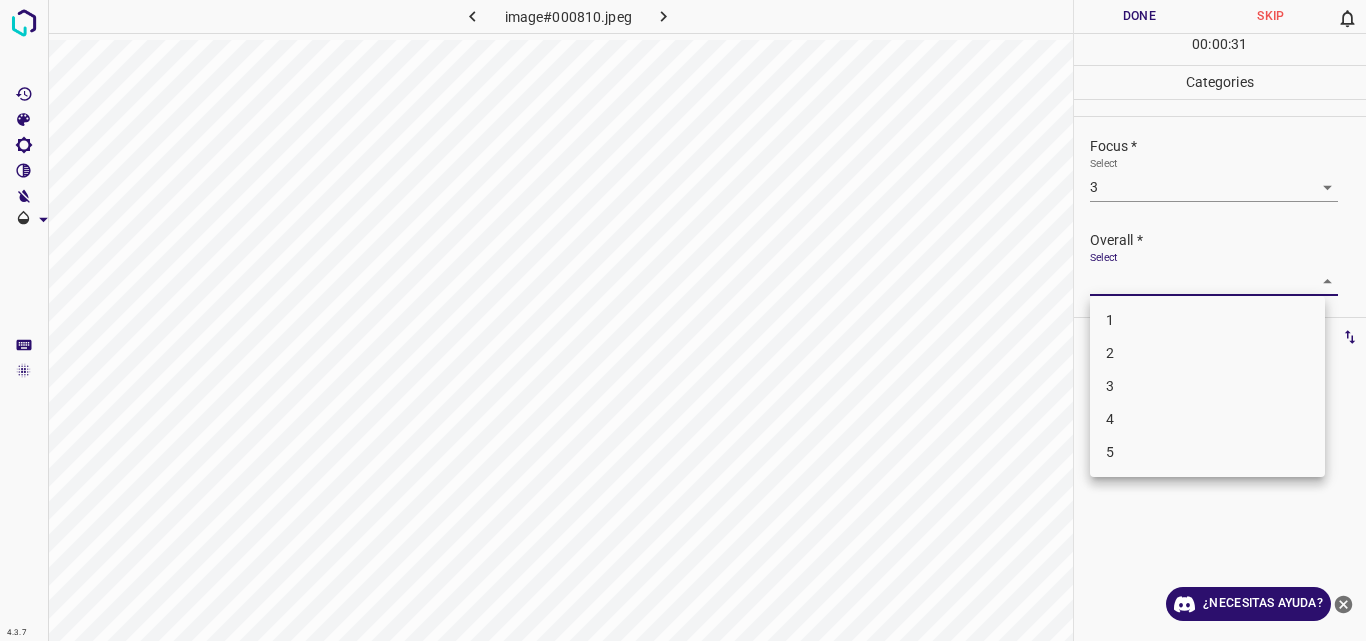 click on "4.3.7 image#000810.jpeg Done Skip 0 00   : 00   : 31   Categories Lighting *  Select 3 3 Focus *  Select 3 3 Overall *  Select ​ Labels   0 Categories 1 Lighting 2 Focus 3 Overall Tools Space Change between modes (Draw & Edit) I Auto labeling R Restore zoom M Zoom in N Zoom out Delete Delete selecte label Filters Z Restore filters X Saturation filter C Brightness filter V Contrast filter B Gray scale filter General O Download ¿Necesitas ayuda? Original text Rate this translation Your feedback will be used to help improve Google Translate - Texto - Esconder - Borrar 1 2 3 4 5" at bounding box center (683, 320) 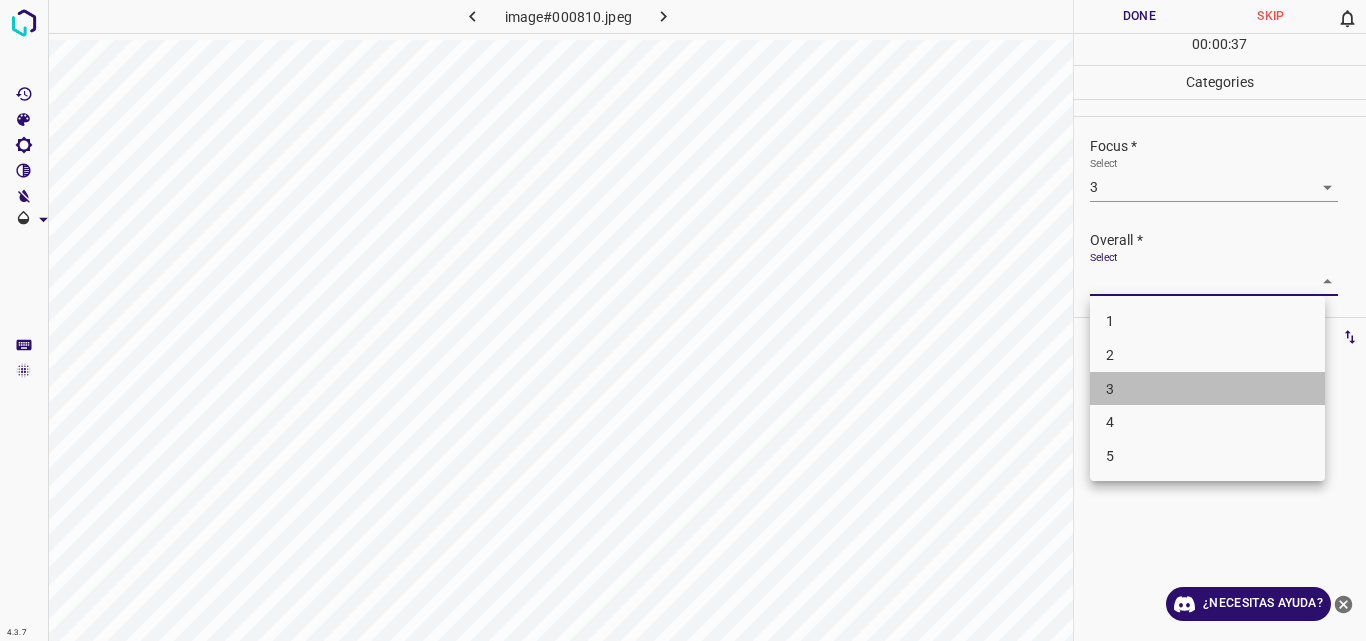 click on "3" at bounding box center (1207, 389) 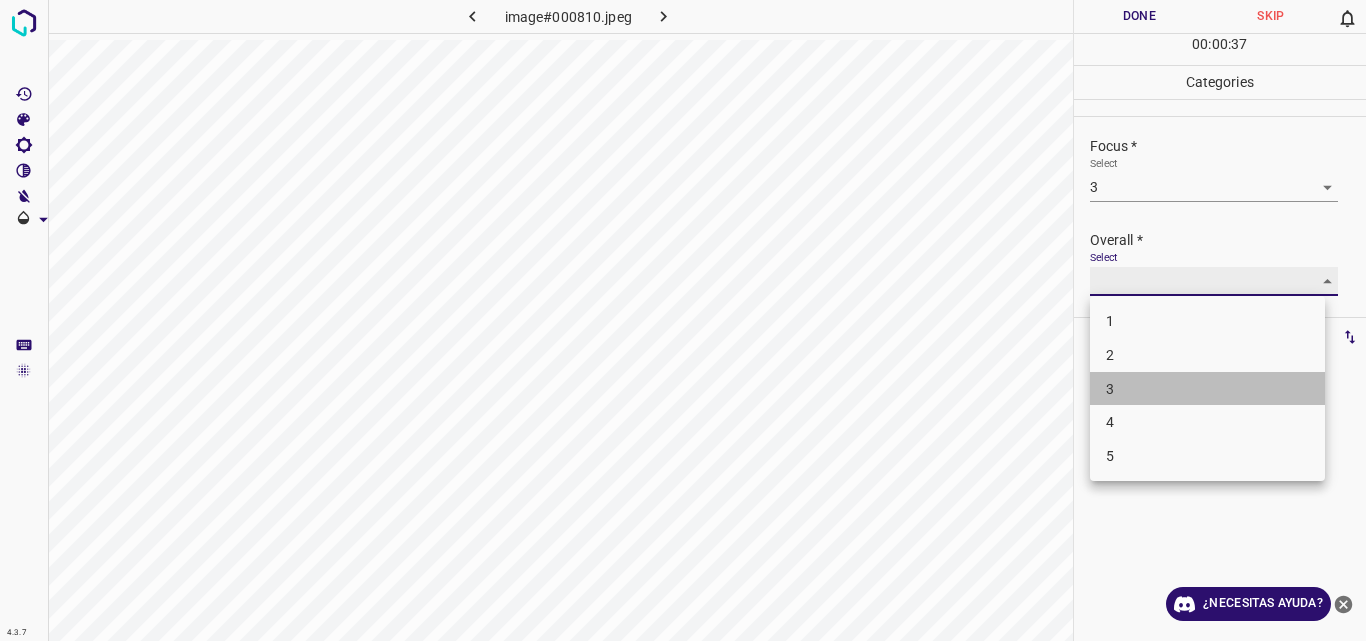 type on "3" 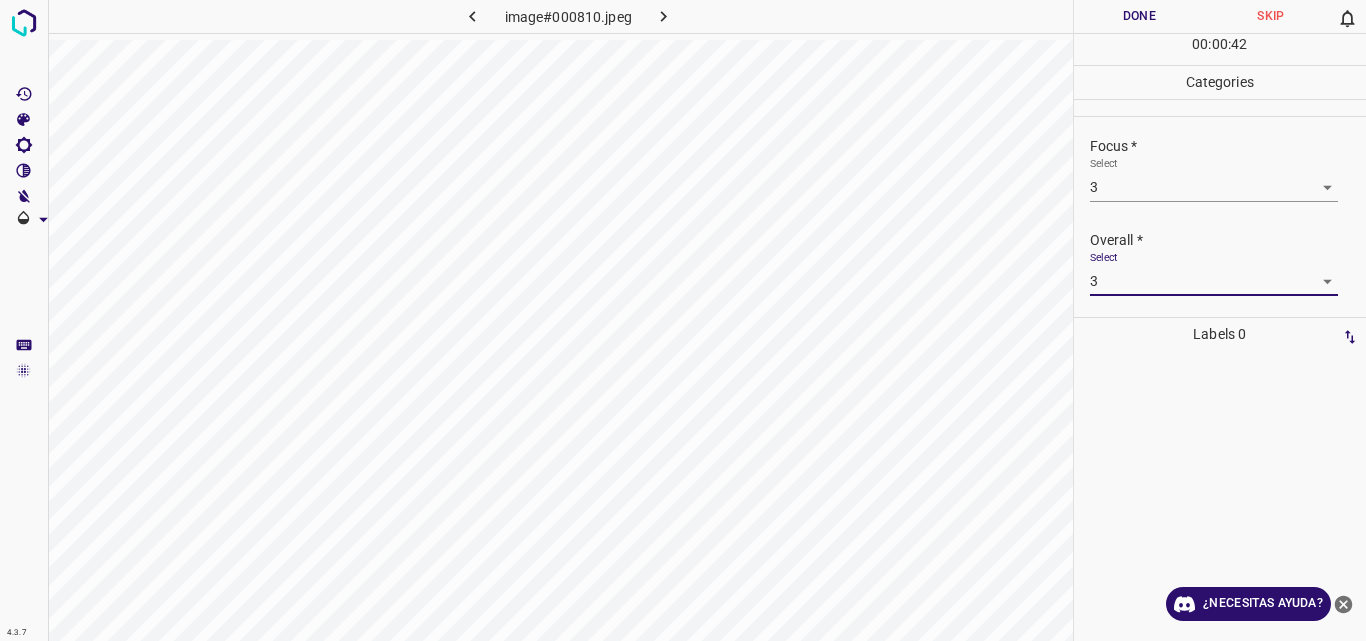 click on "Done" at bounding box center (1140, 16) 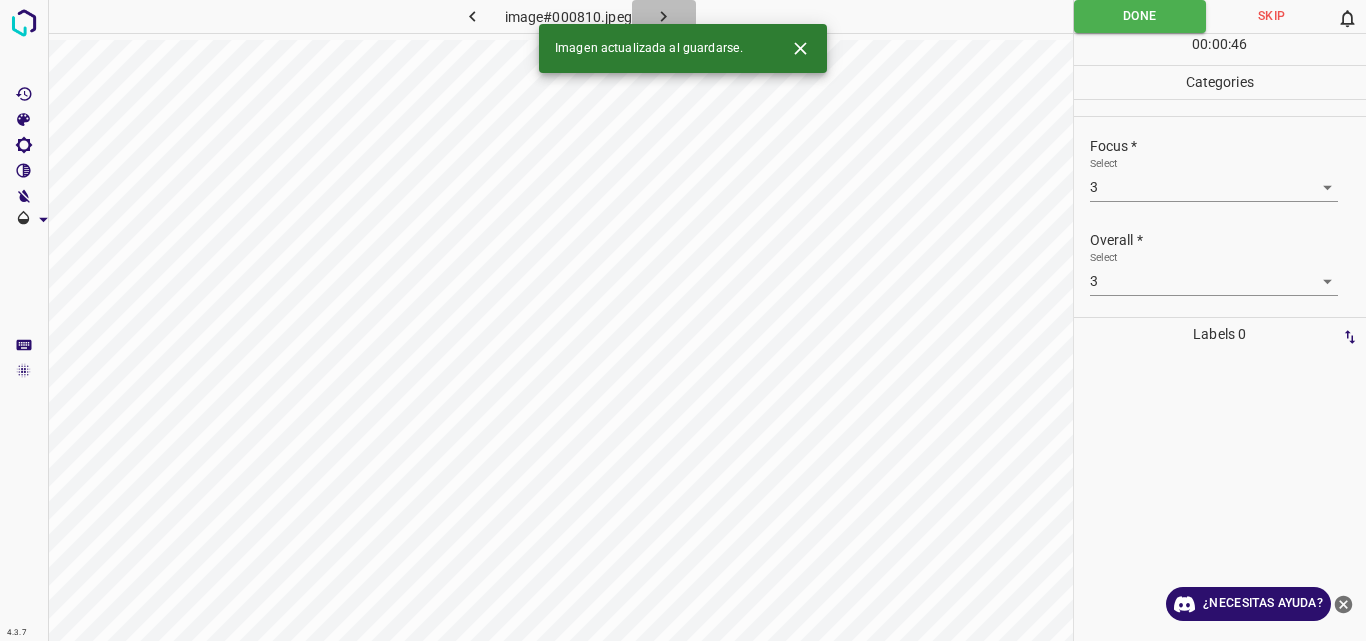 click 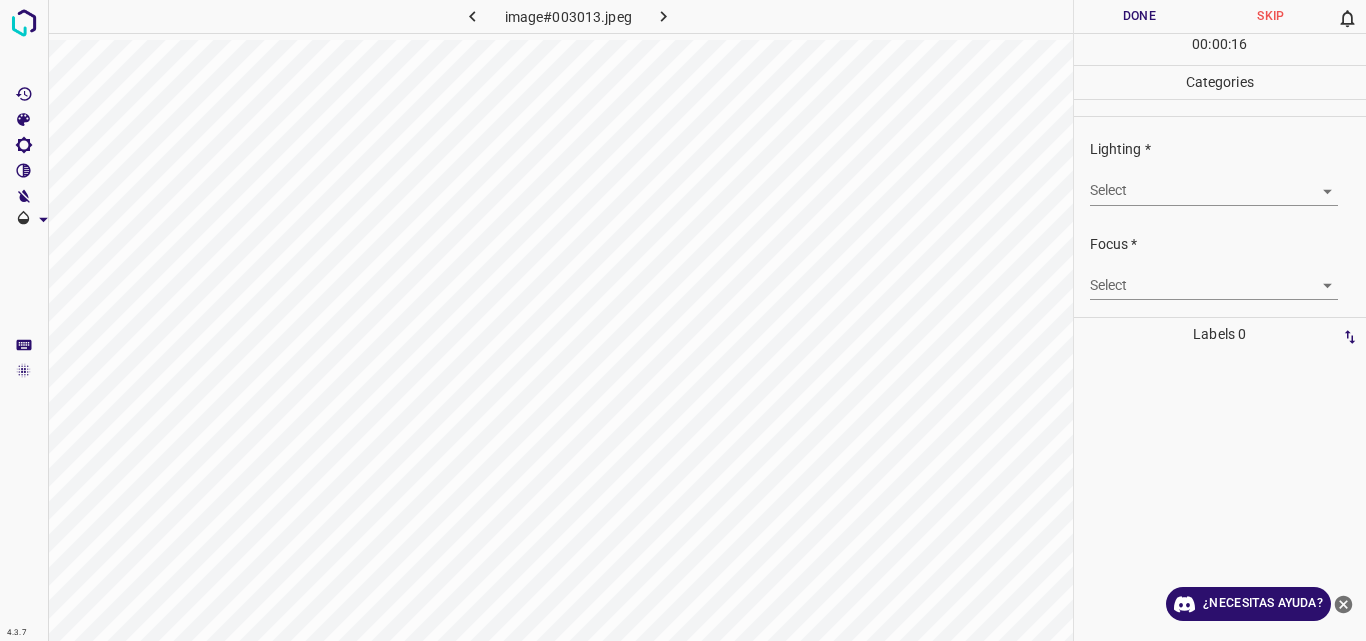 click on "4.3.7 image#003013.jpeg Done Skip 0 00   : 00   : 16   Categories Lighting *  Select ​ Focus *  Select ​ Overall *  Select ​ Labels   0 Categories 1 Lighting 2 Focus 3 Overall Tools Space Change between modes (Draw & Edit) I Auto labeling R Restore zoom M Zoom in N Zoom out Delete Delete selecte label Filters Z Restore filters X Saturation filter C Brightness filter V Contrast filter B Gray scale filter General O Download ¿Necesitas ayuda? Original text Rate this translation Your feedback will be used to help improve Google Translate - Texto - Esconder - Borrar" at bounding box center (683, 320) 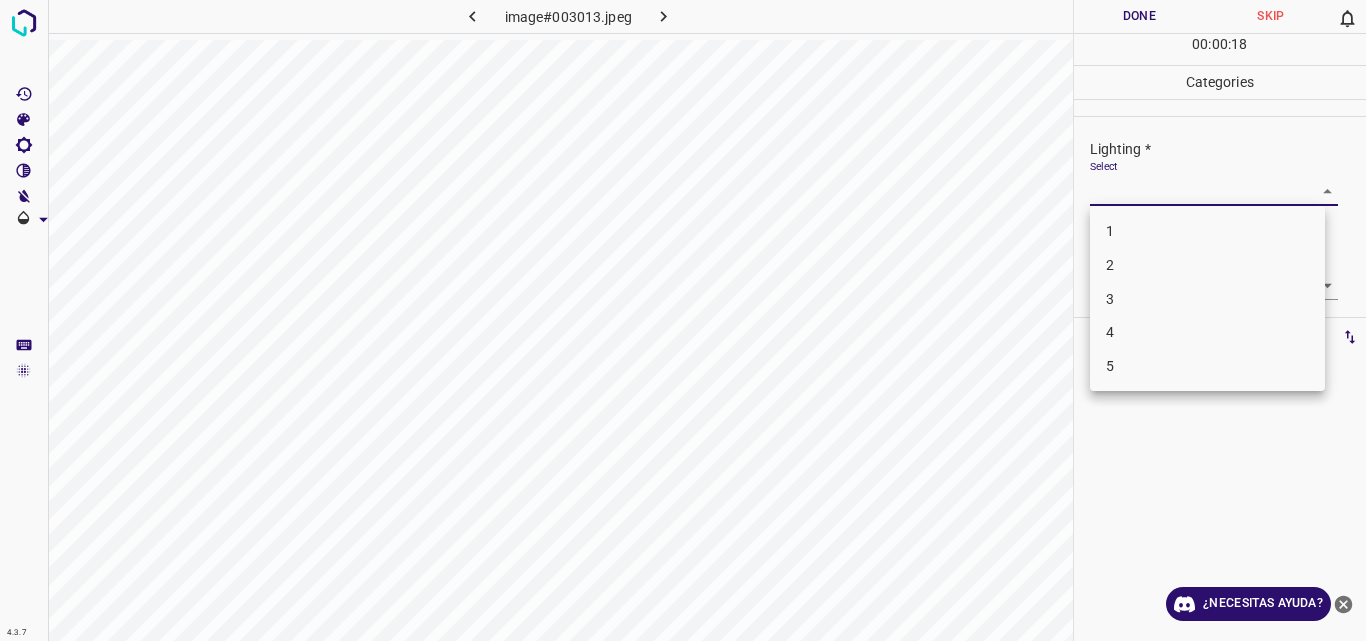 click on "2" at bounding box center [1207, 265] 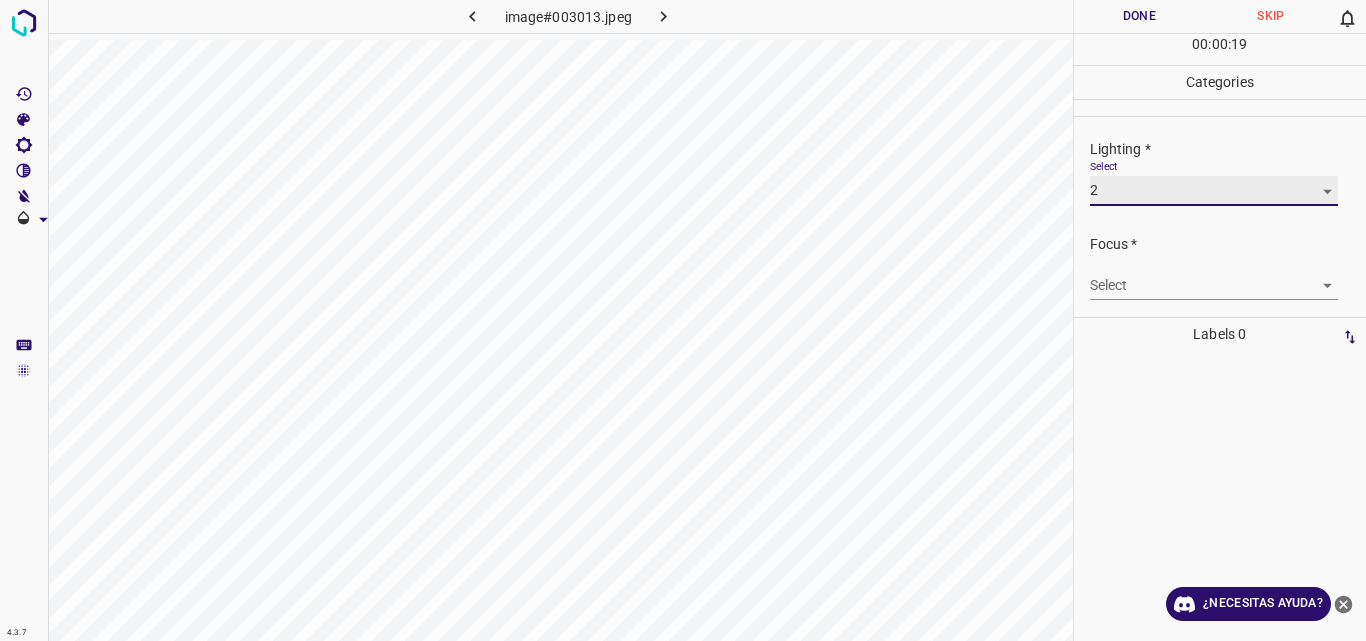type on "2" 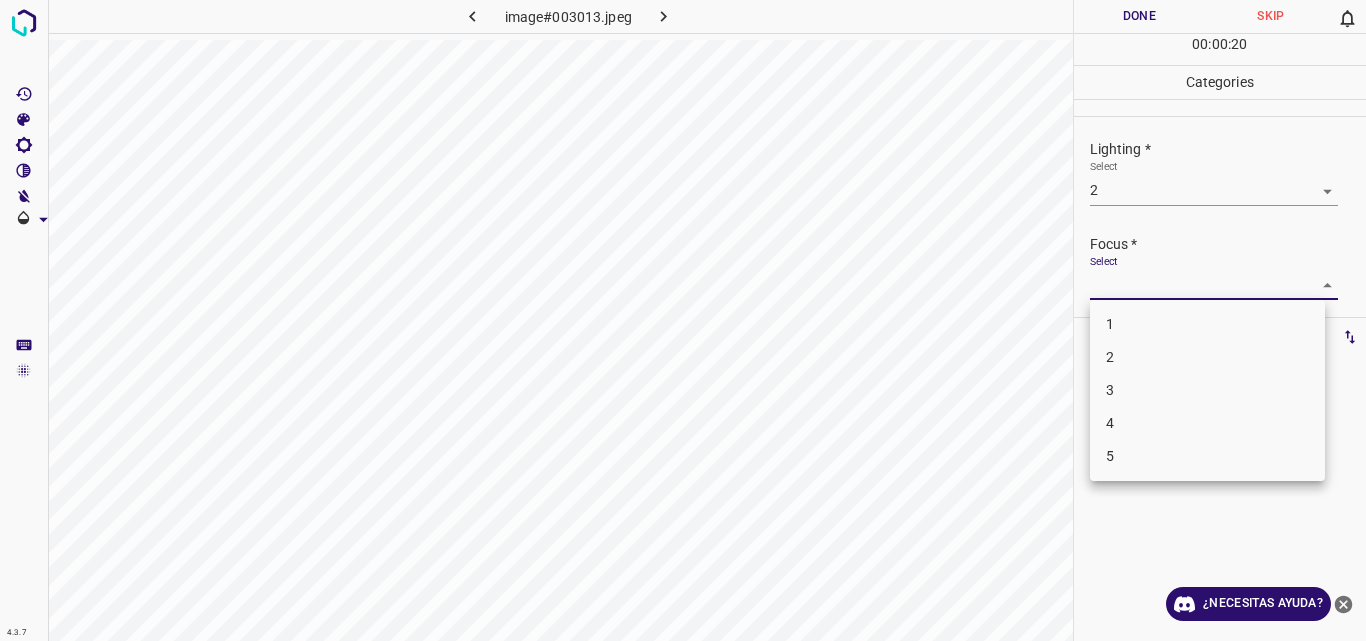 click on "4.3.7 image#003013.jpeg Done Skip 0 00   : 00   : 20   Categories Lighting *  Select 2 2 Focus *  Select ​ Overall *  Select ​ Labels   0 Categories 1 Lighting 2 Focus 3 Overall Tools Space Change between modes (Draw & Edit) I Auto labeling R Restore zoom M Zoom in N Zoom out Delete Delete selecte label Filters Z Restore filters X Saturation filter C Brightness filter V Contrast filter B Gray scale filter General O Download ¿Necesitas ayuda? Original text Rate this translation Your feedback will be used to help improve Google Translate - Texto - Esconder - Borrar 1 2 3 4 5" at bounding box center [683, 320] 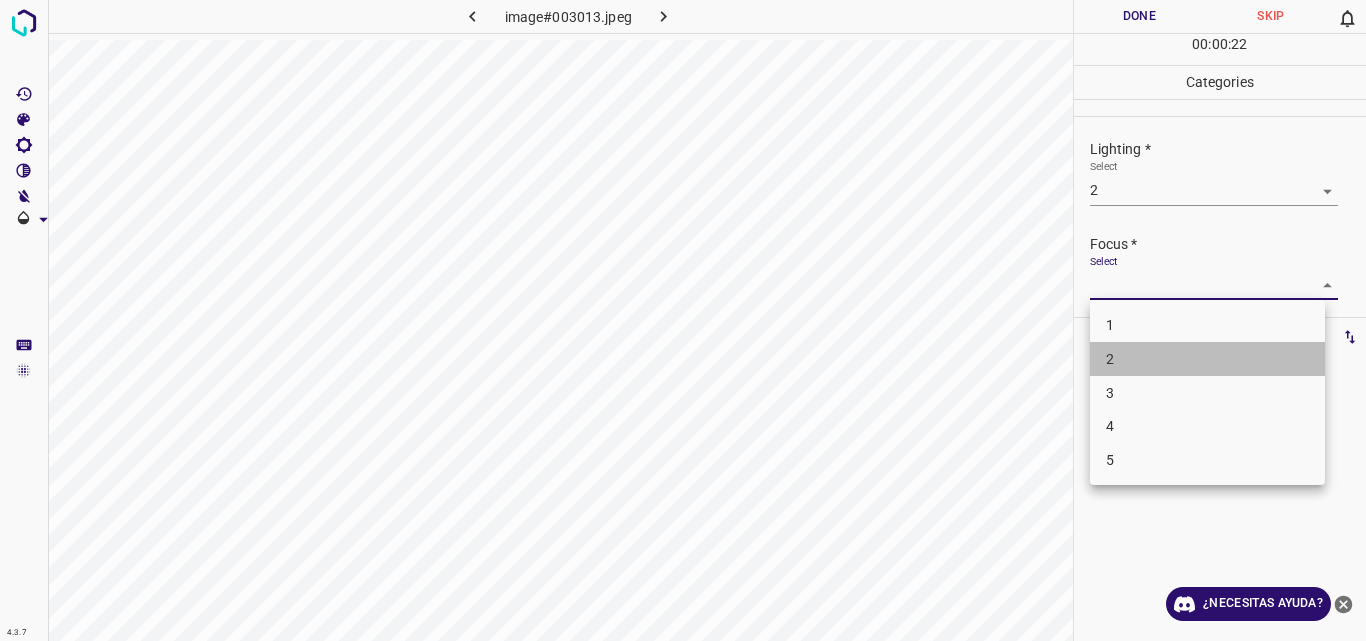 click on "2" at bounding box center (1207, 359) 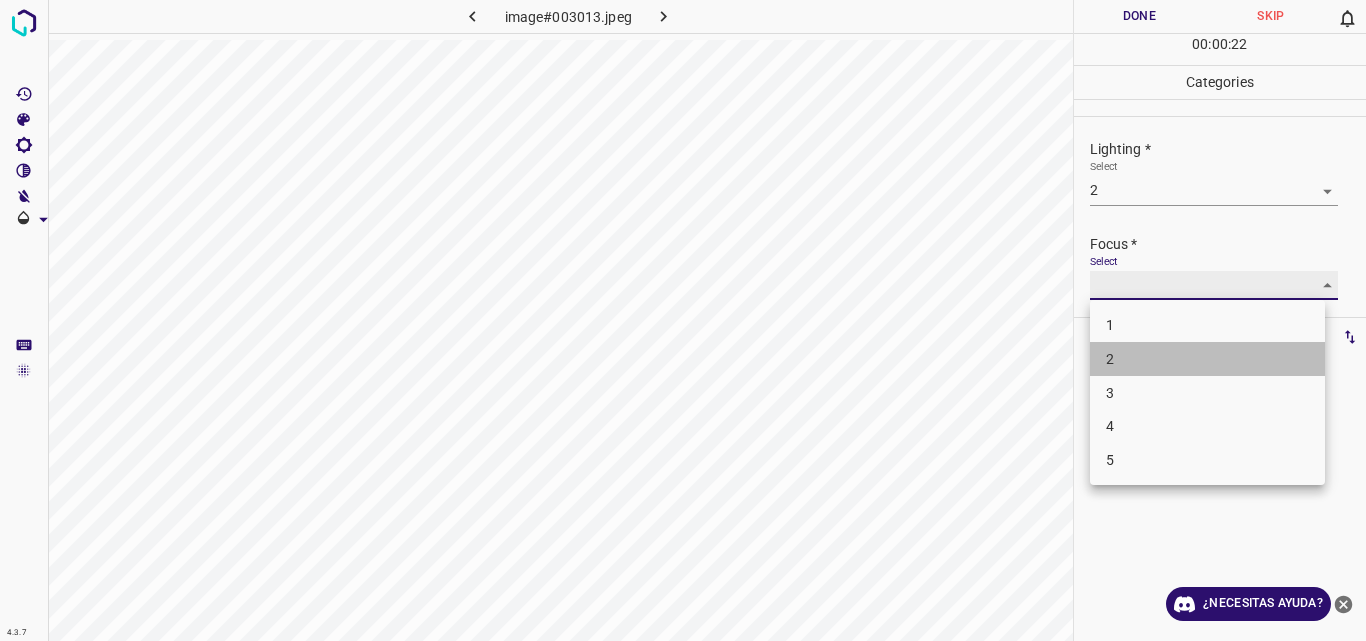 type on "2" 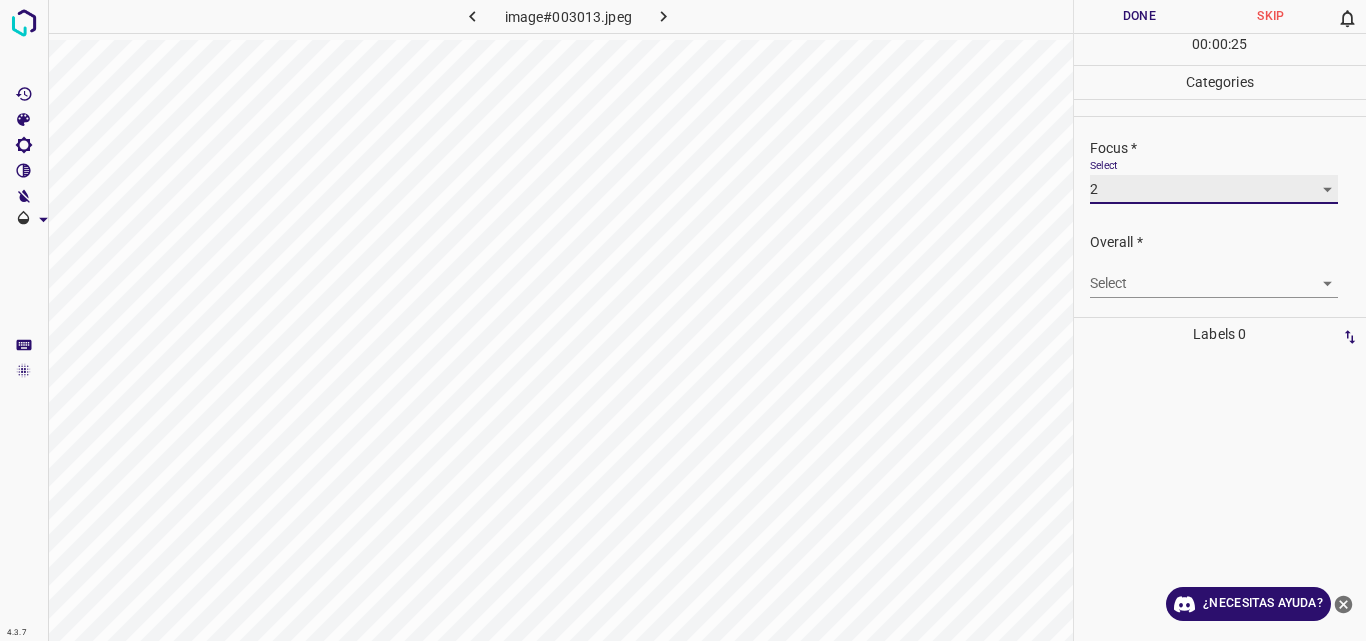 scroll, scrollTop: 98, scrollLeft: 0, axis: vertical 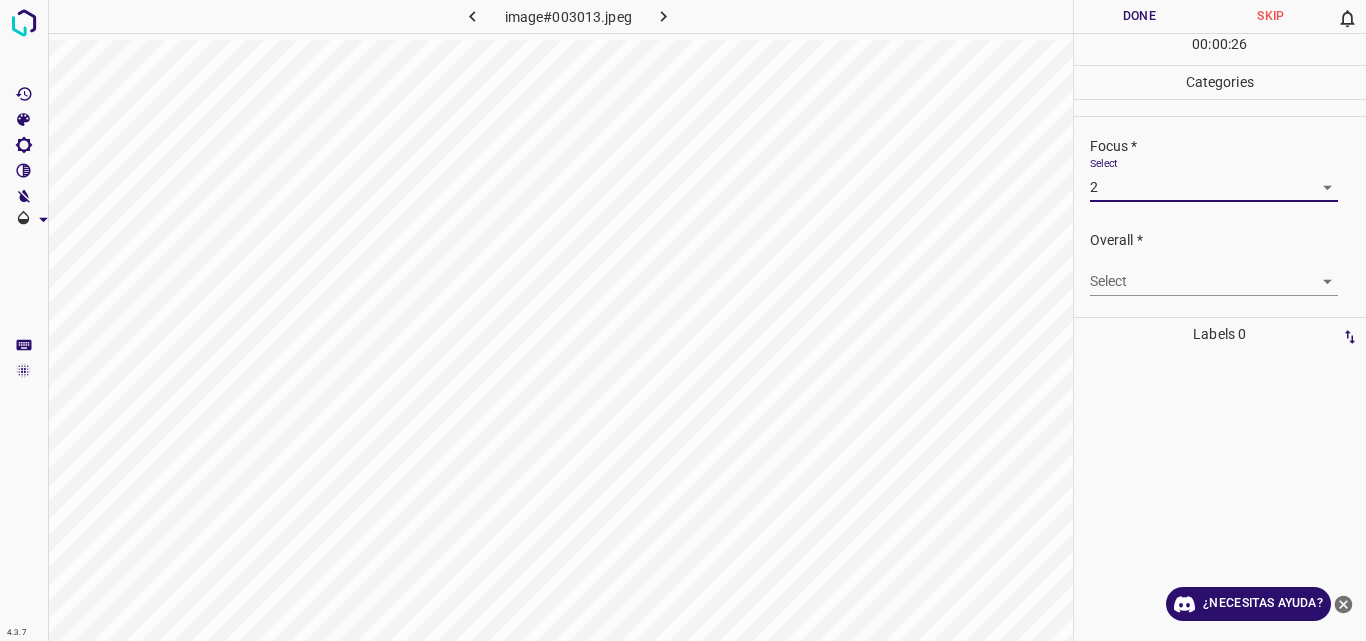 click on "4.3.7 image#003013.jpeg Done Skip 0 00   : 00   : 26   Categories Lighting *  Select 2 2 Focus *  Select 2 2 Overall *  Select ​ Labels   0 Categories 1 Lighting 2 Focus 3 Overall Tools Space Change between modes (Draw & Edit) I Auto labeling R Restore zoom M Zoom in N Zoom out Delete Delete selecte label Filters Z Restore filters X Saturation filter C Brightness filter V Contrast filter B Gray scale filter General O Download ¿Necesitas ayuda? Original text Rate this translation Your feedback will be used to help improve Google Translate - Texto - Esconder - Borrar" at bounding box center [683, 320] 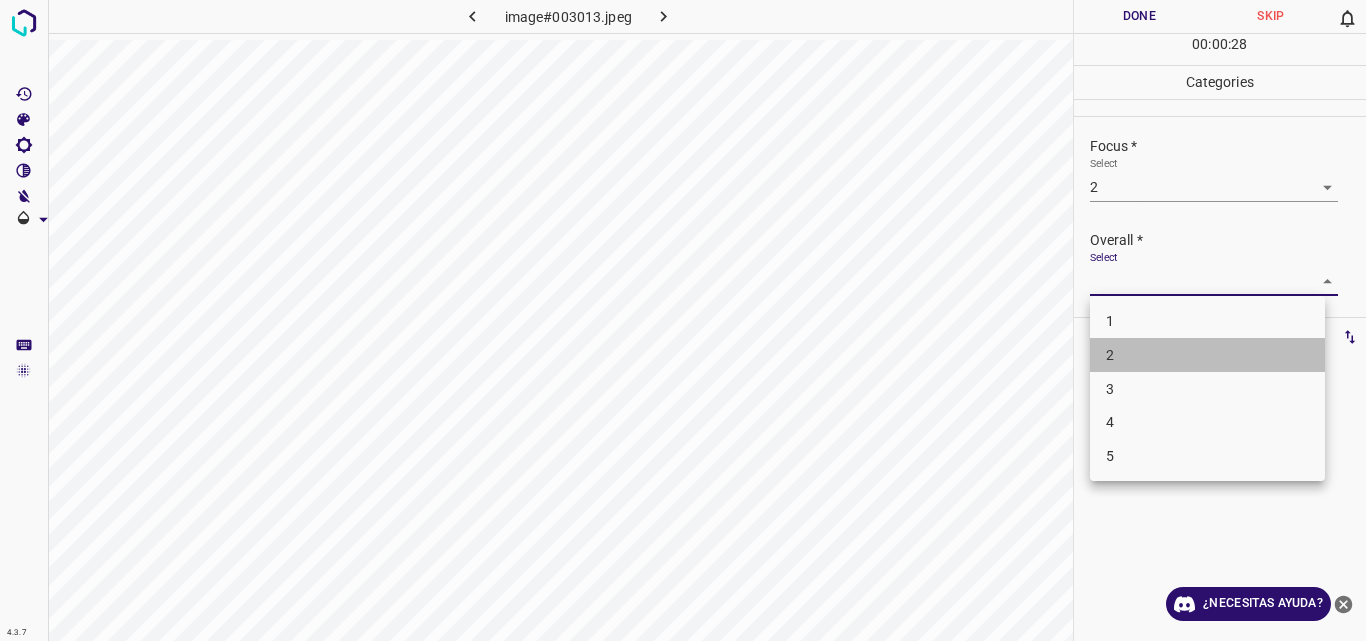 click on "2" at bounding box center [1207, 355] 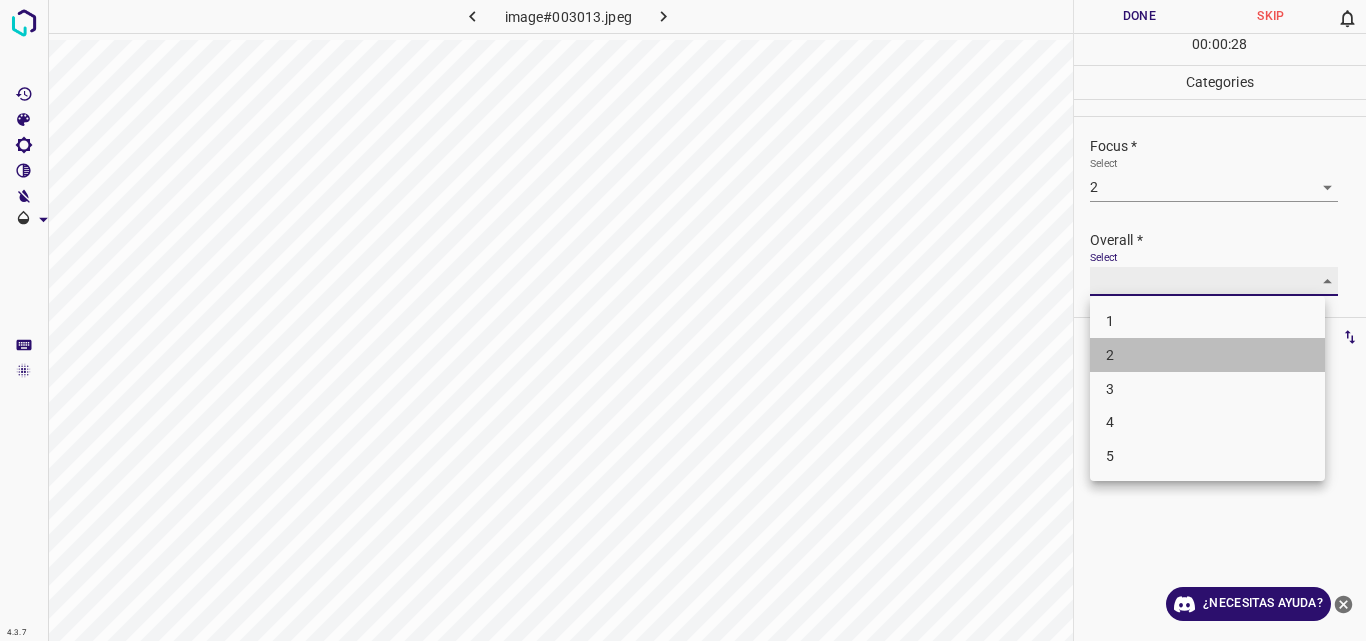 type on "2" 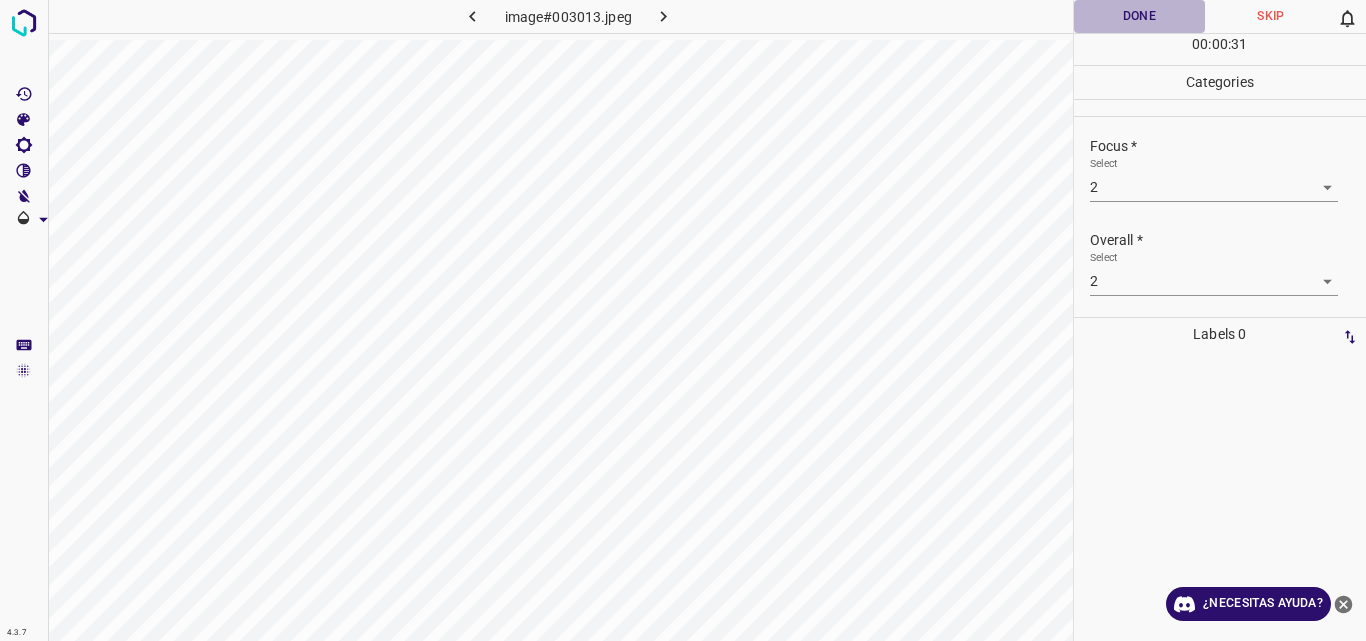 click on "Done" at bounding box center (1140, 16) 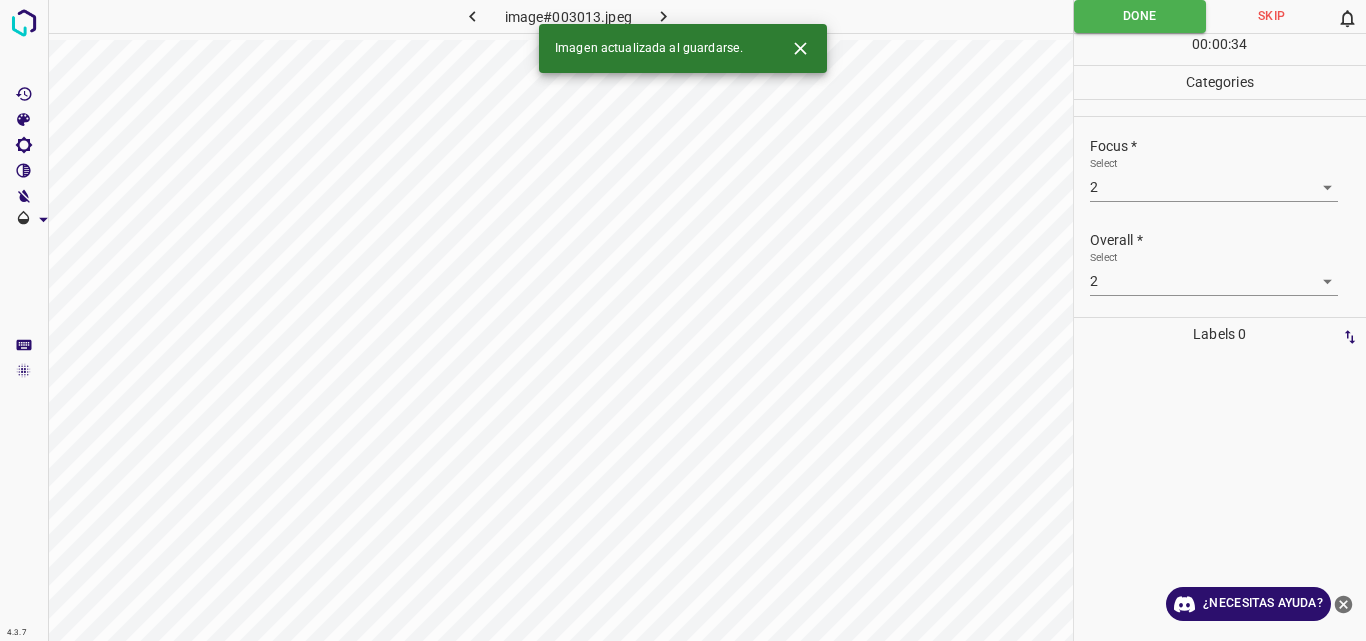 click 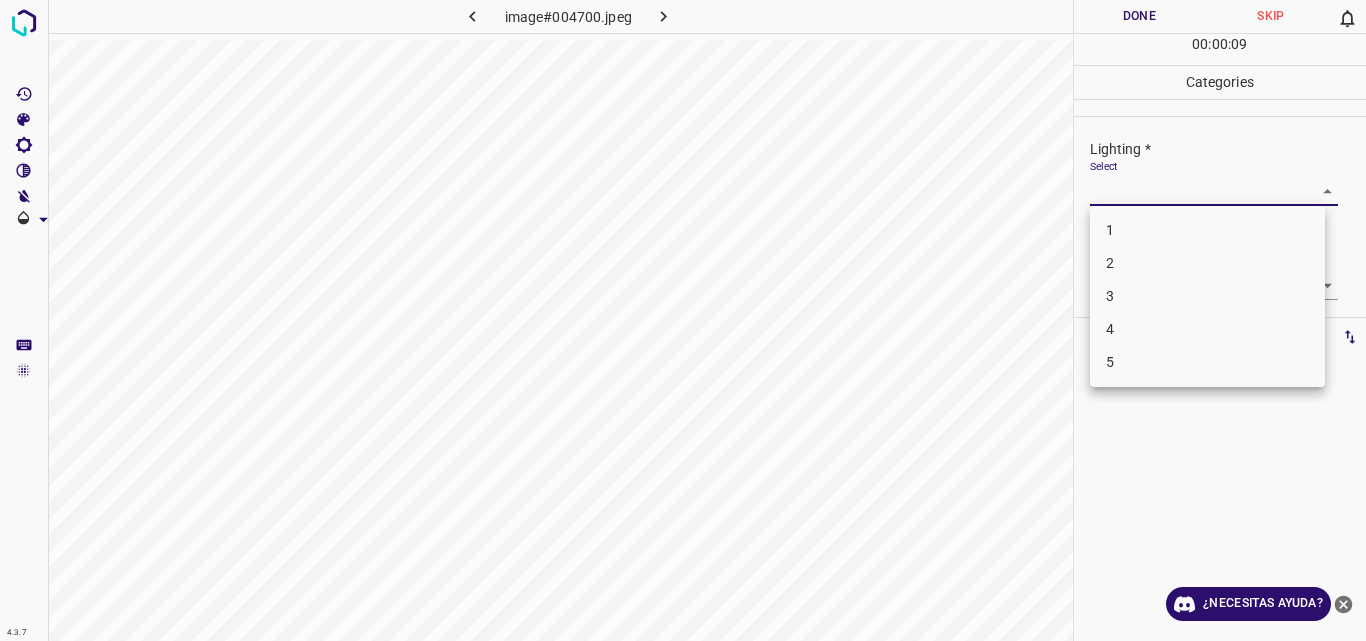 click on "4.3.7 image#004700.jpeg Done Skip 0 00   : 00   : 09   Categories Lighting *  Select ​ Focus *  Select ​ Overall *  Select ​ Labels   0 Categories 1 Lighting 2 Focus 3 Overall Tools Space Change between modes (Draw & Edit) I Auto labeling R Restore zoom M Zoom in N Zoom out Delete Delete selecte label Filters Z Restore filters X Saturation filter C Brightness filter V Contrast filter B Gray scale filter General O Download ¿Necesitas ayuda? Original text Rate this translation Your feedback will be used to help improve Google Translate - Texto - Esconder - Borrar 1 2 3 4 5" at bounding box center [683, 320] 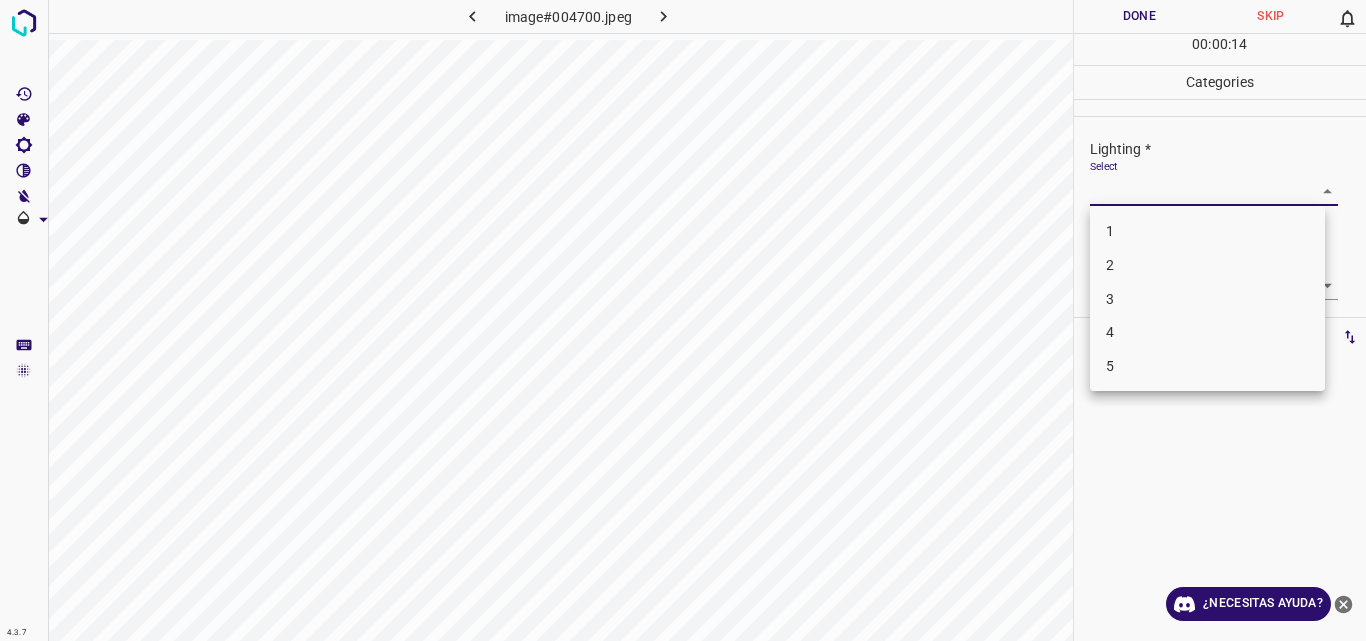 click on "3" at bounding box center (1207, 299) 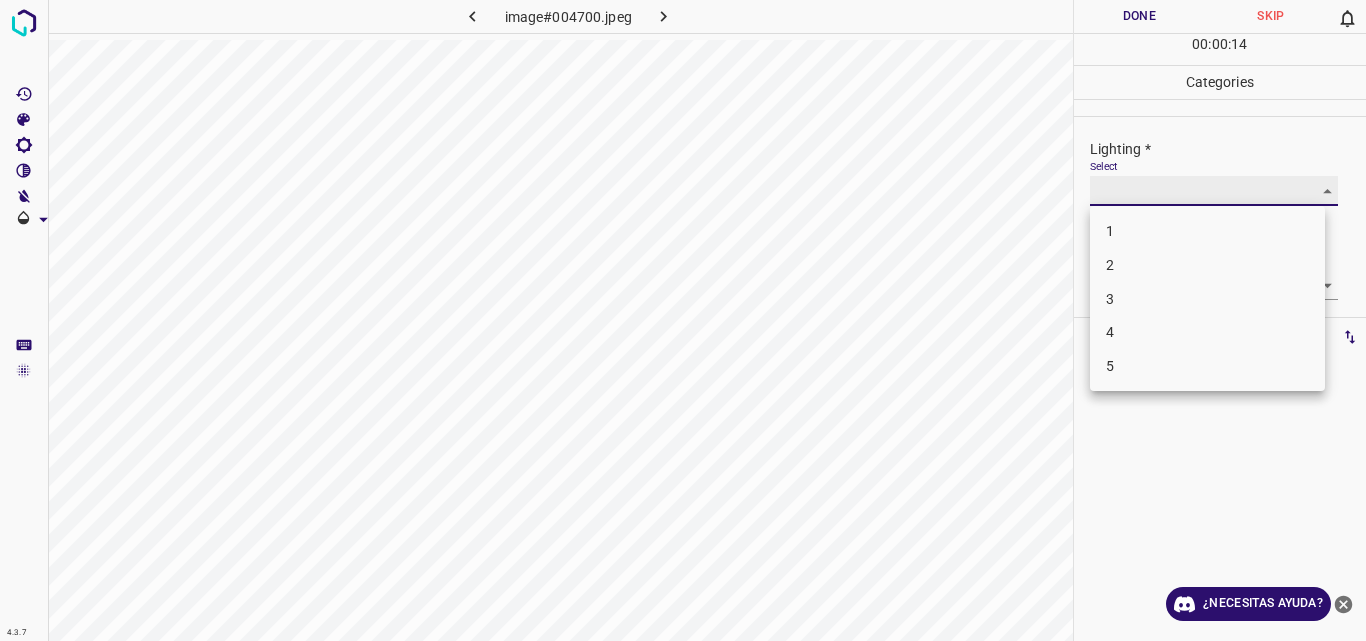 type on "3" 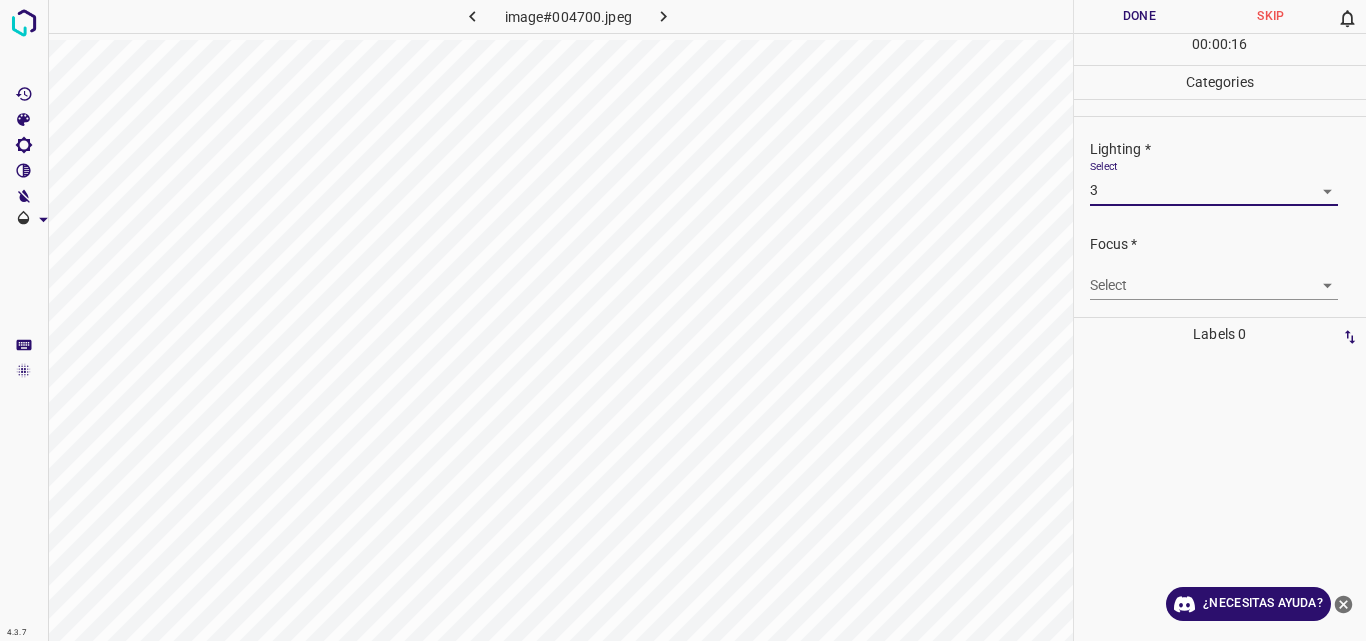 click on "4.3.7 image#004700.jpeg Done Skip 0 00   : 00   : 16   Categories Lighting *  Select 3 3 Focus *  Select ​ Overall *  Select ​ Labels   0 Categories 1 Lighting 2 Focus 3 Overall Tools Space Change between modes (Draw & Edit) I Auto labeling R Restore zoom M Zoom in N Zoom out Delete Delete selecte label Filters Z Restore filters X Saturation filter C Brightness filter V Contrast filter B Gray scale filter General O Download ¿Necesitas ayuda? Original text Rate this translation Your feedback will be used to help improve Google Translate - Texto - Esconder - Borrar" at bounding box center [683, 320] 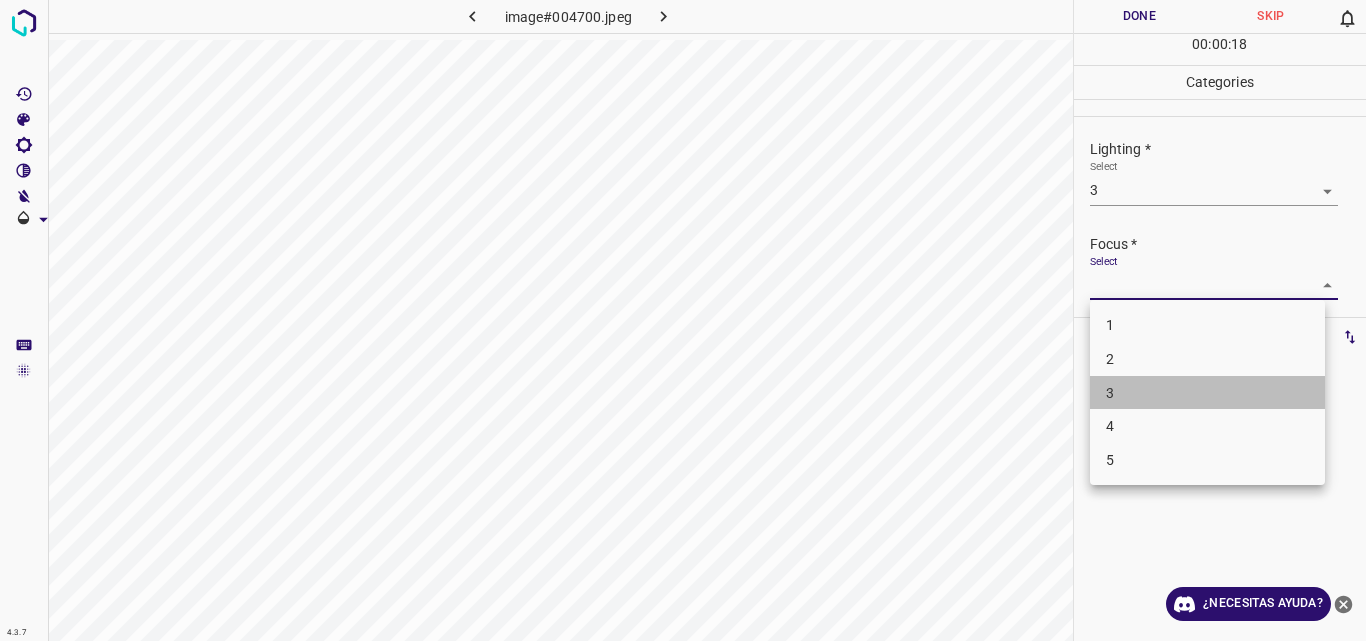 click on "3" at bounding box center (1207, 393) 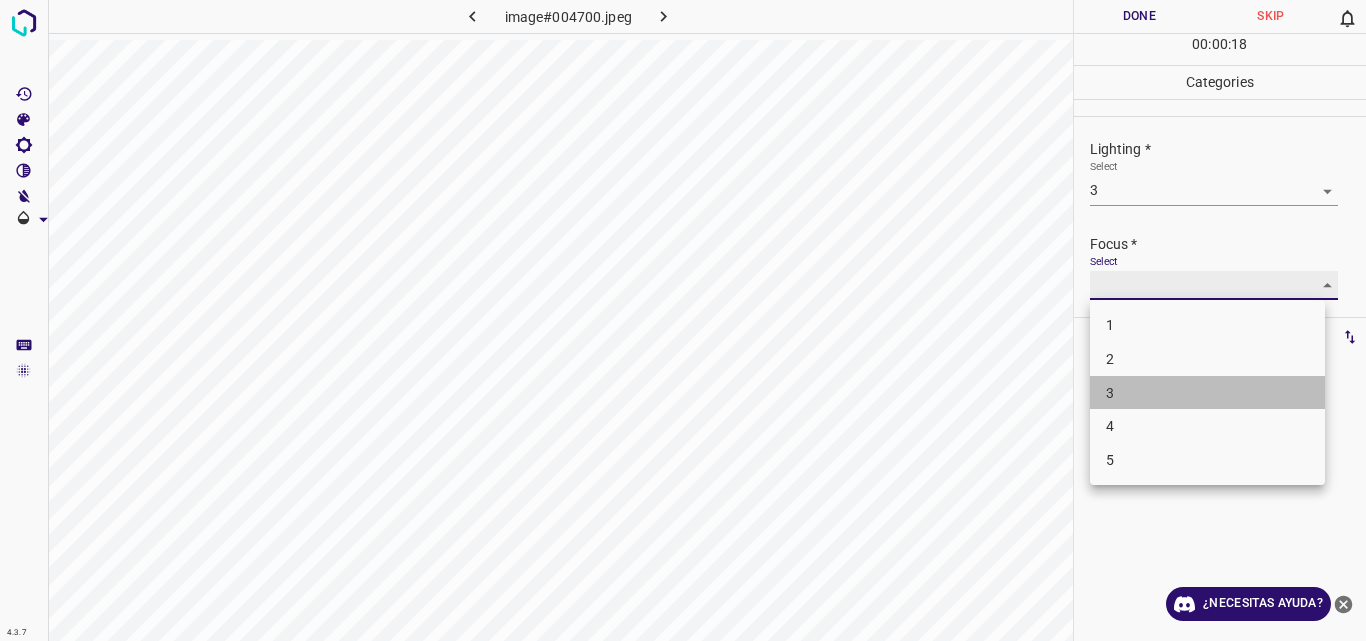 type on "3" 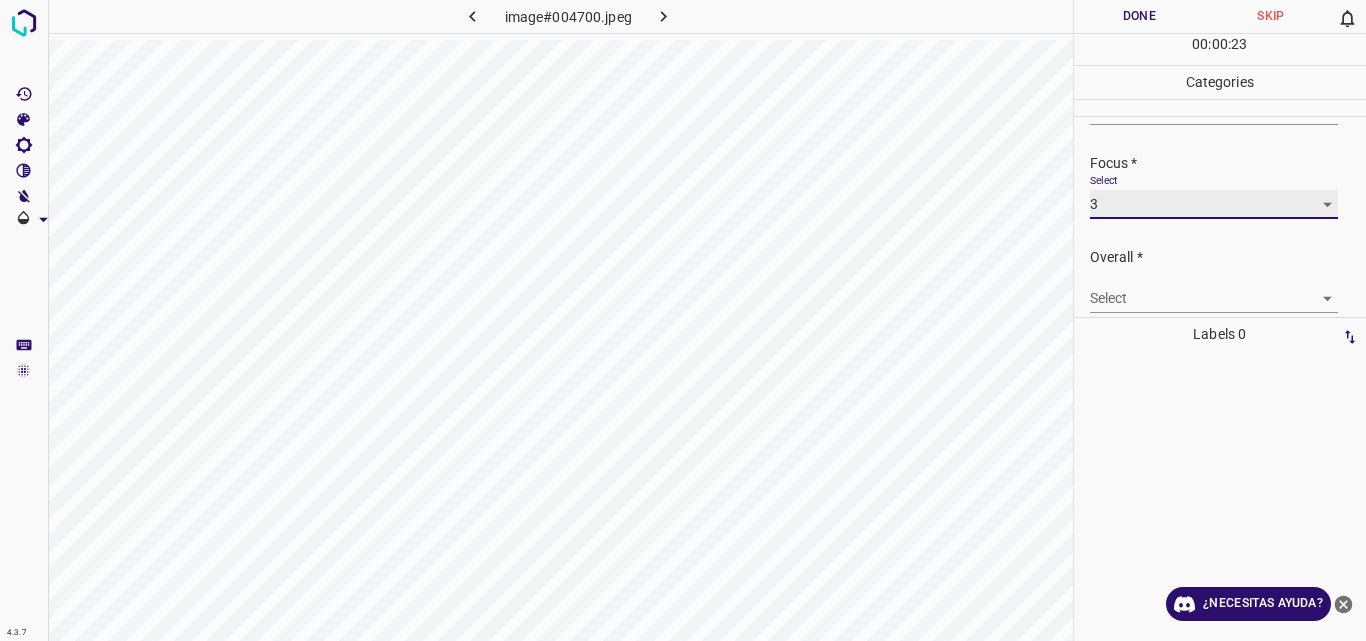 scroll, scrollTop: 98, scrollLeft: 0, axis: vertical 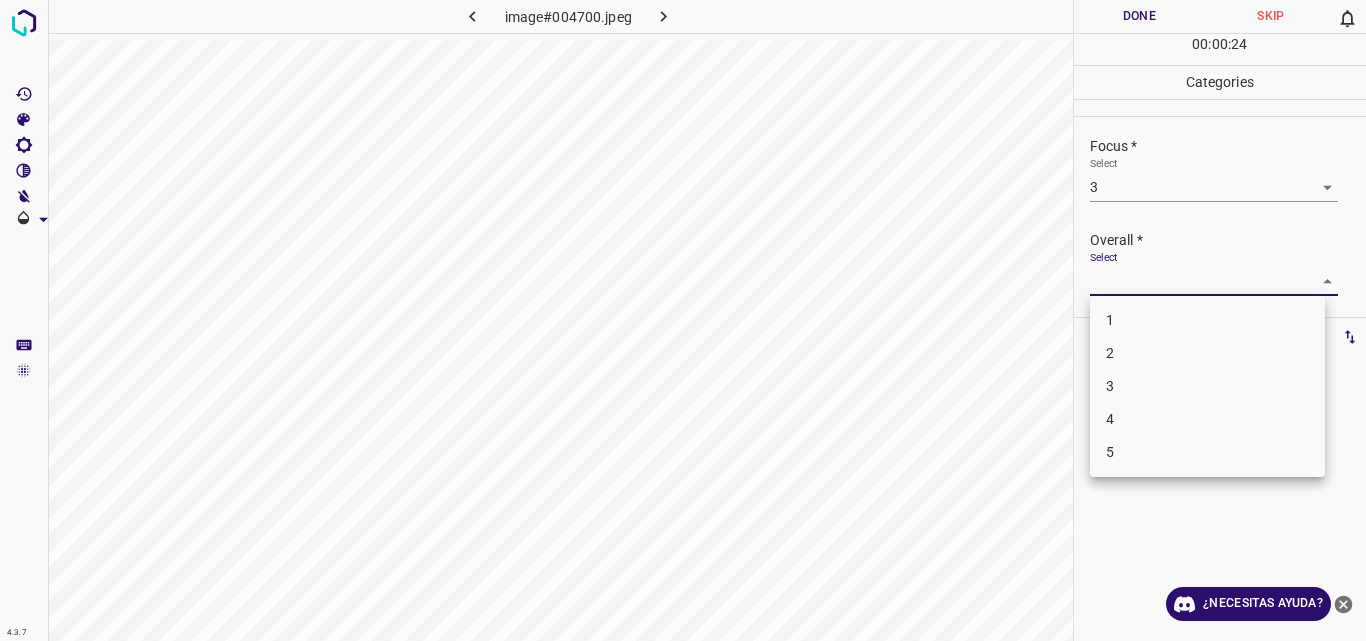 click on "4.3.7 image#004700.jpeg Done Skip 0 00   : 00   : 24   Categories Lighting *  Select 3 3 Focus *  Select 3 3 Overall *  Select ​ Labels   0 Categories 1 Lighting 2 Focus 3 Overall Tools Space Change between modes (Draw & Edit) I Auto labeling R Restore zoom M Zoom in N Zoom out Delete Delete selecte label Filters Z Restore filters X Saturation filter C Brightness filter V Contrast filter B Gray scale filter General O Download ¿Necesitas ayuda? Original text Rate this translation Your feedback will be used to help improve Google Translate - Texto - Esconder - Borrar 1 2 3 4 5" at bounding box center (683, 320) 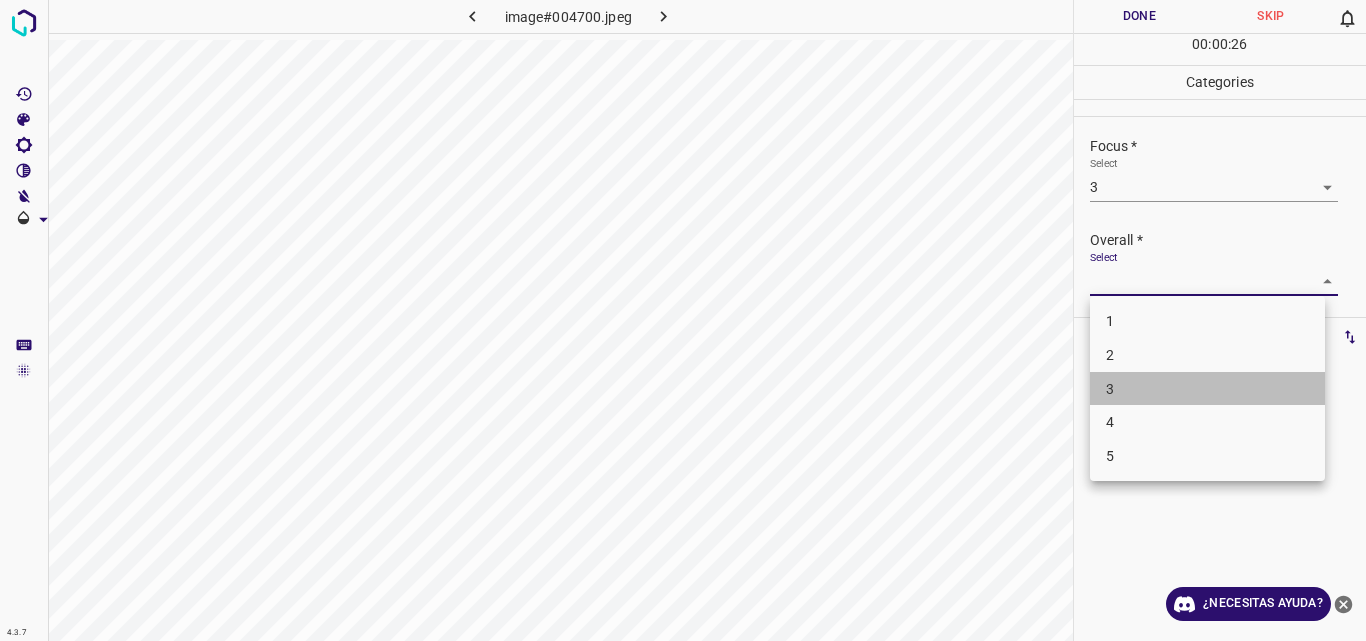 click on "3" at bounding box center (1207, 389) 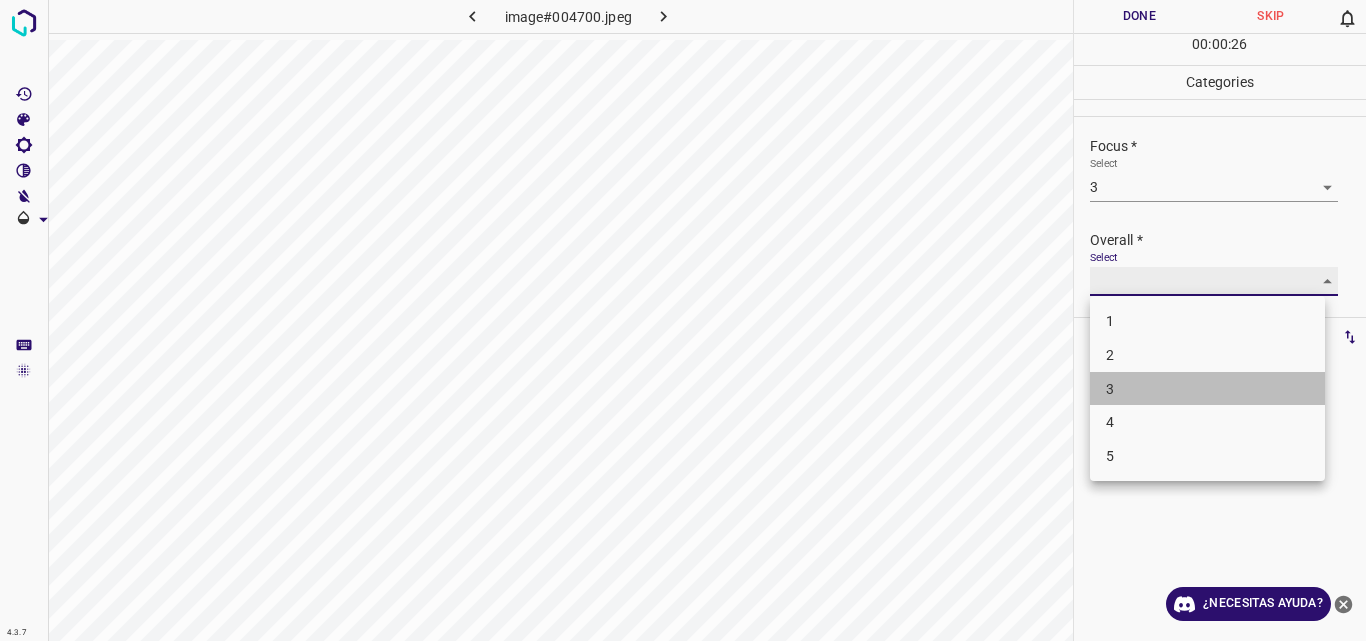 type on "3" 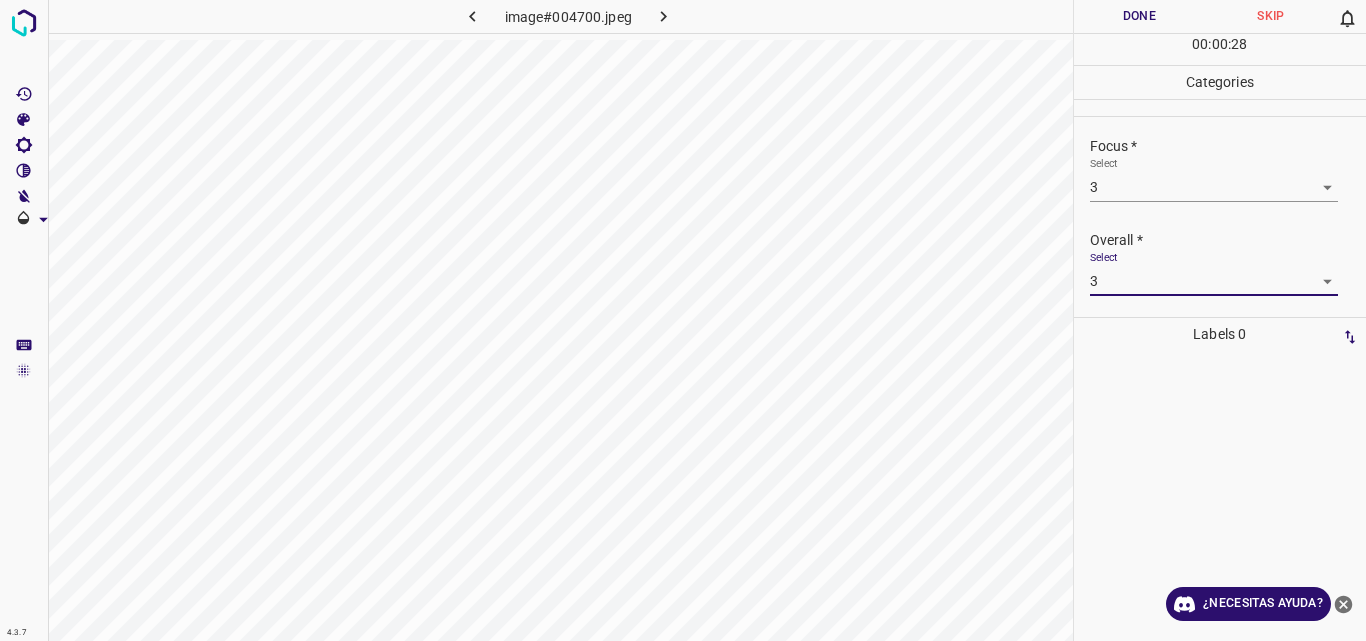 click on "Done" at bounding box center [1140, 16] 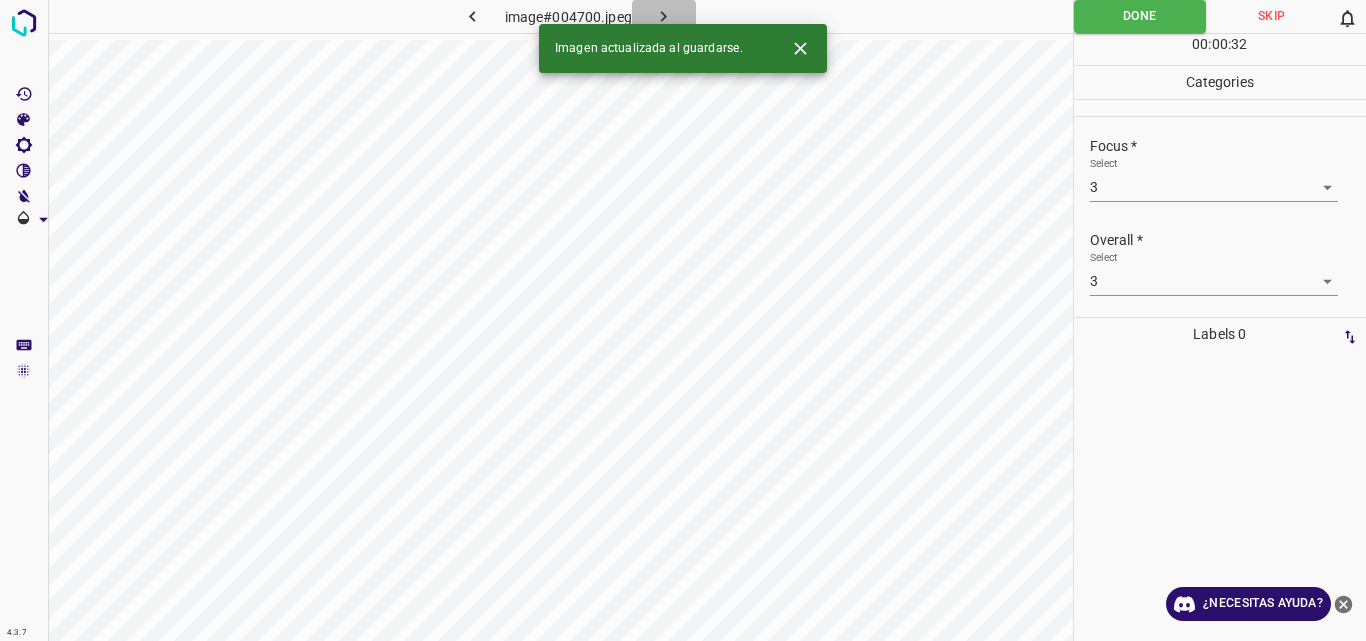 click 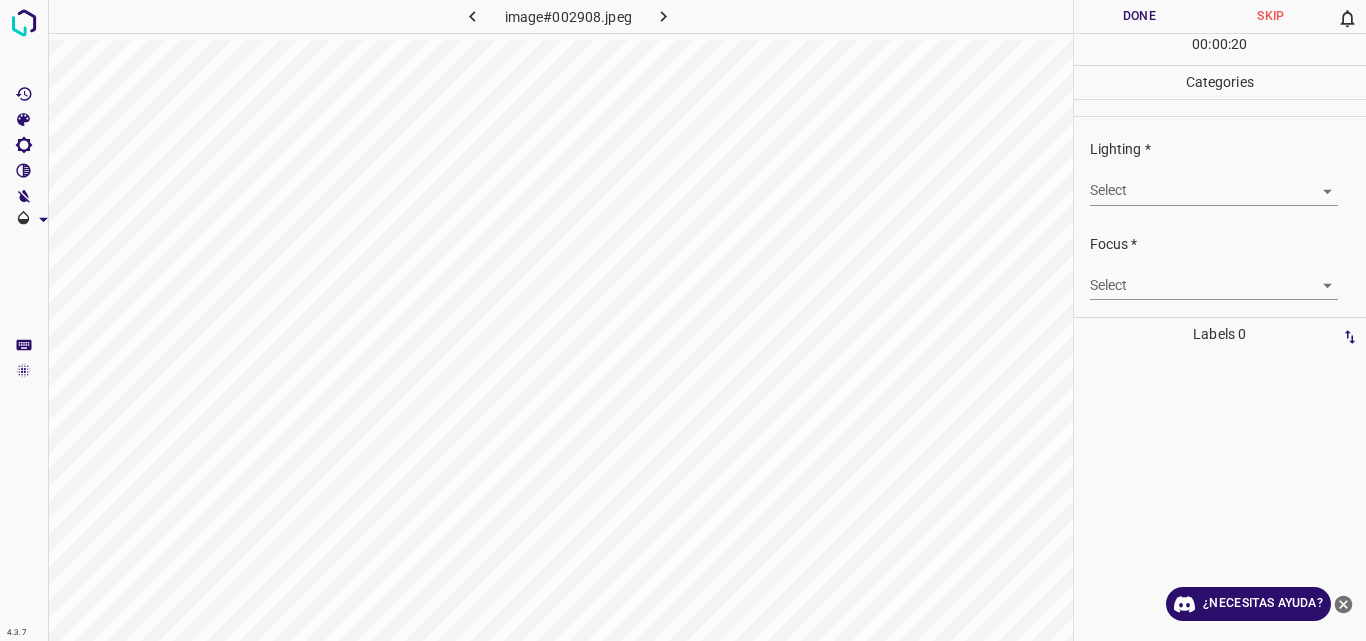 click on "4.3.7 image#002908.jpeg Done Skip 0 00   : 00   : 20   Categories Lighting *  Select ​ Focus *  Select ​ Overall *  Select ​ Labels   0 Categories 1 Lighting 2 Focus 3 Overall Tools Space Change between modes (Draw & Edit) I Auto labeling R Restore zoom M Zoom in N Zoom out Delete Delete selecte label Filters Z Restore filters X Saturation filter C Brightness filter V Contrast filter B Gray scale filter General O Download ¿Necesitas ayuda? Original text Rate this translation Your feedback will be used to help improve Google Translate - Texto - Esconder - Borrar" at bounding box center (683, 320) 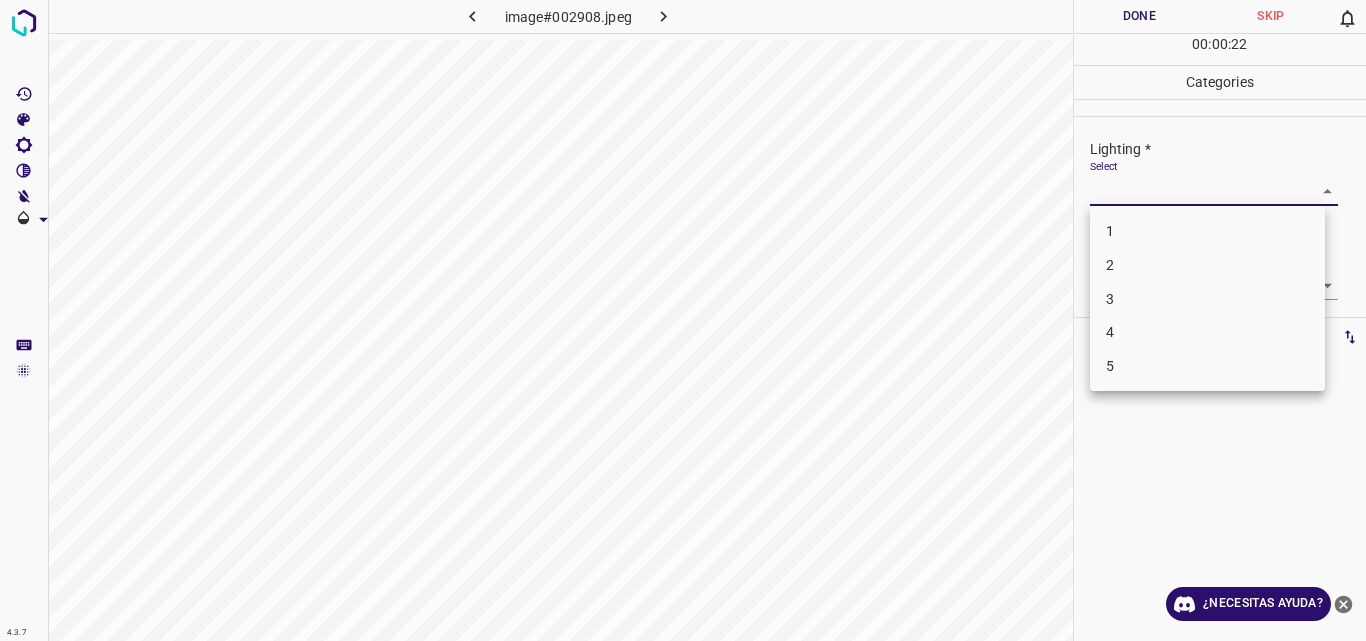 click on "3" at bounding box center (1207, 299) 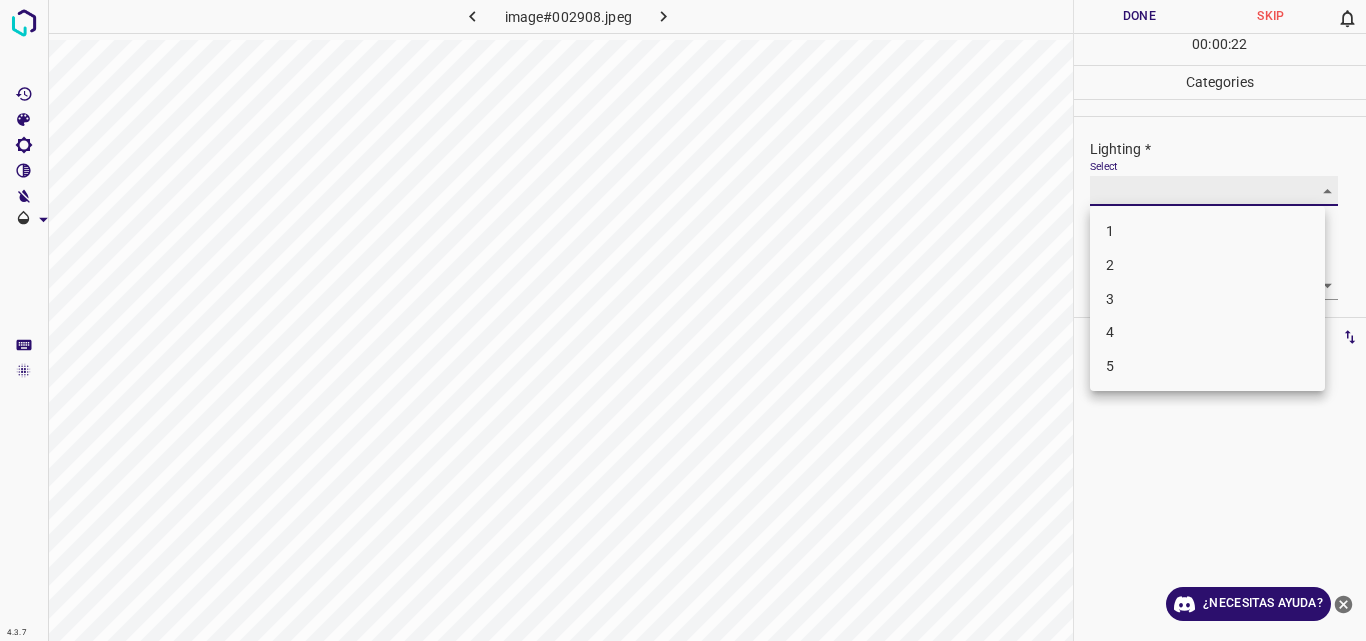 type on "3" 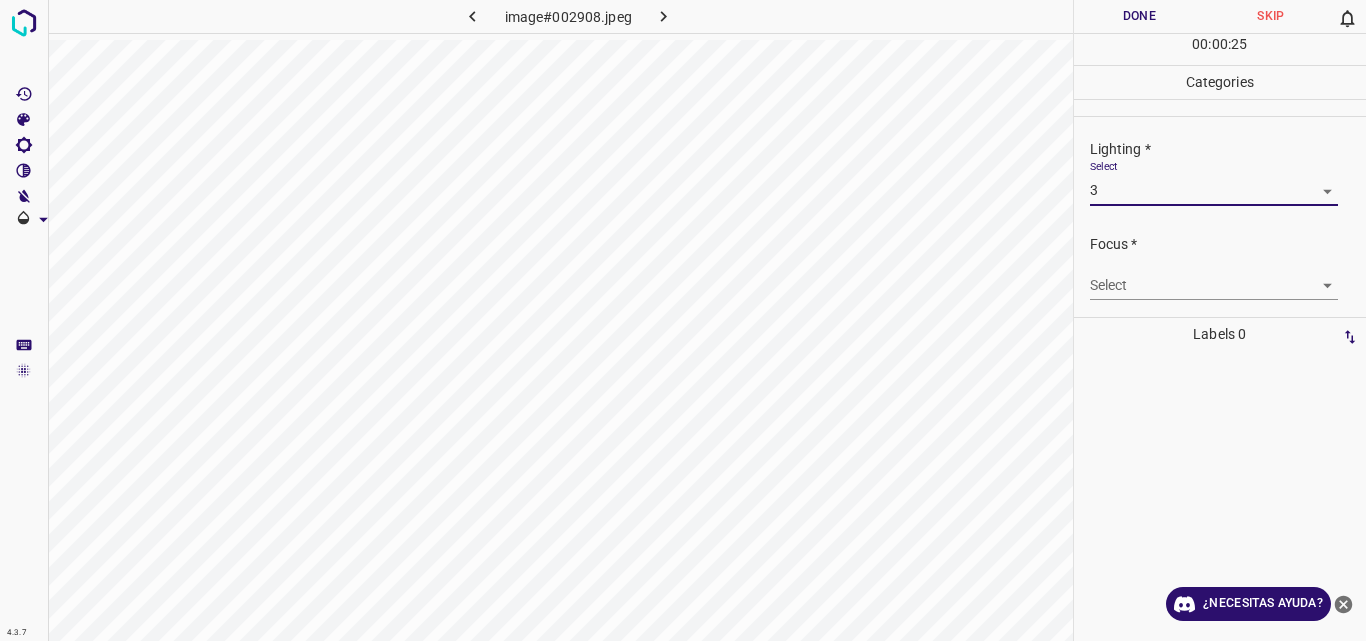 click on "4.3.7 image#002908.jpeg Done Skip 0 00   : 00   : 25   Categories Lighting *  Select 3 3 Focus *  Select ​ Overall *  Select ​ Labels   0 Categories 1 Lighting 2 Focus 3 Overall Tools Space Change between modes (Draw & Edit) I Auto labeling R Restore zoom M Zoom in N Zoom out Delete Delete selecte label Filters Z Restore filters X Saturation filter C Brightness filter V Contrast filter B Gray scale filter General O Download ¿Necesitas ayuda? Original text Rate this translation Your feedback will be used to help improve Google Translate - Texto - Esconder - Borrar" at bounding box center (683, 320) 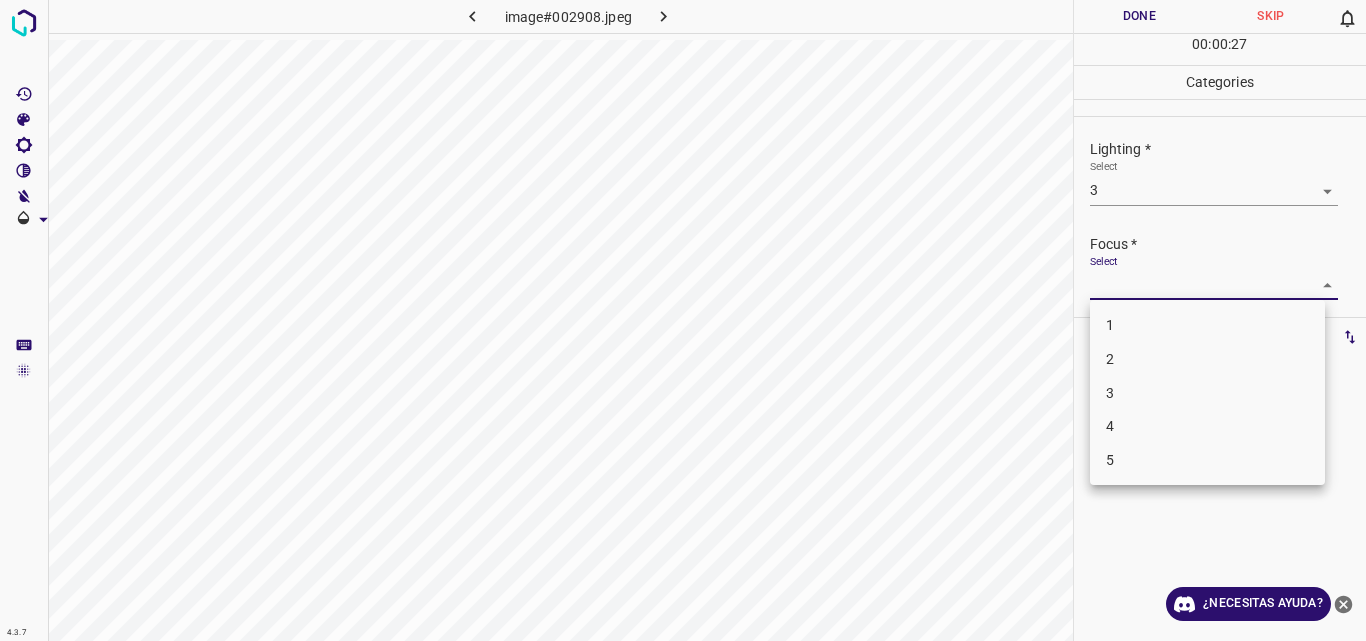 click on "3" at bounding box center [1207, 393] 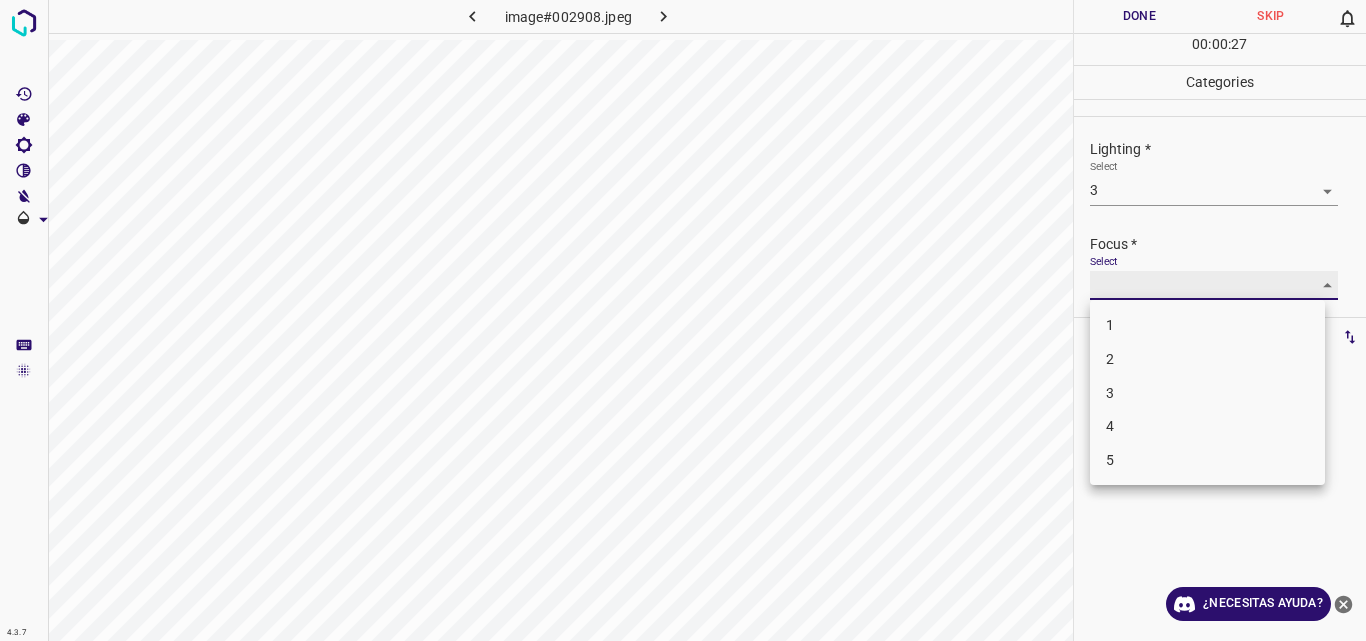 type on "3" 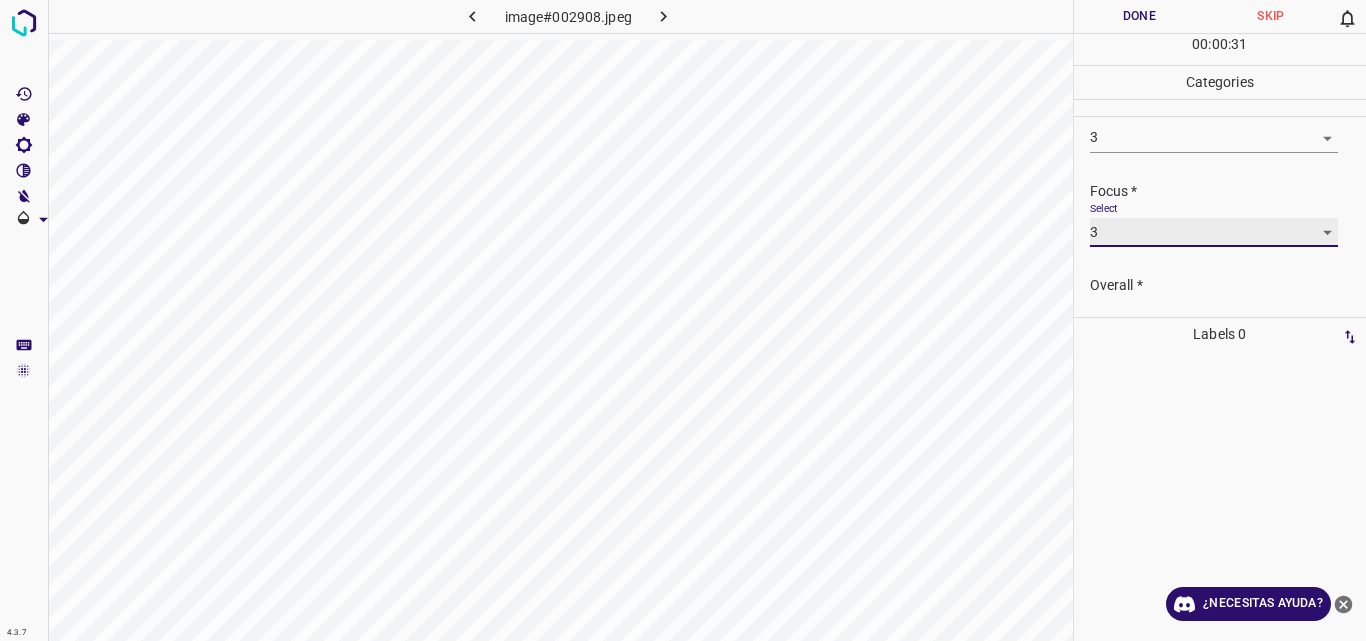 scroll, scrollTop: 98, scrollLeft: 0, axis: vertical 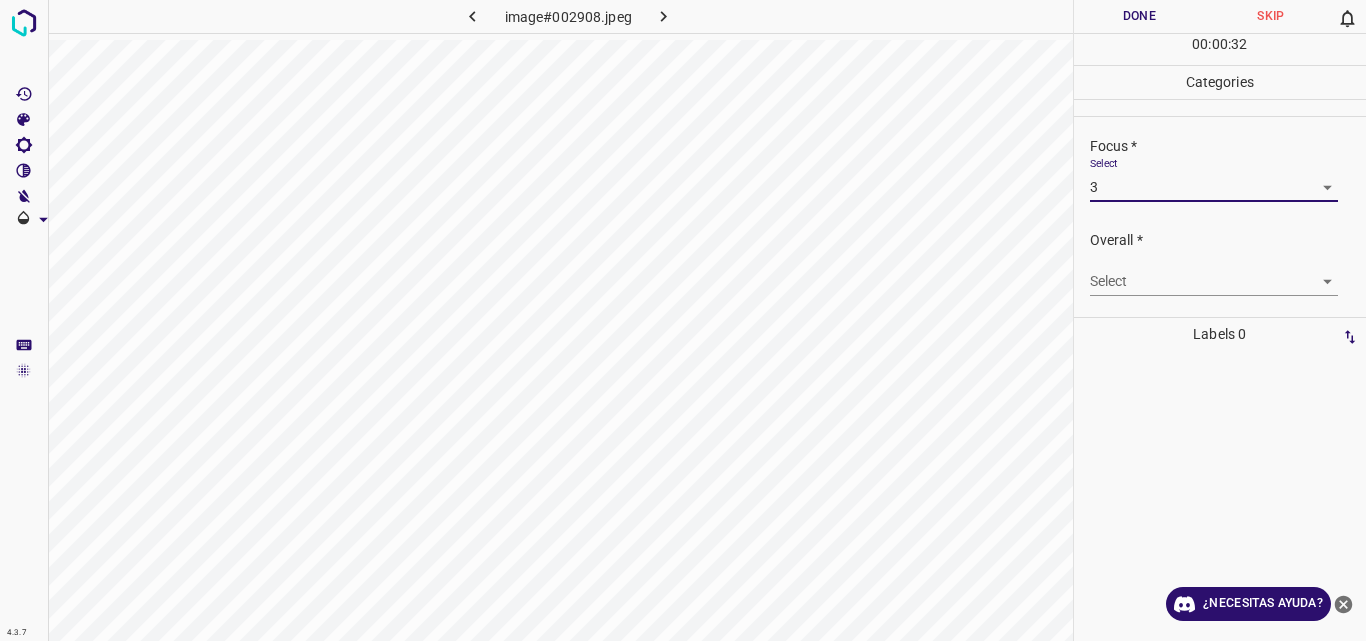 click on "4.3.7 image#002908.jpeg Done Skip 0 00   : 00   : 32   Categories Lighting *  Select 3 3 Focus *  Select 3 3 Overall *  Select ​ Labels   0 Categories 1 Lighting 2 Focus 3 Overall Tools Space Change between modes (Draw & Edit) I Auto labeling R Restore zoom M Zoom in N Zoom out Delete Delete selecte label Filters Z Restore filters X Saturation filter C Brightness filter V Contrast filter B Gray scale filter General O Download ¿Necesitas ayuda? Original text Rate this translation Your feedback will be used to help improve Google Translate - Texto - Esconder - Borrar" at bounding box center [683, 320] 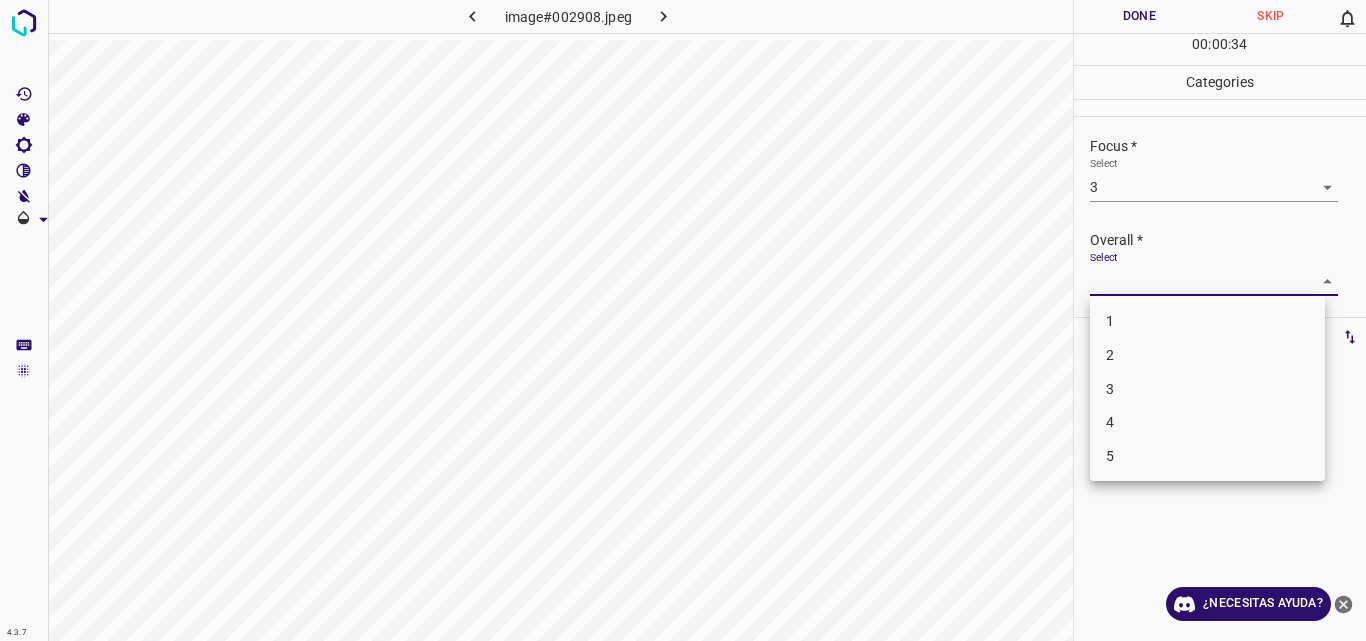 click on "3" at bounding box center [1207, 389] 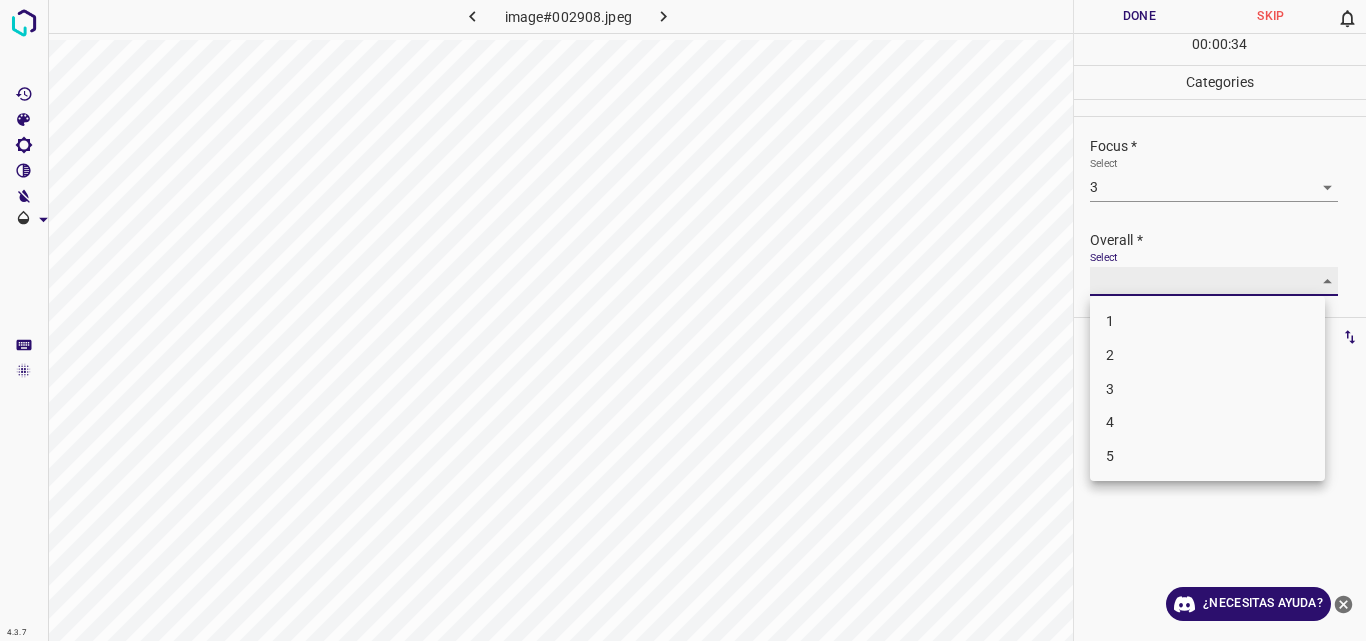 type on "3" 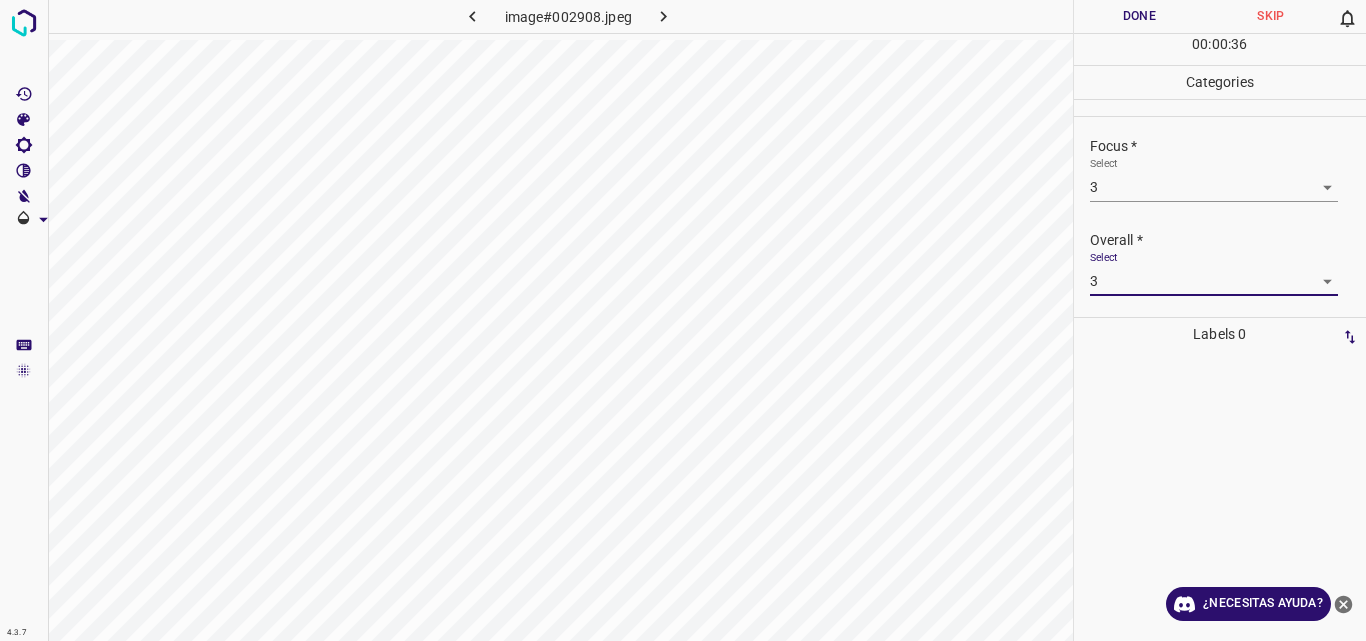 click on "Done" at bounding box center (1140, 16) 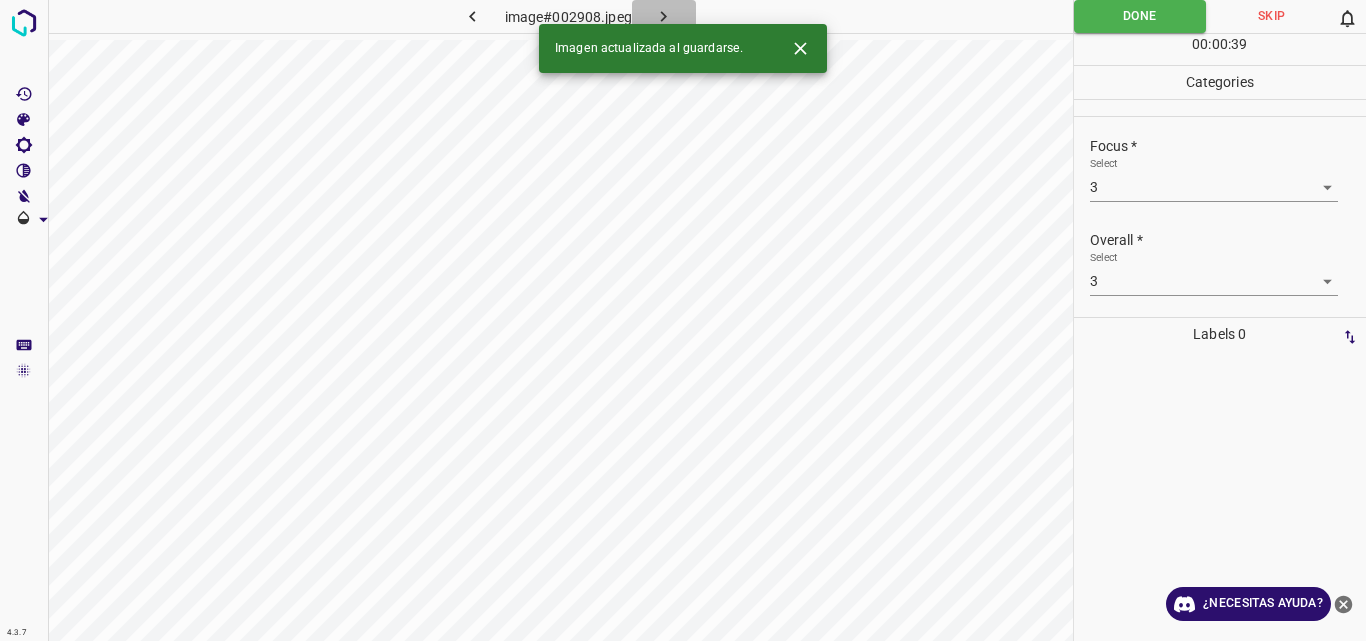 click 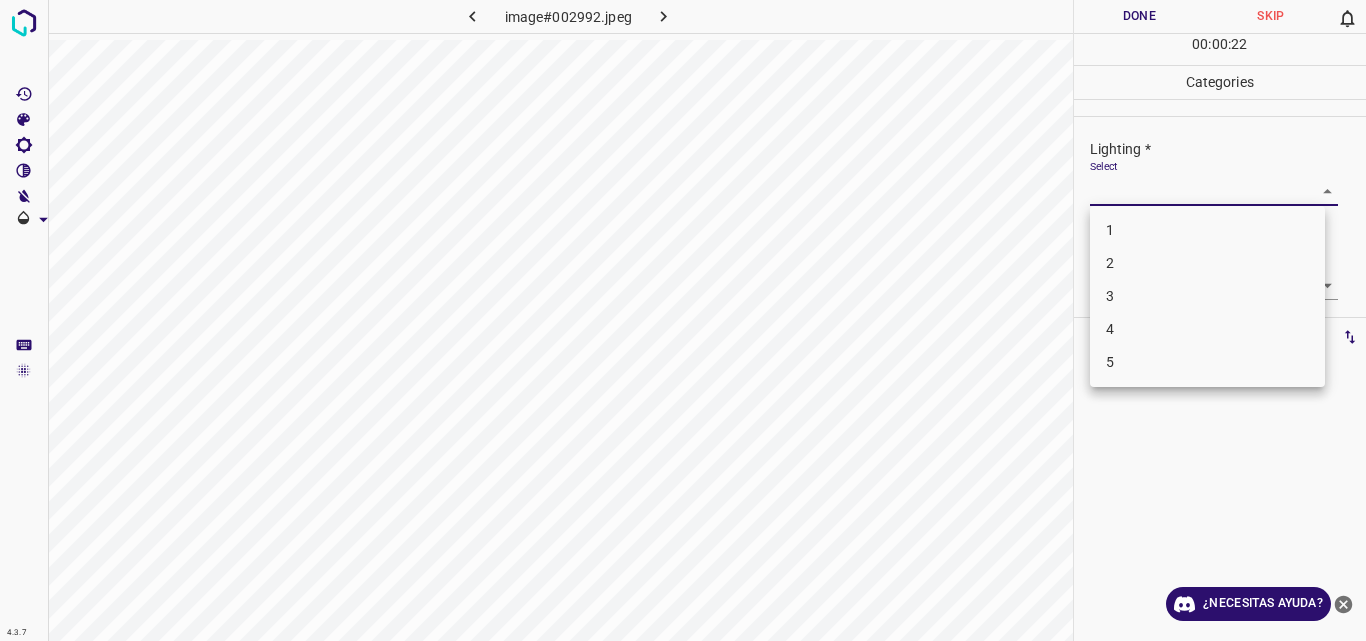 click on "4.3.7 image#002992.jpeg Done Skip 0 00   : 00   : 22   Categories Lighting *  Select ​ Focus *  Select ​ Overall *  Select ​ Labels   0 Categories 1 Lighting 2 Focus 3 Overall Tools Space Change between modes (Draw & Edit) I Auto labeling R Restore zoom M Zoom in N Zoom out Delete Delete selecte label Filters Z Restore filters X Saturation filter C Brightness filter V Contrast filter B Gray scale filter General O Download ¿Necesitas ayuda? Original text Rate this translation Your feedback will be used to help improve Google Translate - Texto - Esconder - Borrar 1 2 3 4 5" at bounding box center (683, 320) 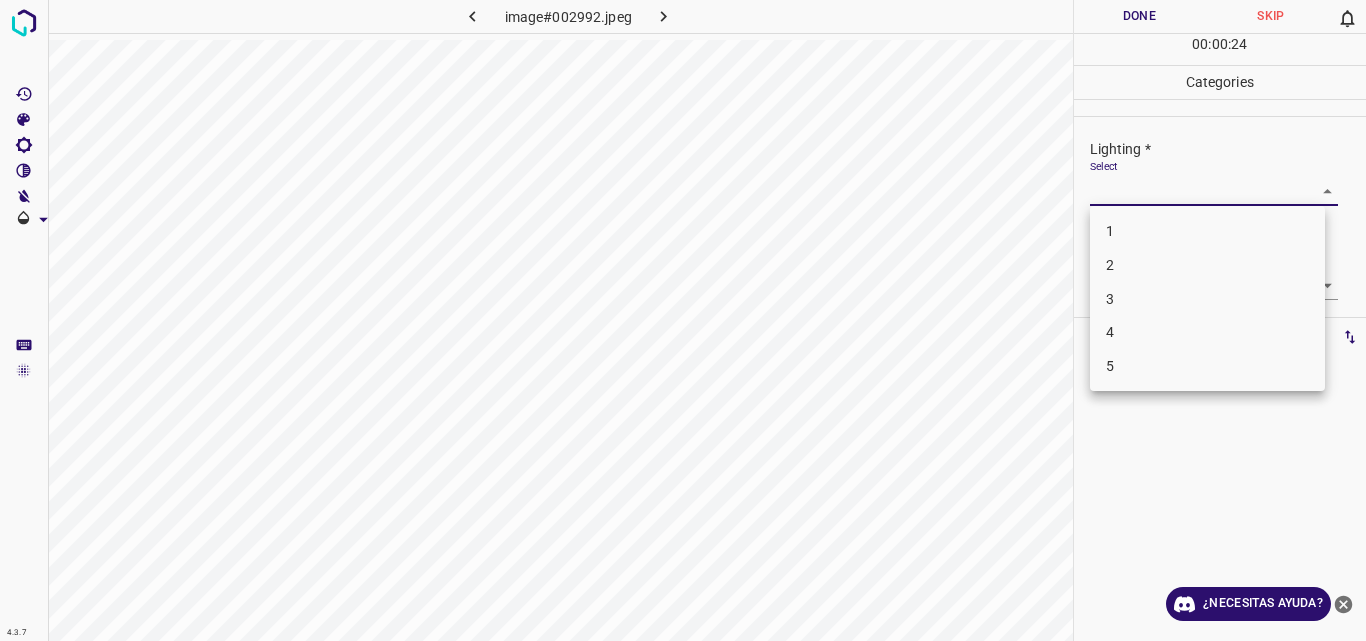 click on "3" at bounding box center (1207, 299) 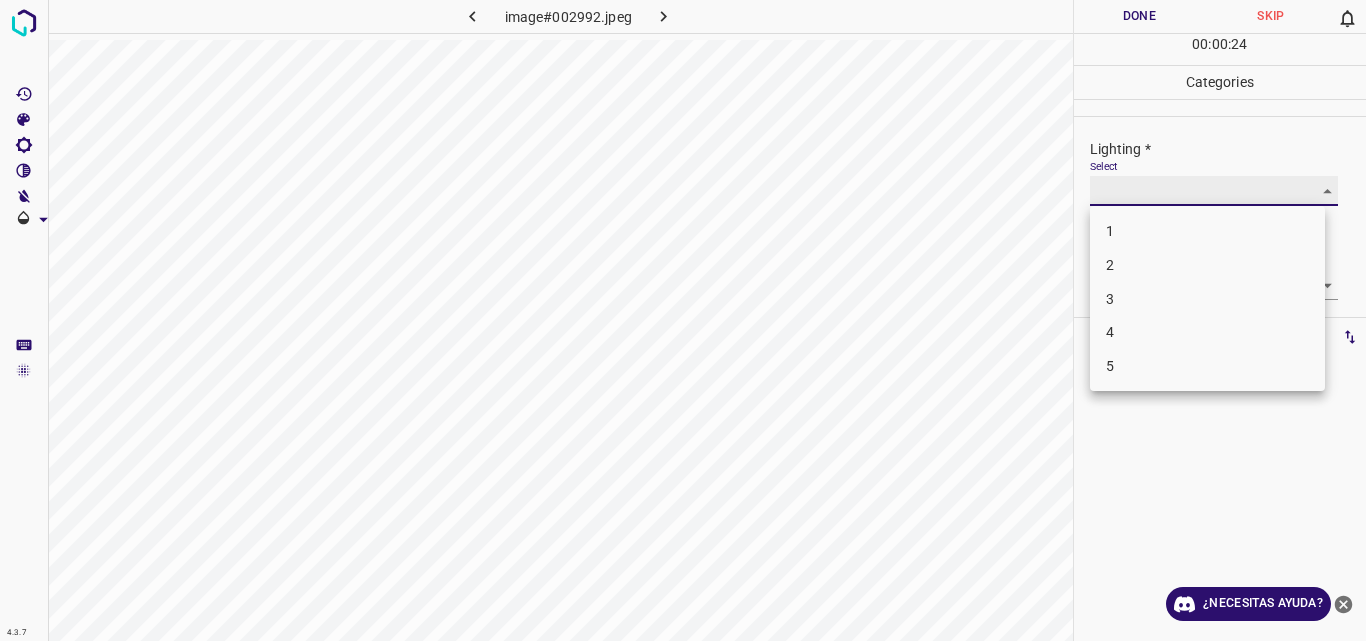 type on "3" 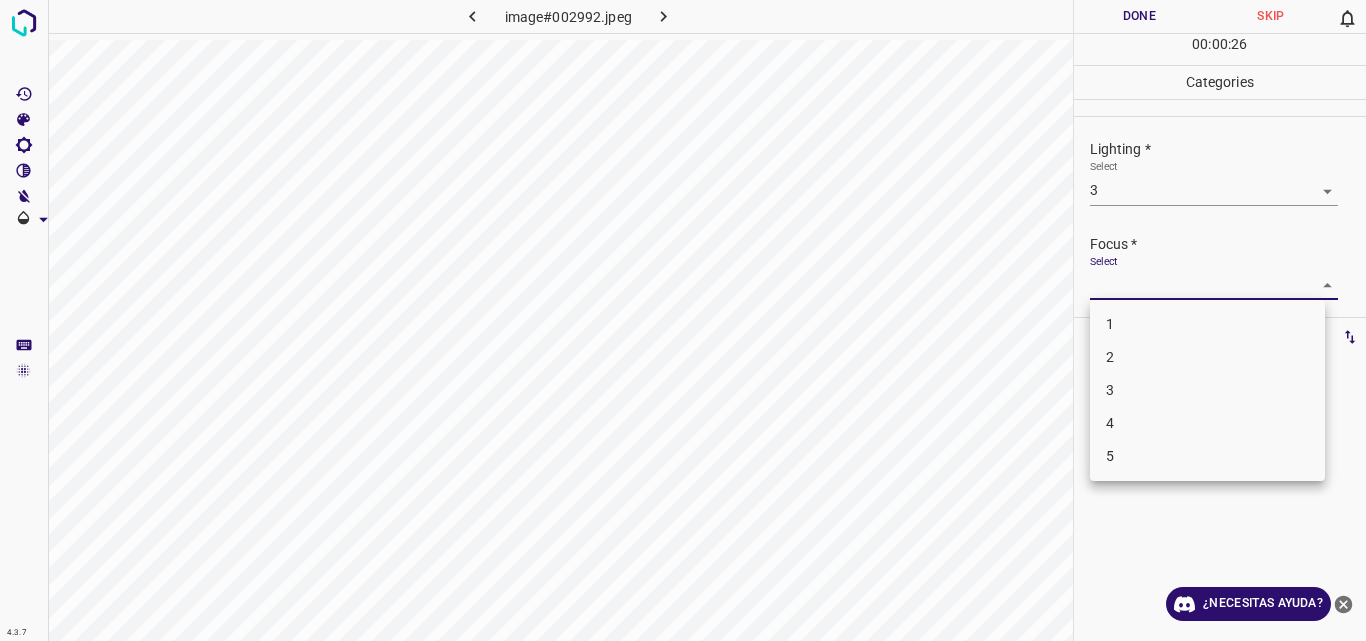 click on "4.3.7 image#002992.jpeg Done Skip 0 00   : 00   : 26   Categories Lighting *  Select 3 3 Focus *  Select ​ Overall *  Select ​ Labels   0 Categories 1 Lighting 2 Focus 3 Overall Tools Space Change between modes (Draw & Edit) I Auto labeling R Restore zoom M Zoom in N Zoom out Delete Delete selecte label Filters Z Restore filters X Saturation filter C Brightness filter V Contrast filter B Gray scale filter General O Download ¿Necesitas ayuda? Original text Rate this translation Your feedback will be used to help improve Google Translate - Texto - Esconder - Borrar 1 2 3 4 5" at bounding box center (683, 320) 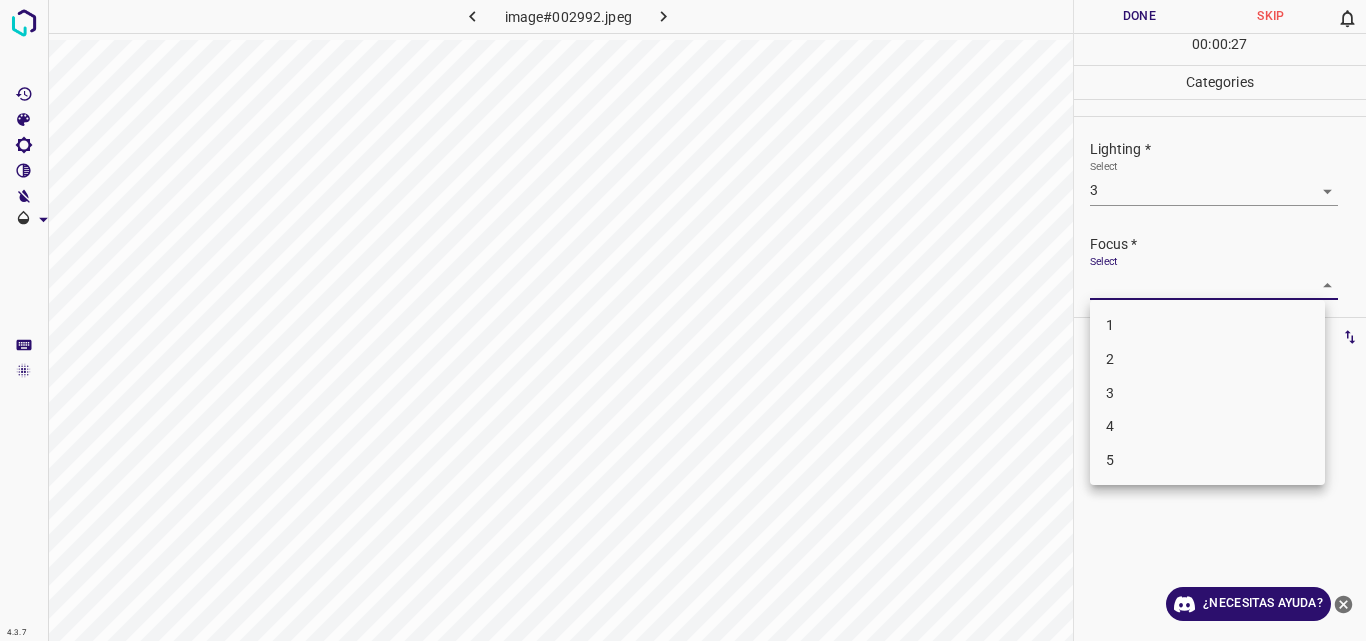 click on "3" at bounding box center [1207, 393] 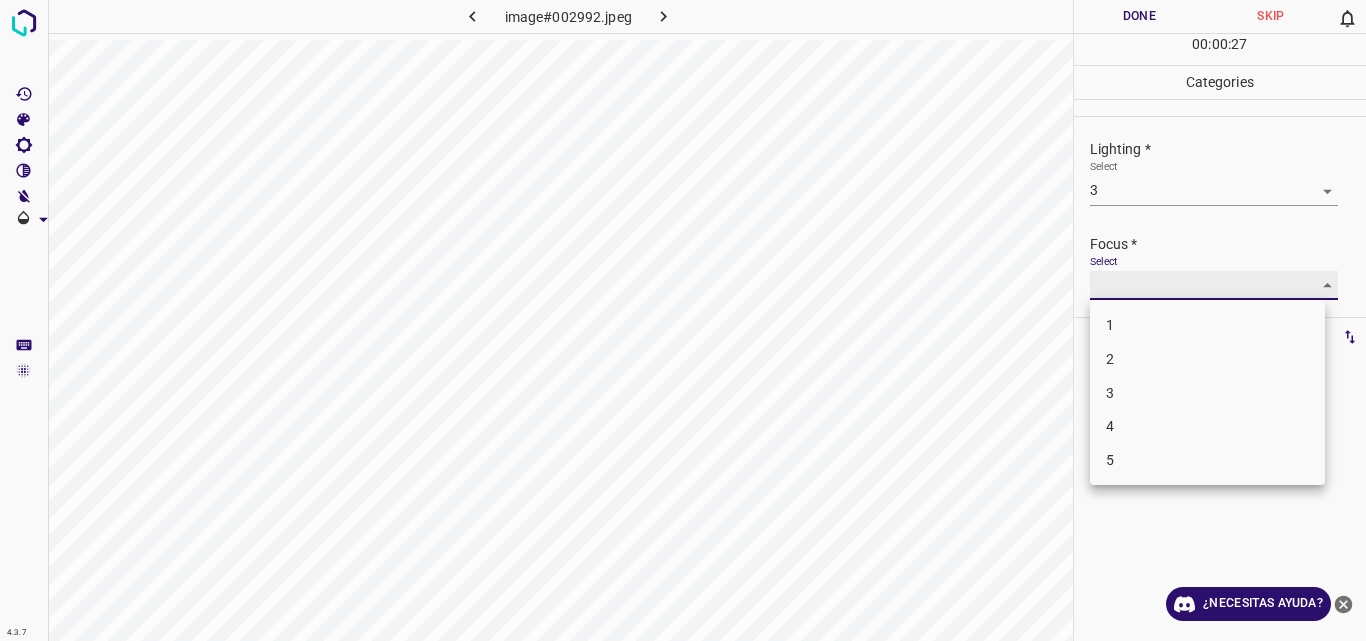 type on "3" 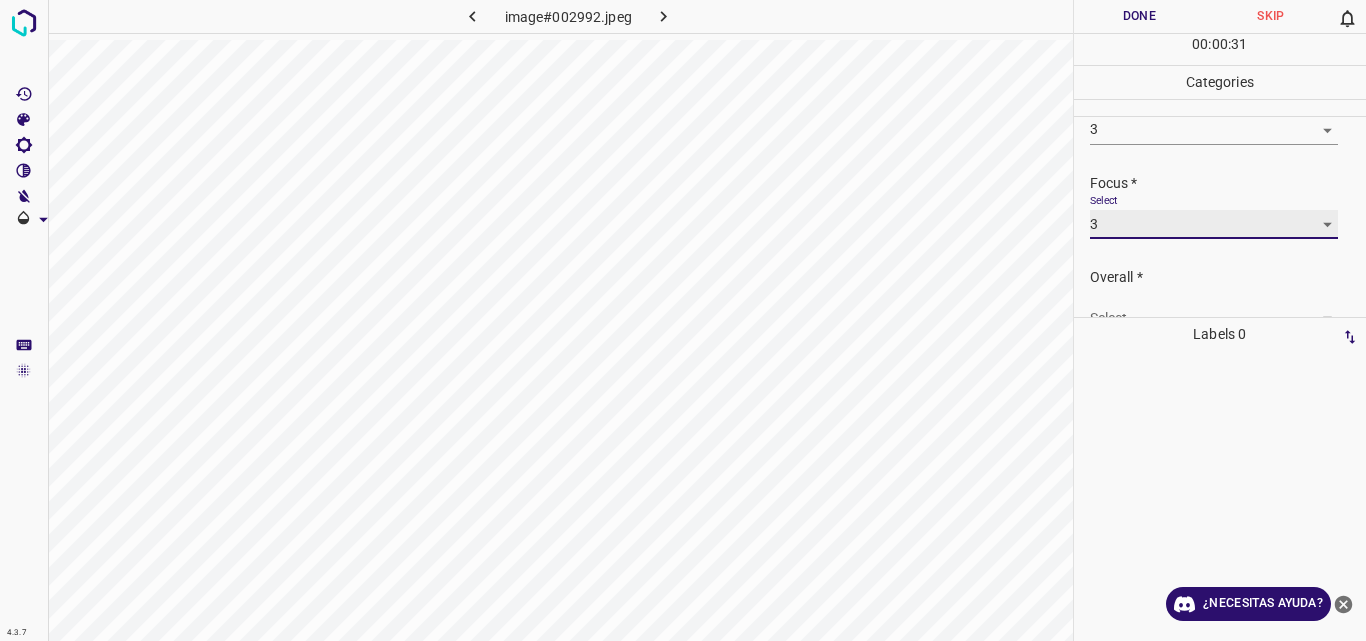 scroll, scrollTop: 98, scrollLeft: 0, axis: vertical 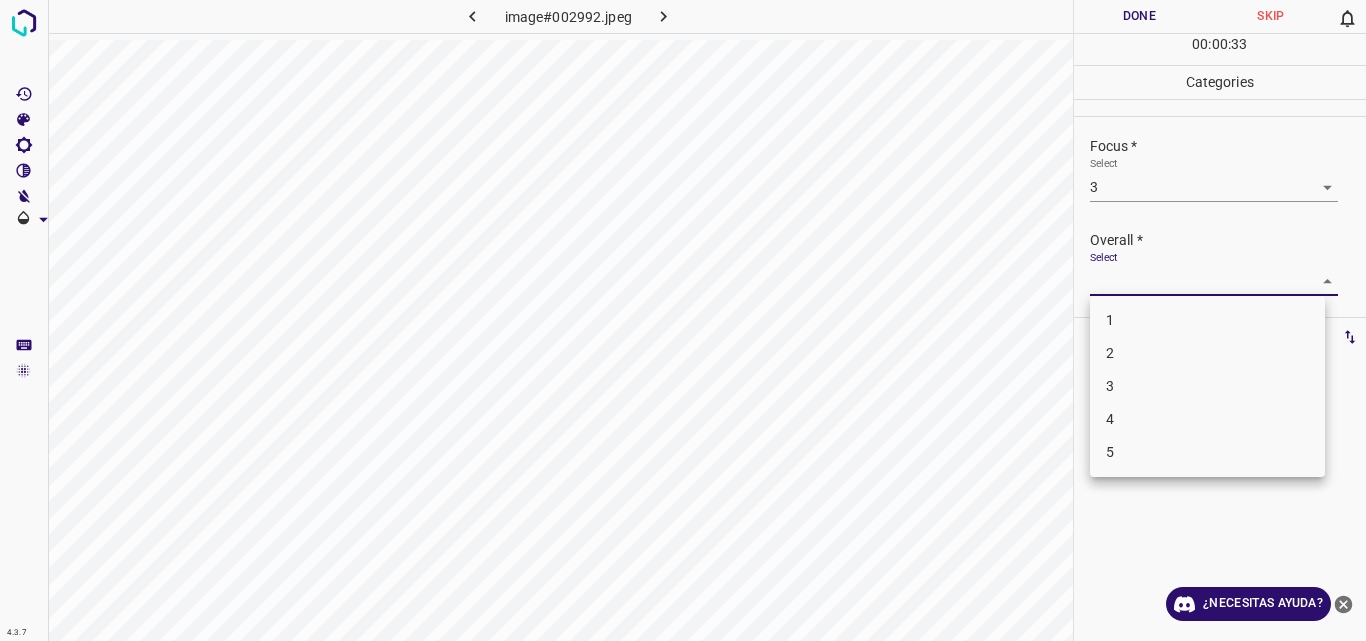 click on "4.3.7 image#002992.jpeg Done Skip 0 00   : 00   : 33   Categories Lighting *  Select 3 3 Focus *  Select 3 3 Overall *  Select ​ Labels   0 Categories 1 Lighting 2 Focus 3 Overall Tools Space Change between modes (Draw & Edit) I Auto labeling R Restore zoom M Zoom in N Zoom out Delete Delete selecte label Filters Z Restore filters X Saturation filter C Brightness filter V Contrast filter B Gray scale filter General O Download ¿Necesitas ayuda? Original text Rate this translation Your feedback will be used to help improve Google Translate - Texto - Esconder - Borrar 1 2 3 4 5" at bounding box center (683, 320) 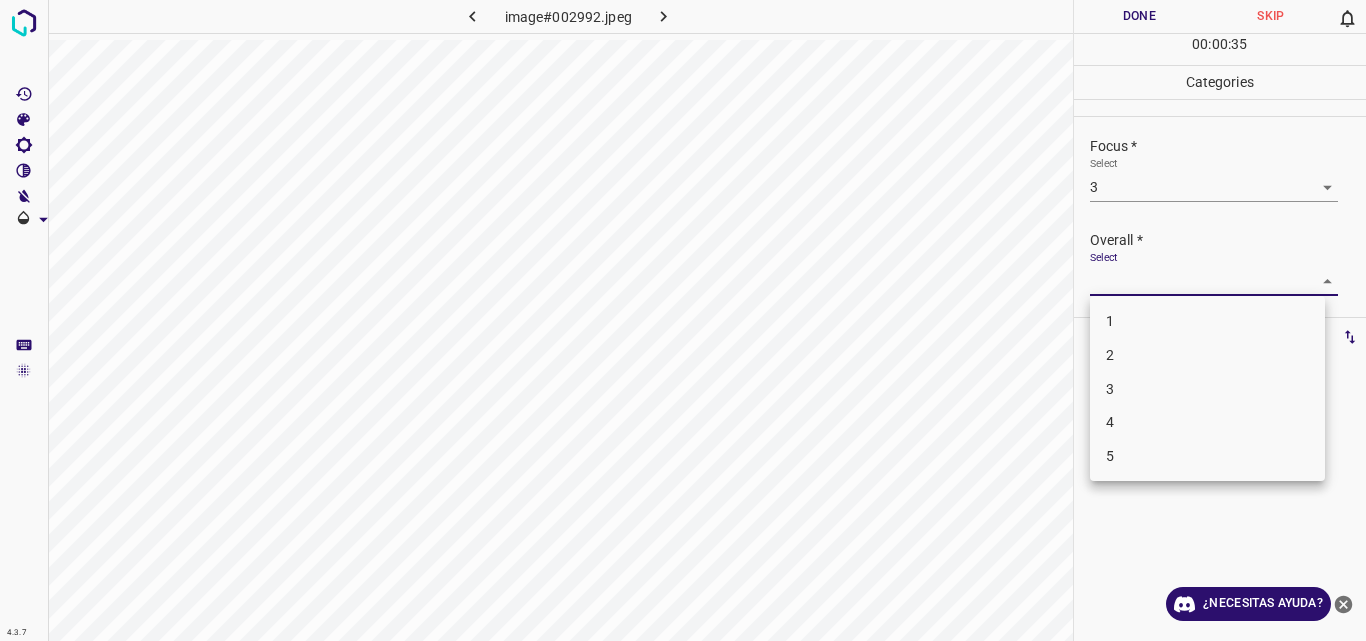 click on "3" at bounding box center (1110, 388) 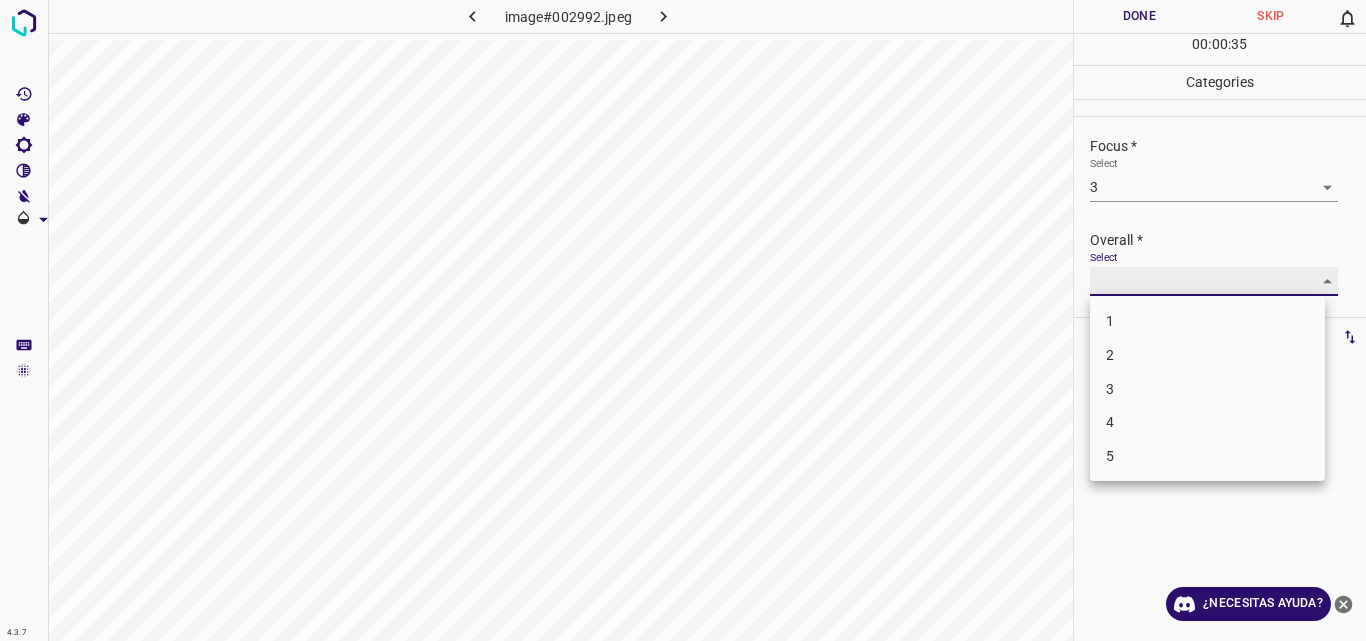 type on "3" 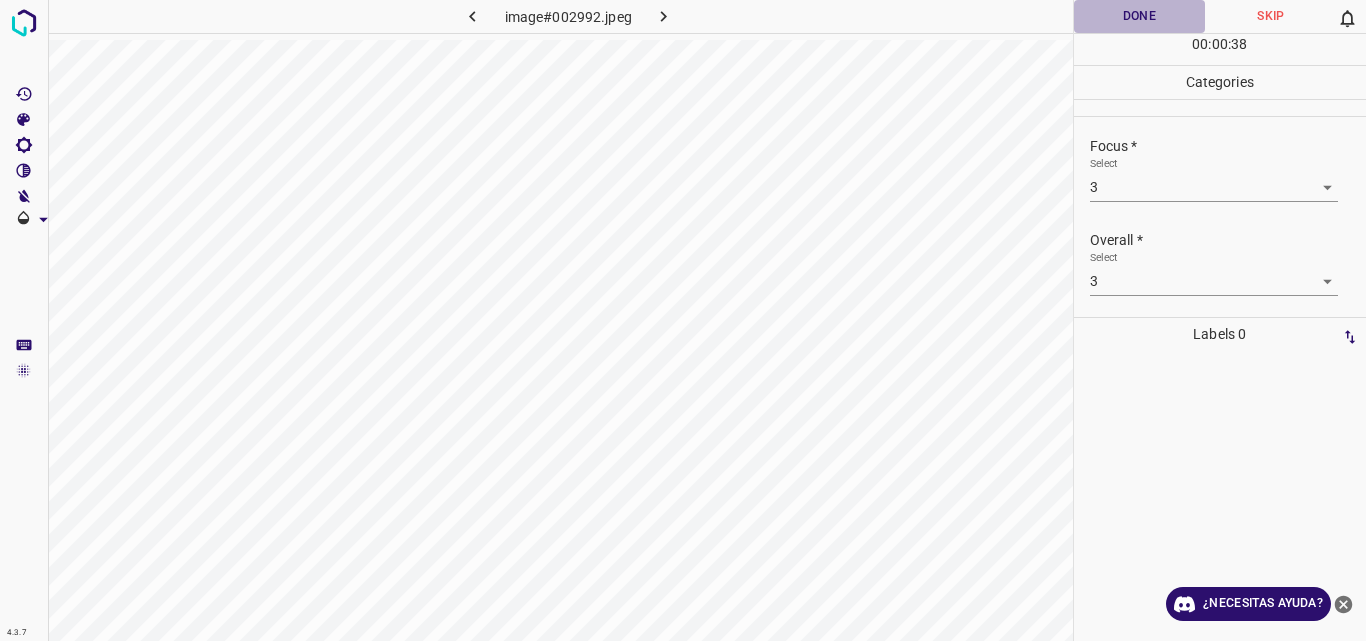 click on "Done" at bounding box center (1140, 16) 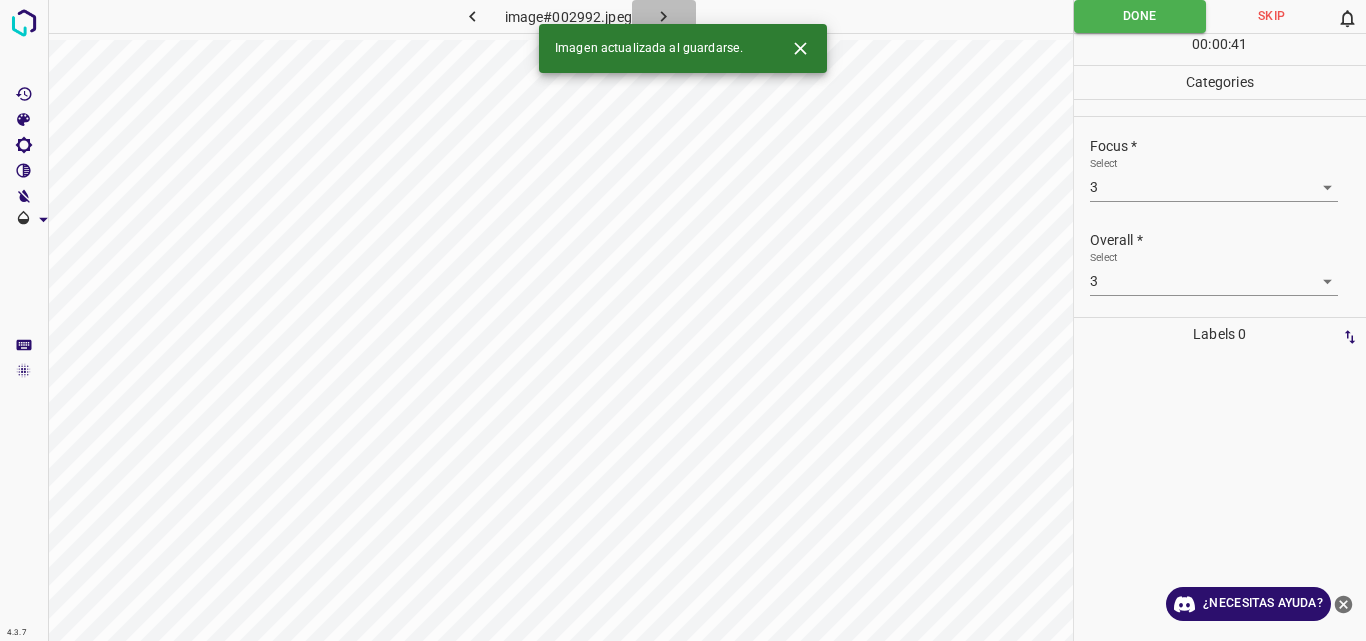 click 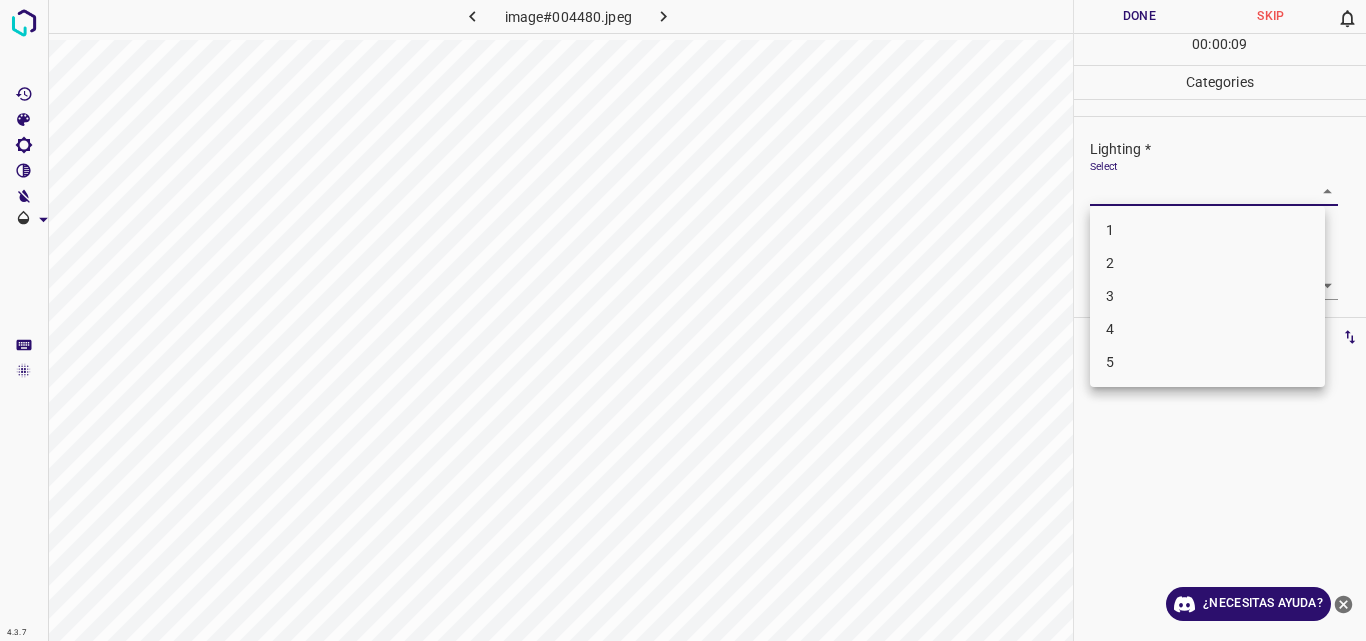 click on "4.3.7 image#004480.jpeg Done Skip 0 00   : 00   : 09   Categories Lighting *  Select ​ Focus *  Select ​ Overall *  Select ​ Labels   0 Categories 1 Lighting 2 Focus 3 Overall Tools Space Change between modes (Draw & Edit) I Auto labeling R Restore zoom M Zoom in N Zoom out Delete Delete selecte label Filters Z Restore filters X Saturation filter C Brightness filter V Contrast filter B Gray scale filter General O Download ¿Necesitas ayuda? Original text Rate this translation Your feedback will be used to help improve Google Translate - Texto - Esconder - Borrar 1 2 3 4 5" at bounding box center (683, 320) 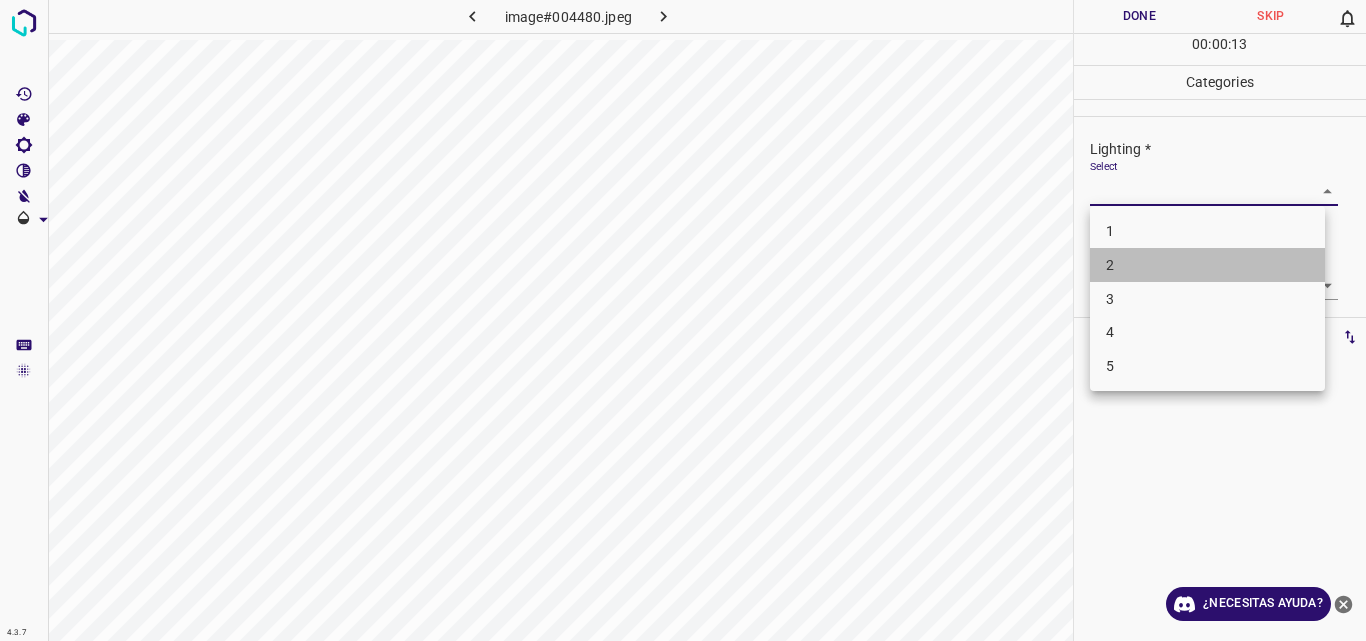 click on "2" at bounding box center (1207, 265) 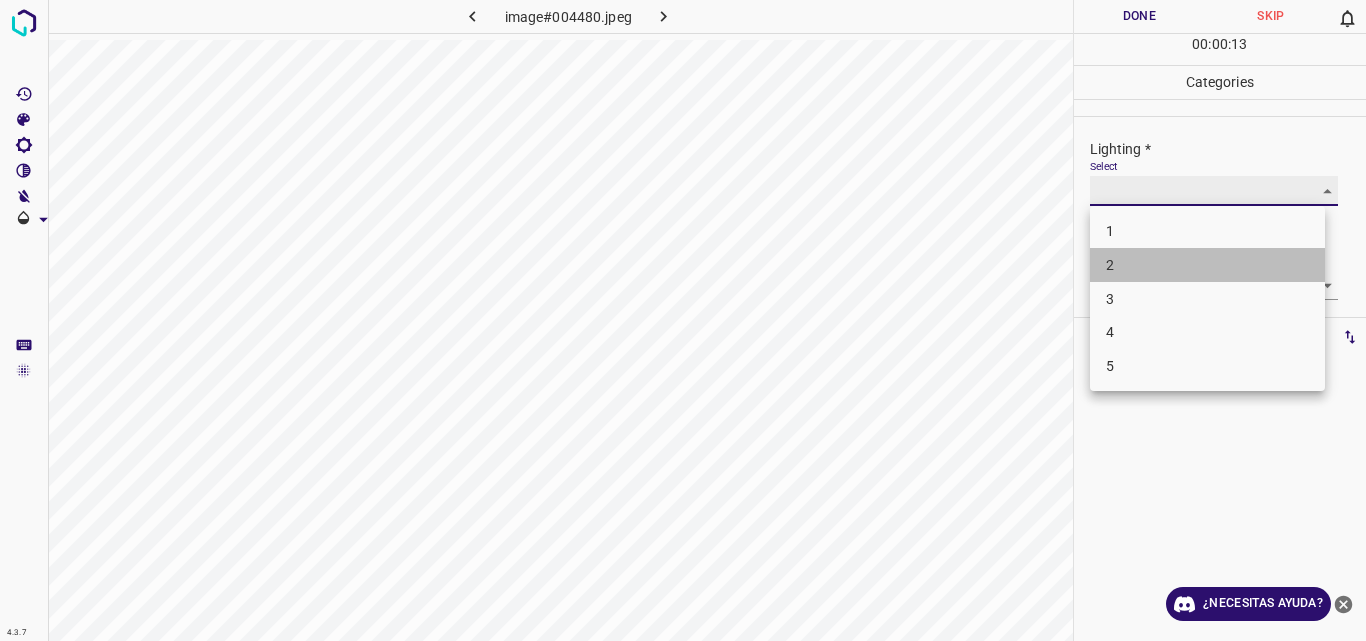 type on "2" 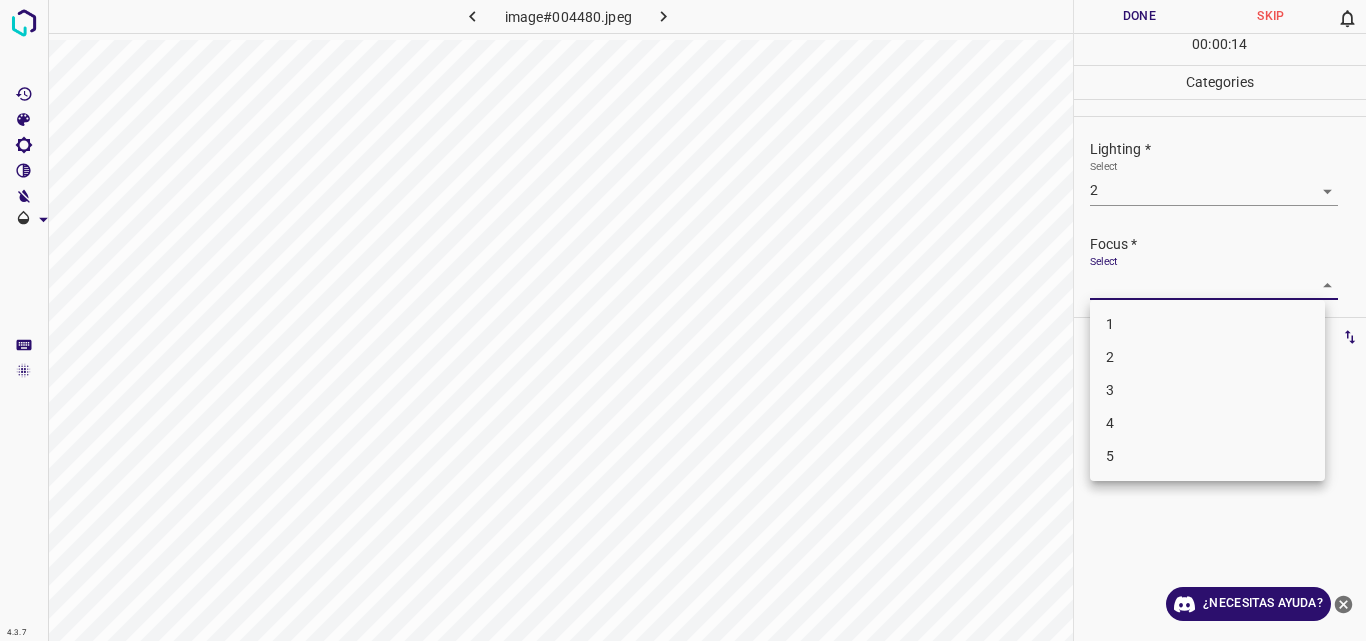 click on "4.3.7 image#004480.jpeg Done Skip 0 00   : 00   : 14   Categories Lighting *  Select 2 2 Focus *  Select ​ Overall *  Select ​ Labels   0 Categories 1 Lighting 2 Focus 3 Overall Tools Space Change between modes (Draw & Edit) I Auto labeling R Restore zoom M Zoom in N Zoom out Delete Delete selecte label Filters Z Restore filters X Saturation filter C Brightness filter V Contrast filter B Gray scale filter General O Download ¿Necesitas ayuda? Original text Rate this translation Your feedback will be used to help improve Google Translate - Texto - Esconder - Borrar 1 2 3 4 5" at bounding box center [683, 320] 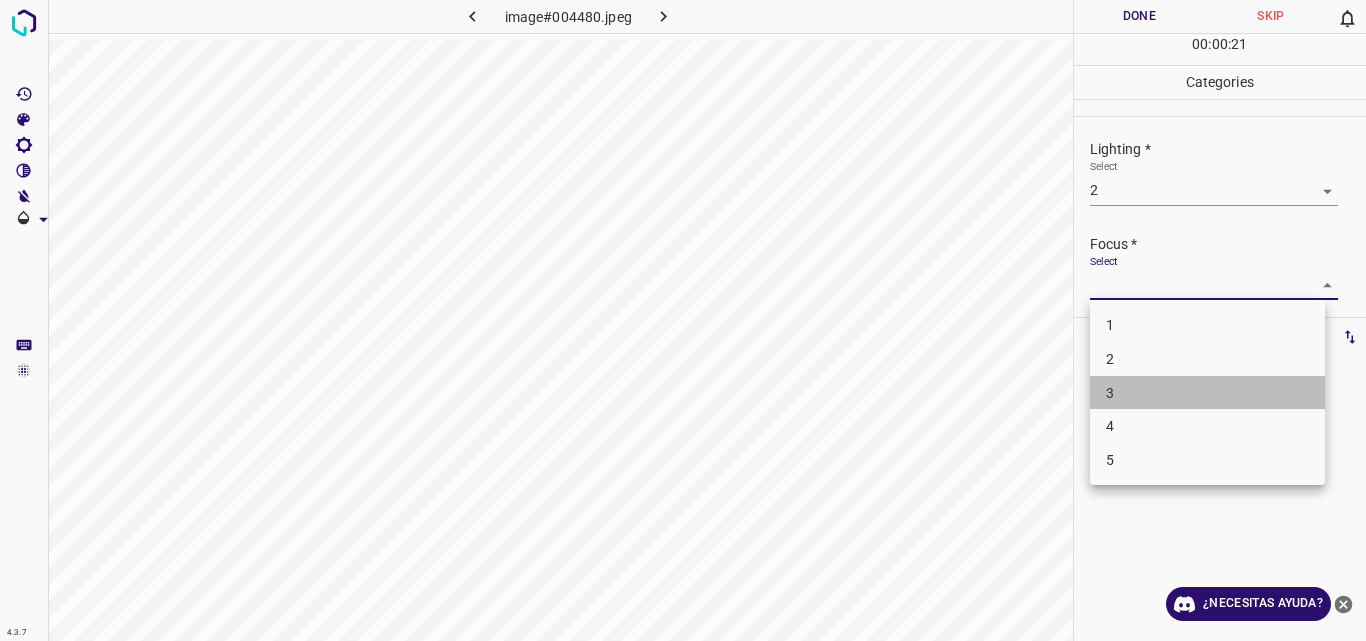click on "3" at bounding box center [1207, 393] 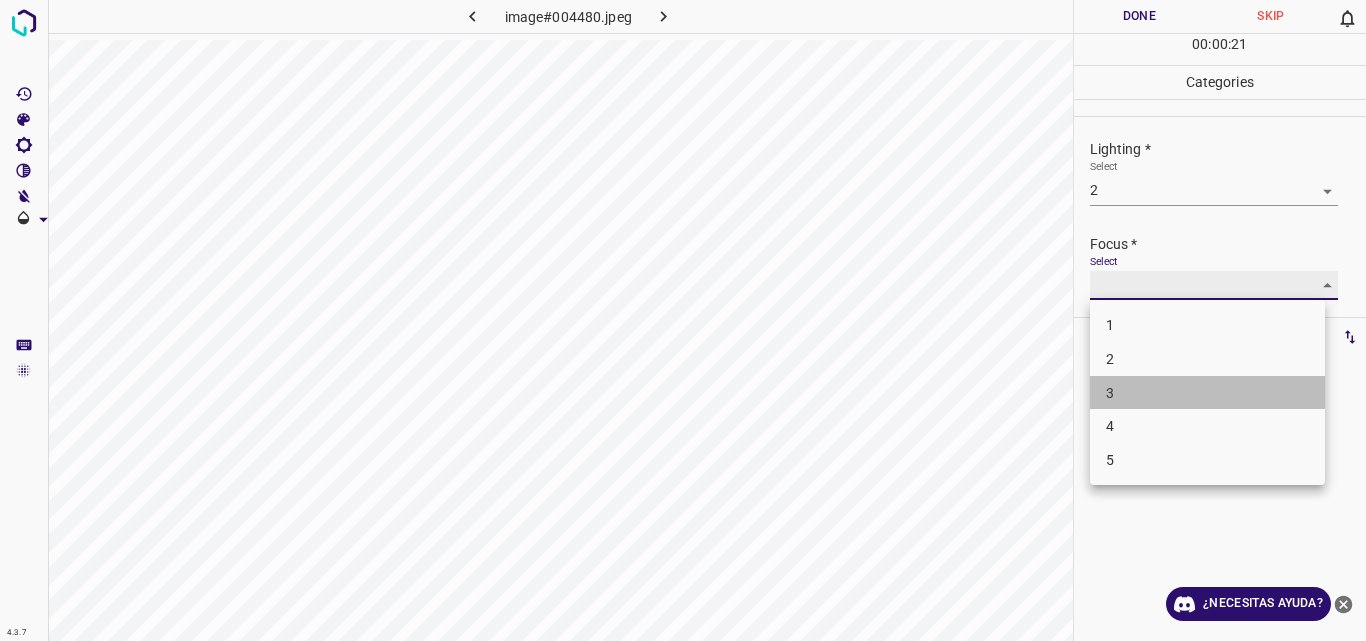 type on "3" 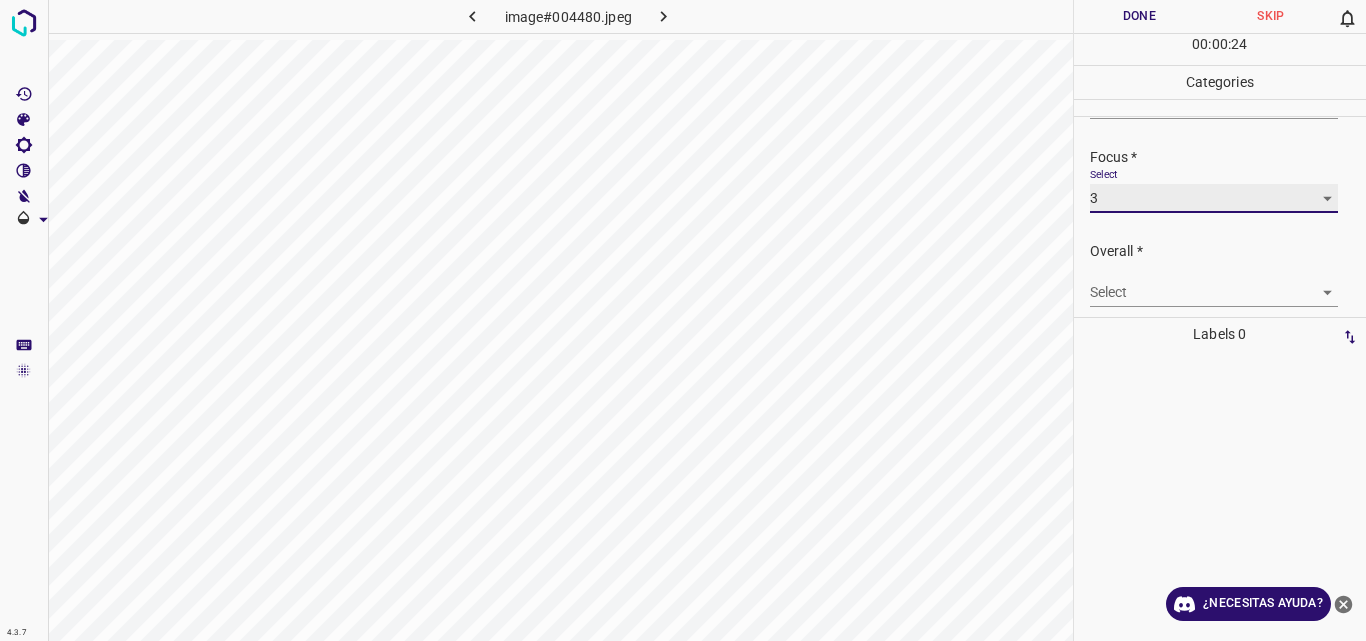 scroll, scrollTop: 98, scrollLeft: 0, axis: vertical 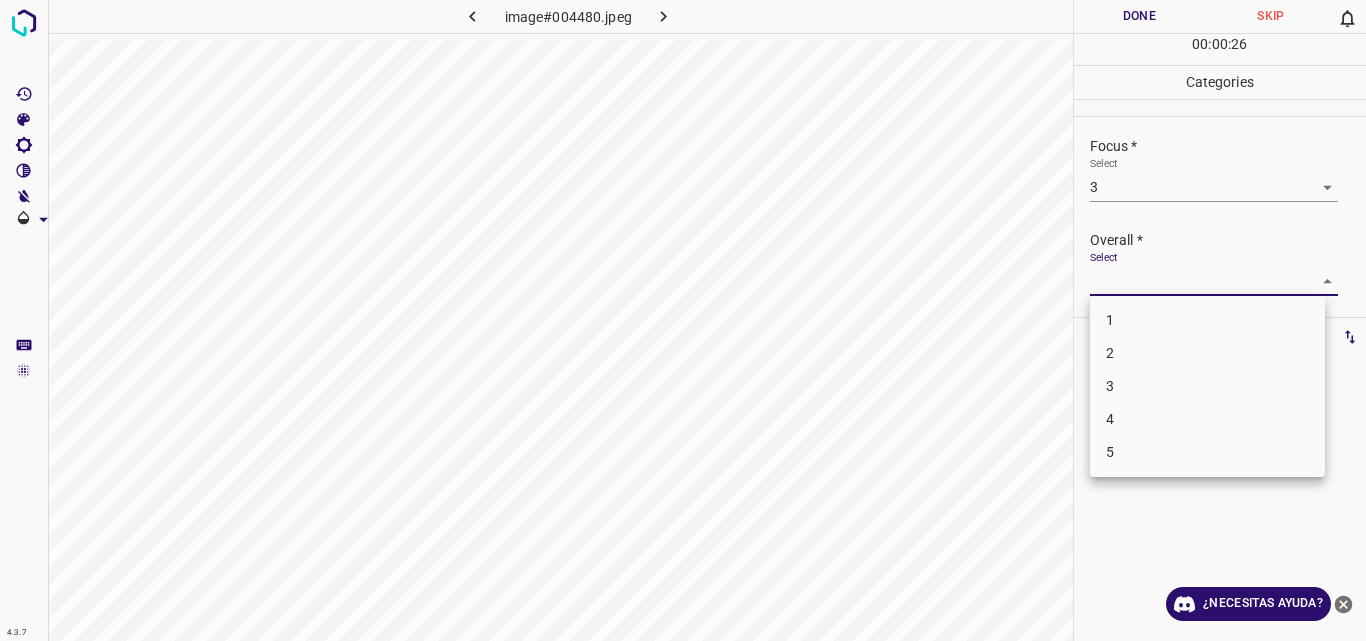 click on "4.3.7 image#004480.jpeg Done Skip 0 00   : 00   : 26   Categories Lighting *  Select 2 2 Focus *  Select 3 3 Overall *  Select ​ Labels   0 Categories 1 Lighting 2 Focus 3 Overall Tools Space Change between modes (Draw & Edit) I Auto labeling R Restore zoom M Zoom in N Zoom out Delete Delete selecte label Filters Z Restore filters X Saturation filter C Brightness filter V Contrast filter B Gray scale filter General O Download ¿Necesitas ayuda? Original text Rate this translation Your feedback will be used to help improve Google Translate - Texto - Esconder - Borrar 1 2 3 4 5" at bounding box center (683, 320) 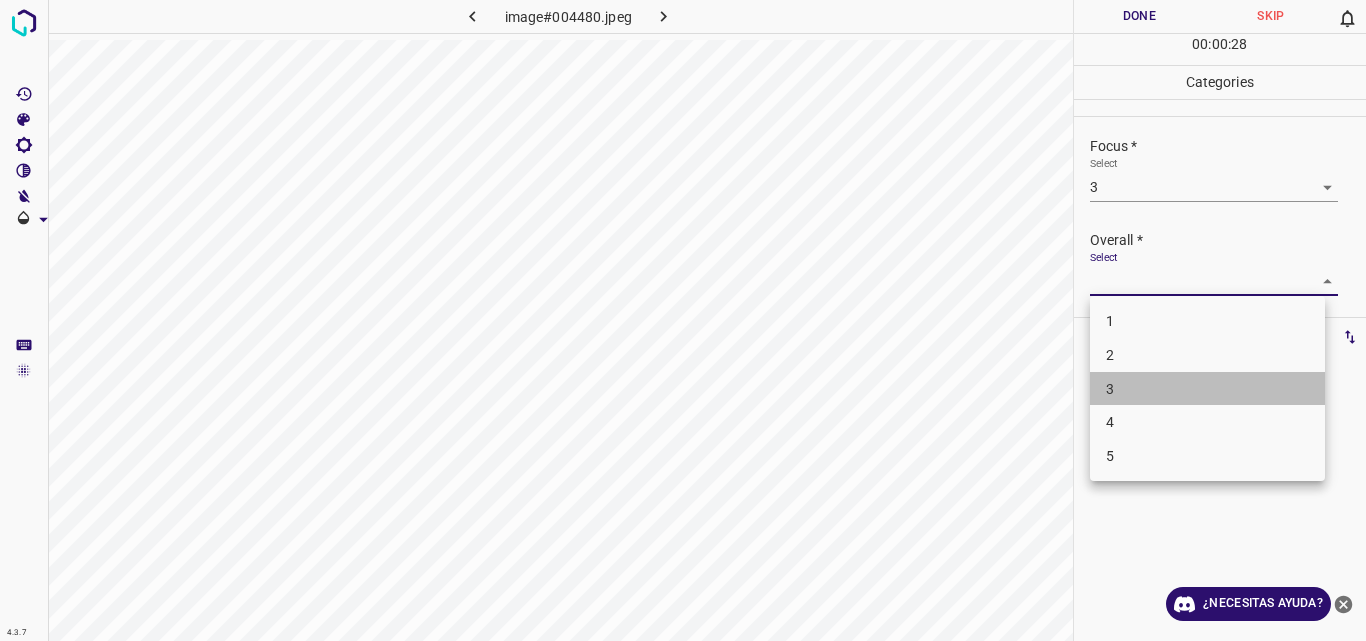 click on "3" at bounding box center [1207, 389] 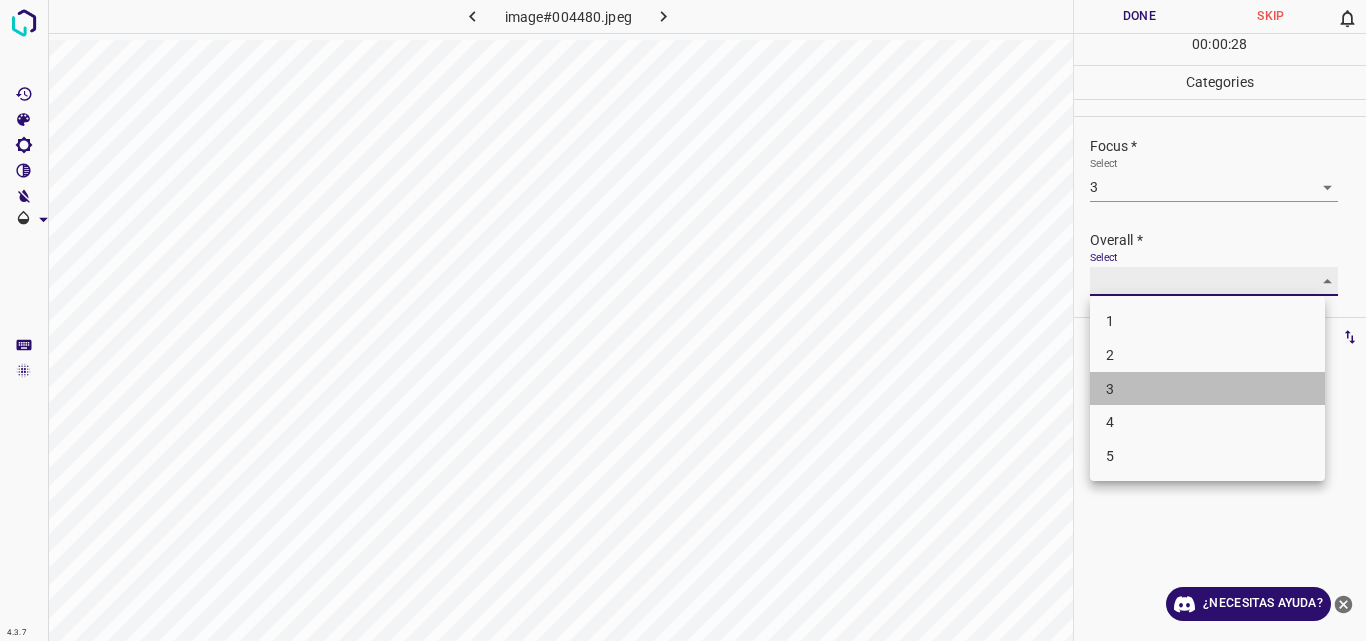 type on "3" 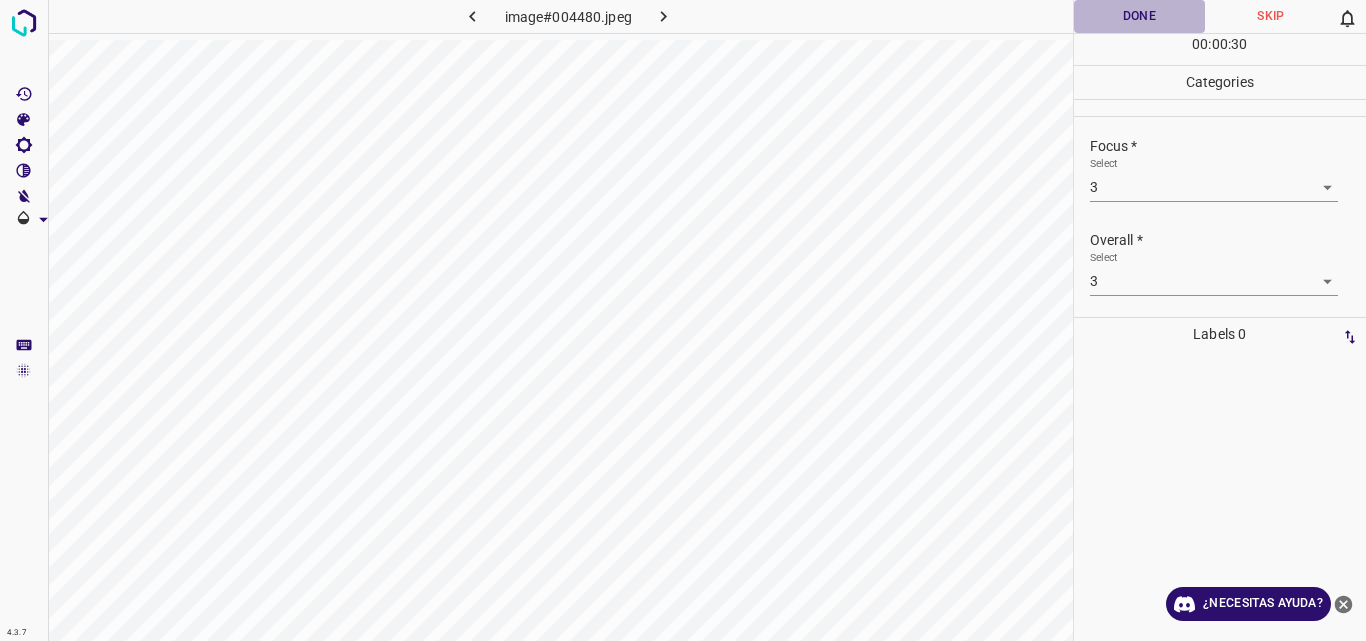click on "Done" at bounding box center [1140, 16] 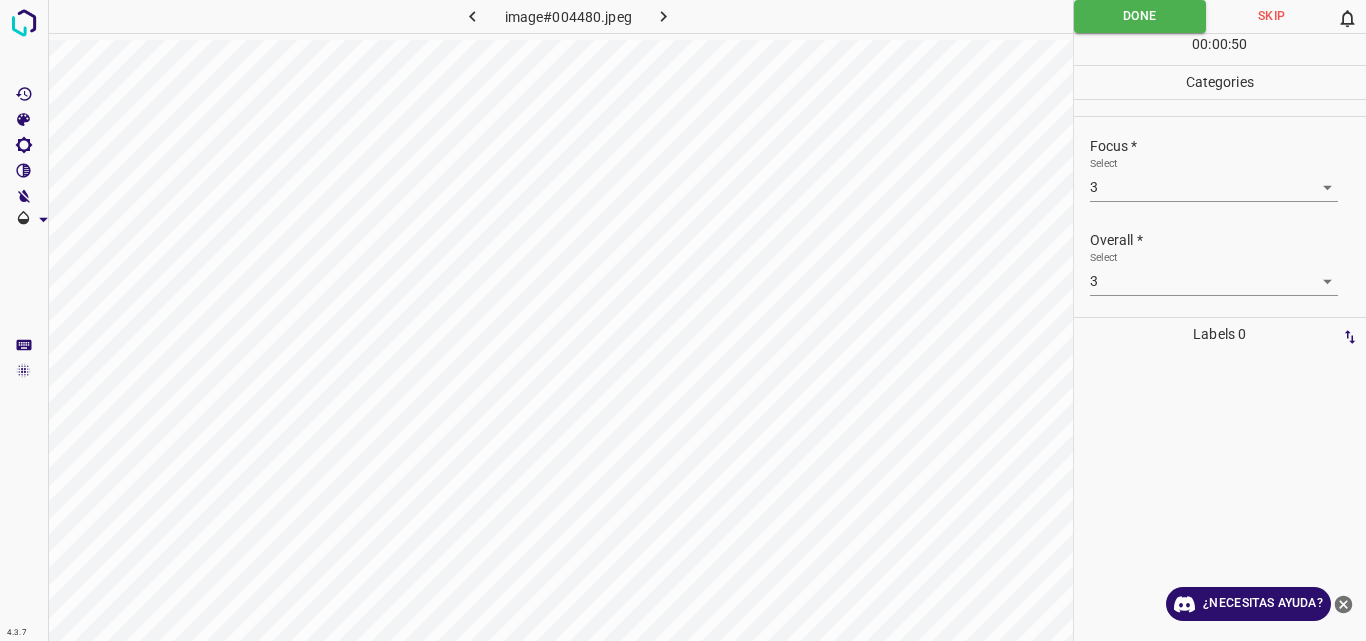 drag, startPoint x: 1138, startPoint y: 11, endPoint x: 1170, endPoint y: 72, distance: 68.88396 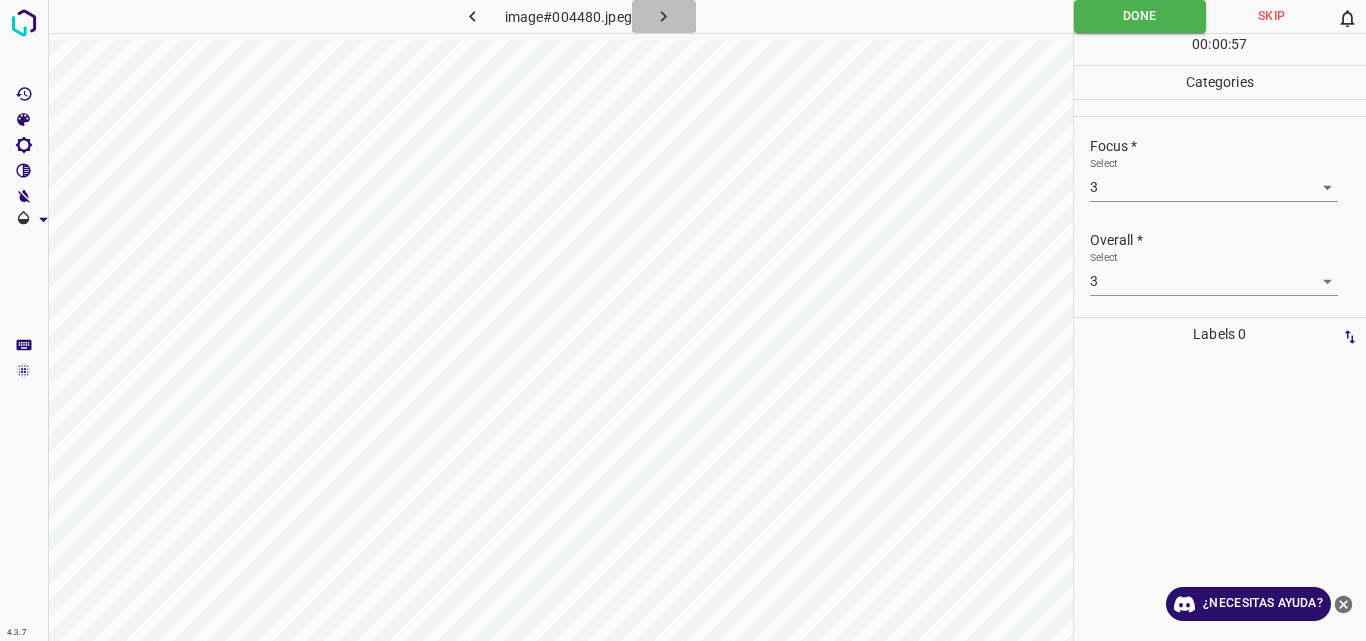 click at bounding box center (664, 16) 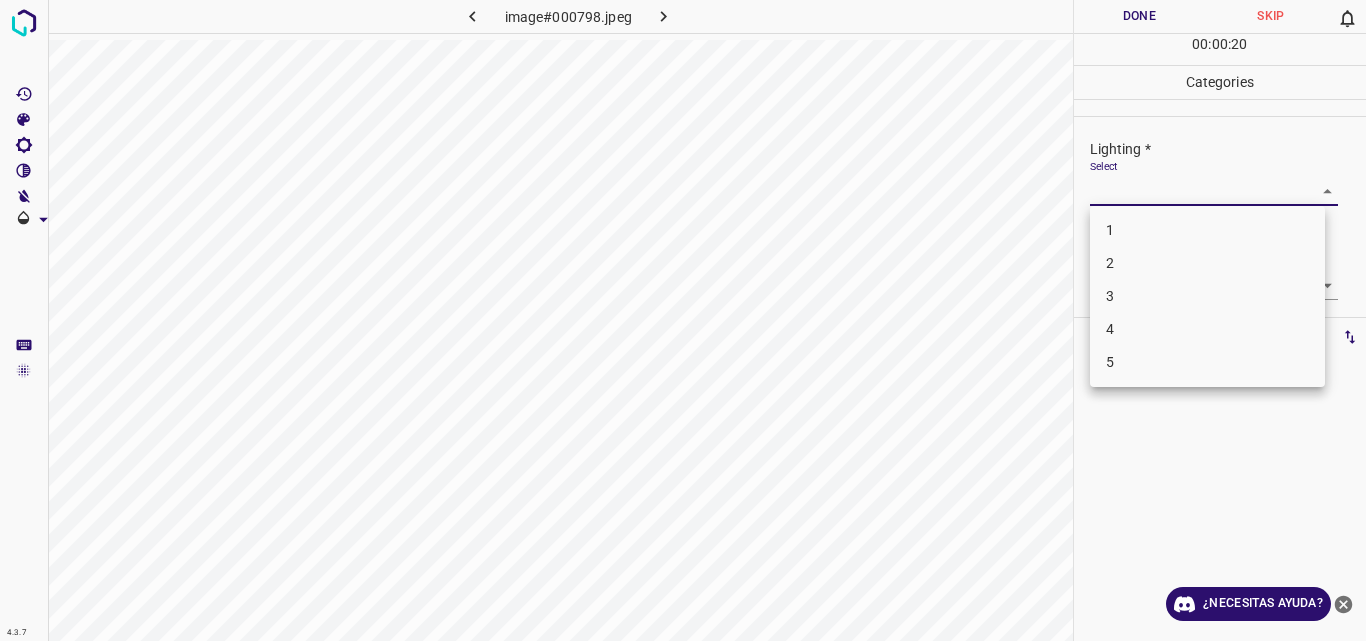 click on "4.3.7 image#000798.jpeg Done Skip 0 00   : 00   : 20   Categories Lighting *  Select ​ Focus *  Select ​ Overall *  Select ​ Labels   0 Categories 1 Lighting 2 Focus 3 Overall Tools Space Change between modes (Draw & Edit) I Auto labeling R Restore zoom M Zoom in N Zoom out Delete Delete selecte label Filters Z Restore filters X Saturation filter C Brightness filter V Contrast filter B Gray scale filter General O Download ¿Necesitas ayuda? Original text Rate this translation Your feedback will be used to help improve Google Translate - Texto - Esconder - Borrar 1 2 3 4 5" at bounding box center (683, 320) 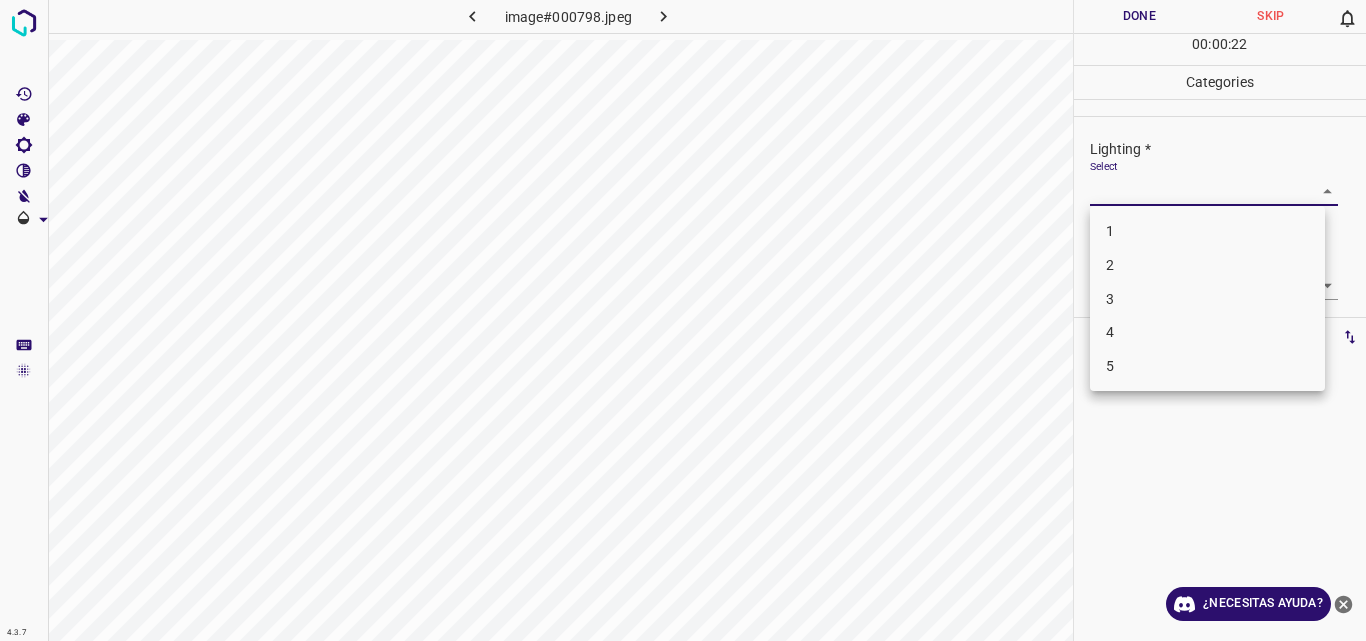 click on "3" at bounding box center [1207, 299] 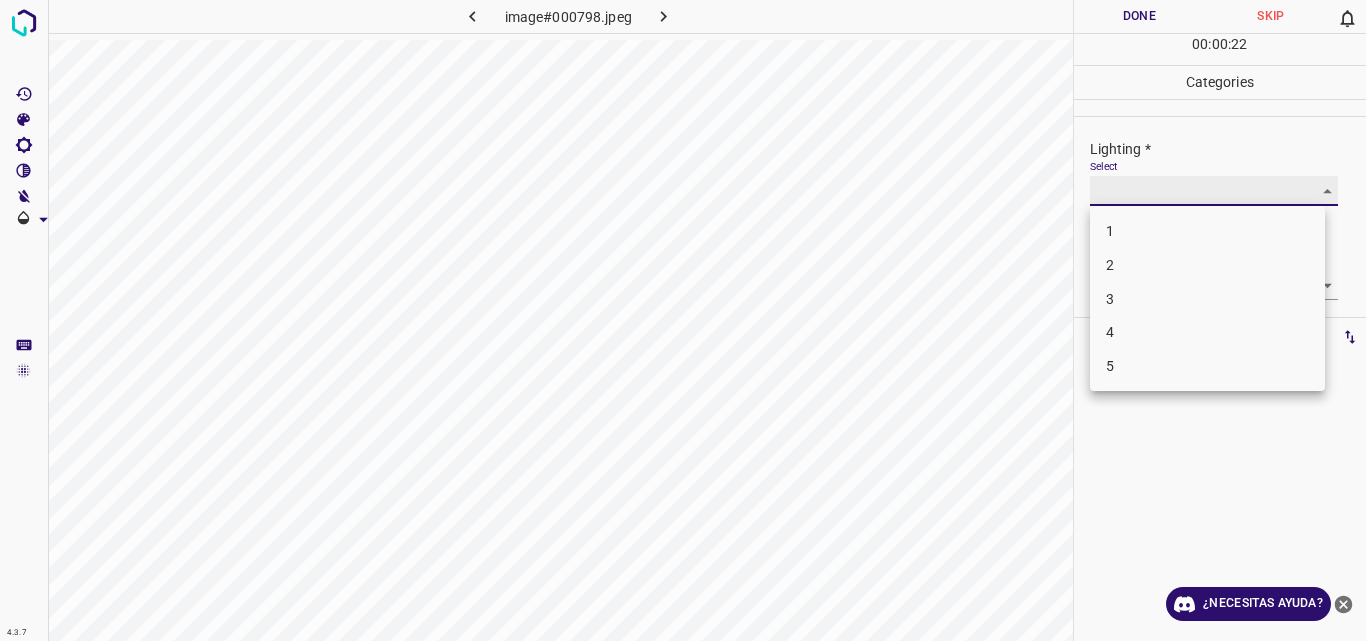 type on "3" 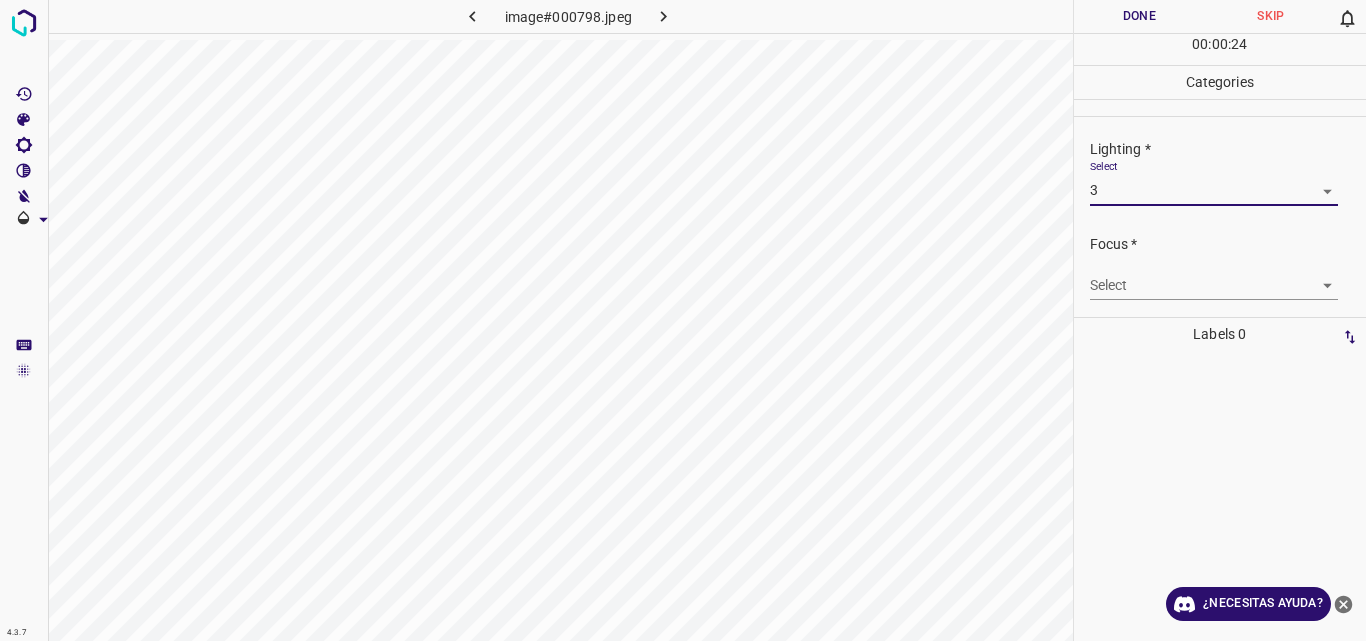 click on "4.3.7 image#000798.jpeg Done Skip 0 00   : 00   : 24   Categories Lighting *  Select 3 3 Focus *  Select ​ Overall *  Select ​ Labels   0 Categories 1 Lighting 2 Focus 3 Overall Tools Space Change between modes (Draw & Edit) I Auto labeling R Restore zoom M Zoom in N Zoom out Delete Delete selecte label Filters Z Restore filters X Saturation filter C Brightness filter V Contrast filter B Gray scale filter General O Download ¿Necesitas ayuda? Original text Rate this translation Your feedback will be used to help improve Google Translate - Texto - Esconder - Borrar" at bounding box center (683, 320) 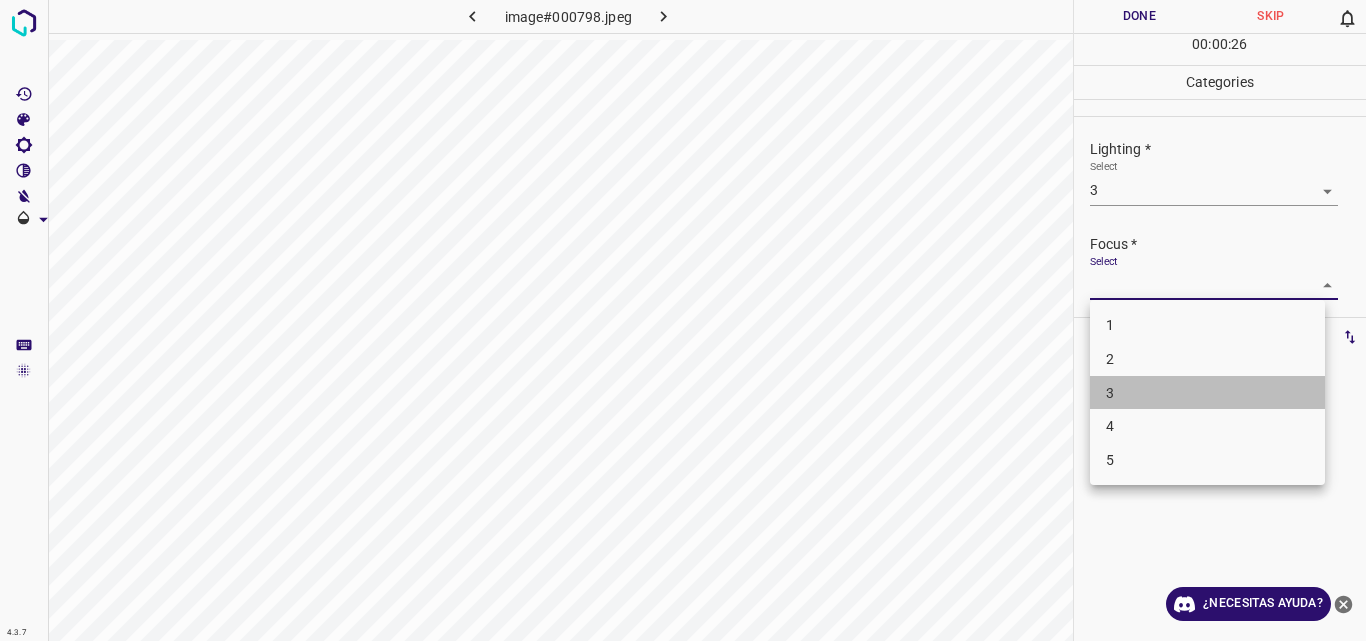 click on "3" at bounding box center (1207, 393) 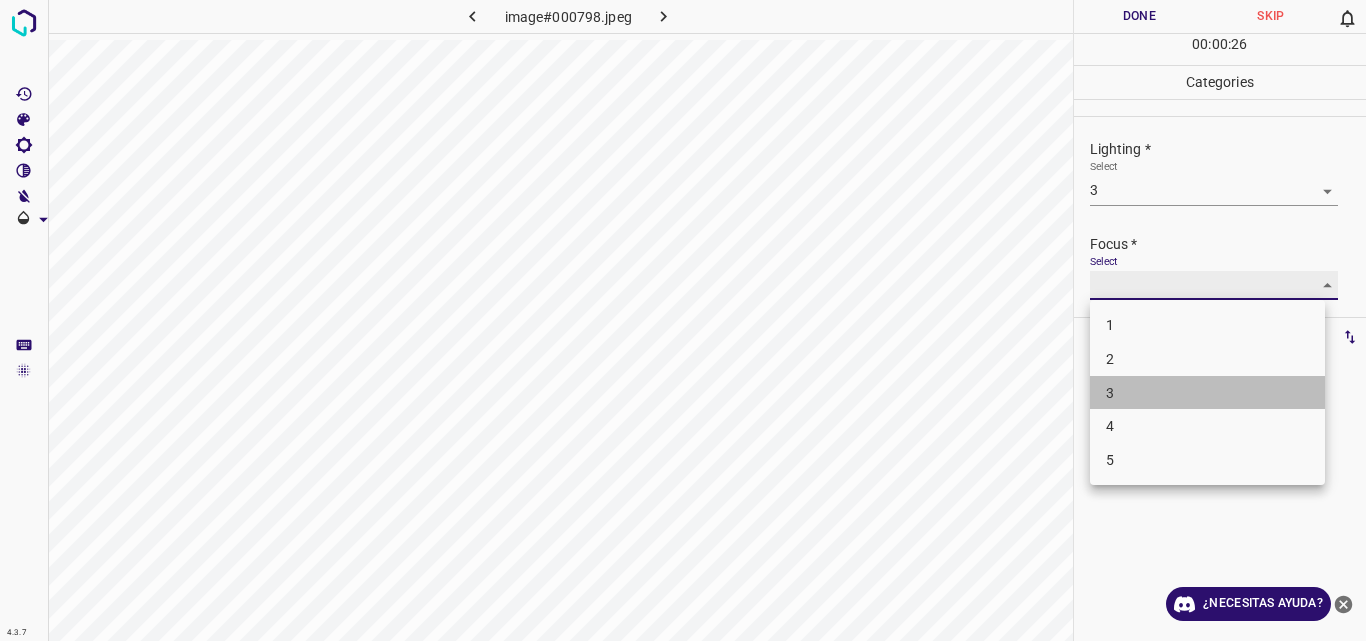 type on "3" 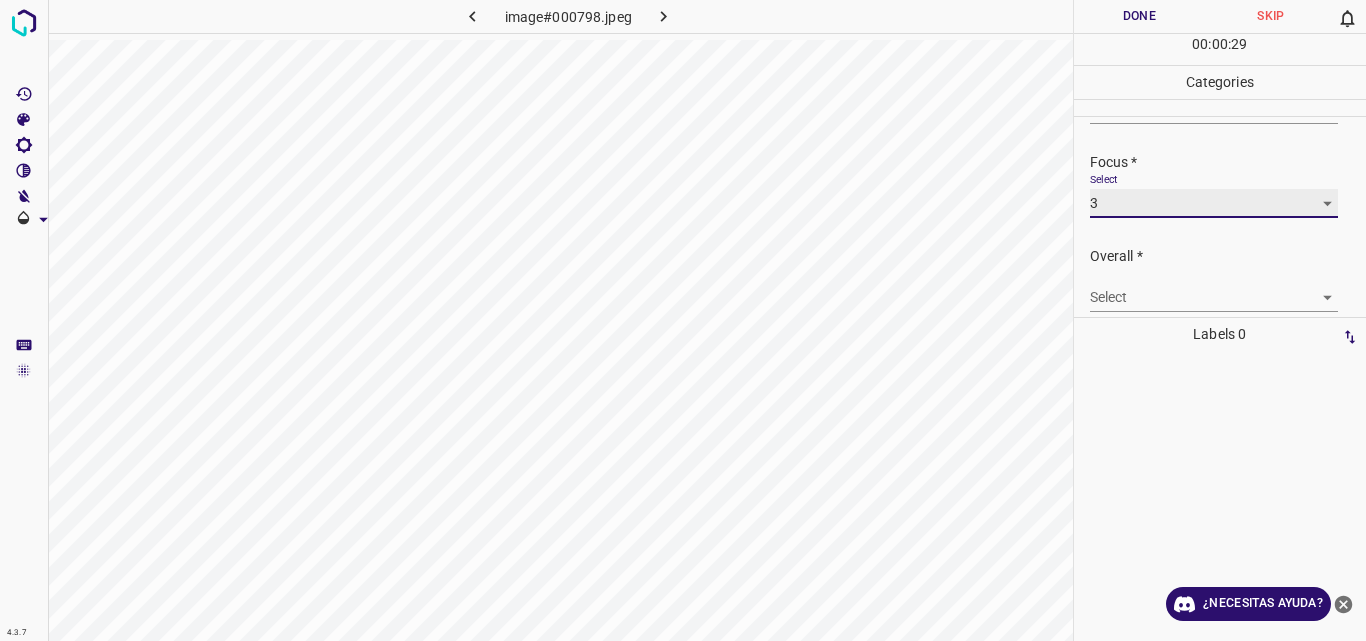 scroll, scrollTop: 98, scrollLeft: 0, axis: vertical 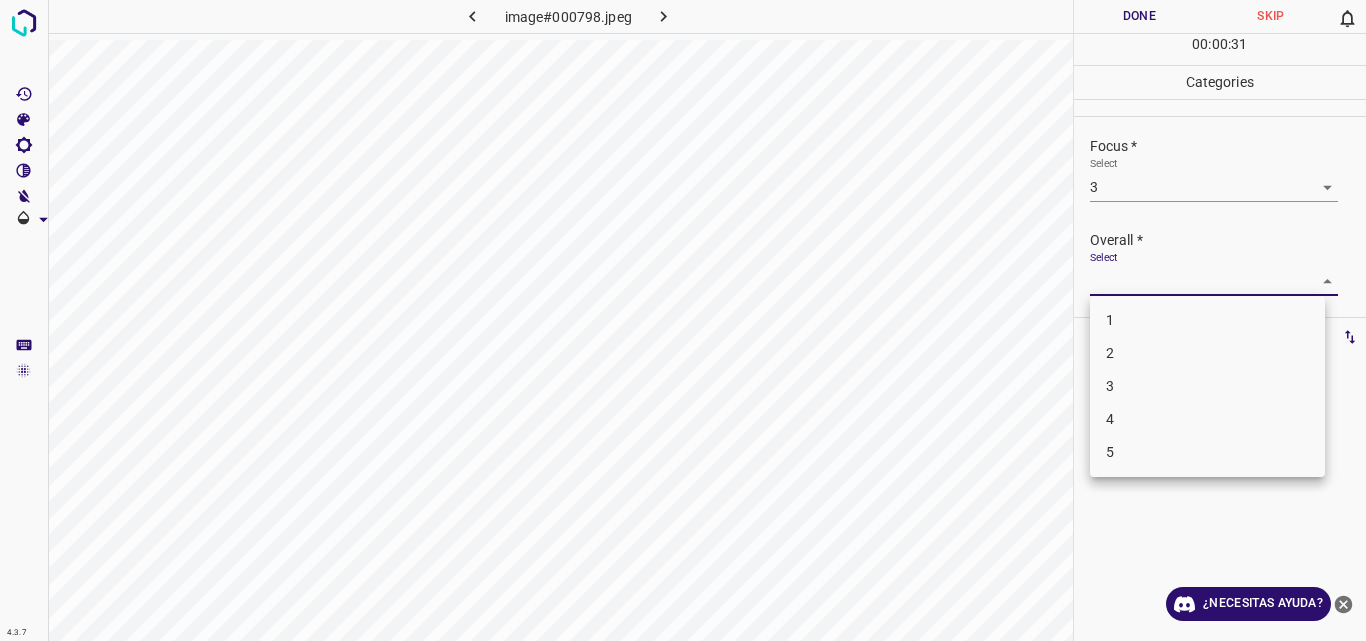 click on "4.3.7 image#000798.jpeg Done Skip 0 00   : 00   : 31   Categories Lighting *  Select 3 3 Focus *  Select 3 3 Overall *  Select ​ Labels   0 Categories 1 Lighting 2 Focus 3 Overall Tools Space Change between modes (Draw & Edit) I Auto labeling R Restore zoom M Zoom in N Zoom out Delete Delete selecte label Filters Z Restore filters X Saturation filter C Brightness filter V Contrast filter B Gray scale filter General O Download ¿Necesitas ayuda? Original text Rate this translation Your feedback will be used to help improve Google Translate - Texto - Esconder - Borrar 1 2 3 4 5" at bounding box center [683, 320] 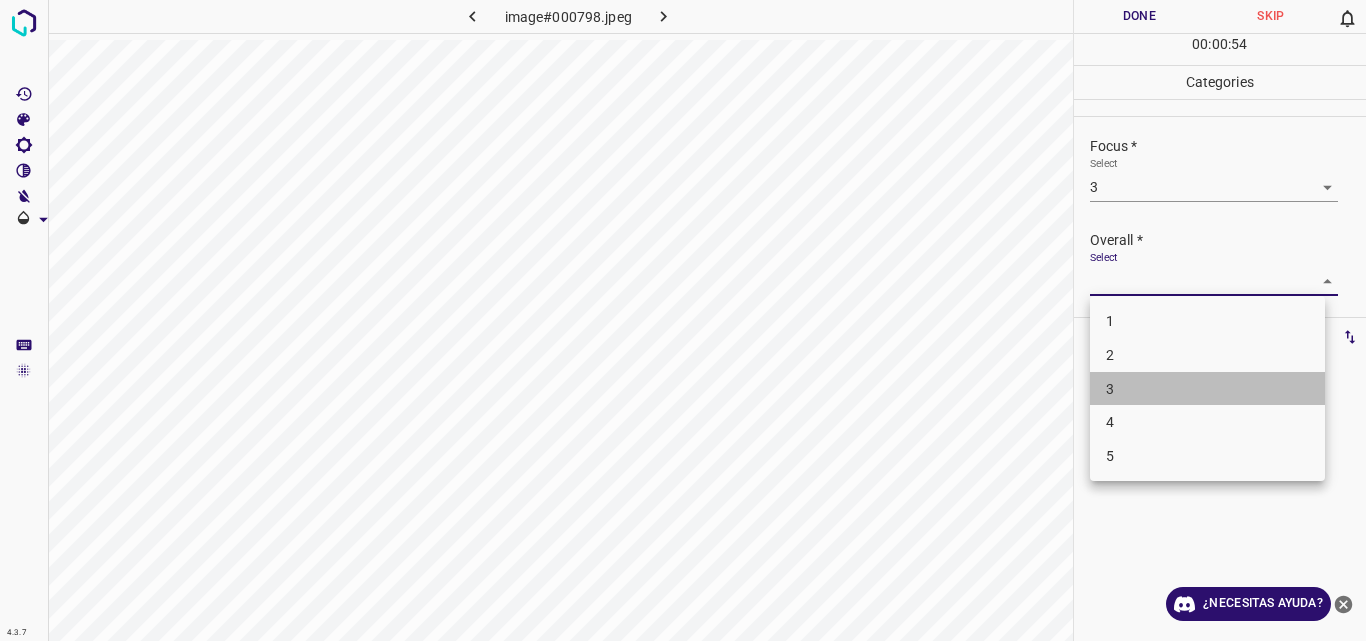 click on "3" at bounding box center (1207, 389) 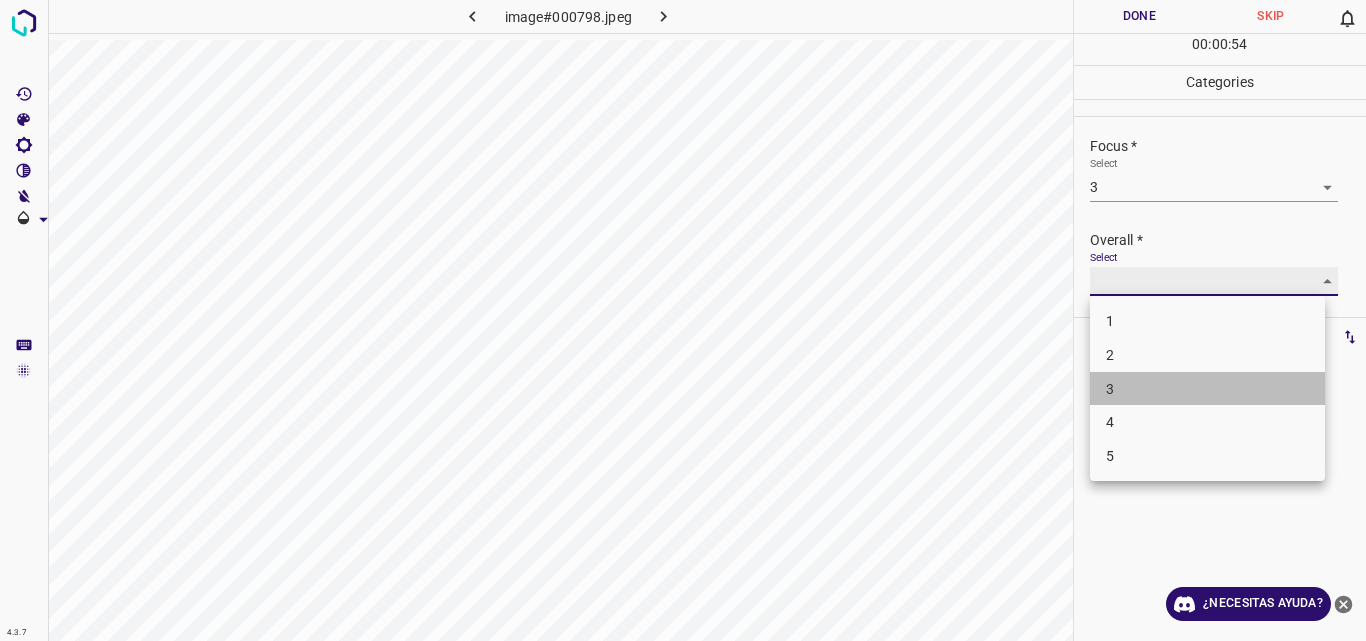 type on "3" 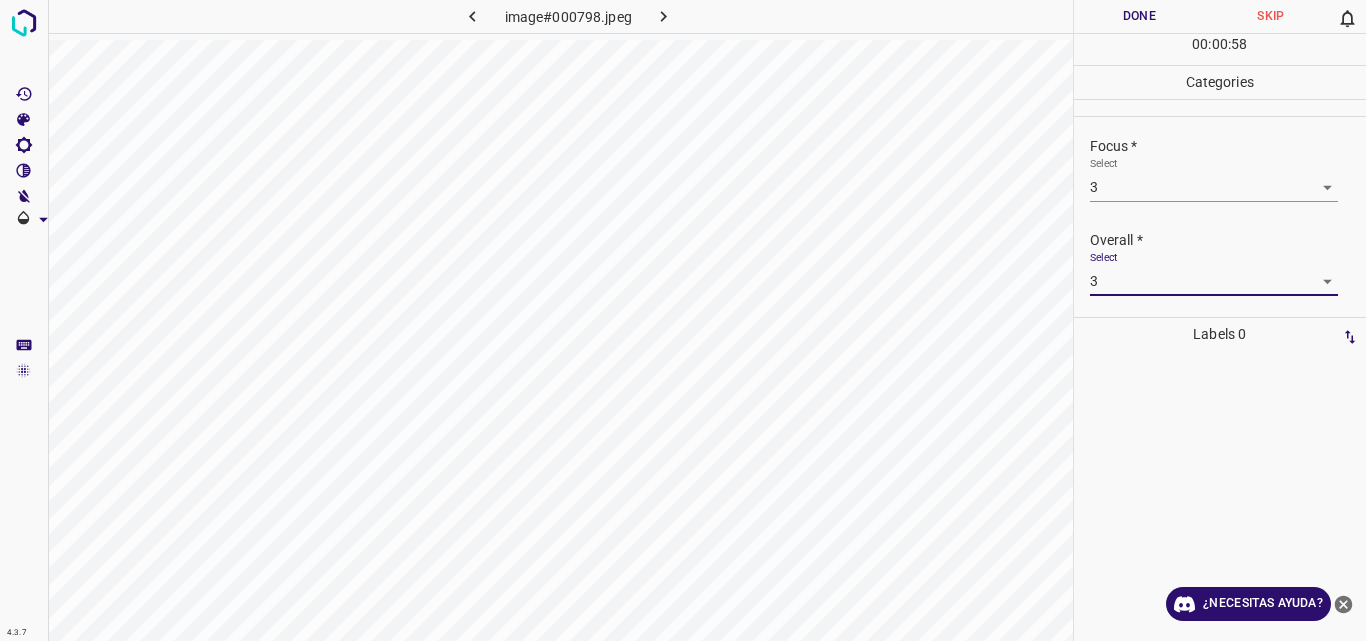 click on "Done" at bounding box center [1140, 16] 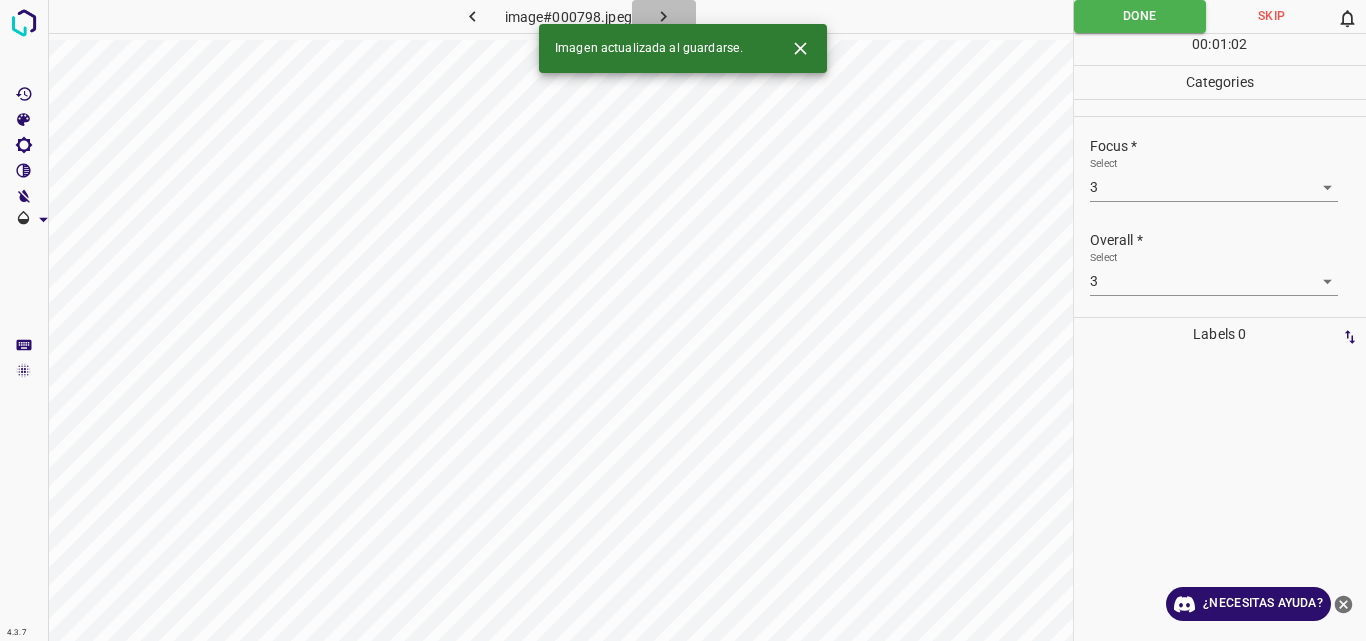 click 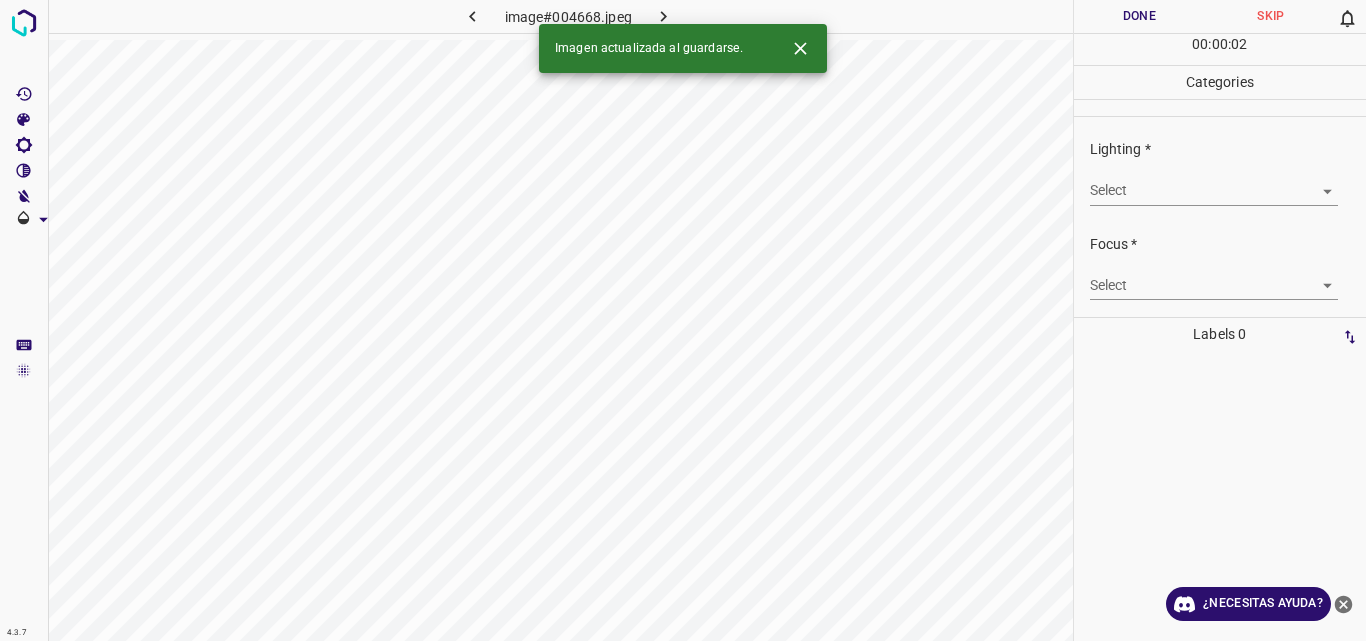click on "4.3.7 image#004668.jpeg Done Skip 0 00   : 00   : 02   Categories Lighting *  Select ​ Focus *  Select ​ Overall *  Select ​ Labels   0 Categories 1 Lighting 2 Focus 3 Overall Tools Space Change between modes (Draw & Edit) I Auto labeling R Restore zoom M Zoom in N Zoom out Delete Delete selecte label Filters Z Restore filters X Saturation filter C Brightness filter V Contrast filter B Gray scale filter General O Download Imagen actualizada al guardarse. ¿Necesitas ayuda? Original text Rate this translation Your feedback will be used to help improve Google Translate - Texto - Esconder - Borrar" at bounding box center (683, 320) 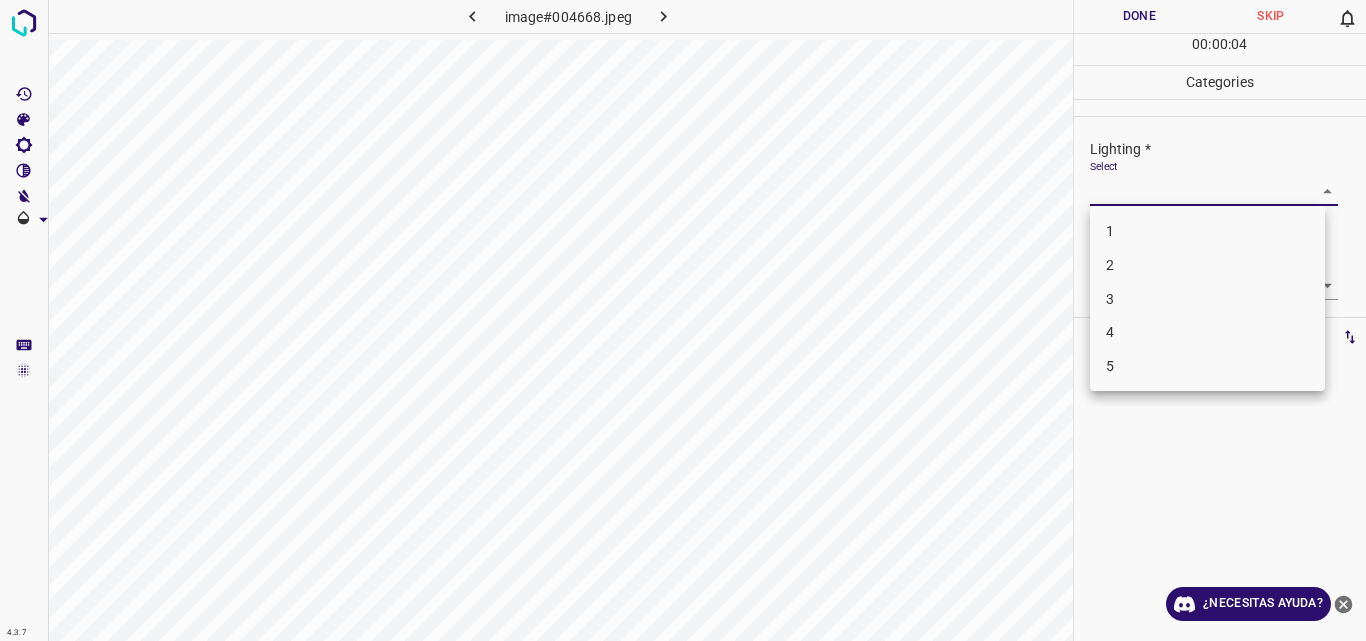 click on "2" at bounding box center [1207, 265] 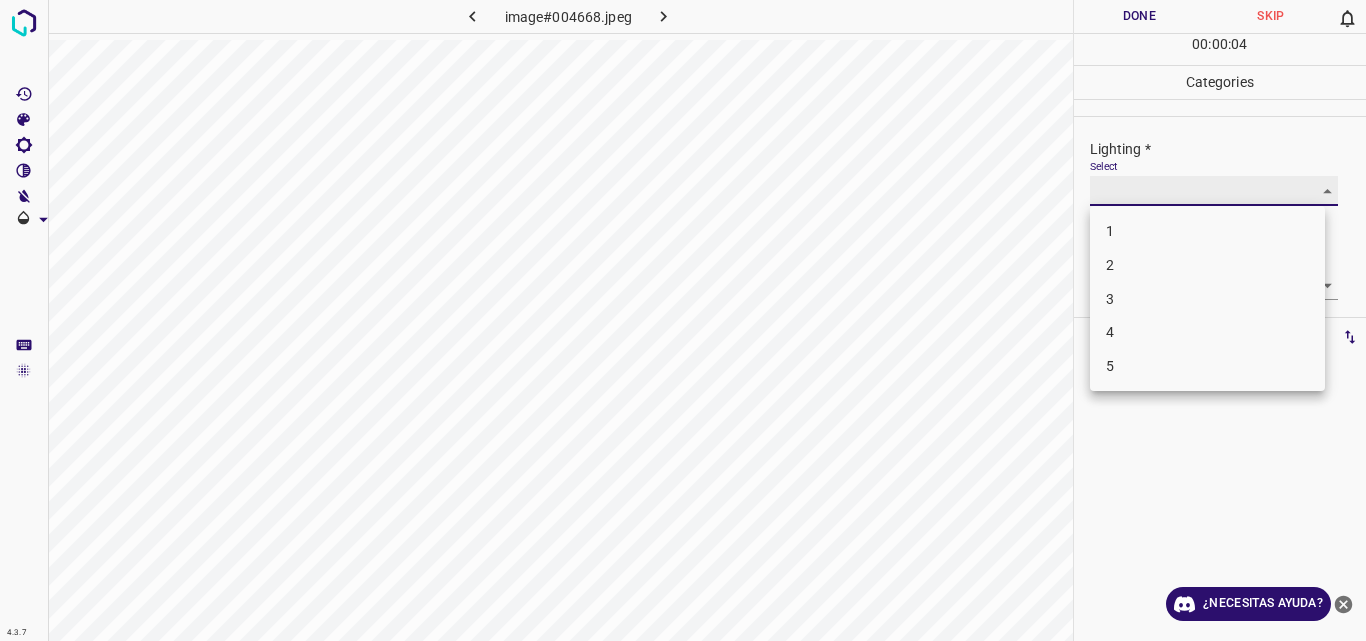 type on "2" 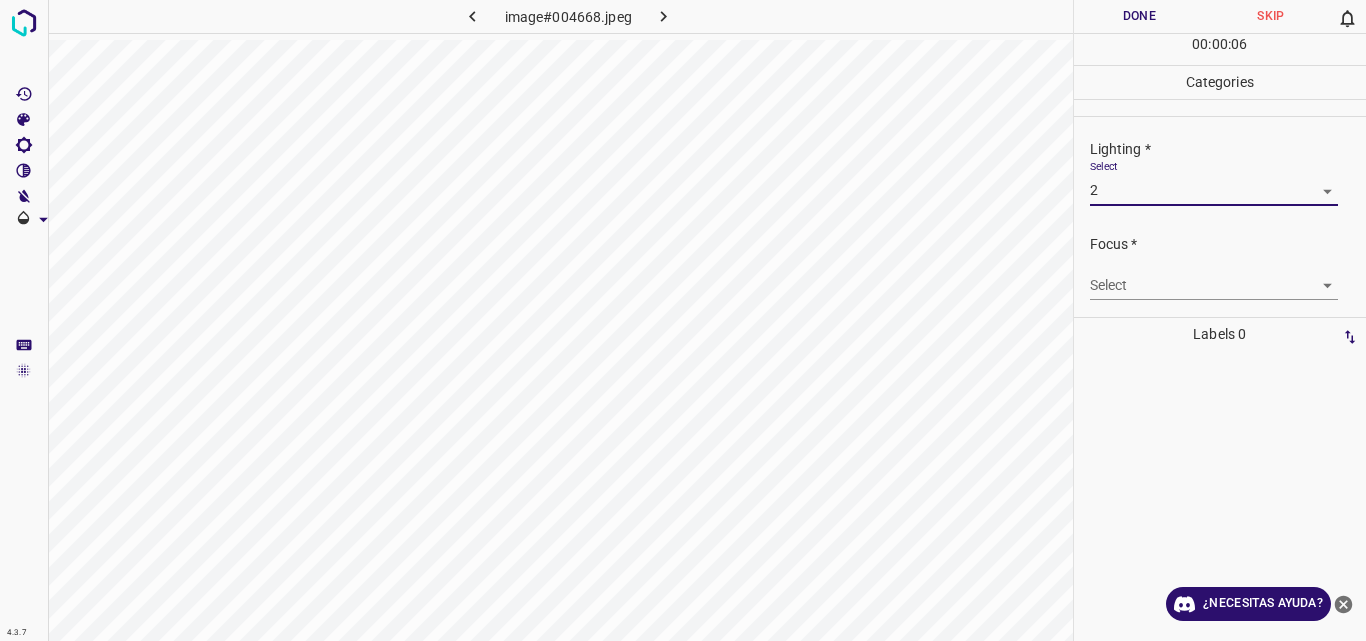 click on "4.3.7 image#004668.jpeg Done Skip 0 00   : 00   : 06   Categories Lighting *  Select 2 2 Focus *  Select ​ Overall *  Select ​ Labels   0 Categories 1 Lighting 2 Focus 3 Overall Tools Space Change between modes (Draw & Edit) I Auto labeling R Restore zoom M Zoom in N Zoom out Delete Delete selecte label Filters Z Restore filters X Saturation filter C Brightness filter V Contrast filter B Gray scale filter General O Download ¿Necesitas ayuda? Original text Rate this translation Your feedback will be used to help improve Google Translate - Texto - Esconder - Borrar" at bounding box center (683, 320) 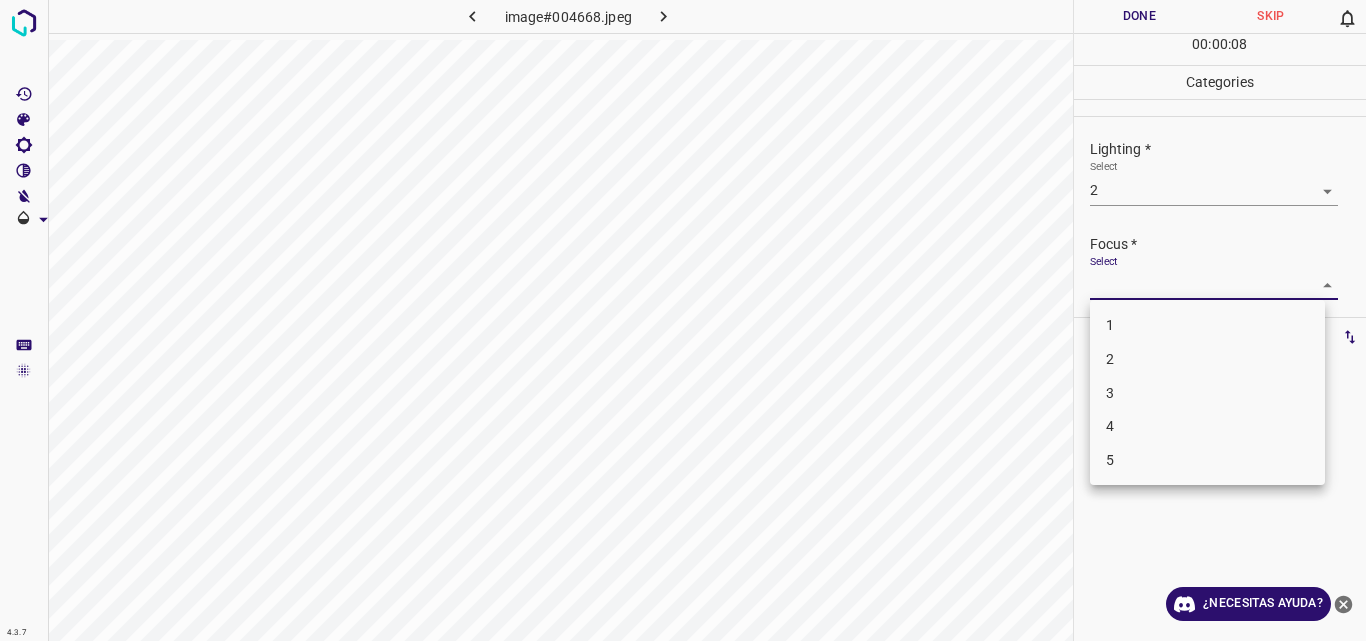 click on "2" at bounding box center (1207, 359) 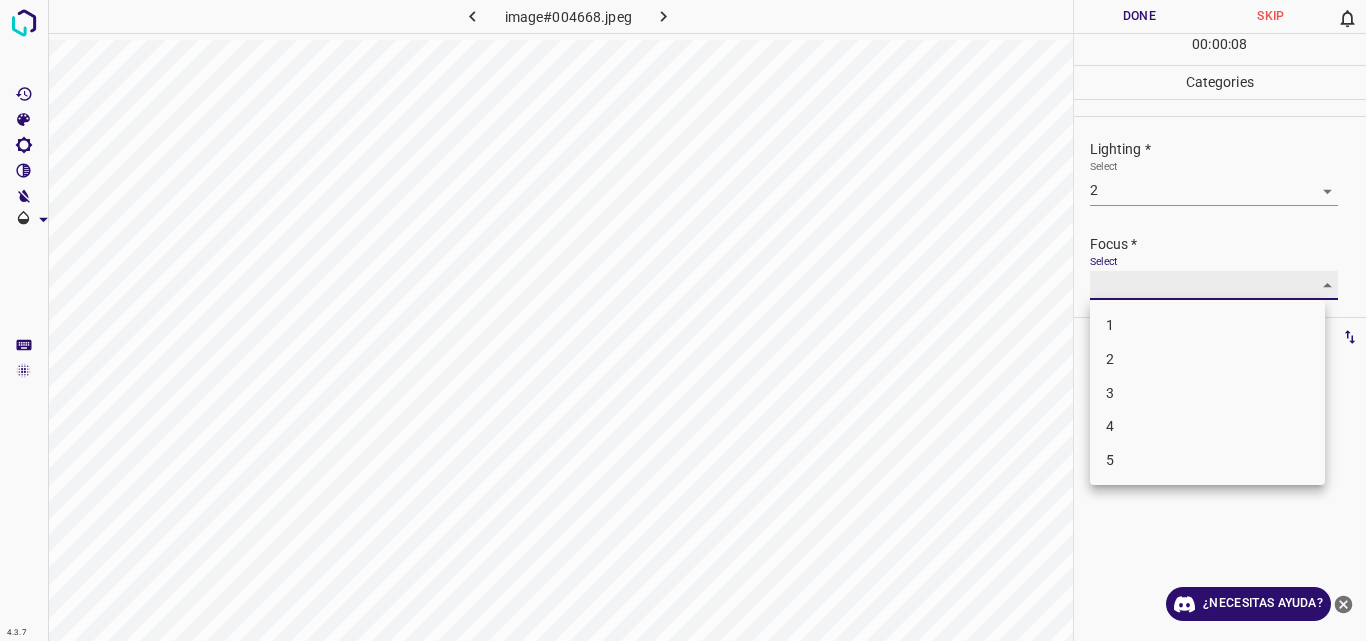 type on "2" 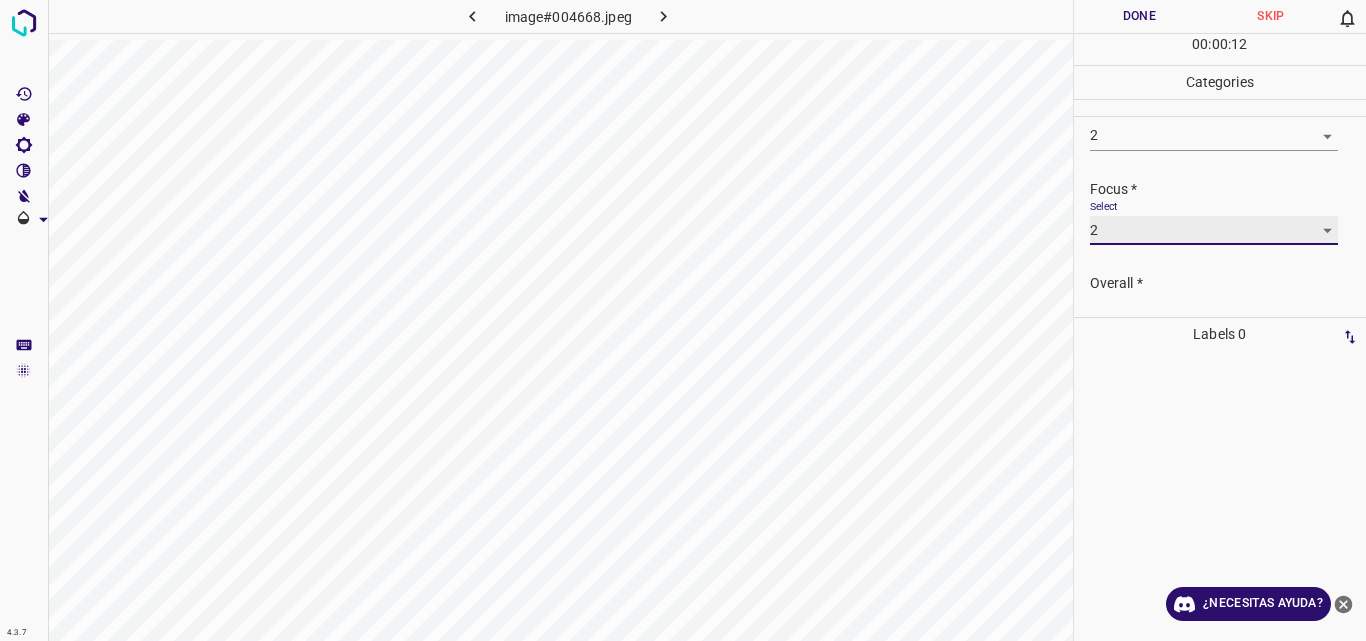 scroll, scrollTop: 98, scrollLeft: 0, axis: vertical 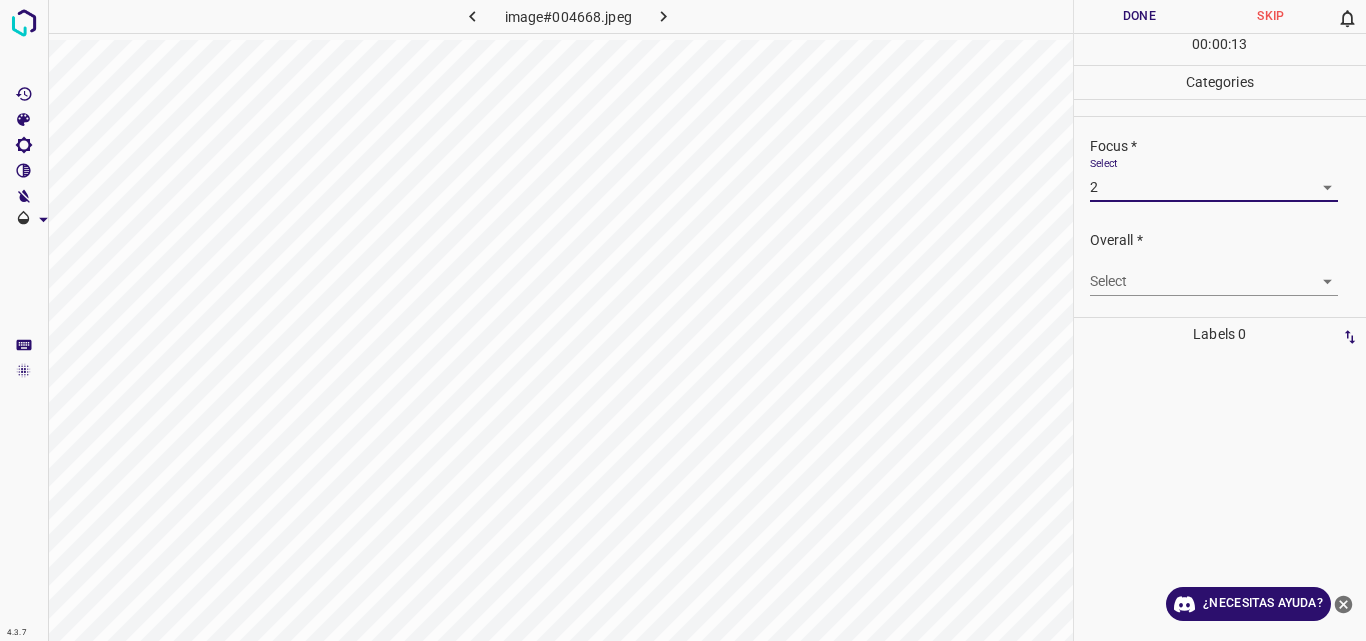 click on "4.3.7 image#004668.jpeg Done Skip 0 00   : 00   : 13   Categories Lighting *  Select 2 2 Focus *  Select 2 2 Overall *  Select ​ Labels   0 Categories 1 Lighting 2 Focus 3 Overall Tools Space Change between modes (Draw & Edit) I Auto labeling R Restore zoom M Zoom in N Zoom out Delete Delete selecte label Filters Z Restore filters X Saturation filter C Brightness filter V Contrast filter B Gray scale filter General O Download ¿Necesitas ayuda? Original text Rate this translation Your feedback will be used to help improve Google Translate - Texto - Esconder - Borrar" at bounding box center [683, 320] 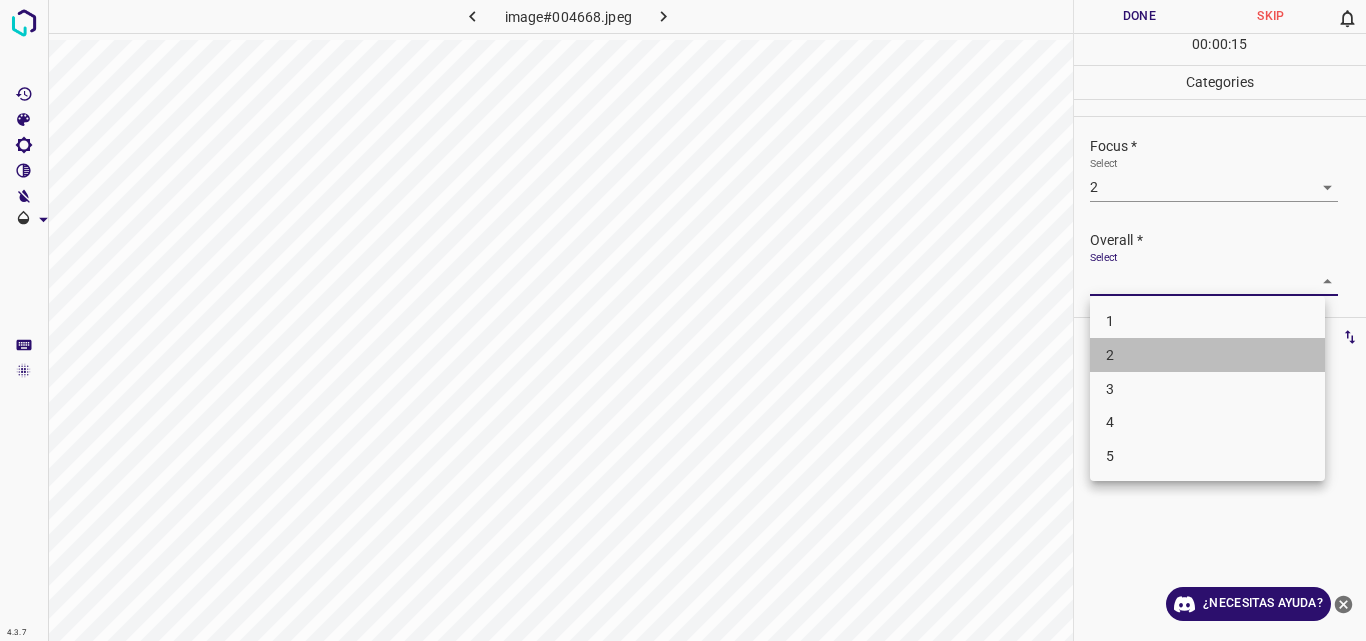 click on "2" at bounding box center (1207, 355) 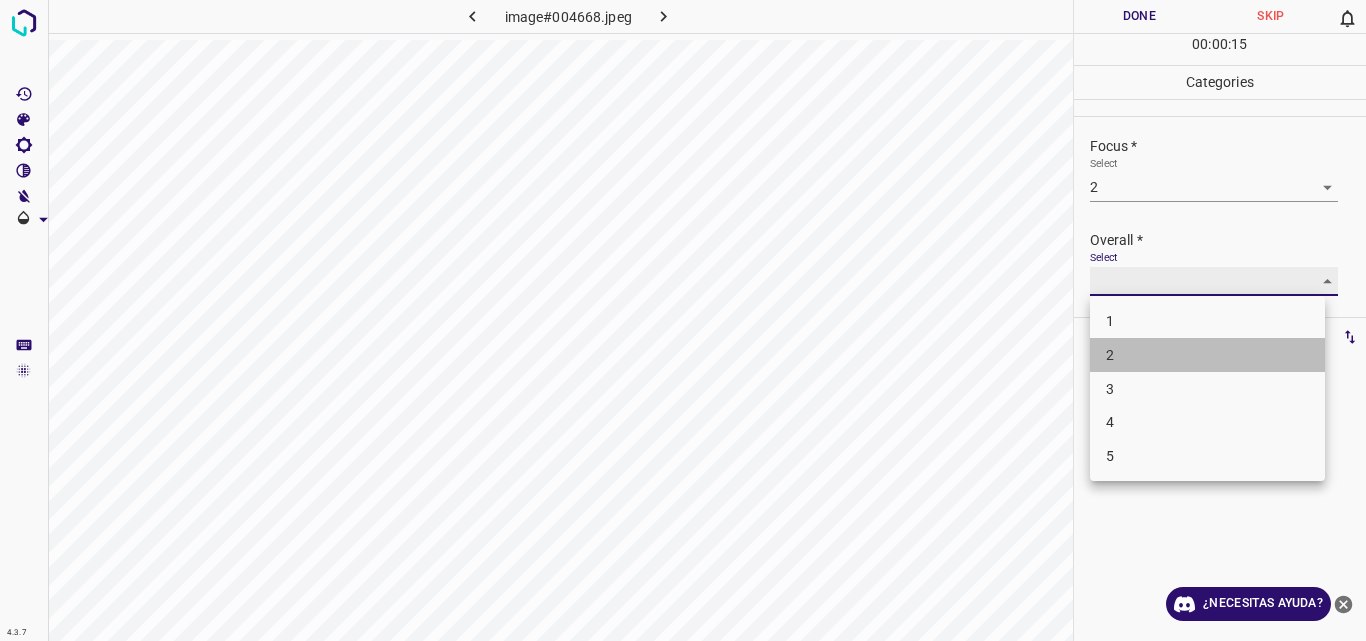 type on "2" 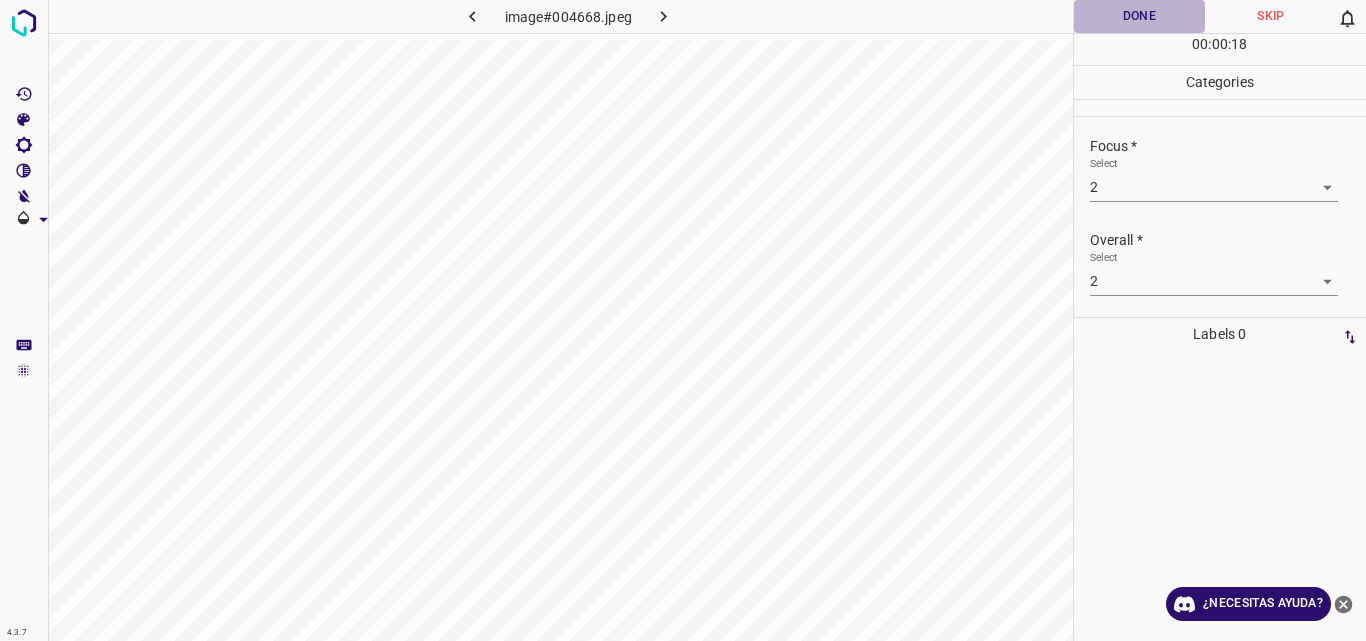 click on "Done" at bounding box center (1140, 16) 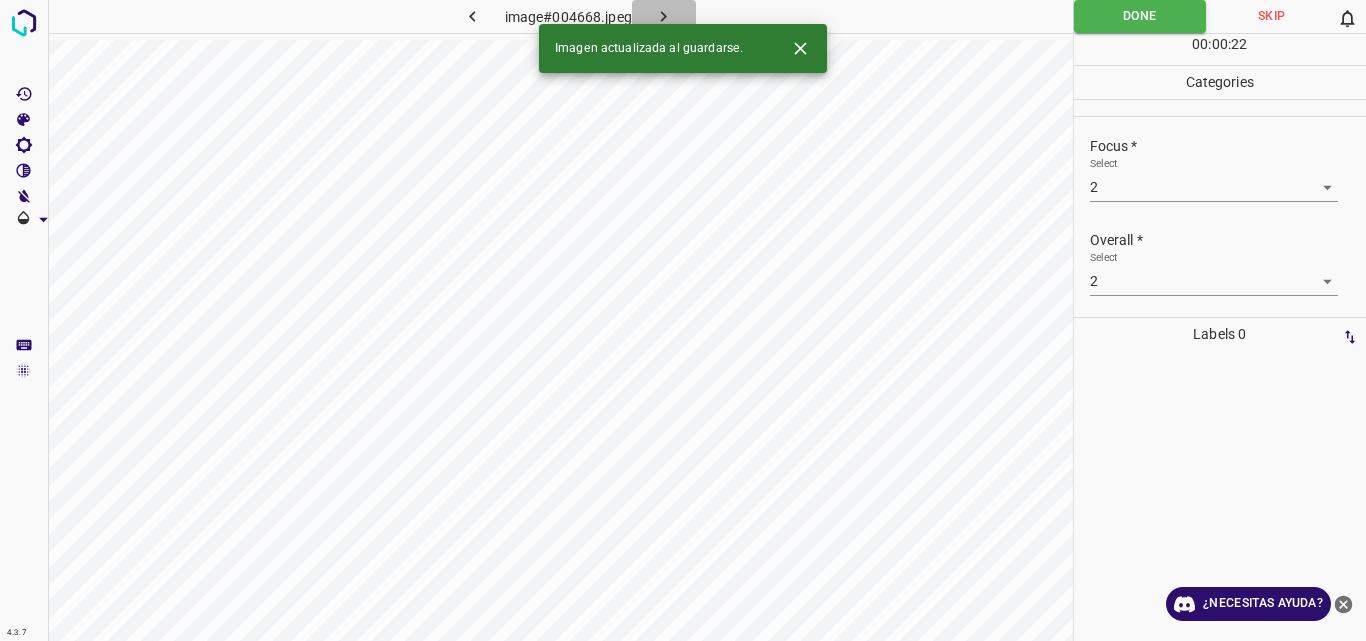 click 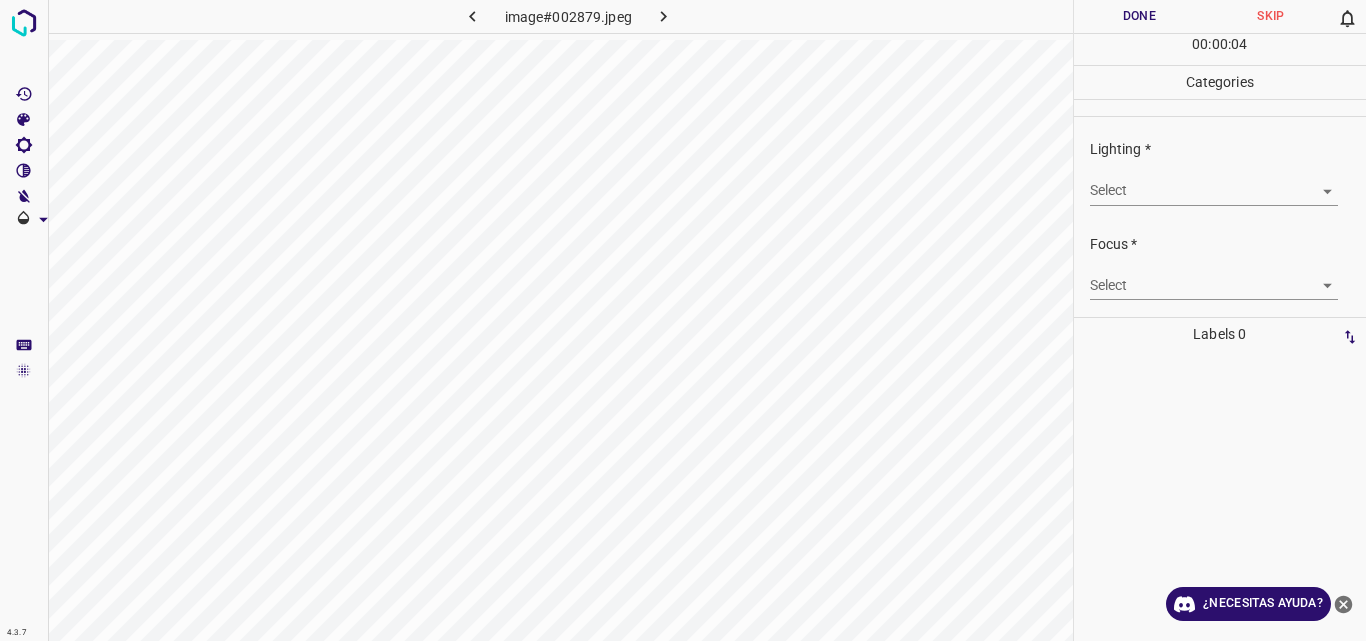 click on "4.3.7 image#002879.jpeg Done Skip 0 00   : 00   : 04   Categories Lighting *  Select ​ Focus *  Select ​ Overall *  Select ​ Labels   0 Categories 1 Lighting 2 Focus 3 Overall Tools Space Change between modes (Draw & Edit) I Auto labeling R Restore zoom M Zoom in N Zoom out Delete Delete selecte label Filters Z Restore filters X Saturation filter C Brightness filter V Contrast filter B Gray scale filter General O Download ¿Necesitas ayuda? Original text Rate this translation Your feedback will be used to help improve Google Translate - Texto - Esconder - Borrar" at bounding box center [683, 320] 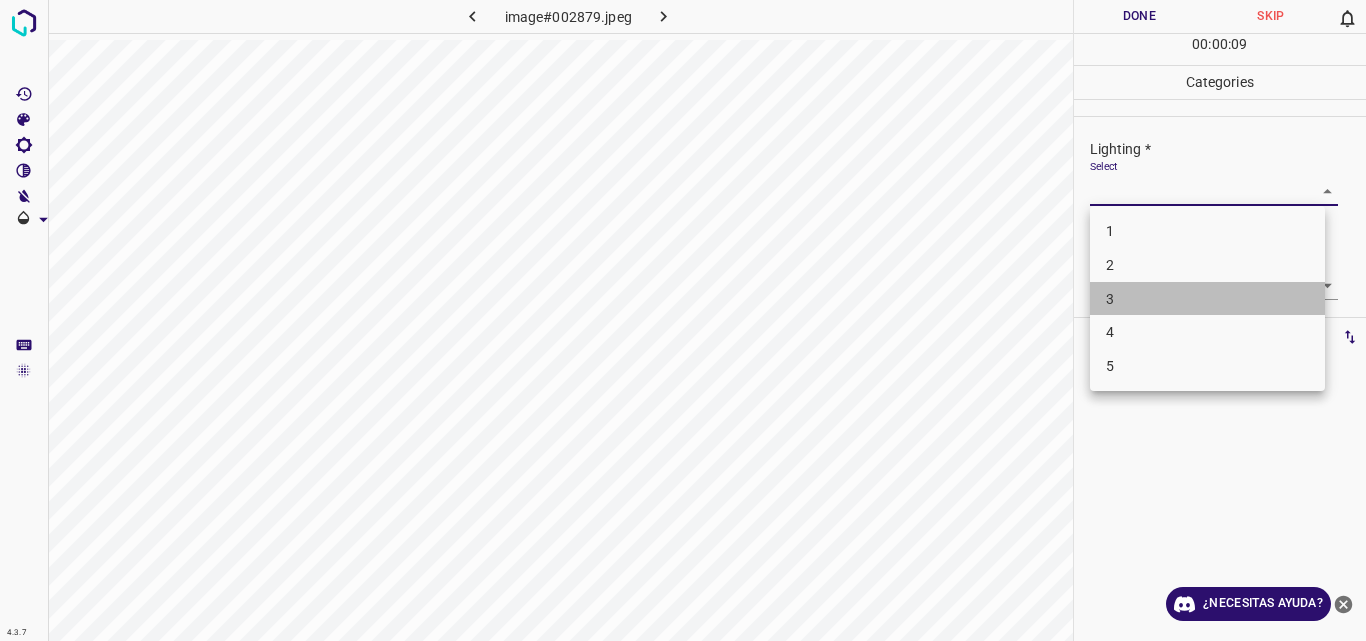 click on "3" at bounding box center (1207, 299) 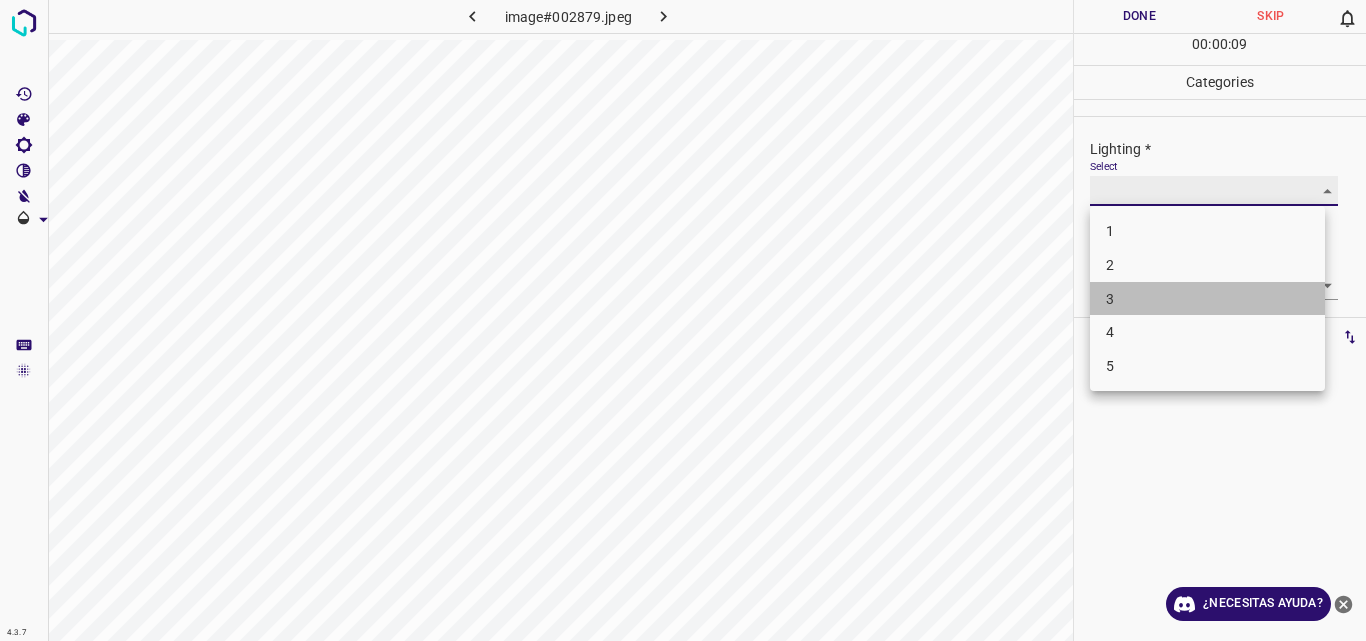type on "3" 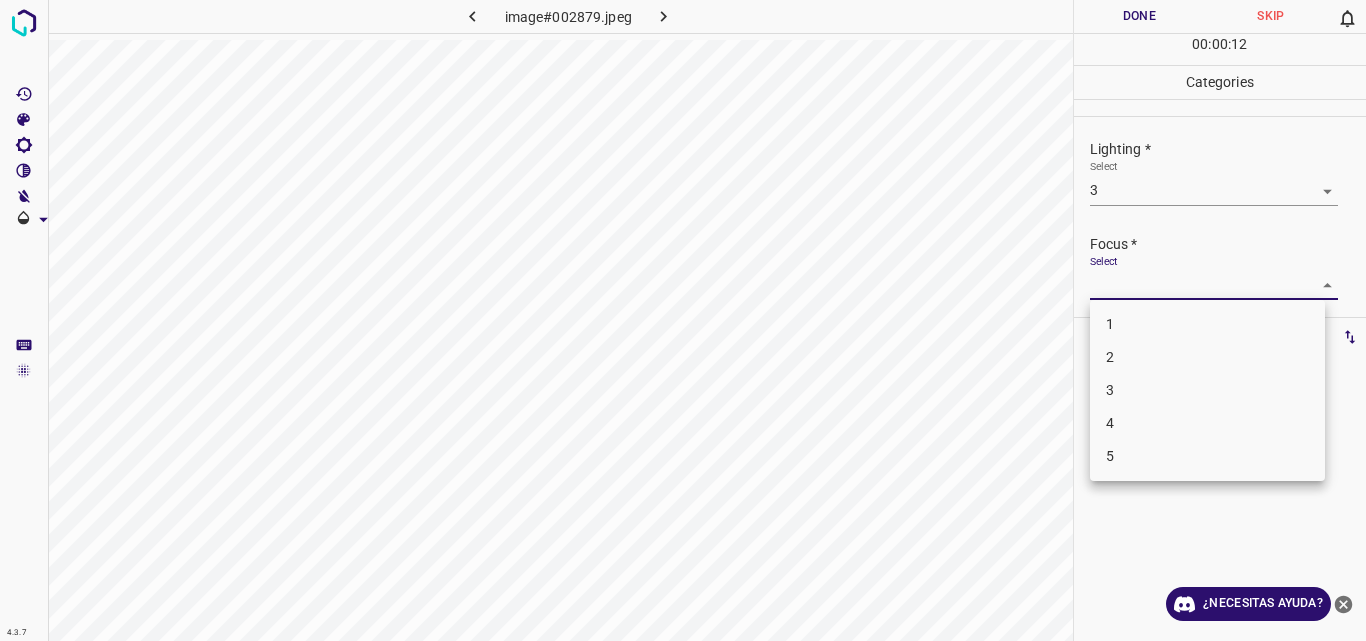 click on "4.3.7 image#002879.jpeg Done Skip 0 00   : 00   : 12   Categories Lighting *  Select 3 3 Focus *  Select ​ Overall *  Select ​ Labels   0 Categories 1 Lighting 2 Focus 3 Overall Tools Space Change between modes (Draw & Edit) I Auto labeling R Restore zoom M Zoom in N Zoom out Delete Delete selecte label Filters Z Restore filters X Saturation filter C Brightness filter V Contrast filter B Gray scale filter General O Download ¿Necesitas ayuda? Original text Rate this translation Your feedback will be used to help improve Google Translate - Texto - Esconder - Borrar 1 2 3 4 5" at bounding box center [683, 320] 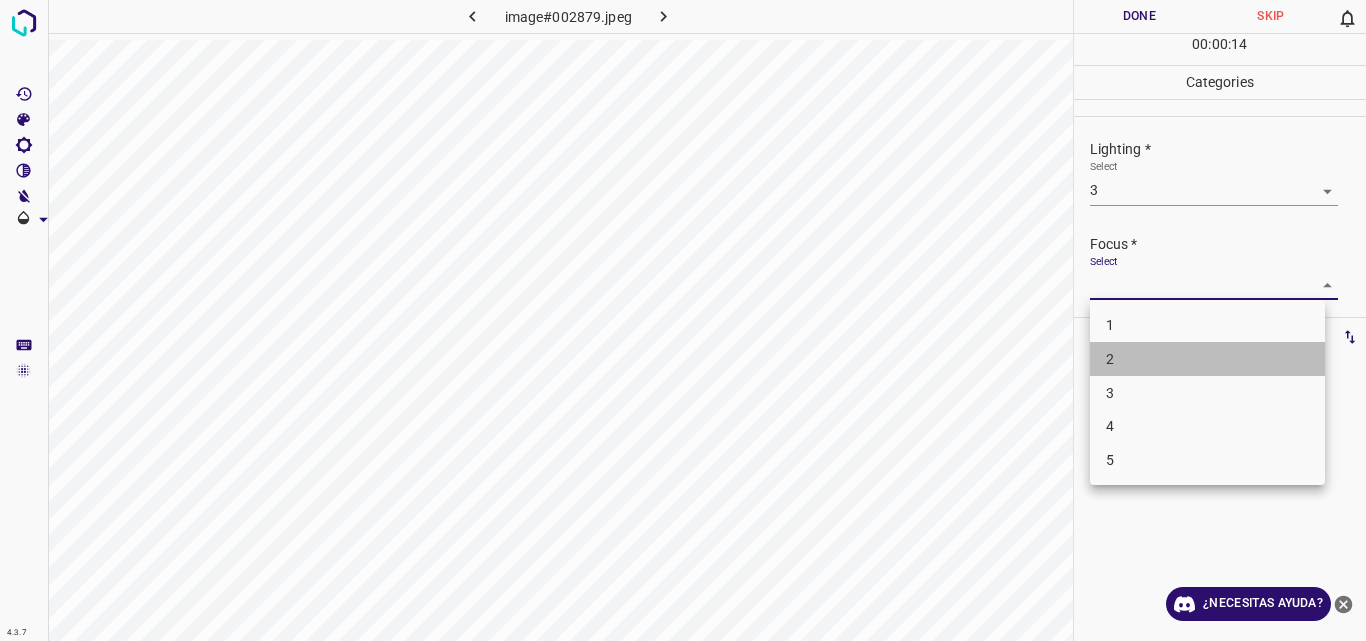 click on "2" at bounding box center (1207, 359) 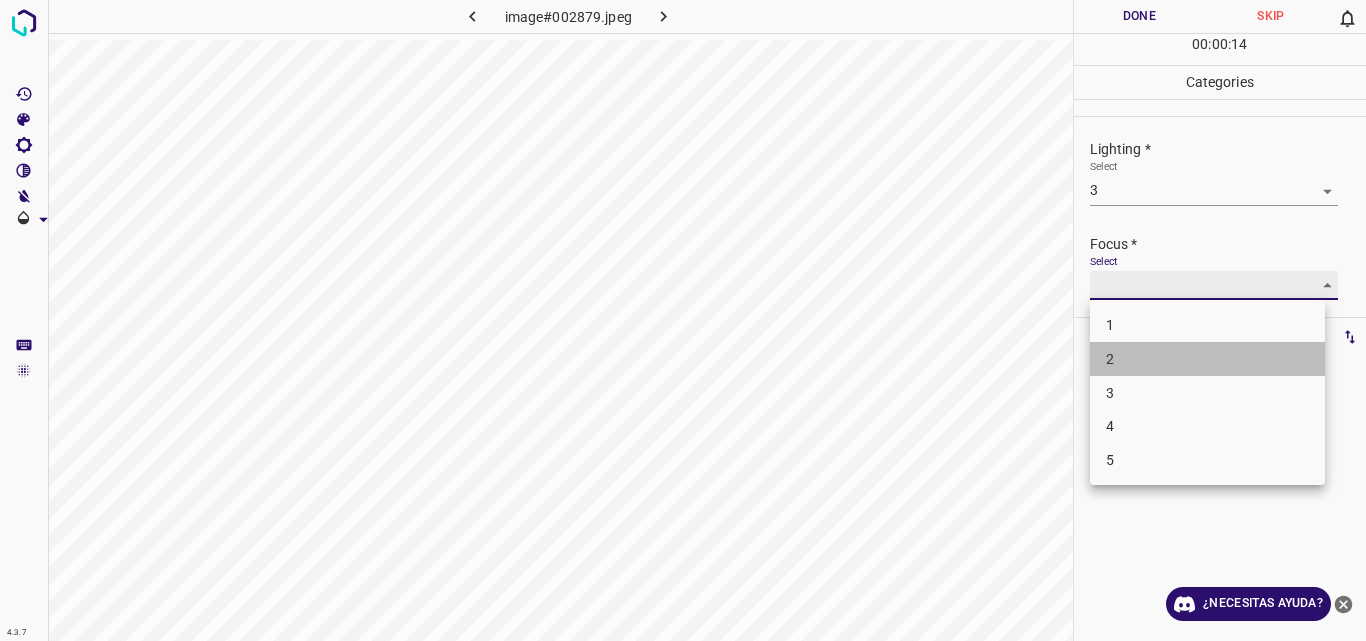 type on "2" 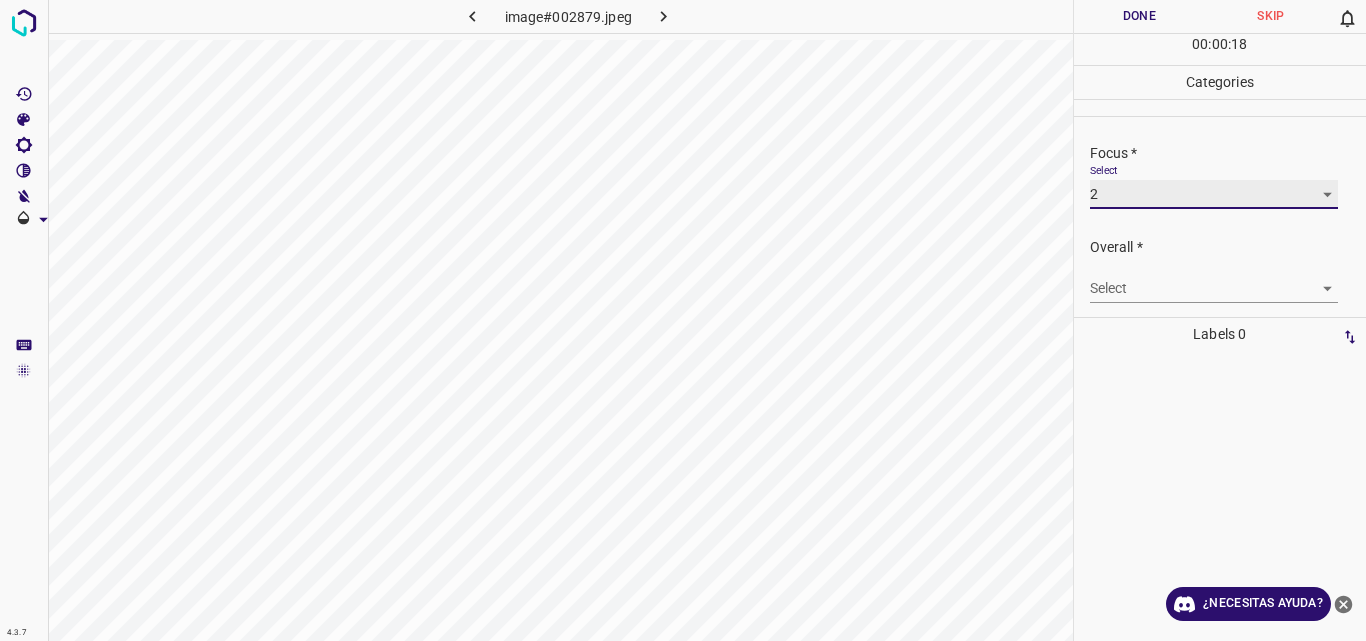 scroll, scrollTop: 98, scrollLeft: 0, axis: vertical 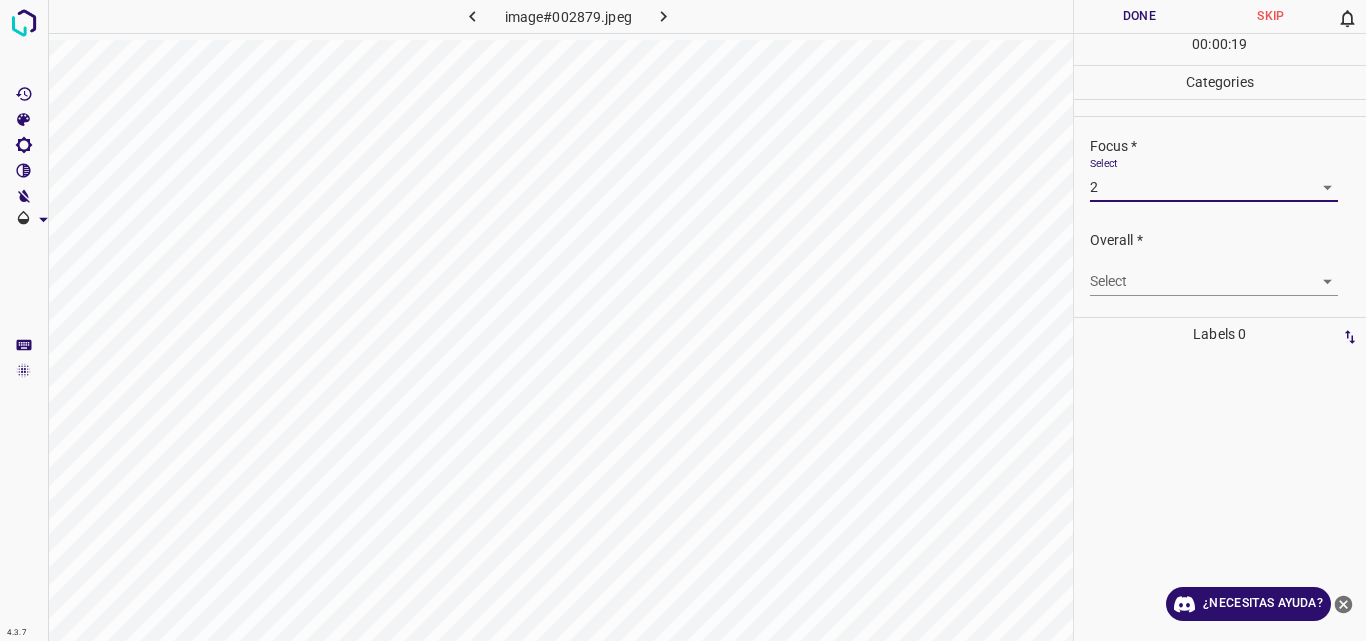 click on "4.3.7 image#002879.jpeg Done Skip 0 00   : 00   : 19   Categories Lighting *  Select 3 3 Focus *  Select 2 2 Overall *  Select ​ Labels   0 Categories 1 Lighting 2 Focus 3 Overall Tools Space Change between modes (Draw & Edit) I Auto labeling R Restore zoom M Zoom in N Zoom out Delete Delete selecte label Filters Z Restore filters X Saturation filter C Brightness filter V Contrast filter B Gray scale filter General O Download ¿Necesitas ayuda? Original text Rate this translation Your feedback will be used to help improve Google Translate - Texto - Esconder - Borrar" at bounding box center (683, 320) 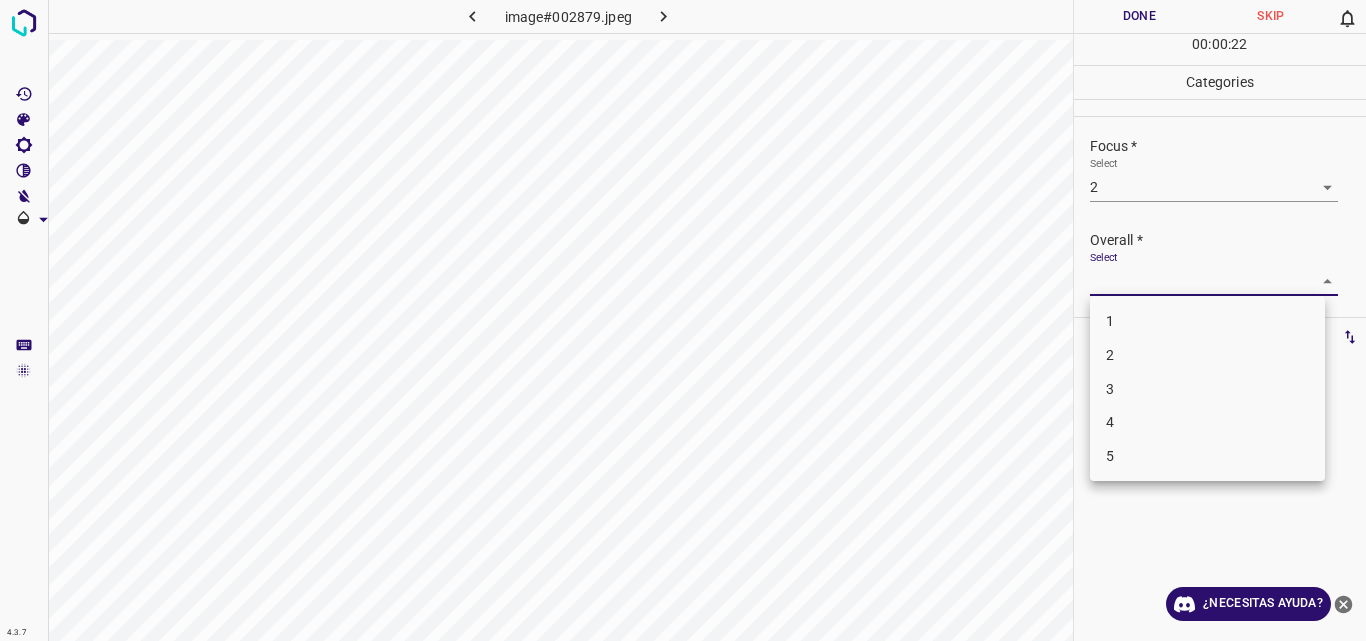 click on "3" at bounding box center (1207, 389) 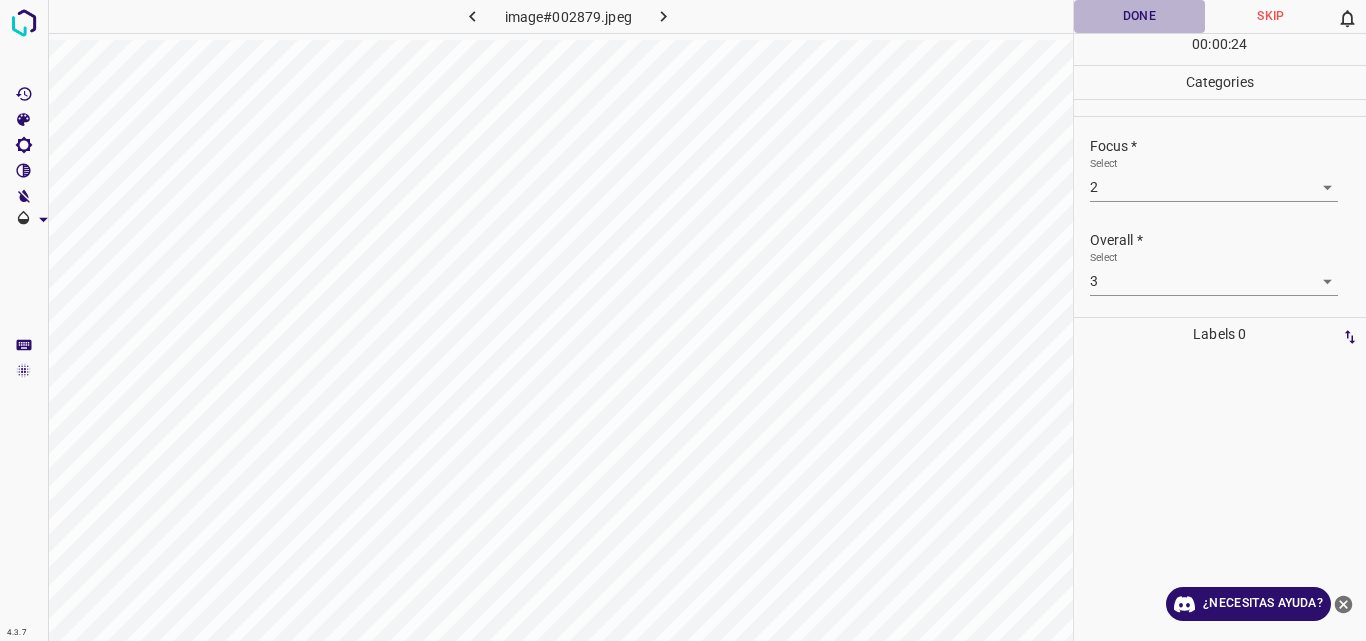 click on "Done" at bounding box center [1140, 16] 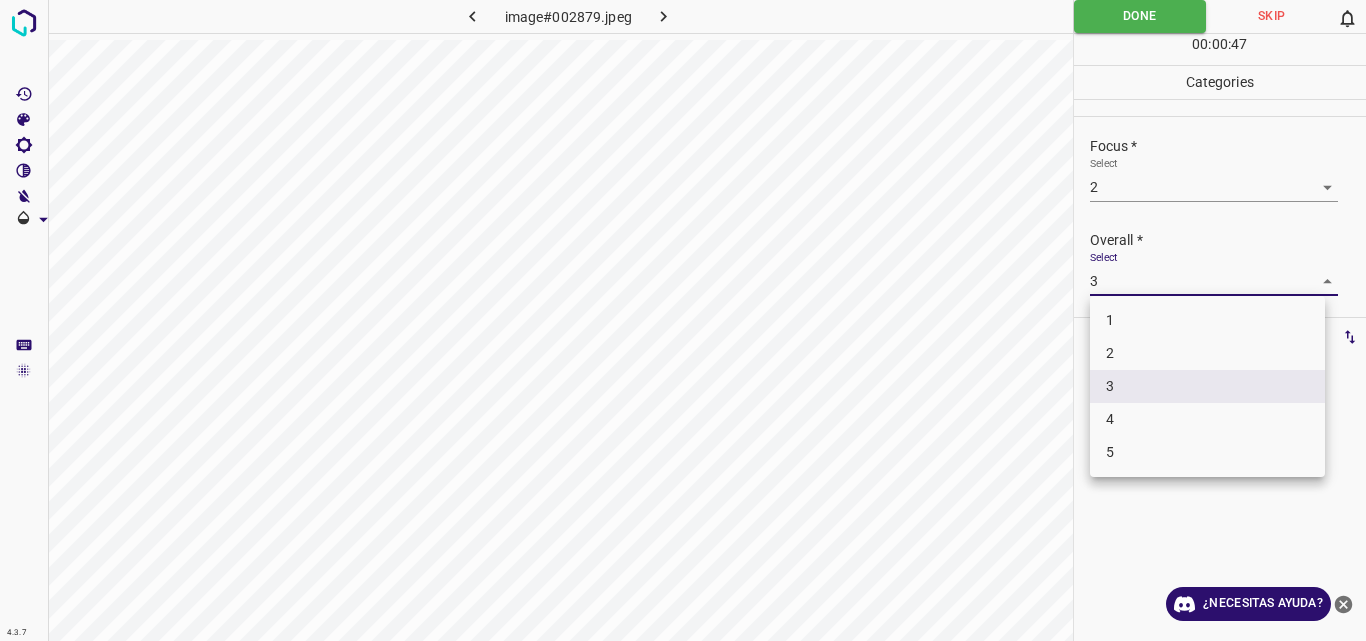 click on "4.3.7 image#002879.jpeg Done Skip 0 00   : 00   : 47   Categories Lighting *  Select 3 3 Focus *  Select 2 2 Overall *  Select 3 3 Labels   0 Categories 1 Lighting 2 Focus 3 Overall Tools Space Change between modes (Draw & Edit) I Auto labeling R Restore zoom M Zoom in N Zoom out Delete Delete selecte label Filters Z Restore filters X Saturation filter C Brightness filter V Contrast filter B Gray scale filter General O Download ¿Necesitas ayuda? Original text Rate this translation Your feedback will be used to help improve Google Translate - Texto - Esconder - Borrar 1 2 3 4 5" at bounding box center [683, 320] 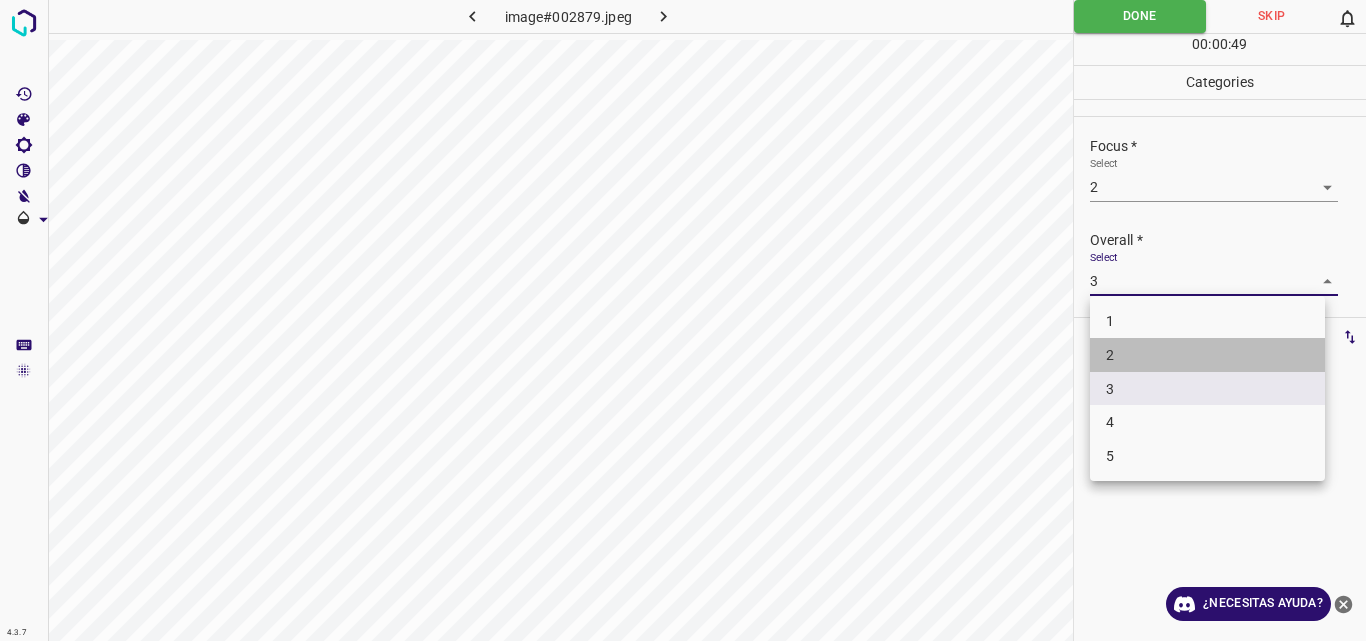 click on "2" at bounding box center [1207, 355] 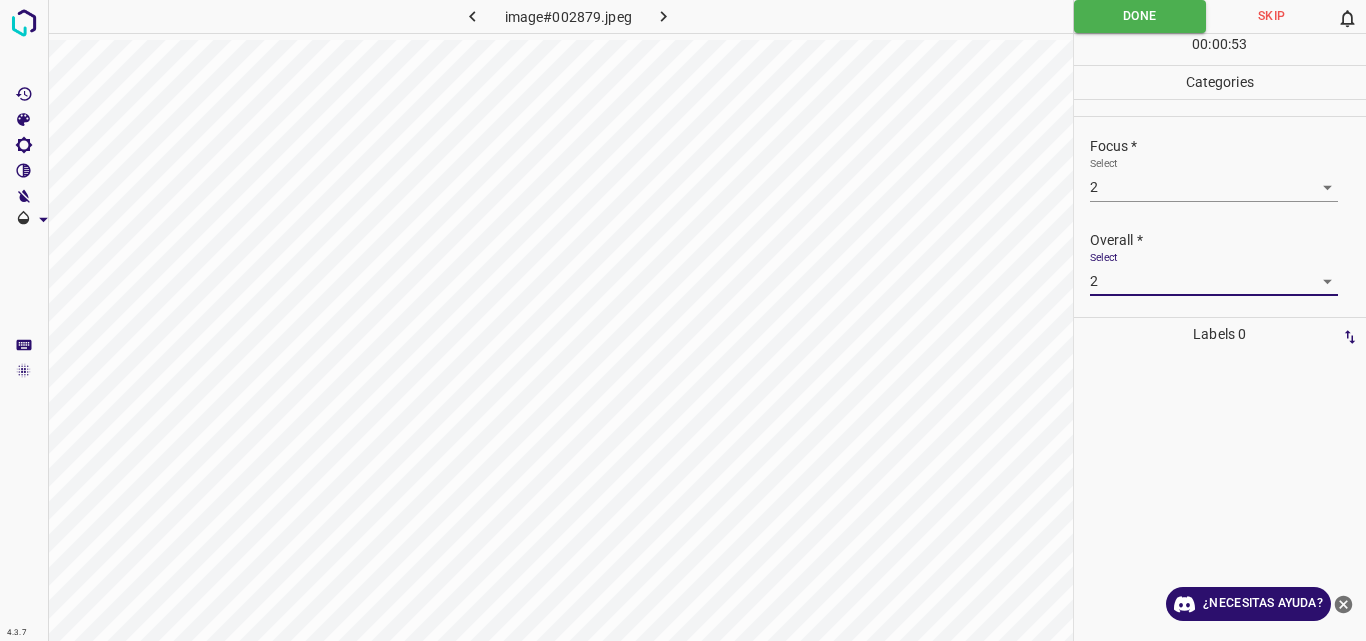 click on "4.3.7 image#002879.jpeg Done Skip 0 00   : 00   : 53   Categories Lighting *  Select 3 3 Focus *  Select 2 2 Overall *  Select 2 2 Labels   0 Categories 1 Lighting 2 Focus 3 Overall Tools Space Change between modes (Draw & Edit) I Auto labeling R Restore zoom M Zoom in N Zoom out Delete Delete selecte label Filters Z Restore filters X Saturation filter C Brightness filter V Contrast filter B Gray scale filter General O Download ¿Necesitas ayuda? Original text Rate this translation Your feedback will be used to help improve Google Translate - Texto - Esconder - Borrar" at bounding box center (683, 320) 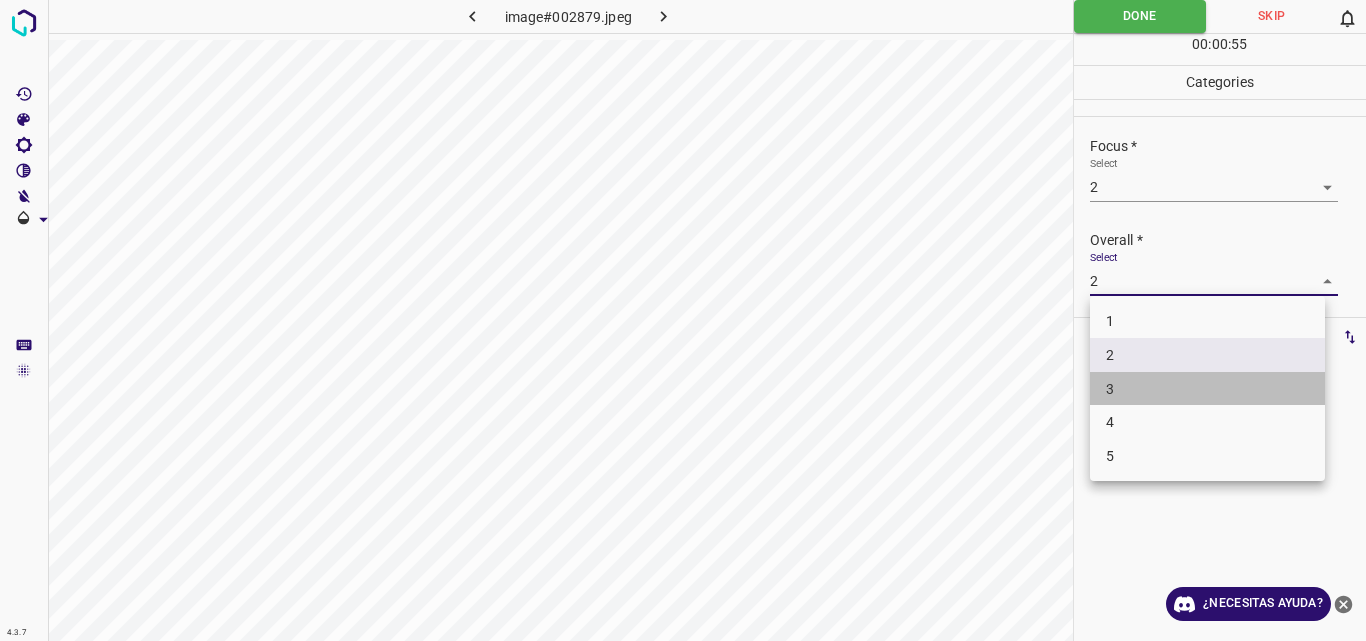 click on "3" at bounding box center (1207, 389) 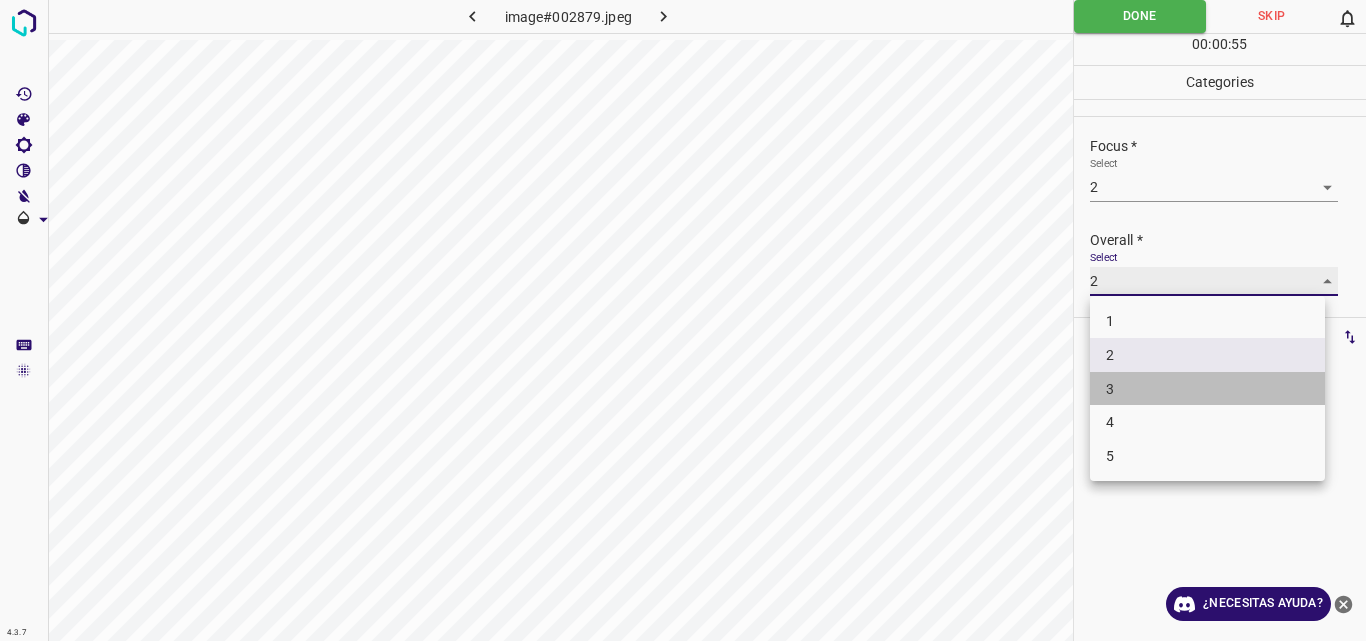 type on "3" 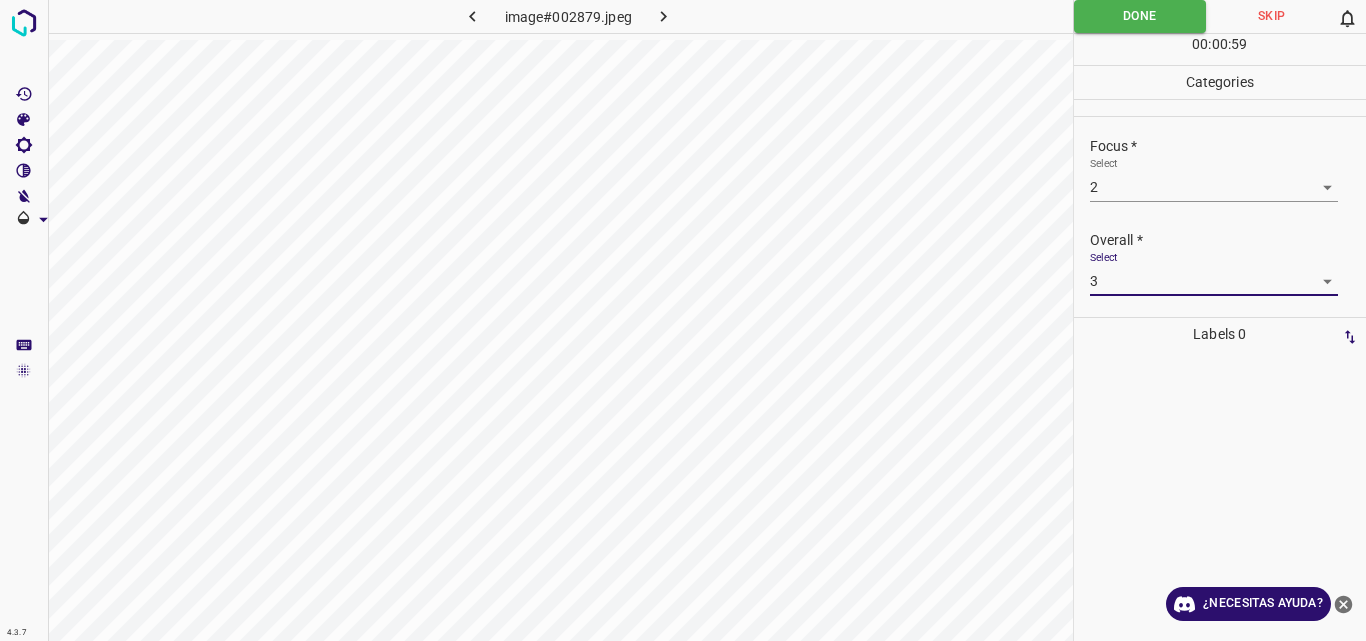 click 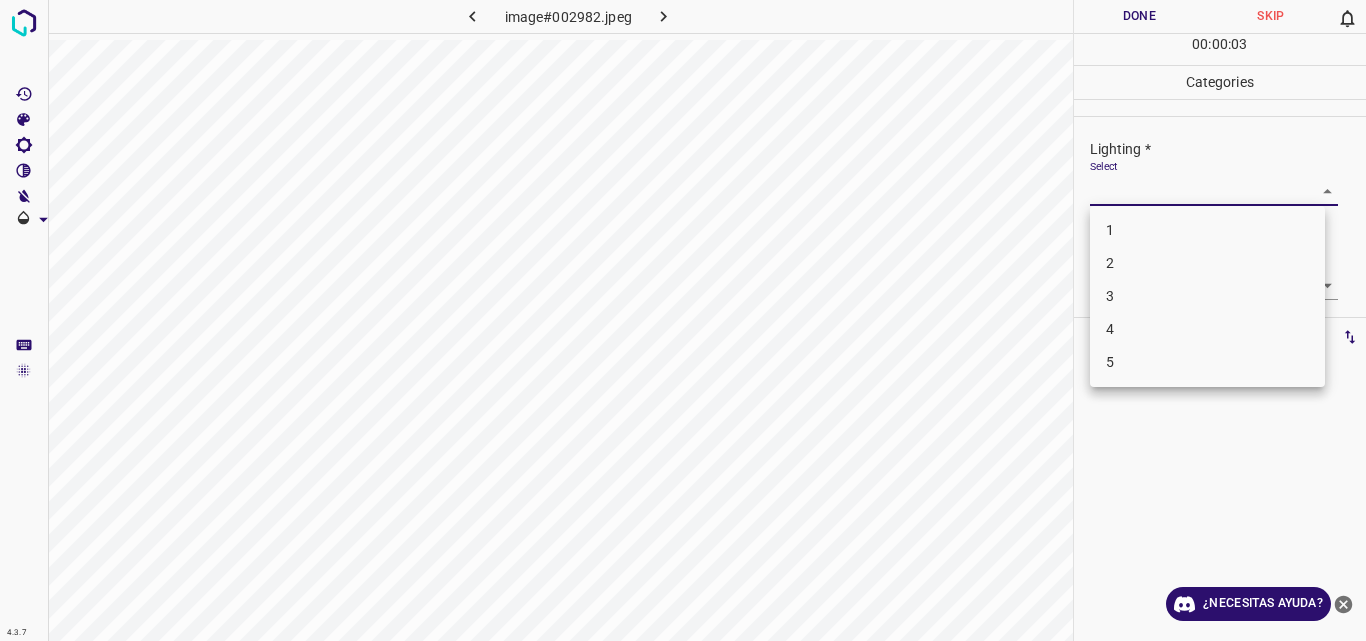 click on "4.3.7 image#002982.jpeg Done Skip 0 00   : 00   : 03   Categories Lighting *  Select ​ Focus *  Select ​ Overall *  Select ​ Labels   0 Categories 1 Lighting 2 Focus 3 Overall Tools Space Change between modes (Draw & Edit) I Auto labeling R Restore zoom M Zoom in N Zoom out Delete Delete selecte label Filters Z Restore filters X Saturation filter C Brightness filter V Contrast filter B Gray scale filter General O Download ¿Necesitas ayuda? Original text Rate this translation Your feedback will be used to help improve Google Translate - Texto - Esconder - Borrar 1 2 3 4 5" at bounding box center (683, 320) 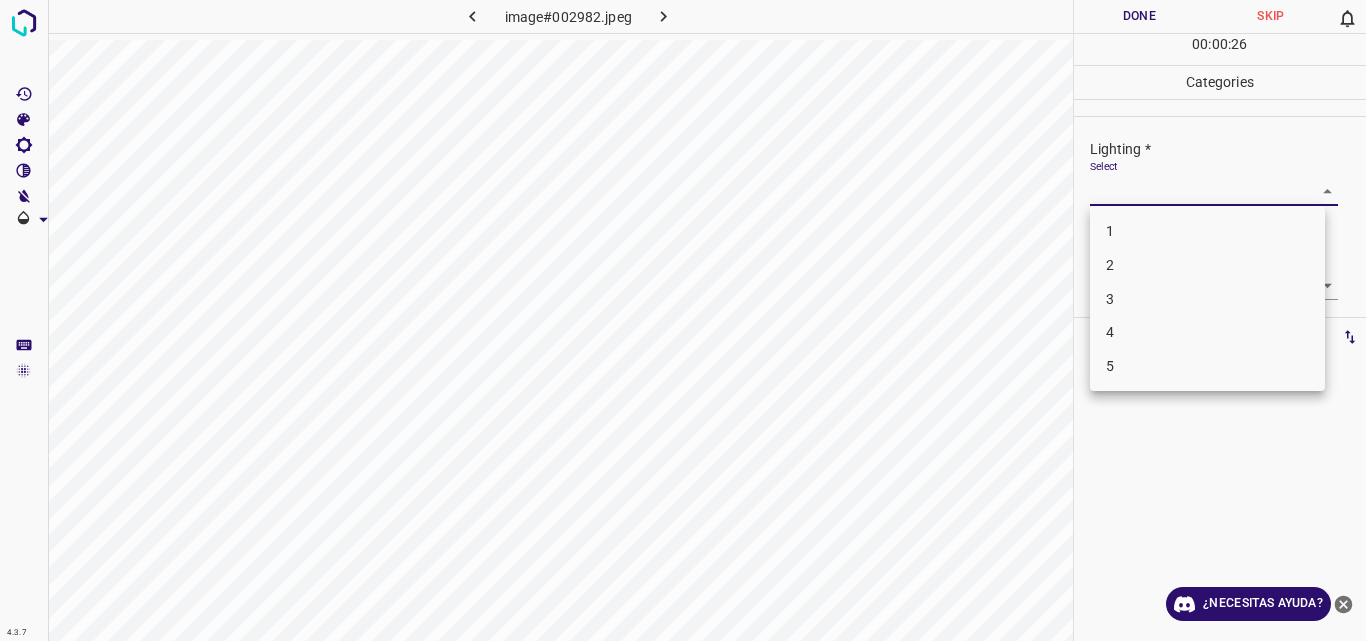 click on "3" at bounding box center (1207, 299) 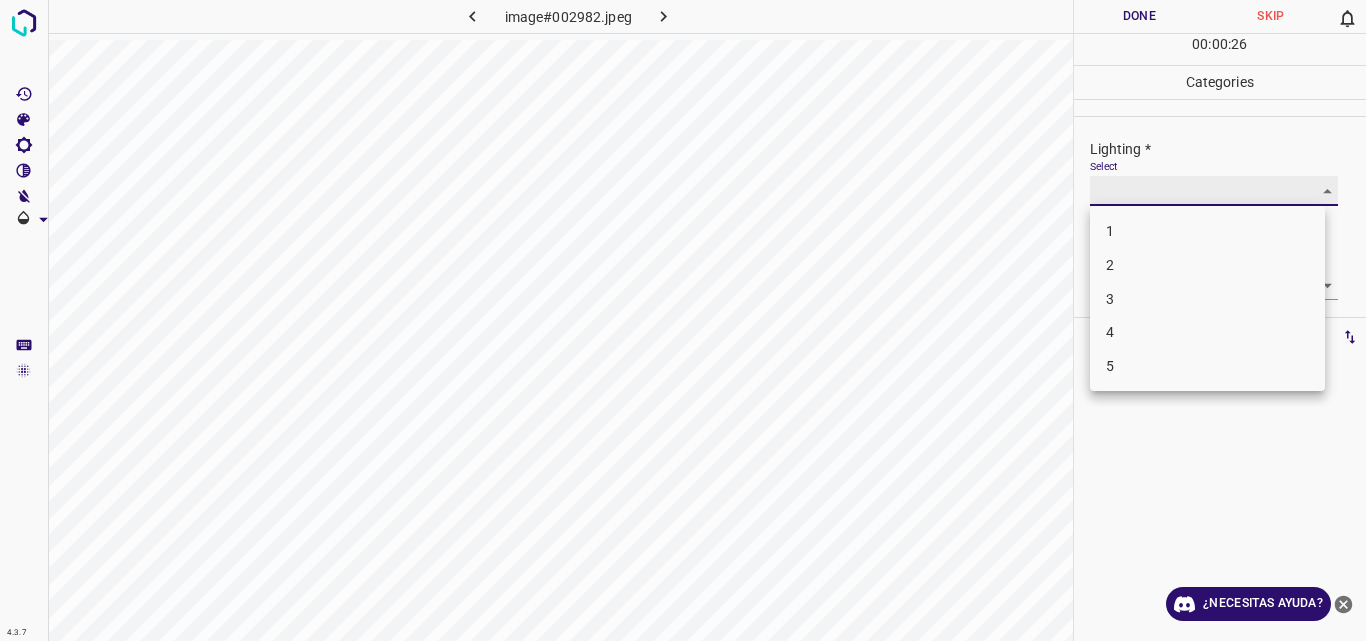 type on "3" 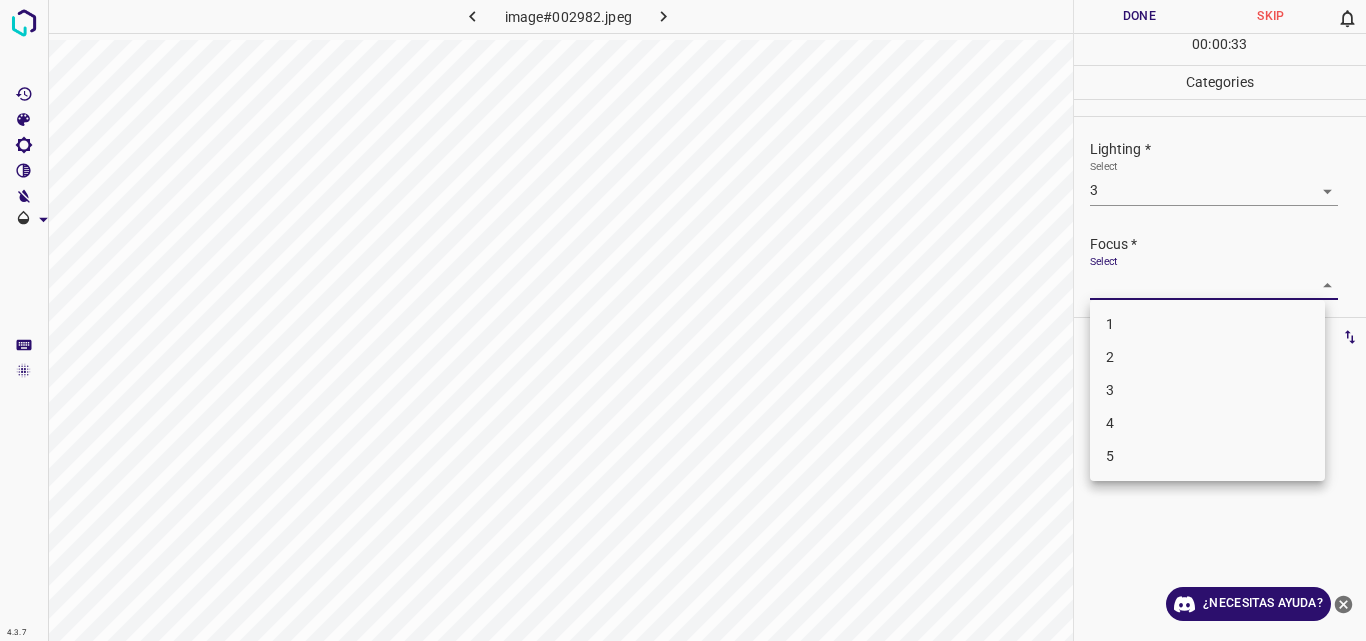 click on "4.3.7 image#002982.jpeg Done Skip 0 00   : 00   : 33   Categories Lighting *  Select 3 3 Focus *  Select ​ Overall *  Select ​ Labels   0 Categories 1 Lighting 2 Focus 3 Overall Tools Space Change between modes (Draw & Edit) I Auto labeling R Restore zoom M Zoom in N Zoom out Delete Delete selecte label Filters Z Restore filters X Saturation filter C Brightness filter V Contrast filter B Gray scale filter General O Download ¿Necesitas ayuda? Original text Rate this translation Your feedback will be used to help improve Google Translate - Texto - Esconder - Borrar 1 2 3 4 5" at bounding box center (683, 320) 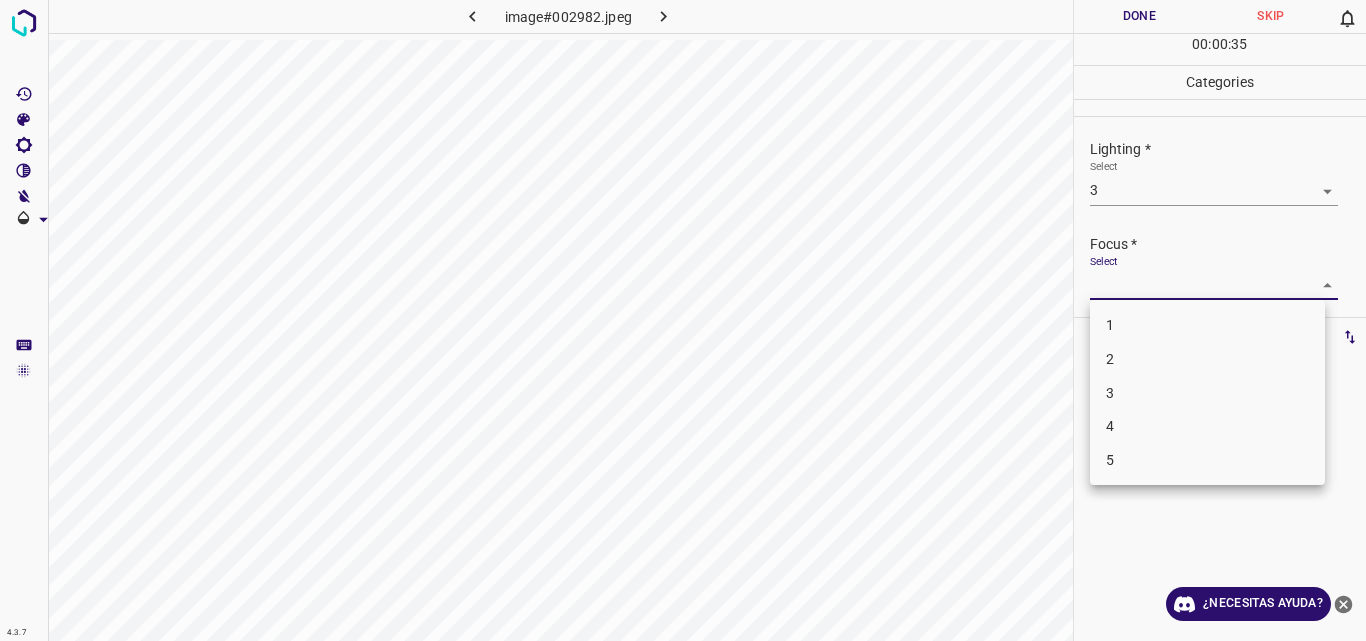click on "3" at bounding box center (1207, 393) 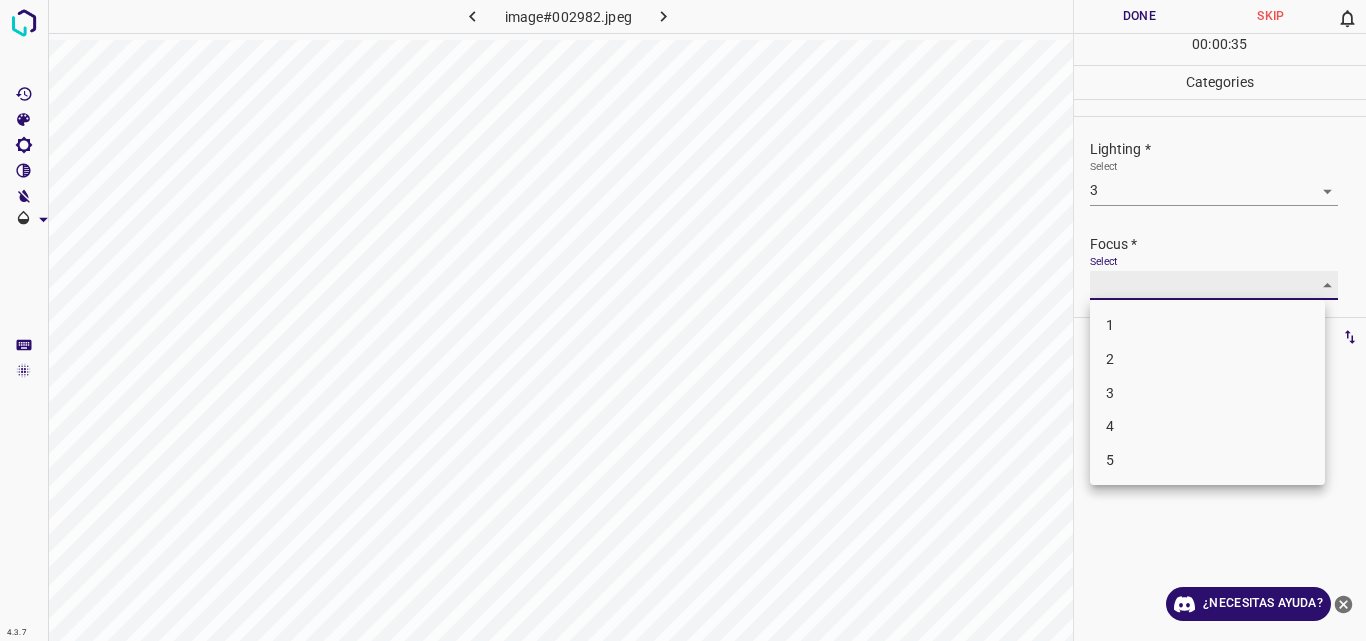 type on "3" 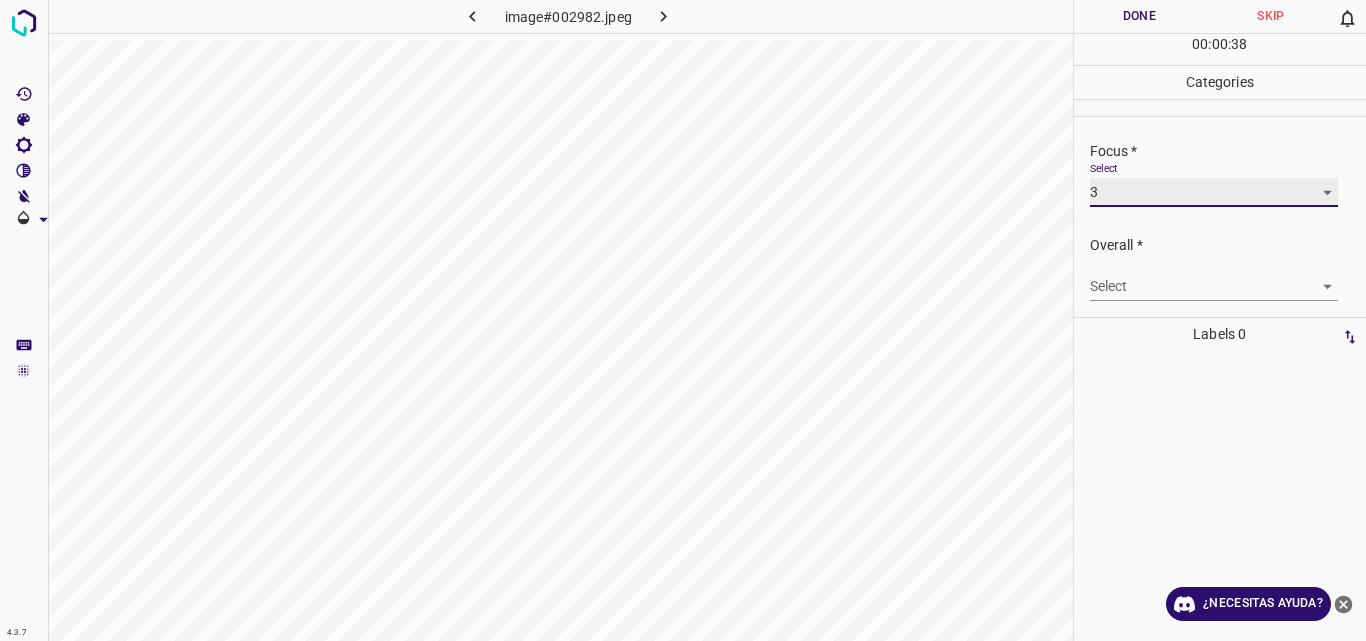 scroll, scrollTop: 98, scrollLeft: 0, axis: vertical 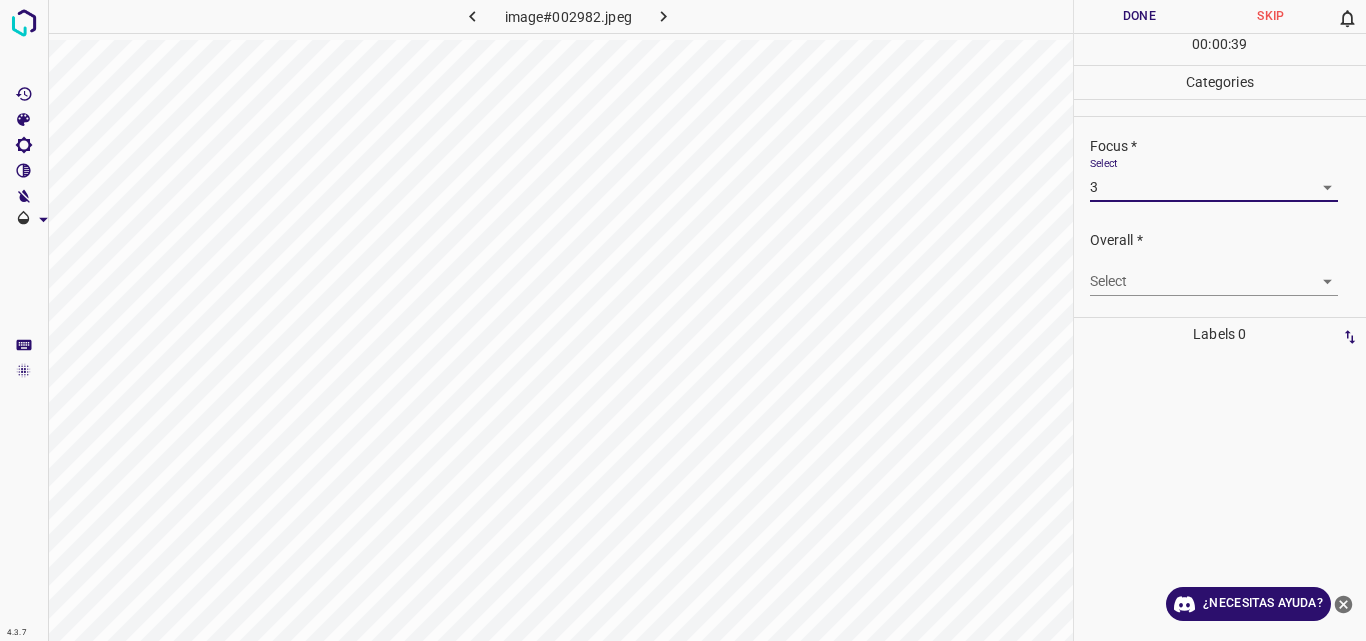 click on "4.3.7 image#002982.jpeg Done Skip 0 00   : 00   : 39   Categories Lighting *  Select 3 3 Focus *  Select 3 3 Overall *  Select ​ Labels   0 Categories 1 Lighting 2 Focus 3 Overall Tools Space Change between modes (Draw & Edit) I Auto labeling R Restore zoom M Zoom in N Zoom out Delete Delete selecte label Filters Z Restore filters X Saturation filter C Brightness filter V Contrast filter B Gray scale filter General O Download ¿Necesitas ayuda? Original text Rate this translation Your feedback will be used to help improve Google Translate - Texto - Esconder - Borrar" at bounding box center [683, 320] 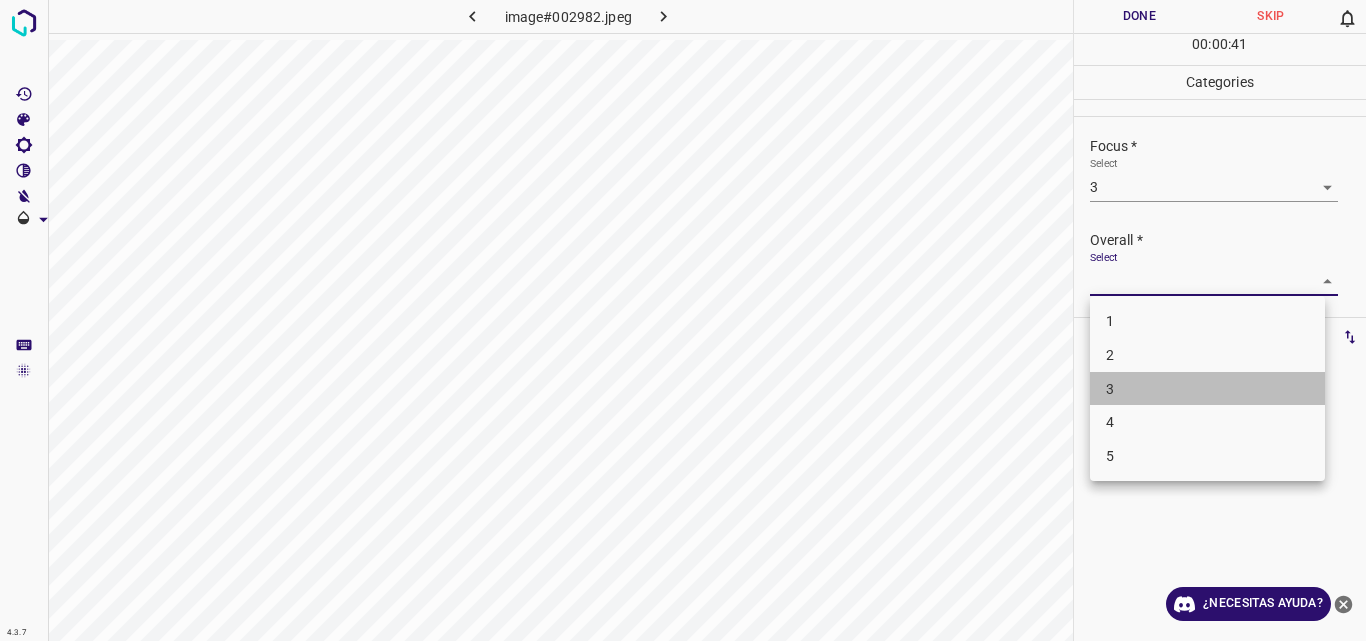 click on "3" at bounding box center (1207, 389) 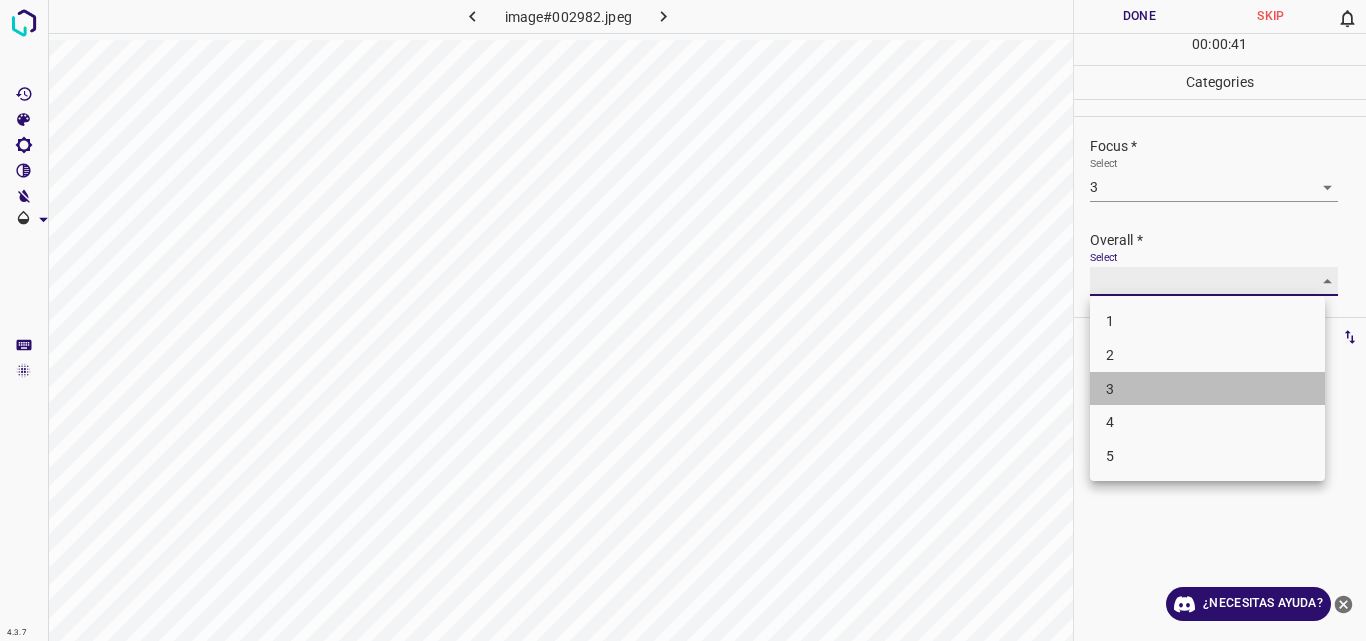 type on "3" 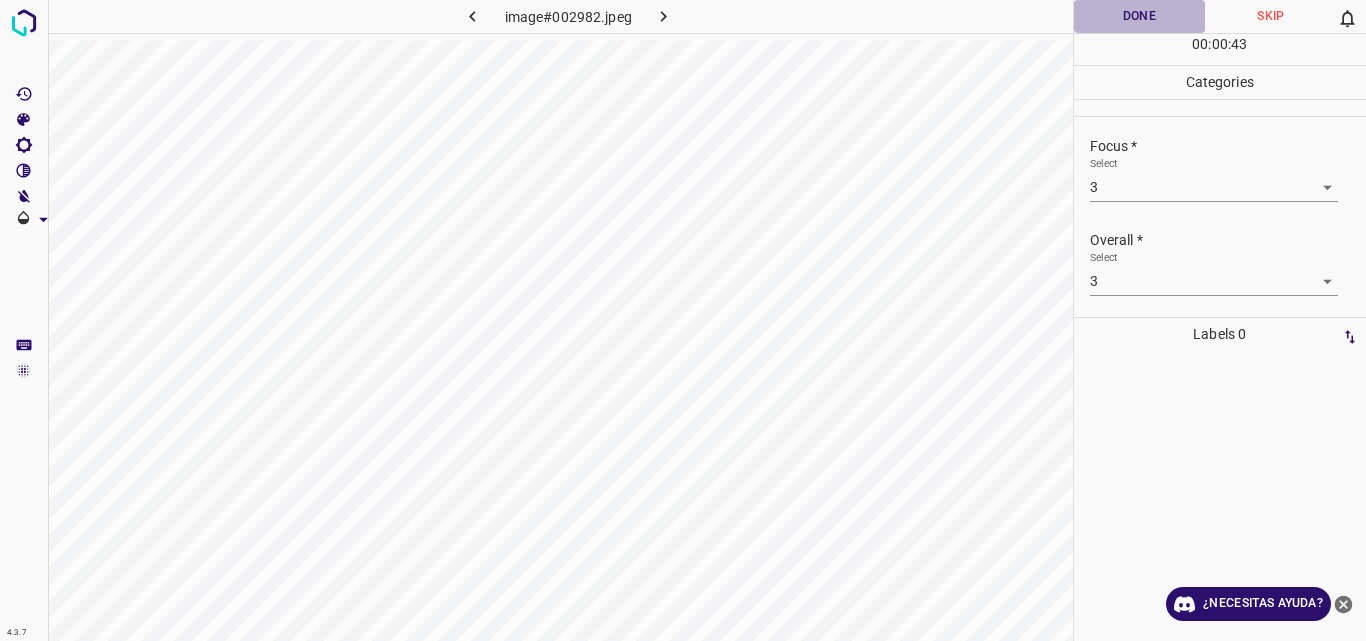 click on "Done" at bounding box center [1140, 16] 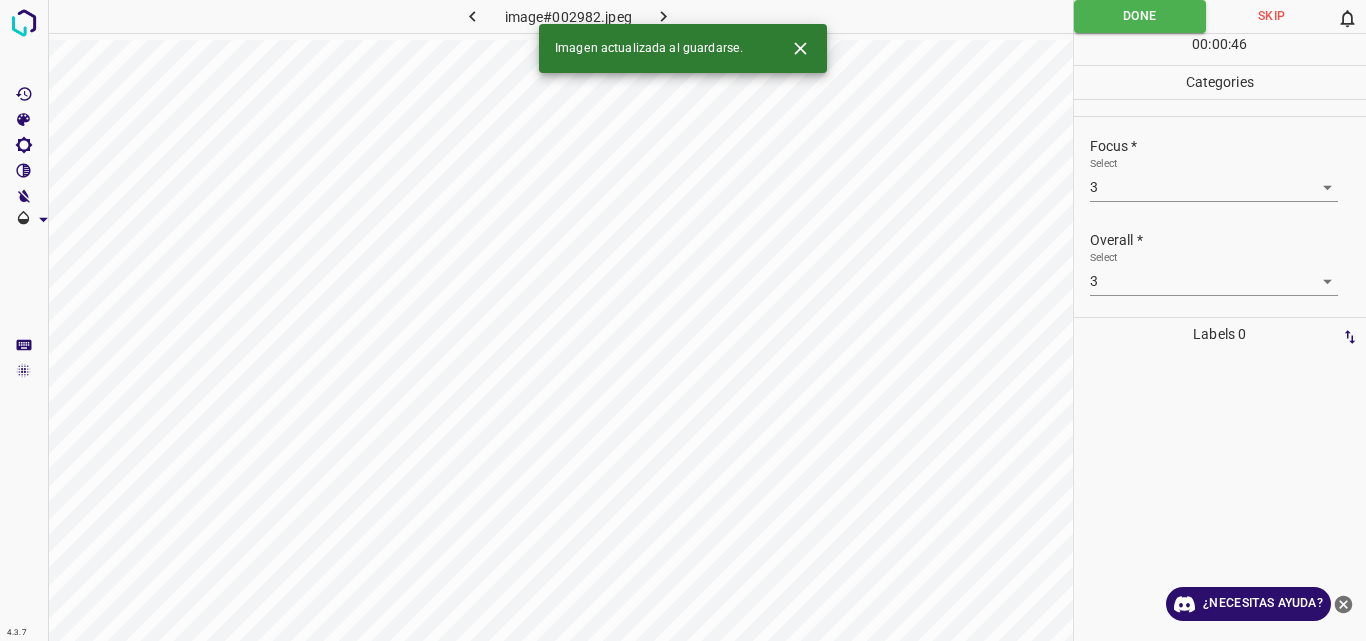 click 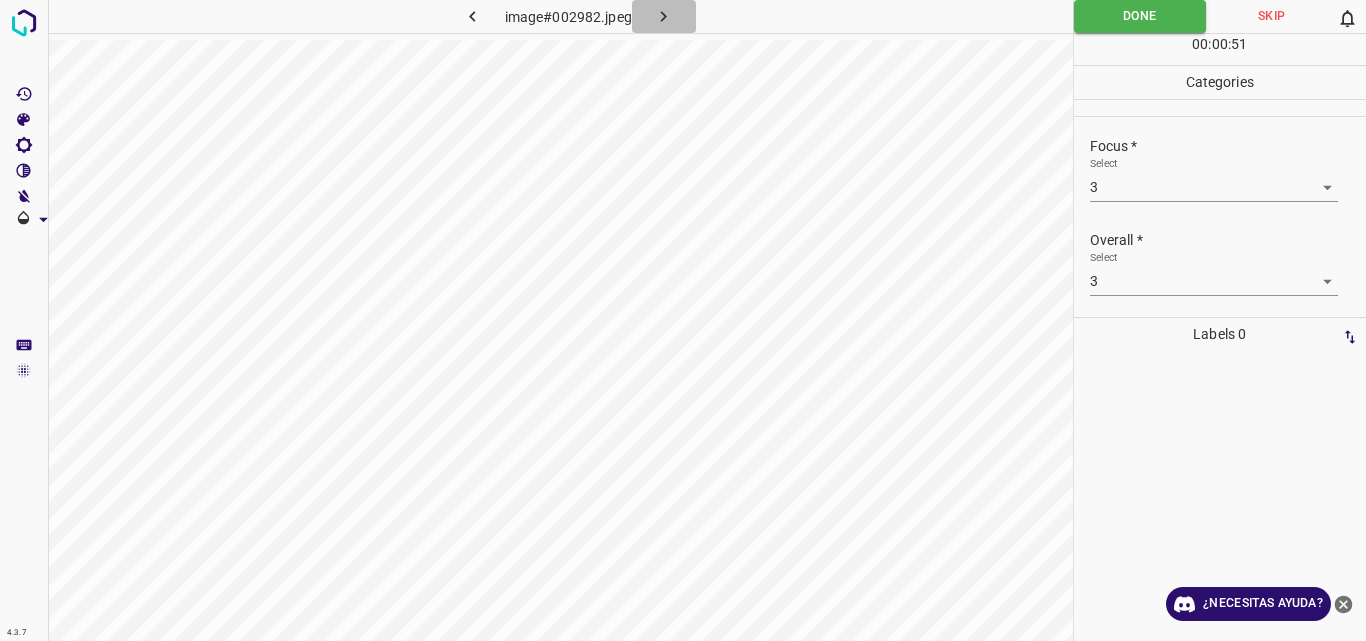 click 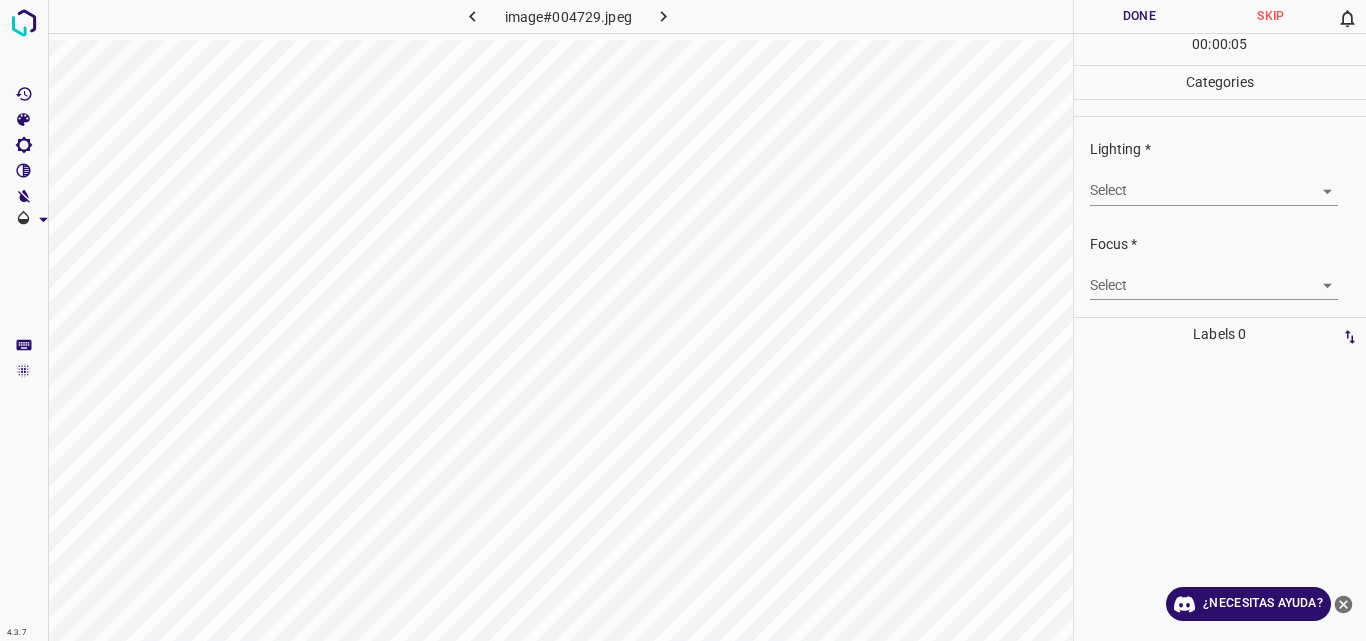 click on "4.3.7 image#004729.jpeg Done Skip 0 00   : 00   : 05   Categories Lighting *  Select ​ Focus *  Select ​ Overall *  Select ​ Labels   0 Categories 1 Lighting 2 Focus 3 Overall Tools Space Change between modes (Draw & Edit) I Auto labeling R Restore zoom M Zoom in N Zoom out Delete Delete selecte label Filters Z Restore filters X Saturation filter C Brightness filter V Contrast filter B Gray scale filter General O Download ¿Necesitas ayuda? Original text Rate this translation Your feedback will be used to help improve Google Translate - Texto - Esconder - Borrar" at bounding box center (683, 320) 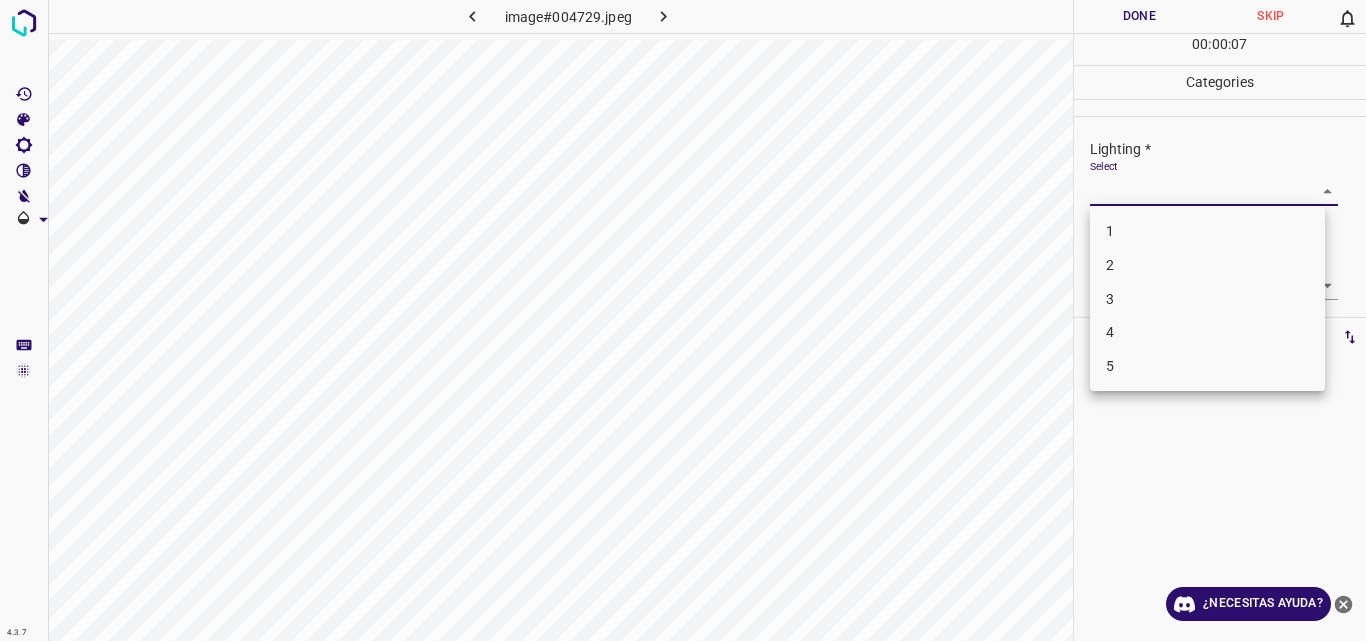 click on "2" at bounding box center (1207, 265) 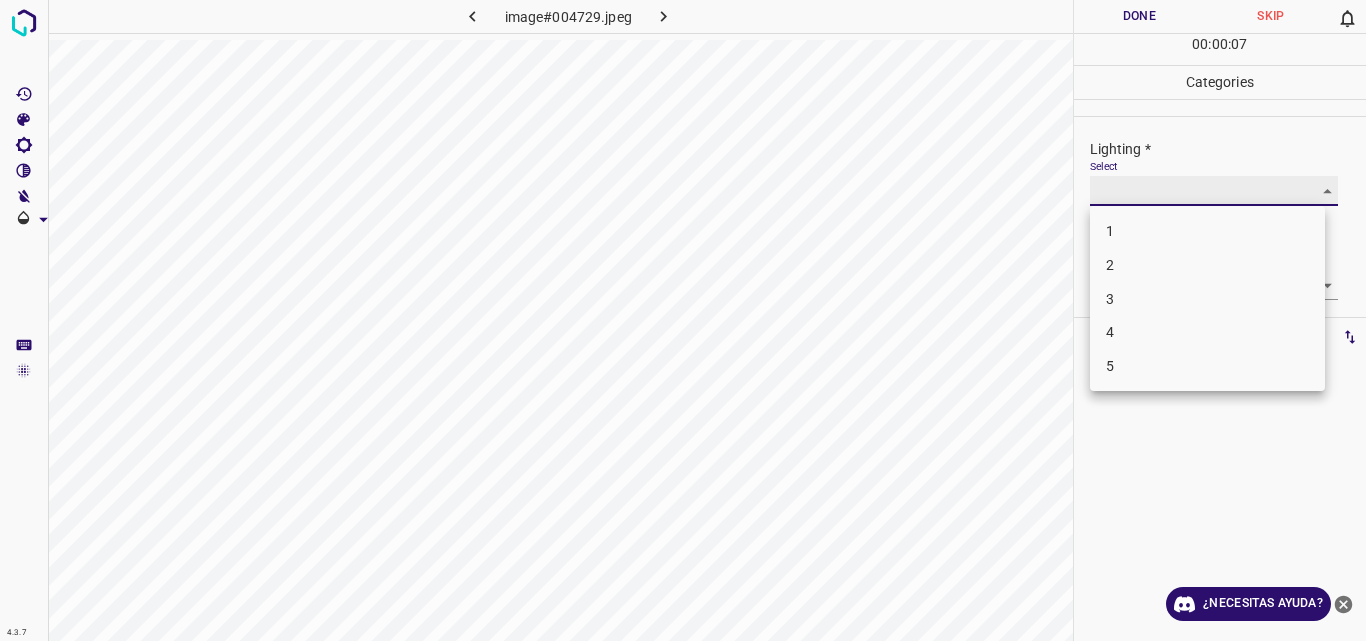 type on "2" 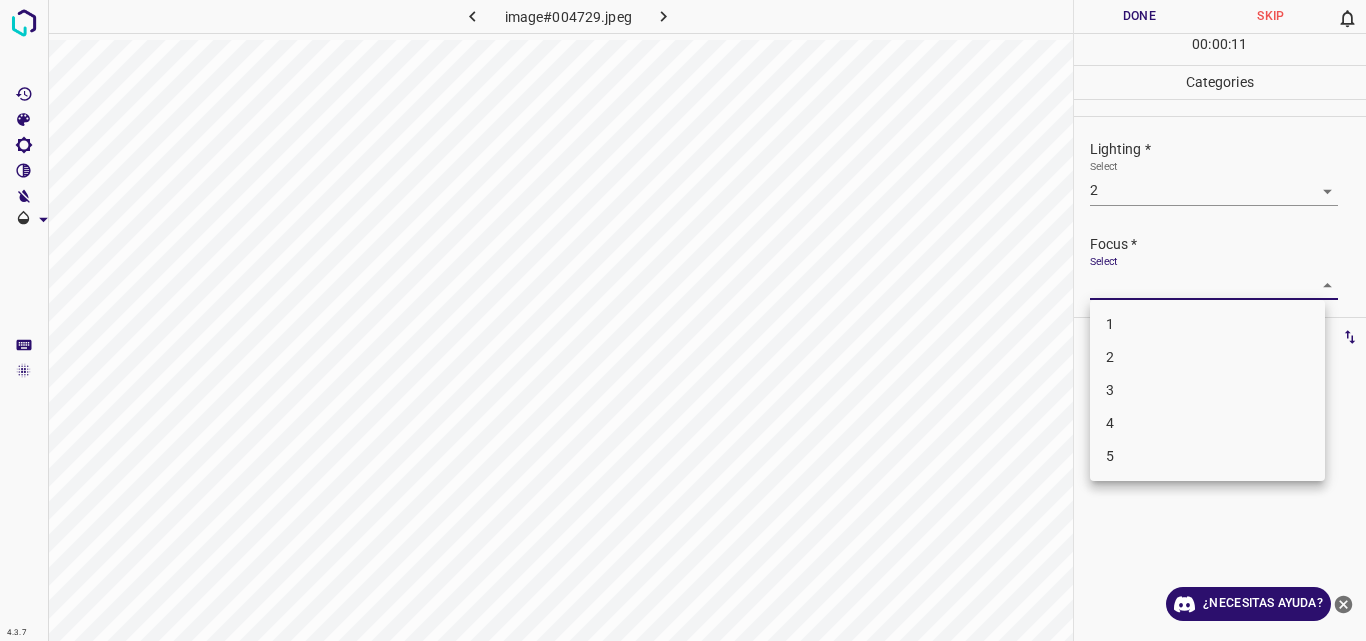 click on "4.3.7 image#004729.jpeg Done Skip 0 00   : 00   : 11   Categories Lighting *  Select 2 2 Focus *  Select ​ Overall *  Select ​ Labels   0 Categories 1 Lighting 2 Focus 3 Overall Tools Space Change between modes (Draw & Edit) I Auto labeling R Restore zoom M Zoom in N Zoom out Delete Delete selecte label Filters Z Restore filters X Saturation filter C Brightness filter V Contrast filter B Gray scale filter General O Download ¿Necesitas ayuda? Original text Rate this translation Your feedback will be used to help improve Google Translate - Texto - Esconder - Borrar 1 2 3 4 5" at bounding box center [683, 320] 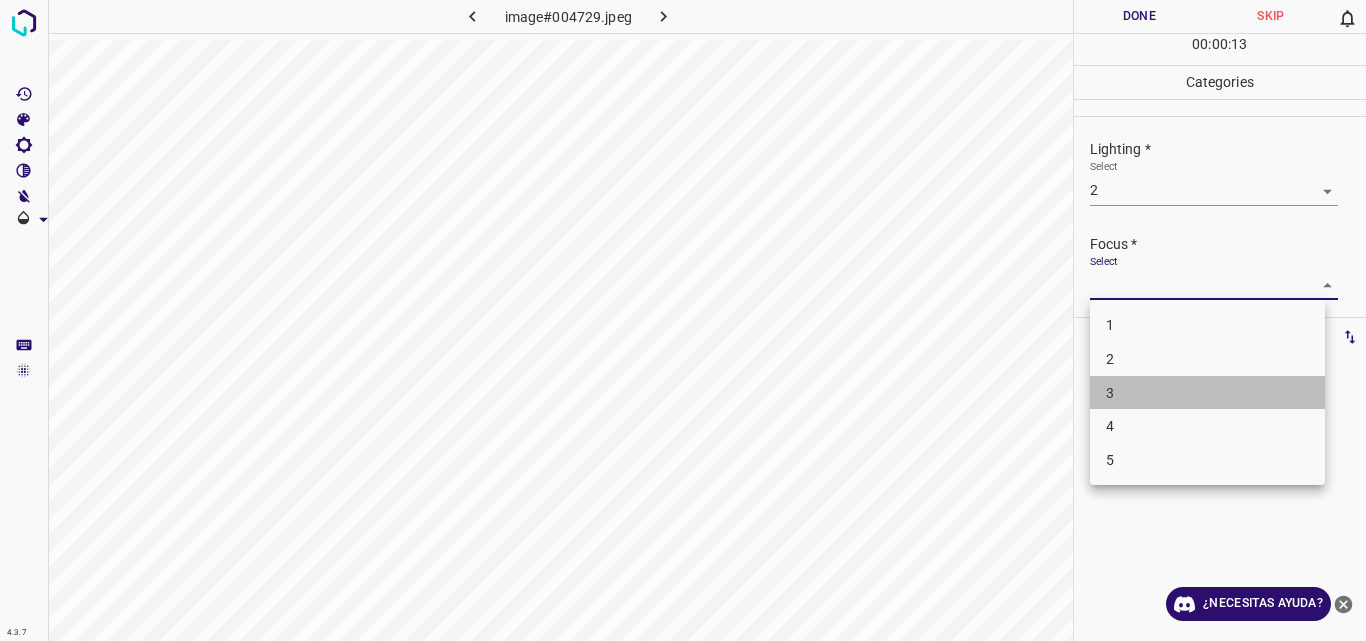 click on "3" at bounding box center [1207, 393] 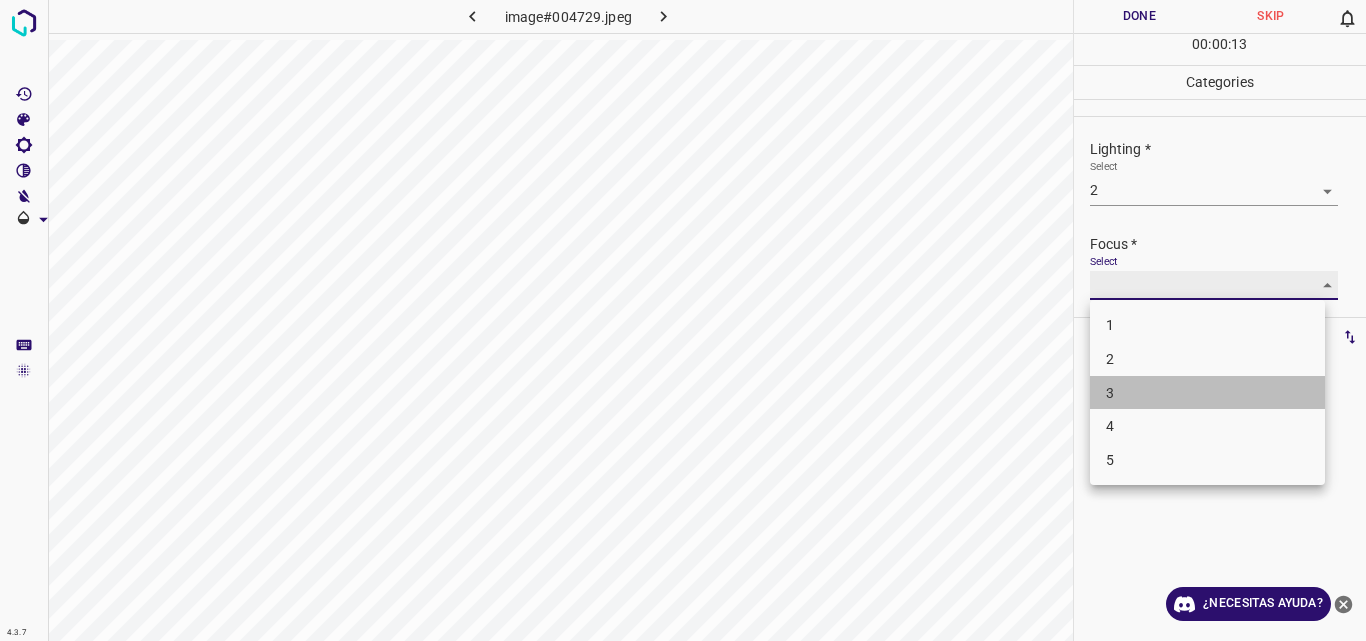 type on "3" 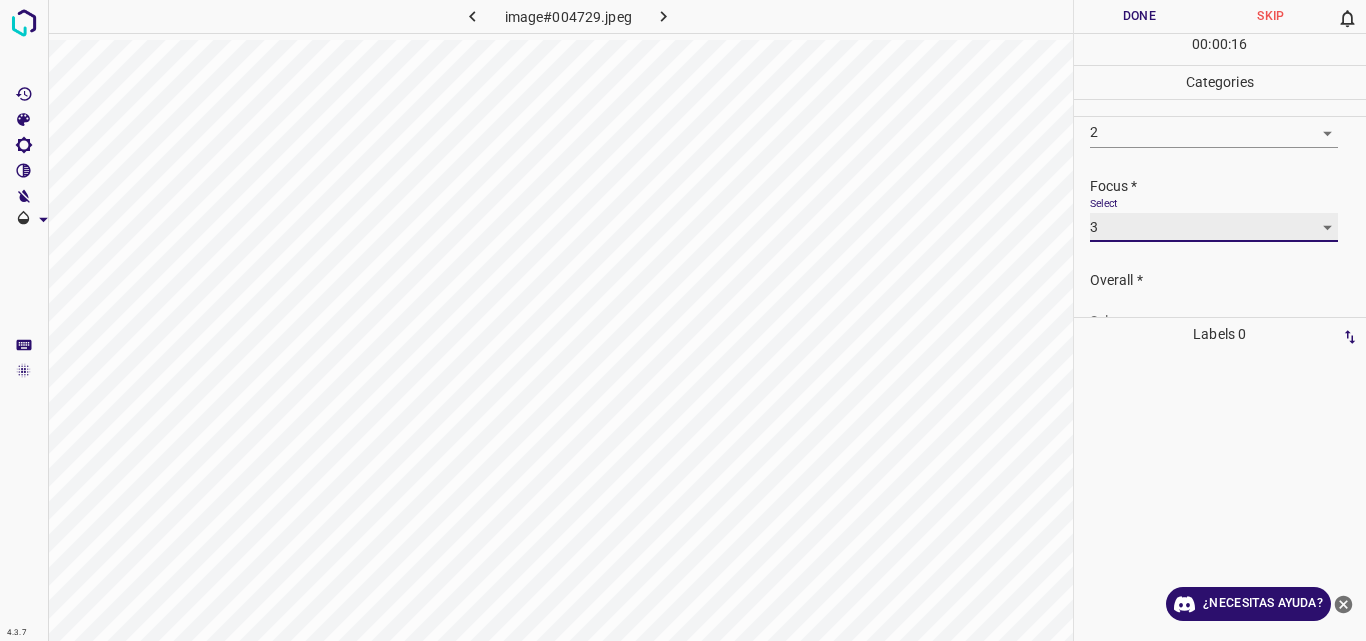 scroll, scrollTop: 98, scrollLeft: 0, axis: vertical 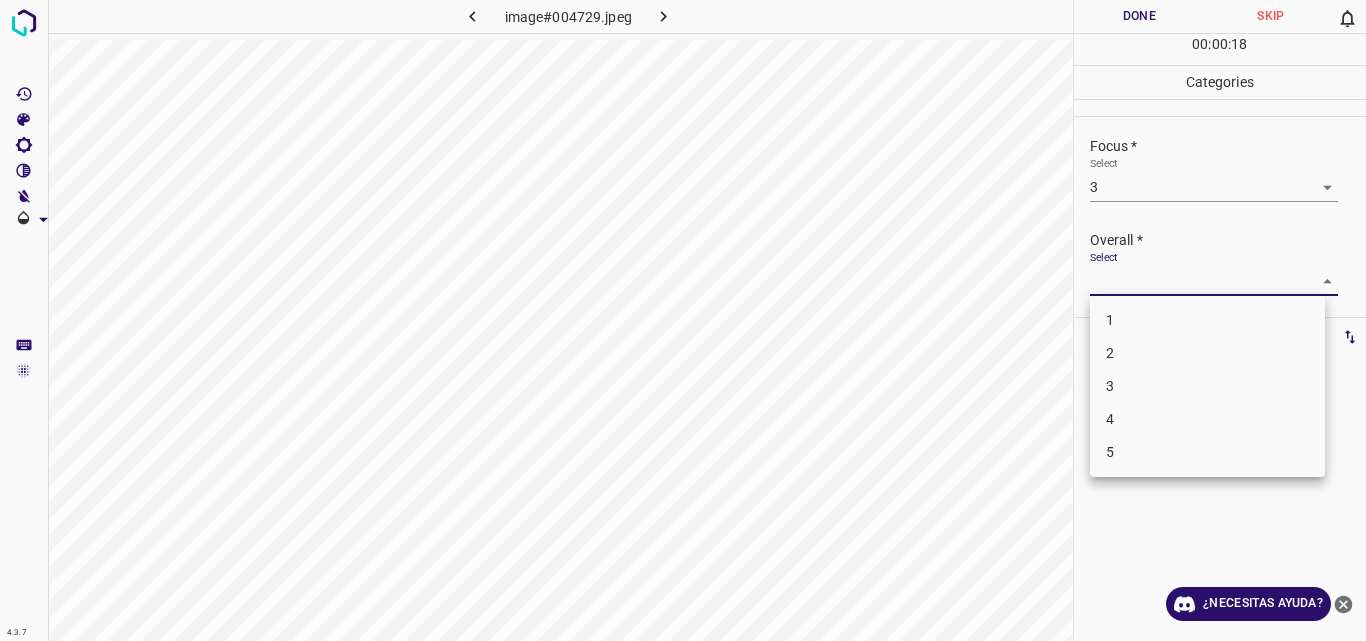 click on "4.3.7 image#004729.jpeg Done Skip 0 00   : 00   : 18   Categories Lighting *  Select 2 2 Focus *  Select 3 3 Overall *  Select ​ Labels   0 Categories 1 Lighting 2 Focus 3 Overall Tools Space Change between modes (Draw & Edit) I Auto labeling R Restore zoom M Zoom in N Zoom out Delete Delete selecte label Filters Z Restore filters X Saturation filter C Brightness filter V Contrast filter B Gray scale filter General O Download ¿Necesitas ayuda? Original text Rate this translation Your feedback will be used to help improve Google Translate - Texto - Esconder - Borrar 1 2 3 4 5" at bounding box center (683, 320) 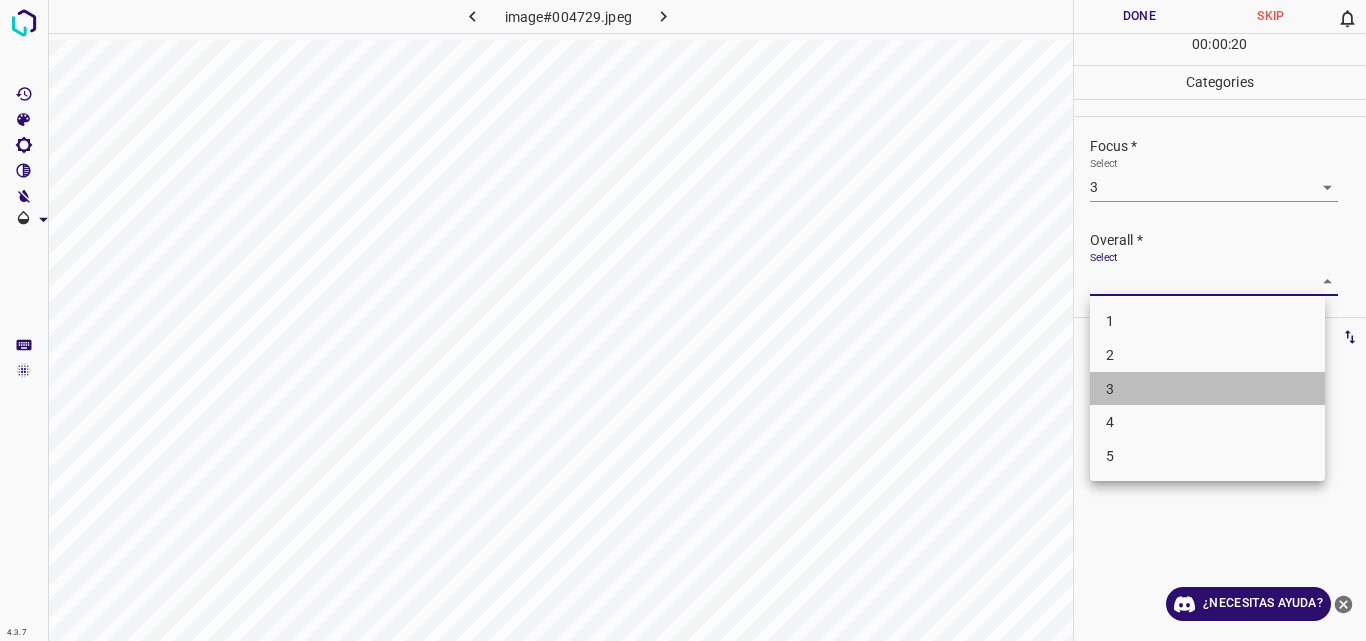 click on "3" at bounding box center [1207, 389] 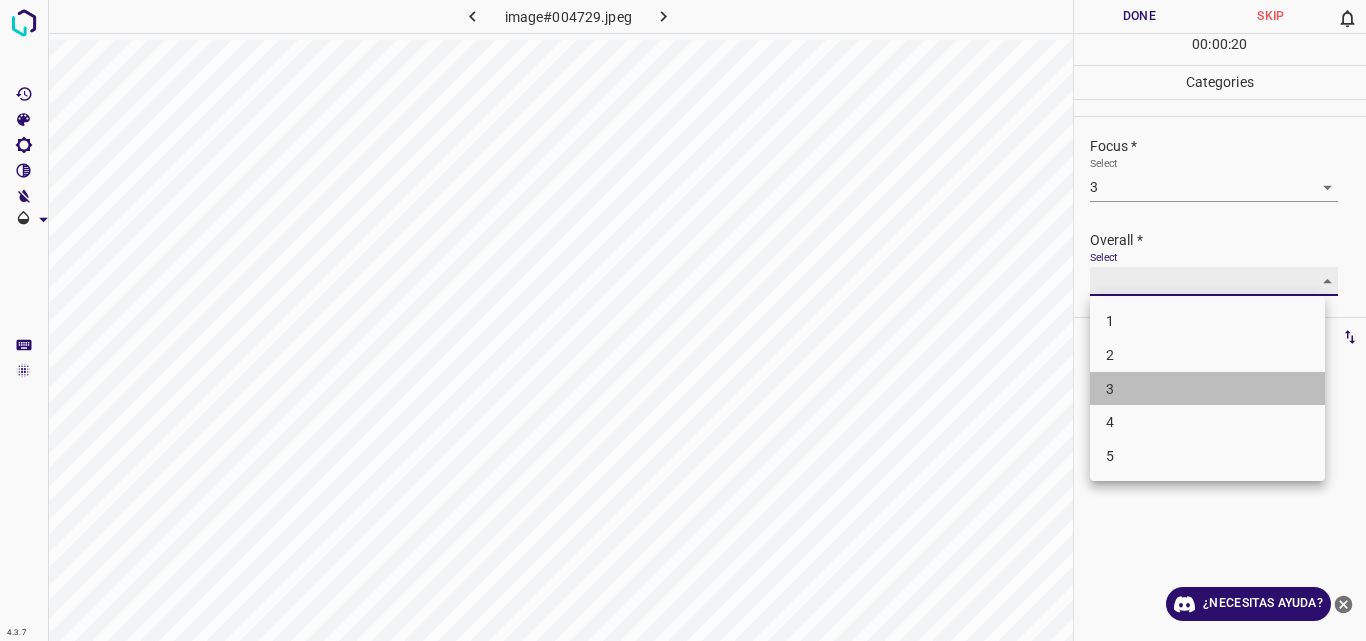 type on "3" 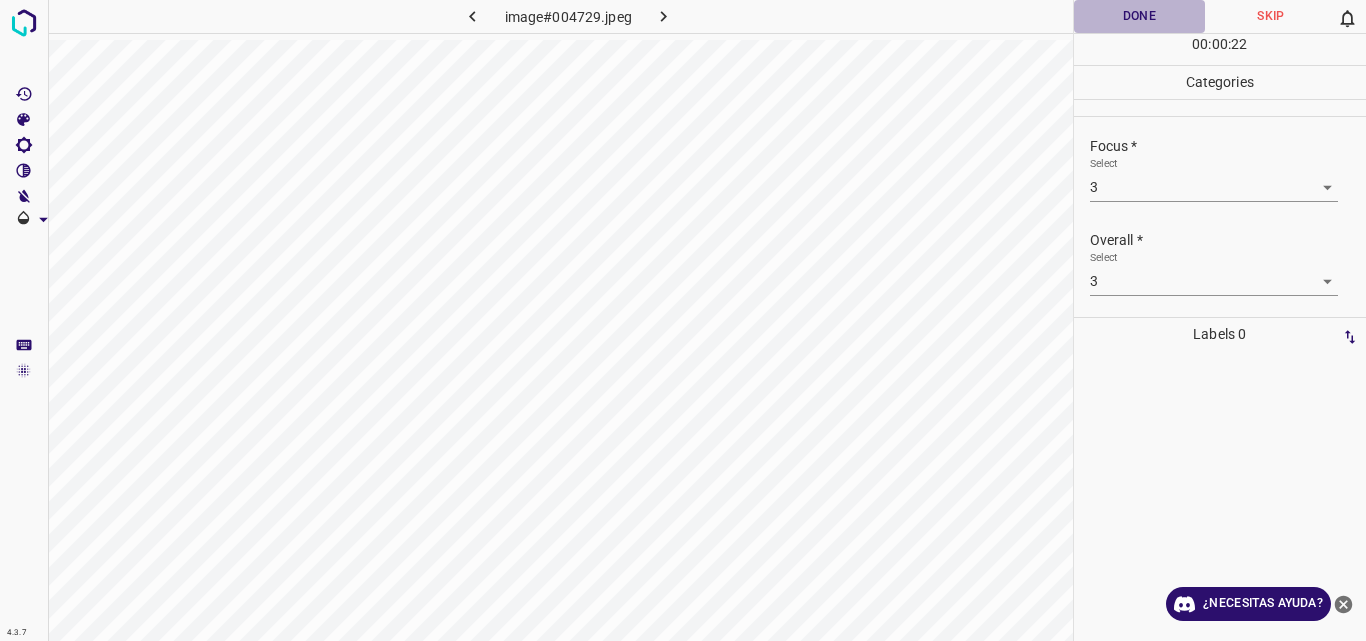 click on "Done" at bounding box center (1140, 16) 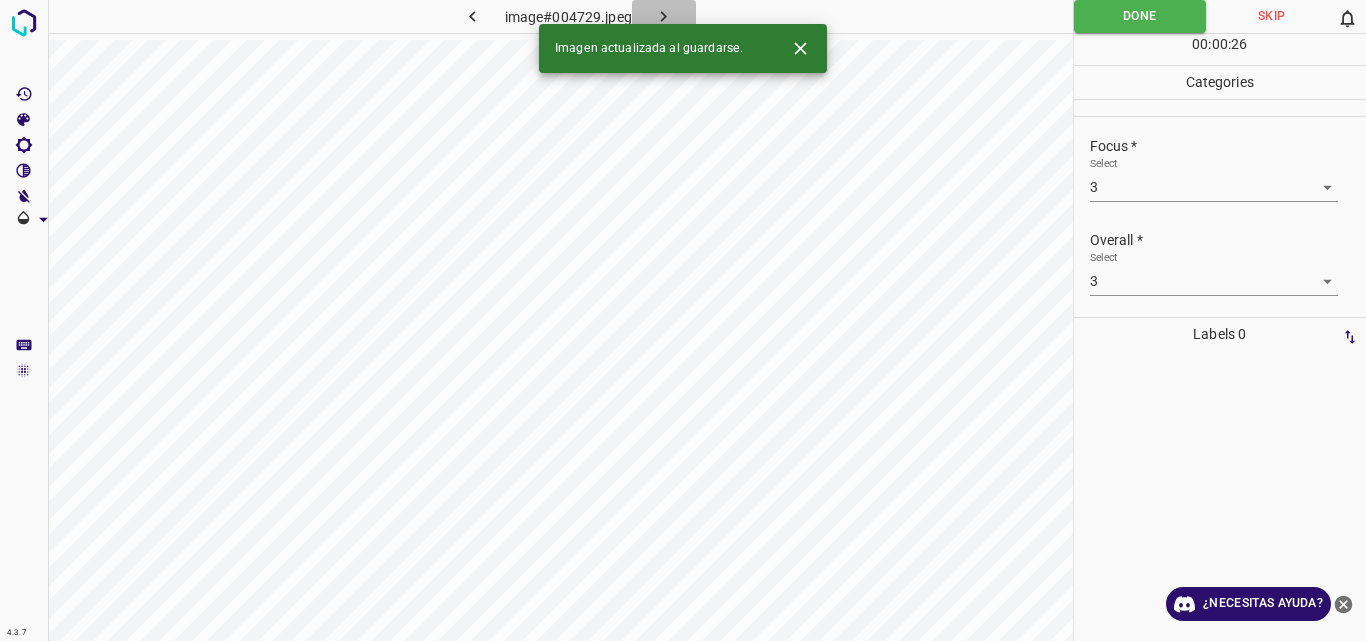 click 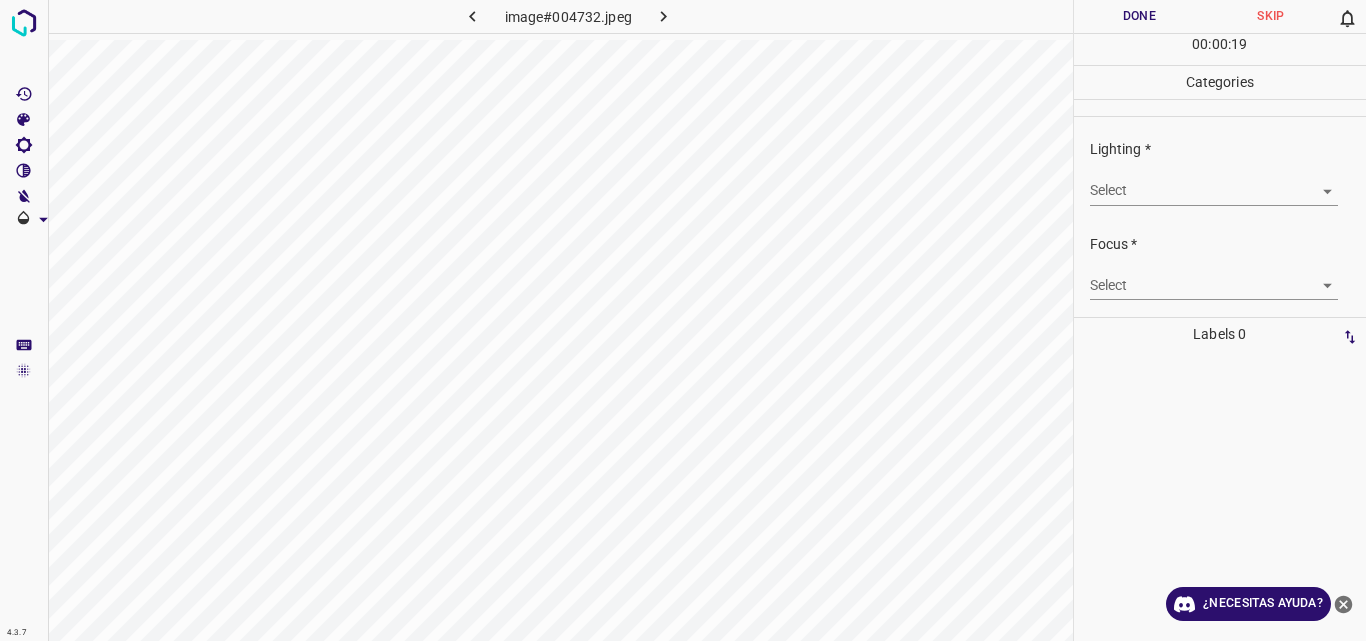 click on "4.3.7 image#004732.jpeg Done Skip 0 00   : 00   : 19   Categories Lighting *  Select ​ Focus *  Select ​ Overall *  Select ​ Labels   0 Categories 1 Lighting 2 Focus 3 Overall Tools Space Change between modes (Draw & Edit) I Auto labeling R Restore zoom M Zoom in N Zoom out Delete Delete selecte label Filters Z Restore filters X Saturation filter C Brightness filter V Contrast filter B Gray scale filter General O Download ¿Necesitas ayuda? Original text Rate this translation Your feedback will be used to help improve Google Translate - Texto - Esconder - Borrar" at bounding box center [683, 320] 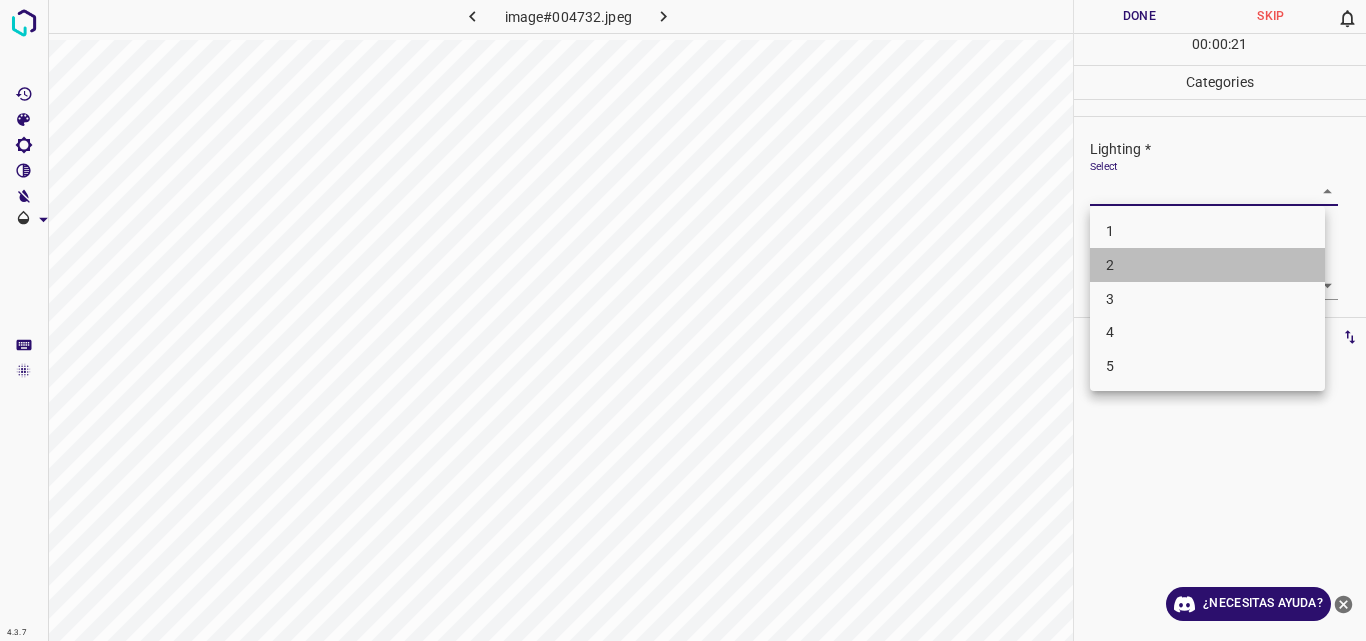 click on "2" at bounding box center (1207, 265) 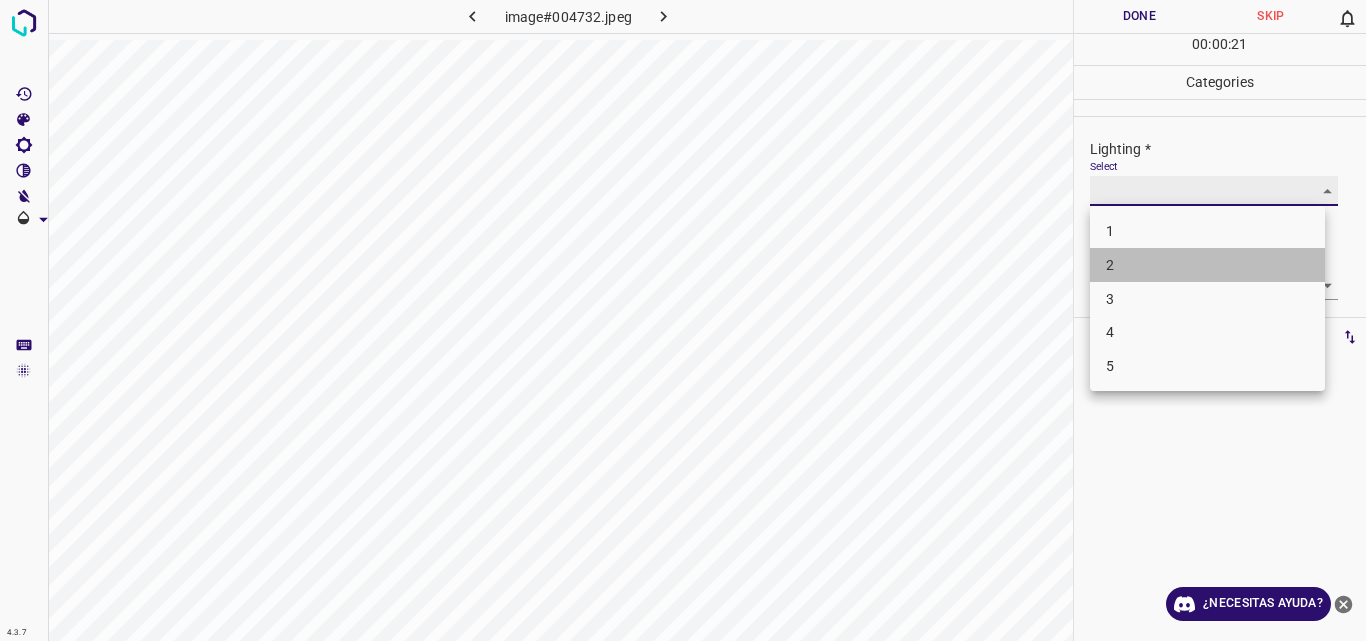 type on "2" 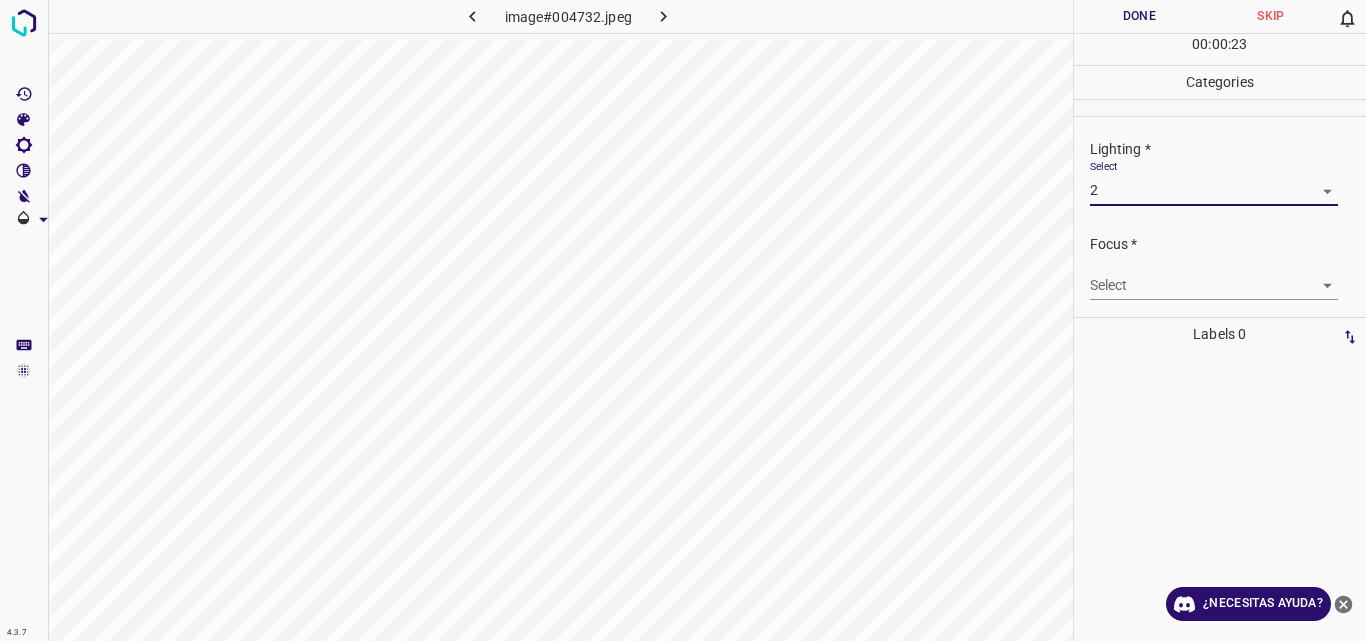click on "4.3.7 image#004732.jpeg Done Skip 0 00   : 00   : 23   Categories Lighting *  Select 2 2 Focus *  Select ​ Overall *  Select ​ Labels   0 Categories 1 Lighting 2 Focus 3 Overall Tools Space Change between modes (Draw & Edit) I Auto labeling R Restore zoom M Zoom in N Zoom out Delete Delete selecte label Filters Z Restore filters X Saturation filter C Brightness filter V Contrast filter B Gray scale filter General O Download ¿Necesitas ayuda? Original text Rate this translation Your feedback will be used to help improve Google Translate - Texto - Esconder - Borrar" at bounding box center [683, 320] 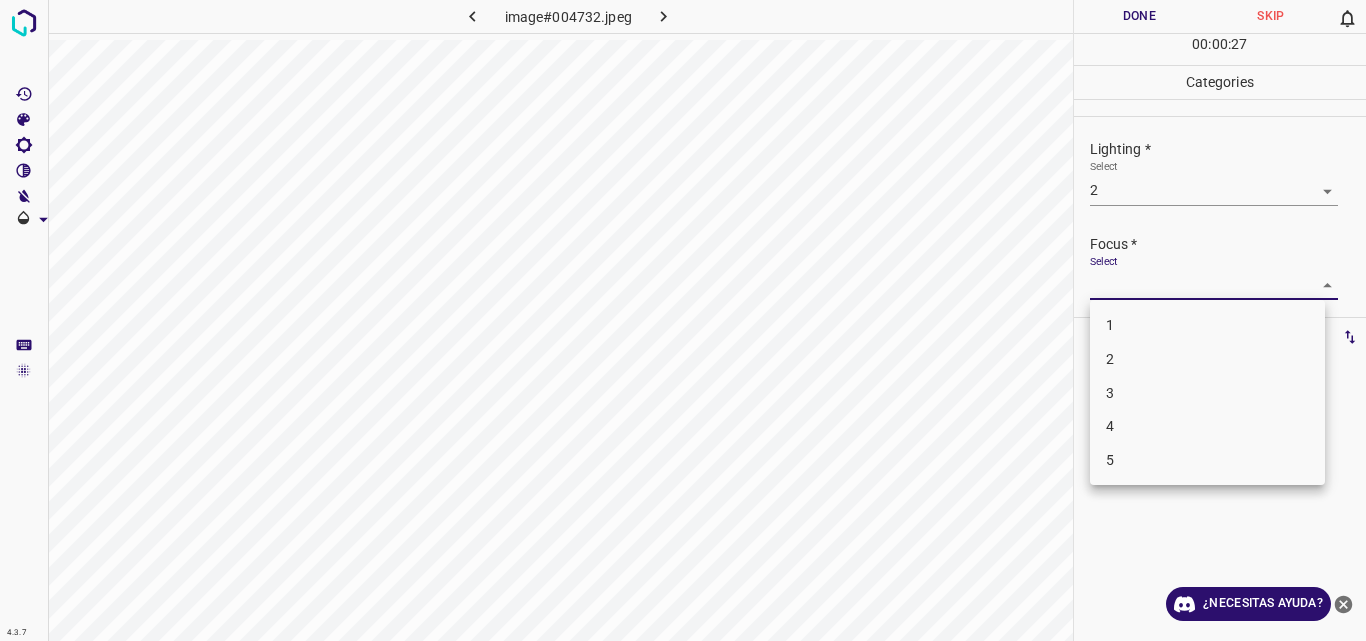 click on "2" at bounding box center (1207, 359) 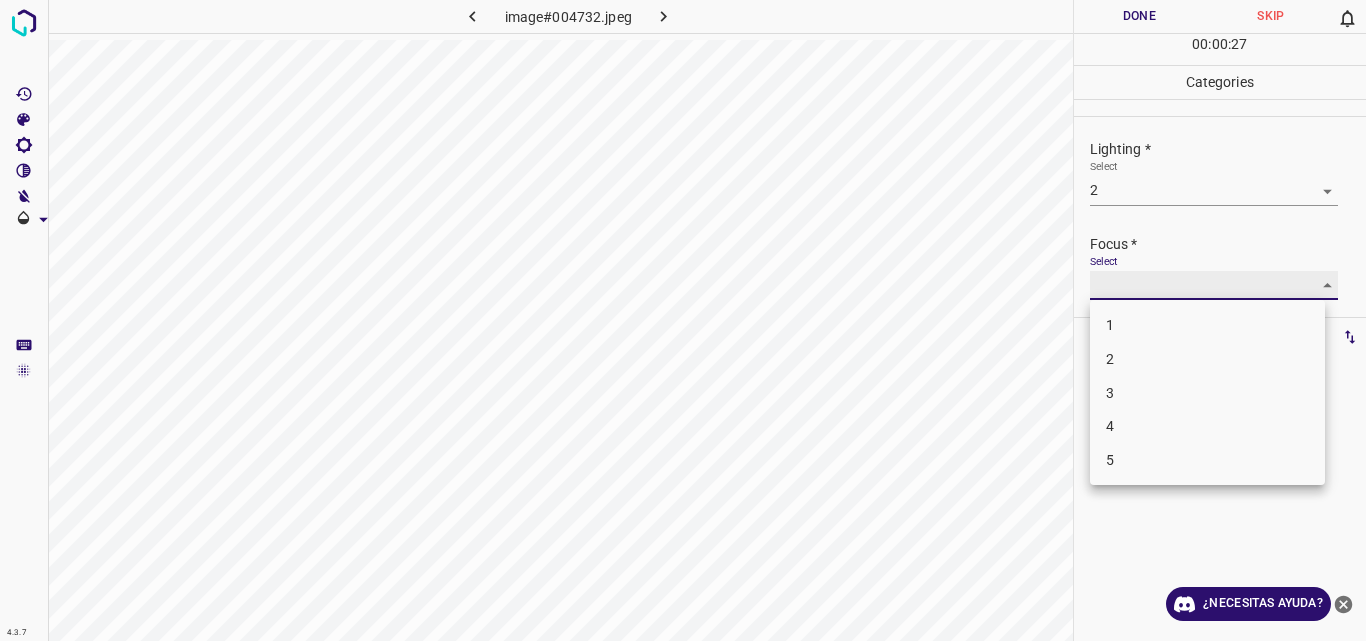 type on "2" 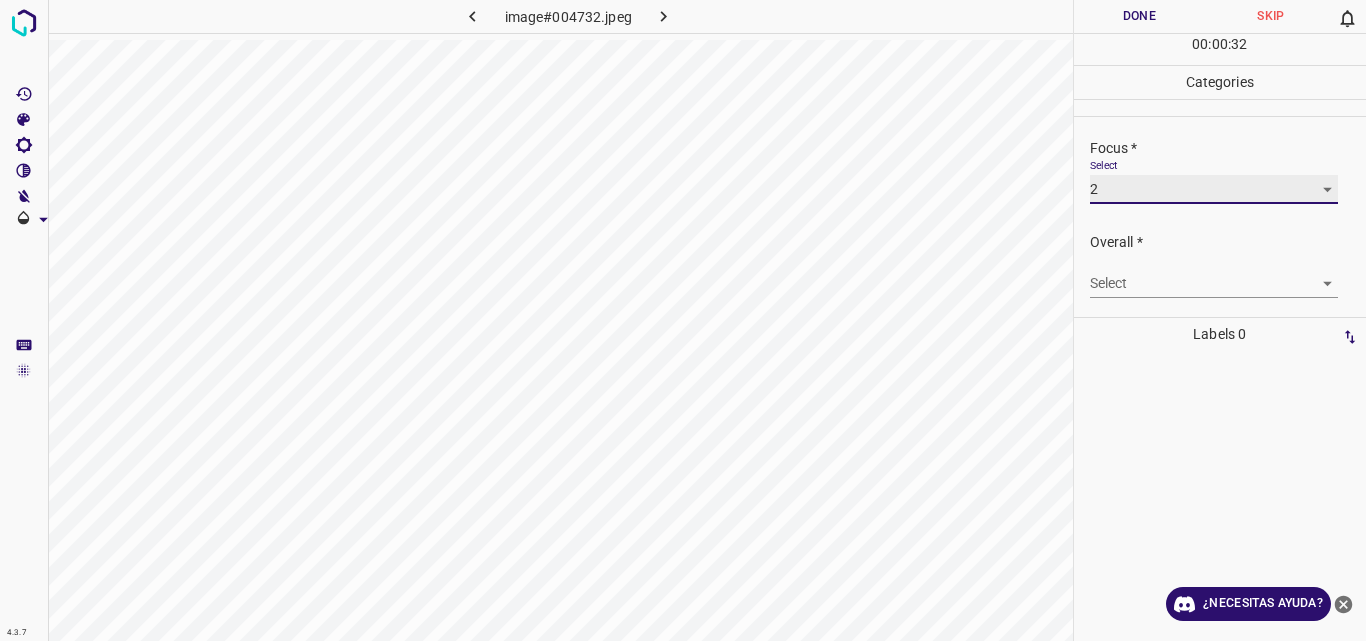 scroll, scrollTop: 98, scrollLeft: 0, axis: vertical 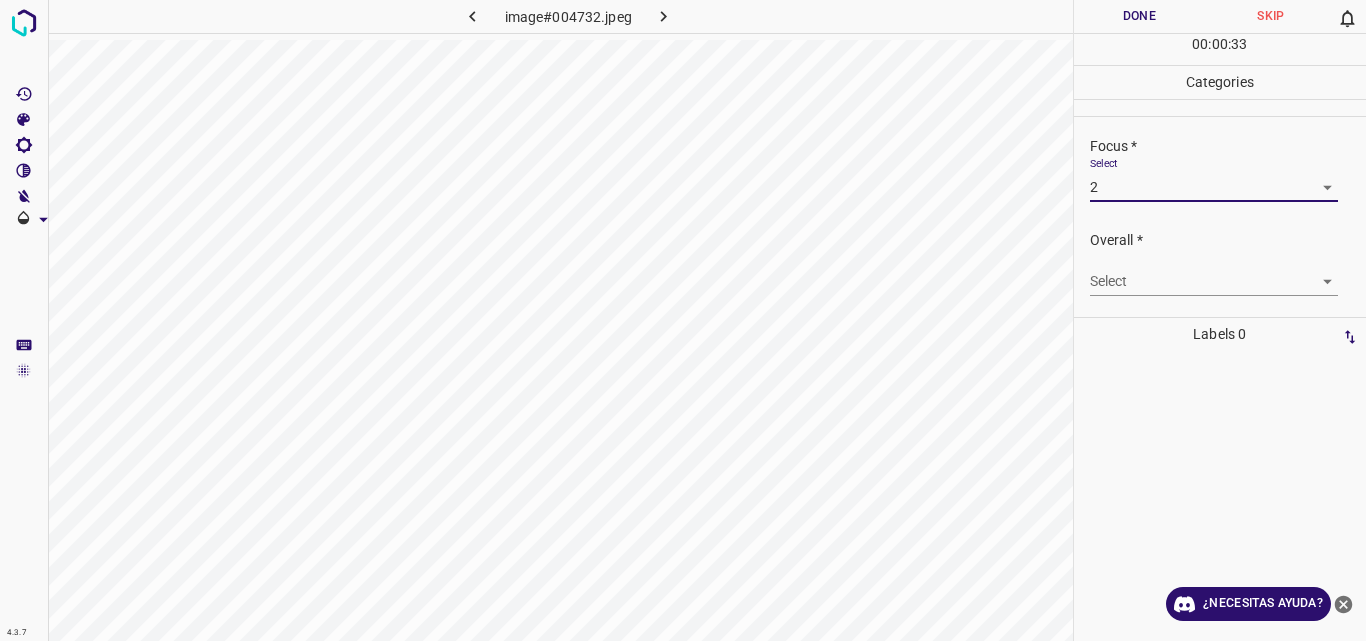 click on "4.3.7 image#004732.jpeg Done Skip 0 00   : 00   : 33   Categories Lighting *  Select 2 2 Focus *  Select 2 2 Overall *  Select ​ Labels   0 Categories 1 Lighting 2 Focus 3 Overall Tools Space Change between modes (Draw & Edit) I Auto labeling R Restore zoom M Zoom in N Zoom out Delete Delete selecte label Filters Z Restore filters X Saturation filter C Brightness filter V Contrast filter B Gray scale filter General O Download ¿Necesitas ayuda? Original text Rate this translation Your feedback will be used to help improve Google Translate - Texto - Esconder - Borrar" at bounding box center [683, 320] 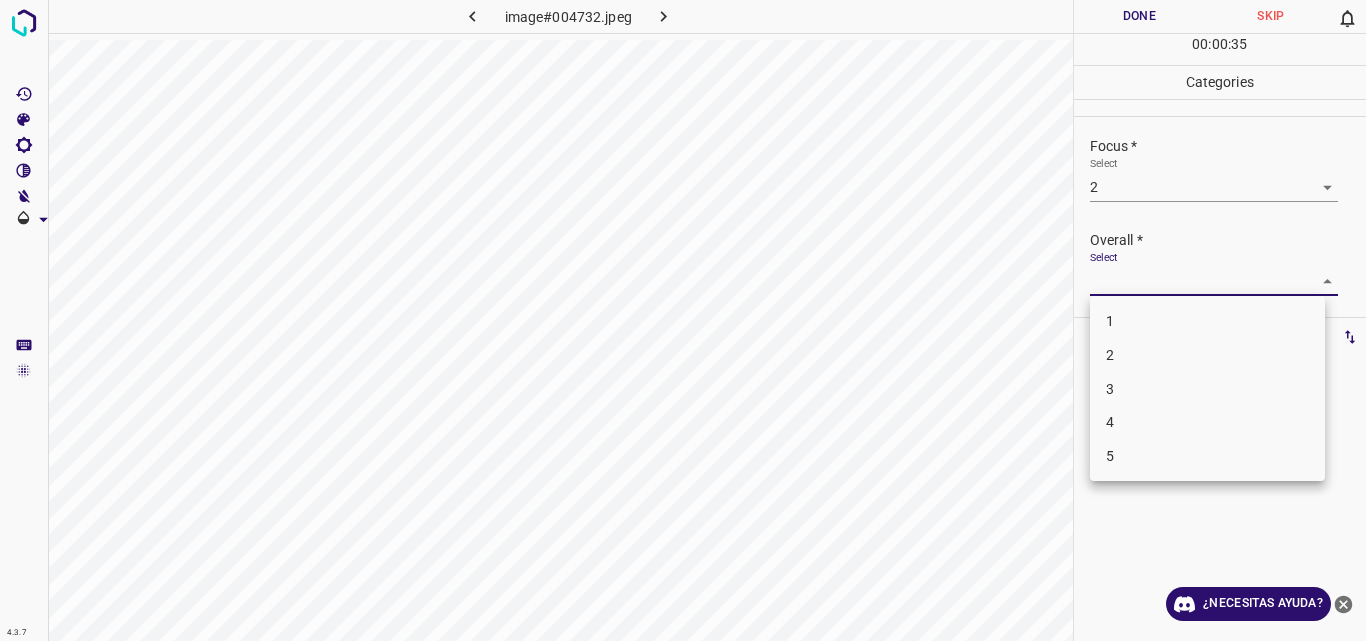 click on "2" at bounding box center [1207, 355] 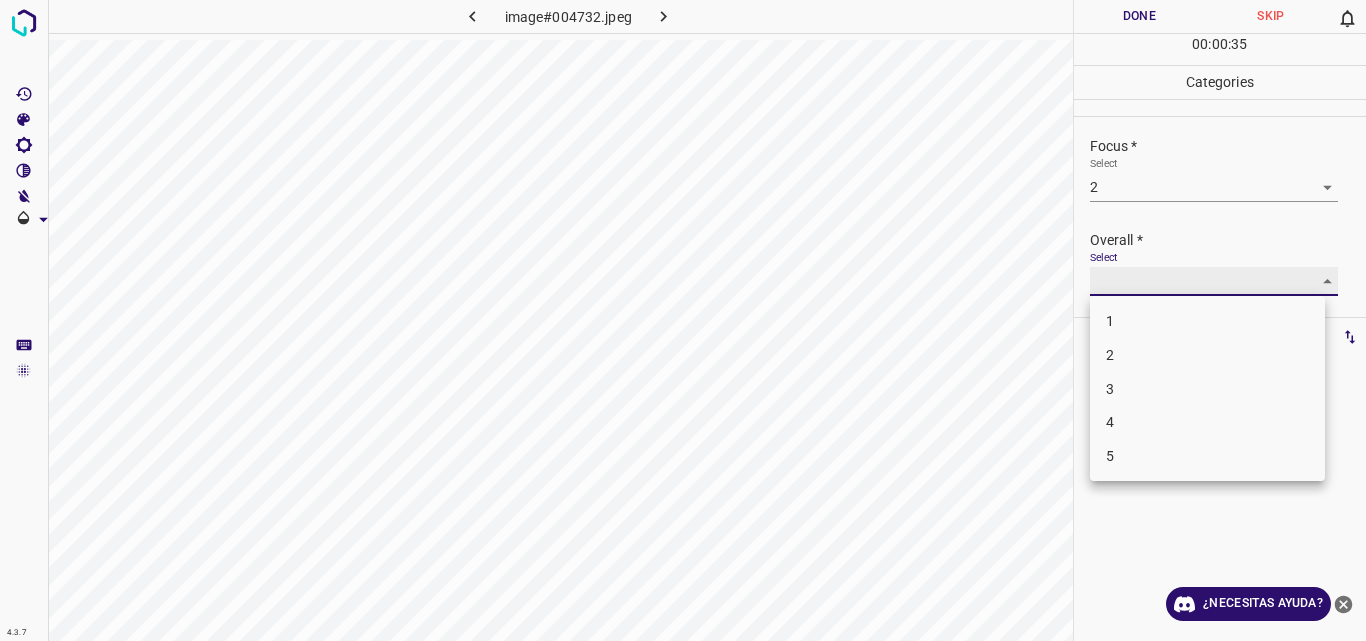 type on "2" 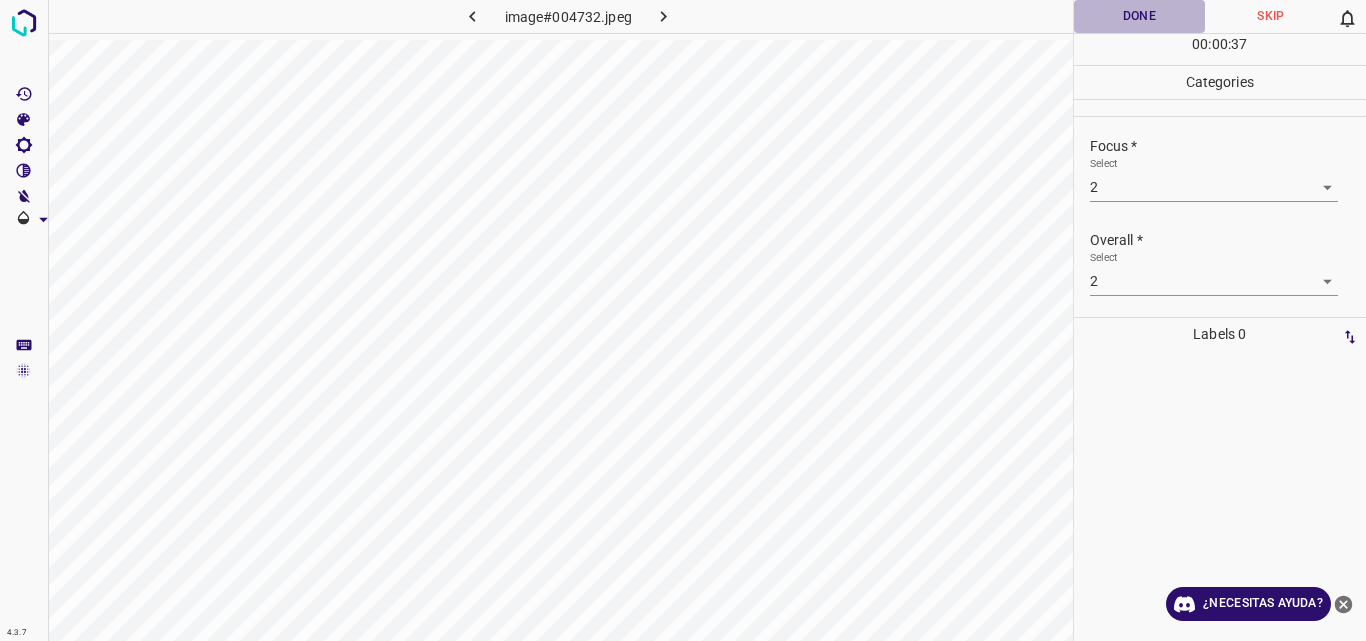 click on "Done" at bounding box center [1140, 16] 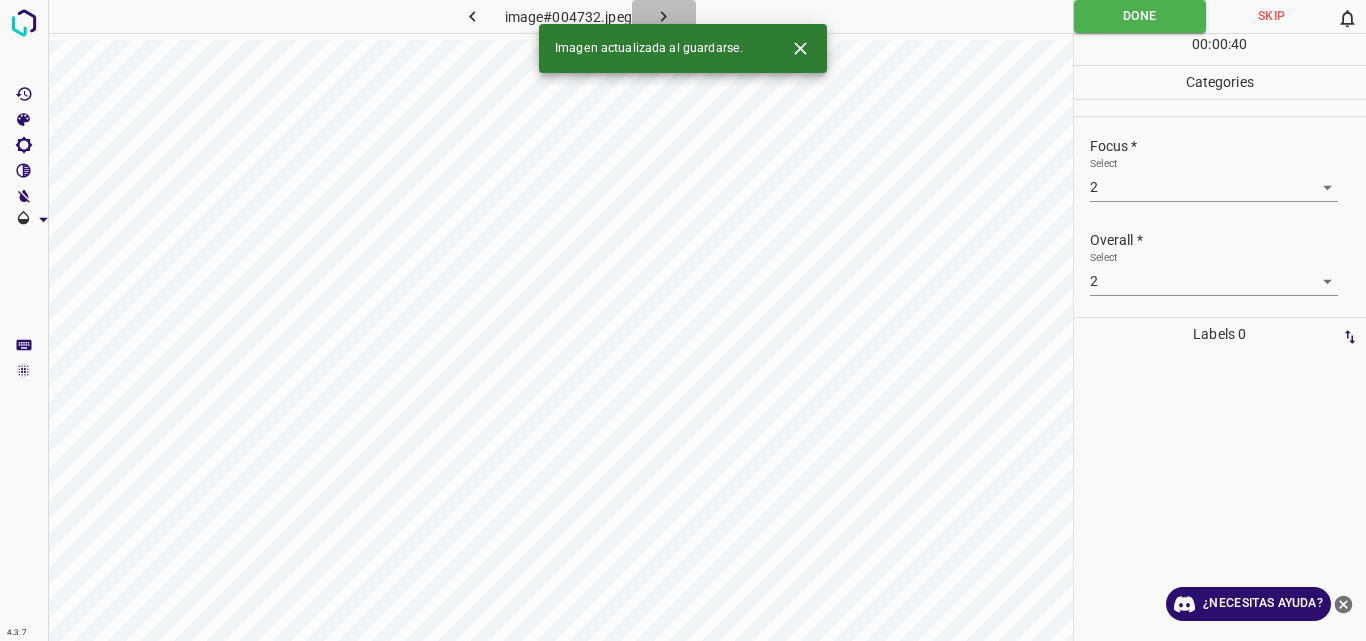 click 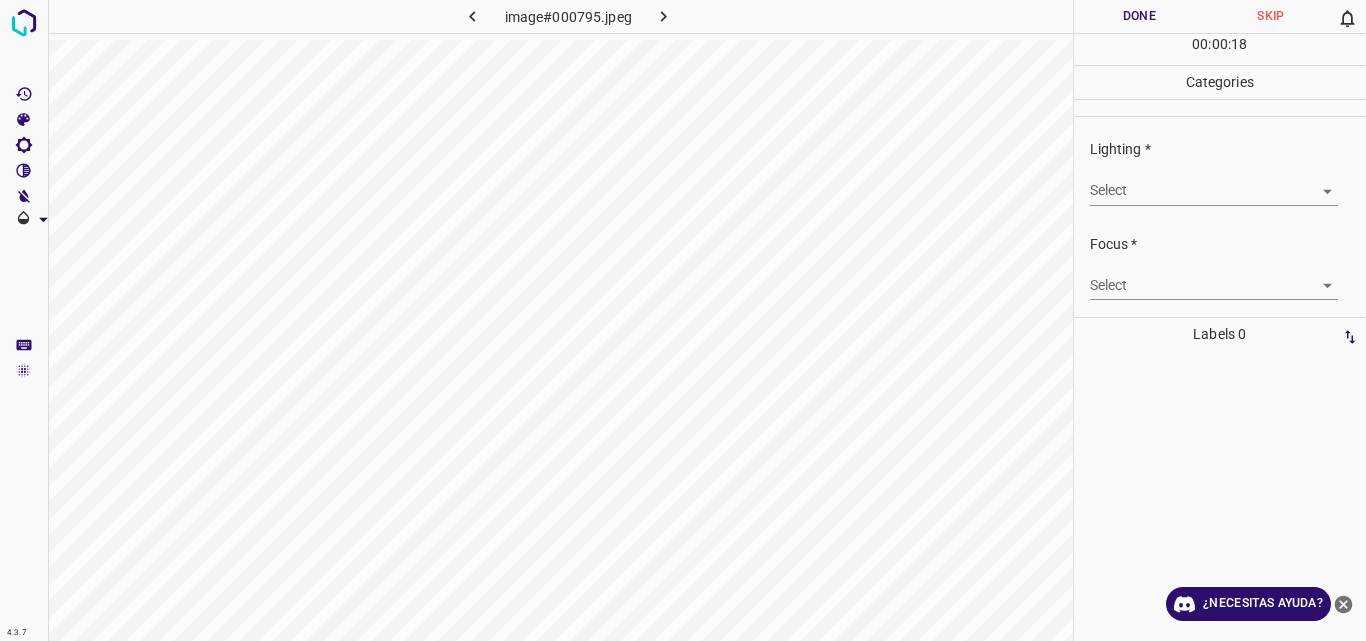 click on "4.3.7 image#000795.jpeg Done Skip 0 00   : 00   : 18   Categories Lighting *  Select ​ Focus *  Select ​ Overall *  Select ​ Labels   0 Categories 1 Lighting 2 Focus 3 Overall Tools Space Change between modes (Draw & Edit) I Auto labeling R Restore zoom M Zoom in N Zoom out Delete Delete selecte label Filters Z Restore filters X Saturation filter C Brightness filter V Contrast filter B Gray scale filter General O Download ¿Necesitas ayuda? Original text Rate this translation Your feedback will be used to help improve Google Translate - Texto - Esconder - Borrar" at bounding box center [683, 320] 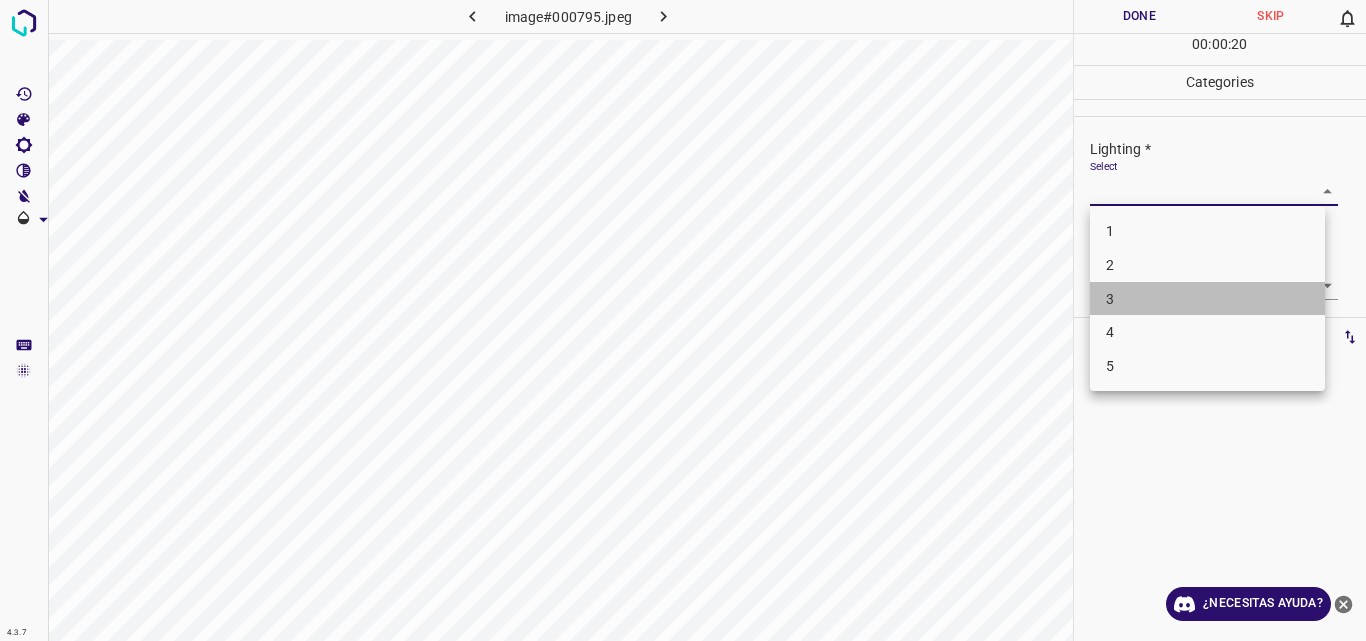 click on "3" at bounding box center [1207, 299] 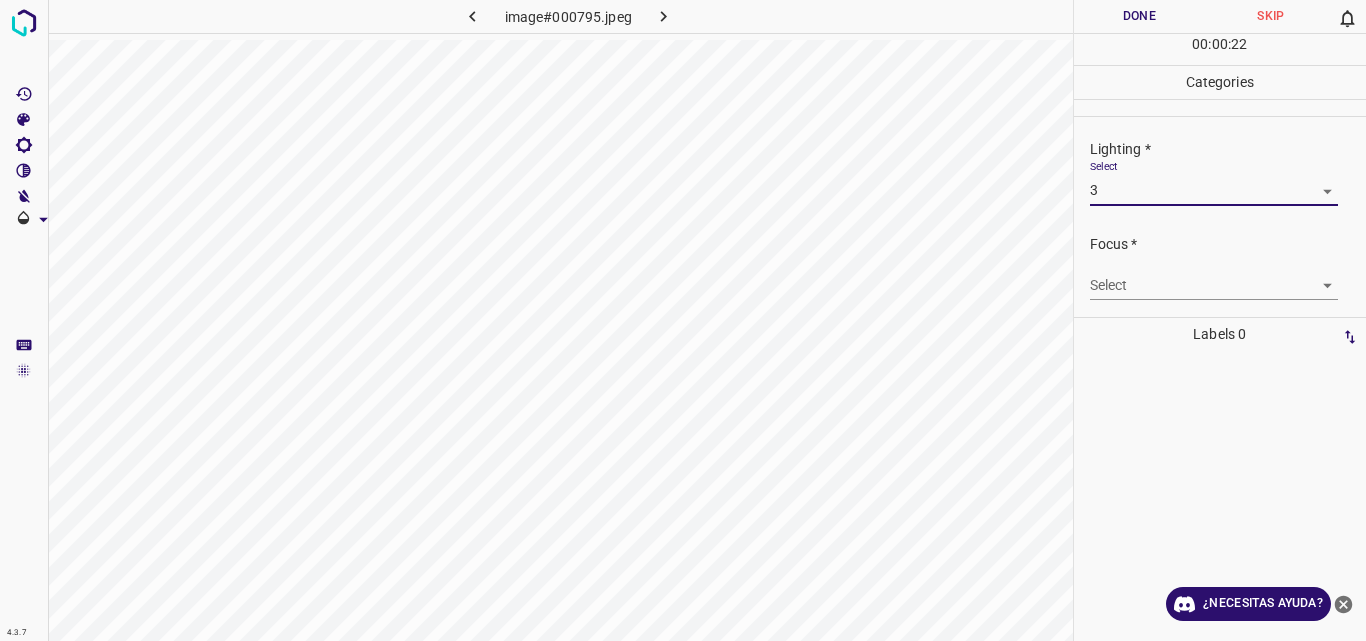 click on "4.3.7 image#000795.jpeg Done Skip 0 00   : 00   : 22   Categories Lighting *  Select 3 3 Focus *  Select ​ Overall *  Select ​ Labels   0 Categories 1 Lighting 2 Focus 3 Overall Tools Space Change between modes (Draw & Edit) I Auto labeling R Restore zoom M Zoom in N Zoom out Delete Delete selecte label Filters Z Restore filters X Saturation filter C Brightness filter V Contrast filter B Gray scale filter General O Download ¿Necesitas ayuda? Original text Rate this translation Your feedback will be used to help improve Google Translate - Texto - Esconder - Borrar" at bounding box center (683, 320) 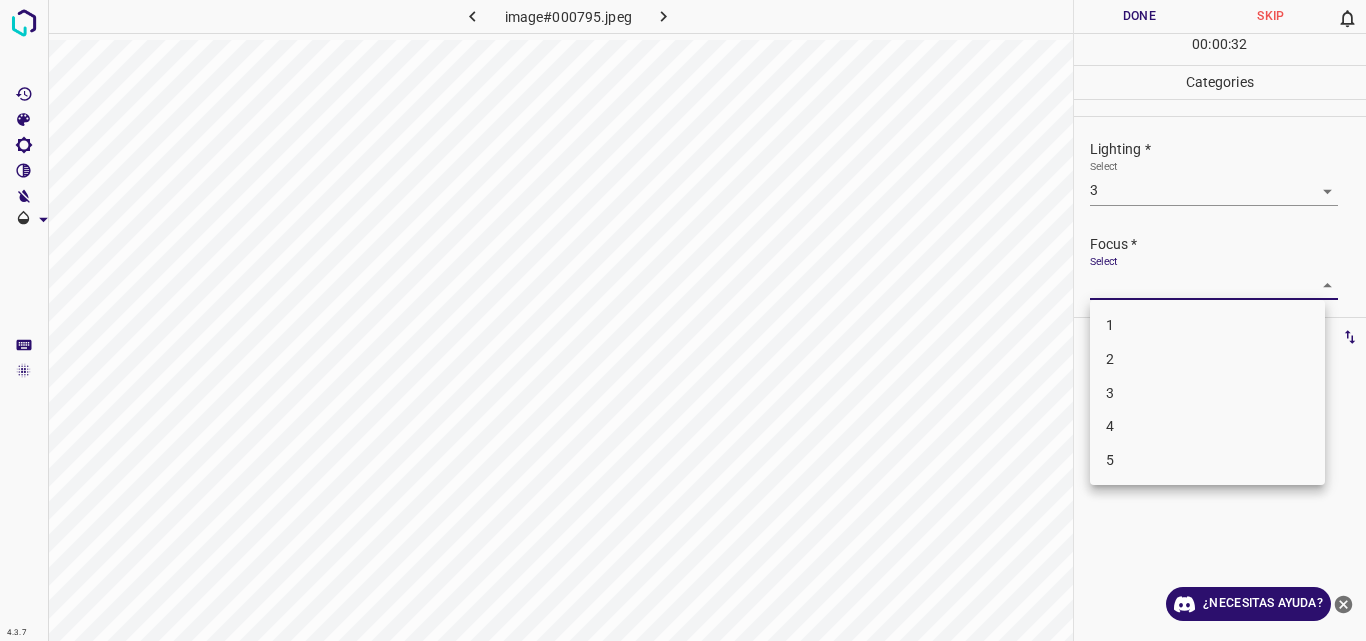 click at bounding box center (683, 320) 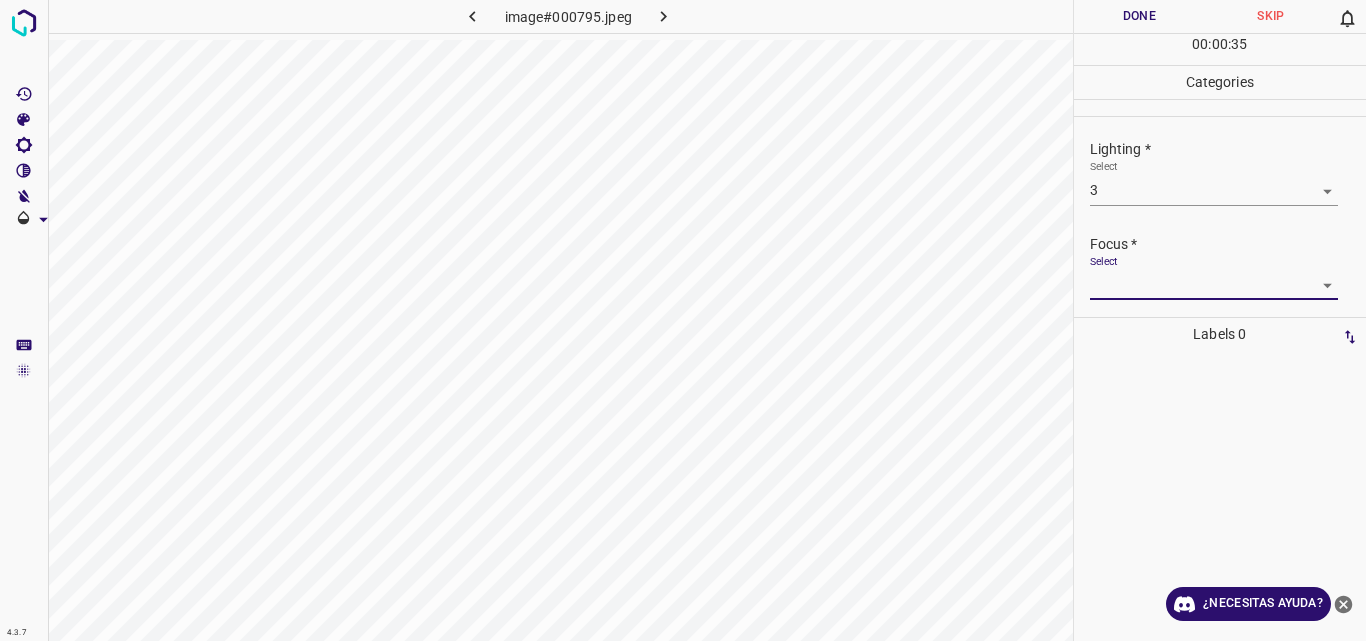 click on "4.3.7 image#000795.jpeg Done Skip 0 00   : 00   : 35   Categories Lighting *  Select 3 3 Focus *  Select ​ Overall *  Select ​ Labels   0 Categories 1 Lighting 2 Focus 3 Overall Tools Space Change between modes (Draw & Edit) I Auto labeling R Restore zoom M Zoom in N Zoom out Delete Delete selecte label Filters Z Restore filters X Saturation filter C Brightness filter V Contrast filter B Gray scale filter General O Download ¿Necesitas ayuda? Original text Rate this translation Your feedback will be used to help improve Google Translate - Texto - Esconder - Borrar" at bounding box center (683, 320) 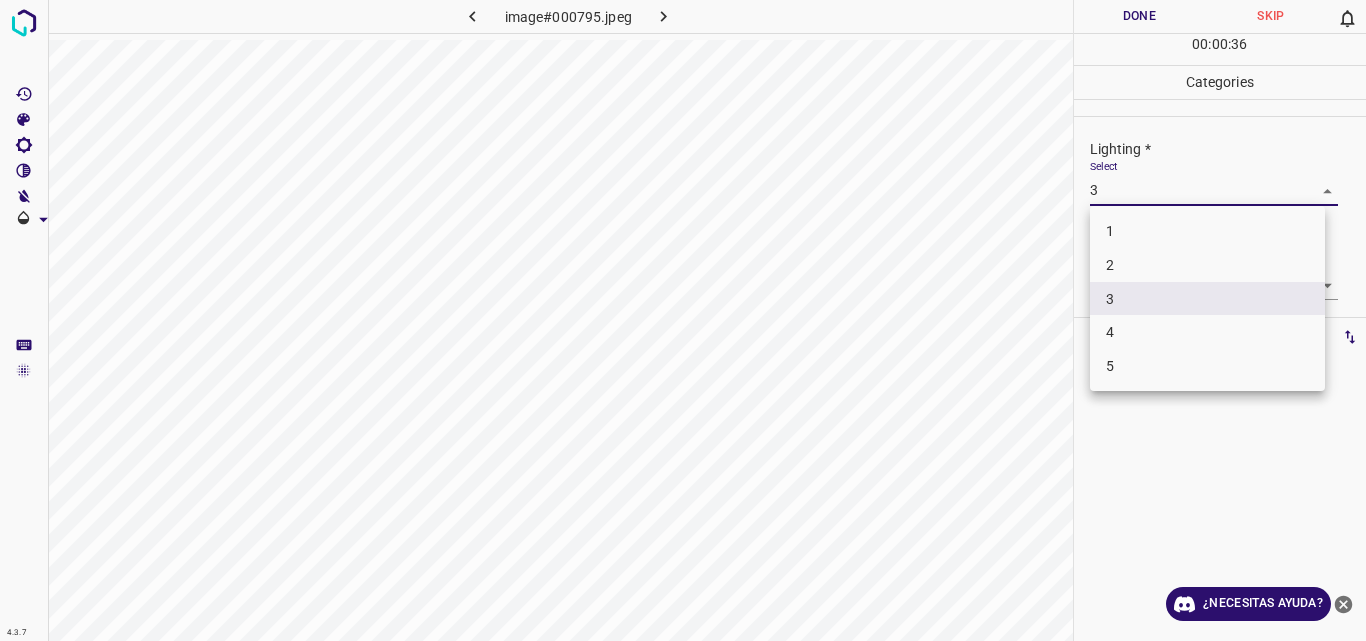 click on "2" at bounding box center (1207, 265) 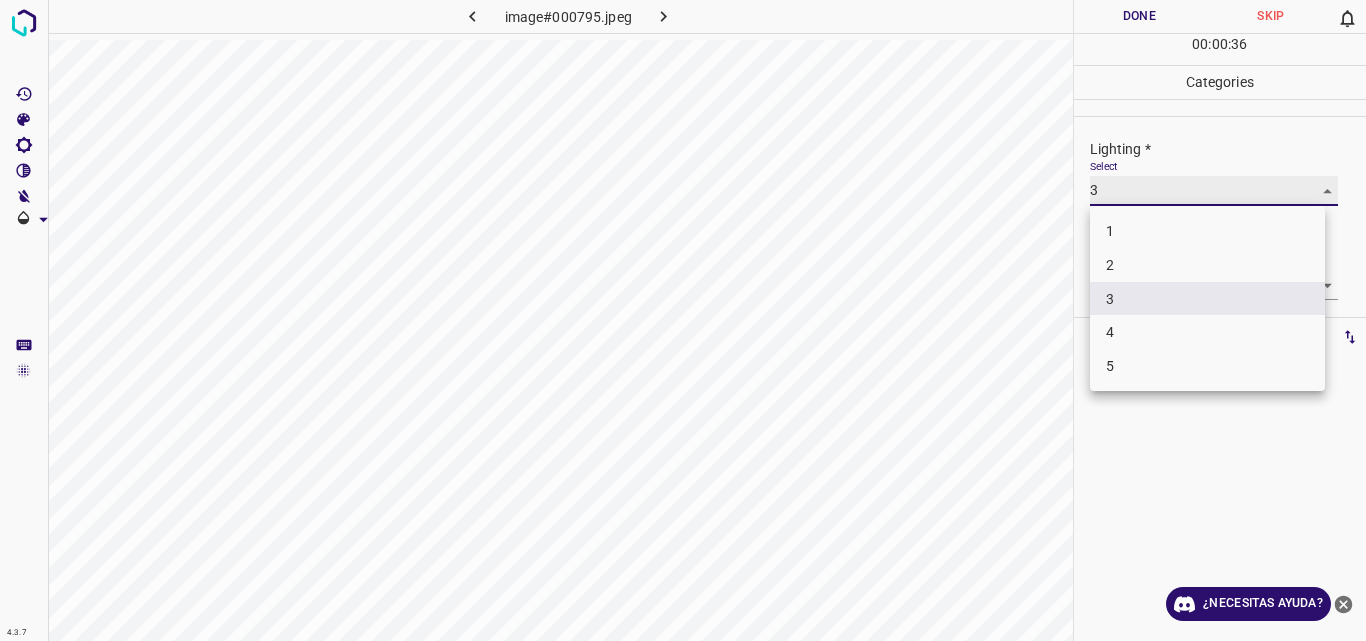 type on "2" 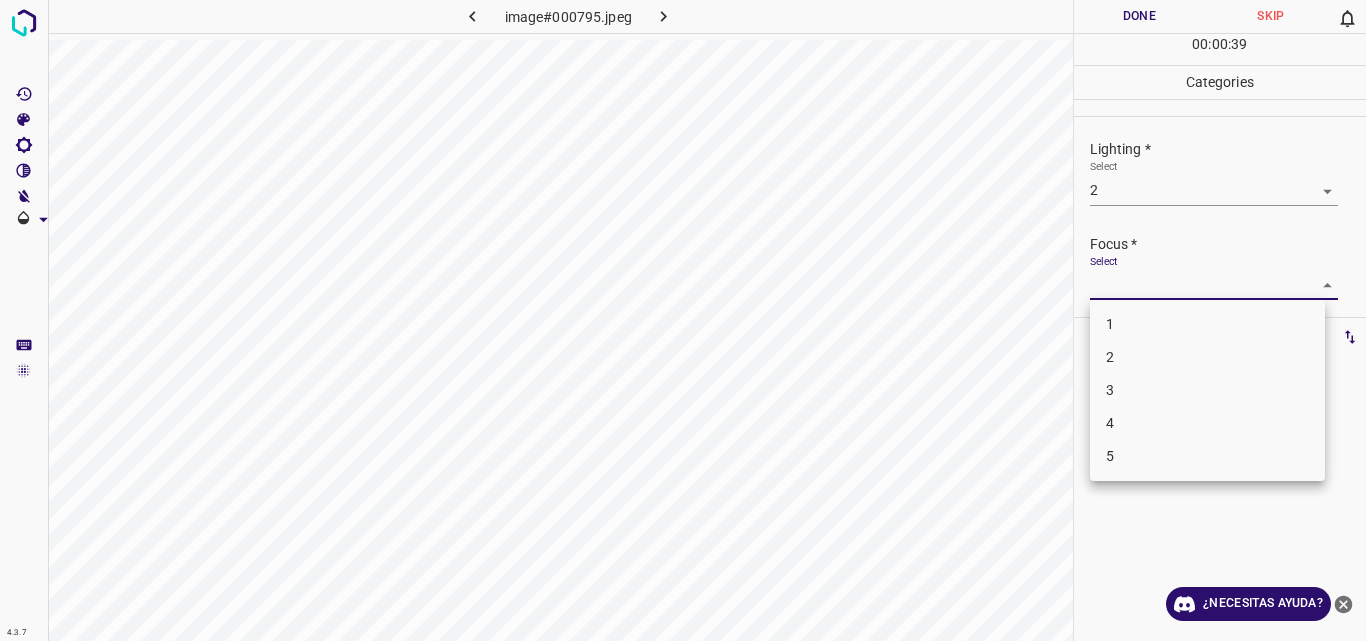 click on "4.3.7 image#000795.jpeg Done Skip 0 00   : 00   : 39   Categories Lighting *  Select 2 2 Focus *  Select ​ Overall *  Select ​ Labels   0 Categories 1 Lighting 2 Focus 3 Overall Tools Space Change between modes (Draw & Edit) I Auto labeling R Restore zoom M Zoom in N Zoom out Delete Delete selecte label Filters Z Restore filters X Saturation filter C Brightness filter V Contrast filter B Gray scale filter General O Download ¿Necesitas ayuda? Original text Rate this translation Your feedback will be used to help improve Google Translate - Texto - Esconder - Borrar 1 2 3 4 5" at bounding box center [683, 320] 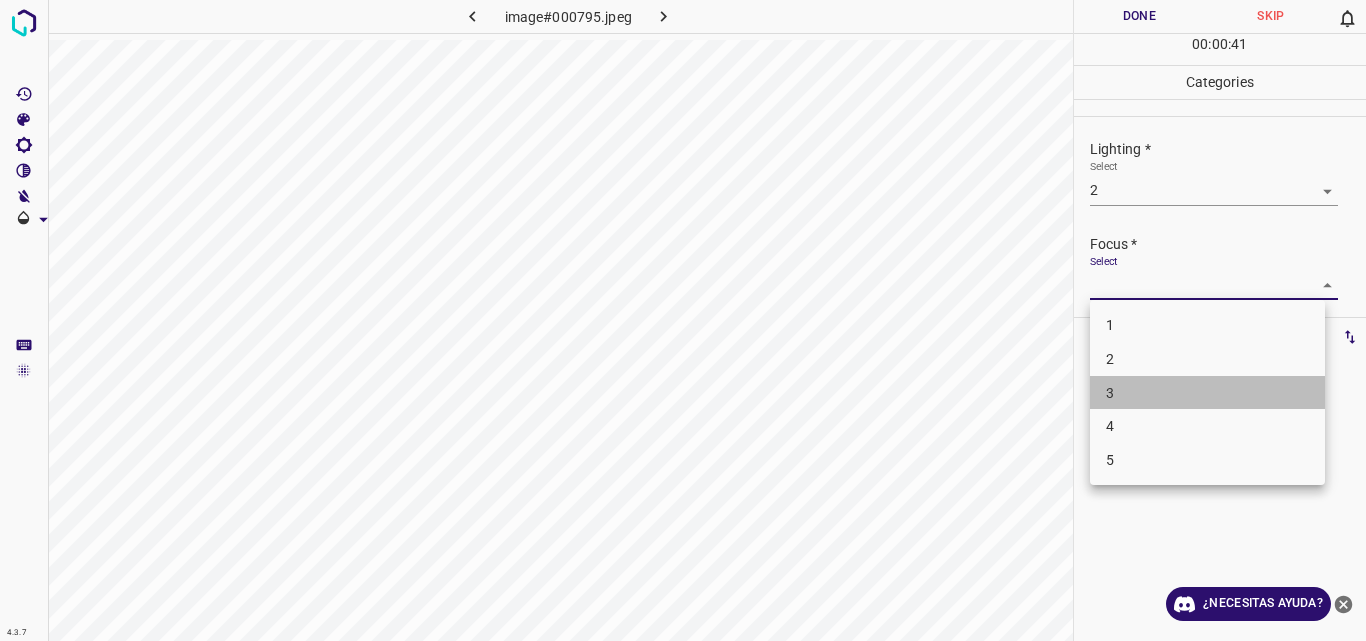 click on "3" at bounding box center (1207, 393) 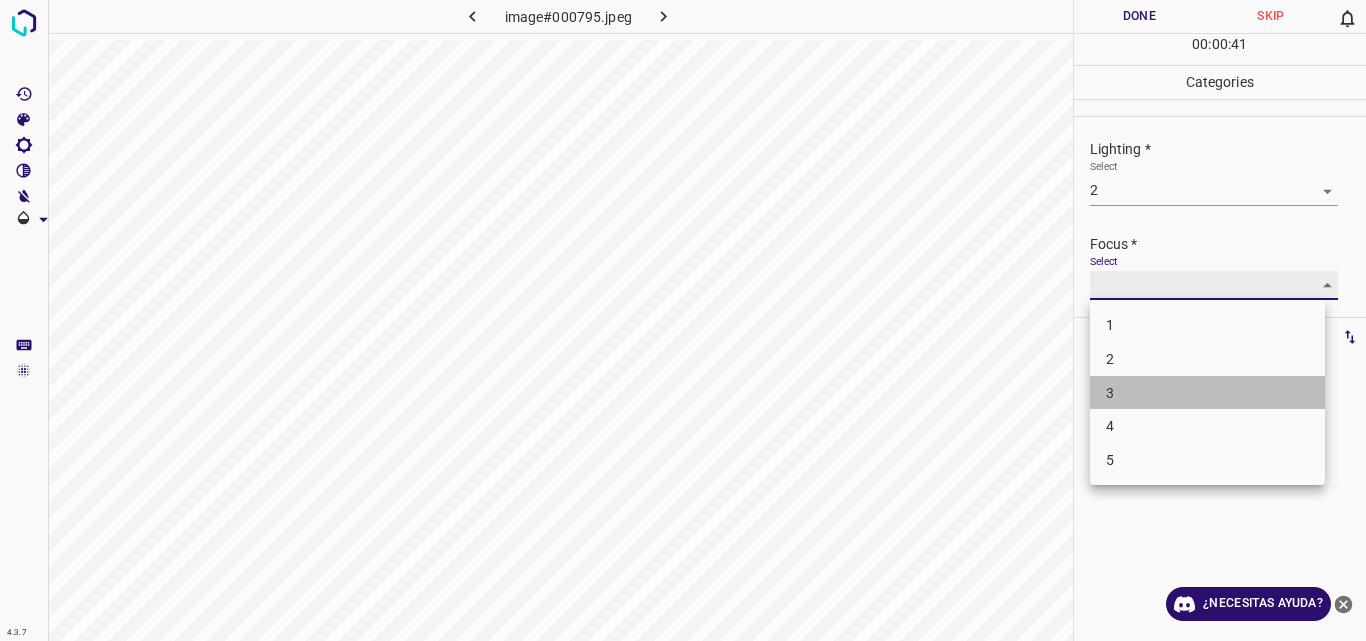 type on "3" 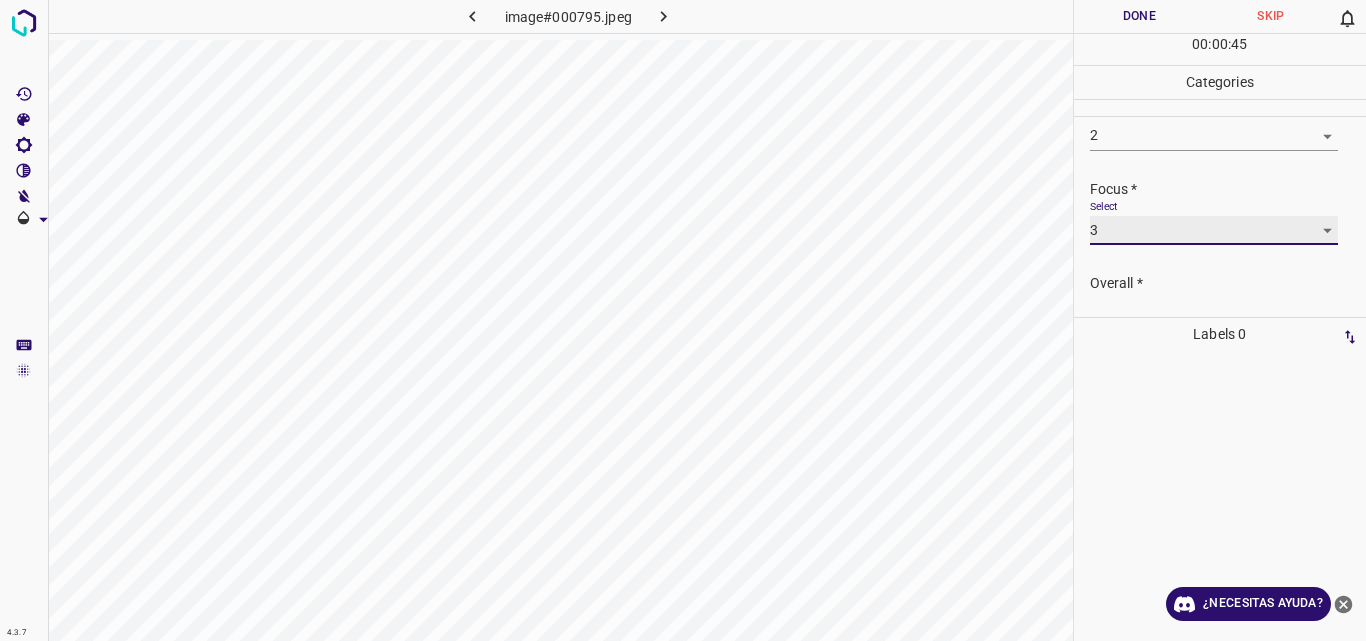 scroll, scrollTop: 98, scrollLeft: 0, axis: vertical 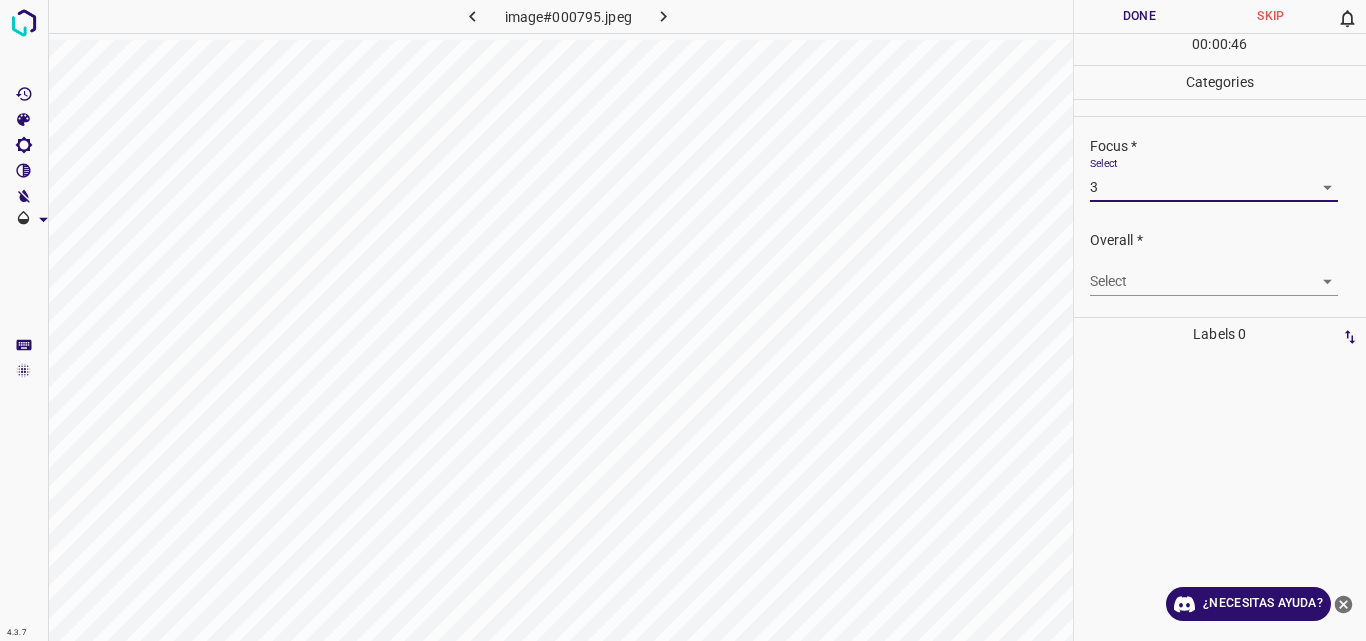 click on "4.3.7 image#000795.jpeg Done Skip 0 00   : 00   : 46   Categories Lighting *  Select 2 2 Focus *  Select 3 3 Overall *  Select ​ Labels   0 Categories 1 Lighting 2 Focus 3 Overall Tools Space Change between modes (Draw & Edit) I Auto labeling R Restore zoom M Zoom in N Zoom out Delete Delete selecte label Filters Z Restore filters X Saturation filter C Brightness filter V Contrast filter B Gray scale filter General O Download ¿Necesitas ayuda? Original text Rate this translation Your feedback will be used to help improve Google Translate - Texto - Esconder - Borrar" at bounding box center [683, 320] 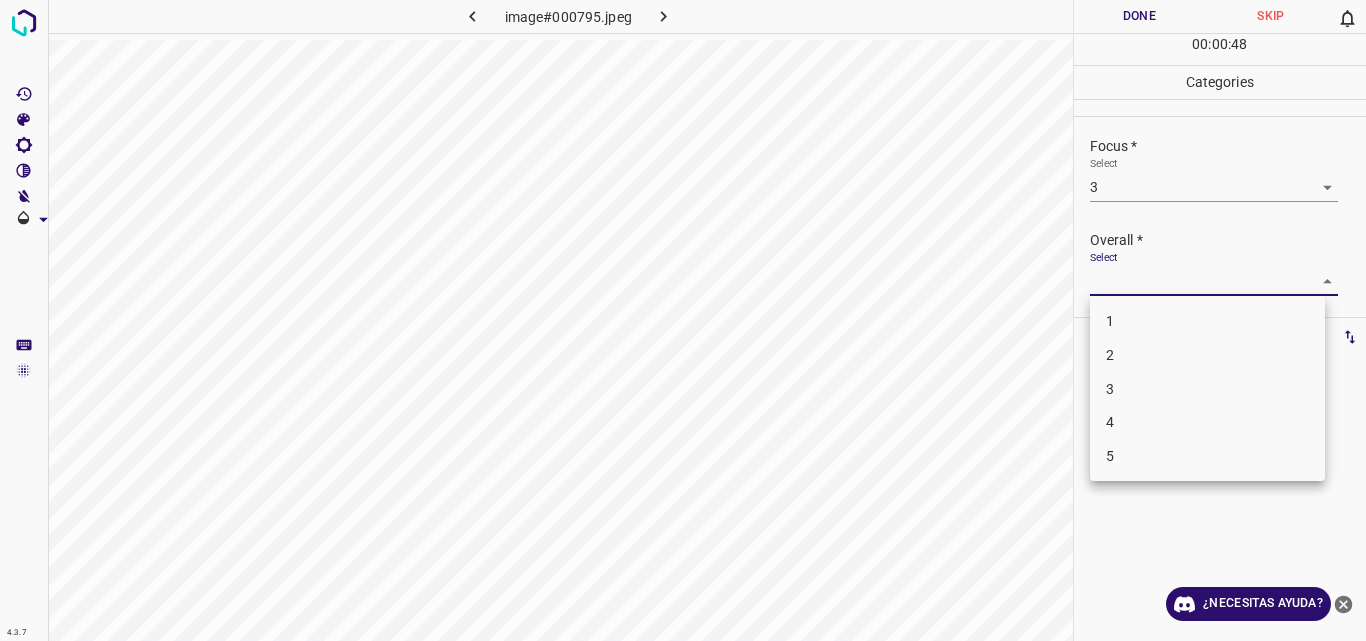 click on "3" at bounding box center (1207, 389) 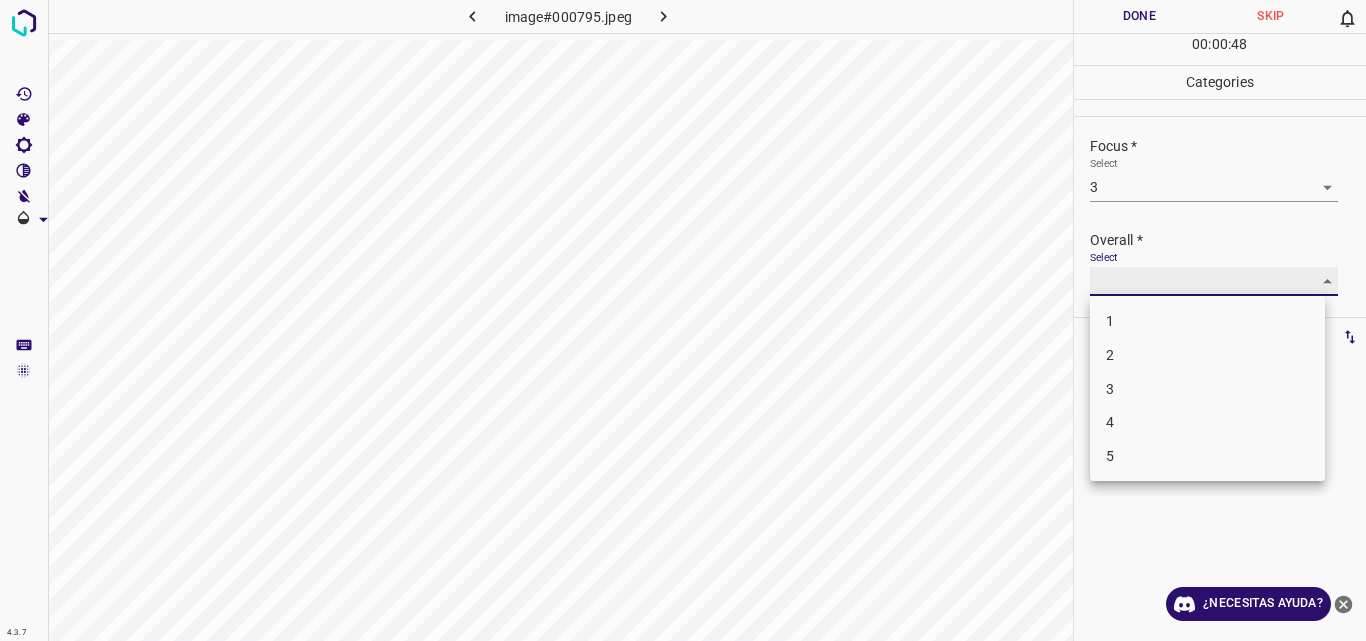 type on "3" 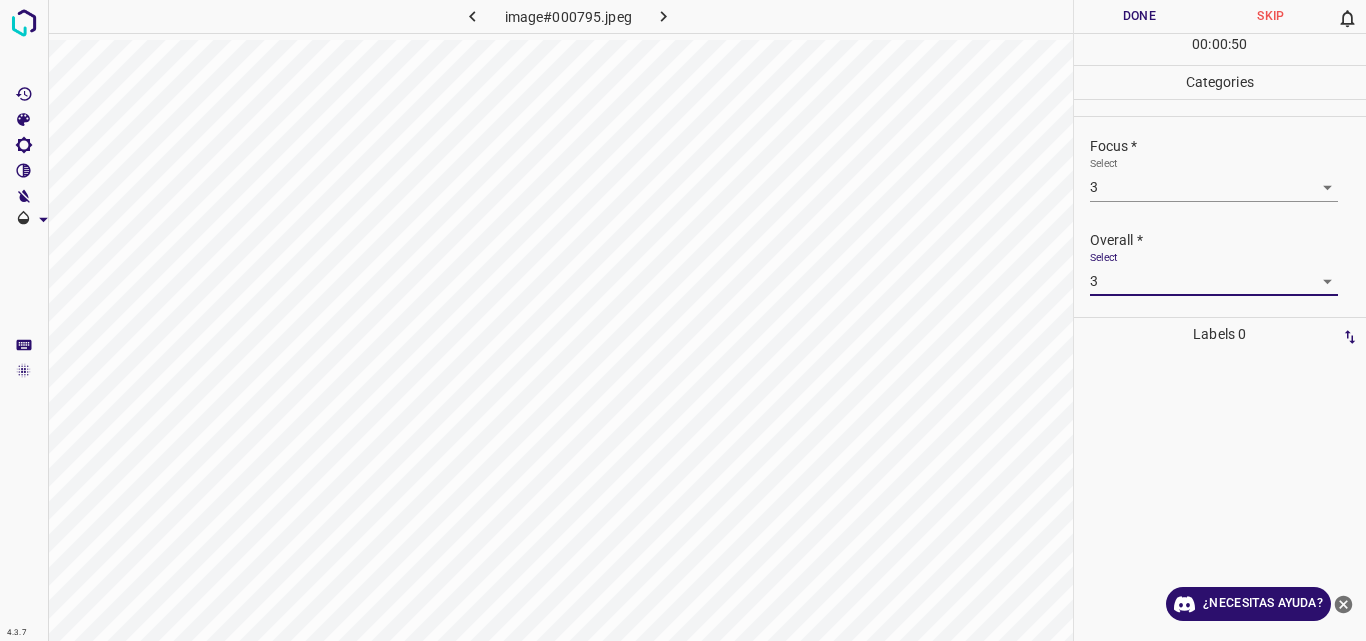 click on "Done" at bounding box center [1140, 16] 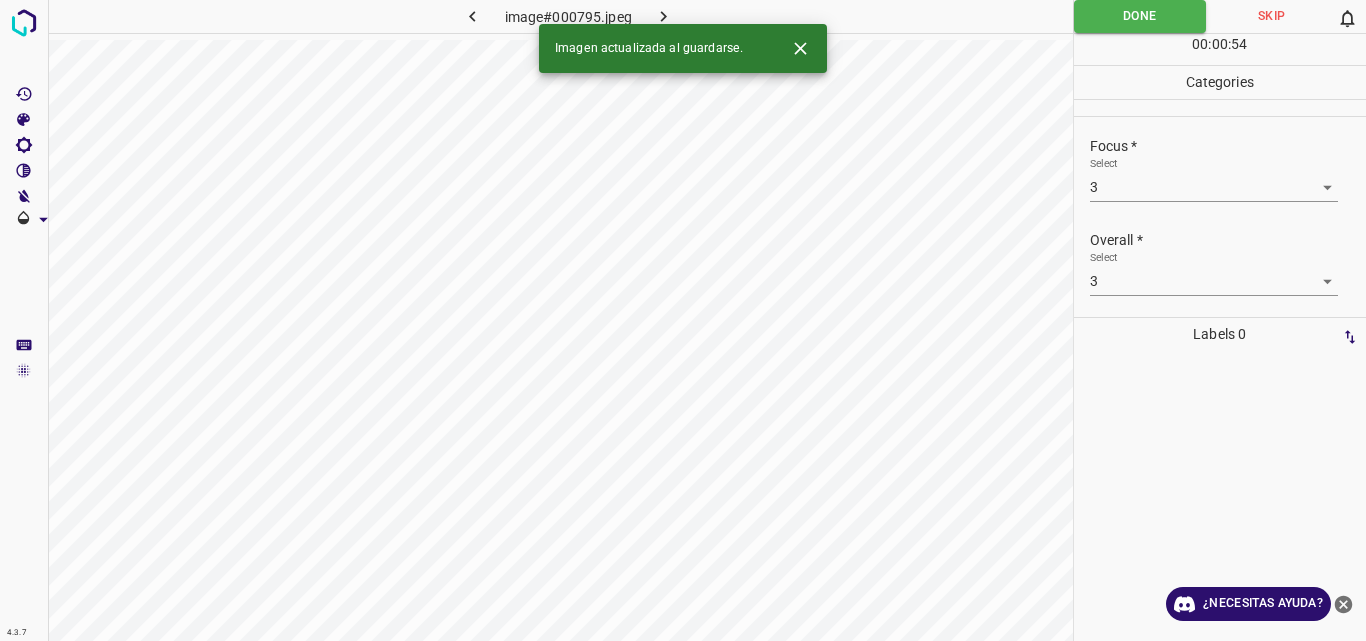 click 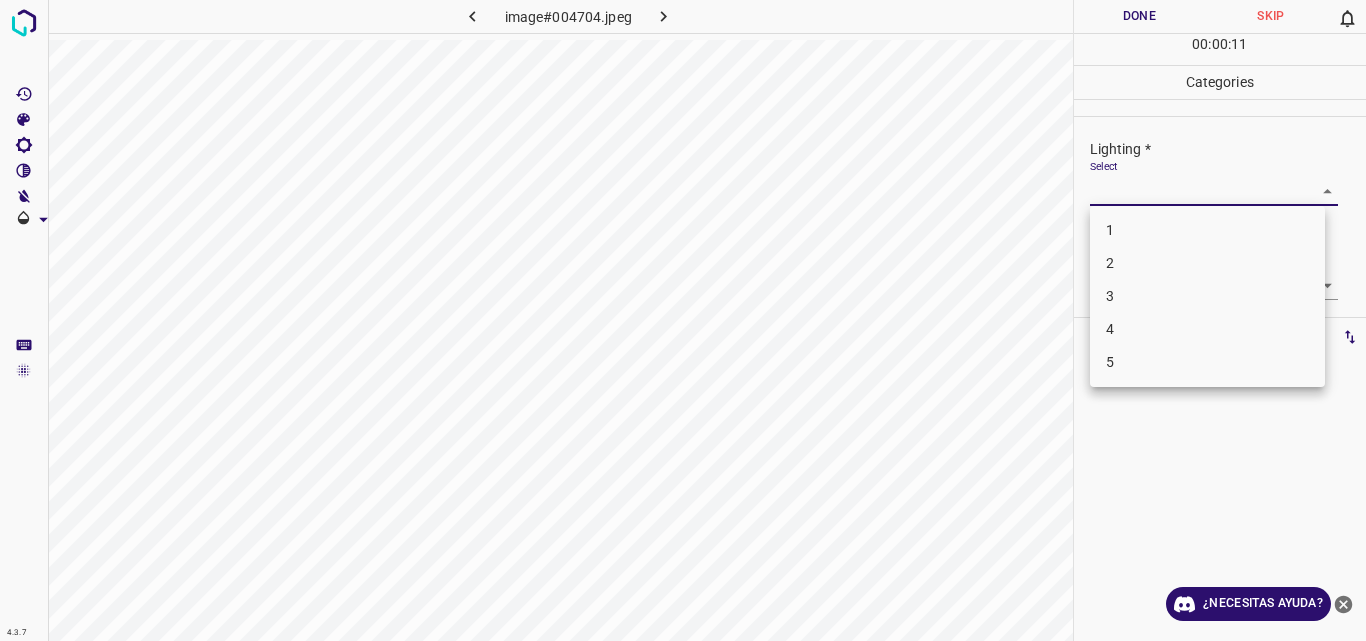 click on "4.3.7 image#004704.jpeg Done Skip 0 00   : 00   : 11   Categories Lighting *  Select ​ Focus *  Select ​ Overall *  Select ​ Labels   0 Categories 1 Lighting 2 Focus 3 Overall Tools Space Change between modes (Draw & Edit) I Auto labeling R Restore zoom M Zoom in N Zoom out Delete Delete selecte label Filters Z Restore filters X Saturation filter C Brightness filter V Contrast filter B Gray scale filter General O Download ¿Necesitas ayuda? Original text Rate this translation Your feedback will be used to help improve Google Translate - Texto - Esconder - Borrar 1 2 3 4 5" at bounding box center [683, 320] 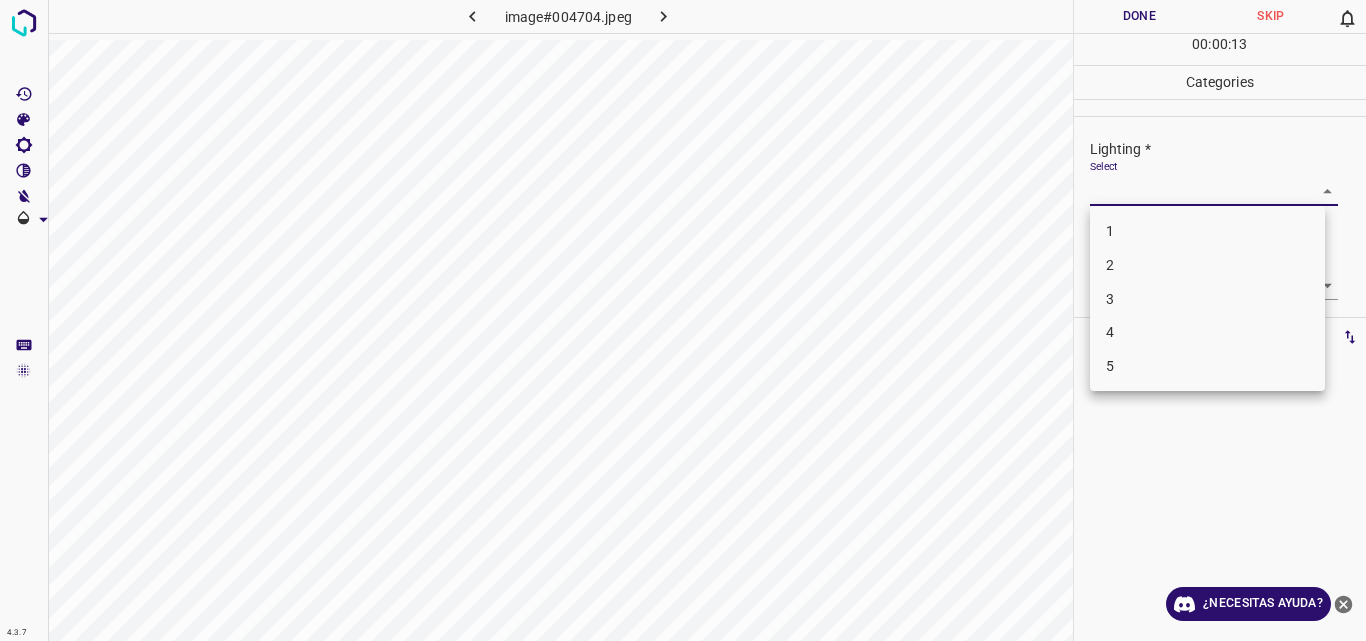 click on "2" at bounding box center [1207, 265] 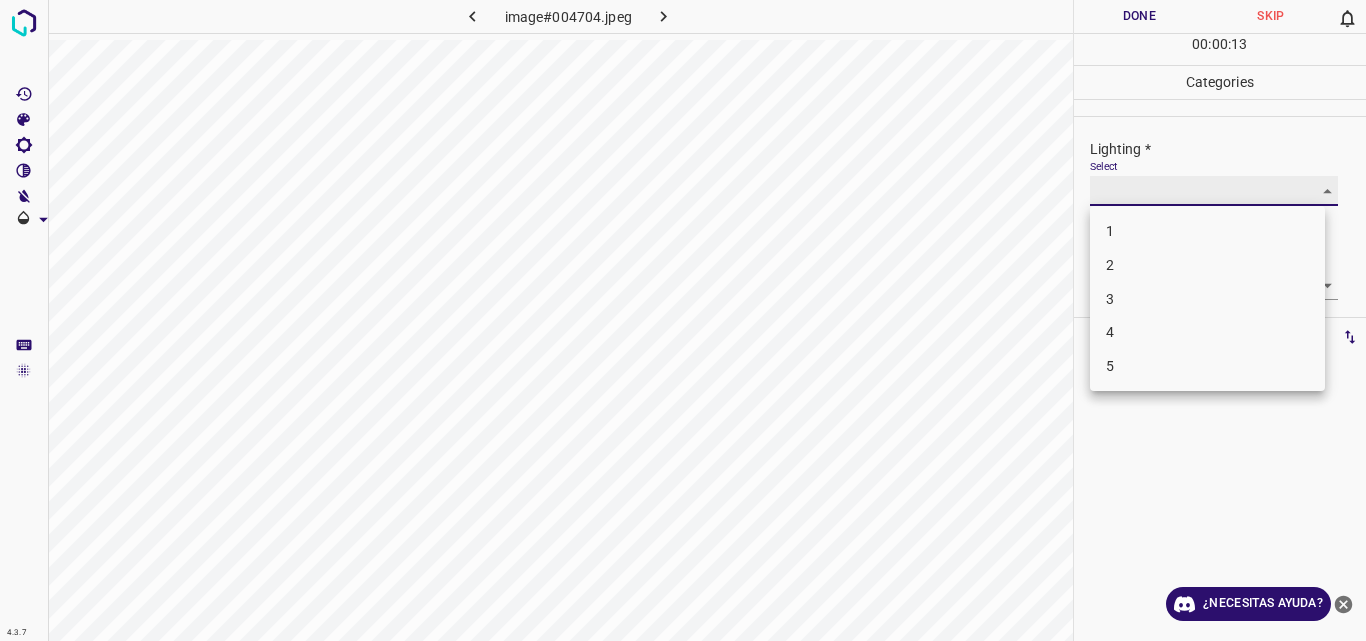 type on "2" 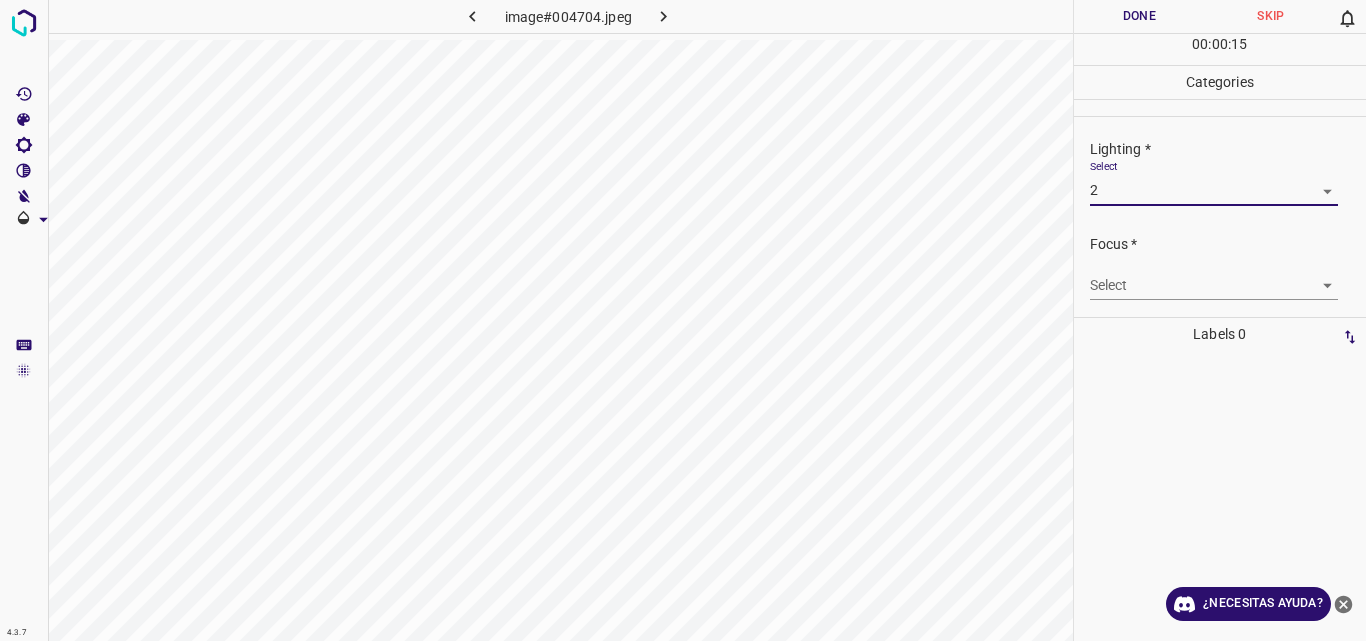 click on "4.3.7 image#004704.jpeg Done Skip 0 00   : 00   : 15   Categories Lighting *  Select 2 2 Focus *  Select ​ Overall *  Select ​ Labels   0 Categories 1 Lighting 2 Focus 3 Overall Tools Space Change between modes (Draw & Edit) I Auto labeling R Restore zoom M Zoom in N Zoom out Delete Delete selecte label Filters Z Restore filters X Saturation filter C Brightness filter V Contrast filter B Gray scale filter General O Download ¿Necesitas ayuda? Original text Rate this translation Your feedback will be used to help improve Google Translate - Texto - Esconder - Borrar" at bounding box center (683, 320) 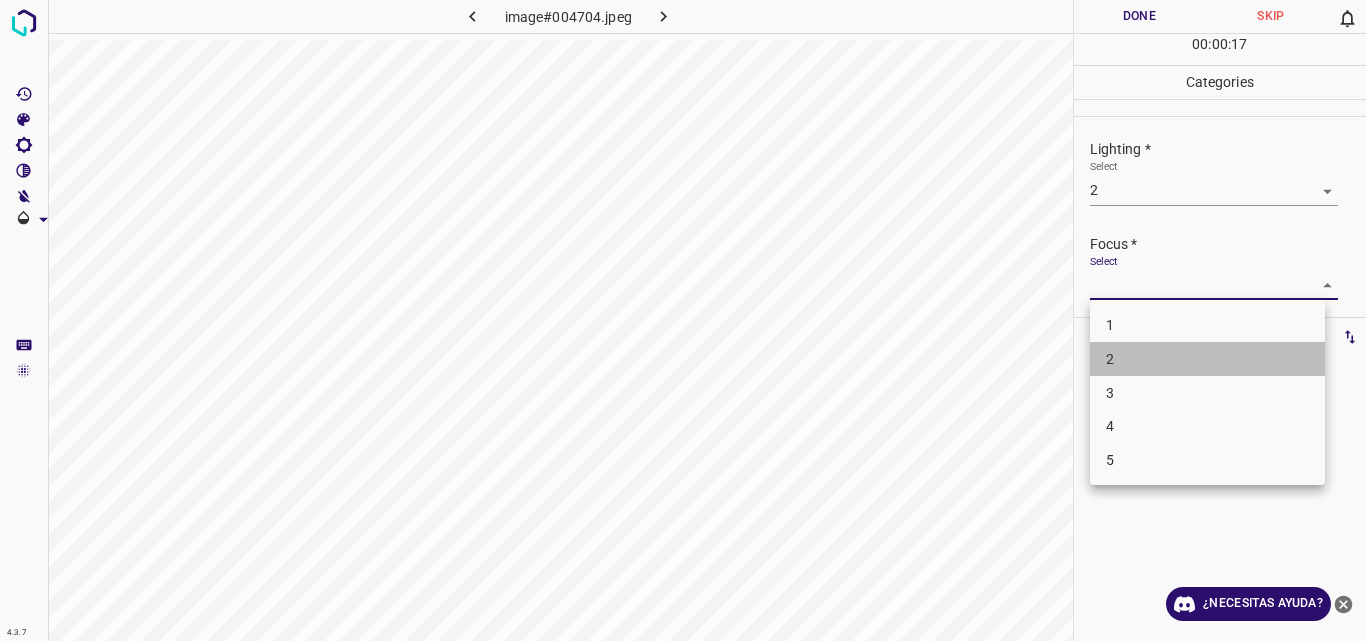 click on "2" at bounding box center (1207, 359) 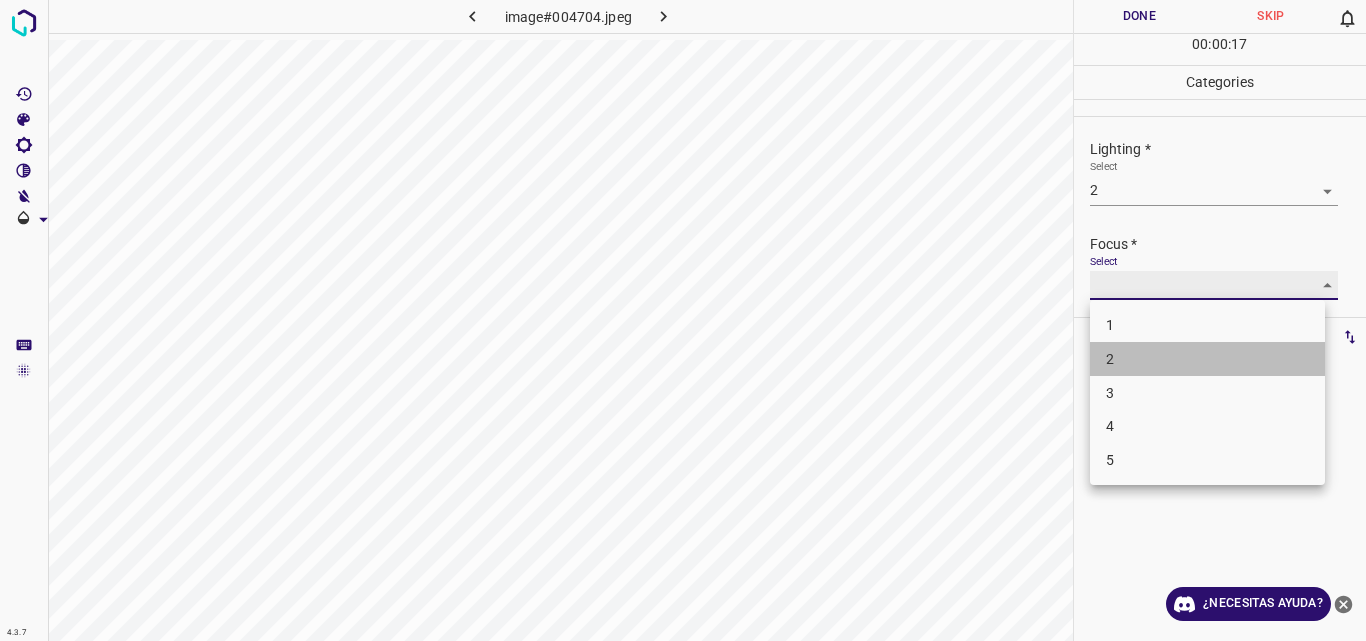 type on "2" 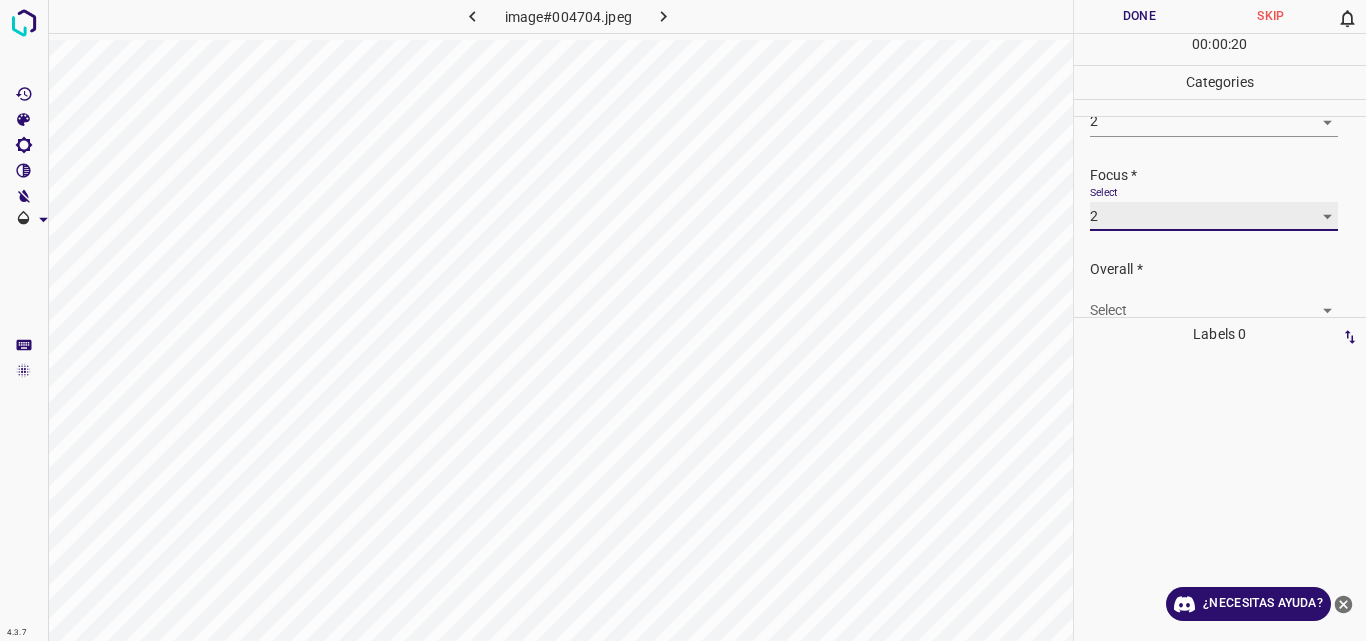 scroll, scrollTop: 98, scrollLeft: 0, axis: vertical 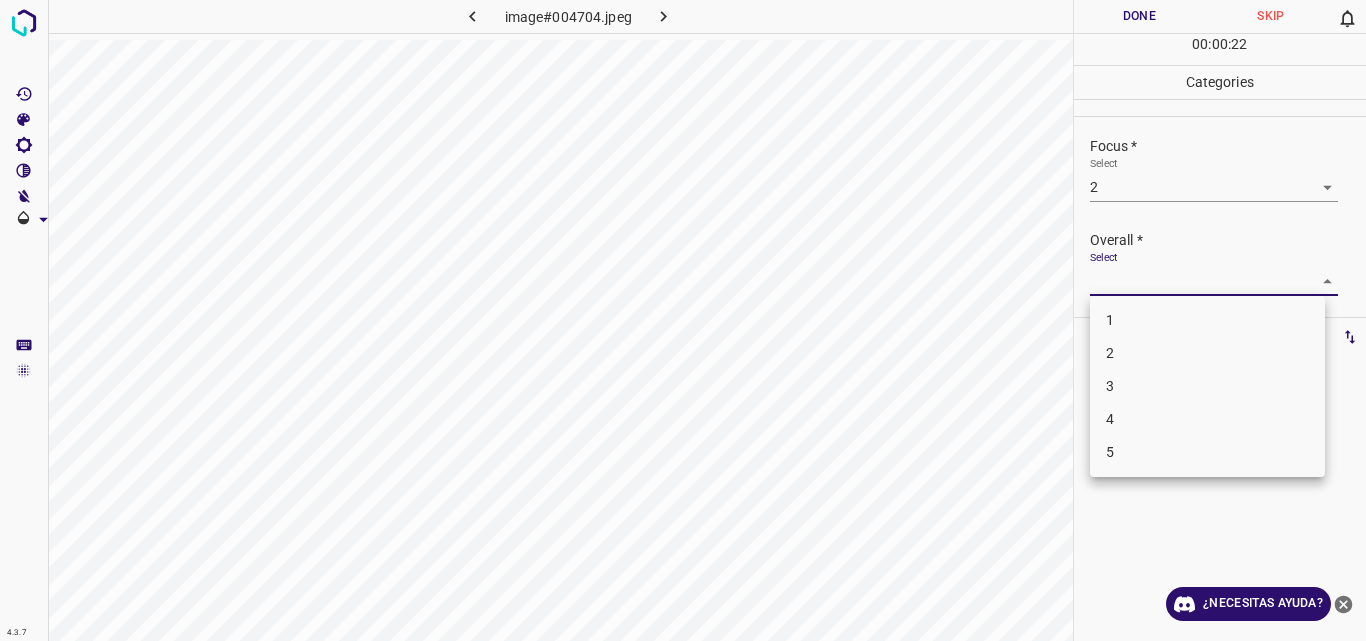 click on "4.3.7 image#004704.jpeg Done Skip 0 00   : 00   : 22   Categories Lighting *  Select 2 2 Focus *  Select 2 2 Overall *  Select ​ Labels   0 Categories 1 Lighting 2 Focus 3 Overall Tools Space Change between modes (Draw & Edit) I Auto labeling R Restore zoom M Zoom in N Zoom out Delete Delete selecte label Filters Z Restore filters X Saturation filter C Brightness filter V Contrast filter B Gray scale filter General O Download ¿Necesitas ayuda? Original text Rate this translation Your feedback will be used to help improve Google Translate - Texto - Esconder - Borrar 1 2 3 4 5" at bounding box center (683, 320) 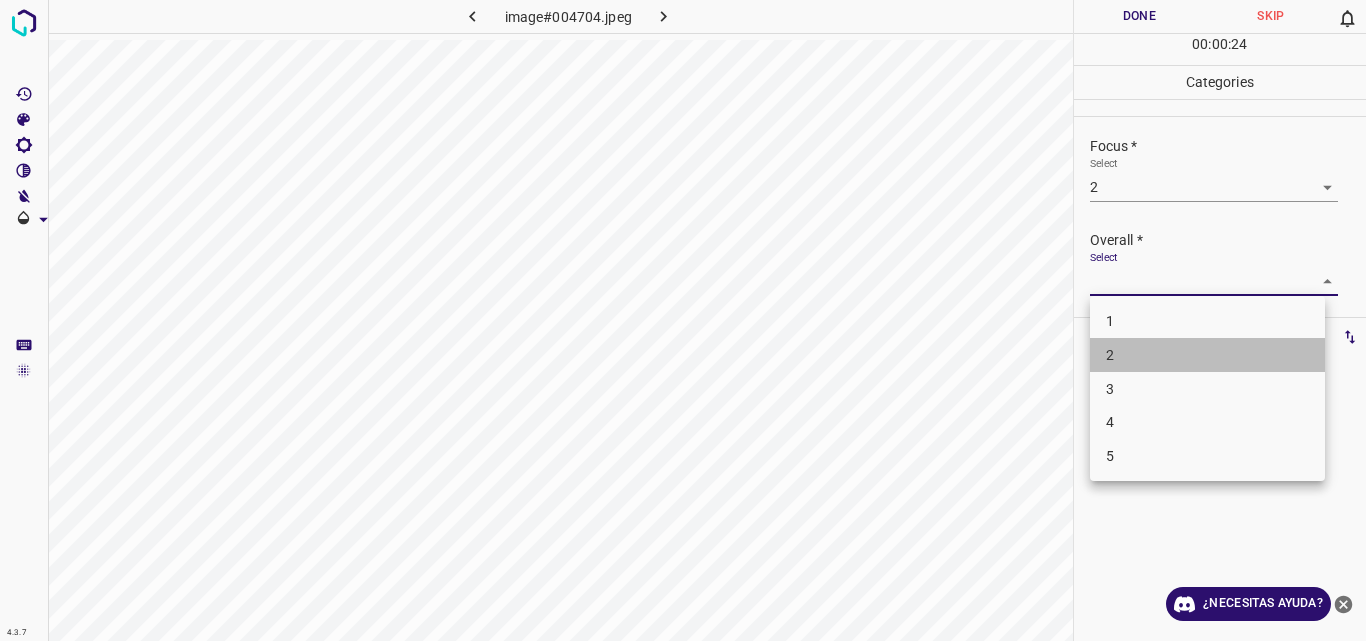 click on "2" at bounding box center (1207, 355) 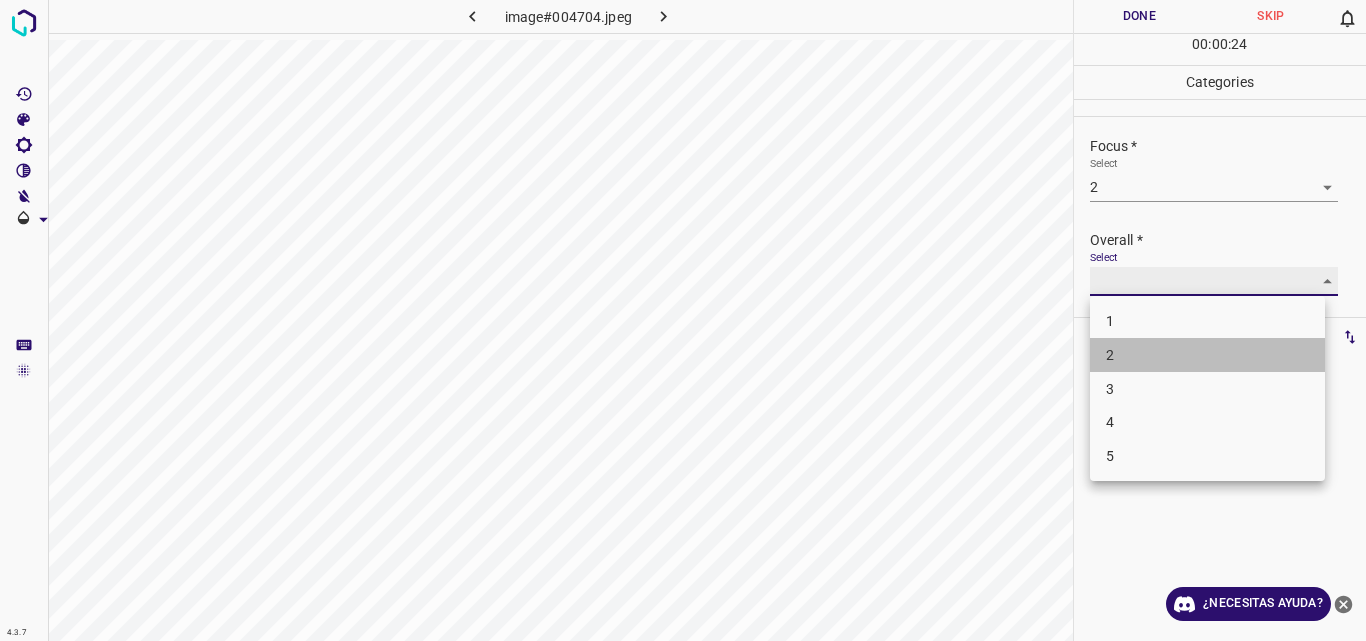 type on "2" 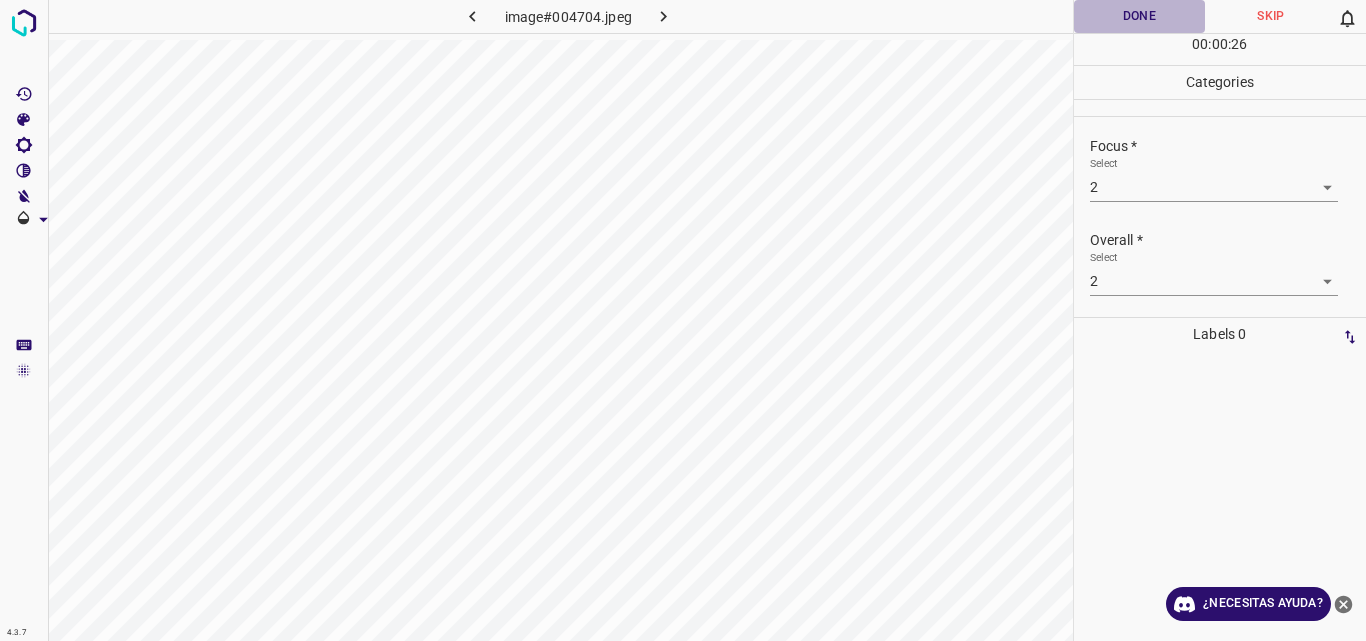 click on "Done" at bounding box center (1140, 16) 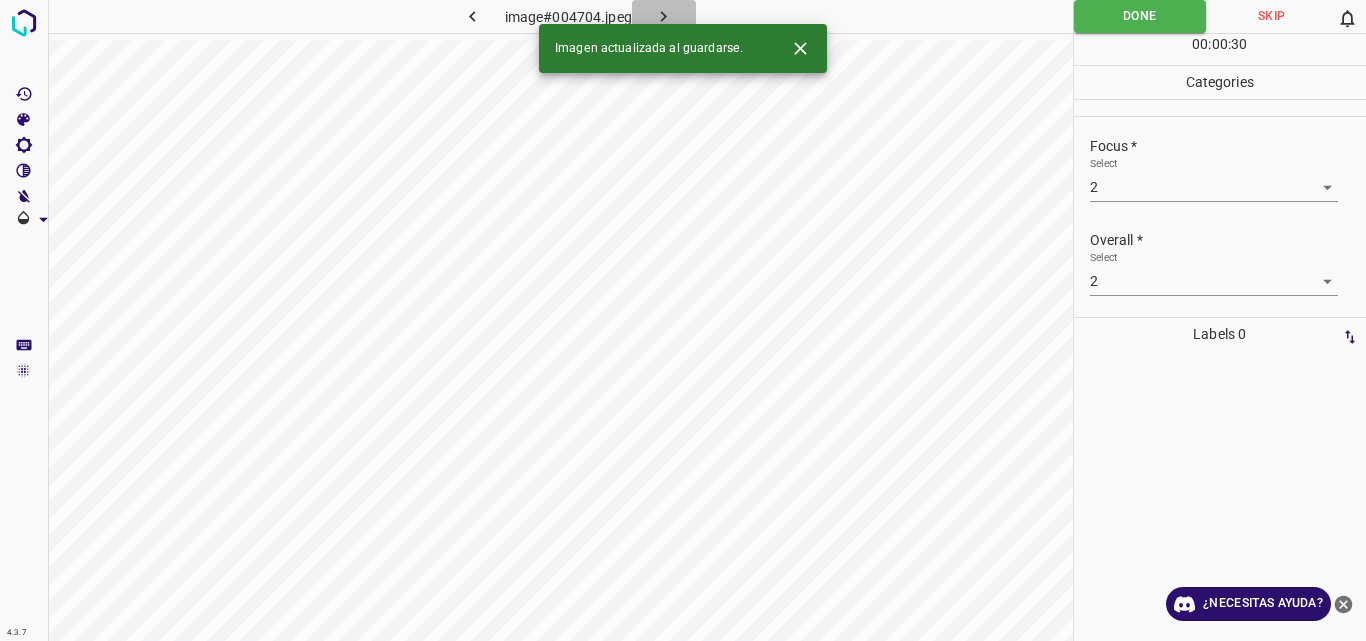 click 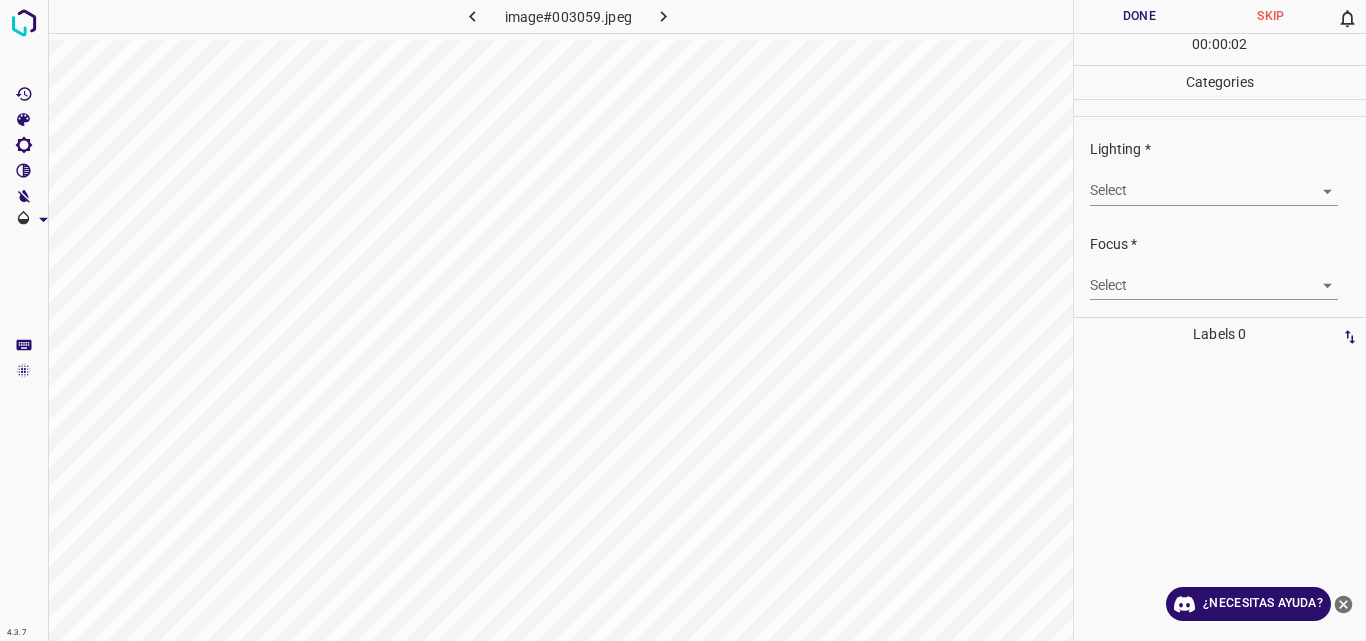 click on "4.3.7 image#003059.jpeg Done Skip 0 00   : 00   : 02   Categories Lighting *  Select ​ Focus *  Select ​ Overall *  Select ​ Labels   0 Categories 1 Lighting 2 Focus 3 Overall Tools Space Change between modes (Draw & Edit) I Auto labeling R Restore zoom M Zoom in N Zoom out Delete Delete selecte label Filters Z Restore filters X Saturation filter C Brightness filter V Contrast filter B Gray scale filter General O Download ¿Necesitas ayuda? Original text Rate this translation Your feedback will be used to help improve Google Translate - Texto - Esconder - Borrar" at bounding box center [683, 320] 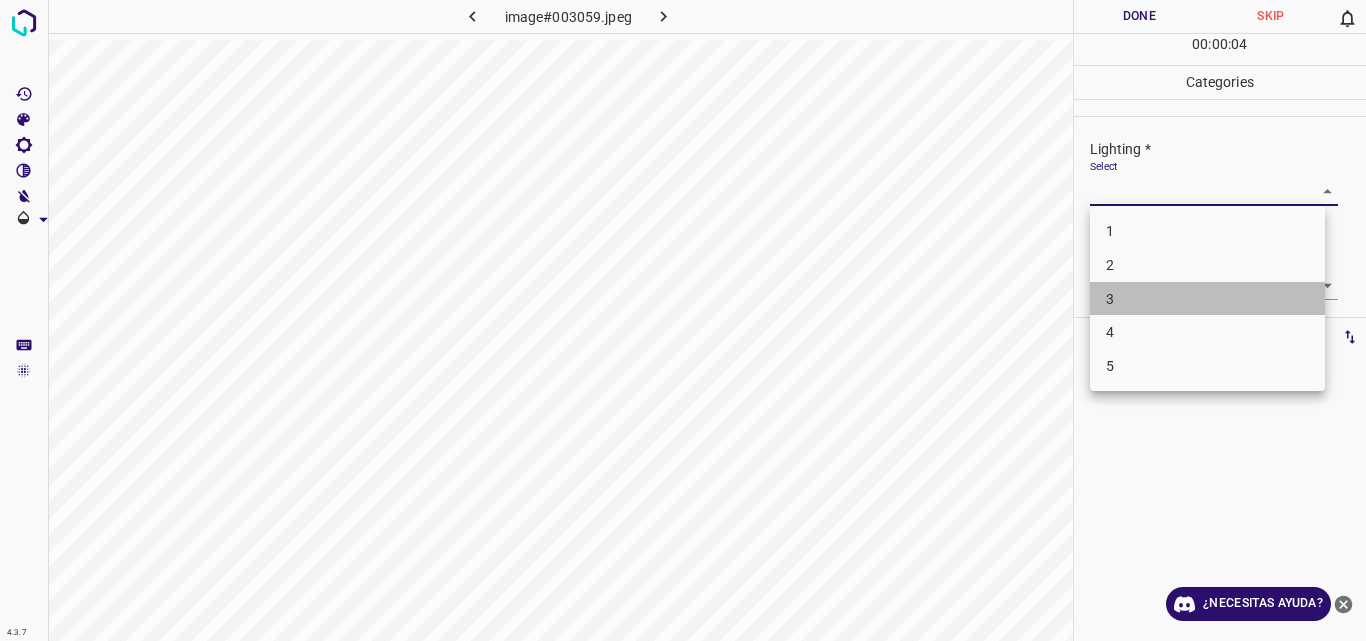 click on "3" at bounding box center (1207, 299) 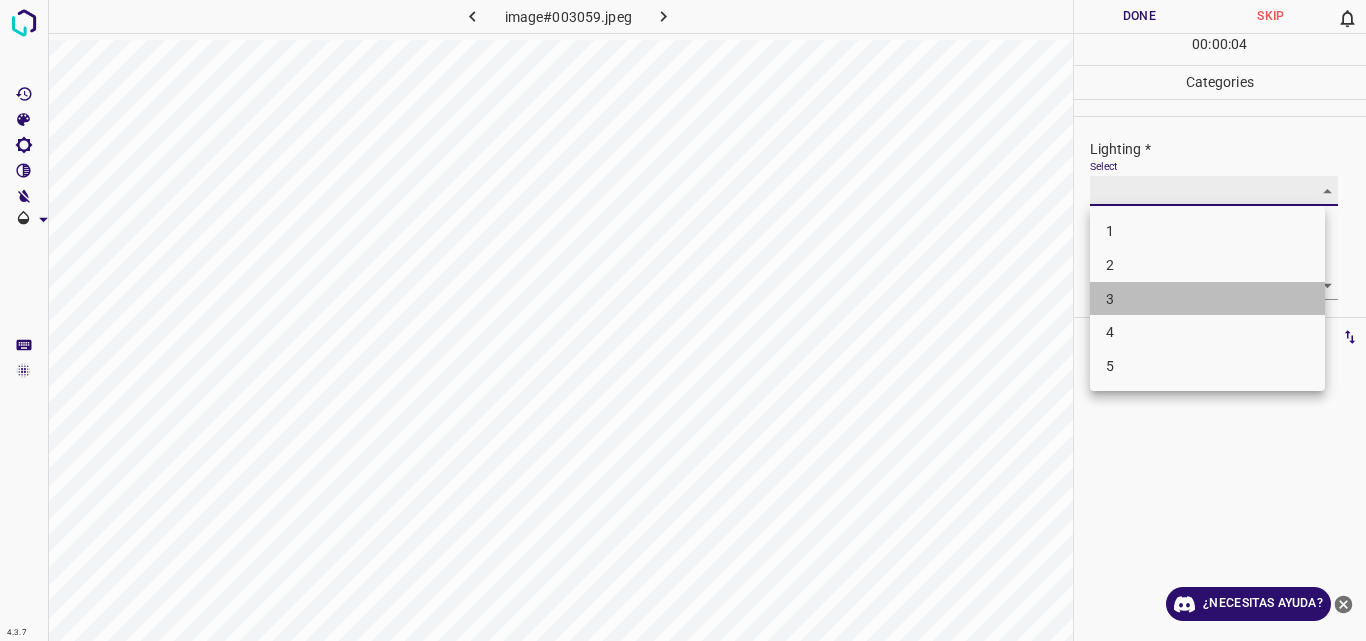 type on "3" 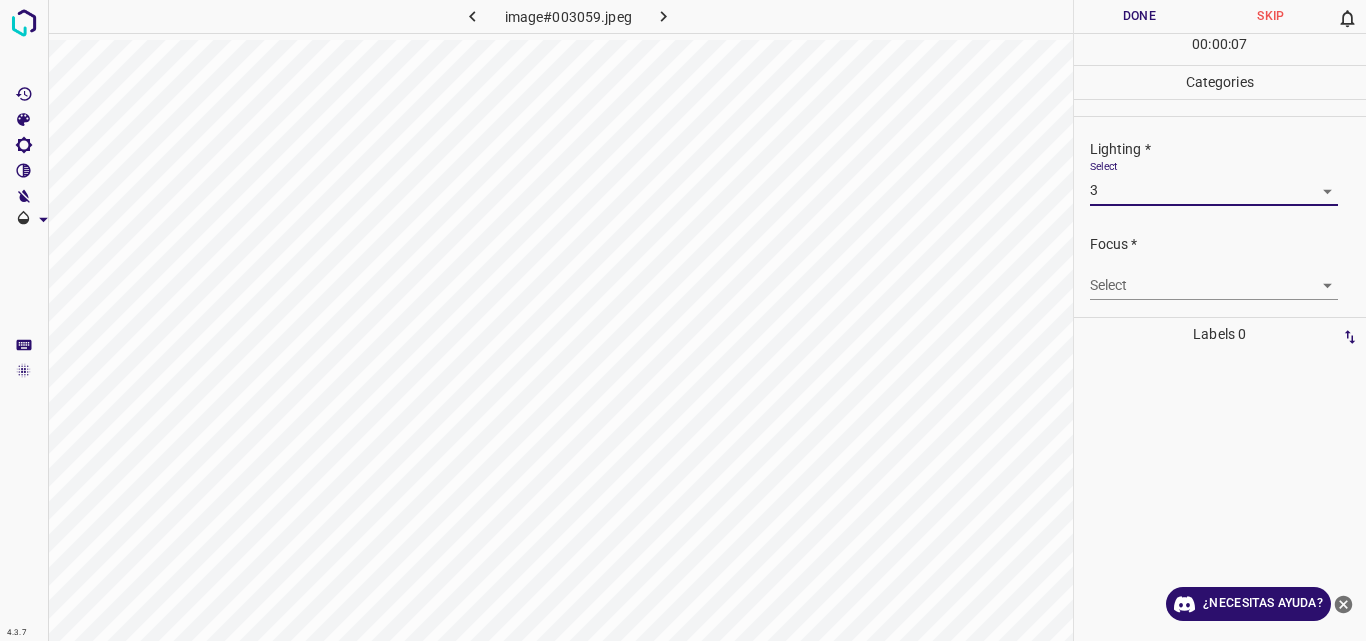 click on "4.3.7 image#003059.jpeg Done Skip 0 00   : 00   : 07   Categories Lighting *  Select 3 3 Focus *  Select ​ Overall *  Select ​ Labels   0 Categories 1 Lighting 2 Focus 3 Overall Tools Space Change between modes (Draw & Edit) I Auto labeling R Restore zoom M Zoom in N Zoom out Delete Delete selecte label Filters Z Restore filters X Saturation filter C Brightness filter V Contrast filter B Gray scale filter General O Download ¿Necesitas ayuda? Original text Rate this translation Your feedback will be used to help improve Google Translate - Texto - Esconder - Borrar" at bounding box center [683, 320] 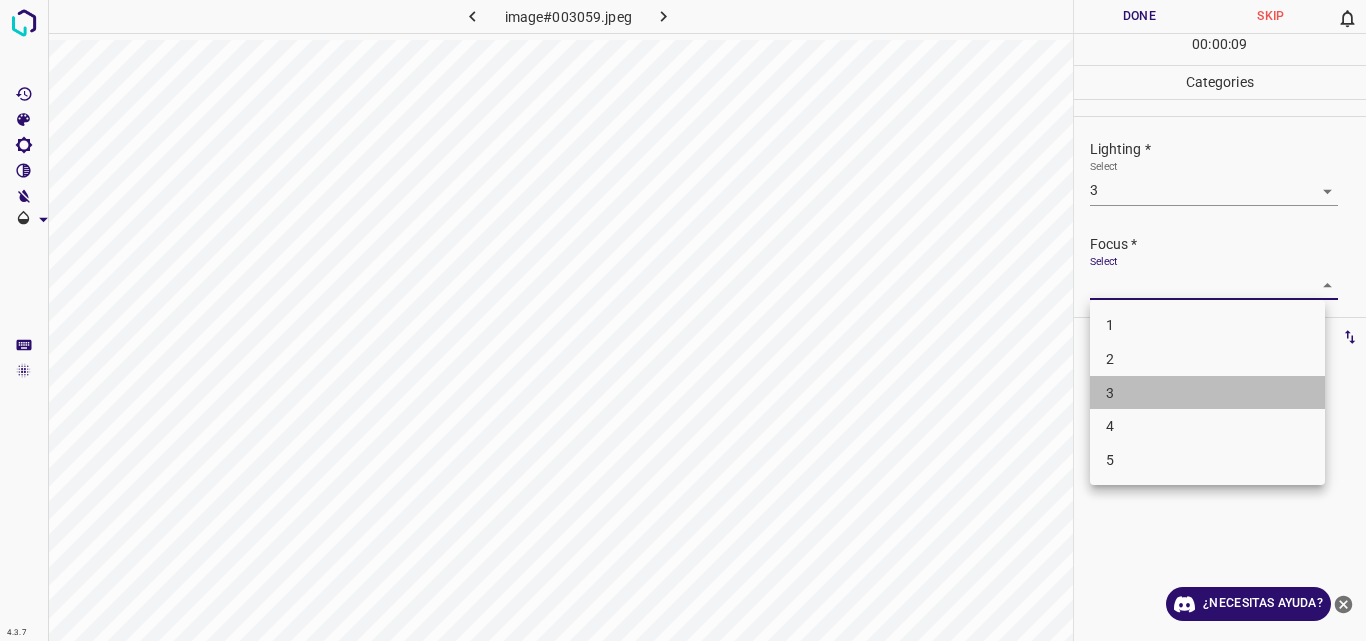 click on "3" at bounding box center (1207, 393) 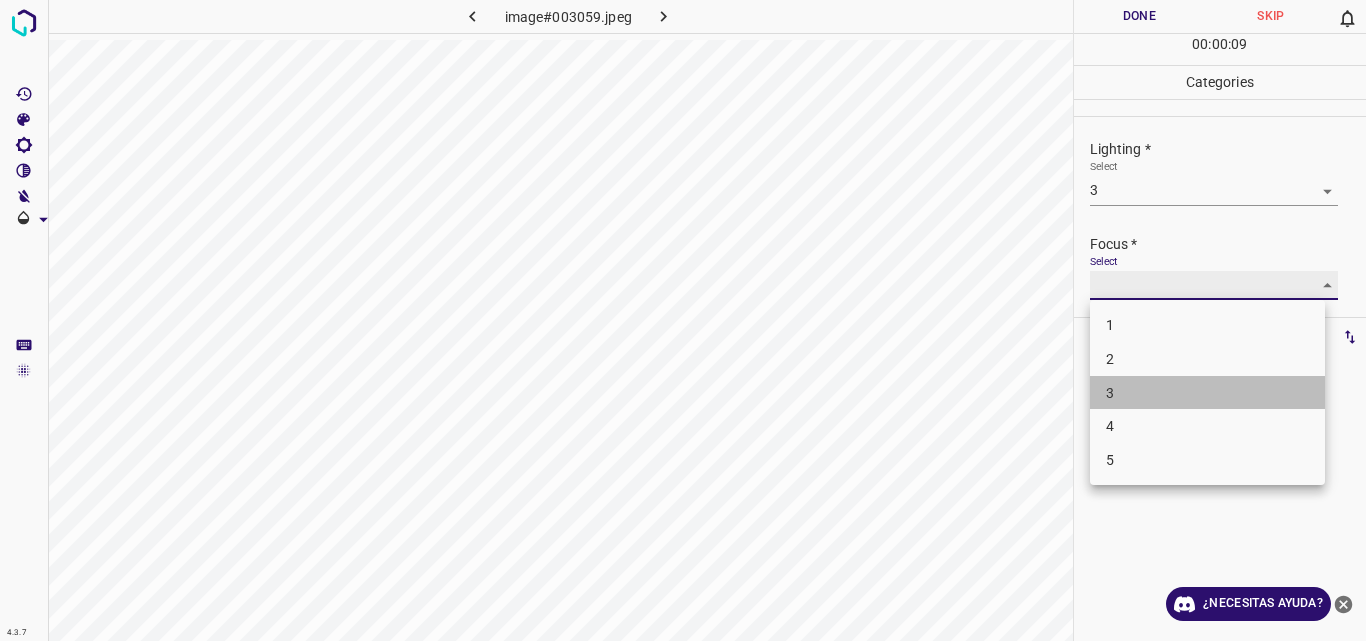 type on "3" 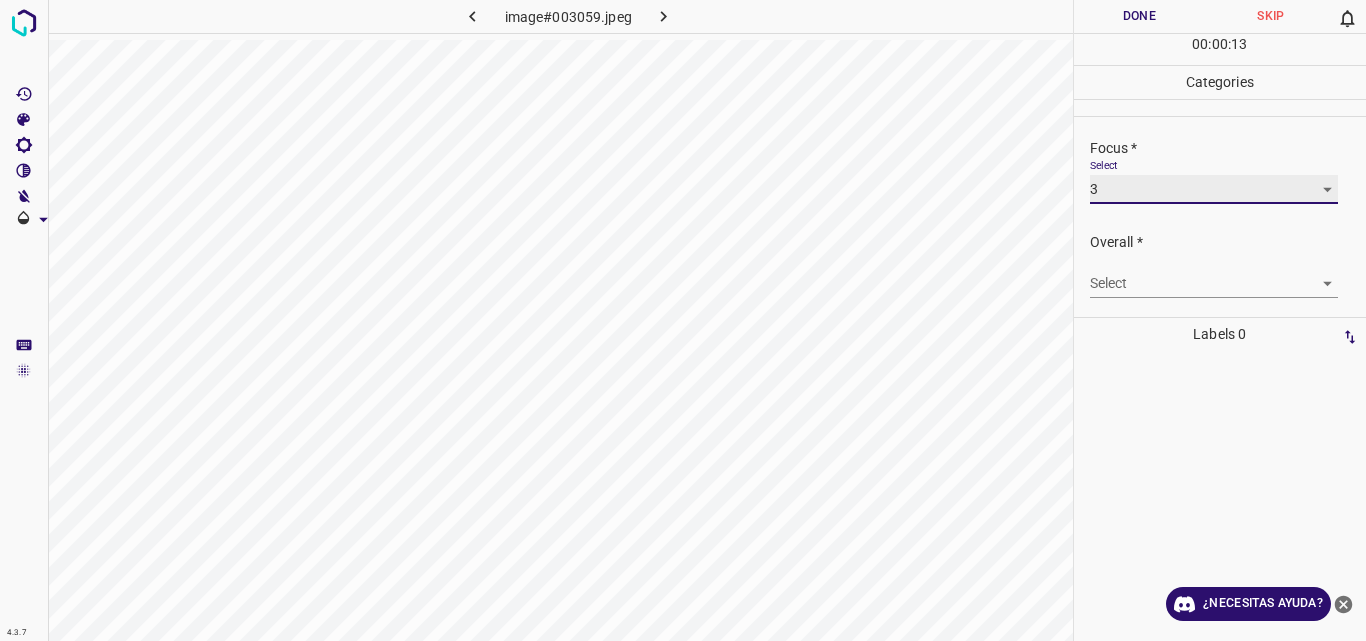 scroll, scrollTop: 98, scrollLeft: 0, axis: vertical 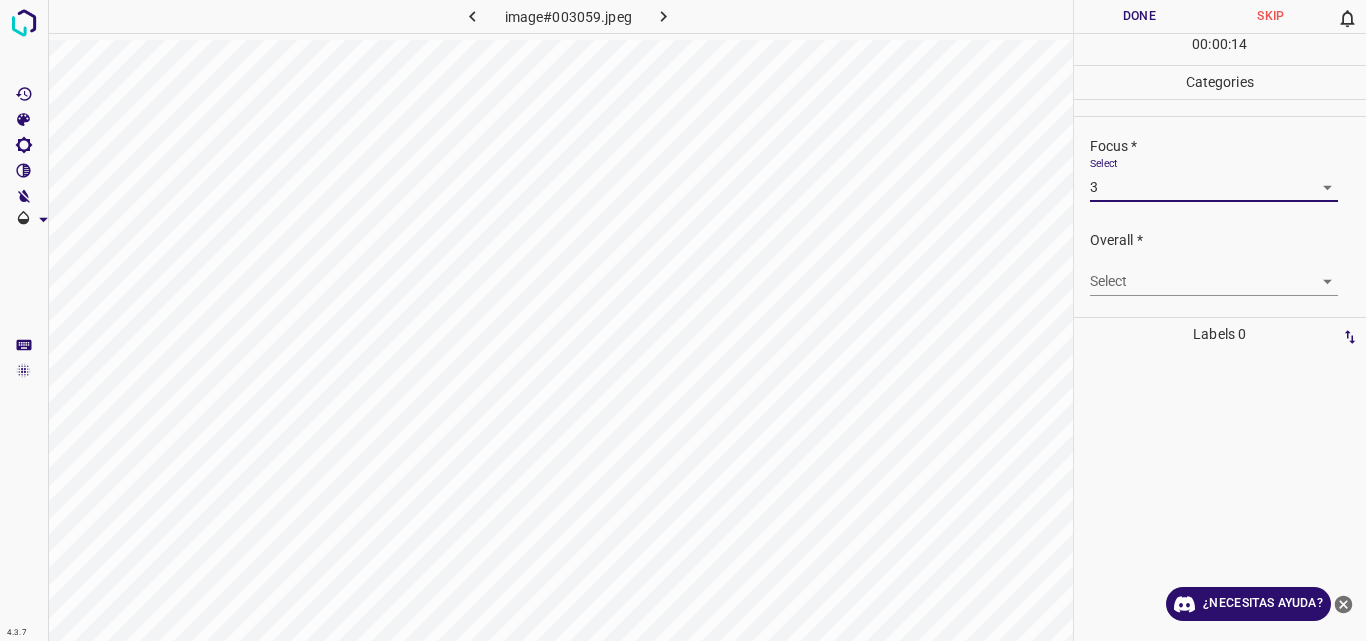 click on "4.3.7 image#003059.jpeg Done Skip 0 00   : 00   : 14   Categories Lighting *  Select 3 3 Focus *  Select 3 3 Overall *  Select ​ Labels   0 Categories 1 Lighting 2 Focus 3 Overall Tools Space Change between modes (Draw & Edit) I Auto labeling R Restore zoom M Zoom in N Zoom out Delete Delete selecte label Filters Z Restore filters X Saturation filter C Brightness filter V Contrast filter B Gray scale filter General O Download ¿Necesitas ayuda? Original text Rate this translation Your feedback will be used to help improve Google Translate - Texto - Esconder - Borrar" at bounding box center [683, 320] 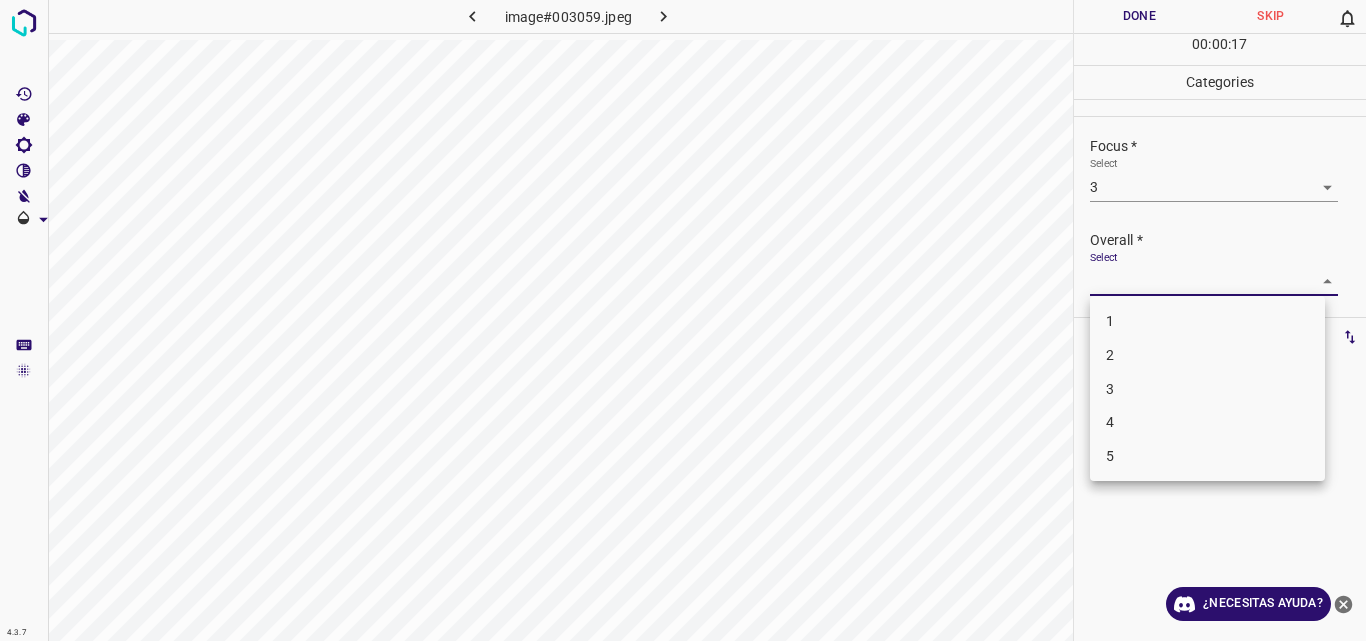click on "3" at bounding box center (1207, 389) 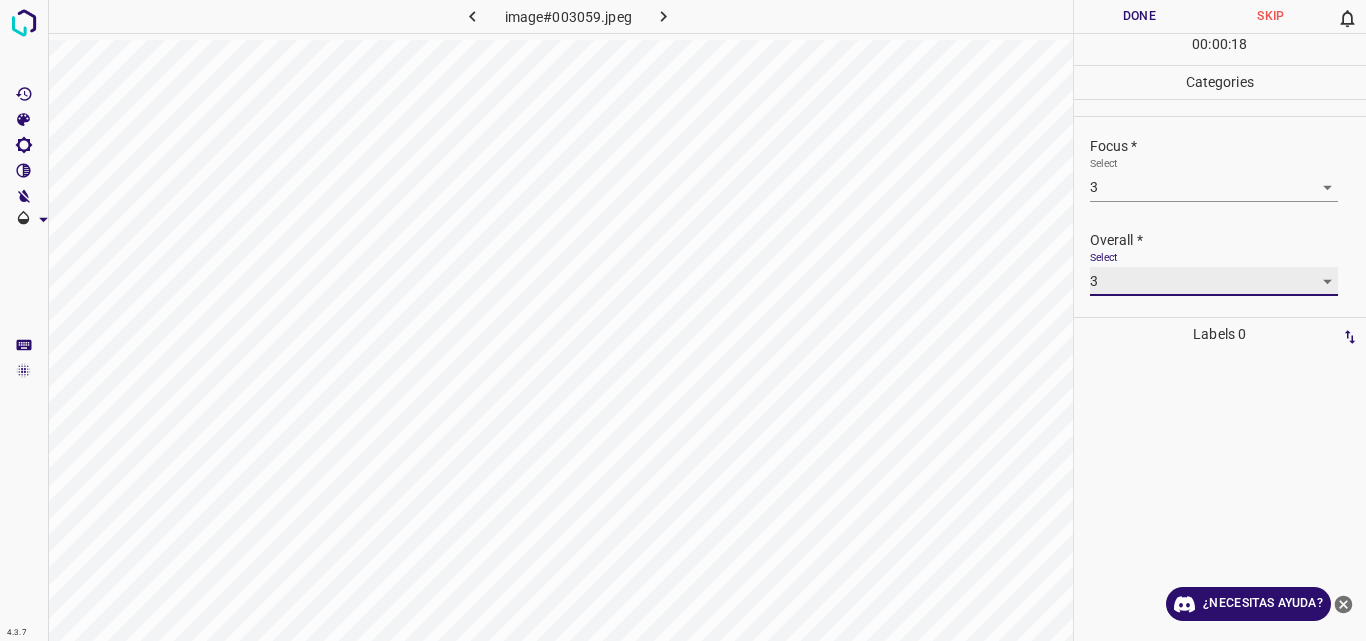 type on "3" 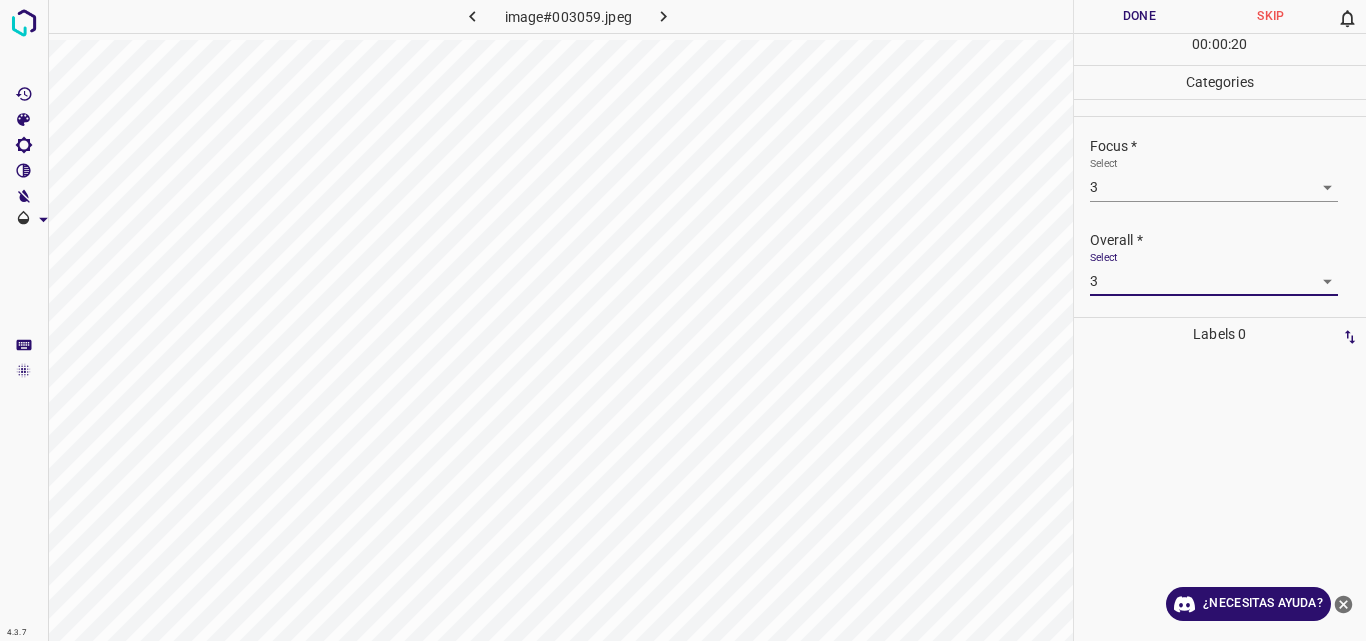 click on "Done" at bounding box center (1140, 16) 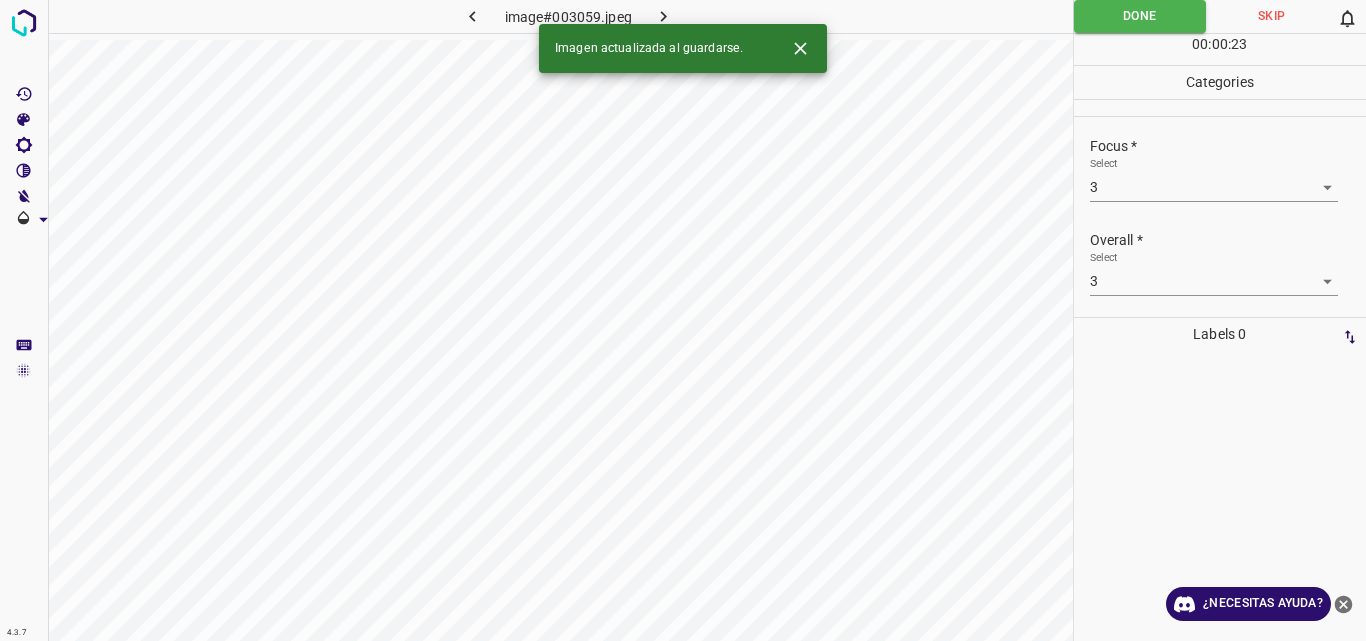 click 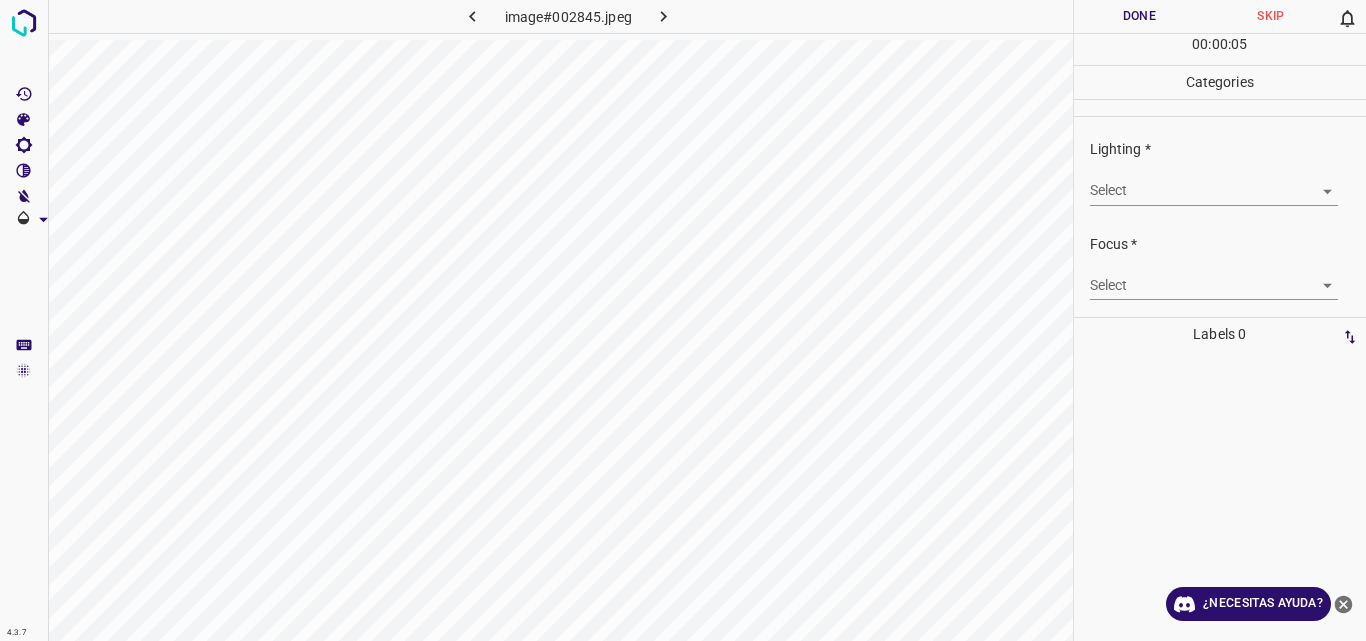 click on "4.3.7 image#002845.jpeg Done Skip 0 00   : 00   : 05   Categories Lighting *  Select ​ Focus *  Select ​ Overall *  Select ​ Labels   0 Categories 1 Lighting 2 Focus 3 Overall Tools Space Change between modes (Draw & Edit) I Auto labeling R Restore zoom M Zoom in N Zoom out Delete Delete selecte label Filters Z Restore filters X Saturation filter C Brightness filter V Contrast filter B Gray scale filter General O Download ¿Necesitas ayuda? Original text Rate this translation Your feedback will be used to help improve Google Translate - Texto - Esconder - Borrar" at bounding box center [683, 320] 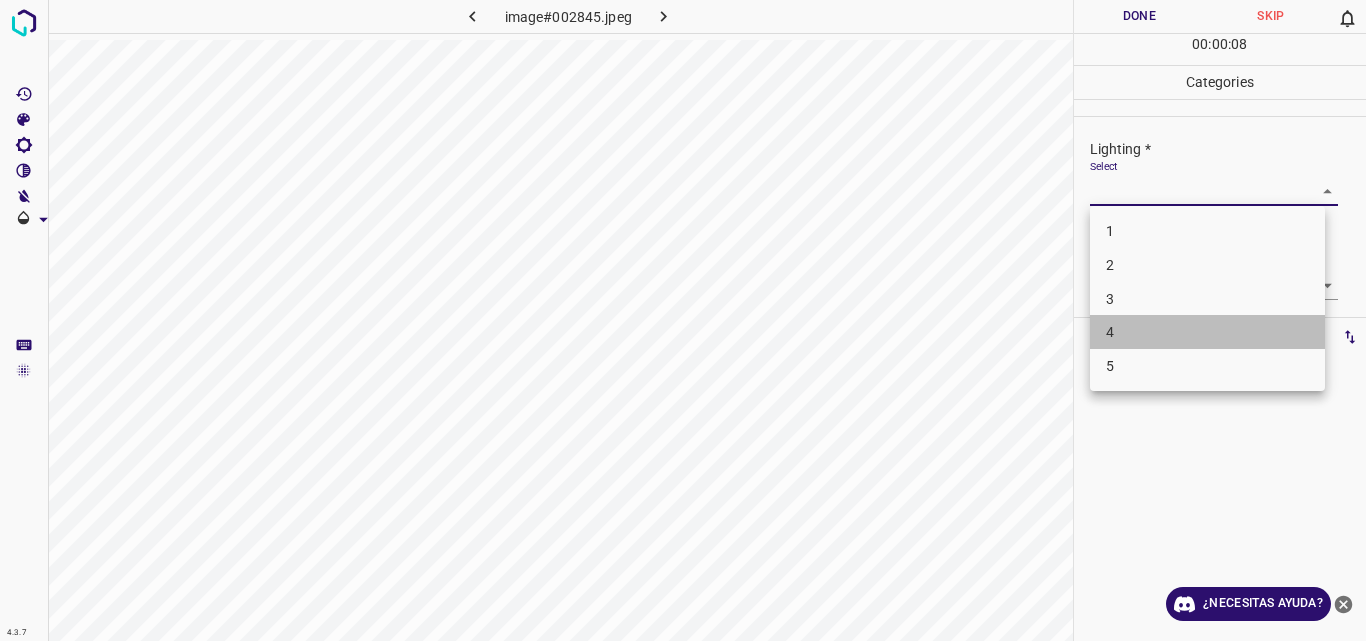 click on "4" at bounding box center (1207, 332) 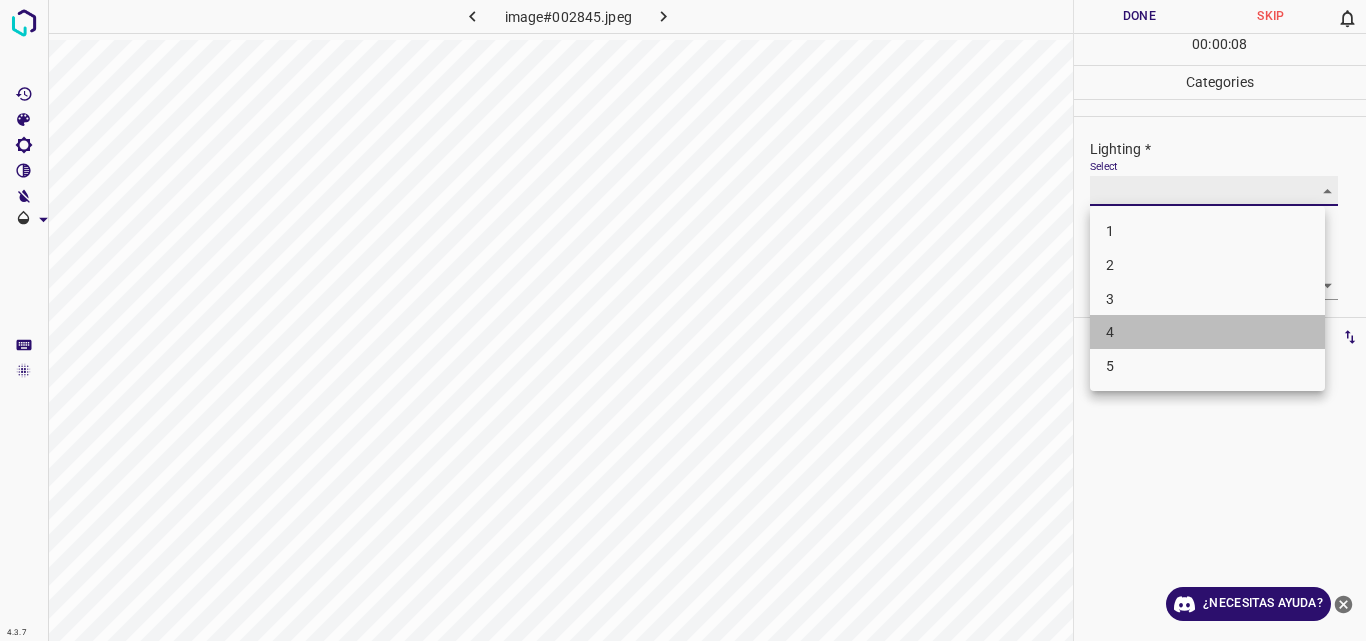 type on "4" 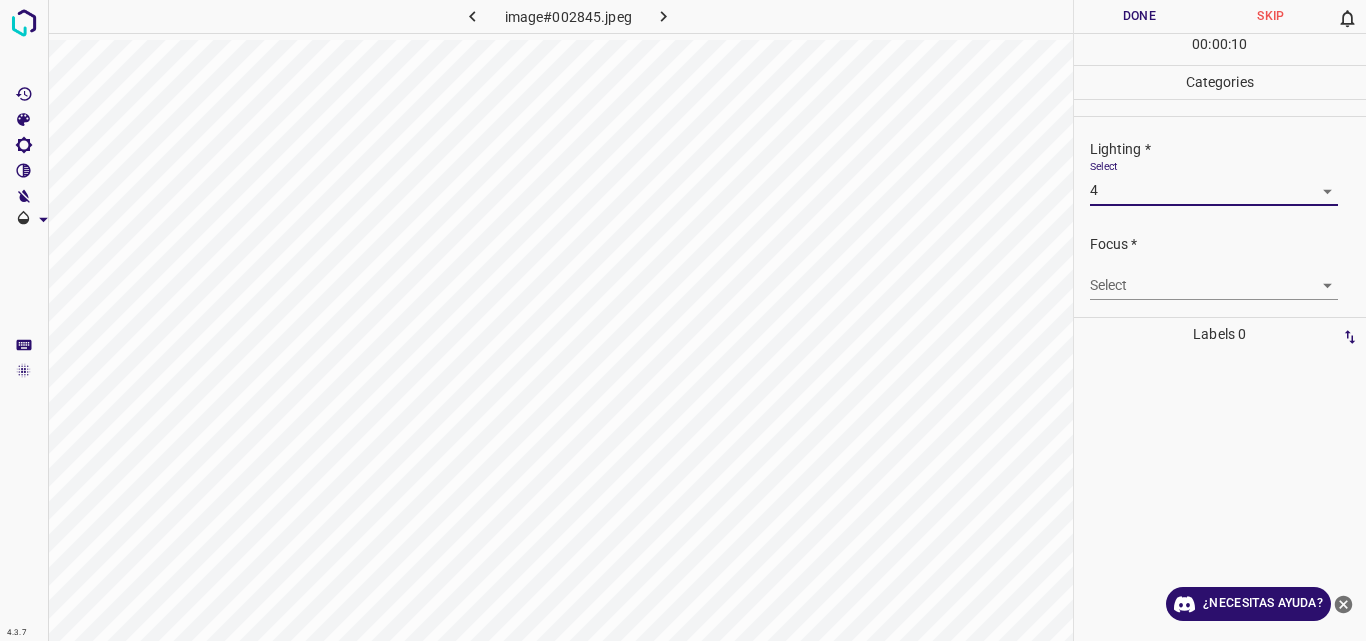 click on "4.3.7 image#002845.jpeg Done Skip 0 00   : 00   : 10   Categories Lighting *  Select 4 4 Focus *  Select ​ Overall *  Select ​ Labels   0 Categories 1 Lighting 2 Focus 3 Overall Tools Space Change between modes (Draw & Edit) I Auto labeling R Restore zoom M Zoom in N Zoom out Delete Delete selecte label Filters Z Restore filters X Saturation filter C Brightness filter V Contrast filter B Gray scale filter General O Download ¿Necesitas ayuda? Original text Rate this translation Your feedback will be used to help improve Google Translate - Texto - Esconder - Borrar" at bounding box center (683, 320) 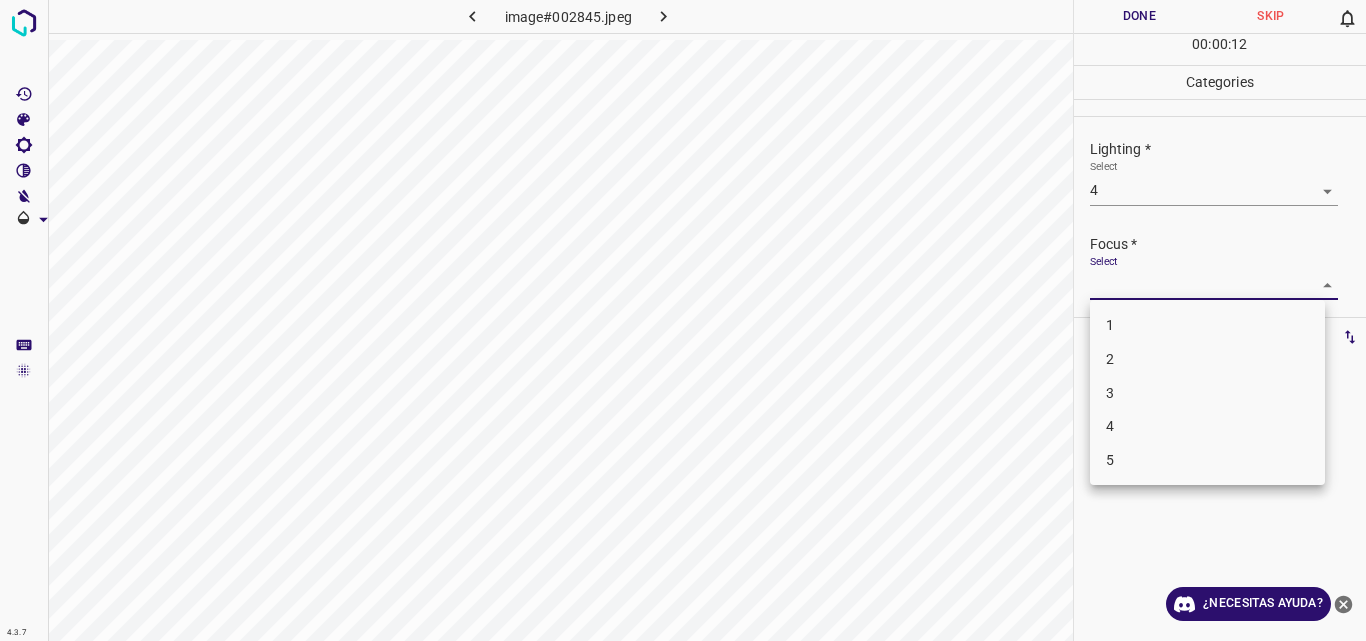 click on "4" at bounding box center (1207, 426) 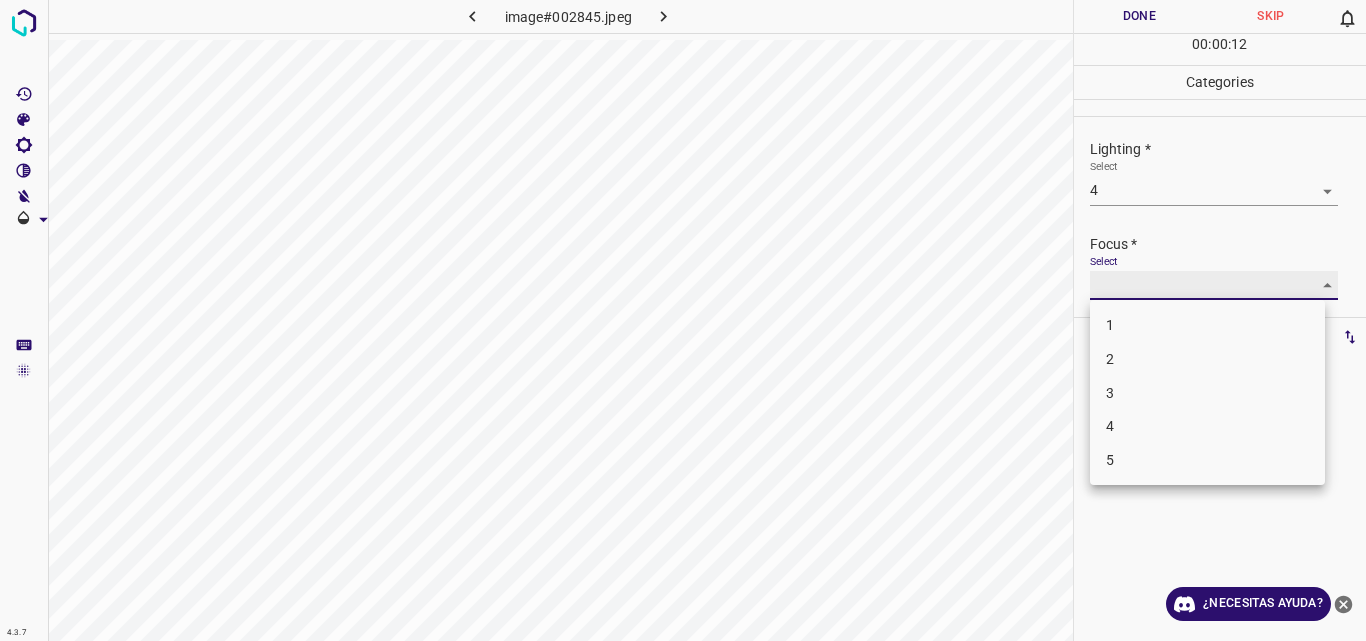 type on "4" 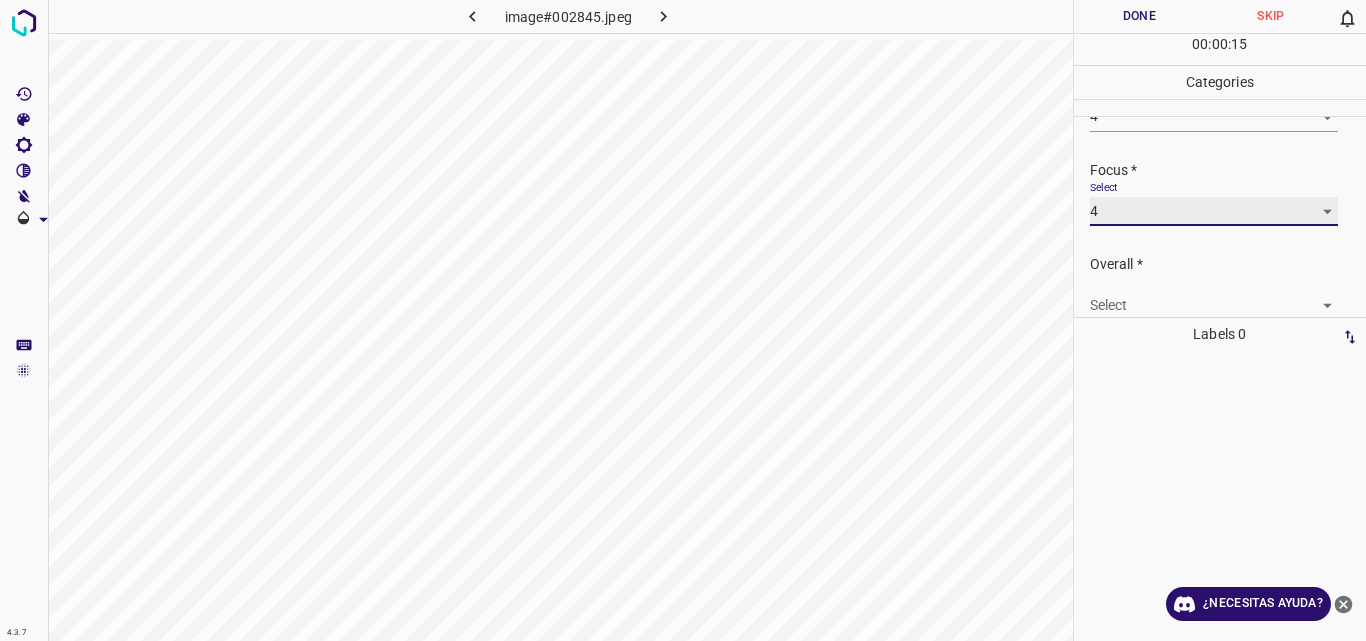 scroll, scrollTop: 98, scrollLeft: 0, axis: vertical 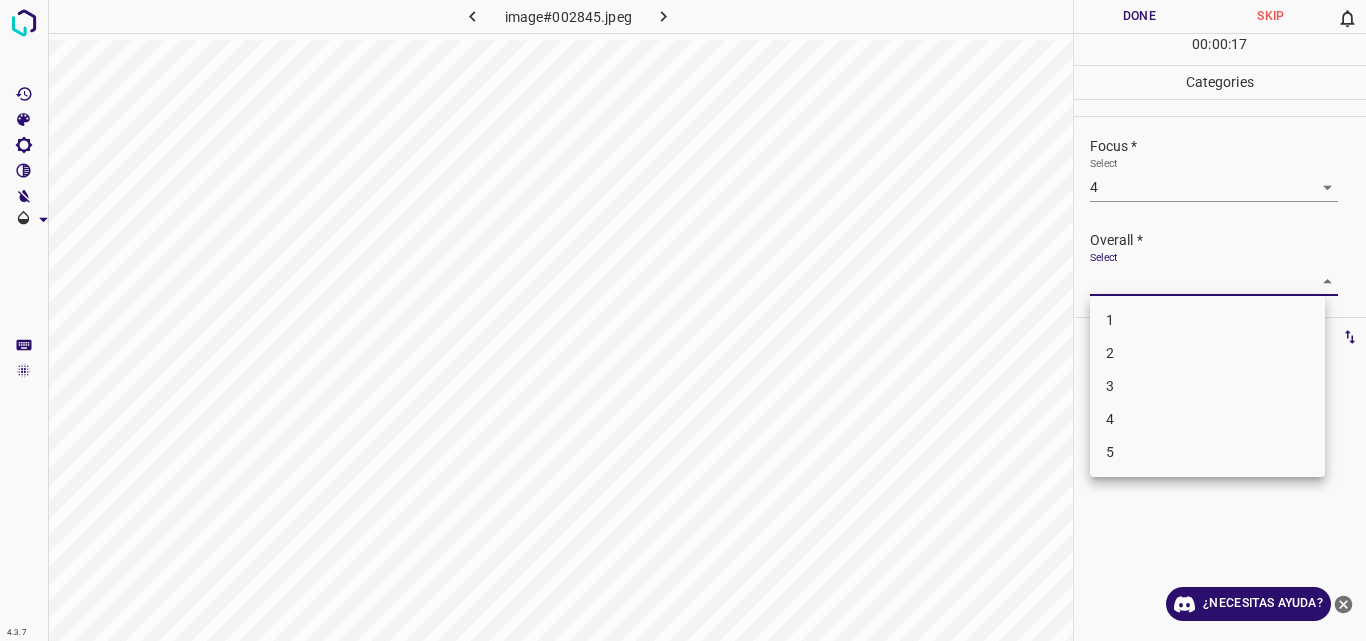 click on "4.3.7 image#002845.jpeg Done Skip 0 00   : 00   : 17   Categories Lighting *  Select 4 4 Focus *  Select 4 4 Overall *  Select ​ Labels   0 Categories 1 Lighting 2 Focus 3 Overall Tools Space Change between modes (Draw & Edit) I Auto labeling R Restore zoom M Zoom in N Zoom out Delete Delete selecte label Filters Z Restore filters X Saturation filter C Brightness filter V Contrast filter B Gray scale filter General O Download ¿Necesitas ayuda? Original text Rate this translation Your feedback will be used to help improve Google Translate - Texto - Esconder - Borrar 1 2 3 4 5" at bounding box center (683, 320) 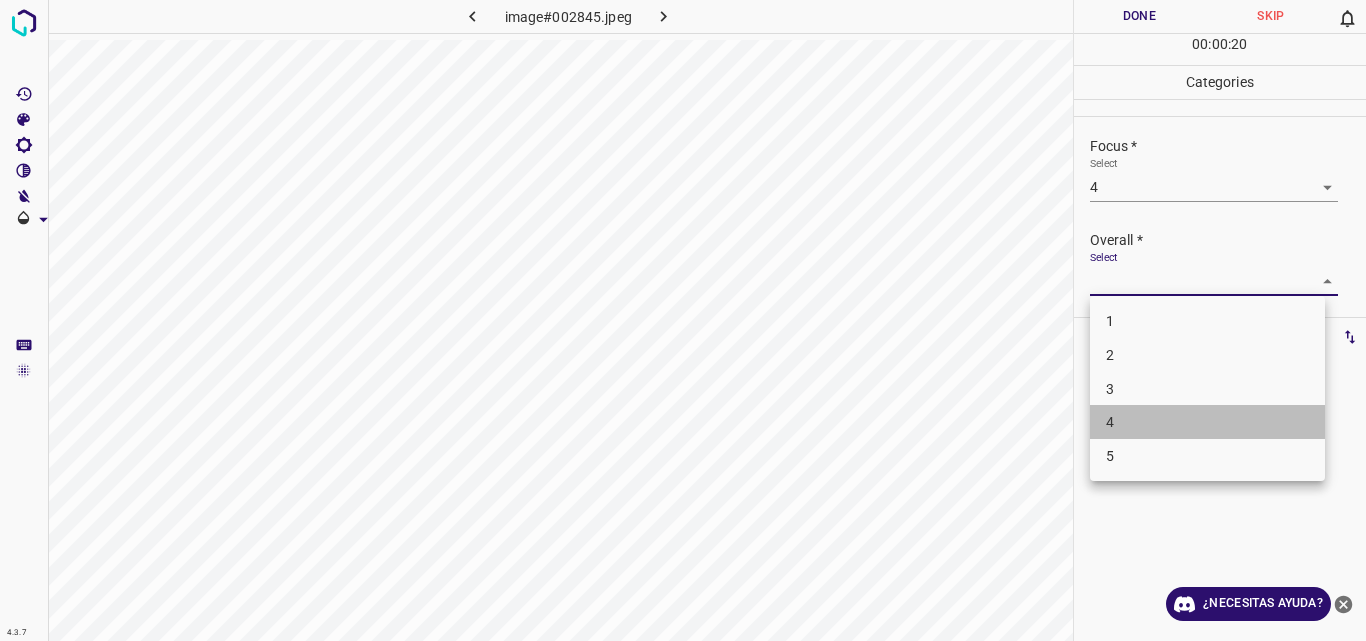 click on "4" at bounding box center (1207, 422) 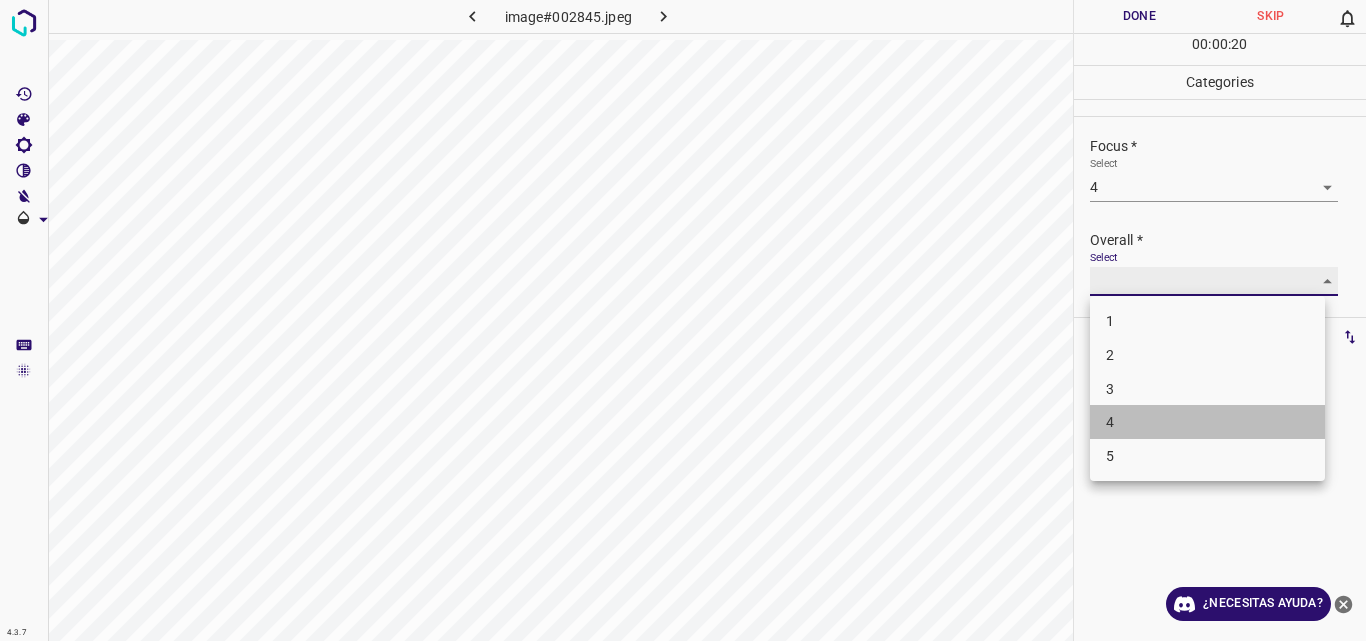 type on "4" 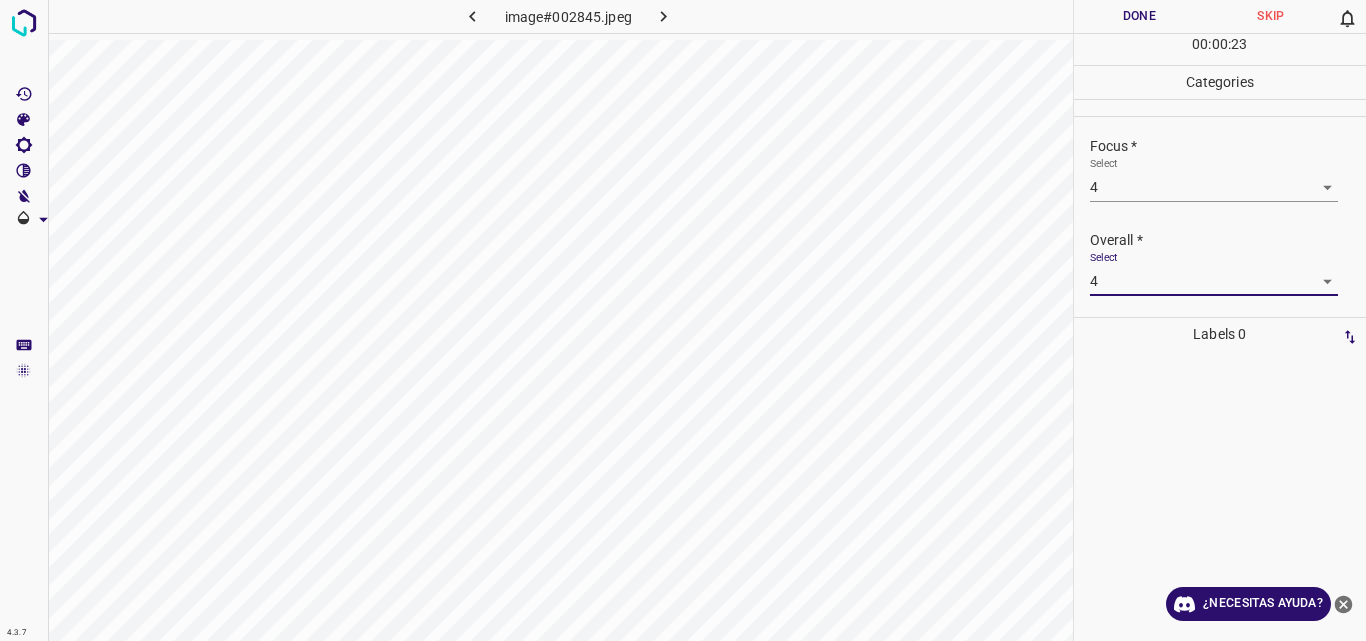 click on "Done" at bounding box center [1140, 16] 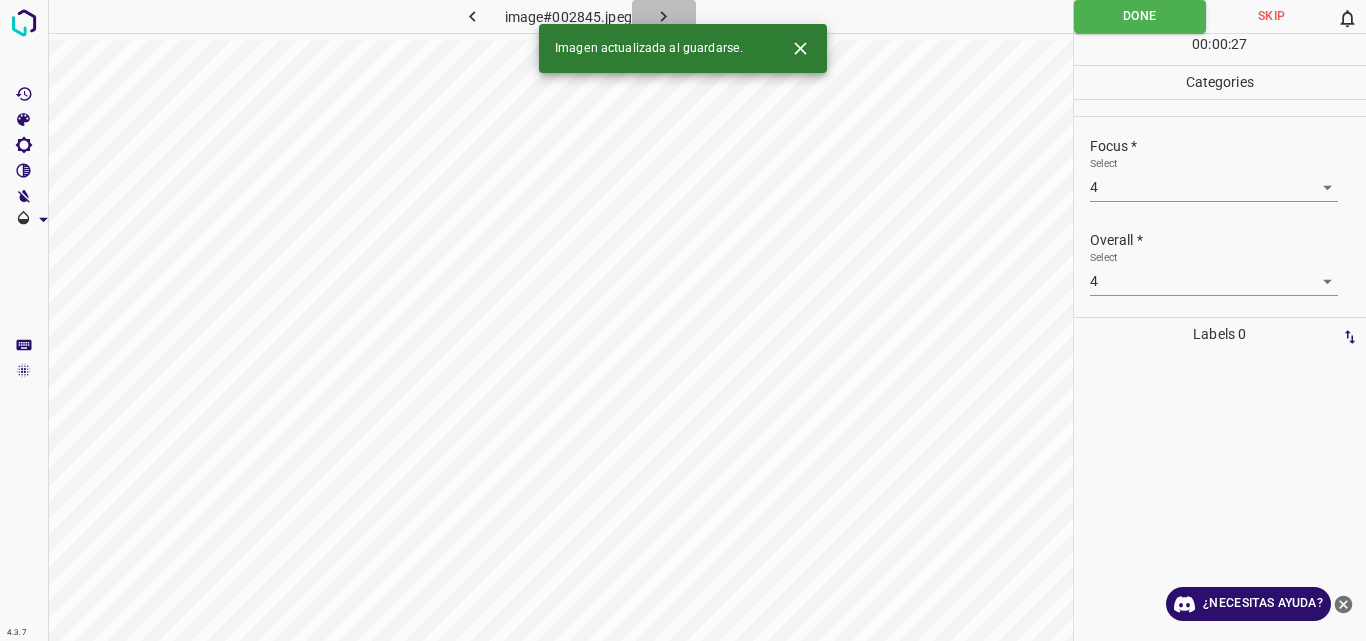 click 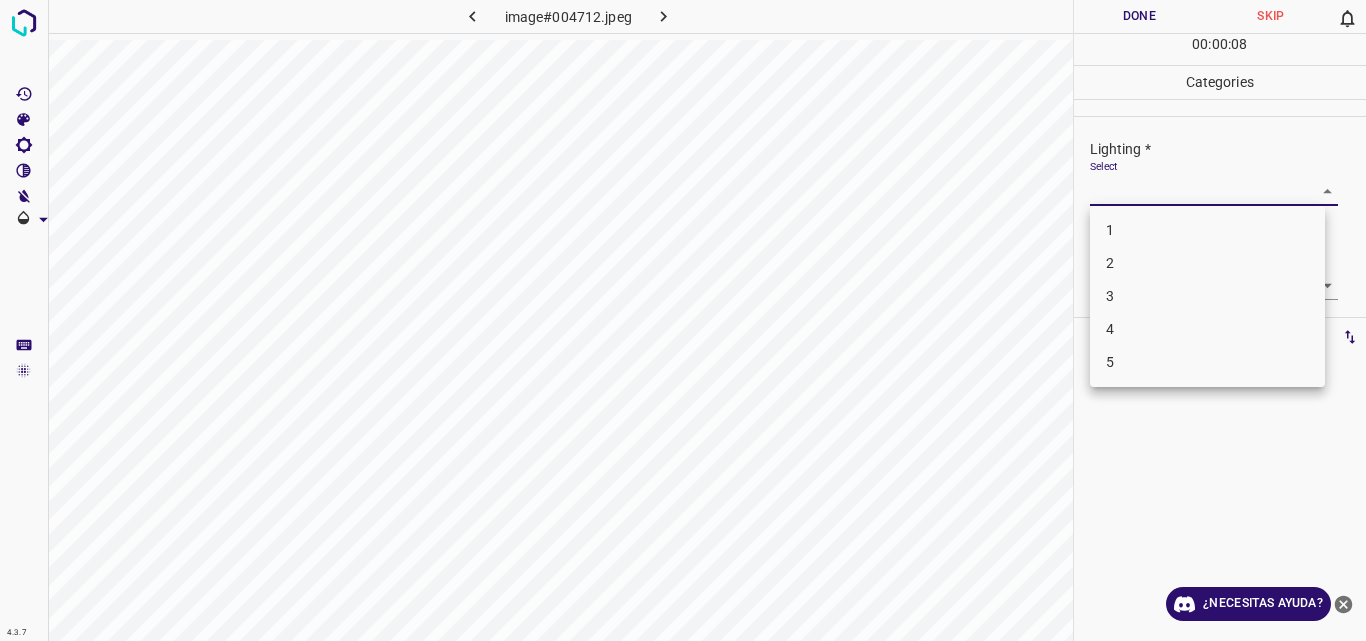 click on "4.3.7 image#004712.jpeg Done Skip 0 00   : 00   : 08   Categories Lighting *  Select ​ Focus *  Select ​ Overall *  Select ​ Labels   0 Categories 1 Lighting 2 Focus 3 Overall Tools Space Change between modes (Draw & Edit) I Auto labeling R Restore zoom M Zoom in N Zoom out Delete Delete selecte label Filters Z Restore filters X Saturation filter C Brightness filter V Contrast filter B Gray scale filter General O Download ¿Necesitas ayuda? Original text Rate this translation Your feedback will be used to help improve Google Translate - Texto - Esconder - Borrar 1 2 3 4 5" at bounding box center (683, 320) 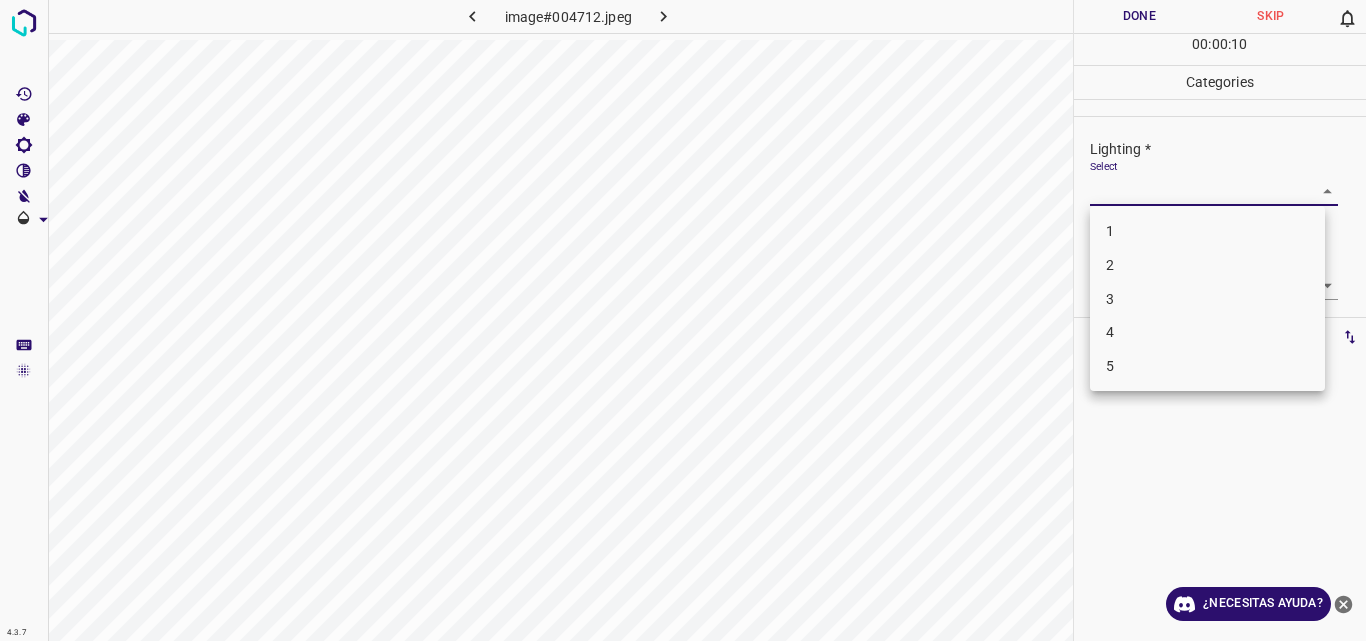 click on "4" at bounding box center (1207, 332) 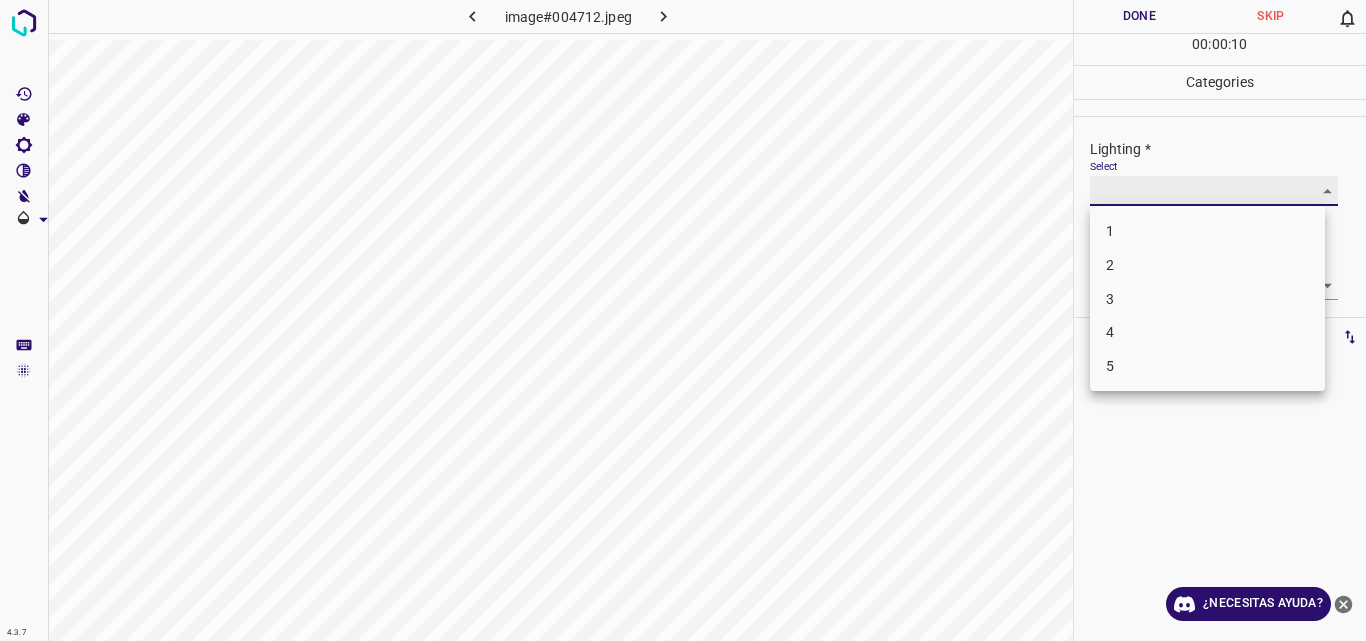 type on "4" 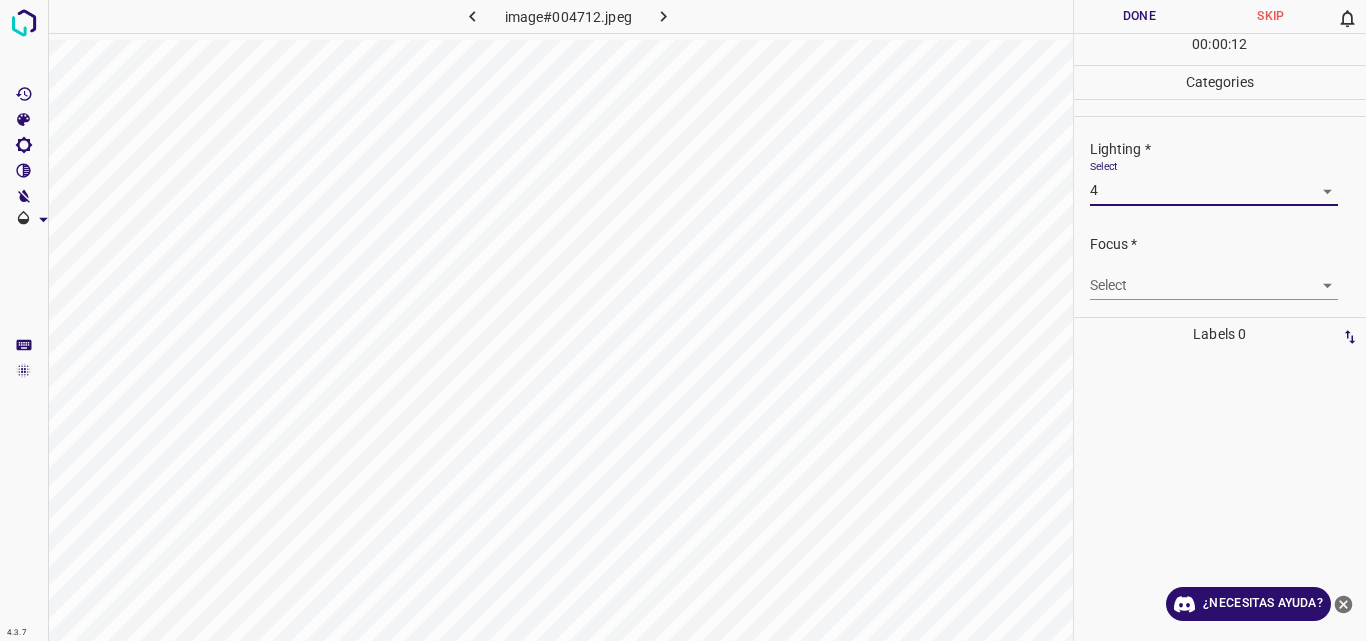 click on "4.3.7 image#004712.jpeg Done Skip 0 00   : 00   : 12   Categories Lighting *  Select 4 4 Focus *  Select ​ Overall *  Select ​ Labels   0 Categories 1 Lighting 2 Focus 3 Overall Tools Space Change between modes (Draw & Edit) I Auto labeling R Restore zoom M Zoom in N Zoom out Delete Delete selecte label Filters Z Restore filters X Saturation filter C Brightness filter V Contrast filter B Gray scale filter General O Download ¿Necesitas ayuda? Original text Rate this translation Your feedback will be used to help improve Google Translate - Texto - Esconder - Borrar" at bounding box center (683, 320) 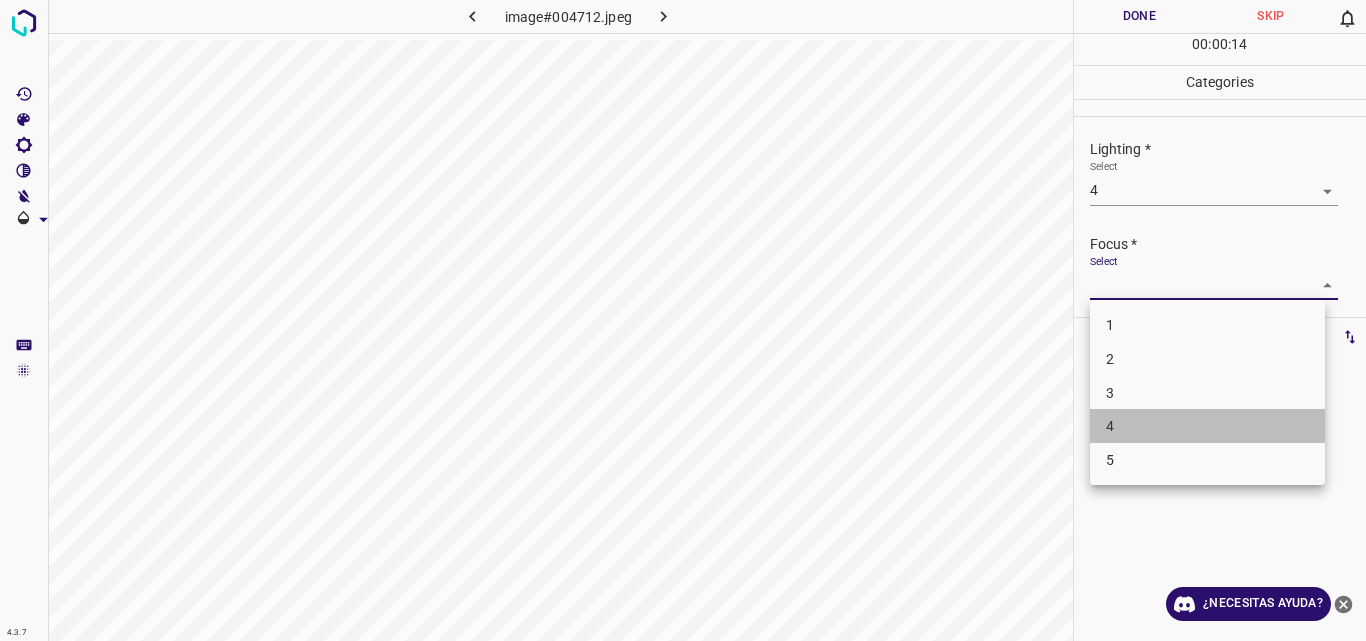 click on "4" at bounding box center (1207, 426) 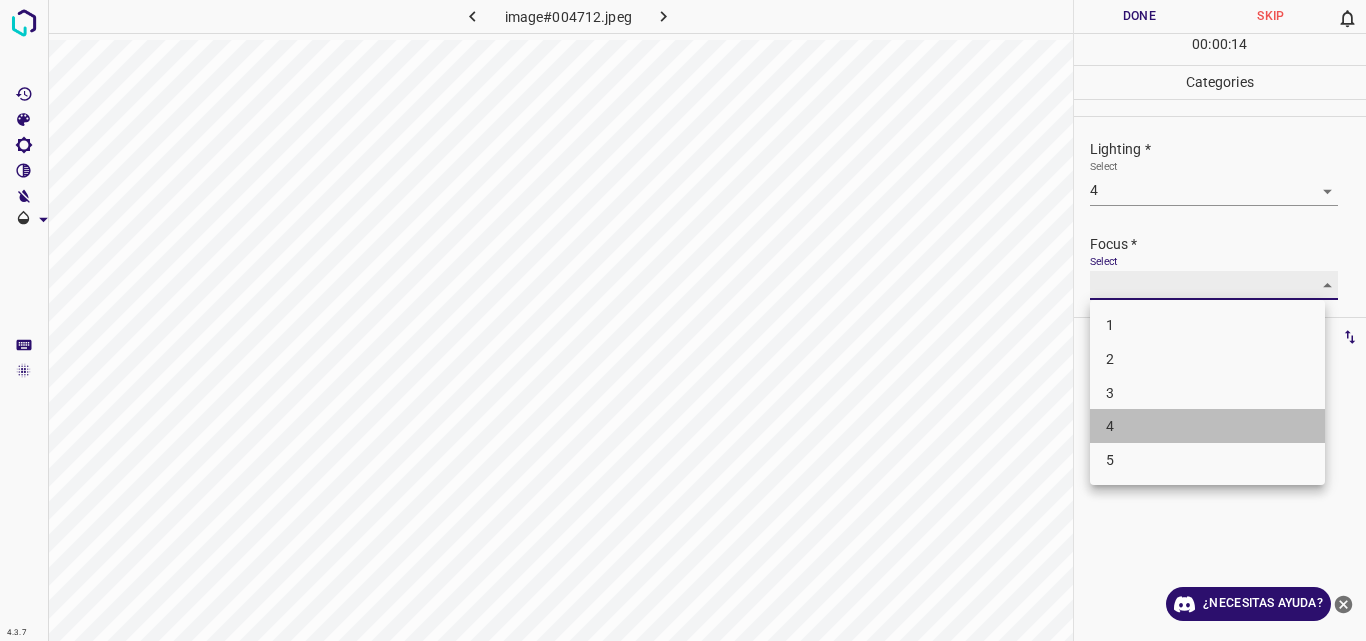 type on "4" 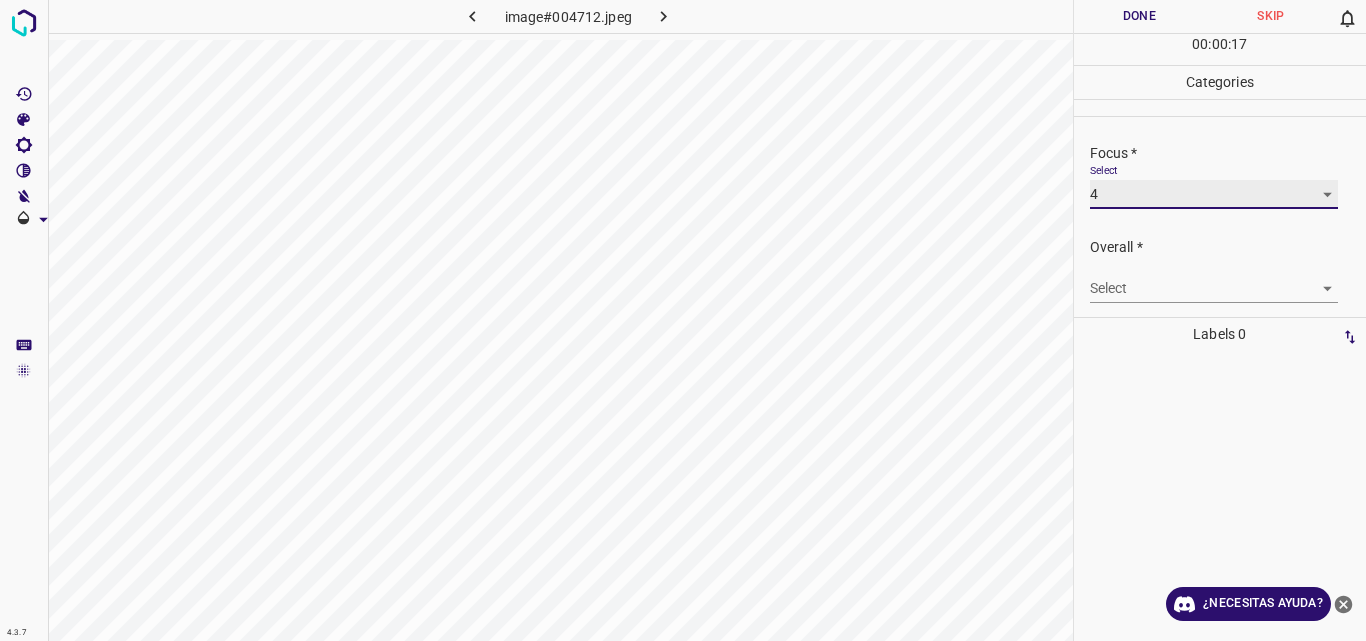 scroll, scrollTop: 98, scrollLeft: 0, axis: vertical 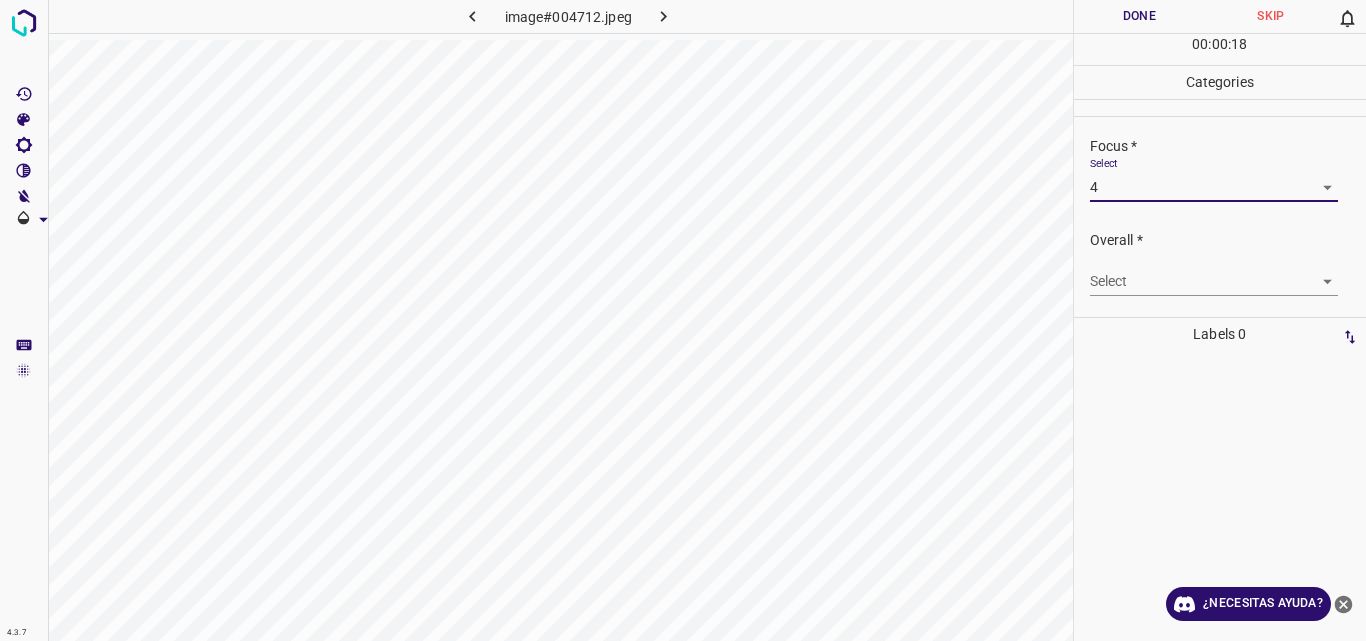 click on "4.3.7 image#004712.jpeg Done Skip 0 00   : 00   : 18   Categories Lighting *  Select 4 4 Focus *  Select 4 4 Overall *  Select ​ Labels   0 Categories 1 Lighting 2 Focus 3 Overall Tools Space Change between modes (Draw & Edit) I Auto labeling R Restore zoom M Zoom in N Zoom out Delete Delete selecte label Filters Z Restore filters X Saturation filter C Brightness filter V Contrast filter B Gray scale filter General O Download ¿Necesitas ayuda? Original text Rate this translation Your feedback will be used to help improve Google Translate - Texto - Esconder - Borrar" at bounding box center (683, 320) 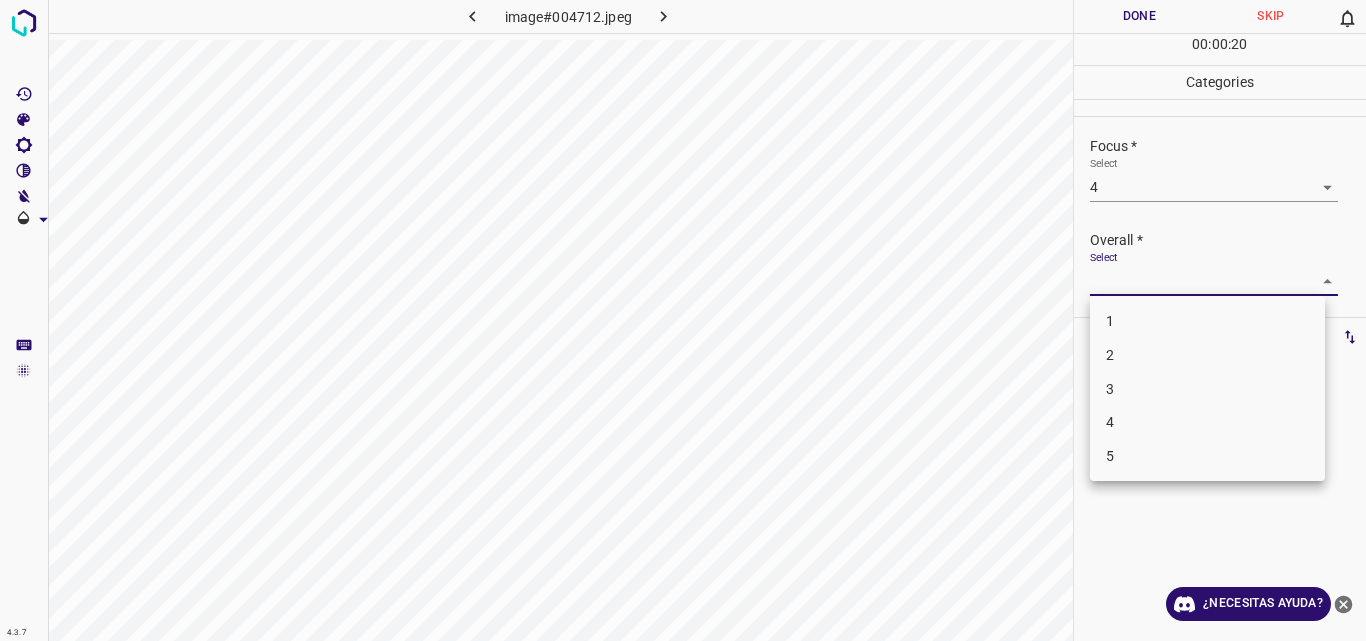 click on "4" at bounding box center (1207, 422) 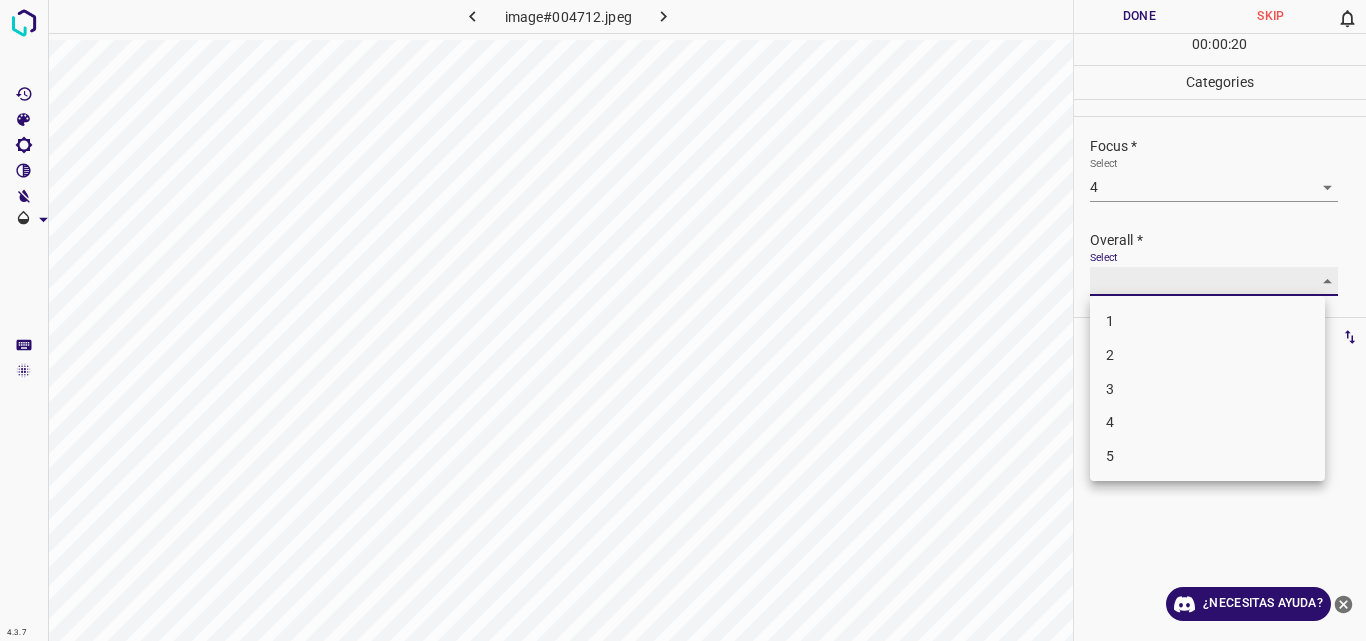 type on "4" 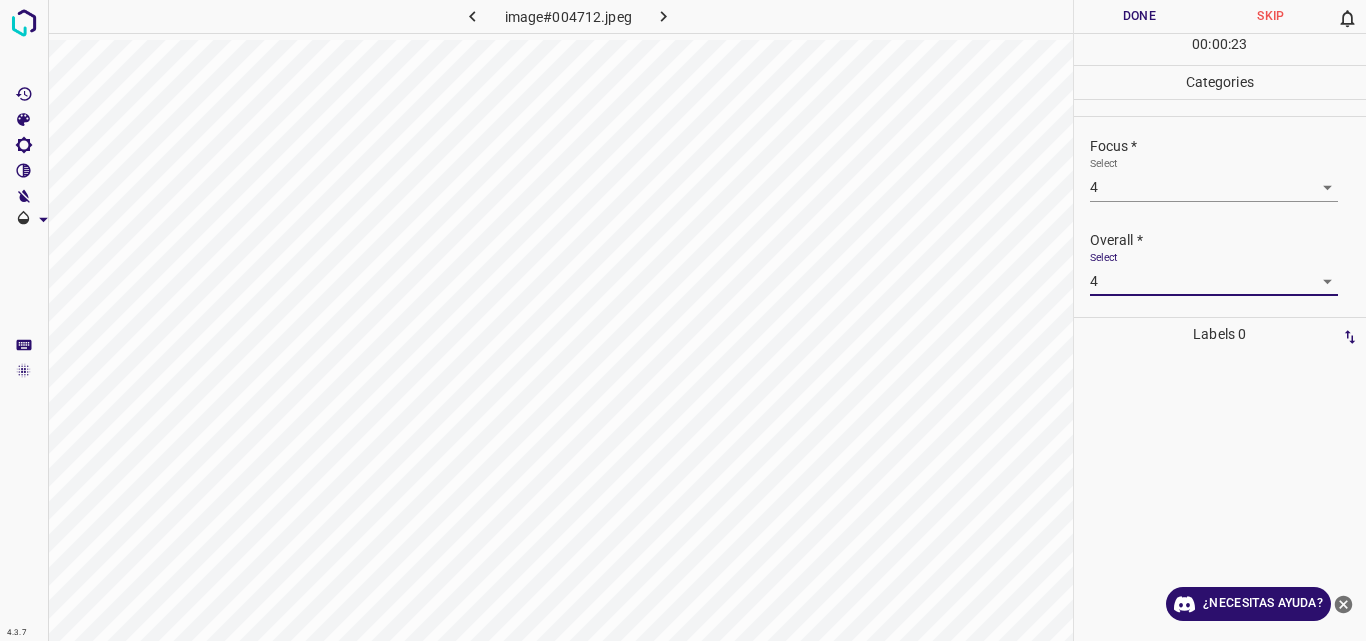 click on "Done" at bounding box center (1140, 16) 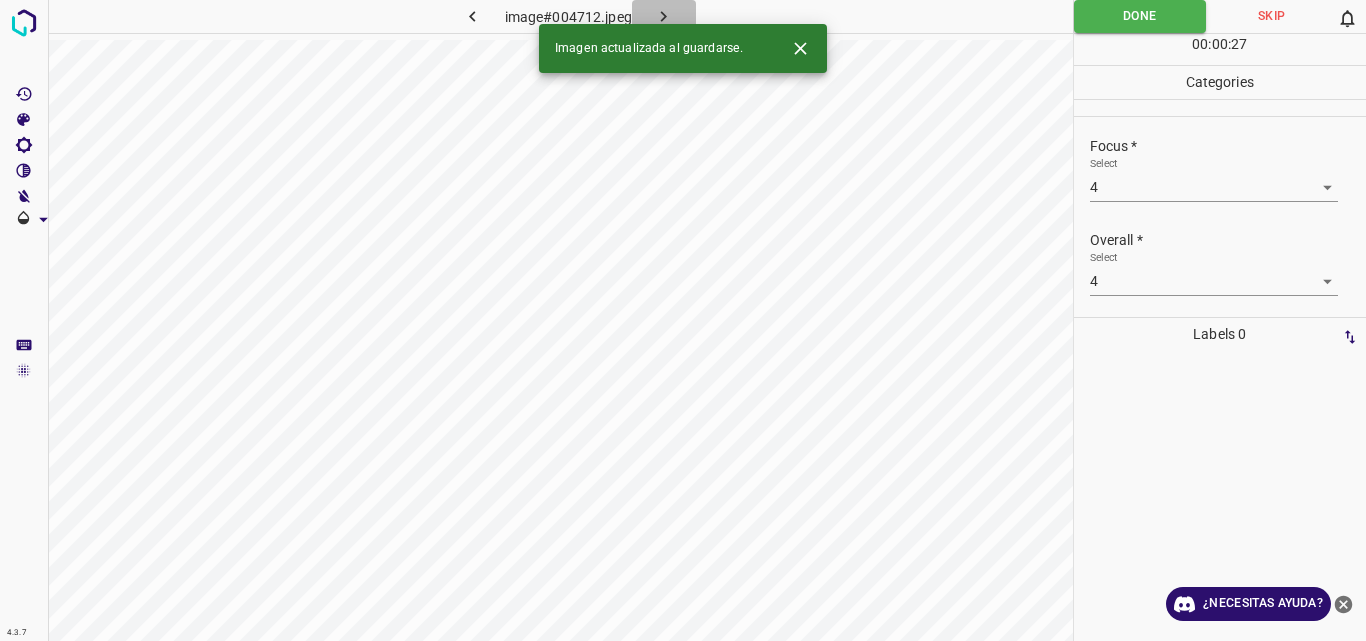 click 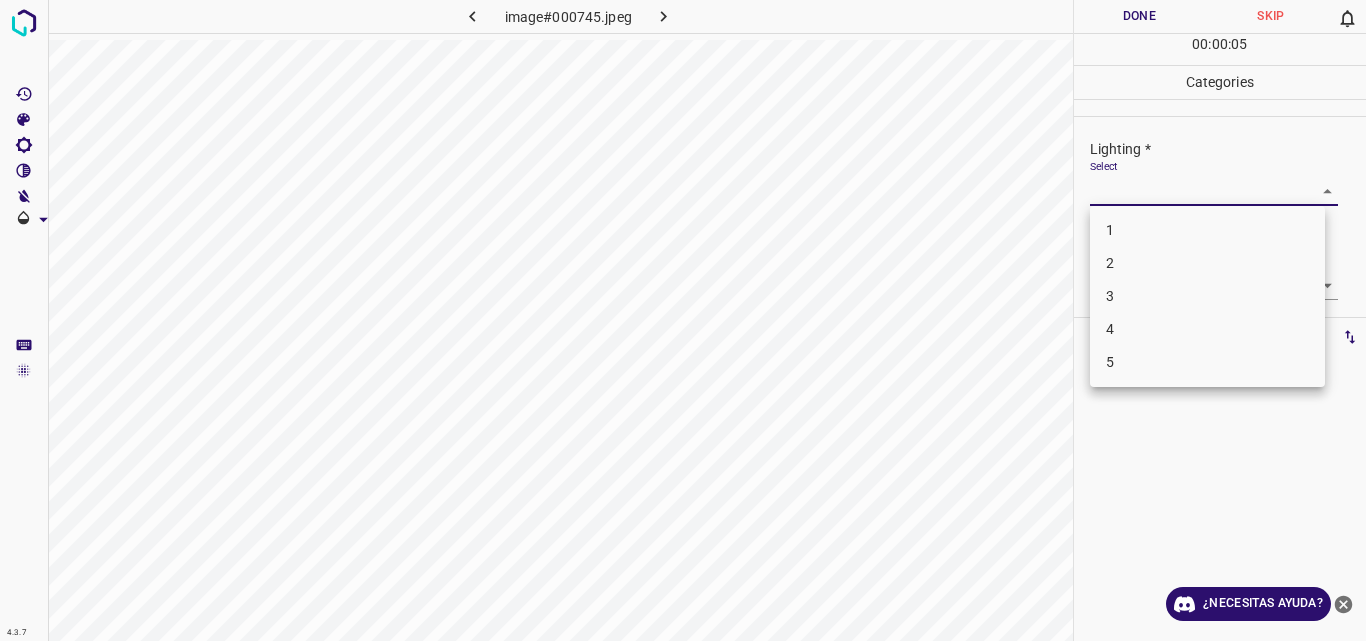 click on "4.3.7 image#000745.jpeg Done Skip 0 00   : 00   : 05   Categories Lighting *  Select ​ Focus *  Select ​ Overall *  Select ​ Labels   0 Categories 1 Lighting 2 Focus 3 Overall Tools Space Change between modes (Draw & Edit) I Auto labeling R Restore zoom M Zoom in N Zoom out Delete Delete selecte label Filters Z Restore filters X Saturation filter C Brightness filter V Contrast filter B Gray scale filter General O Download ¿Necesitas ayuda? Original text Rate this translation Your feedback will be used to help improve Google Translate - Texto - Esconder - Borrar 1 2 3 4 5" at bounding box center (683, 320) 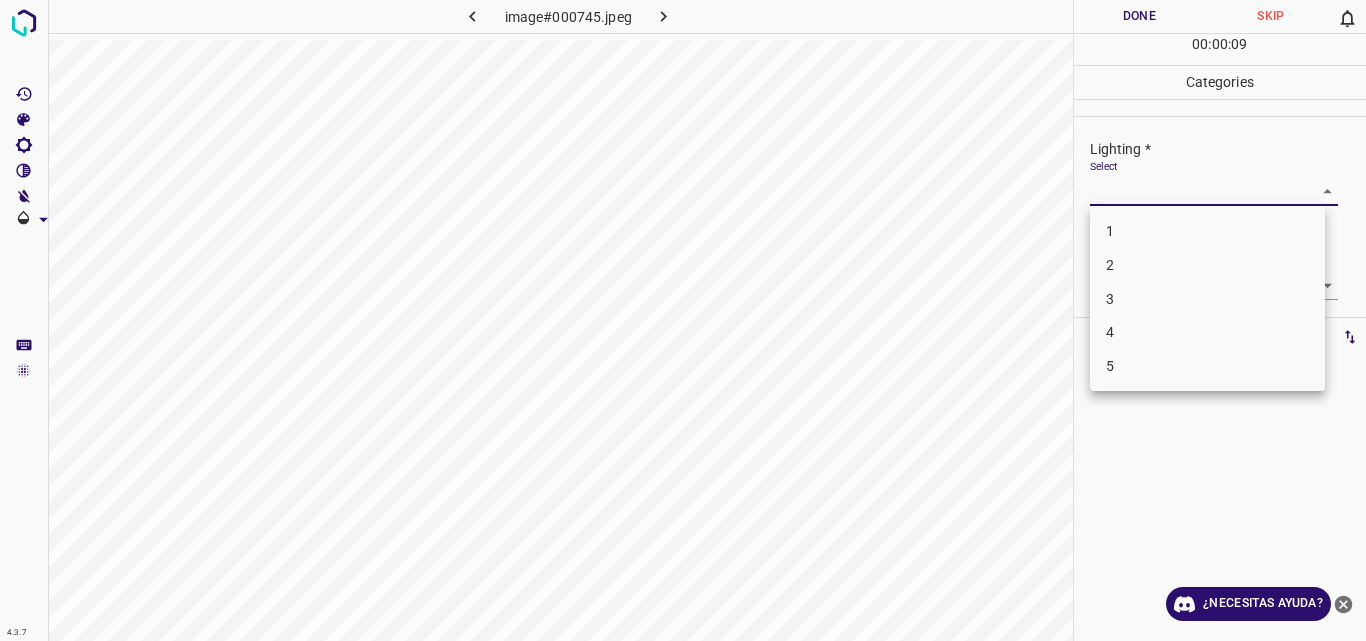 click on "3" at bounding box center [1207, 299] 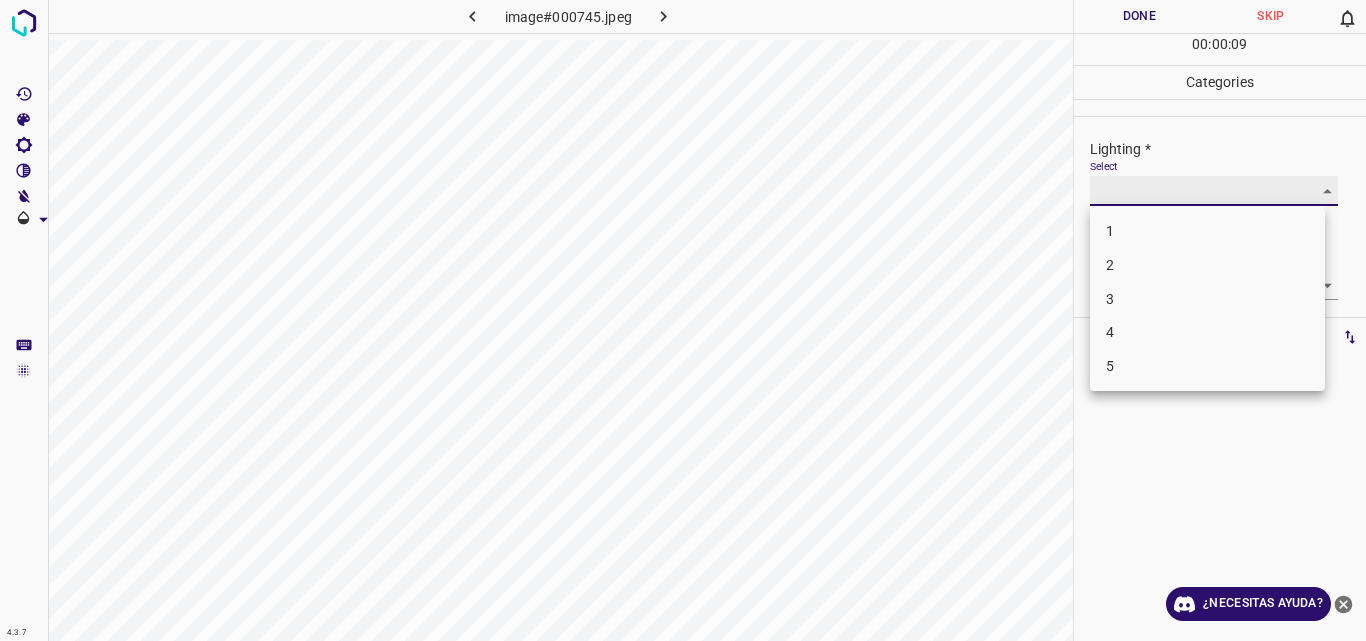 type on "3" 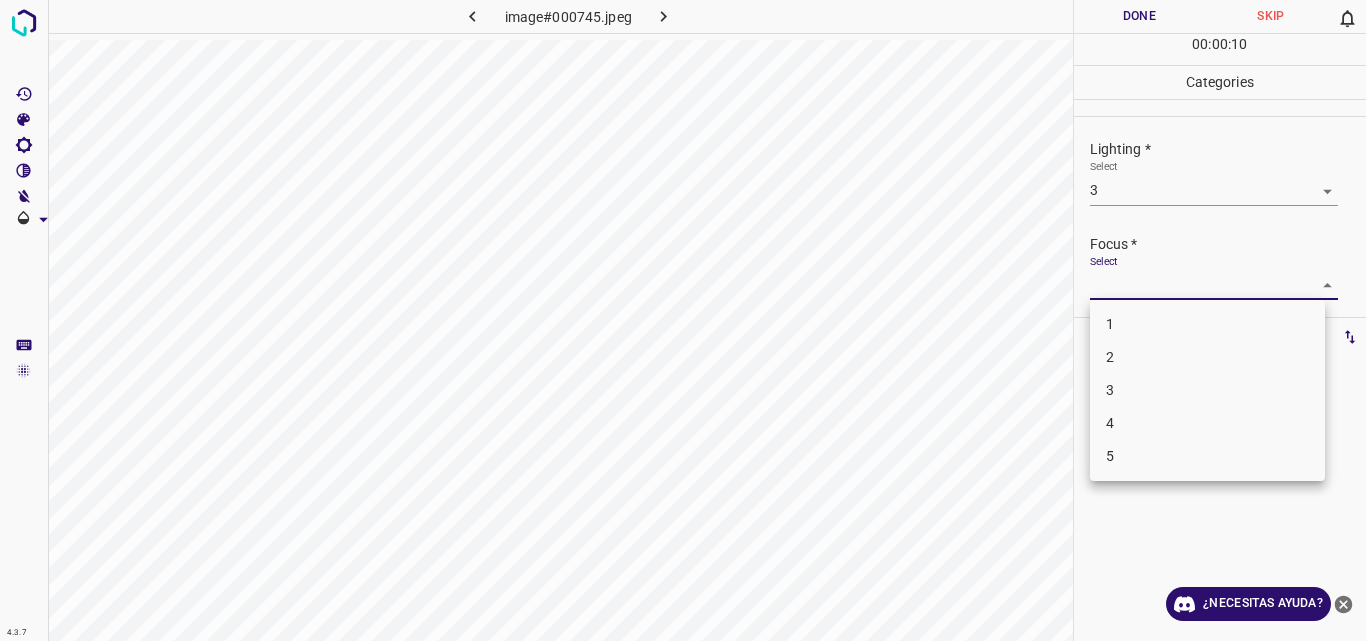 click on "4.3.7 image#000745.jpeg Done Skip 0 00   : 00   : 10   Categories Lighting *  Select 3 3 Focus *  Select ​ Overall *  Select ​ Labels   0 Categories 1 Lighting 2 Focus 3 Overall Tools Space Change between modes (Draw & Edit) I Auto labeling R Restore zoom M Zoom in N Zoom out Delete Delete selecte label Filters Z Restore filters X Saturation filter C Brightness filter V Contrast filter B Gray scale filter General O Download ¿Necesitas ayuda? Original text Rate this translation Your feedback will be used to help improve Google Translate - Texto - Esconder - Borrar 1 2 3 4 5" at bounding box center (683, 320) 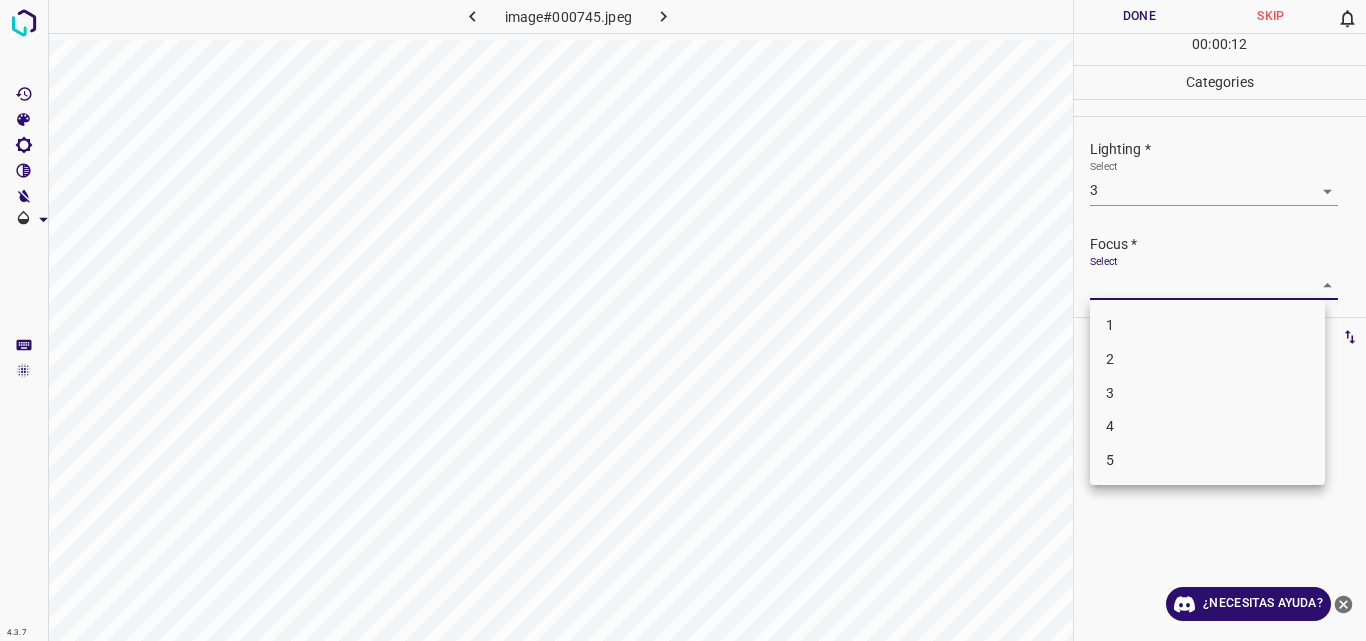 click on "3" at bounding box center [1207, 393] 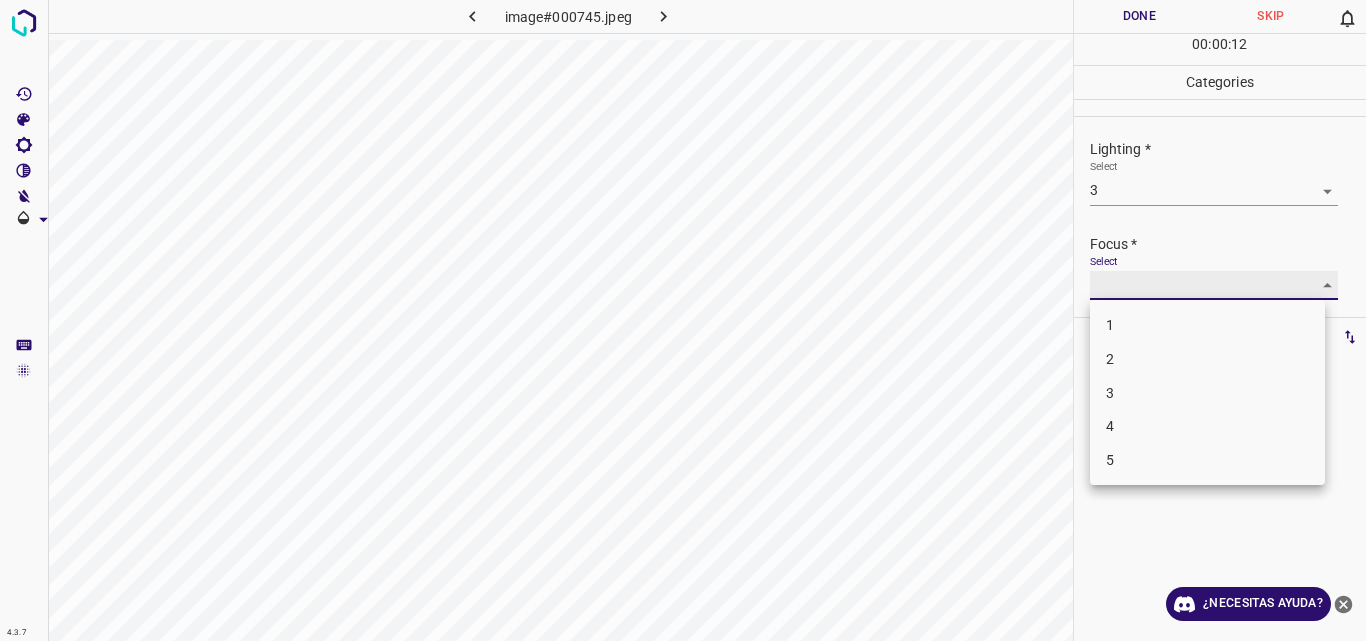 type on "3" 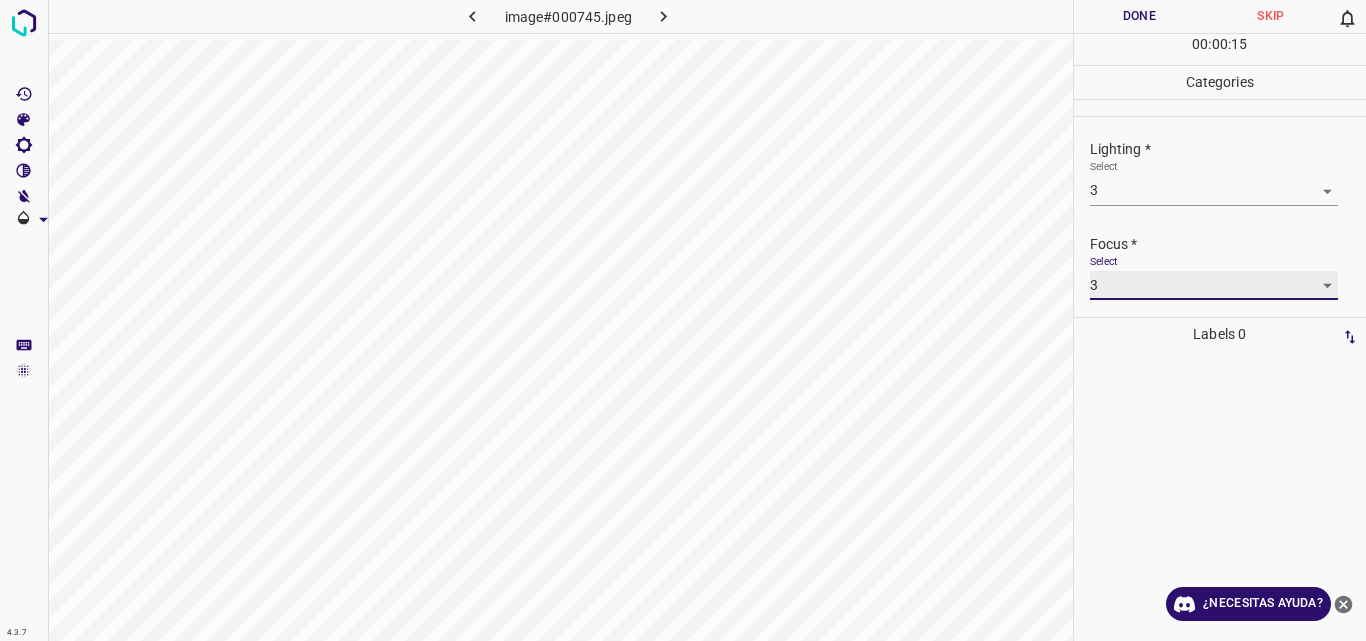 scroll, scrollTop: 98, scrollLeft: 0, axis: vertical 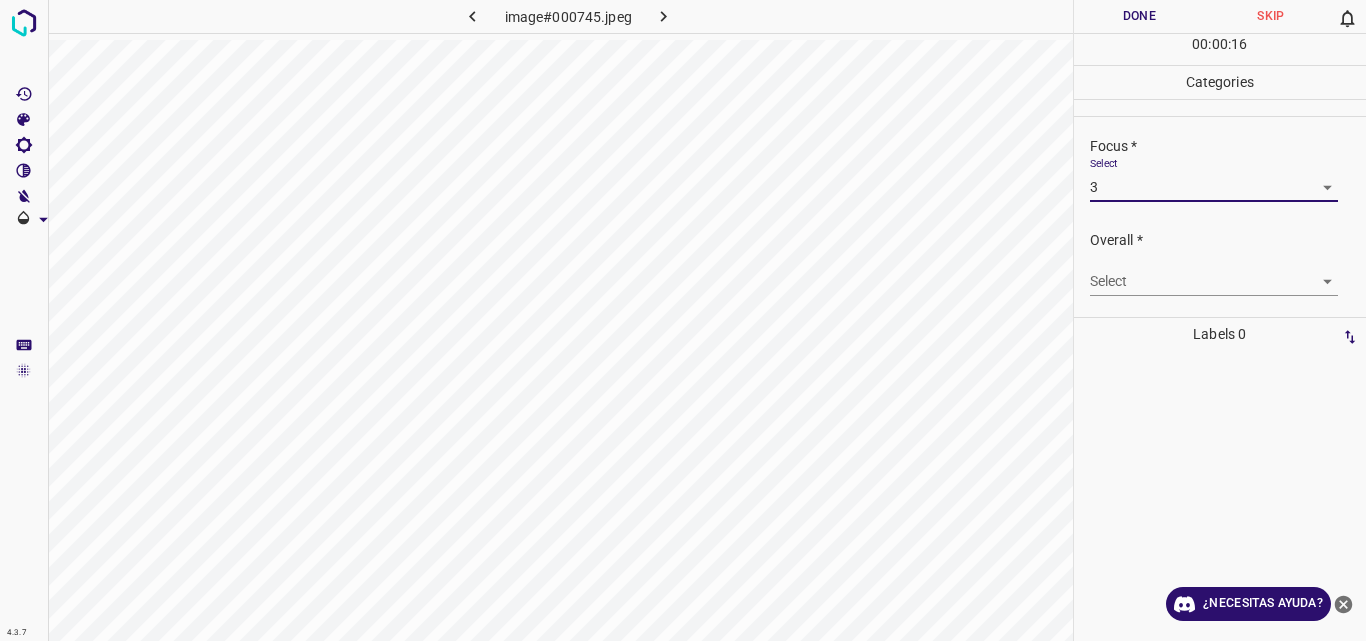click on "4.3.7 image#000745.jpeg Done Skip 0 00   : 00   : 16   Categories Lighting *  Select 3 3 Focus *  Select 3 3 Overall *  Select ​ Labels   0 Categories 1 Lighting 2 Focus 3 Overall Tools Space Change between modes (Draw & Edit) I Auto labeling R Restore zoom M Zoom in N Zoom out Delete Delete selecte label Filters Z Restore filters X Saturation filter C Brightness filter V Contrast filter B Gray scale filter General O Download ¿Necesitas ayuda? Original text Rate this translation Your feedback will be used to help improve Google Translate - Texto - Esconder - Borrar" at bounding box center [683, 320] 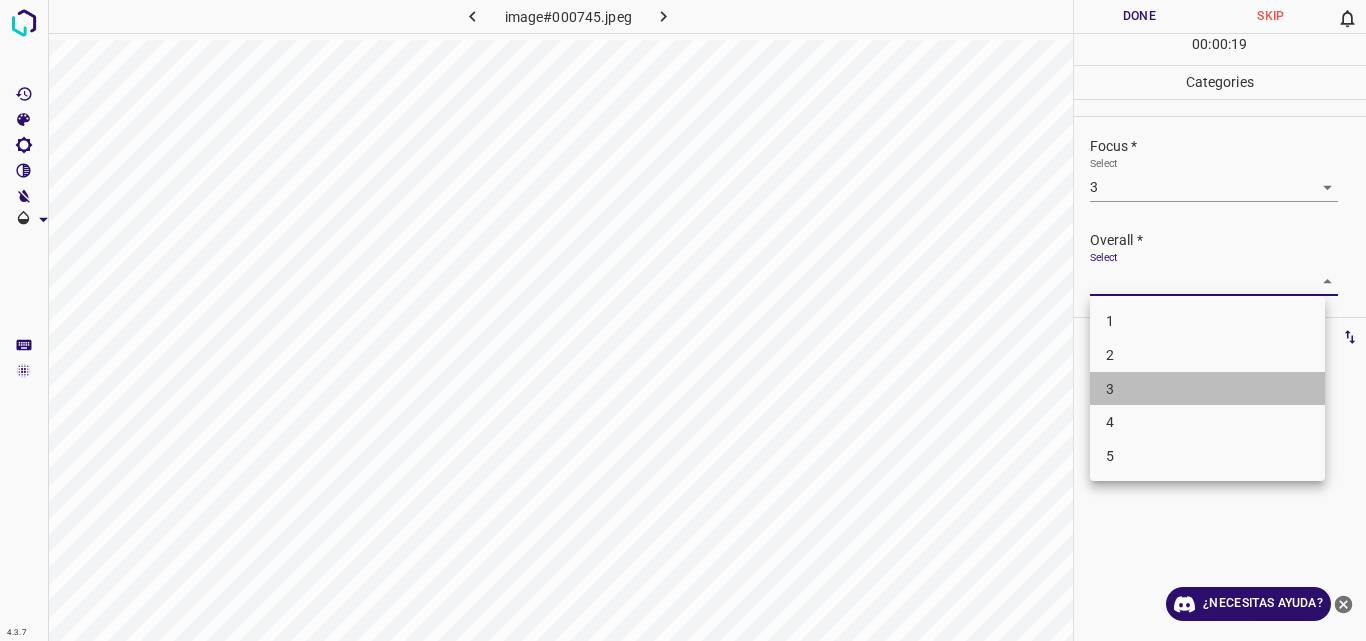 click on "3" at bounding box center (1207, 389) 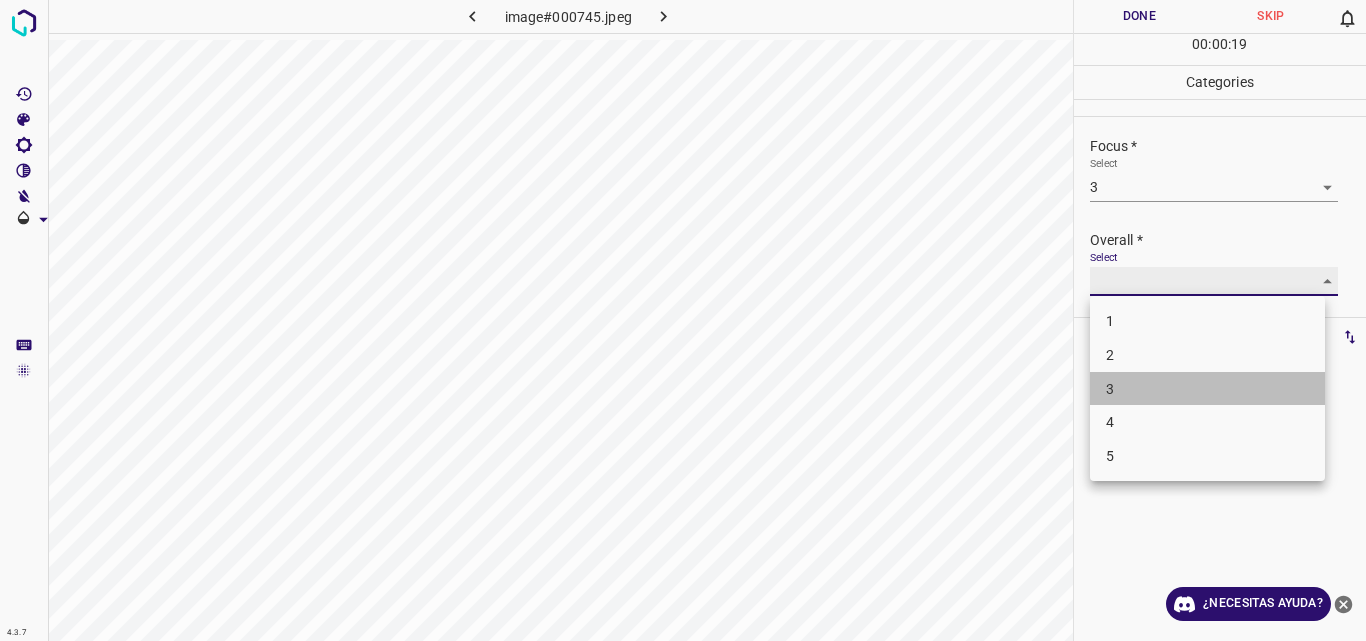 type on "3" 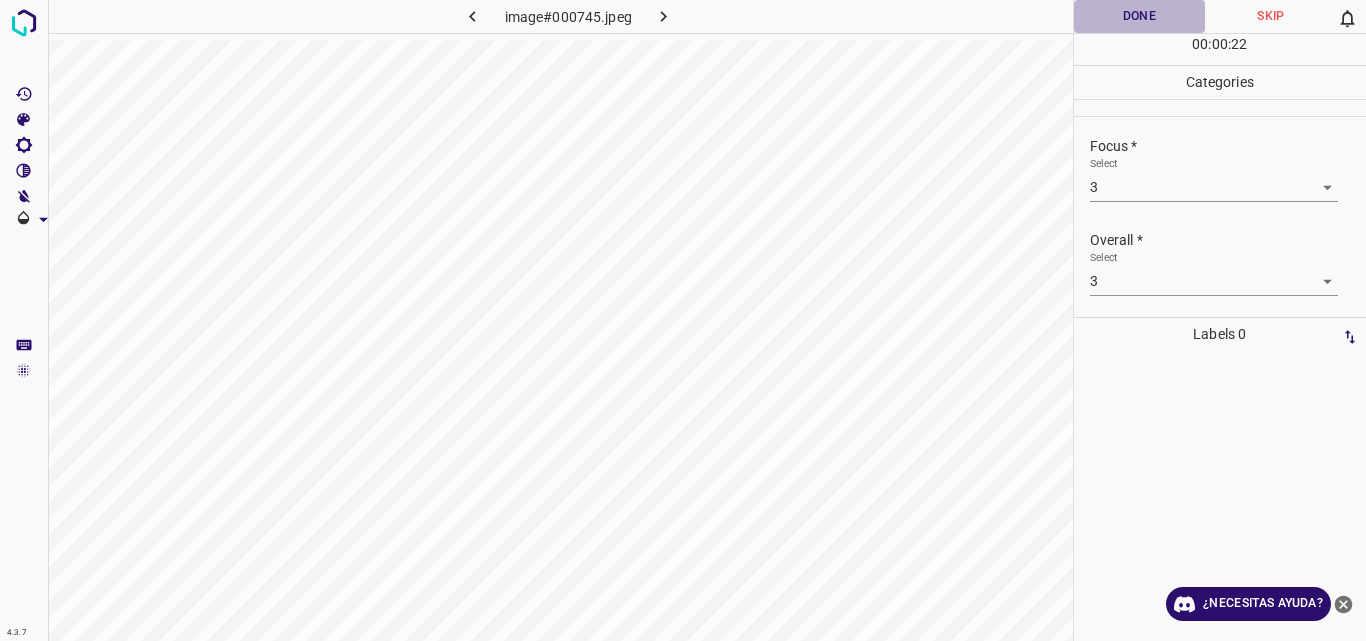 click on "Done" at bounding box center [1140, 16] 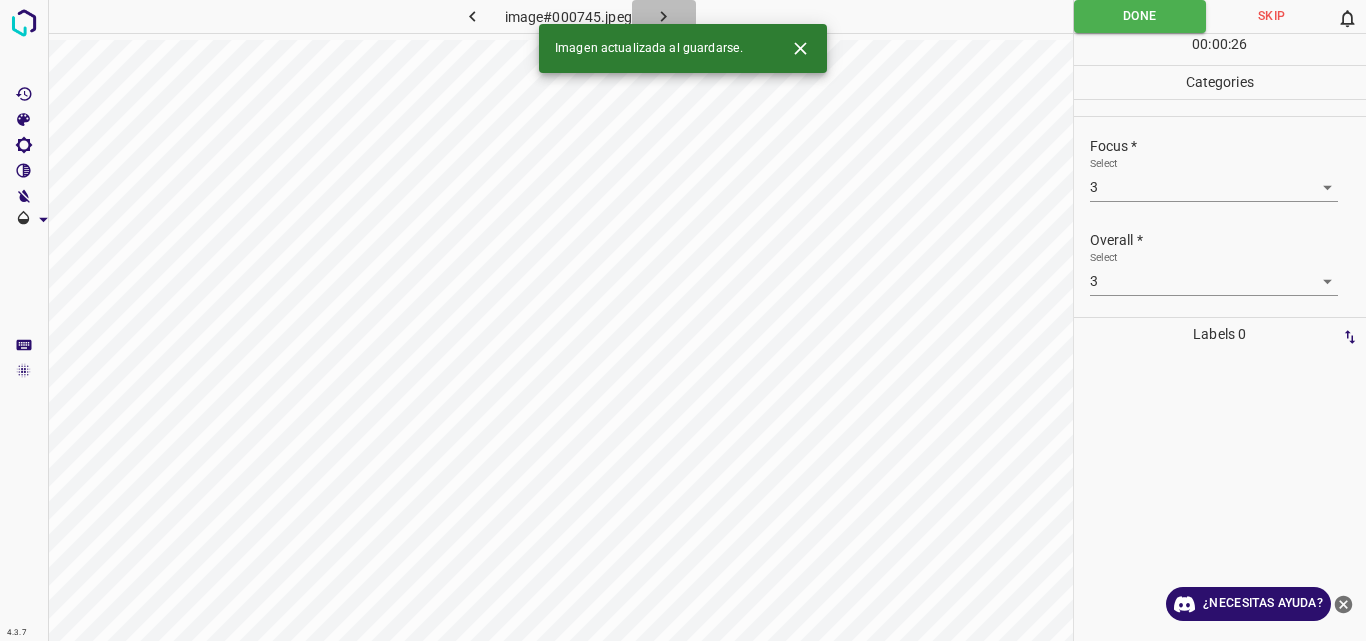 click 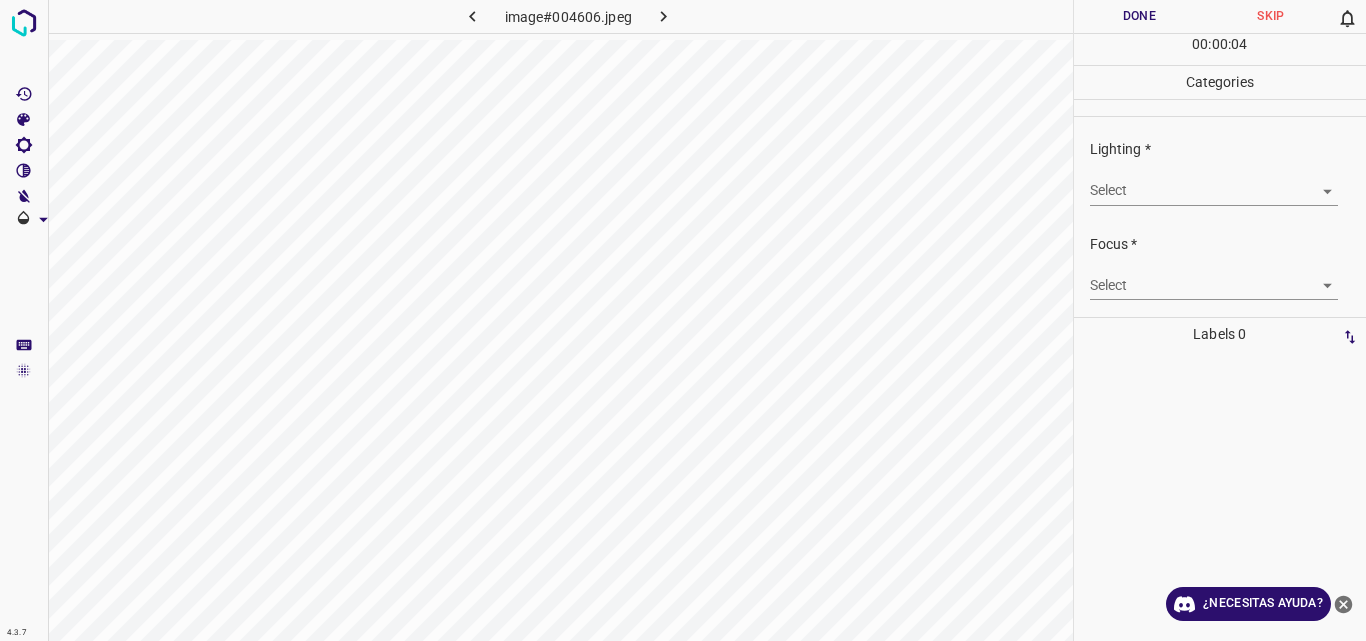 click on "4.3.7 image#004606.jpeg Done Skip 0 00   : 00   : 04   Categories Lighting *  Select ​ Focus *  Select ​ Overall *  Select ​ Labels   0 Categories 1 Lighting 2 Focus 3 Overall Tools Space Change between modes (Draw & Edit) I Auto labeling R Restore zoom M Zoom in N Zoom out Delete Delete selecte label Filters Z Restore filters X Saturation filter C Brightness filter V Contrast filter B Gray scale filter General O Download ¿Necesitas ayuda? Original text Rate this translation Your feedback will be used to help improve Google Translate - Texto - Esconder - Borrar" at bounding box center (683, 320) 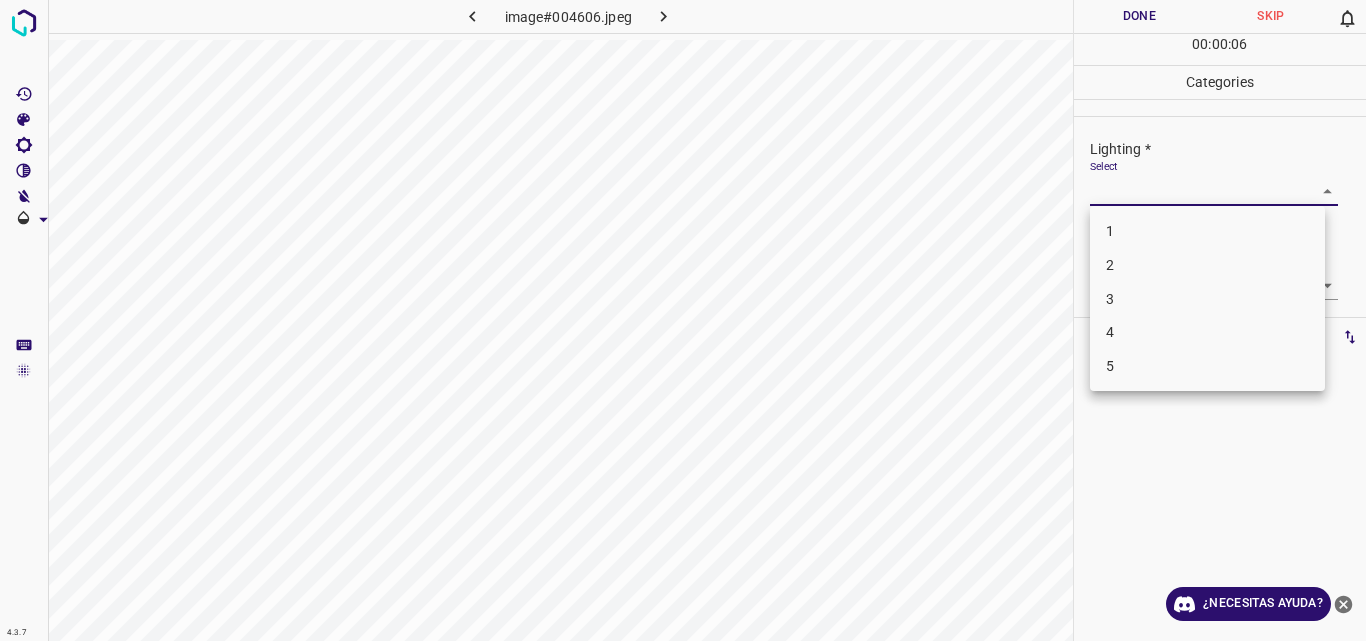 click on "4" at bounding box center (1207, 332) 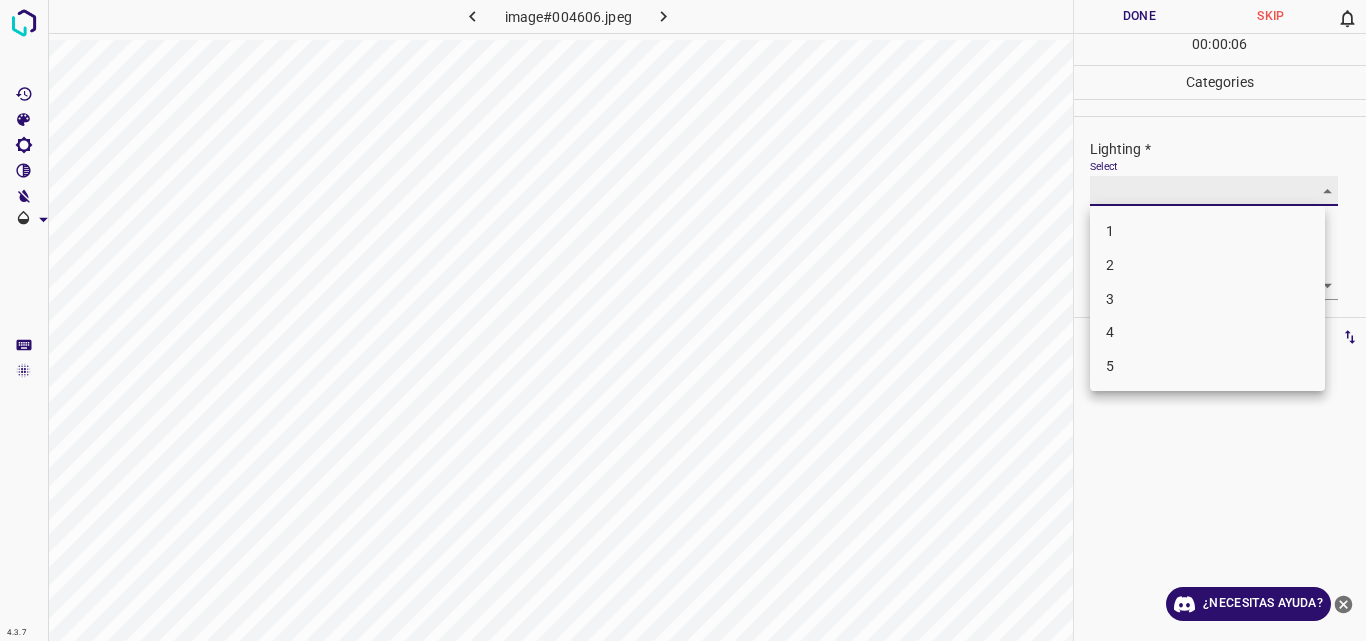 type on "4" 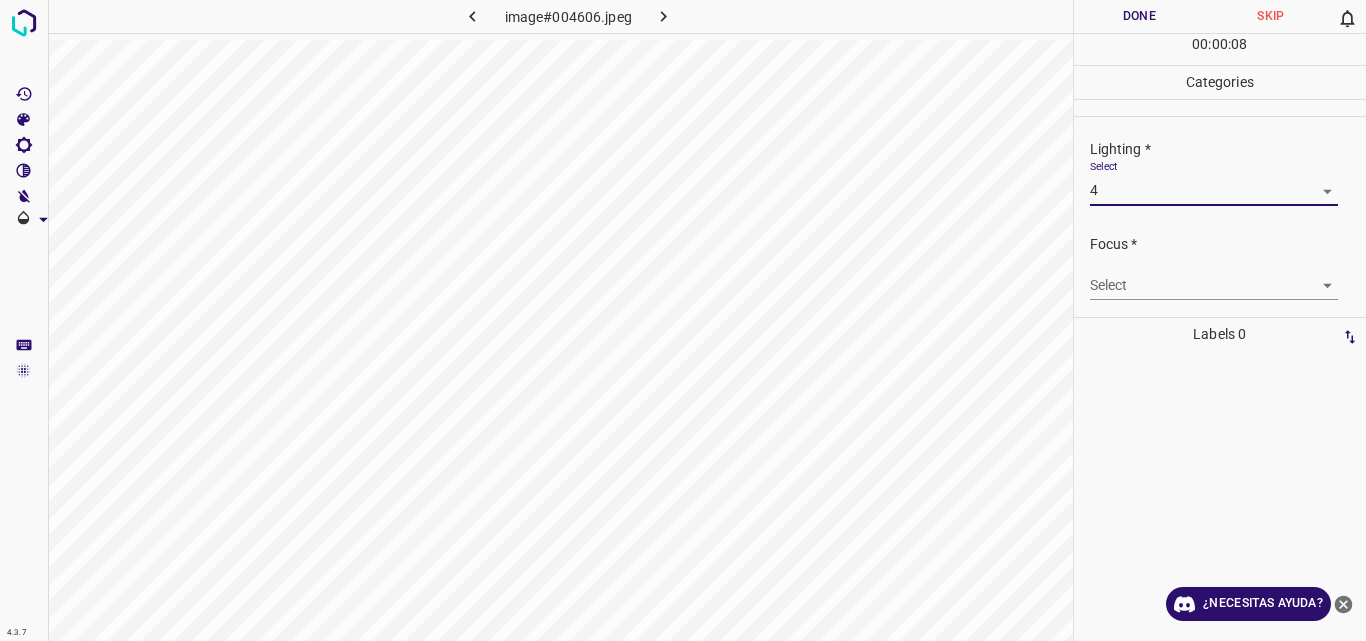 click on "4.3.7 image#004606.jpeg Done Skip 0 00   : 00   : 08   Categories Lighting *  Select 4 4 Focus *  Select ​ Overall *  Select ​ Labels   0 Categories 1 Lighting 2 Focus 3 Overall Tools Space Change between modes (Draw & Edit) I Auto labeling R Restore zoom M Zoom in N Zoom out Delete Delete selecte label Filters Z Restore filters X Saturation filter C Brightness filter V Contrast filter B Gray scale filter General O Download ¿Necesitas ayuda? Original text Rate this translation Your feedback will be used to help improve Google Translate - Texto - Esconder - Borrar" at bounding box center (683, 320) 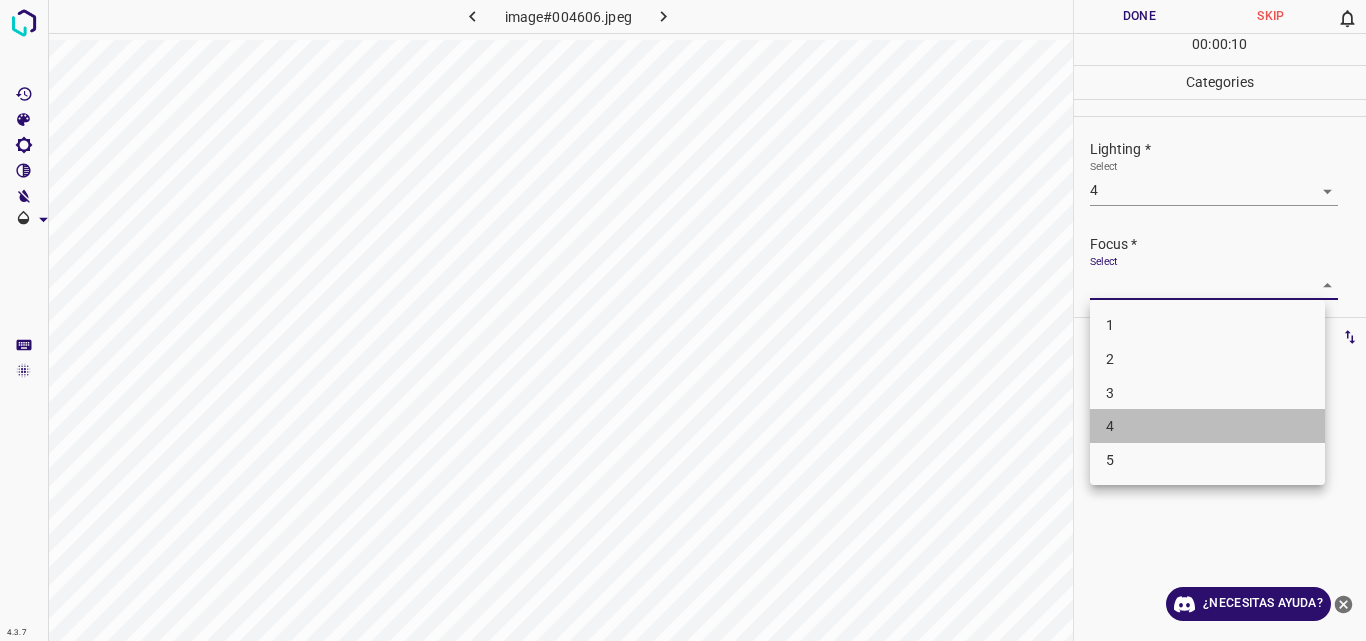 click on "4" at bounding box center (1207, 426) 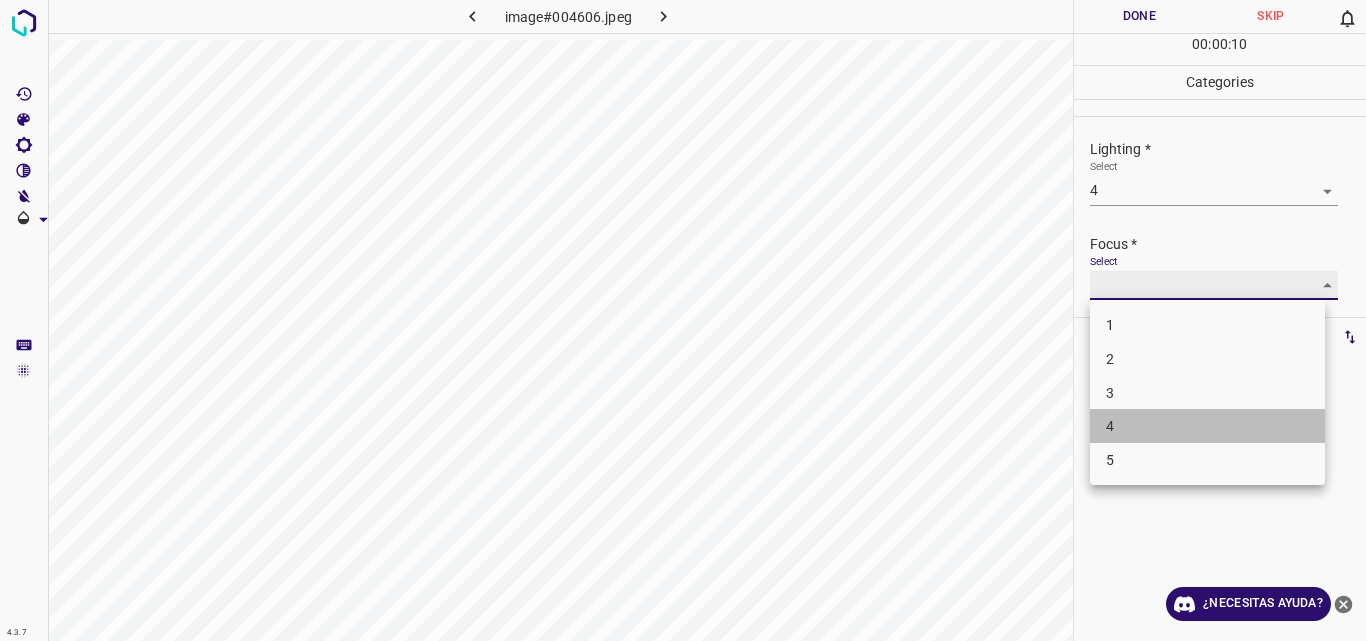 type on "4" 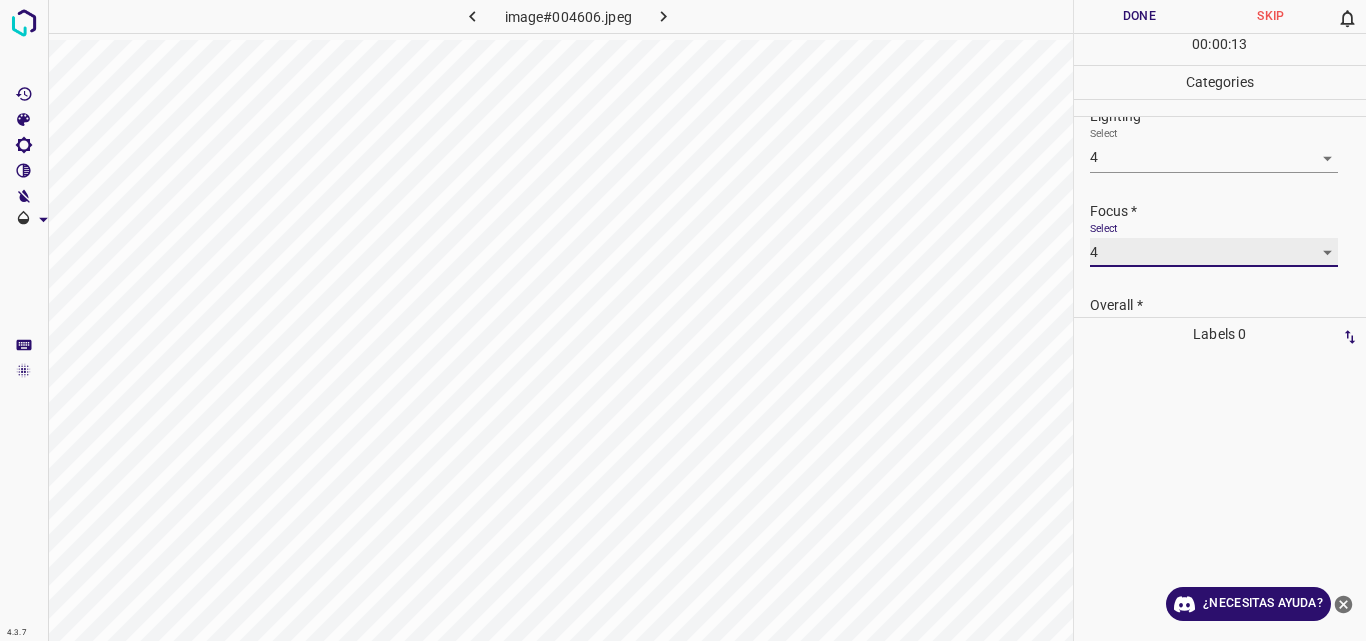 scroll, scrollTop: 98, scrollLeft: 0, axis: vertical 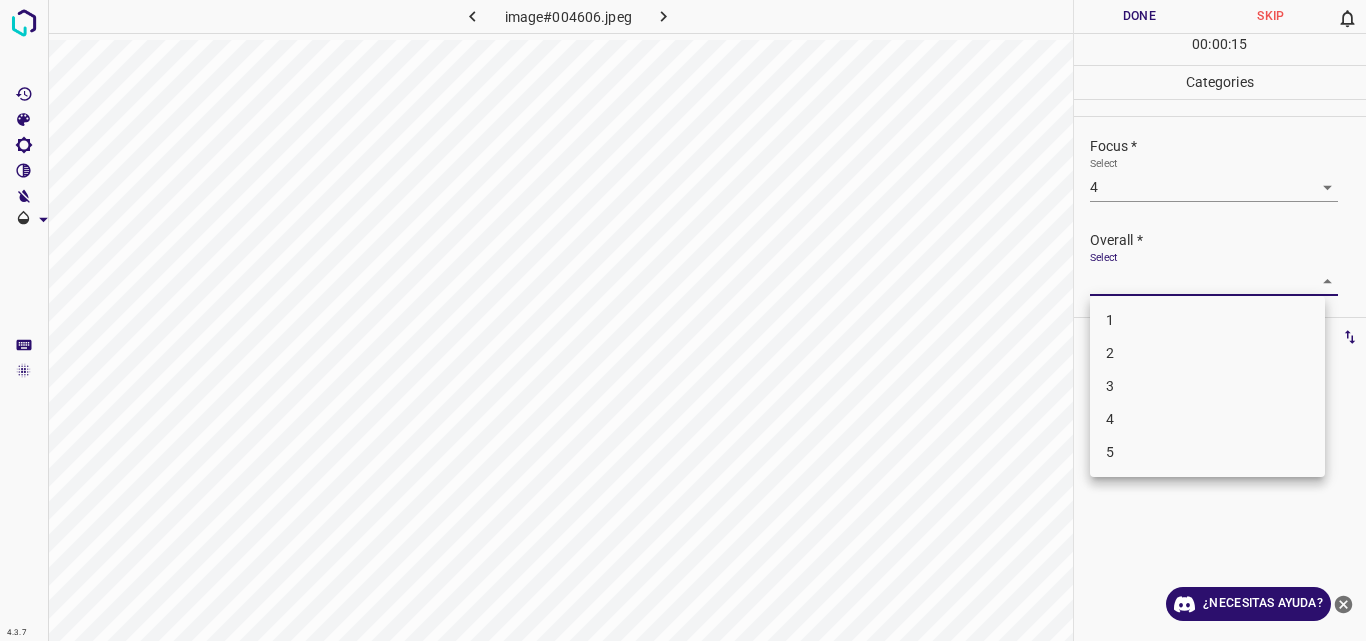 click on "4.3.7 image#004606.jpeg Done Skip 0 00   : 00   : 15   Categories Lighting *  Select 4 4 Focus *  Select 4 4 Overall *  Select ​ Labels   0 Categories 1 Lighting 2 Focus 3 Overall Tools Space Change between modes (Draw & Edit) I Auto labeling R Restore zoom M Zoom in N Zoom out Delete Delete selecte label Filters Z Restore filters X Saturation filter C Brightness filter V Contrast filter B Gray scale filter General O Download ¿Necesitas ayuda? Original text Rate this translation Your feedback will be used to help improve Google Translate - Texto - Esconder - Borrar 1 2 3 4 5" at bounding box center (683, 320) 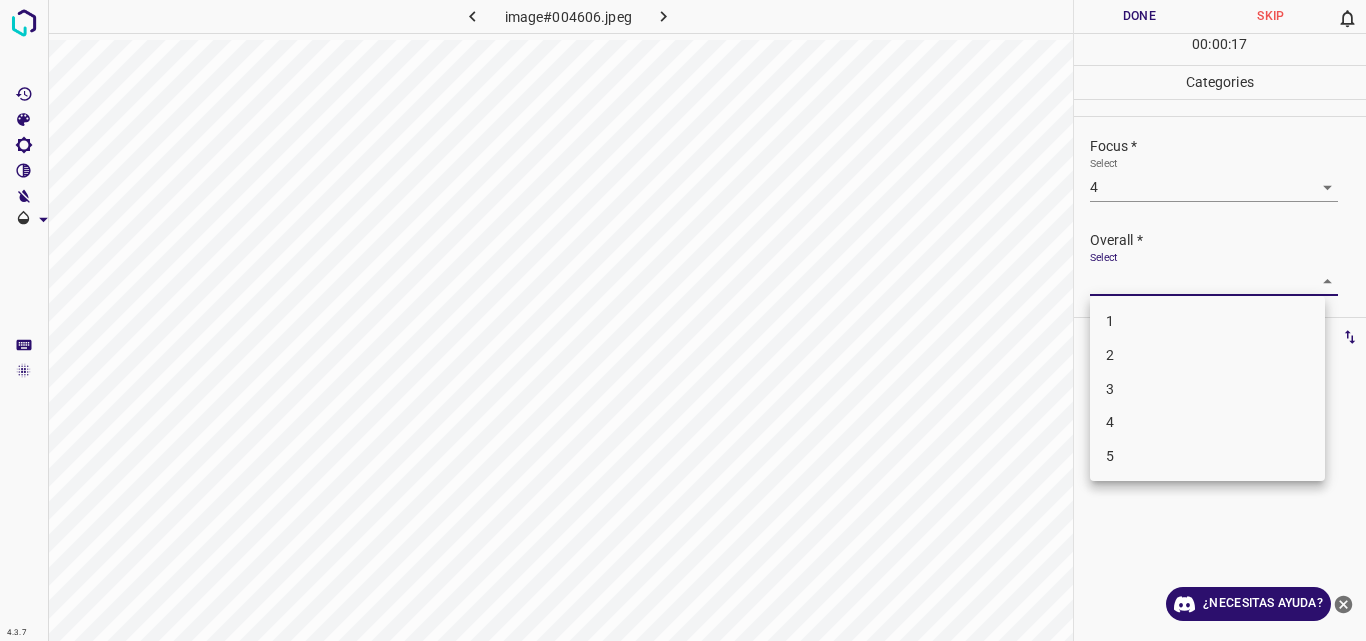 click on "4" at bounding box center [1207, 422] 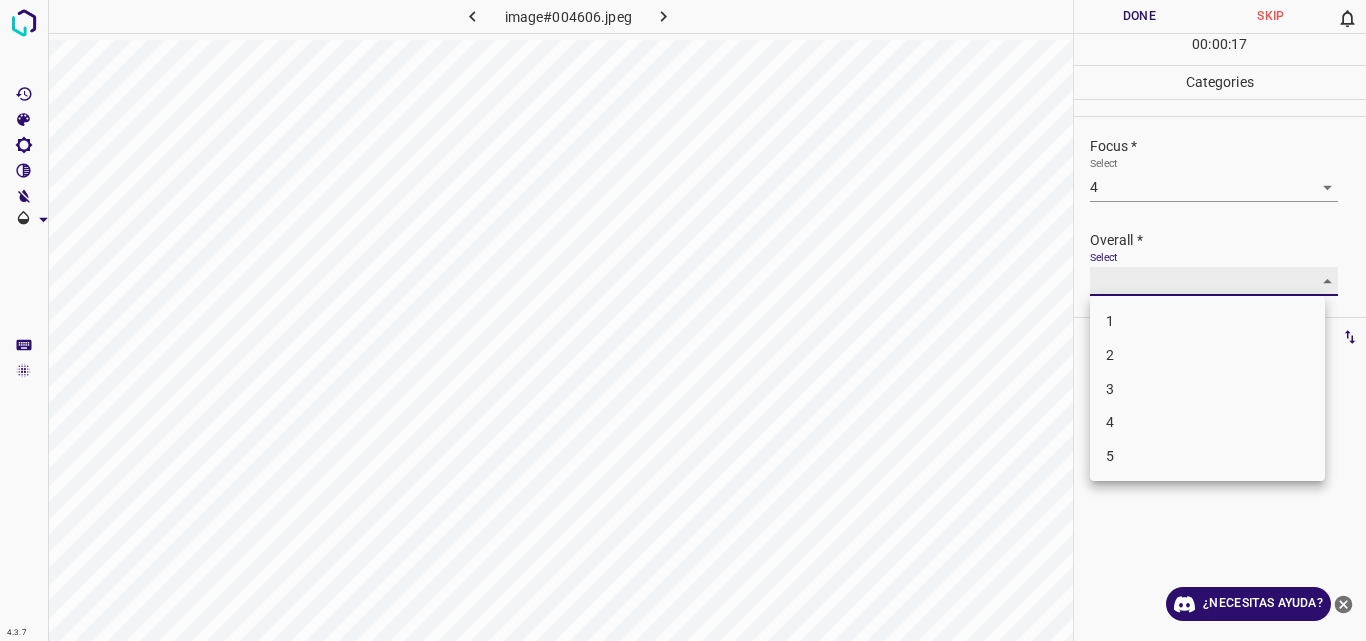 type on "4" 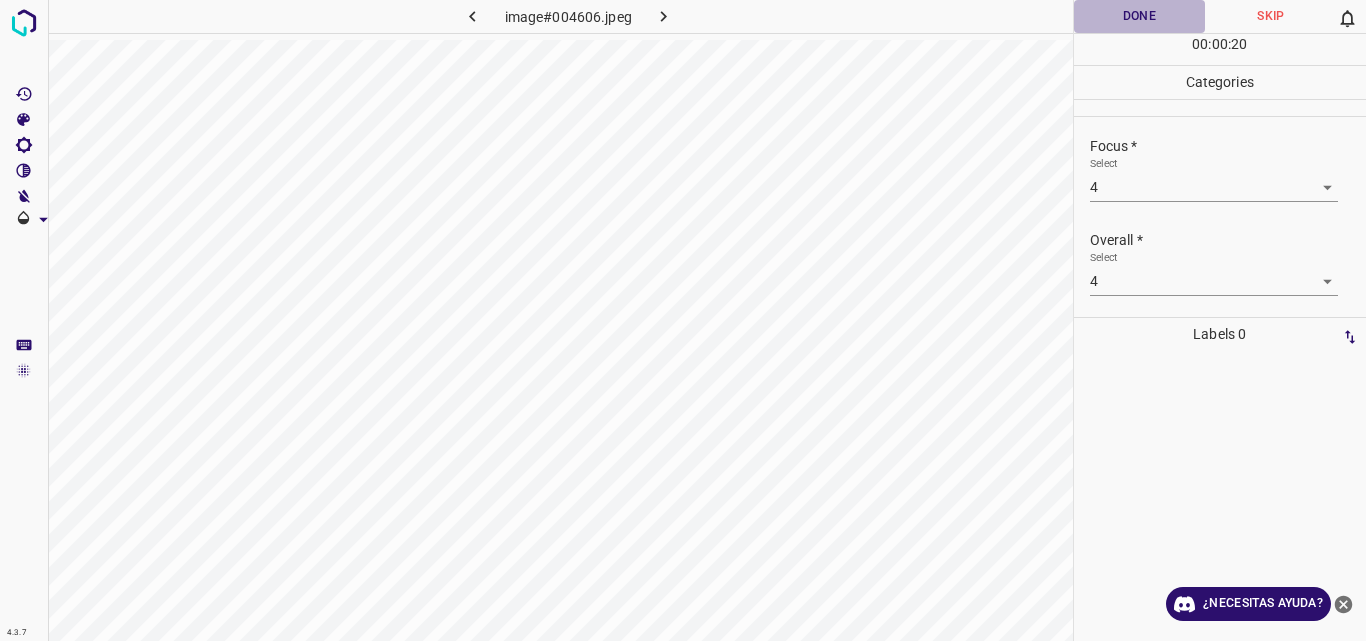 click on "Done" at bounding box center [1140, 16] 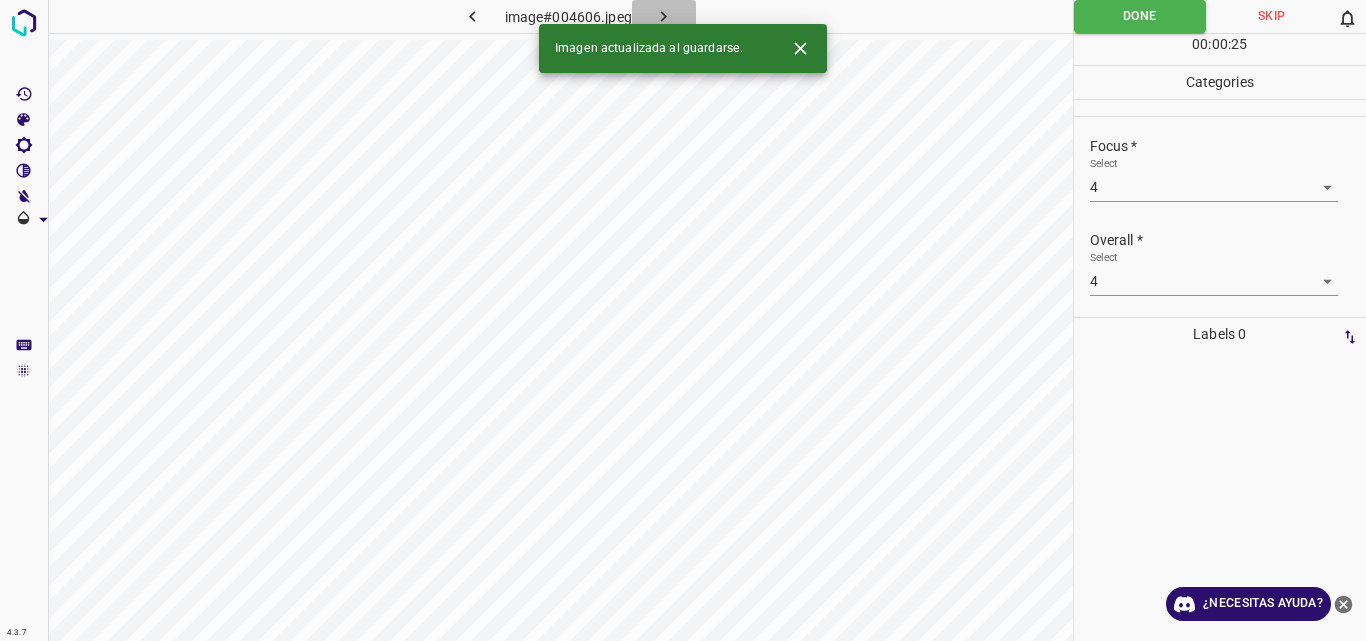 click 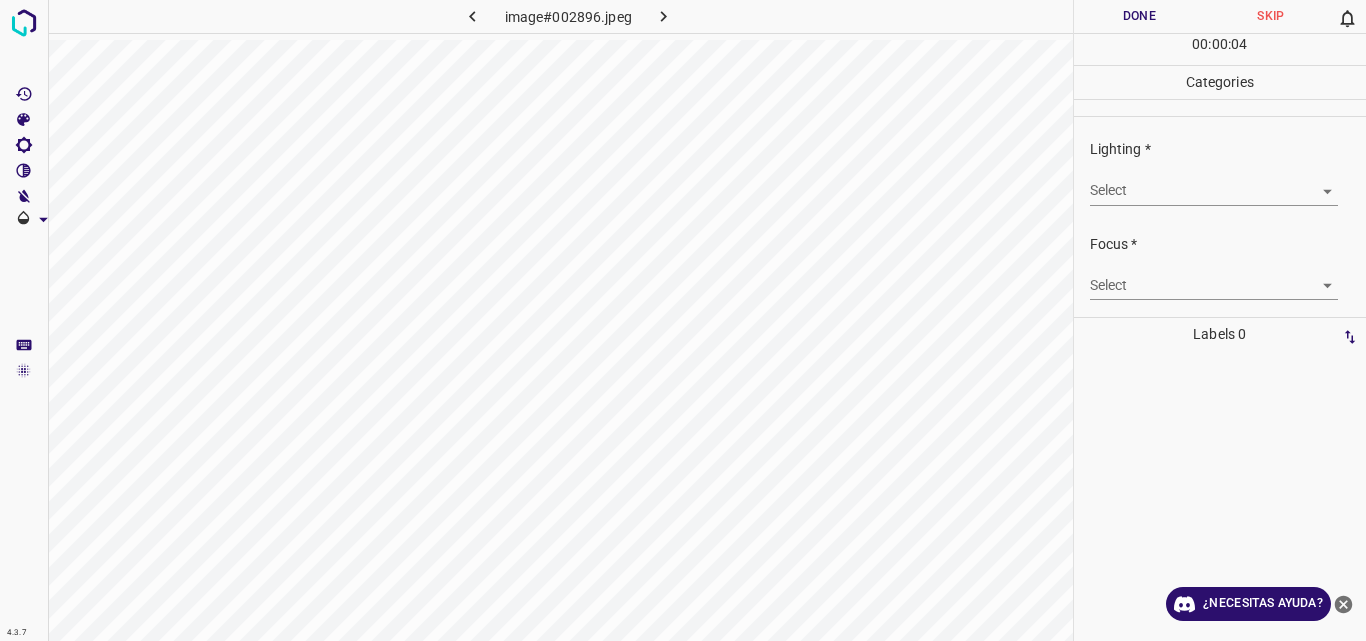 click on "4.3.7 image#002896.jpeg Done Skip 0 00   : 00   : 04   Categories Lighting *  Select ​ Focus *  Select ​ Overall *  Select ​ Labels   0 Categories 1 Lighting 2 Focus 3 Overall Tools Space Change between modes (Draw & Edit) I Auto labeling R Restore zoom M Zoom in N Zoom out Delete Delete selecte label Filters Z Restore filters X Saturation filter C Brightness filter V Contrast filter B Gray scale filter General O Download ¿Necesitas ayuda? Original text Rate this translation Your feedback will be used to help improve Google Translate - Texto - Esconder - Borrar" at bounding box center (683, 320) 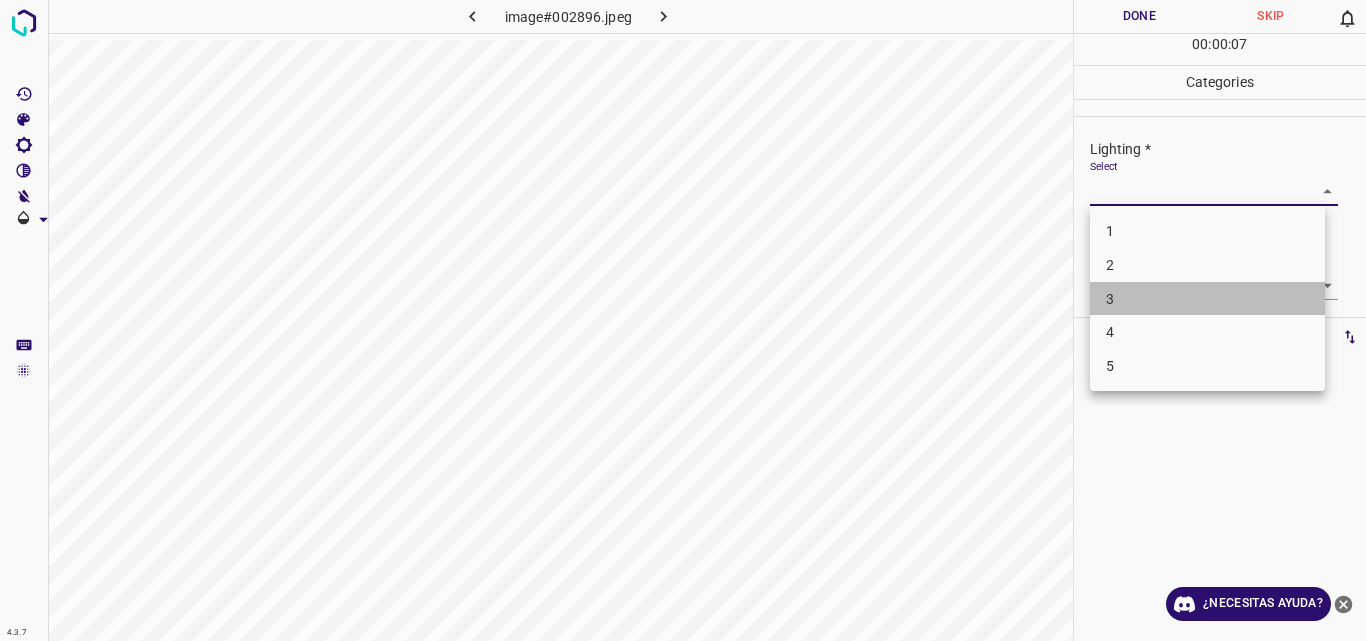 click on "3" at bounding box center (1207, 299) 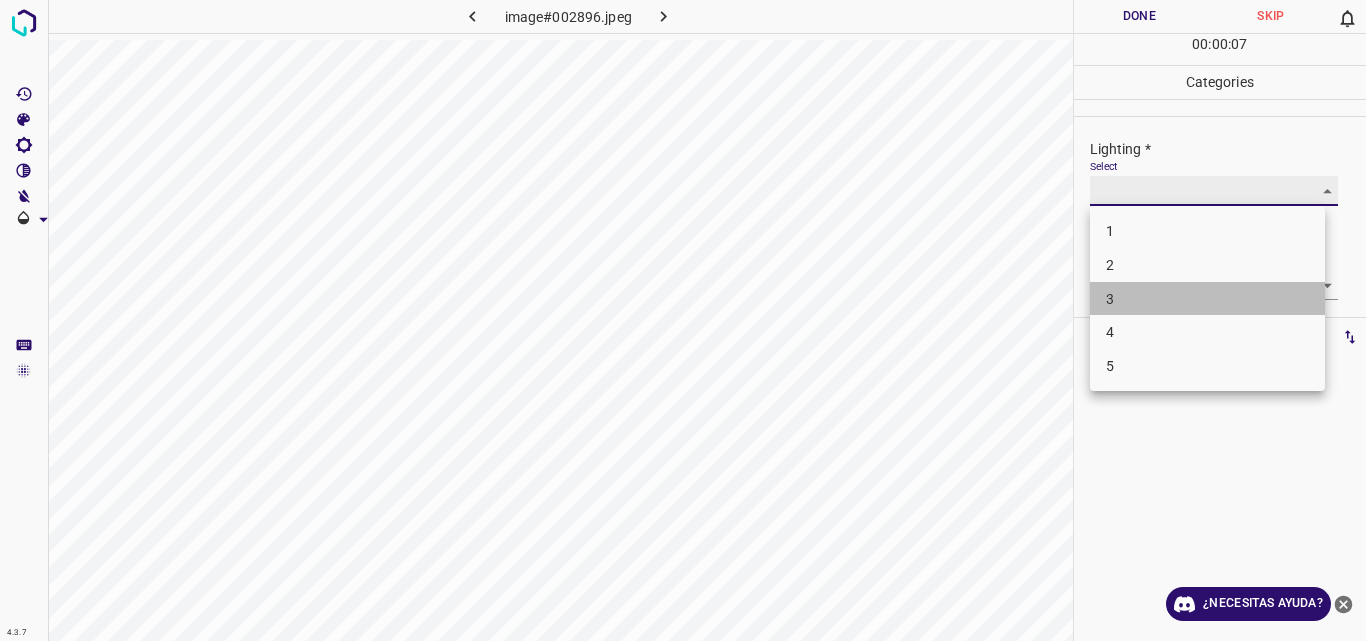 type on "3" 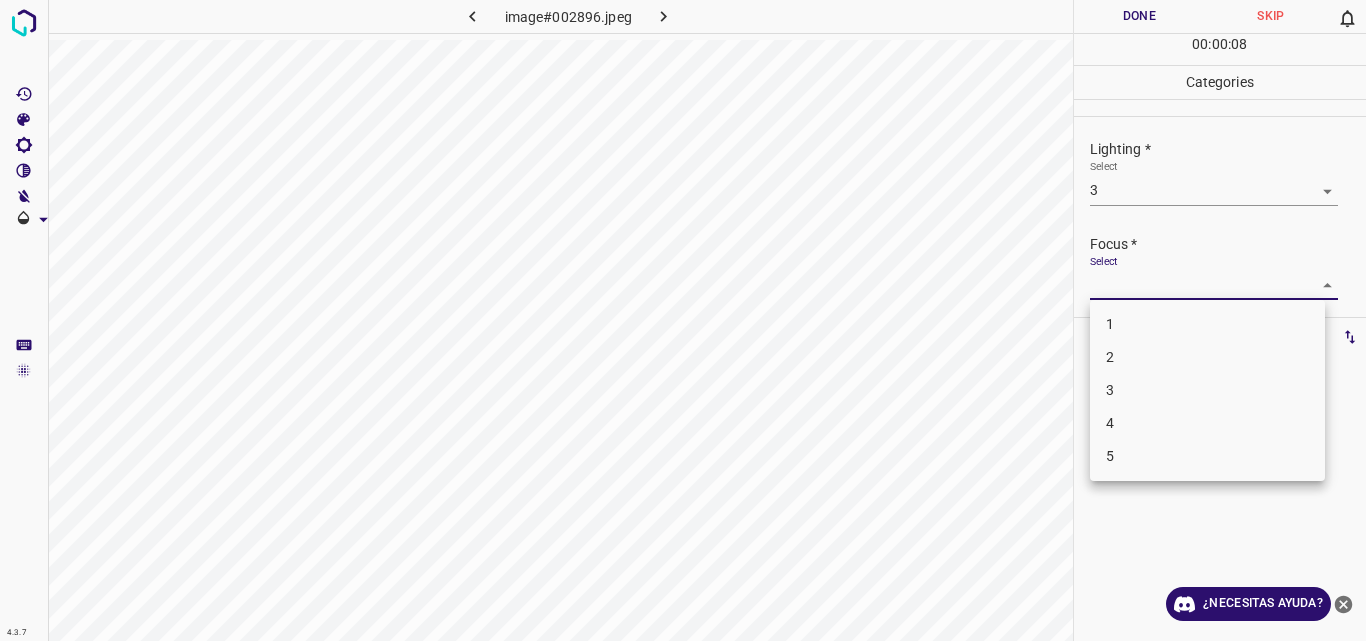 click on "4.3.7 image#002896.jpeg Done Skip 0 00   : 00   : 08   Categories Lighting *  Select 3 3 Focus *  Select ​ Overall *  Select ​ Labels   0 Categories 1 Lighting 2 Focus 3 Overall Tools Space Change between modes (Draw & Edit) I Auto labeling R Restore zoom M Zoom in N Zoom out Delete Delete selecte label Filters Z Restore filters X Saturation filter C Brightness filter V Contrast filter B Gray scale filter General O Download ¿Necesitas ayuda? Original text Rate this translation Your feedback will be used to help improve Google Translate - Texto - Esconder - Borrar 1 2 3 4 5" at bounding box center [683, 320] 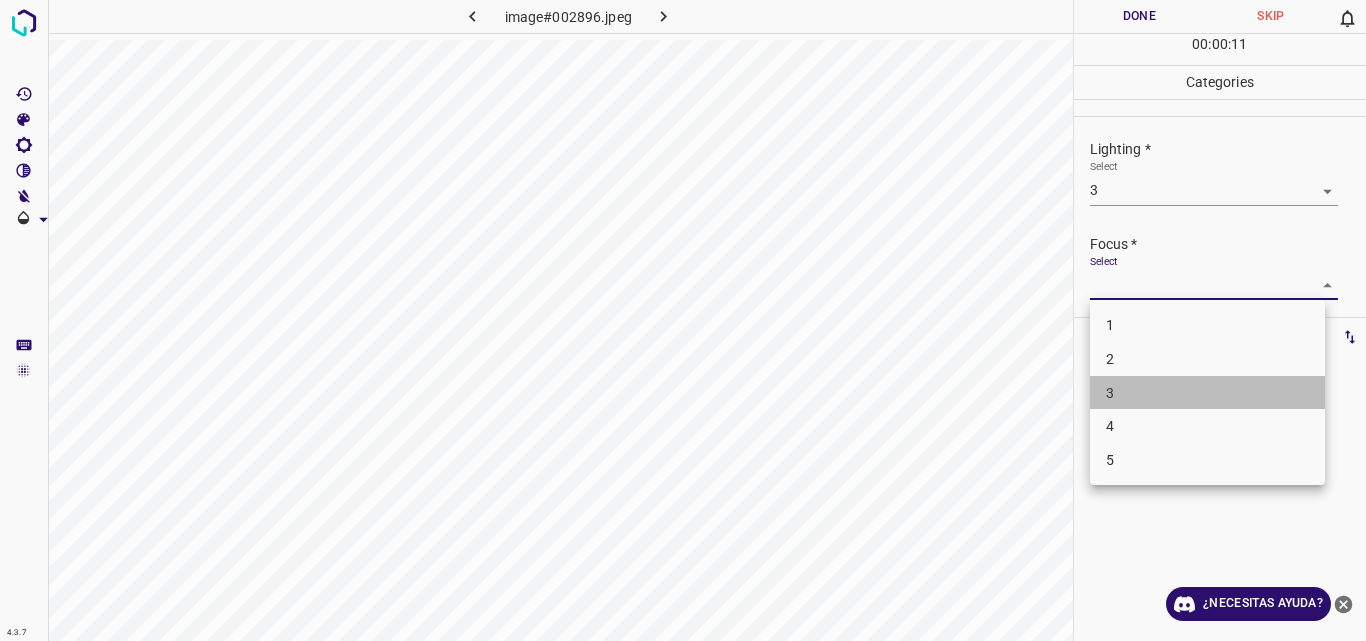 click on "3" at bounding box center (1207, 393) 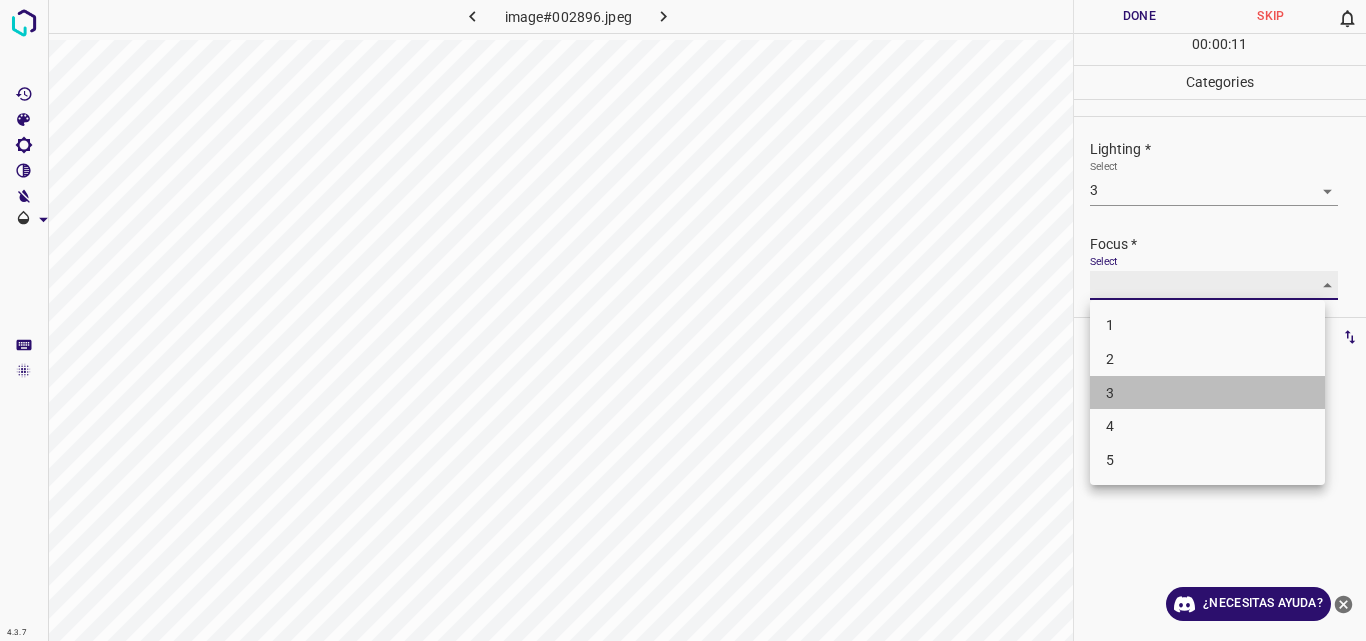 type on "3" 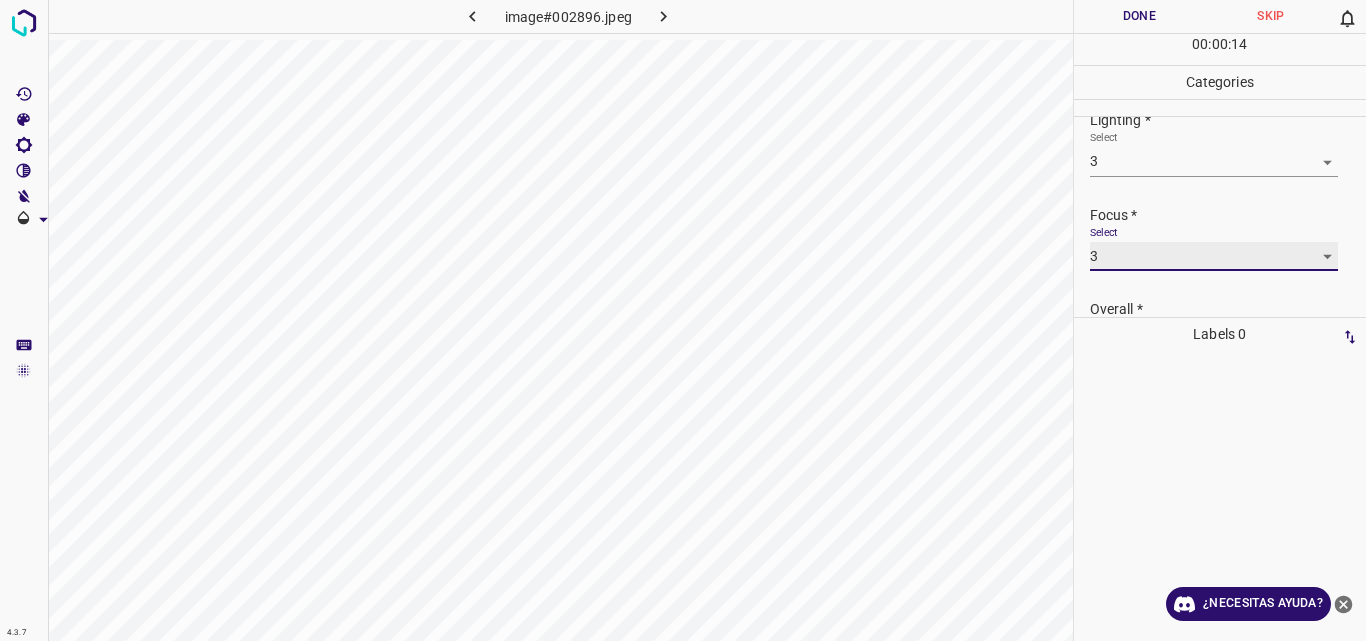 scroll, scrollTop: 98, scrollLeft: 0, axis: vertical 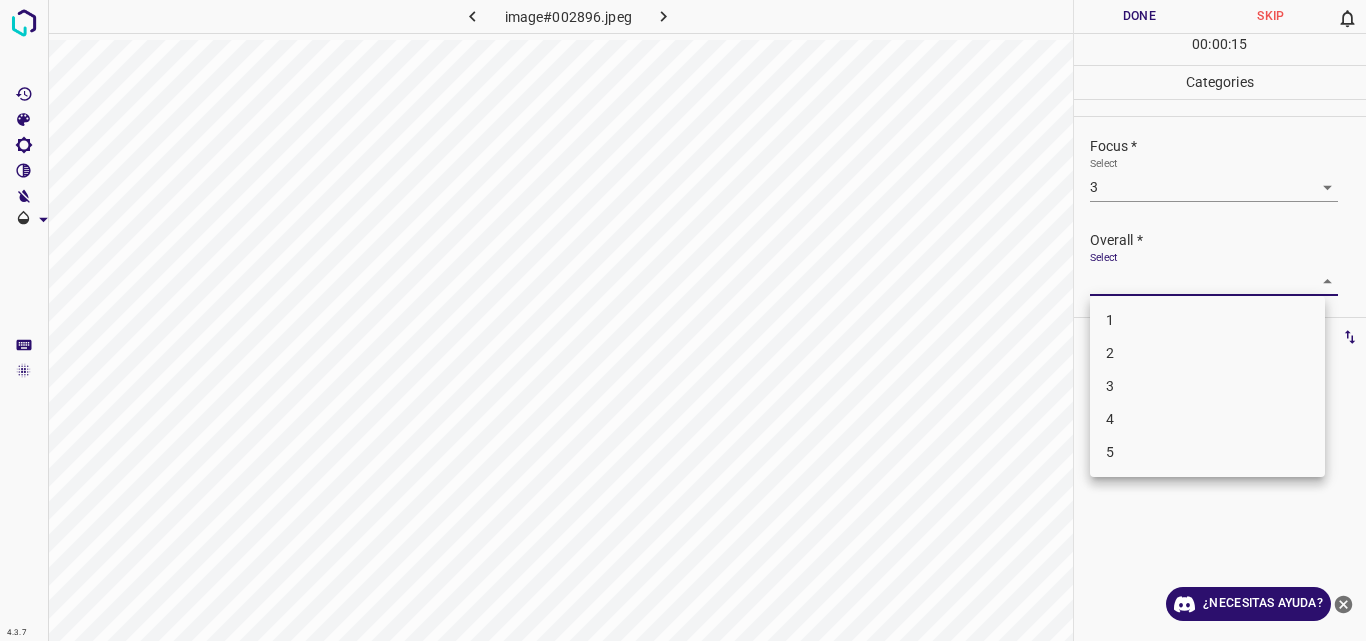 click on "4.3.7 image#002896.jpeg Done Skip 0 00   : 00   : 15   Categories Lighting *  Select 3 3 Focus *  Select 3 3 Overall *  Select ​ Labels   0 Categories 1 Lighting 2 Focus 3 Overall Tools Space Change between modes (Draw & Edit) I Auto labeling R Restore zoom M Zoom in N Zoom out Delete Delete selecte label Filters Z Restore filters X Saturation filter C Brightness filter V Contrast filter B Gray scale filter General O Download ¿Necesitas ayuda? Original text Rate this translation Your feedback will be used to help improve Google Translate - Texto - Esconder - Borrar 1 2 3 4 5" at bounding box center [683, 320] 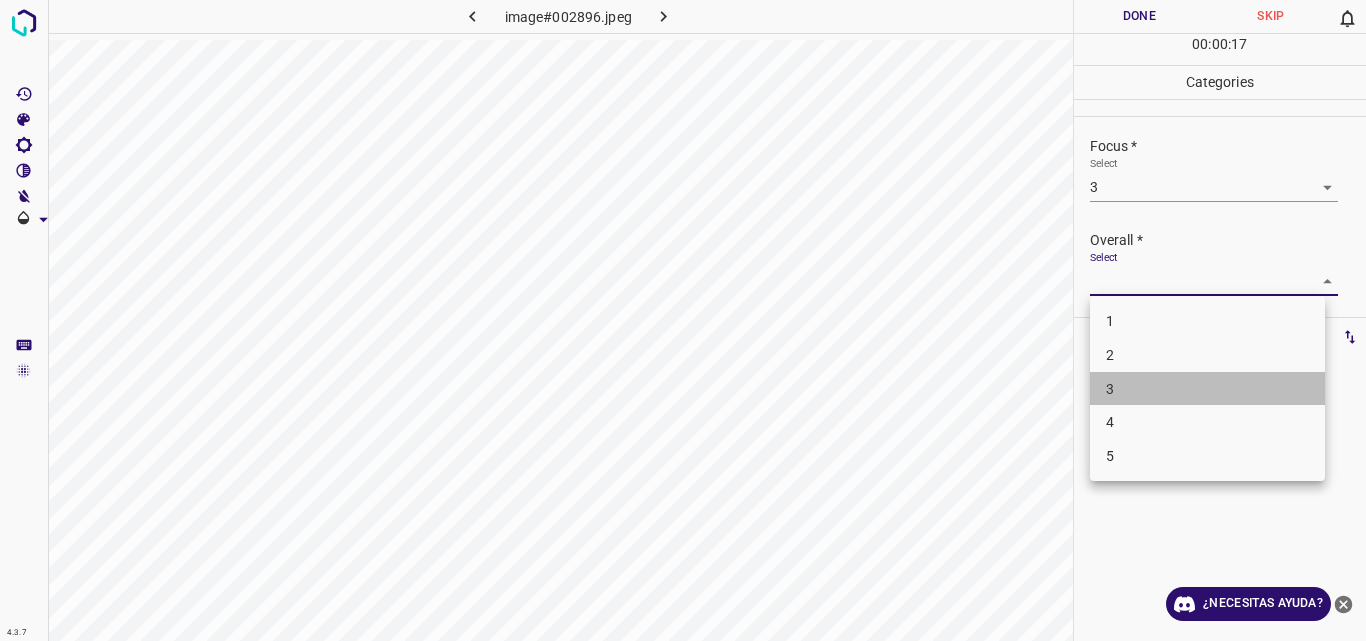 click on "3" at bounding box center [1207, 389] 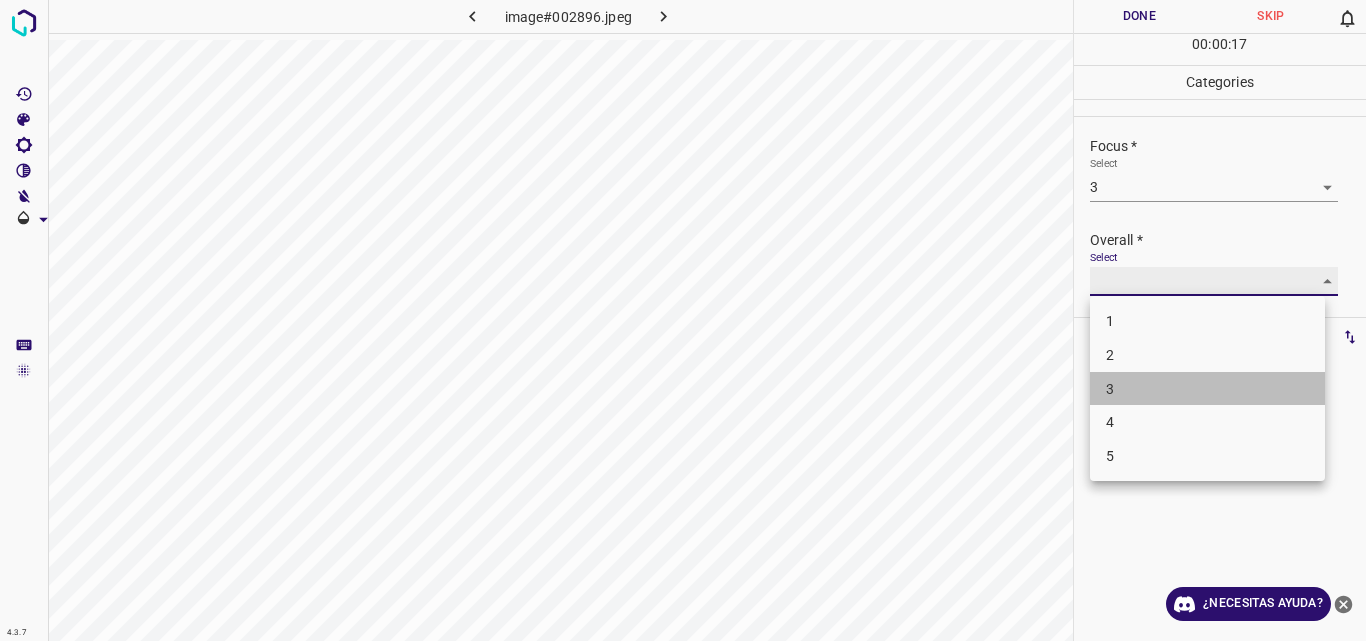 type on "3" 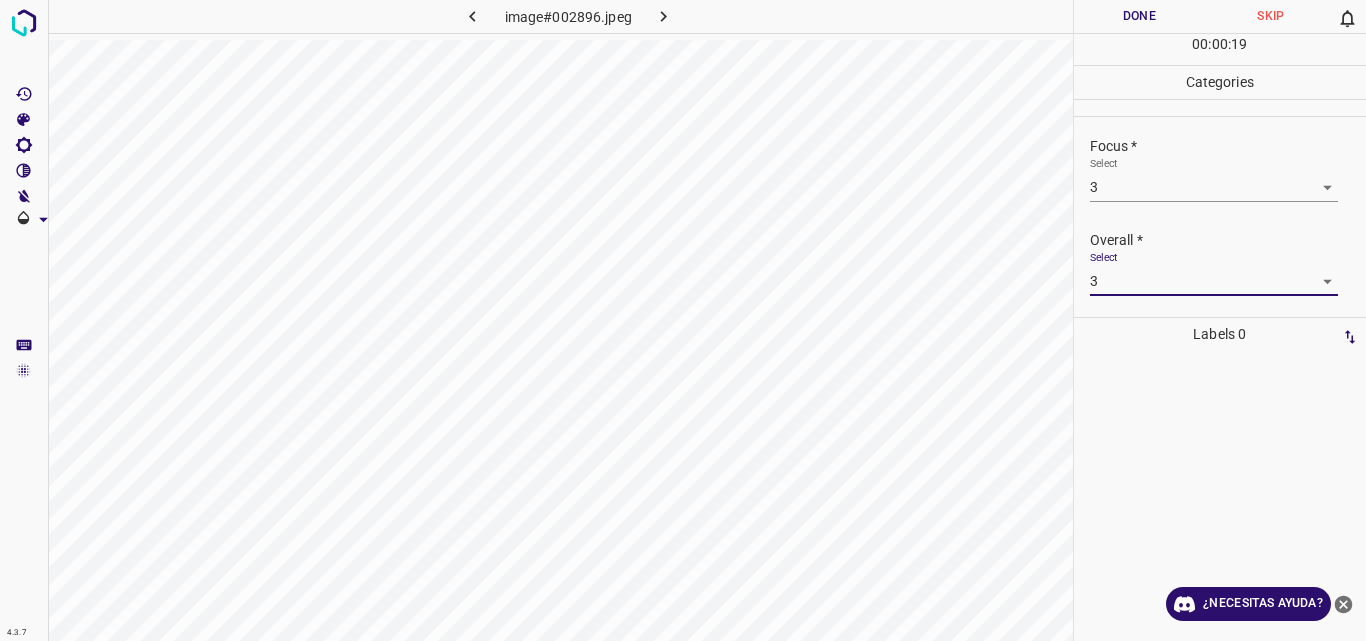 click on "Done" at bounding box center [1140, 16] 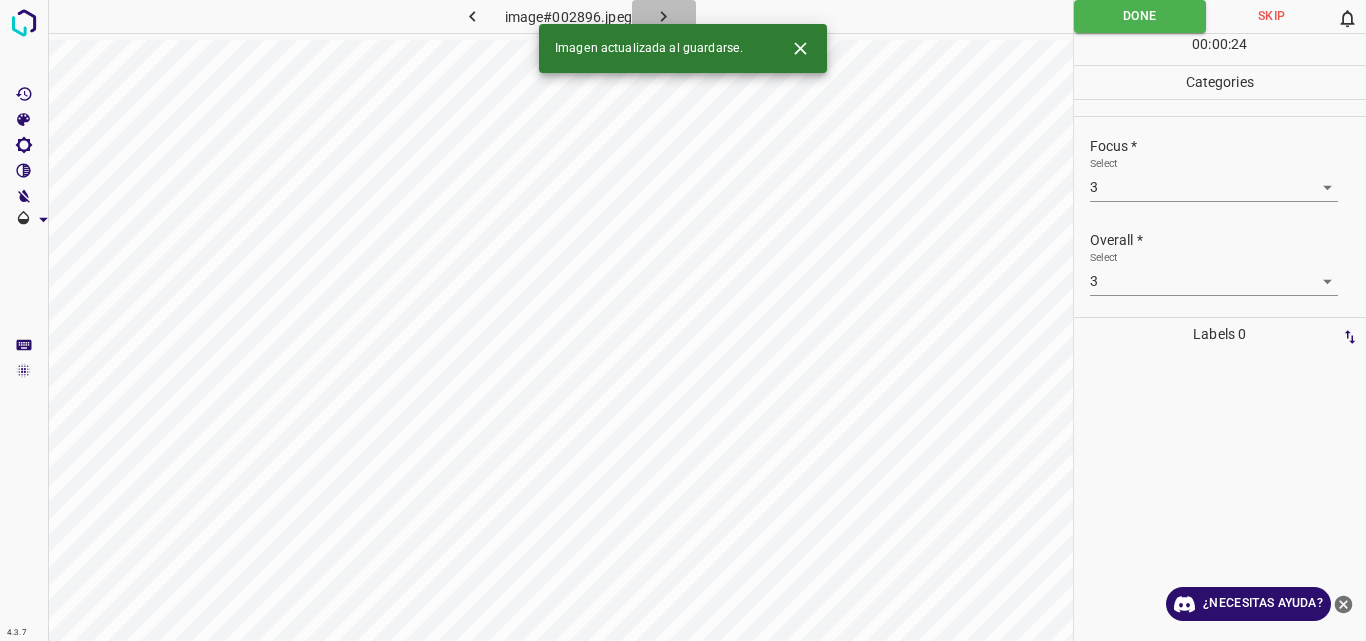 click 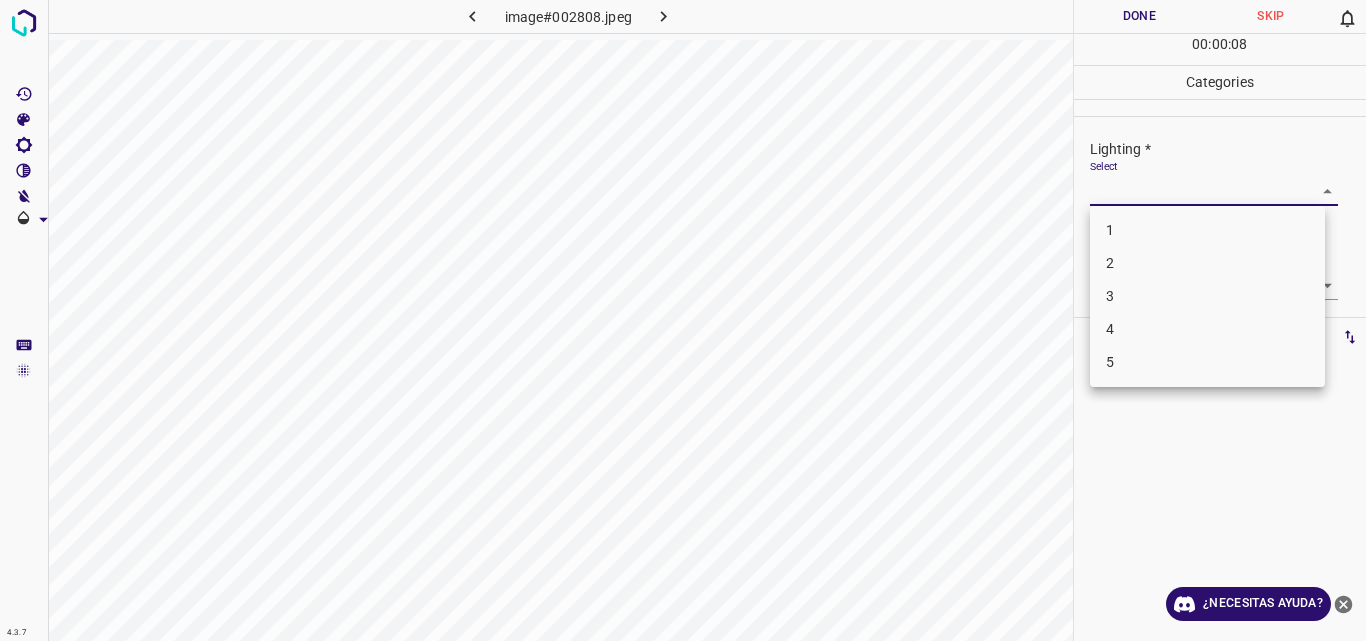 click on "4.3.7 image#002808.jpeg Done Skip 0 00   : 00   : 08   Categories Lighting *  Select ​ Focus *  Select ​ Overall *  Select ​ Labels   0 Categories 1 Lighting 2 Focus 3 Overall Tools Space Change between modes (Draw & Edit) I Auto labeling R Restore zoom M Zoom in N Zoom out Delete Delete selecte label Filters Z Restore filters X Saturation filter C Brightness filter V Contrast filter B Gray scale filter General O Download ¿Necesitas ayuda? Original text Rate this translation Your feedback will be used to help improve Google Translate - Texto - Esconder - Borrar 1 2 3 4 5" at bounding box center (683, 320) 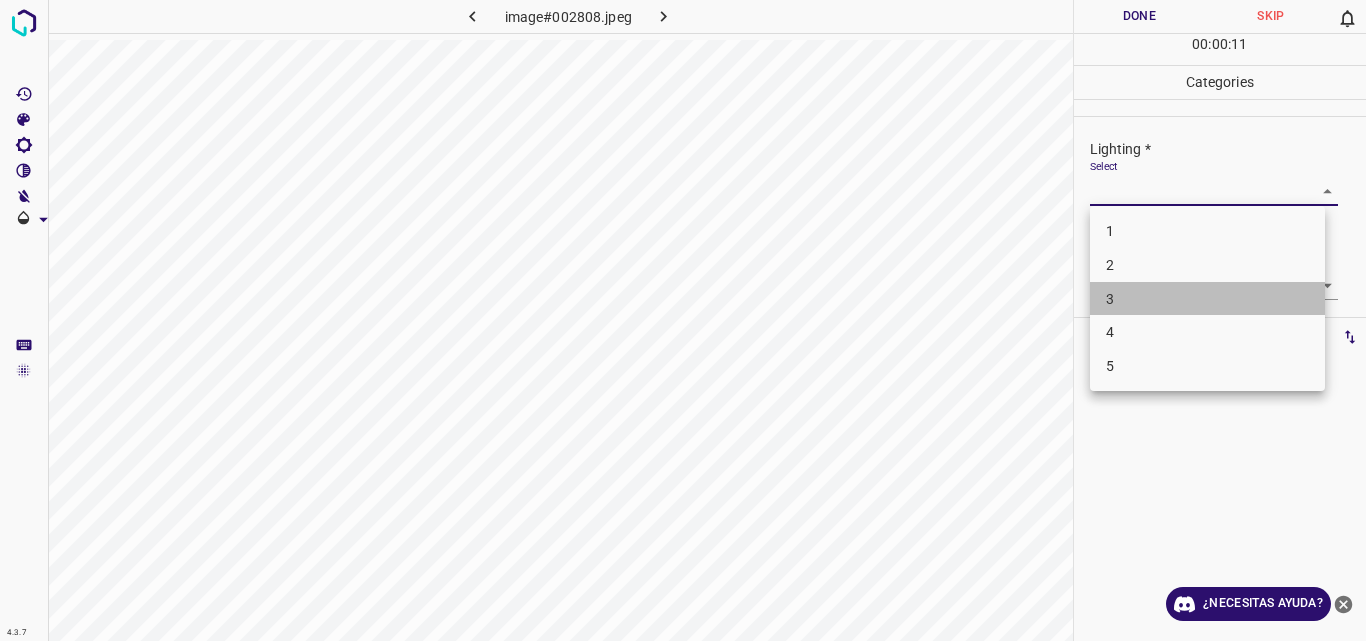 click on "3" at bounding box center [1207, 299] 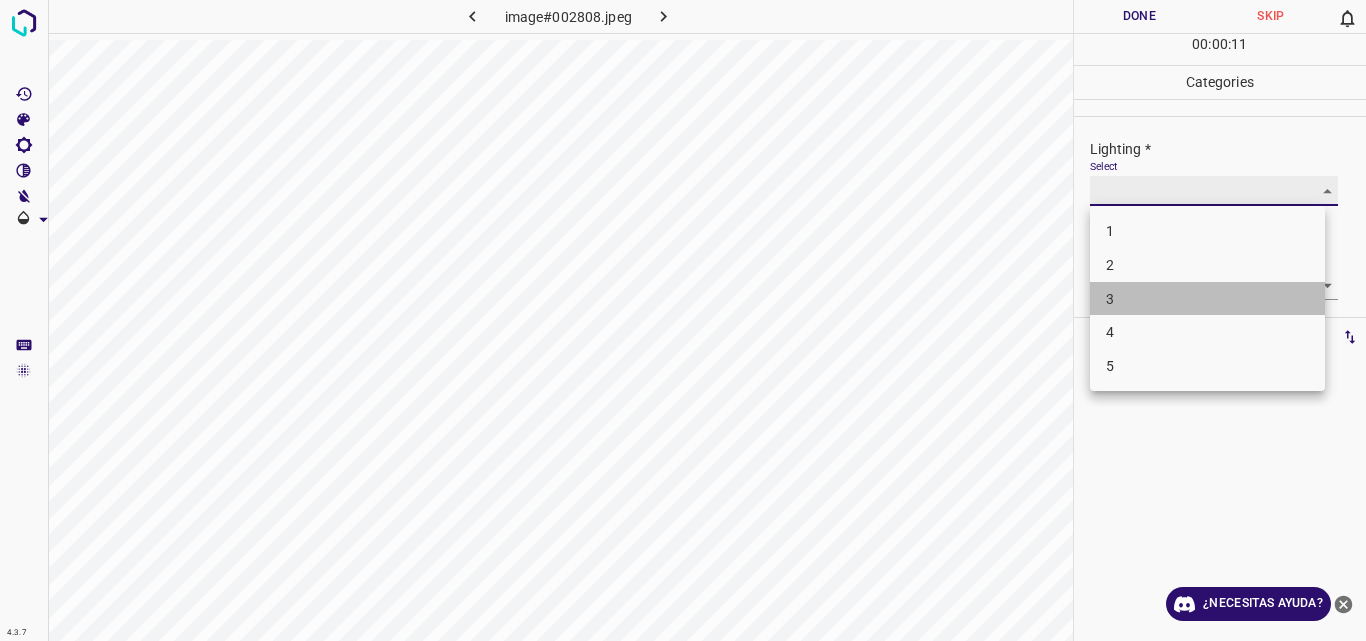 type on "3" 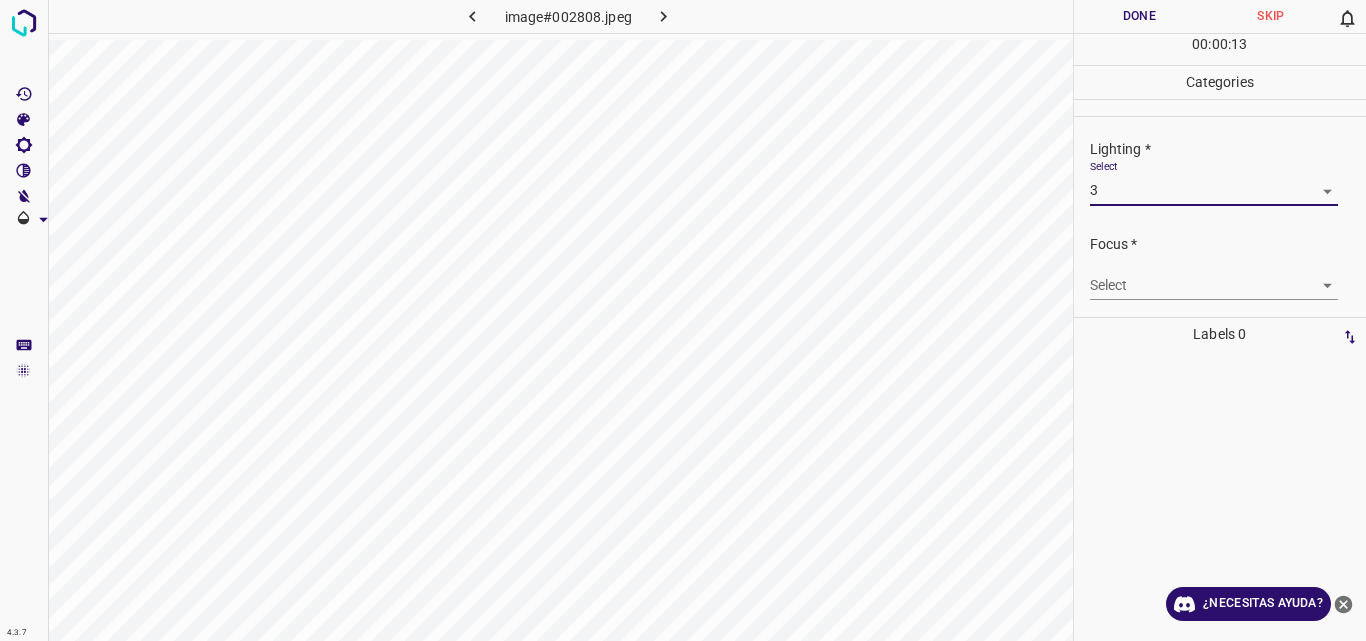 click on "4.3.7 image#002808.jpeg Done Skip 0 00   : 00   : 13   Categories Lighting *  Select 3 3 Focus *  Select ​ Overall *  Select ​ Labels   0 Categories 1 Lighting 2 Focus 3 Overall Tools Space Change between modes (Draw & Edit) I Auto labeling R Restore zoom M Zoom in N Zoom out Delete Delete selecte label Filters Z Restore filters X Saturation filter C Brightness filter V Contrast filter B Gray scale filter General O Download ¿Necesitas ayuda? Original text Rate this translation Your feedback will be used to help improve Google Translate - Texto - Esconder - Borrar" at bounding box center (683, 320) 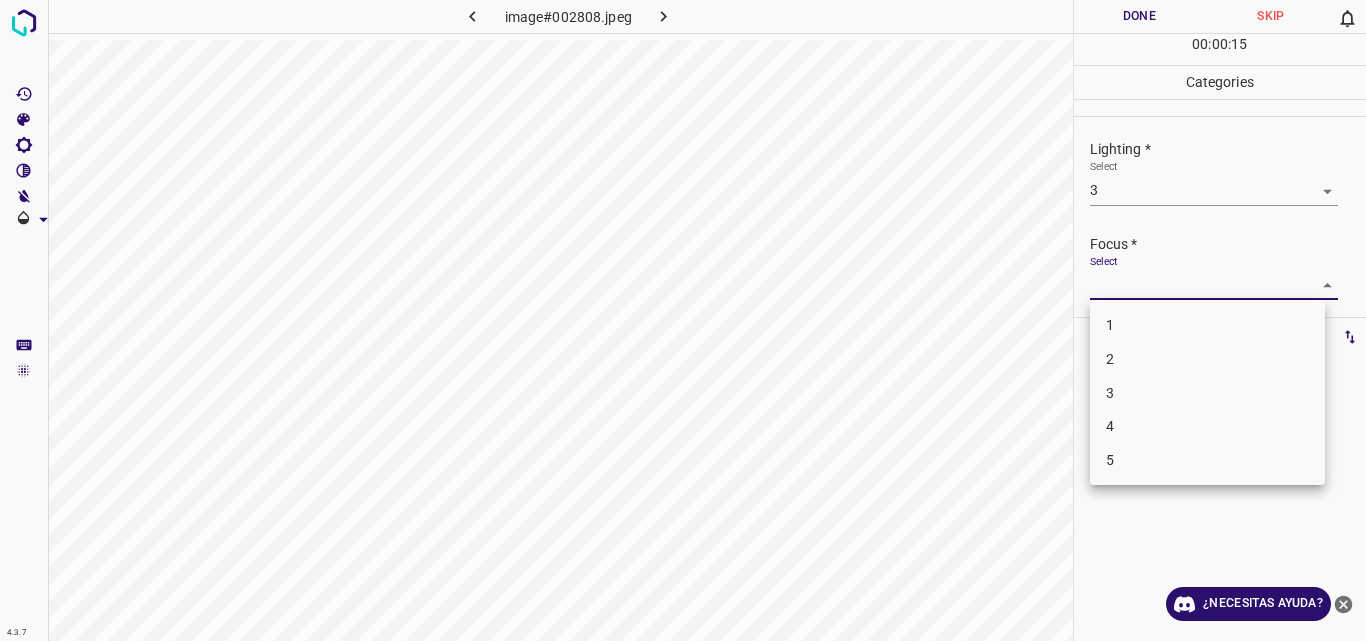 click on "3" at bounding box center (1207, 393) 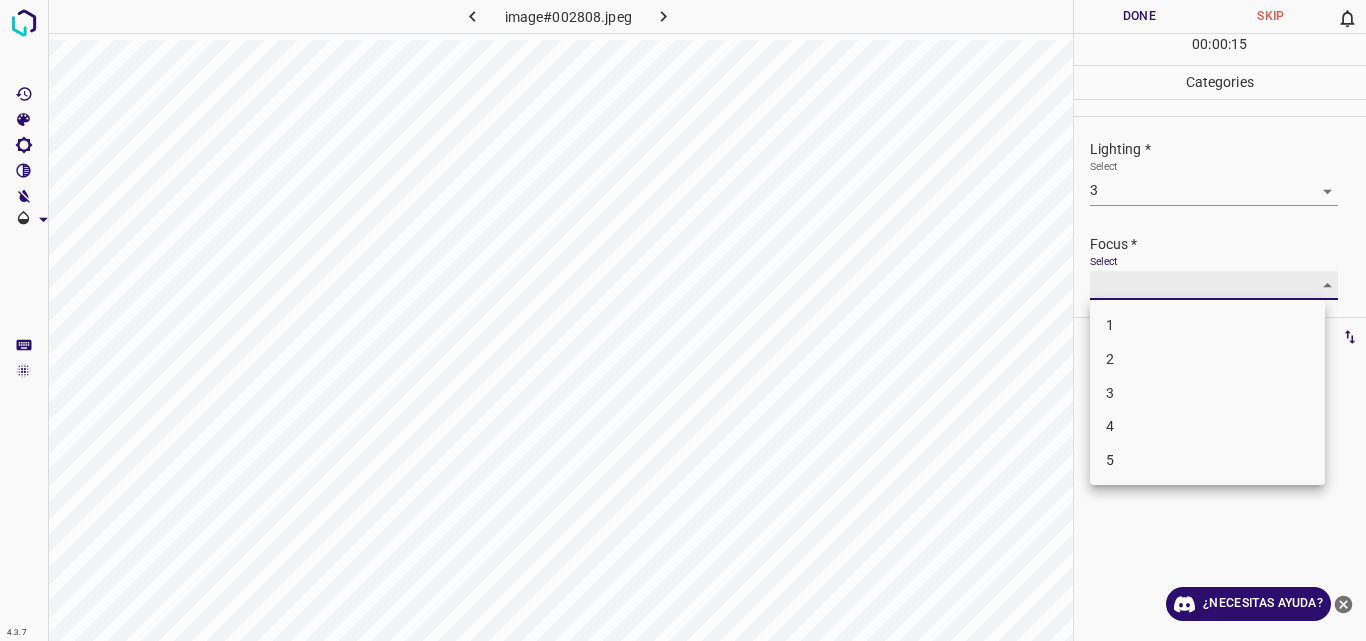 type on "3" 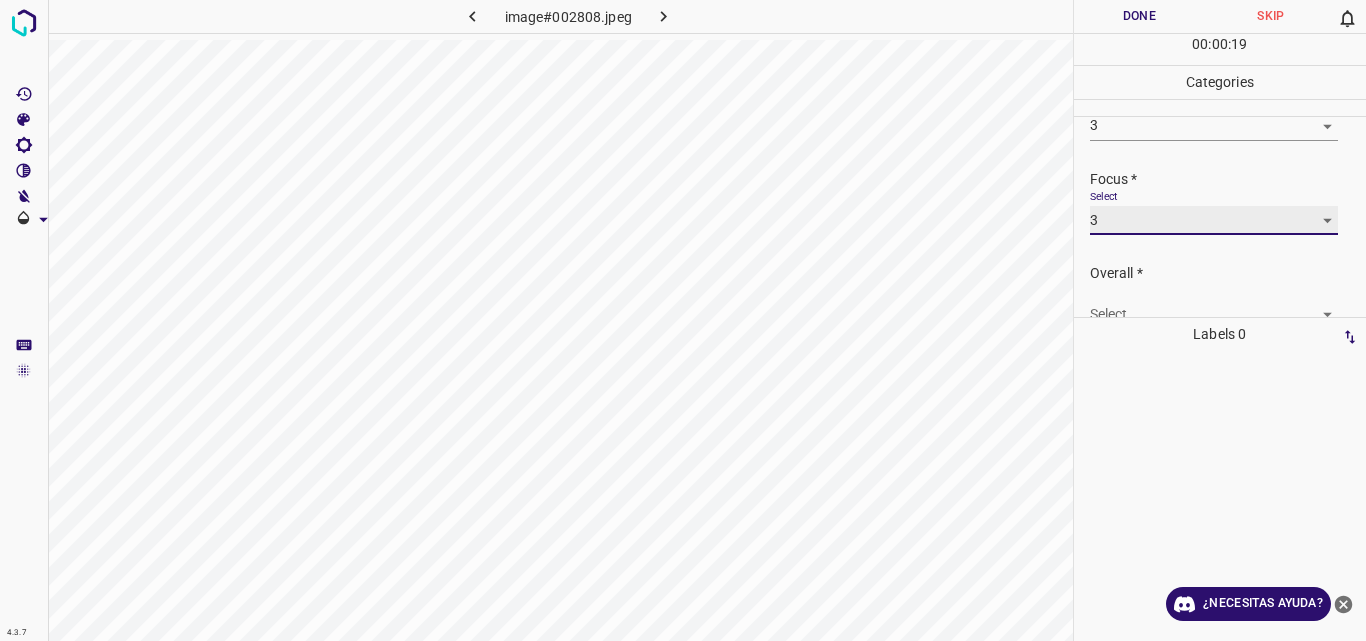 scroll, scrollTop: 98, scrollLeft: 0, axis: vertical 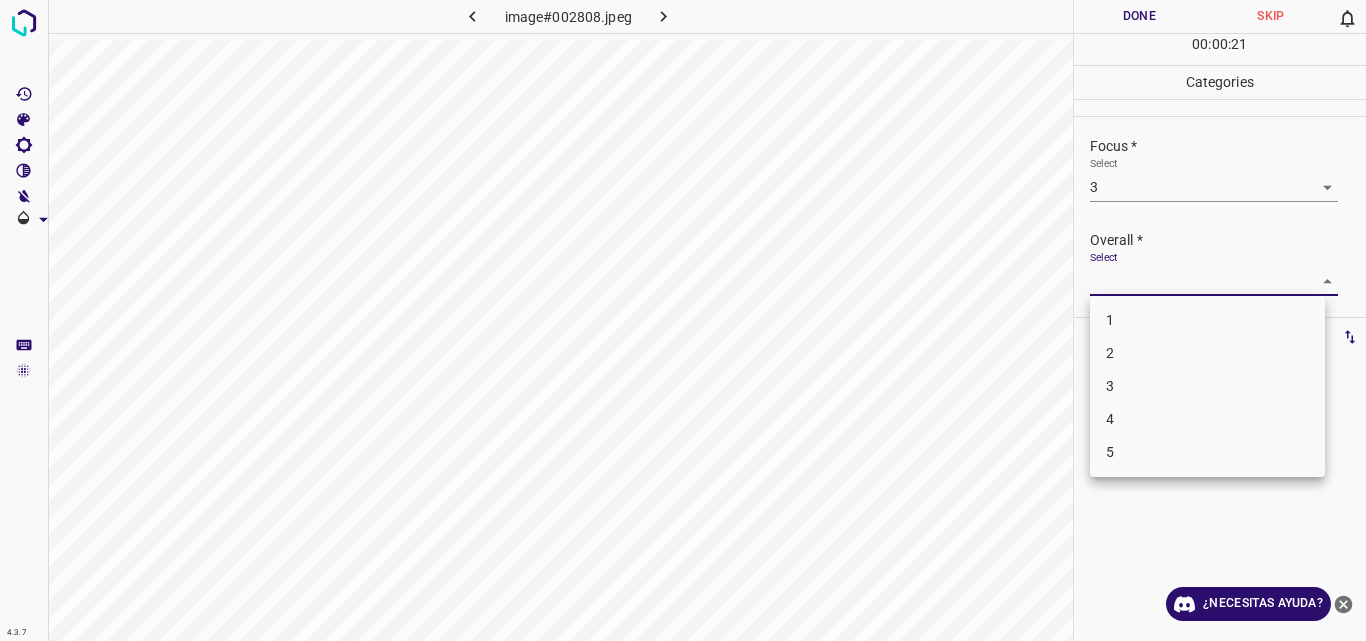 click on "4.3.7 image#002808.jpeg Done Skip 0 00   : 00   : 21   Categories Lighting *  Select 3 3 Focus *  Select 3 3 Overall *  Select ​ Labels   0 Categories 1 Lighting 2 Focus 3 Overall Tools Space Change between modes (Draw & Edit) I Auto labeling R Restore zoom M Zoom in N Zoom out Delete Delete selecte label Filters Z Restore filters X Saturation filter C Brightness filter V Contrast filter B Gray scale filter General O Download ¿Necesitas ayuda? Original text Rate this translation Your feedback will be used to help improve Google Translate - Texto - Esconder - Borrar 1 2 3 4 5" at bounding box center (683, 320) 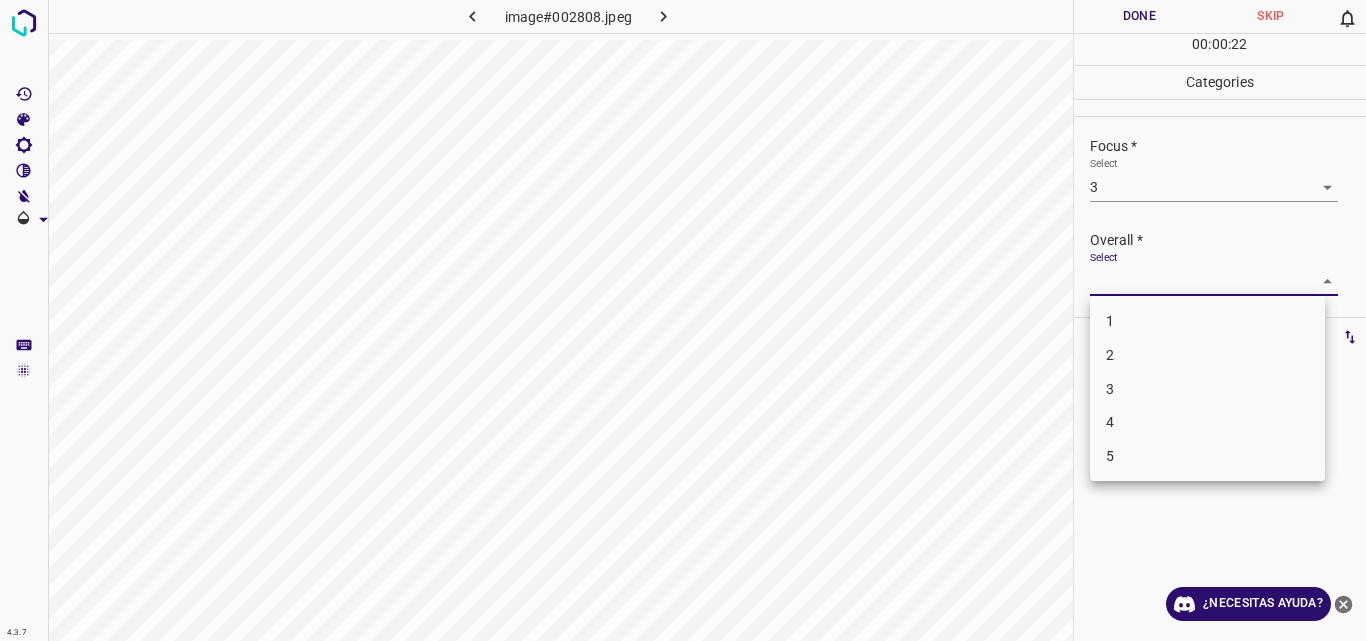 click on "3" at bounding box center [1207, 389] 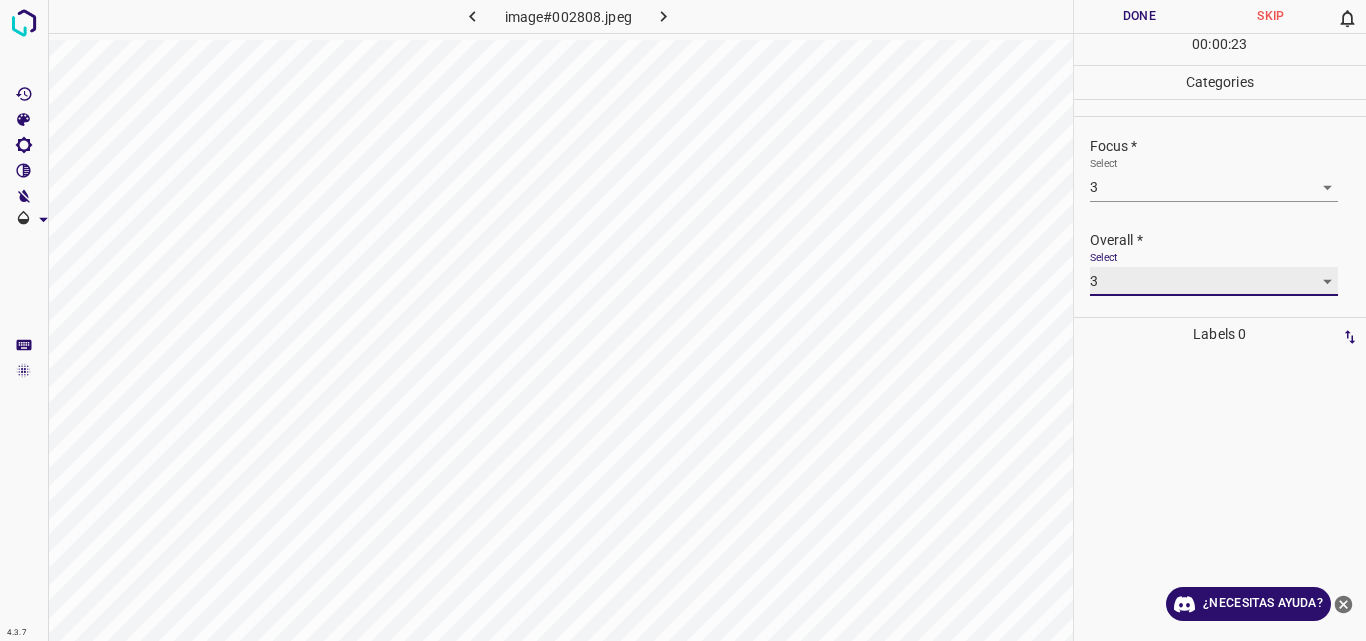 type on "3" 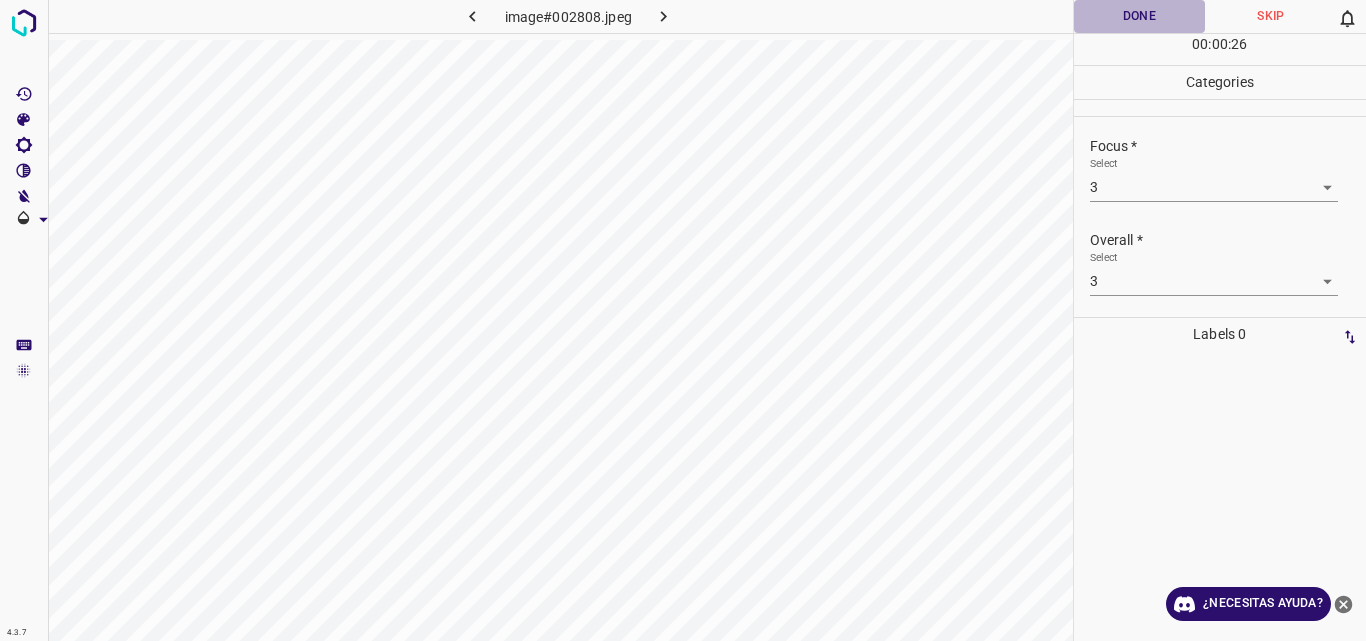 click on "Done" at bounding box center (1140, 16) 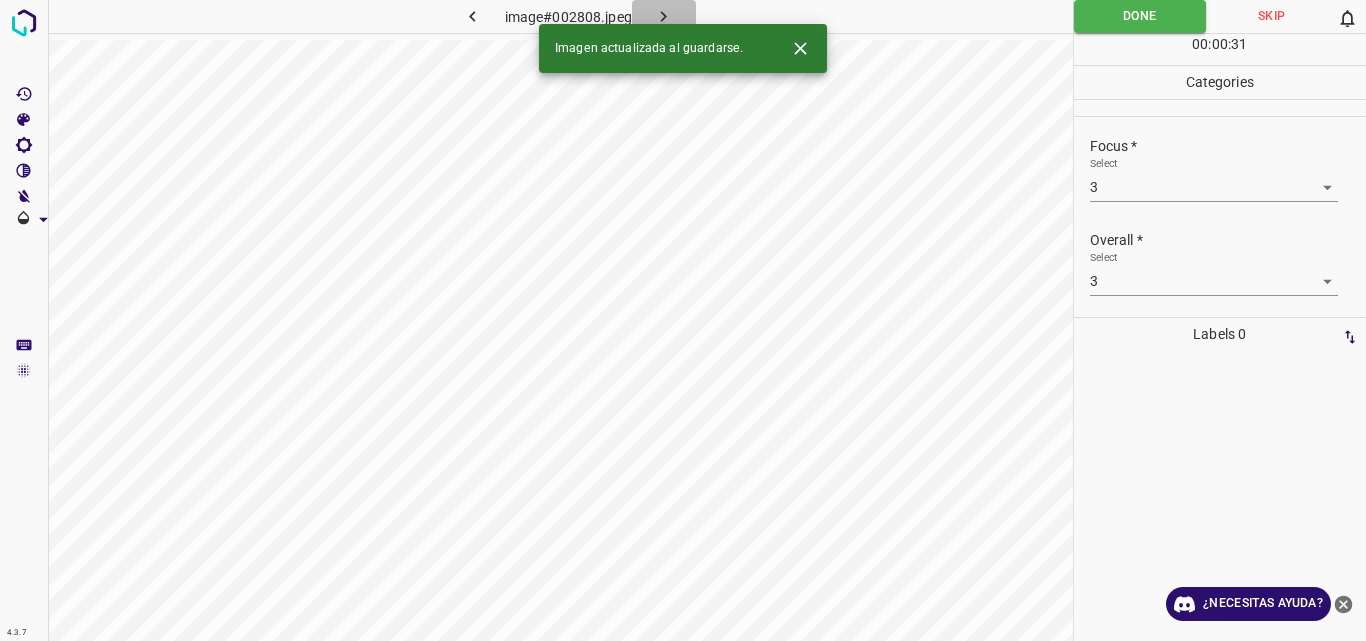 click 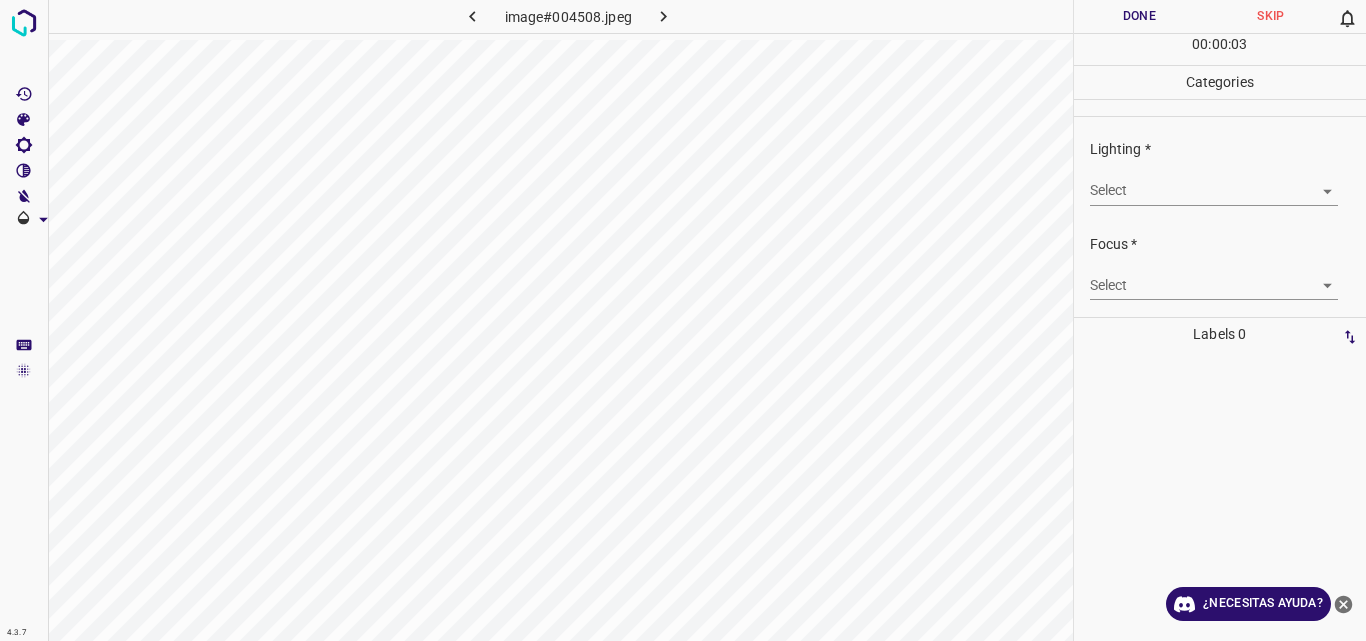click on "4.3.7 image#004508.jpeg Done Skip 0 00   : 00   : 03   Categories Lighting *  Select ​ Focus *  Select ​ Overall *  Select ​ Labels   0 Categories 1 Lighting 2 Focus 3 Overall Tools Space Change between modes (Draw & Edit) I Auto labeling R Restore zoom M Zoom in N Zoom out Delete Delete selecte label Filters Z Restore filters X Saturation filter C Brightness filter V Contrast filter B Gray scale filter General O Download ¿Necesitas ayuda? Original text Rate this translation Your feedback will be used to help improve Google Translate - Texto - Esconder - Borrar" at bounding box center [683, 320] 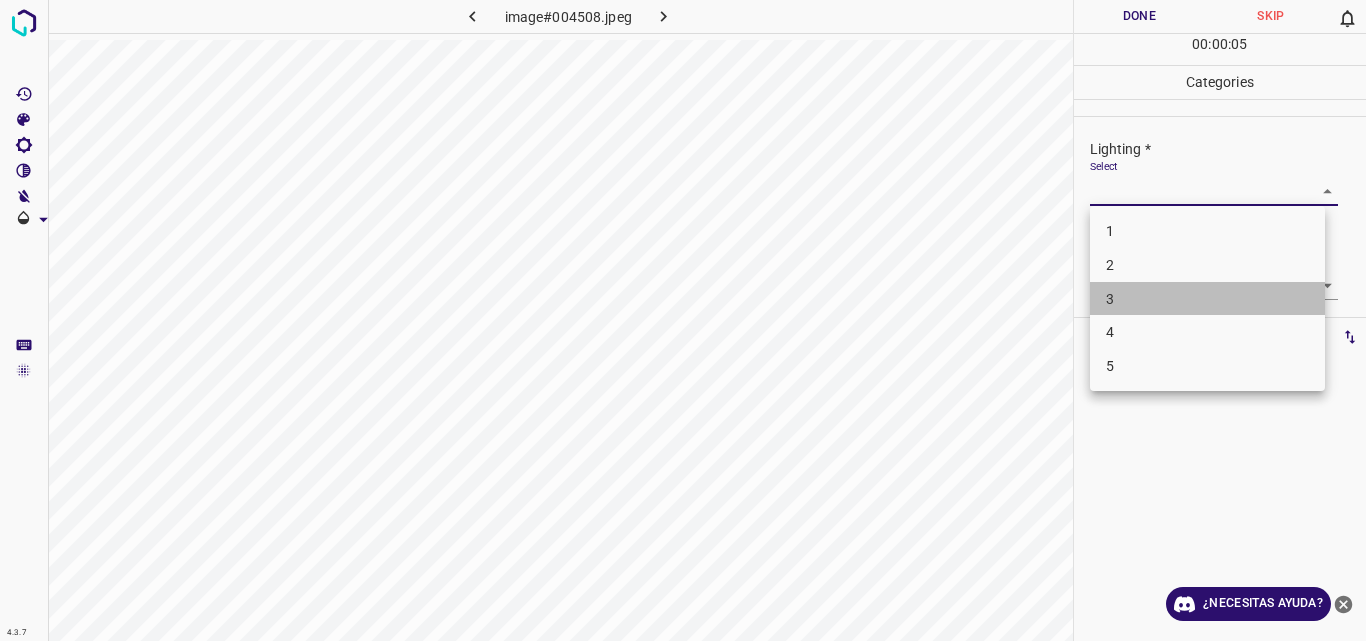 click on "3" at bounding box center [1207, 299] 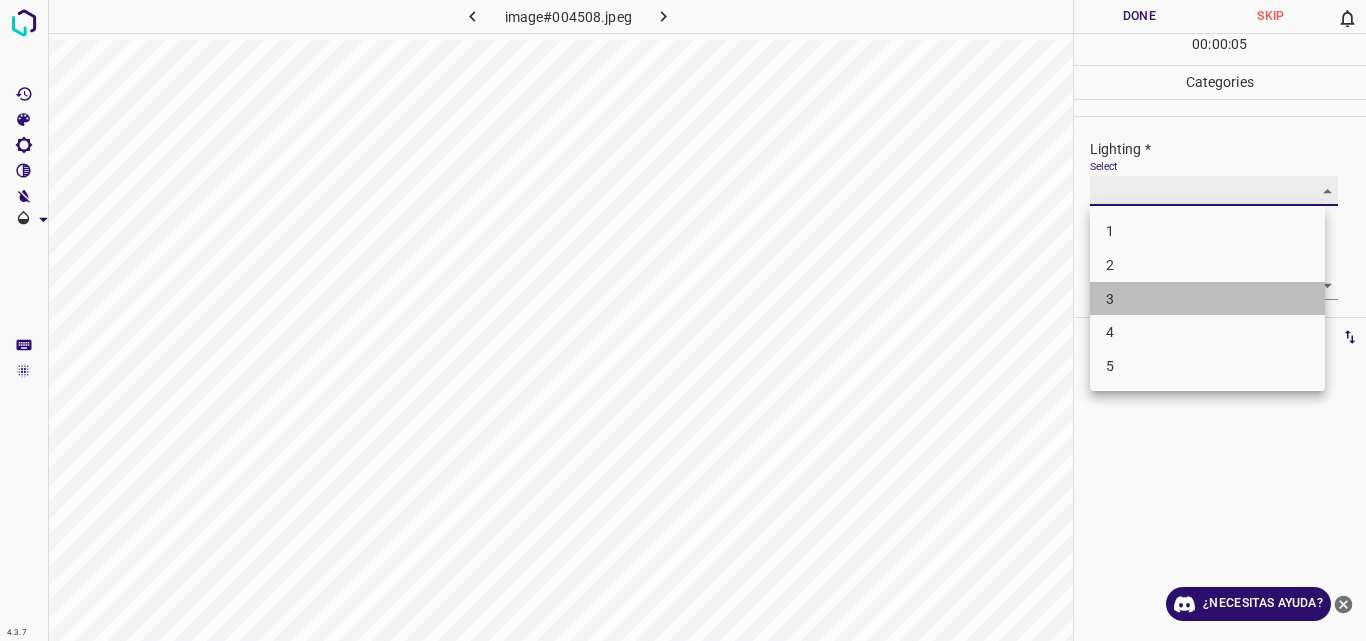 type on "3" 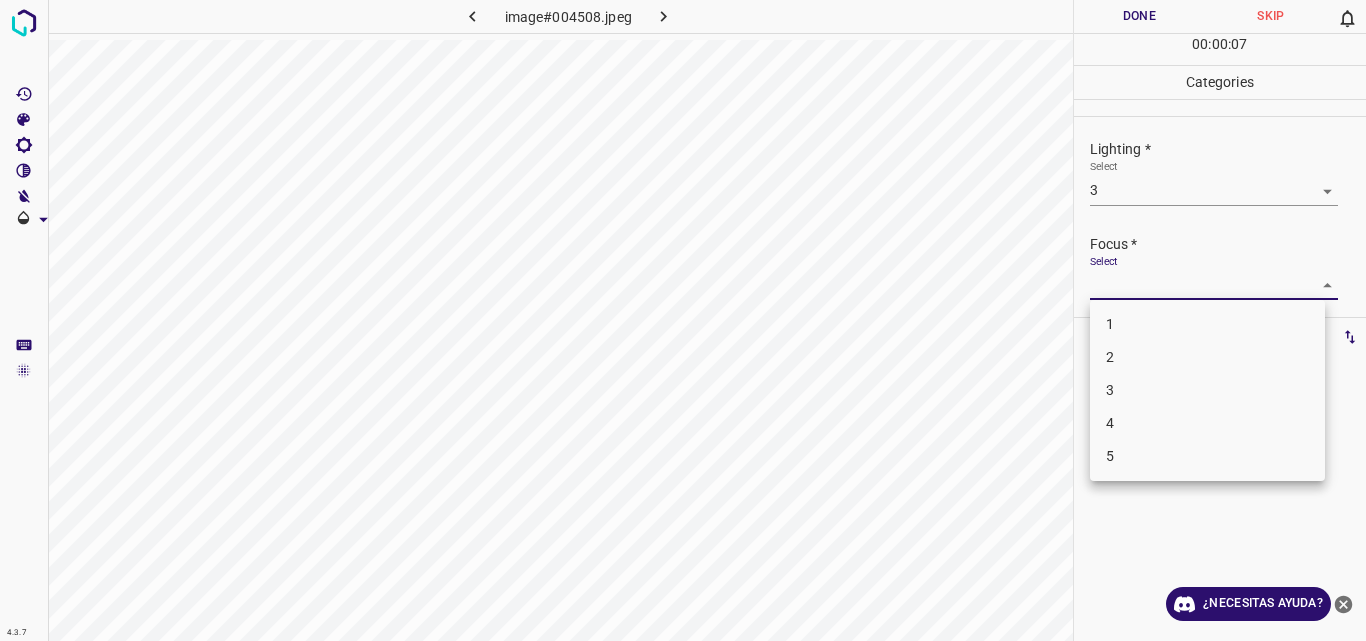 click on "4.3.7 image#004508.jpeg Done Skip 0 00   : 00   : 07   Categories Lighting *  Select 3 3 Focus *  Select ​ Overall *  Select ​ Labels   0 Categories 1 Lighting 2 Focus 3 Overall Tools Space Change between modes (Draw & Edit) I Auto labeling R Restore zoom M Zoom in N Zoom out Delete Delete selecte label Filters Z Restore filters X Saturation filter C Brightness filter V Contrast filter B Gray scale filter General O Download ¿Necesitas ayuda? Original text Rate this translation Your feedback will be used to help improve Google Translate - Texto - Esconder - Borrar 1 2 3 4 5" at bounding box center (683, 320) 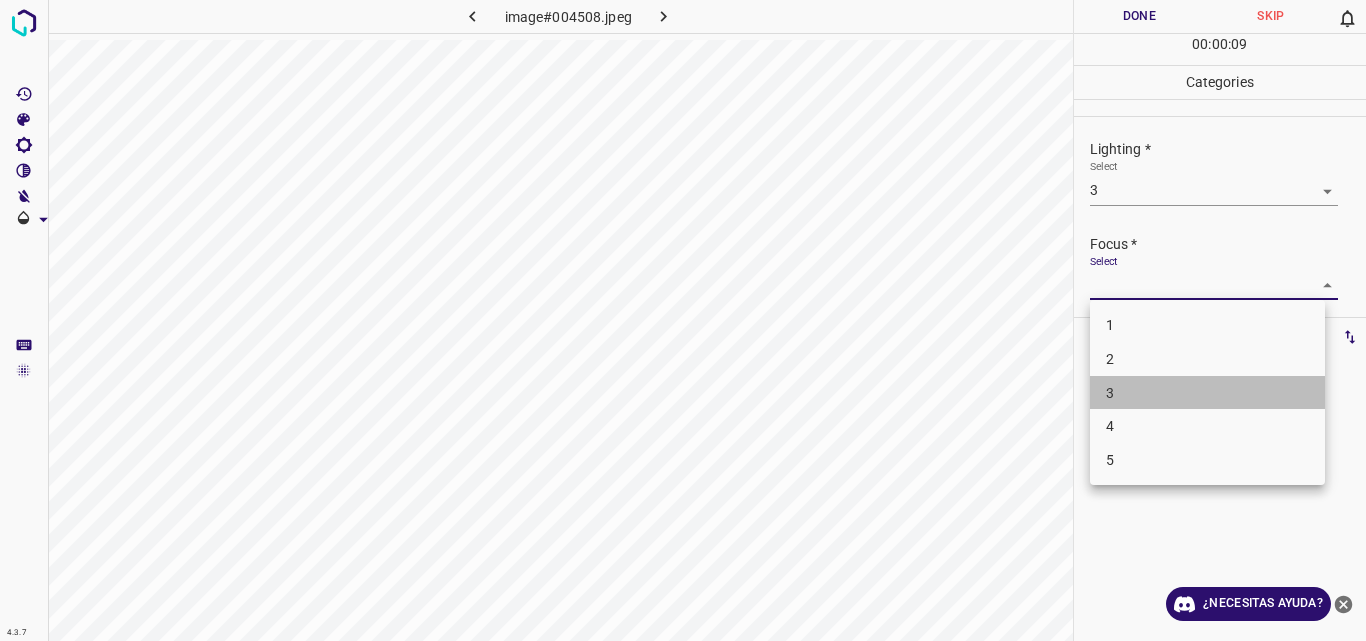 click on "3" at bounding box center (1207, 393) 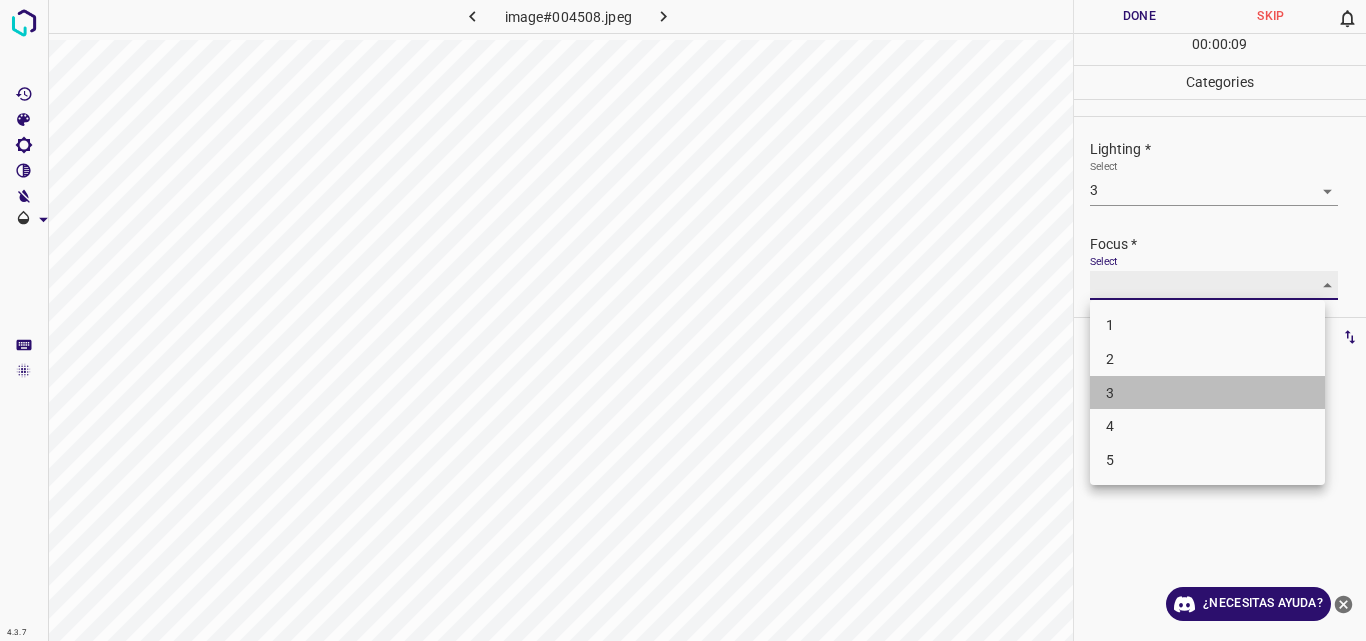 type on "3" 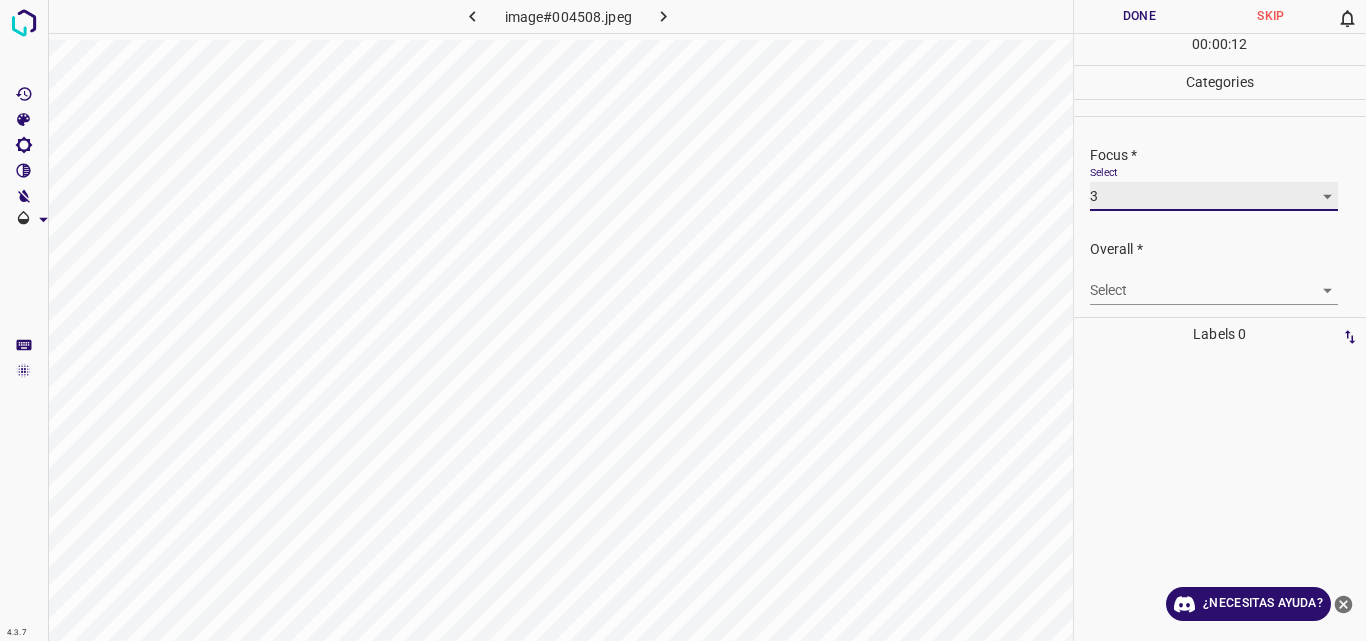 scroll, scrollTop: 98, scrollLeft: 0, axis: vertical 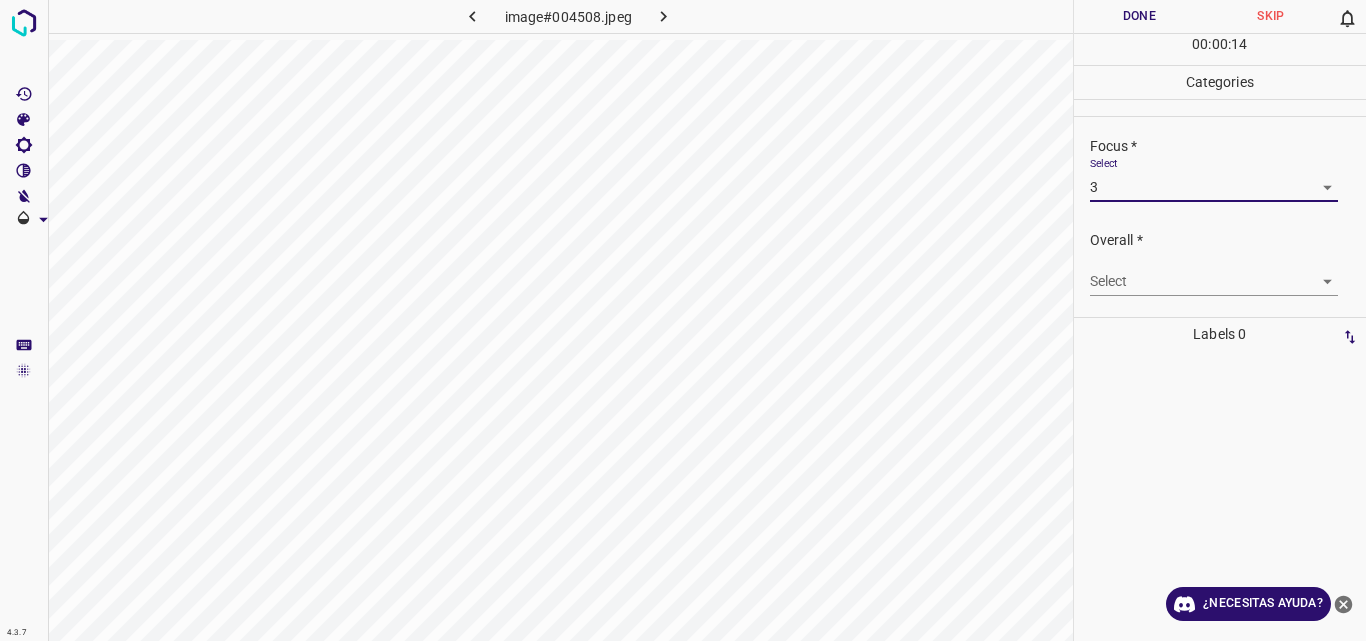 click on "4.3.7 image#004508.jpeg Done Skip 0 00   : 00   : 14   Categories Lighting *  Select 3 3 Focus *  Select 3 3 Overall *  Select ​ Labels   0 Categories 1 Lighting 2 Focus 3 Overall Tools Space Change between modes (Draw & Edit) I Auto labeling R Restore zoom M Zoom in N Zoom out Delete Delete selecte label Filters Z Restore filters X Saturation filter C Brightness filter V Contrast filter B Gray scale filter General O Download ¿Necesitas ayuda? Original text Rate this translation Your feedback will be used to help improve Google Translate - Texto - Esconder - Borrar" at bounding box center (683, 320) 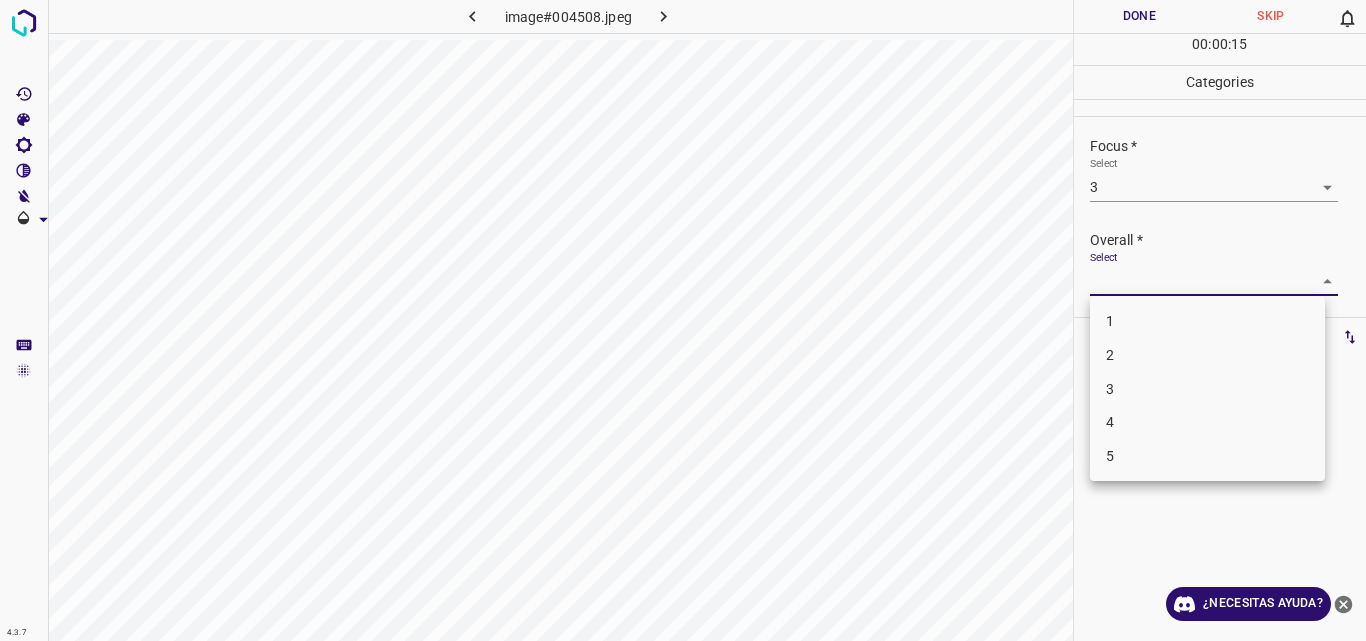 click on "3" at bounding box center (1207, 389) 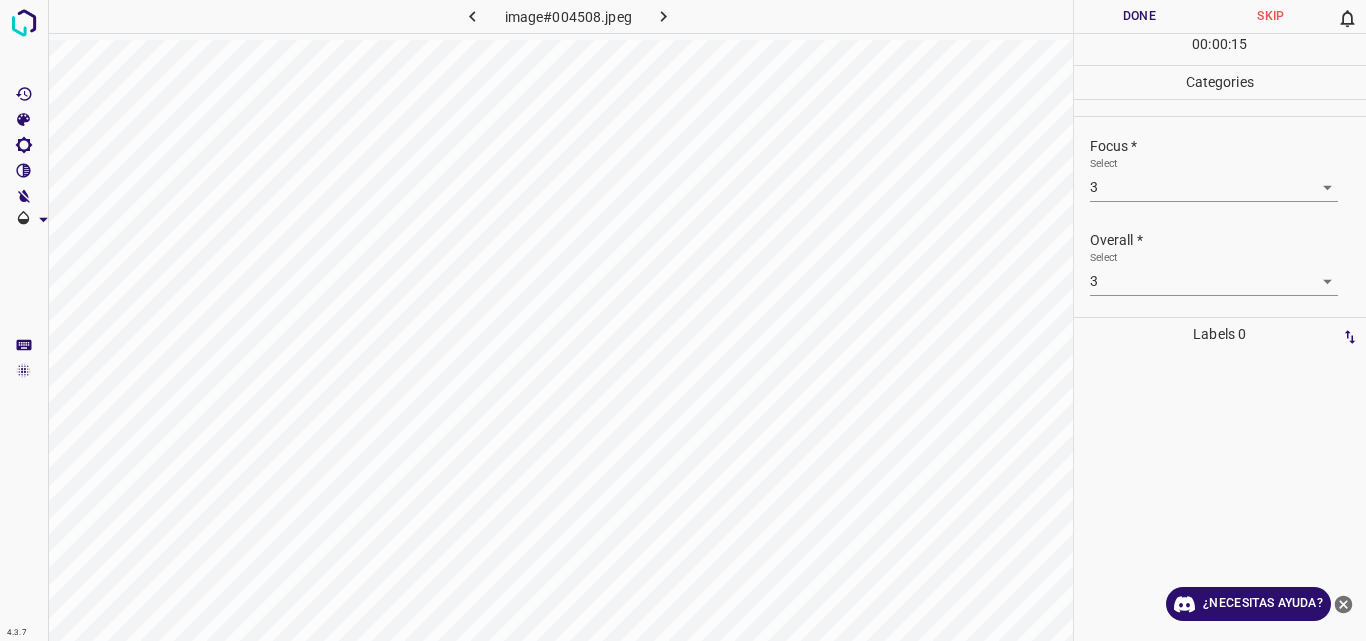 click on "3" at bounding box center (1207, 348) 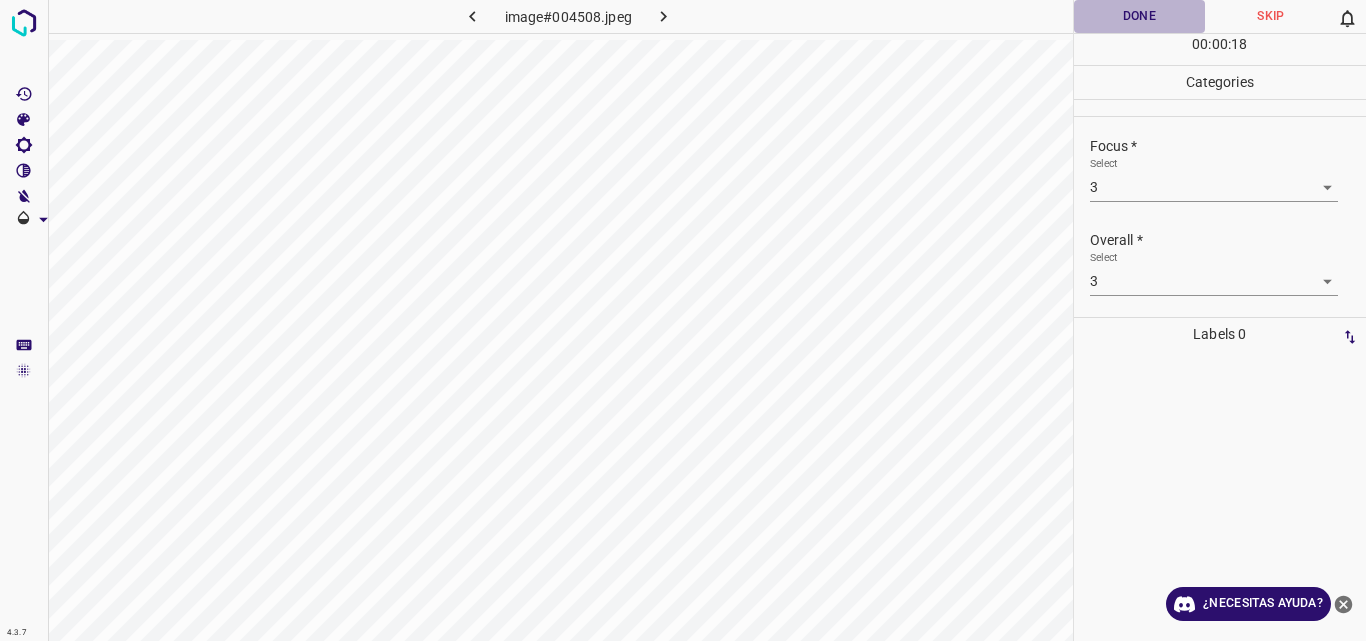 click on "Done" at bounding box center [1140, 16] 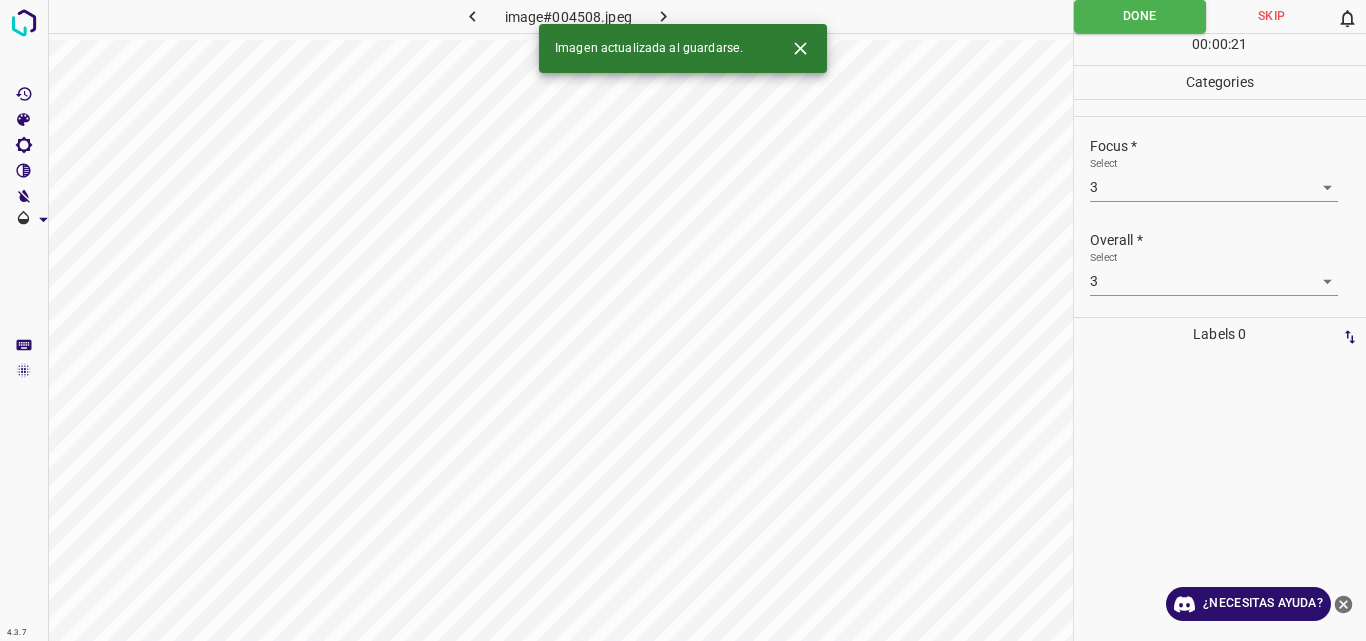 click 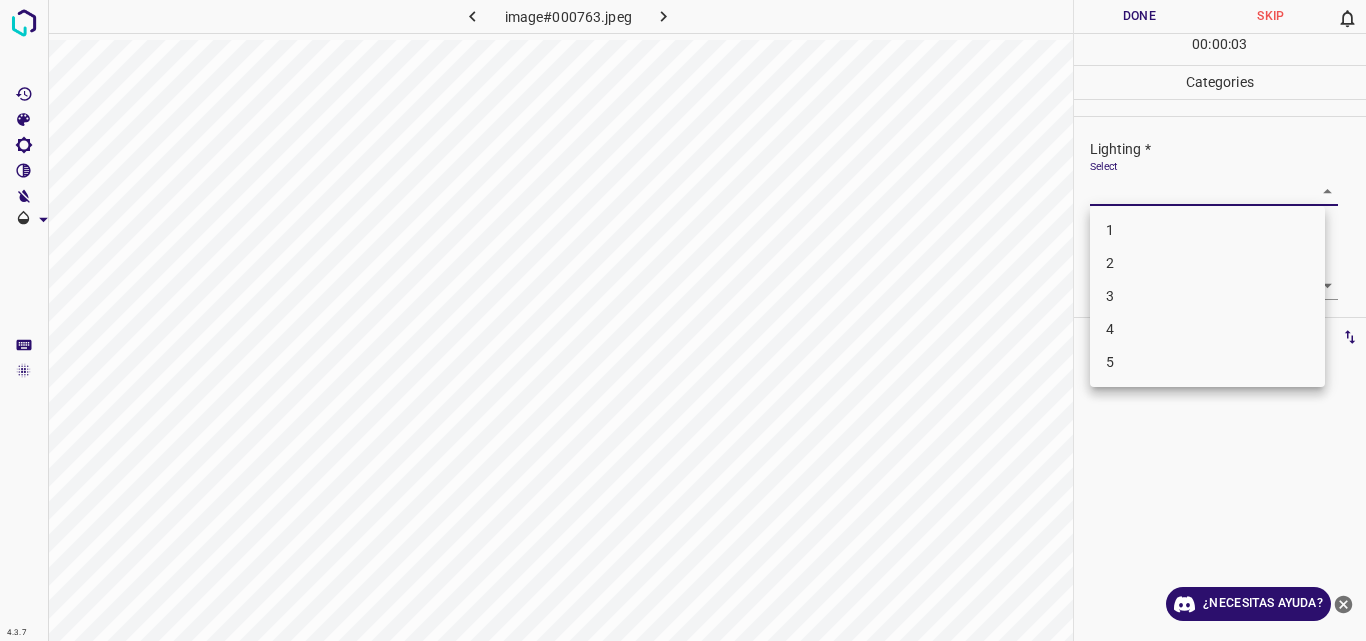 click on "4.3.7 image#000763.jpeg Done Skip 0 00   : 00   : 03   Categories Lighting *  Select ​ Focus *  Select ​ Overall *  Select ​ Labels   0 Categories 1 Lighting 2 Focus 3 Overall Tools Space Change between modes (Draw & Edit) I Auto labeling R Restore zoom M Zoom in N Zoom out Delete Delete selecte label Filters Z Restore filters X Saturation filter C Brightness filter V Contrast filter B Gray scale filter General O Download ¿Necesitas ayuda? Original text Rate this translation Your feedback will be used to help improve Google Translate - Texto - Esconder - Borrar 1 2 3 4 5" at bounding box center [683, 320] 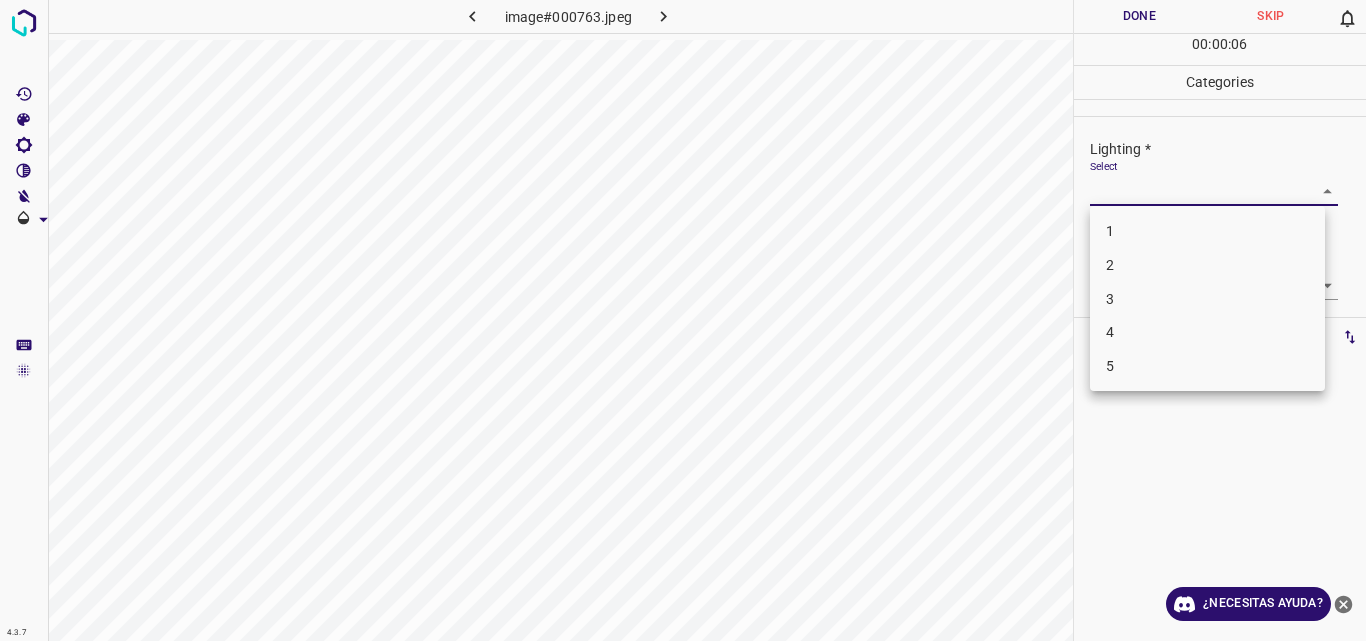 click on "3" at bounding box center (1207, 299) 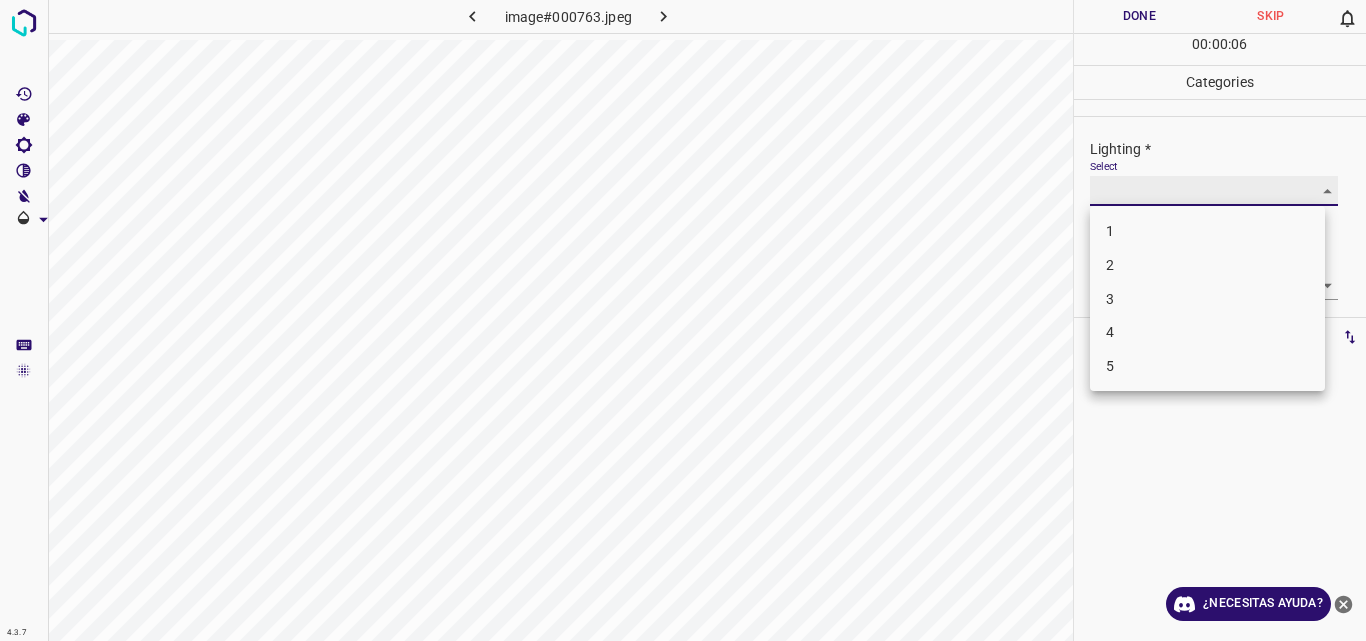 type on "3" 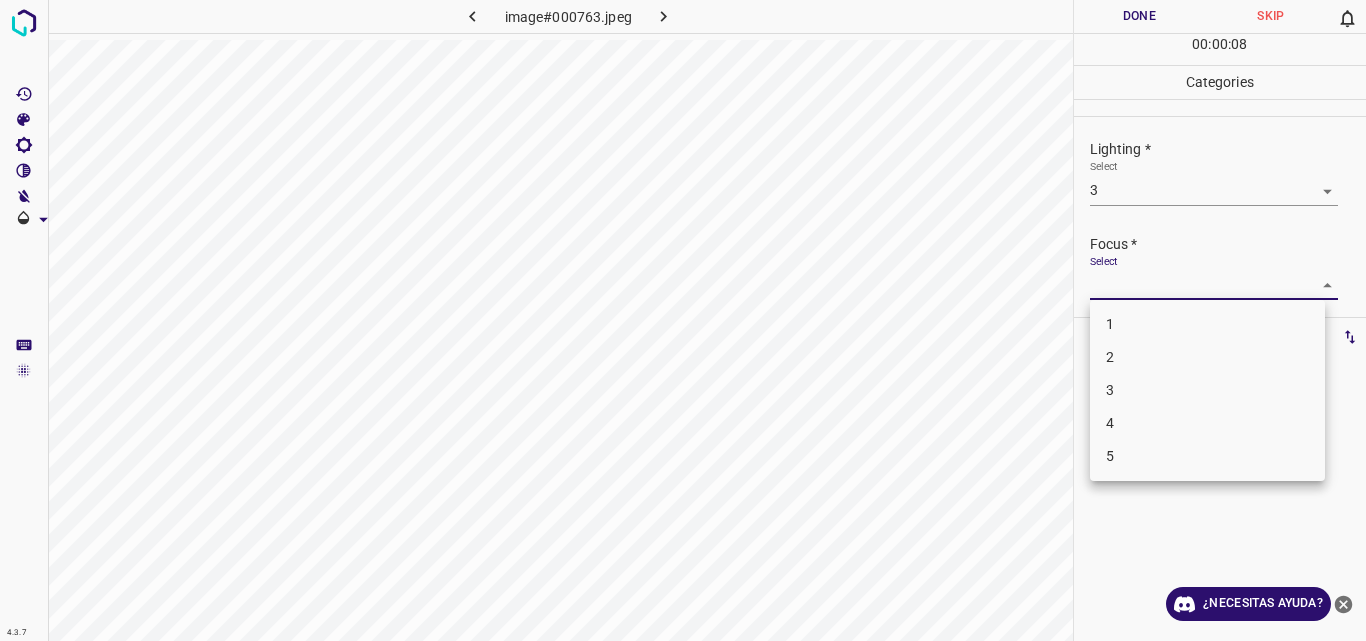 click on "4.3.7 image#000763.jpeg Done Skip 0 00   : 00   : 08   Categories Lighting *  Select 3 3 Focus *  Select ​ Overall *  Select ​ Labels   0 Categories 1 Lighting 2 Focus 3 Overall Tools Space Change between modes (Draw & Edit) I Auto labeling R Restore zoom M Zoom in N Zoom out Delete Delete selecte label Filters Z Restore filters X Saturation filter C Brightness filter V Contrast filter B Gray scale filter General O Download ¿Necesitas ayuda? Original text Rate this translation Your feedback will be used to help improve Google Translate - Texto - Esconder - Borrar 1 2 3 4 5" at bounding box center [683, 320] 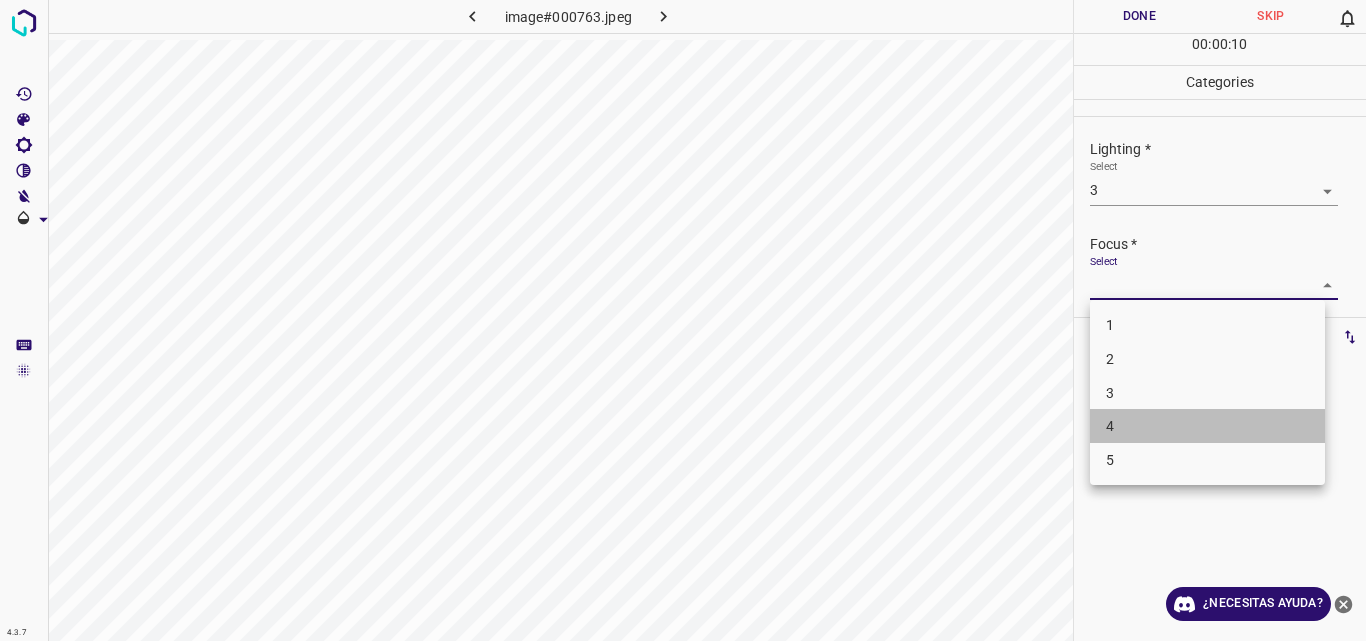 click on "4" at bounding box center (1207, 426) 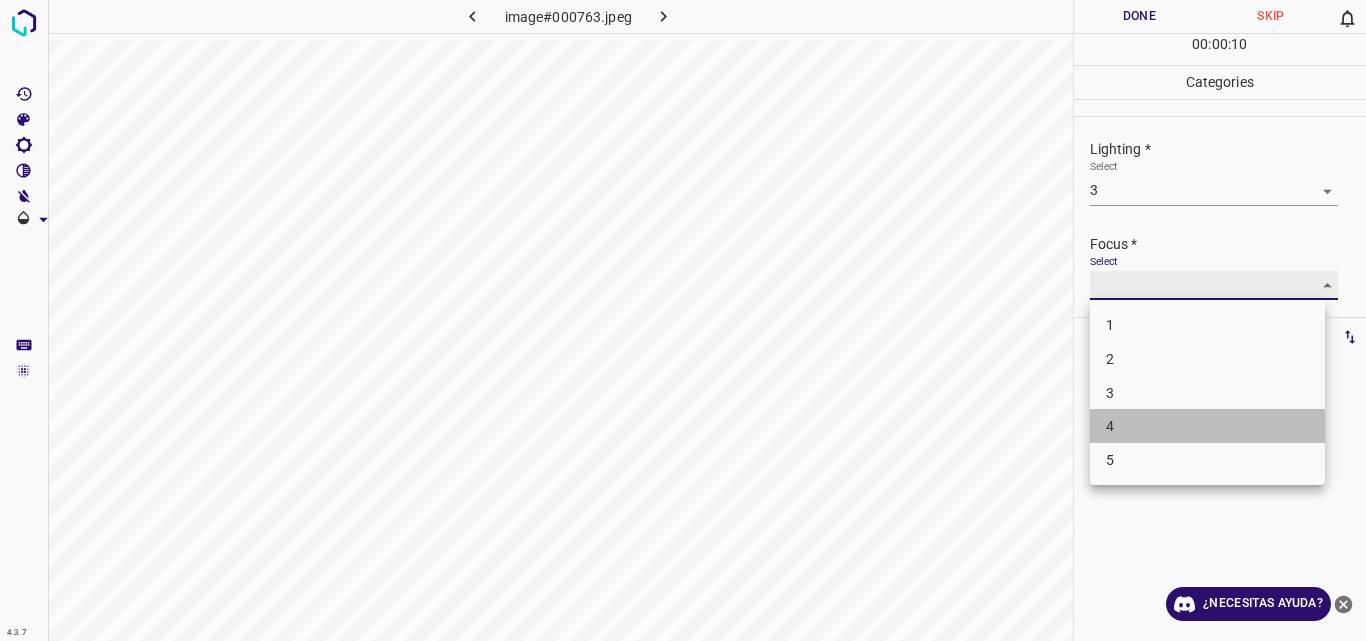 type on "4" 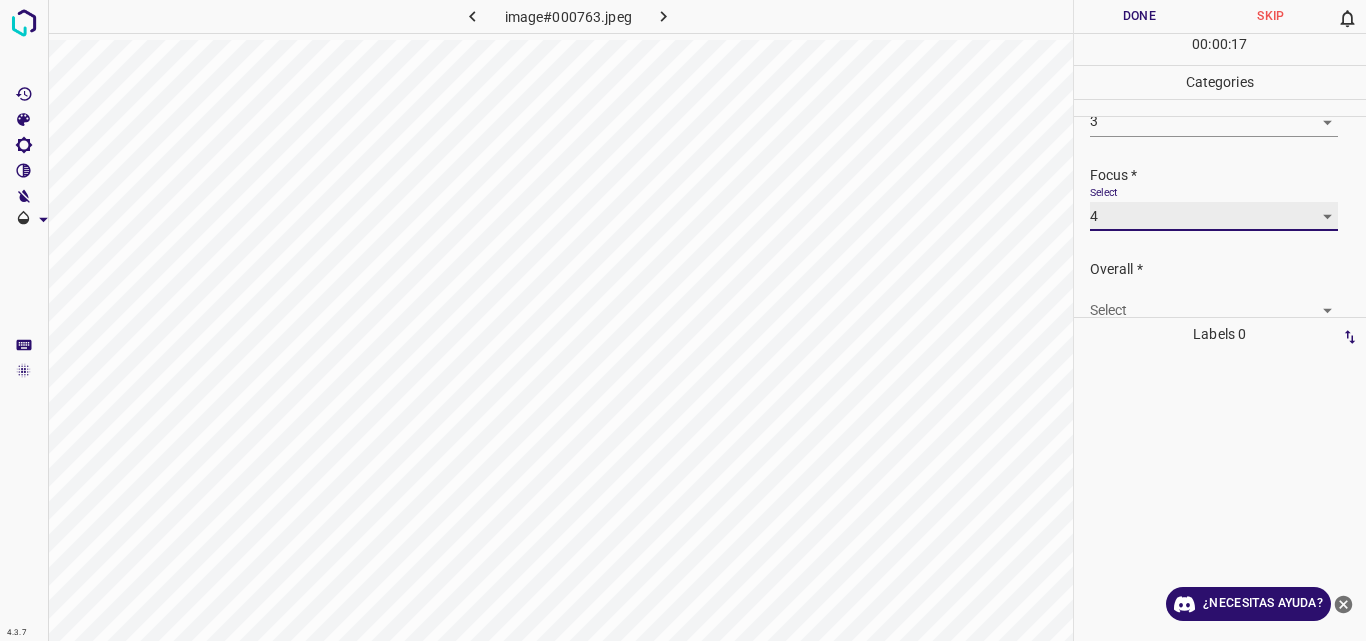 scroll, scrollTop: 98, scrollLeft: 0, axis: vertical 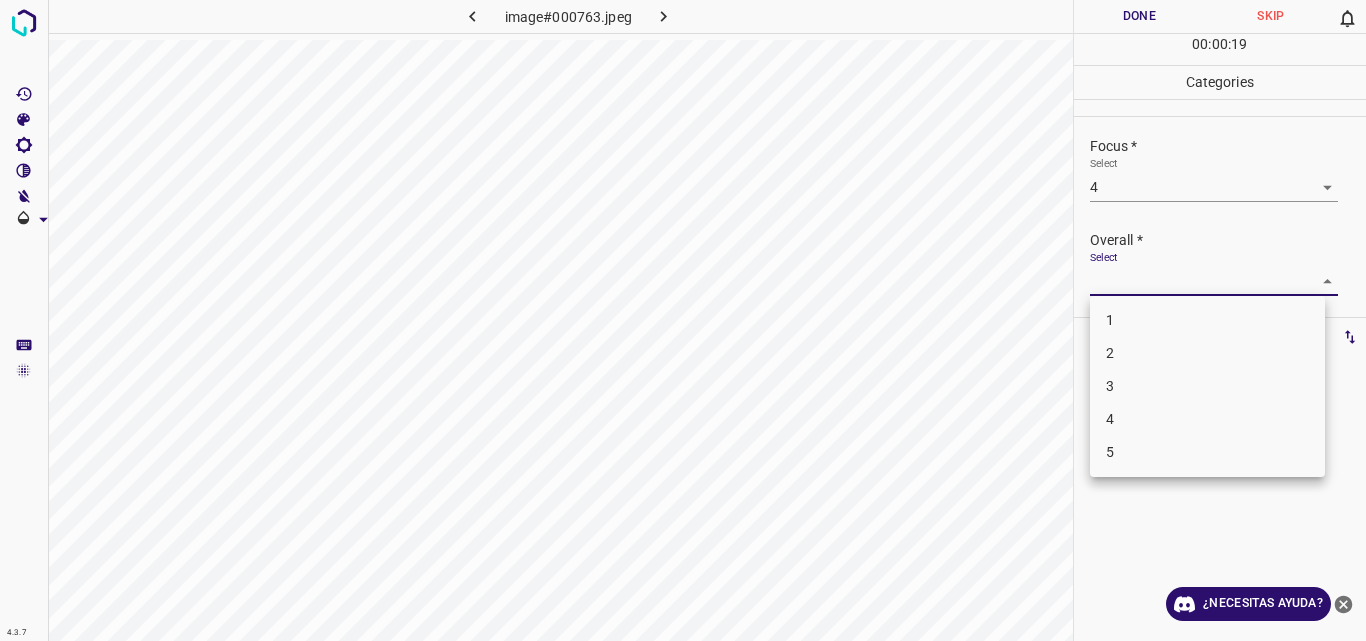 click on "4.3.7 image#000763.jpeg Done Skip 0 00   : 00   : 19   Categories Lighting *  Select 3 3 Focus *  Select 4 4 Overall *  Select ​ Labels   0 Categories 1 Lighting 2 Focus 3 Overall Tools Space Change between modes (Draw & Edit) I Auto labeling R Restore zoom M Zoom in N Zoom out Delete Delete selecte label Filters Z Restore filters X Saturation filter C Brightness filter V Contrast filter B Gray scale filter General O Download ¿Necesitas ayuda? Original text Rate this translation Your feedback will be used to help improve Google Translate - Texto - Esconder - Borrar 1 2 3 4 5" at bounding box center [683, 320] 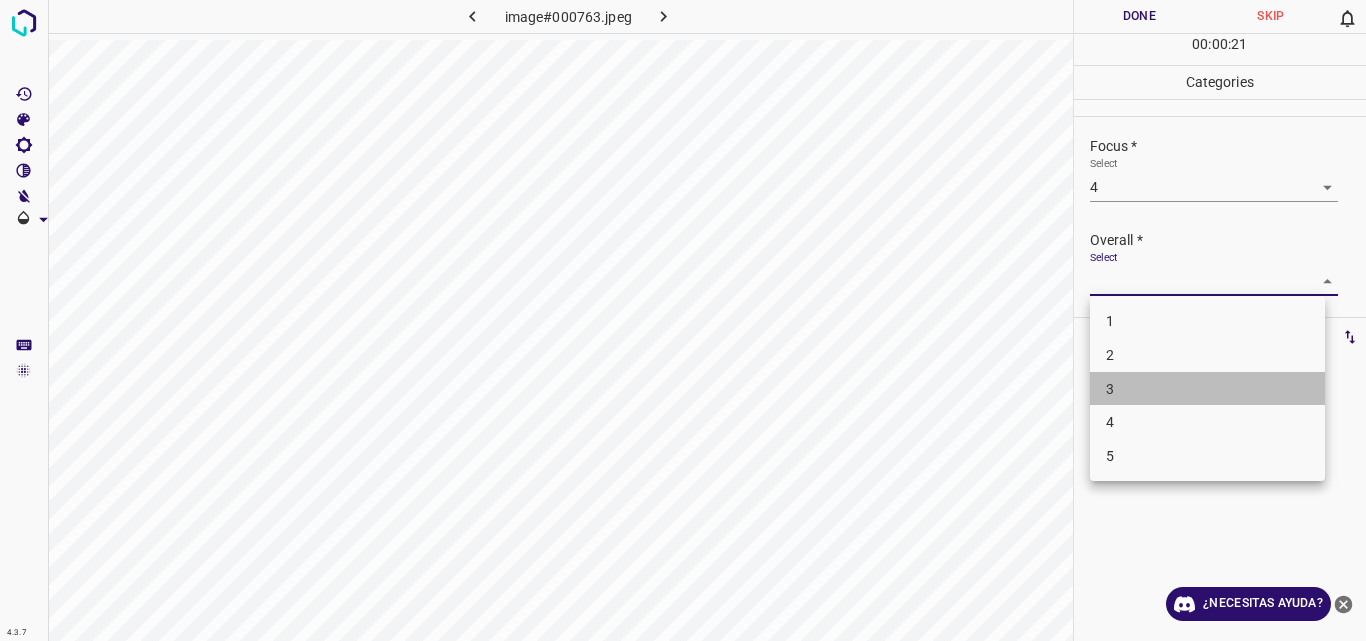 click on "3" at bounding box center (1207, 389) 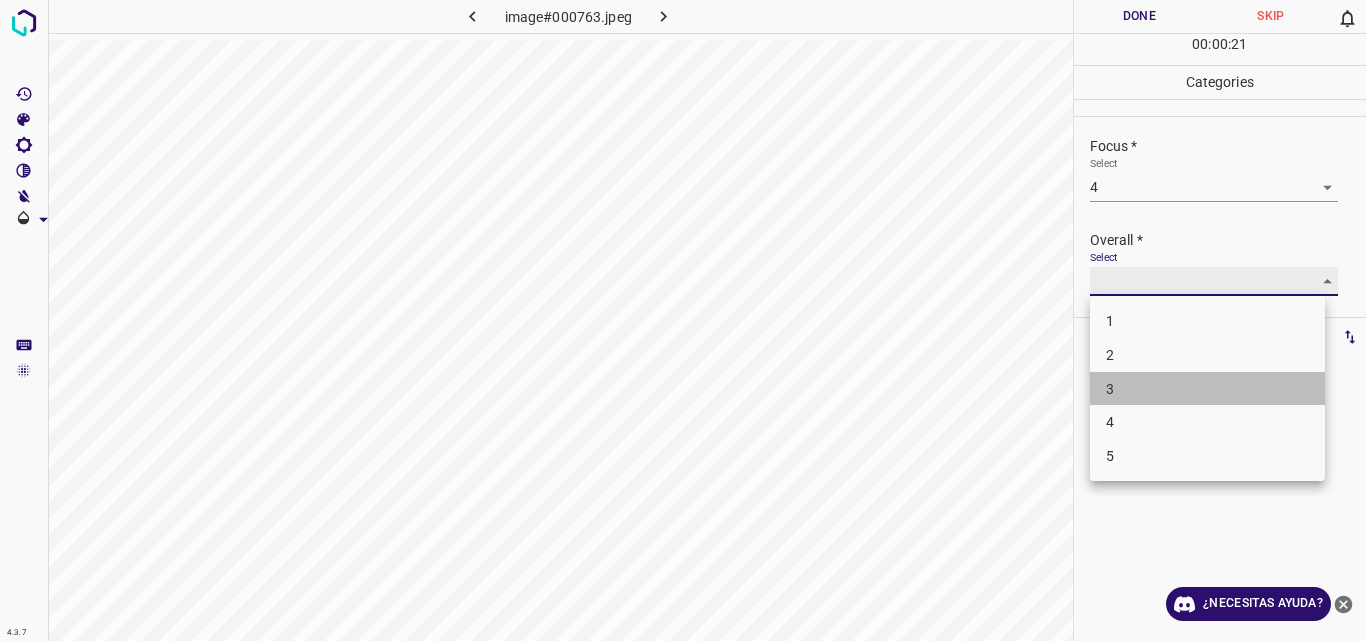 type on "3" 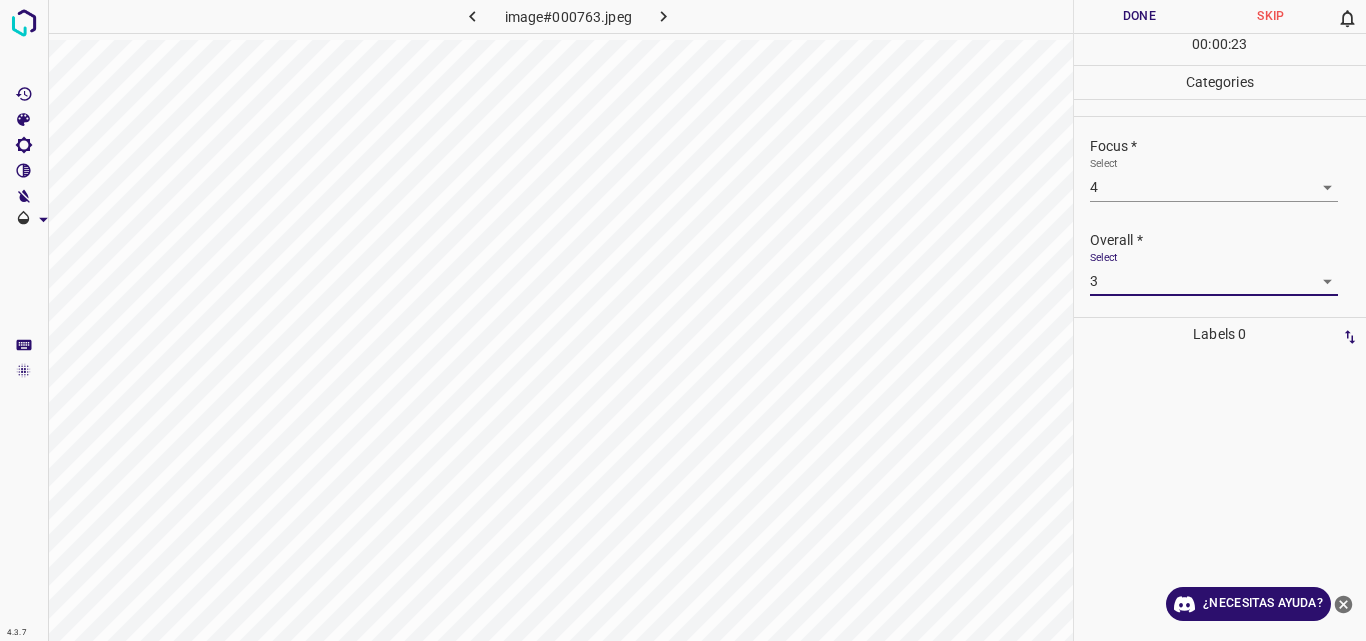 click on "Done" at bounding box center [1140, 16] 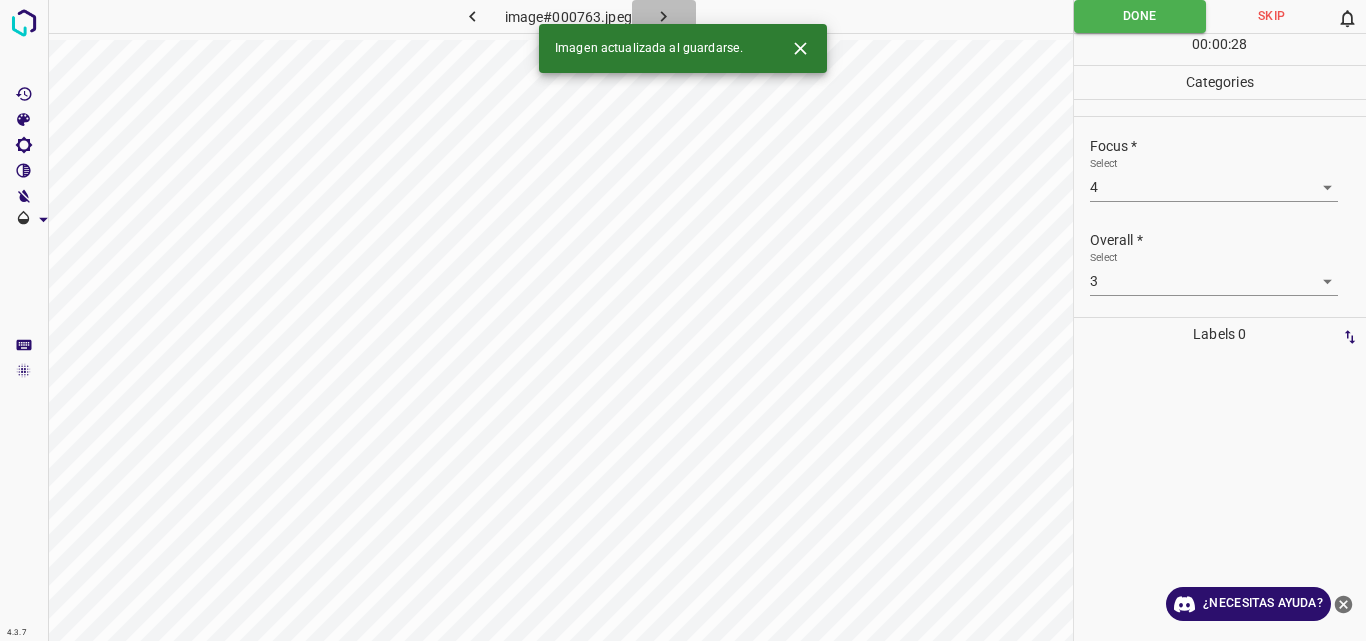 click 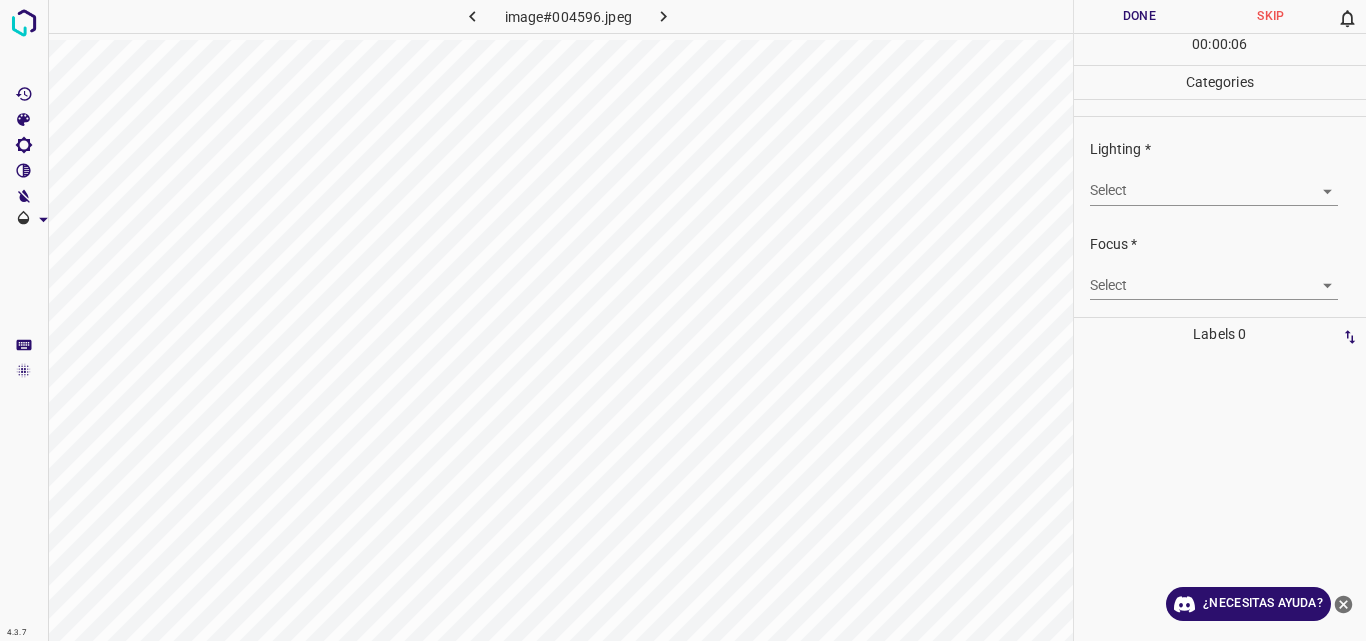 click on "4.3.7 image#004596.jpeg Done Skip 0 00   : 00   : 06   Categories Lighting *  Select ​ Focus *  Select ​ Overall *  Select ​ Labels   0 Categories 1 Lighting 2 Focus 3 Overall Tools Space Change between modes (Draw & Edit) I Auto labeling R Restore zoom M Zoom in N Zoom out Delete Delete selecte label Filters Z Restore filters X Saturation filter C Brightness filter V Contrast filter B Gray scale filter General O Download ¿Necesitas ayuda? Original text Rate this translation Your feedback will be used to help improve Google Translate - Texto - Esconder - Borrar" at bounding box center (683, 320) 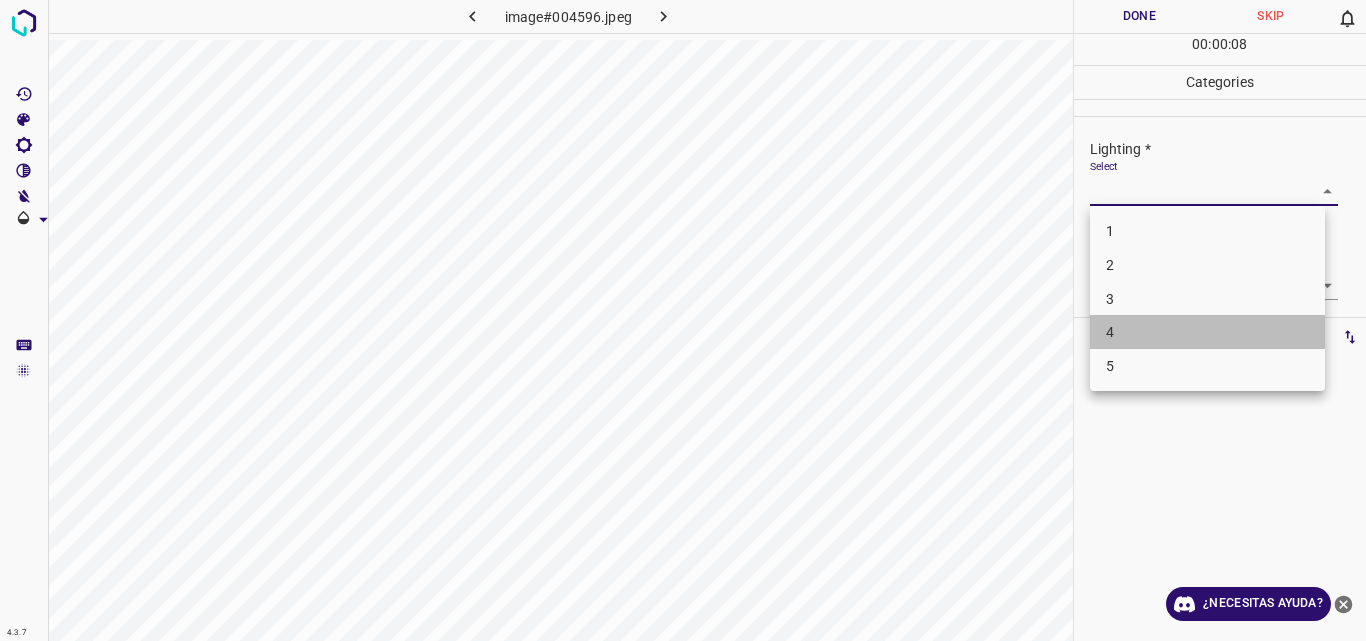 click on "4" at bounding box center (1207, 332) 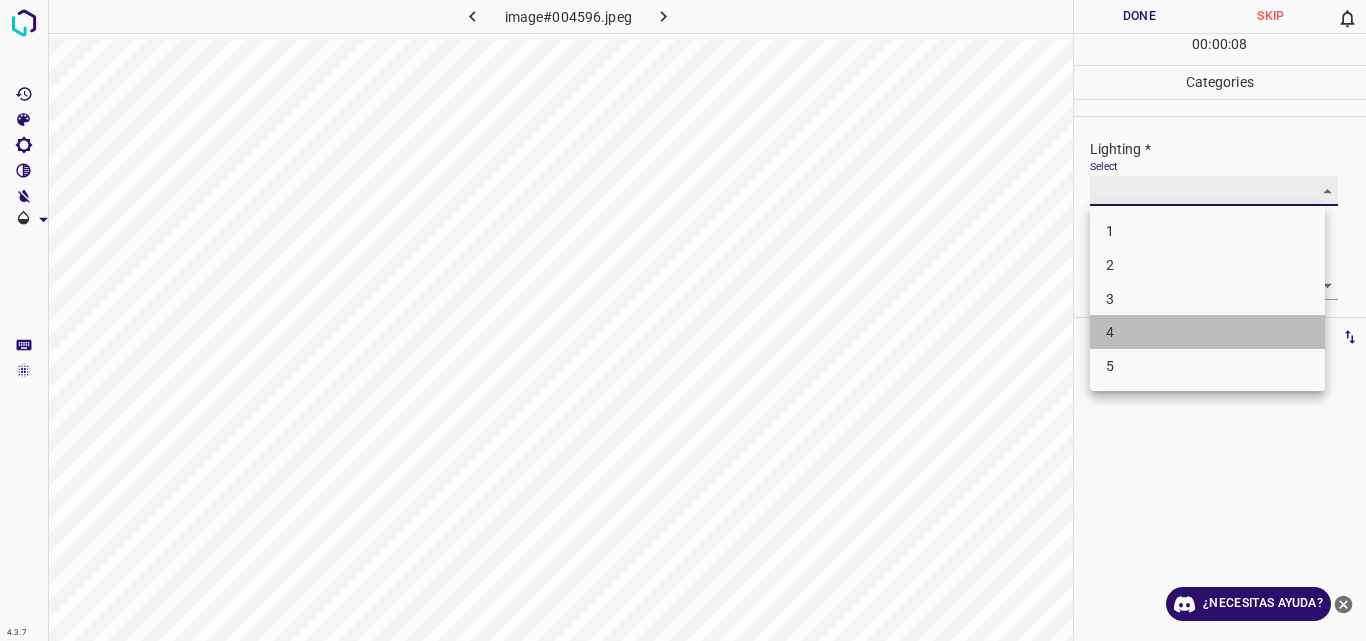 type on "4" 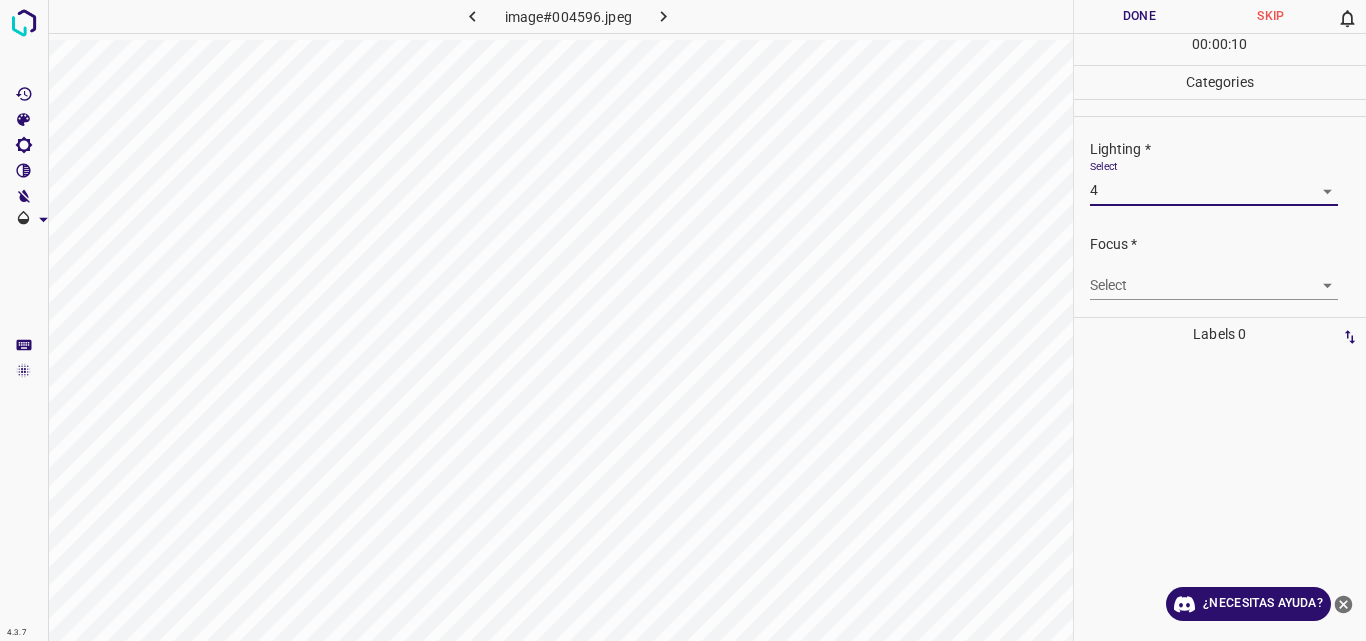 click on "4.3.7 image#004596.jpeg Done Skip 0 00   : 00   : 10   Categories Lighting *  Select 4 4 Focus *  Select ​ Overall *  Select ​ Labels   0 Categories 1 Lighting 2 Focus 3 Overall Tools Space Change between modes (Draw & Edit) I Auto labeling R Restore zoom M Zoom in N Zoom out Delete Delete selecte label Filters Z Restore filters X Saturation filter C Brightness filter V Contrast filter B Gray scale filter General O Download ¿Necesitas ayuda? Original text Rate this translation Your feedback will be used to help improve Google Translate - Texto - Esconder - Borrar" at bounding box center [683, 320] 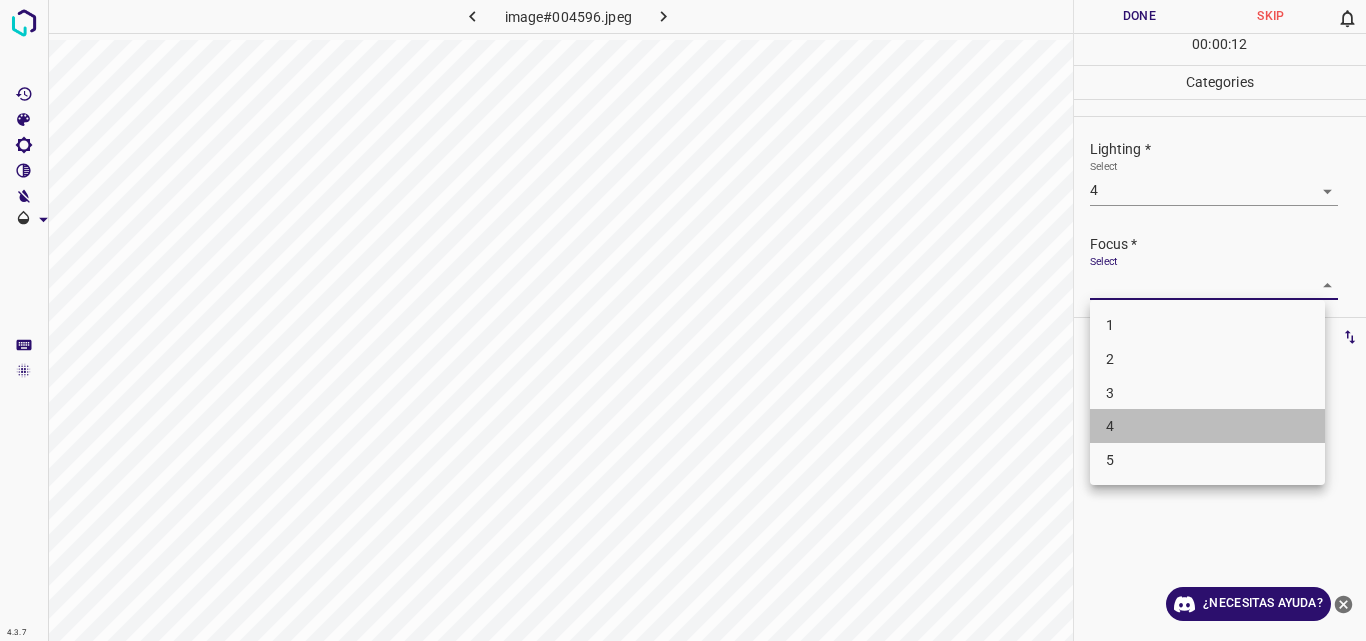 click on "4" at bounding box center (1207, 426) 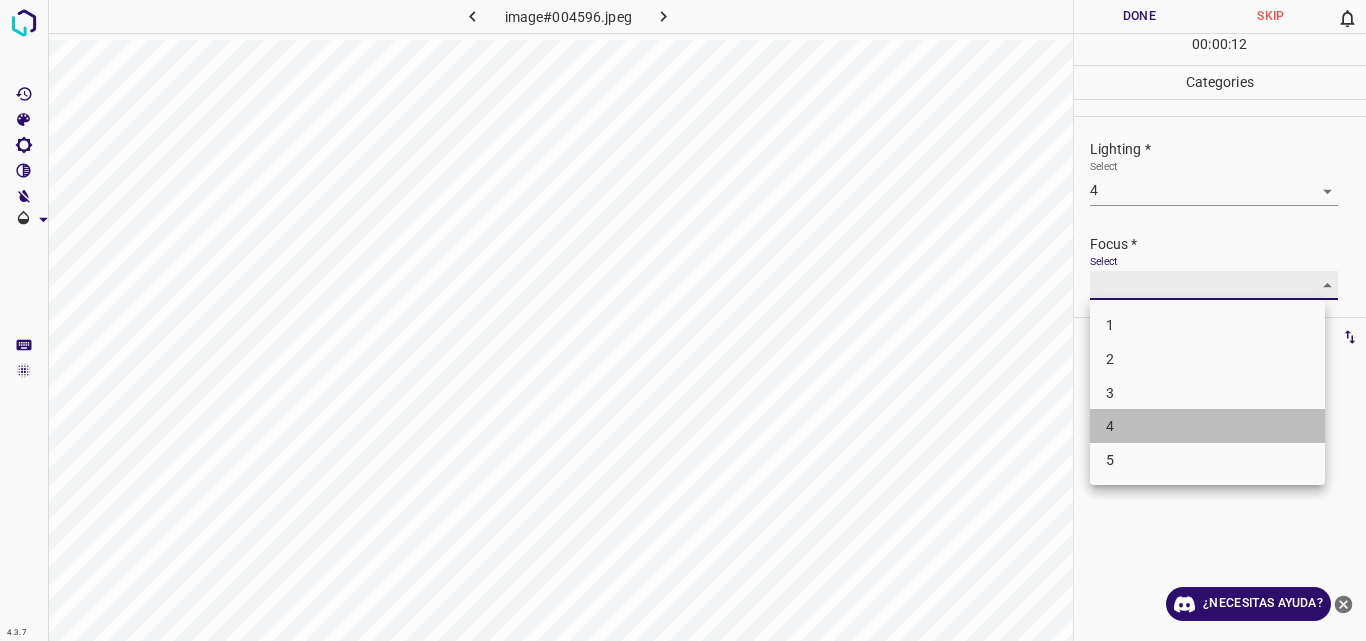 type on "4" 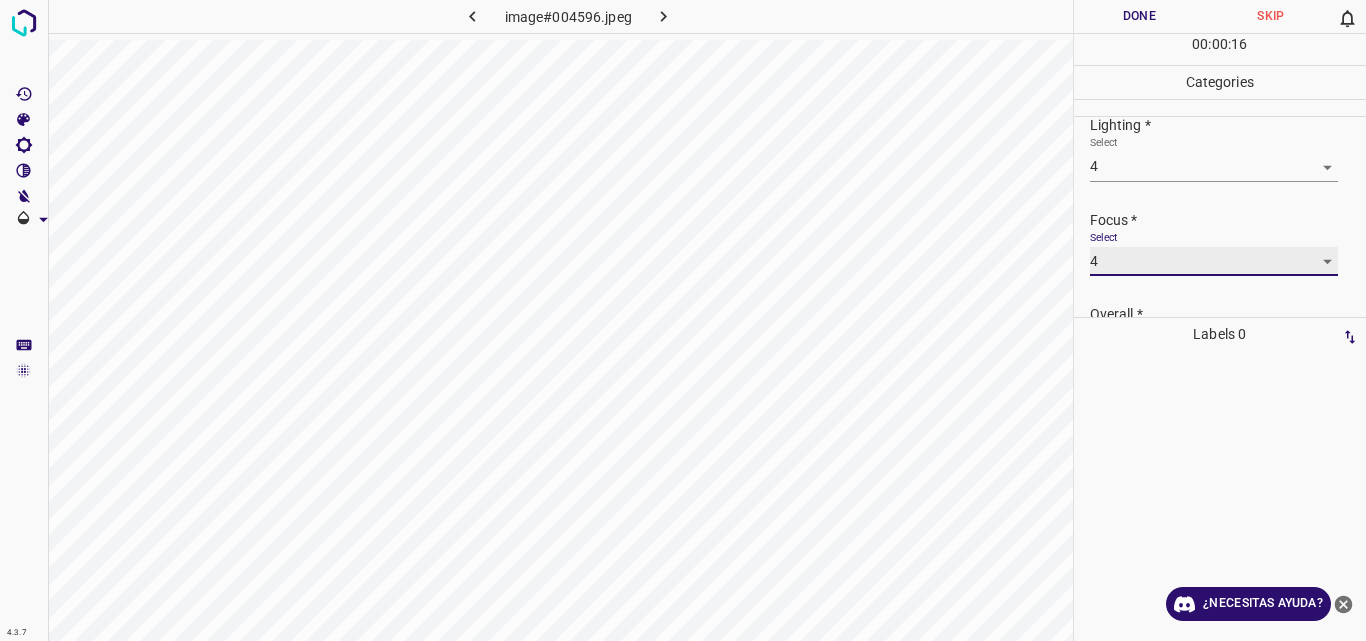 scroll, scrollTop: 98, scrollLeft: 0, axis: vertical 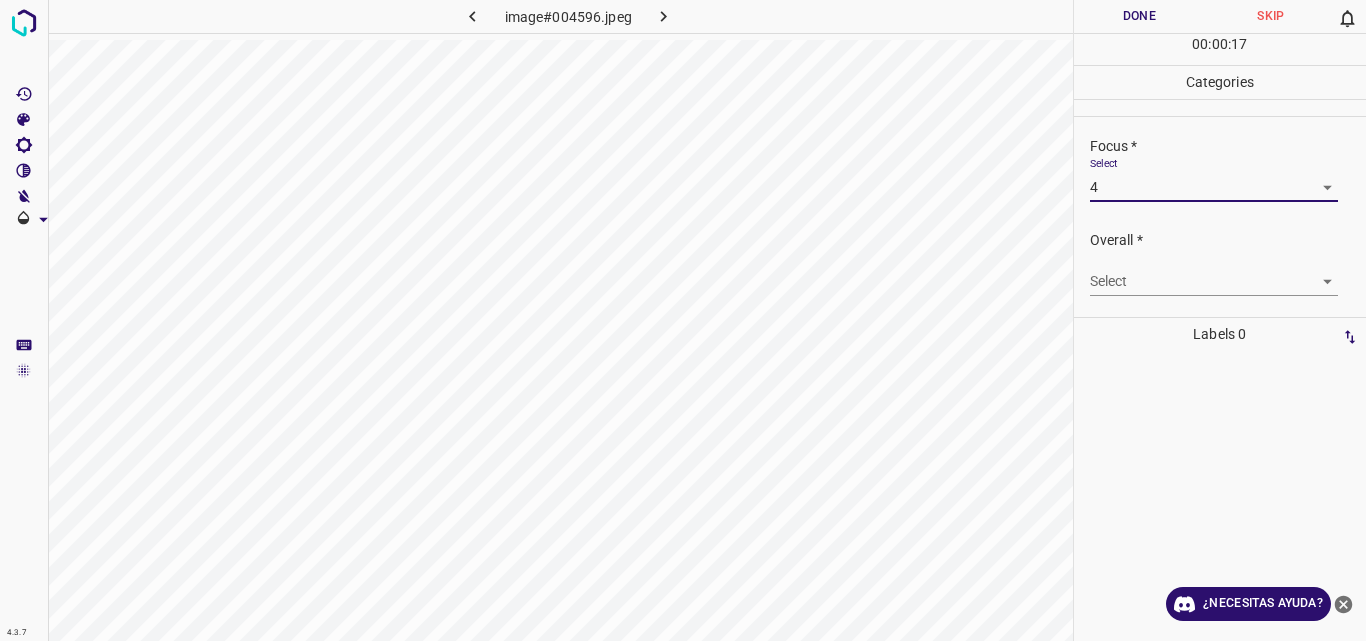 click on "4.3.7 image#004596.jpeg Done Skip 0 00   : 00   : 17   Categories Lighting *  Select 4 4 Focus *  Select 4 4 Overall *  Select ​ Labels   0 Categories 1 Lighting 2 Focus 3 Overall Tools Space Change between modes (Draw & Edit) I Auto labeling R Restore zoom M Zoom in N Zoom out Delete Delete selecte label Filters Z Restore filters X Saturation filter C Brightness filter V Contrast filter B Gray scale filter General O Download ¿Necesitas ayuda? Original text Rate this translation Your feedback will be used to help improve Google Translate - Texto - Esconder - Borrar" at bounding box center (683, 320) 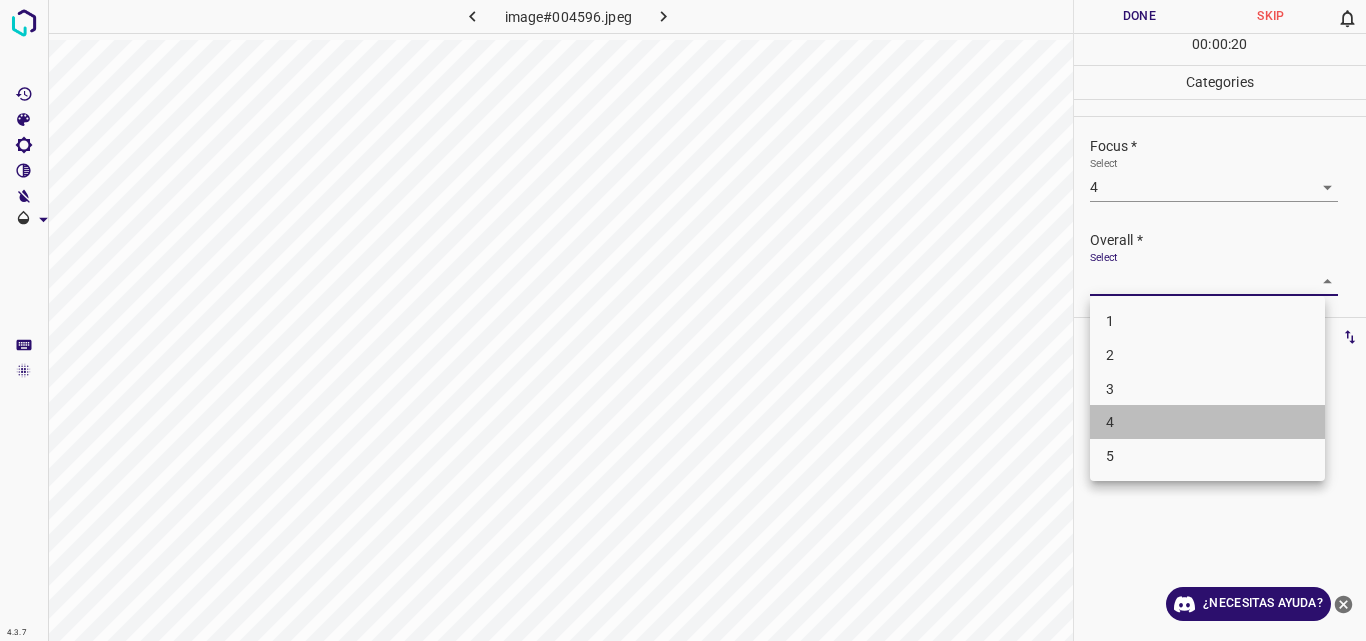 click on "4" at bounding box center [1207, 422] 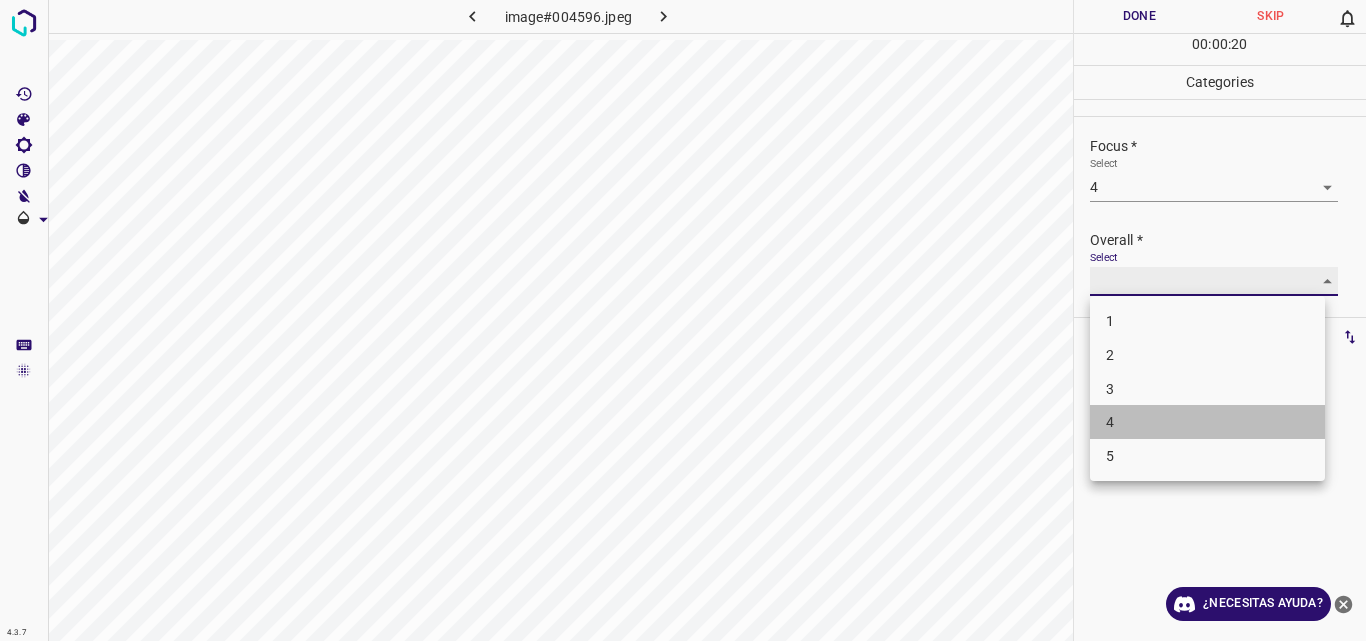 type on "4" 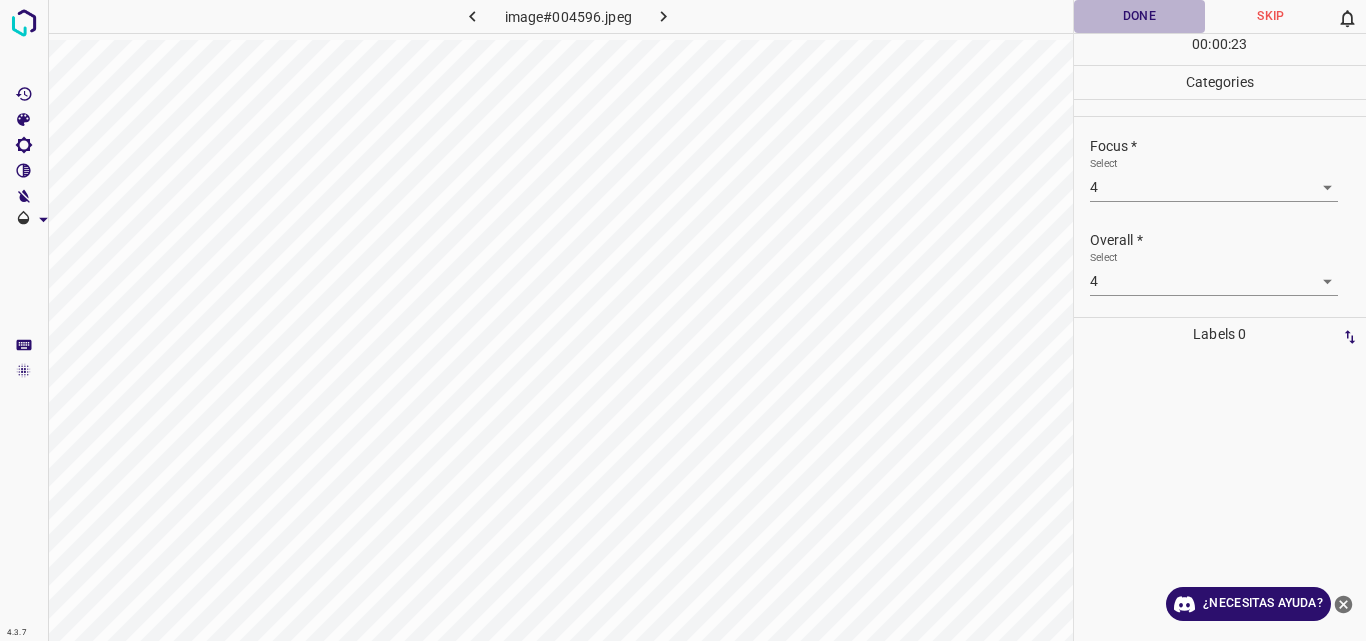 click on "Done" at bounding box center (1140, 16) 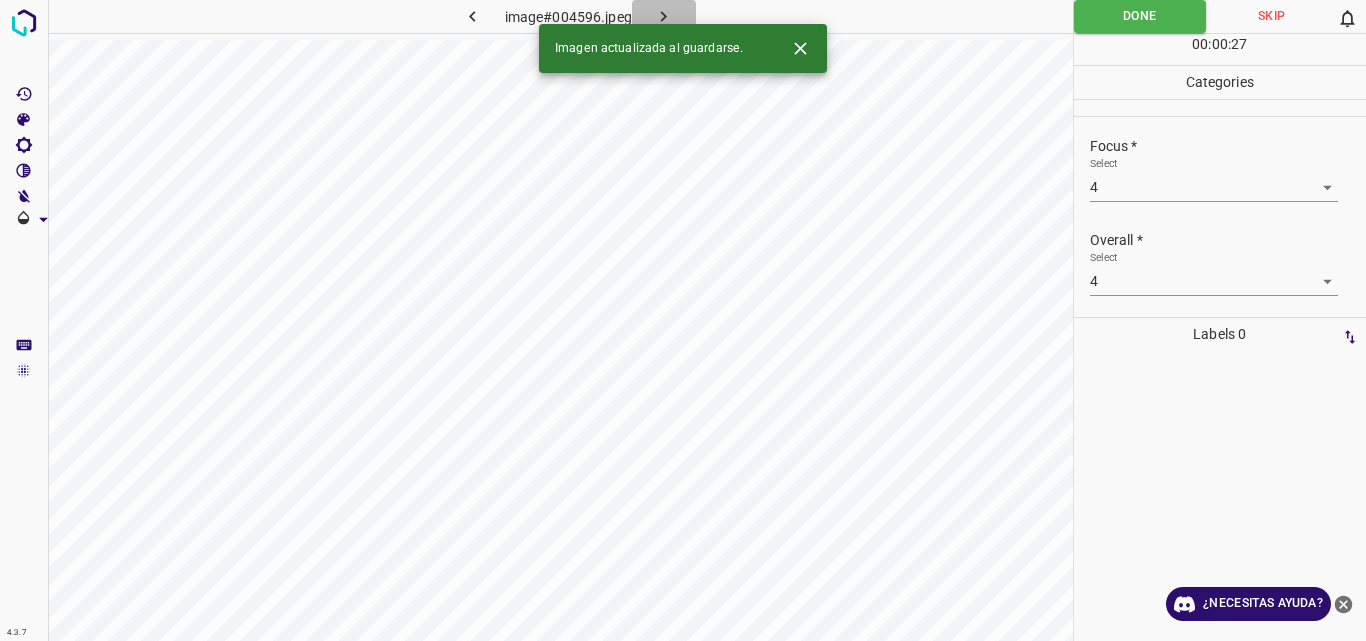 click 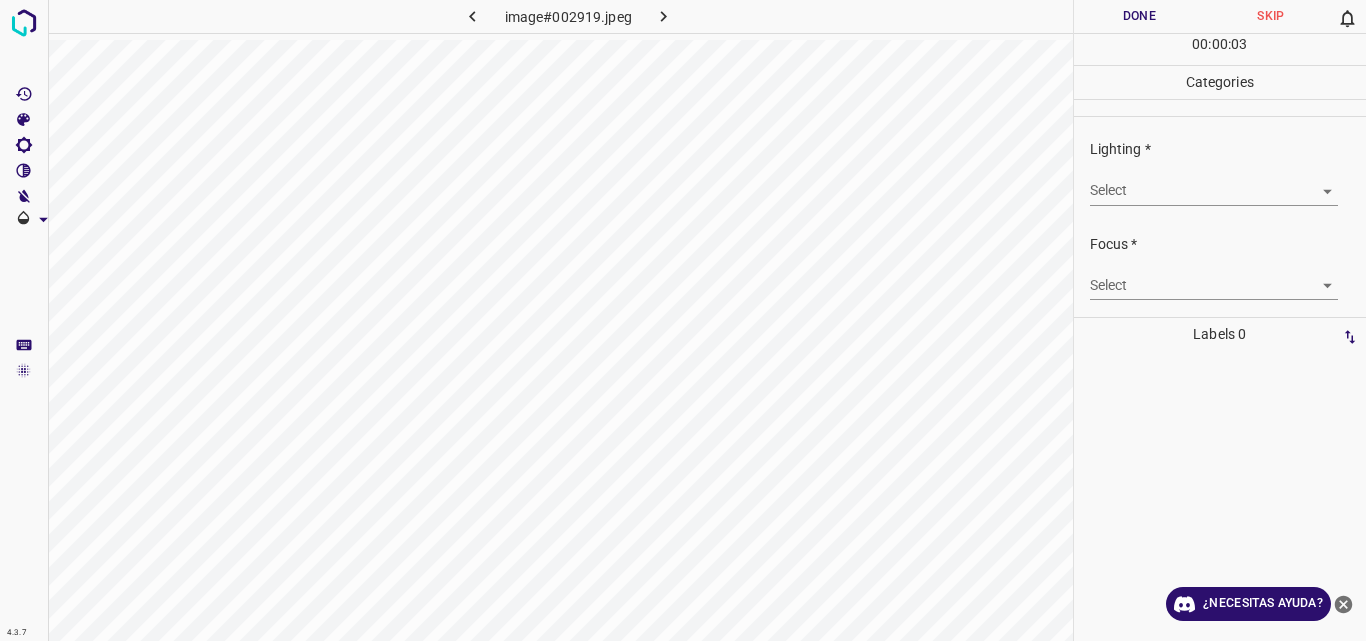 click on "4.3.7 image#002919.jpeg Done Skip 0 00   : 00   : 03   Categories Lighting *  Select ​ Focus *  Select ​ Overall *  Select ​ Labels   0 Categories 1 Lighting 2 Focus 3 Overall Tools Space Change between modes (Draw & Edit) I Auto labeling R Restore zoom M Zoom in N Zoom out Delete Delete selecte label Filters Z Restore filters X Saturation filter C Brightness filter V Contrast filter B Gray scale filter General O Download ¿Necesitas ayuda? Original text Rate this translation Your feedback will be used to help improve Google Translate - Texto - Esconder - Borrar" at bounding box center [683, 320] 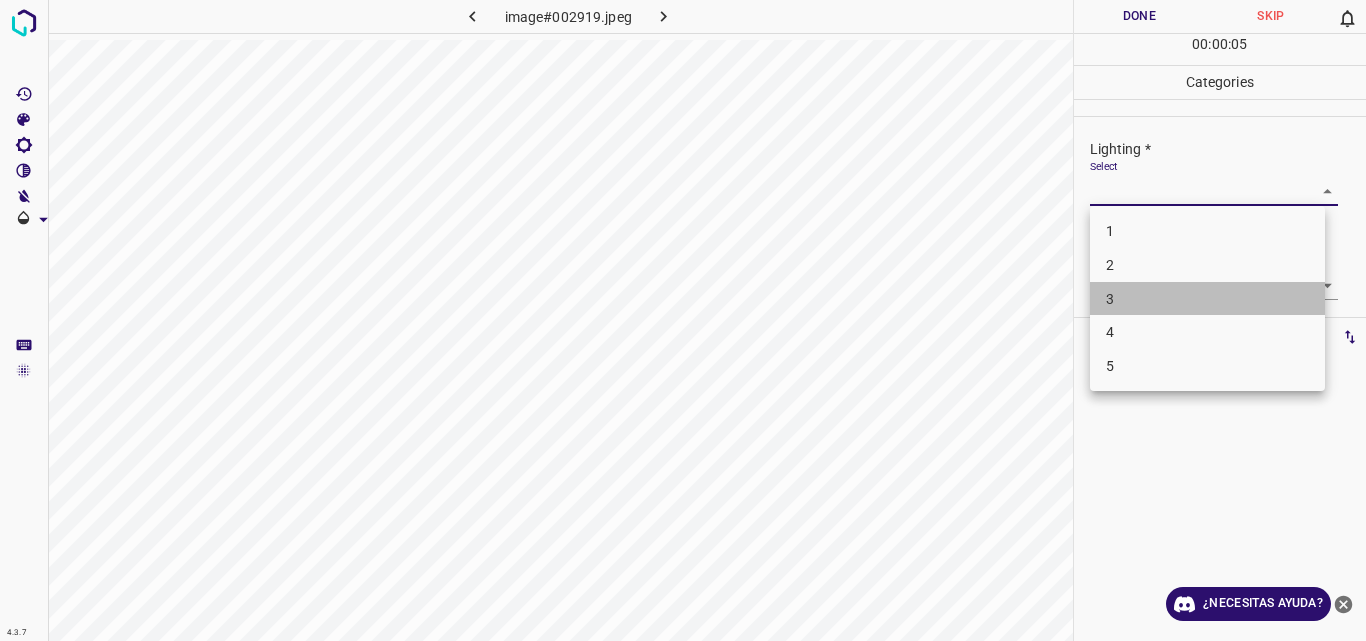 click on "3" at bounding box center [1207, 299] 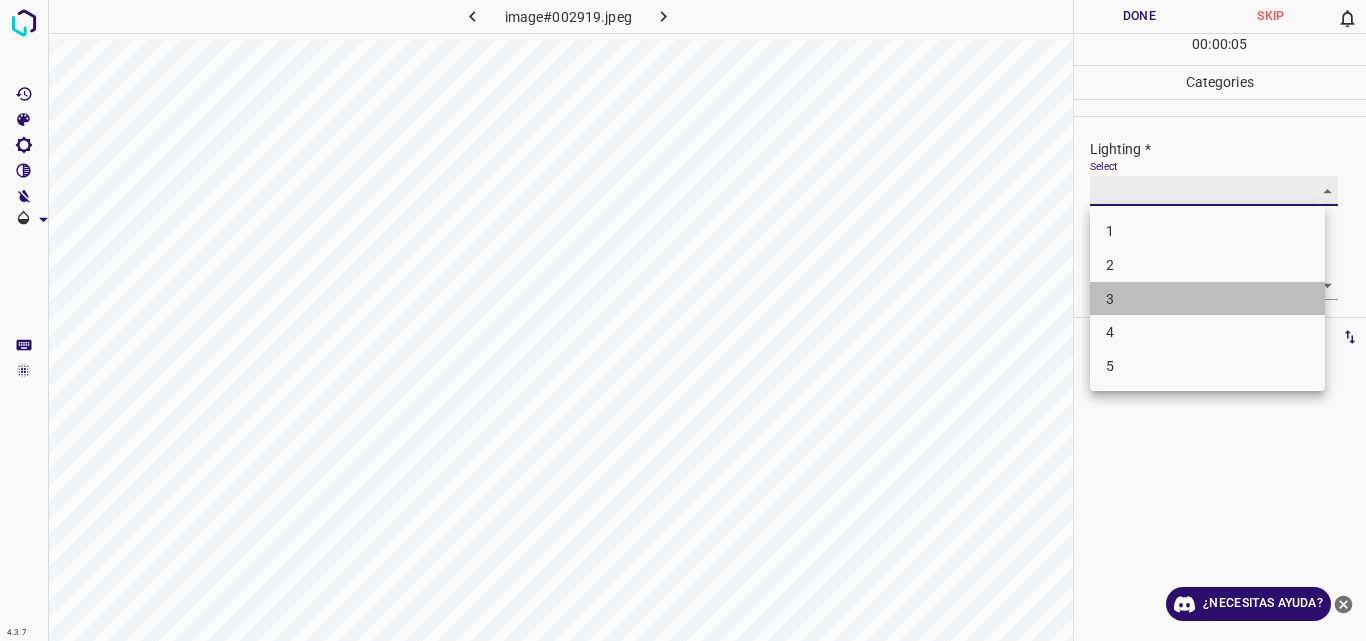 type on "3" 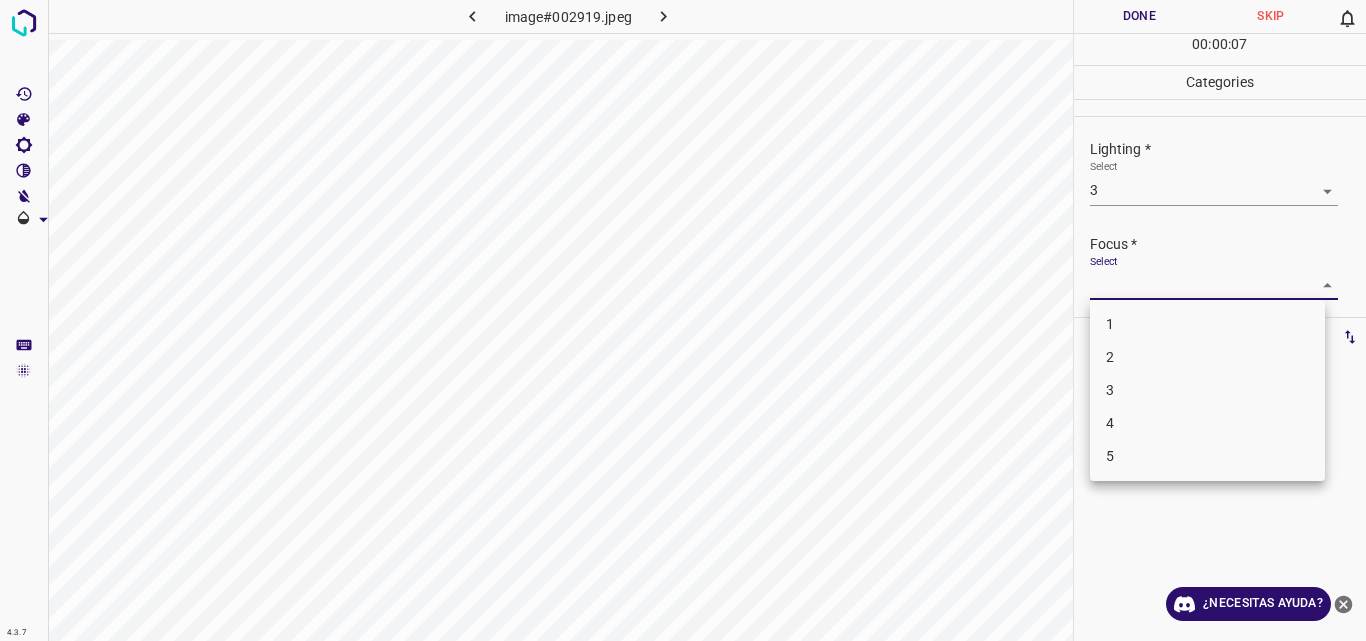 click on "4.3.7 image#002919.jpeg Done Skip 0 00   : 00   : 07   Categories Lighting *  Select 3 3 Focus *  Select ​ Overall *  Select ​ Labels   0 Categories 1 Lighting 2 Focus 3 Overall Tools Space Change between modes (Draw & Edit) I Auto labeling R Restore zoom M Zoom in N Zoom out Delete Delete selecte label Filters Z Restore filters X Saturation filter C Brightness filter V Contrast filter B Gray scale filter General O Download ¿Necesitas ayuda? Original text Rate this translation Your feedback will be used to help improve Google Translate - Texto - Esconder - Borrar 1 2 3 4 5" at bounding box center (683, 320) 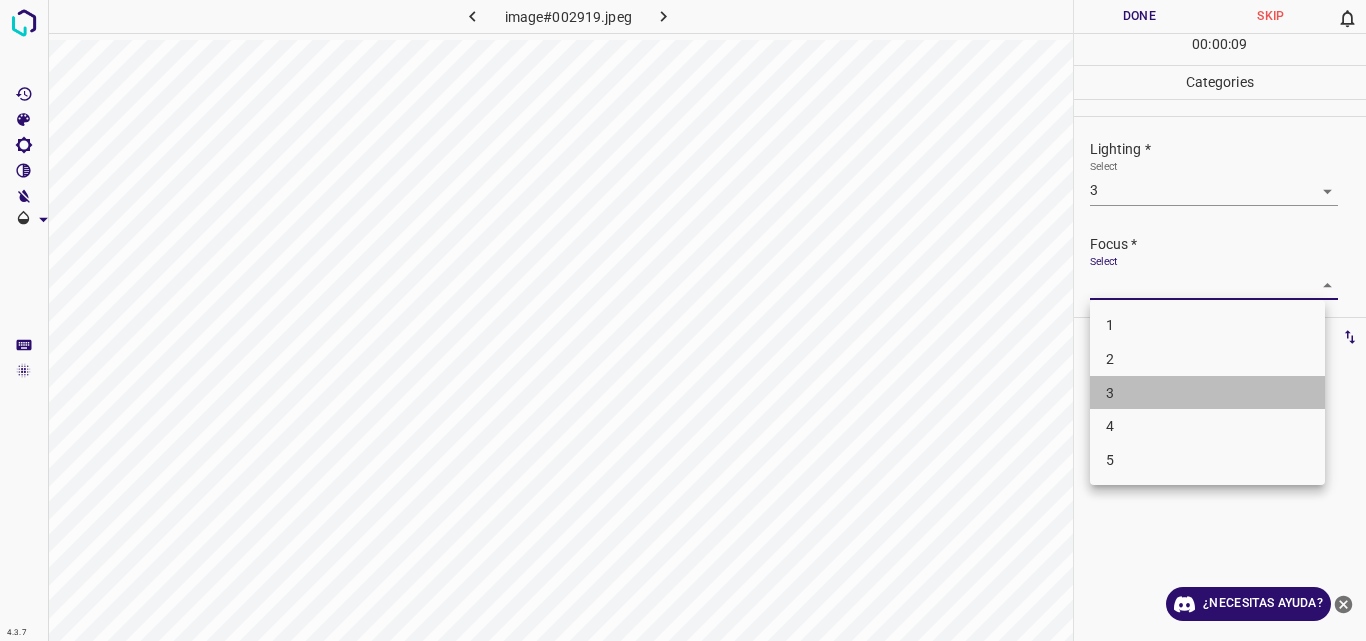 click on "3" at bounding box center (1207, 393) 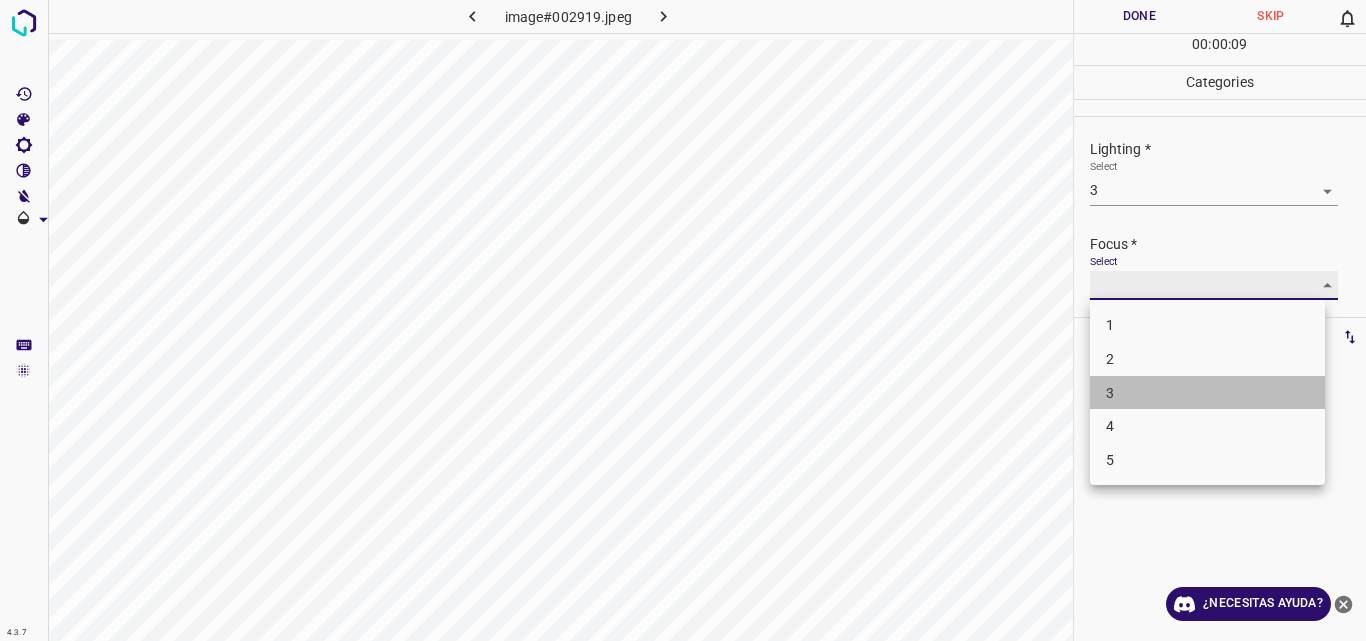 type on "3" 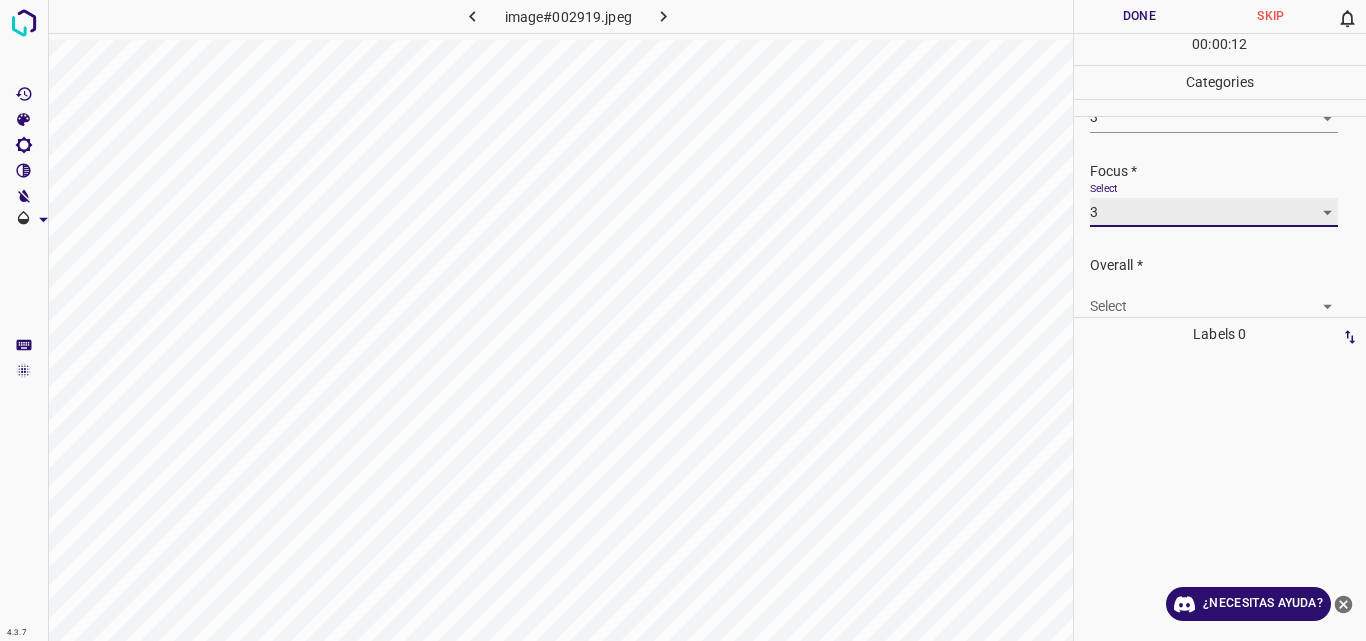 scroll, scrollTop: 98, scrollLeft: 0, axis: vertical 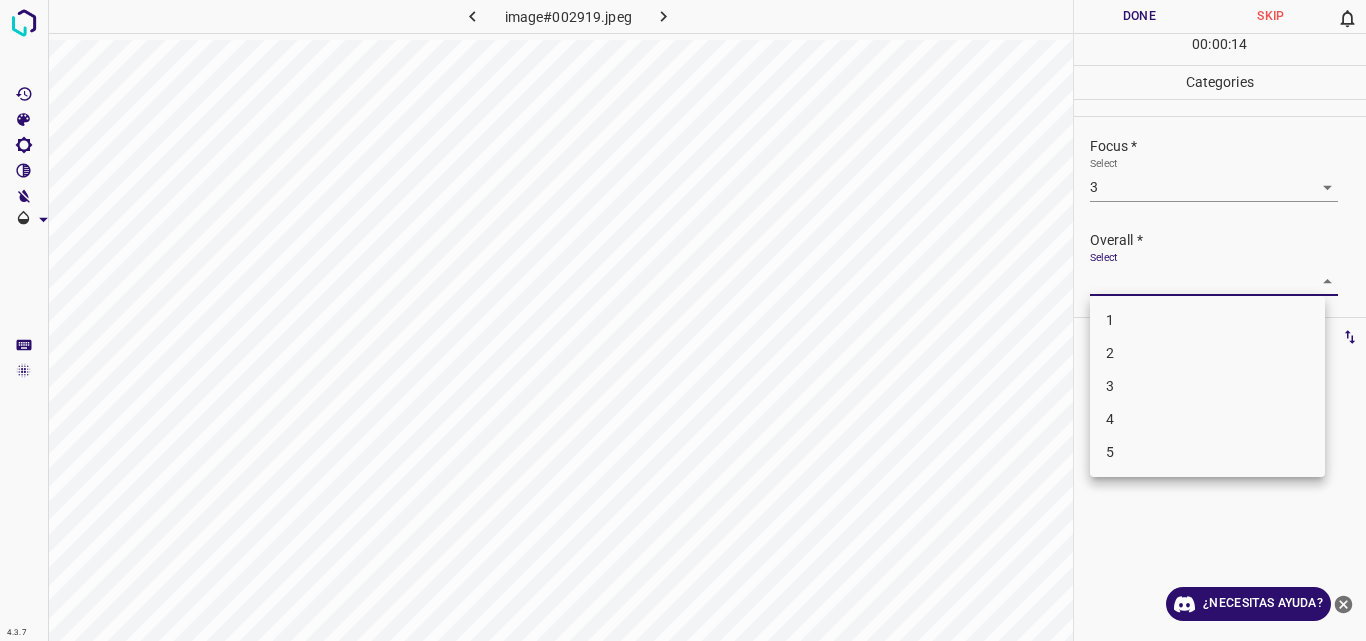 click on "4.3.7 image#002919.jpeg Done Skip 0 00   : 00   : 14   Categories Lighting *  Select 3 3 Focus *  Select 3 3 Overall *  Select ​ Labels   0 Categories 1 Lighting 2 Focus 3 Overall Tools Space Change between modes (Draw & Edit) I Auto labeling R Restore zoom M Zoom in N Zoom out Delete Delete selecte label Filters Z Restore filters X Saturation filter C Brightness filter V Contrast filter B Gray scale filter General O Download ¿Necesitas ayuda? Original text Rate this translation Your feedback will be used to help improve Google Translate - Texto - Esconder - Borrar 1 2 3 4 5" at bounding box center [683, 320] 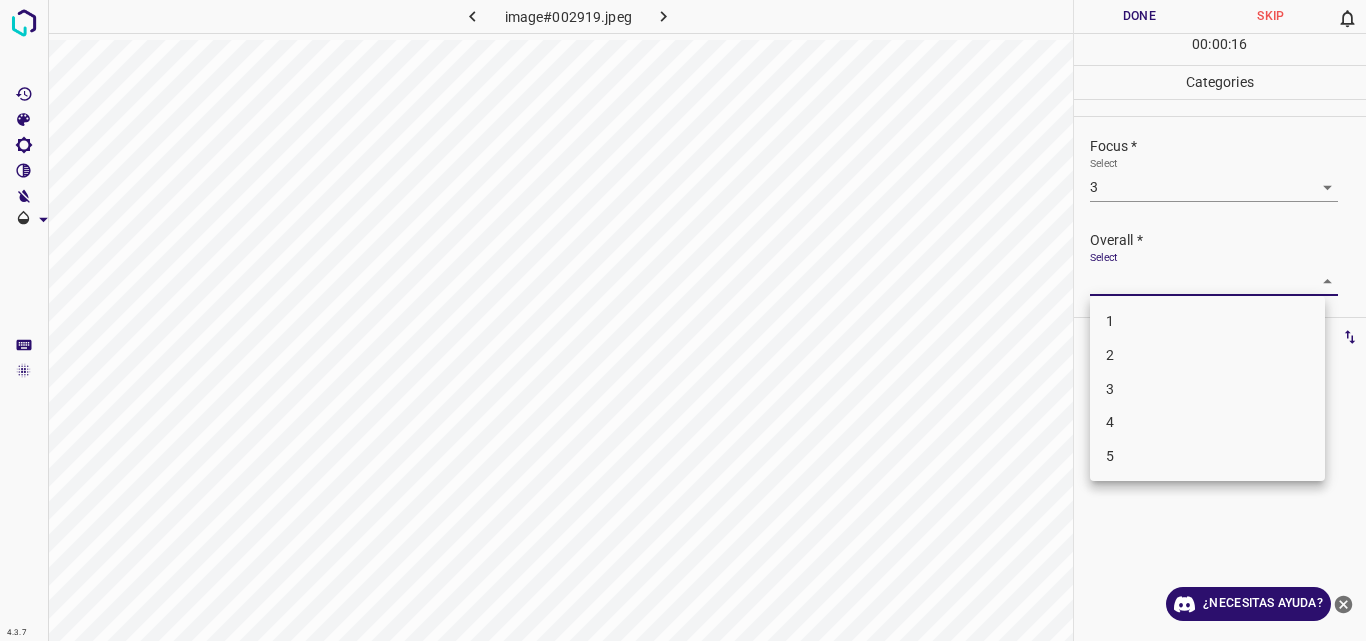click on "3" at bounding box center [1207, 389] 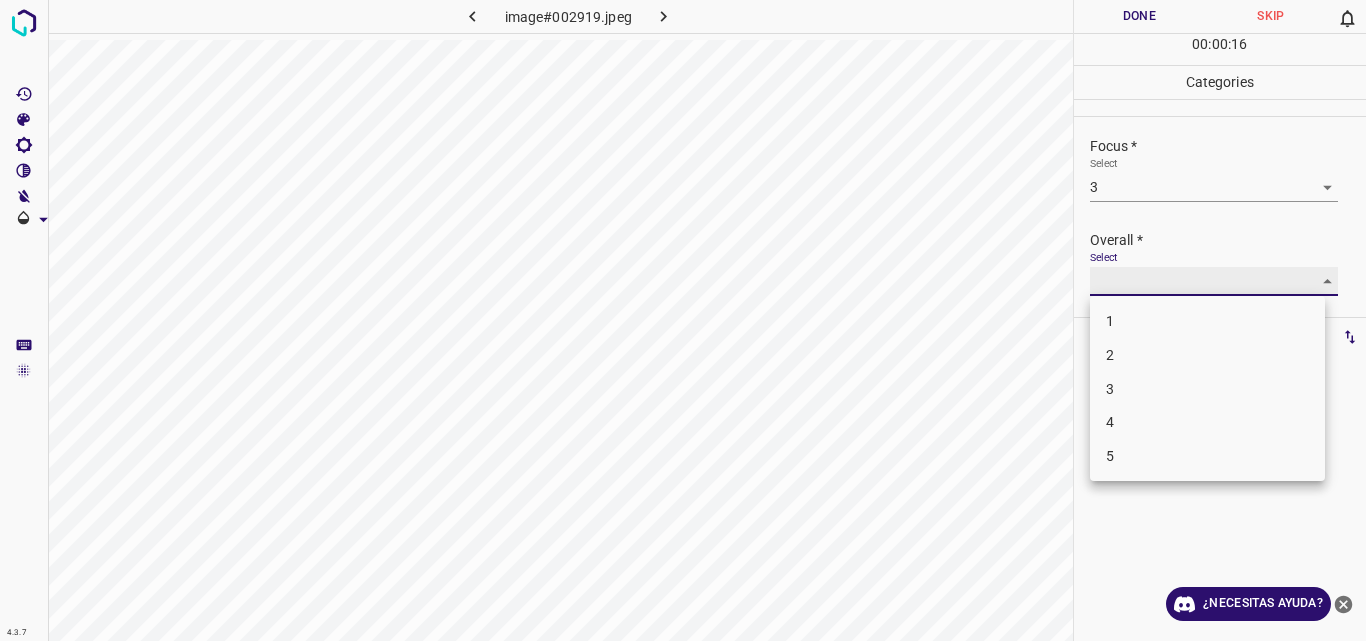type on "3" 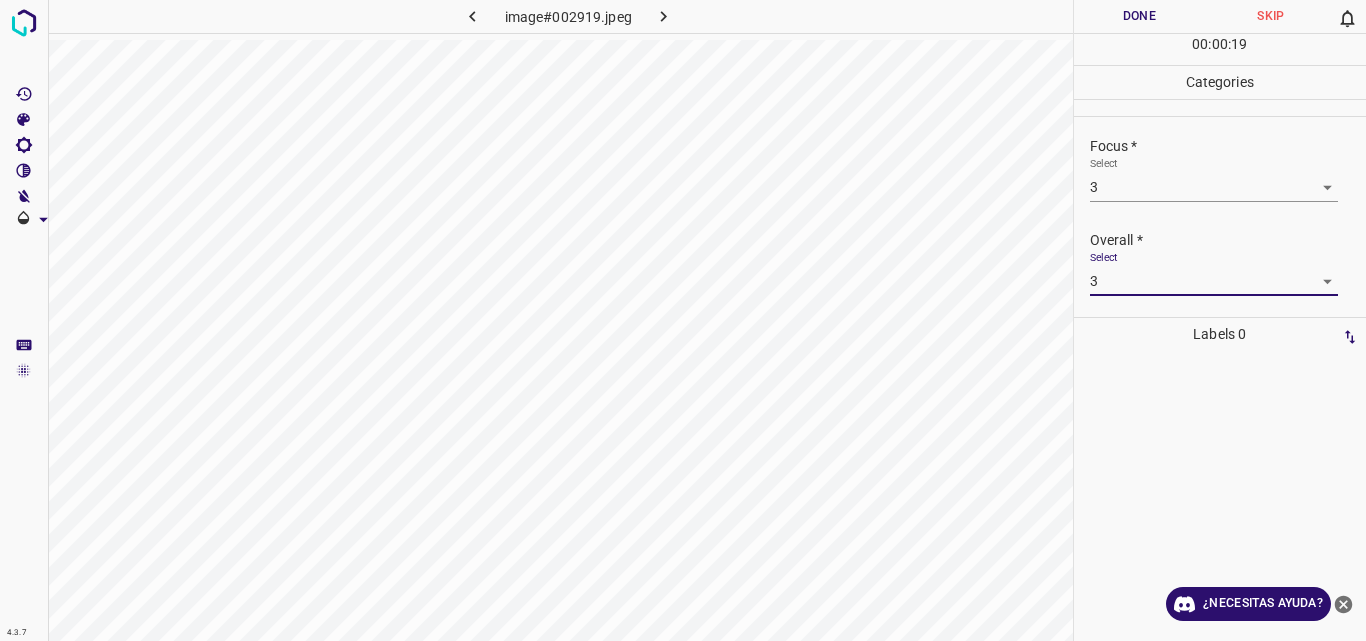 click on "Done" at bounding box center (1140, 16) 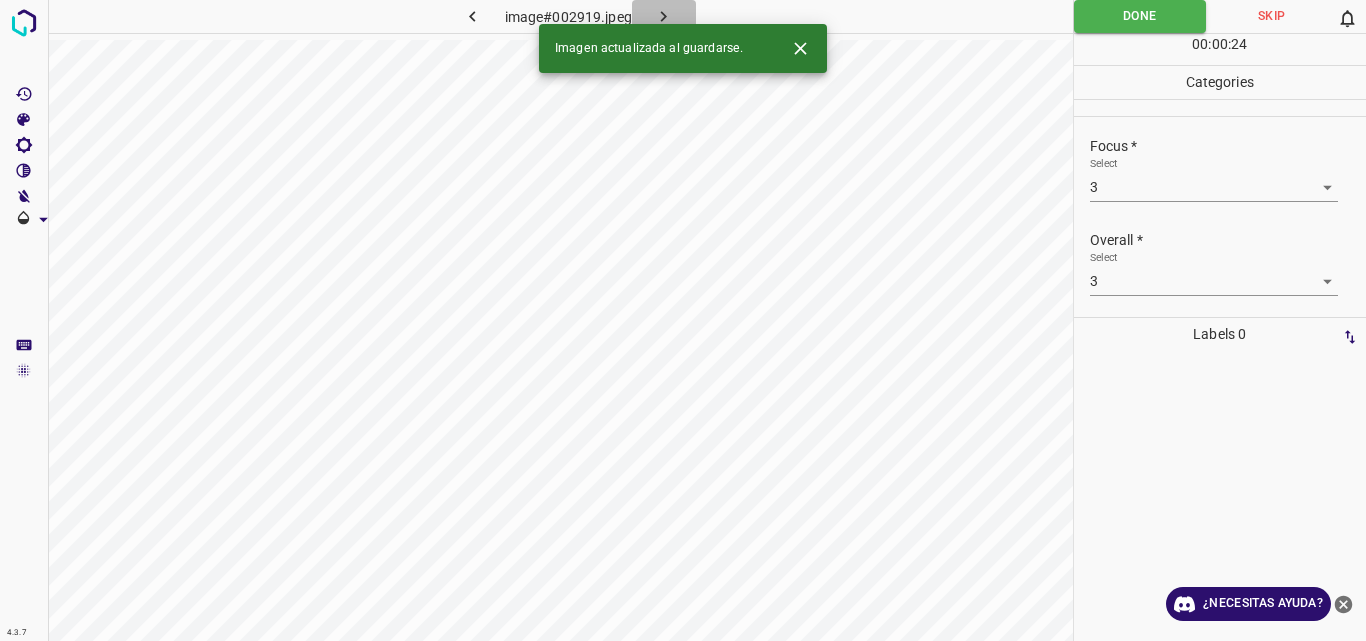 click 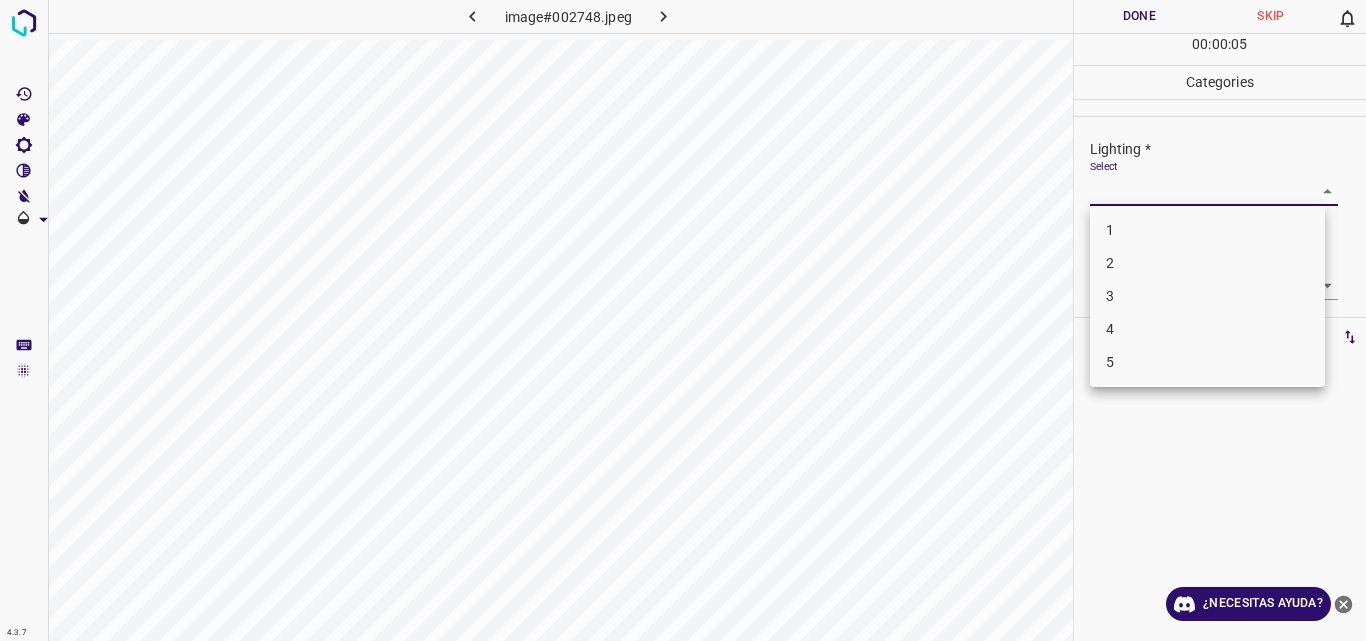 click on "4.3.7 image#002748.jpeg Done Skip 0 00   : 00   : 05   Categories Lighting *  Select ​ Focus *  Select ​ Overall *  Select ​ Labels   0 Categories 1 Lighting 2 Focus 3 Overall Tools Space Change between modes (Draw & Edit) I Auto labeling R Restore zoom M Zoom in N Zoom out Delete Delete selecte label Filters Z Restore filters X Saturation filter C Brightness filter V Contrast filter B Gray scale filter General O Download ¿Necesitas ayuda? Original text Rate this translation Your feedback will be used to help improve Google Translate - Texto - Esconder - Borrar 1 2 3 4 5" at bounding box center (683, 320) 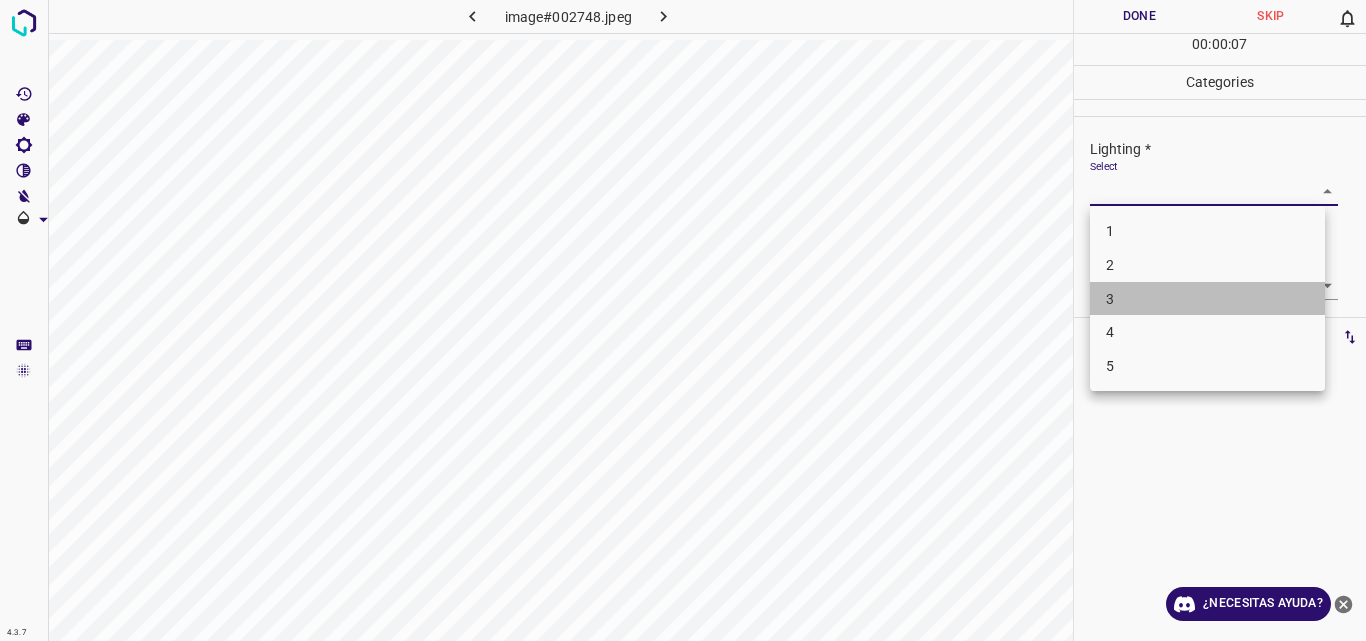 click on "3" at bounding box center (1207, 299) 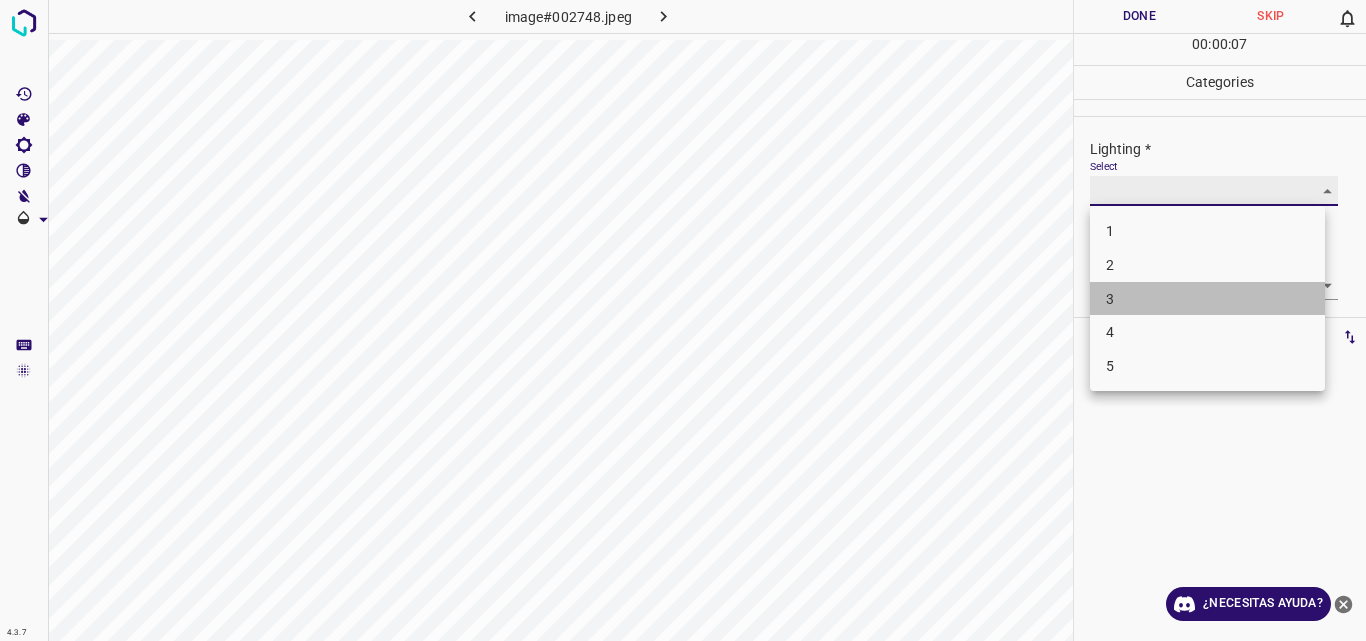 type on "3" 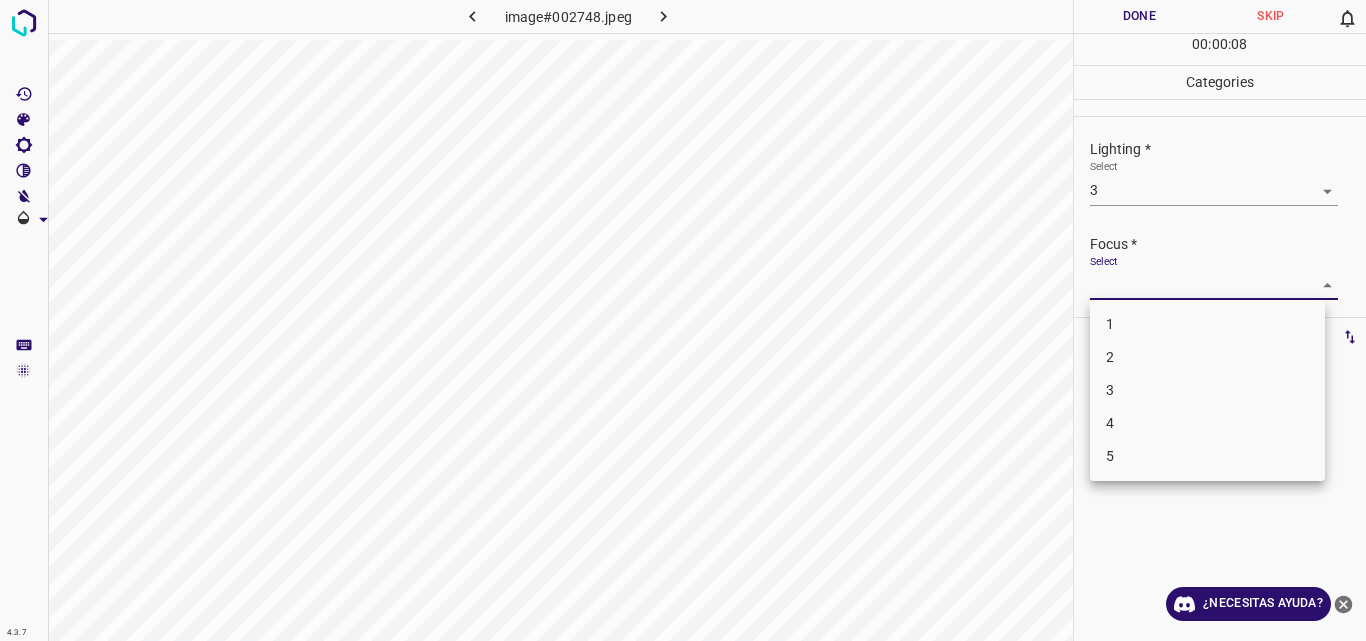 click on "4.3.7 image#002748.jpeg Done Skip 0 00   : 00   : 08   Categories Lighting *  Select 3 3 Focus *  Select ​ Overall *  Select ​ Labels   0 Categories 1 Lighting 2 Focus 3 Overall Tools Space Change between modes (Draw & Edit) I Auto labeling R Restore zoom M Zoom in N Zoom out Delete Delete selecte label Filters Z Restore filters X Saturation filter C Brightness filter V Contrast filter B Gray scale filter General O Download ¿Necesitas ayuda? Original text Rate this translation Your feedback will be used to help improve Google Translate - Texto - Esconder - Borrar 1 2 3 4 5" at bounding box center [683, 320] 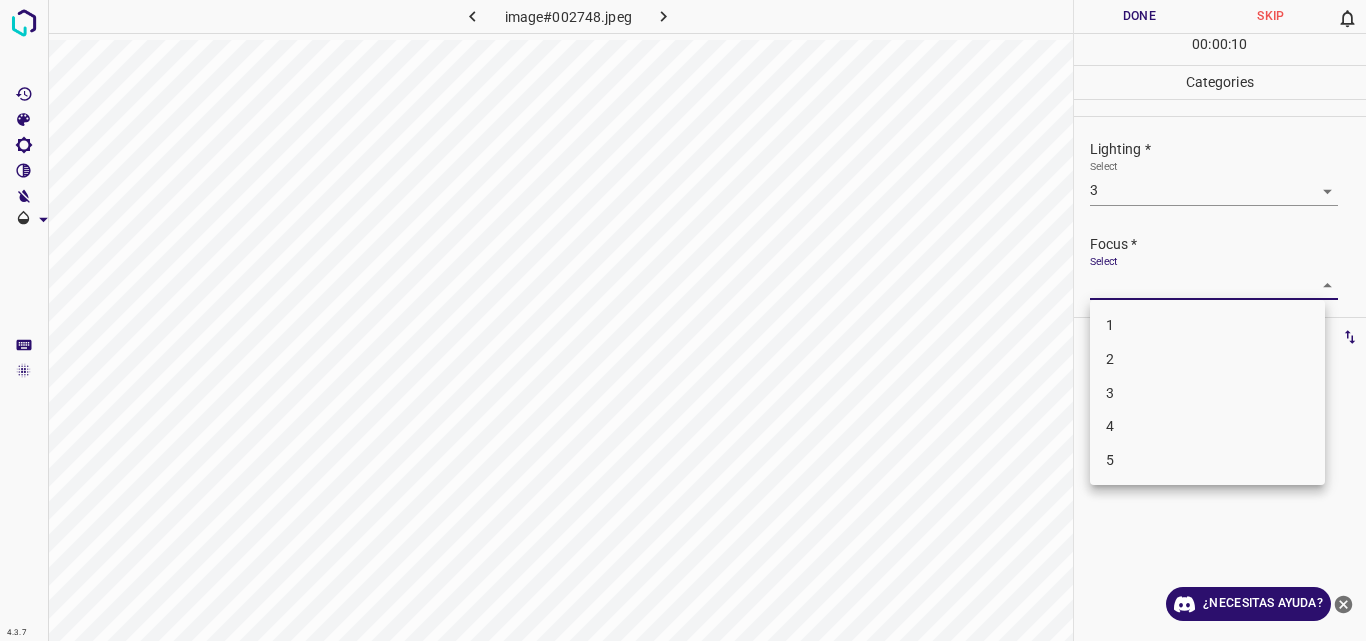 click on "3" at bounding box center [1207, 393] 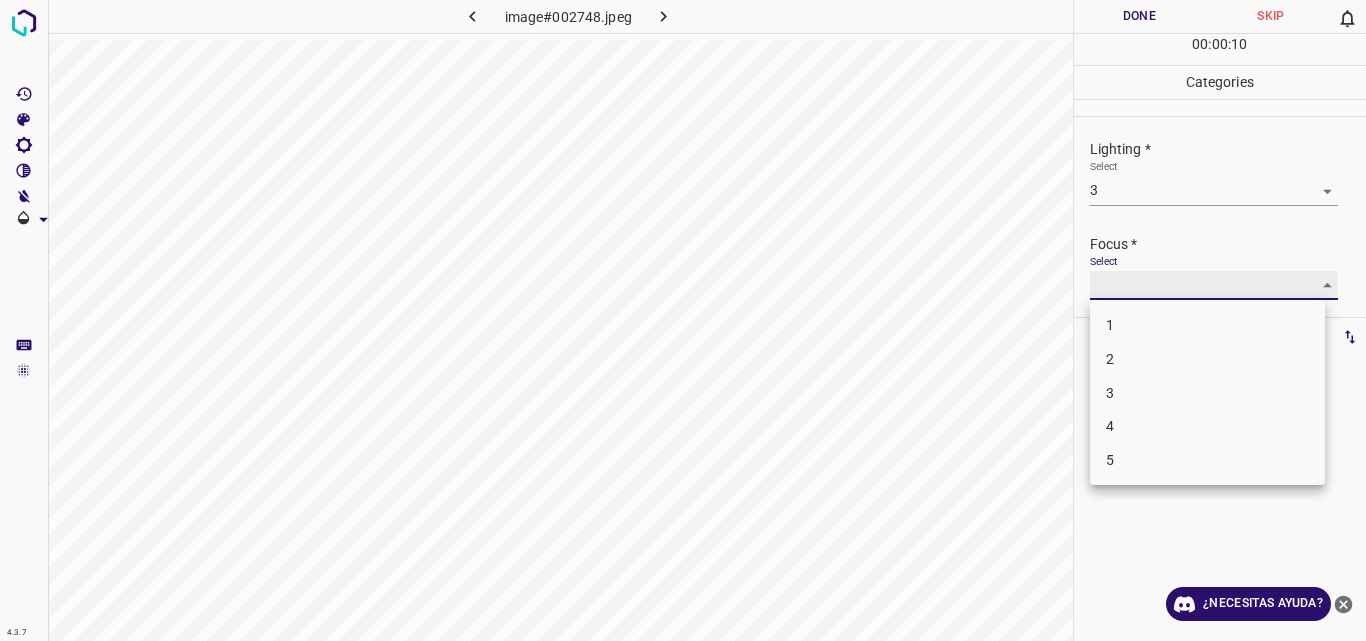 type on "3" 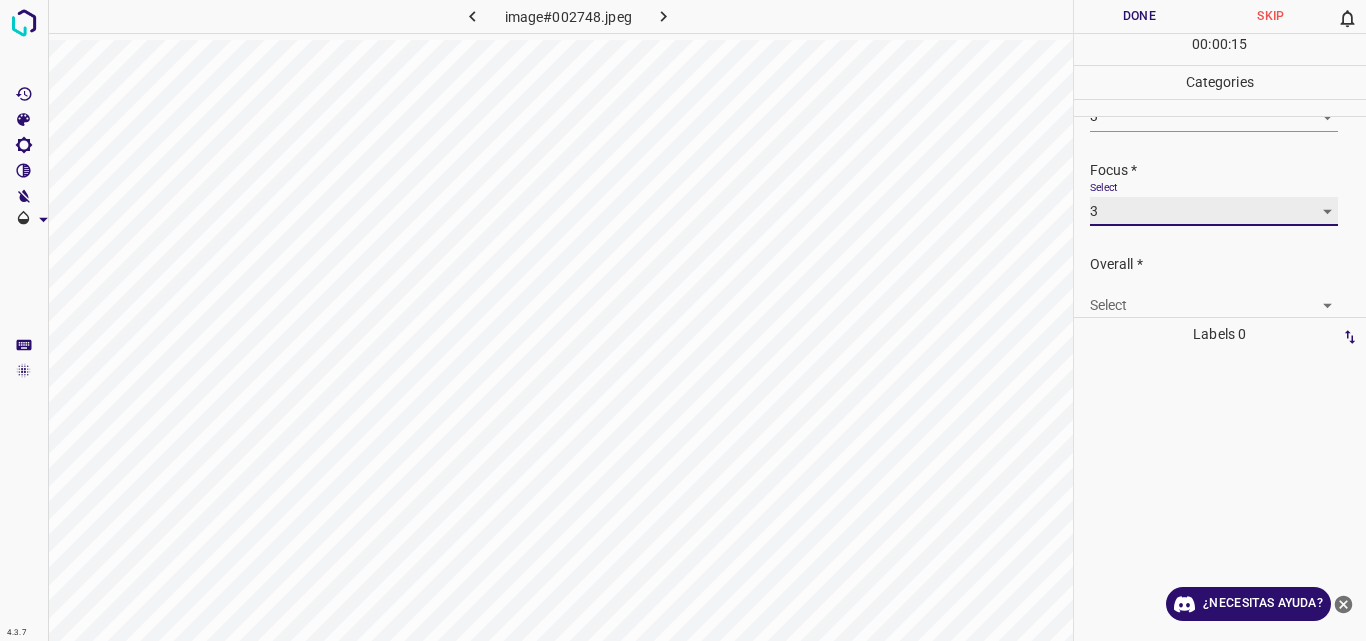 scroll, scrollTop: 98, scrollLeft: 0, axis: vertical 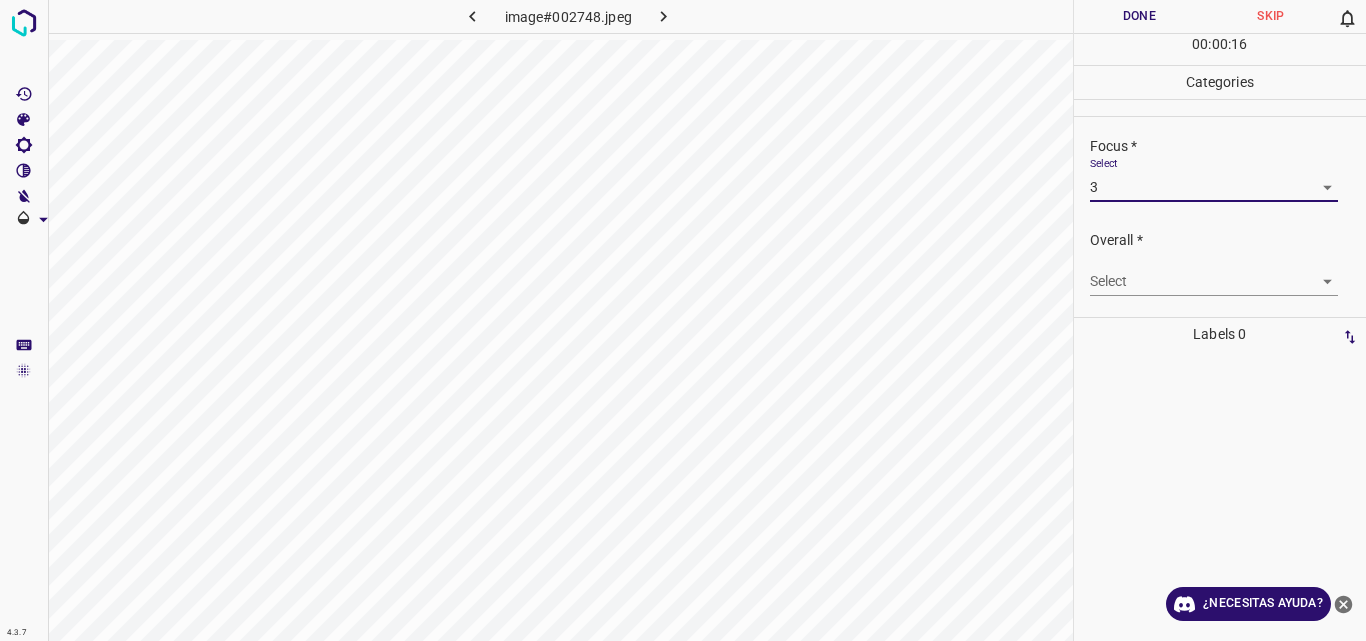 click on "4.3.7 image#002748.jpeg Done Skip 0 00   : 00   : 16   Categories Lighting *  Select 3 3 Focus *  Select 3 3 Overall *  Select ​ Labels   0 Categories 1 Lighting 2 Focus 3 Overall Tools Space Change between modes (Draw & Edit) I Auto labeling R Restore zoom M Zoom in N Zoom out Delete Delete selecte label Filters Z Restore filters X Saturation filter C Brightness filter V Contrast filter B Gray scale filter General O Download ¿Necesitas ayuda? Original text Rate this translation Your feedback will be used to help improve Google Translate - Texto - Esconder - Borrar" at bounding box center [683, 320] 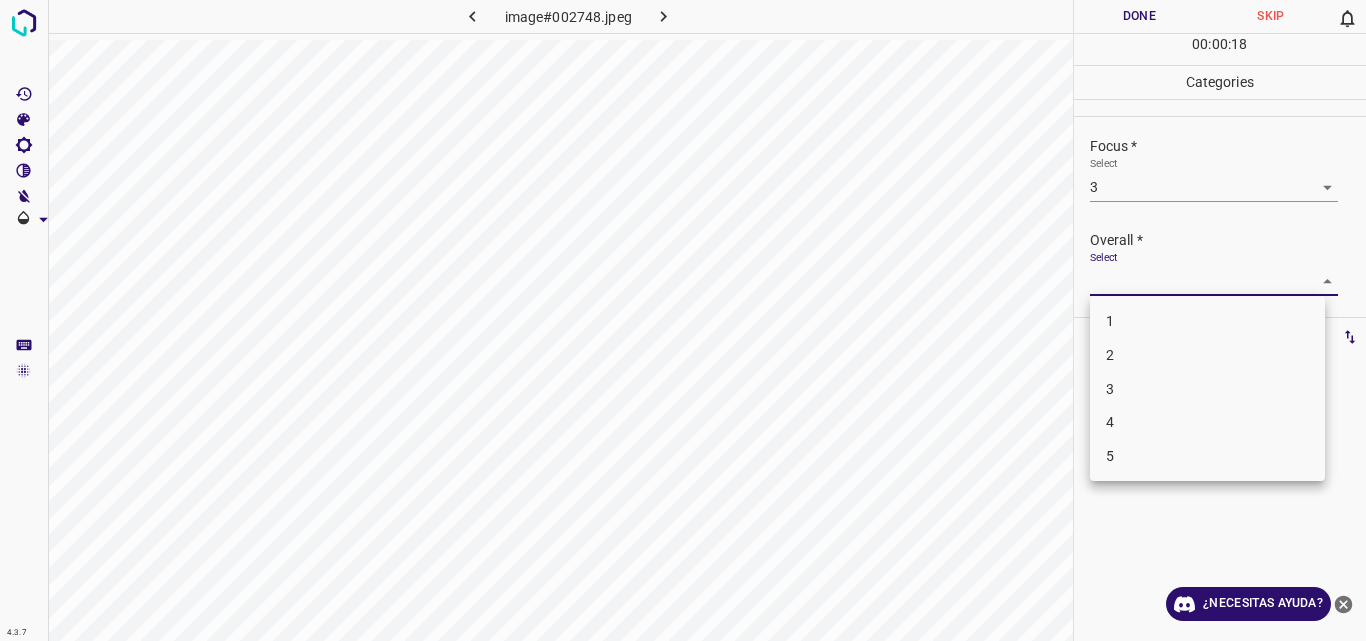 click on "3" at bounding box center [1207, 389] 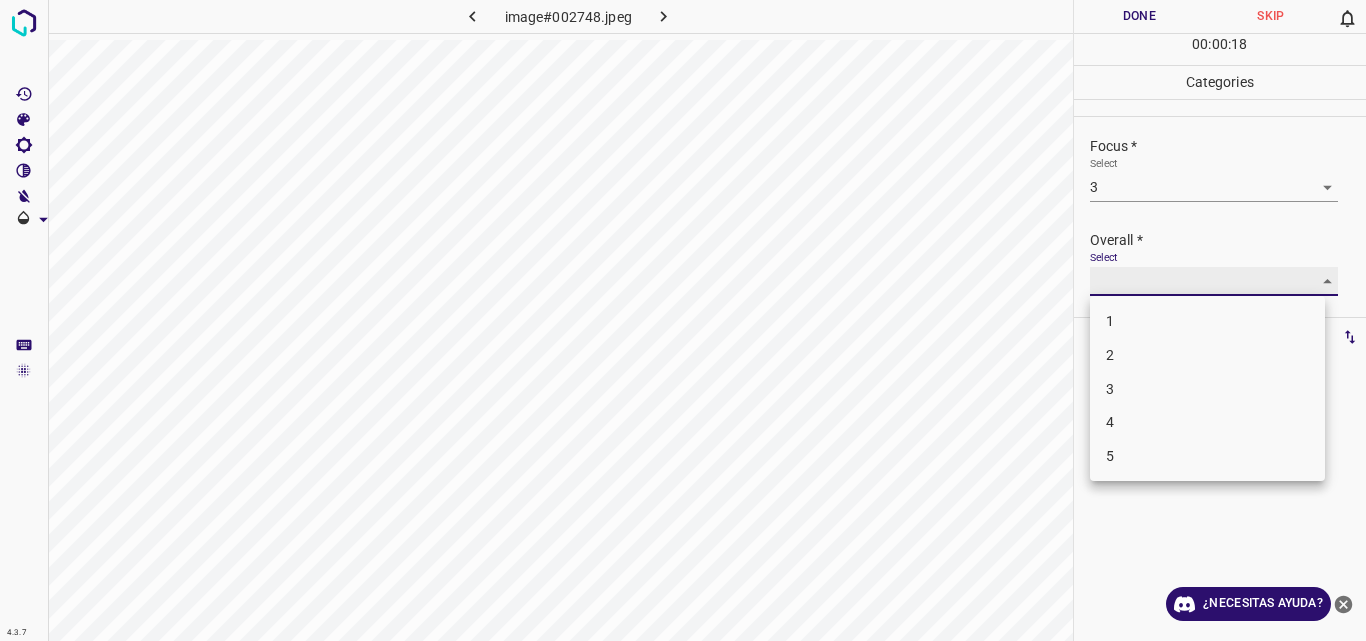 type on "3" 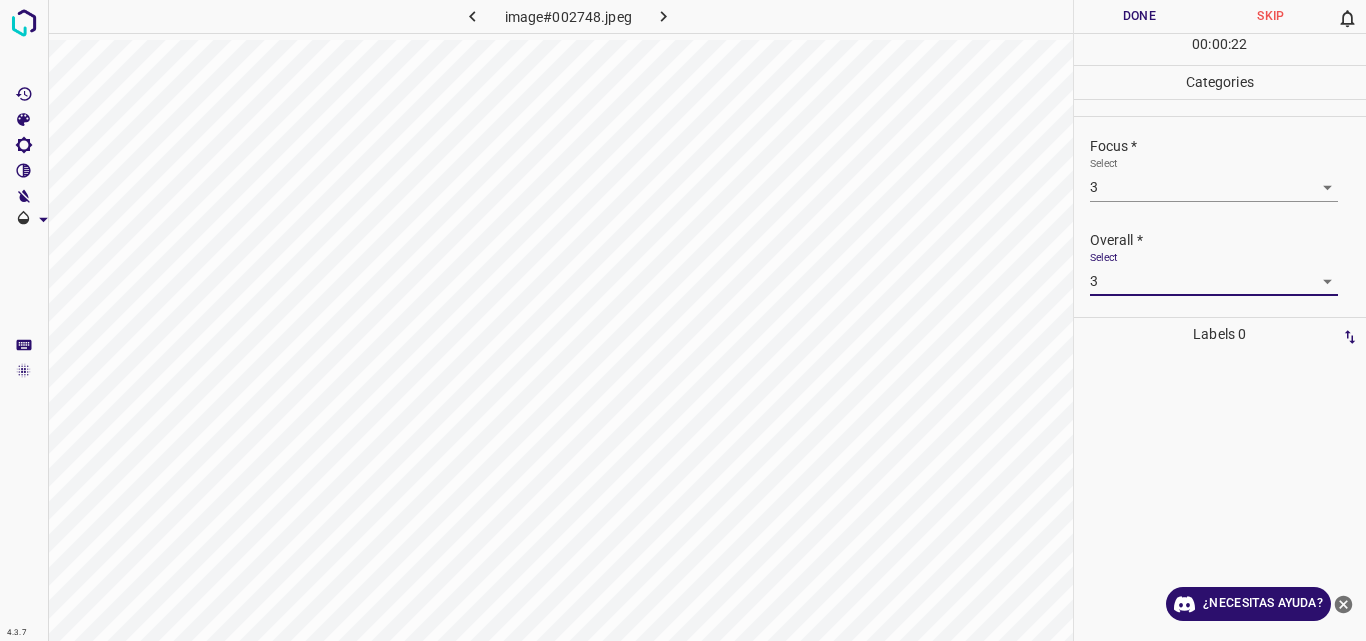 click on "Done" at bounding box center (1140, 16) 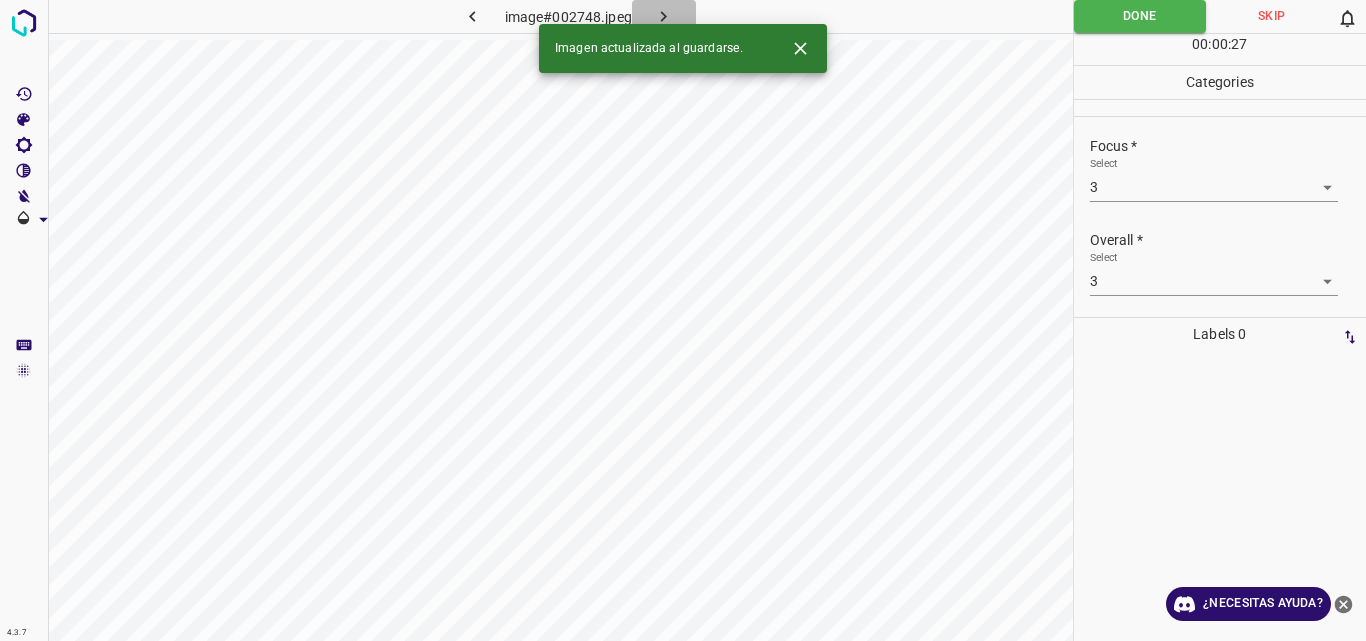 click 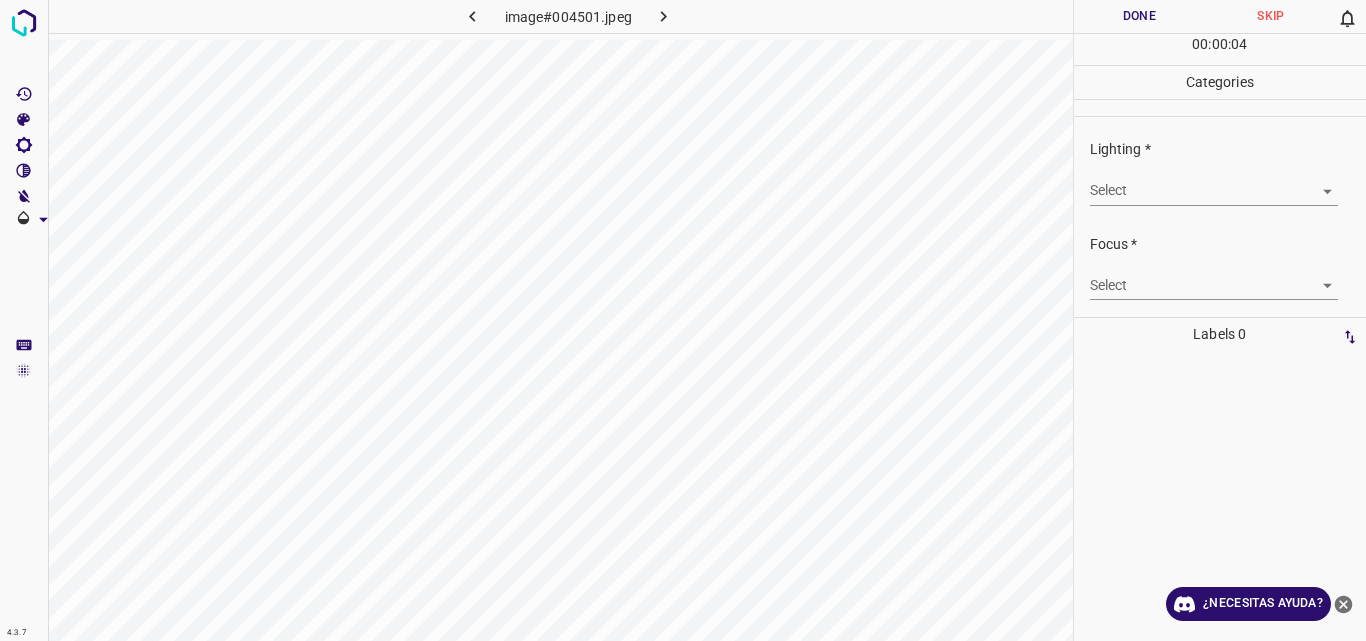 click on "4.3.7 image#004501.jpeg Done Skip 0 00   : 00   : 04   Categories Lighting *  Select ​ Focus *  Select ​ Overall *  Select ​ Labels   0 Categories 1 Lighting 2 Focus 3 Overall Tools Space Change between modes (Draw & Edit) I Auto labeling R Restore zoom M Zoom in N Zoom out Delete Delete selecte label Filters Z Restore filters X Saturation filter C Brightness filter V Contrast filter B Gray scale filter General O Download ¿Necesitas ayuda? Original text Rate this translation Your feedback will be used to help improve Google Translate - Texto - Esconder - Borrar" at bounding box center [683, 320] 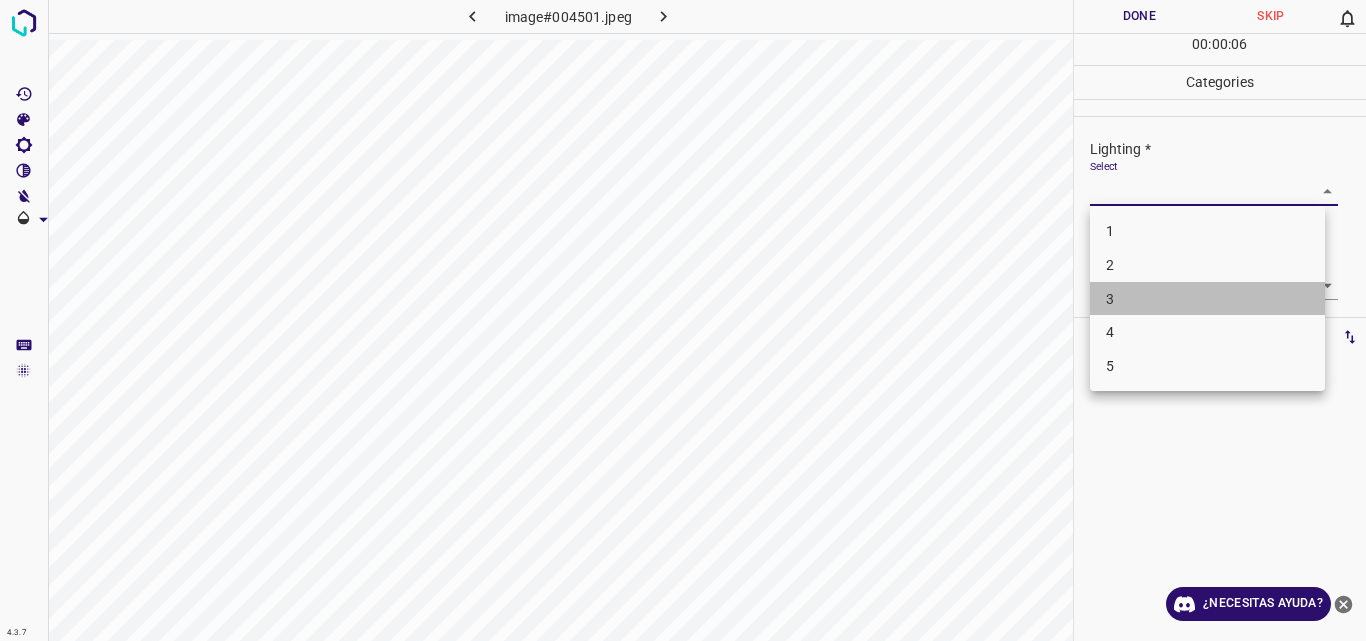 click on "3" at bounding box center (1207, 299) 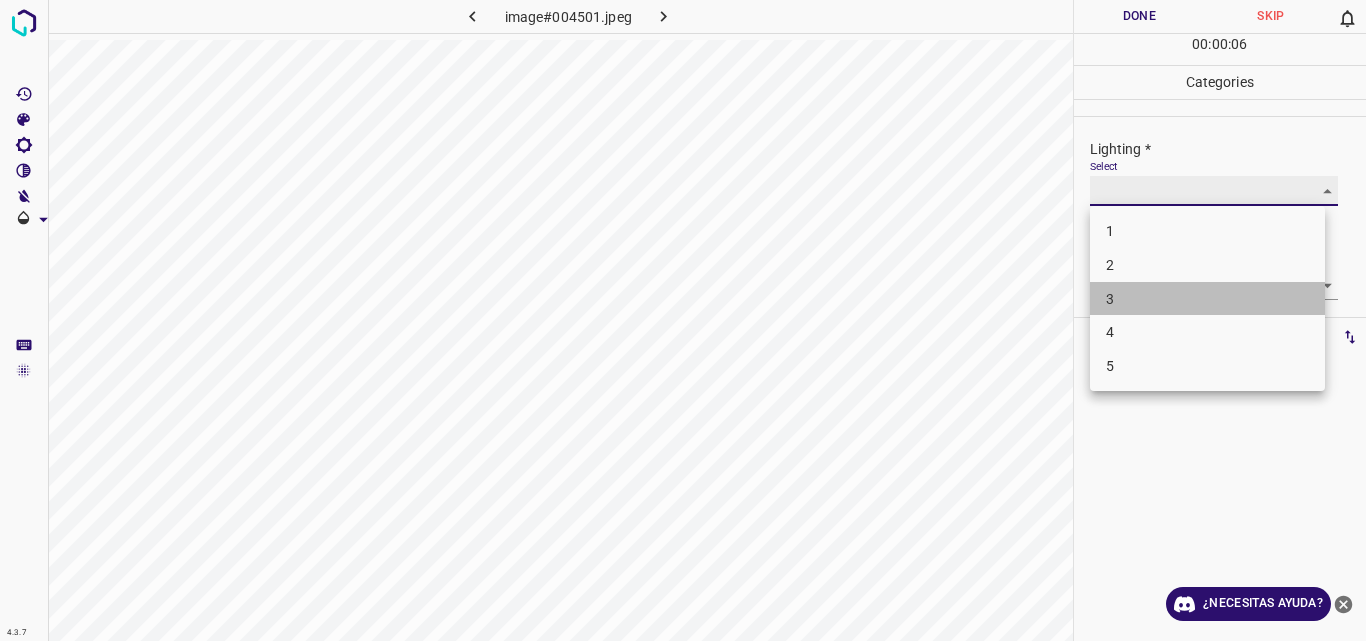 type on "3" 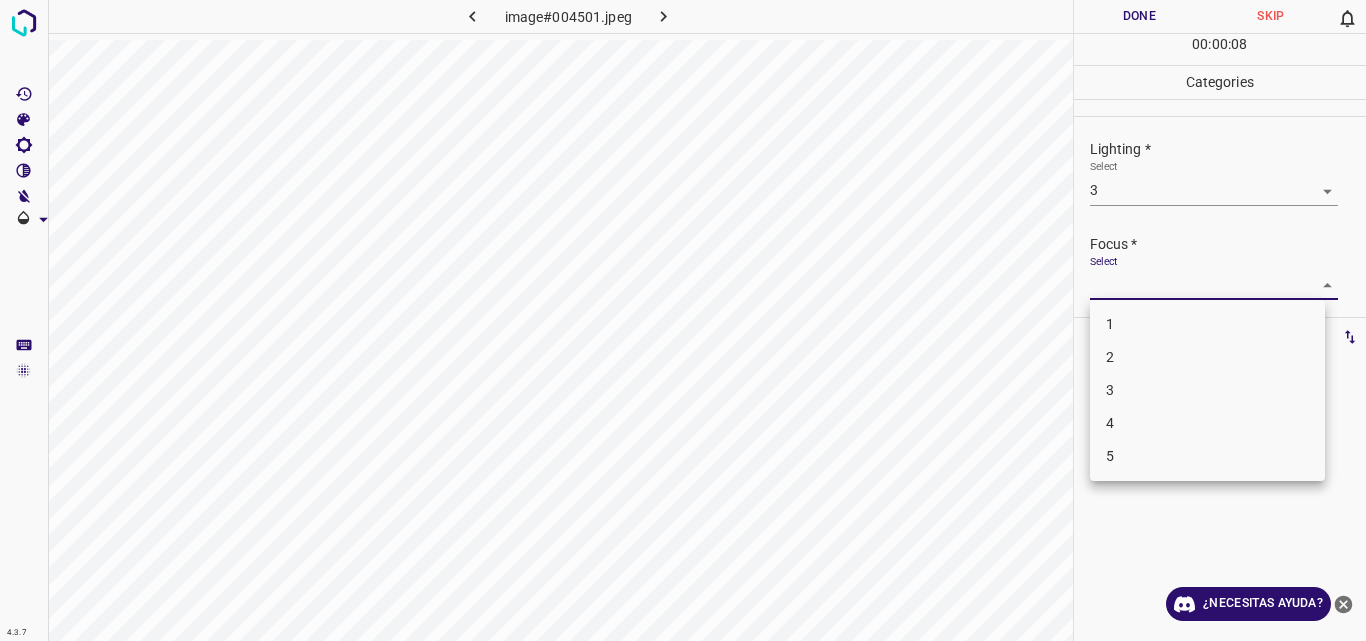 click on "4.3.7 image#004501.jpeg Done Skip 0 00   : 00   : 08   Categories Lighting *  Select 3 3 Focus *  Select ​ Overall *  Select ​ Labels   0 Categories 1 Lighting 2 Focus 3 Overall Tools Space Change between modes (Draw & Edit) I Auto labeling R Restore zoom M Zoom in N Zoom out Delete Delete selecte label Filters Z Restore filters X Saturation filter C Brightness filter V Contrast filter B Gray scale filter General O Download ¿Necesitas ayuda? Original text Rate this translation Your feedback will be used to help improve Google Translate - Texto - Esconder - Borrar 1 2 3 4 5" at bounding box center (683, 320) 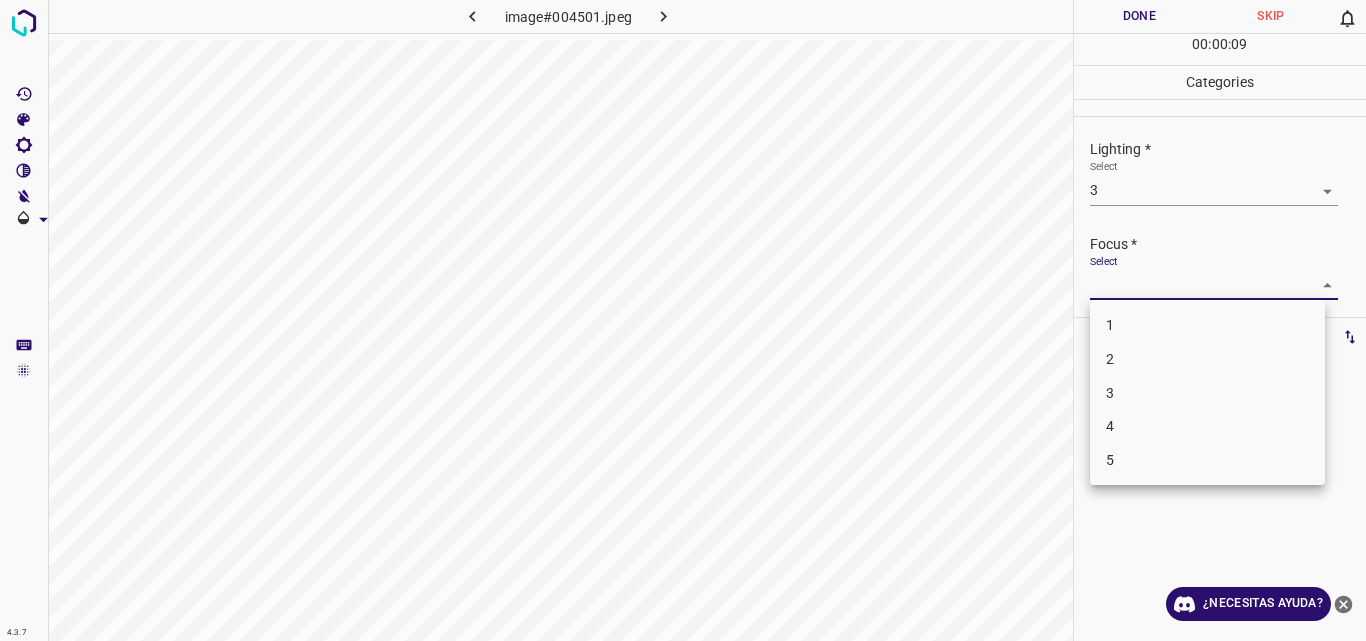 click on "3" at bounding box center (1207, 393) 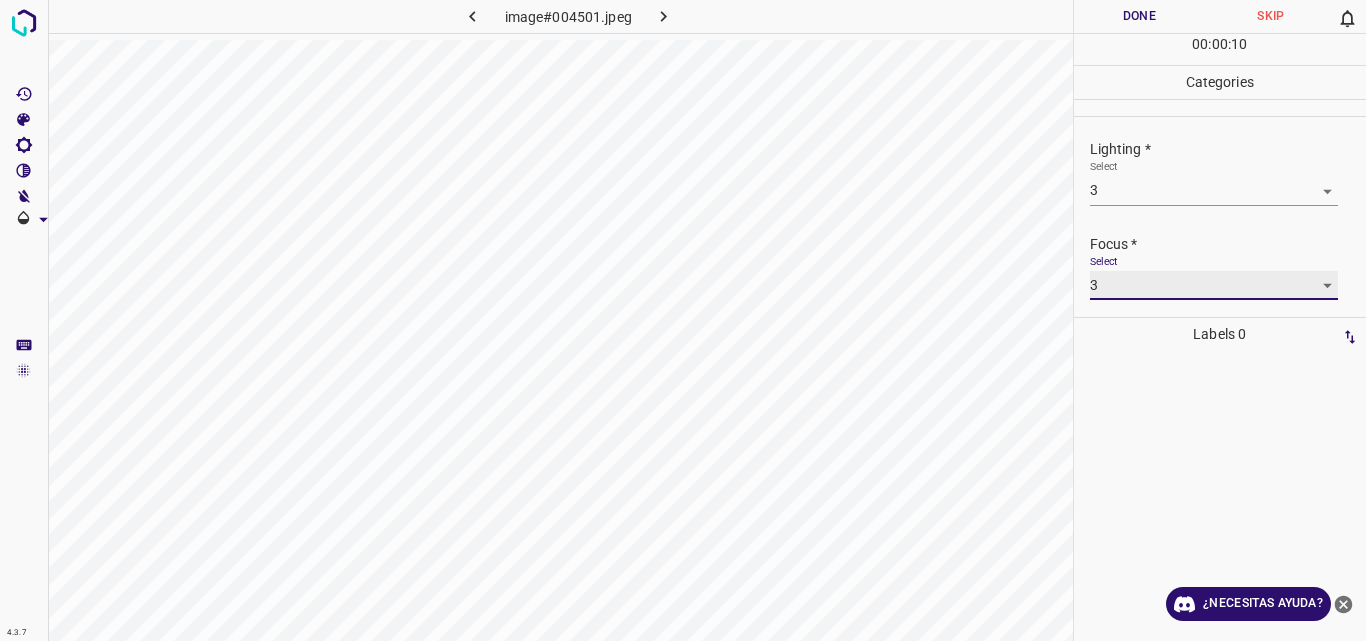 type on "3" 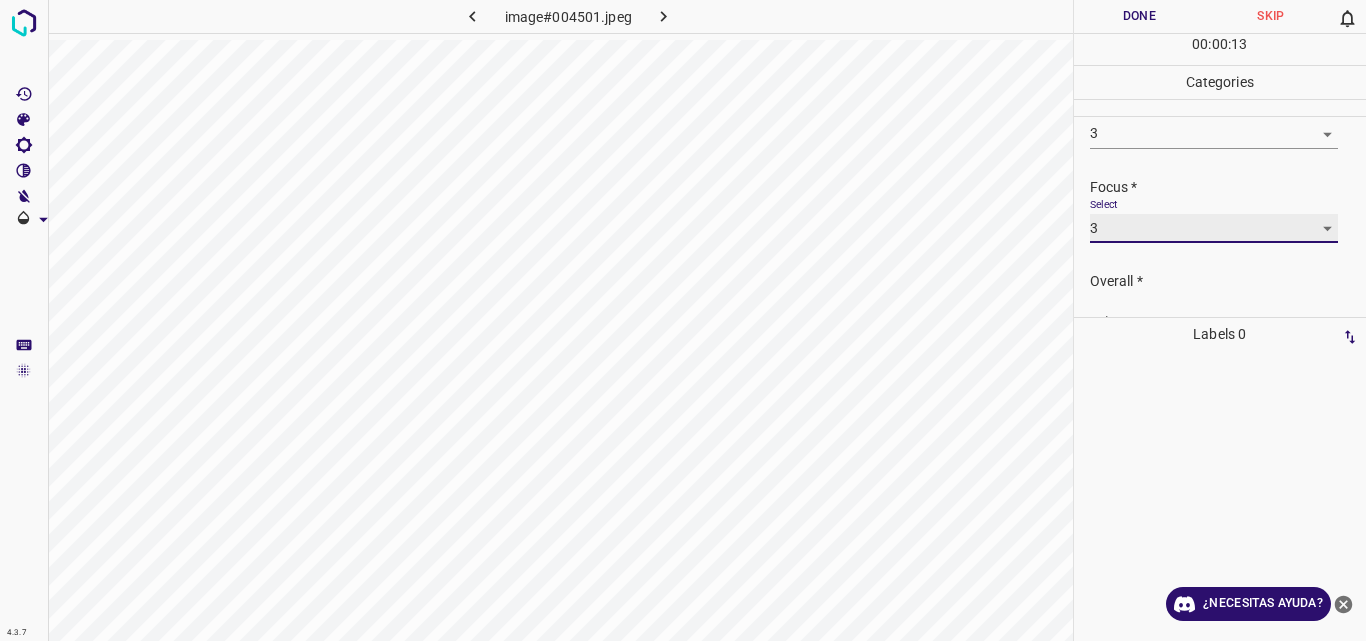 scroll, scrollTop: 98, scrollLeft: 0, axis: vertical 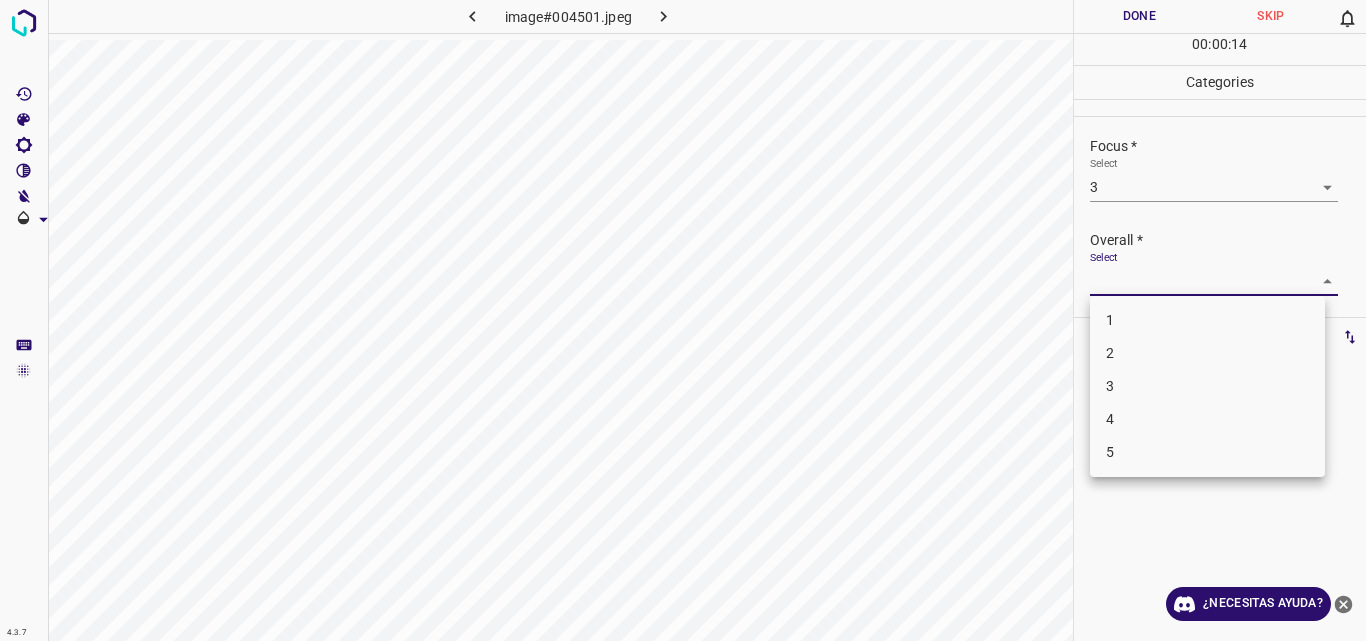 click on "4.3.7 image#004501.jpeg Done Skip 0 00   : 00   : 14   Categories Lighting *  Select 3 3 Focus *  Select 3 3 Overall *  Select ​ Labels   0 Categories 1 Lighting 2 Focus 3 Overall Tools Space Change between modes (Draw & Edit) I Auto labeling R Restore zoom M Zoom in N Zoom out Delete Delete selecte label Filters Z Restore filters X Saturation filter C Brightness filter V Contrast filter B Gray scale filter General O Download ¿Necesitas ayuda? Original text Rate this translation Your feedback will be used to help improve Google Translate - Texto - Esconder - Borrar 1 2 3 4 5" at bounding box center [683, 320] 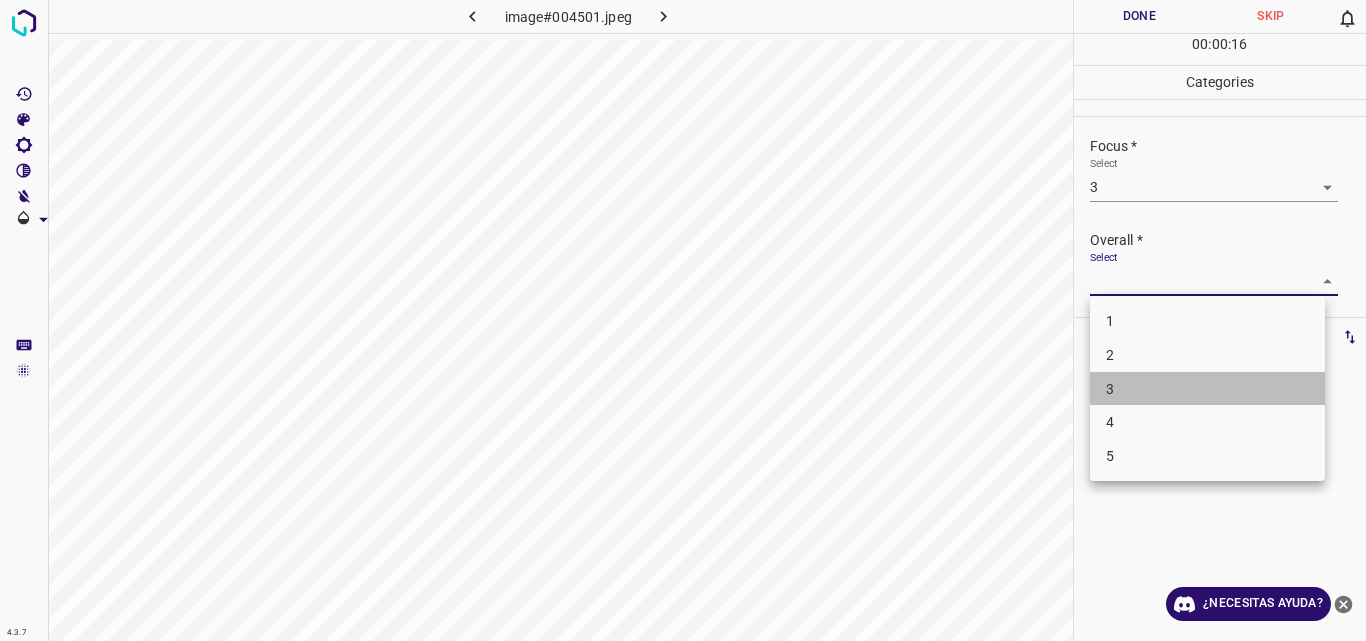 click on "3" at bounding box center (1207, 389) 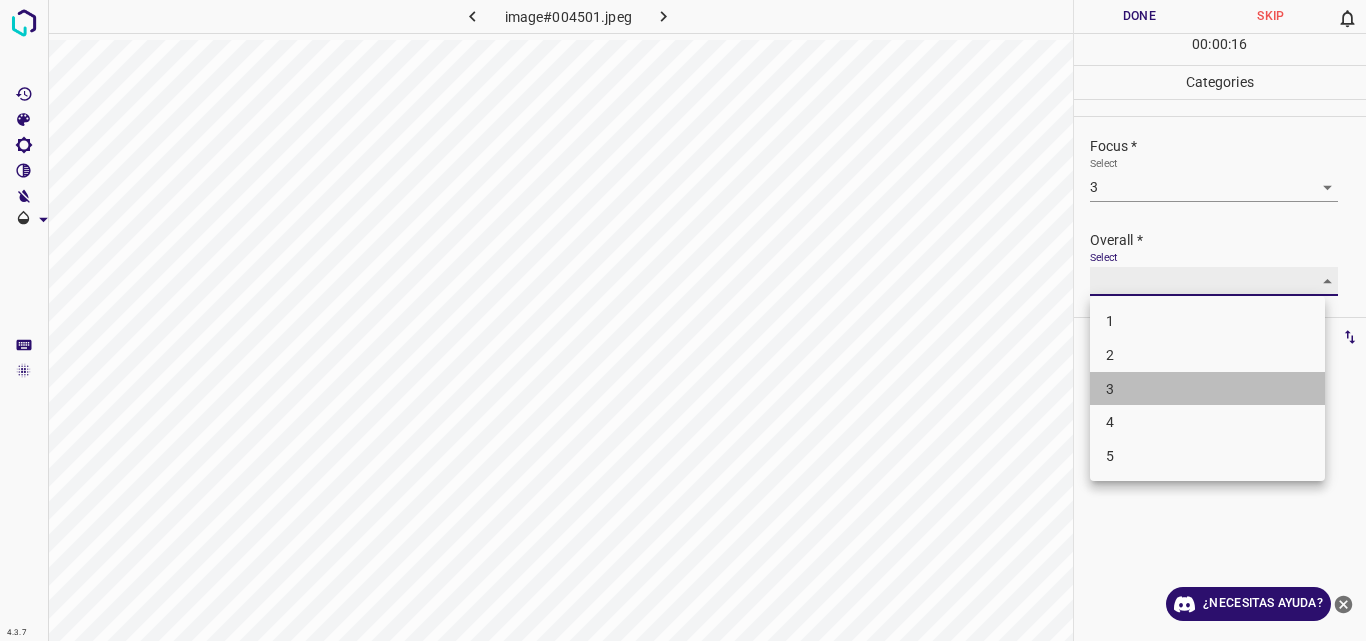 type on "3" 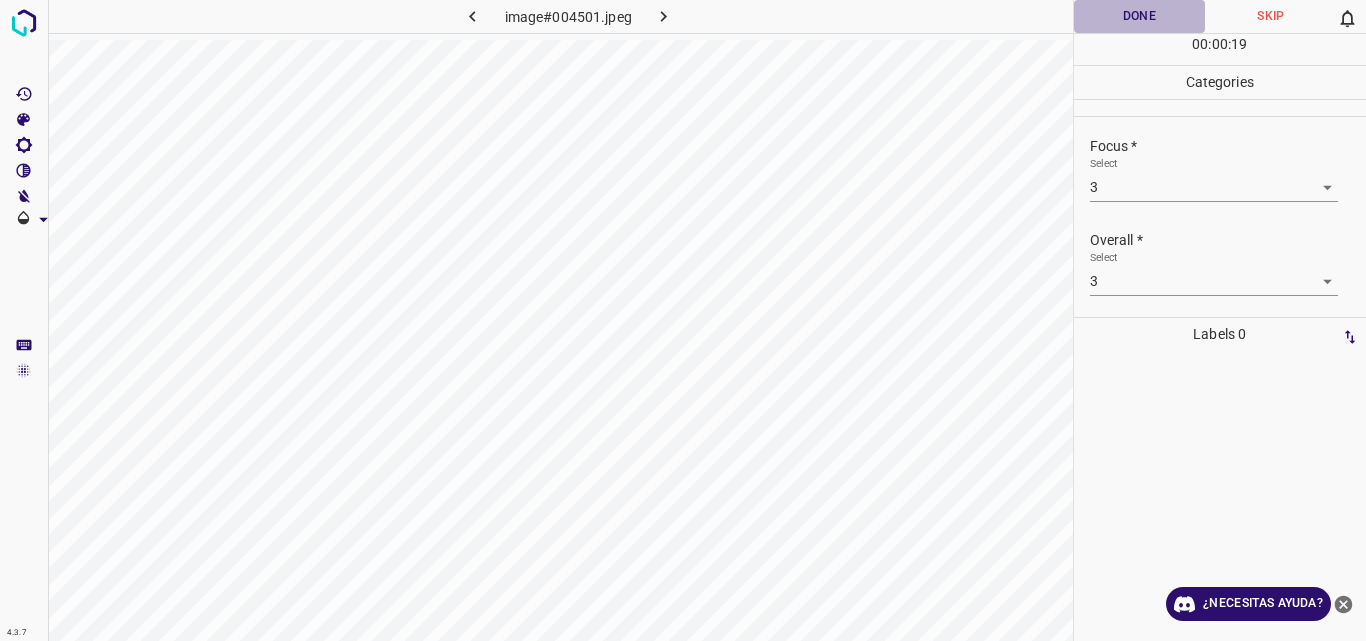 click on "Done" at bounding box center (1140, 16) 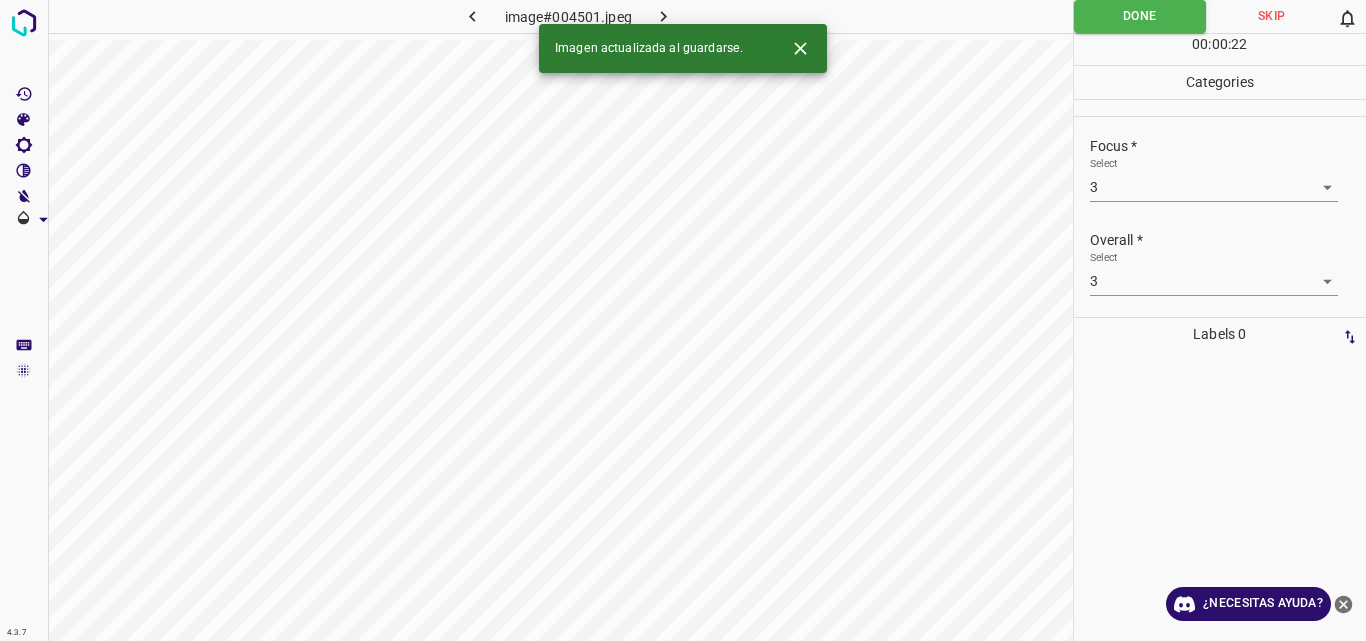click 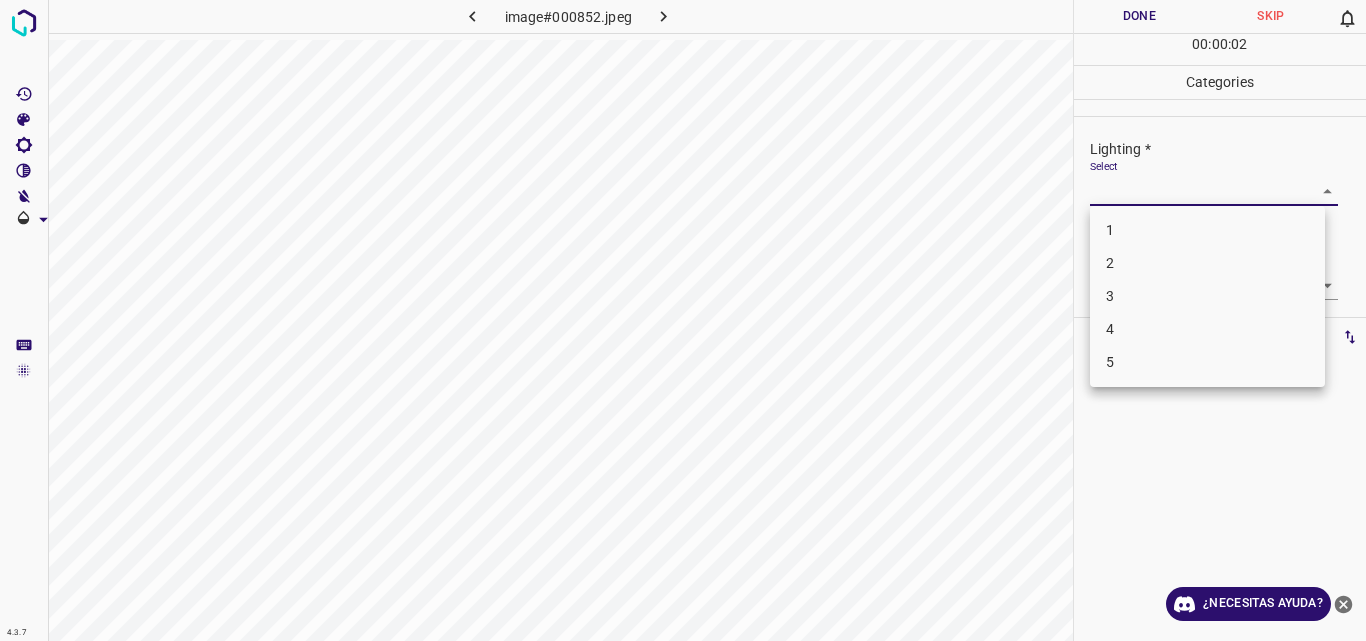 click on "4.3.7 image#000852.jpeg Done Skip 0 00   : 00   : 02   Categories Lighting *  Select ​ Focus *  Select ​ Overall *  Select ​ Labels   0 Categories 1 Lighting 2 Focus 3 Overall Tools Space Change between modes (Draw & Edit) I Auto labeling R Restore zoom M Zoom in N Zoom out Delete Delete selecte label Filters Z Restore filters X Saturation filter C Brightness filter V Contrast filter B Gray scale filter General O Download ¿Necesitas ayuda? Original text Rate this translation Your feedback will be used to help improve Google Translate - Texto - Esconder - Borrar 1 2 3 4 5" at bounding box center [683, 320] 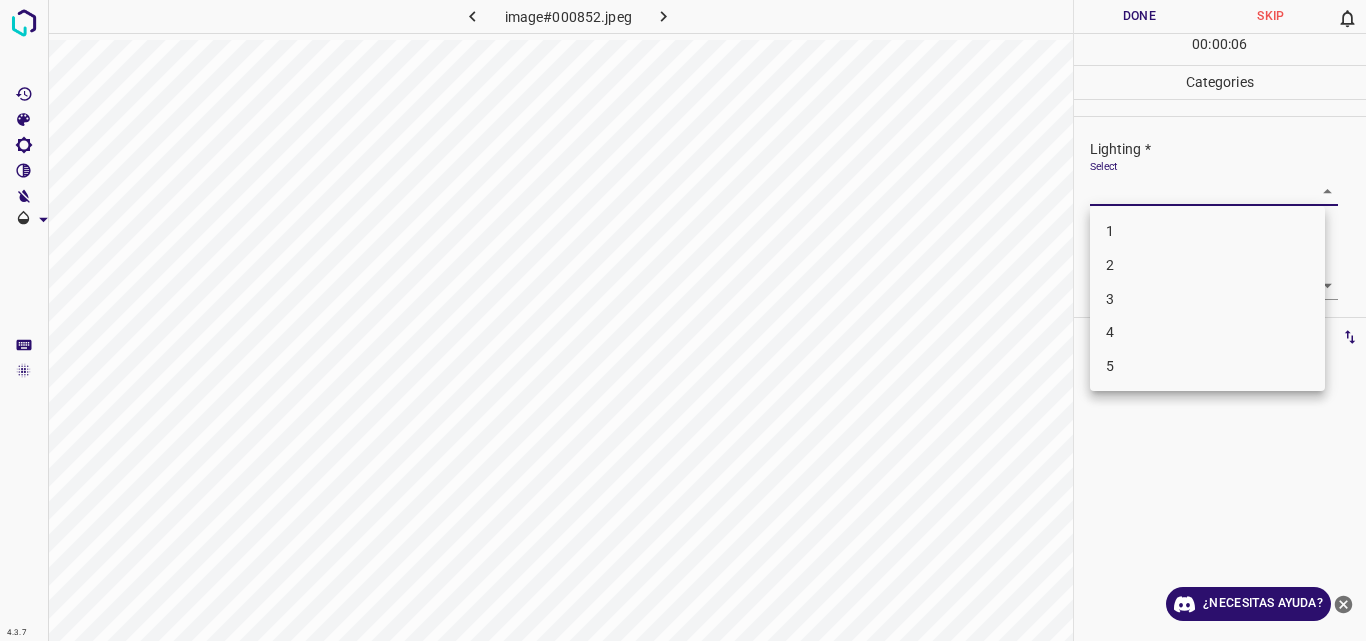 click on "3" at bounding box center [1207, 299] 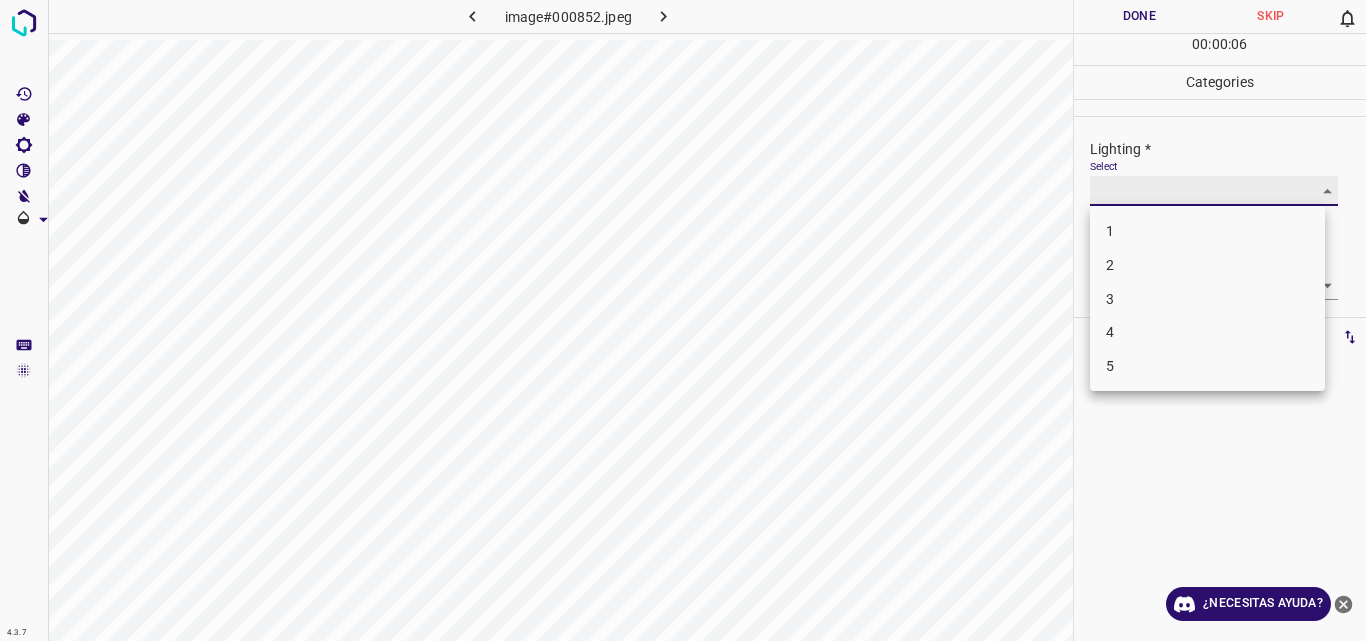 type on "3" 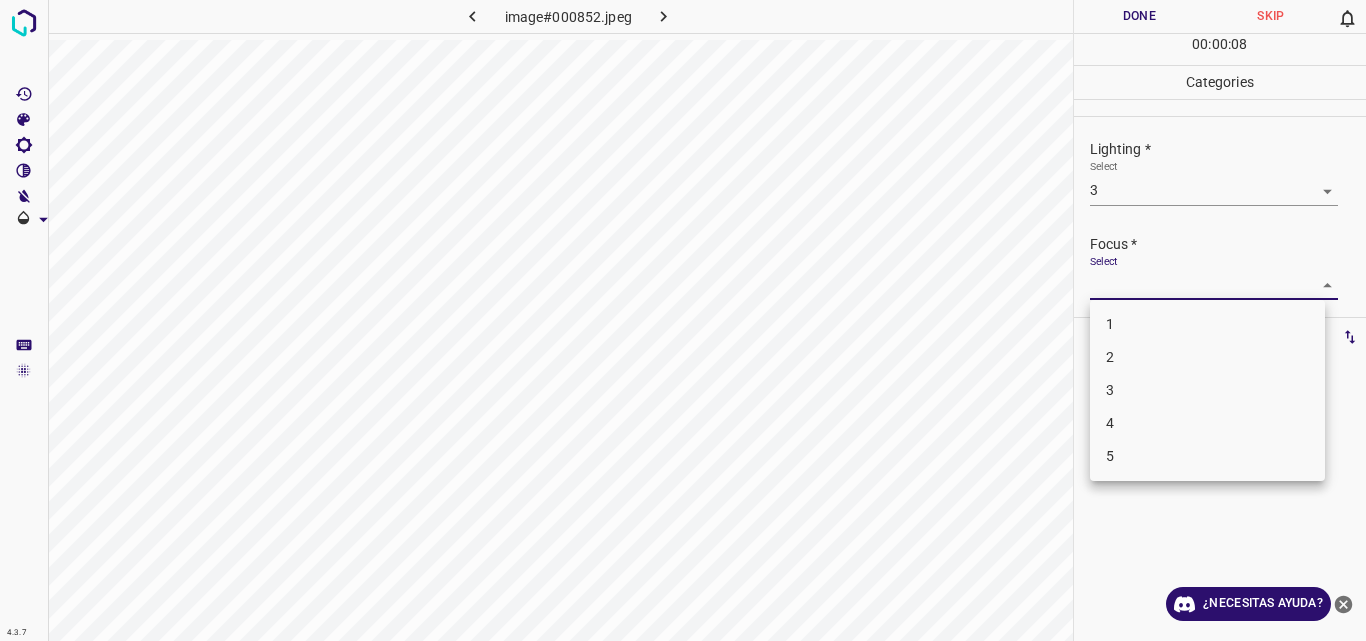 click on "4.3.7 image#000852.jpeg Done Skip 0 00   : 00   : 08   Categories Lighting *  Select 3 3 Focus *  Select ​ Overall *  Select ​ Labels   0 Categories 1 Lighting 2 Focus 3 Overall Tools Space Change between modes (Draw & Edit) I Auto labeling R Restore zoom M Zoom in N Zoom out Delete Delete selecte label Filters Z Restore filters X Saturation filter C Brightness filter V Contrast filter B Gray scale filter General O Download ¿Necesitas ayuda? Original text Rate this translation Your feedback will be used to help improve Google Translate - Texto - Esconder - Borrar 1 2 3 4 5" at bounding box center (683, 320) 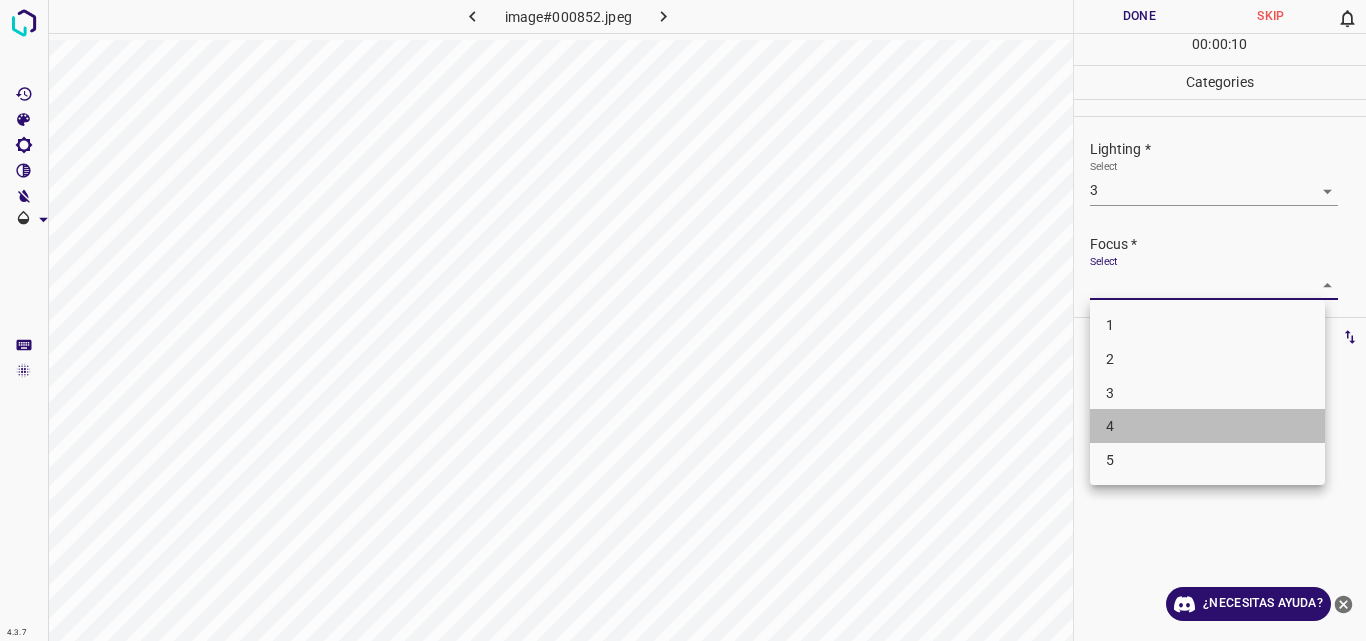 click on "4" at bounding box center [1207, 426] 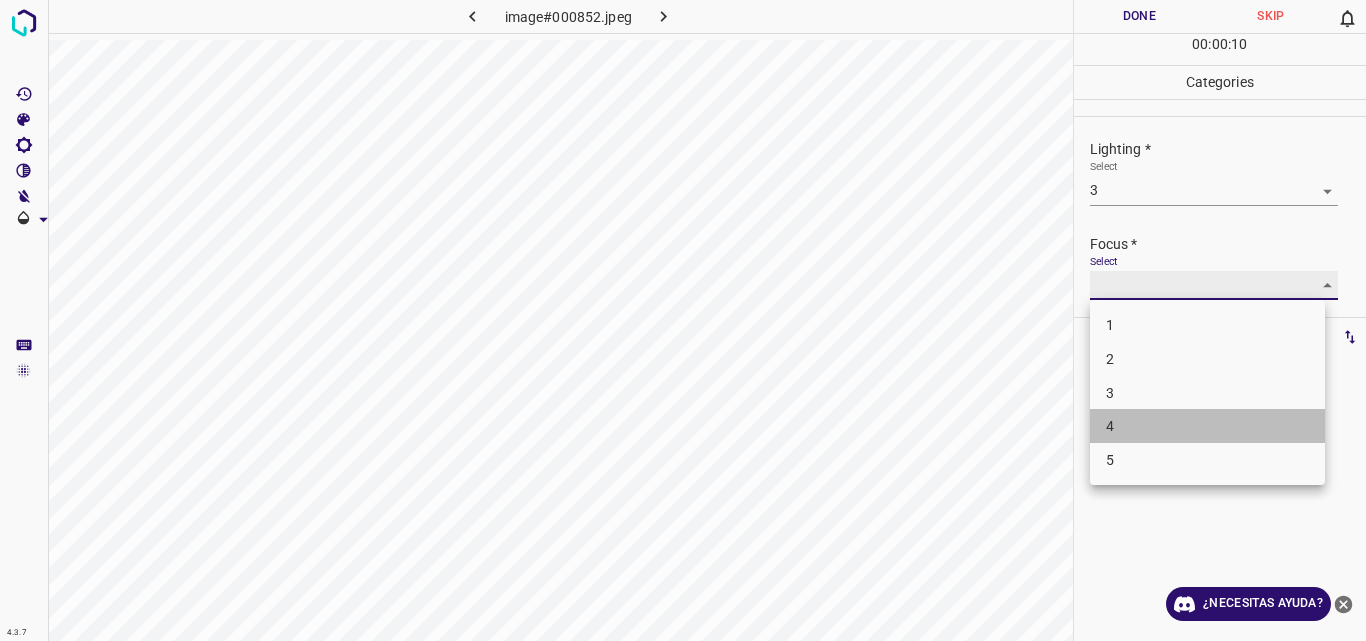type on "4" 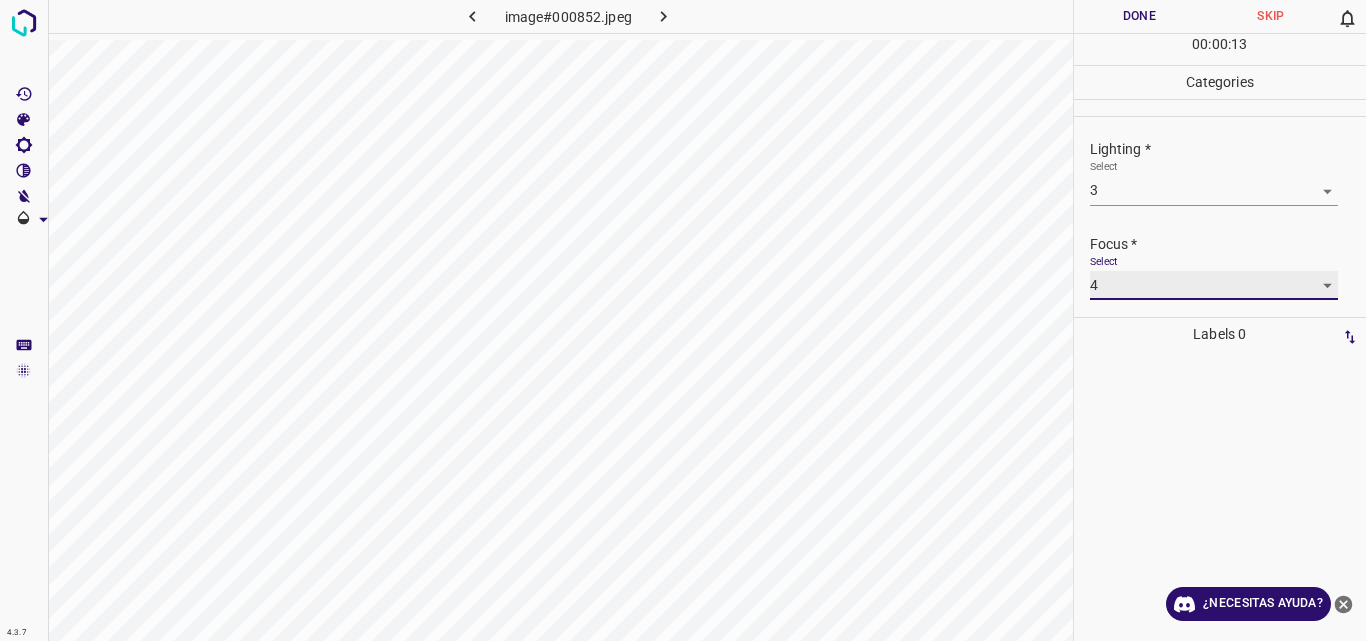 scroll, scrollTop: 98, scrollLeft: 0, axis: vertical 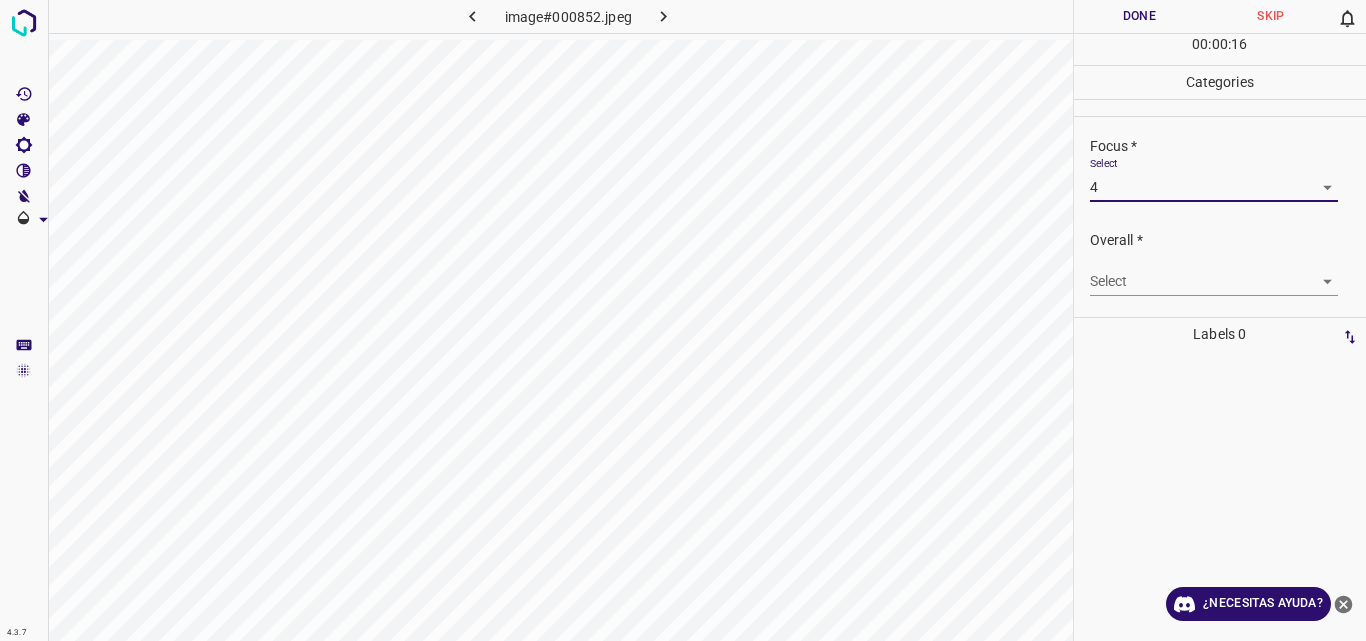 click on "4.3.7 image#000852.jpeg Done Skip 0 00   : 00   : 16   Categories Lighting *  Select 3 3 Focus *  Select 4 4 Overall *  Select ​ Labels   0 Categories 1 Lighting 2 Focus 3 Overall Tools Space Change between modes (Draw & Edit) I Auto labeling R Restore zoom M Zoom in N Zoom out Delete Delete selecte label Filters Z Restore filters X Saturation filter C Brightness filter V Contrast filter B Gray scale filter General O Download ¿Necesitas ayuda? Original text Rate this translation Your feedback will be used to help improve Google Translate - Texto - Esconder - Borrar" at bounding box center (683, 320) 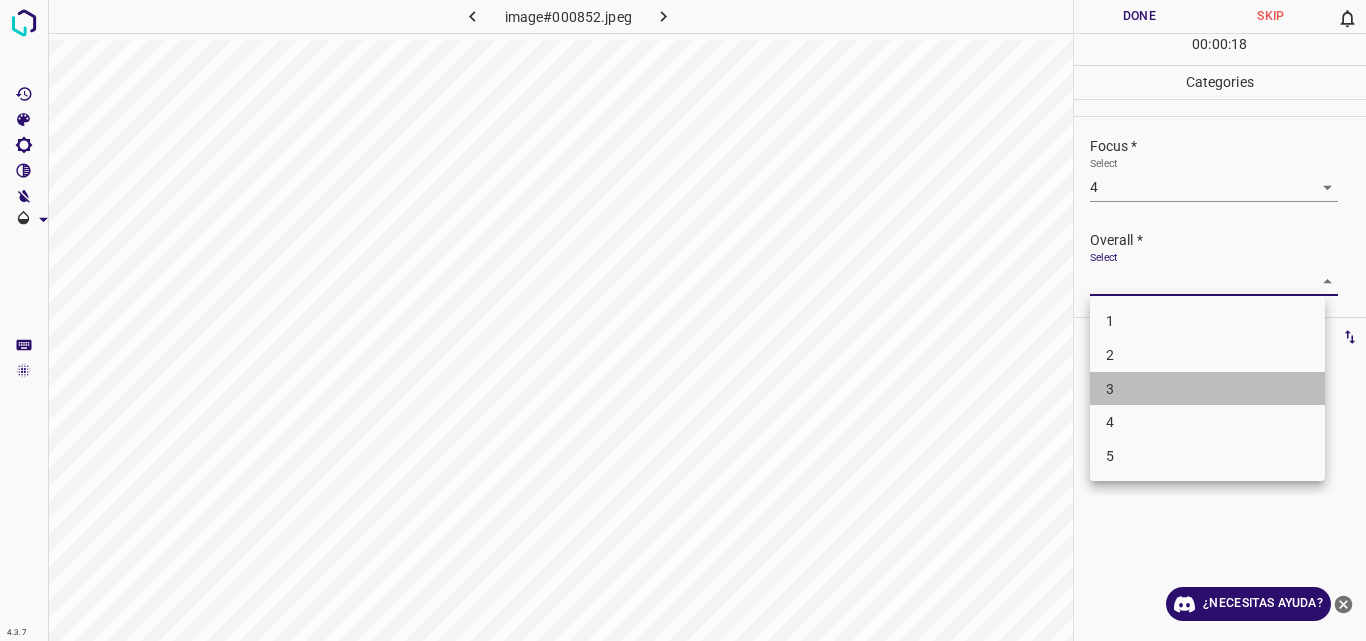 click on "3" at bounding box center [1207, 389] 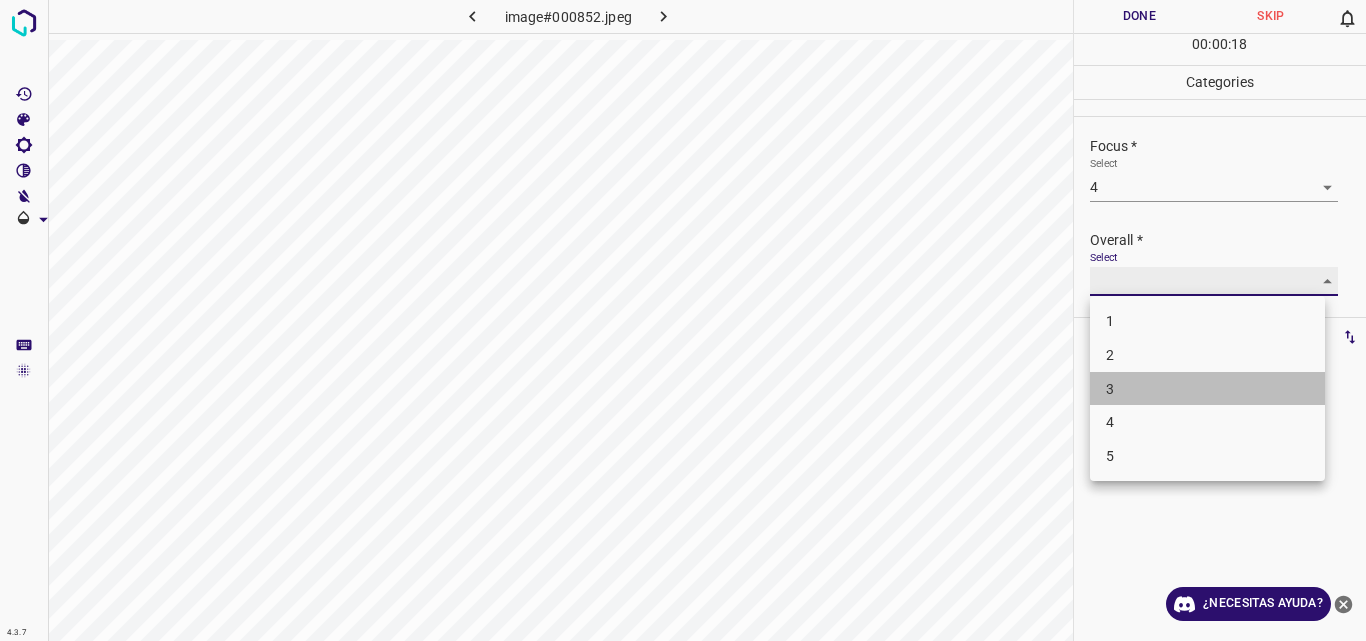type on "3" 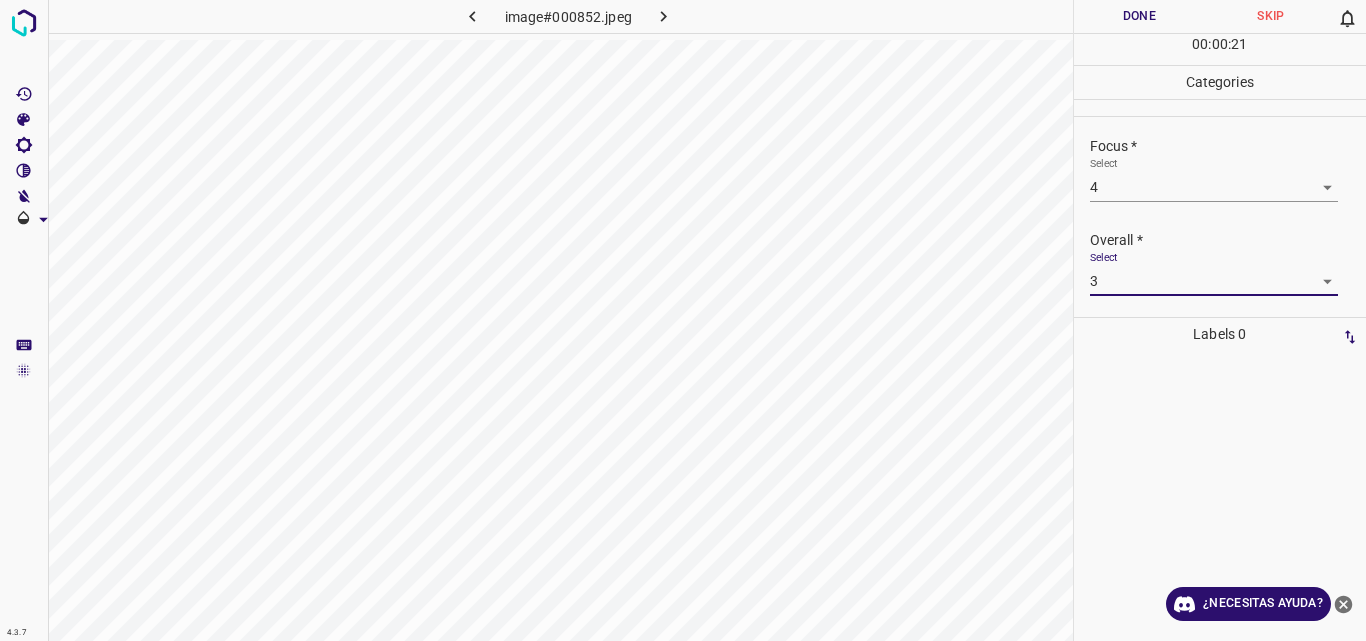 click on "Done" at bounding box center (1140, 16) 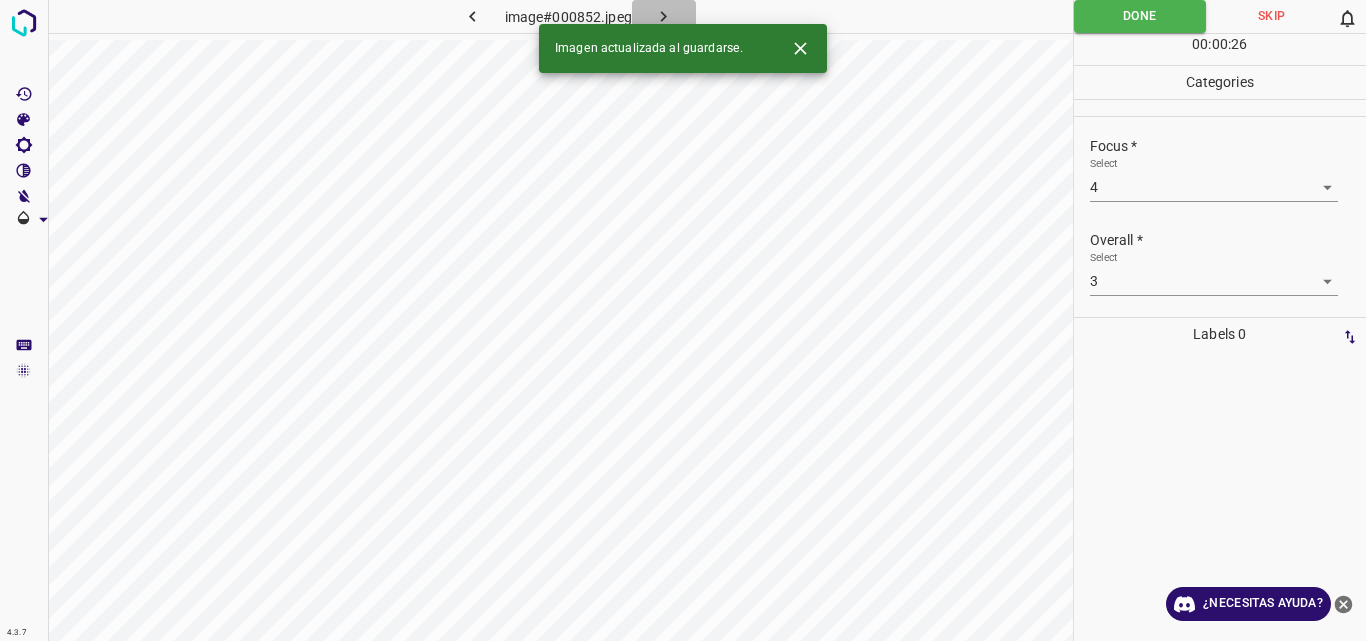 click 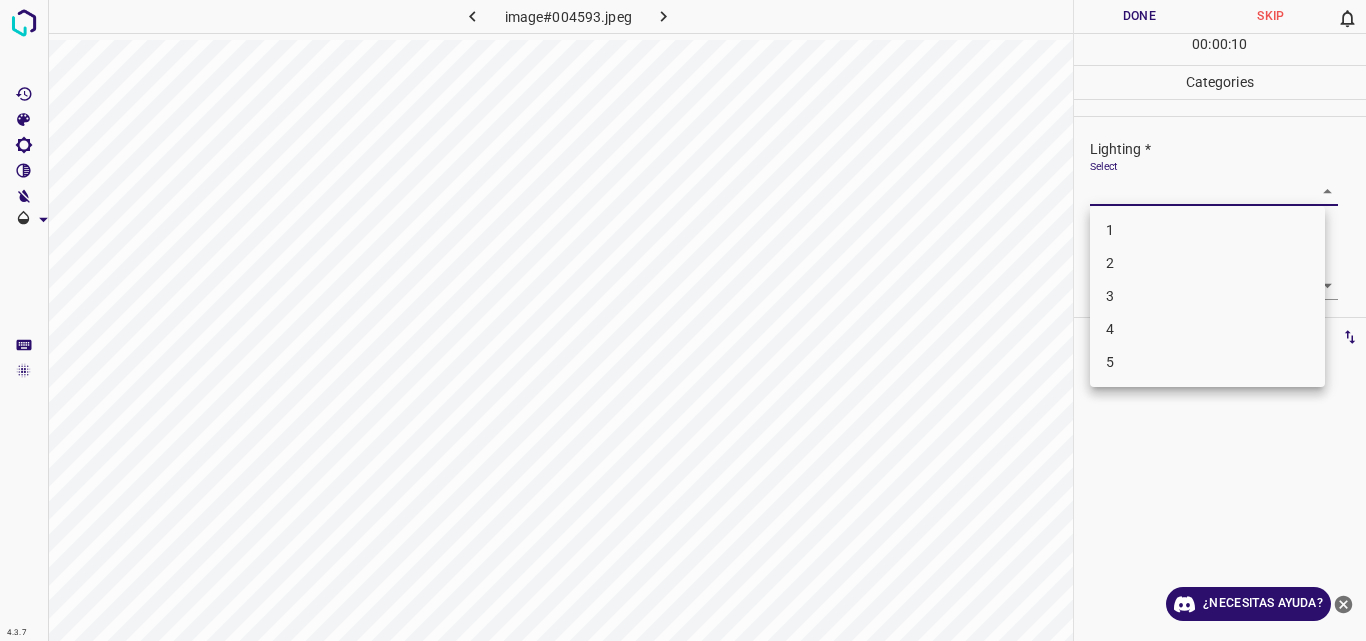 click on "4.3.7 image#004593.jpeg Done Skip 0 00   : 00   : 10   Categories Lighting *  Select ​ Focus *  Select ​ Overall *  Select ​ Labels   0 Categories 1 Lighting 2 Focus 3 Overall Tools Space Change between modes (Draw & Edit) I Auto labeling R Restore zoom M Zoom in N Zoom out Delete Delete selecte label Filters Z Restore filters X Saturation filter C Brightness filter V Contrast filter B Gray scale filter General O Download ¿Necesitas ayuda? Original text Rate this translation Your feedback will be used to help improve Google Translate - Texto - Esconder - Borrar 1 2 3 4 5" at bounding box center [683, 320] 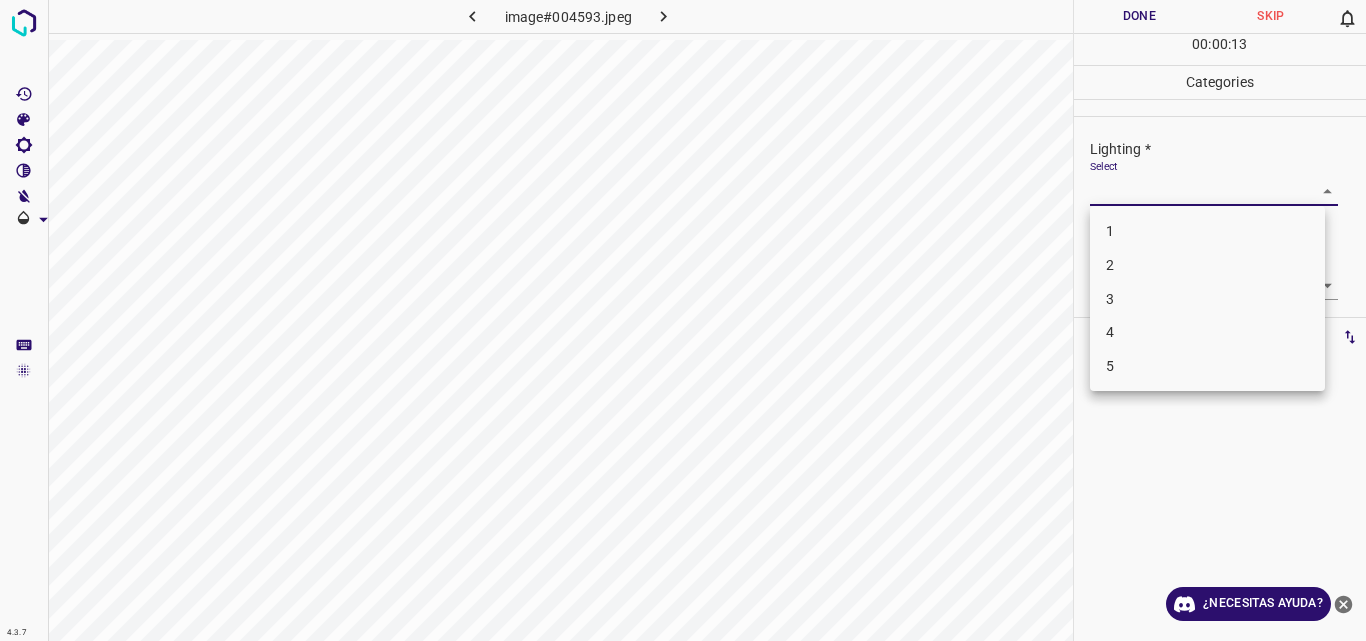 click on "3" at bounding box center [1110, 298] 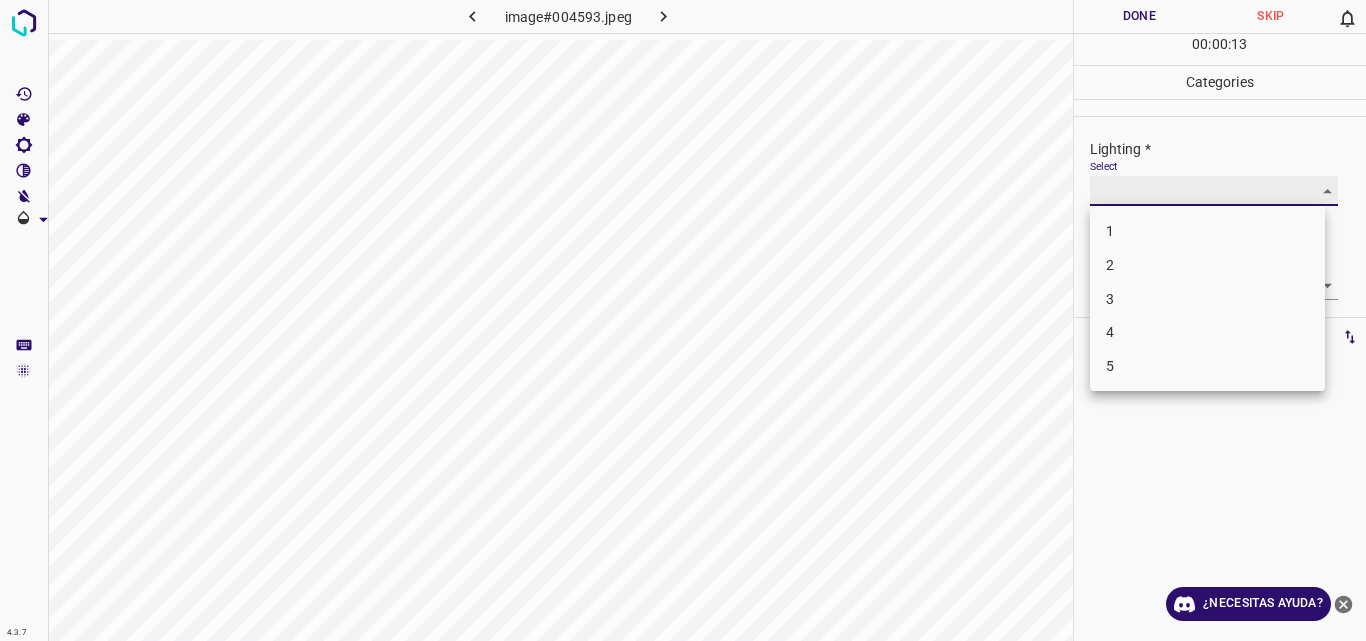 type on "3" 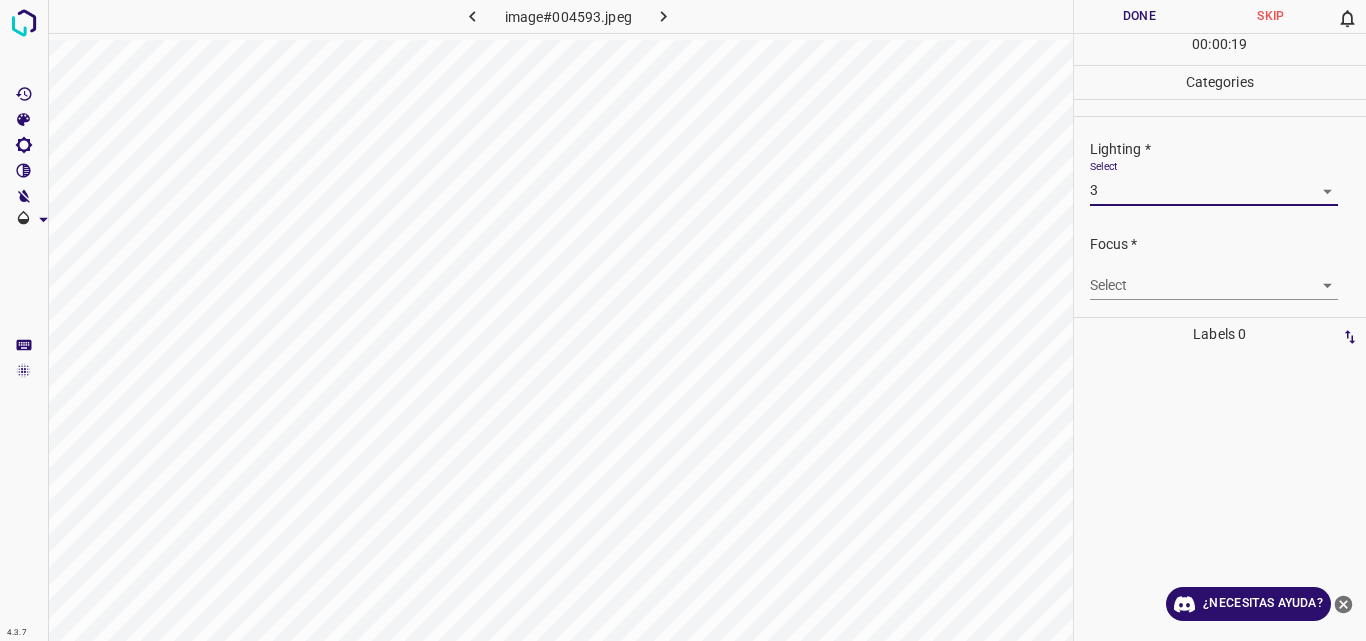 click on "4.3.7 image#004593.jpeg Done Skip 0 00   : 00   : 19   Categories Lighting *  Select 3 3 Focus *  Select ​ Overall *  Select ​ Labels   0 Categories 1 Lighting 2 Focus 3 Overall Tools Space Change between modes (Draw & Edit) I Auto labeling R Restore zoom M Zoom in N Zoom out Delete Delete selecte label Filters Z Restore filters X Saturation filter C Brightness filter V Contrast filter B Gray scale filter General O Download ¿Necesitas ayuda? Original text Rate this translation Your feedback will be used to help improve Google Translate - Texto - Esconder - Borrar" at bounding box center [683, 320] 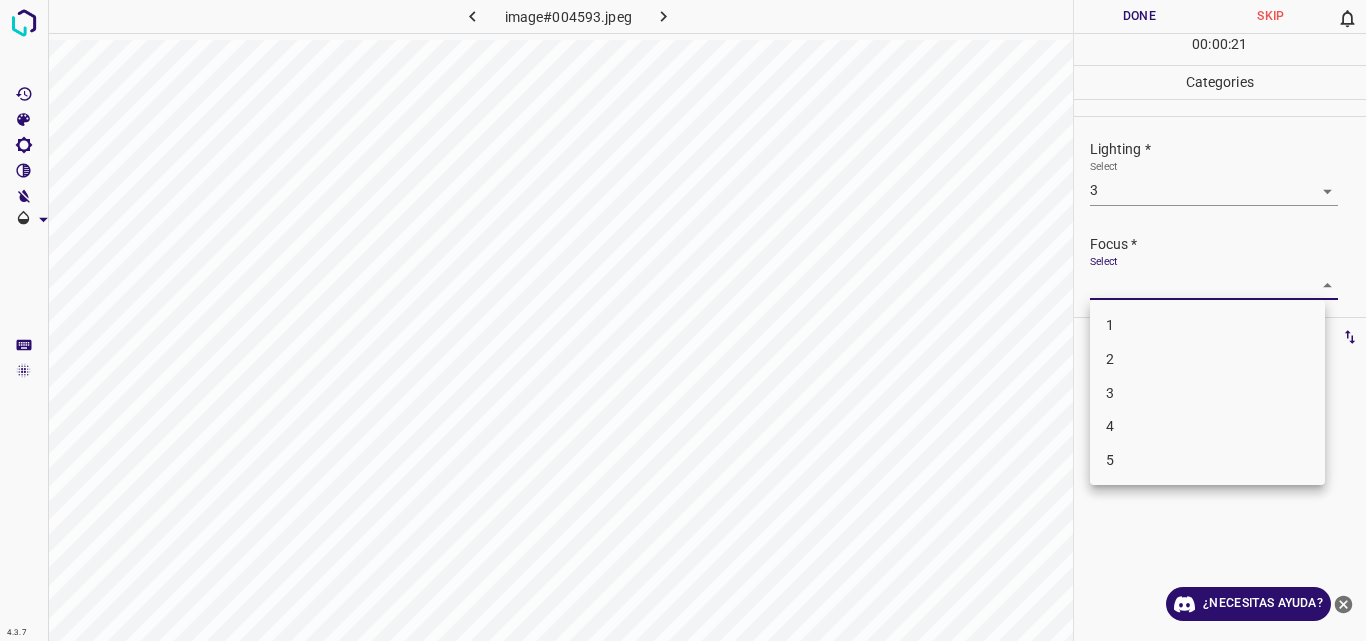 click on "4" at bounding box center [1207, 426] 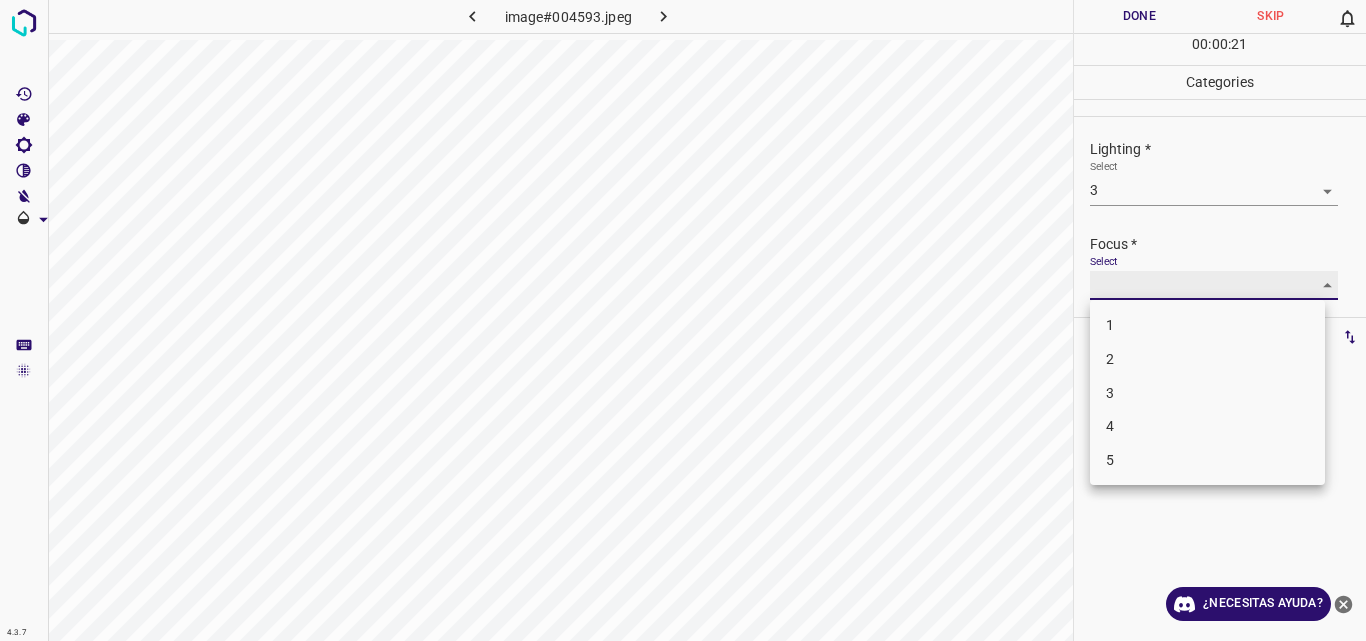 type on "4" 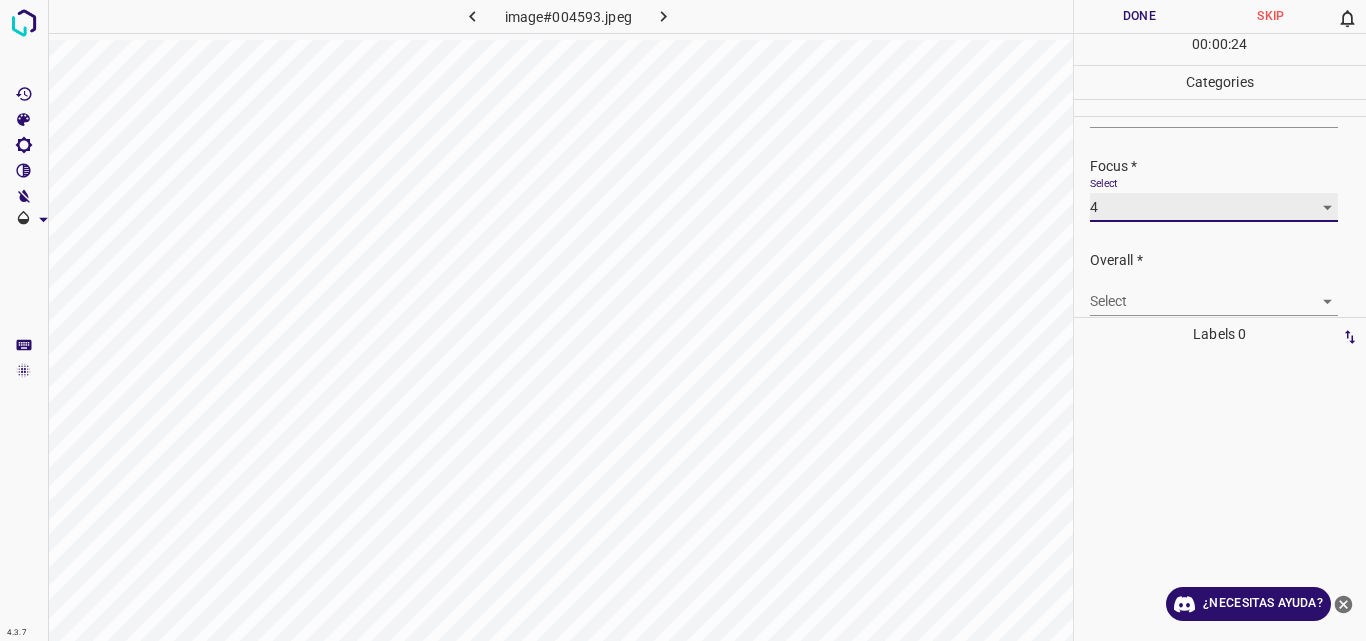 scroll, scrollTop: 98, scrollLeft: 0, axis: vertical 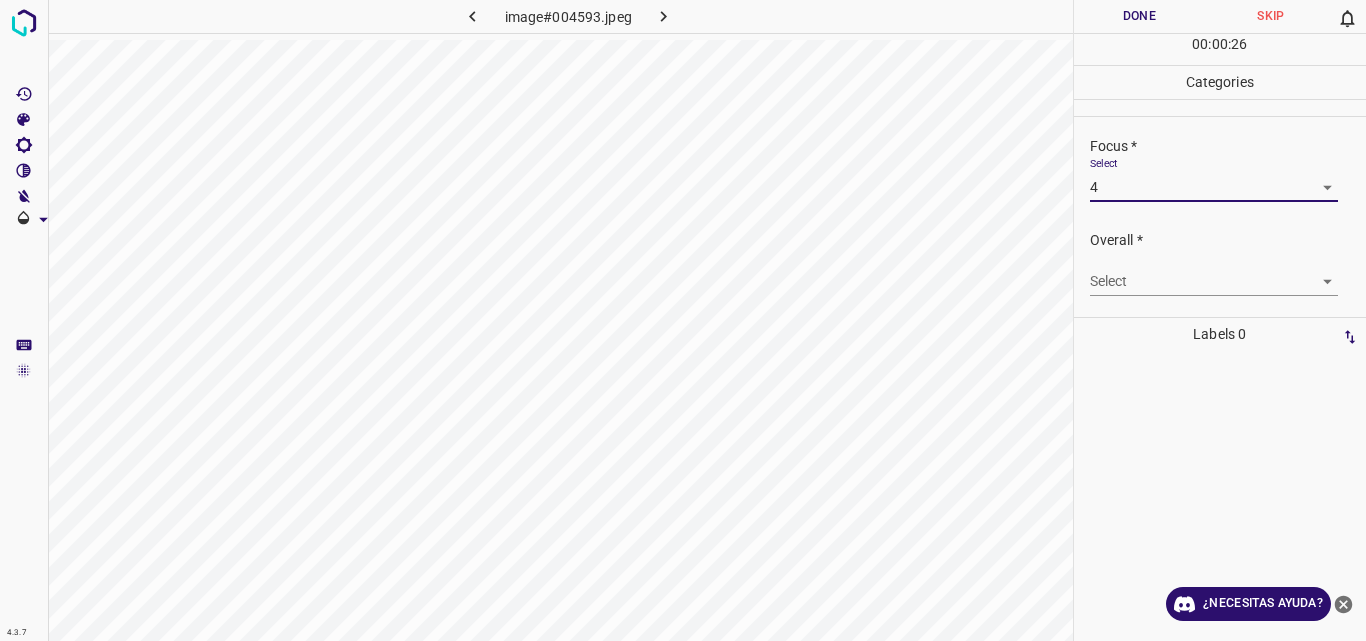 click on "4.3.7 image#004593.jpeg Done Skip 0 00   : 00   : 26   Categories Lighting *  Select 3 3 Focus *  Select 4 4 Overall *  Select ​ Labels   0 Categories 1 Lighting 2 Focus 3 Overall Tools Space Change between modes (Draw & Edit) I Auto labeling R Restore zoom M Zoom in N Zoom out Delete Delete selecte label Filters Z Restore filters X Saturation filter C Brightness filter V Contrast filter B Gray scale filter General O Download ¿Necesitas ayuda? Original text Rate this translation Your feedback will be used to help improve Google Translate - Texto - Esconder - Borrar" at bounding box center (683, 320) 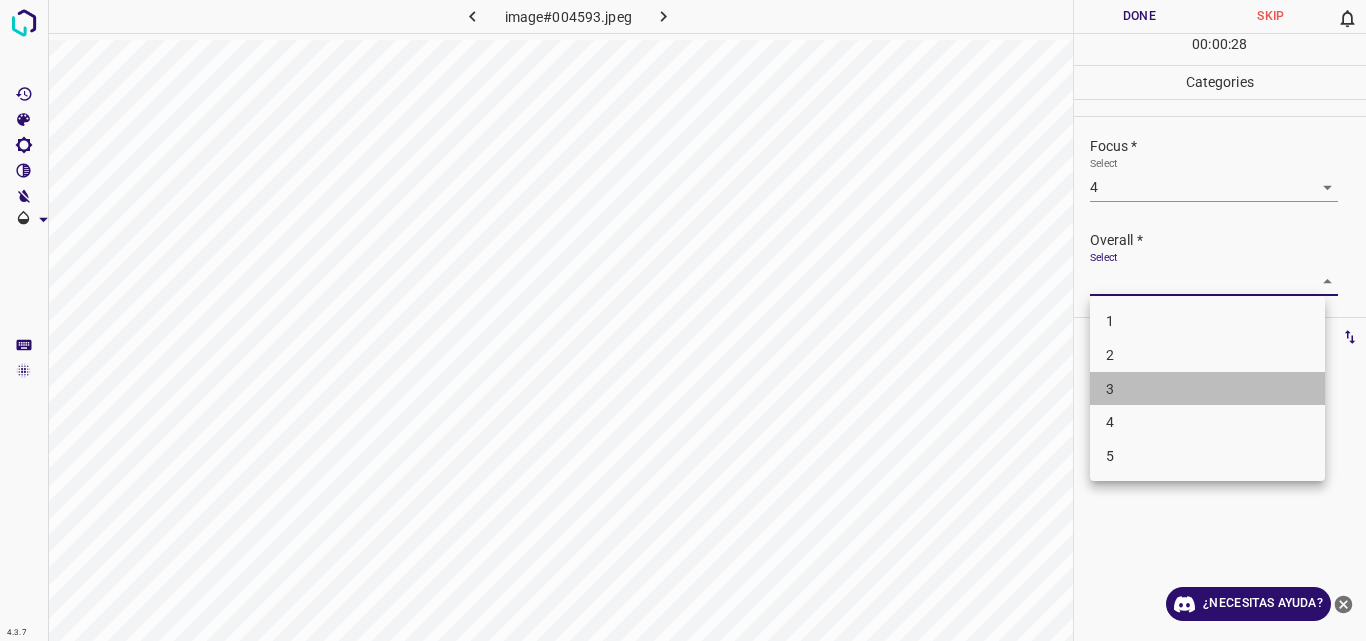 click on "3" at bounding box center (1207, 389) 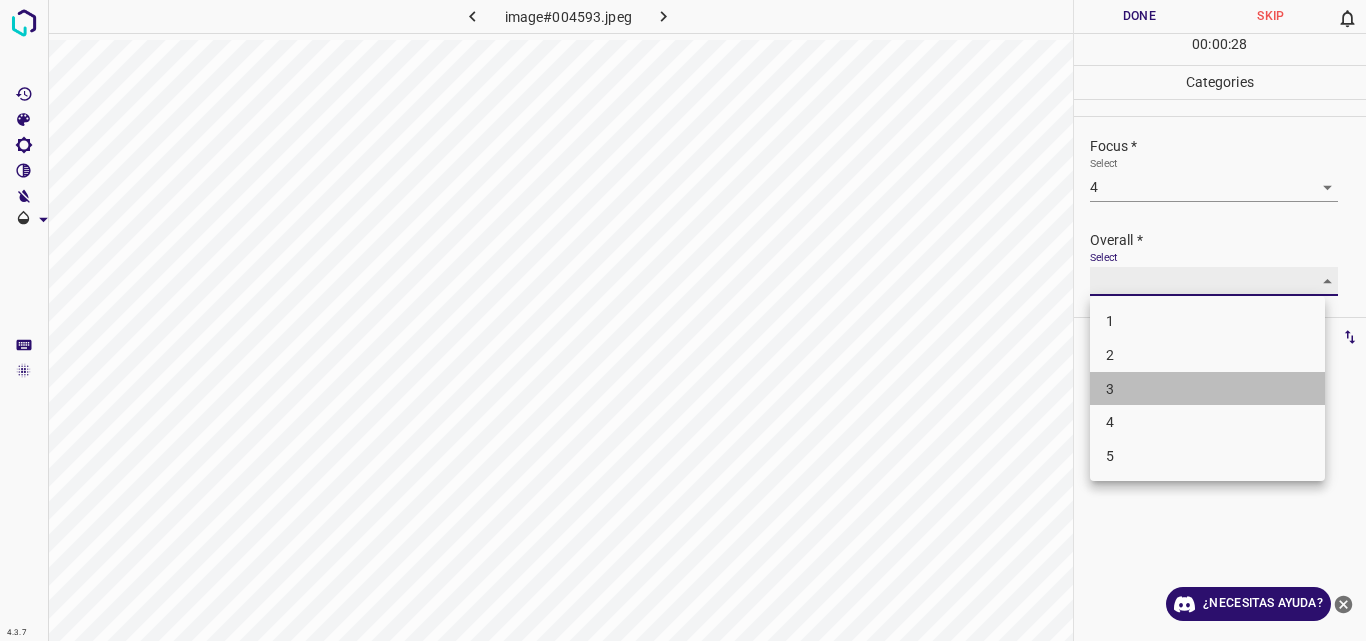 type on "3" 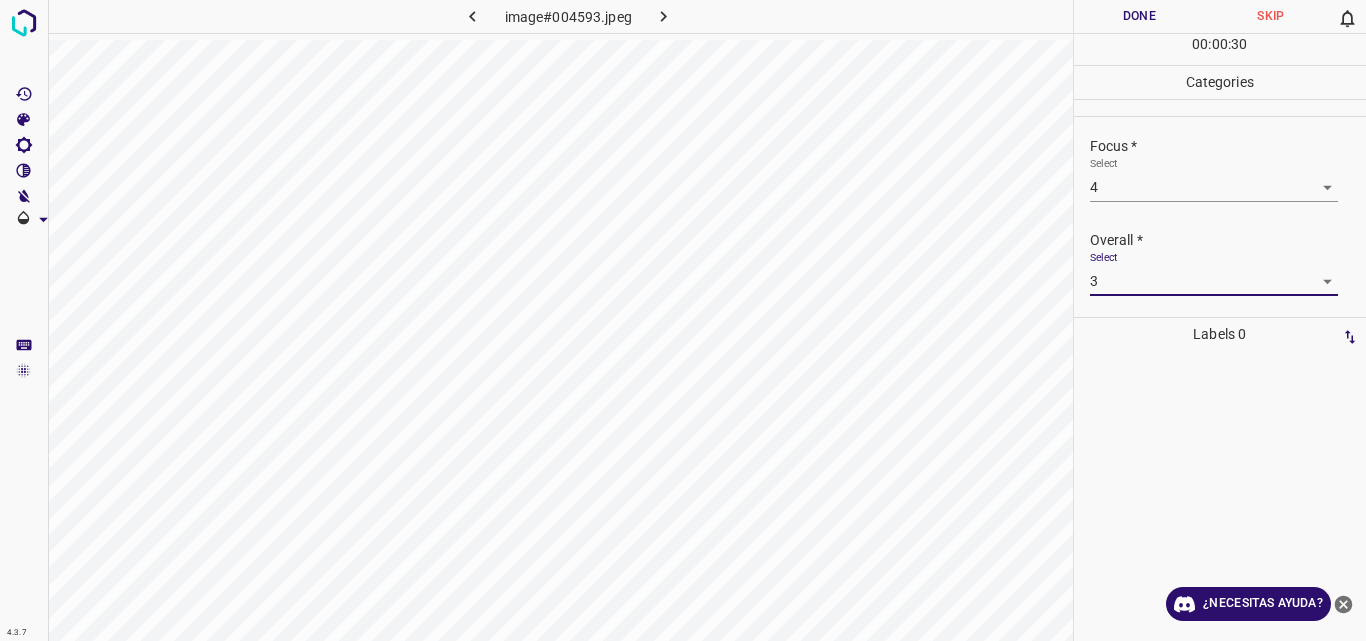click on "Done" at bounding box center [1140, 16] 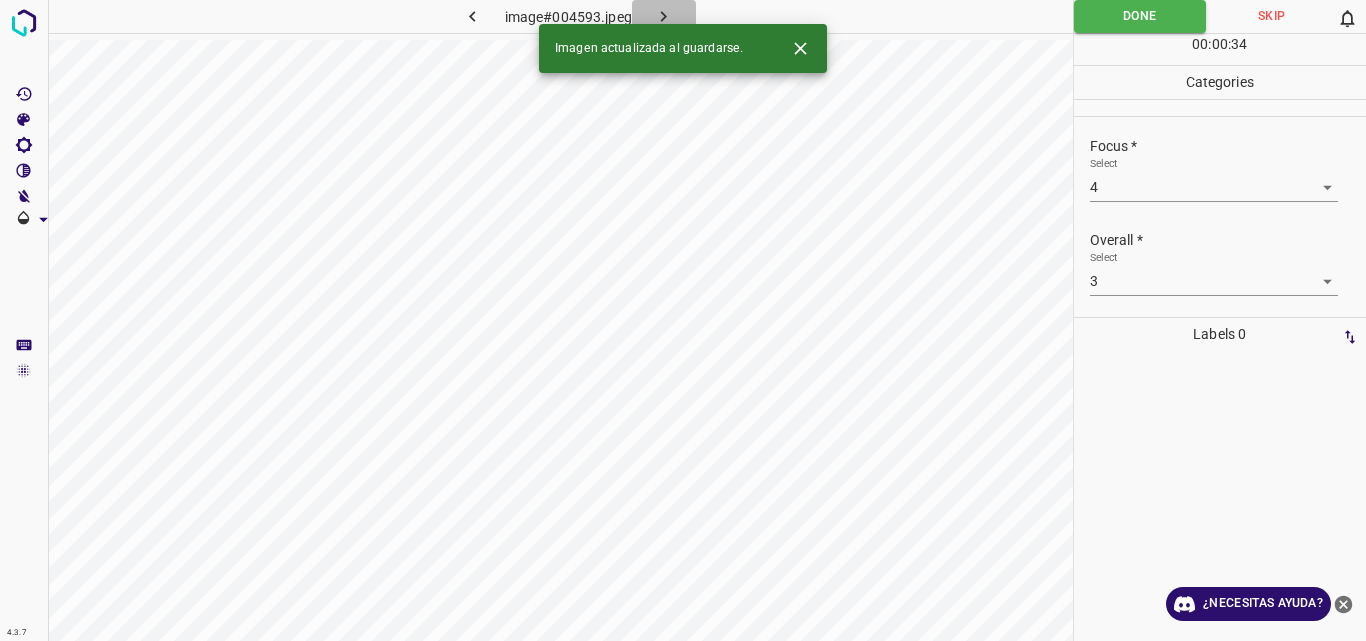 click 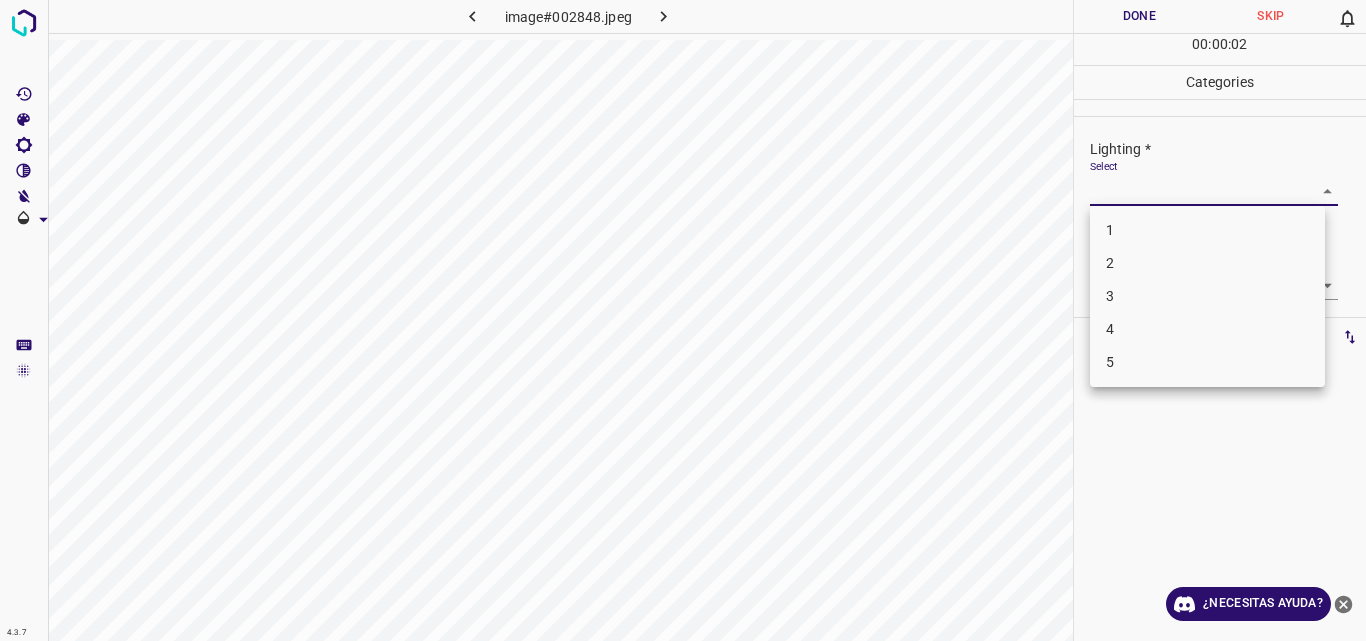 click on "4.3.7 image#002848.jpeg Done Skip 0 00   : 00   : 02   Categories Lighting *  Select ​ Focus *  Select ​ Overall *  Select ​ Labels   0 Categories 1 Lighting 2 Focus 3 Overall Tools Space Change between modes (Draw & Edit) I Auto labeling R Restore zoom M Zoom in N Zoom out Delete Delete selecte label Filters Z Restore filters X Saturation filter C Brightness filter V Contrast filter B Gray scale filter General O Download ¿Necesitas ayuda? Original text Rate this translation Your feedback will be used to help improve Google Translate - Texto - Esconder - Borrar 1 2 3 4 5" at bounding box center (683, 320) 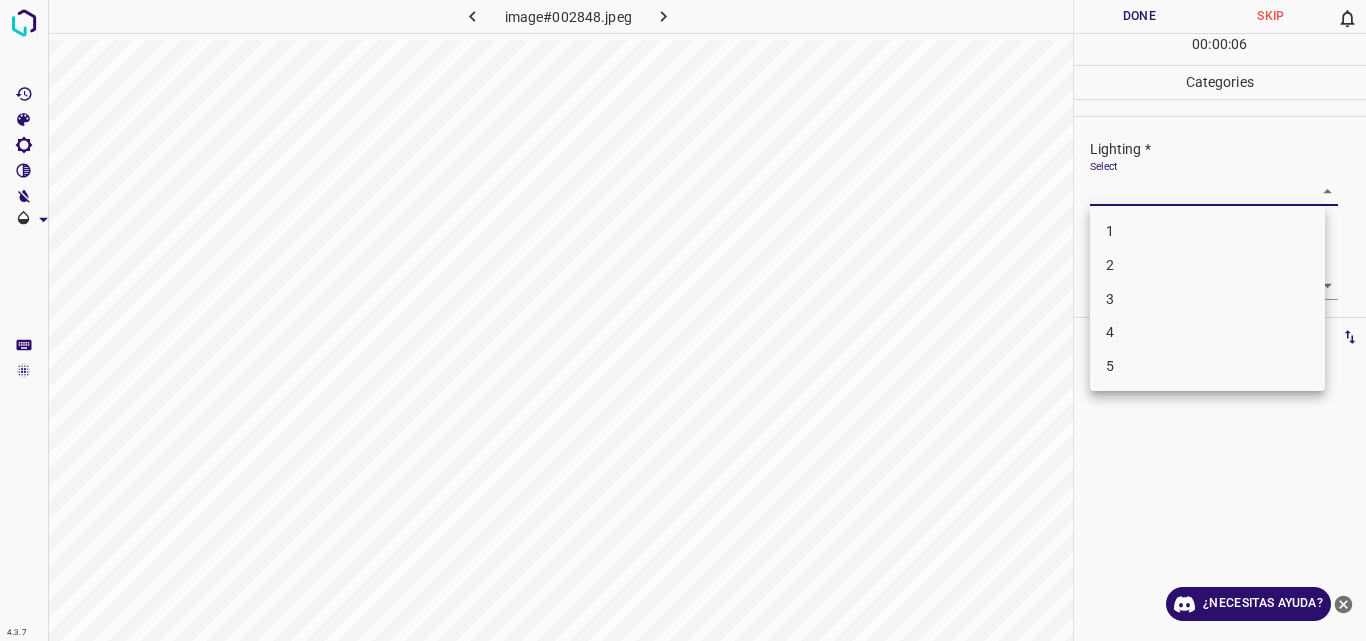 click on "3" at bounding box center (1207, 299) 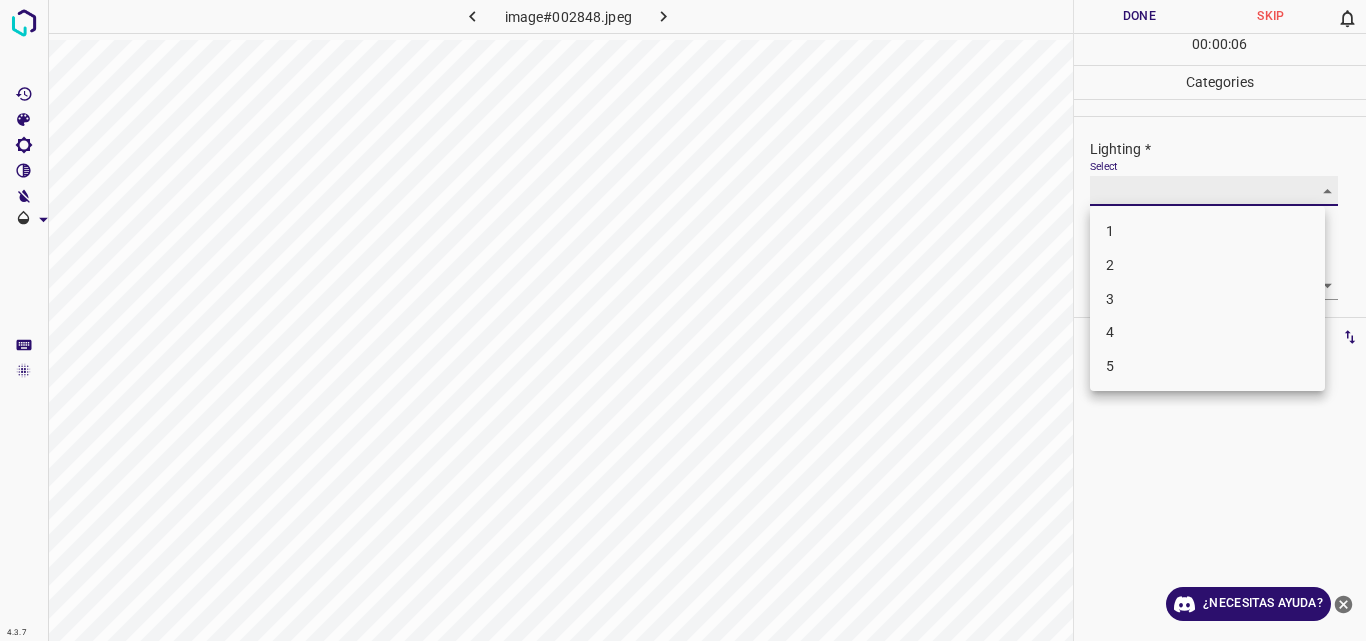 type on "3" 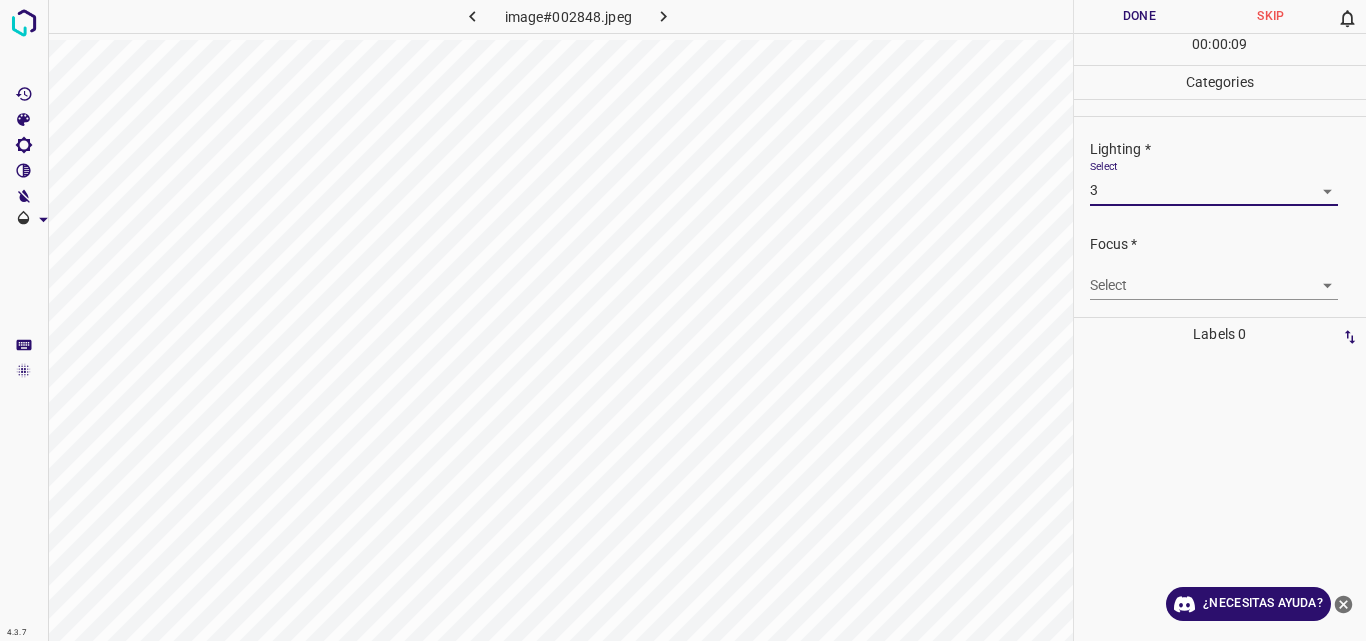 click on "4.3.7 image#002848.jpeg Done Skip 0 00   : 00   : 09   Categories Lighting *  Select 3 3 Focus *  Select ​ Overall *  Select ​ Labels   0 Categories 1 Lighting 2 Focus 3 Overall Tools Space Change between modes (Draw & Edit) I Auto labeling R Restore zoom M Zoom in N Zoom out Delete Delete selecte label Filters Z Restore filters X Saturation filter C Brightness filter V Contrast filter B Gray scale filter General O Download ¿Necesitas ayuda? Original text Rate this translation Your feedback will be used to help improve Google Translate - Texto - Esconder - Borrar" at bounding box center [683, 320] 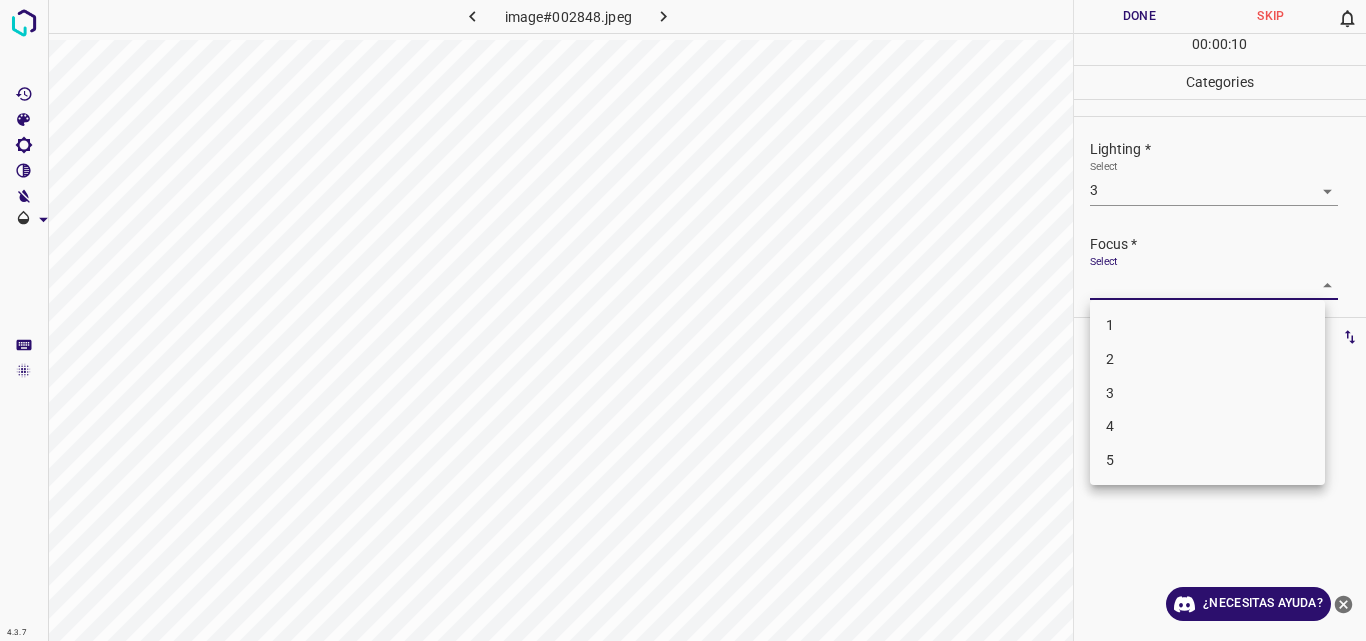 click on "3" at bounding box center [1207, 393] 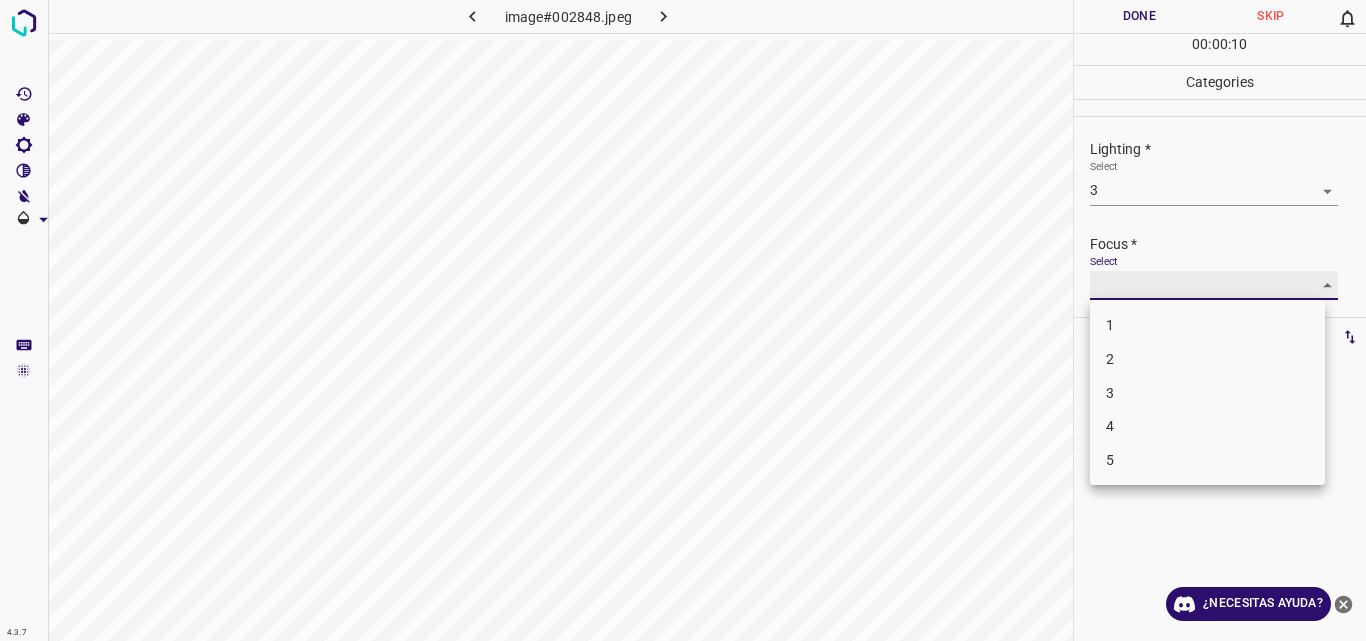 type on "3" 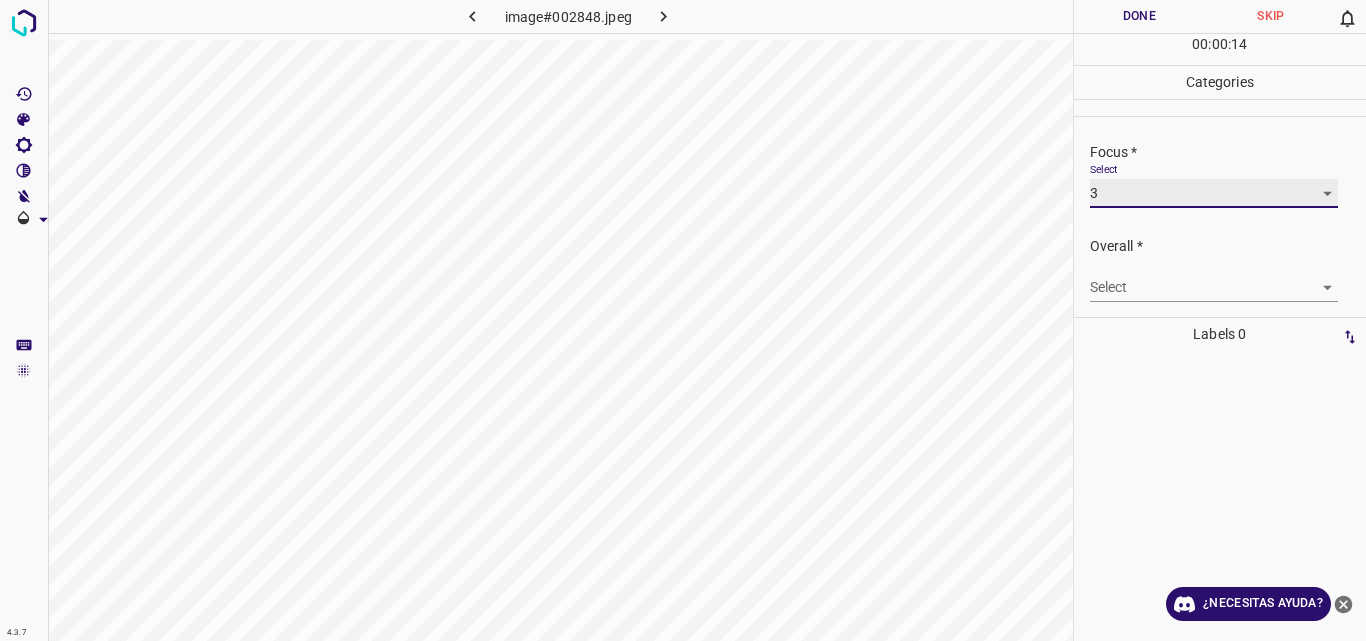 scroll, scrollTop: 98, scrollLeft: 0, axis: vertical 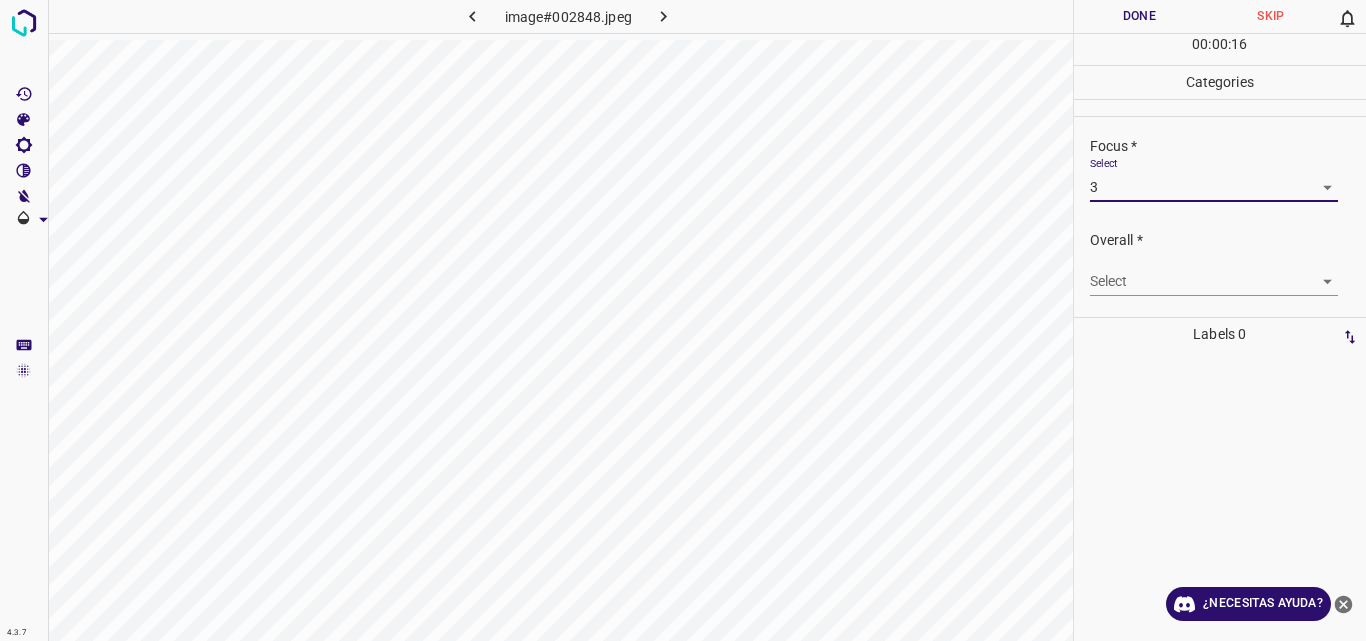click on "4.3.7 image#002848.jpeg Done Skip 0 00   : 00   : 16   Categories Lighting *  Select 3 3 Focus *  Select 3 3 Overall *  Select ​ Labels   0 Categories 1 Lighting 2 Focus 3 Overall Tools Space Change between modes (Draw & Edit) I Auto labeling R Restore zoom M Zoom in N Zoom out Delete Delete selecte label Filters Z Restore filters X Saturation filter C Brightness filter V Contrast filter B Gray scale filter General O Download ¿Necesitas ayuda? Original text Rate this translation Your feedback will be used to help improve Google Translate - Texto - Esconder - Borrar" at bounding box center [683, 320] 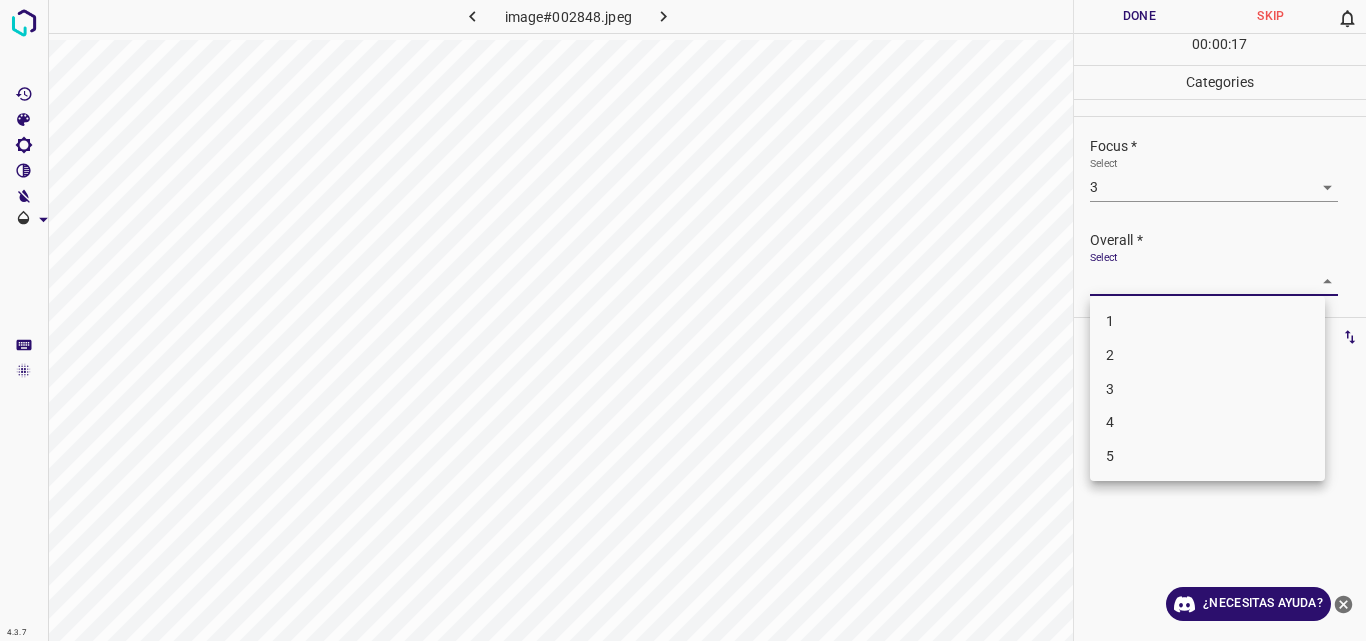 click on "3" at bounding box center [1207, 389] 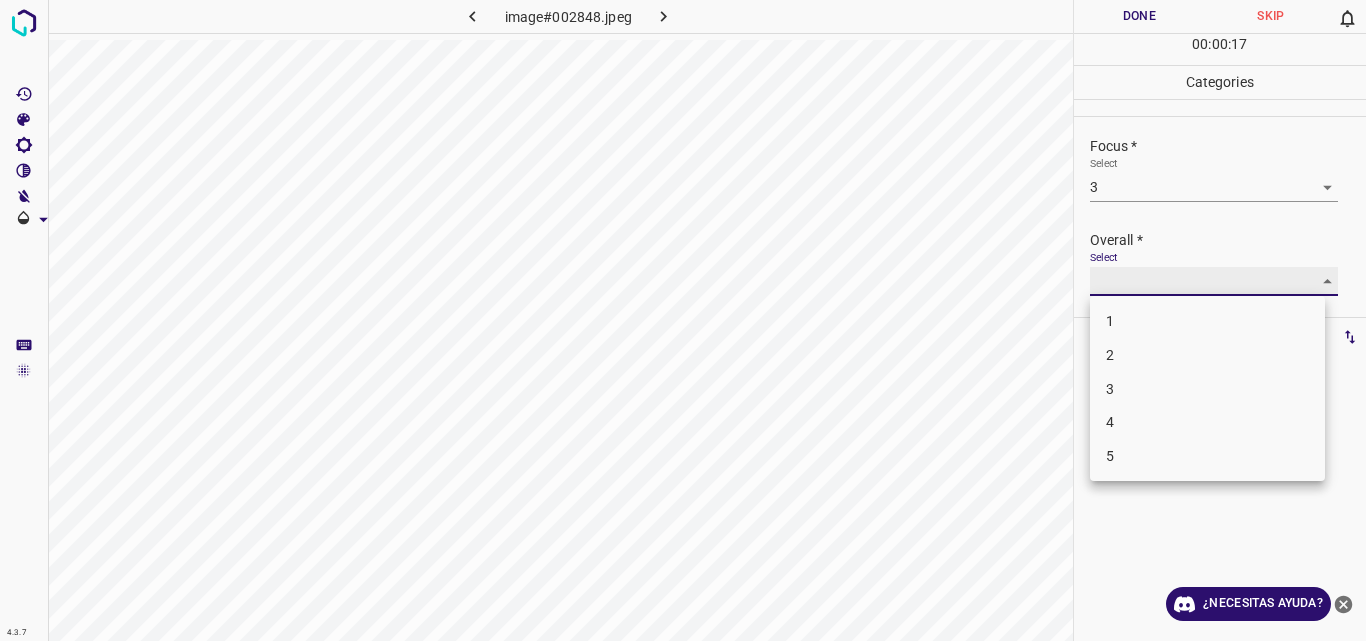 type on "3" 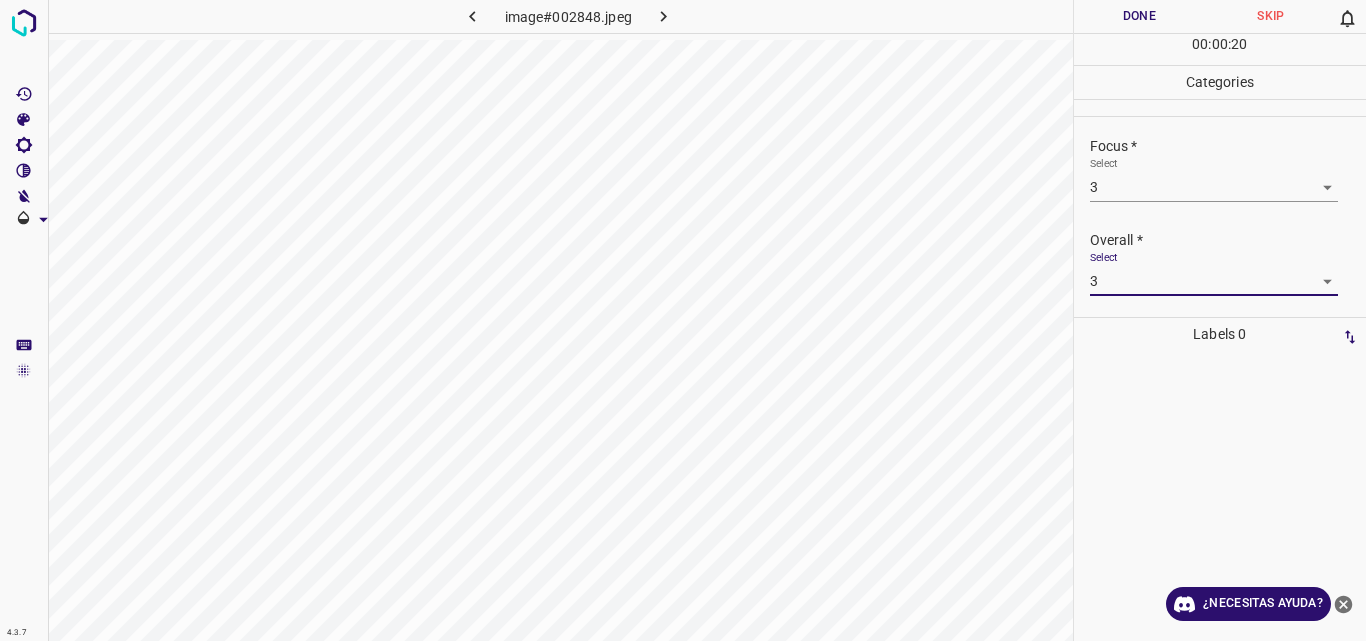 click on "Done" at bounding box center (1140, 16) 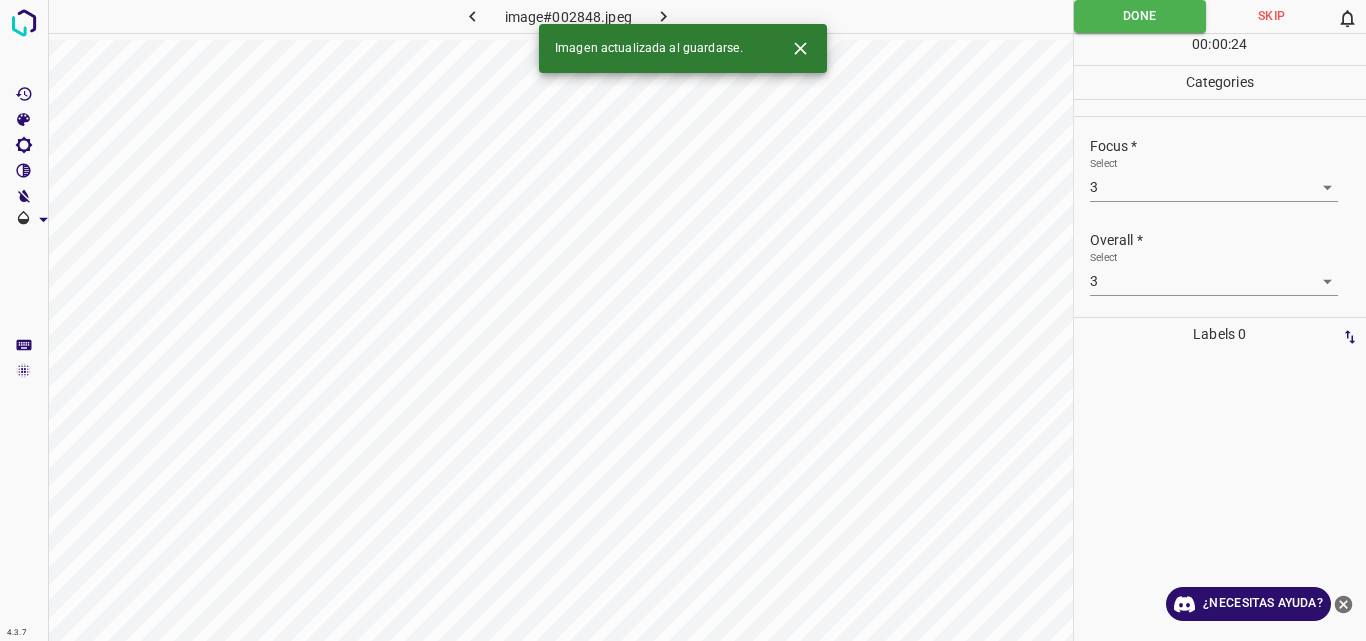 click 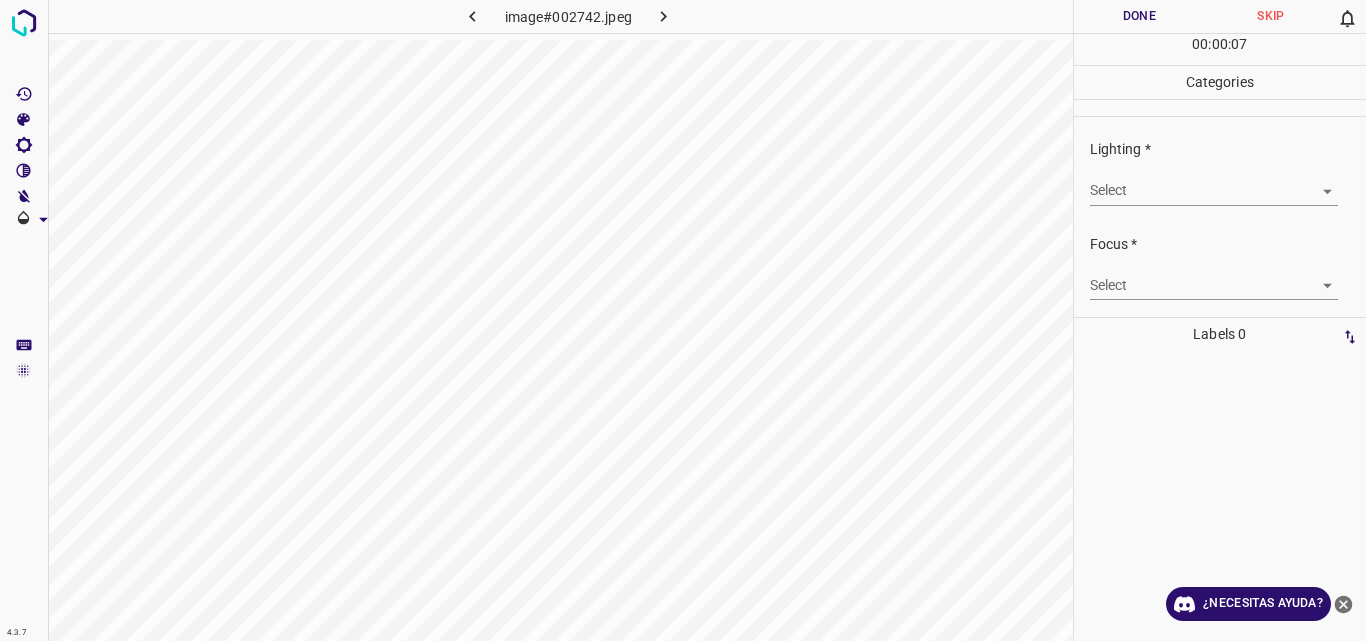 click on "4.3.7 image#002742.jpeg Done Skip 0 00   : 00   : 07   Categories Lighting *  Select ​ Focus *  Select ​ Overall *  Select ​ Labels   0 Categories 1 Lighting 2 Focus 3 Overall Tools Space Change between modes (Draw & Edit) I Auto labeling R Restore zoom M Zoom in N Zoom out Delete Delete selecte label Filters Z Restore filters X Saturation filter C Brightness filter V Contrast filter B Gray scale filter General O Download ¿Necesitas ayuda? Original text Rate this translation Your feedback will be used to help improve Google Translate - Texto - Esconder - Borrar" at bounding box center (683, 320) 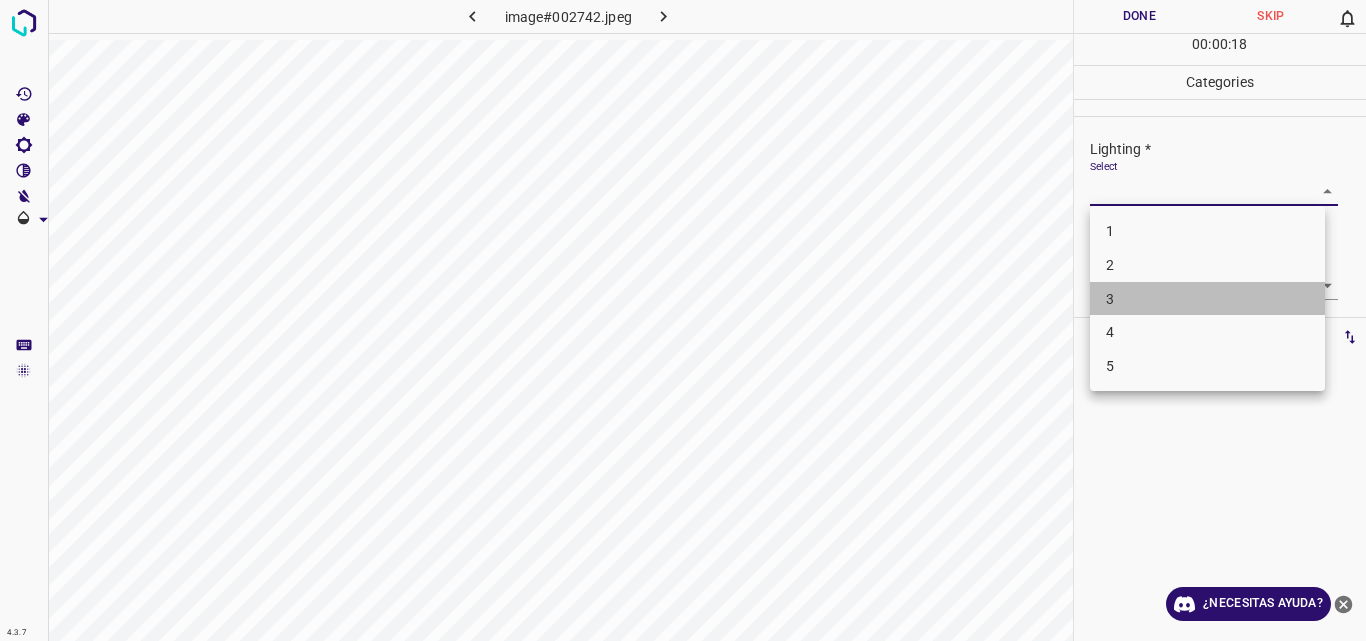 click on "3" at bounding box center (1207, 299) 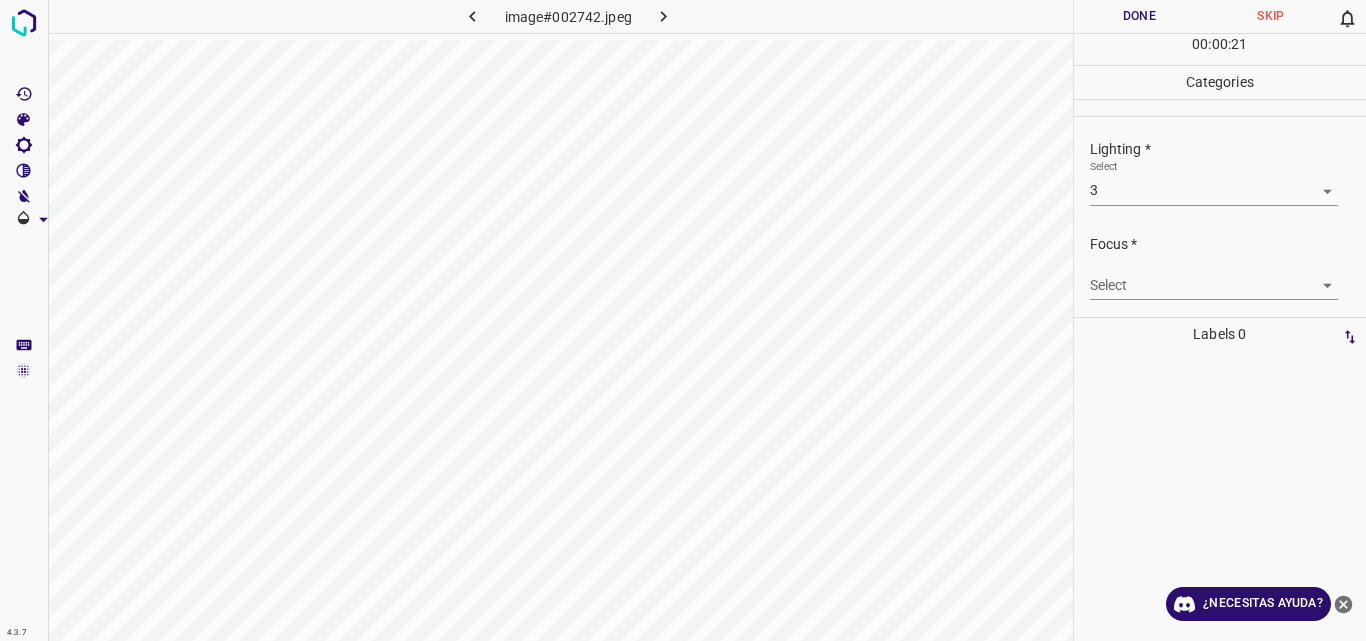 click on "4.3.7 image#002742.jpeg Done Skip 0 00   : 00   : 21   Categories Lighting *  Select 3 3 Focus *  Select ​ Overall *  Select ​ Labels   0 Categories 1 Lighting 2 Focus 3 Overall Tools Space Change between modes (Draw & Edit) I Auto labeling R Restore zoom M Zoom in N Zoom out Delete Delete selecte label Filters Z Restore filters X Saturation filter C Brightness filter V Contrast filter B Gray scale filter General O Download ¿Necesitas ayuda? Original text Rate this translation Your feedback will be used to help improve Google Translate - Texto - Esconder - Borrar" at bounding box center (683, 320) 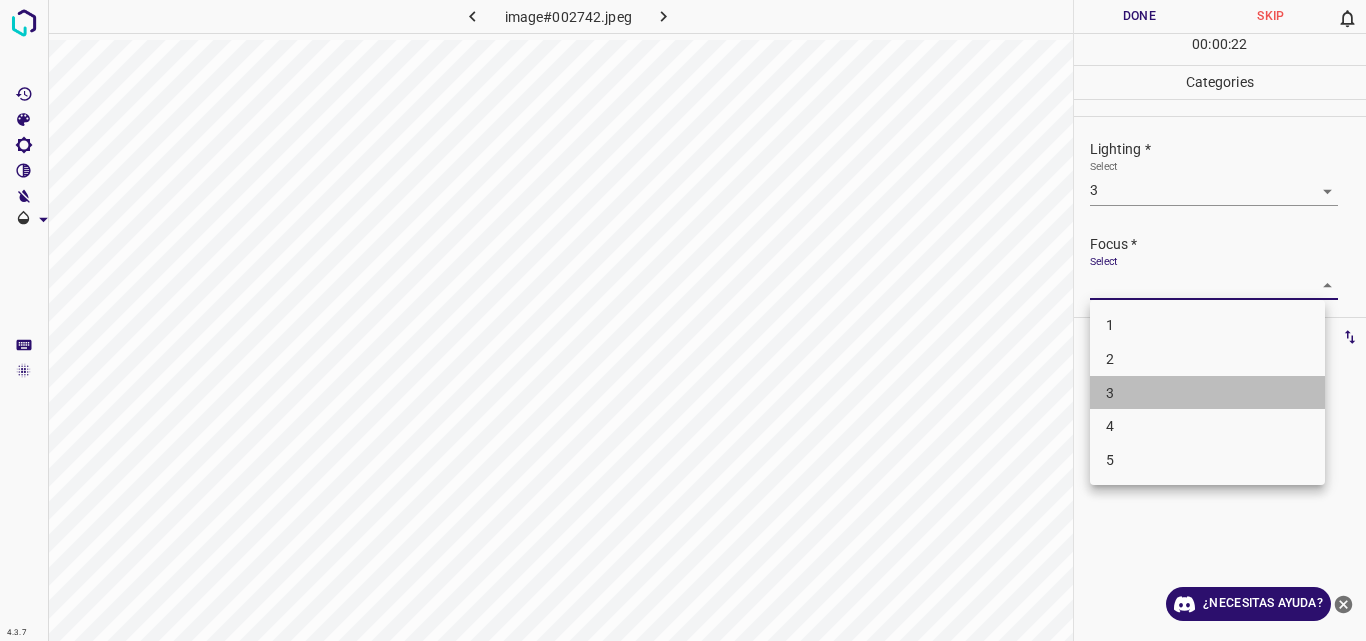 click on "3" at bounding box center [1207, 393] 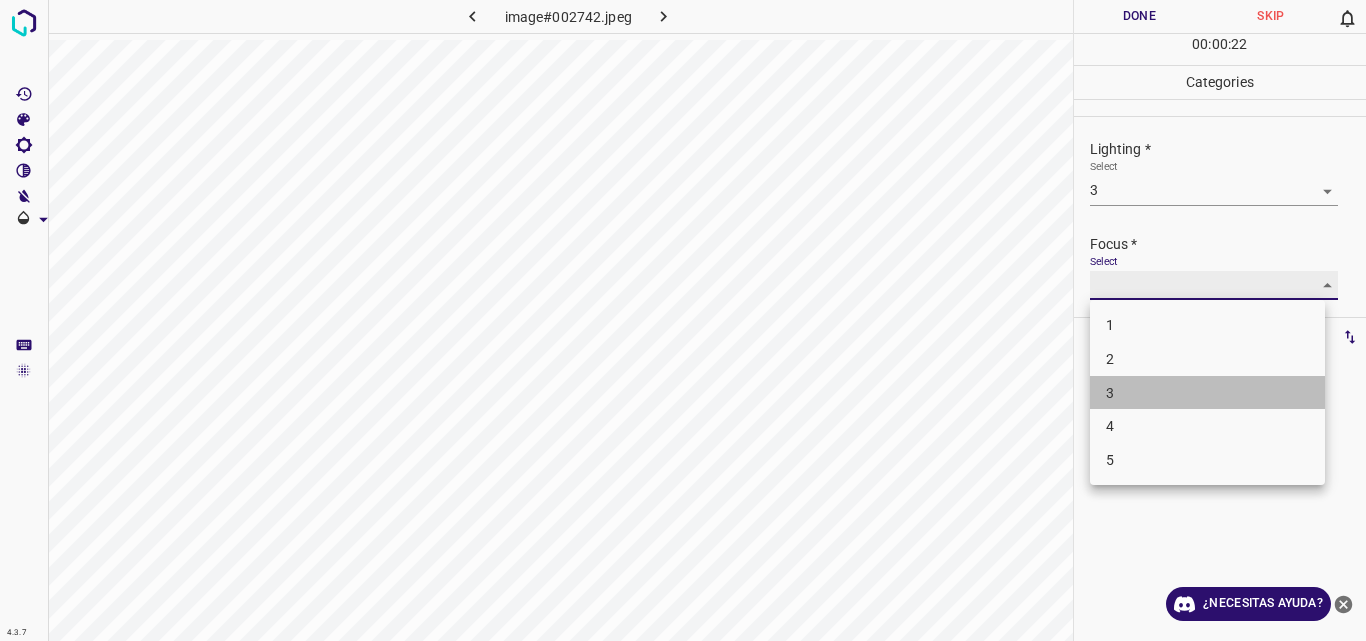 type on "3" 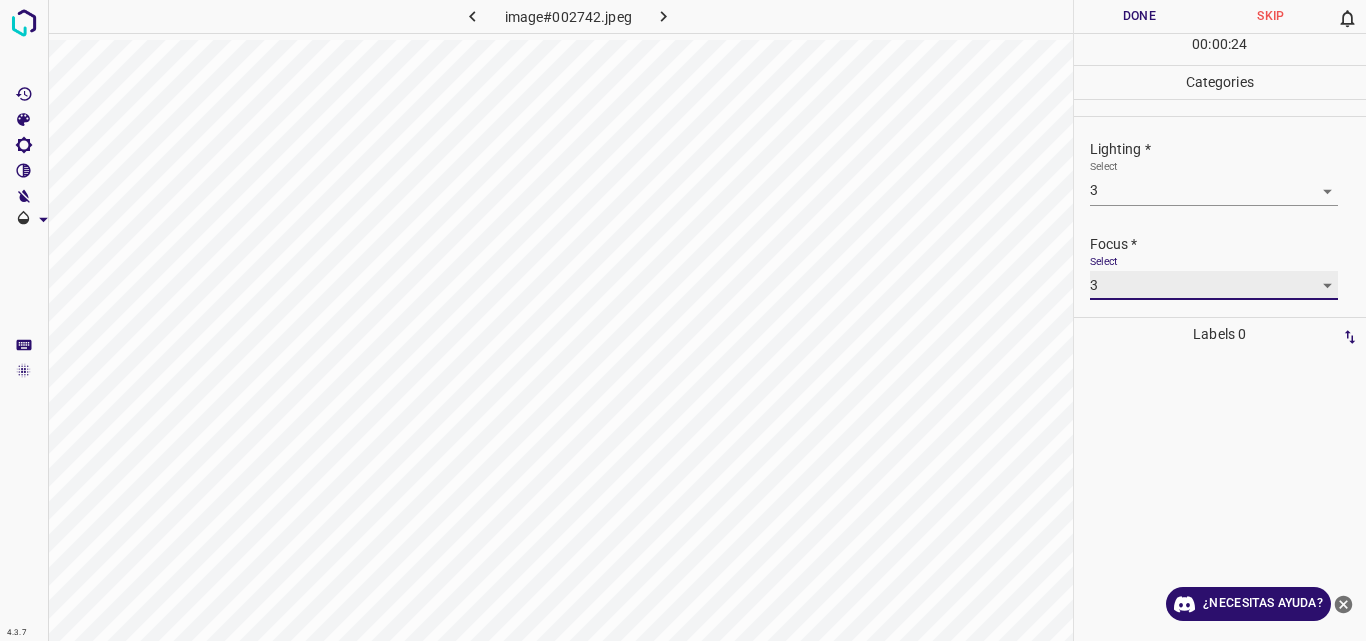 scroll, scrollTop: 98, scrollLeft: 0, axis: vertical 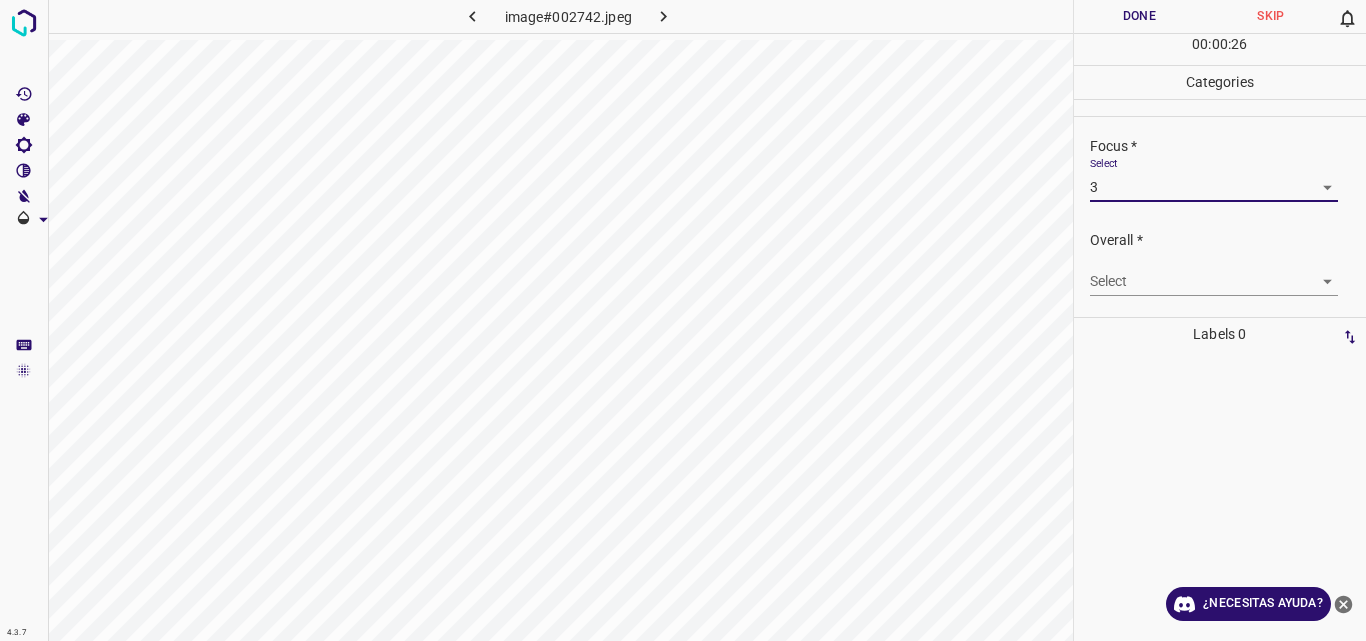 click on "4.3.7 image#002742.jpeg Done Skip 0 00   : 00   : 26   Categories Lighting *  Select 3 3 Focus *  Select 3 3 Overall *  Select ​ Labels   0 Categories 1 Lighting 2 Focus 3 Overall Tools Space Change between modes (Draw & Edit) I Auto labeling R Restore zoom M Zoom in N Zoom out Delete Delete selecte label Filters Z Restore filters X Saturation filter C Brightness filter V Contrast filter B Gray scale filter General O Download ¿Necesitas ayuda? Original text Rate this translation Your feedback will be used to help improve Google Translate - Texto - Esconder - Borrar" at bounding box center (683, 320) 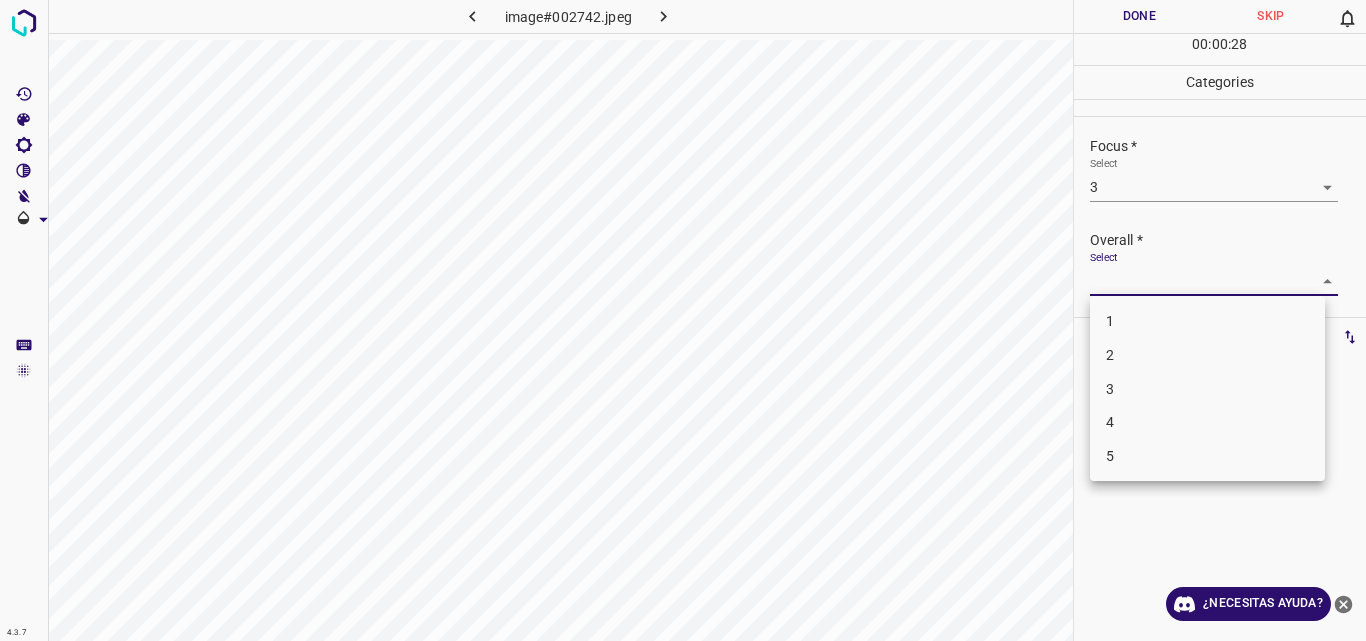 click on "3" at bounding box center (1207, 389) 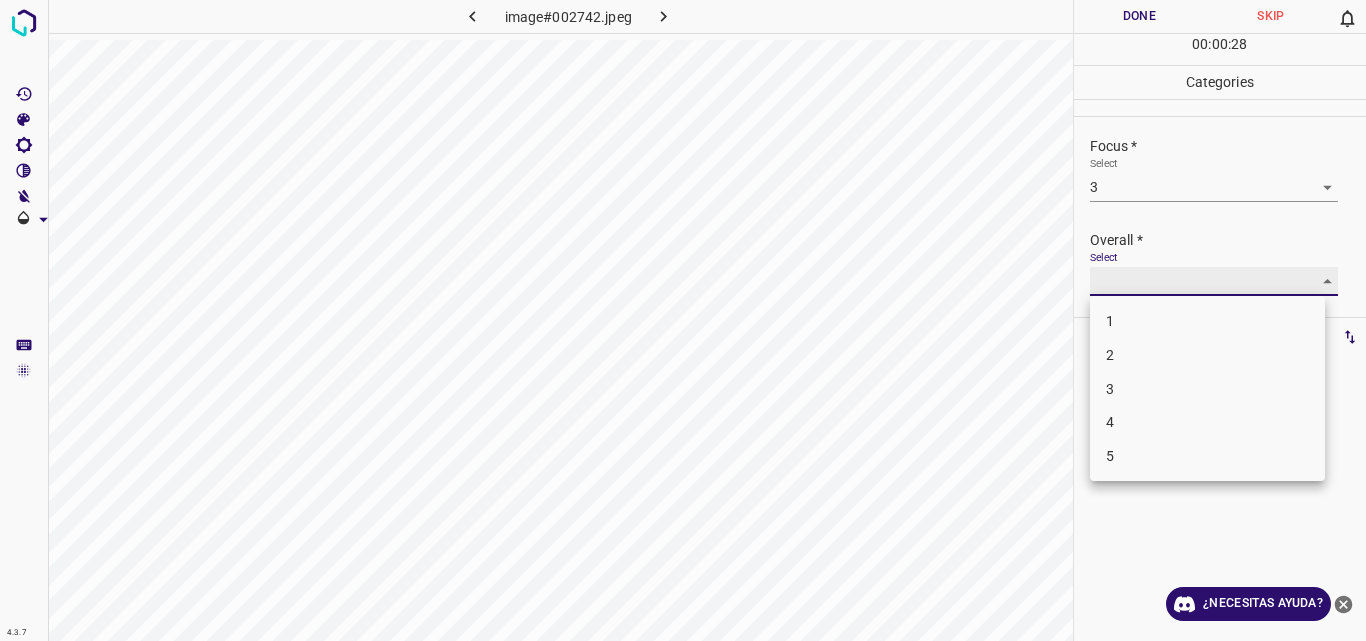 type on "3" 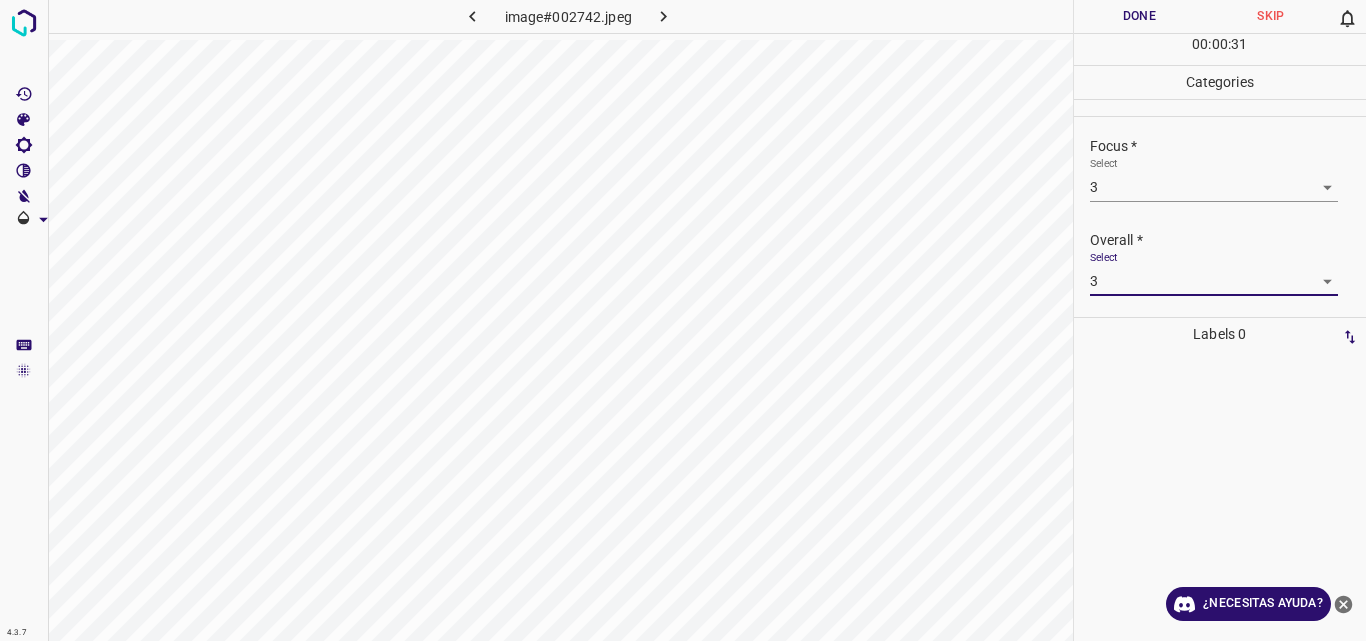 click on "Done" at bounding box center (1140, 16) 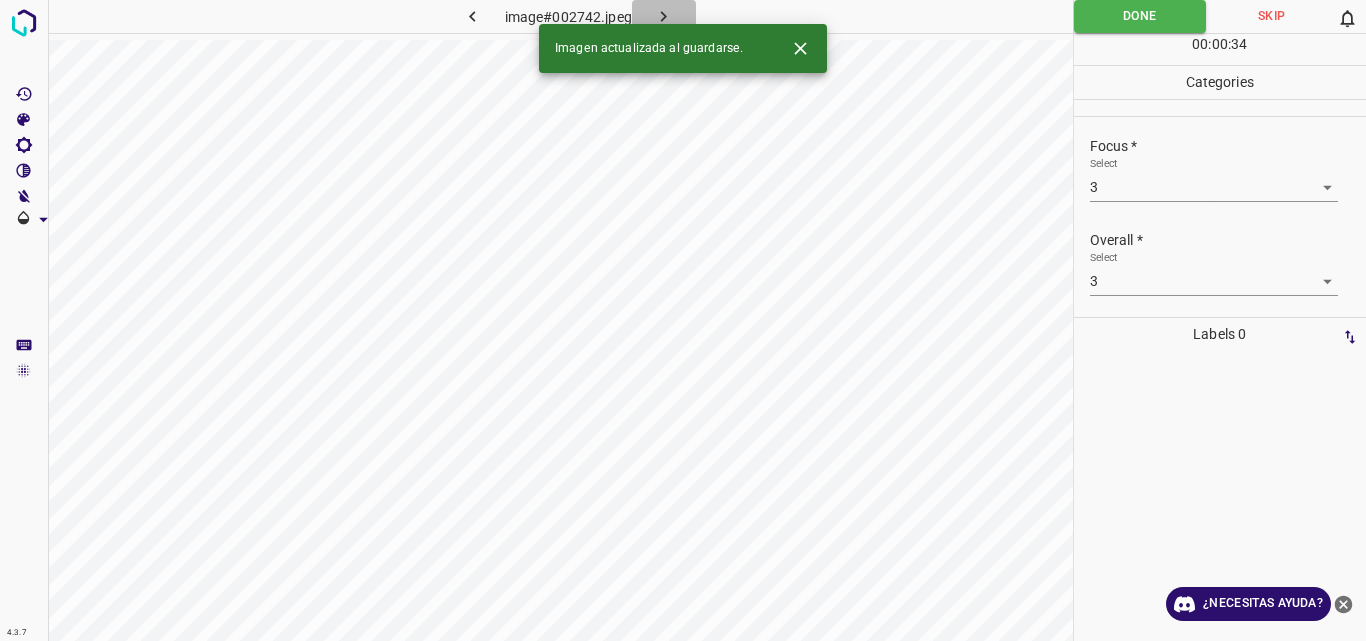 click at bounding box center [664, 16] 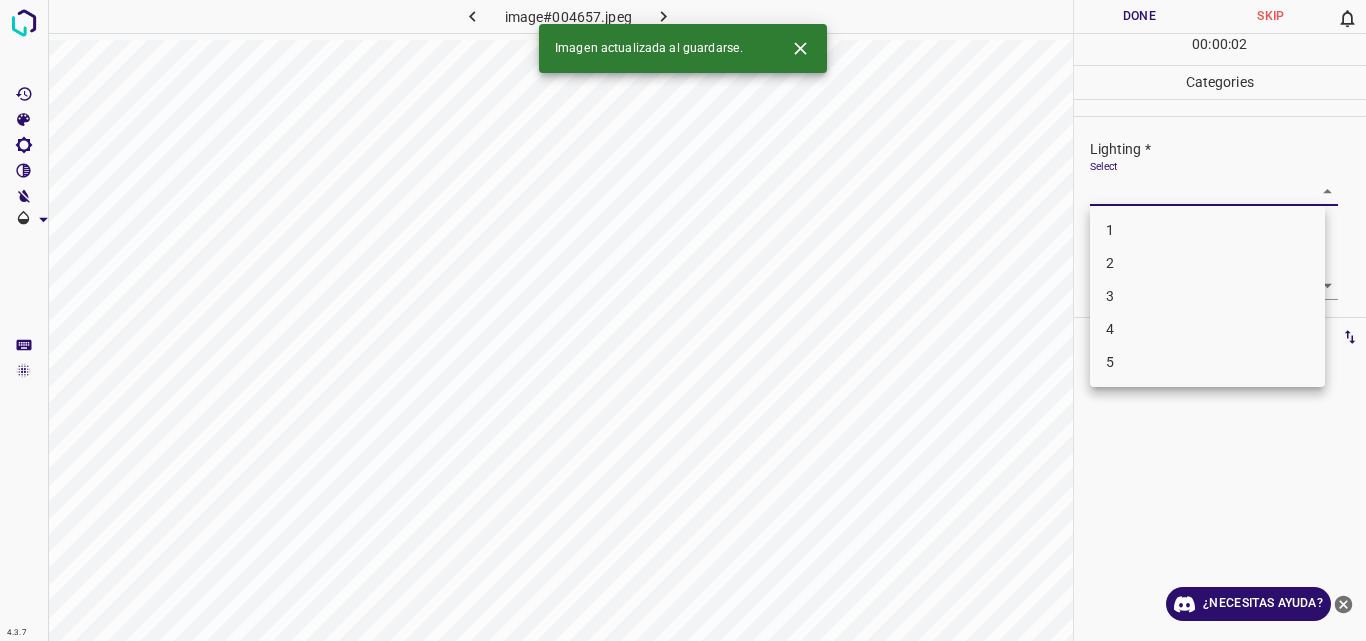 click on "4.3.7 image#004657.jpeg Done Skip 0 00   : 00   : 02   Categories Lighting *  Select ​ Focus *  Select ​ Overall *  Select ​ Labels   0 Categories 1 Lighting 2 Focus 3 Overall Tools Space Change between modes (Draw & Edit) I Auto labeling R Restore zoom M Zoom in N Zoom out Delete Delete selecte label Filters Z Restore filters X Saturation filter C Brightness filter V Contrast filter B Gray scale filter General O Download Imagen actualizada al guardarse. ¿Necesitas ayuda? Original text Rate this translation Your feedback will be used to help improve Google Translate - Texto - Esconder - Borrar 1 2 3 4 5" at bounding box center [683, 320] 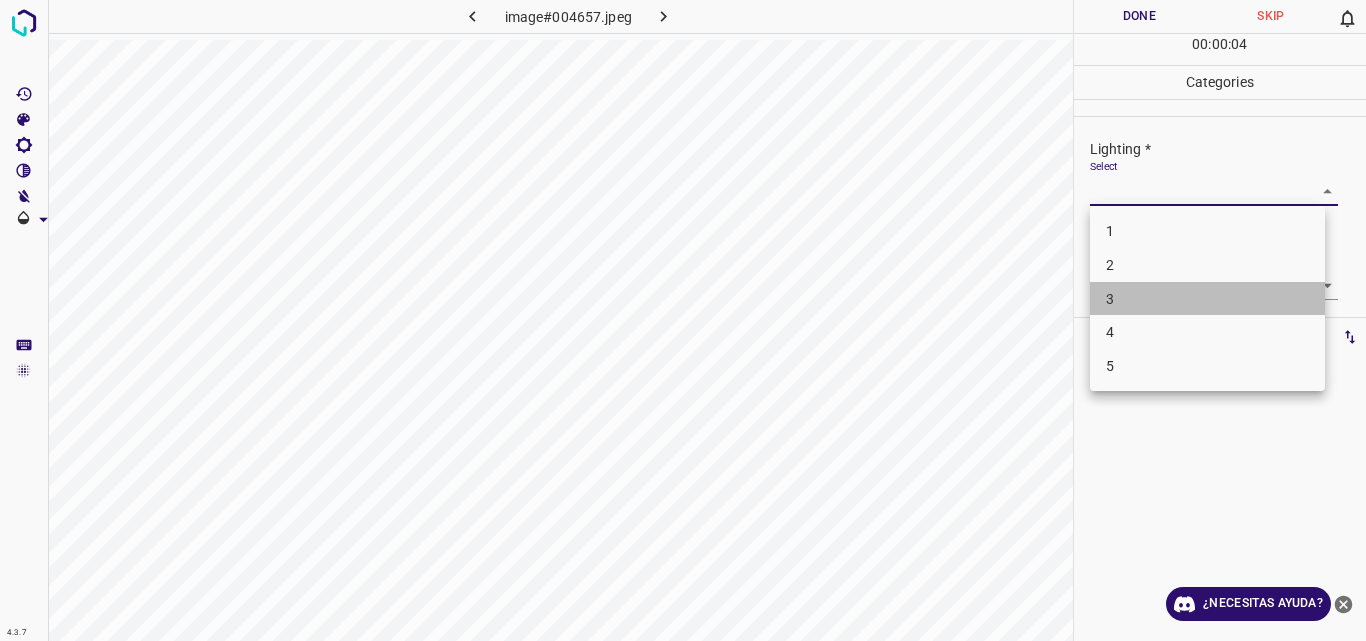 click on "3" at bounding box center (1207, 299) 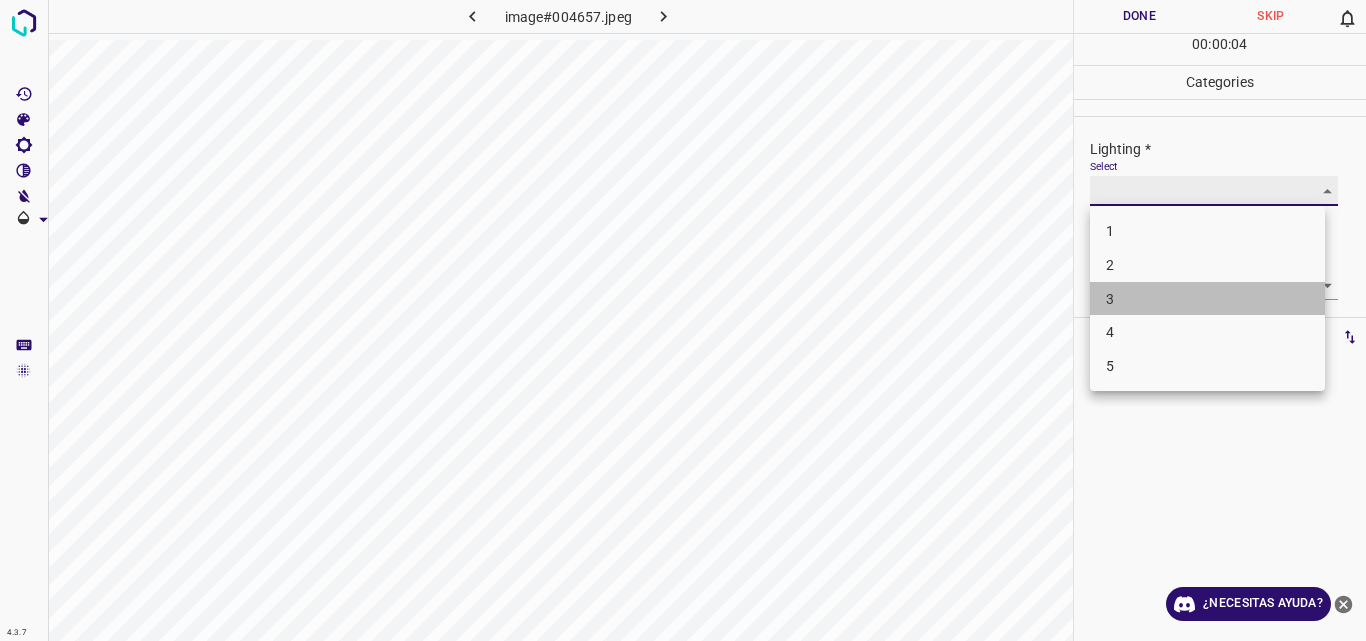 type on "3" 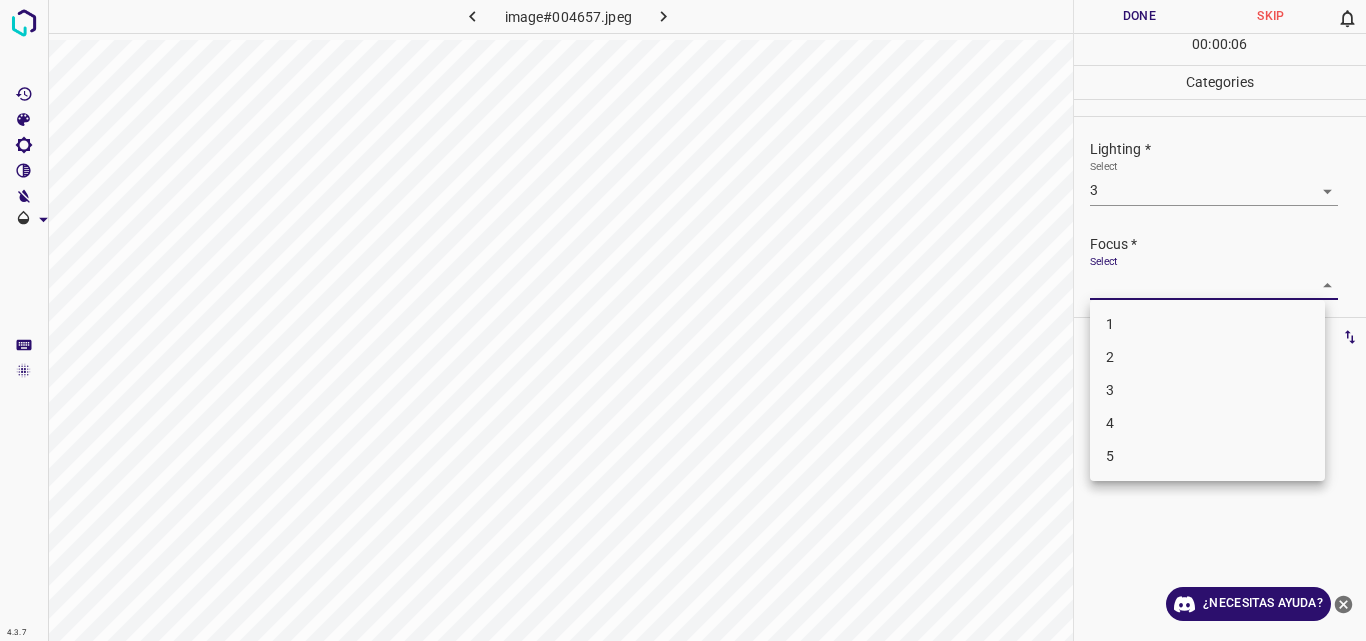 click on "4.3.7 image#004657.jpeg Done Skip 0 00   : 00   : 06   Categories Lighting *  Select 3 3 Focus *  Select ​ Overall *  Select ​ Labels   0 Categories 1 Lighting 2 Focus 3 Overall Tools Space Change between modes (Draw & Edit) I Auto labeling R Restore zoom M Zoom in N Zoom out Delete Delete selecte label Filters Z Restore filters X Saturation filter C Brightness filter V Contrast filter B Gray scale filter General O Download ¿Necesitas ayuda? Original text Rate this translation Your feedback will be used to help improve Google Translate - Texto - Esconder - Borrar 1 2 3 4 5" at bounding box center [683, 320] 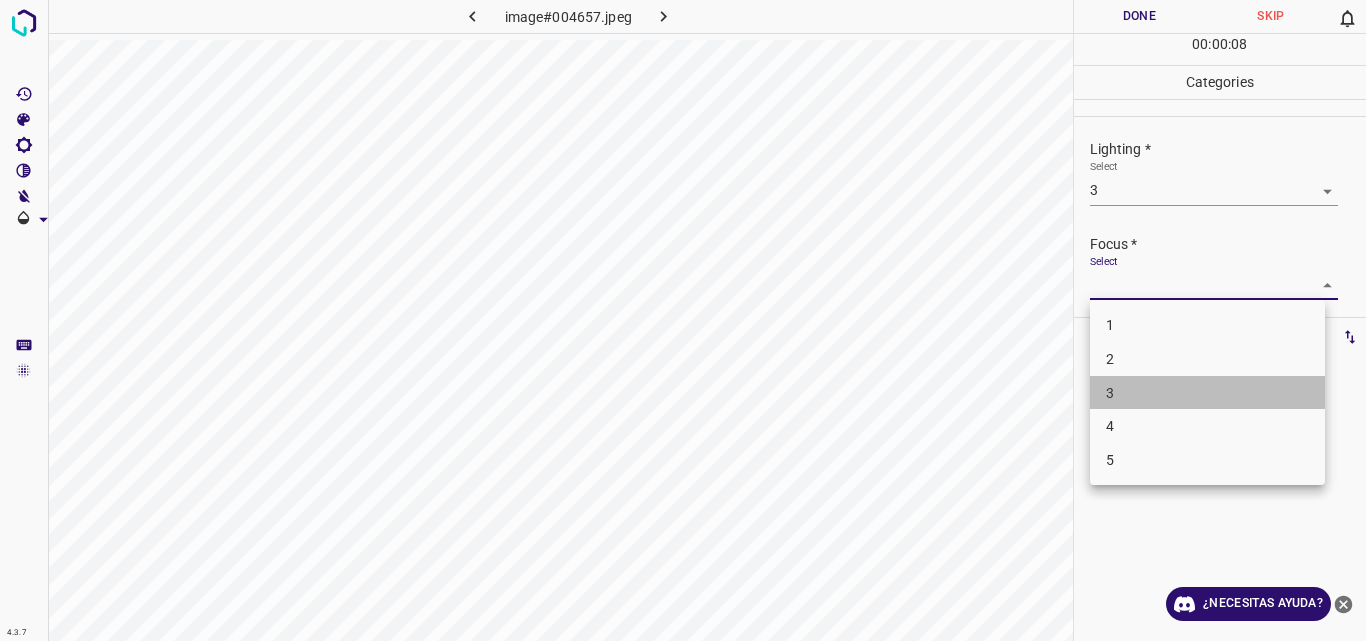 click on "3" at bounding box center [1207, 393] 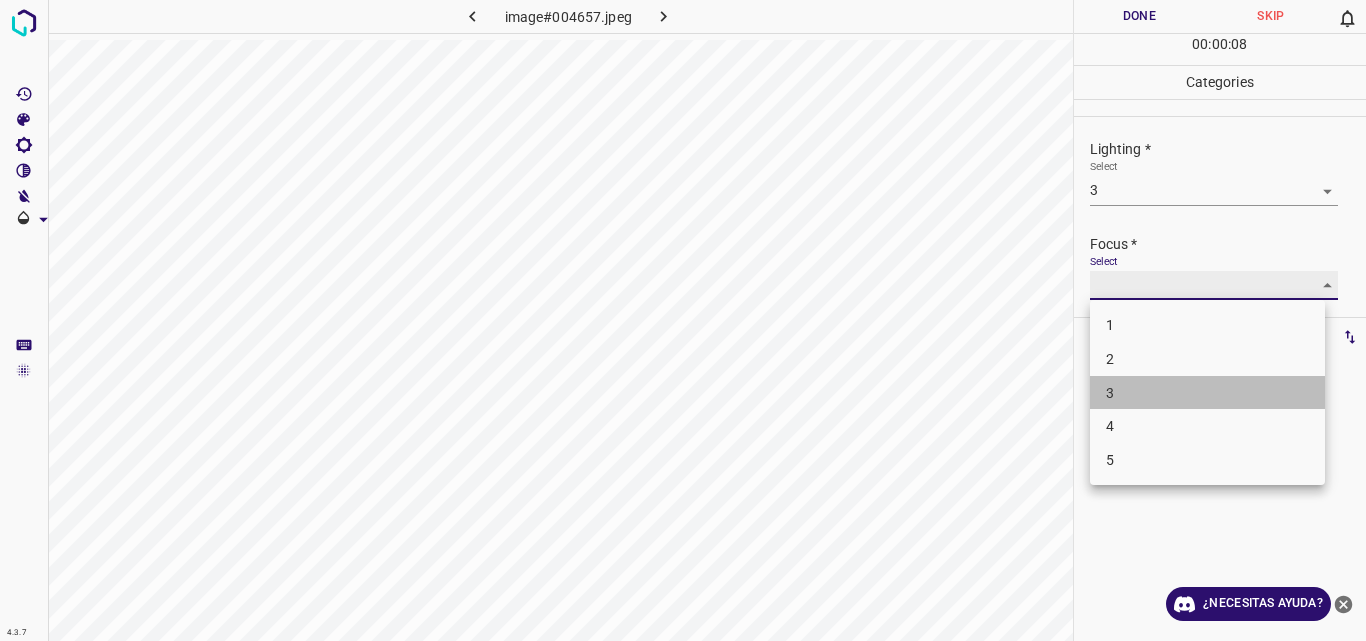 type on "3" 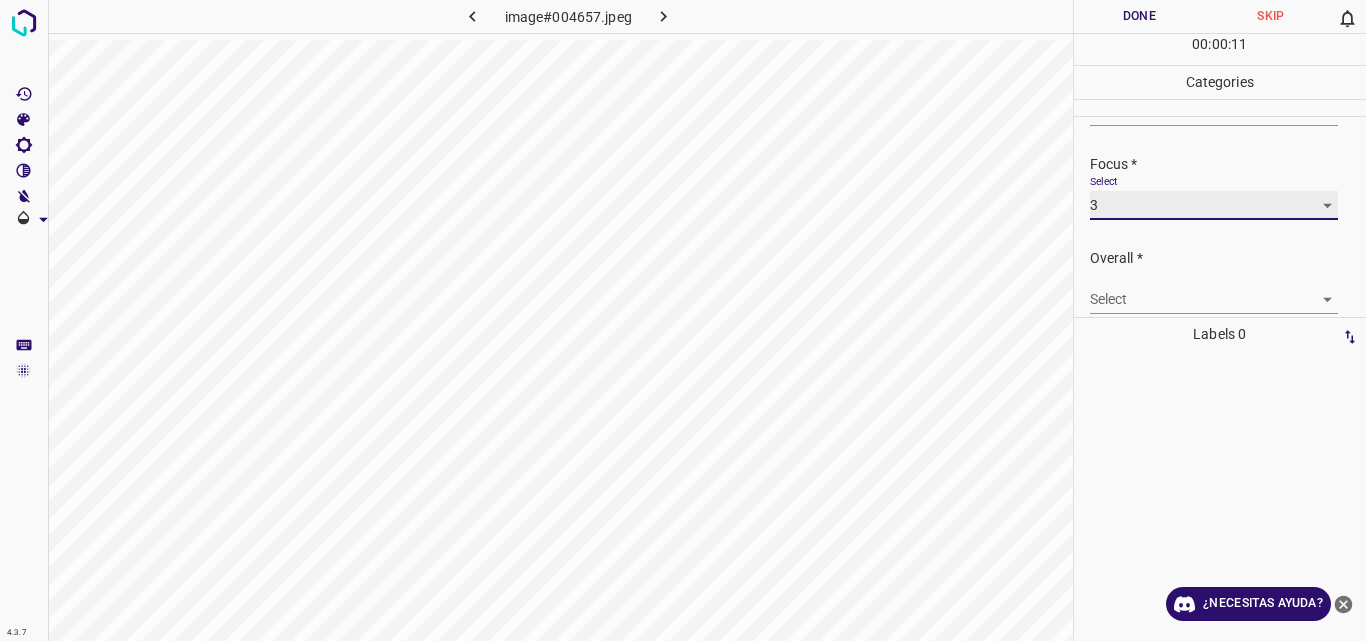 scroll, scrollTop: 98, scrollLeft: 0, axis: vertical 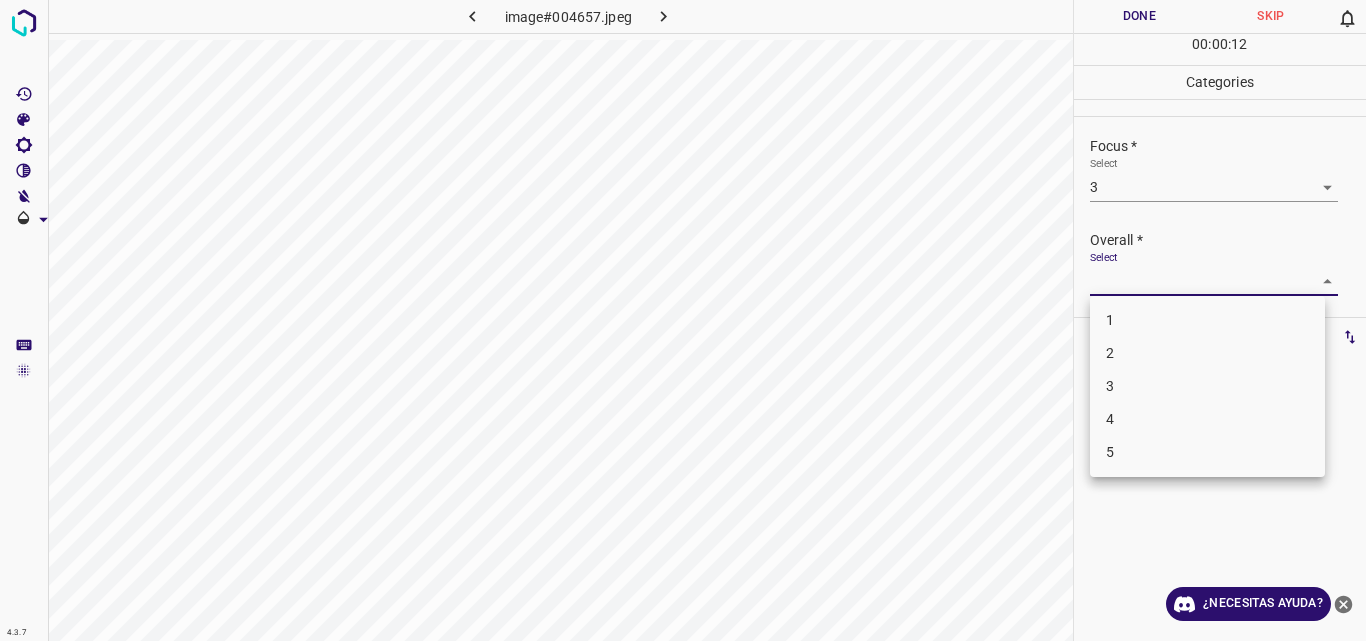 click on "4.3.7 image#004657.jpeg Done Skip 0 00   : 00   : 12   Categories Lighting *  Select 3 3 Focus *  Select 3 3 Overall *  Select ​ Labels   0 Categories 1 Lighting 2 Focus 3 Overall Tools Space Change between modes (Draw & Edit) I Auto labeling R Restore zoom M Zoom in N Zoom out Delete Delete selecte label Filters Z Restore filters X Saturation filter C Brightness filter V Contrast filter B Gray scale filter General O Download ¿Necesitas ayuda? Original text Rate this translation Your feedback will be used to help improve Google Translate - Texto - Esconder - Borrar 1 2 3 4 5" at bounding box center (683, 320) 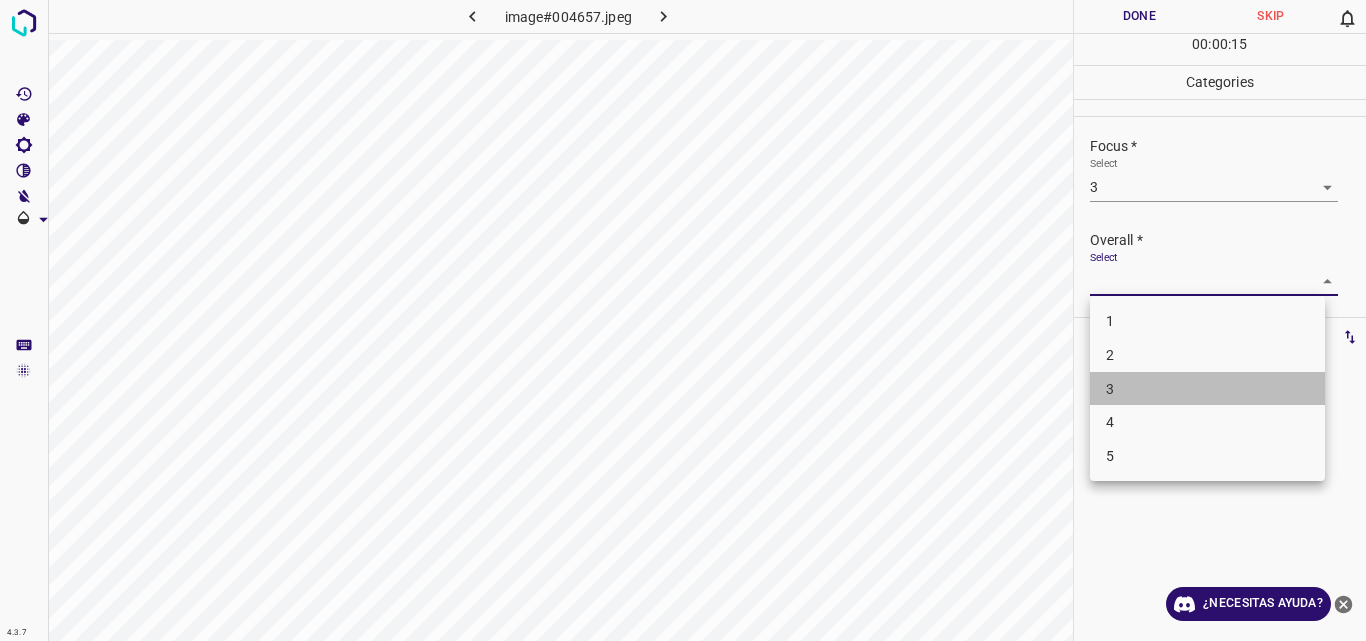 click on "3" at bounding box center (1207, 389) 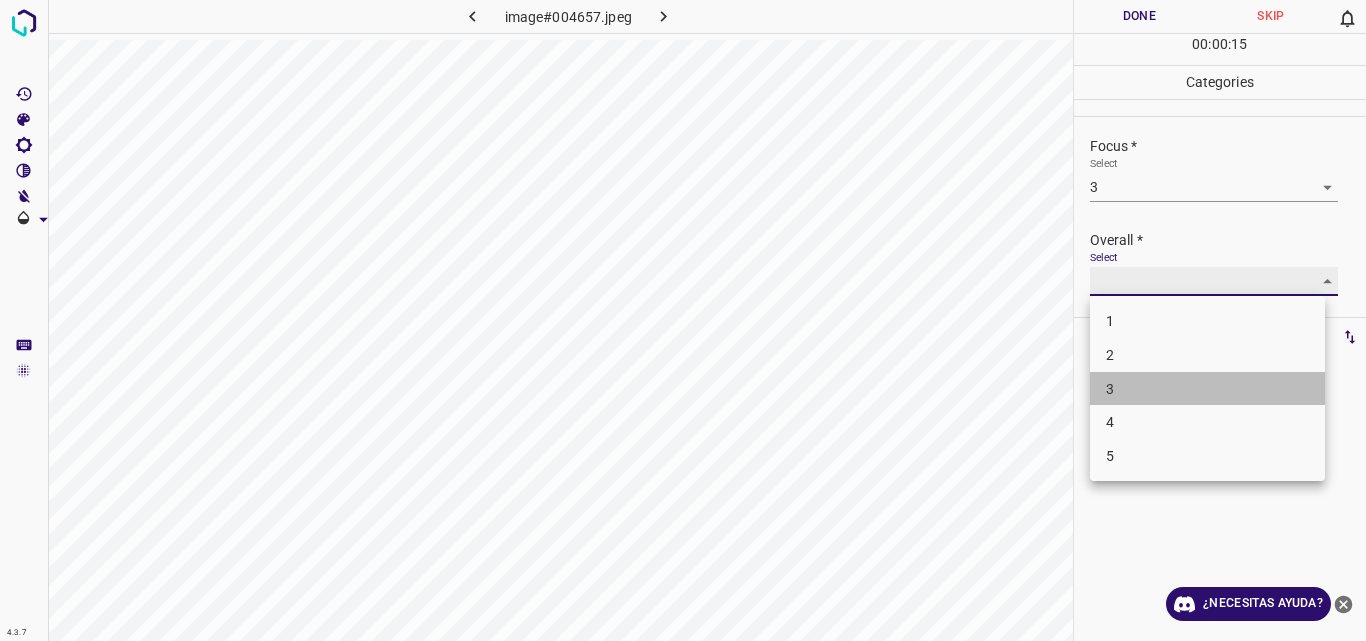 type on "3" 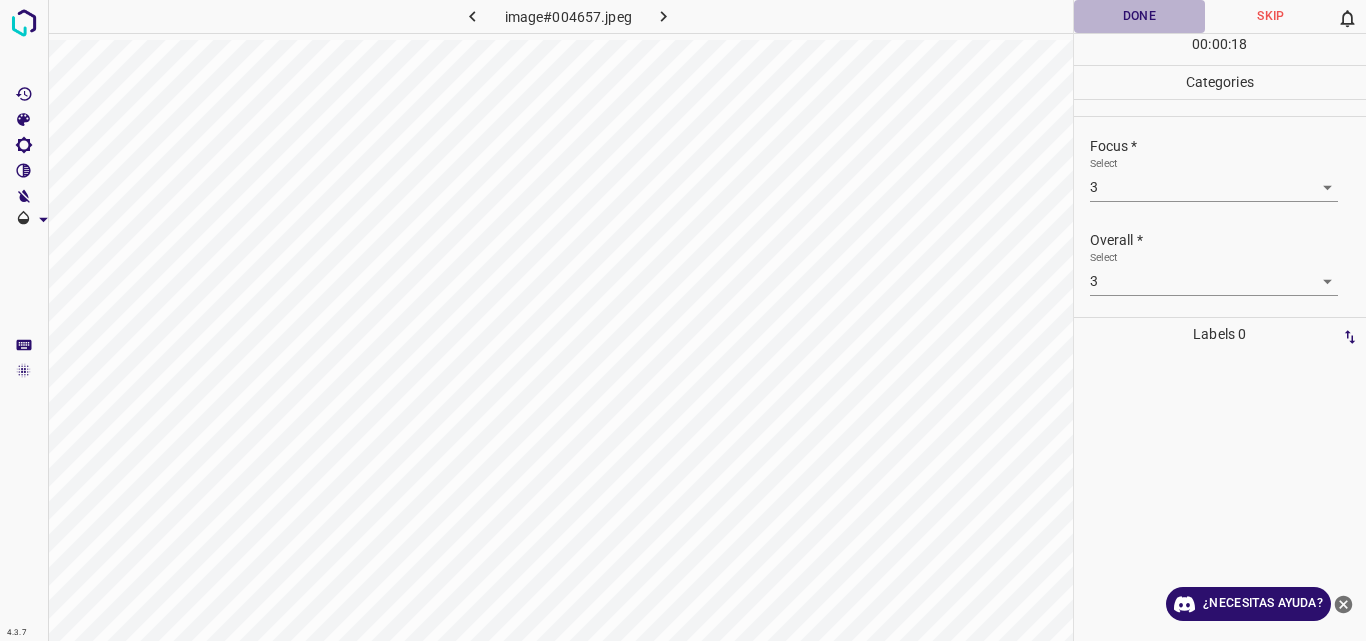 click on "Done" at bounding box center (1140, 16) 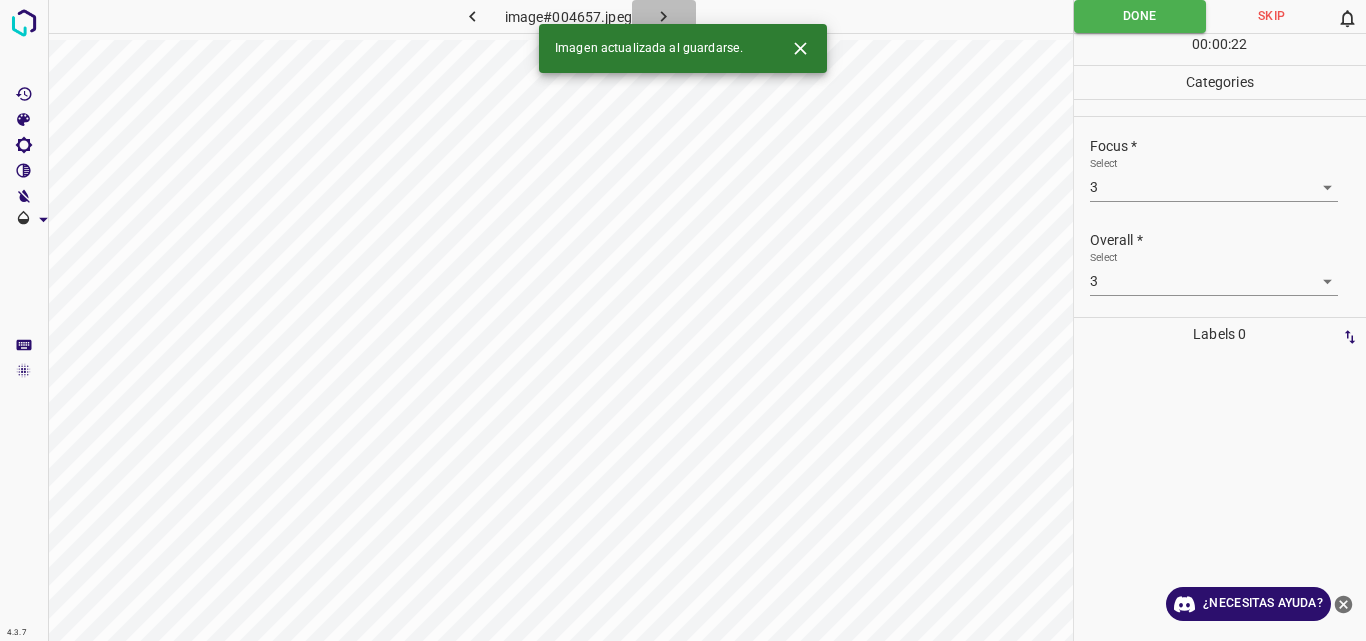 click 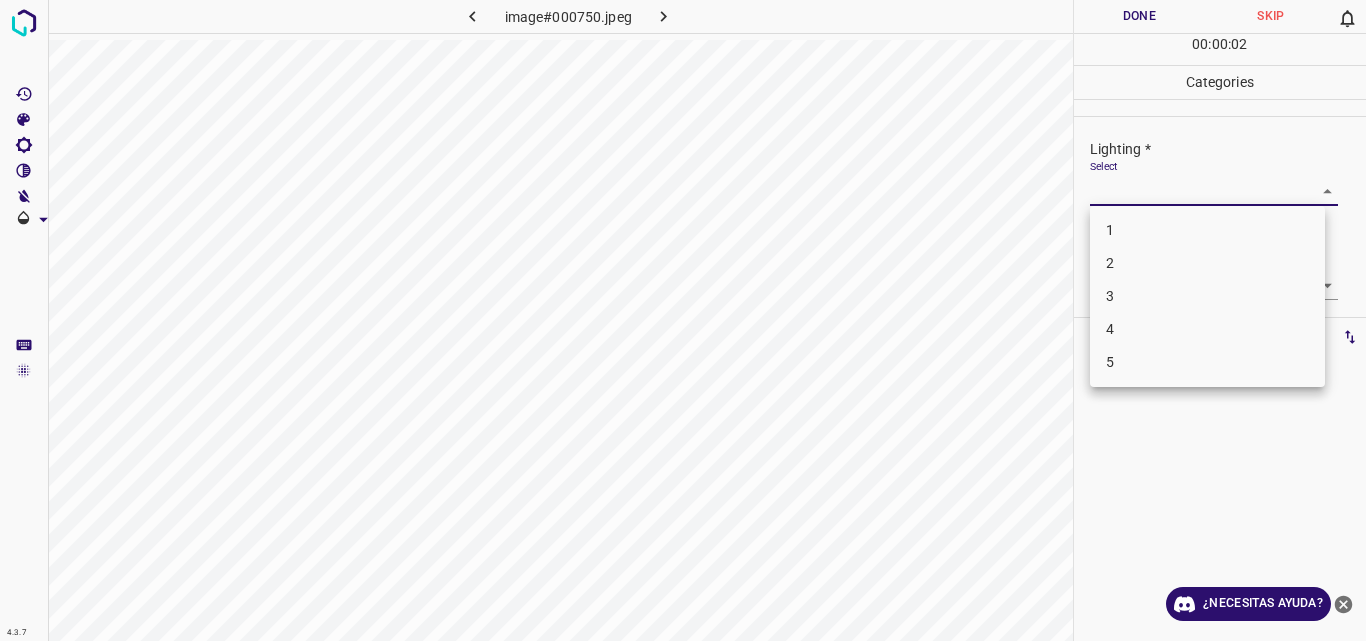 click on "4.3.7 image#000750.jpeg Done Skip 0 00   : 00   : 02   Categories Lighting *  Select ​ Focus *  Select ​ Overall *  Select ​ Labels   0 Categories 1 Lighting 2 Focus 3 Overall Tools Space Change between modes (Draw & Edit) I Auto labeling R Restore zoom M Zoom in N Zoom out Delete Delete selecte label Filters Z Restore filters X Saturation filter C Brightness filter V Contrast filter B Gray scale filter General O Download ¿Necesitas ayuda? Original text Rate this translation Your feedback will be used to help improve Google Translate - Texto - Esconder - Borrar 1 2 3 4 5" at bounding box center (683, 320) 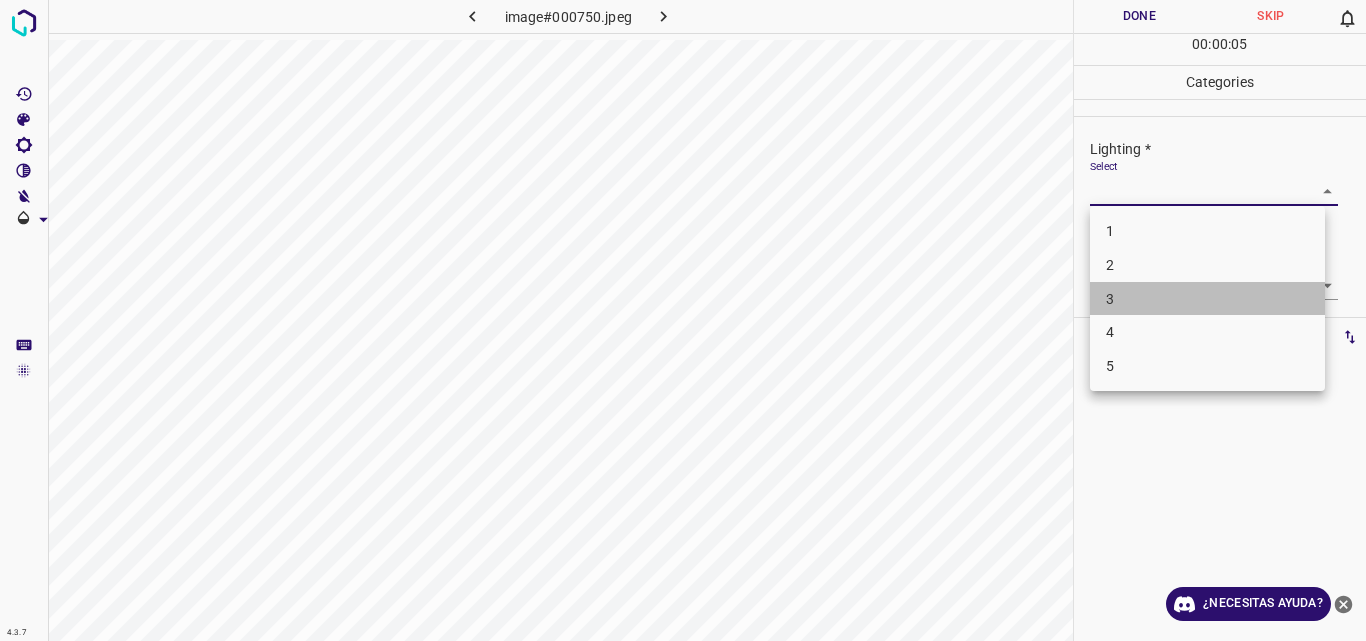 click on "3" at bounding box center [1207, 299] 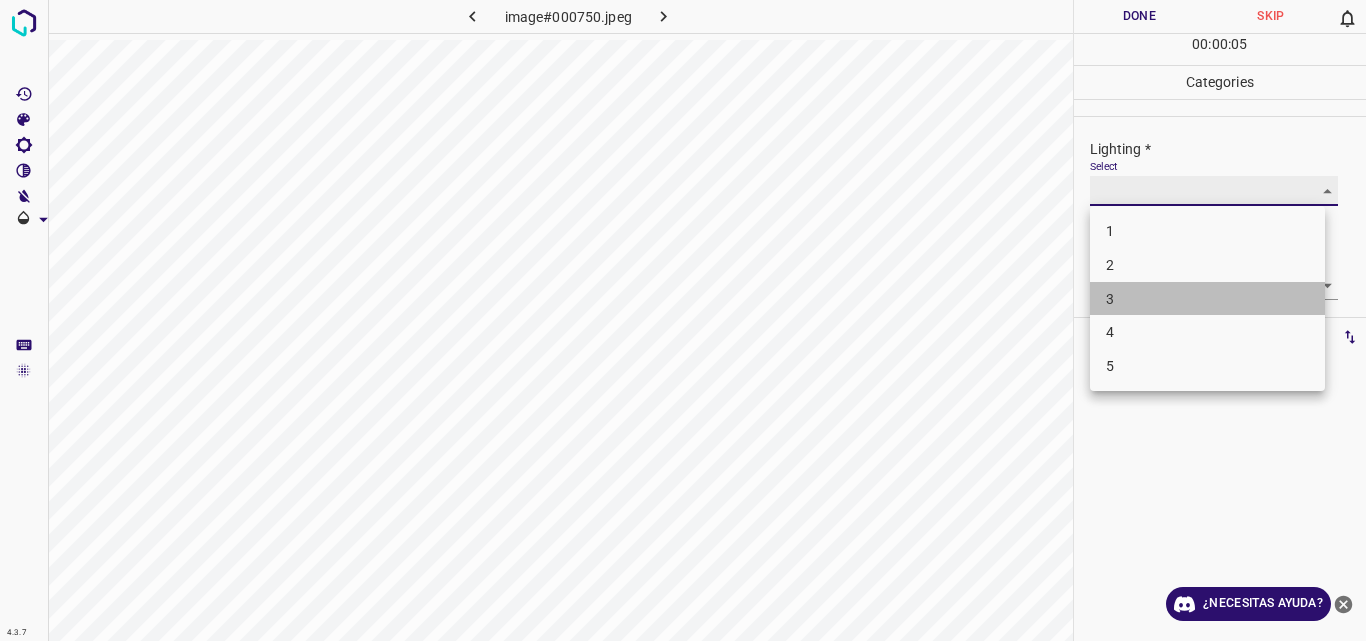 type on "3" 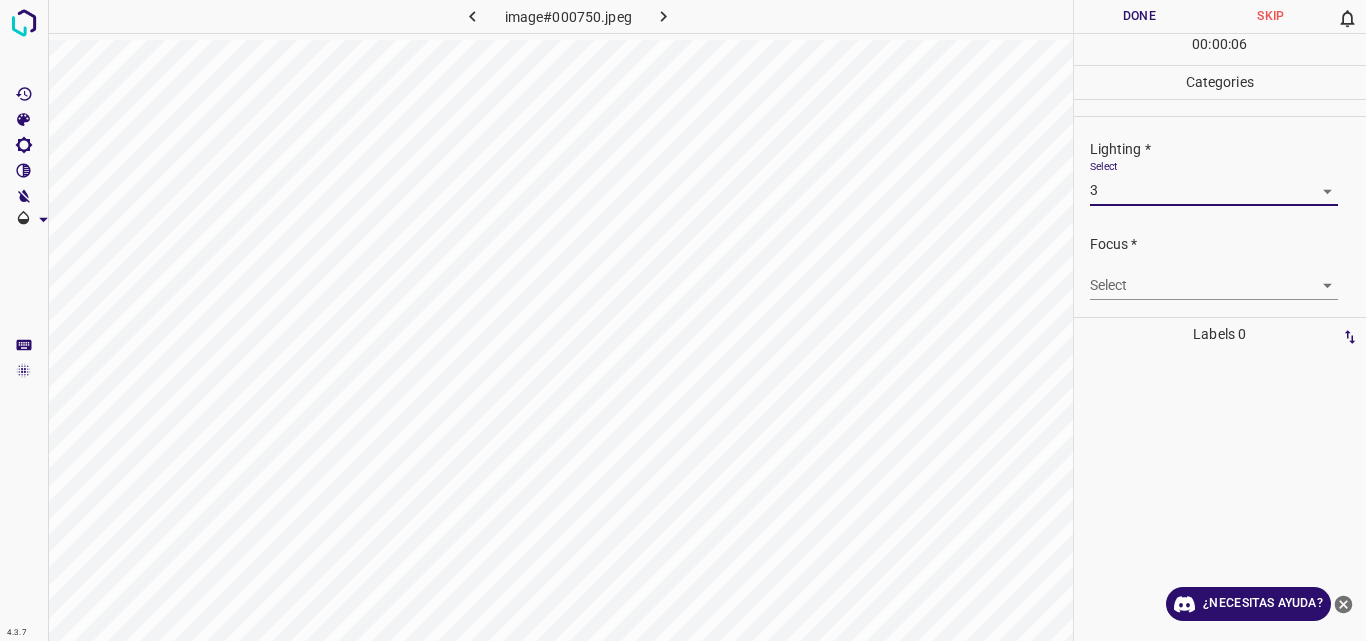 click on "4.3.7 image#000750.jpeg Done Skip 0 00   : 00   : 06   Categories Lighting *  Select 3 3 Focus *  Select ​ Overall *  Select ​ Labels   0 Categories 1 Lighting 2 Focus 3 Overall Tools Space Change between modes (Draw & Edit) I Auto labeling R Restore zoom M Zoom in N Zoom out Delete Delete selecte label Filters Z Restore filters X Saturation filter C Brightness filter V Contrast filter B Gray scale filter General O Download ¿Necesitas ayuda? Original text Rate this translation Your feedback will be used to help improve Google Translate - Texto - Esconder - Borrar" at bounding box center (683, 320) 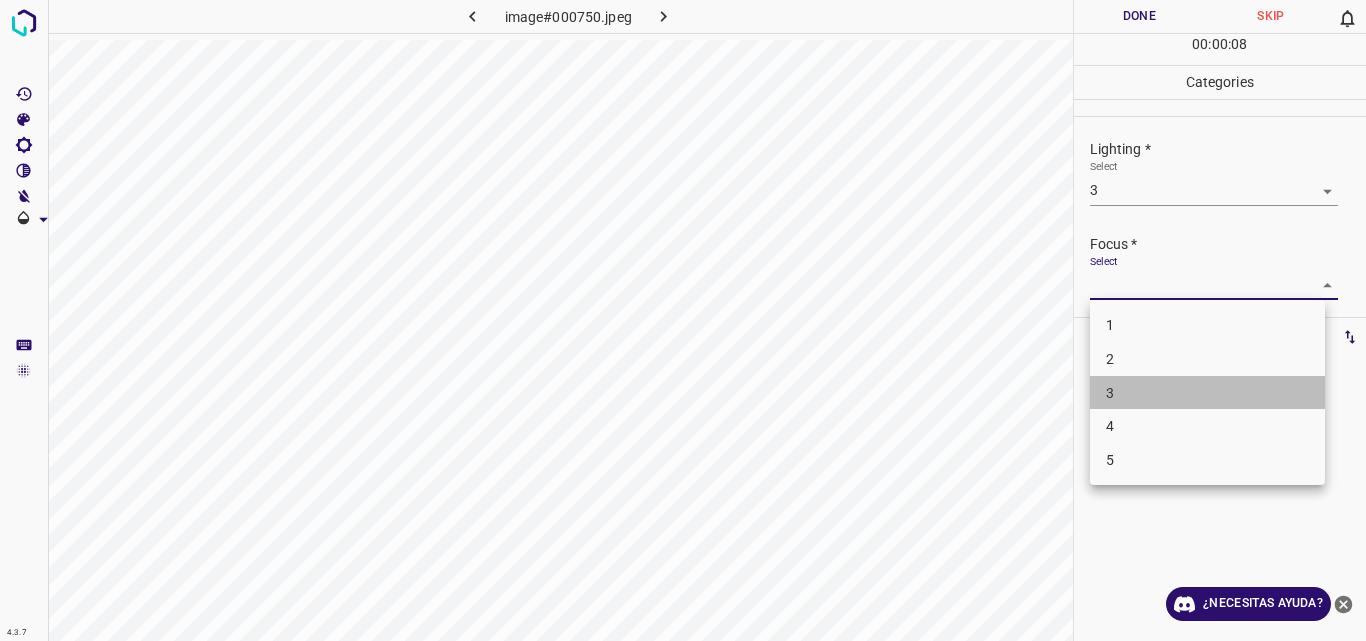 click on "3" at bounding box center [1207, 393] 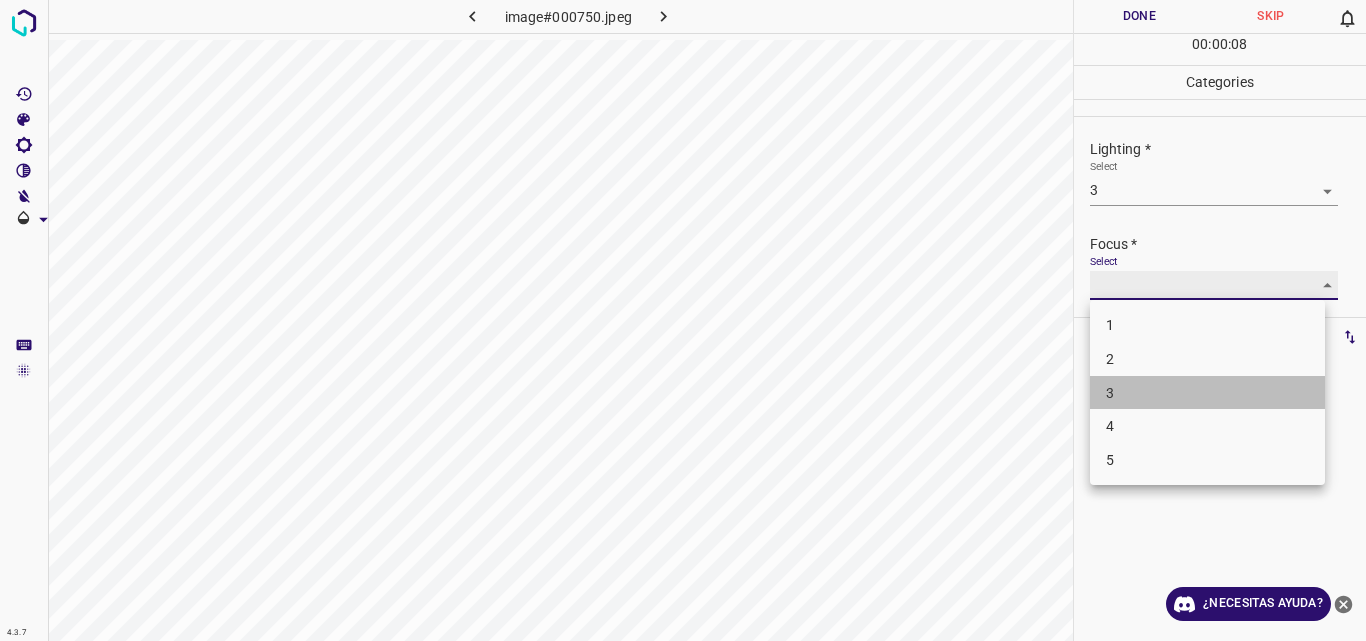 type on "3" 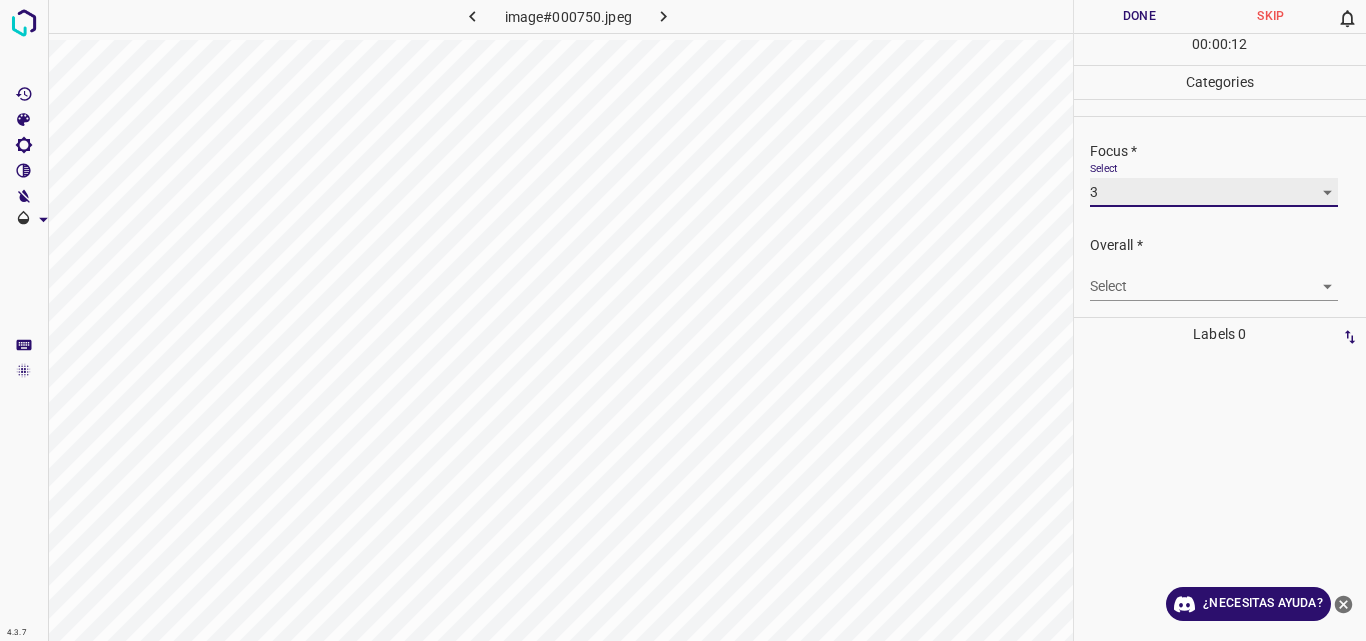 scroll, scrollTop: 98, scrollLeft: 0, axis: vertical 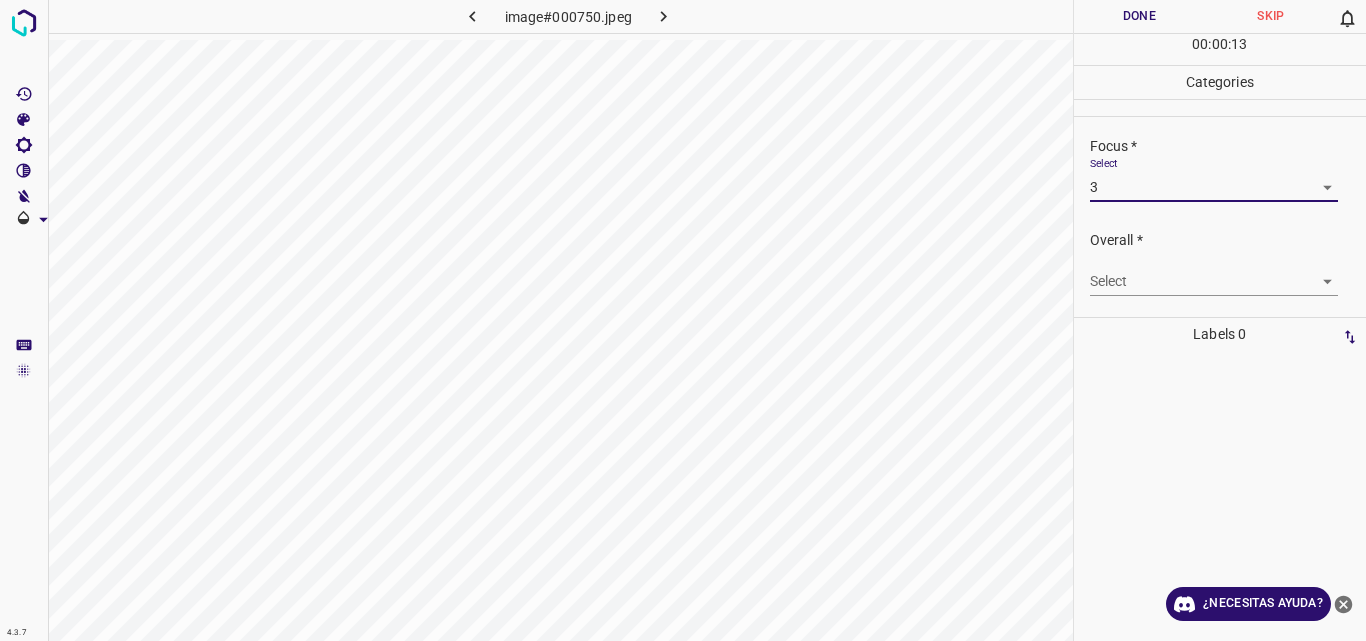 click on "4.3.7 image#000750.jpeg Done Skip 0 00   : 00   : 13   Categories Lighting *  Select 3 3 Focus *  Select 3 3 Overall *  Select ​ Labels   0 Categories 1 Lighting 2 Focus 3 Overall Tools Space Change between modes (Draw & Edit) I Auto labeling R Restore zoom M Zoom in N Zoom out Delete Delete selecte label Filters Z Restore filters X Saturation filter C Brightness filter V Contrast filter B Gray scale filter General O Download ¿Necesitas ayuda? Original text Rate this translation Your feedback will be used to help improve Google Translate - Texto - Esconder - Borrar" at bounding box center [683, 320] 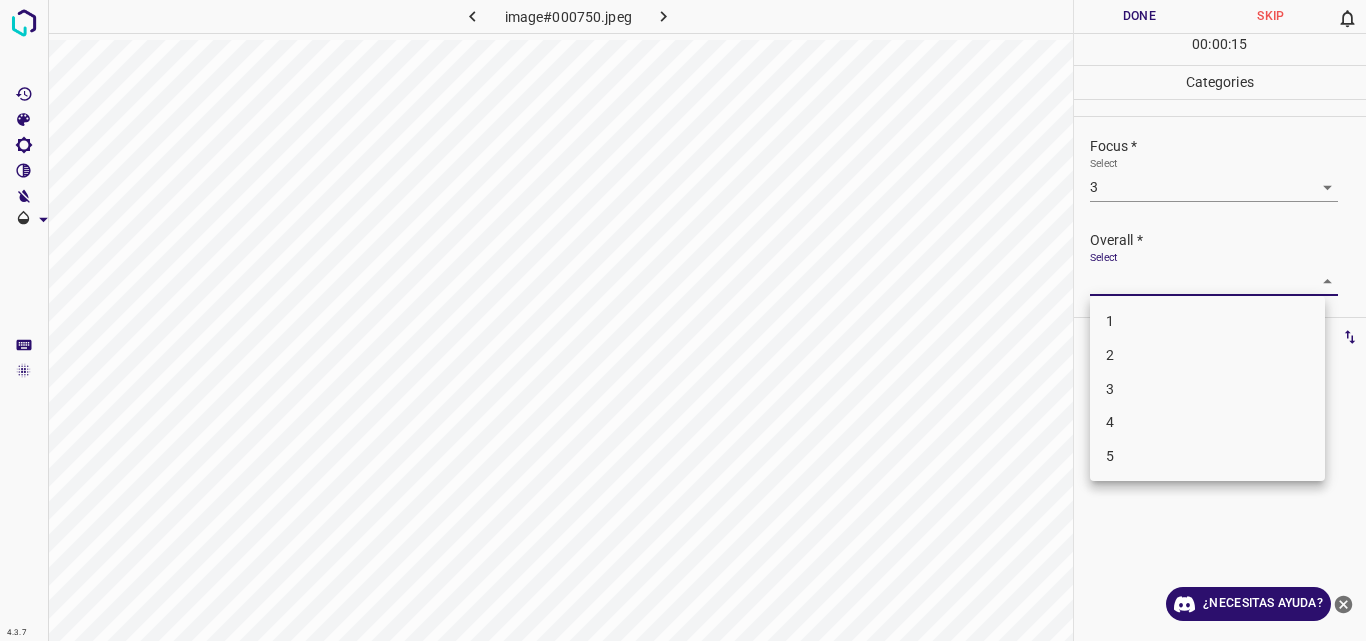 click on "3" at bounding box center (1207, 389) 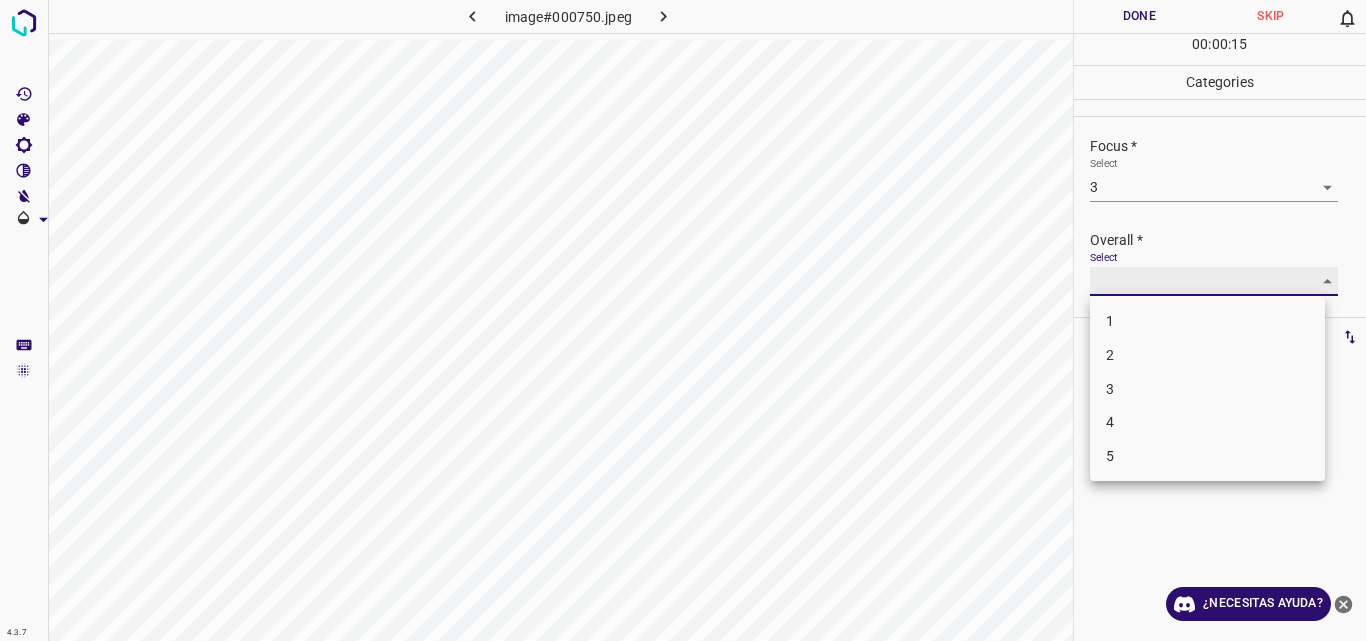 type on "3" 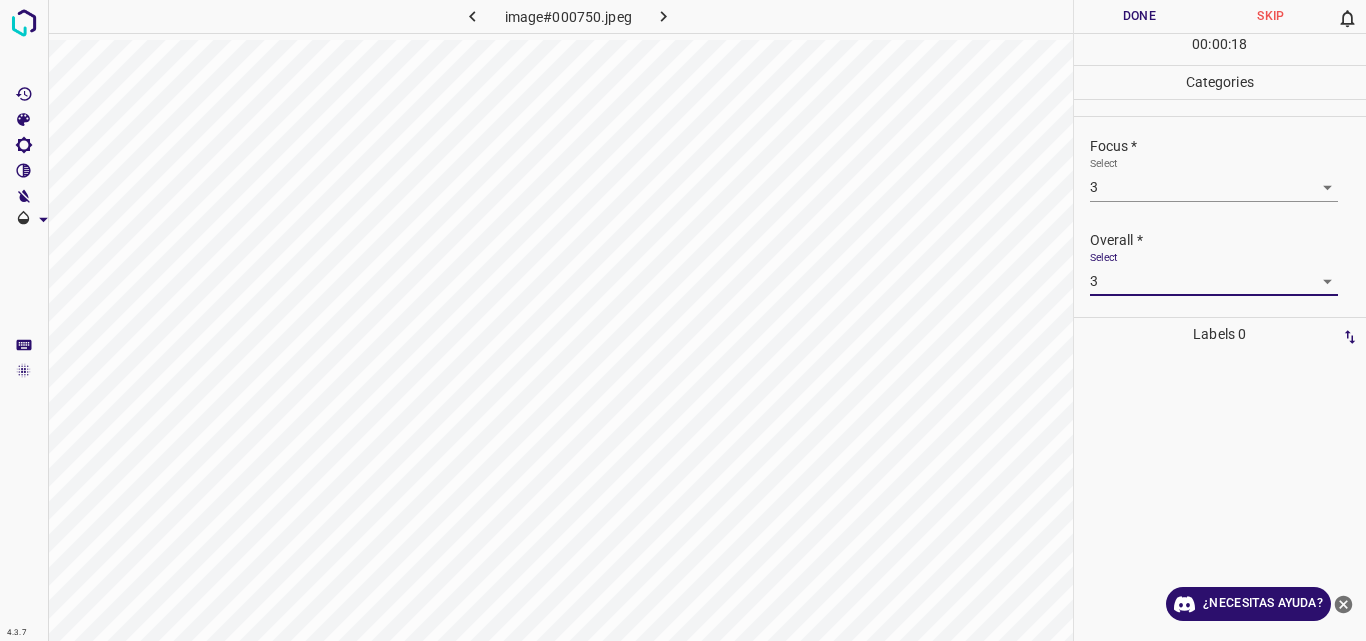 click on "Done" at bounding box center [1140, 16] 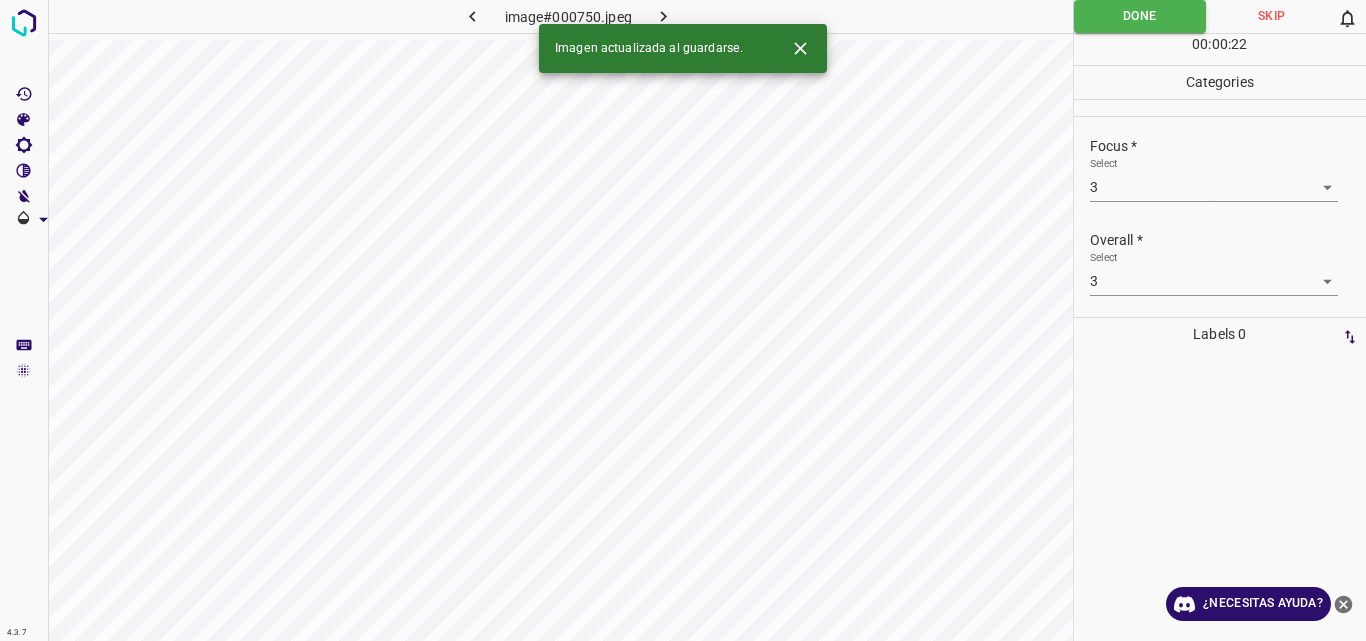 click 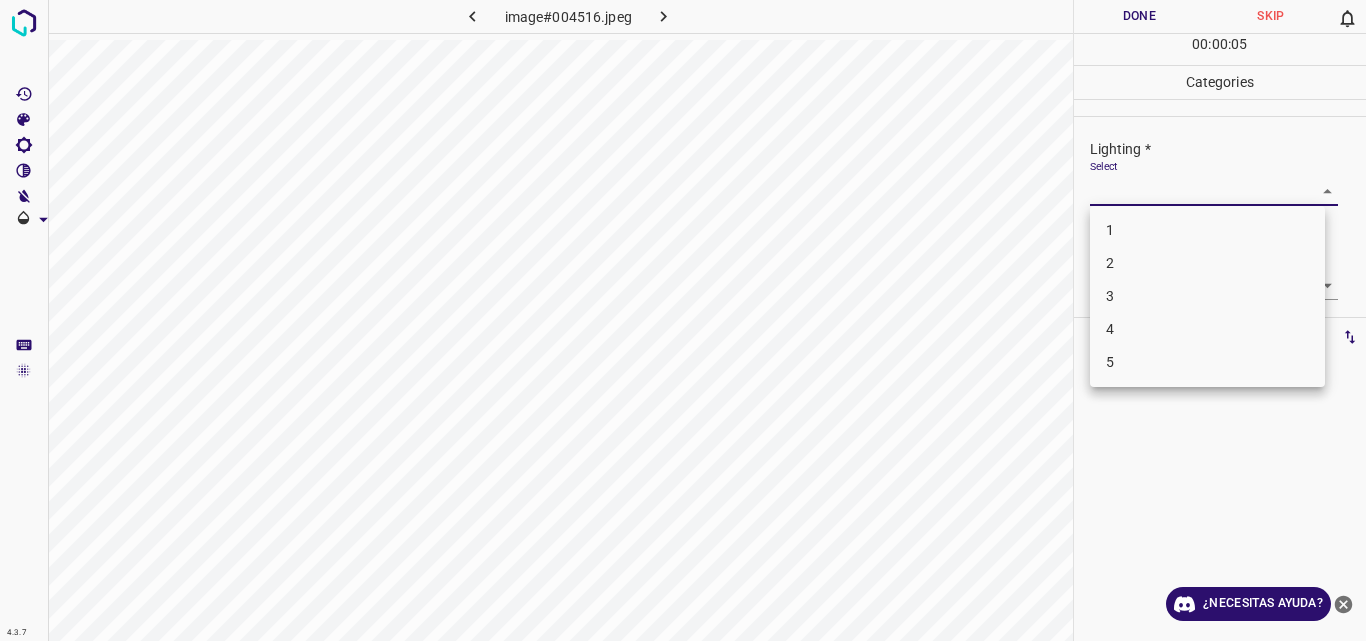 click on "4.3.7 image#004516.jpeg Done Skip 0 00   : 00   : 05   Categories Lighting *  Select ​ Focus *  Select ​ Overall *  Select ​ Labels   0 Categories 1 Lighting 2 Focus 3 Overall Tools Space Change between modes (Draw & Edit) I Auto labeling R Restore zoom M Zoom in N Zoom out Delete Delete selecte label Filters Z Restore filters X Saturation filter C Brightness filter V Contrast filter B Gray scale filter General O Download ¿Necesitas ayuda? Original text Rate this translation Your feedback will be used to help improve Google Translate - Texto - Esconder - Borrar 1 2 3 4 5" at bounding box center [683, 320] 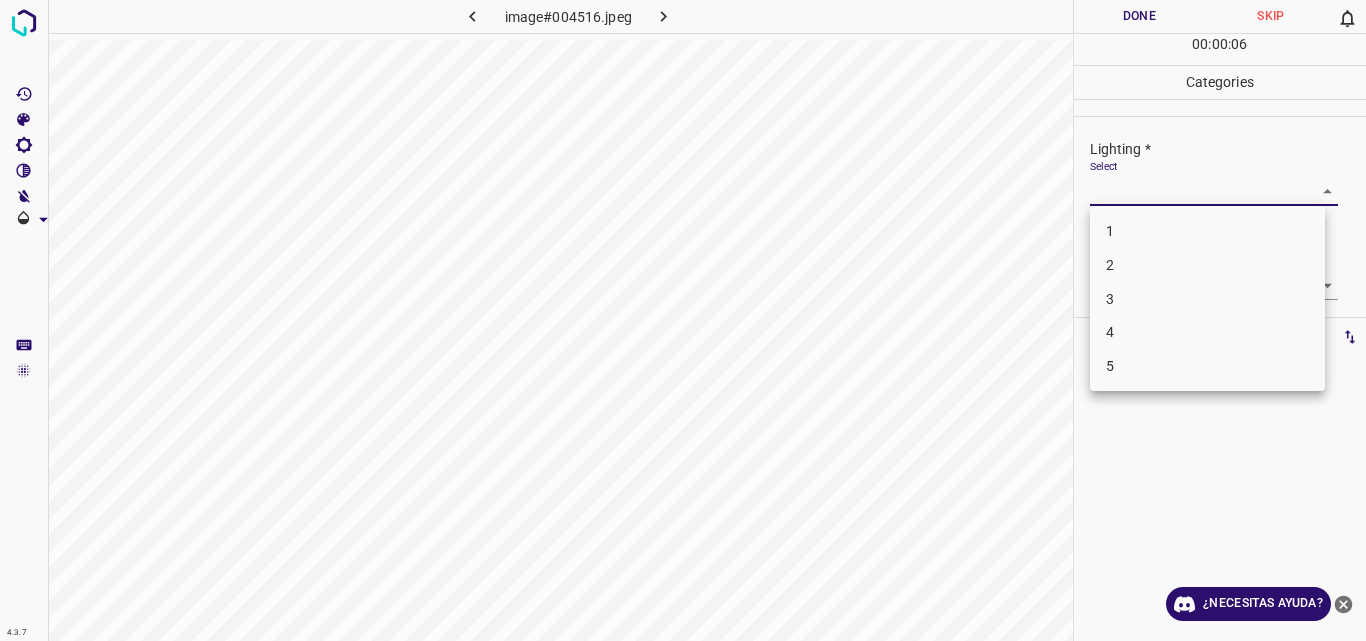 click on "2" at bounding box center (1207, 265) 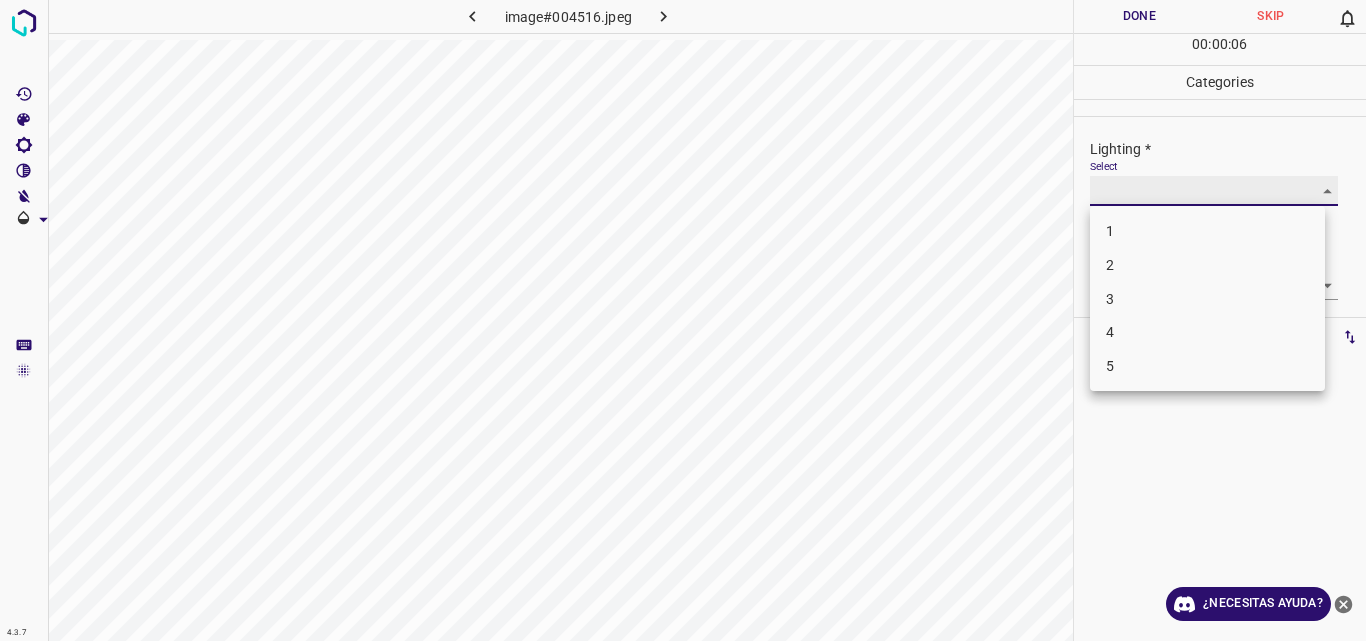 type on "2" 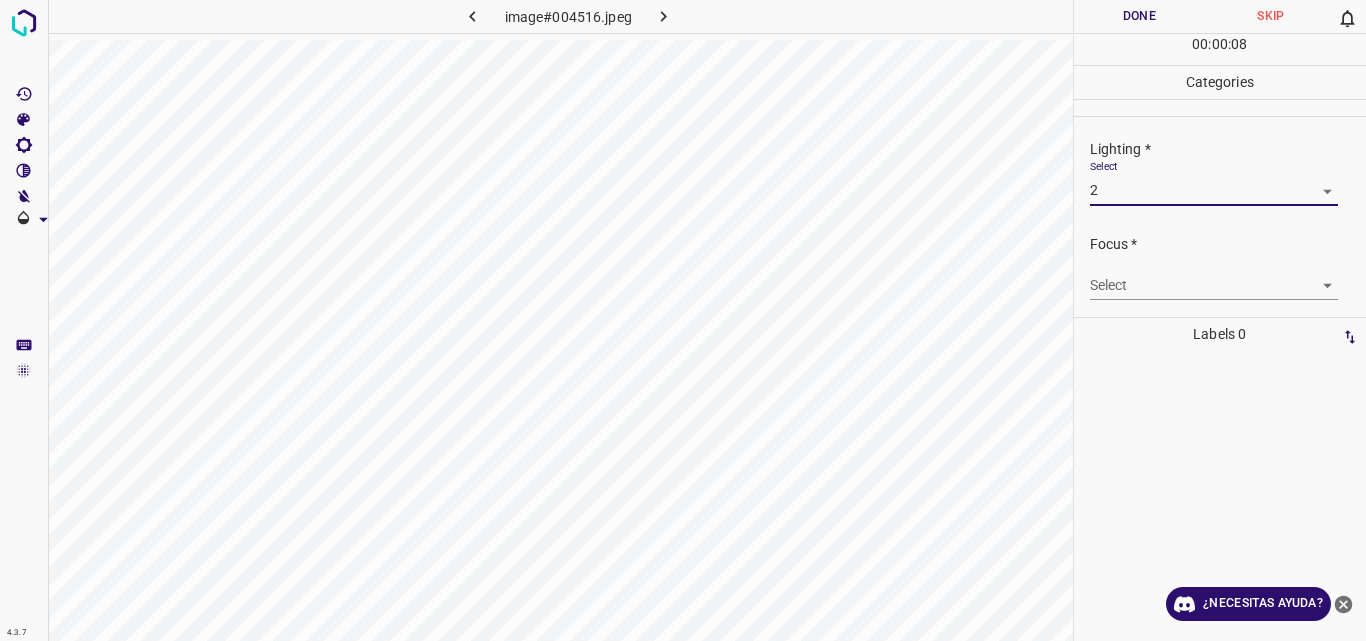 click on "4.3.7 image#004516.jpeg Done Skip 0 00   : 00   : 08   Categories Lighting *  Select 2 2 Focus *  Select ​ Overall *  Select ​ Labels   0 Categories 1 Lighting 2 Focus 3 Overall Tools Space Change between modes (Draw & Edit) I Auto labeling R Restore zoom M Zoom in N Zoom out Delete Delete selecte label Filters Z Restore filters X Saturation filter C Brightness filter V Contrast filter B Gray scale filter General O Download ¿Necesitas ayuda? Original text Rate this translation Your feedback will be used to help improve Google Translate - Texto - Esconder - Borrar" at bounding box center [683, 320] 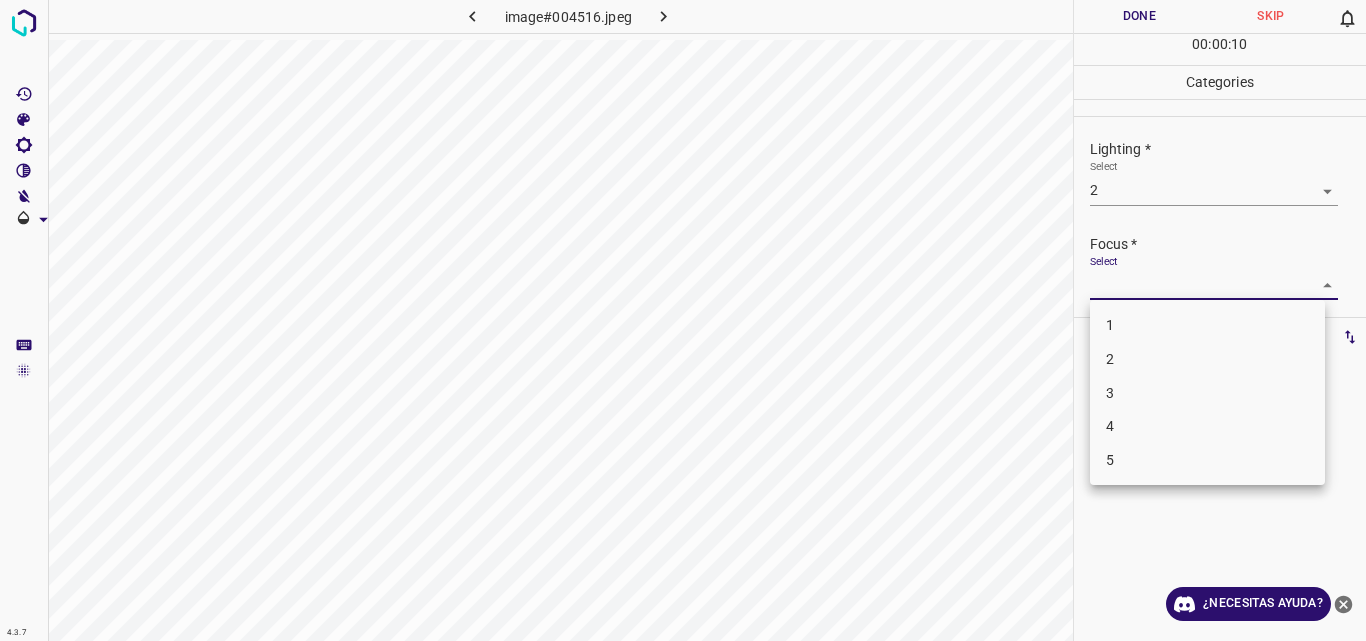 click on "2" at bounding box center (1207, 359) 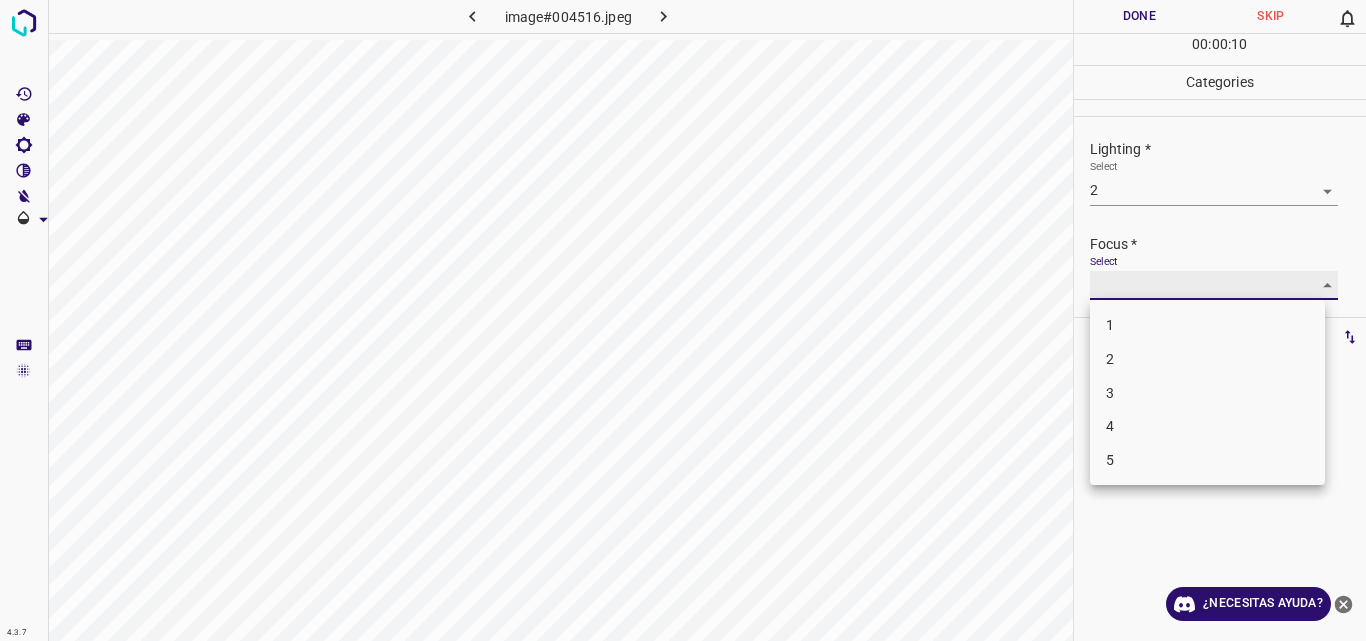 type on "2" 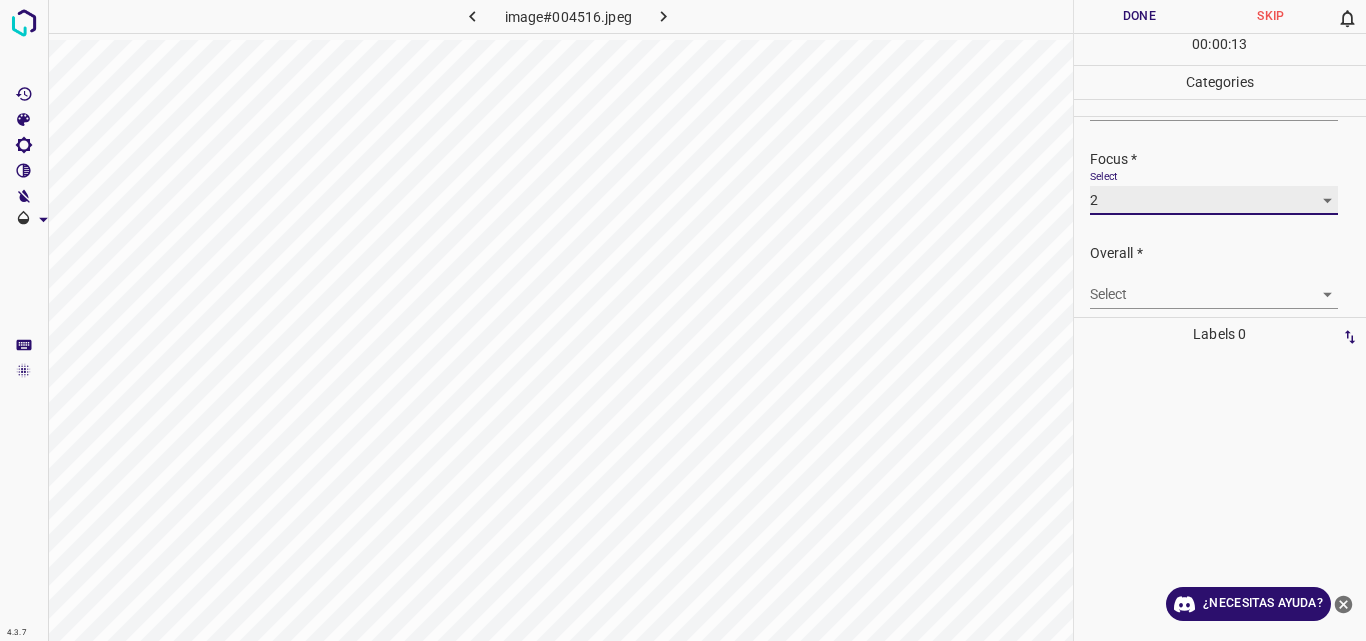 scroll, scrollTop: 98, scrollLeft: 0, axis: vertical 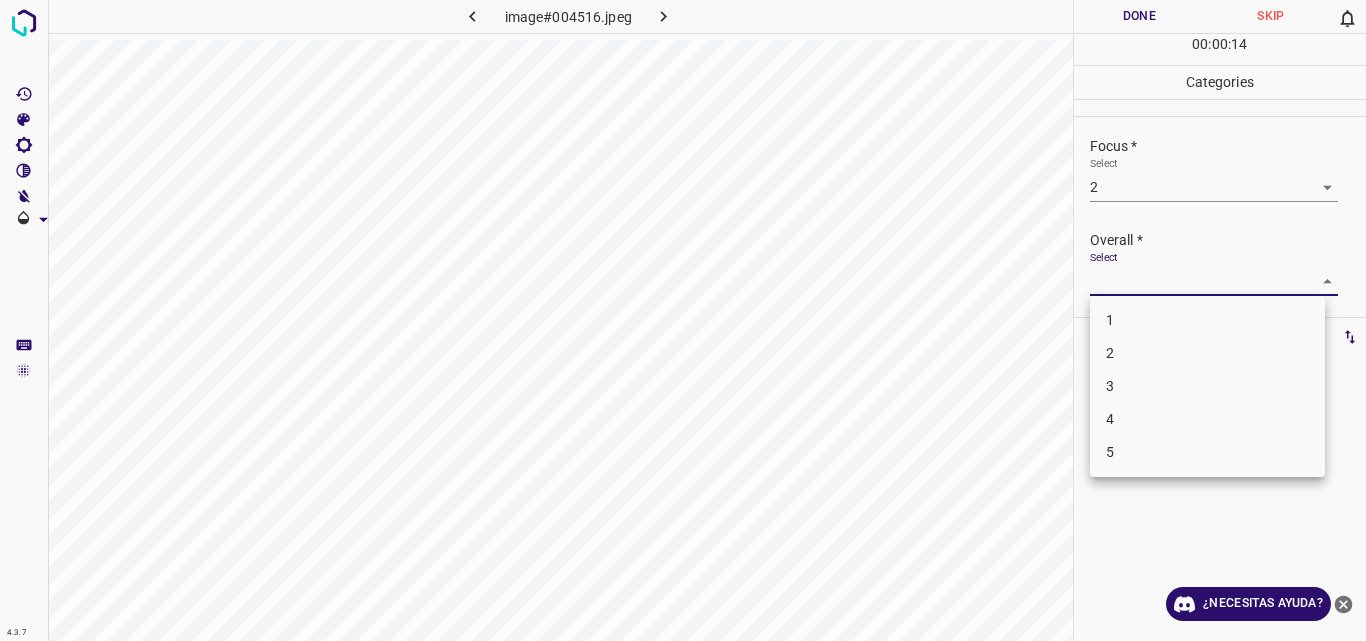 click on "4.3.7 image#004516.jpeg Done Skip 0 00   : 00   : 14   Categories Lighting *  Select 2 2 Focus *  Select 2 2 Overall *  Select ​ Labels   0 Categories 1 Lighting 2 Focus 3 Overall Tools Space Change between modes (Draw & Edit) I Auto labeling R Restore zoom M Zoom in N Zoom out Delete Delete selecte label Filters Z Restore filters X Saturation filter C Brightness filter V Contrast filter B Gray scale filter General O Download ¿Necesitas ayuda? Original text Rate this translation Your feedback will be used to help improve Google Translate - Texto - Esconder - Borrar 1 2 3 4 5" at bounding box center (683, 320) 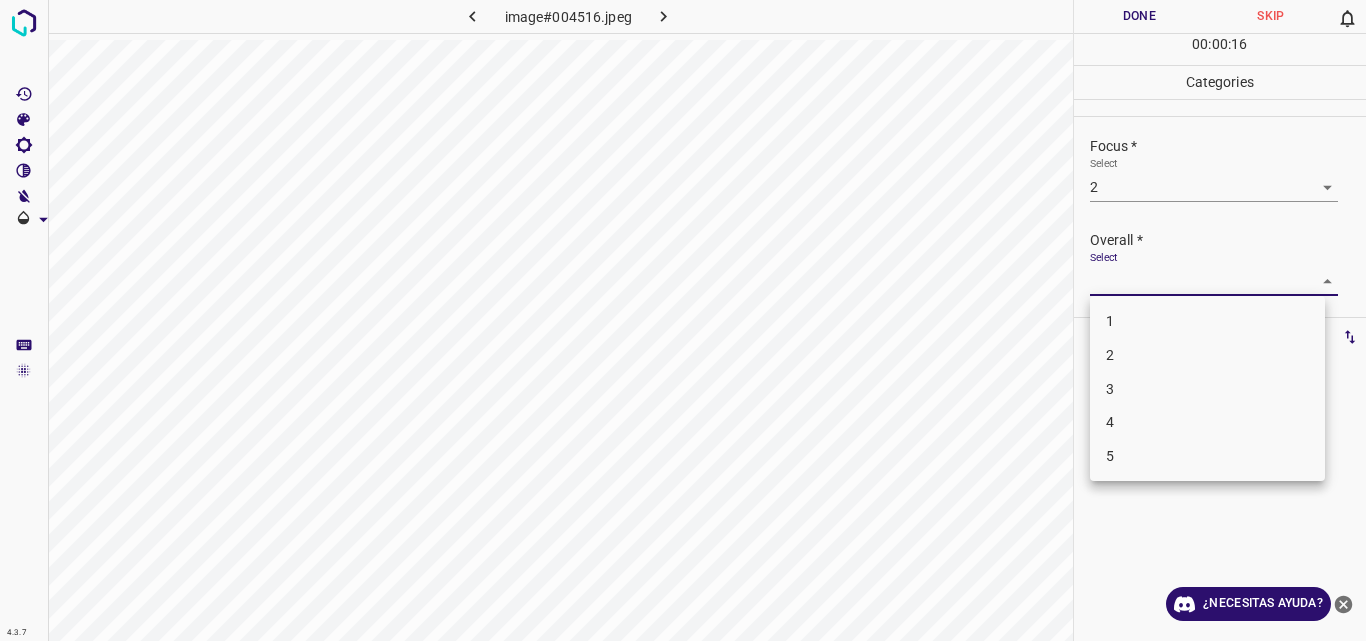 click on "2" at bounding box center [1207, 355] 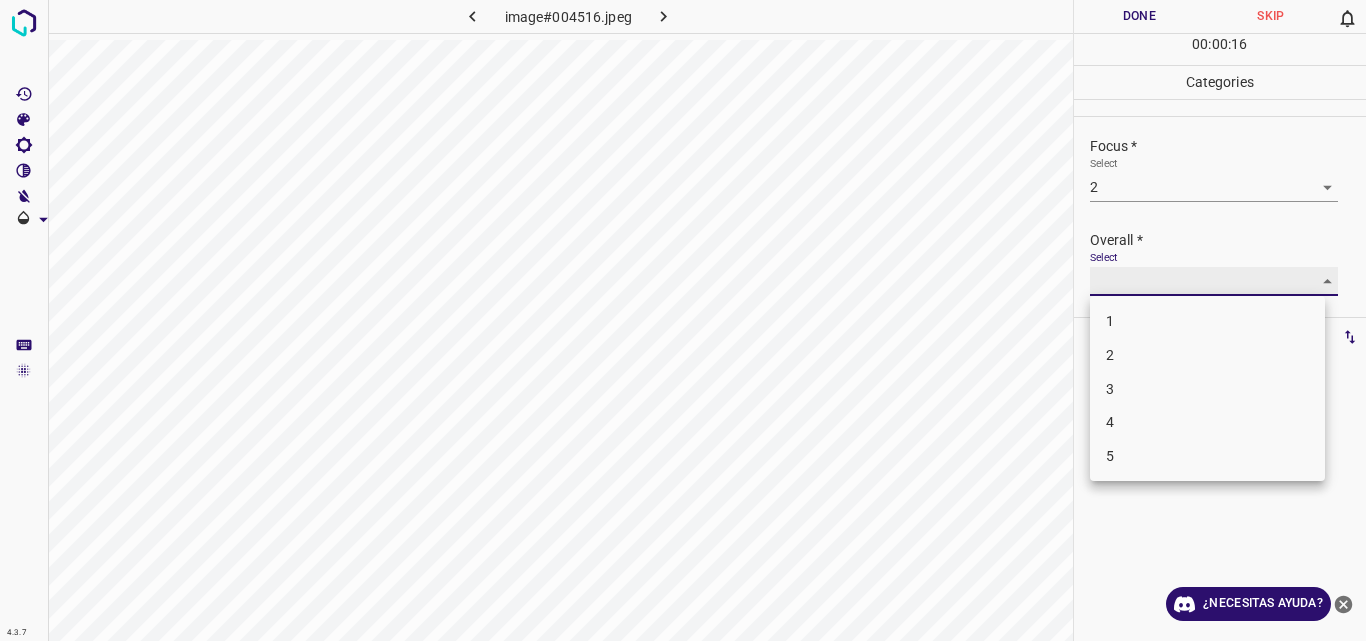type on "2" 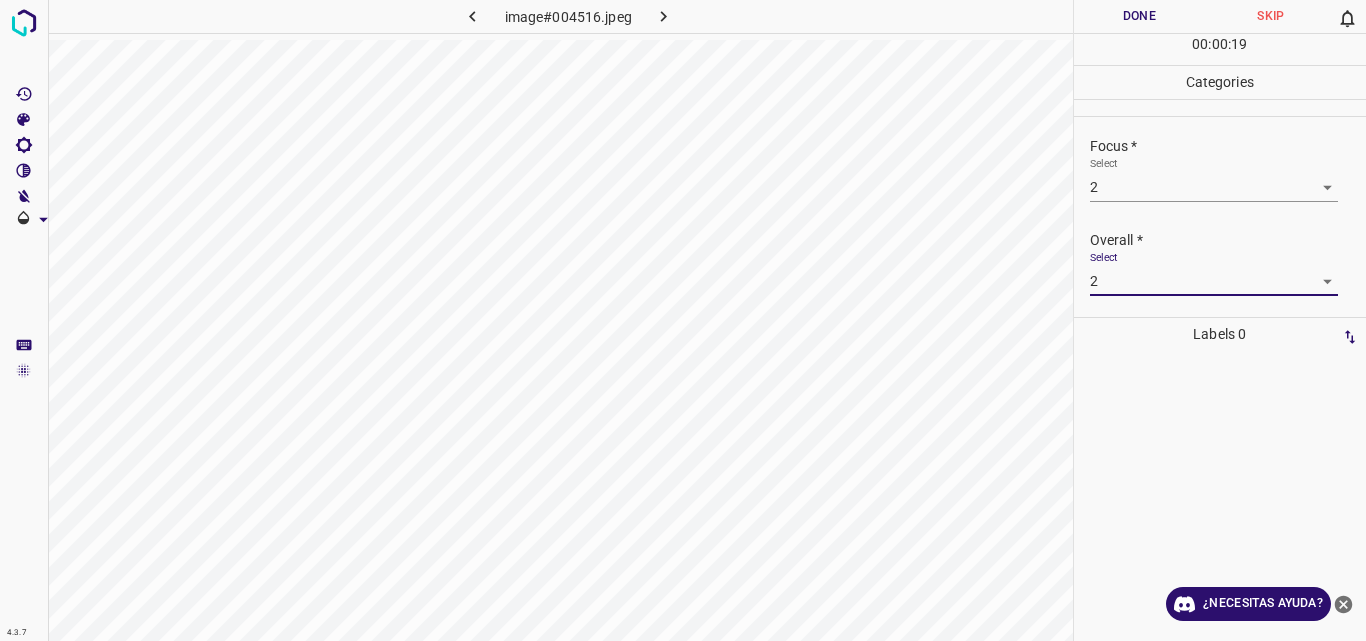 click on "Done" at bounding box center (1140, 16) 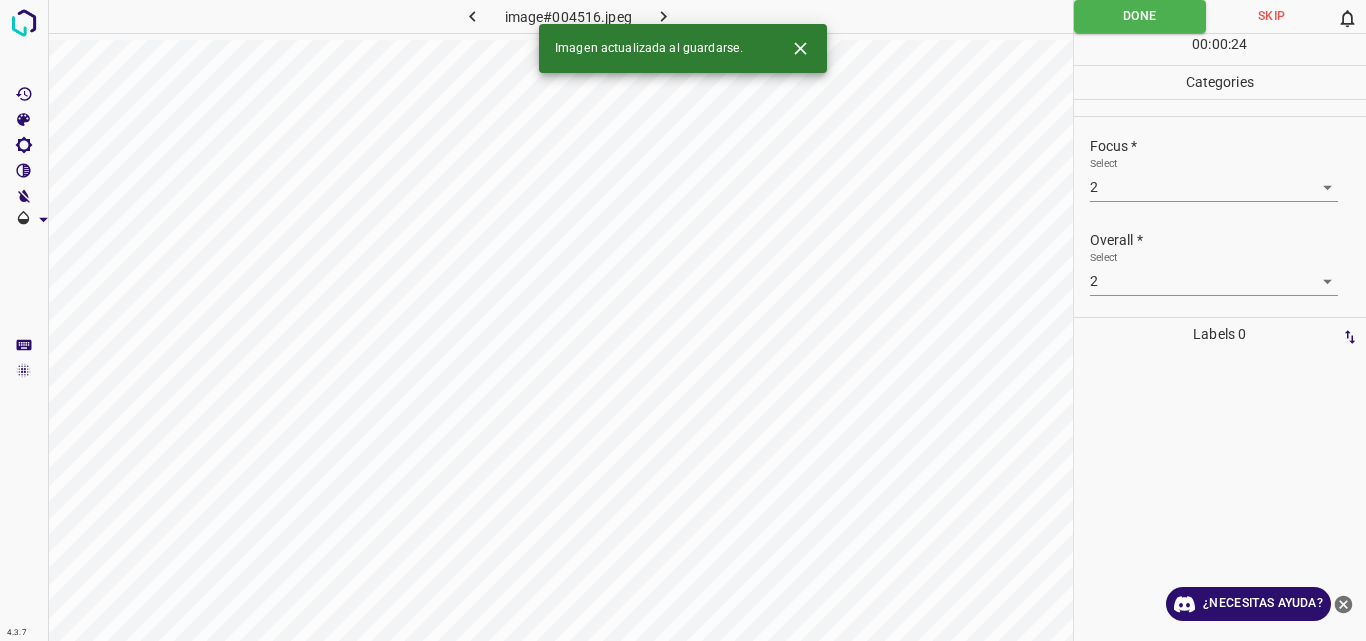 click 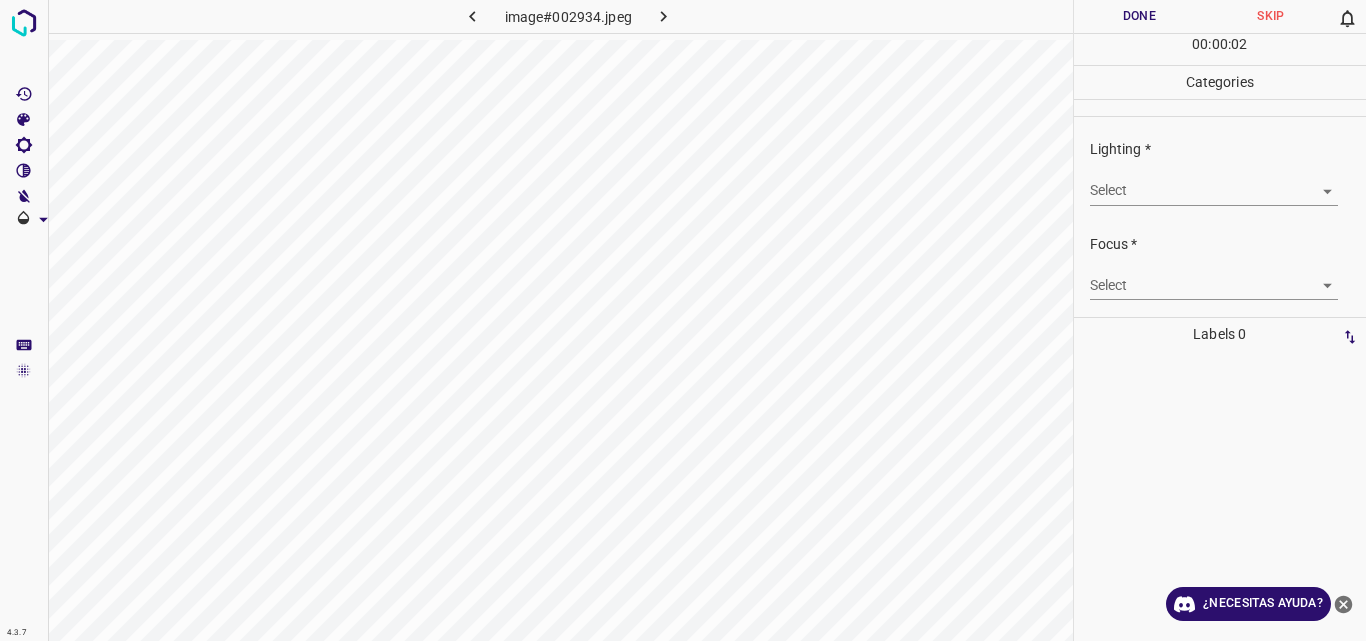 click on "4.3.7 image#002934.jpeg Done Skip 0 00   : 00   : 02   Categories Lighting *  Select ​ Focus *  Select ​ Overall *  Select ​ Labels   0 Categories 1 Lighting 2 Focus 3 Overall Tools Space Change between modes (Draw & Edit) I Auto labeling R Restore zoom M Zoom in N Zoom out Delete Delete selecte label Filters Z Restore filters X Saturation filter C Brightness filter V Contrast filter B Gray scale filter General O Download ¿Necesitas ayuda? Original text Rate this translation Your feedback will be used to help improve Google Translate - Texto - Esconder - Borrar" at bounding box center [683, 320] 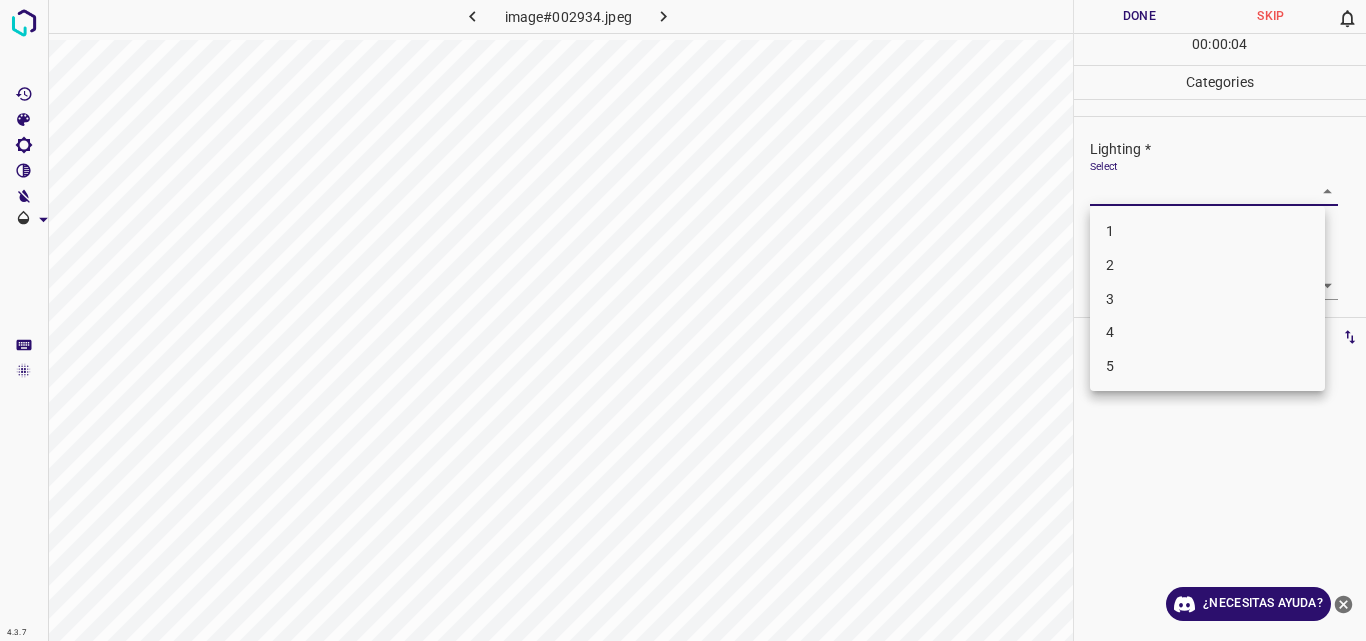 click on "3" at bounding box center (1207, 299) 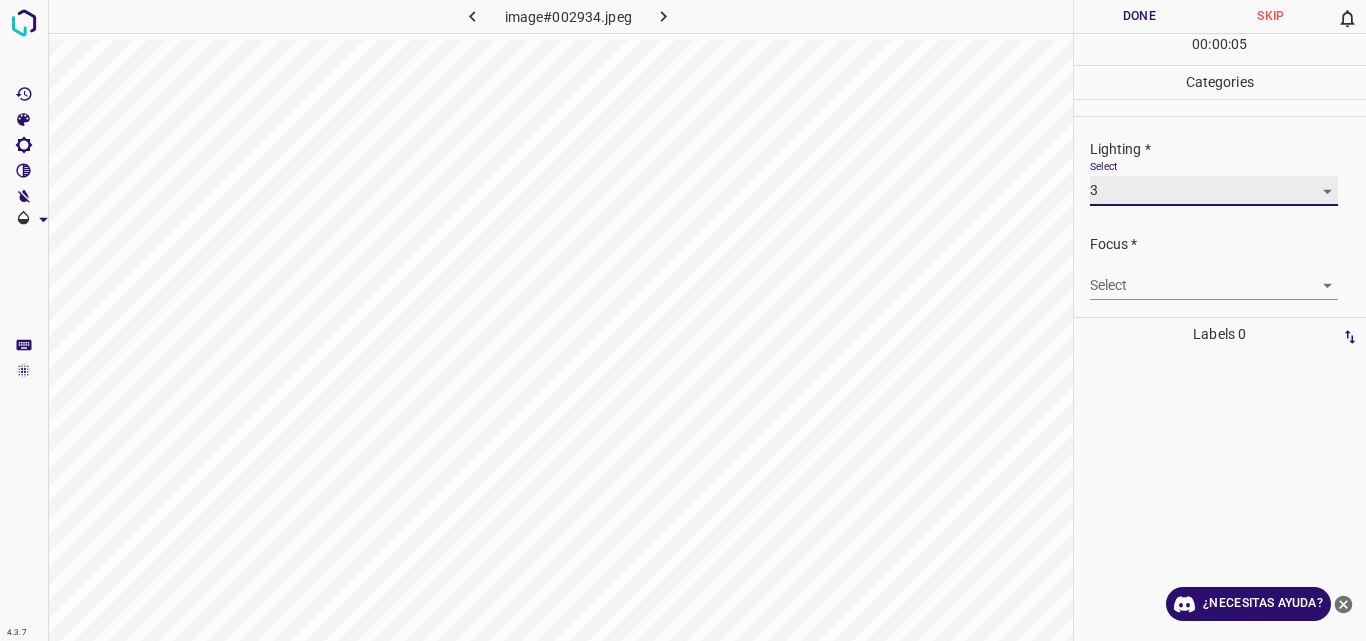 type on "3" 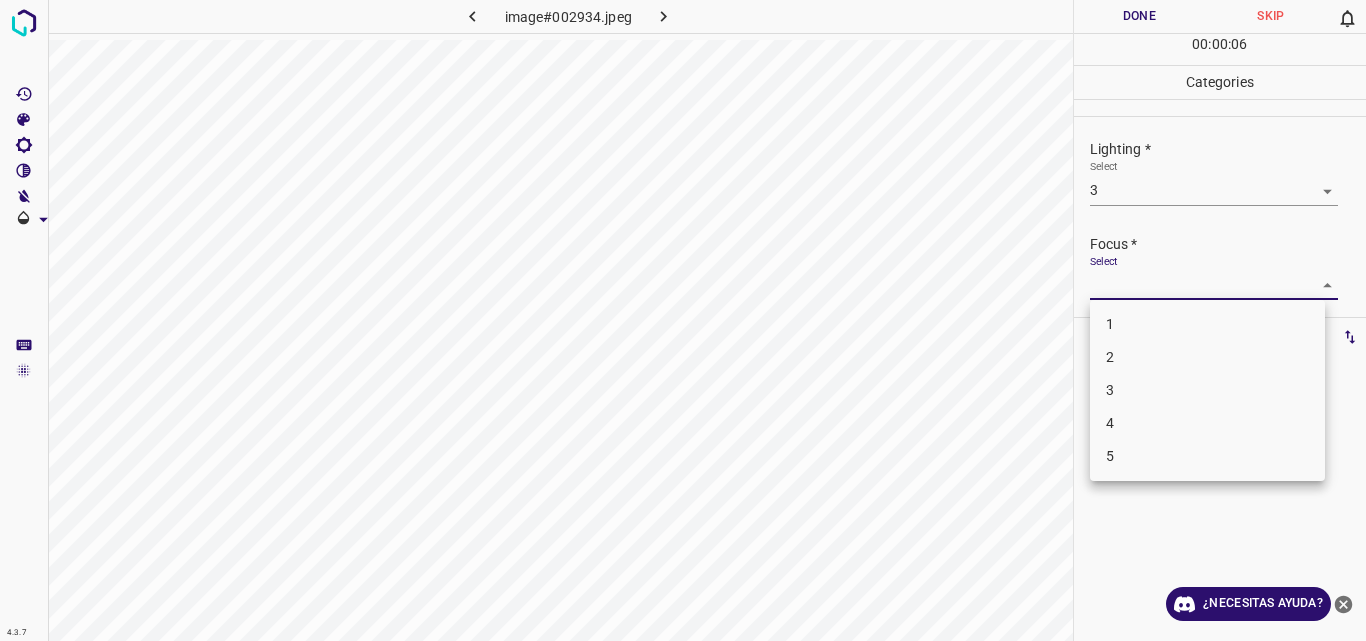 click on "4.3.7 image#002934.jpeg Done Skip 0 00   : 00   : 06   Categories Lighting *  Select 3 3 Focus *  Select ​ Overall *  Select ​ Labels   0 Categories 1 Lighting 2 Focus 3 Overall Tools Space Change between modes (Draw & Edit) I Auto labeling R Restore zoom M Zoom in N Zoom out Delete Delete selecte label Filters Z Restore filters X Saturation filter C Brightness filter V Contrast filter B Gray scale filter General O Download ¿Necesitas ayuda? Original text Rate this translation Your feedback will be used to help improve Google Translate - Texto - Esconder - Borrar 1 2 3 4 5" at bounding box center [683, 320] 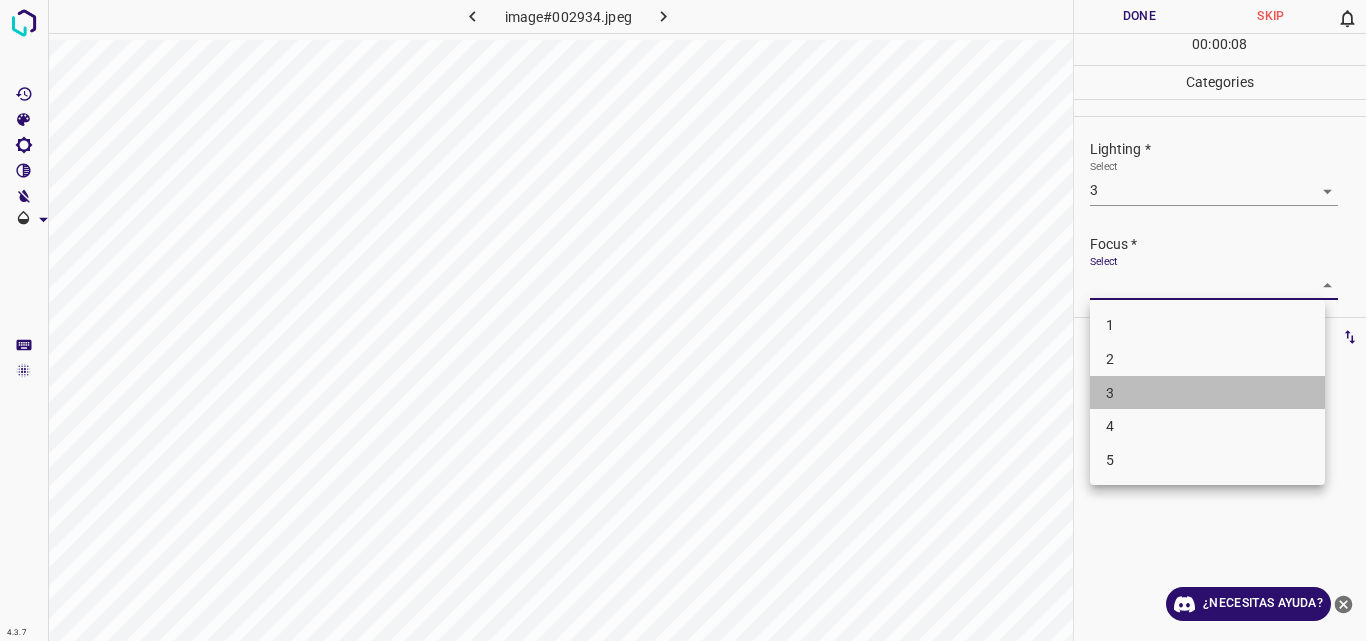 click on "3" at bounding box center (1207, 393) 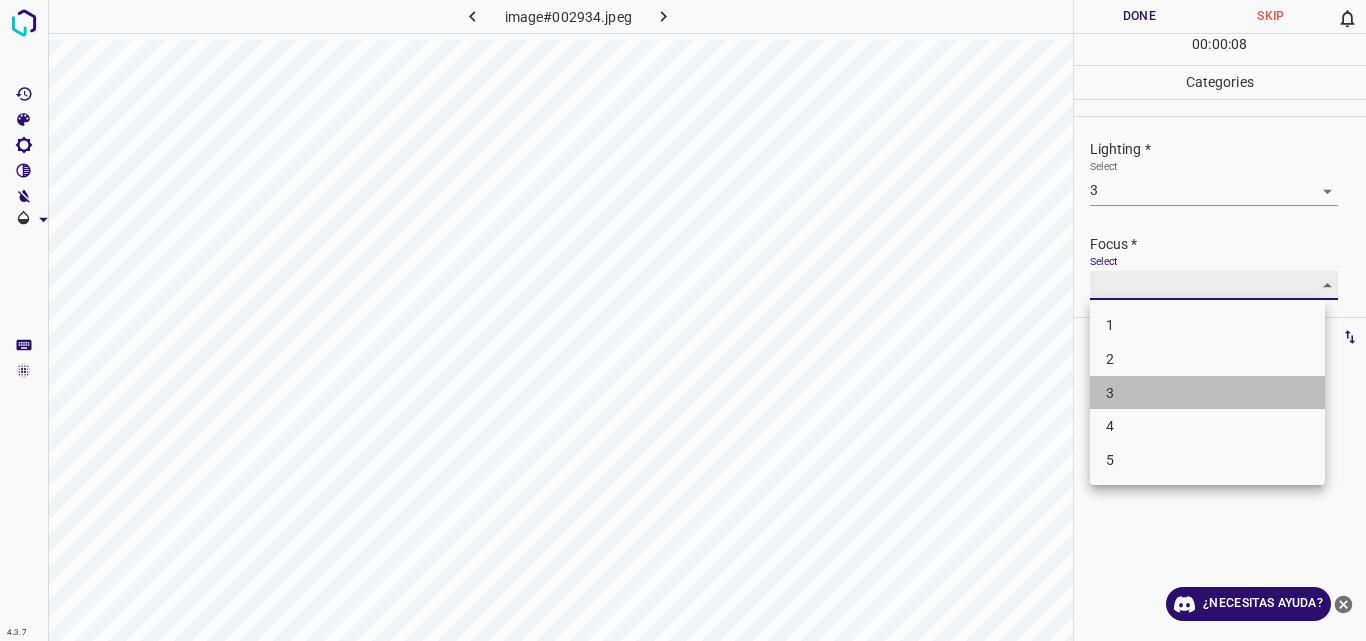 type on "3" 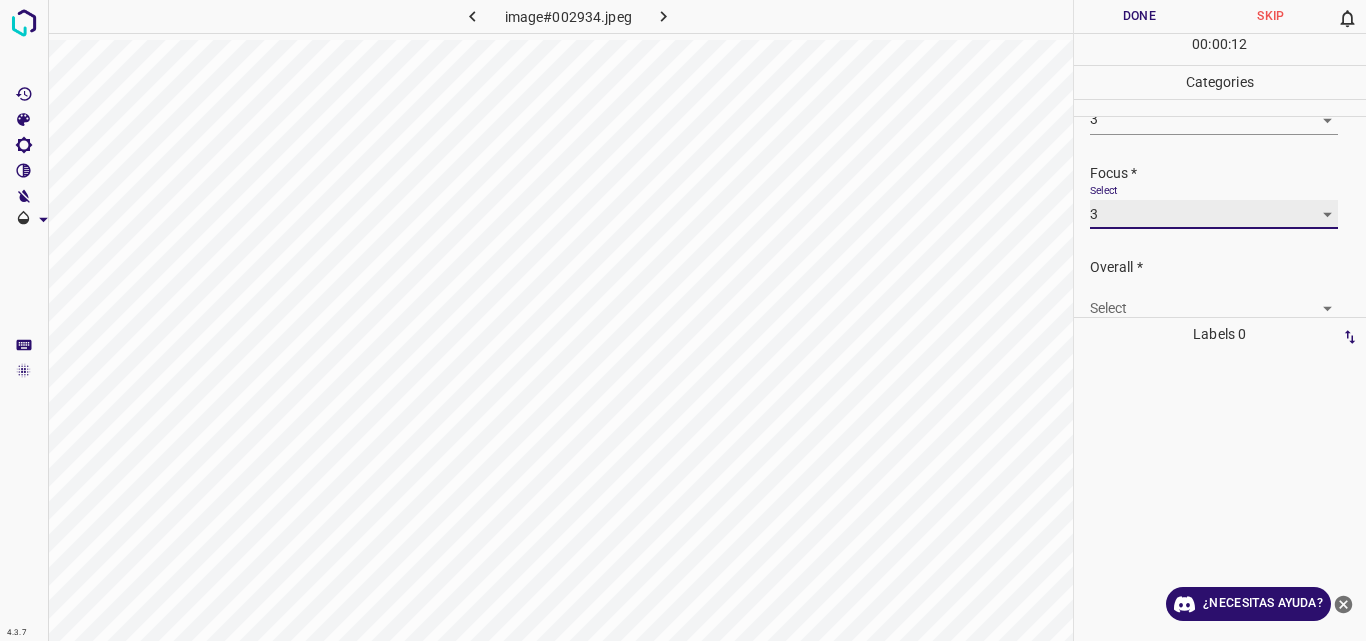 scroll, scrollTop: 98, scrollLeft: 0, axis: vertical 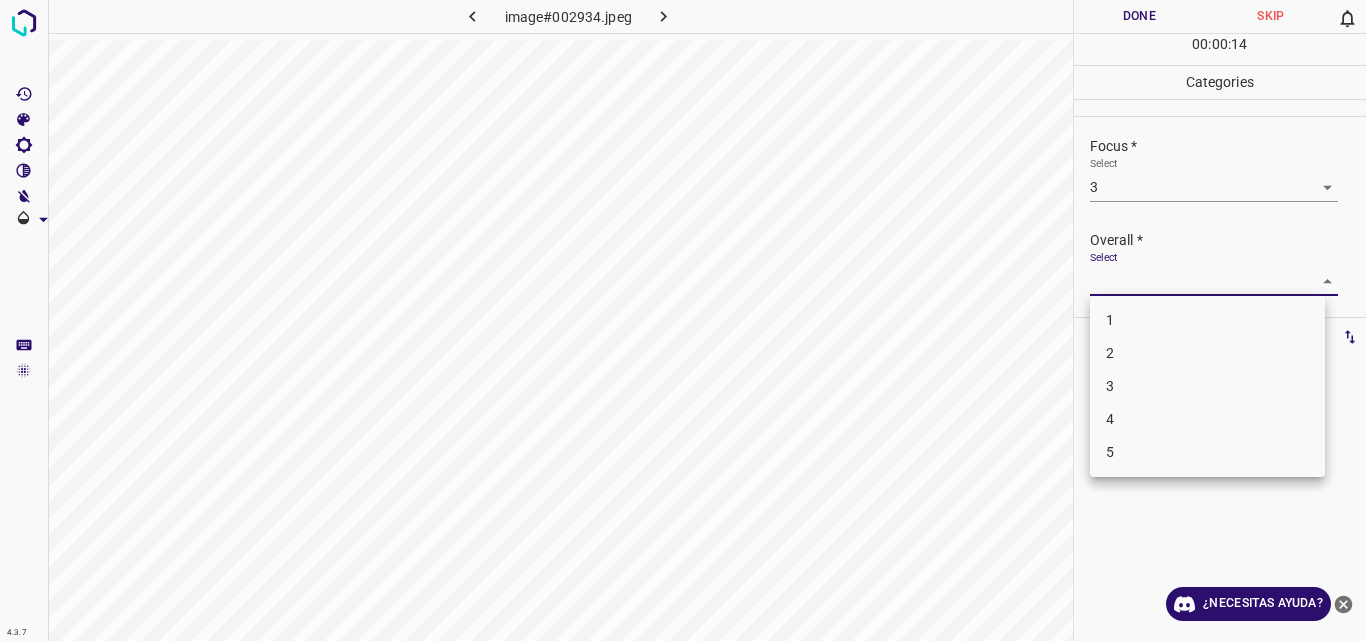 click on "4.3.7 image#002934.jpeg Done Skip 0 00   : 00   : 14   Categories Lighting *  Select 3 3 Focus *  Select 3 3 Overall *  Select ​ Labels   0 Categories 1 Lighting 2 Focus 3 Overall Tools Space Change between modes (Draw & Edit) I Auto labeling R Restore zoom M Zoom in N Zoom out Delete Delete selecte label Filters Z Restore filters X Saturation filter C Brightness filter V Contrast filter B Gray scale filter General O Download ¿Necesitas ayuda? Original text Rate this translation Your feedback will be used to help improve Google Translate - Texto - Esconder - Borrar 1 2 3 4 5" at bounding box center [683, 320] 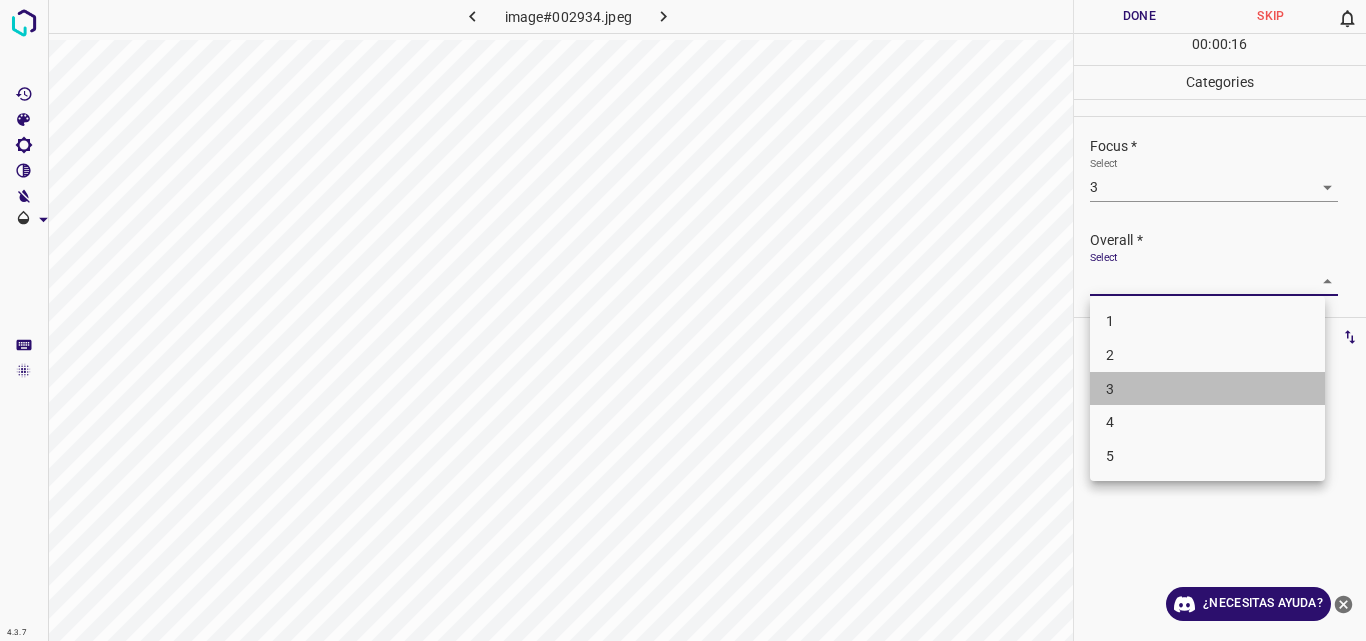click on "3" at bounding box center [1207, 389] 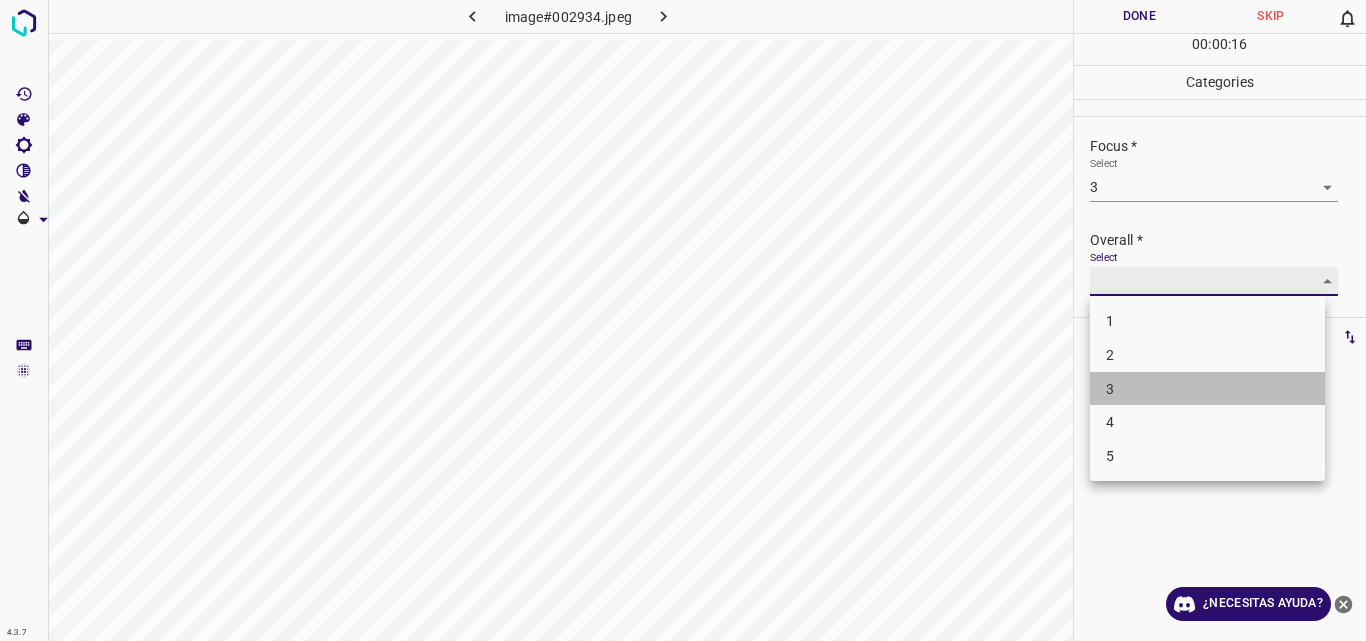 type on "3" 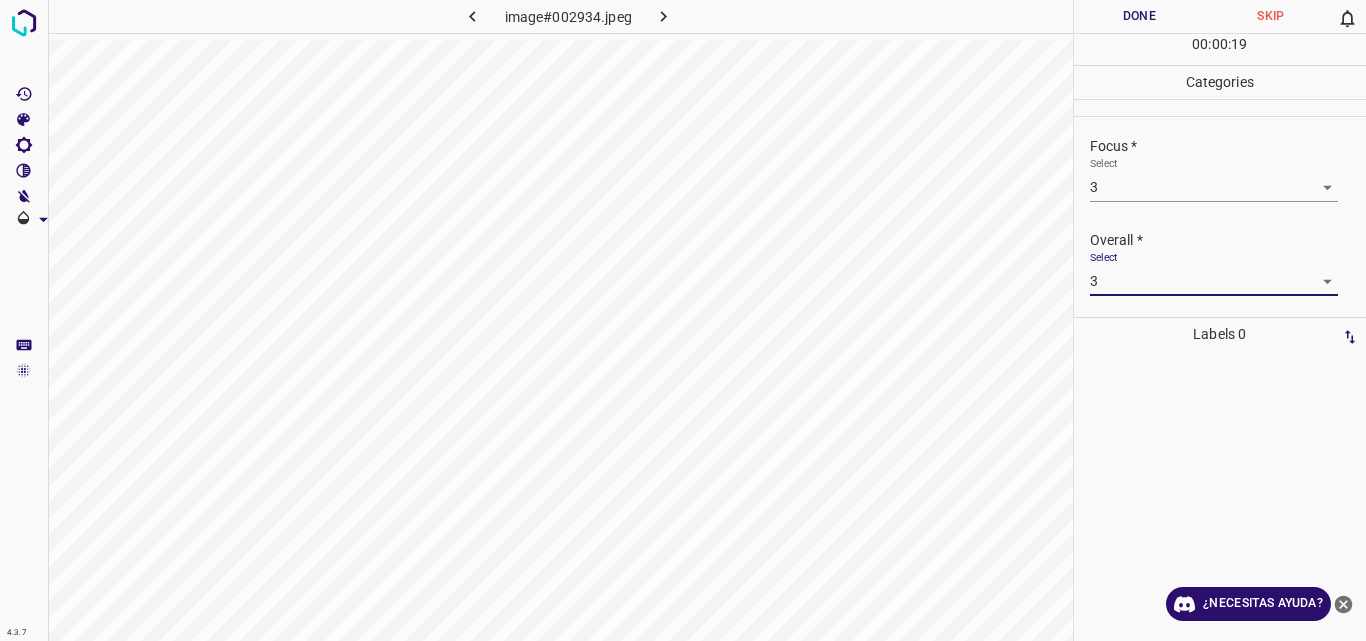 click on "Done" at bounding box center [1140, 16] 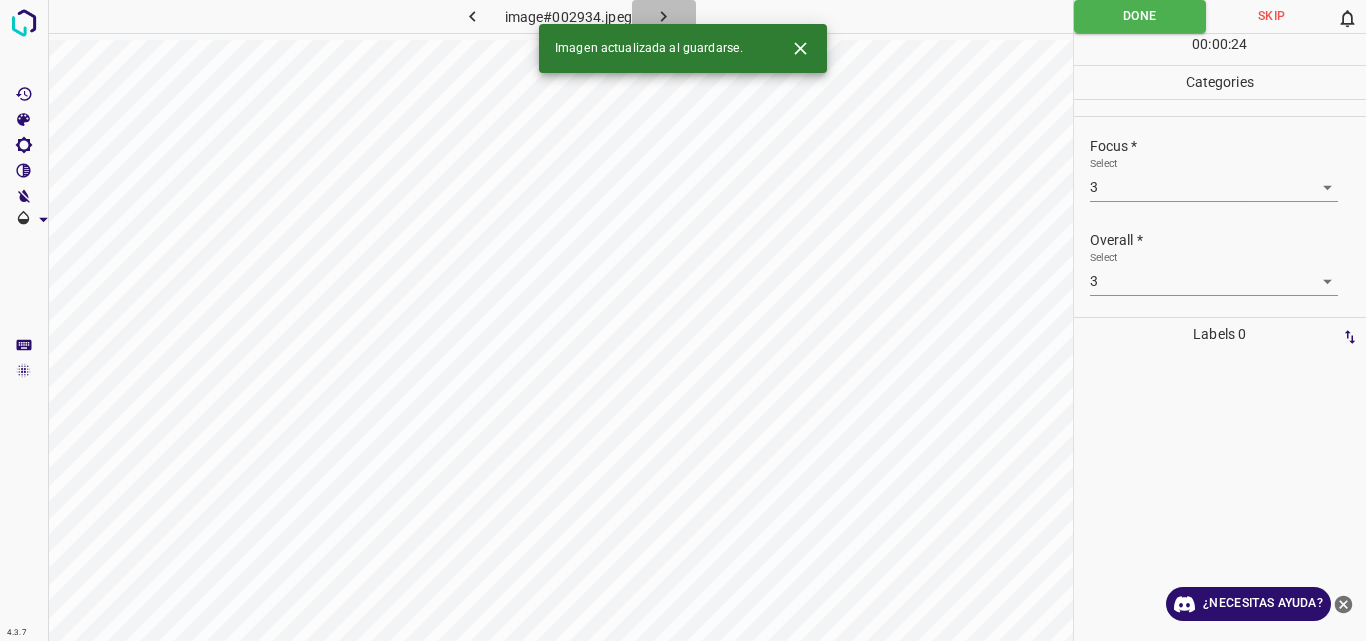 click 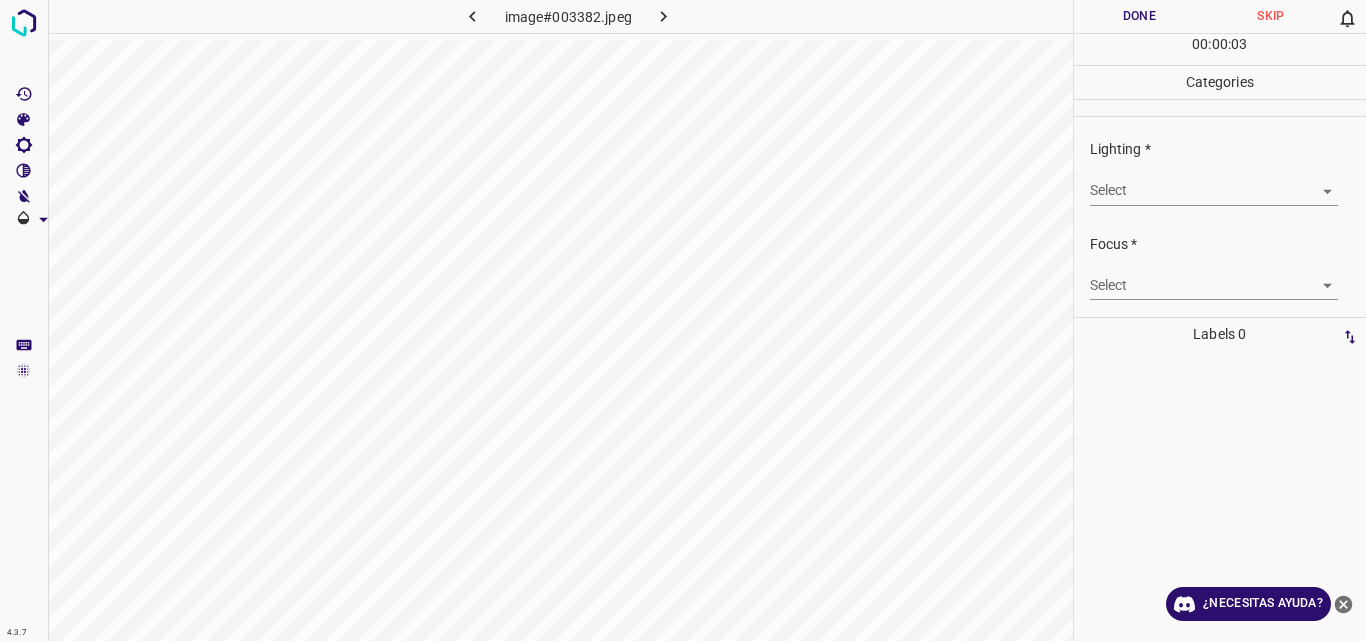 click on "4.3.7 image#003382.jpeg Done Skip 0 00   : 00   : 03   Categories Lighting *  Select ​ Focus *  Select ​ Overall *  Select ​ Labels   0 Categories 1 Lighting 2 Focus 3 Overall Tools Space Change between modes (Draw & Edit) I Auto labeling R Restore zoom M Zoom in N Zoom out Delete Delete selecte label Filters Z Restore filters X Saturation filter C Brightness filter V Contrast filter B Gray scale filter General O Download ¿Necesitas ayuda? Original text Rate this translation Your feedback will be used to help improve Google Translate - Texto - Esconder - Borrar" at bounding box center (683, 320) 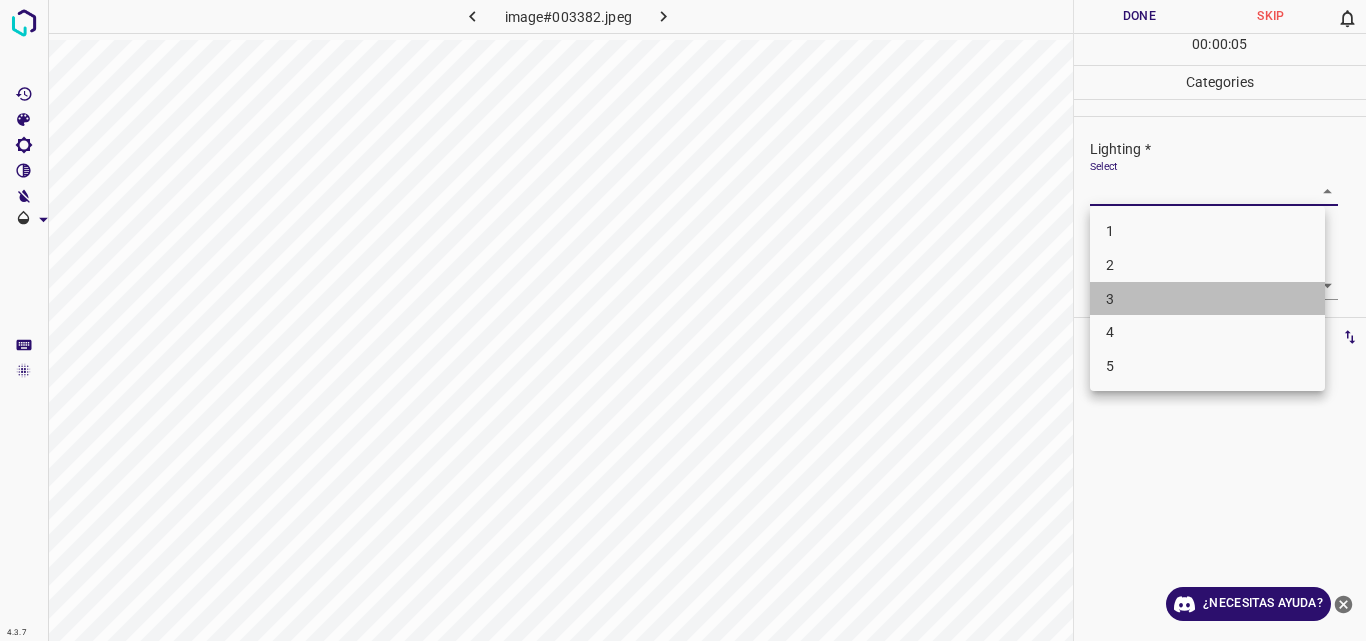 click on "3" at bounding box center [1207, 299] 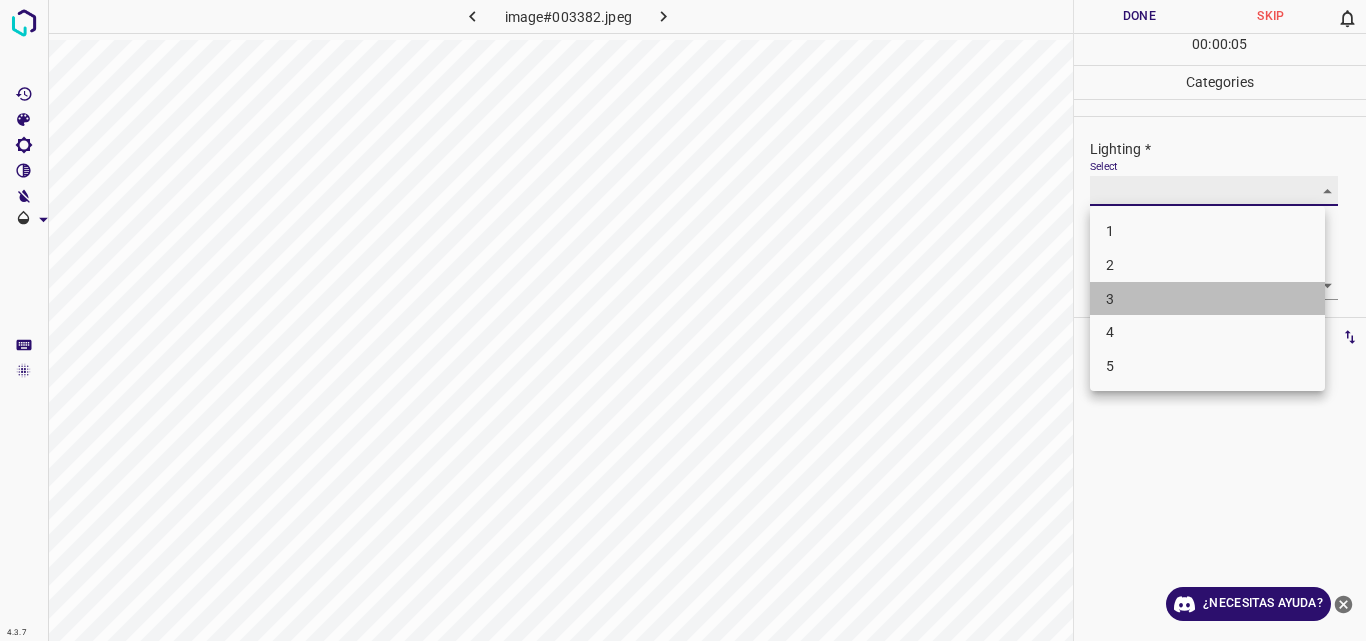 type on "3" 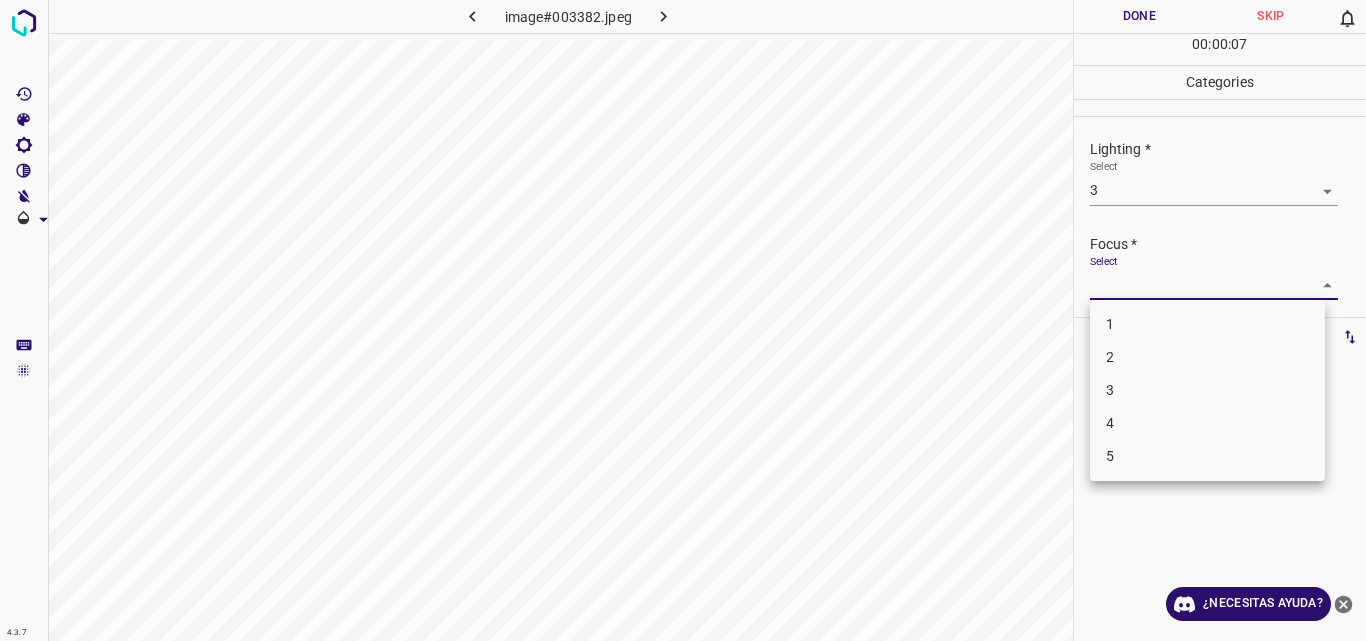 click on "4.3.7 image#003382.jpeg Done Skip 0 00   : 00   : 07   Categories Lighting *  Select 3 3 Focus *  Select ​ Overall *  Select ​ Labels   0 Categories 1 Lighting 2 Focus 3 Overall Tools Space Change between modes (Draw & Edit) I Auto labeling R Restore zoom M Zoom in N Zoom out Delete Delete selecte label Filters Z Restore filters X Saturation filter C Brightness filter V Contrast filter B Gray scale filter General O Download ¿Necesitas ayuda? Original text Rate this translation Your feedback will be used to help improve Google Translate - Texto - Esconder - Borrar 1 2 3 4 5" at bounding box center [683, 320] 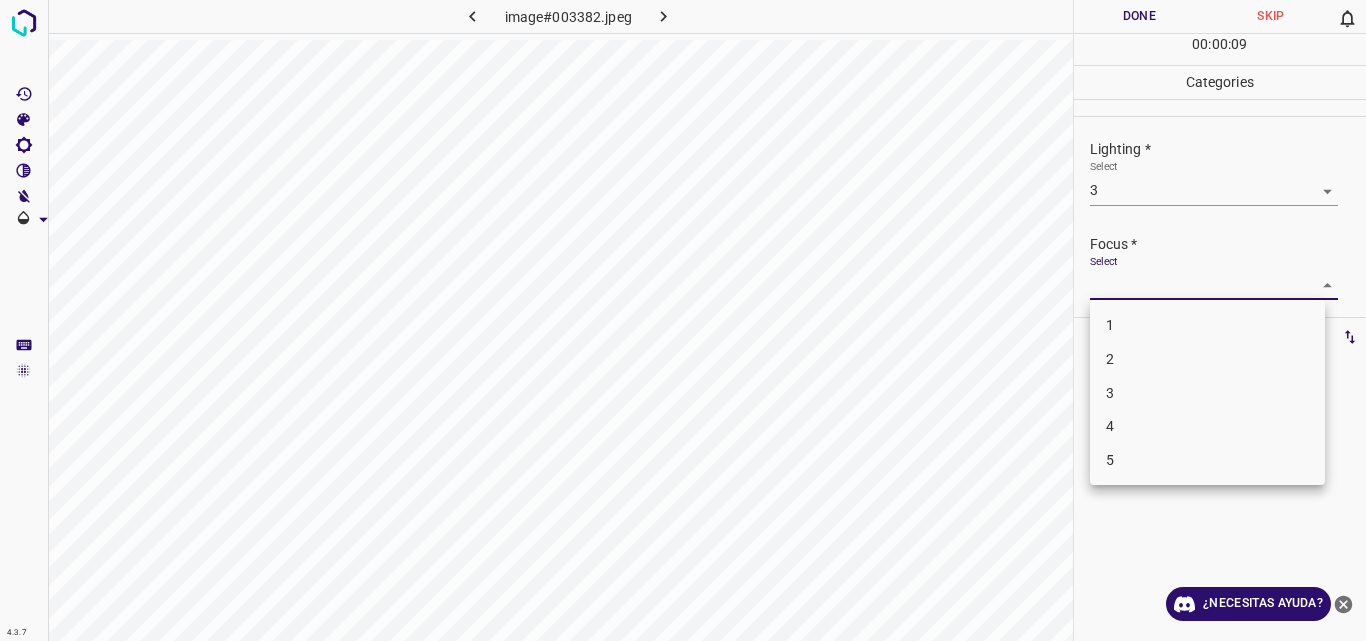 click on "3" at bounding box center [1207, 393] 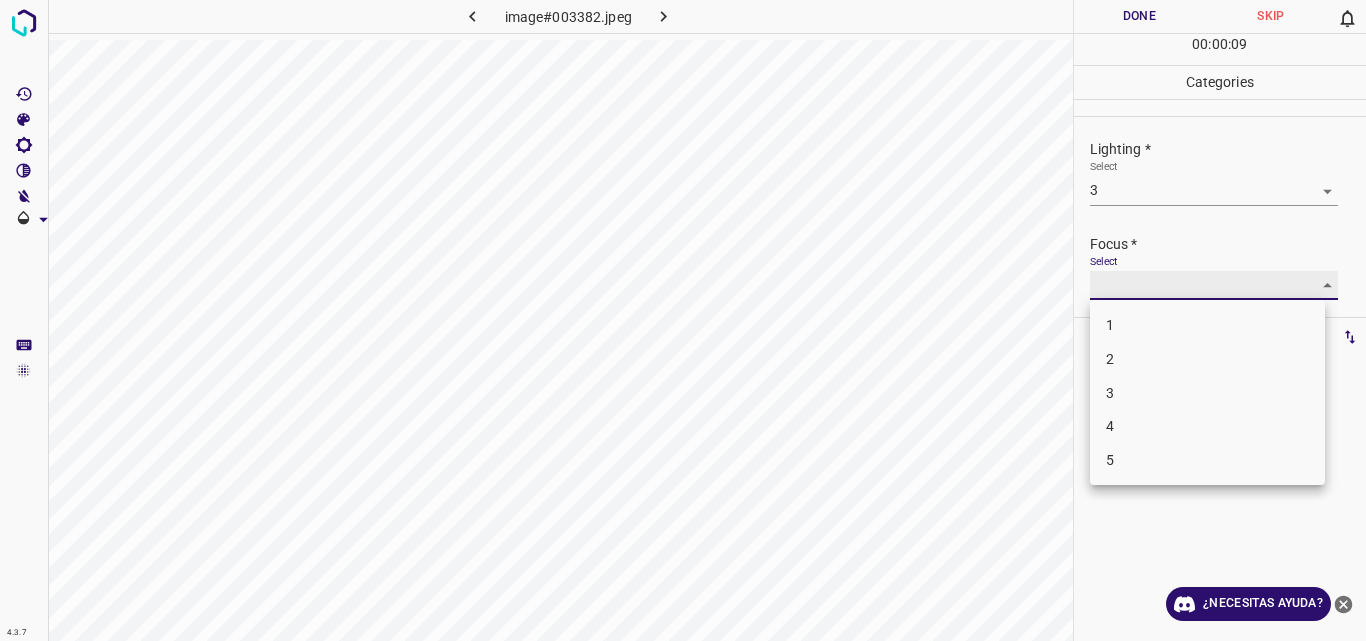 type on "3" 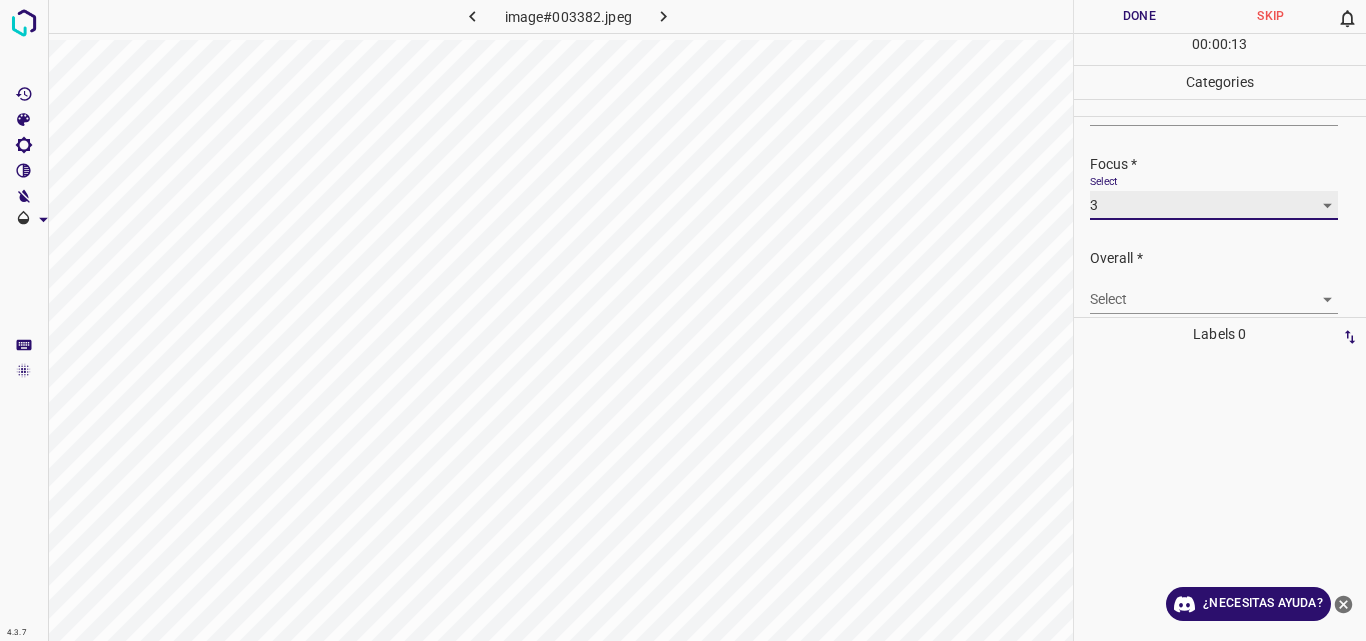 scroll, scrollTop: 98, scrollLeft: 0, axis: vertical 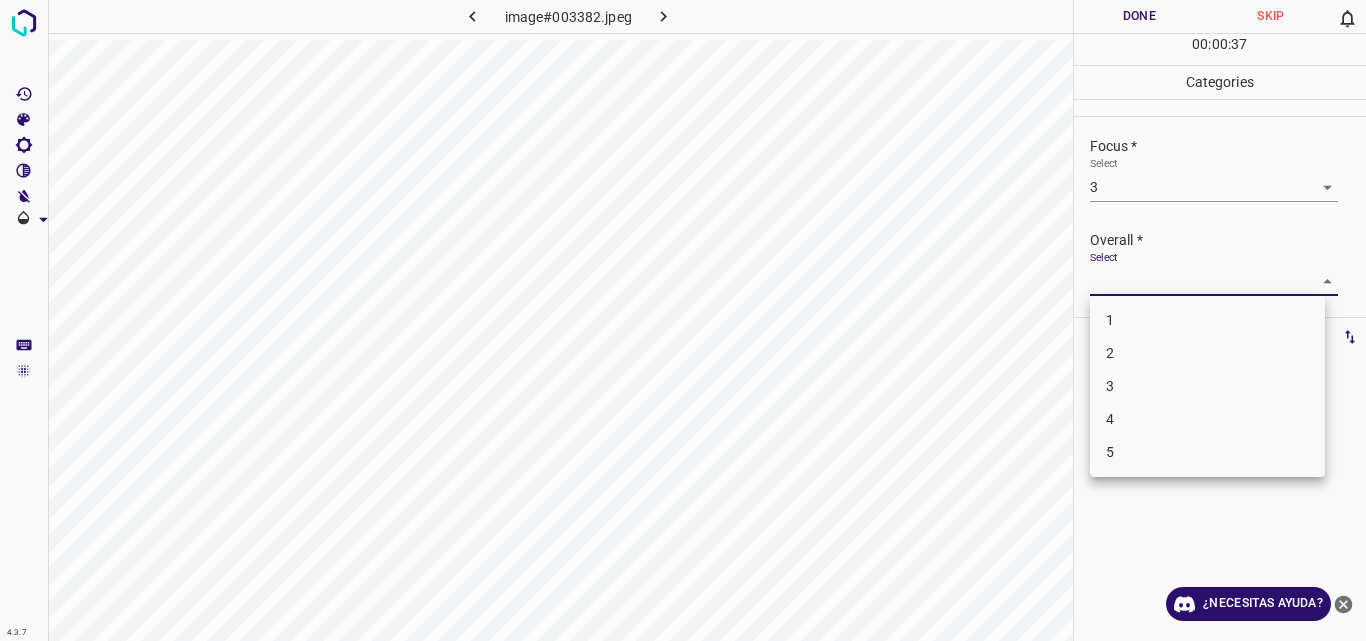 click on "4.3.7 image#003382.jpeg Done Skip 0 00   : 00   : 37   Categories Lighting *  Select 3 3 Focus *  Select 3 3 Overall *  Select ​ Labels   0 Categories 1 Lighting 2 Focus 3 Overall Tools Space Change between modes (Draw & Edit) I Auto labeling R Restore zoom M Zoom in N Zoom out Delete Delete selecte label Filters Z Restore filters X Saturation filter C Brightness filter V Contrast filter B Gray scale filter General O Download ¿Necesitas ayuda? Original text Rate this translation Your feedback will be used to help improve Google Translate - Texto - Esconder - Borrar 1 2 3 4 5" at bounding box center [683, 320] 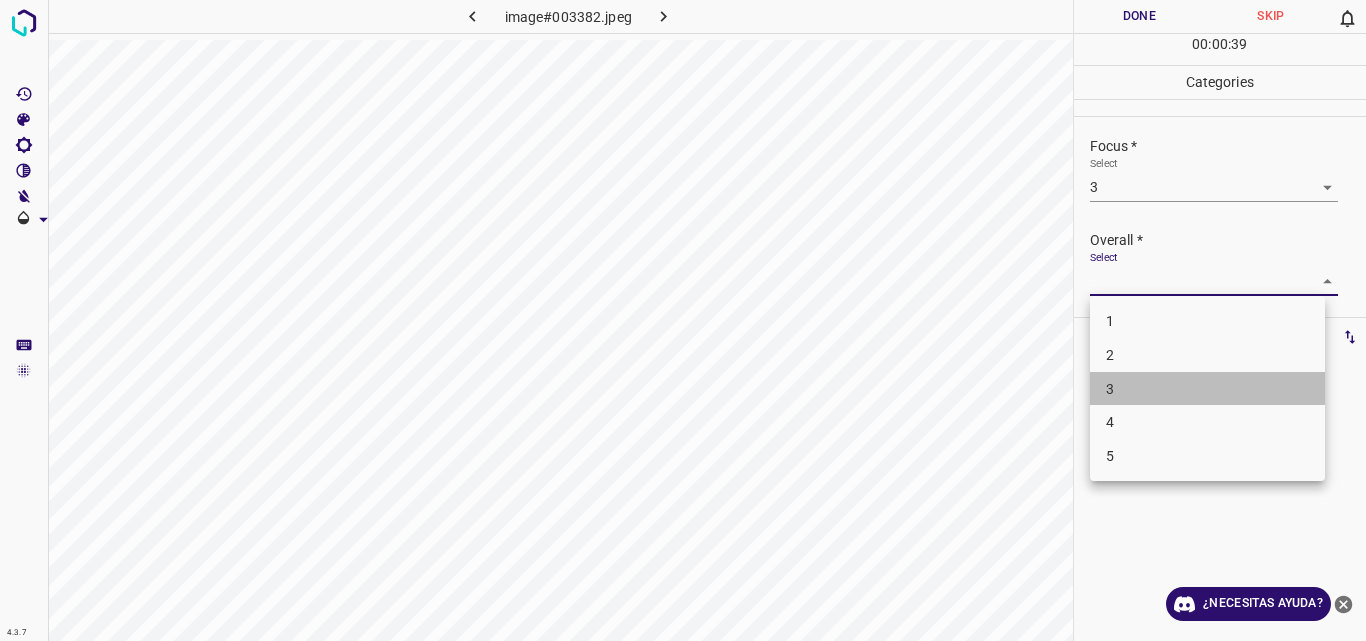 click on "3" at bounding box center [1207, 389] 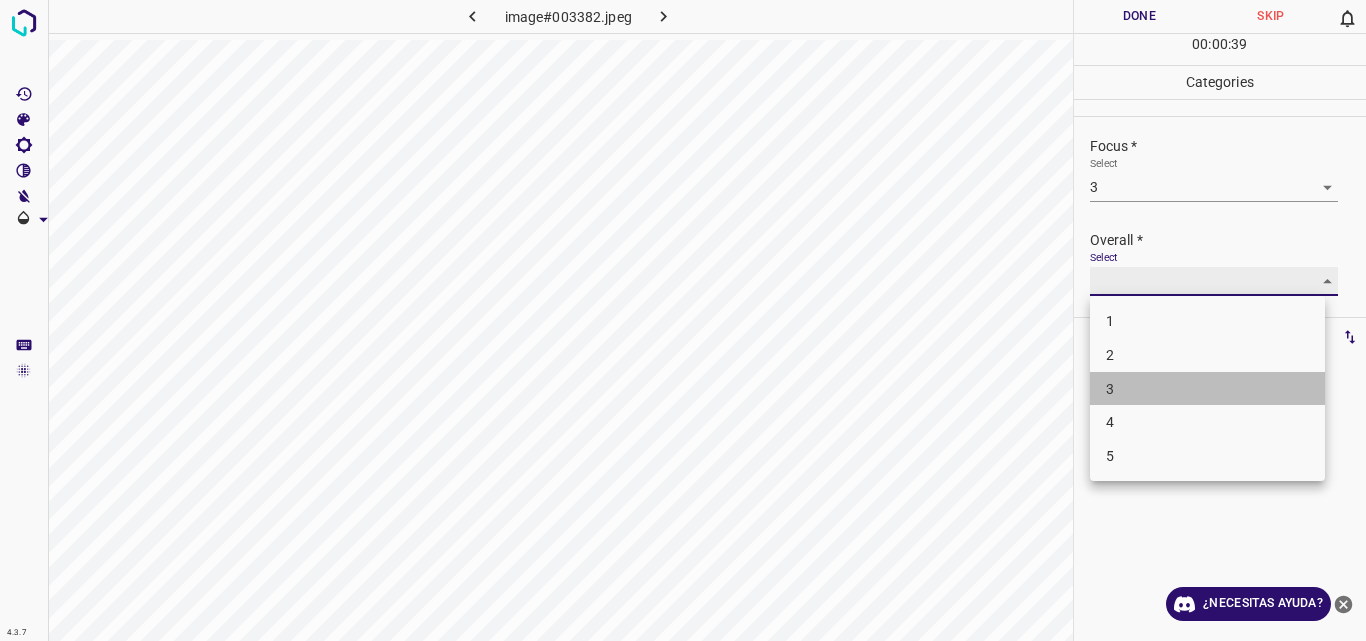 type on "3" 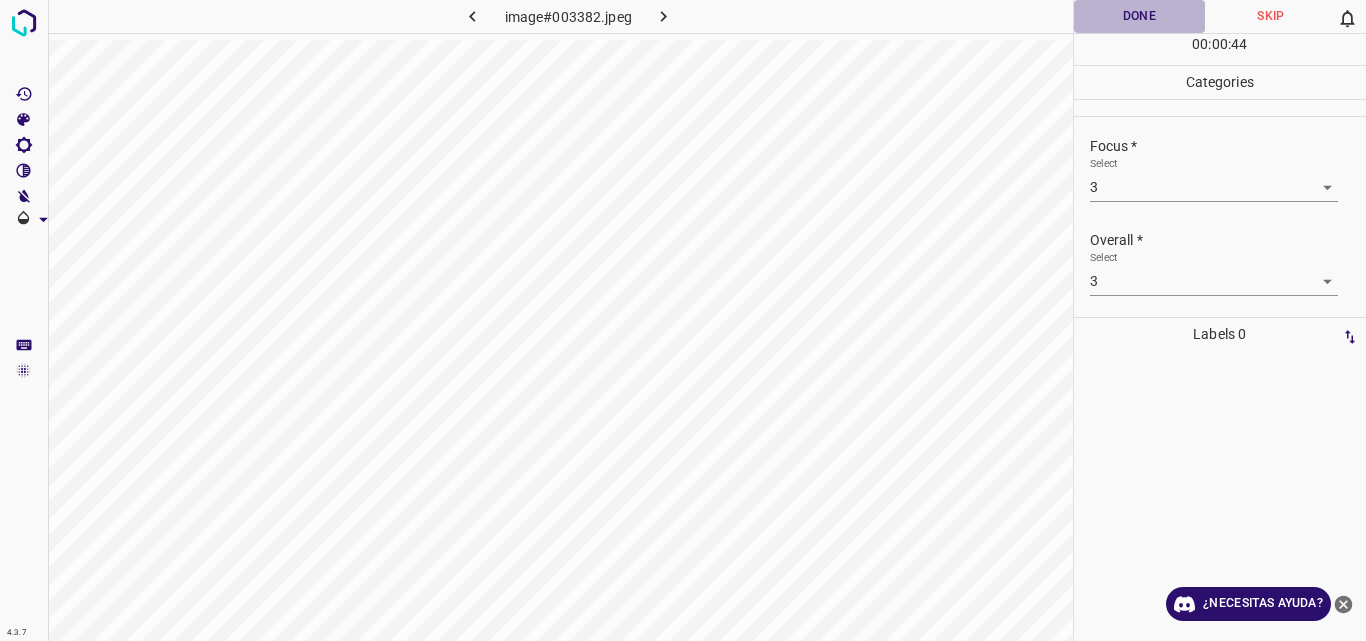 click on "Done" at bounding box center [1140, 16] 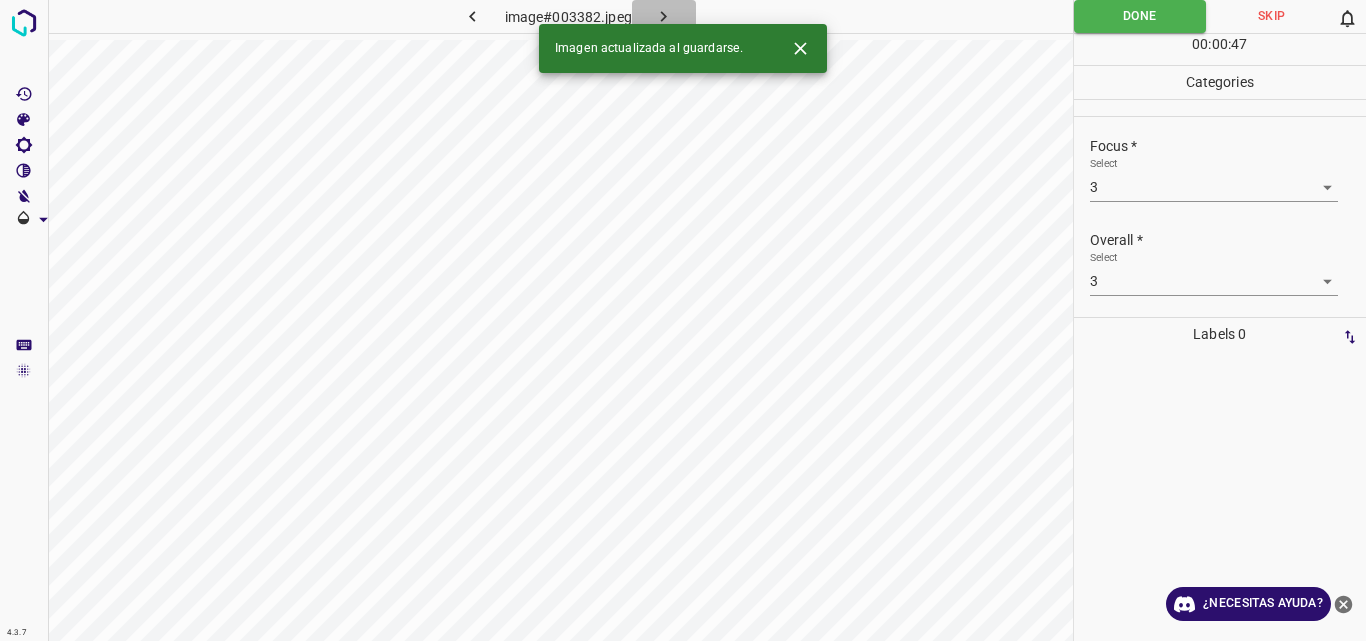 click 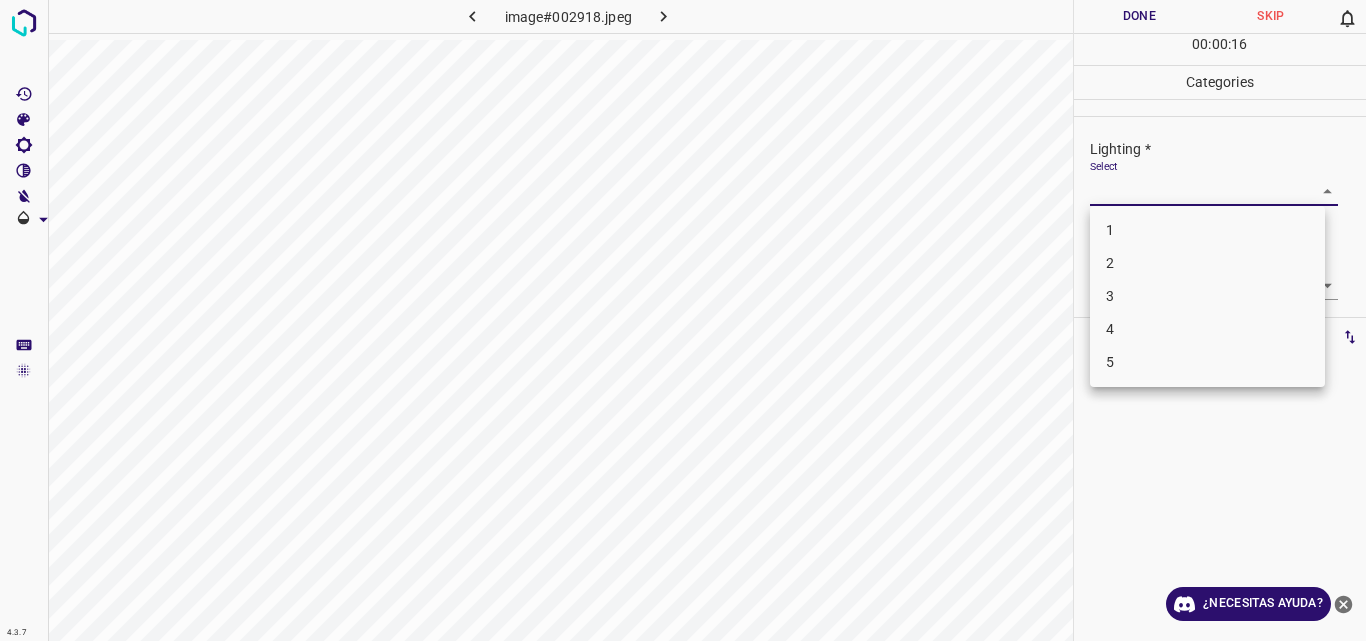 click on "4.3.7 image#002918.jpeg Done Skip 0 00   : 00   : 16   Categories Lighting *  Select ​ Focus *  Select ​ Overall *  Select ​ Labels   0 Categories 1 Lighting 2 Focus 3 Overall Tools Space Change between modes (Draw & Edit) I Auto labeling R Restore zoom M Zoom in N Zoom out Delete Delete selecte label Filters Z Restore filters X Saturation filter C Brightness filter V Contrast filter B Gray scale filter General O Download ¿Necesitas ayuda? Original text Rate this translation Your feedback will be used to help improve Google Translate - Texto - Esconder - Borrar 1 2 3 4 5" at bounding box center [683, 320] 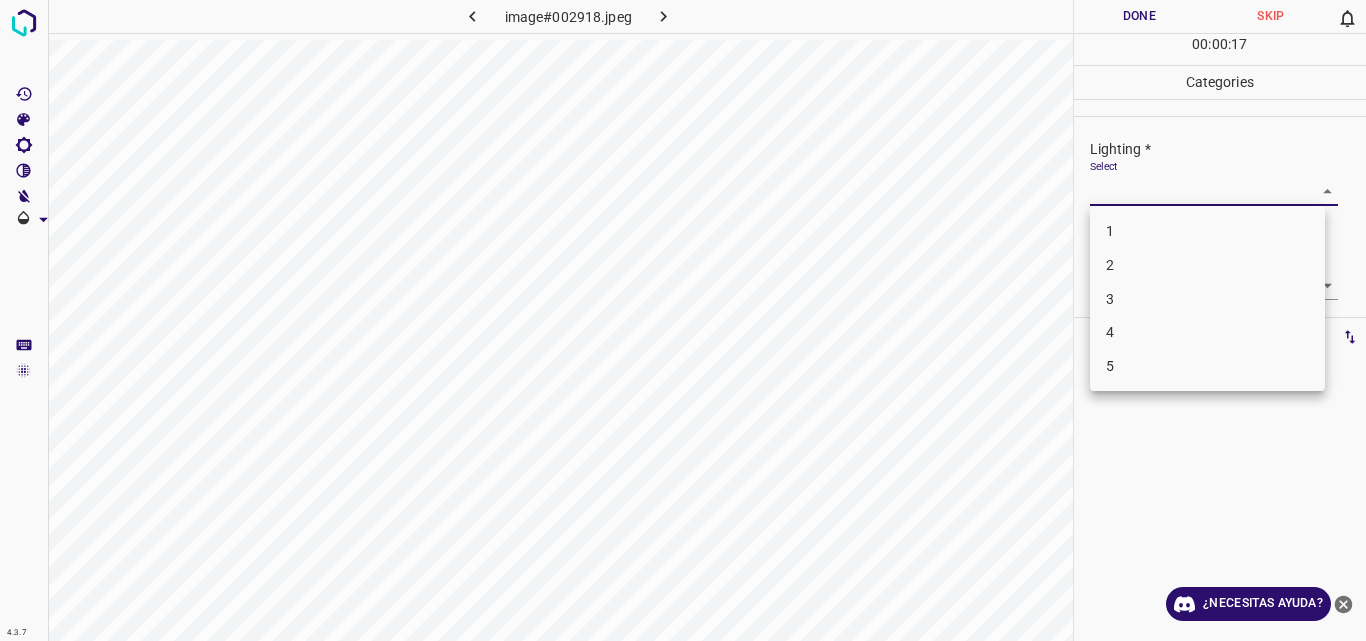 click on "2" at bounding box center [1207, 265] 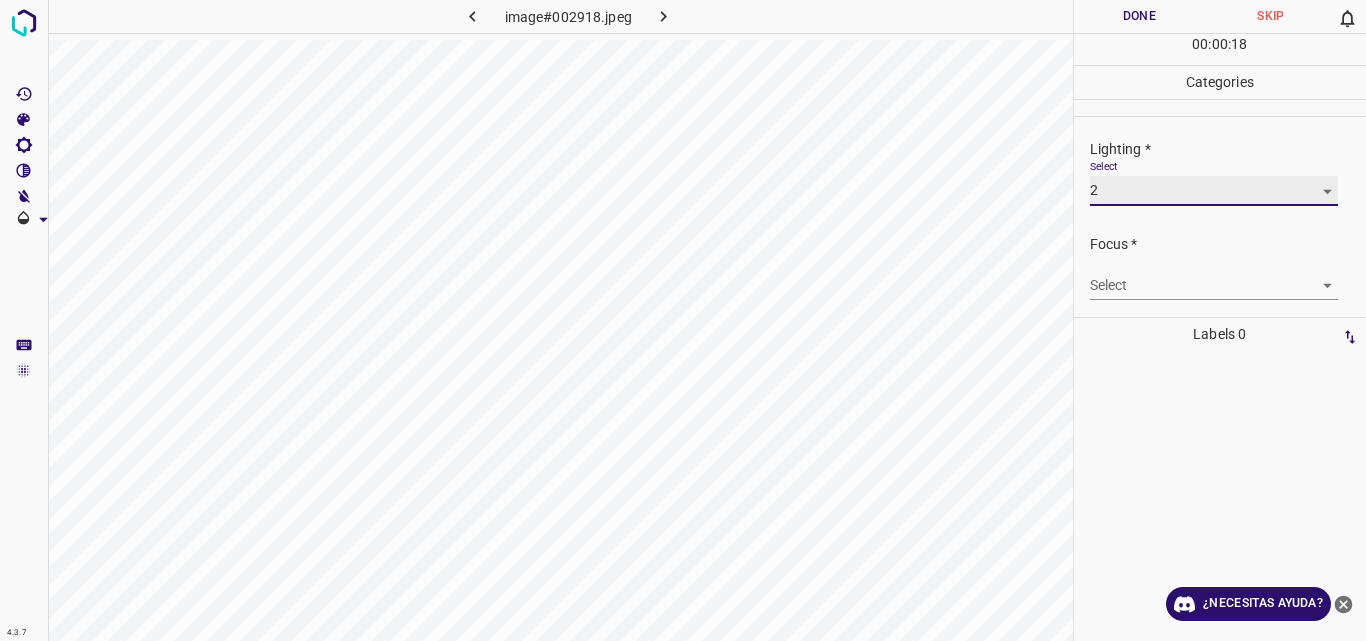 type on "2" 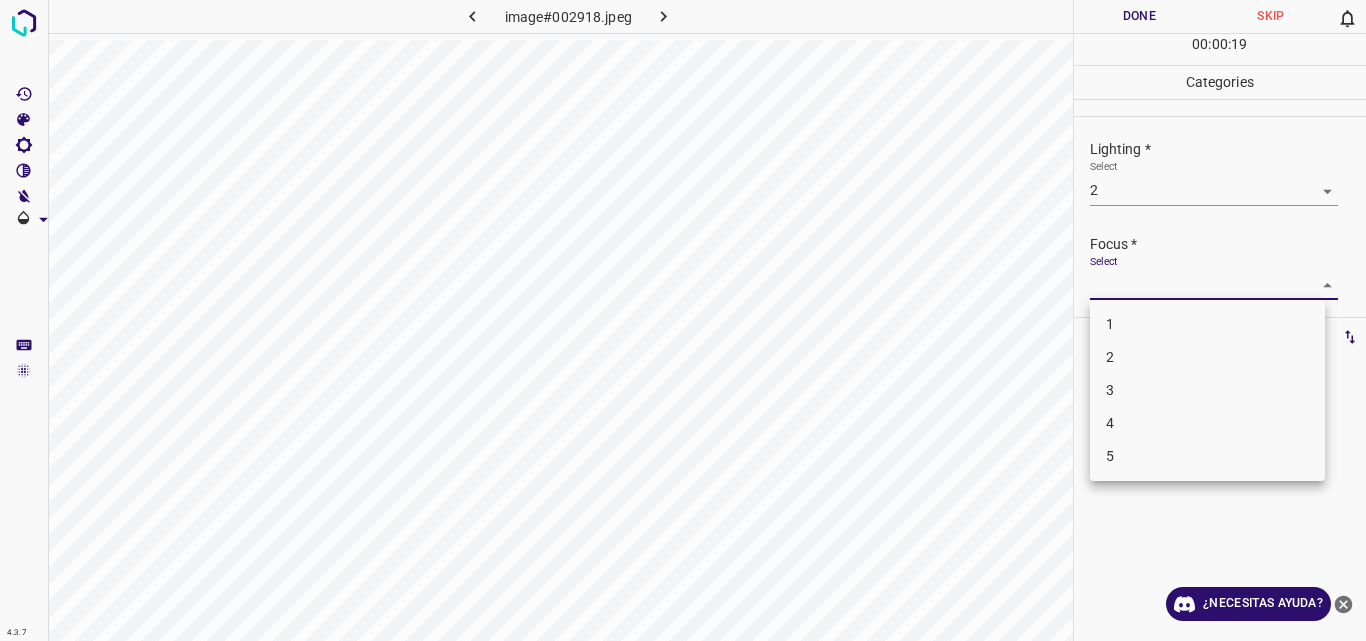 click on "4.3.7 image#002918.jpeg Done Skip 0 00   : 00   : 19   Categories Lighting *  Select 2 2 Focus *  Select ​ Overall *  Select ​ Labels   0 Categories 1 Lighting 2 Focus 3 Overall Tools Space Change between modes (Draw & Edit) I Auto labeling R Restore zoom M Zoom in N Zoom out Delete Delete selecte label Filters Z Restore filters X Saturation filter C Brightness filter V Contrast filter B Gray scale filter General O Download ¿Necesitas ayuda? Original text Rate this translation Your feedback will be used to help improve Google Translate - Texto - Esconder - Borrar 1 2 3 4 5" at bounding box center [683, 320] 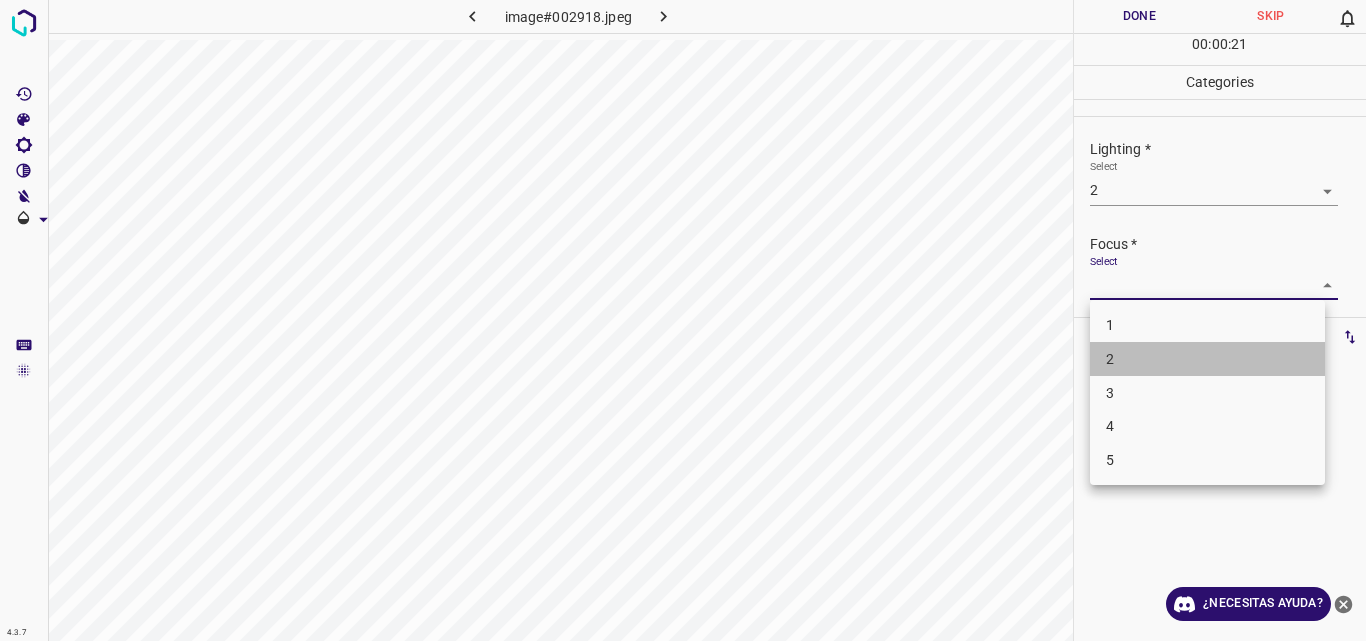 click on "2" at bounding box center [1207, 359] 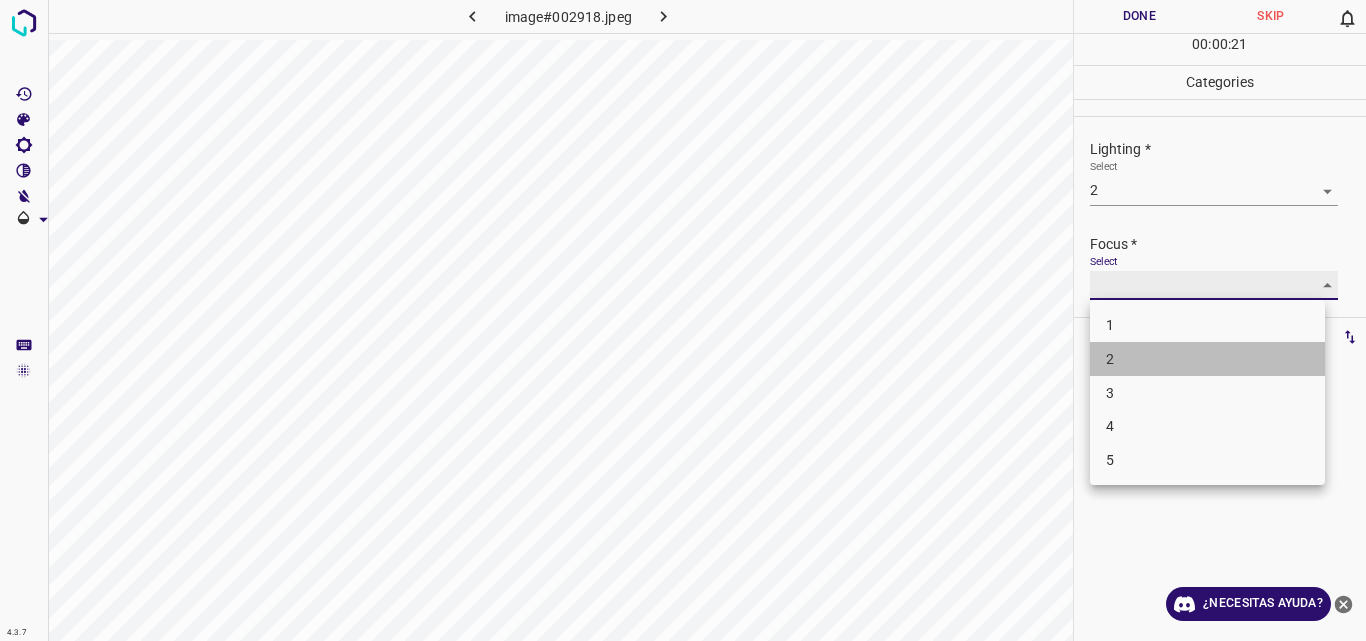 type on "2" 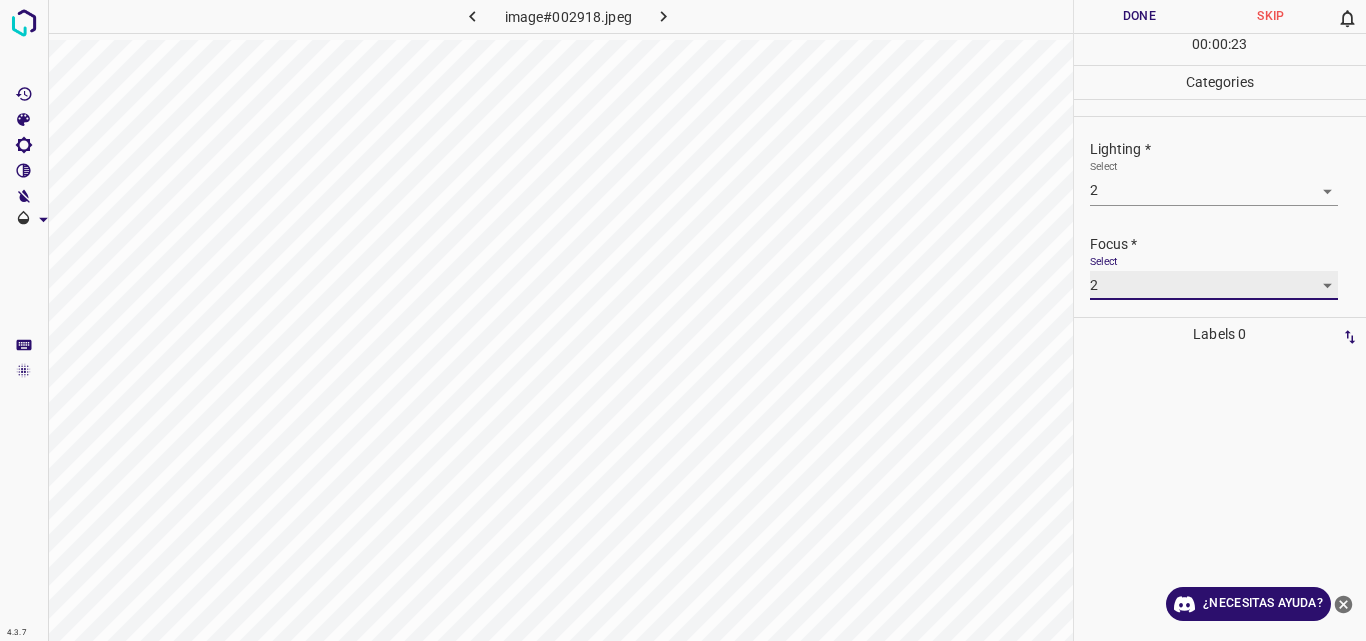 scroll, scrollTop: 98, scrollLeft: 0, axis: vertical 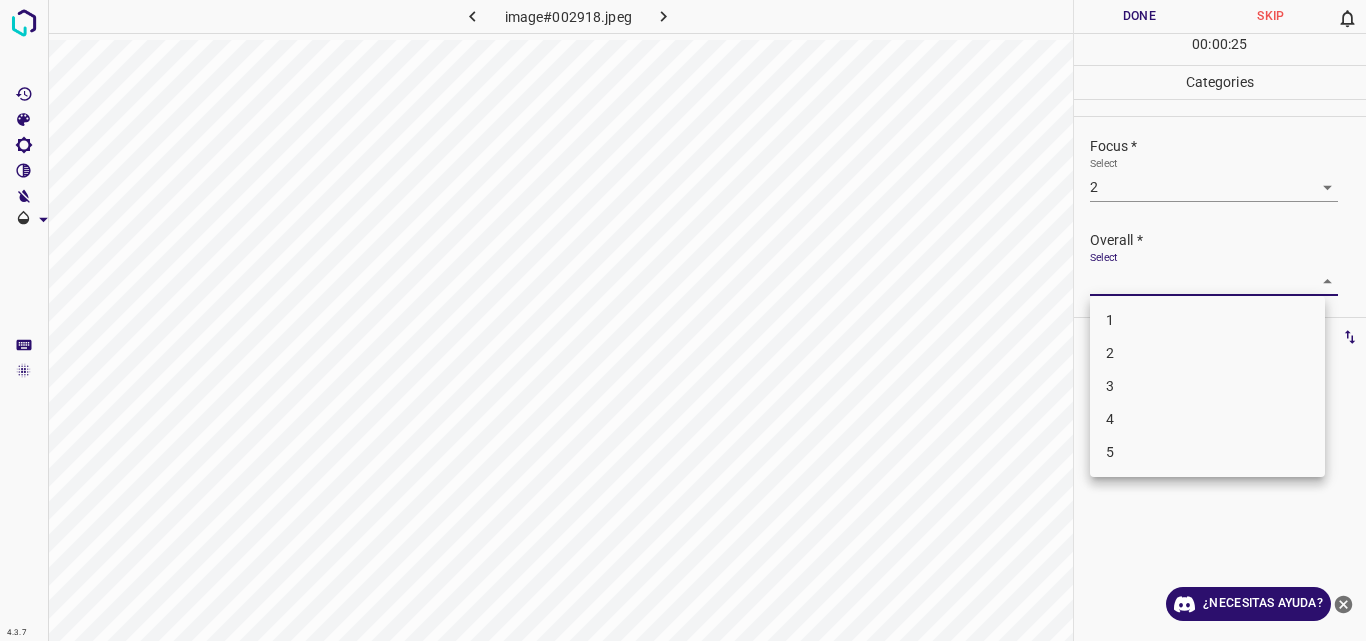 click on "4.3.7 image#002918.jpeg Done Skip 0 00   : 00   : 25   Categories Lighting *  Select 2 2 Focus *  Select 2 2 Overall *  Select ​ Labels   0 Categories 1 Lighting 2 Focus 3 Overall Tools Space Change between modes (Draw & Edit) I Auto labeling R Restore zoom M Zoom in N Zoom out Delete Delete selecte label Filters Z Restore filters X Saturation filter C Brightness filter V Contrast filter B Gray scale filter General O Download ¿Necesitas ayuda? Original text Rate this translation Your feedback will be used to help improve Google Translate - Texto - Esconder - Borrar 1 2 3 4 5" at bounding box center [683, 320] 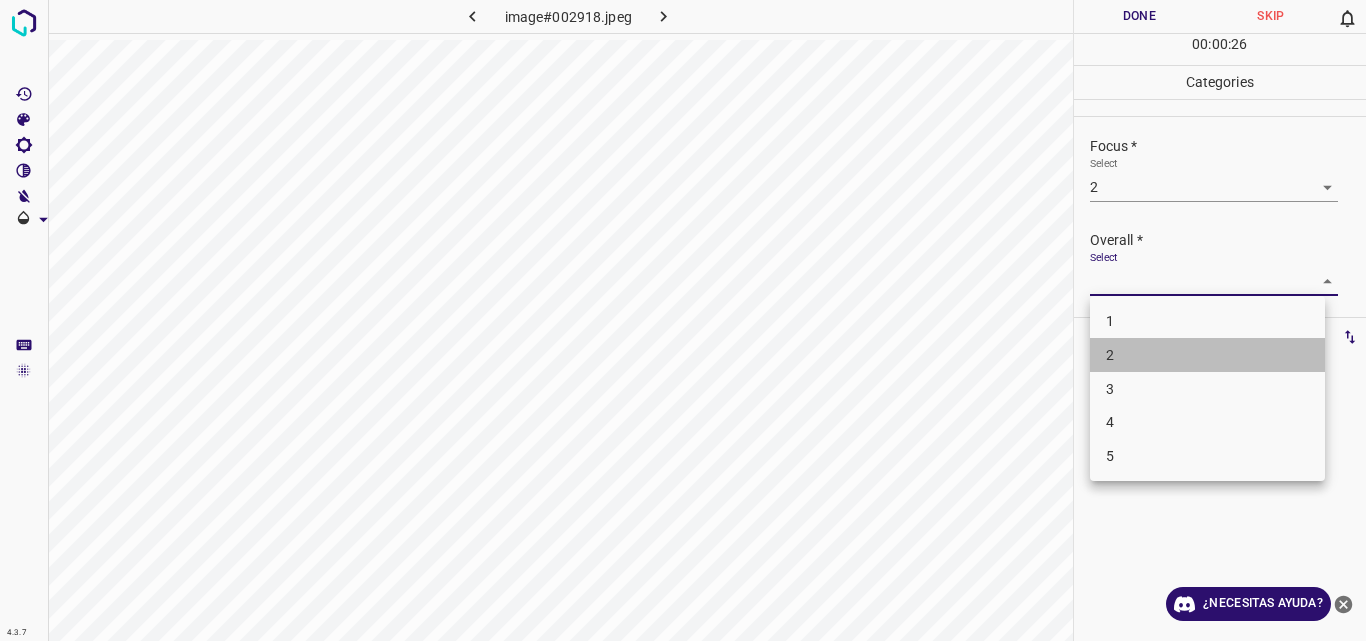 click on "2" at bounding box center [1207, 355] 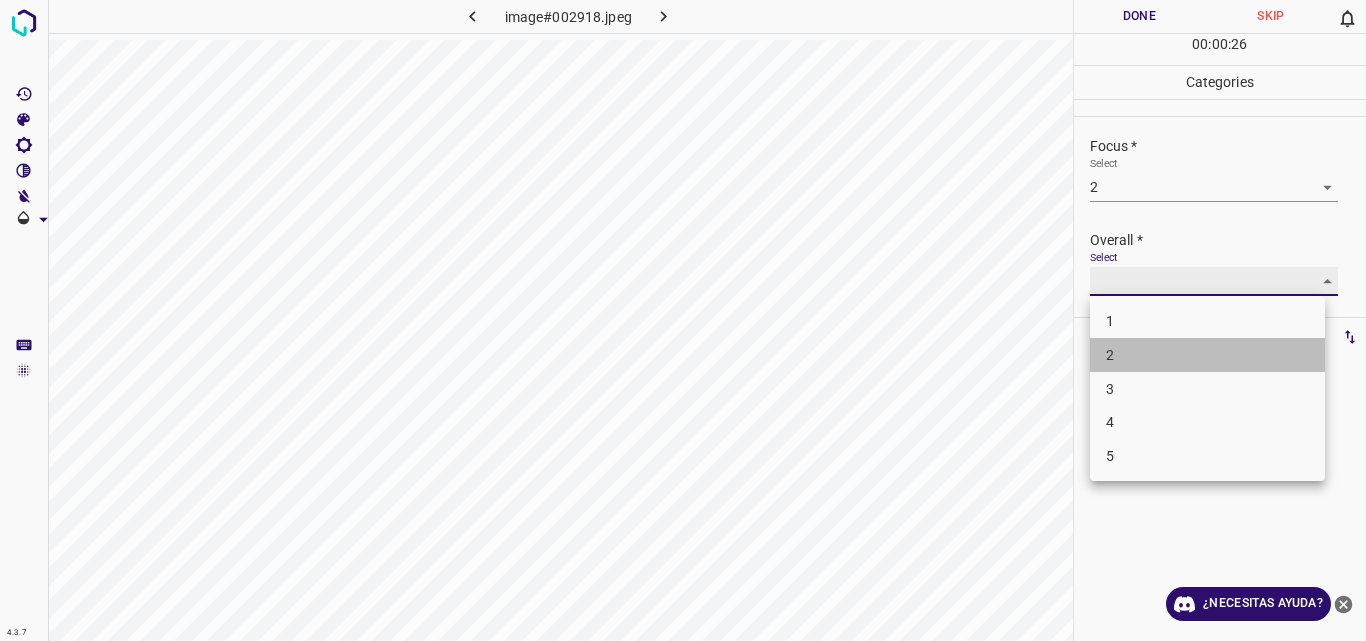 type on "2" 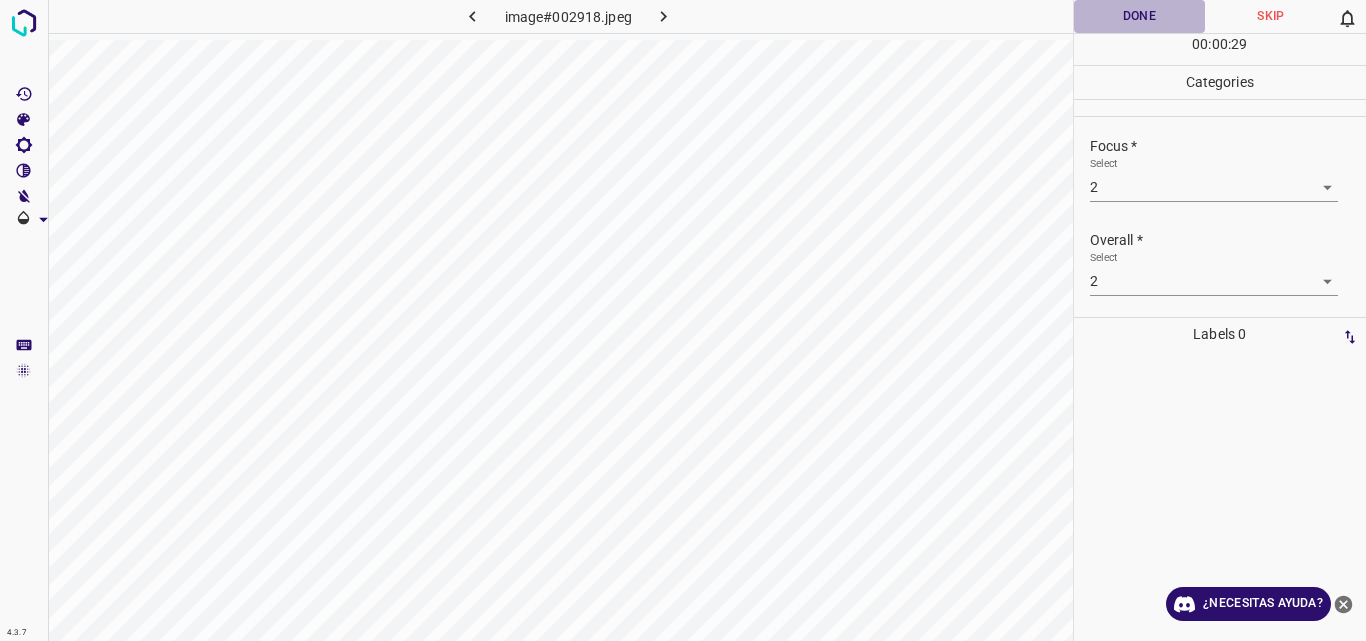 click on "Done" at bounding box center (1140, 16) 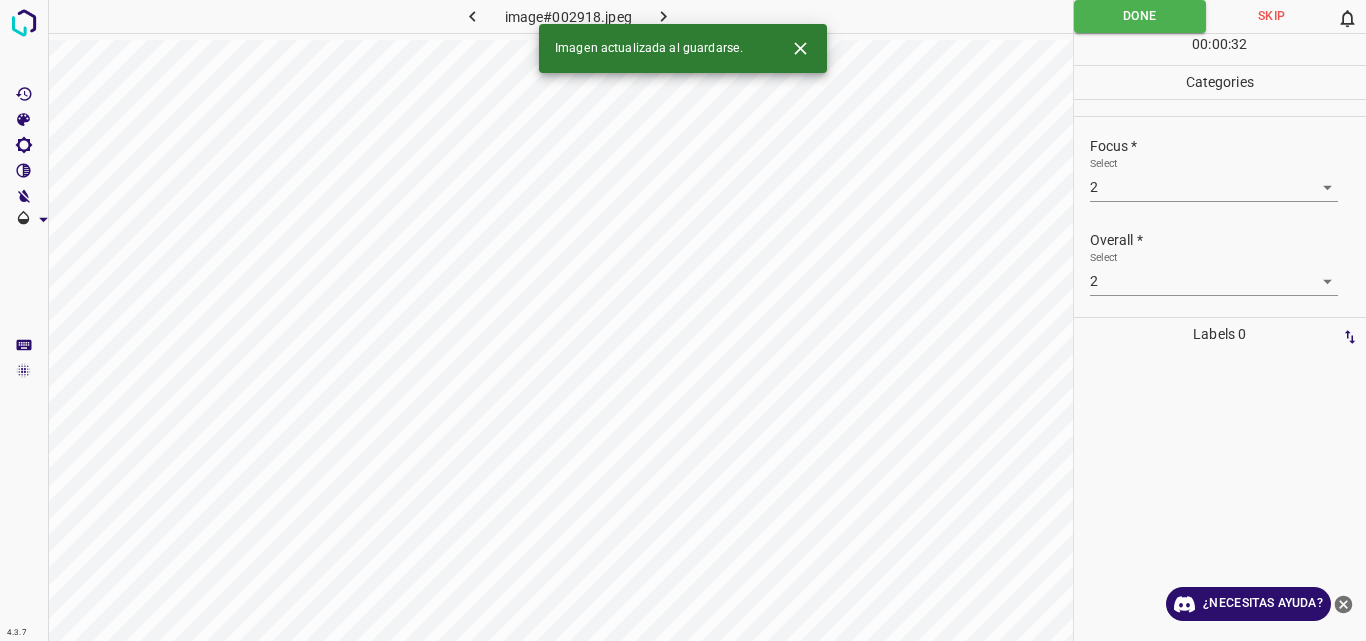 click 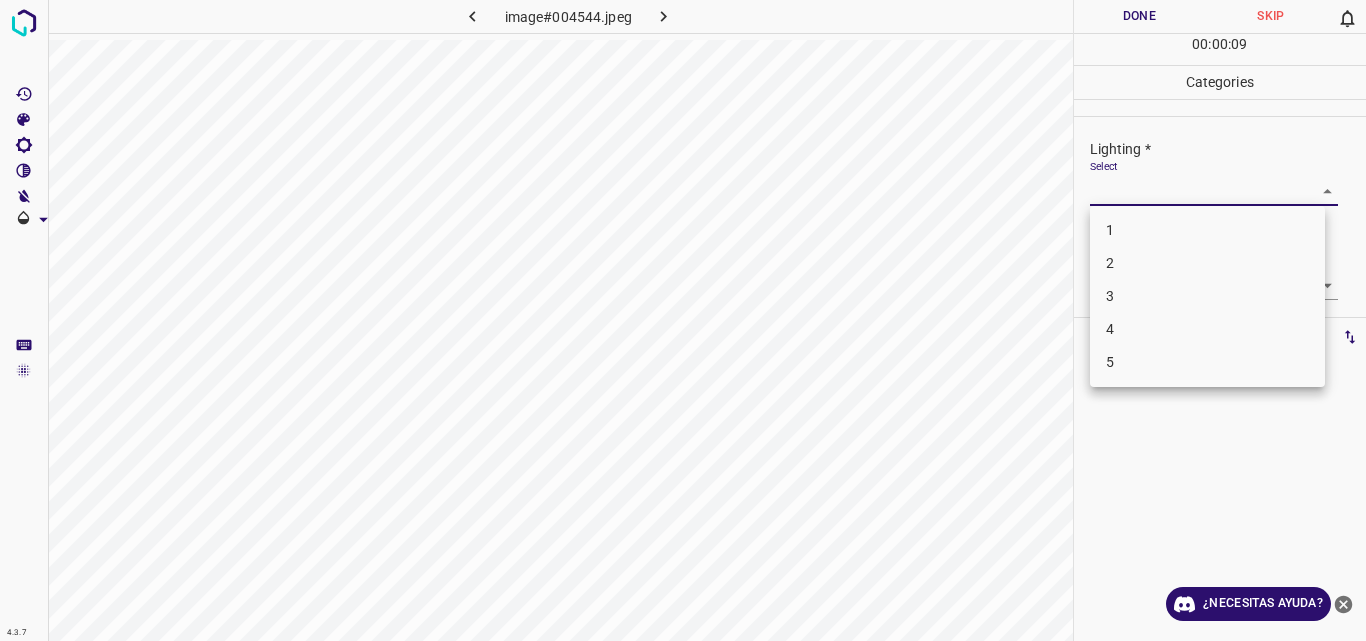click on "4.3.7 image#004544.jpeg Done Skip 0 00   : 00   : 09   Categories Lighting *  Select ​ Focus *  Select ​ Overall *  Select ​ Labels   0 Categories 1 Lighting 2 Focus 3 Overall Tools Space Change between modes (Draw & Edit) I Auto labeling R Restore zoom M Zoom in N Zoom out Delete Delete selecte label Filters Z Restore filters X Saturation filter C Brightness filter V Contrast filter B Gray scale filter General O Download ¿Necesitas ayuda? Original text Rate this translation Your feedback will be used to help improve Google Translate - Texto - Esconder - Borrar 1 2 3 4 5" at bounding box center [683, 320] 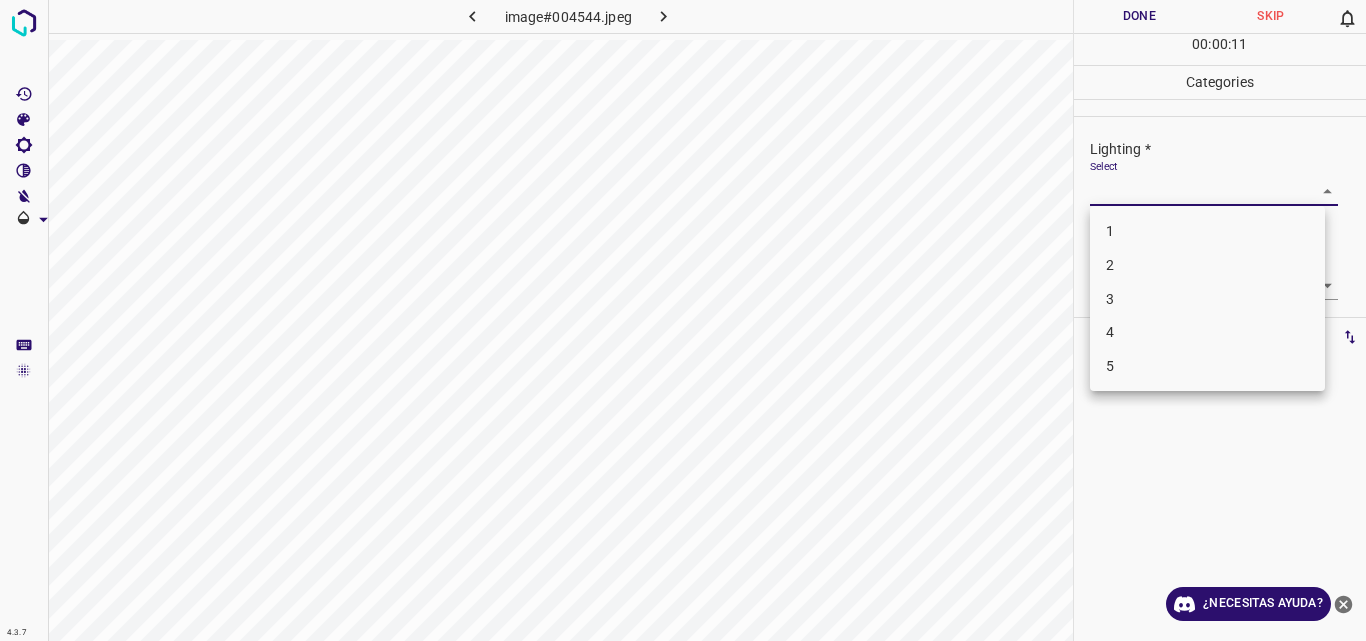 click on "3" at bounding box center [1207, 299] 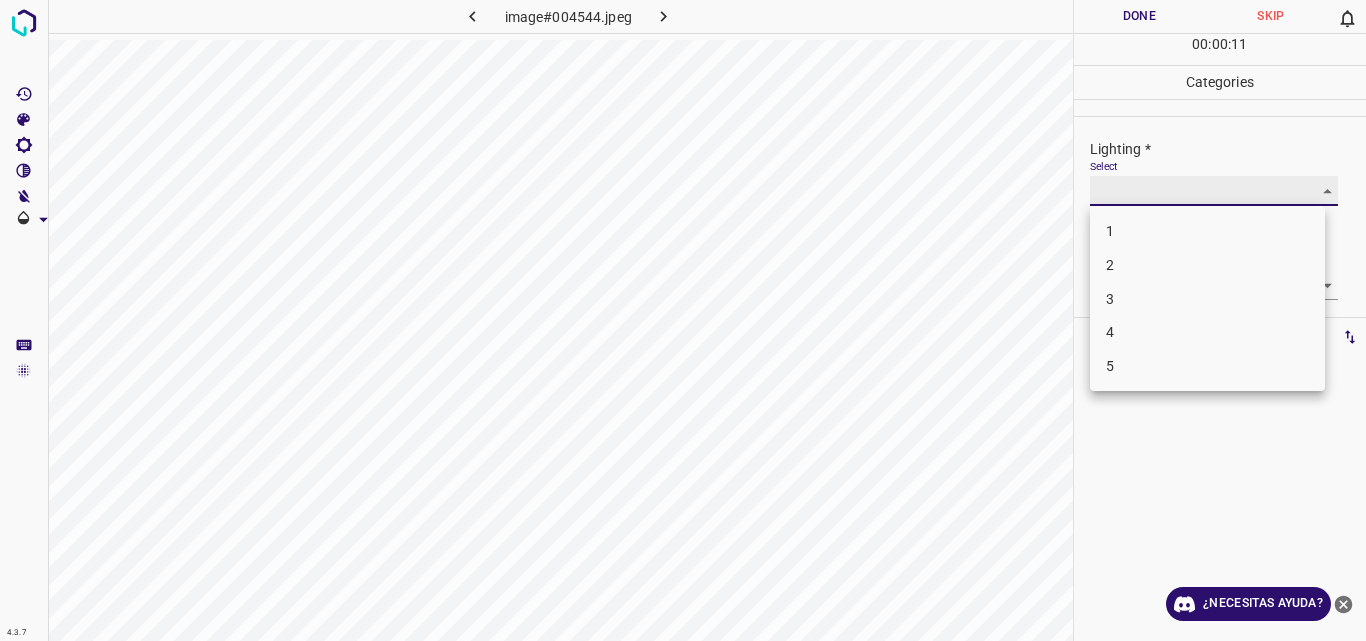 type on "3" 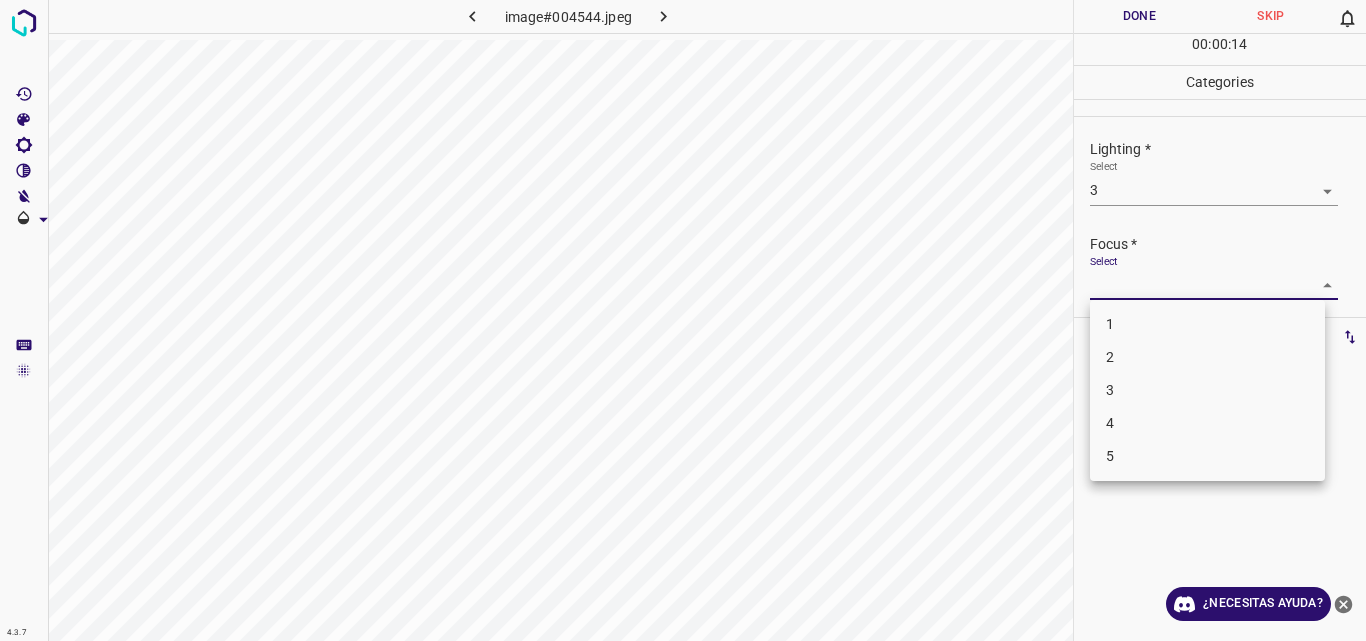 click on "4.3.7 image#004544.jpeg Done Skip 0 00   : 00   : 14   Categories Lighting *  Select 3 3 Focus *  Select ​ Overall *  Select ​ Labels   0 Categories 1 Lighting 2 Focus 3 Overall Tools Space Change between modes (Draw & Edit) I Auto labeling R Restore zoom M Zoom in N Zoom out Delete Delete selecte label Filters Z Restore filters X Saturation filter C Brightness filter V Contrast filter B Gray scale filter General O Download ¿Necesitas ayuda? Original text Rate this translation Your feedback will be used to help improve Google Translate - Texto - Esconder - Borrar 1 2 3 4 5" at bounding box center (683, 320) 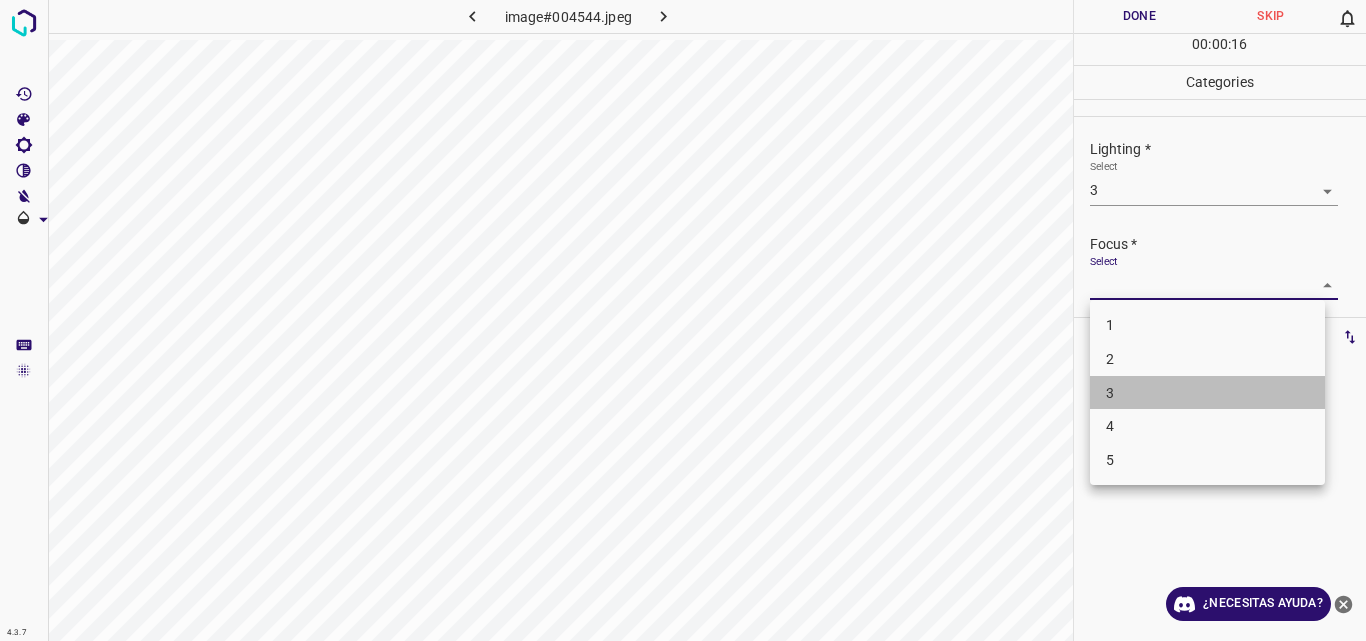 click on "3" at bounding box center (1207, 393) 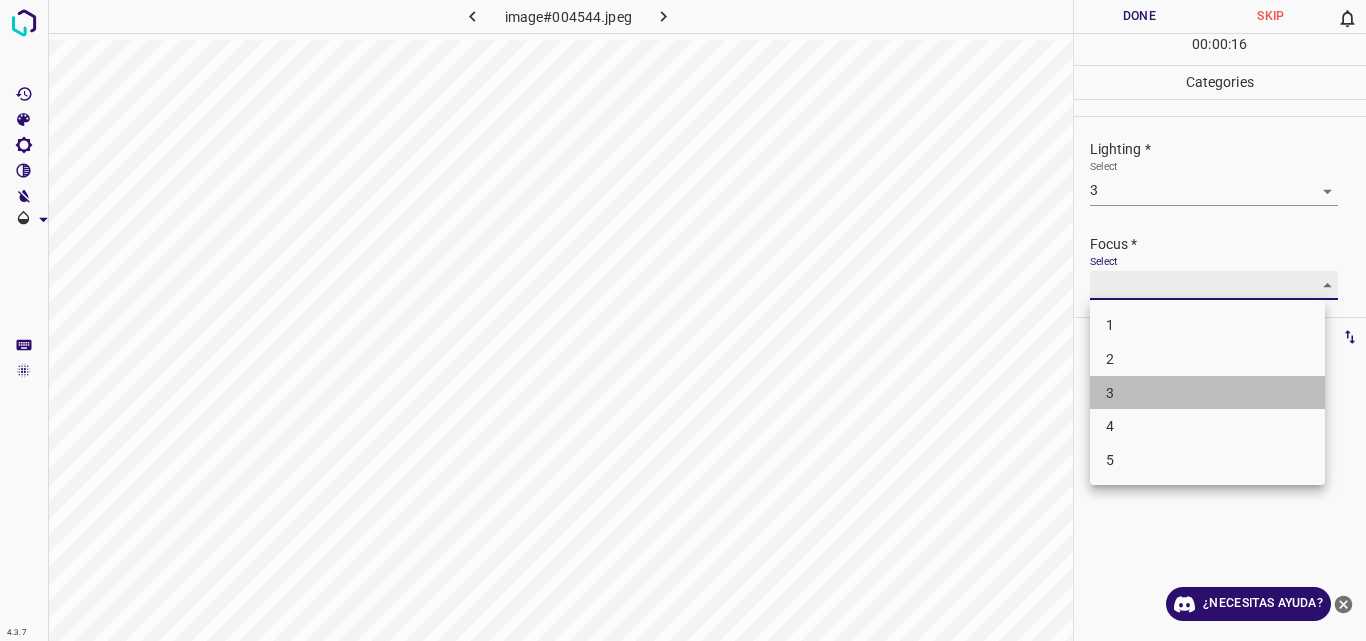 type on "3" 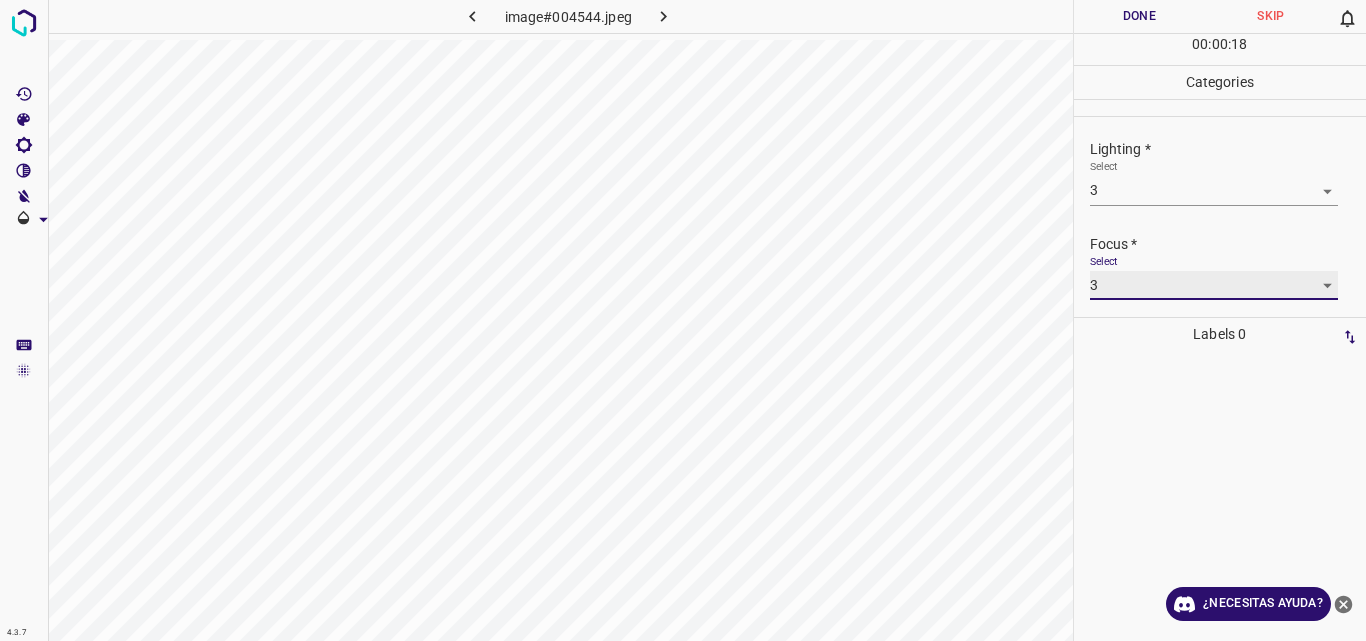 scroll, scrollTop: 98, scrollLeft: 0, axis: vertical 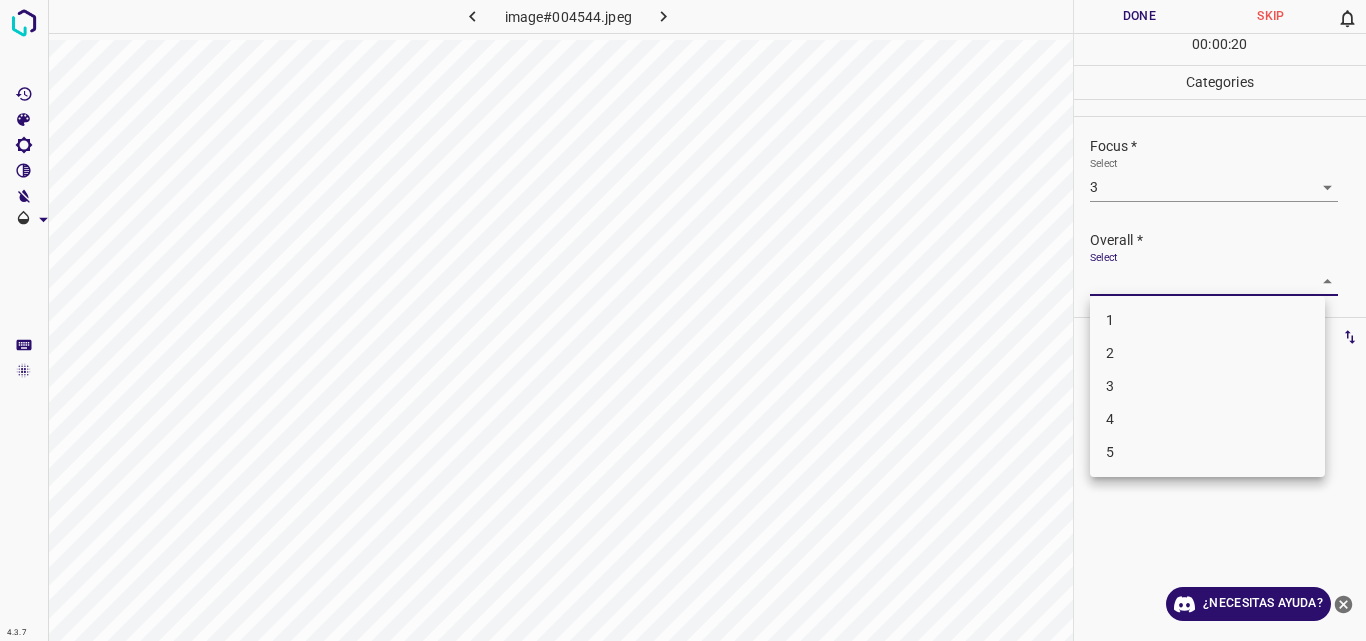 click on "4.3.7 image#004544.jpeg Done Skip 0 00   : 00   : 20   Categories Lighting *  Select 3 3 Focus *  Select 3 3 Overall *  Select ​ Labels   0 Categories 1 Lighting 2 Focus 3 Overall Tools Space Change between modes (Draw & Edit) I Auto labeling R Restore zoom M Zoom in N Zoom out Delete Delete selecte label Filters Z Restore filters X Saturation filter C Brightness filter V Contrast filter B Gray scale filter General O Download ¿Necesitas ayuda? Original text Rate this translation Your feedback will be used to help improve Google Translate - Texto - Esconder - Borrar 1 2 3 4 5" at bounding box center [683, 320] 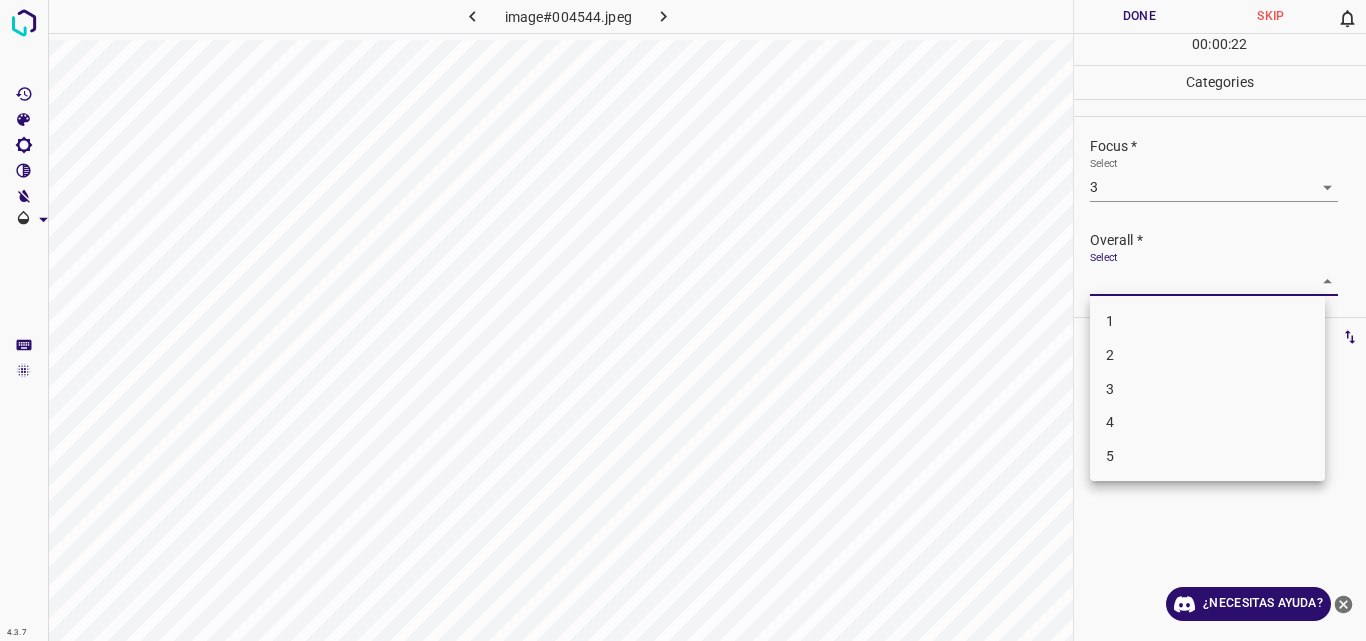 click on "3" at bounding box center (1207, 389) 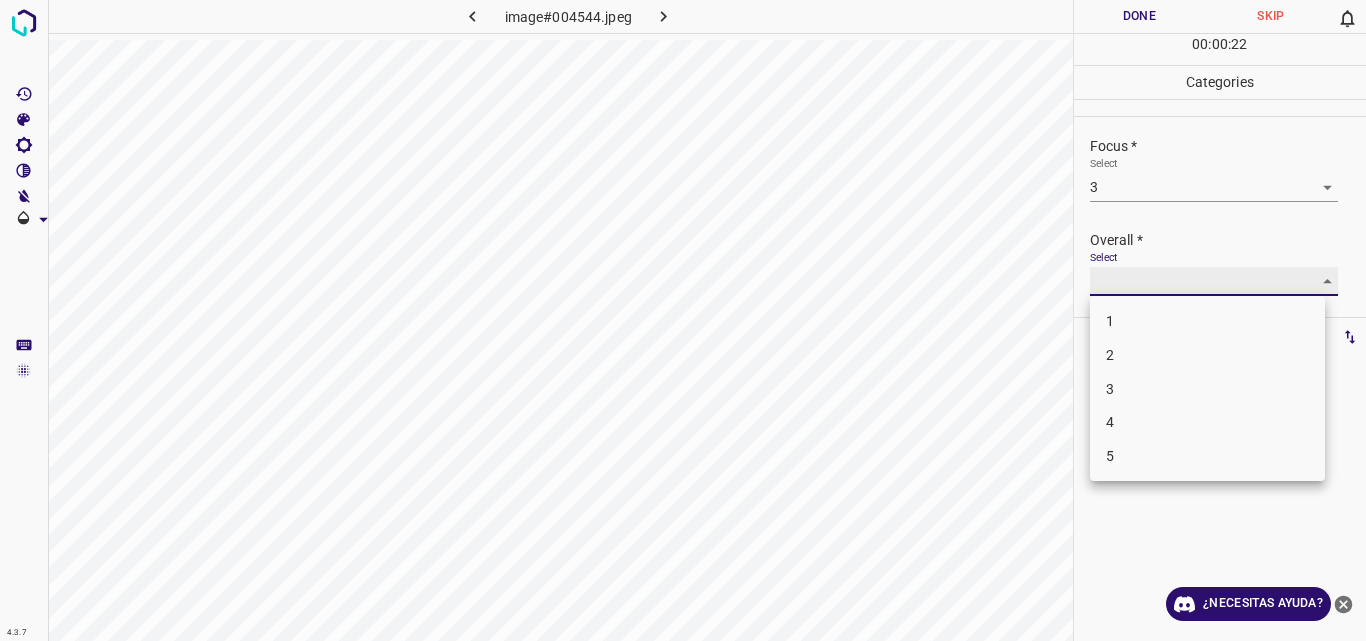 type on "3" 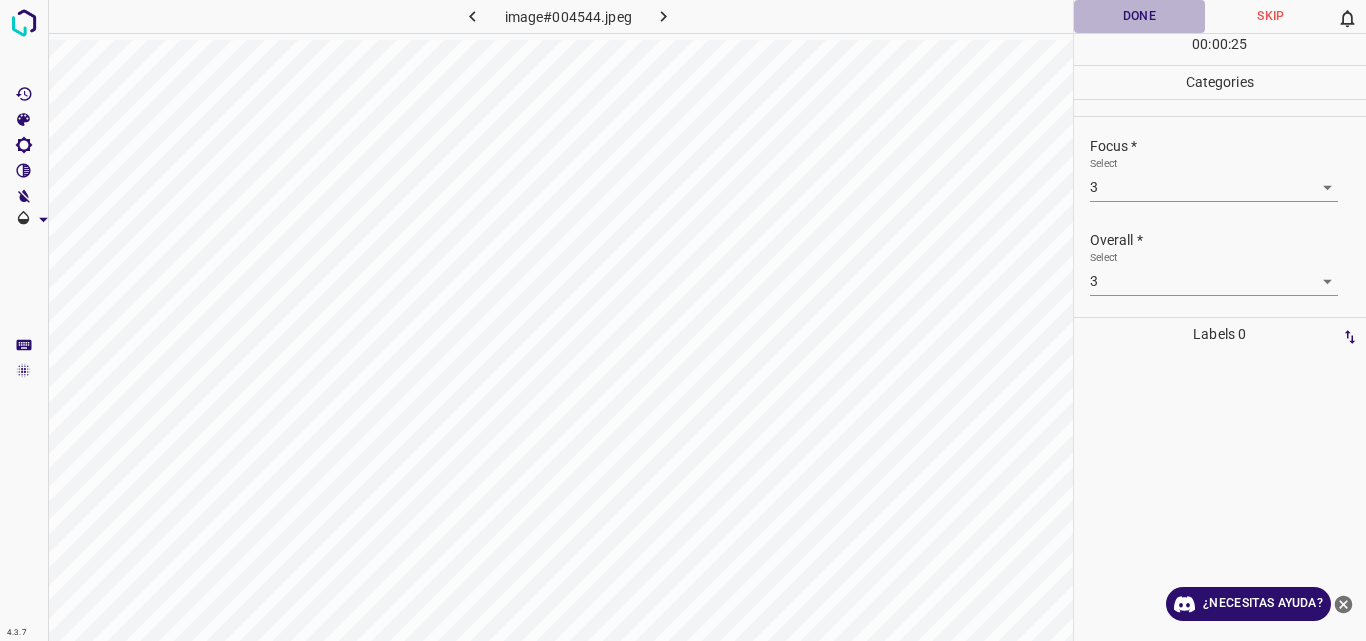 click on "Done" at bounding box center [1140, 16] 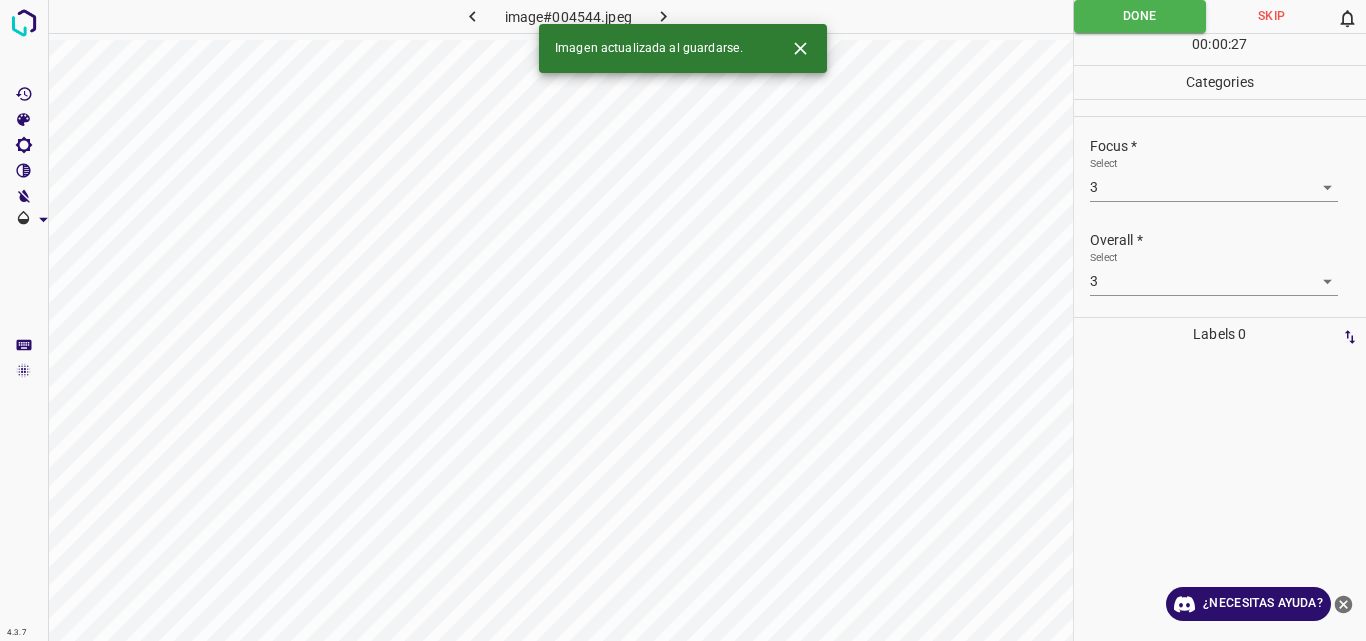 drag, startPoint x: 1125, startPoint y: 14, endPoint x: 705, endPoint y: -56, distance: 425.79337 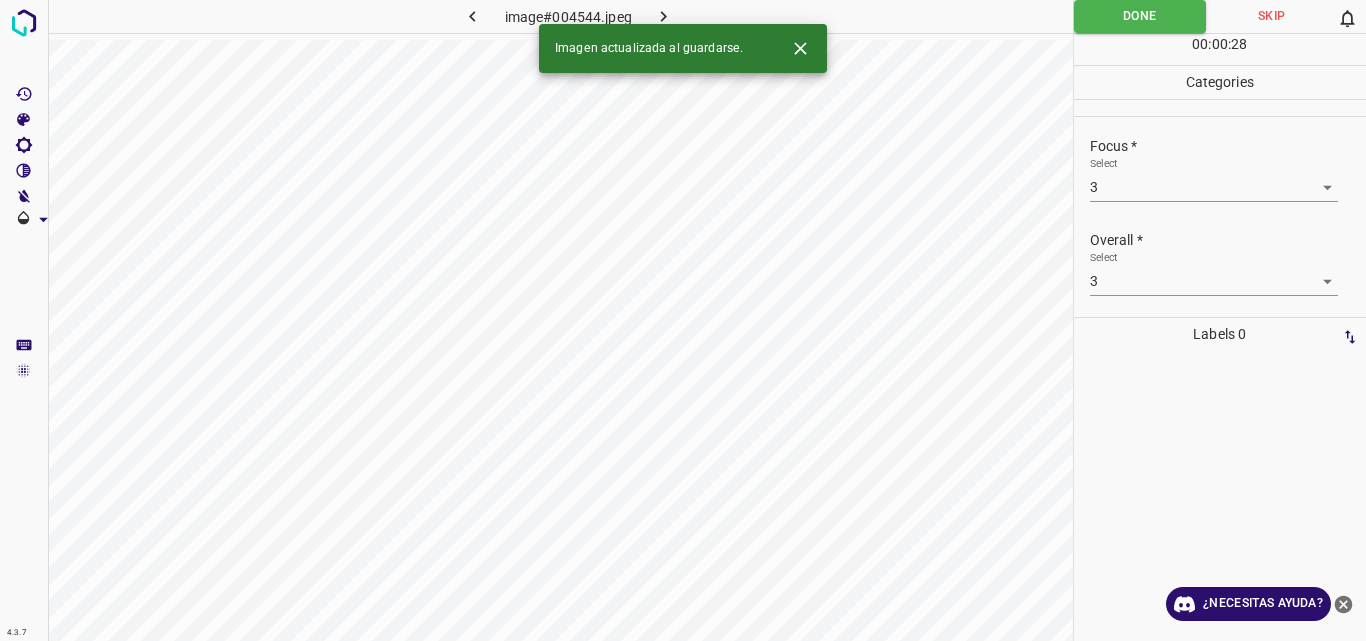click 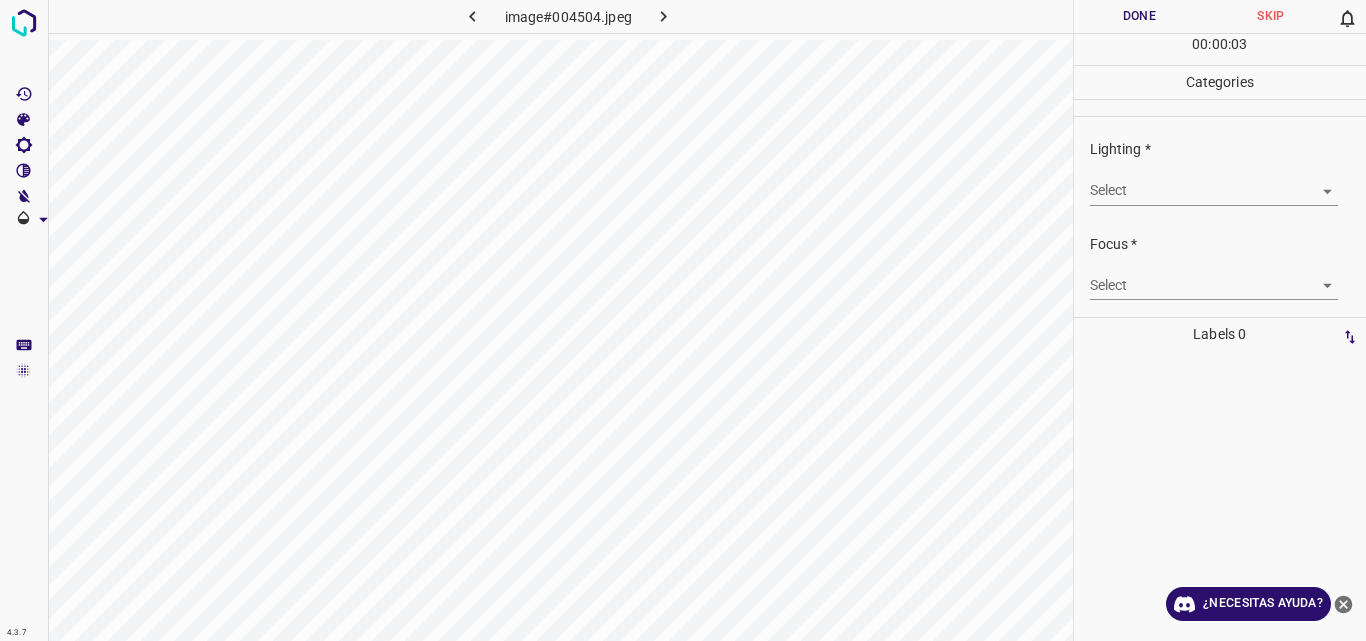 click on "4.3.7 image#004504.jpeg Done Skip 0 00   : 00   : 03   Categories Lighting *  Select ​ Focus *  Select ​ Overall *  Select ​ Labels   0 Categories 1 Lighting 2 Focus 3 Overall Tools Space Change between modes (Draw & Edit) I Auto labeling R Restore zoom M Zoom in N Zoom out Delete Delete selecte label Filters Z Restore filters X Saturation filter C Brightness filter V Contrast filter B Gray scale filter General O Download ¿Necesitas ayuda? Original text Rate this translation Your feedback will be used to help improve Google Translate - Texto - Esconder - Borrar" at bounding box center [683, 320] 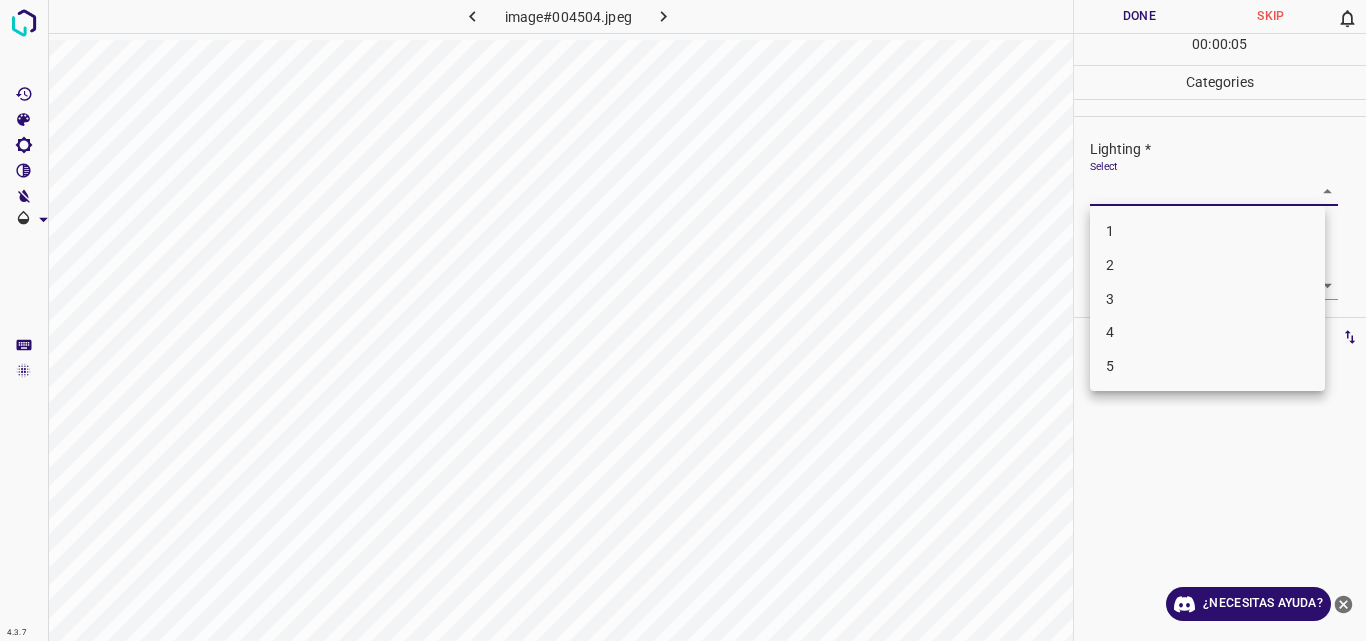 click on "3" at bounding box center (1207, 299) 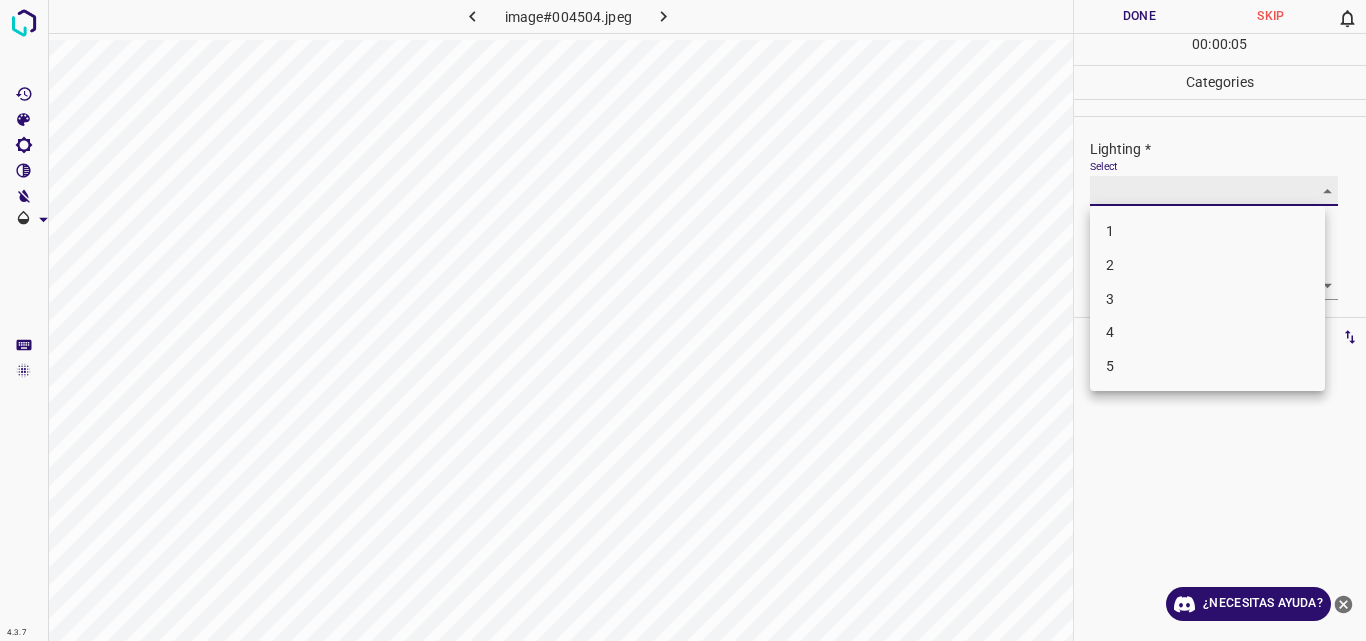 type on "3" 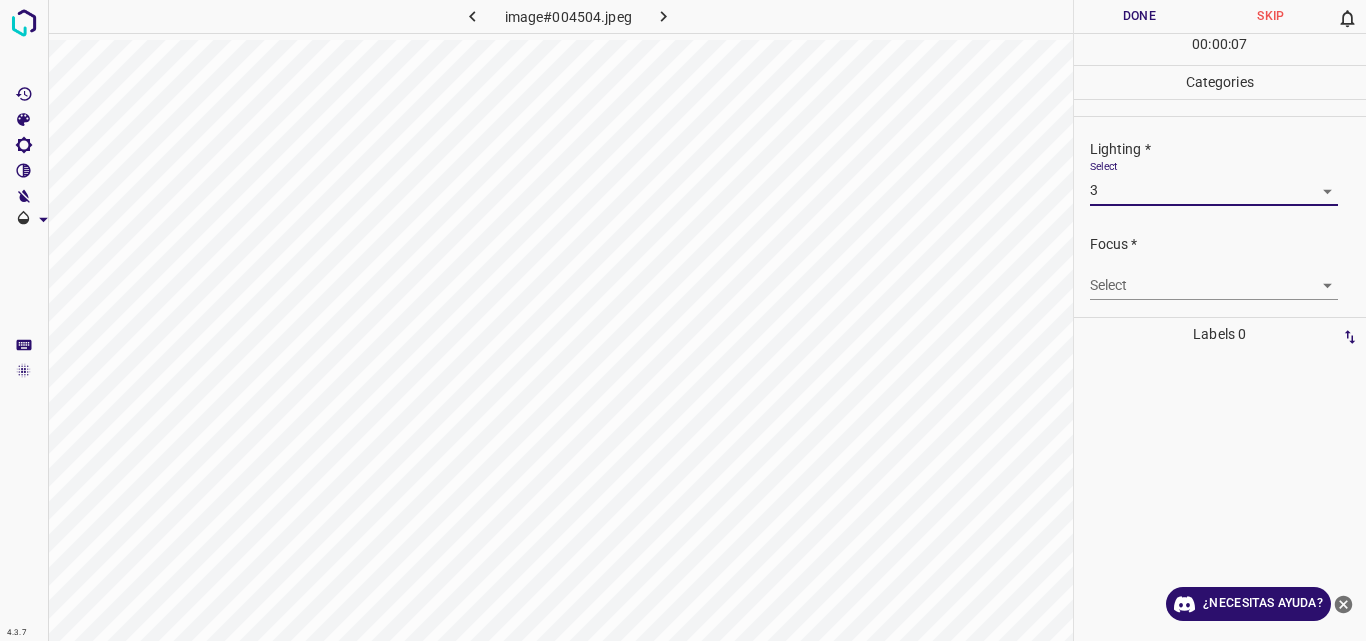 click on "4.3.7 image#004504.jpeg Done Skip 0 00   : 00   : 07   Categories Lighting *  Select 3 3 Focus *  Select ​ Overall *  Select ​ Labels   0 Categories 1 Lighting 2 Focus 3 Overall Tools Space Change between modes (Draw & Edit) I Auto labeling R Restore zoom M Zoom in N Zoom out Delete Delete selecte label Filters Z Restore filters X Saturation filter C Brightness filter V Contrast filter B Gray scale filter General O Download ¿Necesitas ayuda? Original text Rate this translation Your feedback will be used to help improve Google Translate - Texto - Esconder - Borrar" at bounding box center (683, 320) 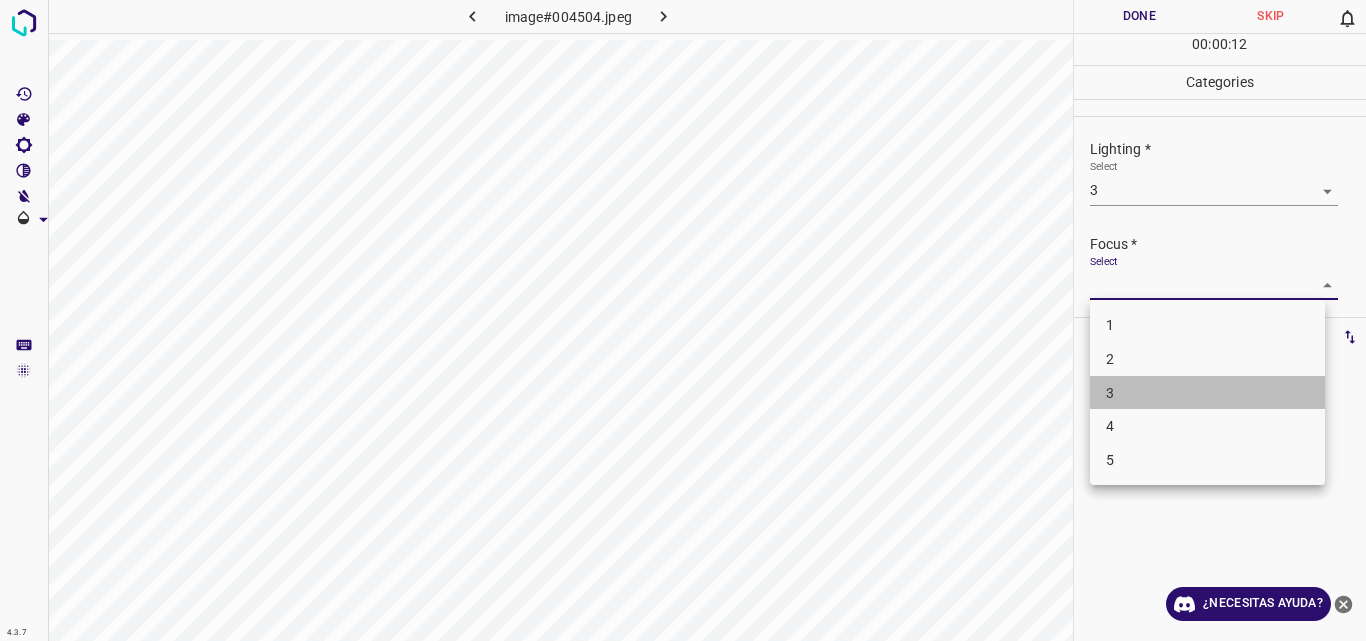 click on "3" at bounding box center (1207, 393) 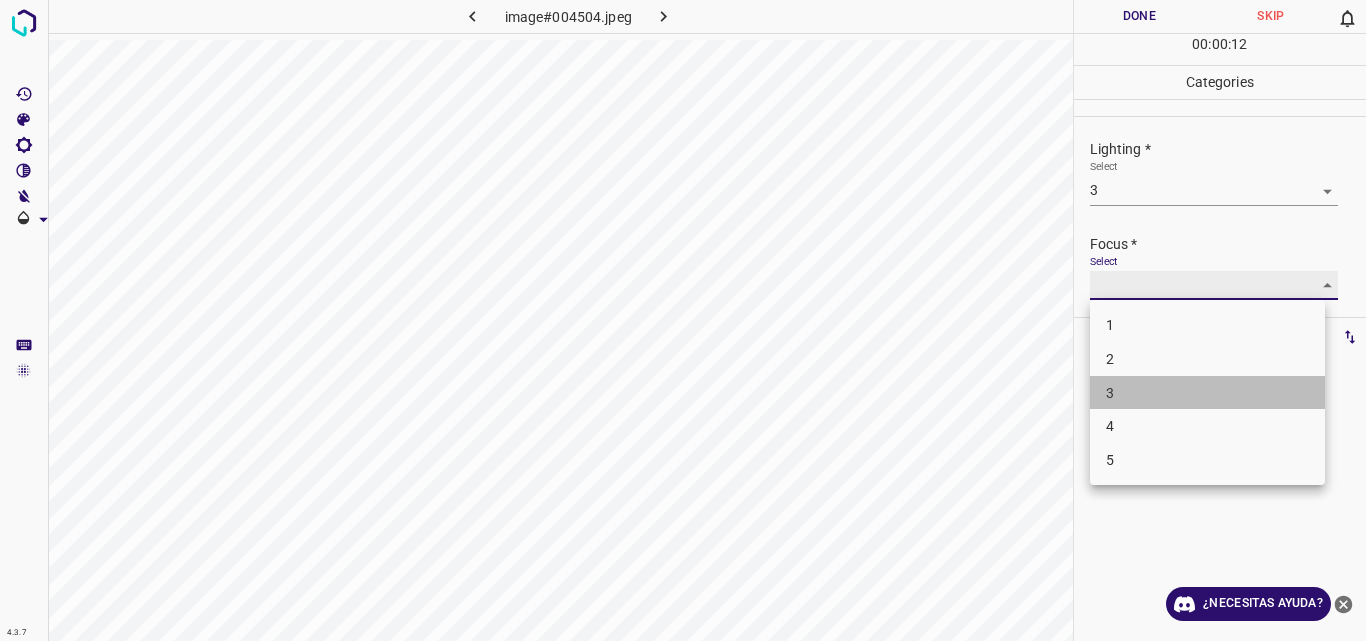 type on "3" 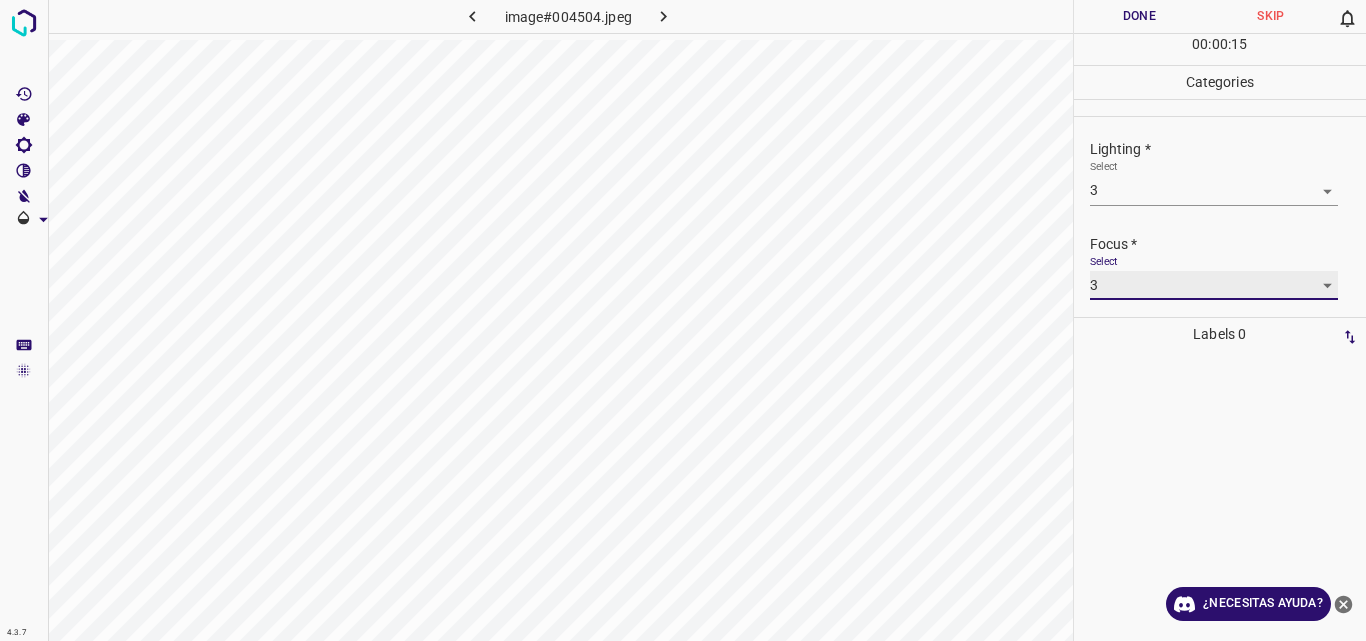 scroll, scrollTop: 98, scrollLeft: 0, axis: vertical 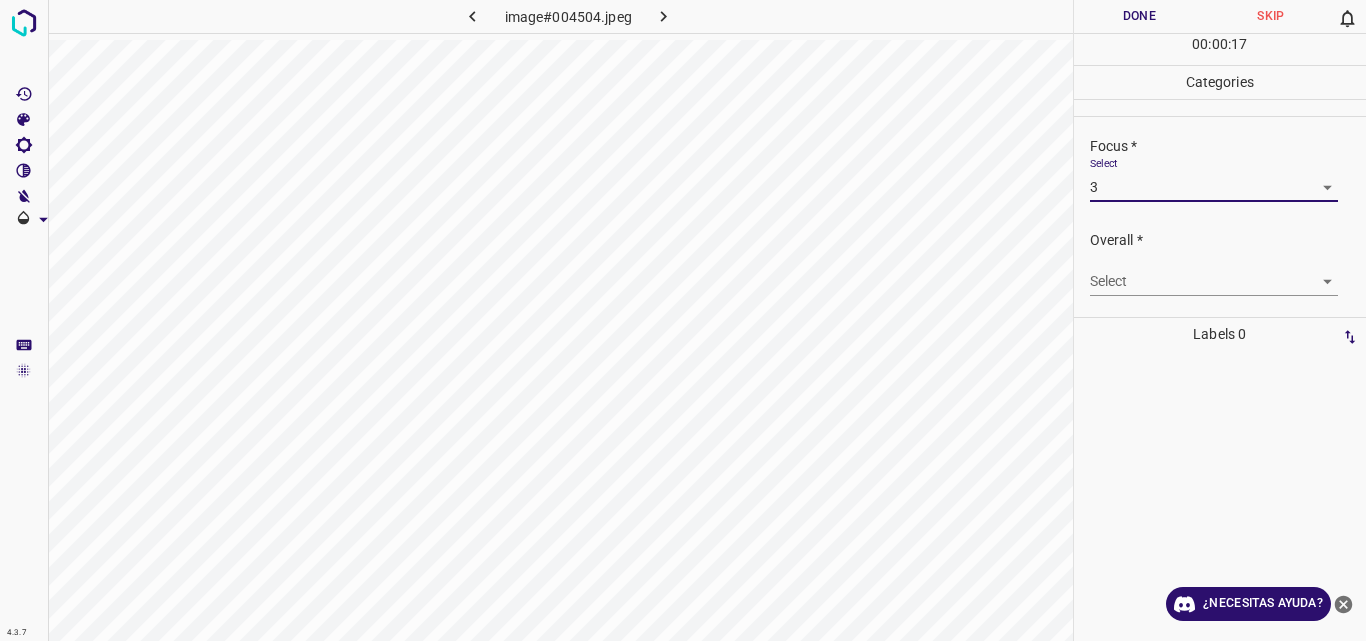 click on "4.3.7 image#004504.jpeg Done Skip 0 00   : 00   : 17   Categories Lighting *  Select 3 3 Focus *  Select 3 3 Overall *  Select ​ Labels   0 Categories 1 Lighting 2 Focus 3 Overall Tools Space Change between modes (Draw & Edit) I Auto labeling R Restore zoom M Zoom in N Zoom out Delete Delete selecte label Filters Z Restore filters X Saturation filter C Brightness filter V Contrast filter B Gray scale filter General O Download ¿Necesitas ayuda? Original text Rate this translation Your feedback will be used to help improve Google Translate - Texto - Esconder - Borrar" at bounding box center [683, 320] 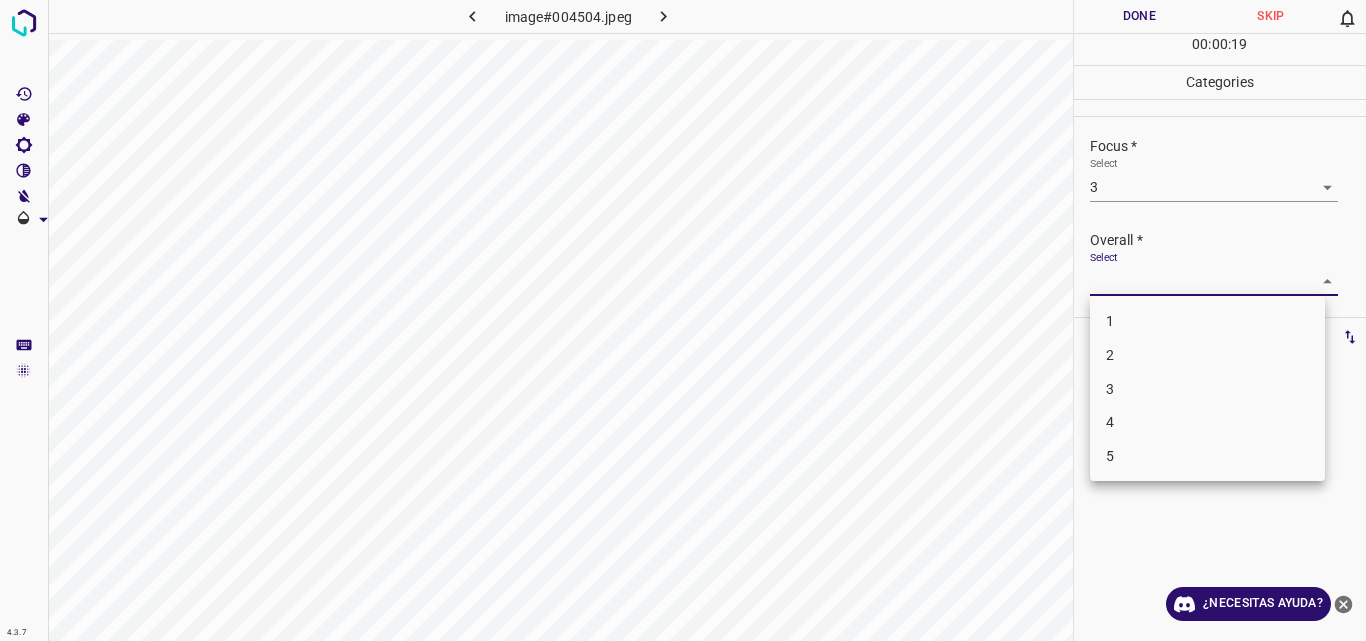 click on "3" at bounding box center [1207, 389] 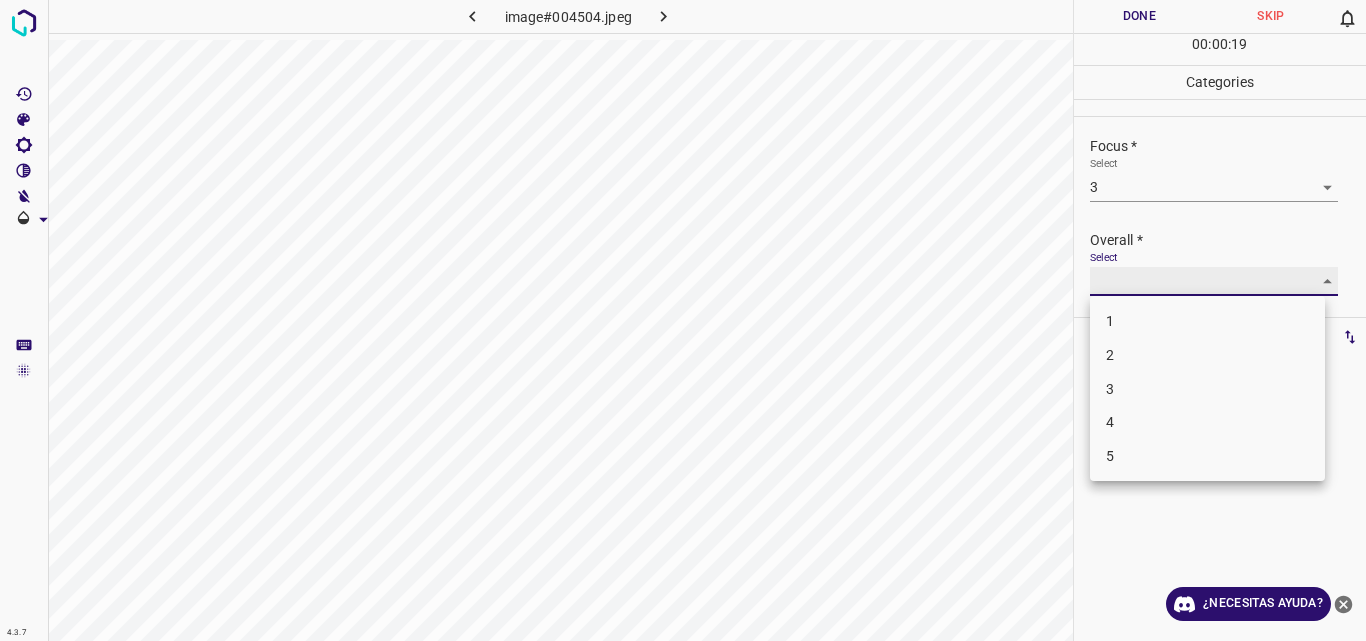 type on "3" 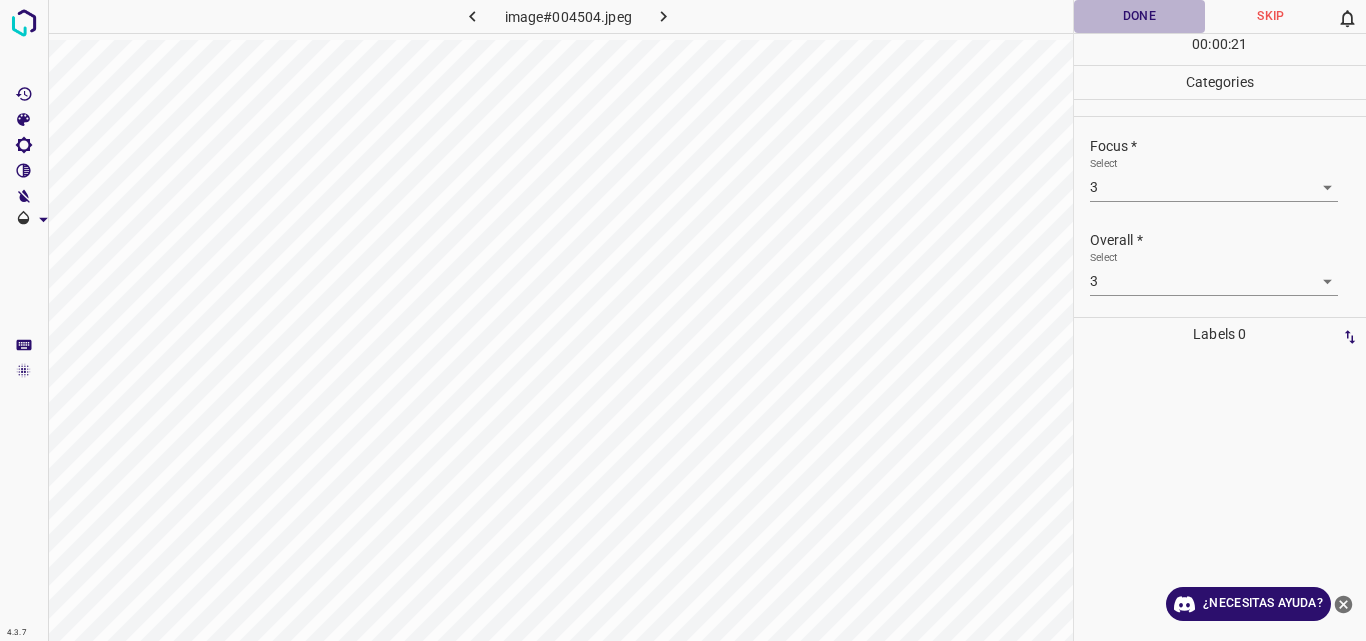 click on "Done" at bounding box center (1140, 16) 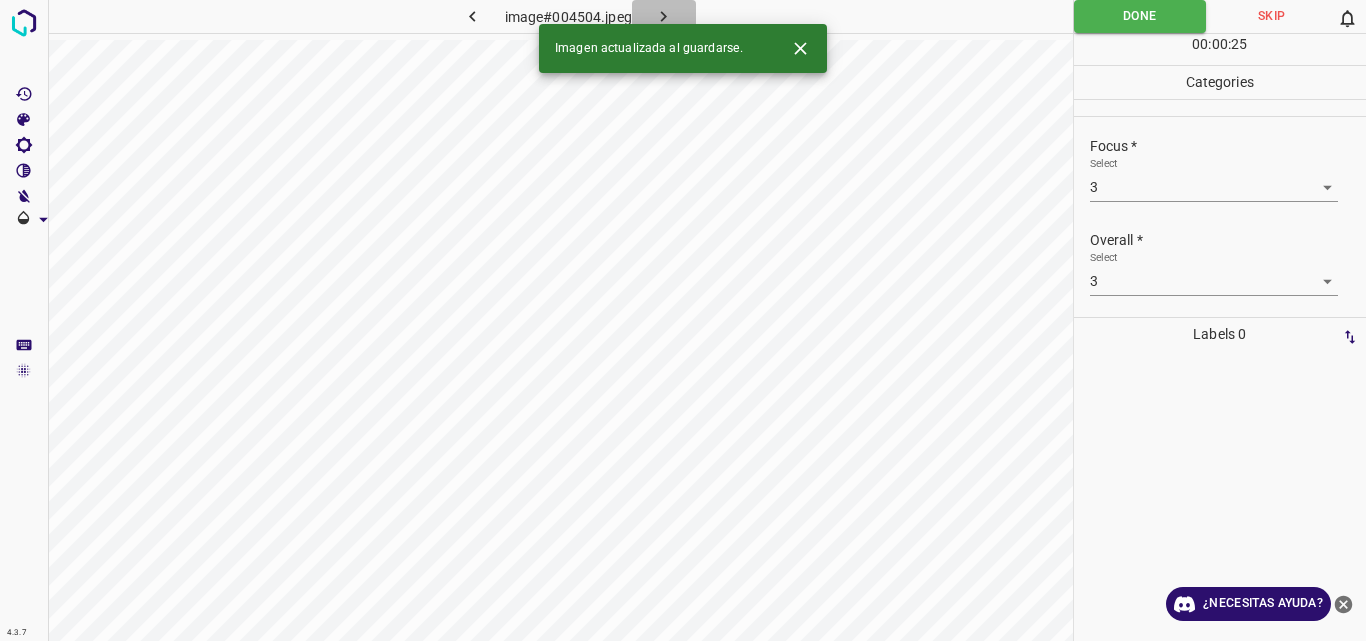 click 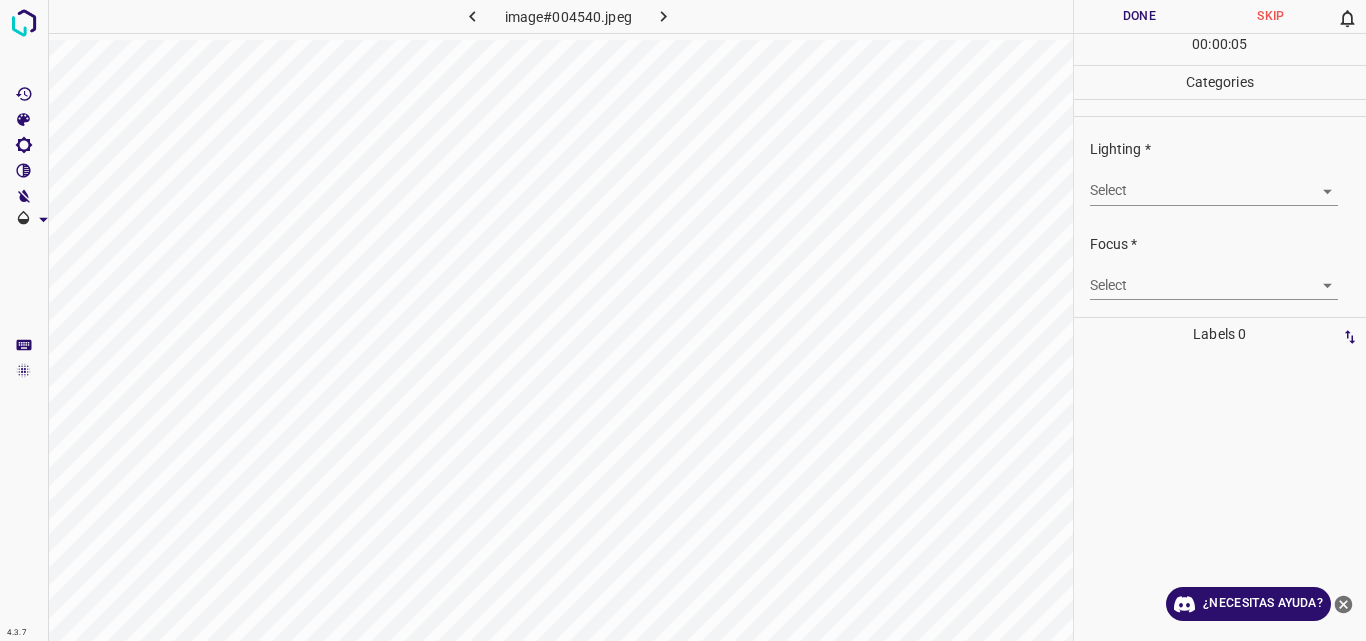 click on "4.3.7 image#004540.jpeg Done Skip 0 00   : 00   : 05   Categories Lighting *  Select ​ Focus *  Select ​ Overall *  Select ​ Labels   0 Categories 1 Lighting 2 Focus 3 Overall Tools Space Change between modes (Draw & Edit) I Auto labeling R Restore zoom M Zoom in N Zoom out Delete Delete selecte label Filters Z Restore filters X Saturation filter C Brightness filter V Contrast filter B Gray scale filter General O Download ¿Necesitas ayuda? Original text Rate this translation Your feedback will be used to help improve Google Translate - Texto - Esconder - Borrar" at bounding box center [683, 320] 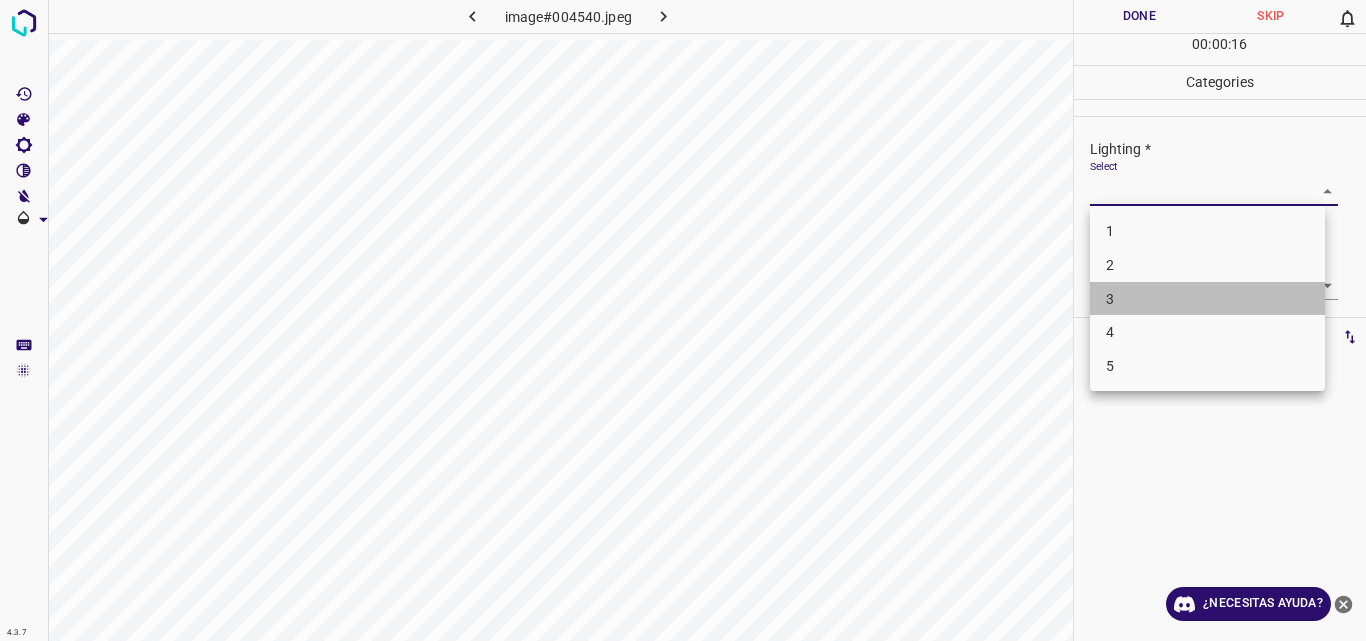 click on "3" at bounding box center [1207, 299] 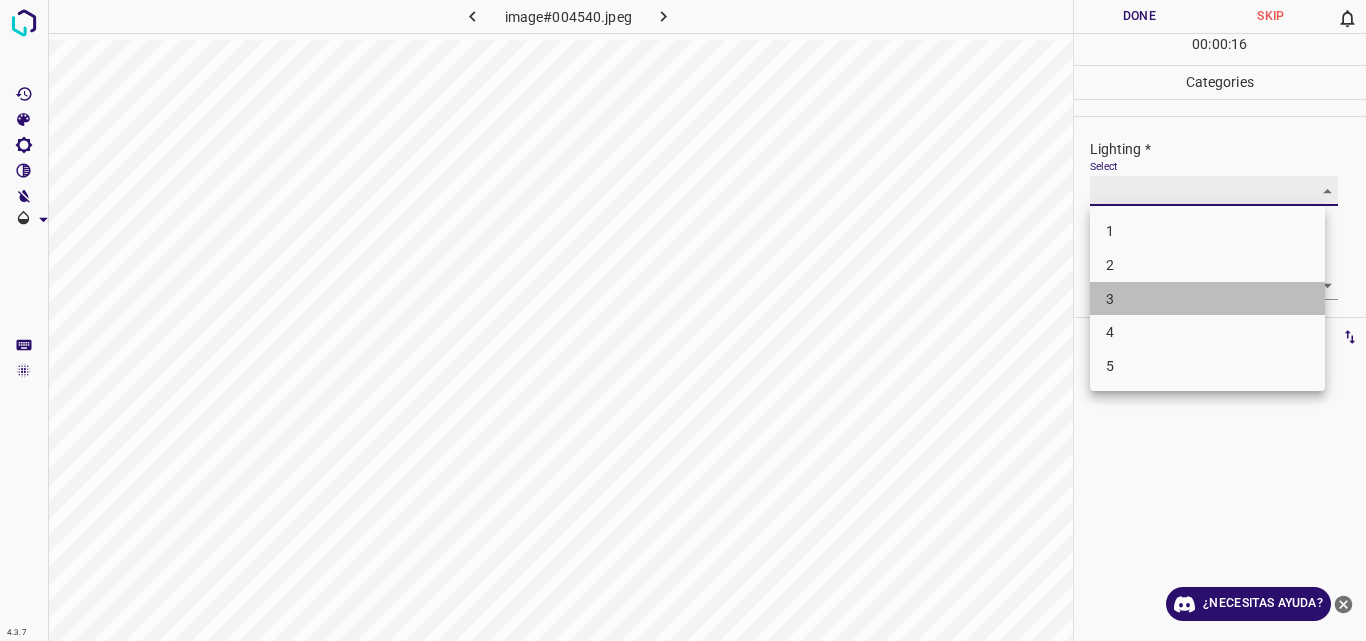 type on "3" 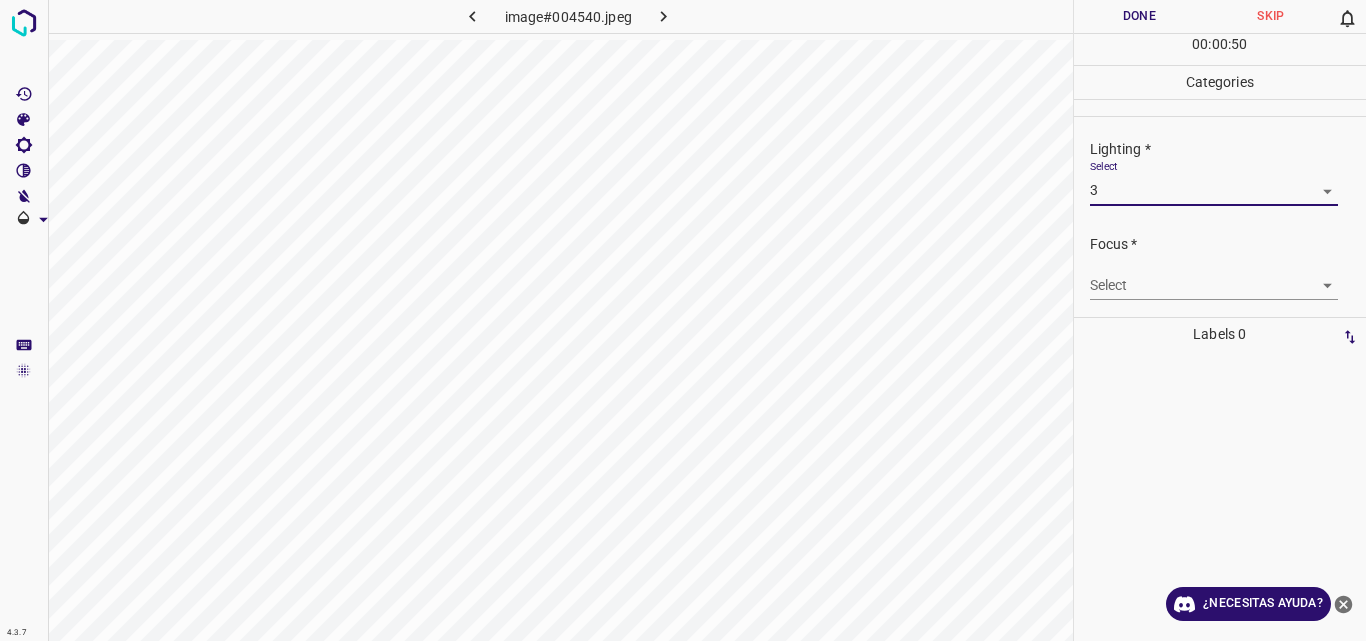 click on "4.3.7 image#004540.jpeg Done Skip 0 00   : 00   : 50   Categories Lighting *  Select 3 3 Focus *  Select ​ Overall *  Select ​ Labels   0 Categories 1 Lighting 2 Focus 3 Overall Tools Space Change between modes (Draw & Edit) I Auto labeling R Restore zoom M Zoom in N Zoom out Delete Delete selecte label Filters Z Restore filters X Saturation filter C Brightness filter V Contrast filter B Gray scale filter General O Download ¿Necesitas ayuda? Original text Rate this translation Your feedback will be used to help improve Google Translate - Texto - Esconder - Borrar" at bounding box center [683, 320] 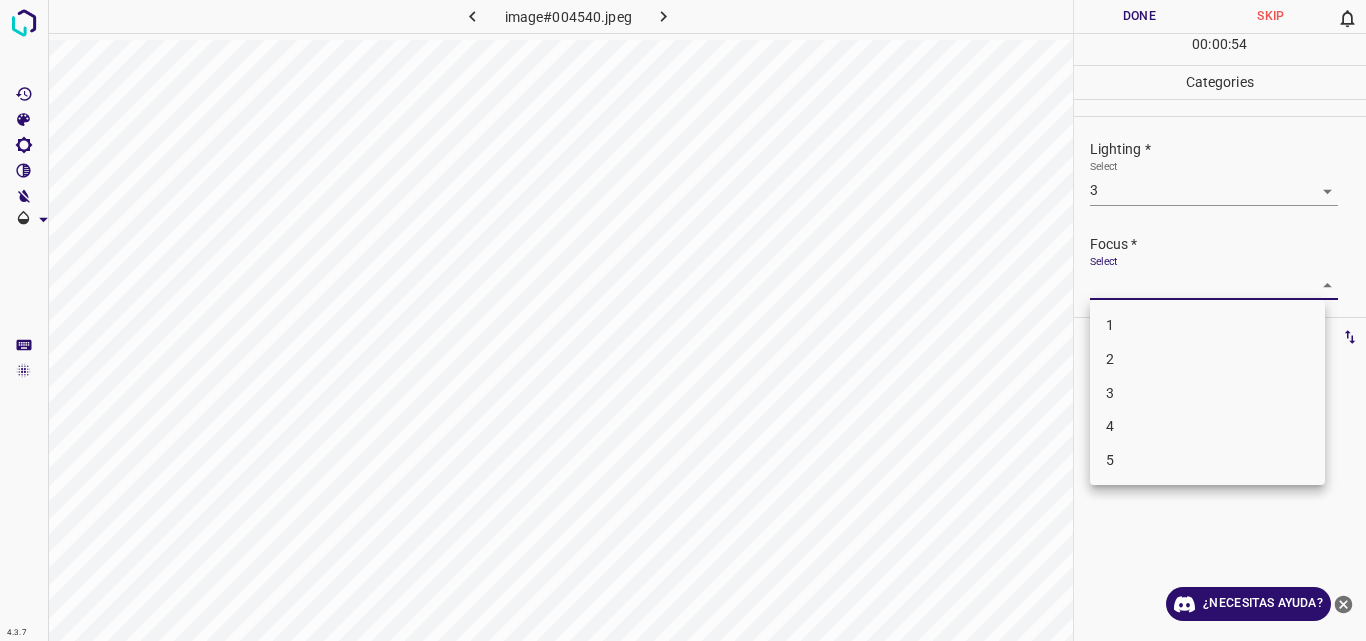 click on "3" at bounding box center (1207, 393) 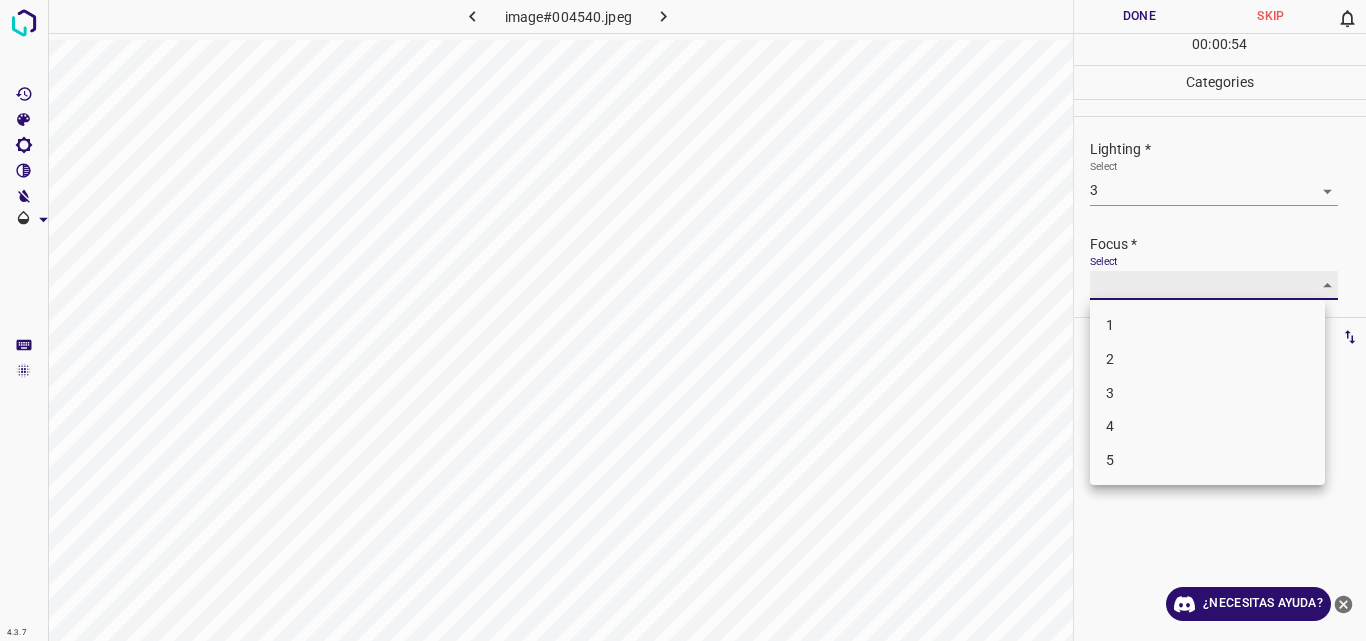 type on "3" 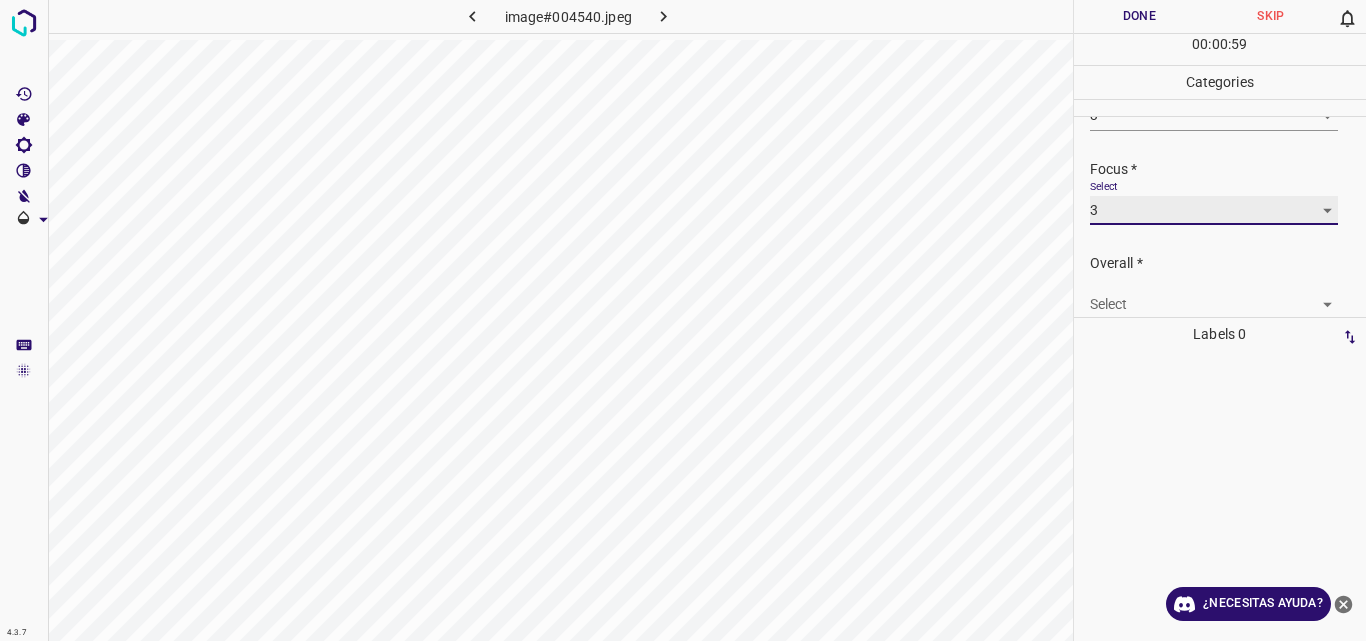 scroll, scrollTop: 98, scrollLeft: 0, axis: vertical 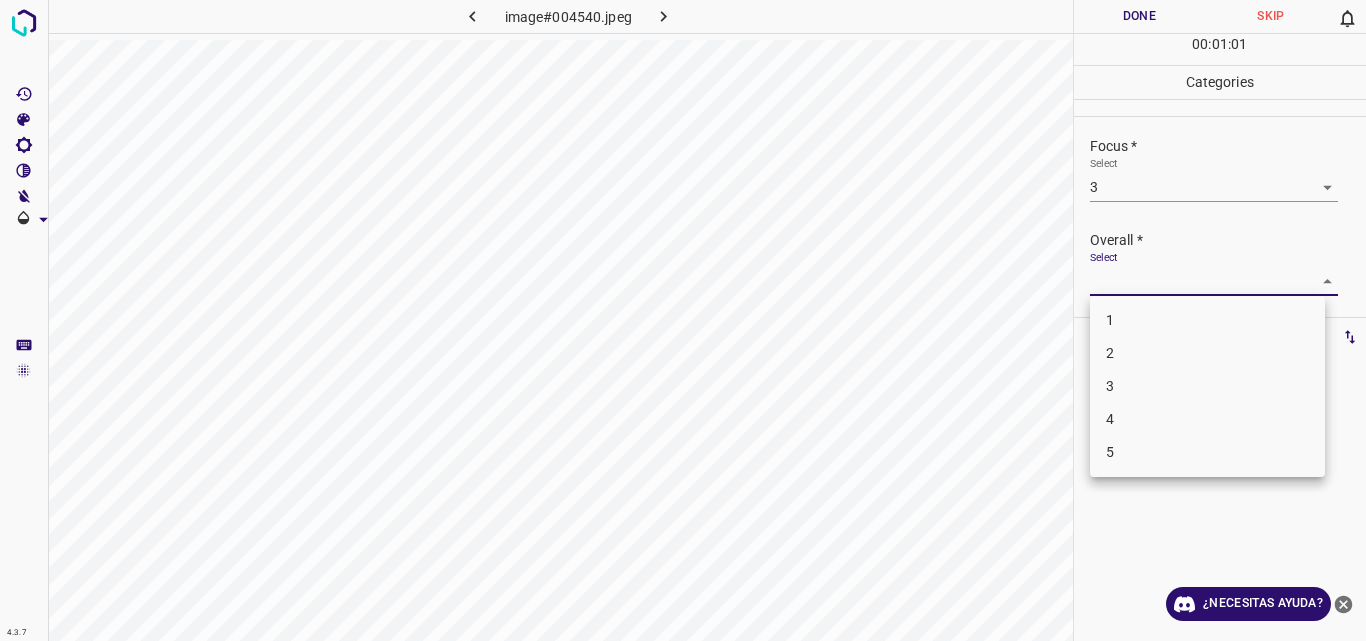 click on "4.3.7 image#004540.jpeg Done Skip 0 00   : 01   : 01   Categories Lighting *  Select 3 3 Focus *  Select 3 3 Overall *  Select ​ Labels   0 Categories 1 Lighting 2 Focus 3 Overall Tools Space Change between modes (Draw & Edit) I Auto labeling R Restore zoom M Zoom in N Zoom out Delete Delete selecte label Filters Z Restore filters X Saturation filter C Brightness filter V Contrast filter B Gray scale filter General O Download ¿Necesitas ayuda? Original text Rate this translation Your feedback will be used to help improve Google Translate - Texto - Esconder - Borrar 1 2 3 4 5" at bounding box center (683, 320) 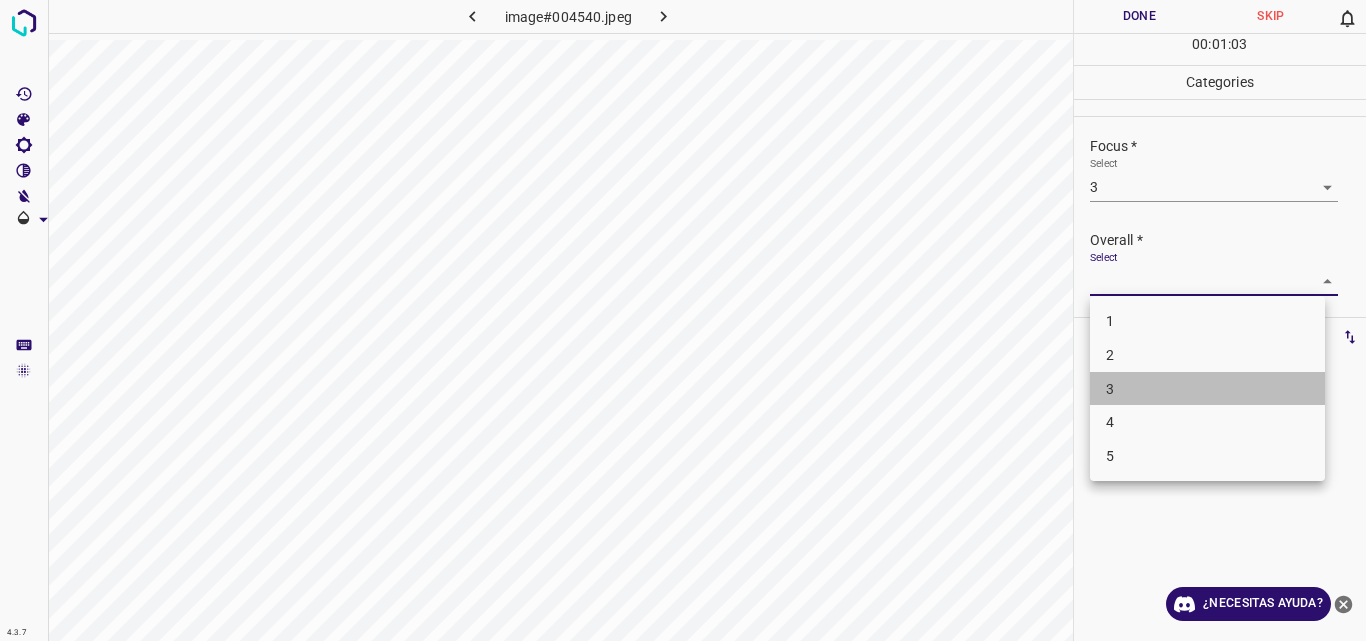 click on "3" at bounding box center (1207, 389) 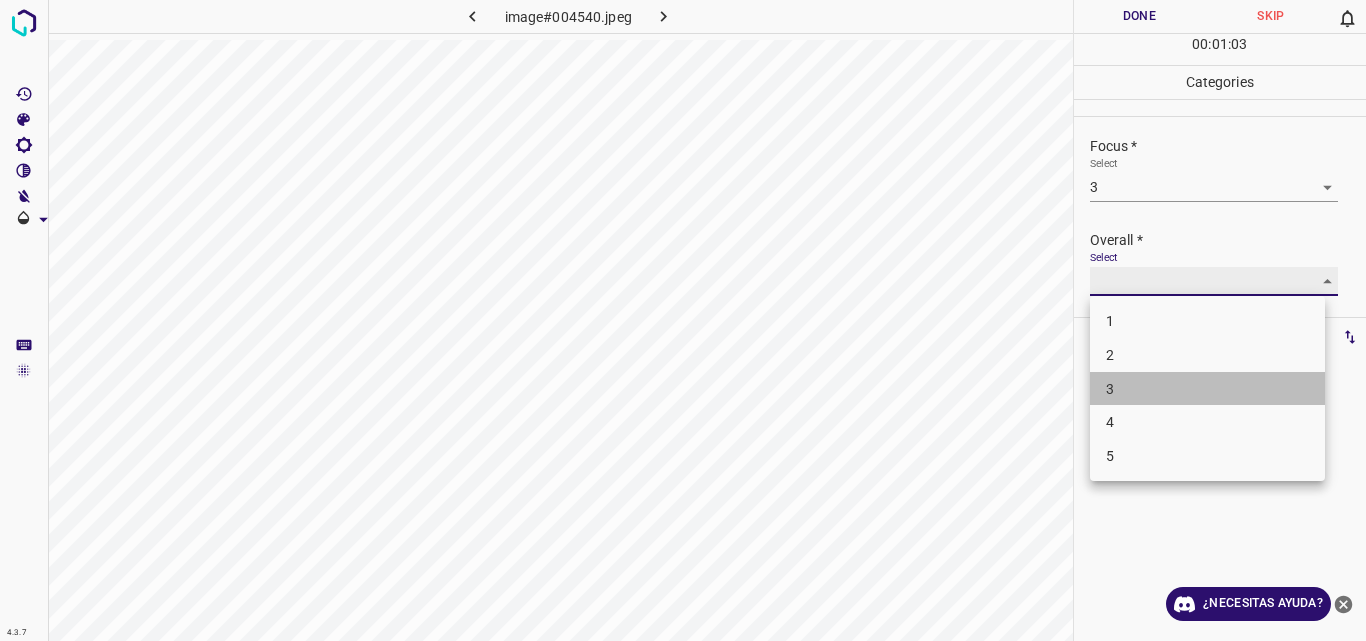 type on "3" 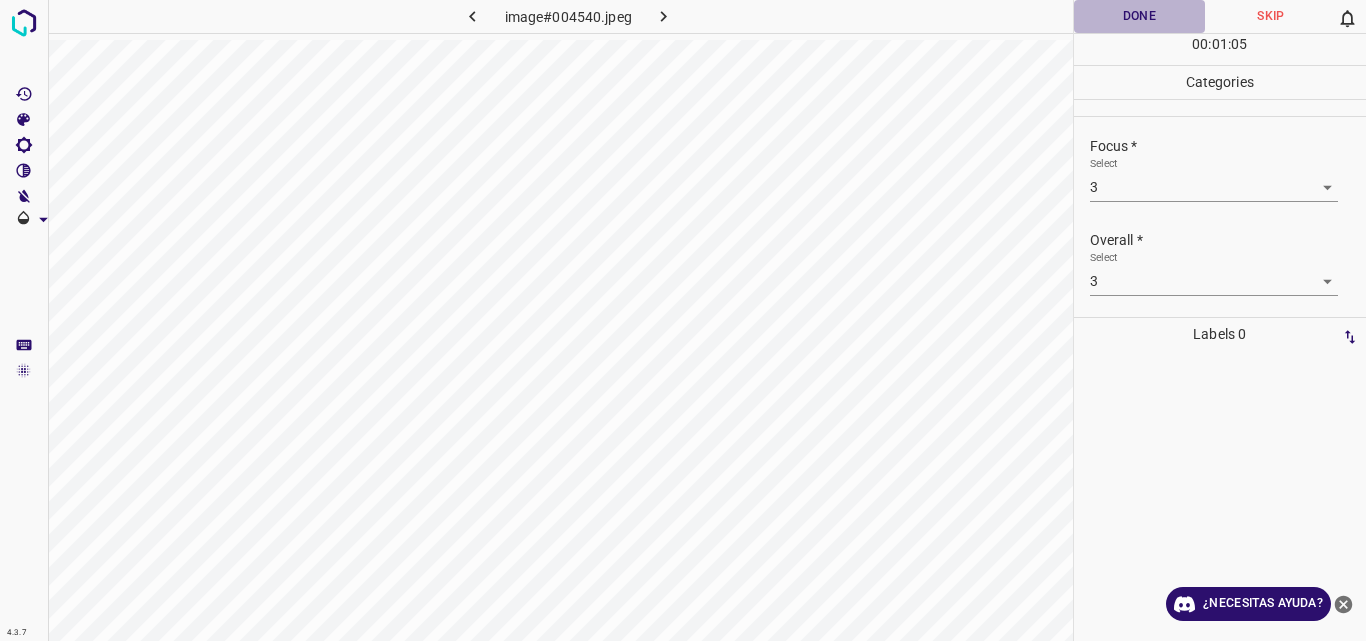 click on "Done" at bounding box center [1140, 16] 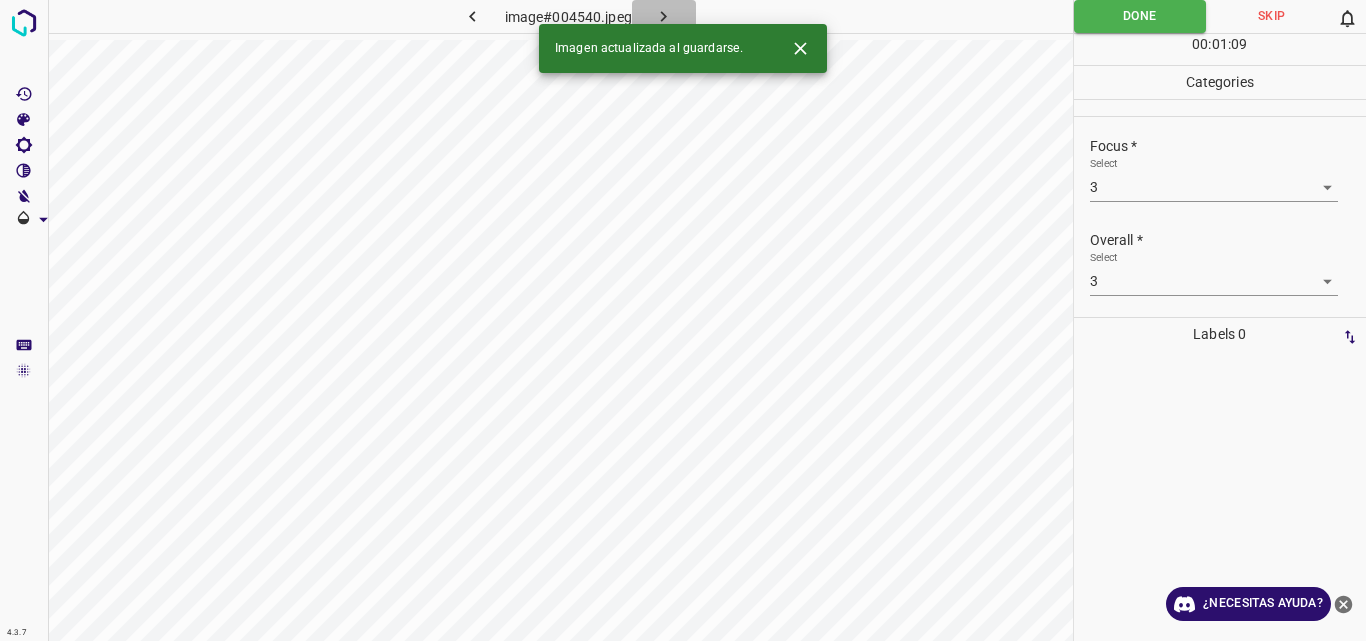 click 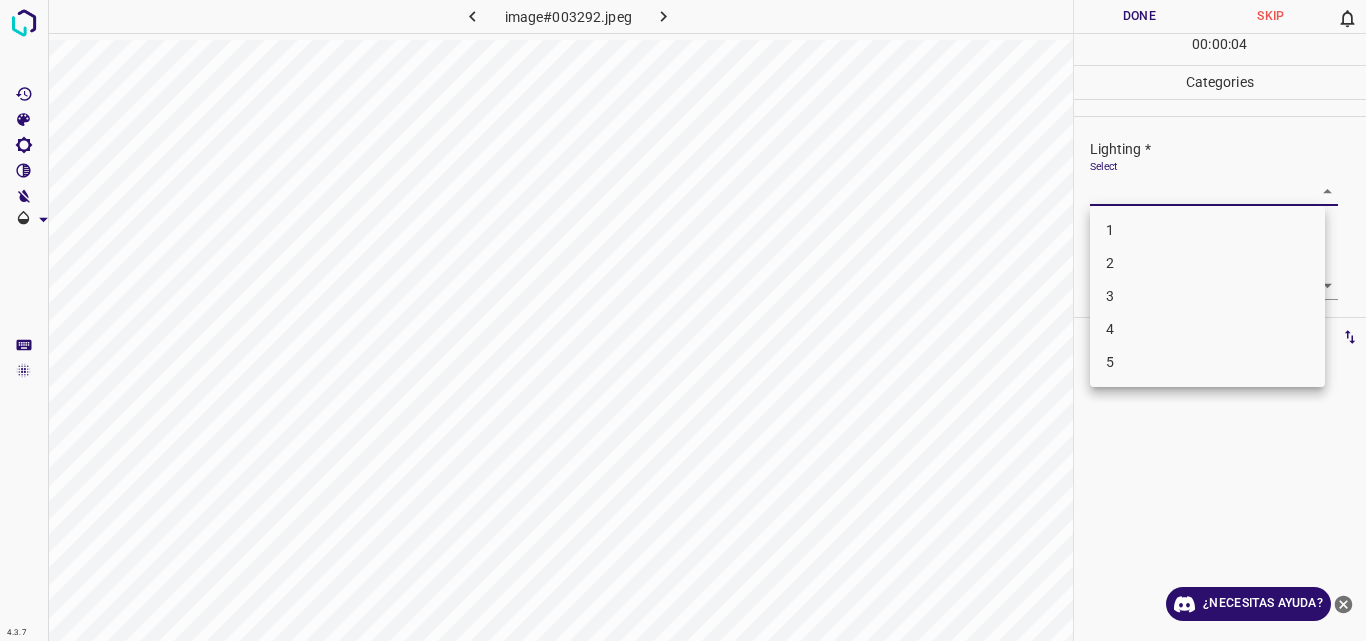click on "4.3.7 image#003292.jpeg Done Skip 0 00   : 00   : 04   Categories Lighting *  Select ​ Focus *  Select ​ Overall *  Select ​ Labels   0 Categories 1 Lighting 2 Focus 3 Overall Tools Space Change between modes (Draw & Edit) I Auto labeling R Restore zoom M Zoom in N Zoom out Delete Delete selecte label Filters Z Restore filters X Saturation filter C Brightness filter V Contrast filter B Gray scale filter General O Download ¿Necesitas ayuda? Original text Rate this translation Your feedback will be used to help improve Google Translate - Texto - Esconder - Borrar 1 2 3 4 5" at bounding box center (683, 320) 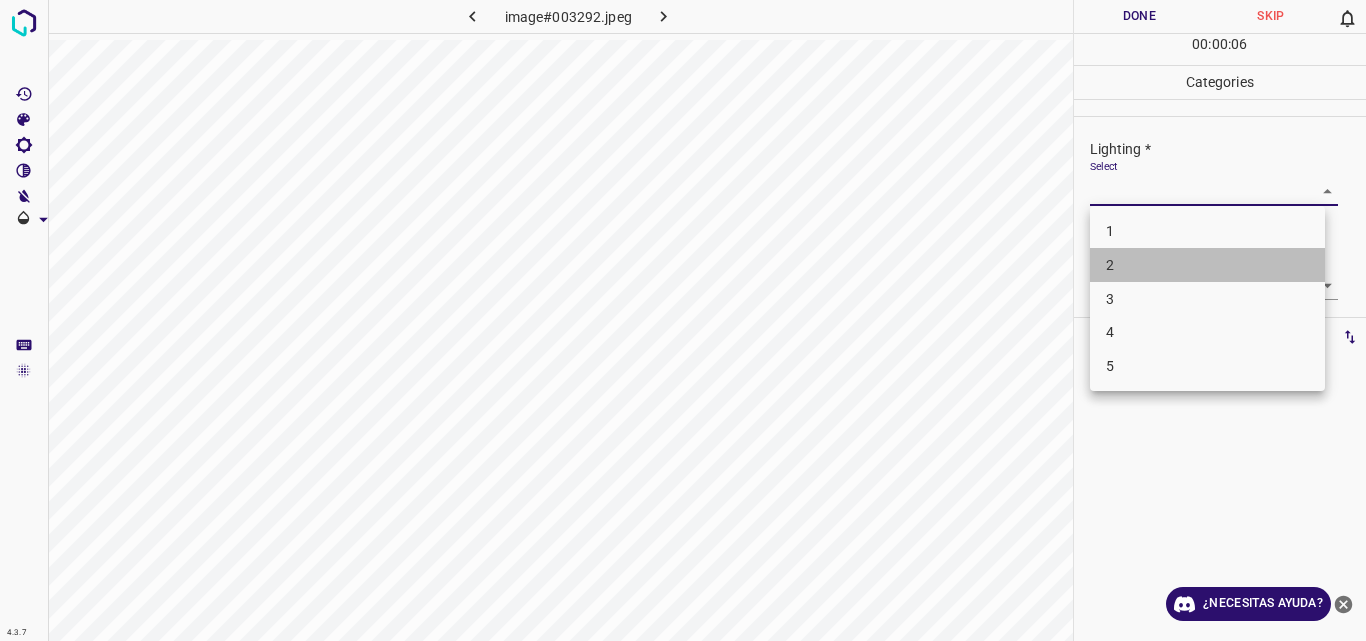 click on "2" at bounding box center (1207, 265) 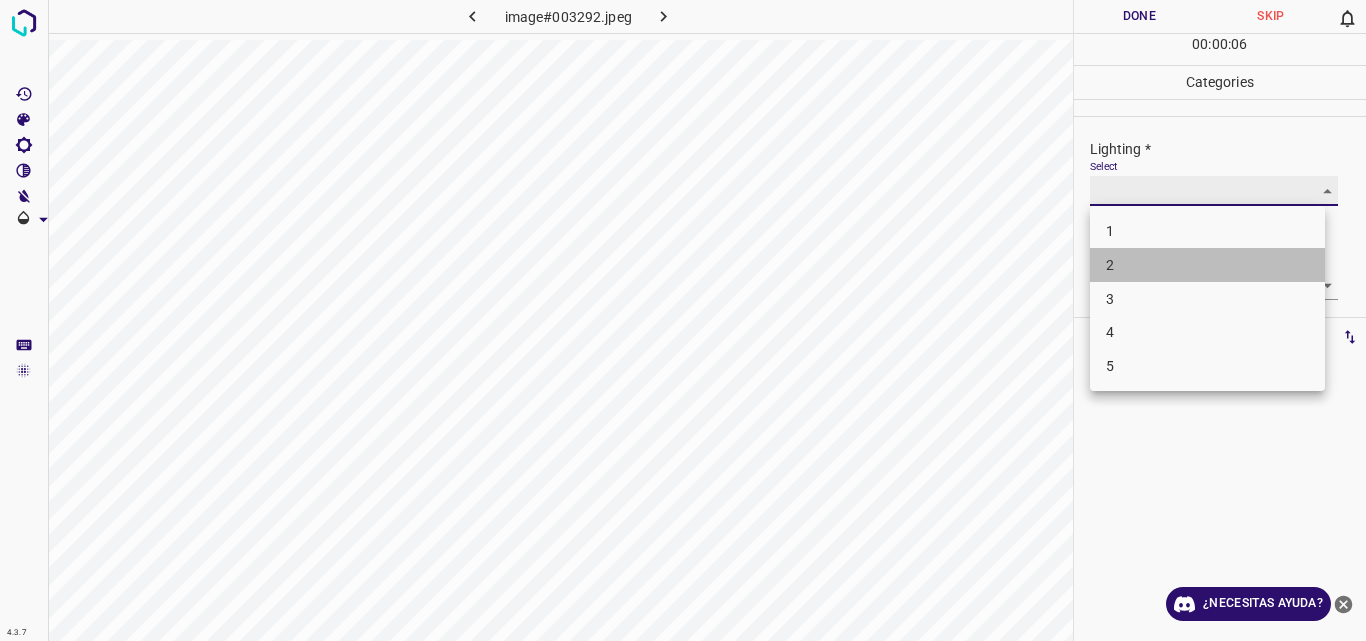 type on "2" 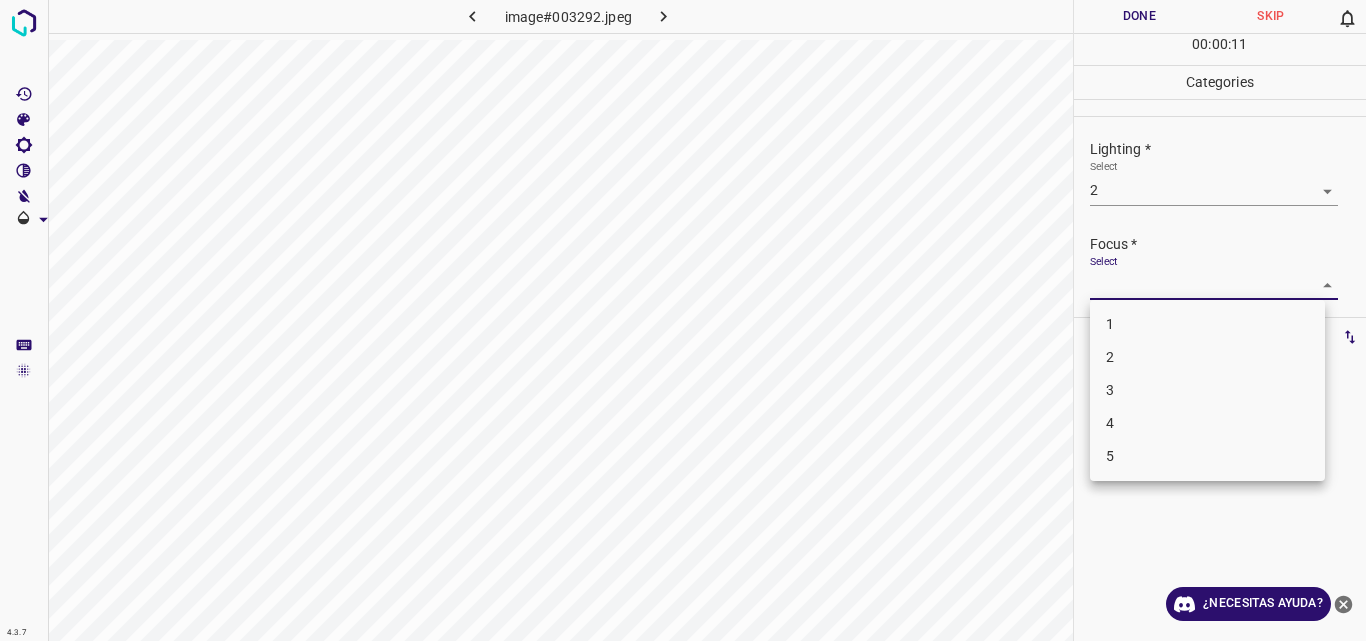 click on "4.3.7 image#003292.jpeg Done Skip 0 00   : 00   : 11   Categories Lighting *  Select 2 2 Focus *  Select ​ Overall *  Select ​ Labels   0 Categories 1 Lighting 2 Focus 3 Overall Tools Space Change between modes (Draw & Edit) I Auto labeling R Restore zoom M Zoom in N Zoom out Delete Delete selecte label Filters Z Restore filters X Saturation filter C Brightness filter V Contrast filter B Gray scale filter General O Download ¿Necesitas ayuda? Original text Rate this translation Your feedback will be used to help improve Google Translate - Texto - Esconder - Borrar 1 2 3 4 5" at bounding box center [683, 320] 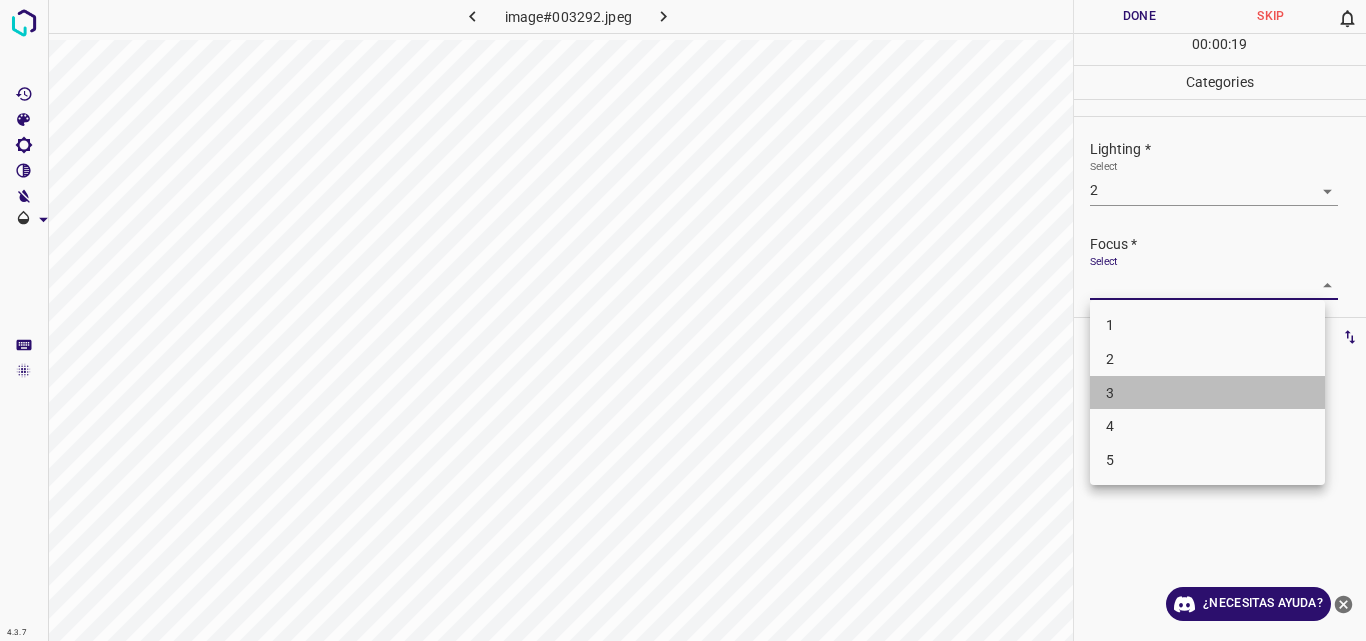 click on "3" at bounding box center (1207, 393) 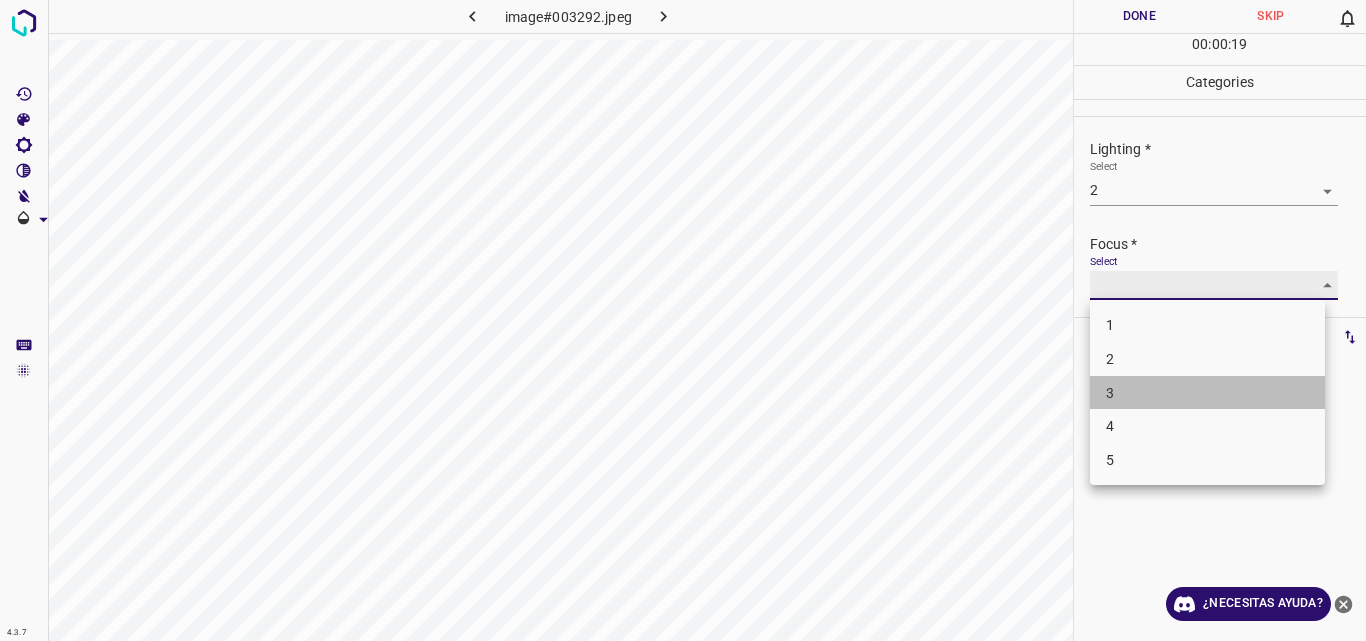 type on "3" 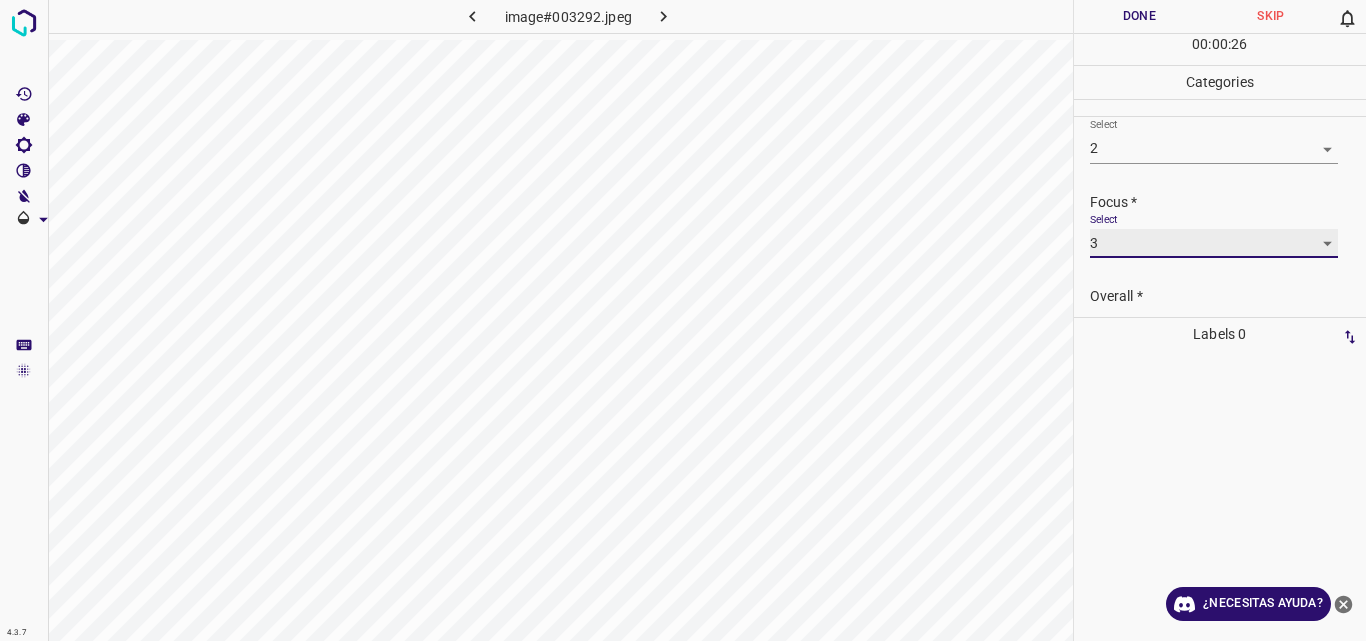 scroll, scrollTop: 98, scrollLeft: 0, axis: vertical 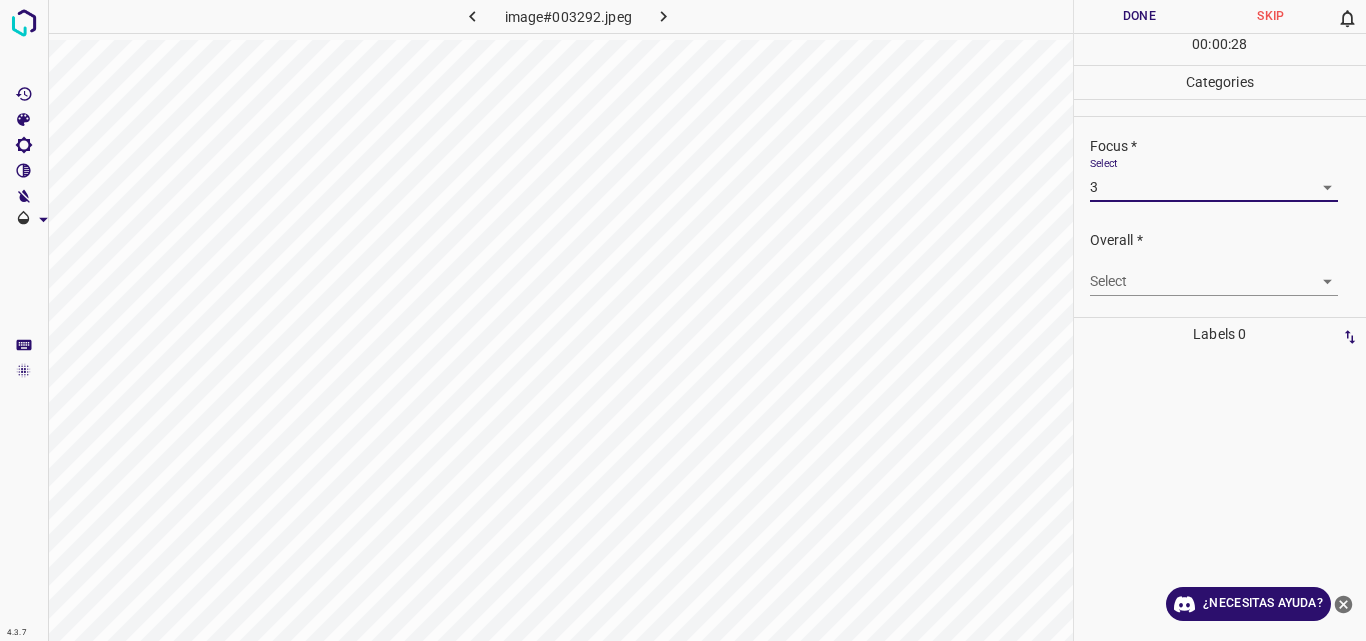 click on "4.3.7 image#003292.jpeg Done Skip 0 00   : 00   : 28   Categories Lighting *  Select 2 2 Focus *  Select 3 3 Overall *  Select ​ Labels   0 Categories 1 Lighting 2 Focus 3 Overall Tools Space Change between modes (Draw & Edit) I Auto labeling R Restore zoom M Zoom in N Zoom out Delete Delete selecte label Filters Z Restore filters X Saturation filter C Brightness filter V Contrast filter B Gray scale filter General O Download ¿Necesitas ayuda? Original text Rate this translation Your feedback will be used to help improve Google Translate - Texto - Esconder - Borrar" at bounding box center [683, 320] 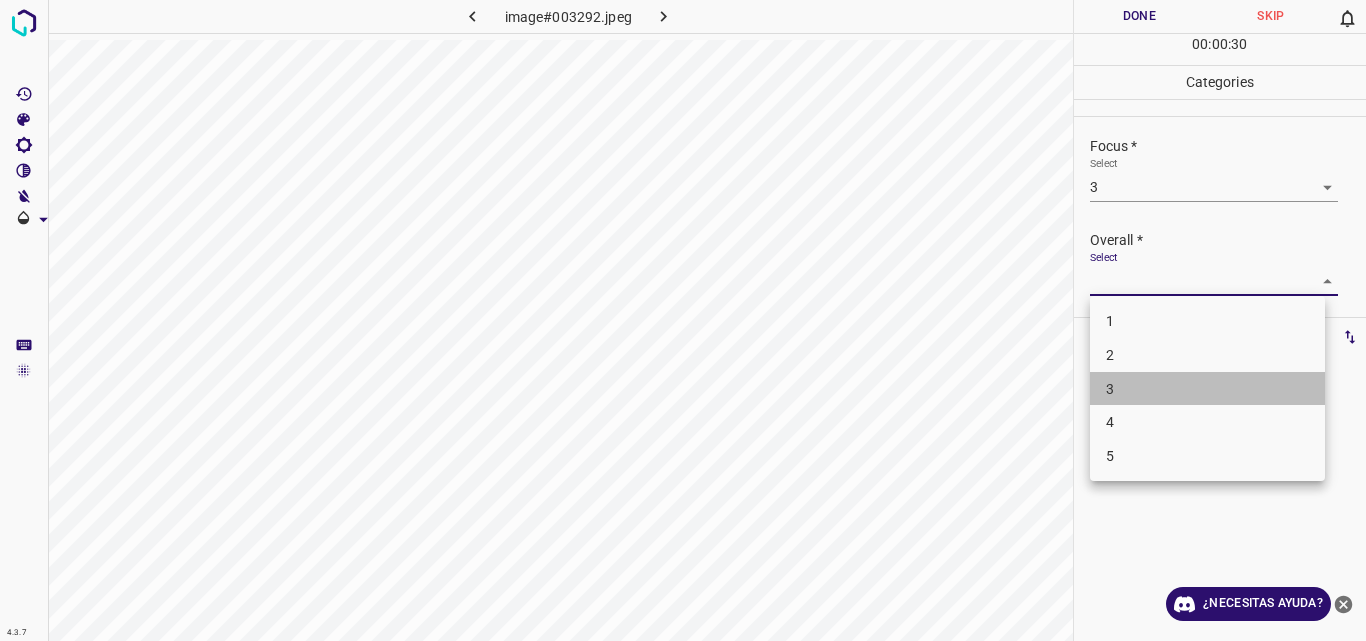 click on "3" at bounding box center (1207, 389) 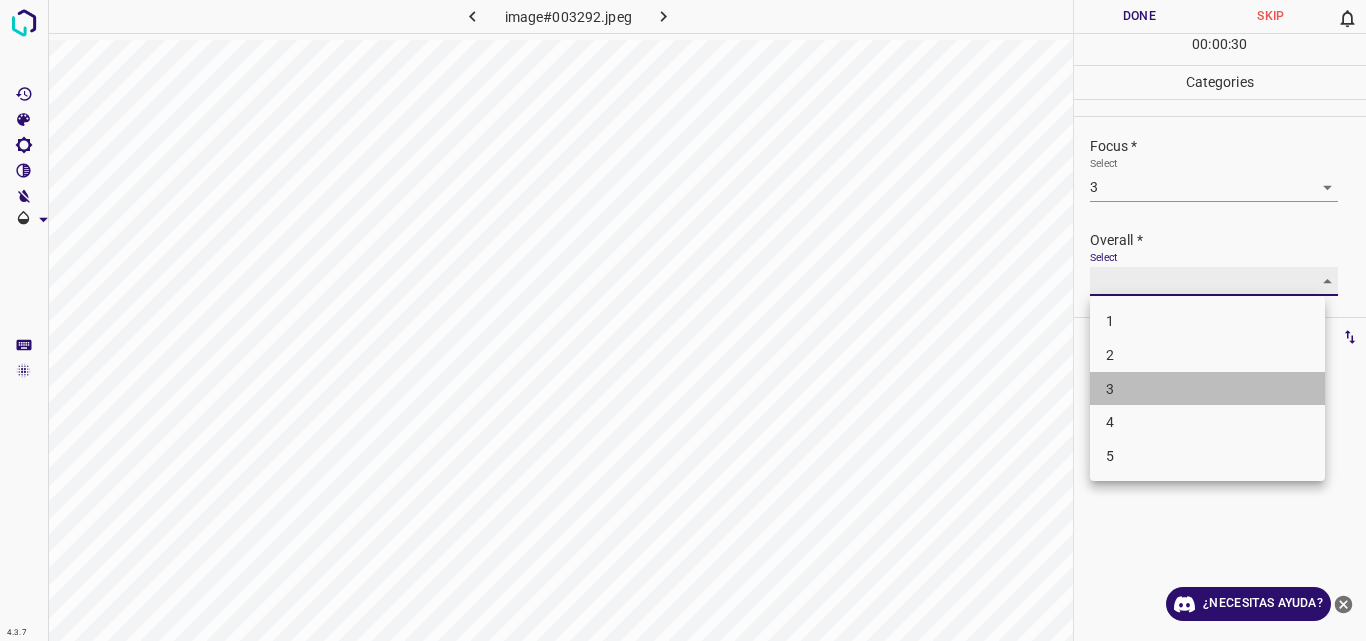type on "3" 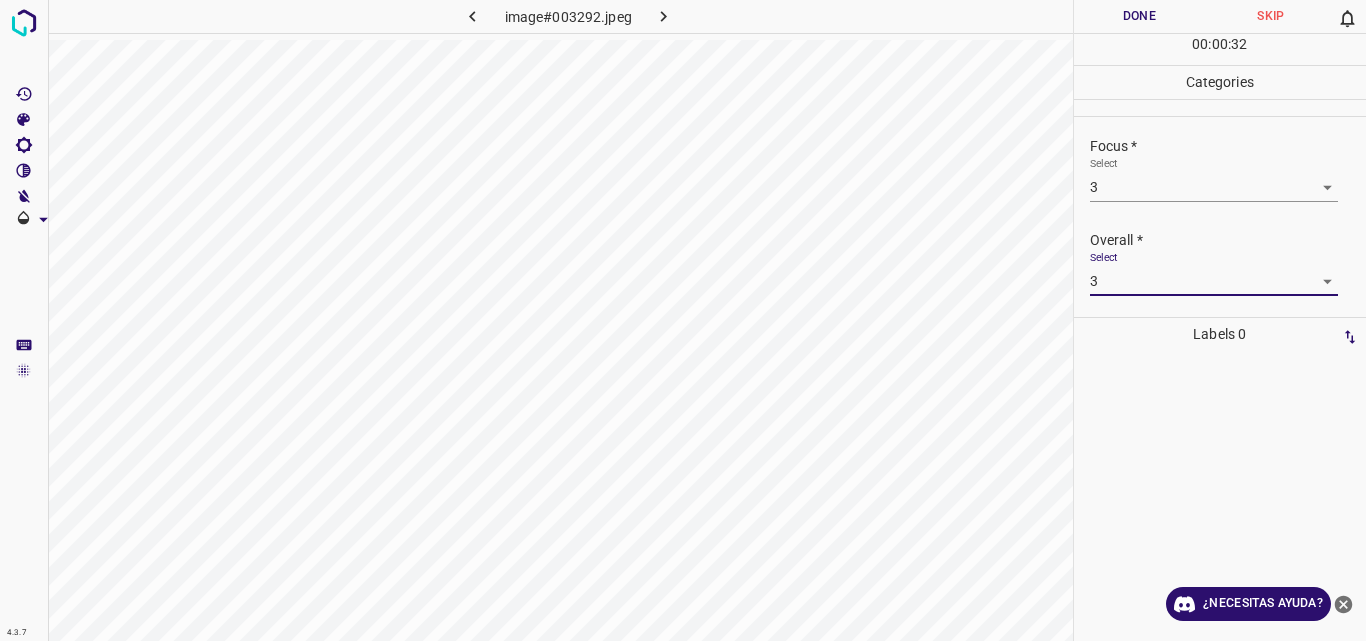click on "Done" at bounding box center [1140, 16] 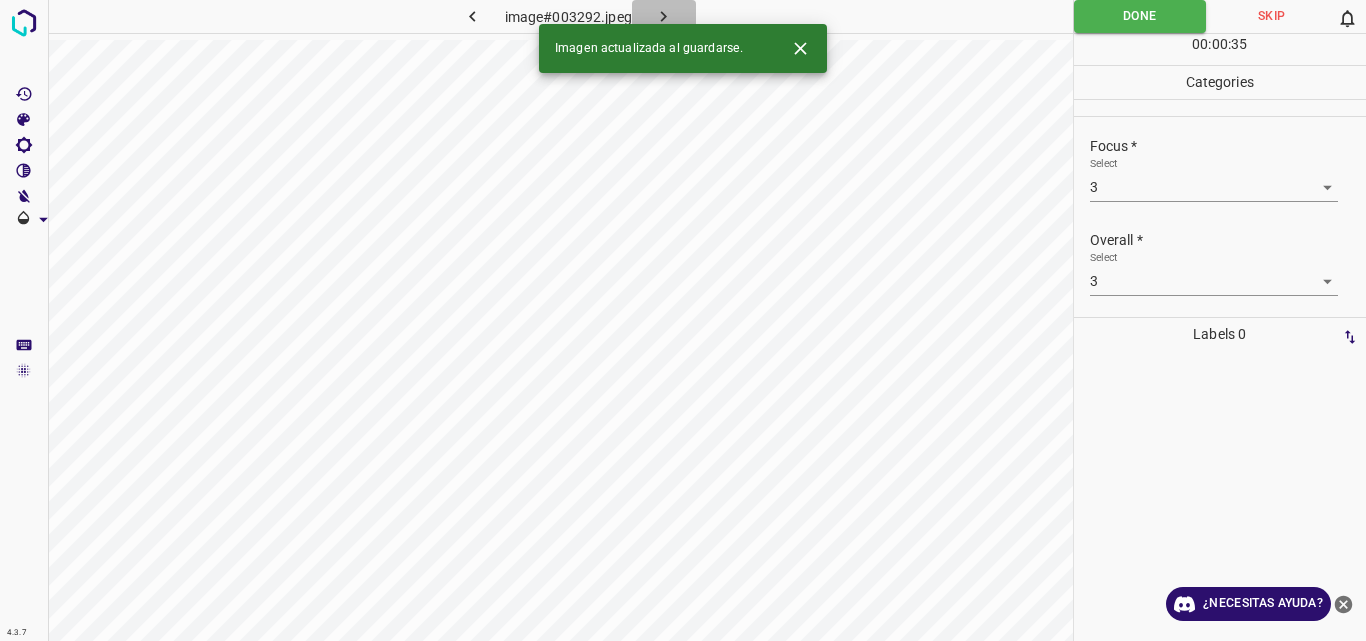 click 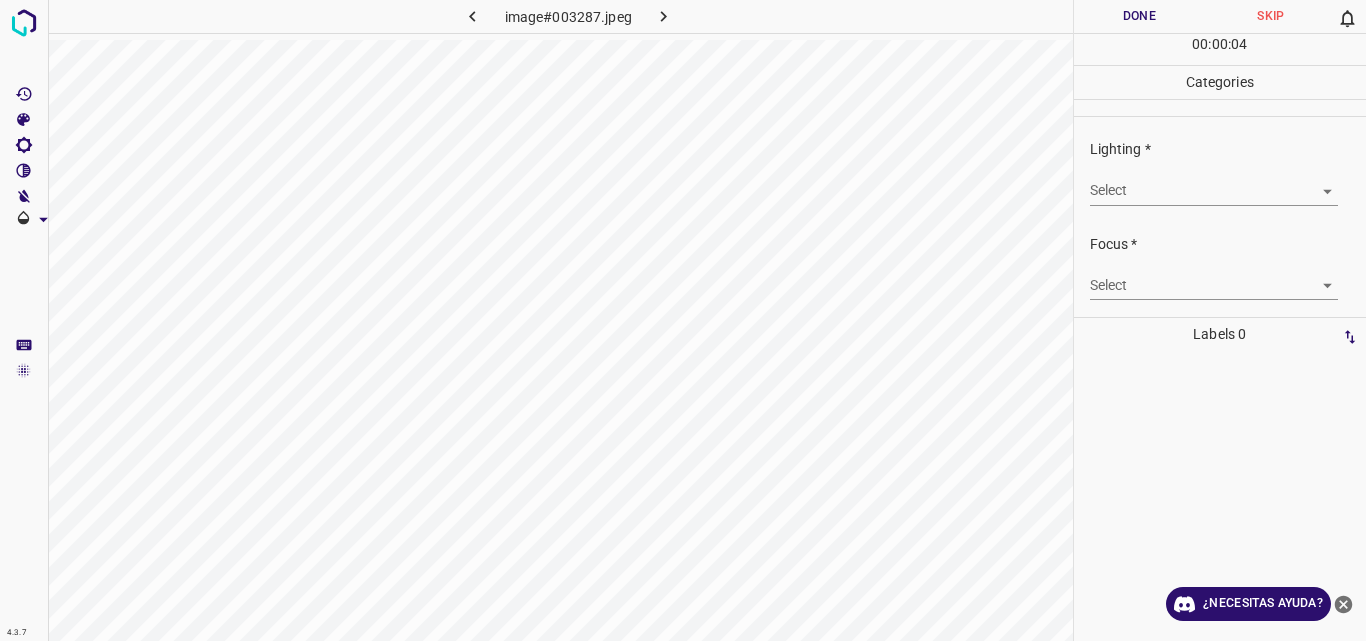 click on "4.3.7 image#003287.jpeg Done Skip 0 00   : 00   : 04   Categories Lighting *  Select ​ Focus *  Select ​ Overall *  Select ​ Labels   0 Categories 1 Lighting 2 Focus 3 Overall Tools Space Change between modes (Draw & Edit) I Auto labeling R Restore zoom M Zoom in N Zoom out Delete Delete selecte label Filters Z Restore filters X Saturation filter C Brightness filter V Contrast filter B Gray scale filter General O Download ¿Necesitas ayuda? Original text Rate this translation Your feedback will be used to help improve Google Translate - Texto - Esconder - Borrar" at bounding box center (683, 320) 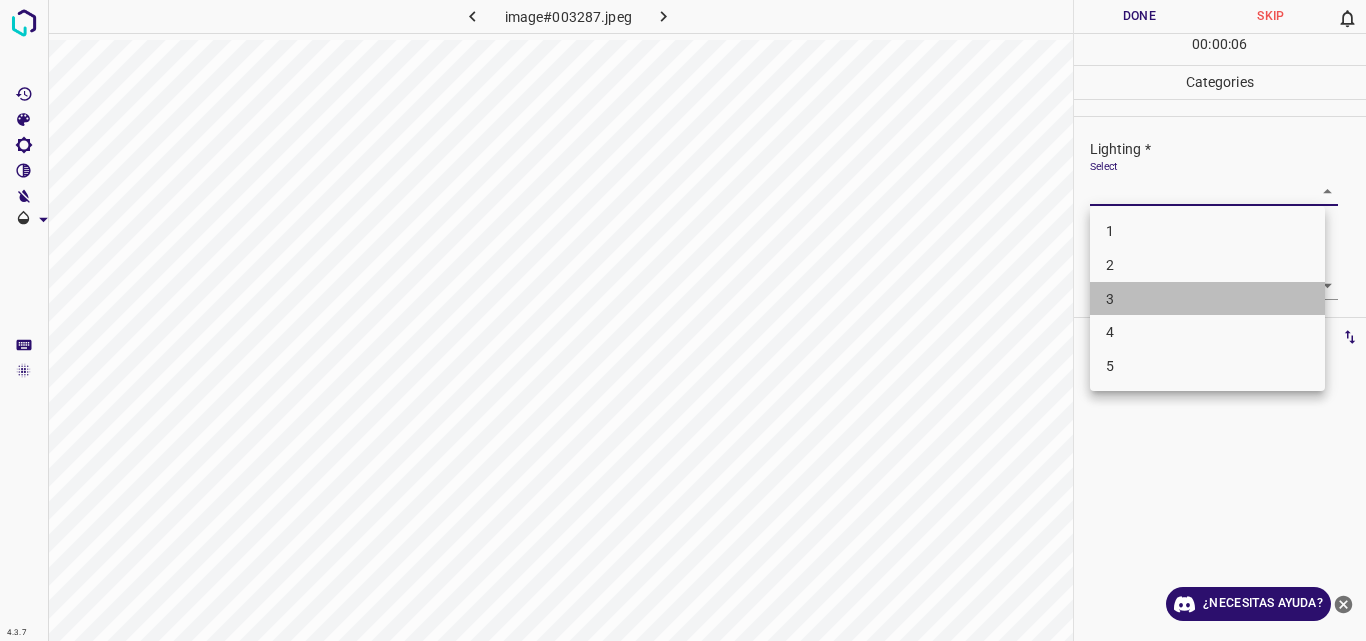 click on "3" at bounding box center (1207, 299) 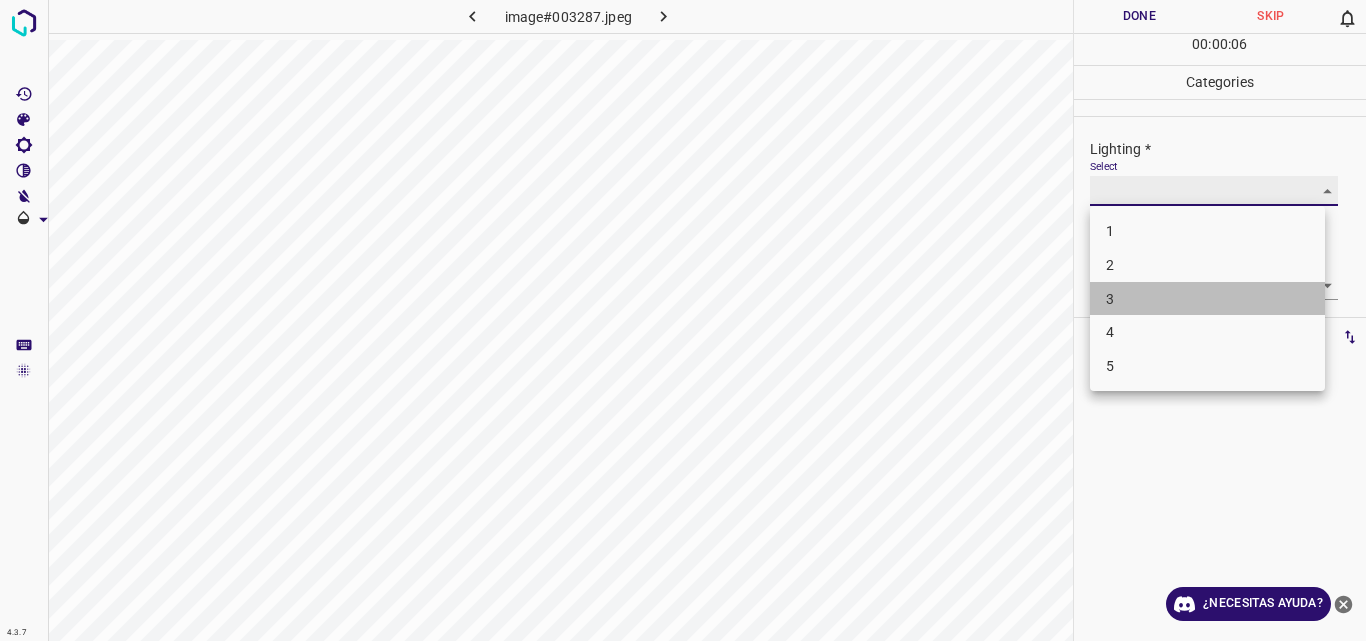 type on "3" 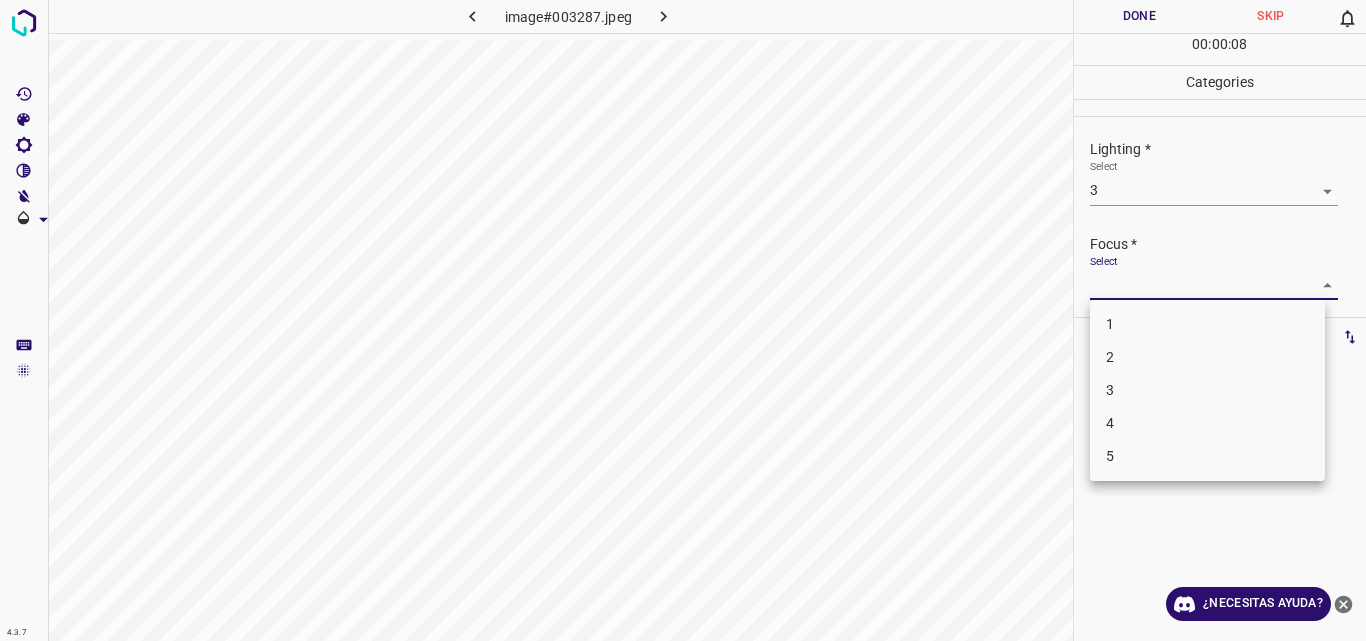 click on "4.3.7 image#003287.jpeg Done Skip 0 00   : 00   : 08   Categories Lighting *  Select 3 3 Focus *  Select ​ Overall *  Select ​ Labels   0 Categories 1 Lighting 2 Focus 3 Overall Tools Space Change between modes (Draw & Edit) I Auto labeling R Restore zoom M Zoom in N Zoom out Delete Delete selecte label Filters Z Restore filters X Saturation filter C Brightness filter V Contrast filter B Gray scale filter General O Download ¿Necesitas ayuda? Original text Rate this translation Your feedback will be used to help improve Google Translate - Texto - Esconder - Borrar 1 2 3 4 5" at bounding box center (683, 320) 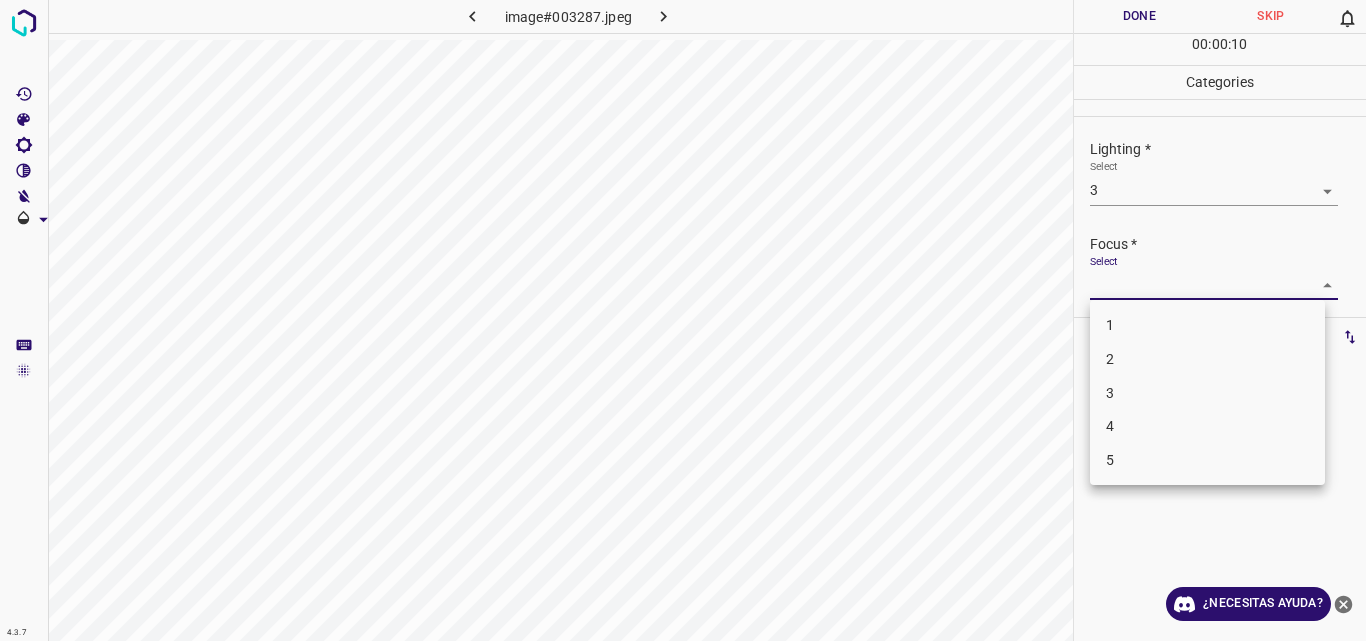 click on "3" at bounding box center [1207, 393] 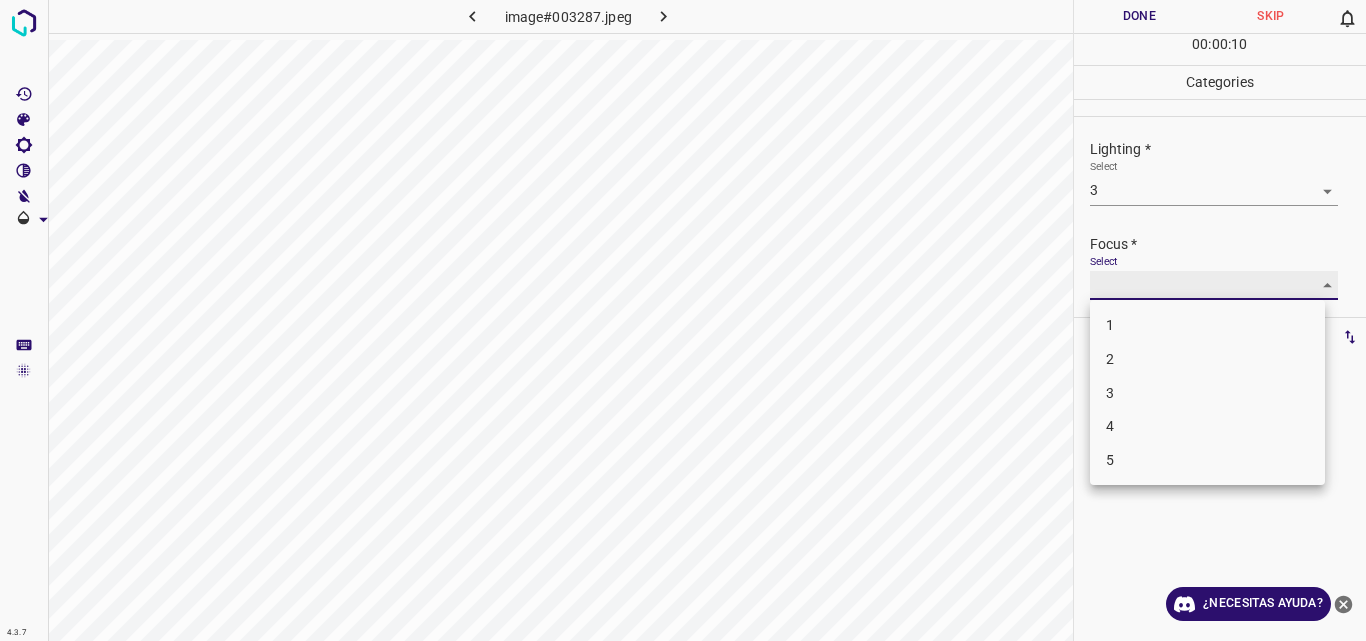 type on "3" 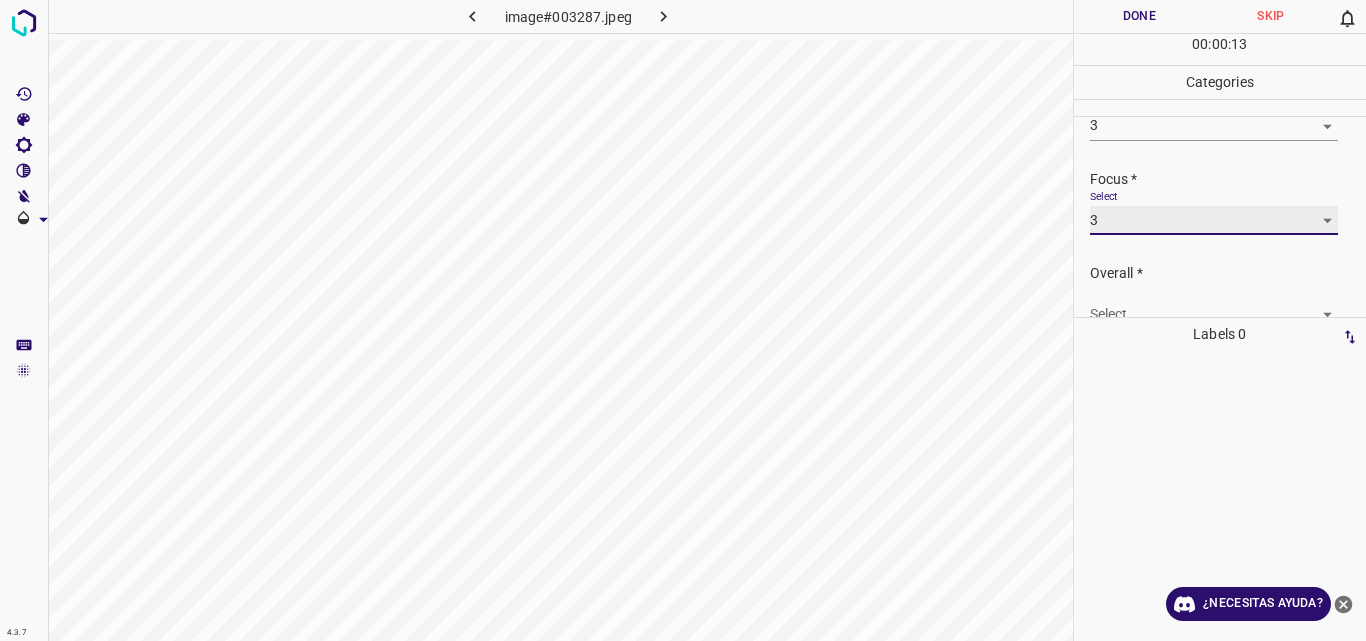 scroll, scrollTop: 98, scrollLeft: 0, axis: vertical 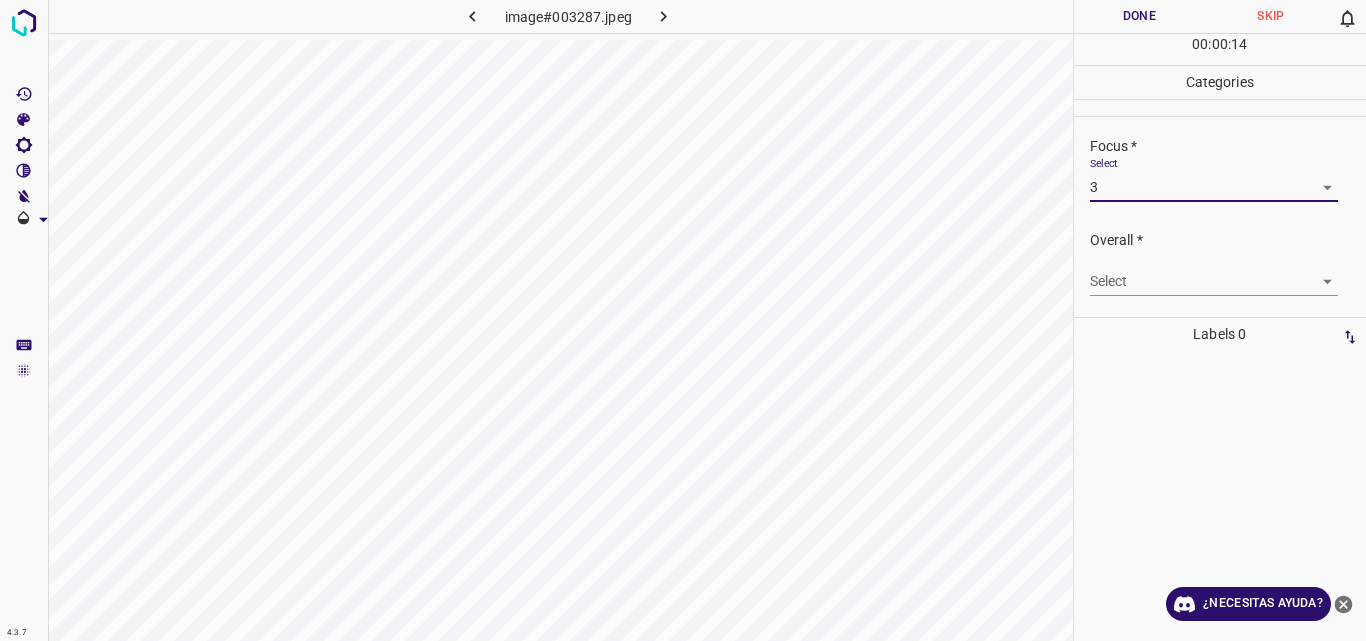 click on "4.3.7 image#003287.jpeg Done Skip 0 00   : 00   : 14   Categories Lighting *  Select 3 3 Focus *  Select 3 3 Overall *  Select ​ Labels   0 Categories 1 Lighting 2 Focus 3 Overall Tools Space Change between modes (Draw & Edit) I Auto labeling R Restore zoom M Zoom in N Zoom out Delete Delete selecte label Filters Z Restore filters X Saturation filter C Brightness filter V Contrast filter B Gray scale filter General O Download ¿Necesitas ayuda? Original text Rate this translation Your feedback will be used to help improve Google Translate - Texto - Esconder - Borrar" at bounding box center [683, 320] 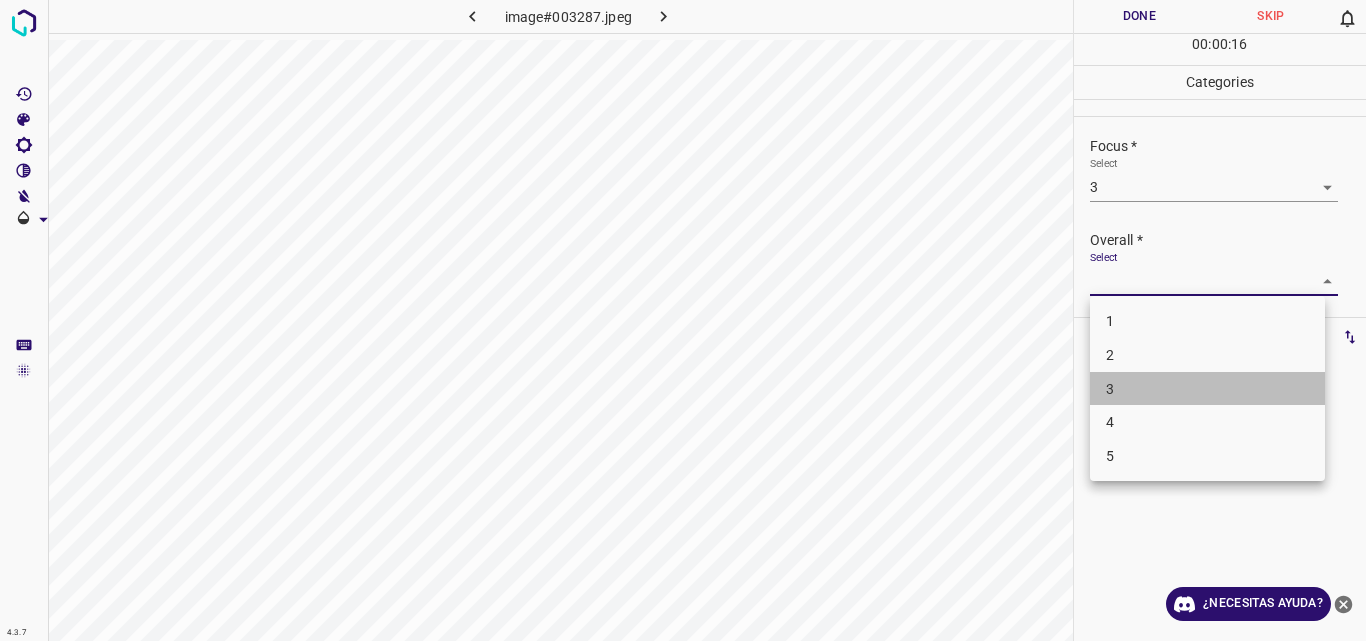 click on "3" at bounding box center [1207, 389] 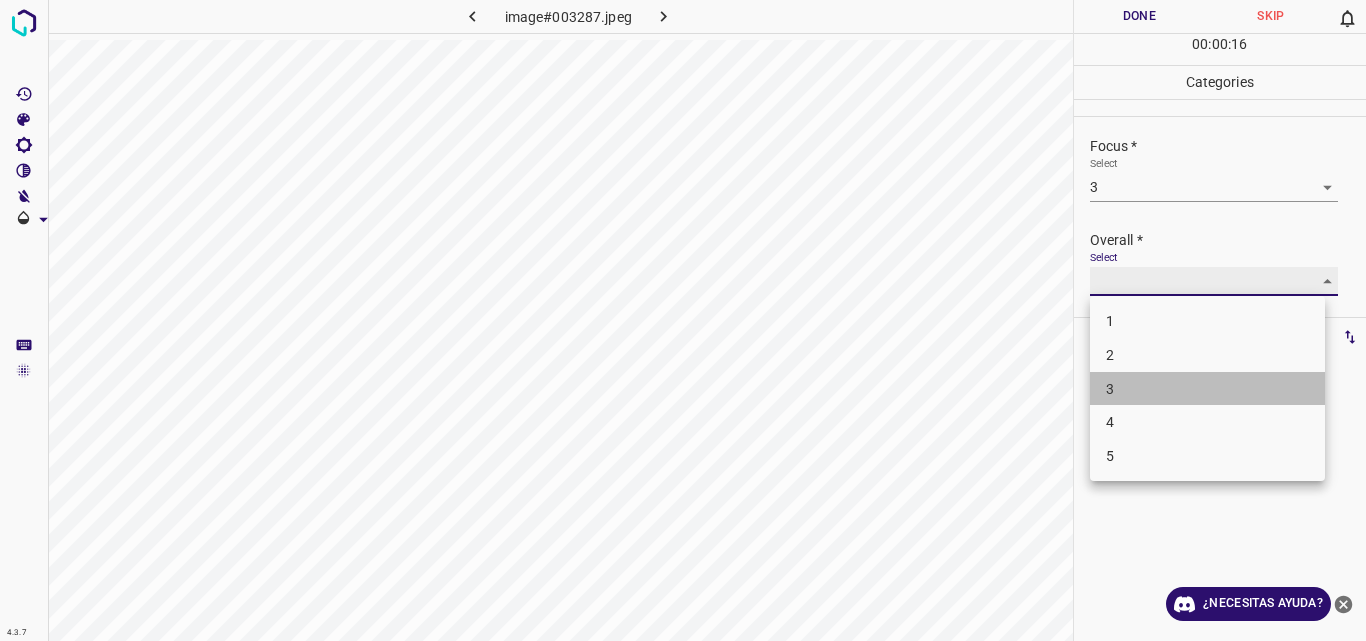 type 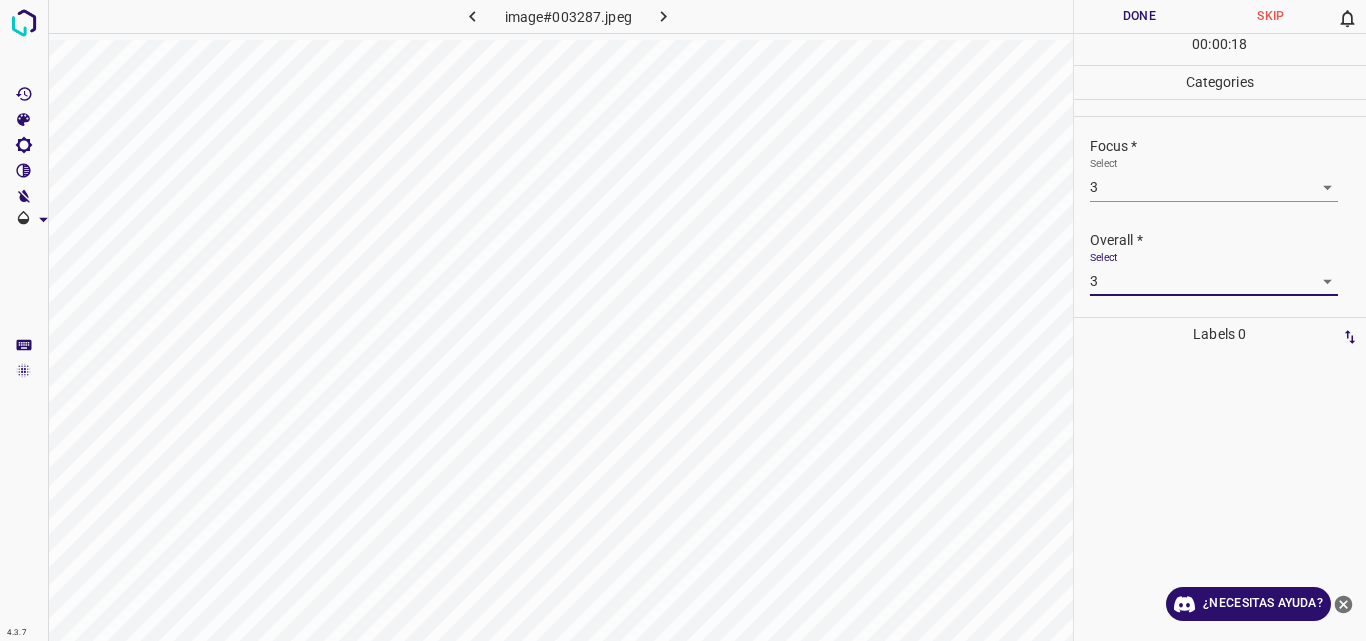 click on "Done" at bounding box center [1140, 16] 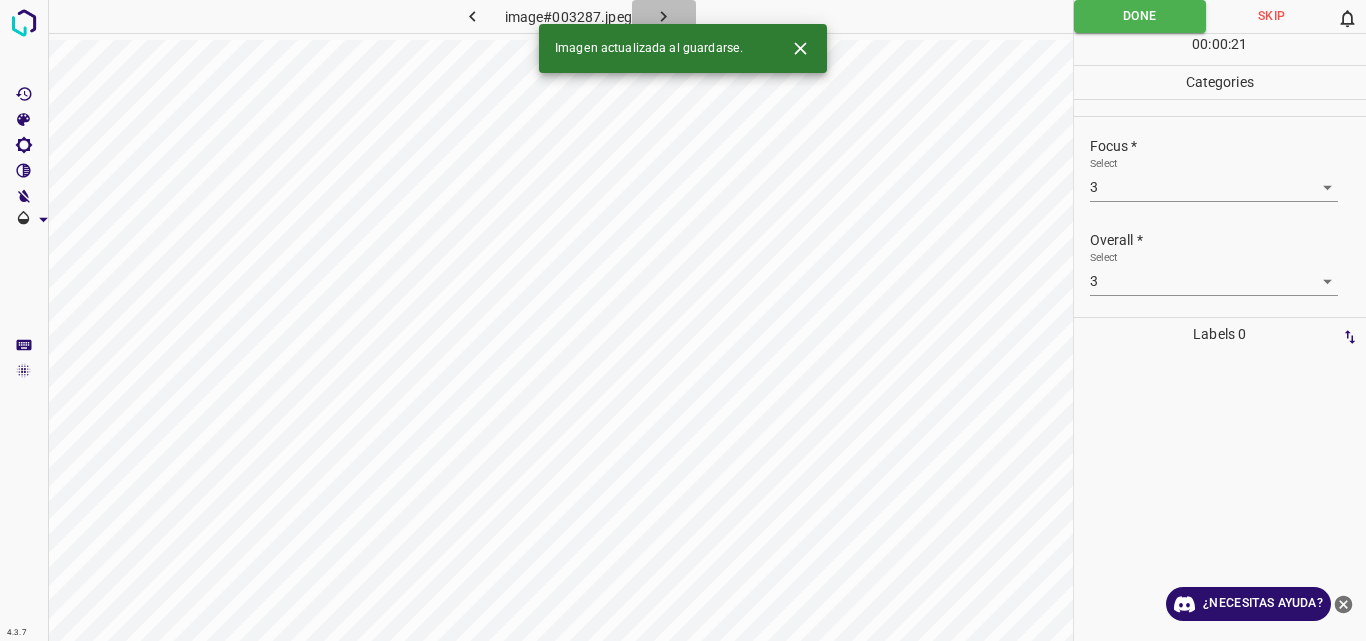 click 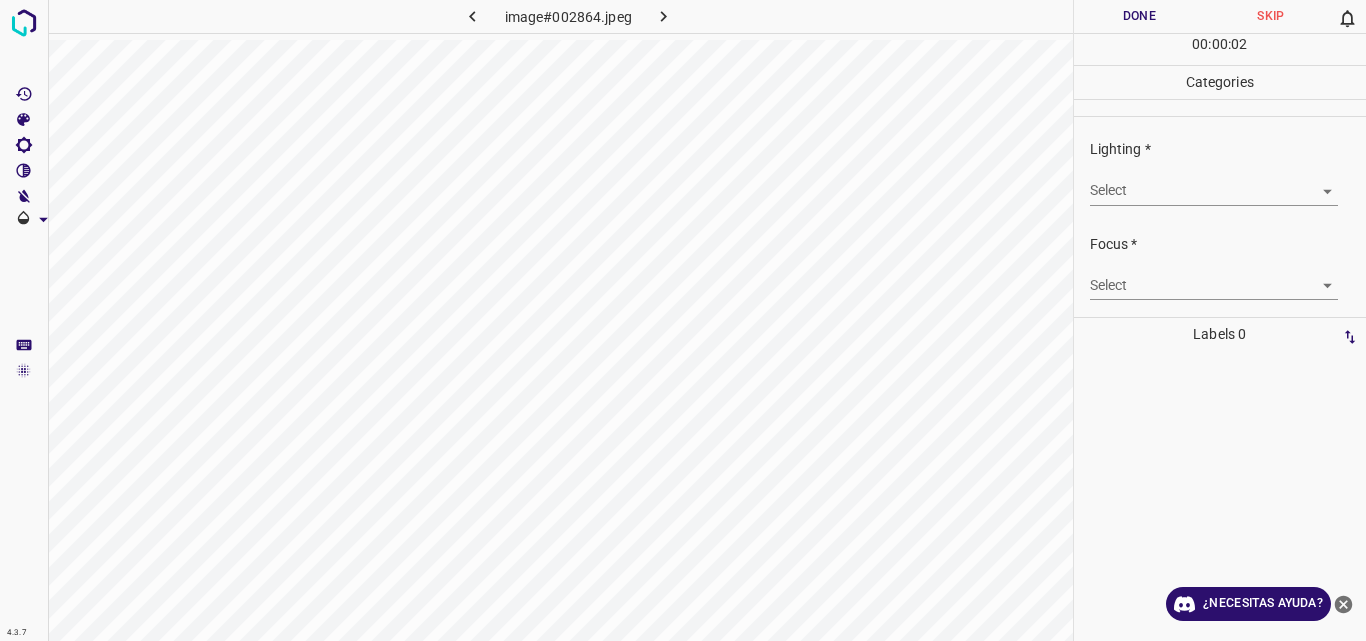 click on "4.3.7 image#002864.jpeg Done Skip 0 00   : 00   : 02   Categories Lighting *  Select ​ Focus *  Select ​ Overall *  Select ​ Labels   0 Categories 1 Lighting 2 Focus 3 Overall Tools Space Change between modes (Draw & Edit) I Auto labeling R Restore zoom M Zoom in N Zoom out Delete Delete selecte label Filters Z Restore filters X Saturation filter C Brightness filter V Contrast filter B Gray scale filter General O Download ¿Necesitas ayuda? Original text Rate this translation Your feedback will be used to help improve Google Translate - Texto - Esconder - Borrar" at bounding box center [683, 320] 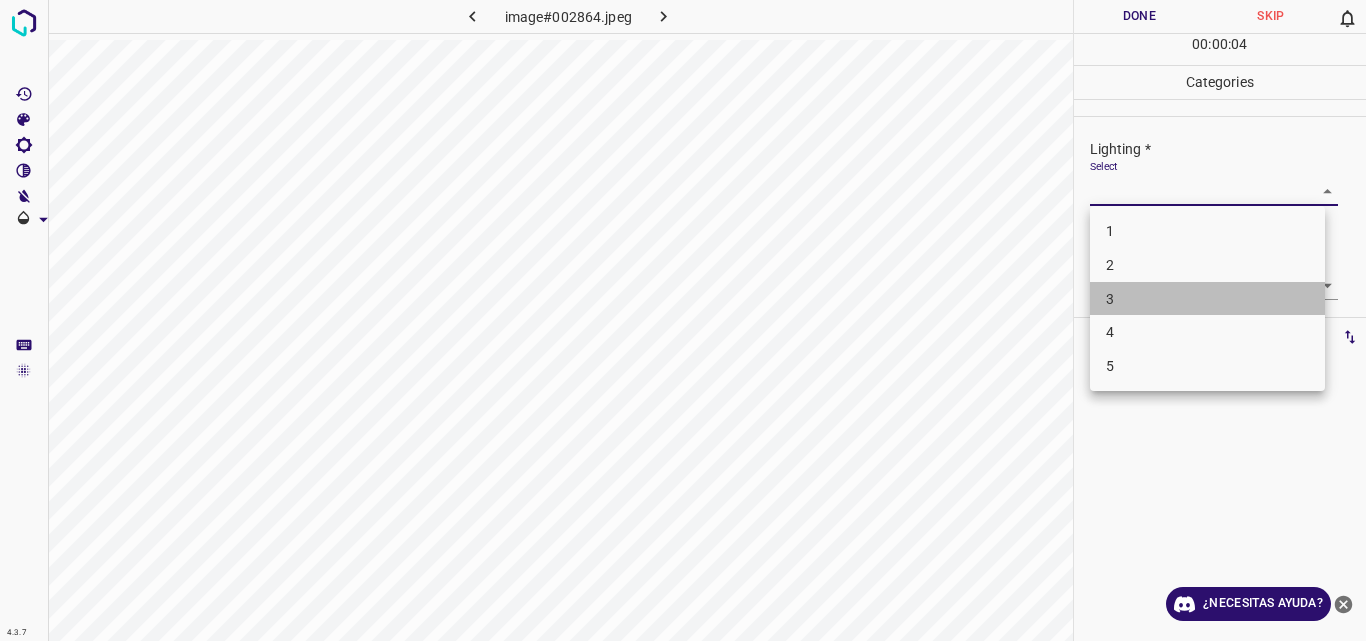 click on "3" at bounding box center [1207, 299] 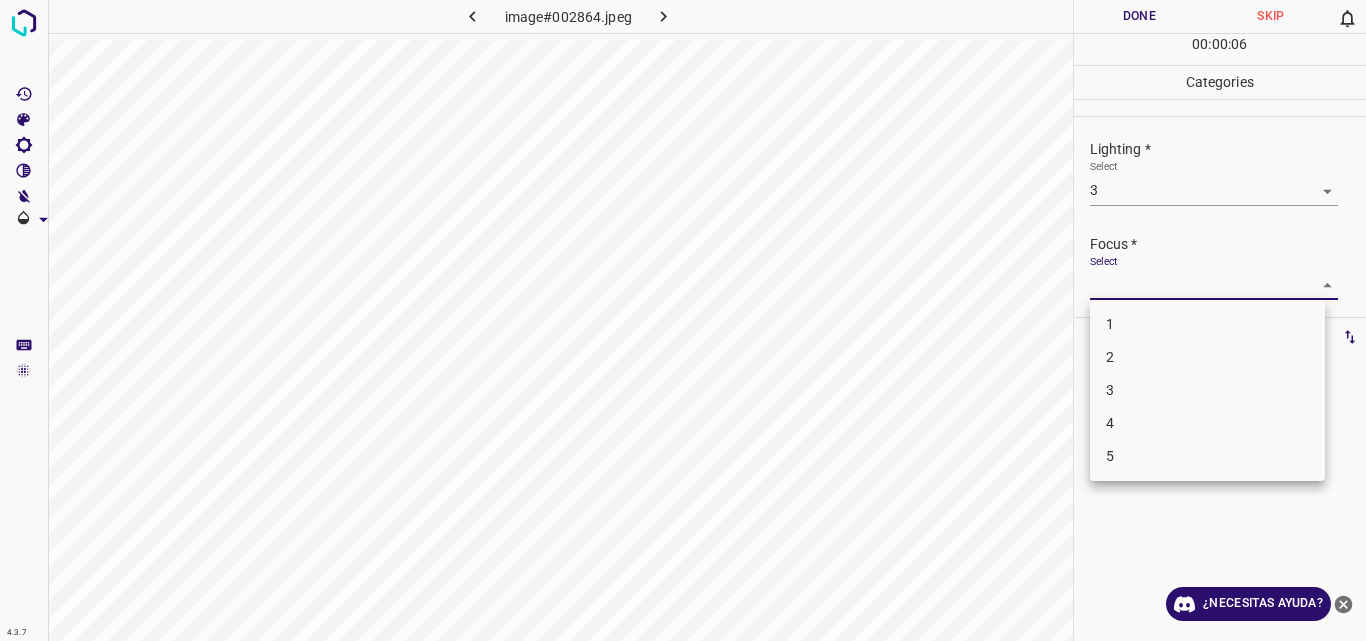 click on "4.3.7 image#002864.jpeg Done Skip 0 00   : 00   : 06   Categories Lighting *  Select 3 3 Focus *  Select ​ Overall *  Select ​ Labels   0 Categories 1 Lighting 2 Focus 3 Overall Tools Space Change between modes (Draw & Edit) I Auto labeling R Restore zoom M Zoom in N Zoom out Delete Delete selecte label Filters Z Restore filters X Saturation filter C Brightness filter V Contrast filter B Gray scale filter General O Download ¿Necesitas ayuda? Original text Rate this translation Your feedback will be used to help improve Google Translate - Texto - Esconder - Borrar 1 2 3 4 5" at bounding box center (683, 320) 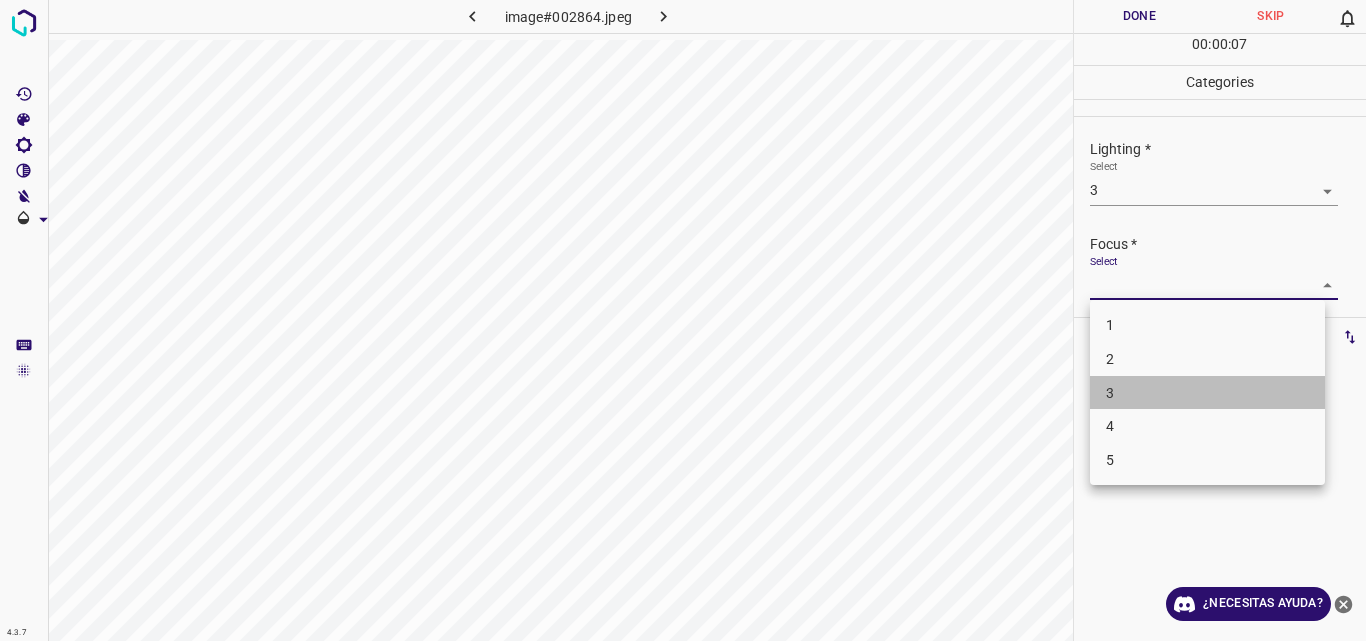 click on "3" at bounding box center (1207, 393) 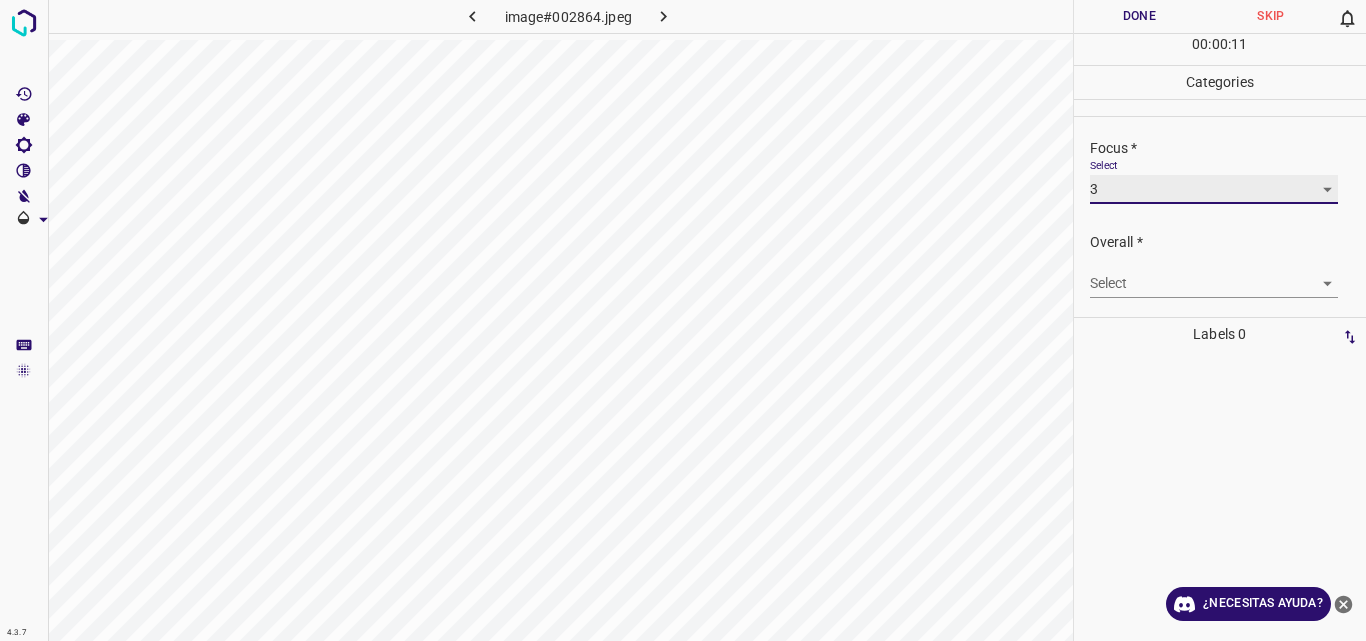 scroll, scrollTop: 98, scrollLeft: 0, axis: vertical 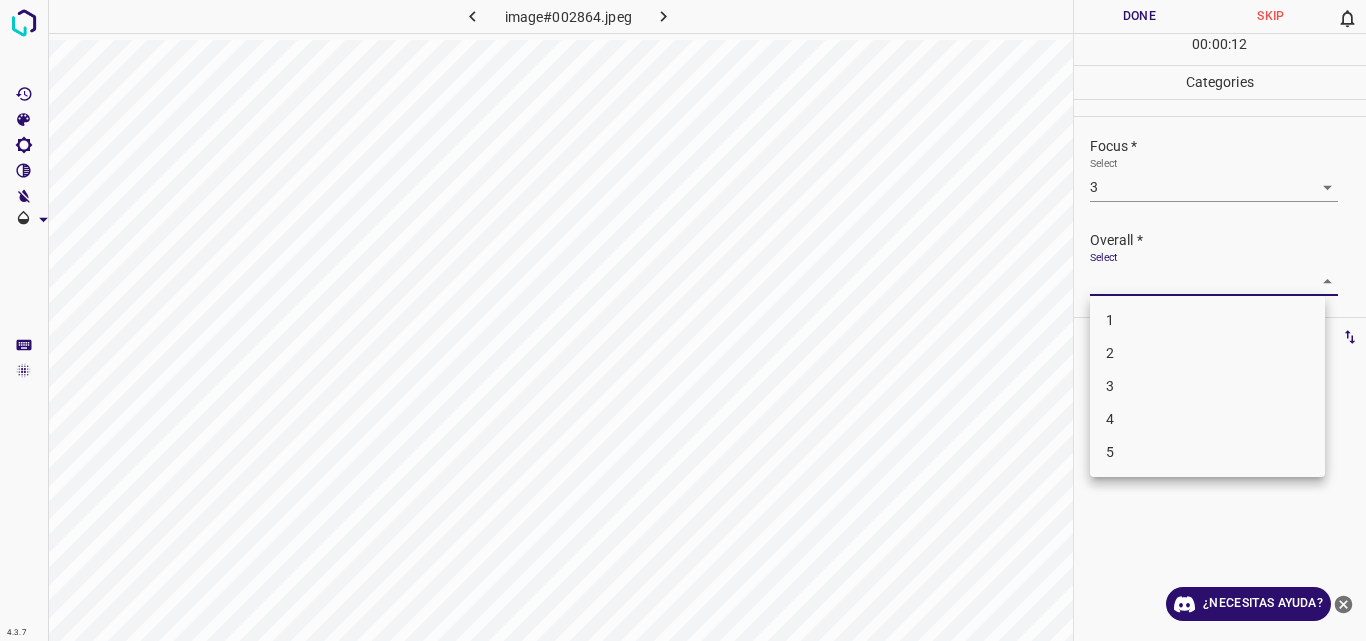 click on "4.3.7 image#002864.jpeg Done Skip 0 00   : 00   : 12   Categories Lighting *  Select 3 3 Focus *  Select 3 3 Overall *  Select ​ Labels   0 Categories 1 Lighting 2 Focus 3 Overall Tools Space Change between modes (Draw & Edit) I Auto labeling R Restore zoom M Zoom in N Zoom out Delete Delete selecte label Filters Z Restore filters X Saturation filter C Brightness filter V Contrast filter B Gray scale filter General O Download ¿Necesitas ayuda? Original text Rate this translation Your feedback will be used to help improve Google Translate - Texto - Esconder - Borrar 1 2 3 4 5" at bounding box center (683, 320) 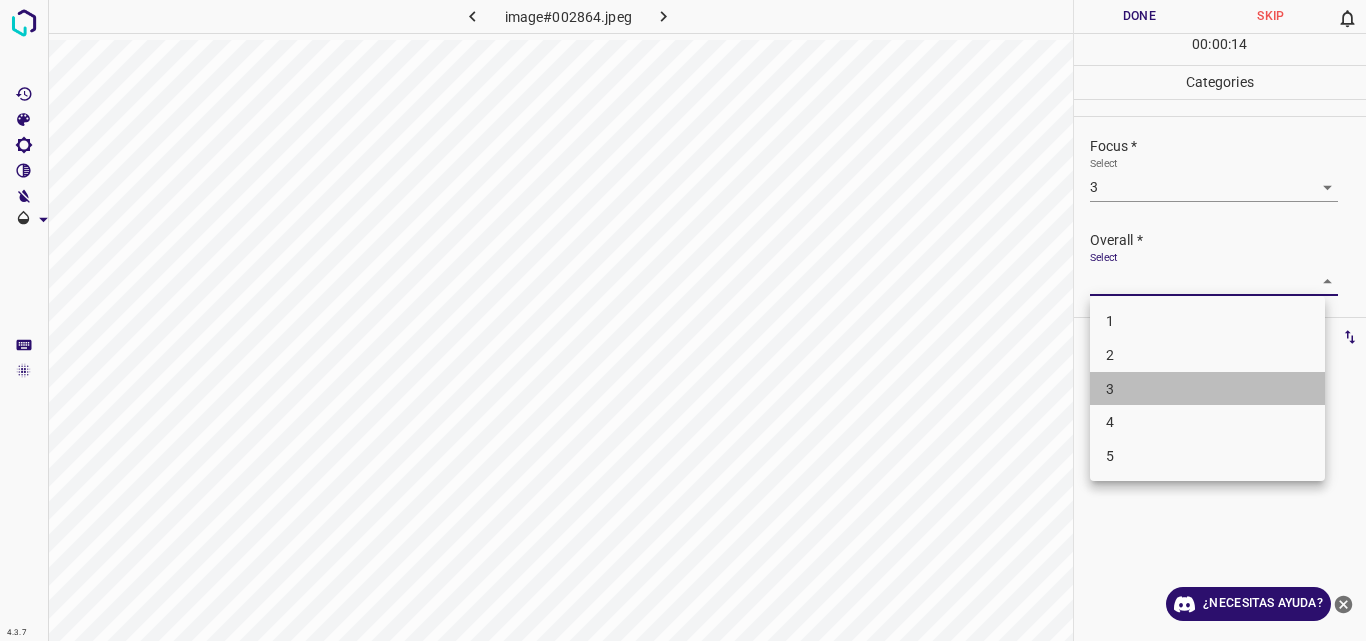 click on "3" at bounding box center (1207, 389) 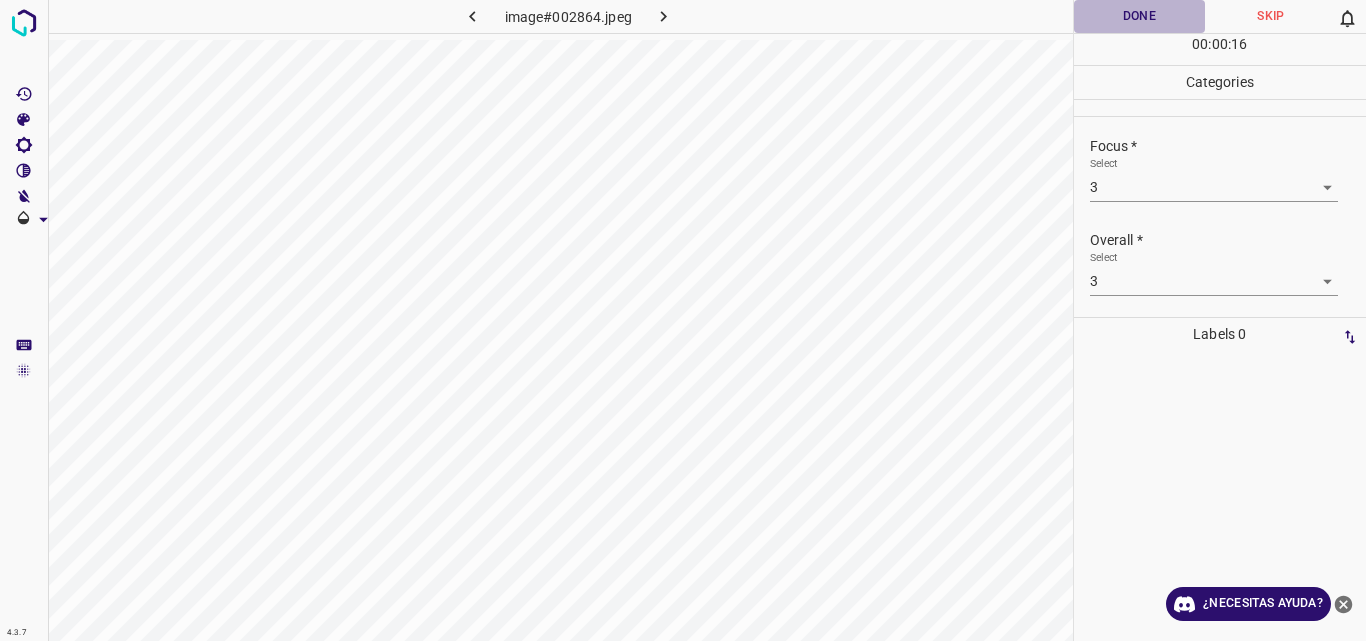 click on "Done" at bounding box center (1140, 16) 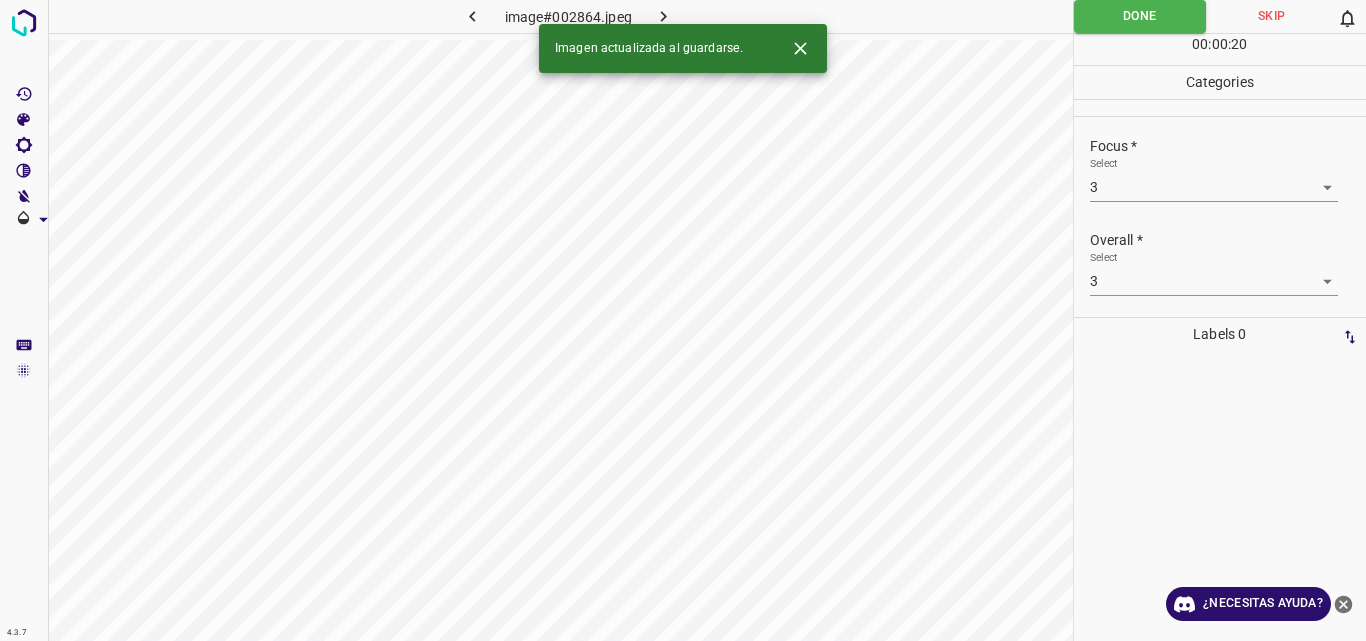 click on "Imagen actualizada al guardarse." at bounding box center [683, 48] 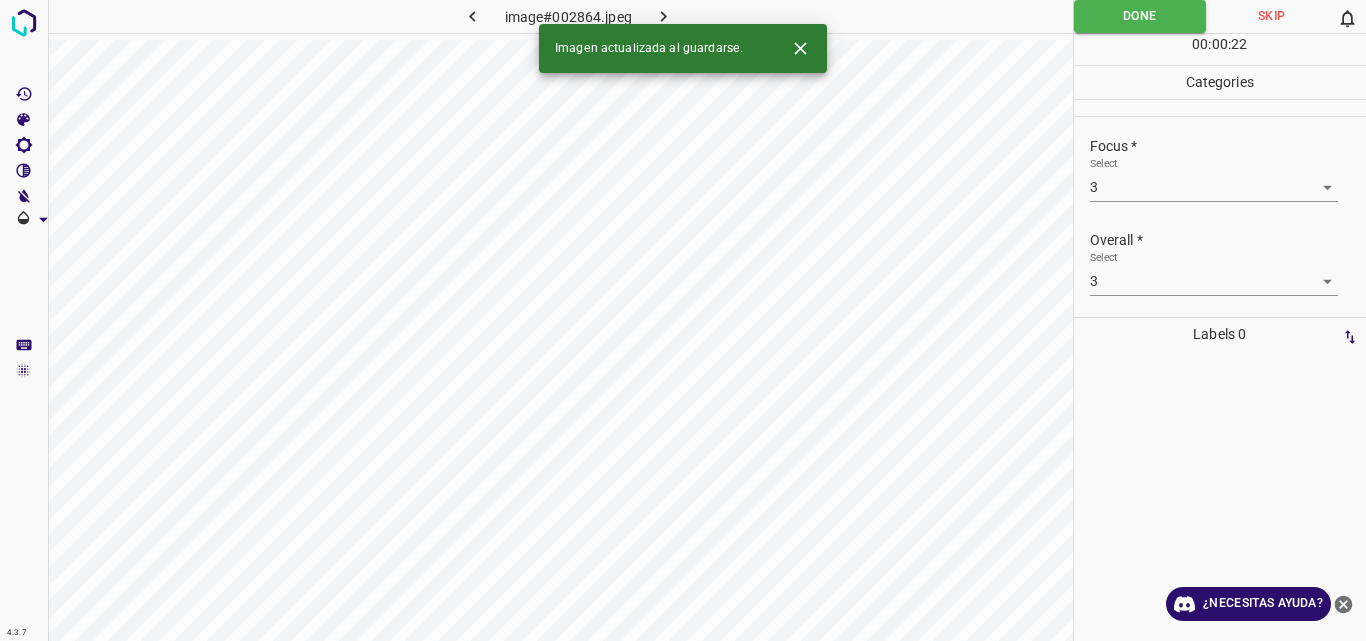 click 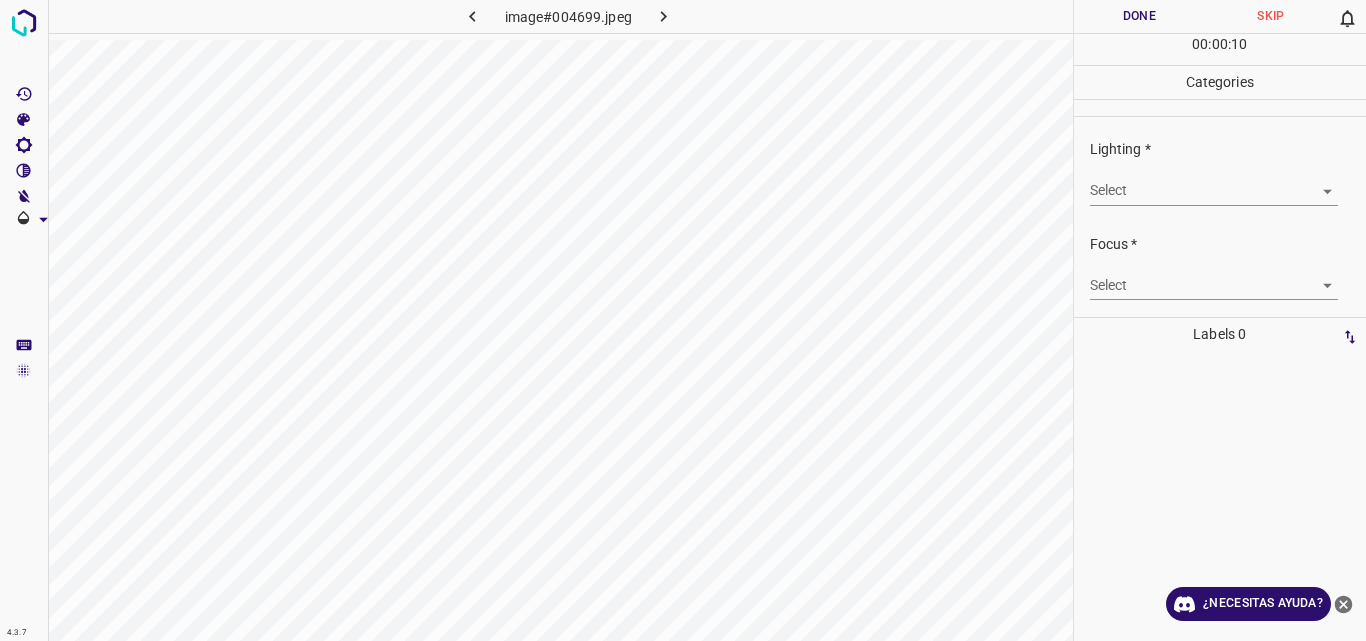 click on "4.3.7 image#004699.jpeg Done Skip 0 00   : 00   : 10   Categories Lighting *  Select ​ Focus *  Select ​ Overall *  Select ​ Labels   0 Categories 1 Lighting 2 Focus 3 Overall Tools Space Change between modes (Draw & Edit) I Auto labeling R Restore zoom M Zoom in N Zoom out Delete Delete selecte label Filters Z Restore filters X Saturation filter C Brightness filter V Contrast filter B Gray scale filter General O Download ¿Necesitas ayuda? Original text Rate this translation Your feedback will be used to help improve Google Translate - Texto - Esconder - Borrar" at bounding box center (683, 320) 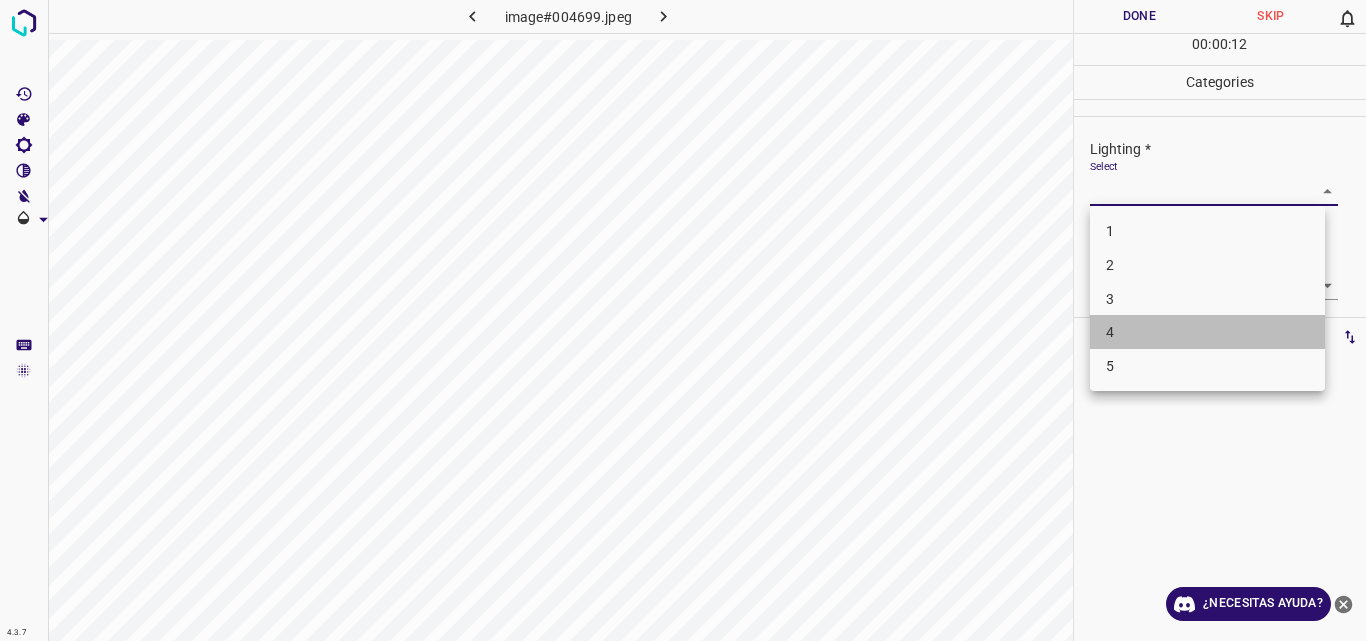 click on "4" at bounding box center (1207, 332) 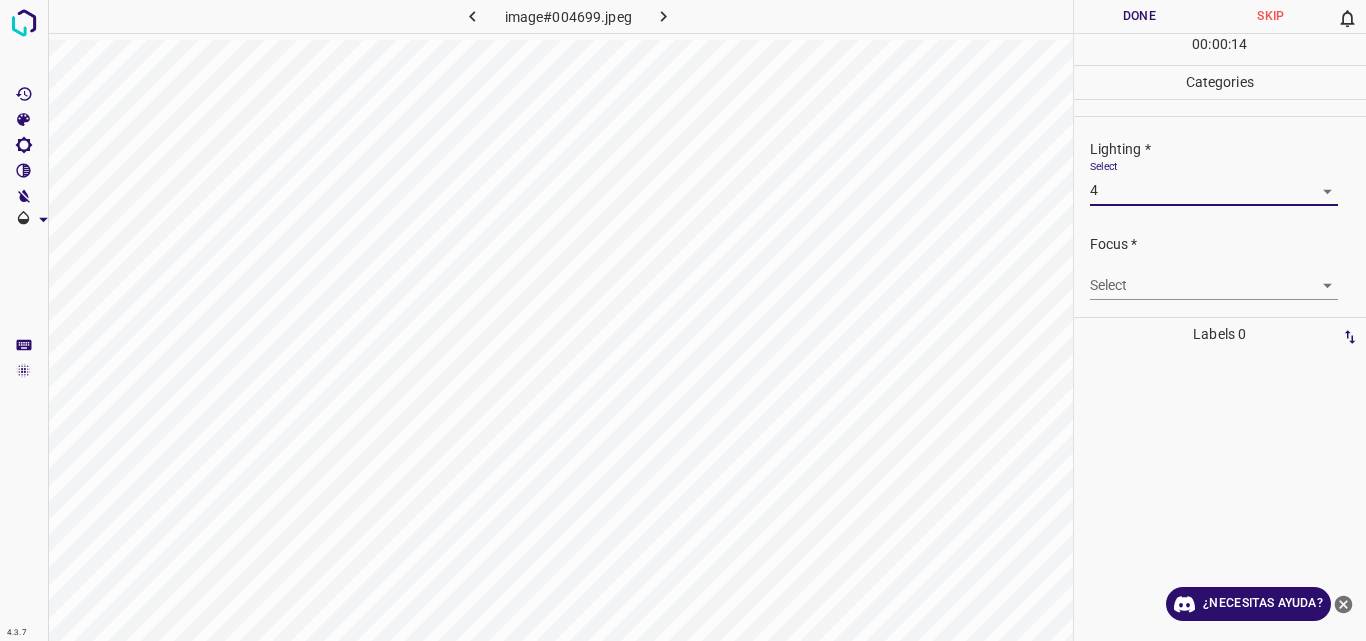 click on "4.3.7 image#004699.jpeg Done Skip 0 00   : 00   : 14   Categories Lighting *  Select 4 4 Focus *  Select ​ Overall *  Select ​ Labels   0 Categories 1 Lighting 2 Focus 3 Overall Tools Space Change between modes (Draw & Edit) I Auto labeling R Restore zoom M Zoom in N Zoom out Delete Delete selecte label Filters Z Restore filters X Saturation filter C Brightness filter V Contrast filter B Gray scale filter General O Download ¿Necesitas ayuda? Original text Rate this translation Your feedback will be used to help improve Google Translate - Texto - Esconder - Borrar" at bounding box center [683, 320] 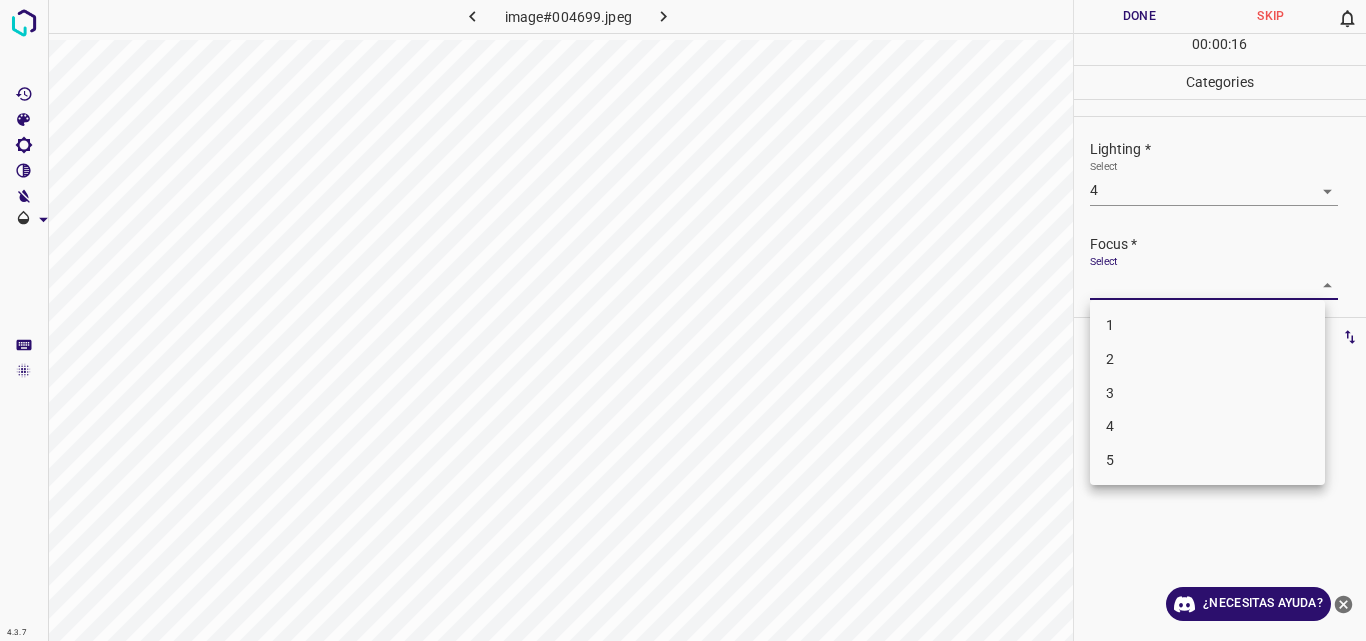 click on "4" at bounding box center (1207, 426) 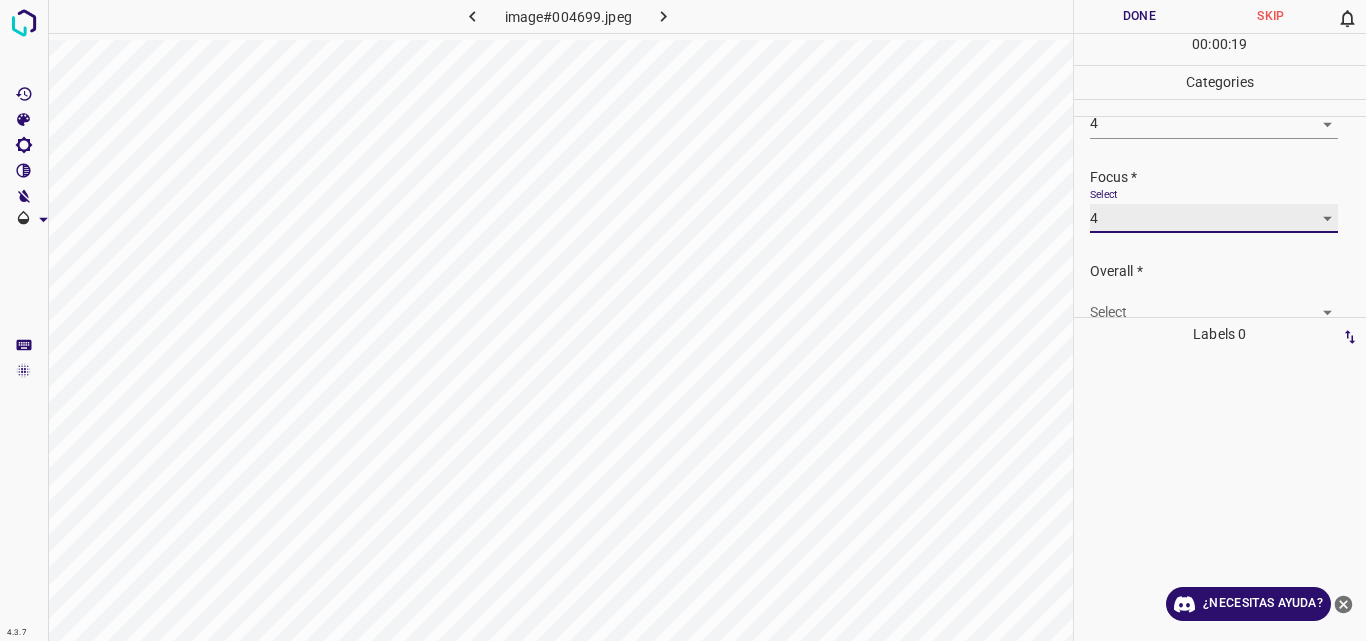 scroll, scrollTop: 98, scrollLeft: 0, axis: vertical 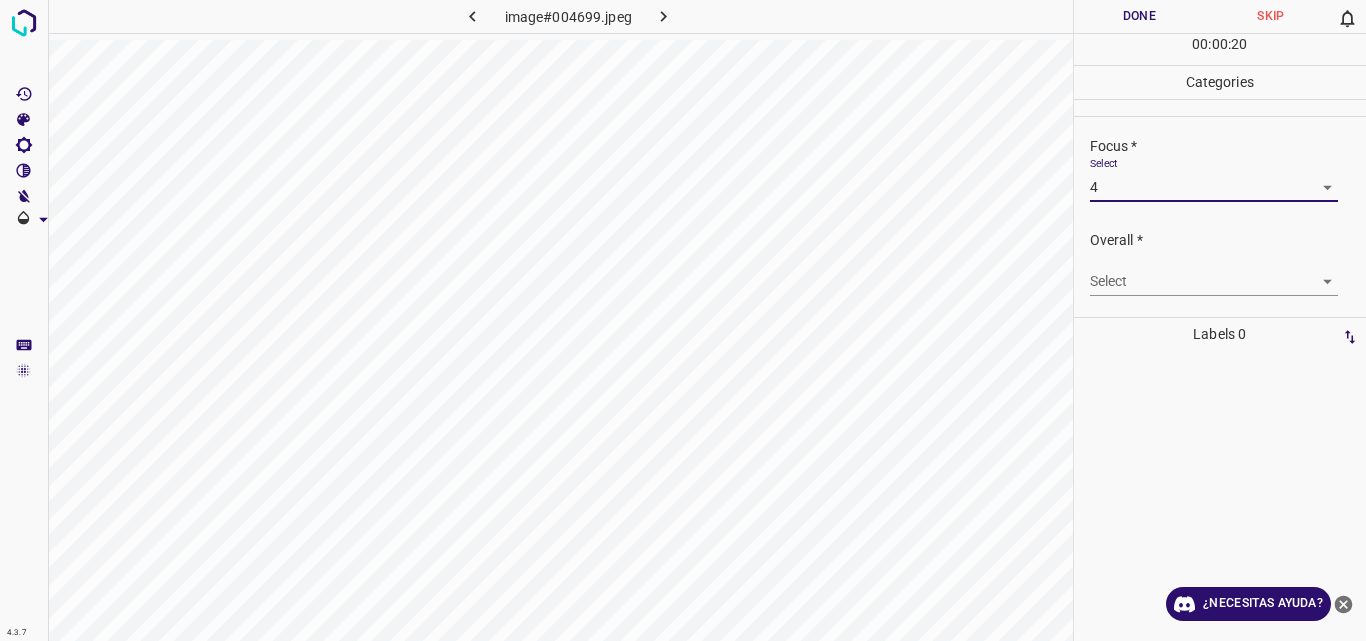 click on "4.3.7 image#004699.jpeg Done Skip 0 00   : 00   : 20   Categories Lighting *  Select 4 4 Focus *  Select 4 4 Overall *  Select ​ Labels   0 Categories 1 Lighting 2 Focus 3 Overall Tools Space Change between modes (Draw & Edit) I Auto labeling R Restore zoom M Zoom in N Zoom out Delete Delete selecte label Filters Z Restore filters X Saturation filter C Brightness filter V Contrast filter B Gray scale filter General O Download ¿Necesitas ayuda? Original text Rate this translation Your feedback will be used to help improve Google Translate - Texto - Esconder - Borrar" at bounding box center [683, 320] 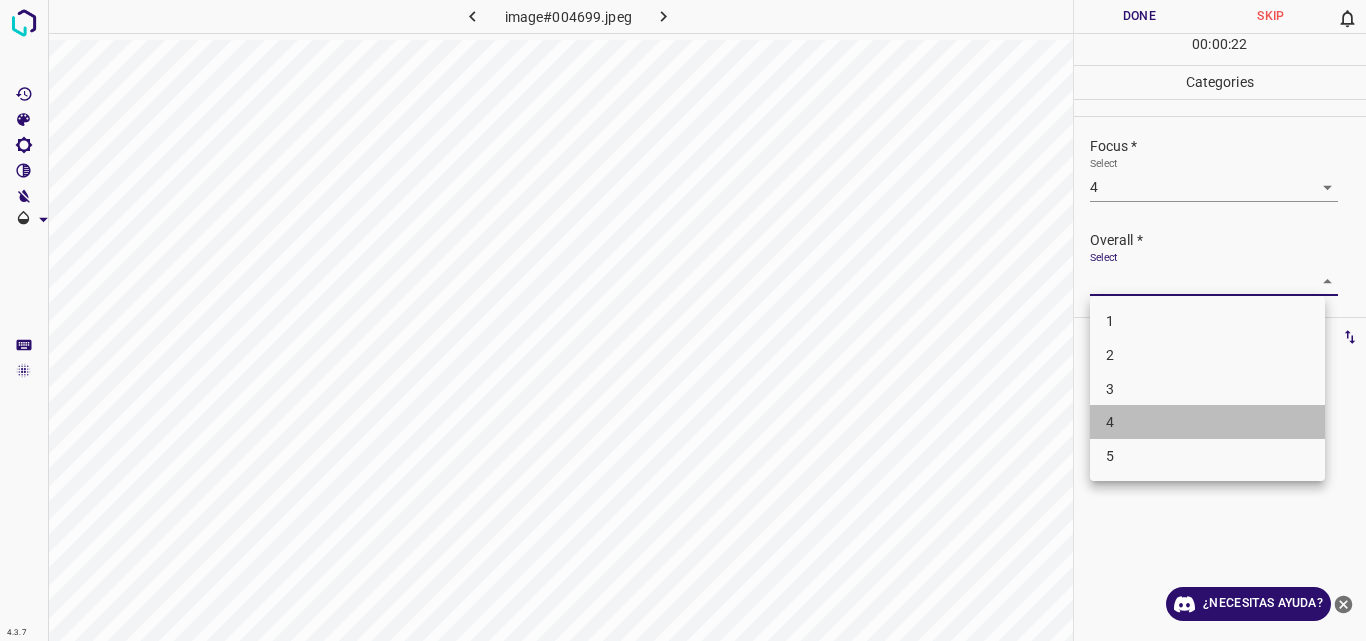click on "4" at bounding box center (1207, 422) 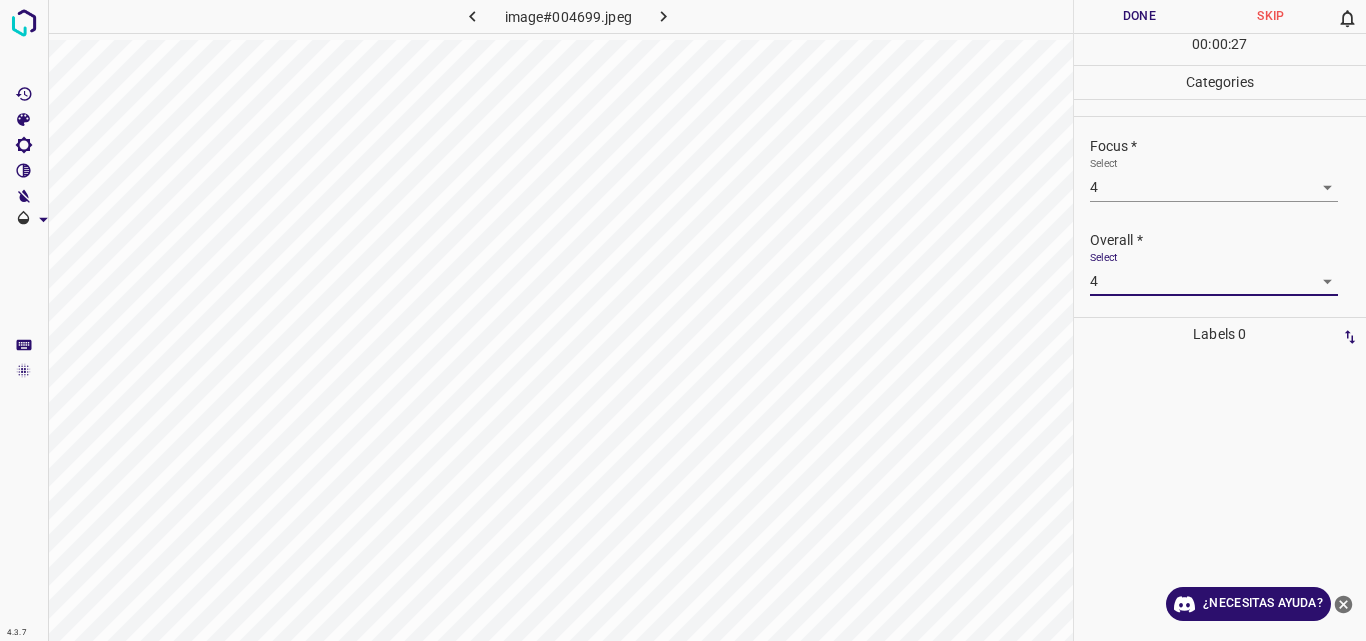click on "Done" at bounding box center [1140, 16] 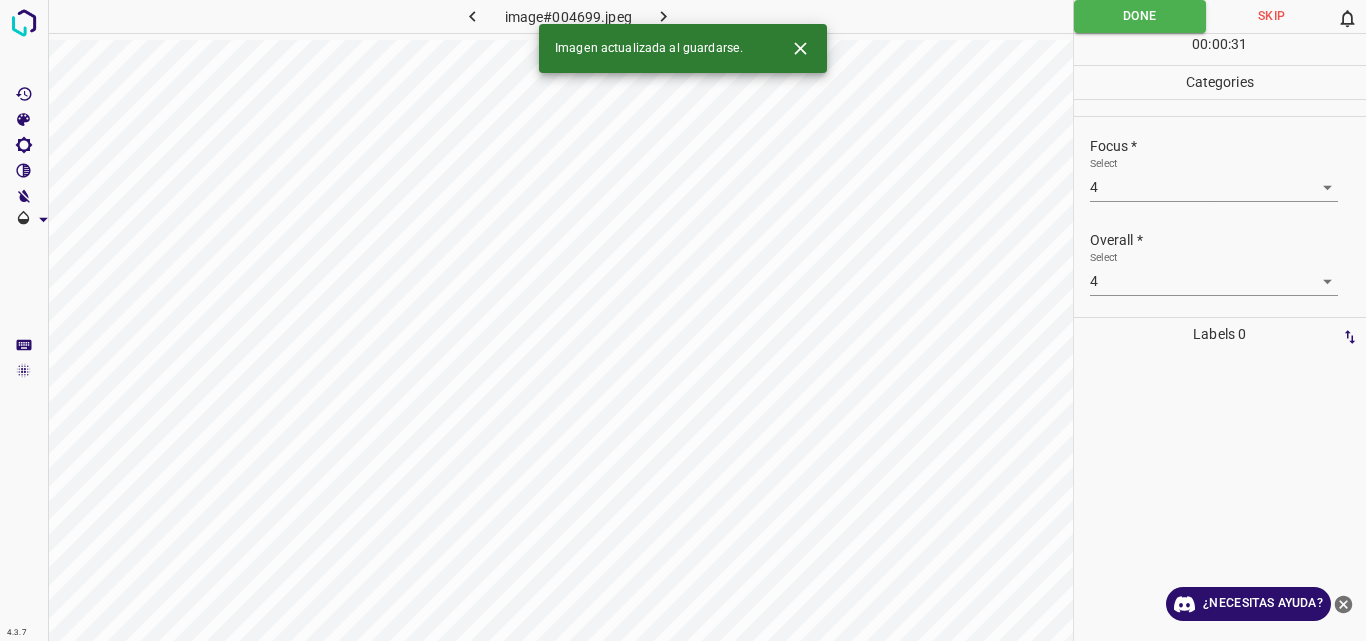 click 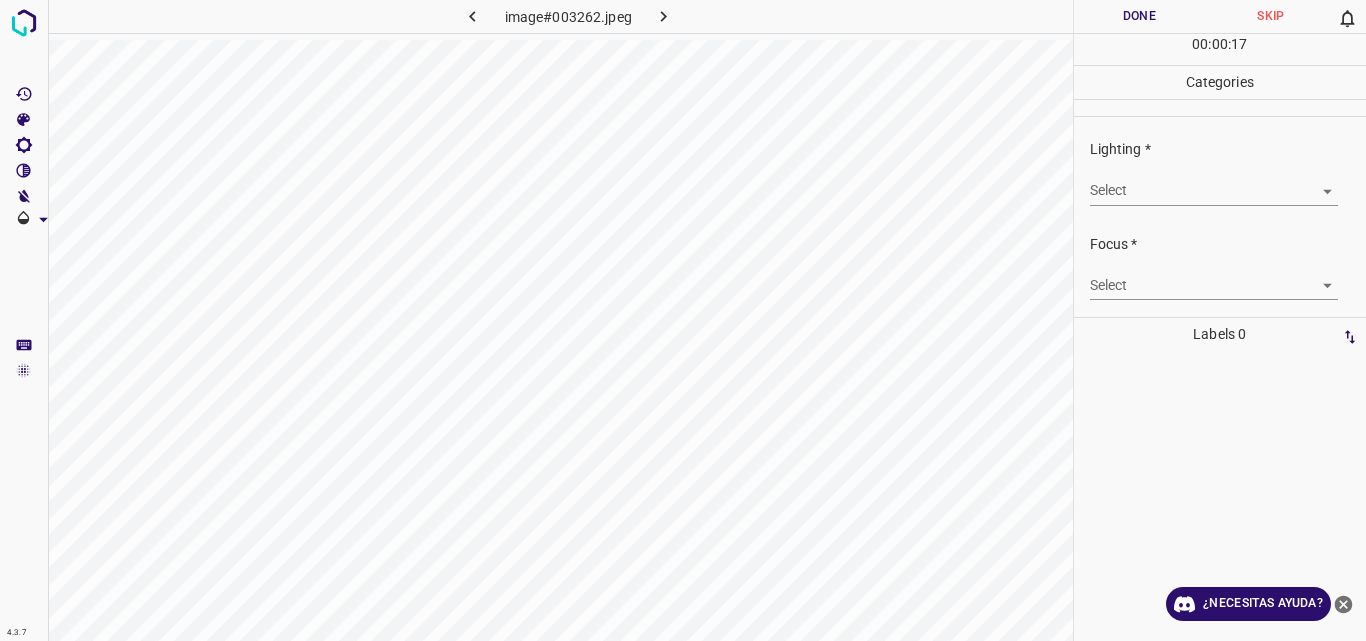 click on "4.3.7 image#003262.jpeg Done Skip 0 00   : 00   : 17   Categories Lighting *  Select ​ Focus *  Select ​ Overall *  Select ​ Labels   0 Categories 1 Lighting 2 Focus 3 Overall Tools Space Change between modes (Draw & Edit) I Auto labeling R Restore zoom M Zoom in N Zoom out Delete Delete selecte label Filters Z Restore filters X Saturation filter C Brightness filter V Contrast filter B Gray scale filter General O Download ¿Necesitas ayuda? Original text Rate this translation Your feedback will be used to help improve Google Translate - Texto - Esconder - Borrar" at bounding box center [683, 320] 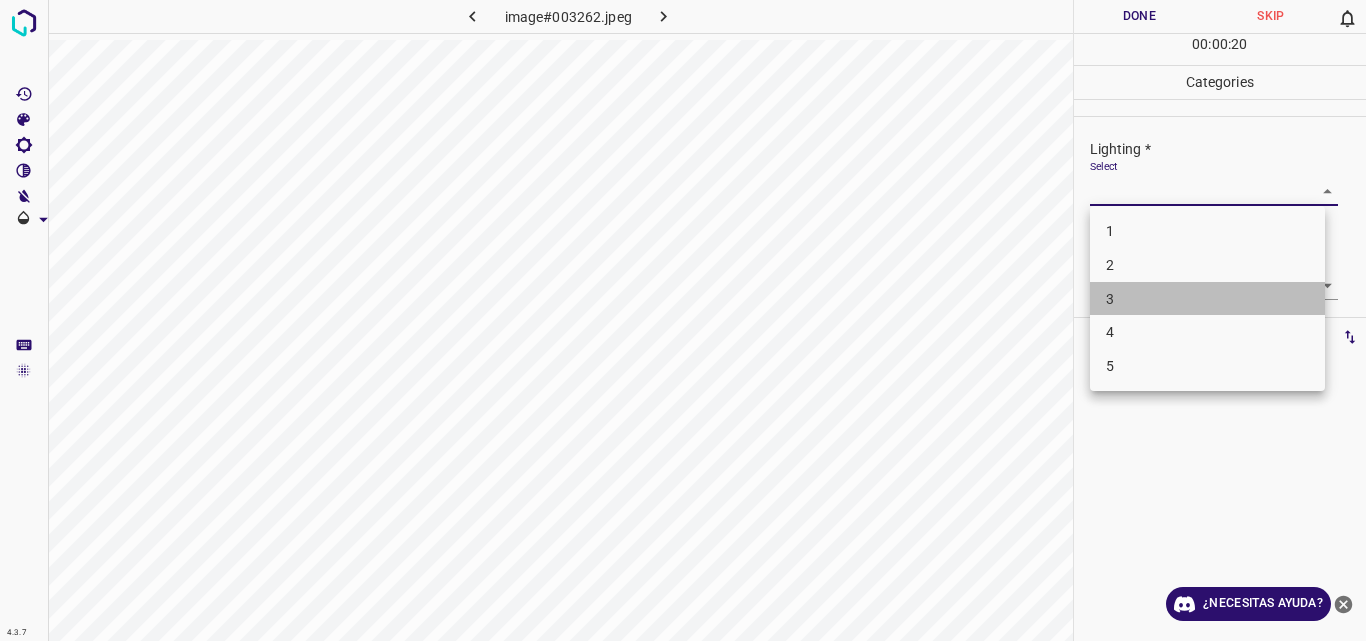 click on "3" at bounding box center [1207, 299] 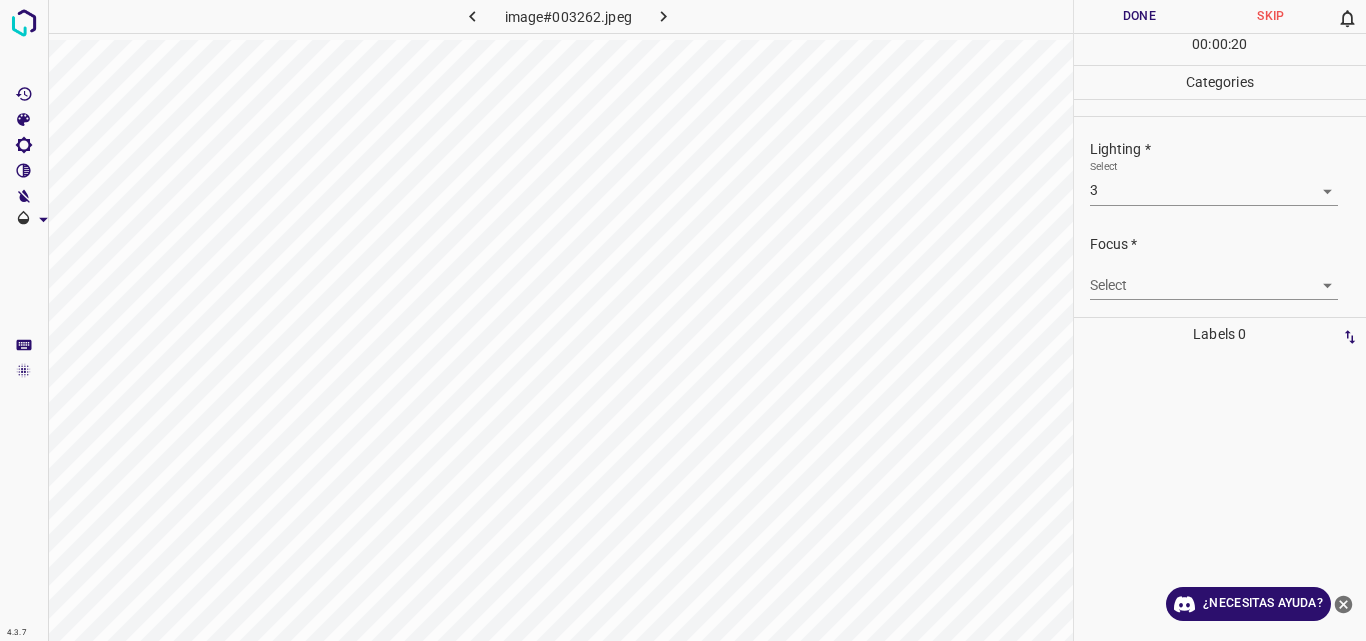 click on "1 2 3 4 5" at bounding box center [1207, 258] 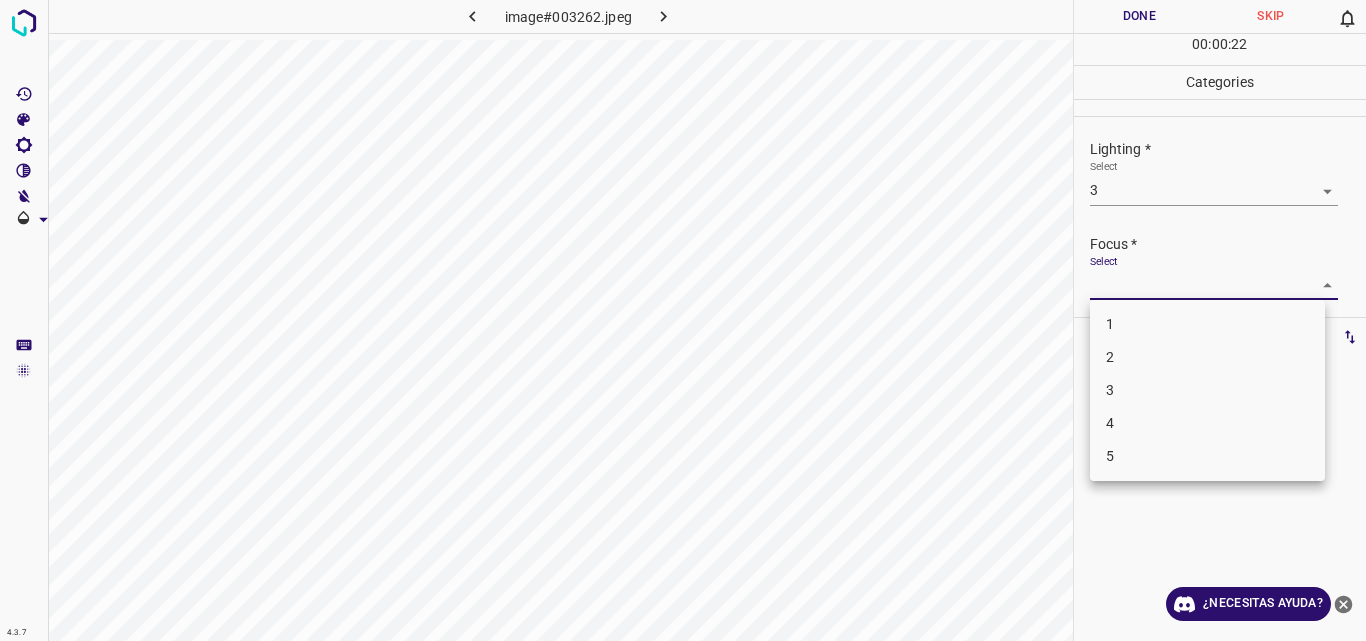 click on "4.3.7 image#003262.jpeg Done Skip 0 00   : 00   : 22   Categories Lighting *  Select 3 3 Focus *  Select ​ Overall *  Select ​ Labels   0 Categories 1 Lighting 2 Focus 3 Overall Tools Space Change between modes (Draw & Edit) I Auto labeling R Restore zoom M Zoom in N Zoom out Delete Delete selecte label Filters Z Restore filters X Saturation filter C Brightness filter V Contrast filter B Gray scale filter General O Download ¿Necesitas ayuda? Original text Rate this translation Your feedback will be used to help improve Google Translate - Texto - Esconder - Borrar 1 2 3 4 5" at bounding box center (683, 320) 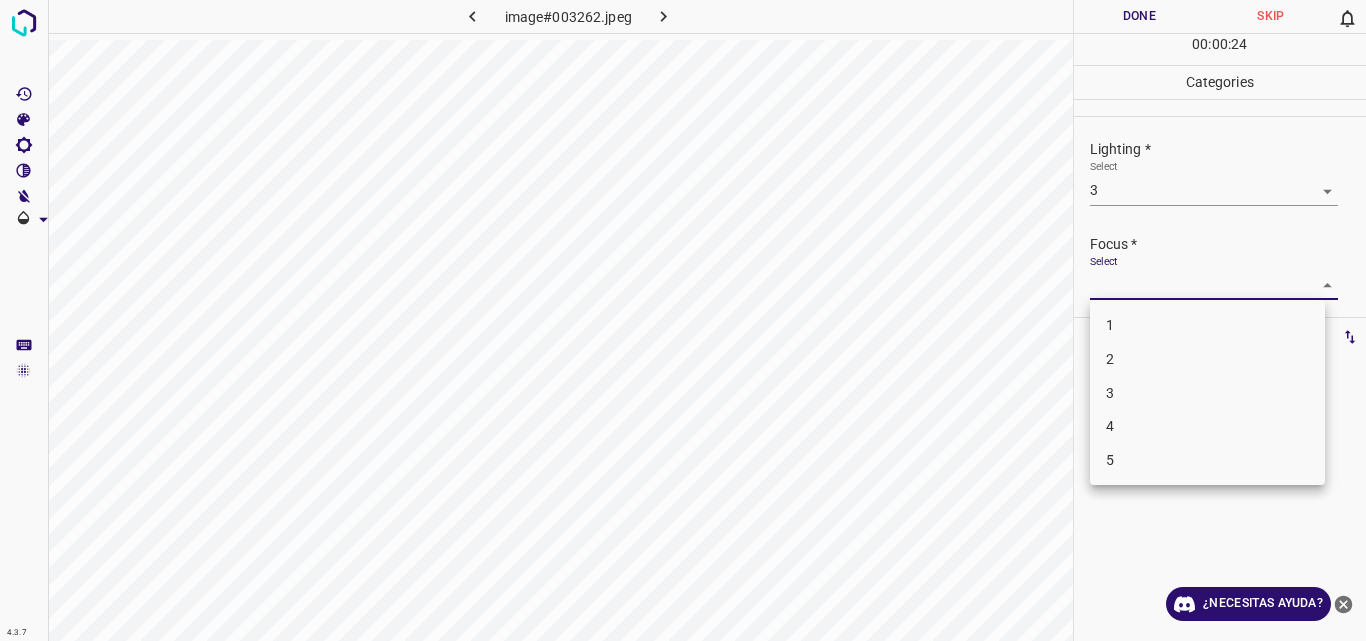 click on "3" at bounding box center [1207, 393] 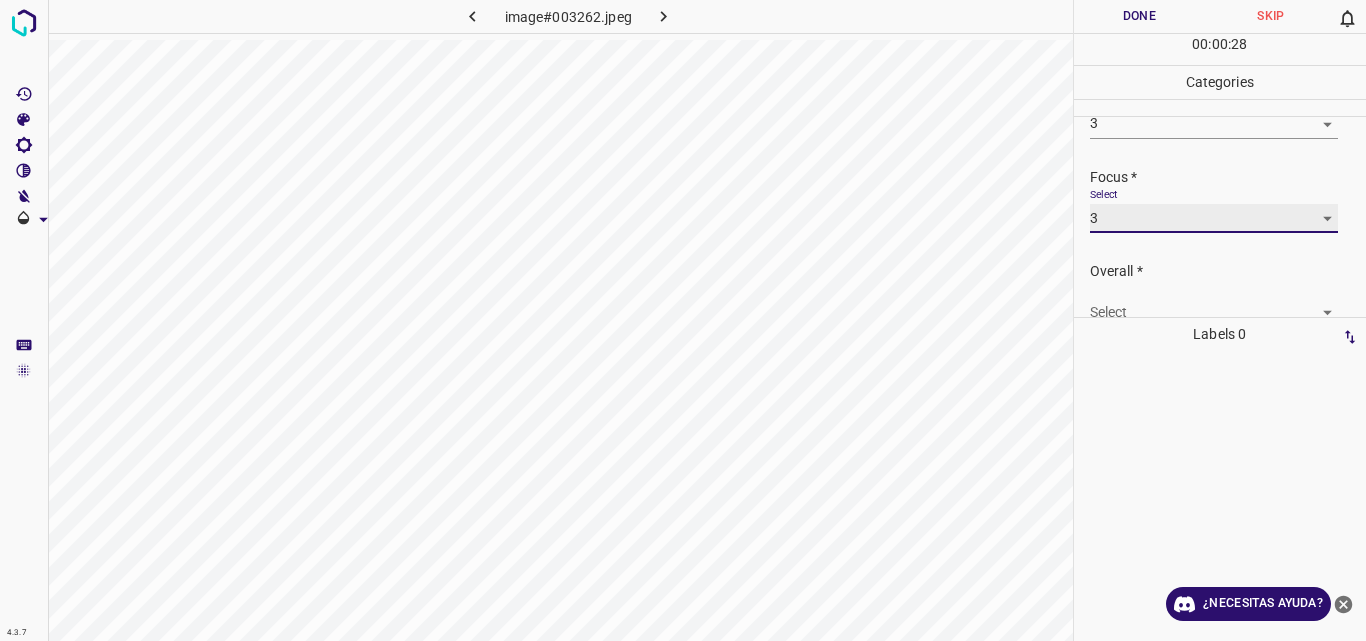 scroll, scrollTop: 98, scrollLeft: 0, axis: vertical 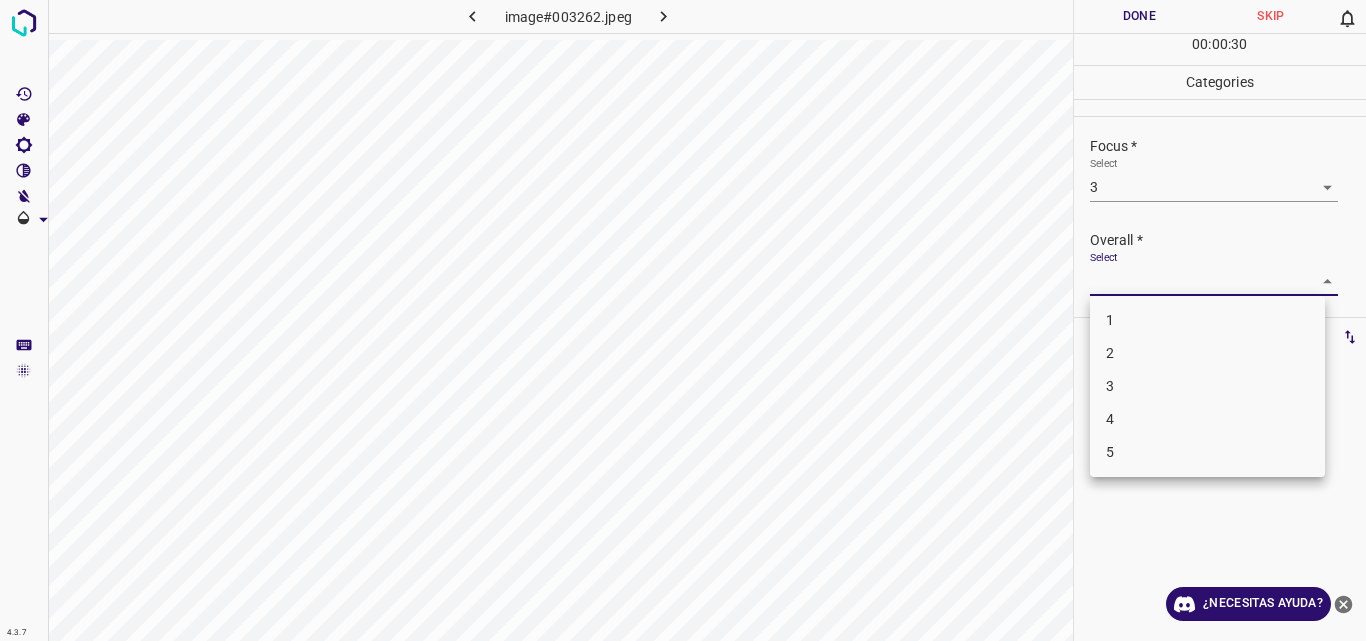 click on "4.3.7 image#003262.jpeg Done Skip 0 00   : 00   : 30   Categories Lighting *  Select 3 3 Focus *  Select 3 3 Overall *  Select ​ Labels   0 Categories 1 Lighting 2 Focus 3 Overall Tools Space Change between modes (Draw & Edit) I Auto labeling R Restore zoom M Zoom in N Zoom out Delete Delete selecte label Filters Z Restore filters X Saturation filter C Brightness filter V Contrast filter B Gray scale filter General O Download ¿Necesitas ayuda? Original text Rate this translation Your feedback will be used to help improve Google Translate - Texto - Esconder - Borrar 1 2 3 4 5" at bounding box center (683, 320) 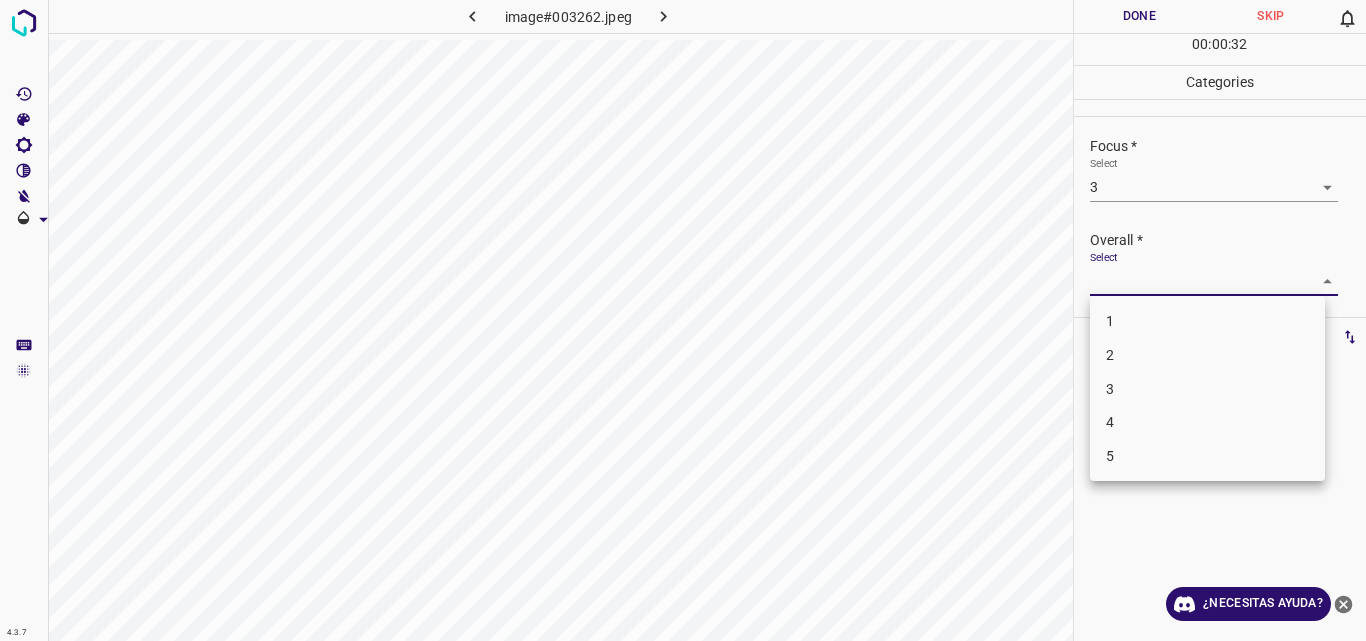 click on "3" at bounding box center (1207, 389) 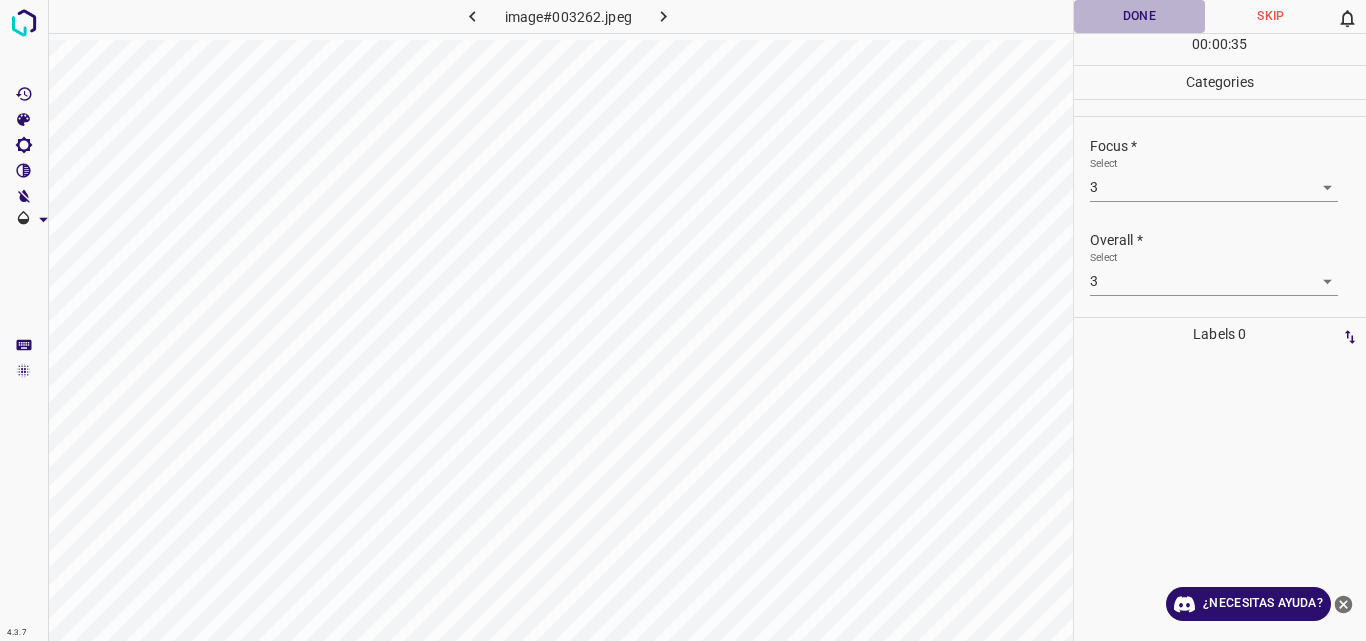 click on "Done" at bounding box center (1140, 16) 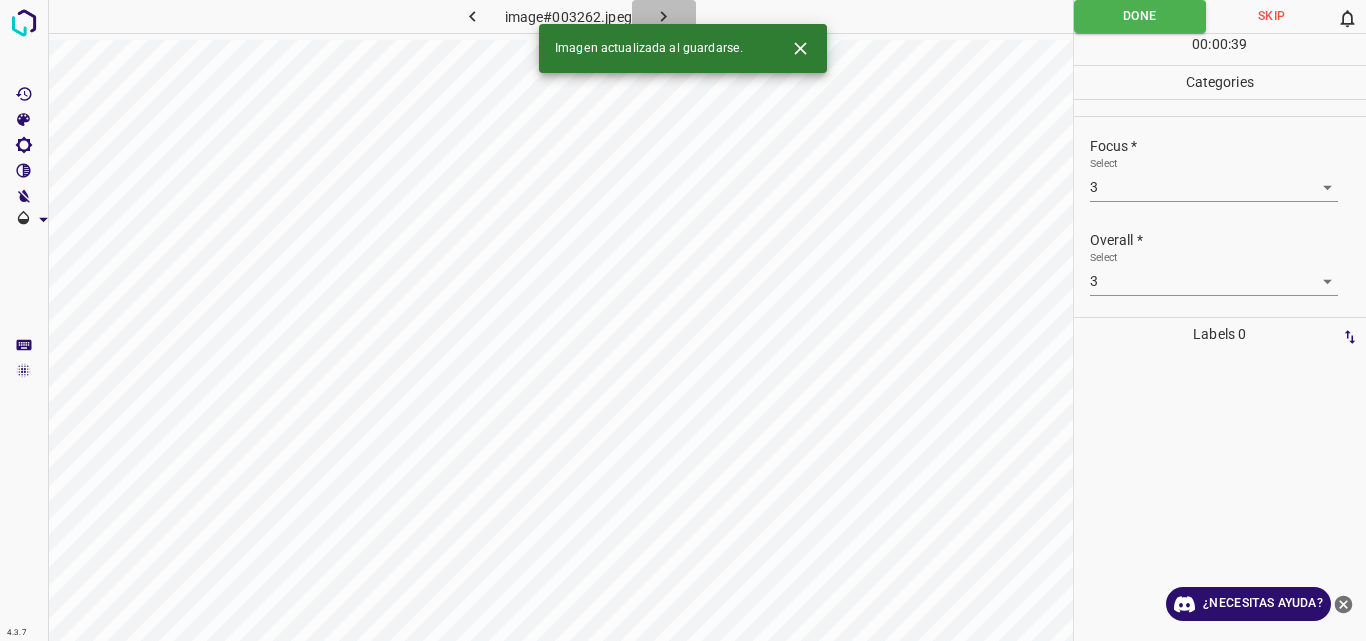 click 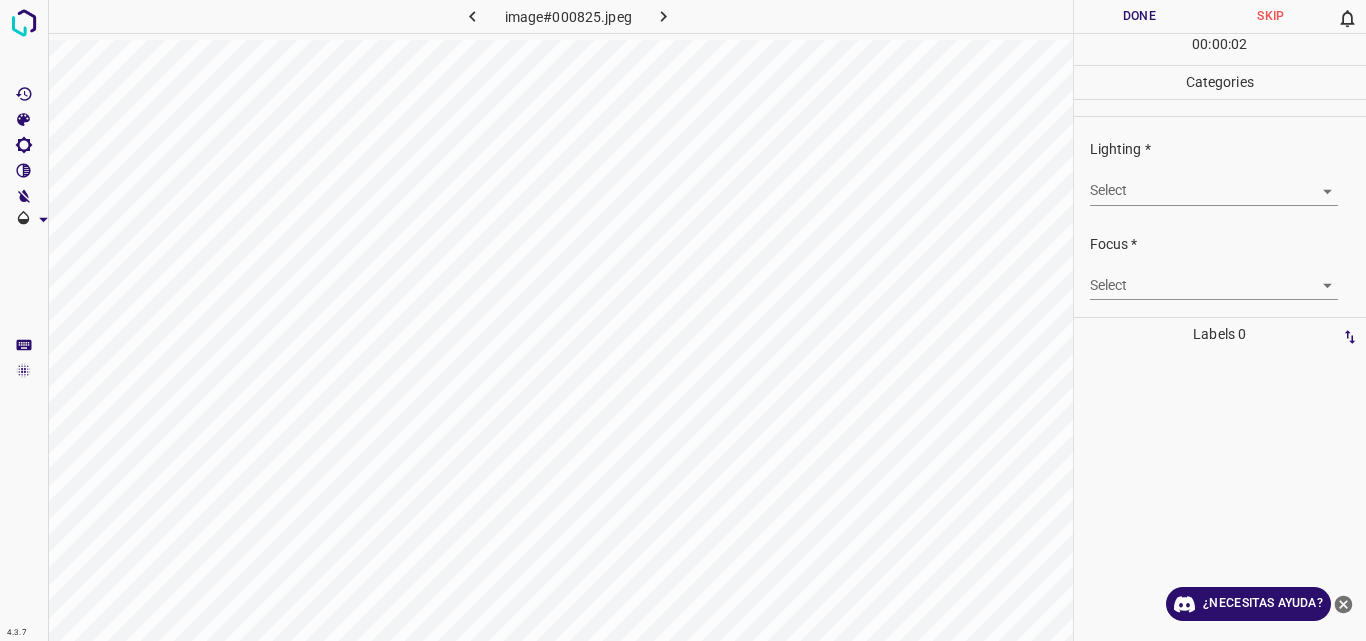 click on "4.3.7 image#000825.jpeg Done Skip 0 00   : 00   : 02   Categories Lighting *  Select ​ Focus *  Select ​ Overall *  Select ​ Labels   0 Categories 1 Lighting 2 Focus 3 Overall Tools Space Change between modes (Draw & Edit) I Auto labeling R Restore zoom M Zoom in N Zoom out Delete Delete selecte label Filters Z Restore filters X Saturation filter C Brightness filter V Contrast filter B Gray scale filter General O Download ¿Necesitas ayuda? Original text Rate this translation Your feedback will be used to help improve Google Translate - Texto - Esconder - Borrar" at bounding box center [683, 320] 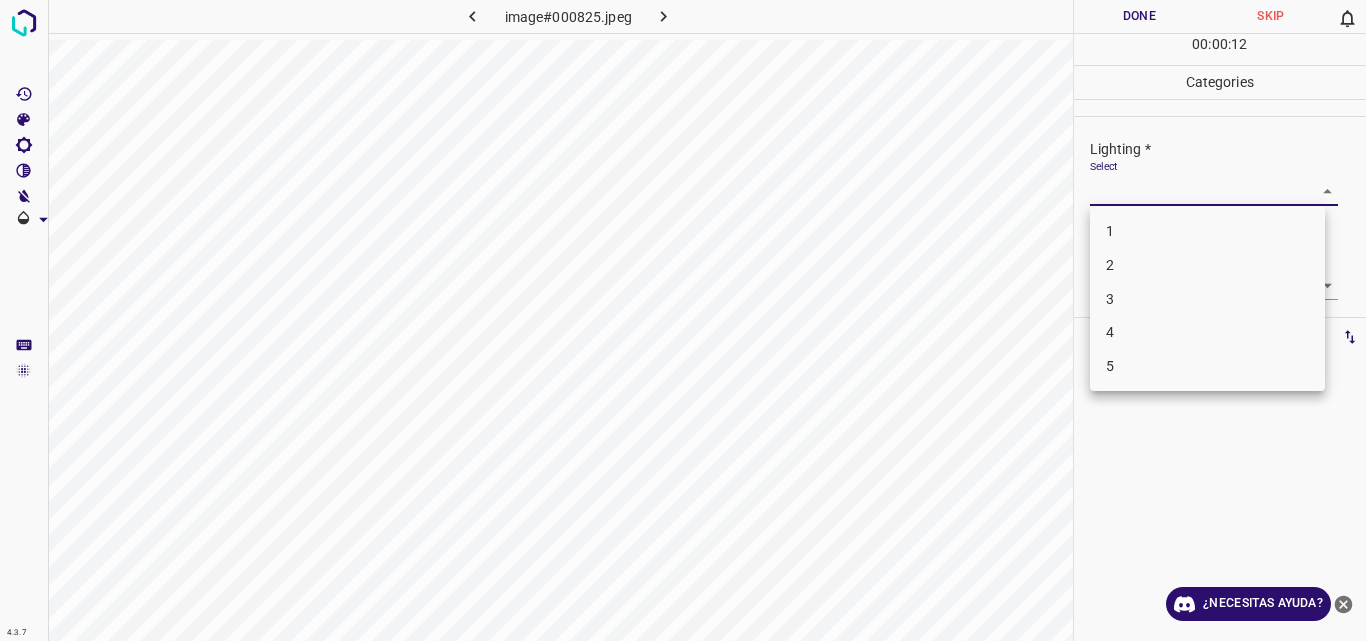 click on "3" at bounding box center (1207, 299) 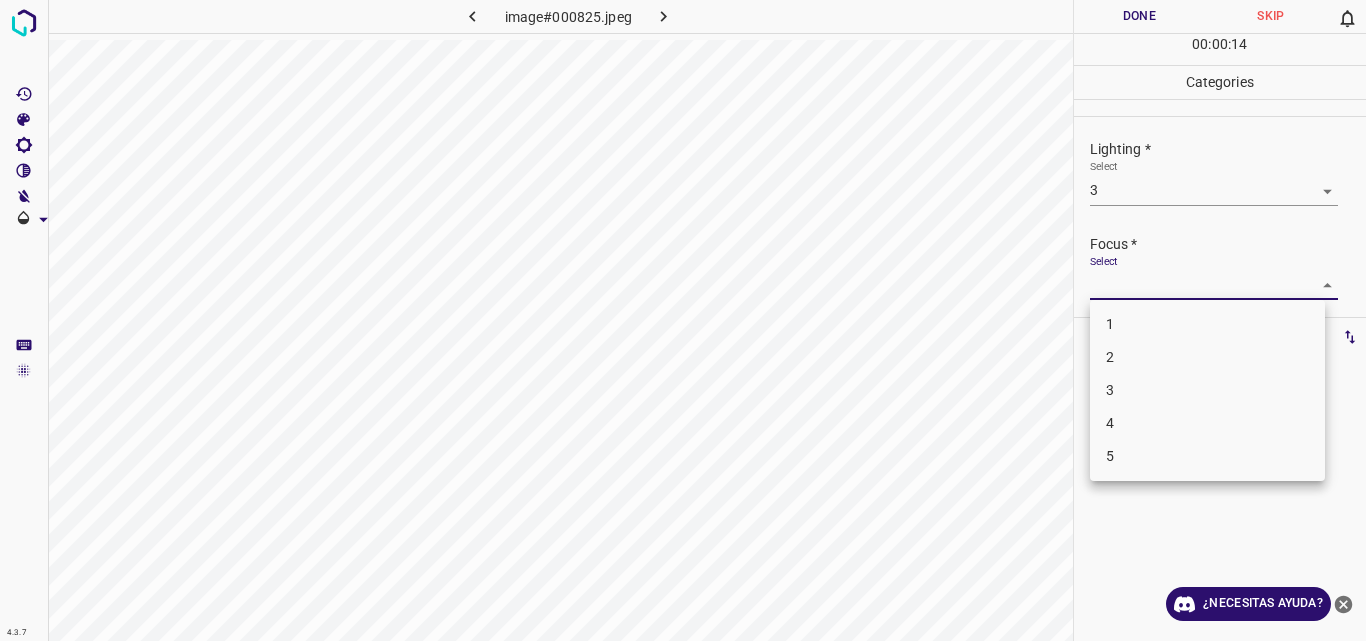 click on "4.3.7 image#000825.jpeg Done Skip 0 00   : 00   : 14   Categories Lighting *  Select 3 3 Focus *  Select ​ Overall *  Select ​ Labels   0 Categories 1 Lighting 2 Focus 3 Overall Tools Space Change between modes (Draw & Edit) I Auto labeling R Restore zoom M Zoom in N Zoom out Delete Delete selecte label Filters Z Restore filters X Saturation filter C Brightness filter V Contrast filter B Gray scale filter General O Download ¿Necesitas ayuda? Original text Rate this translation Your feedback will be used to help improve Google Translate - Texto - Esconder - Borrar 1 2 3 4 5" at bounding box center (683, 320) 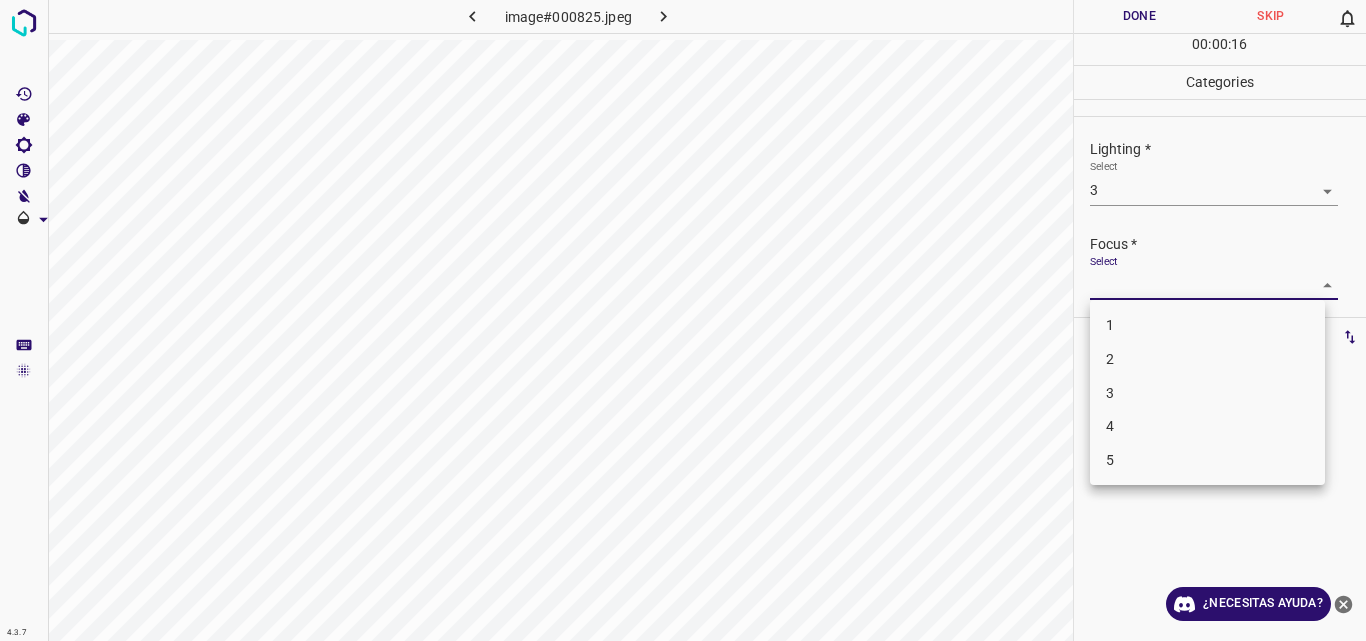 click on "3" at bounding box center (1207, 393) 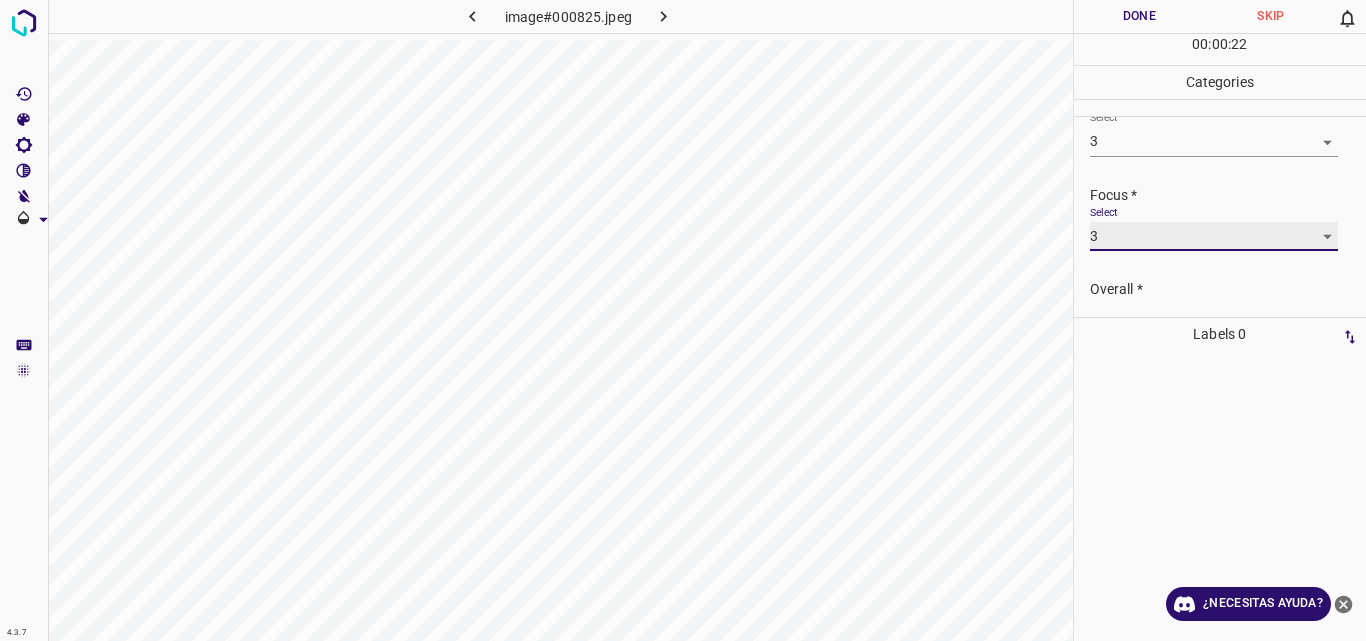 scroll, scrollTop: 98, scrollLeft: 0, axis: vertical 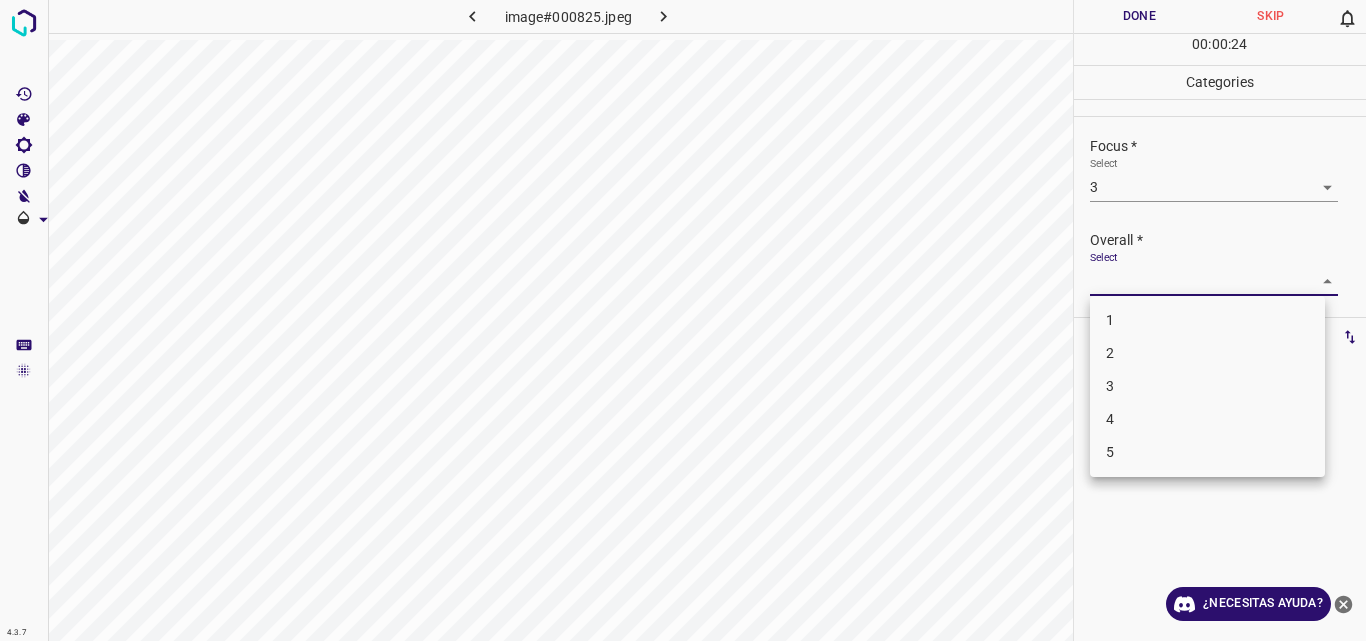 click on "4.3.7 image#000825.jpeg Done Skip 0 00   : 00   : 24   Categories Lighting *  Select 3 3 Focus *  Select 3 3 Overall *  Select ​ Labels   0 Categories 1 Lighting 2 Focus 3 Overall Tools Space Change between modes (Draw & Edit) I Auto labeling R Restore zoom M Zoom in N Zoom out Delete Delete selecte label Filters Z Restore filters X Saturation filter C Brightness filter V Contrast filter B Gray scale filter General O Download ¿Necesitas ayuda? Original text Rate this translation Your feedback will be used to help improve Google Translate - Texto - Esconder - Borrar 1 2 3 4 5" at bounding box center (683, 320) 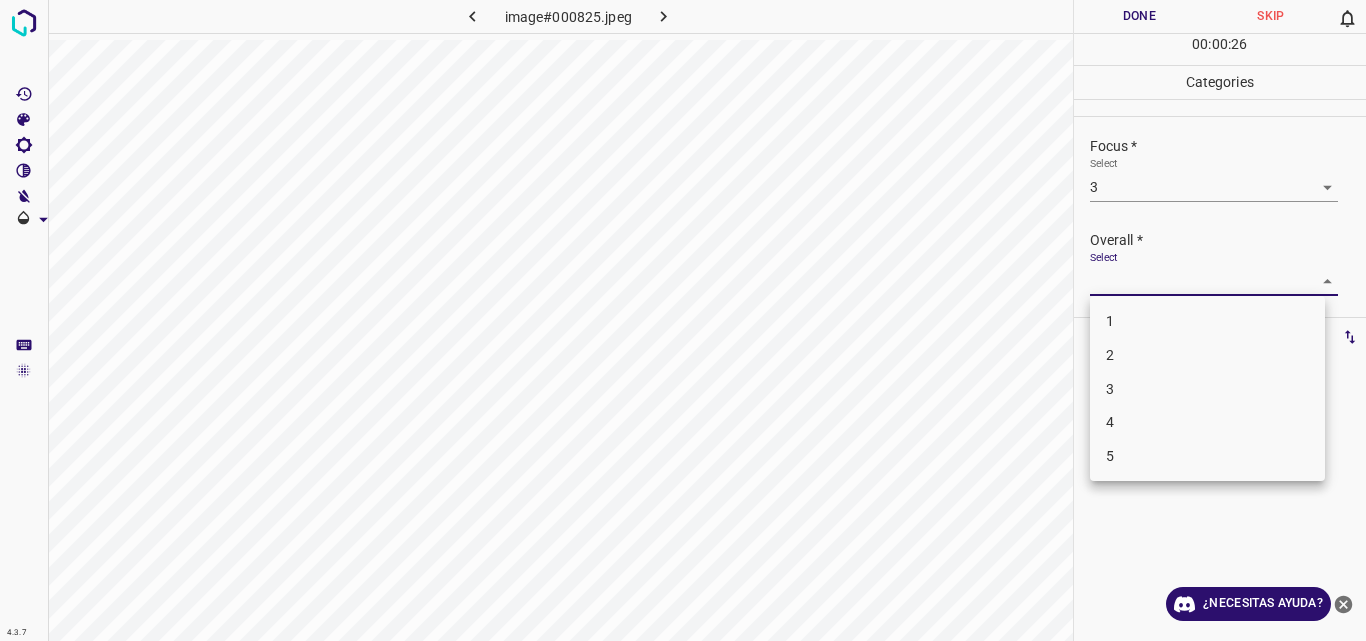 click on "3" at bounding box center [1207, 389] 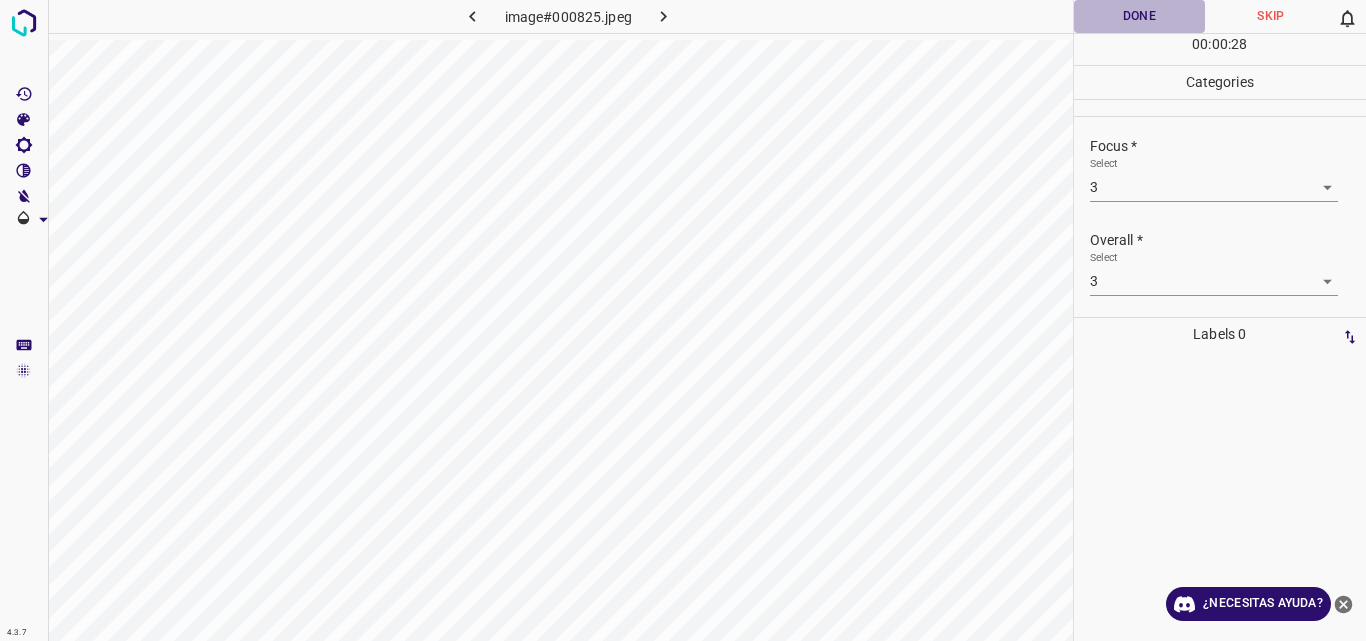 click on "Done" at bounding box center (1140, 16) 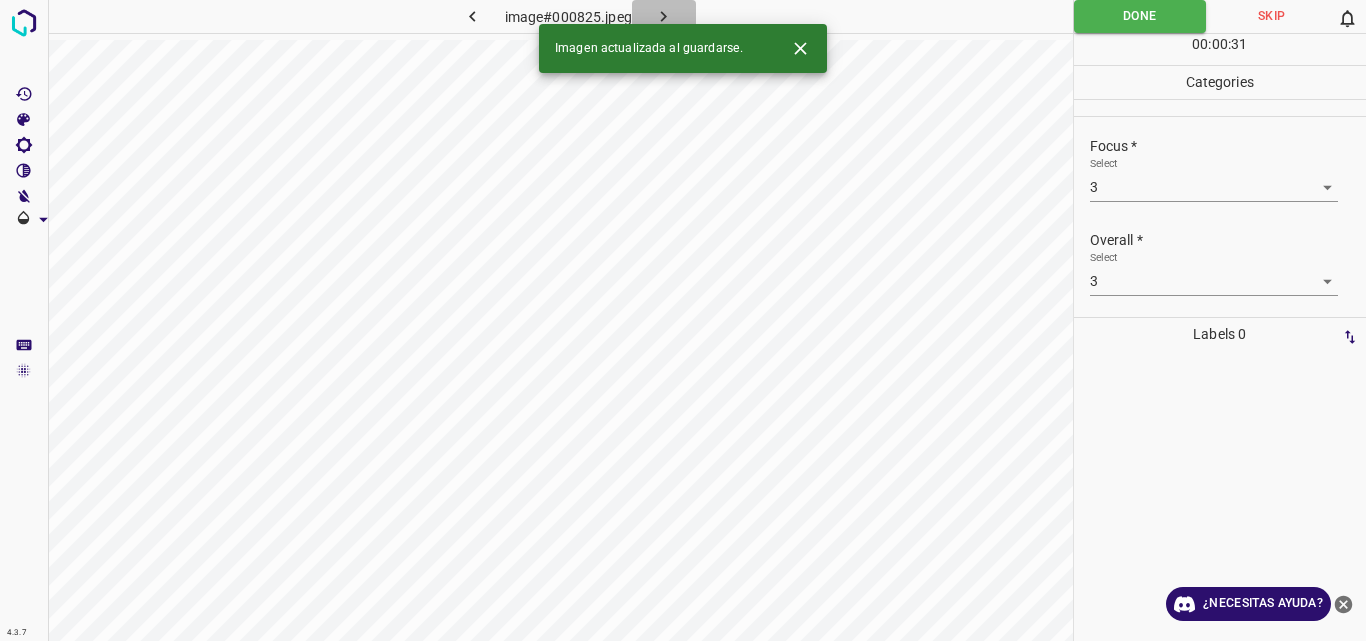click 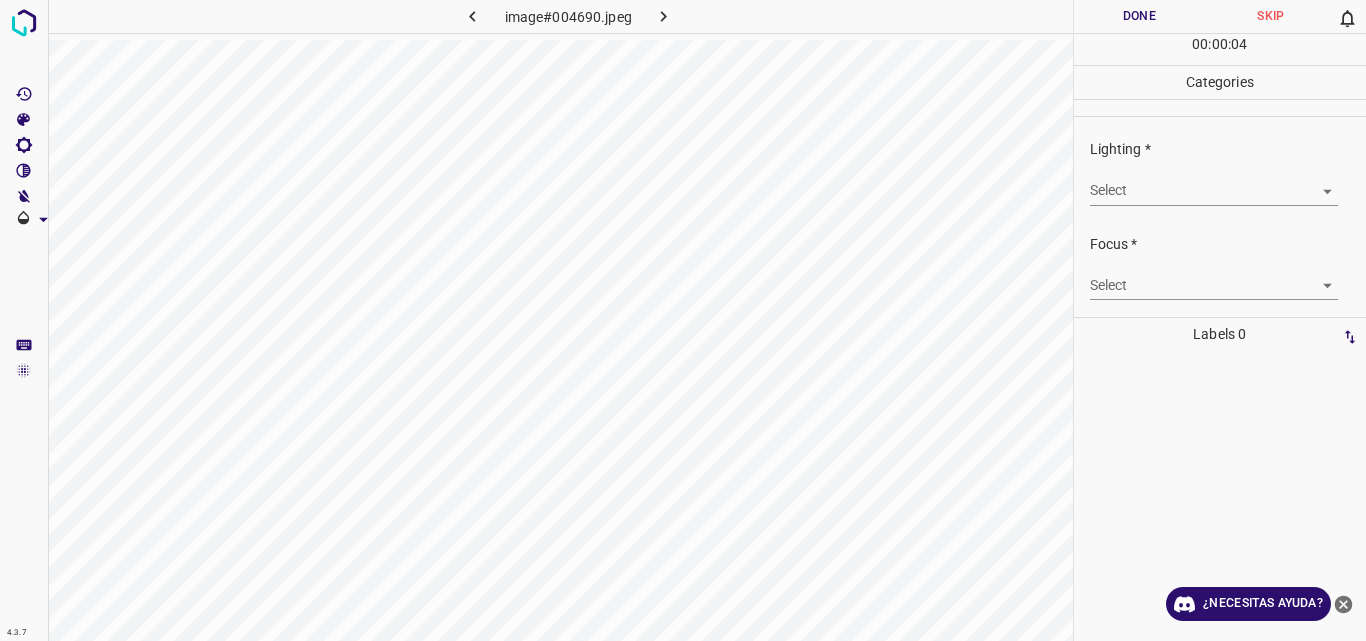 click on "4.3.7 image#004690.jpeg Done Skip 0 00   : 00   : 04   Categories Lighting *  Select ​ Focus *  Select ​ Overall *  Select ​ Labels   0 Categories 1 Lighting 2 Focus 3 Overall Tools Space Change between modes (Draw & Edit) I Auto labeling R Restore zoom M Zoom in N Zoom out Delete Delete selecte label Filters Z Restore filters X Saturation filter C Brightness filter V Contrast filter B Gray scale filter General O Download ¿Necesitas ayuda? Original text Rate this translation Your feedback will be used to help improve Google Translate - Texto - Esconder - Borrar" at bounding box center (683, 320) 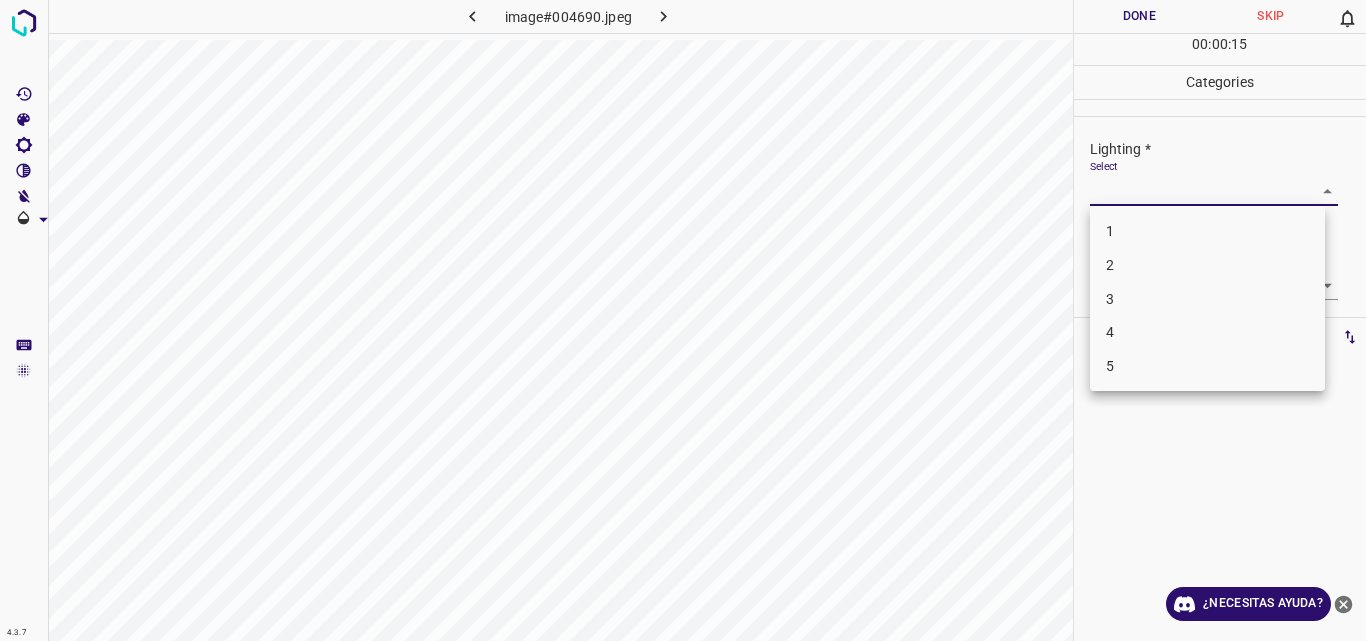 click on "2" at bounding box center (1207, 265) 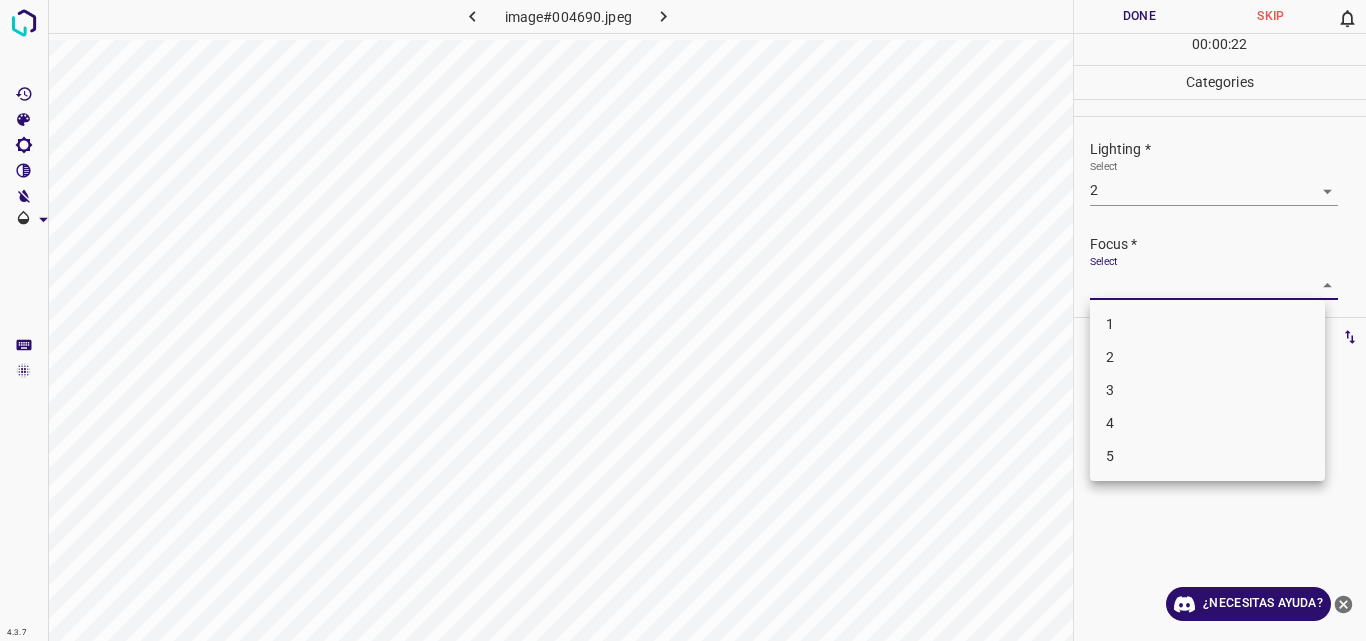 click on "4.3.7 image#004690.jpeg Done Skip 0 00   : 00   : 22   Categories Lighting *  Select 2 2 Focus *  Select ​ Overall *  Select ​ Labels   0 Categories 1 Lighting 2 Focus 3 Overall Tools Space Change between modes (Draw & Edit) I Auto labeling R Restore zoom M Zoom in N Zoom out Delete Delete selecte label Filters Z Restore filters X Saturation filter C Brightness filter V Contrast filter B Gray scale filter General O Download ¿Necesitas ayuda? Original text Rate this translation Your feedback will be used to help improve Google Translate - Texto - Esconder - Borrar 1 2 3 4 5" at bounding box center [683, 320] 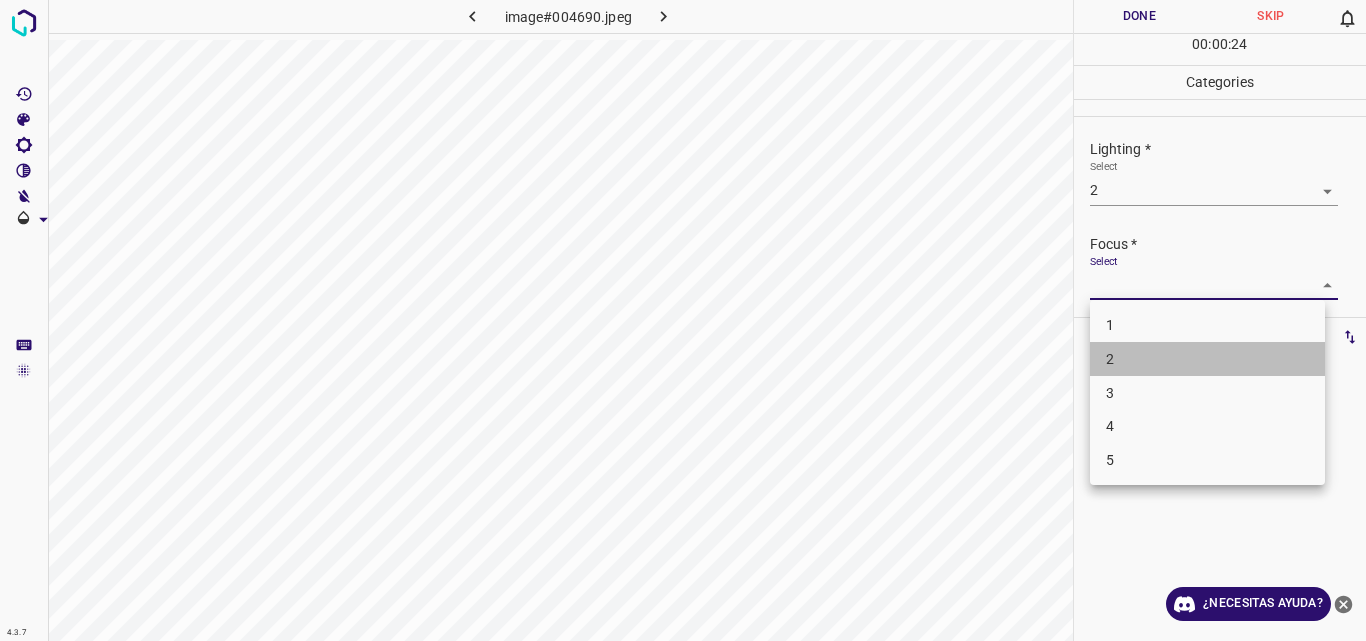 click on "2" at bounding box center (1207, 359) 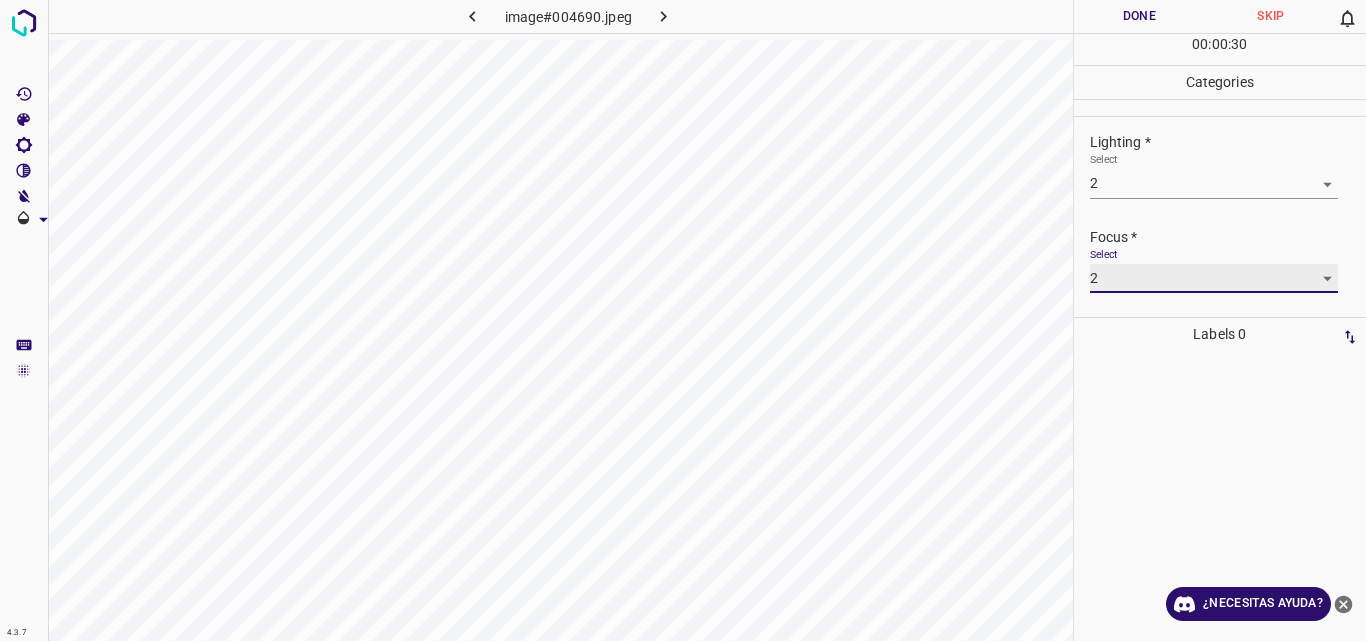 scroll, scrollTop: 8, scrollLeft: 0, axis: vertical 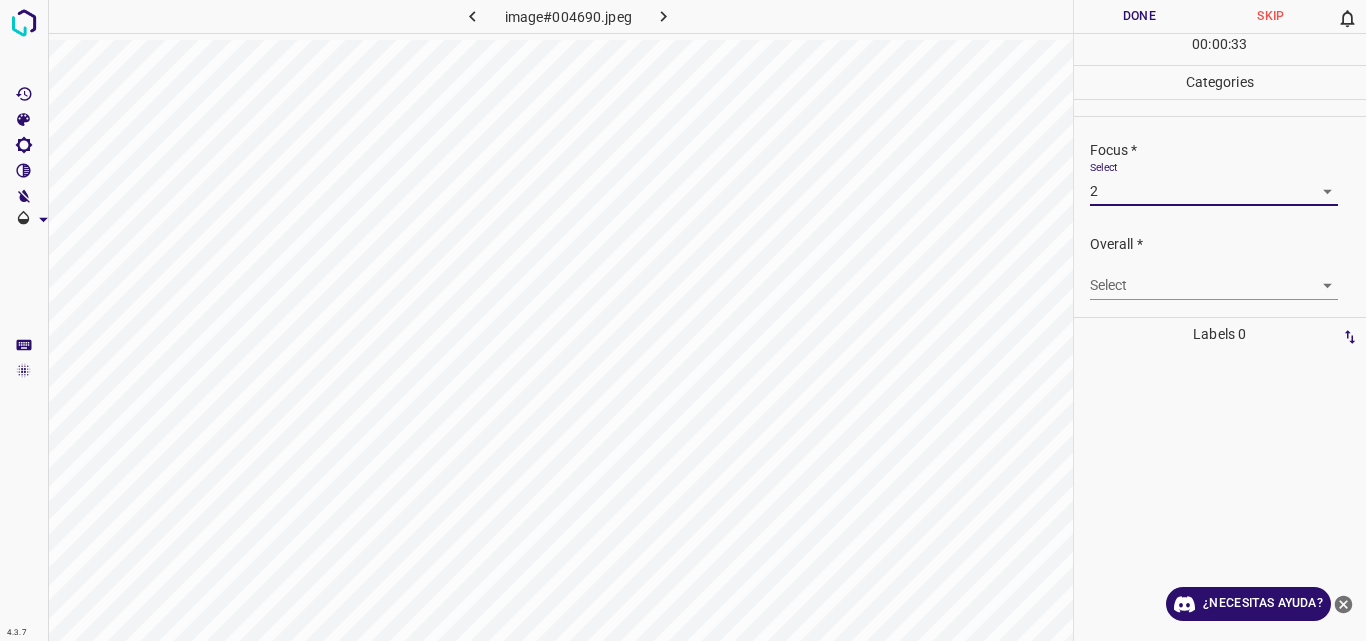 click on "4.3.7 image#004690.jpeg Done Skip 0 00   : 00   : 33   Categories Lighting *  Select 2 2 Focus *  Select 2 2 Overall *  Select ​ Labels   0 Categories 1 Lighting 2 Focus 3 Overall Tools Space Change between modes (Draw & Edit) I Auto labeling R Restore zoom M Zoom in N Zoom out Delete Delete selecte label Filters Z Restore filters X Saturation filter C Brightness filter V Contrast filter B Gray scale filter General O Download ¿Necesitas ayuda? Original text Rate this translation Your feedback will be used to help improve Google Translate - Texto - Esconder - Borrar" at bounding box center [683, 320] 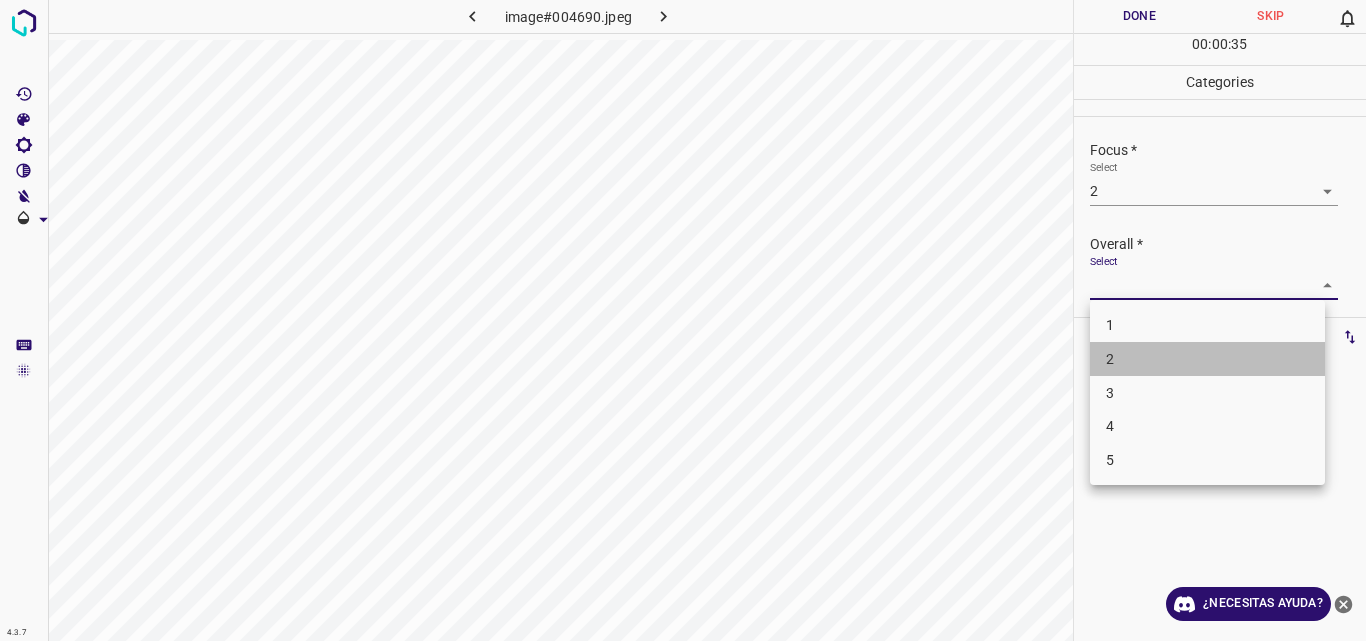 click on "2" at bounding box center (1207, 359) 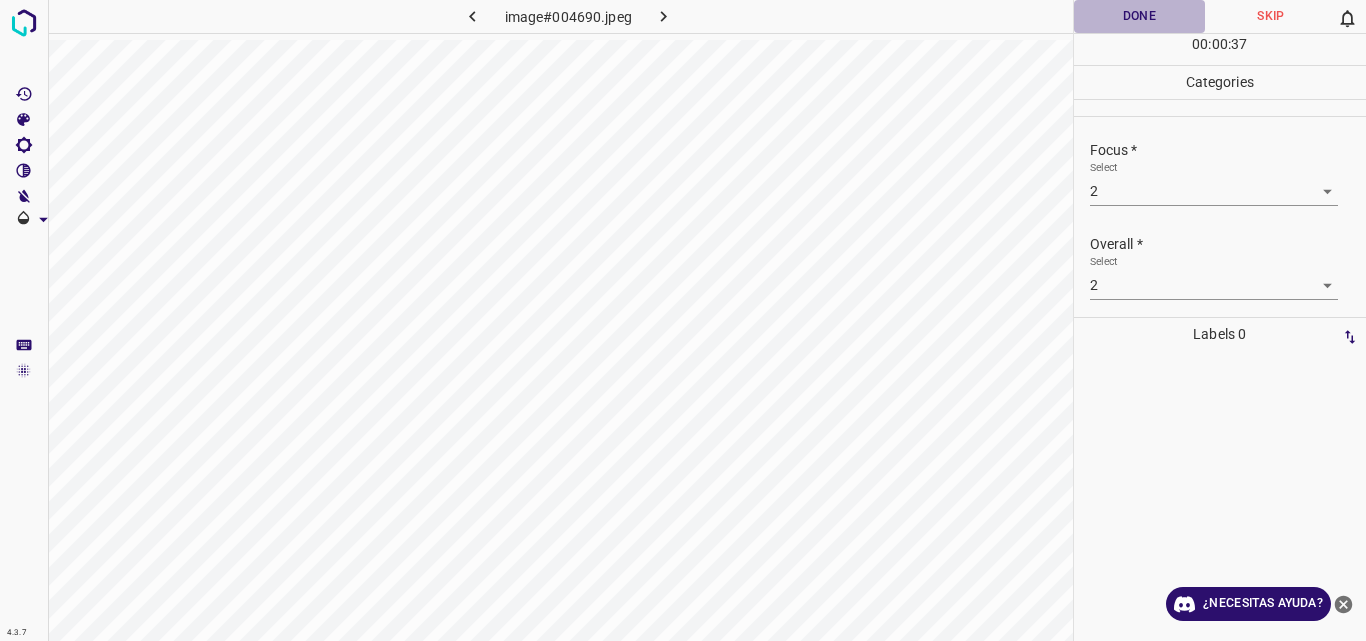 click on "Done" at bounding box center [1140, 16] 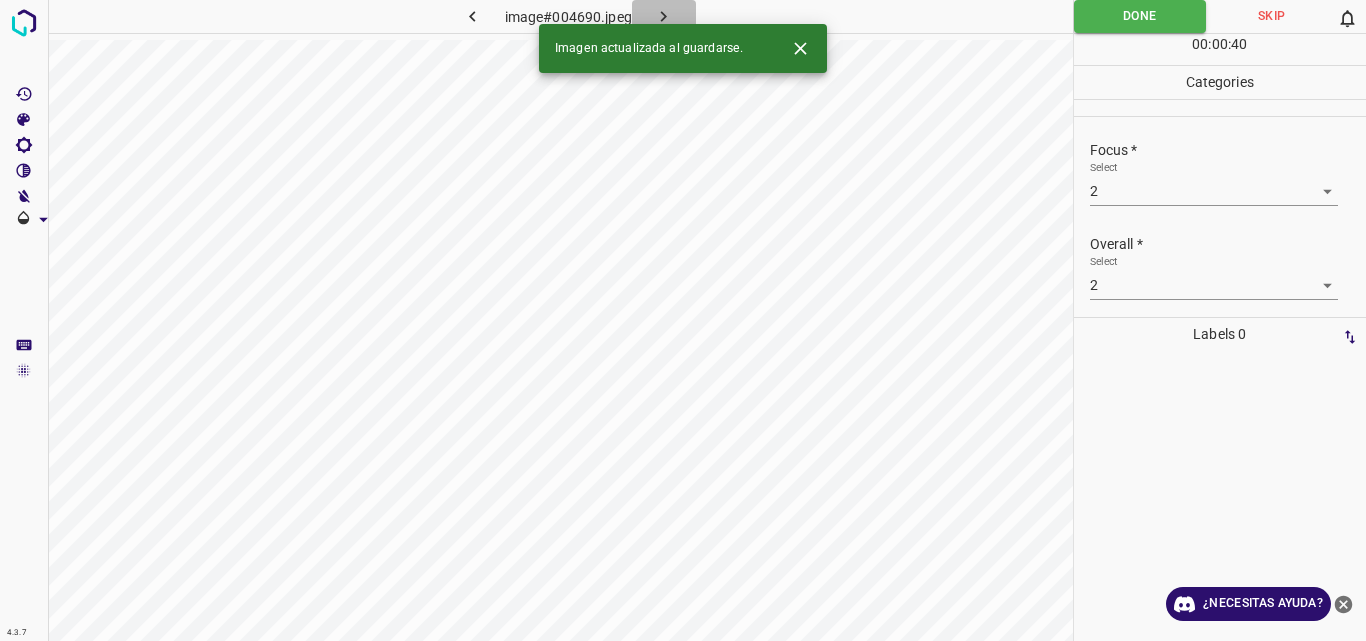click 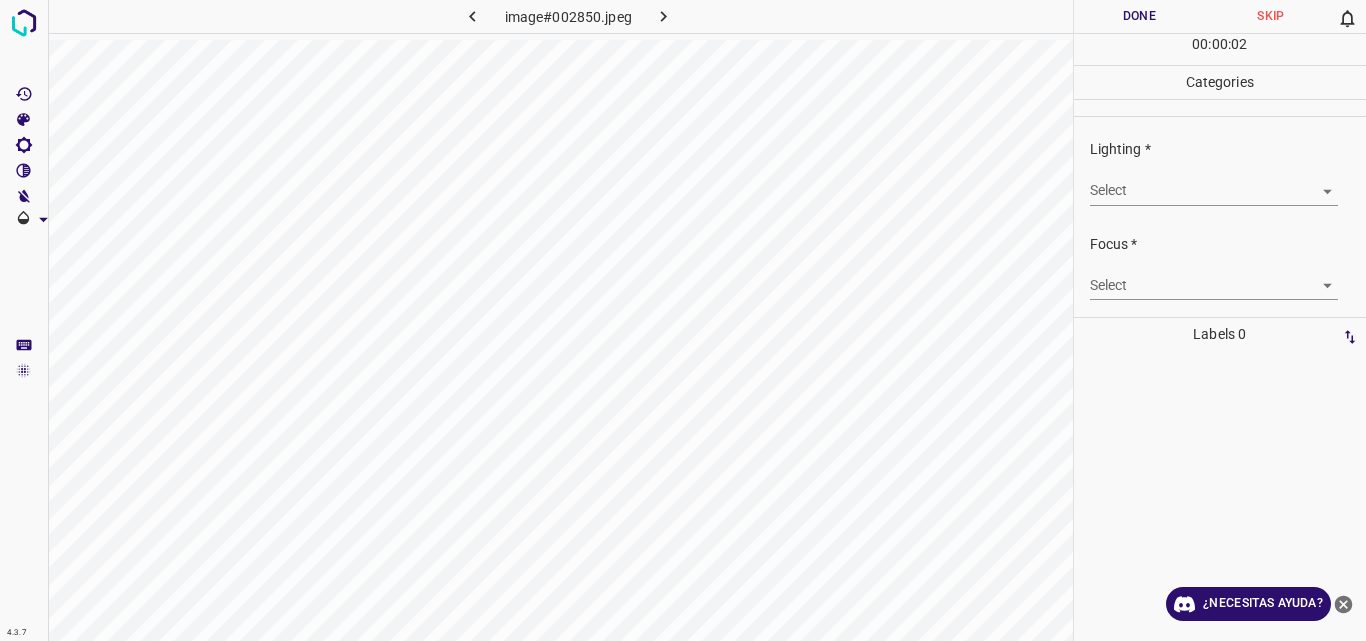 click on "4.3.7 image#002850.jpeg Done Skip 0 00   : 00   : 02   Categories Lighting *  Select ​ Focus *  Select ​ Overall *  Select ​ Labels   0 Categories 1 Lighting 2 Focus 3 Overall Tools Space Change between modes (Draw & Edit) I Auto labeling R Restore zoom M Zoom in N Zoom out Delete Delete selecte label Filters Z Restore filters X Saturation filter C Brightness filter V Contrast filter B Gray scale filter General O Download ¿Necesitas ayuda? Original text Rate this translation Your feedback will be used to help improve Google Translate - Texto - Esconder - Borrar" at bounding box center (683, 320) 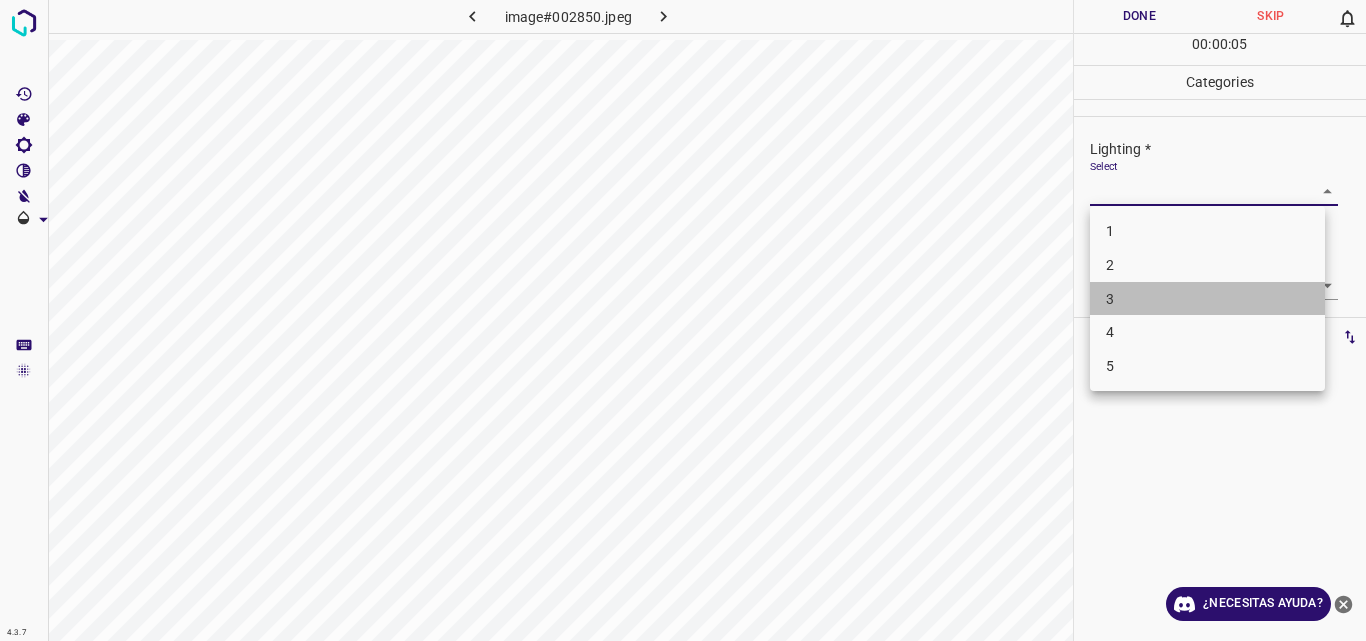 click on "3" at bounding box center [1207, 299] 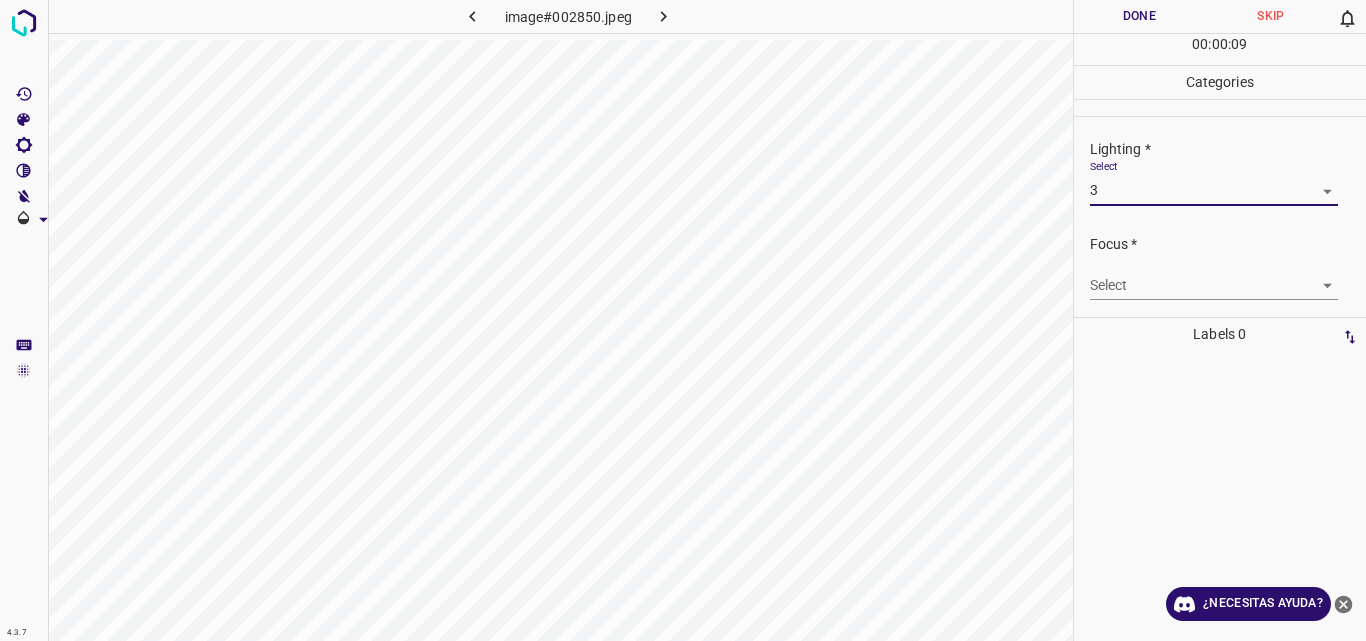 click on "4.3.7 image#002850.jpeg Done Skip 0 00   : 00   : 09   Categories Lighting *  Select 3 3 Focus *  Select ​ Overall *  Select ​ Labels   0 Categories 1 Lighting 2 Focus 3 Overall Tools Space Change between modes (Draw & Edit) I Auto labeling R Restore zoom M Zoom in N Zoom out Delete Delete selecte label Filters Z Restore filters X Saturation filter C Brightness filter V Contrast filter B Gray scale filter General O Download ¿Necesitas ayuda? Original text Rate this translation Your feedback will be used to help improve Google Translate - Texto - Esconder - Borrar" at bounding box center [683, 320] 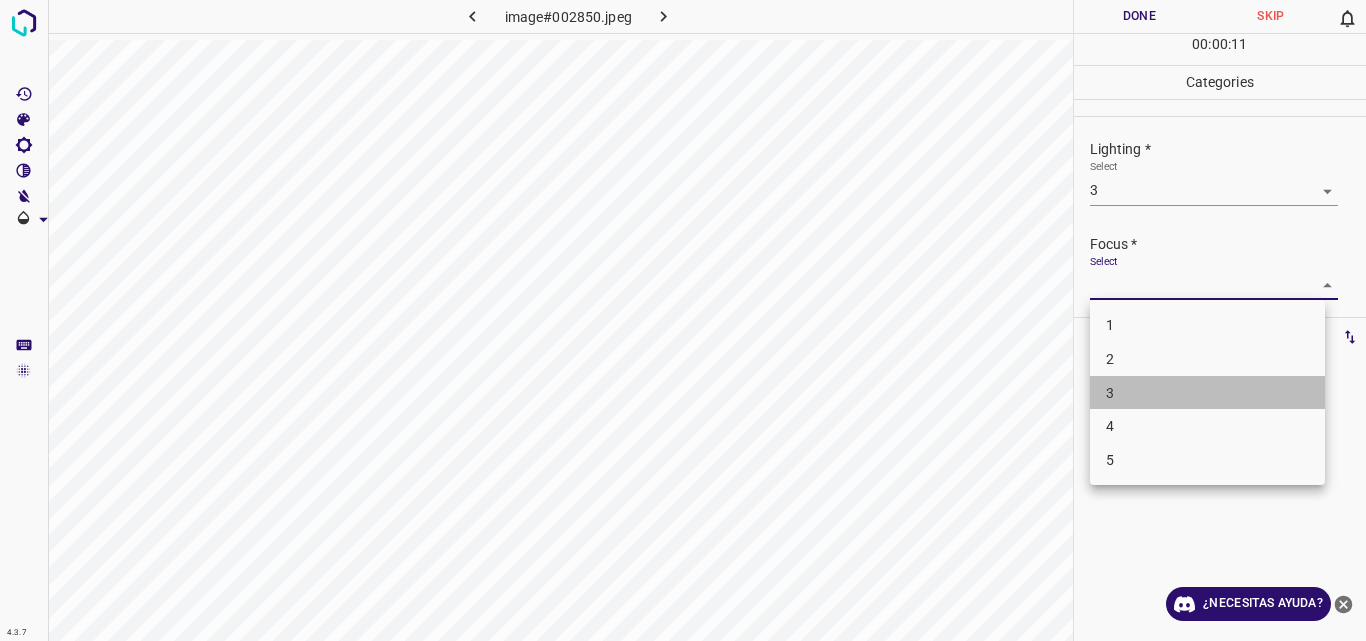click on "3" at bounding box center (1207, 393) 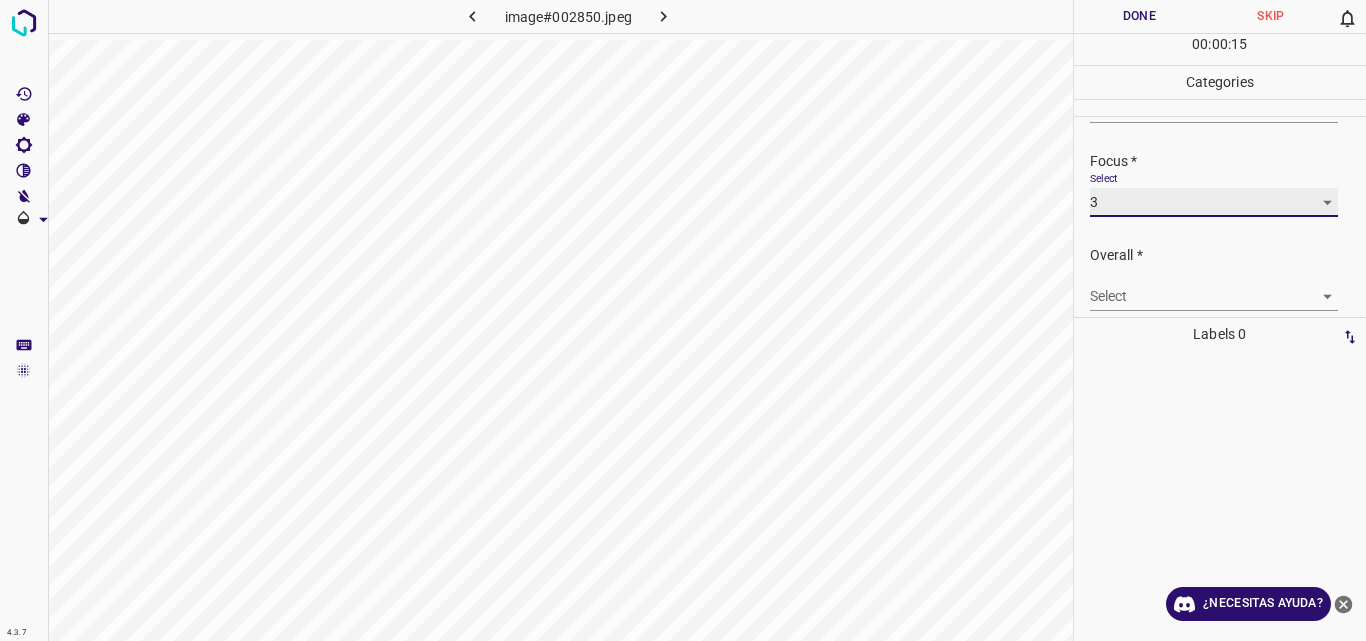 scroll, scrollTop: 98, scrollLeft: 0, axis: vertical 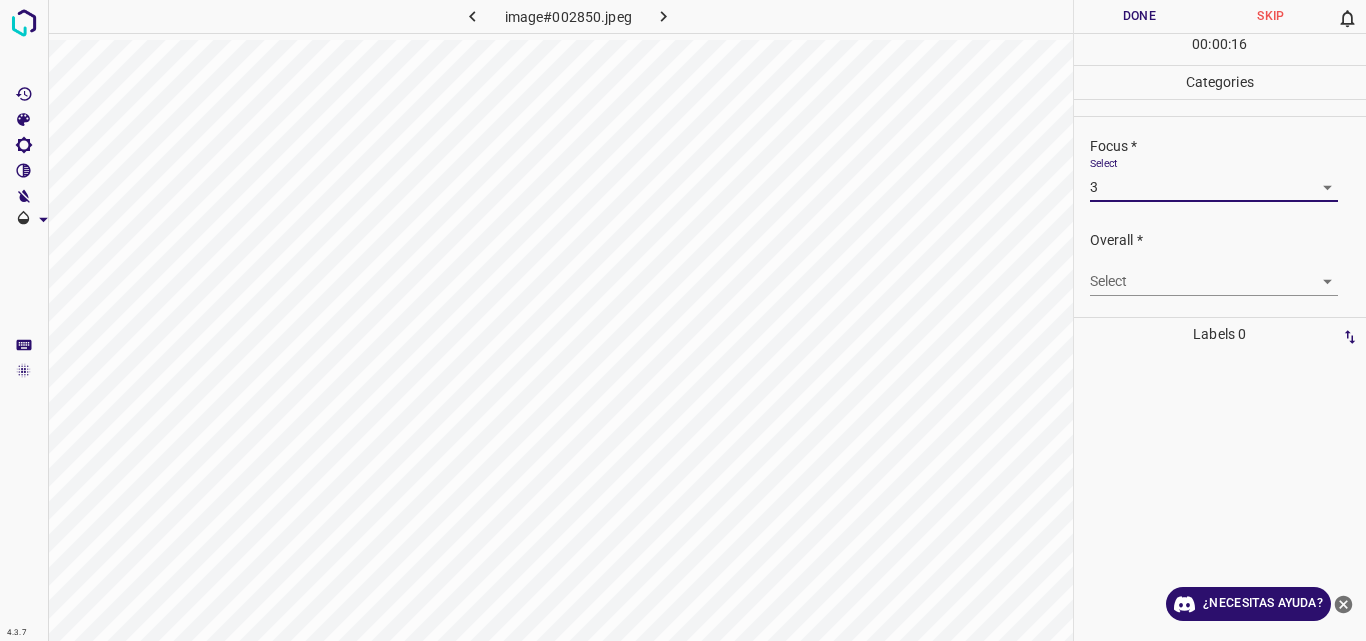 click on "4.3.7 image#002850.jpeg Done Skip 0 00   : 00   : 16   Categories Lighting *  Select 3 3 Focus *  Select 3 3 Overall *  Select ​ Labels   0 Categories 1 Lighting 2 Focus 3 Overall Tools Space Change between modes (Draw & Edit) I Auto labeling R Restore zoom M Zoom in N Zoom out Delete Delete selecte label Filters Z Restore filters X Saturation filter C Brightness filter V Contrast filter B Gray scale filter General O Download ¿Necesitas ayuda? Original text Rate this translation Your feedback will be used to help improve Google Translate - Texto - Esconder - Borrar" at bounding box center [683, 320] 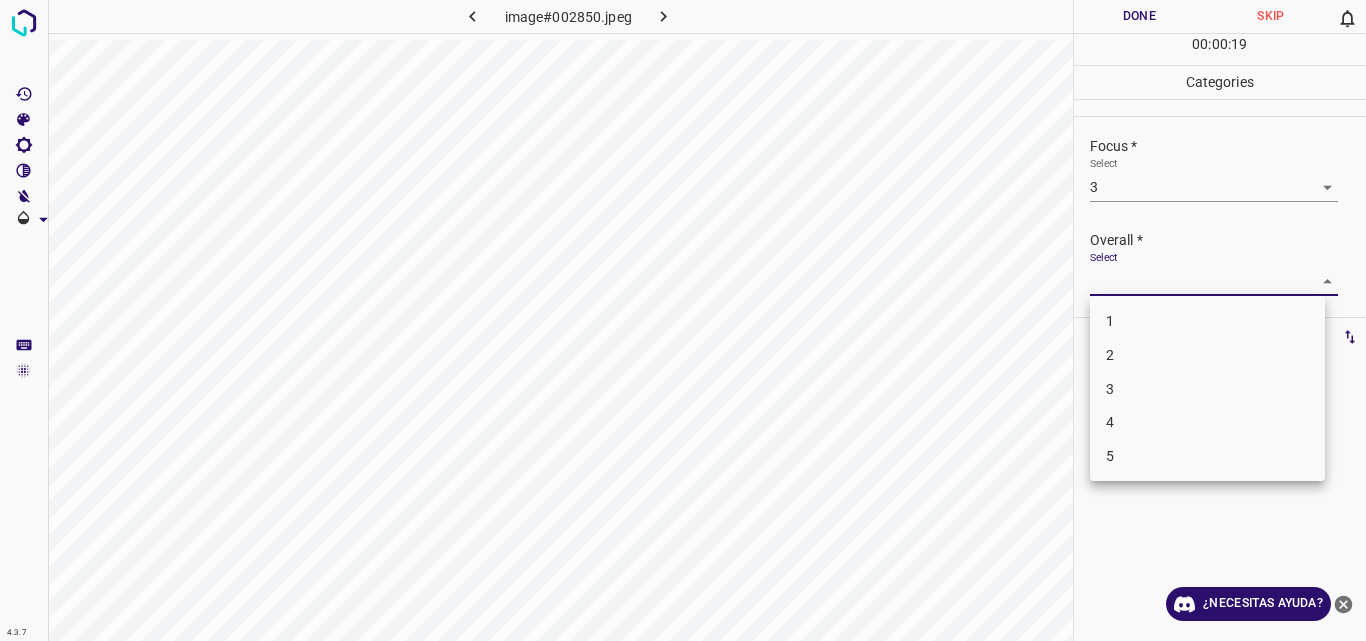 click on "3" at bounding box center [1207, 389] 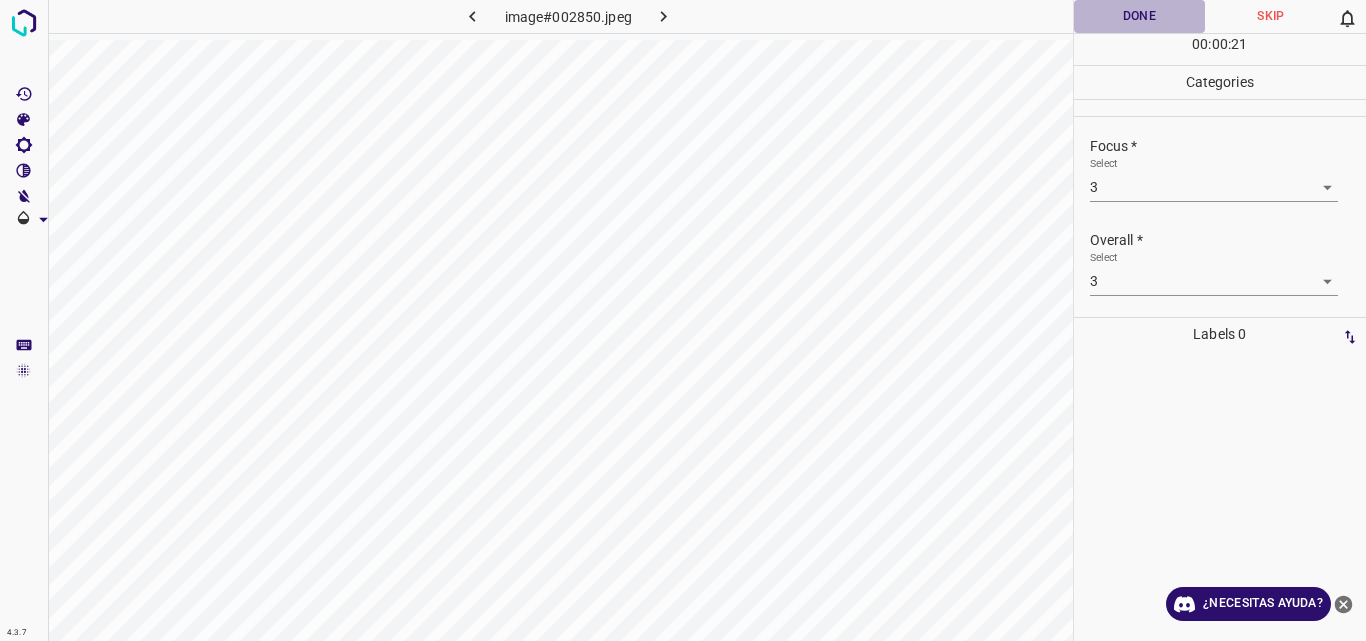 click on "Done" at bounding box center [1140, 16] 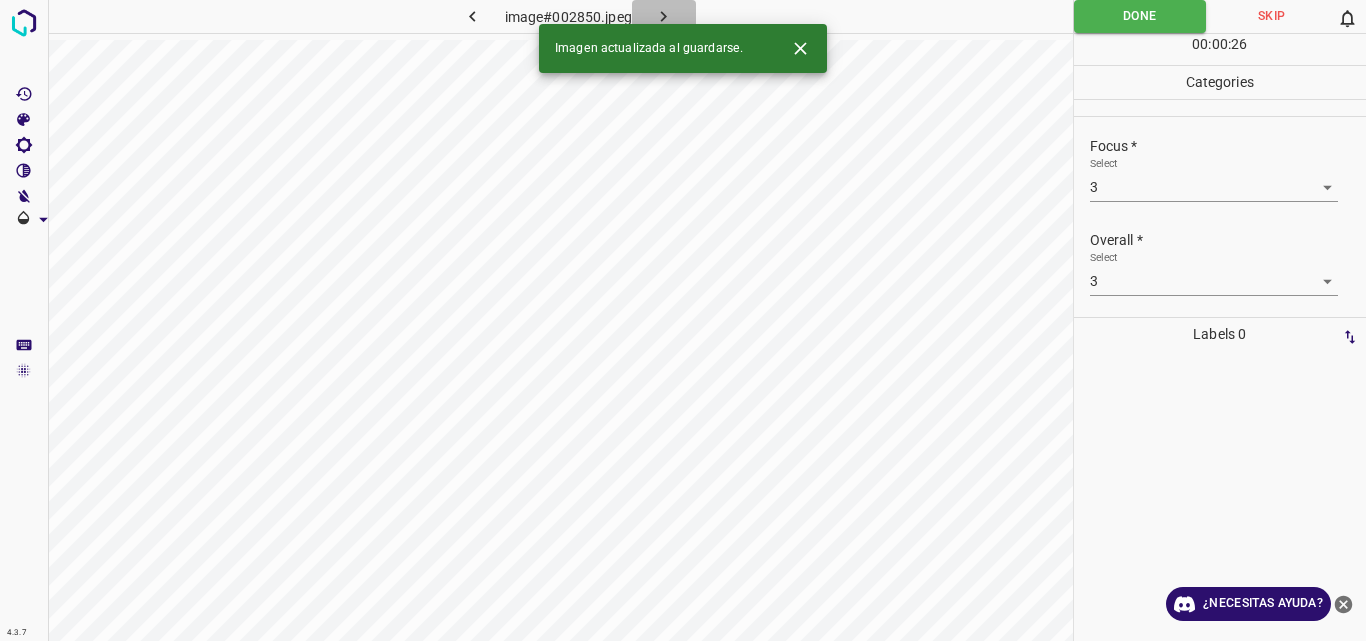 click 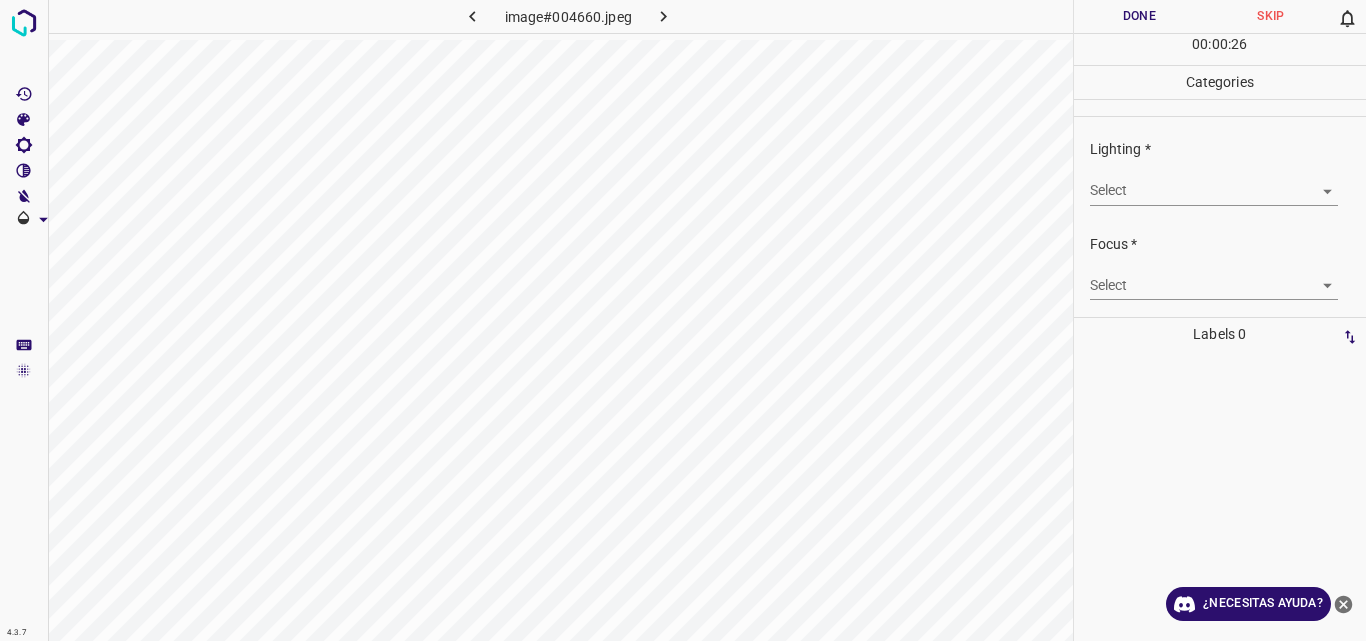 click on "4.3.7 image#004660.jpeg Done Skip 0 00   : 00   : 26   Categories Lighting *  Select ​ Focus *  Select ​ Overall *  Select ​ Labels   0 Categories 1 Lighting 2 Focus 3 Overall Tools Space Change between modes (Draw & Edit) I Auto labeling R Restore zoom M Zoom in N Zoom out Delete Delete selecte label Filters Z Restore filters X Saturation filter C Brightness filter V Contrast filter B Gray scale filter General O Download ¿Necesitas ayuda? Original text Rate this translation Your feedback will be used to help improve Google Translate - Texto - Esconder - Borrar" at bounding box center (683, 320) 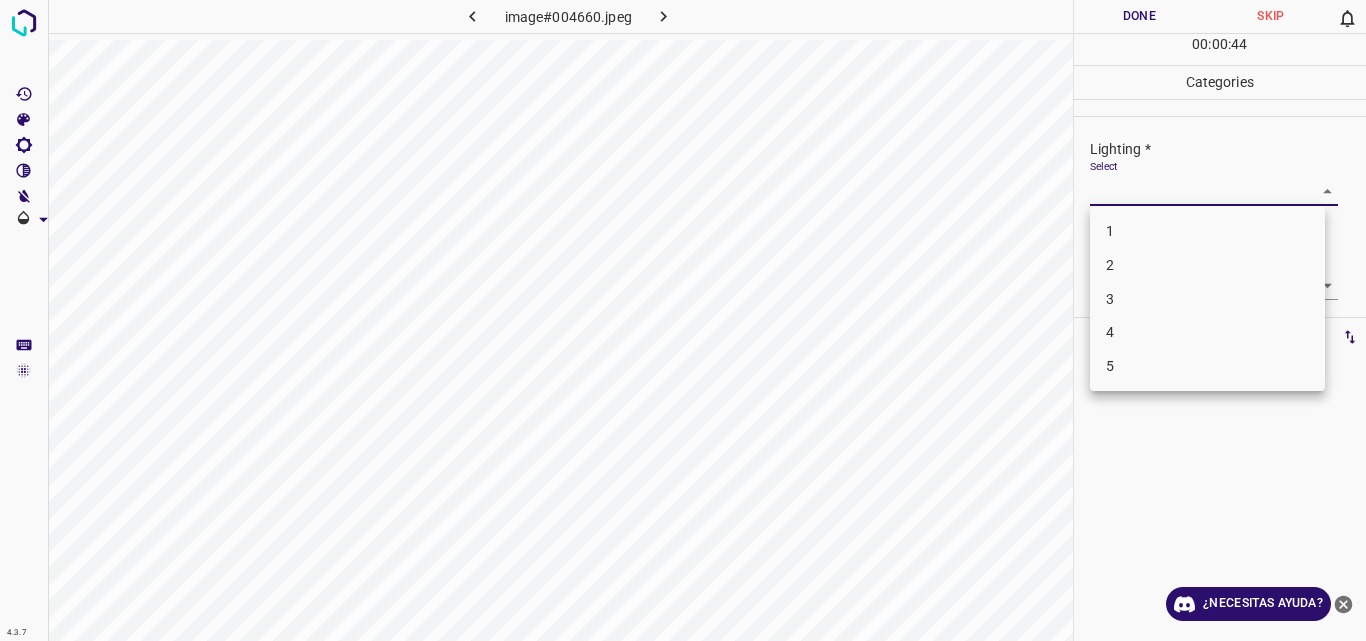 click on "2" at bounding box center [1207, 265] 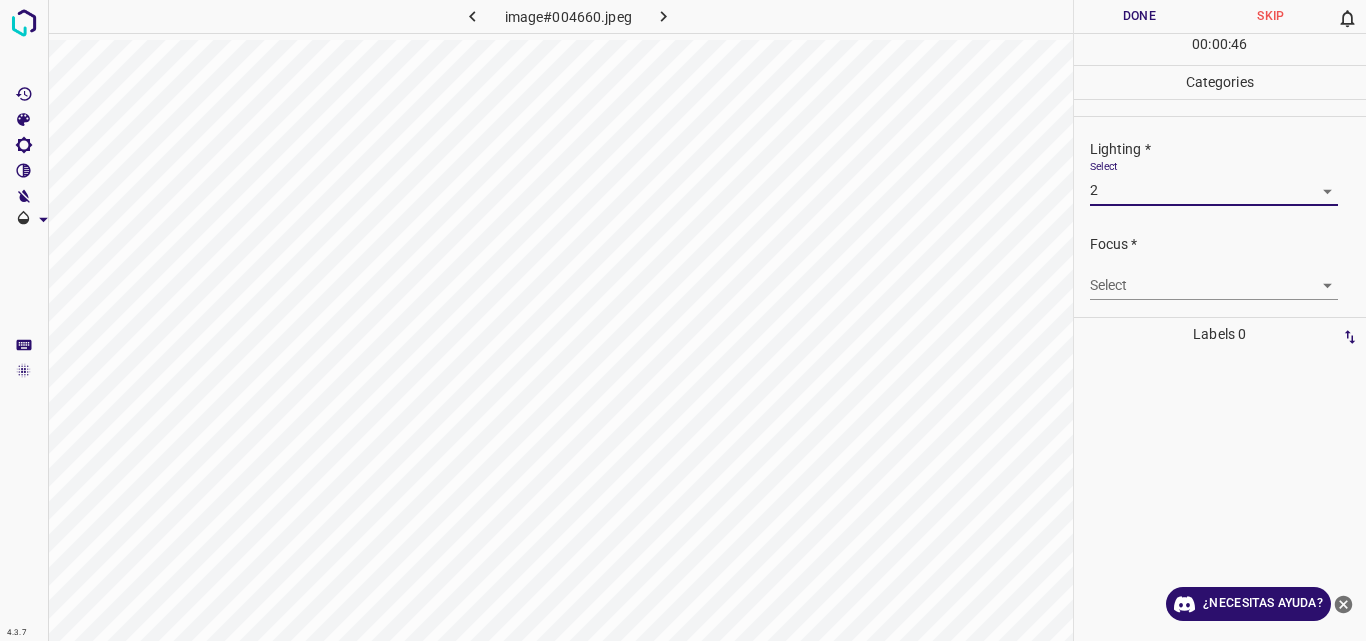click on "4.3.7 image#004660.jpeg Done Skip 0 00   : 00   : 46   Categories Lighting *  Select 2 2 Focus *  Select ​ Overall *  Select ​ Labels   0 Categories 1 Lighting 2 Focus 3 Overall Tools Space Change between modes (Draw & Edit) I Auto labeling R Restore zoom M Zoom in N Zoom out Delete Delete selecte label Filters Z Restore filters X Saturation filter C Brightness filter V Contrast filter B Gray scale filter General O Download ¿Necesitas ayuda? Original text Rate this translation Your feedback will be used to help improve Google Translate - Texto - Esconder - Borrar" at bounding box center [683, 320] 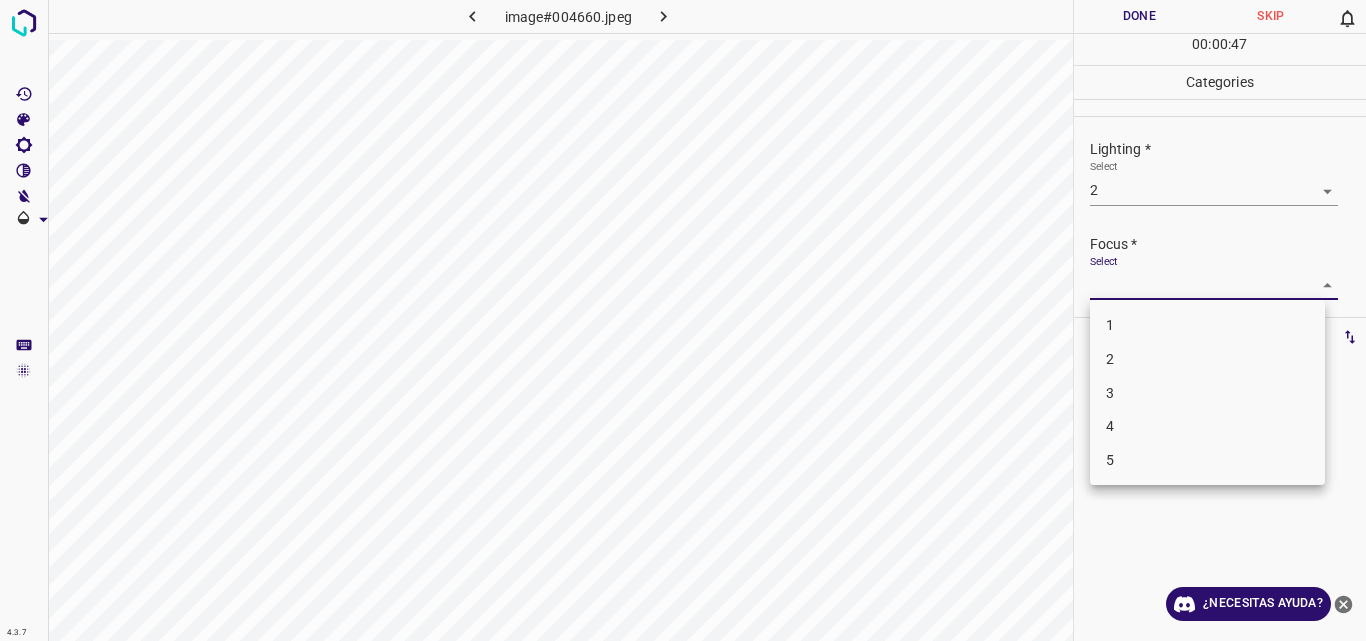 click on "2" at bounding box center (1207, 359) 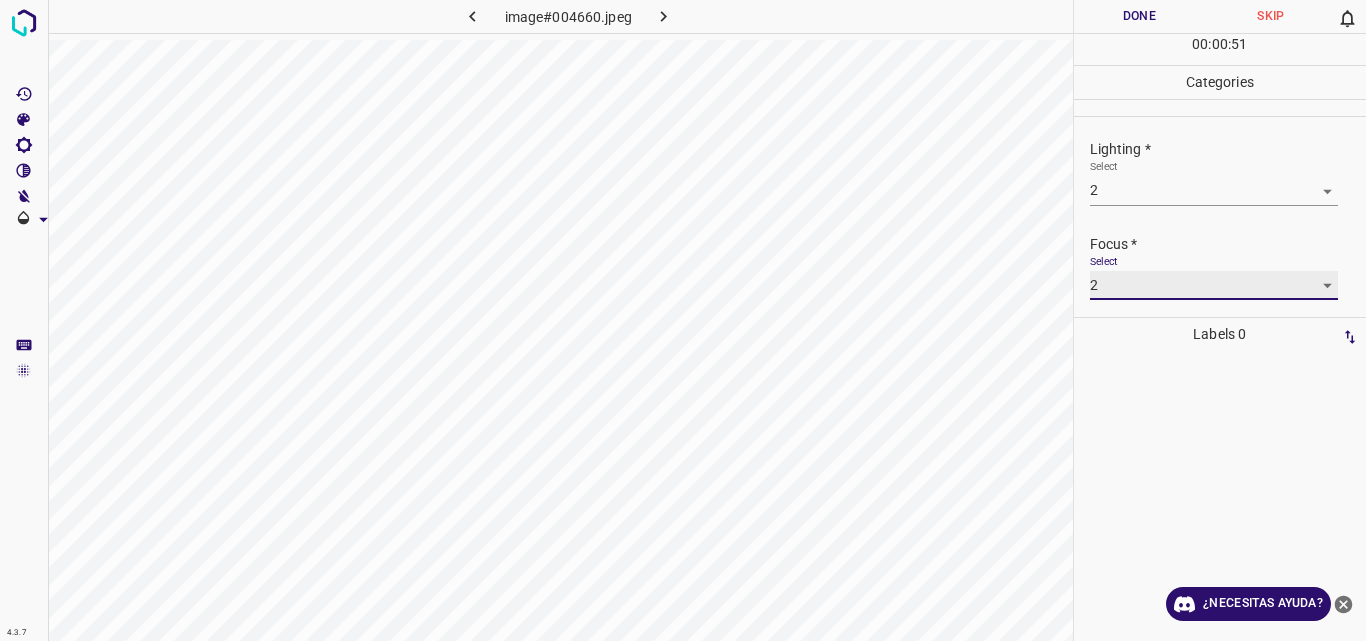 scroll, scrollTop: 98, scrollLeft: 0, axis: vertical 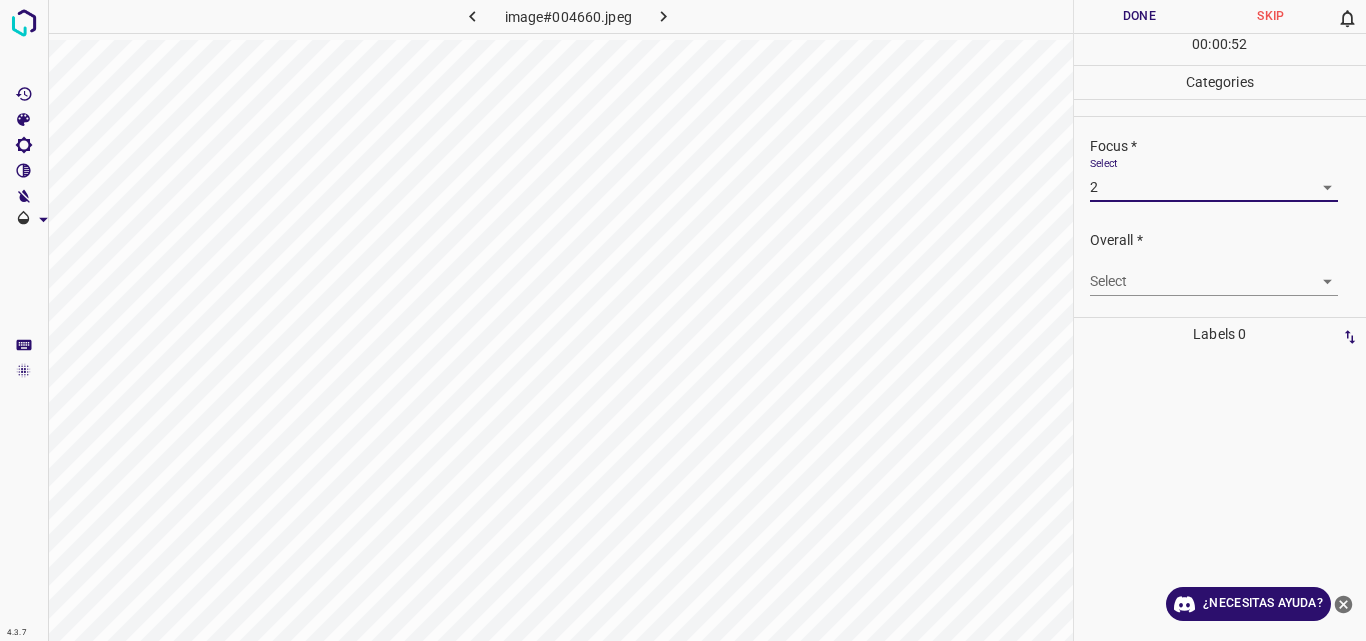 click on "4.3.7 image#004660.jpeg Done Skip 0 00   : 00   : 52   Categories Lighting *  Select 2 2 Focus *  Select 2 2 Overall *  Select ​ Labels   0 Categories 1 Lighting 2 Focus 3 Overall Tools Space Change between modes (Draw & Edit) I Auto labeling R Restore zoom M Zoom in N Zoom out Delete Delete selecte label Filters Z Restore filters X Saturation filter C Brightness filter V Contrast filter B Gray scale filter General O Download ¿Necesitas ayuda? Original text Rate this translation Your feedback will be used to help improve Google Translate - Texto - Esconder - Borrar" at bounding box center [683, 320] 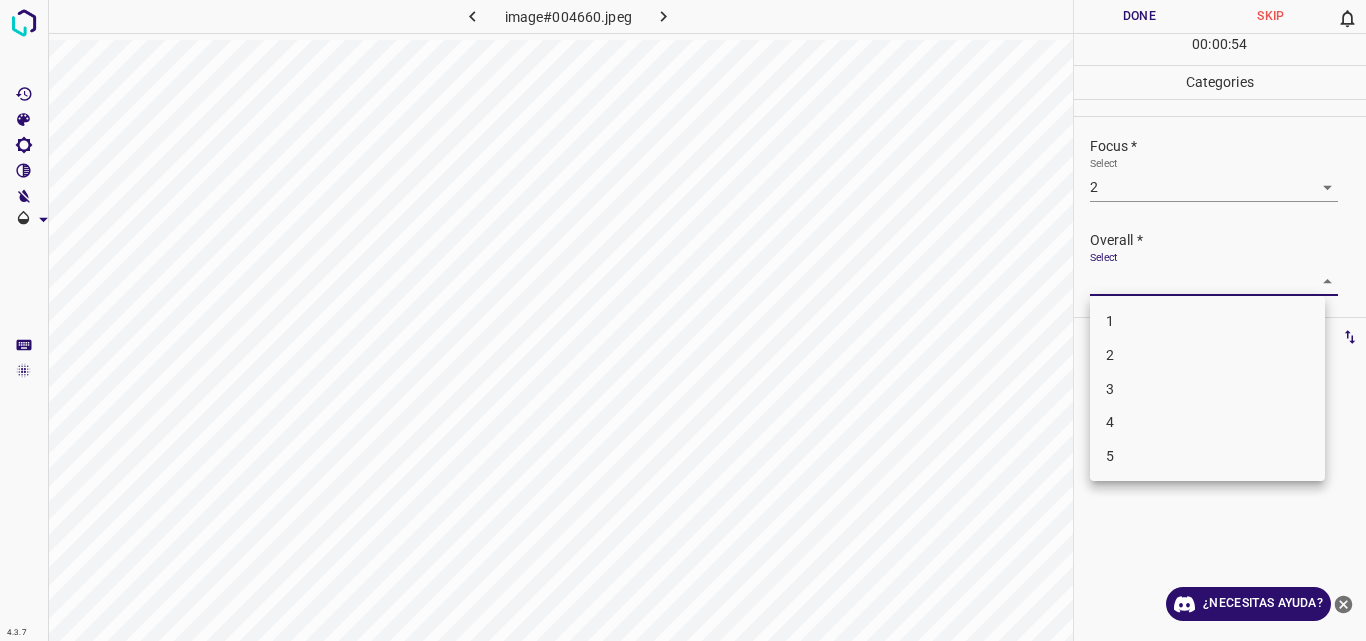 click on "2" at bounding box center [1207, 355] 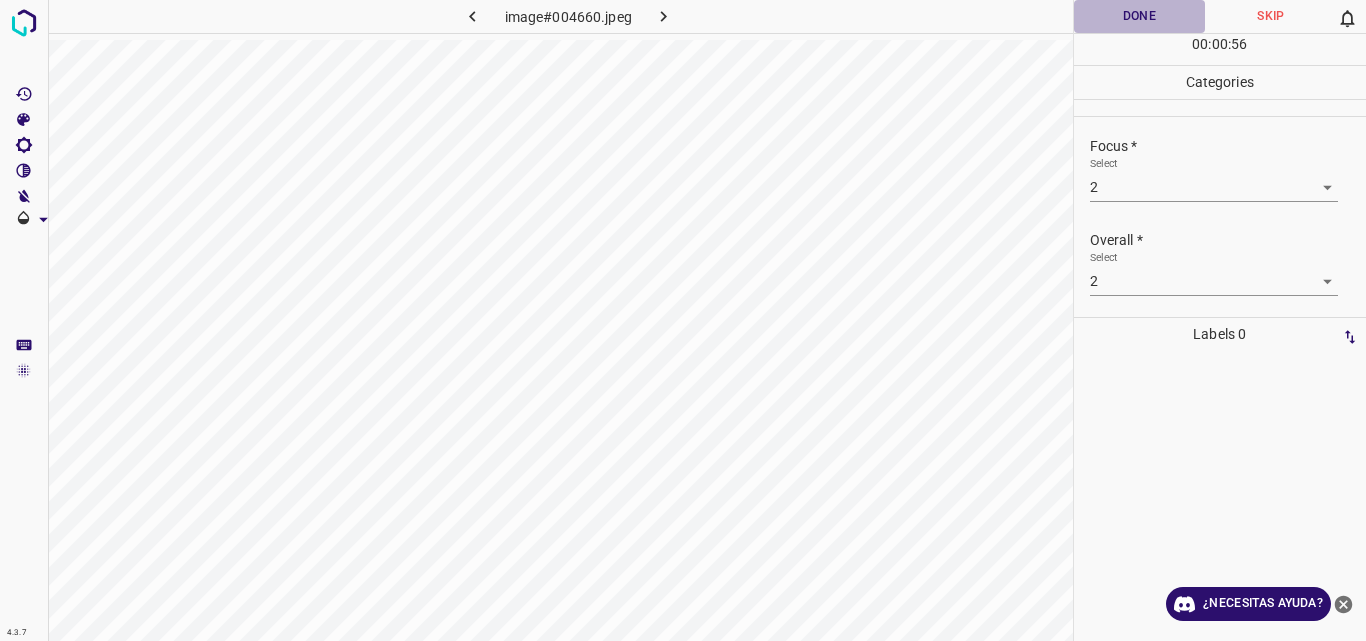 click on "Done" at bounding box center (1140, 16) 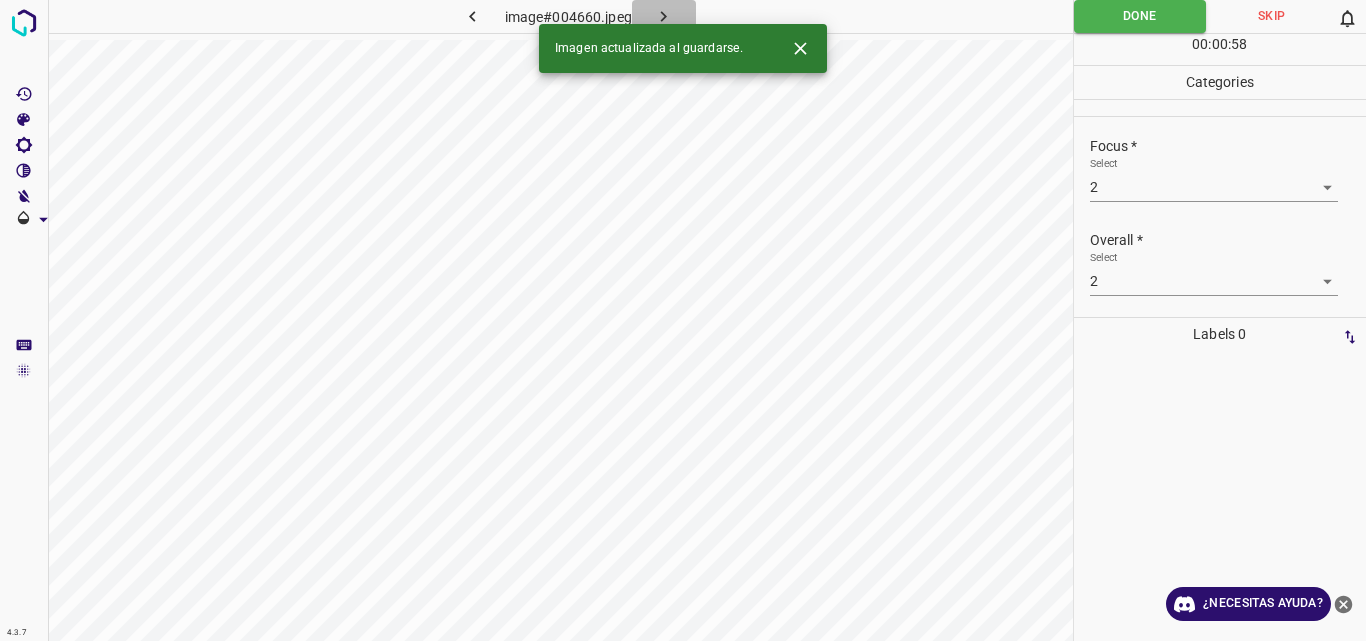 click 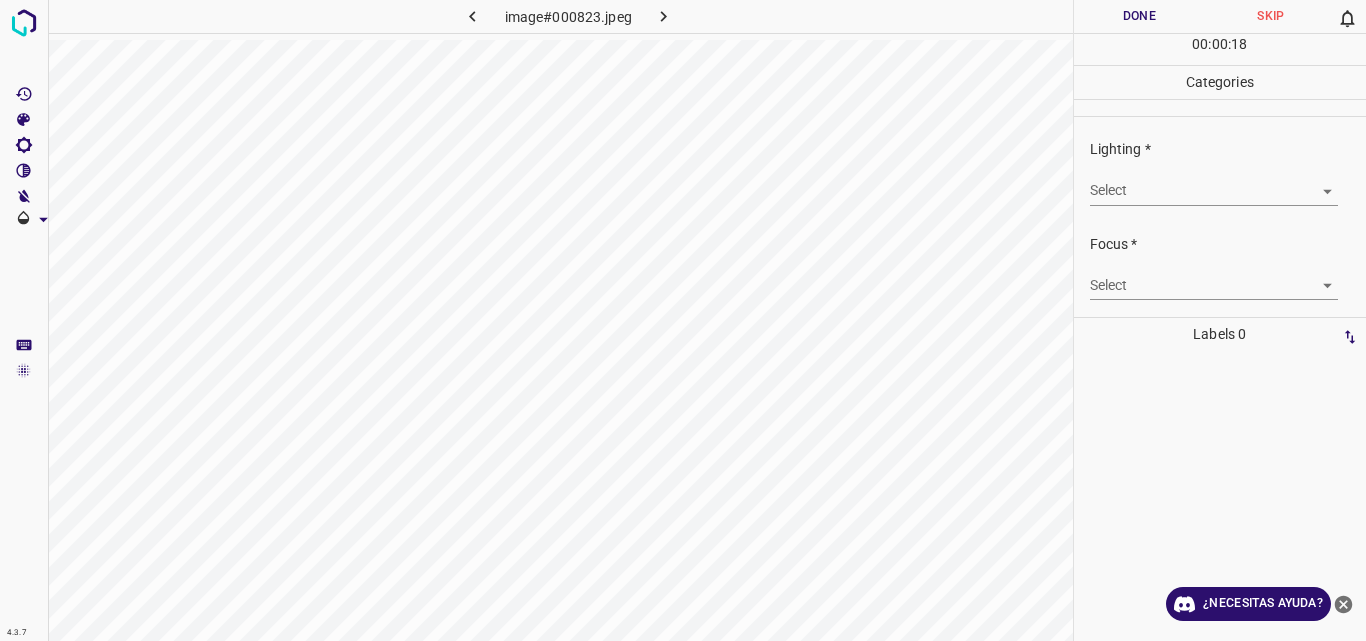 click on "4.3.7 image#000823.jpeg Done Skip 0 00   : 00   : 18   Categories Lighting *  Select ​ Focus *  Select ​ Overall *  Select ​ Labels   0 Categories 1 Lighting 2 Focus 3 Overall Tools Space Change between modes (Draw & Edit) I Auto labeling R Restore zoom M Zoom in N Zoom out Delete Delete selecte label Filters Z Restore filters X Saturation filter C Brightness filter V Contrast filter B Gray scale filter General O Download ¿Necesitas ayuda? Original text Rate this translation Your feedback will be used to help improve Google Translate - Texto - Esconder - Borrar" at bounding box center (683, 320) 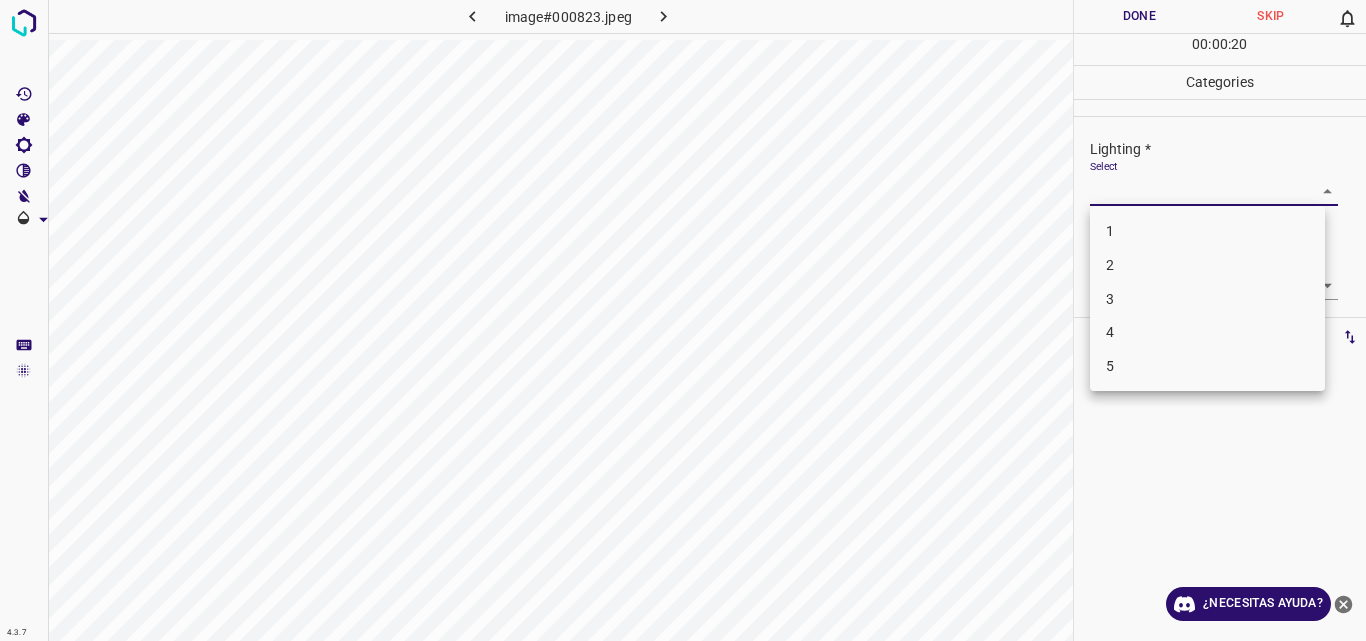 click on "3" at bounding box center (1207, 299) 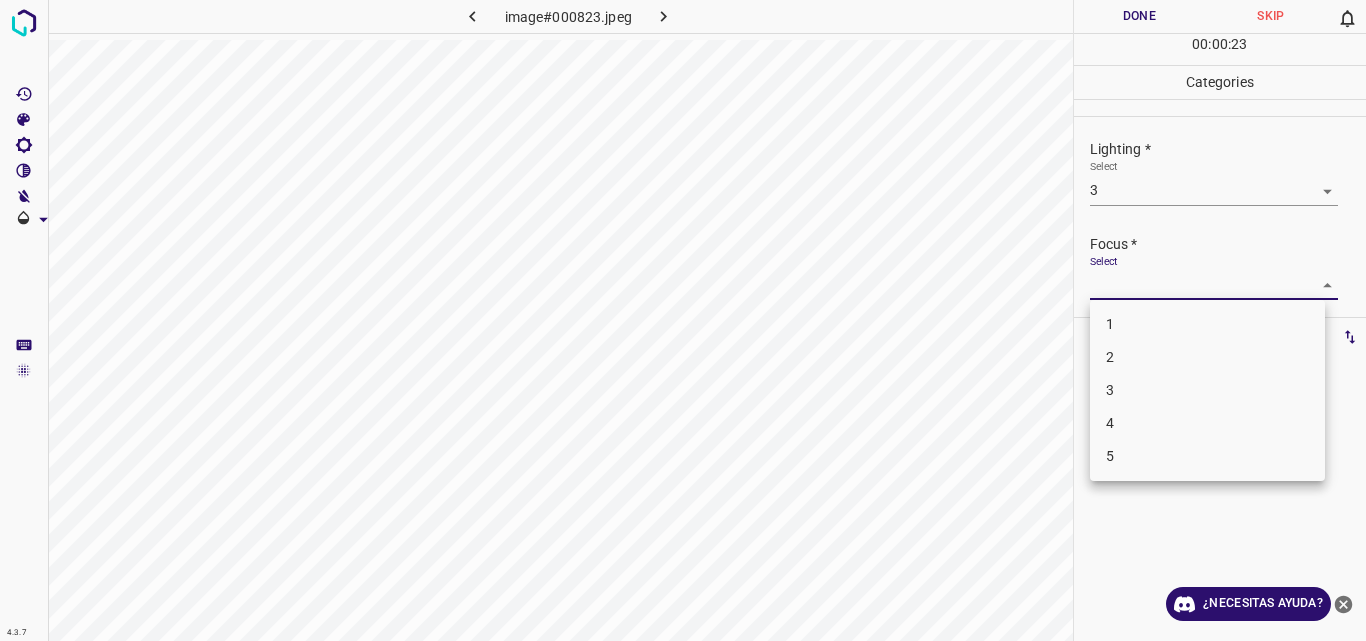 click on "4.3.7 image#000823.jpeg Done Skip 0 00   : 00   : 23   Categories Lighting *  Select 3 3 Focus *  Select ​ Overall *  Select ​ Labels   0 Categories 1 Lighting 2 Focus 3 Overall Tools Space Change between modes (Draw & Edit) I Auto labeling R Restore zoom M Zoom in N Zoom out Delete Delete selecte label Filters Z Restore filters X Saturation filter C Brightness filter V Contrast filter B Gray scale filter General O Download ¿Necesitas ayuda? Original text Rate this translation Your feedback will be used to help improve Google Translate - Texto - Esconder - Borrar 1 2 3 4 5" at bounding box center [683, 320] 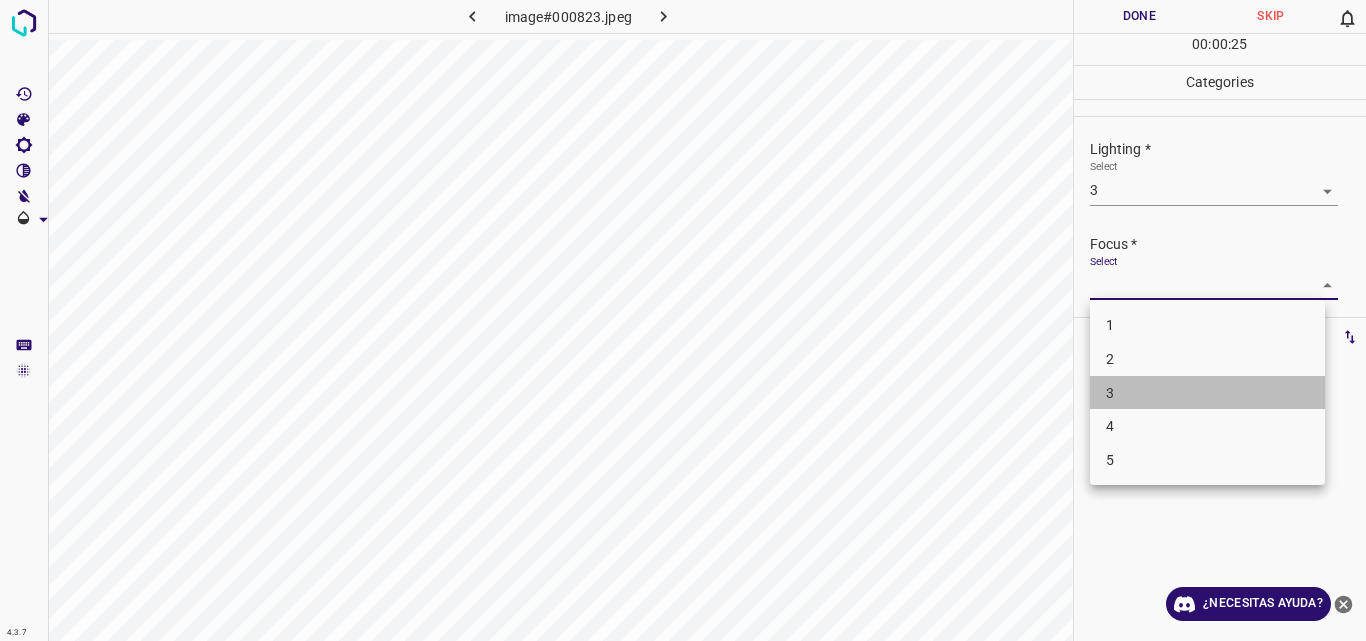 click on "3" at bounding box center (1207, 393) 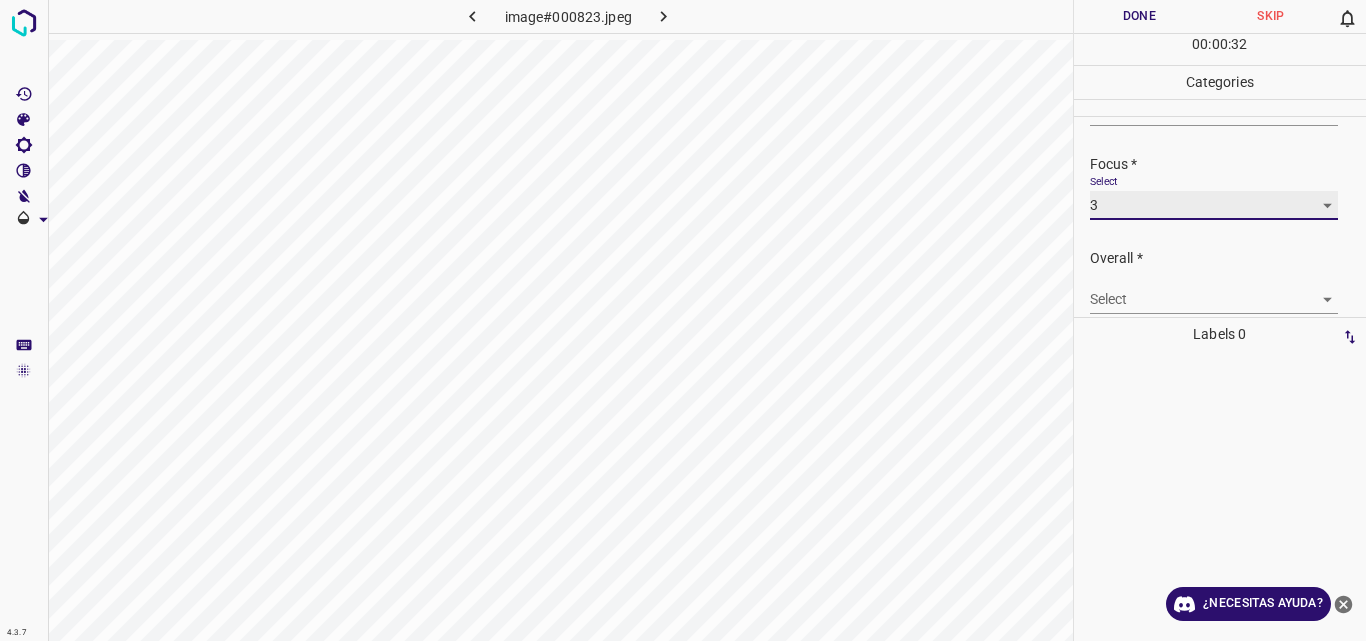 scroll, scrollTop: 98, scrollLeft: 0, axis: vertical 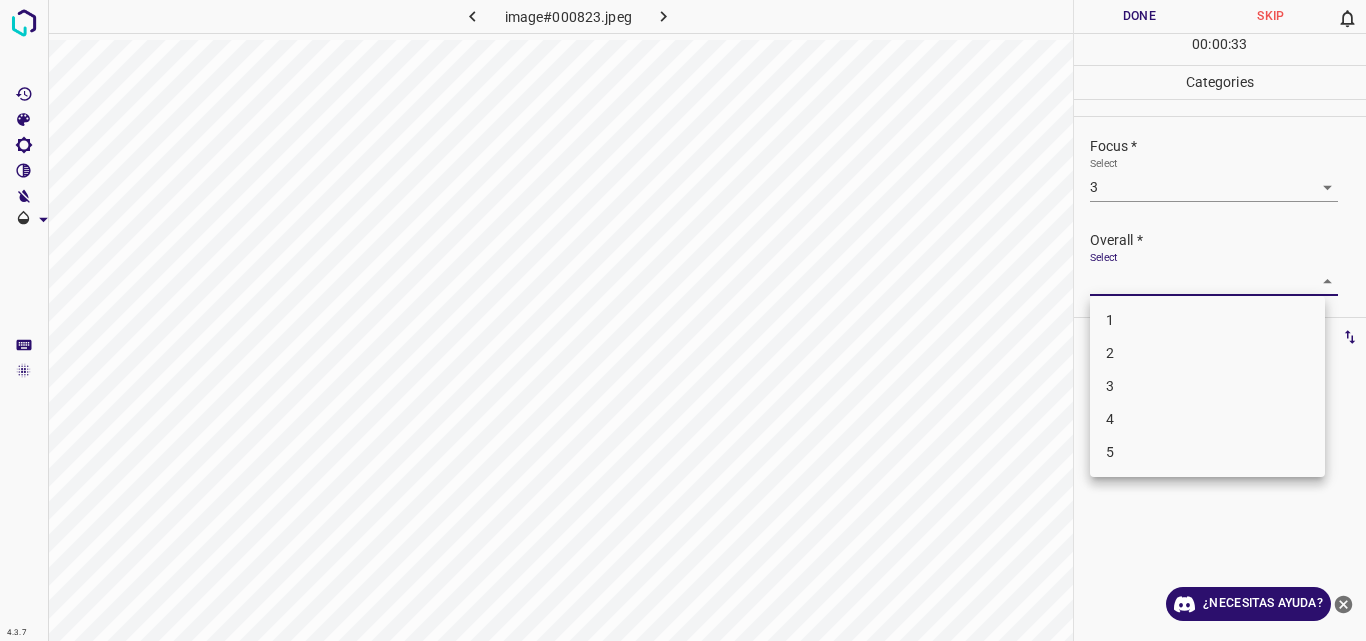 click on "4.3.7 image#000823.jpeg Done Skip 0 00   : 00   : 33   Categories Lighting *  Select 3 3 Focus *  Select 3 3 Overall *  Select ​ Labels   0 Categories 1 Lighting 2 Focus 3 Overall Tools Space Change between modes (Draw & Edit) I Auto labeling R Restore zoom M Zoom in N Zoom out Delete Delete selecte label Filters Z Restore filters X Saturation filter C Brightness filter V Contrast filter B Gray scale filter General O Download ¿Necesitas ayuda? Original text Rate this translation Your feedback will be used to help improve Google Translate - Texto - Esconder - Borrar 1 2 3 4 5" at bounding box center (683, 320) 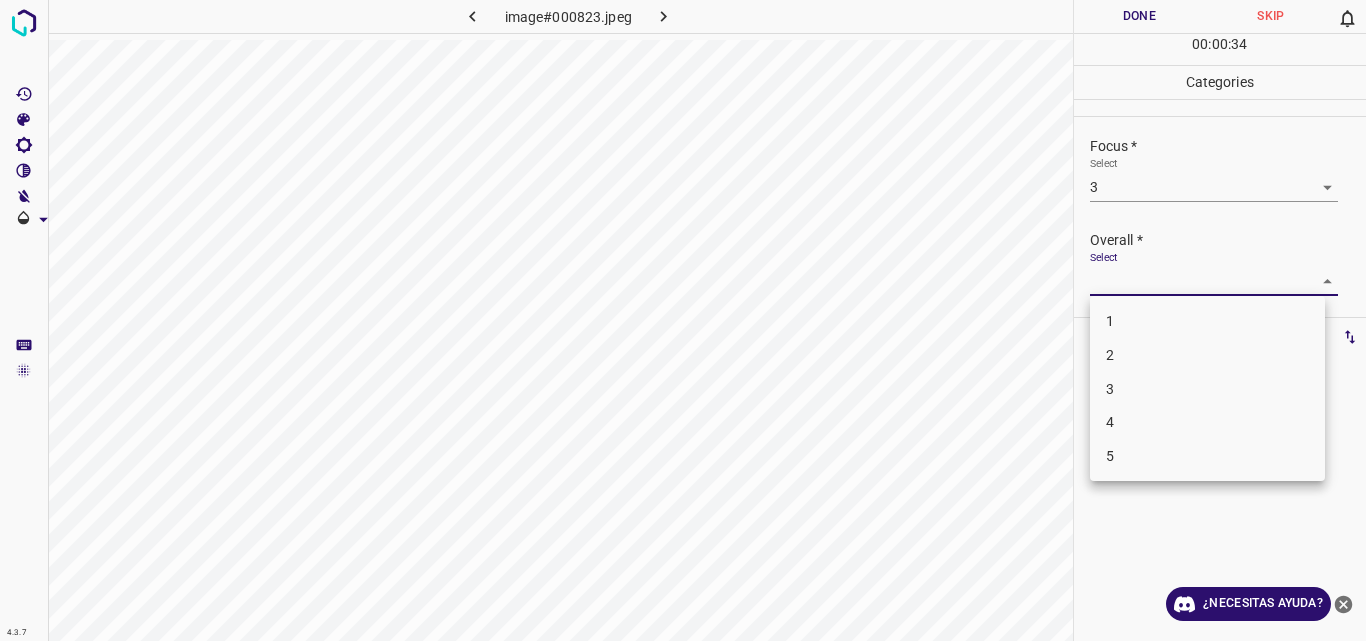 click on "3" at bounding box center (1207, 389) 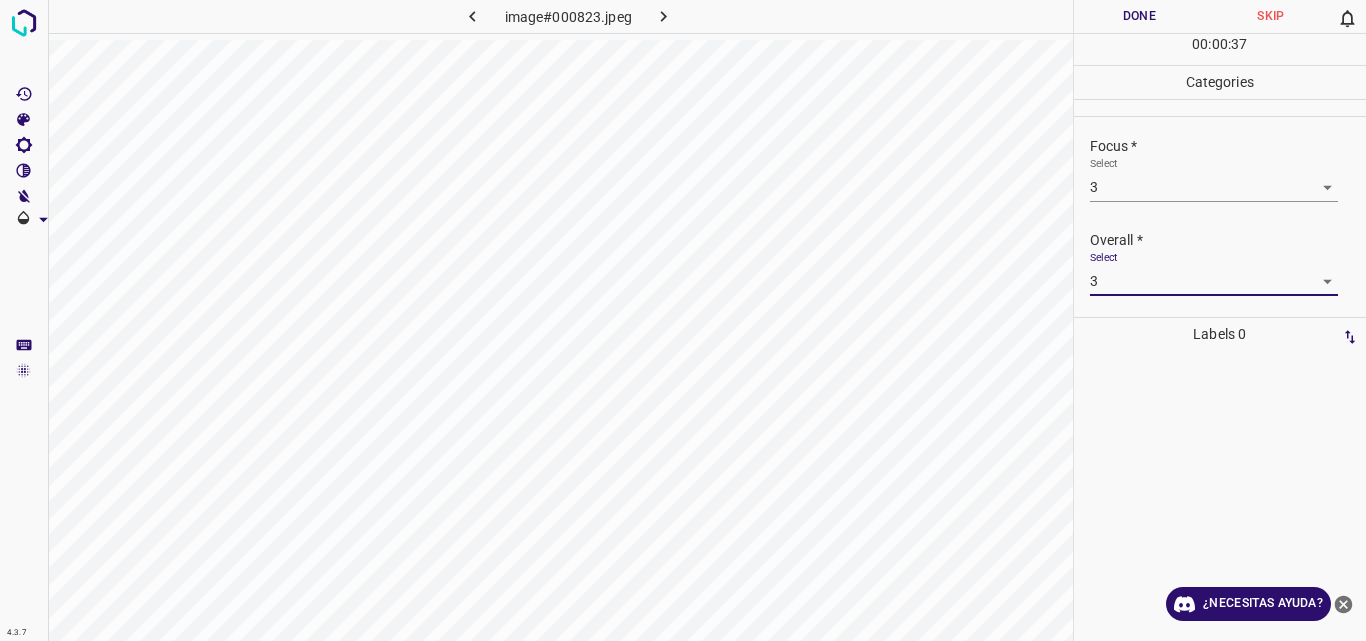 click on "Done" at bounding box center [1140, 16] 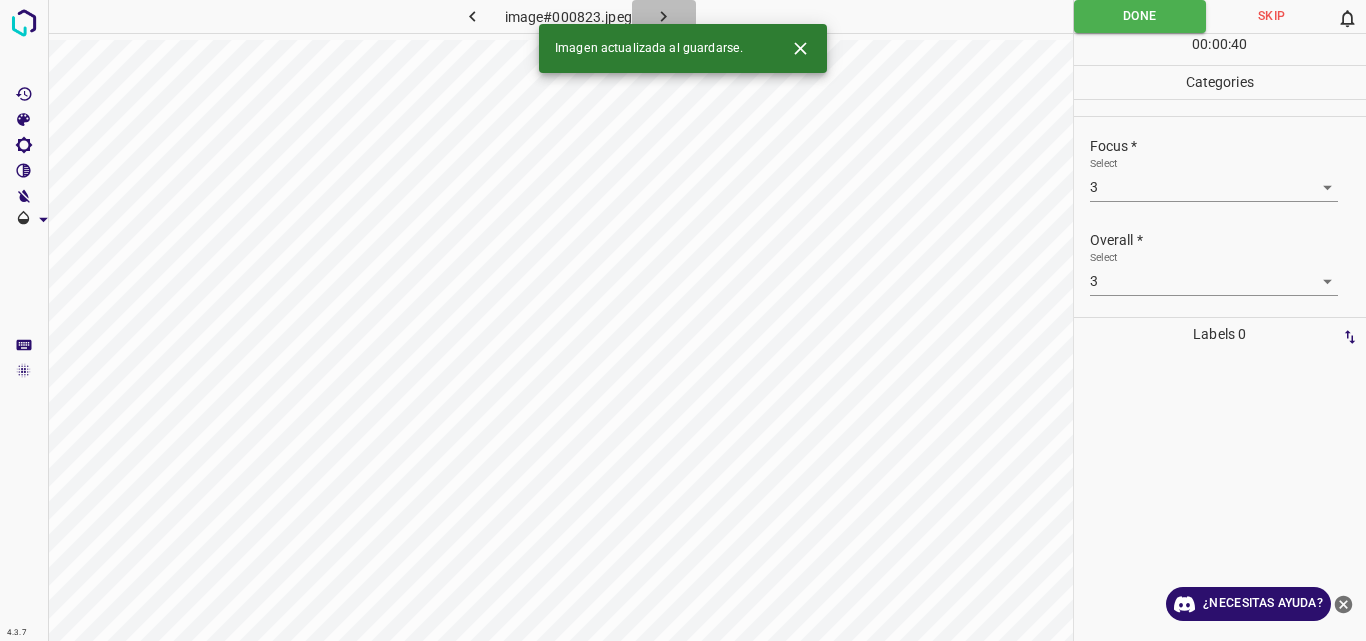 click 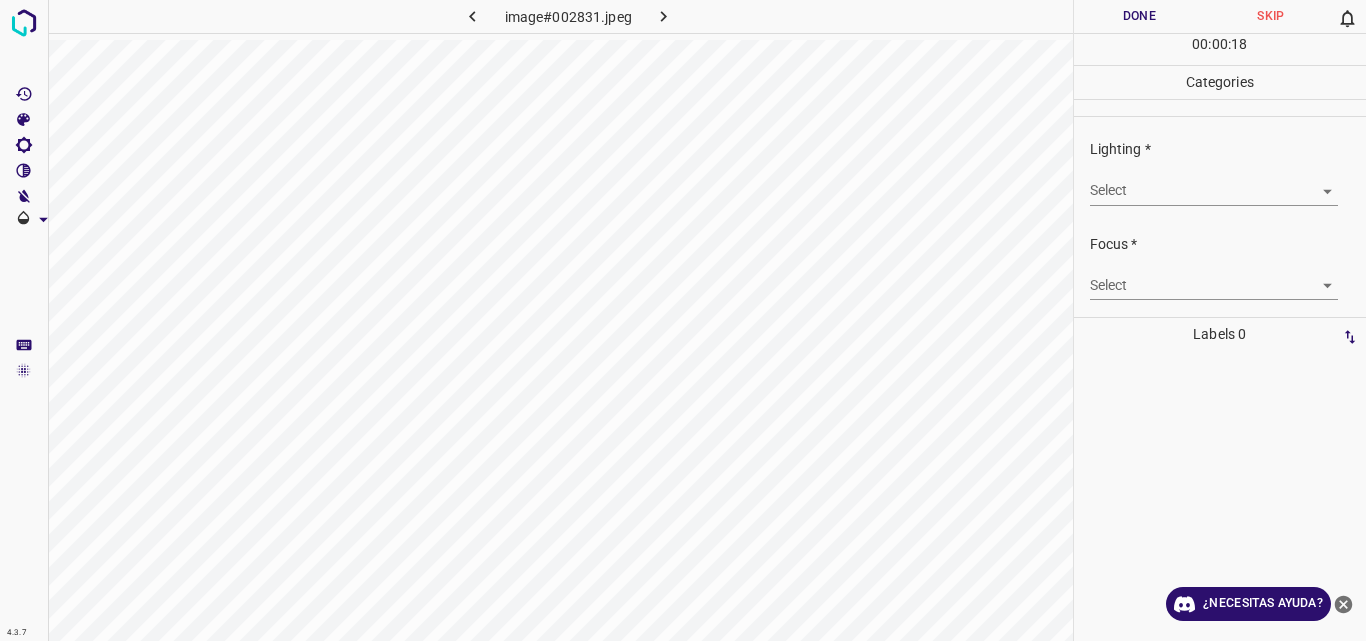 click on "4.3.7 image#002831.jpeg Done Skip 0 00   : 00   : 18   Categories Lighting *  Select ​ Focus *  Select ​ Overall *  Select ​ Labels   0 Categories 1 Lighting 2 Focus 3 Overall Tools Space Change between modes (Draw & Edit) I Auto labeling R Restore zoom M Zoom in N Zoom out Delete Delete selecte label Filters Z Restore filters X Saturation filter C Brightness filter V Contrast filter B Gray scale filter General O Download ¿Necesitas ayuda? Original text Rate this translation Your feedback will be used to help improve Google Translate - Texto - Esconder - Borrar" at bounding box center [683, 320] 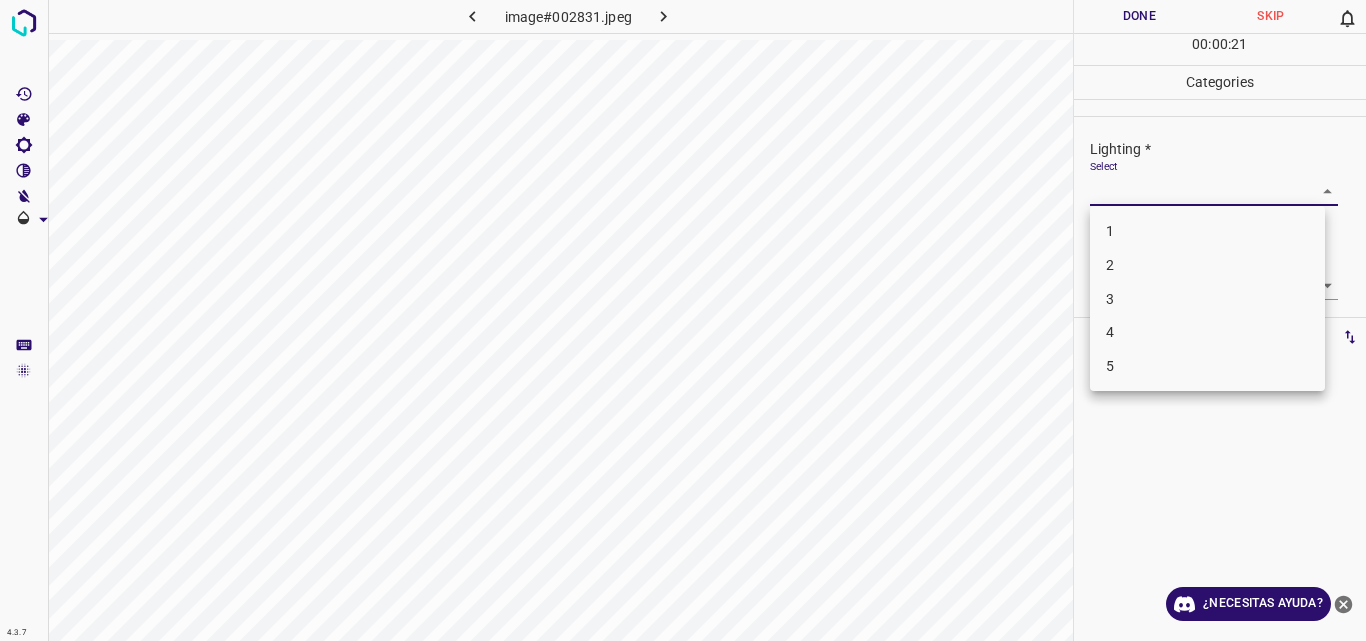 click on "3" at bounding box center [1207, 299] 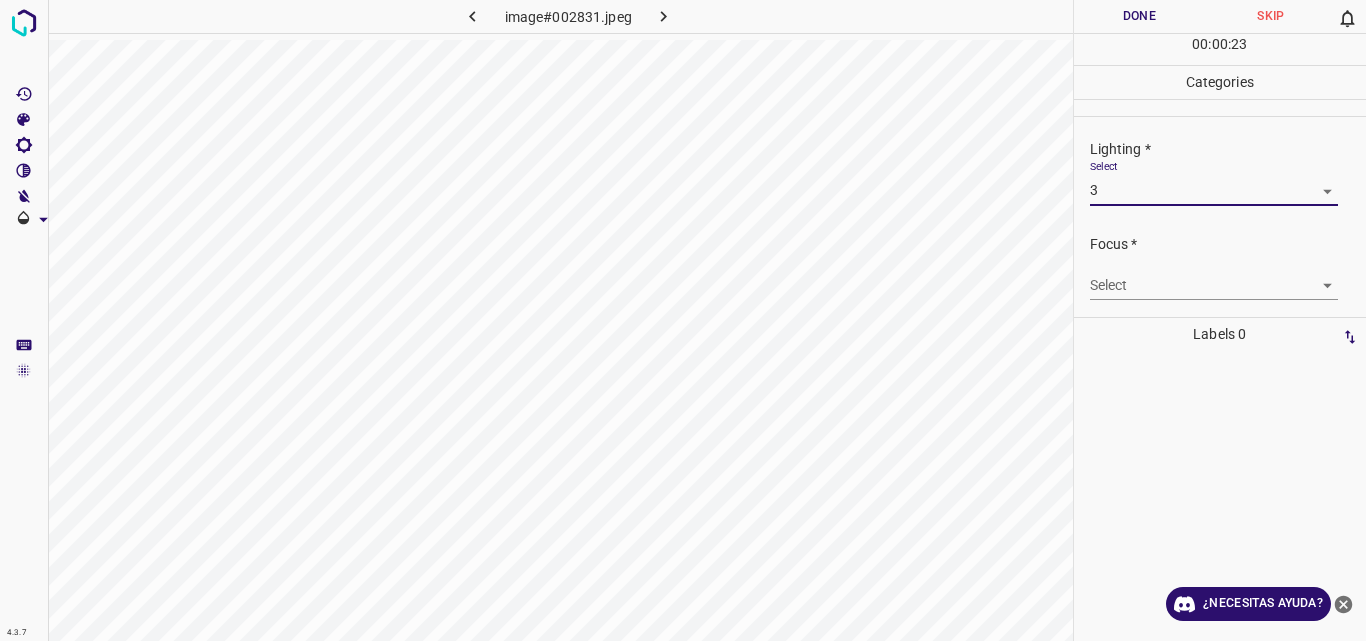click on "4.3.7 image#002831.jpeg Done Skip 0 00   : 00   : 23   Categories Lighting *  Select 3 3 Focus *  Select ​ Overall *  Select ​ Labels   0 Categories 1 Lighting 2 Focus 3 Overall Tools Space Change between modes (Draw & Edit) I Auto labeling R Restore zoom M Zoom in N Zoom out Delete Delete selecte label Filters Z Restore filters X Saturation filter C Brightness filter V Contrast filter B Gray scale filter General O Download ¿Necesitas ayuda? Original text Rate this translation Your feedback will be used to help improve Google Translate - Texto - Esconder - Borrar" at bounding box center [683, 320] 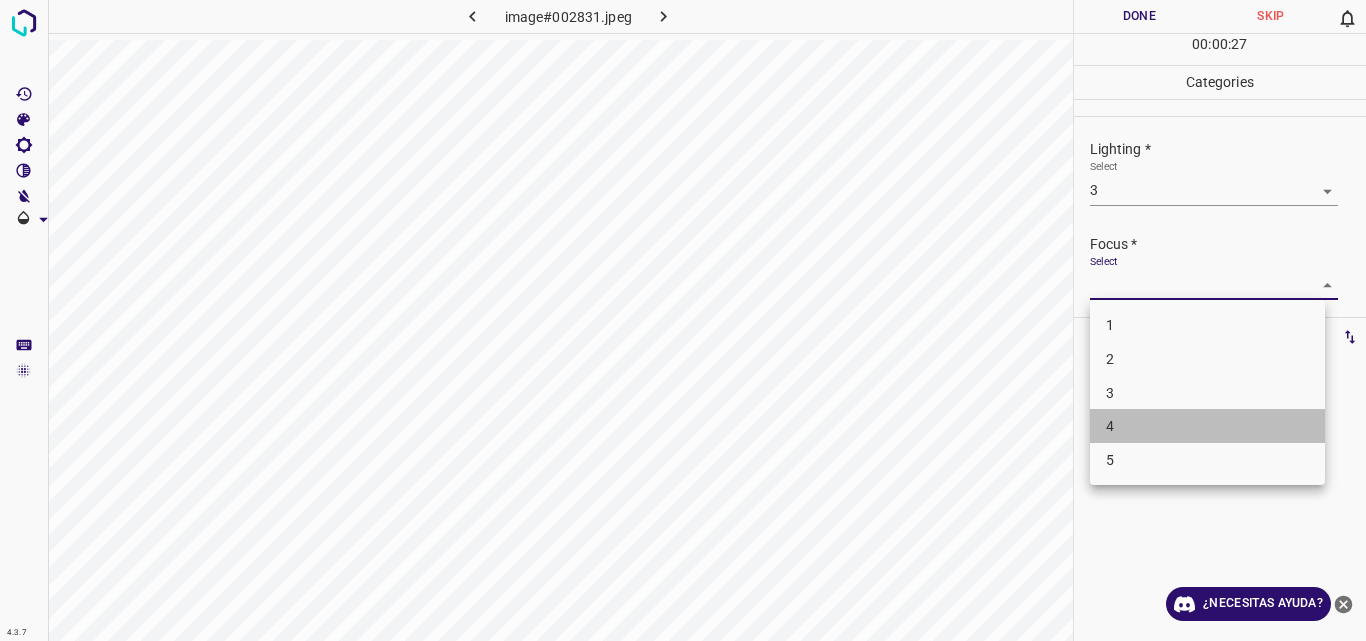 click on "4" at bounding box center [1207, 426] 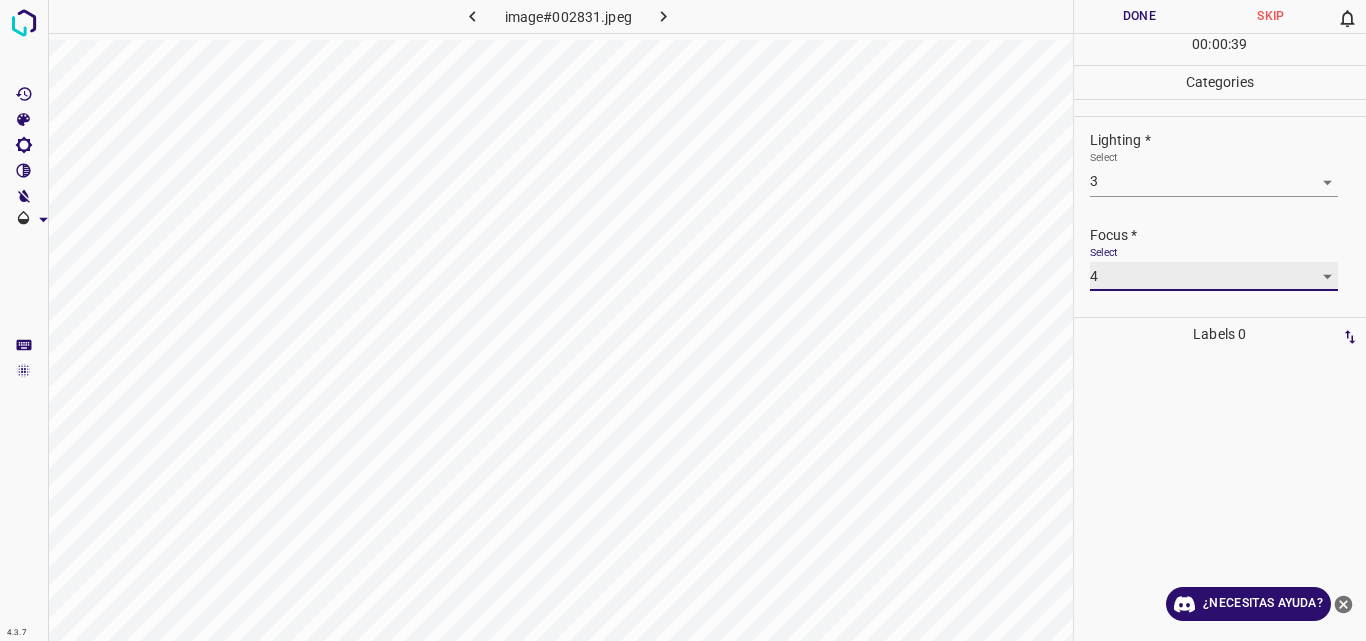 scroll, scrollTop: 66, scrollLeft: 0, axis: vertical 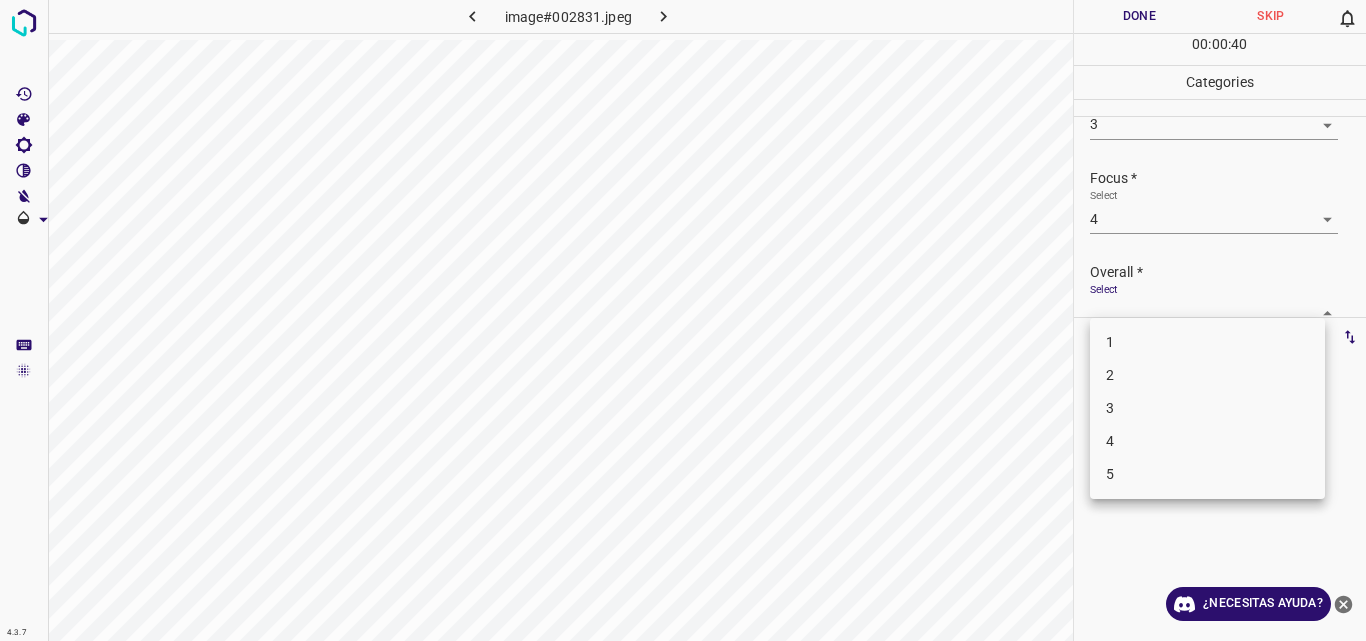 click on "4.3.7 image#002831.jpeg Done Skip 0 00   : 00   : 40   Categories Lighting *  Select 3 3 Focus *  Select 4 4 Overall *  Select ​ Labels   0 Categories 1 Lighting 2 Focus 3 Overall Tools Space Change between modes (Draw & Edit) I Auto labeling R Restore zoom M Zoom in N Zoom out Delete Delete selecte label Filters Z Restore filters X Saturation filter C Brightness filter V Contrast filter B Gray scale filter General O Download ¿Necesitas ayuda? Original text Rate this translation Your feedback will be used to help improve Google Translate - Texto - Esconder - Borrar 1 2 3 4 5" at bounding box center [683, 320] 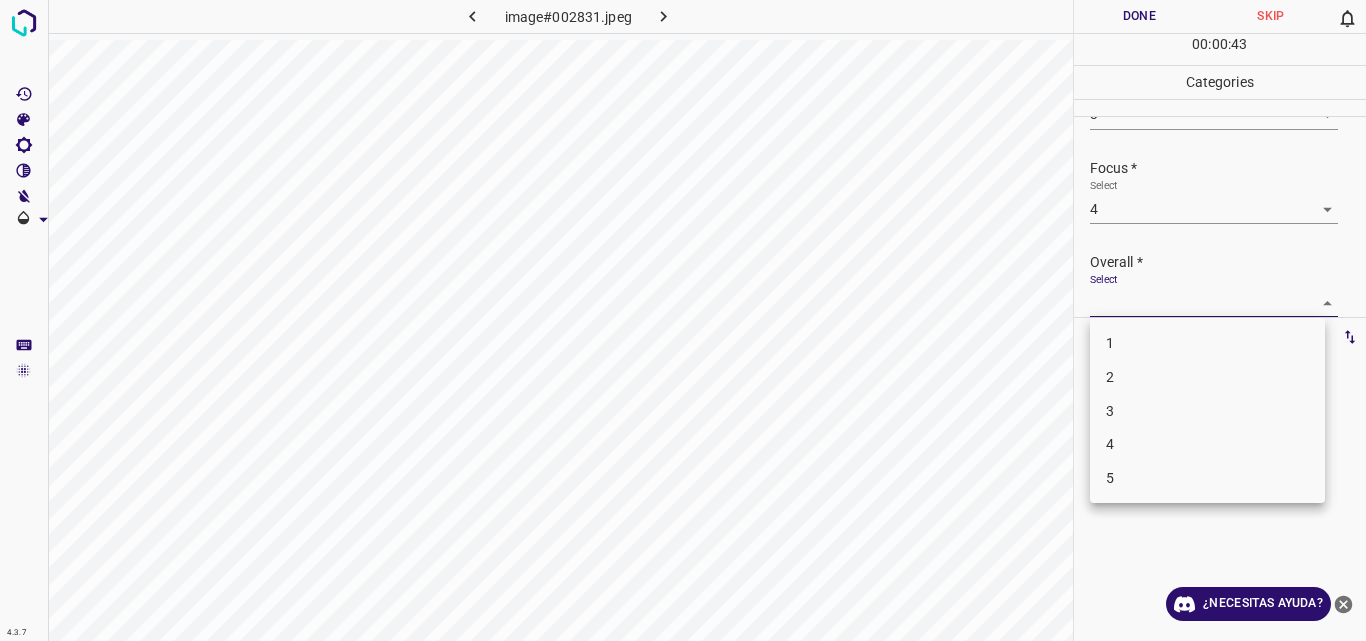 click on "4" at bounding box center [1207, 444] 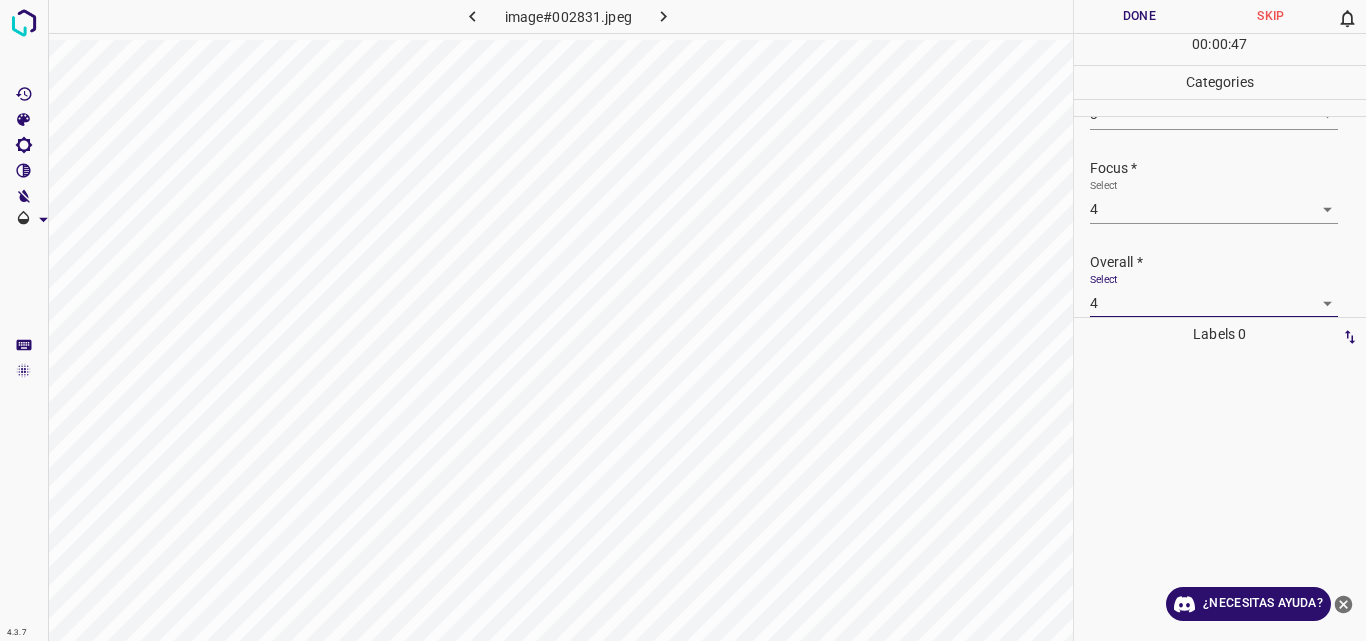 click on "4.3.7 image#002831.jpeg Done Skip 0 00   : 00   : 47   Categories Lighting *  Select 3 3 Focus *  Select 4 4 Overall *  Select 4 4 Labels   0 Categories 1 Lighting 2 Focus 3 Overall Tools Space Change between modes (Draw & Edit) I Auto labeling R Restore zoom M Zoom in N Zoom out Delete Delete selecte label Filters Z Restore filters X Saturation filter C Brightness filter V Contrast filter B Gray scale filter General O Download ¿Necesitas ayuda? Original text Rate this translation Your feedback will be used to help improve Google Translate - Texto - Esconder - Borrar" at bounding box center [683, 320] 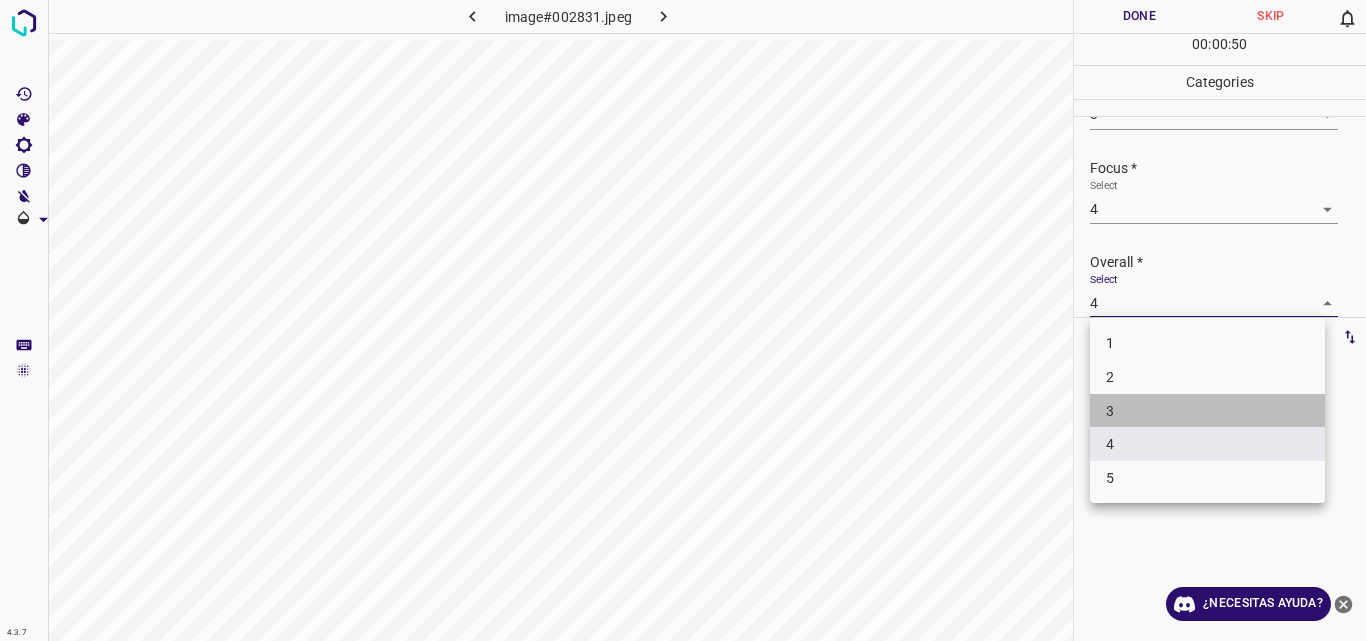 click on "3" at bounding box center (1207, 411) 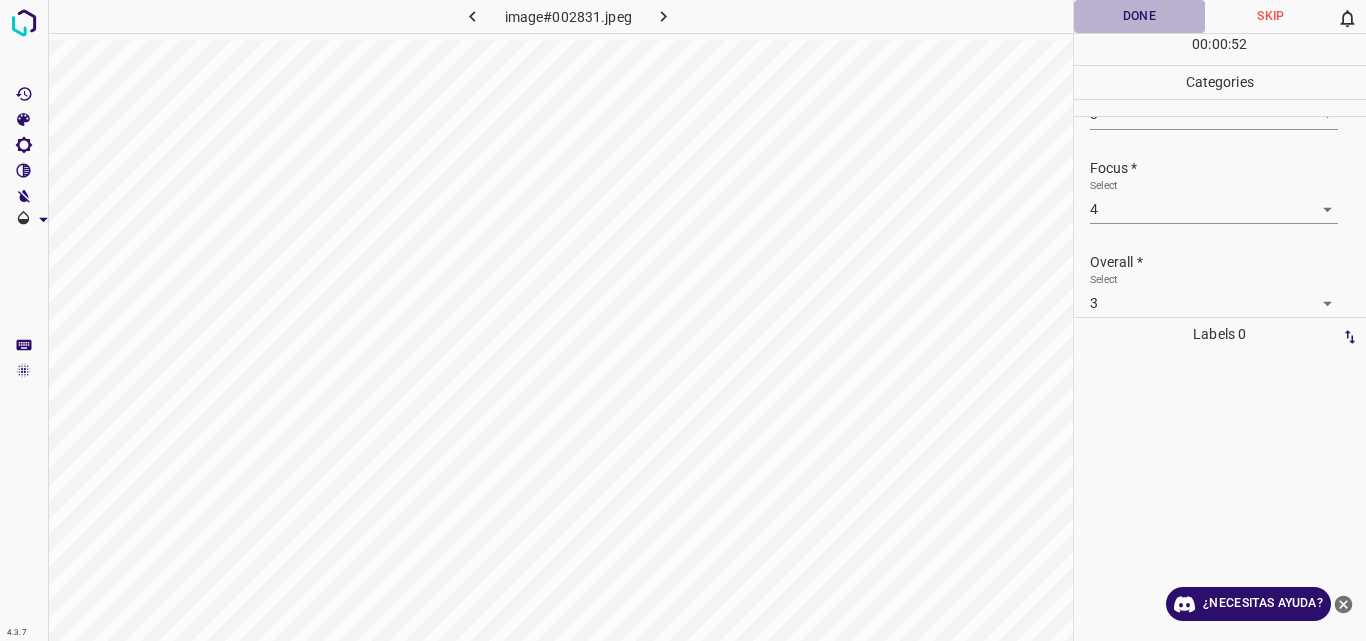 click on "Done" at bounding box center (1140, 16) 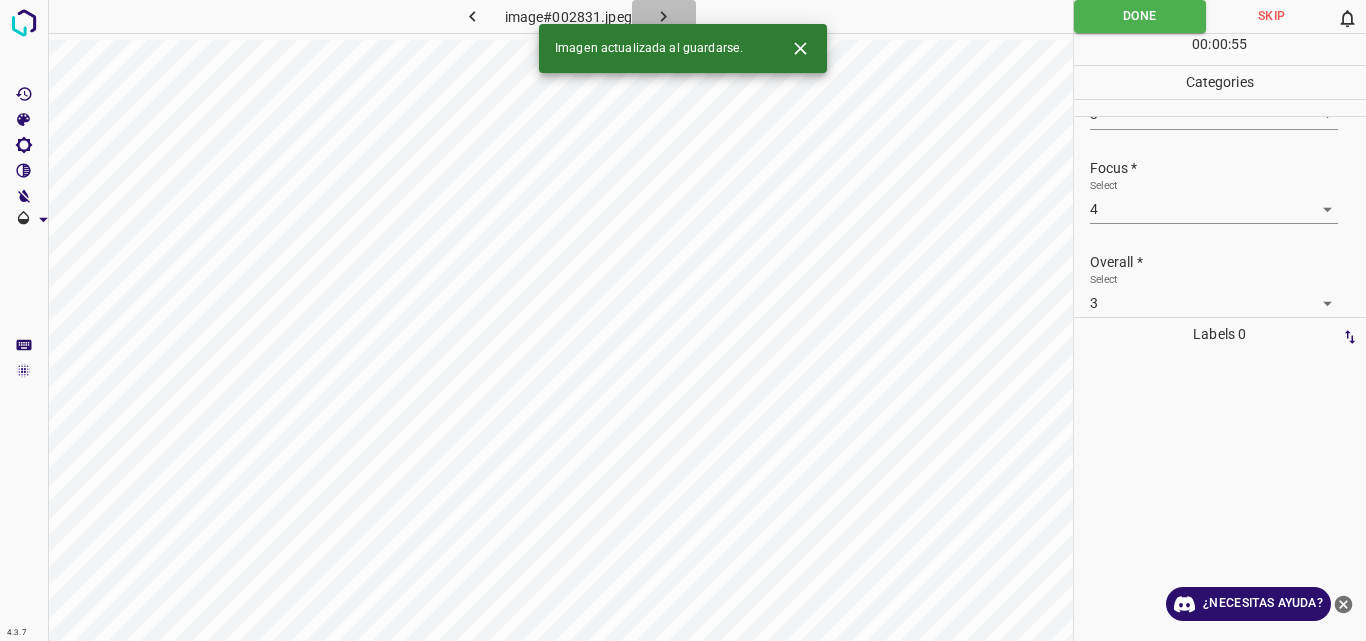 click 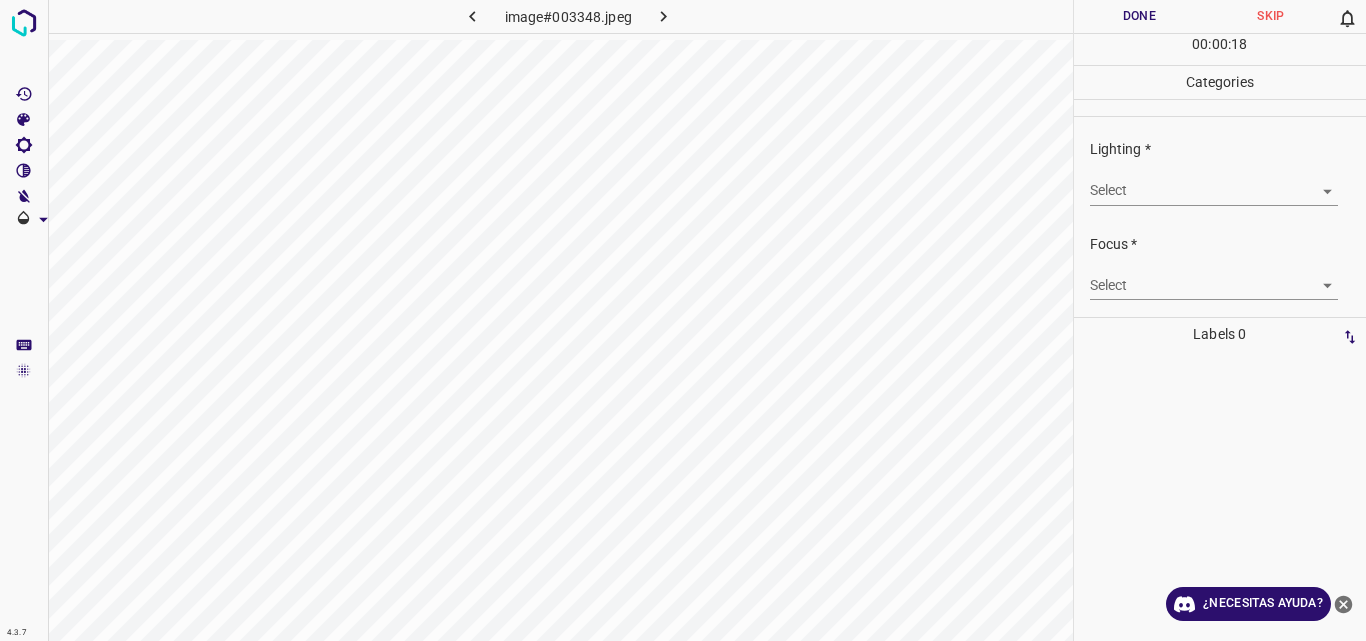 click on "4.3.7 image#003348.jpeg Done Skip 0 00   : 00   : 18   Categories Lighting *  Select ​ Focus *  Select ​ Overall *  Select ​ Labels   0 Categories 1 Lighting 2 Focus 3 Overall Tools Space Change between modes (Draw & Edit) I Auto labeling R Restore zoom M Zoom in N Zoom out Delete Delete selecte label Filters Z Restore filters X Saturation filter C Brightness filter V Contrast filter B Gray scale filter General O Download ¿Necesitas ayuda? Original text Rate this translation Your feedback will be used to help improve Google Translate - Texto - Esconder - Borrar" at bounding box center [683, 320] 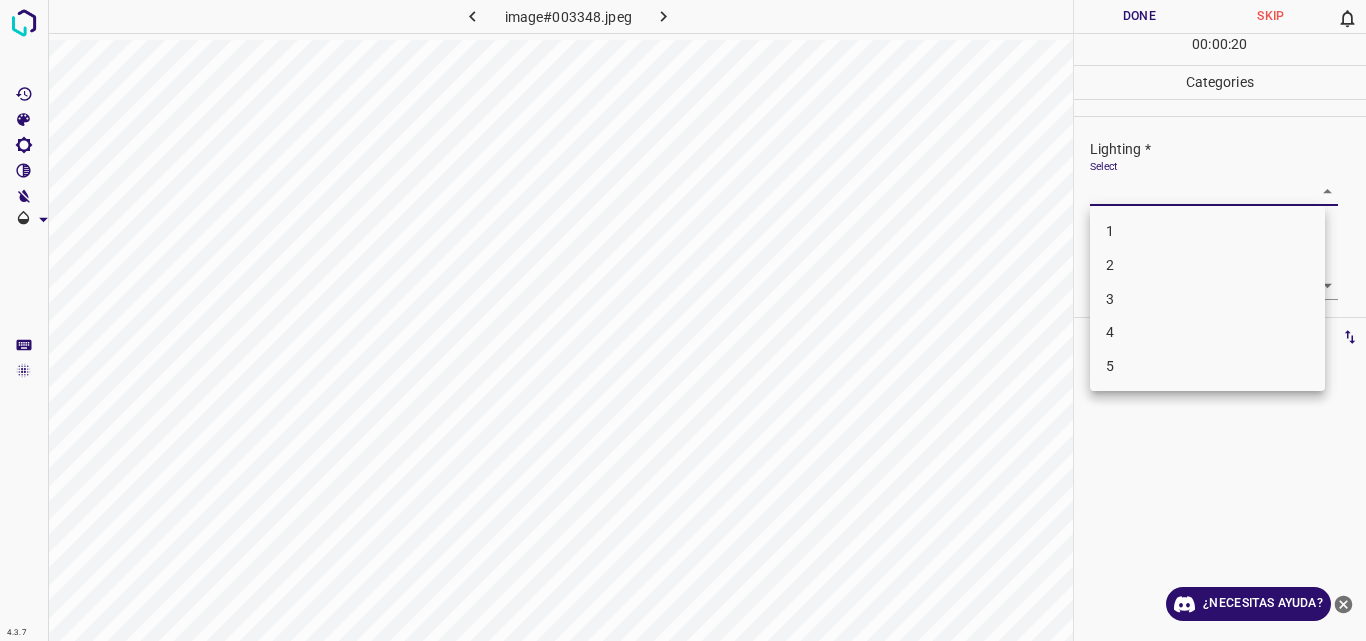 click on "2" at bounding box center [1207, 265] 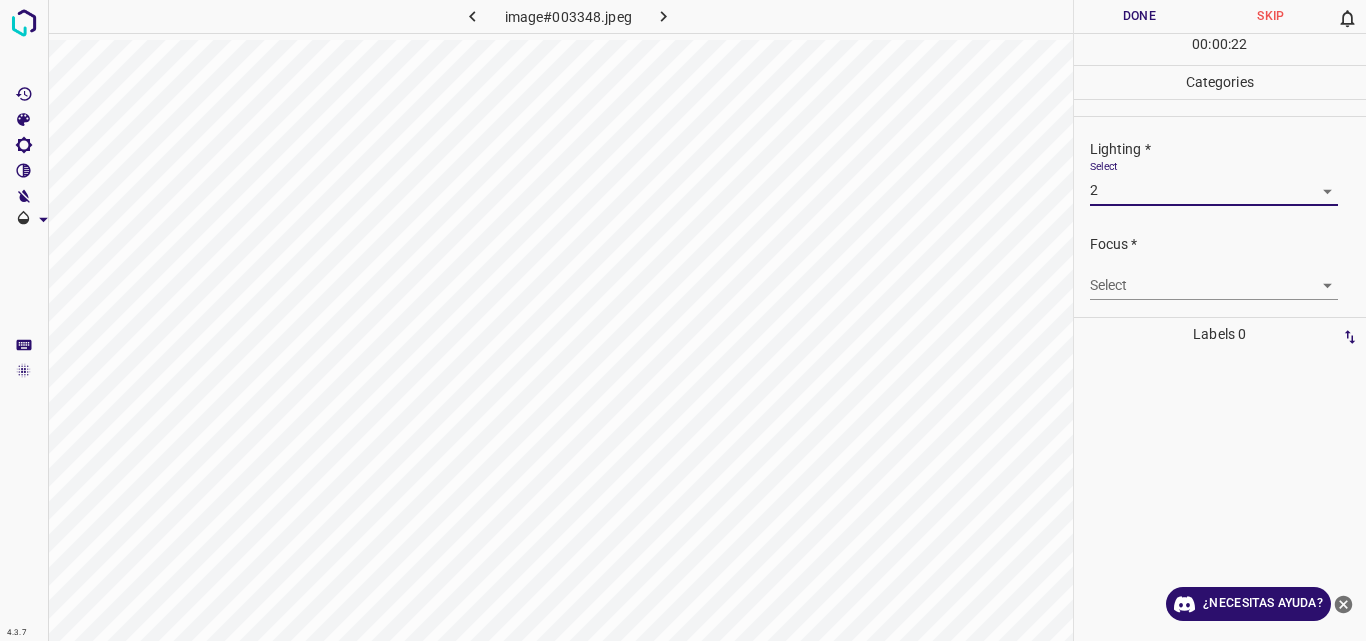 click on "4.3.7 image#003348.jpeg Done Skip 0 00   : 00   : 22   Categories Lighting *  Select 2 2 Focus *  Select ​ Overall *  Select ​ Labels   0 Categories 1 Lighting 2 Focus 3 Overall Tools Space Change between modes (Draw & Edit) I Auto labeling R Restore zoom M Zoom in N Zoom out Delete Delete selecte label Filters Z Restore filters X Saturation filter C Brightness filter V Contrast filter B Gray scale filter General O Download ¿Necesitas ayuda? Original text Rate this translation Your feedback will be used to help improve Google Translate - Texto - Esconder - Borrar" at bounding box center [683, 320] 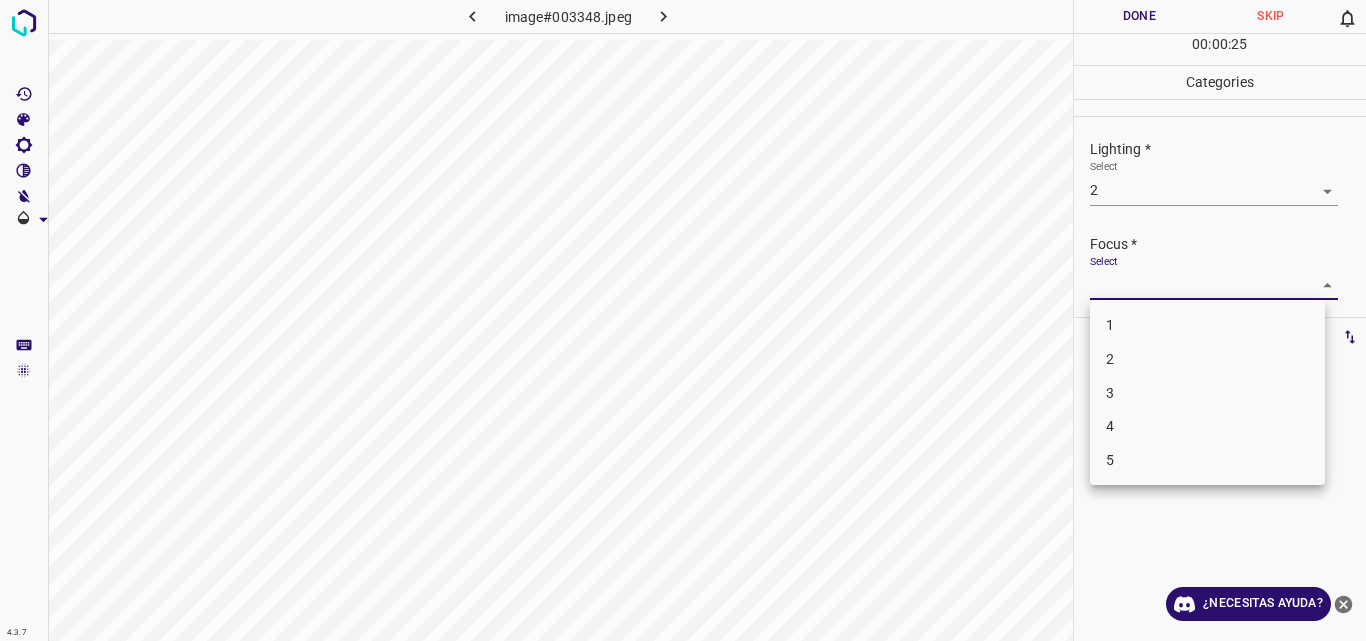 click on "2" at bounding box center [1207, 359] 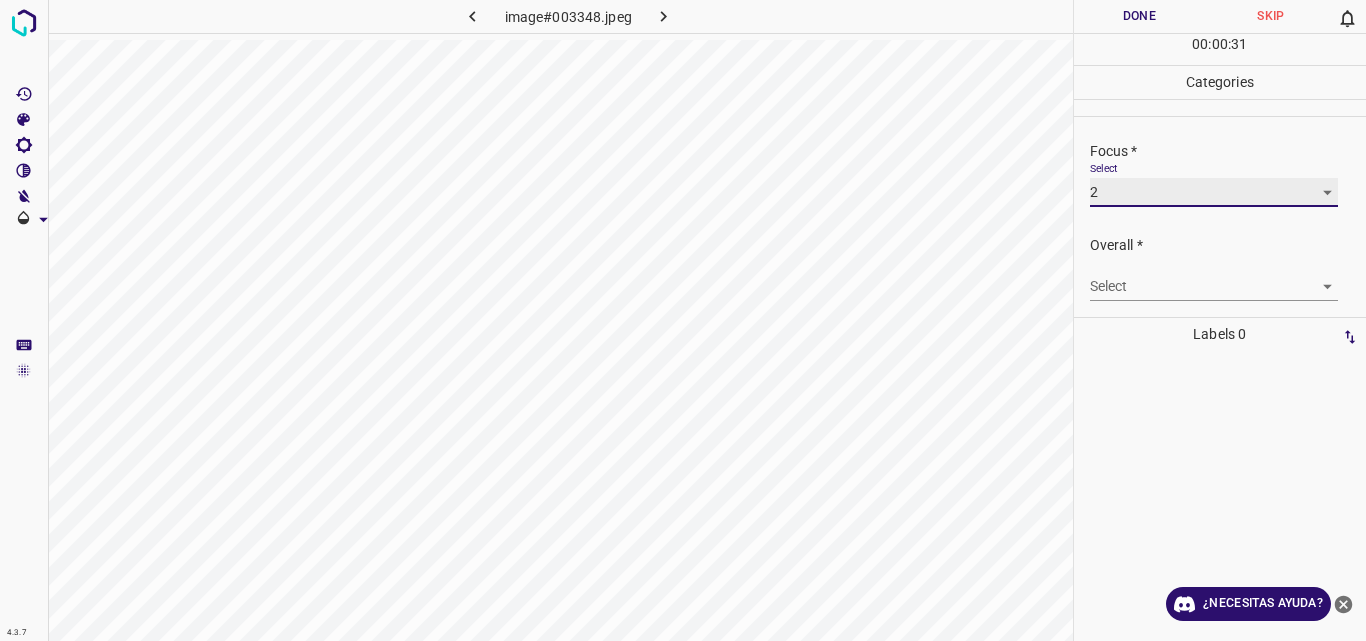scroll, scrollTop: 98, scrollLeft: 0, axis: vertical 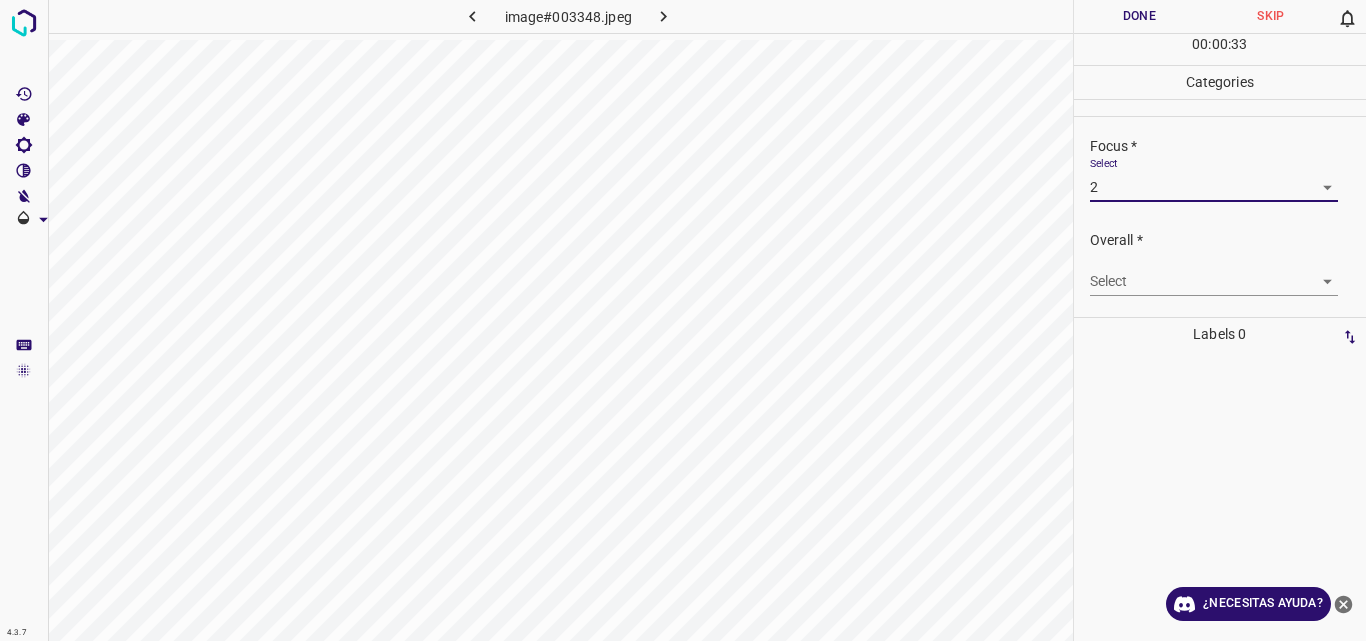 click on "4.3.7 image#003348.jpeg Done Skip 0 00   : 00   : 33   Categories Lighting *  Select 2 2 Focus *  Select 2 2 Overall *  Select ​ Labels   0 Categories 1 Lighting 2 Focus 3 Overall Tools Space Change between modes (Draw & Edit) I Auto labeling R Restore zoom M Zoom in N Zoom out Delete Delete selecte label Filters Z Restore filters X Saturation filter C Brightness filter V Contrast filter B Gray scale filter General O Download ¿Necesitas ayuda? Original text Rate this translation Your feedback will be used to help improve Google Translate - Texto - Esconder - Borrar" at bounding box center (683, 320) 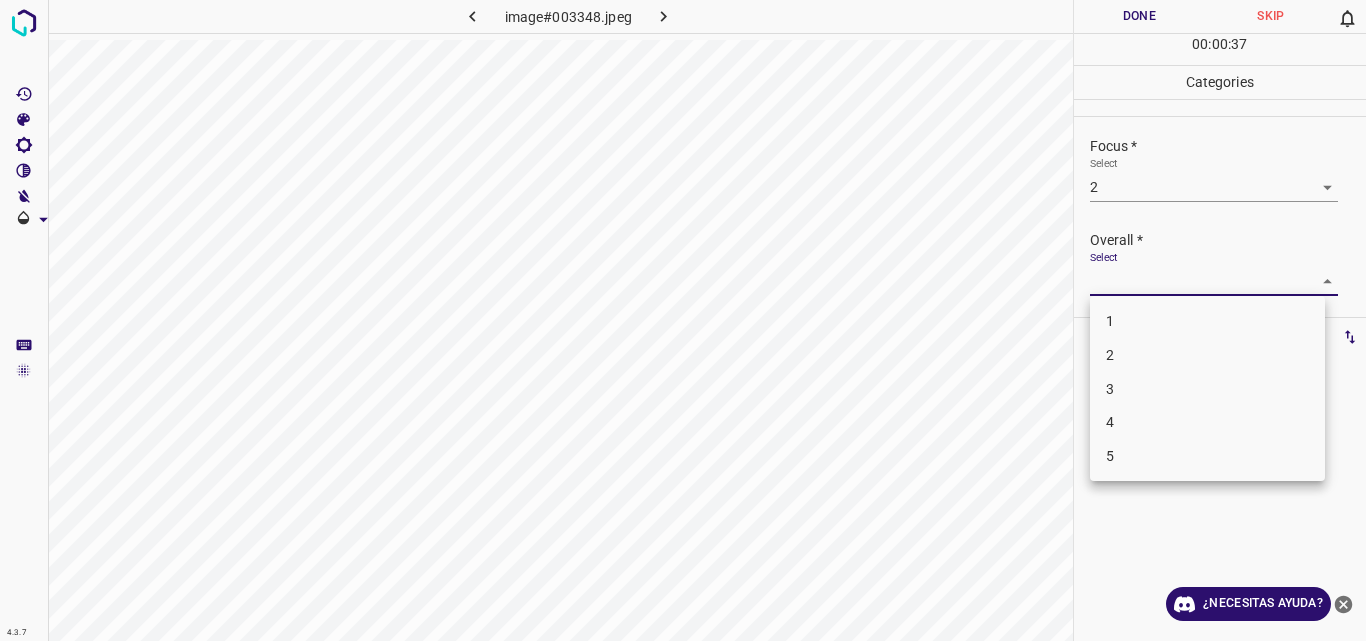 click on "2" at bounding box center (1207, 355) 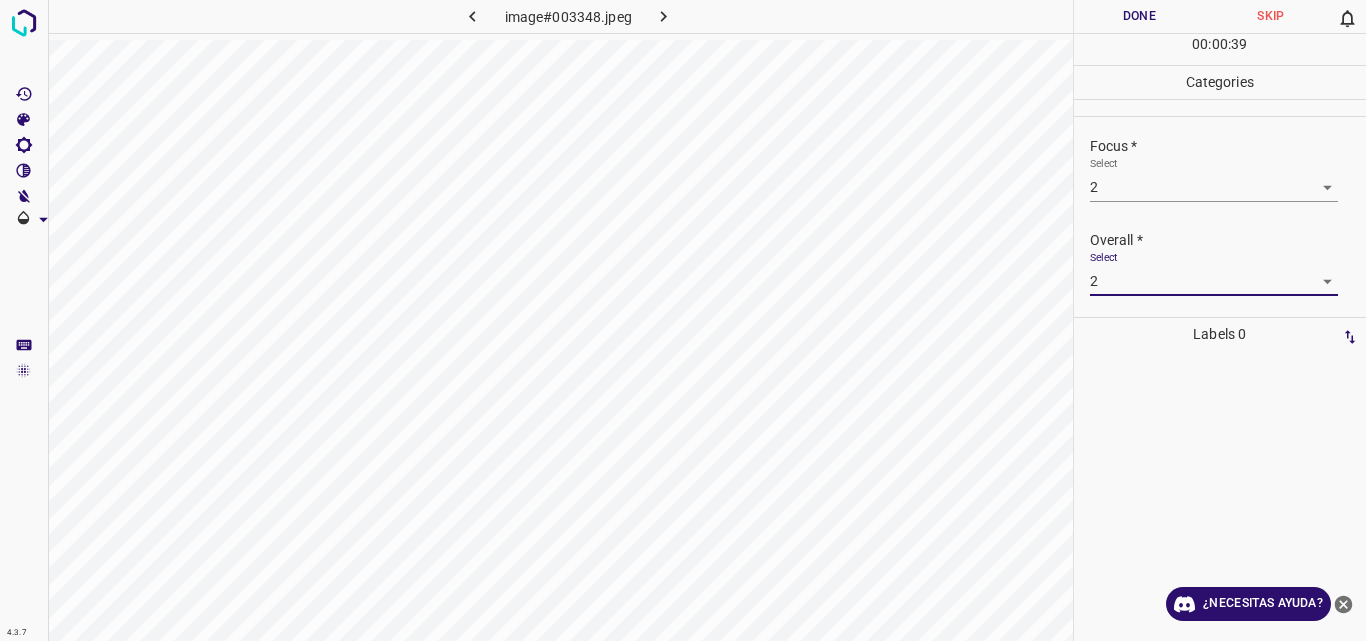 click on "Done" at bounding box center [1140, 16] 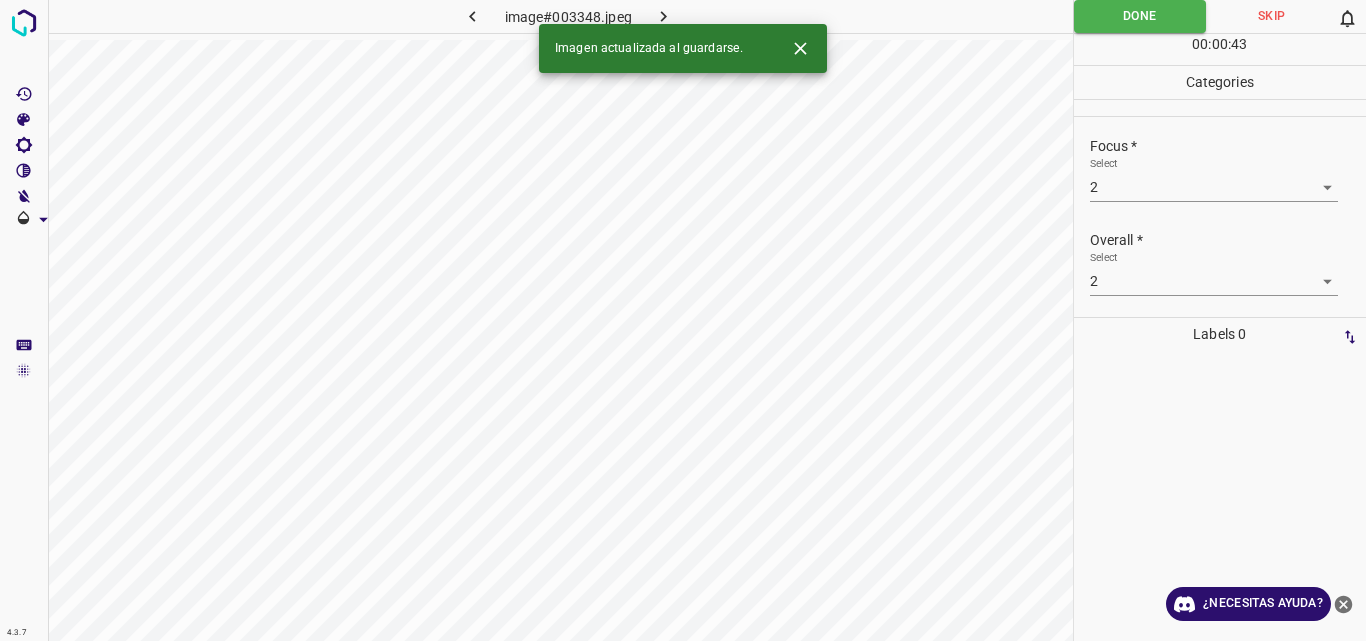 click 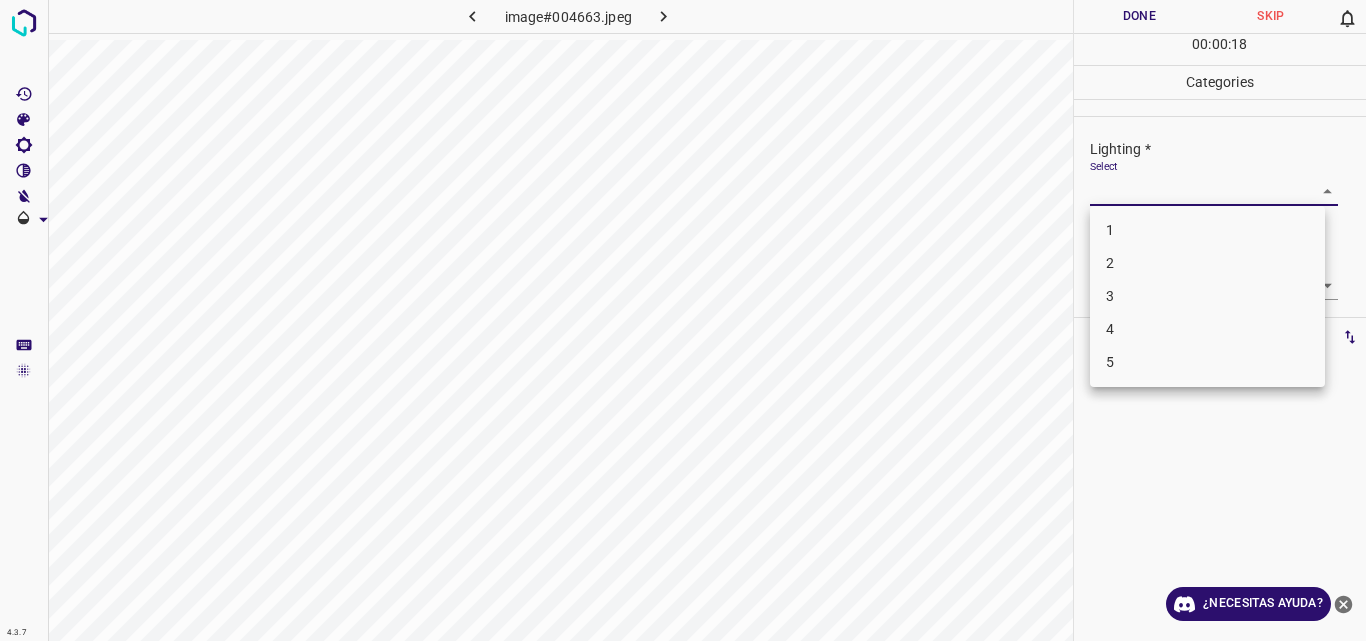 click on "4.3.7 image#004663.jpeg Done Skip 0 00   : 00   : 18   Categories Lighting *  Select ​ Focus *  Select ​ Overall *  Select ​ Labels   0 Categories 1 Lighting 2 Focus 3 Overall Tools Space Change between modes (Draw & Edit) I Auto labeling R Restore zoom M Zoom in N Zoom out Delete Delete selecte label Filters Z Restore filters X Saturation filter C Brightness filter V Contrast filter B Gray scale filter General O Download ¿Necesitas ayuda? Original text Rate this translation Your feedback will be used to help improve Google Translate - Texto - Esconder - Borrar 1 2 3 4 5" at bounding box center [683, 320] 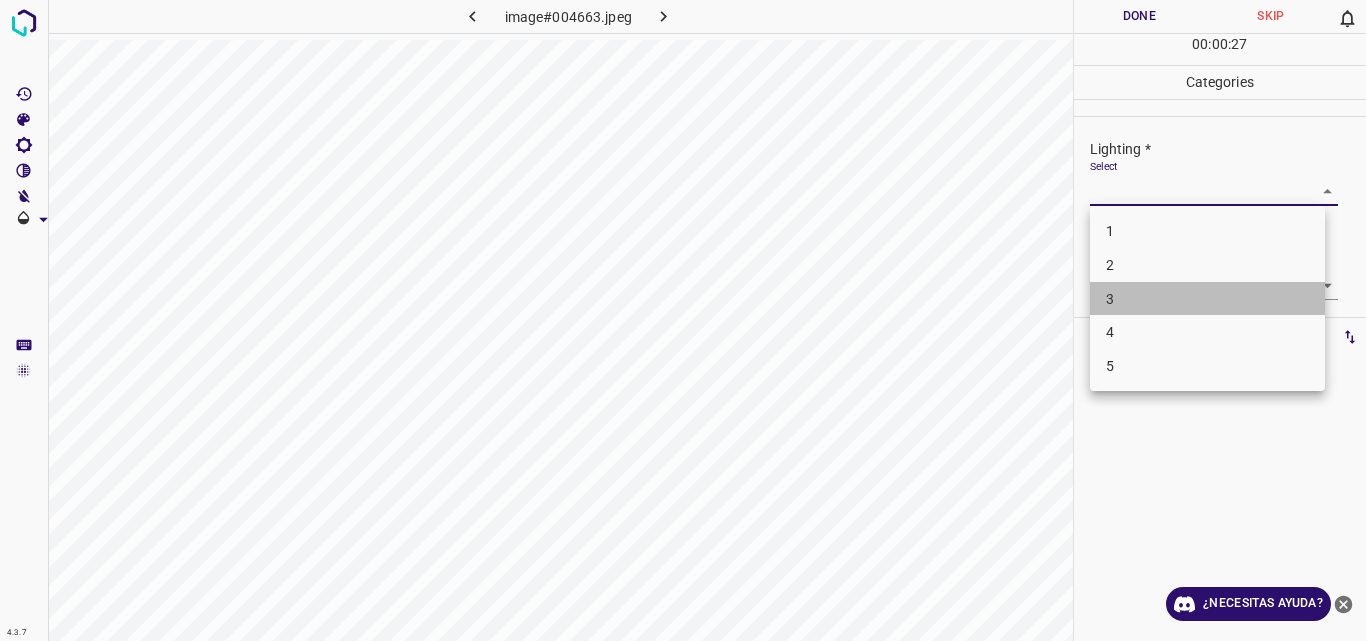 click on "3" at bounding box center [1110, 298] 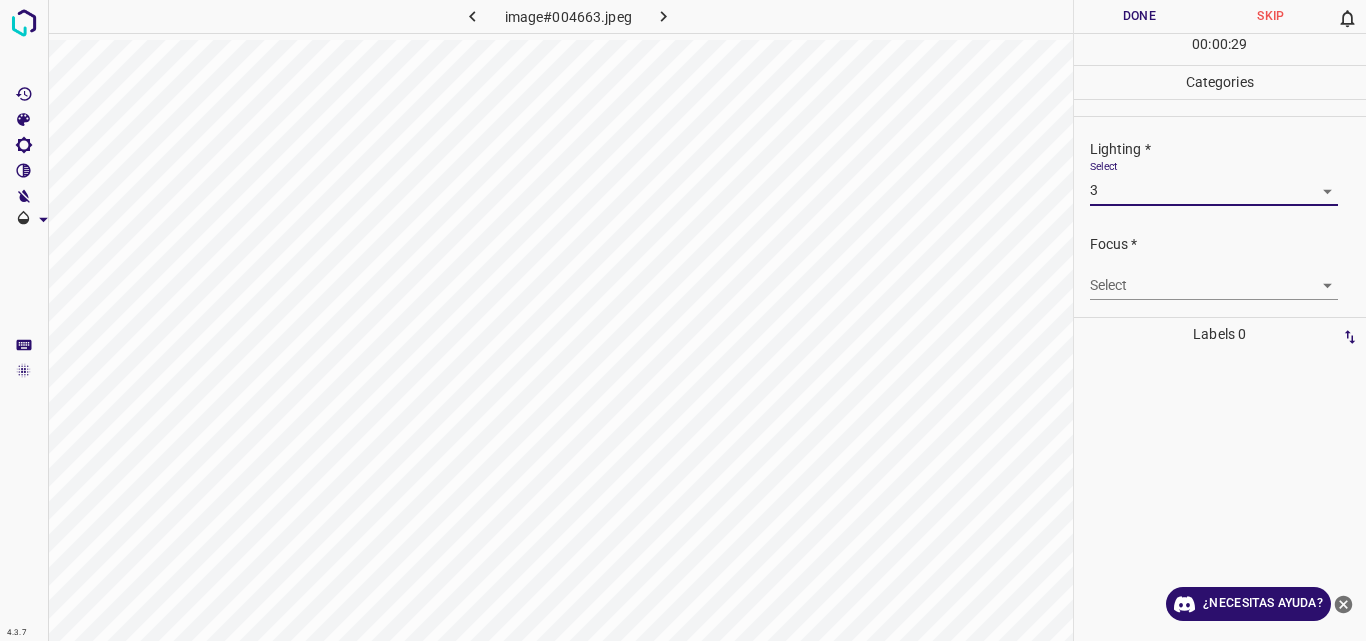 click on "4.3.7 image#004663.jpeg Done Skip 0 00   : 00   : 29   Categories Lighting *  Select 3 3 Focus *  Select ​ Overall *  Select ​ Labels   0 Categories 1 Lighting 2 Focus 3 Overall Tools Space Change between modes (Draw & Edit) I Auto labeling R Restore zoom M Zoom in N Zoom out Delete Delete selecte label Filters Z Restore filters X Saturation filter C Brightness filter V Contrast filter B Gray scale filter General O Download ¿Necesitas ayuda? Original text Rate this translation Your feedback will be used to help improve Google Translate - Texto - Esconder - Borrar" at bounding box center [683, 320] 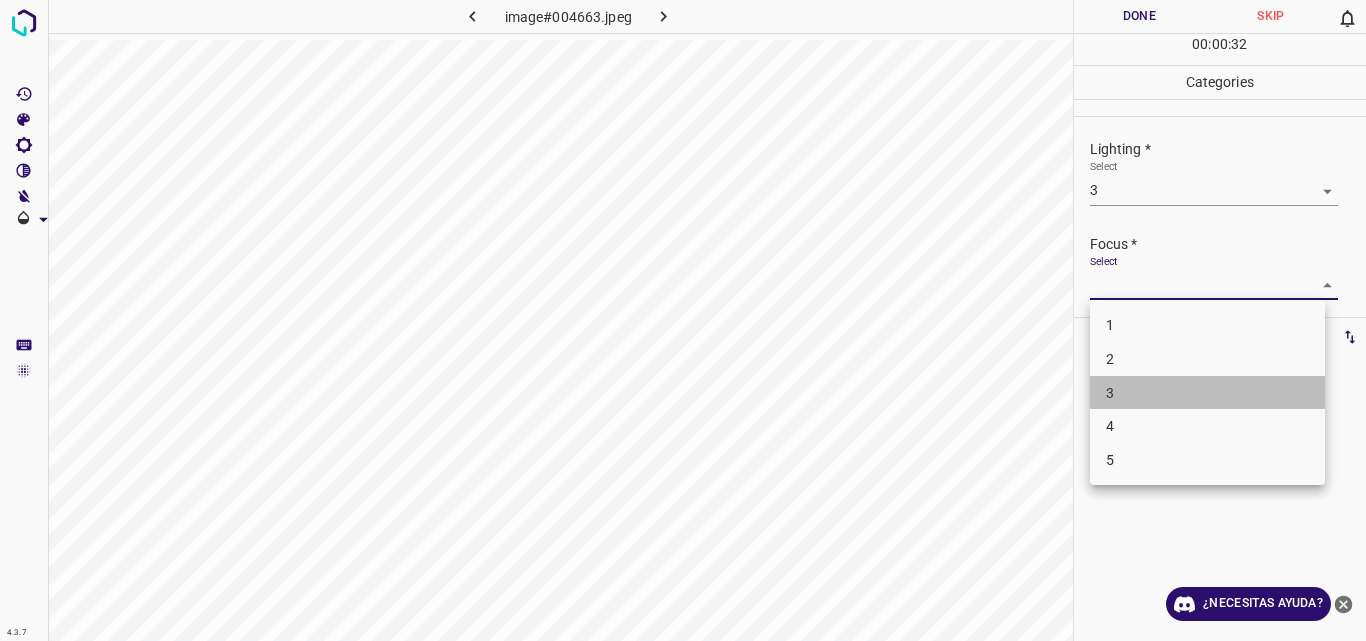 click on "3" at bounding box center (1207, 393) 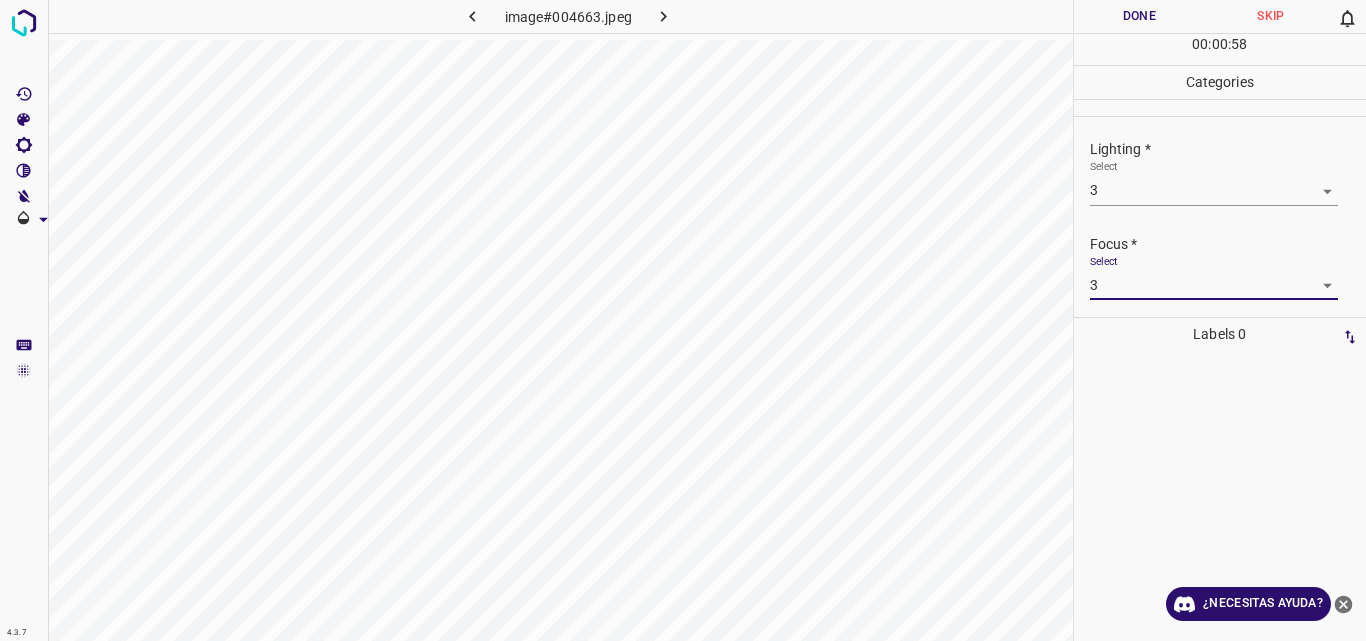 click at bounding box center (1220, 496) 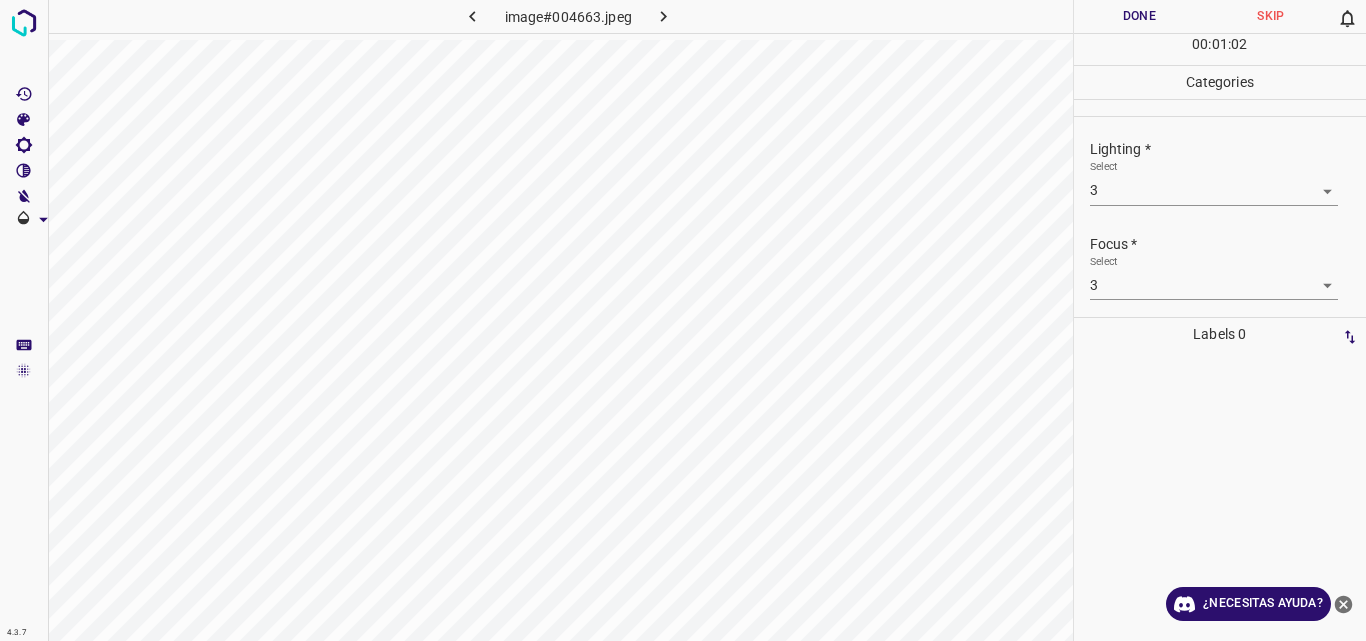 scroll, scrollTop: 98, scrollLeft: 0, axis: vertical 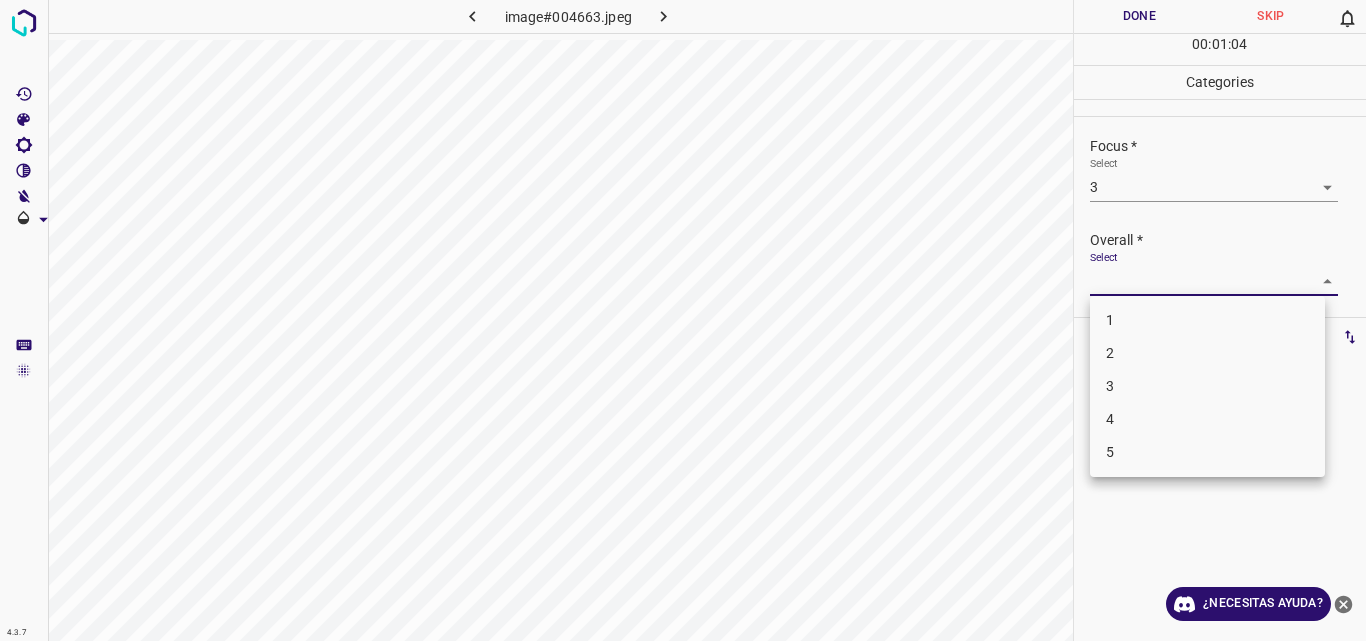 click on "4.3.7 image#004663.jpeg Done Skip 0 00   : 01   : 04   Categories Lighting *  Select 3 3 Focus *  Select 3 3 Overall *  Select ​ Labels   0 Categories 1 Lighting 2 Focus 3 Overall Tools Space Change between modes (Draw & Edit) I Auto labeling R Restore zoom M Zoom in N Zoom out Delete Delete selecte label Filters Z Restore filters X Saturation filter C Brightness filter V Contrast filter B Gray scale filter General O Download ¿Necesitas ayuda? Original text Rate this translation Your feedback will be used to help improve Google Translate - Texto - Esconder - Borrar 1 2 3 4 5" at bounding box center (683, 320) 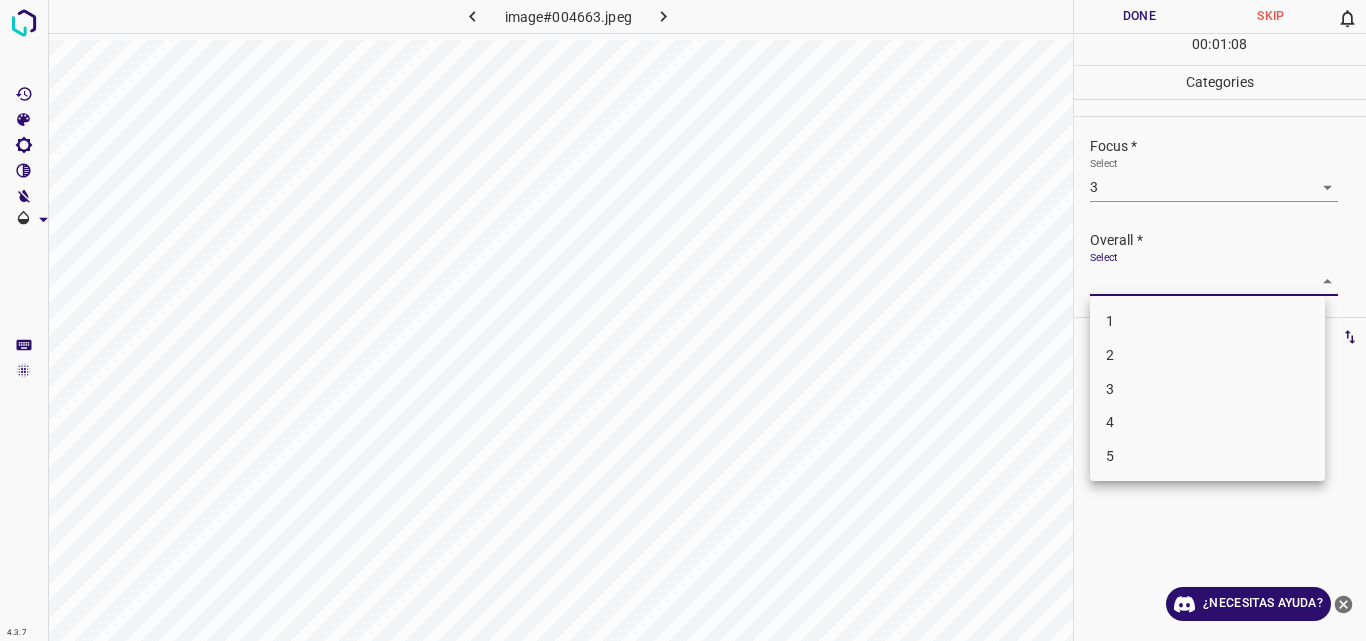 click on "3" at bounding box center [1207, 389] 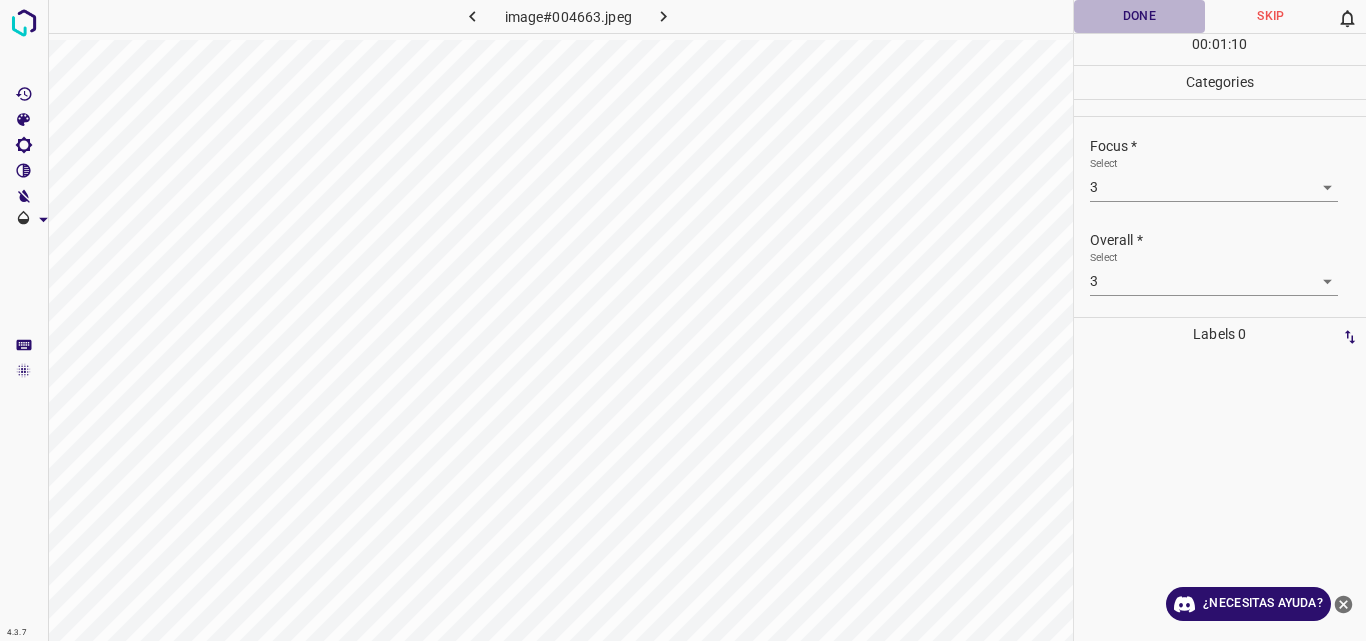click on "Done" at bounding box center [1140, 16] 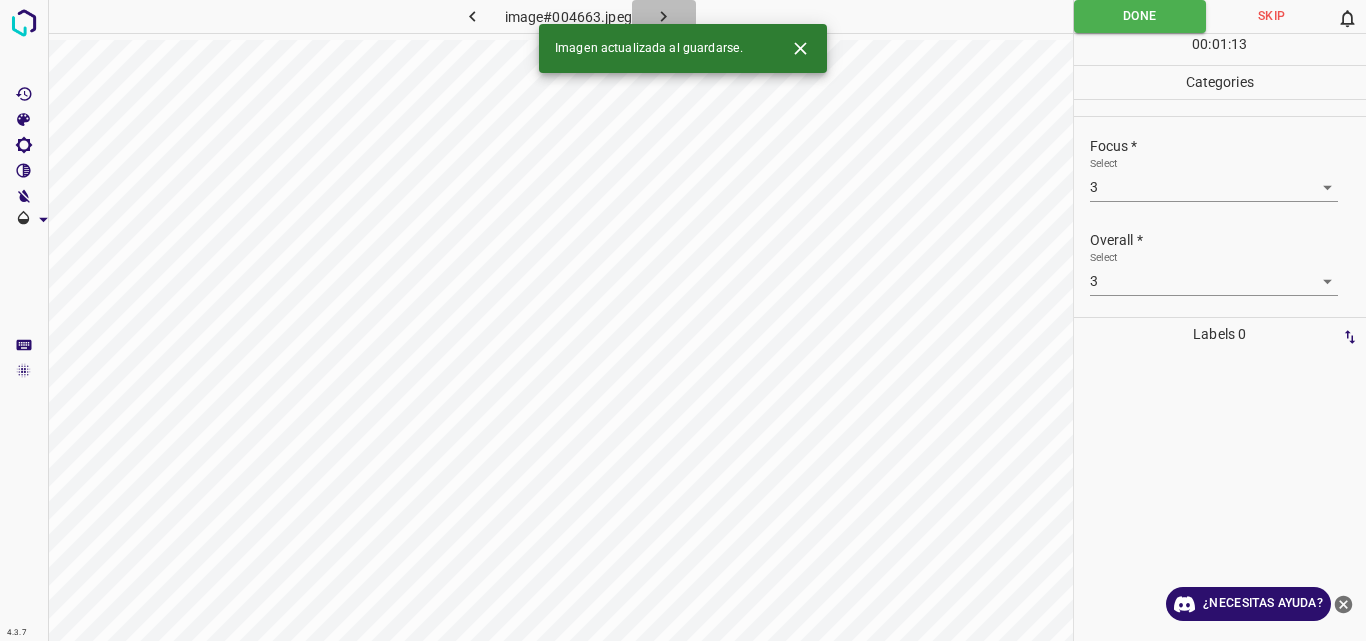 click 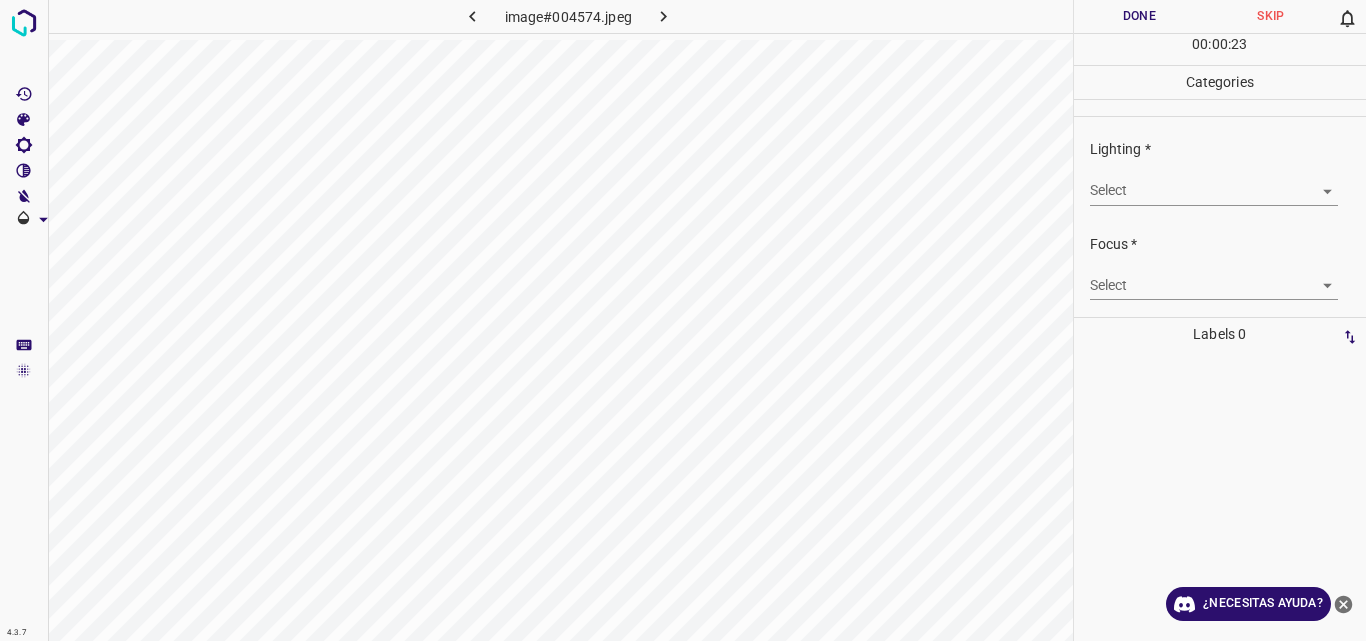 click on "4.3.7 image#004574.jpeg Done Skip 0 00   : 00   : 23   Categories Lighting *  Select ​ Focus *  Select ​ Overall *  Select ​ Labels   0 Categories 1 Lighting 2 Focus 3 Overall Tools Space Change between modes (Draw & Edit) I Auto labeling R Restore zoom M Zoom in N Zoom out Delete Delete selecte label Filters Z Restore filters X Saturation filter C Brightness filter V Contrast filter B Gray scale filter General O Download ¿Necesitas ayuda? Original text Rate this translation Your feedback will be used to help improve Google Translate - Texto - Esconder - Borrar" at bounding box center [683, 320] 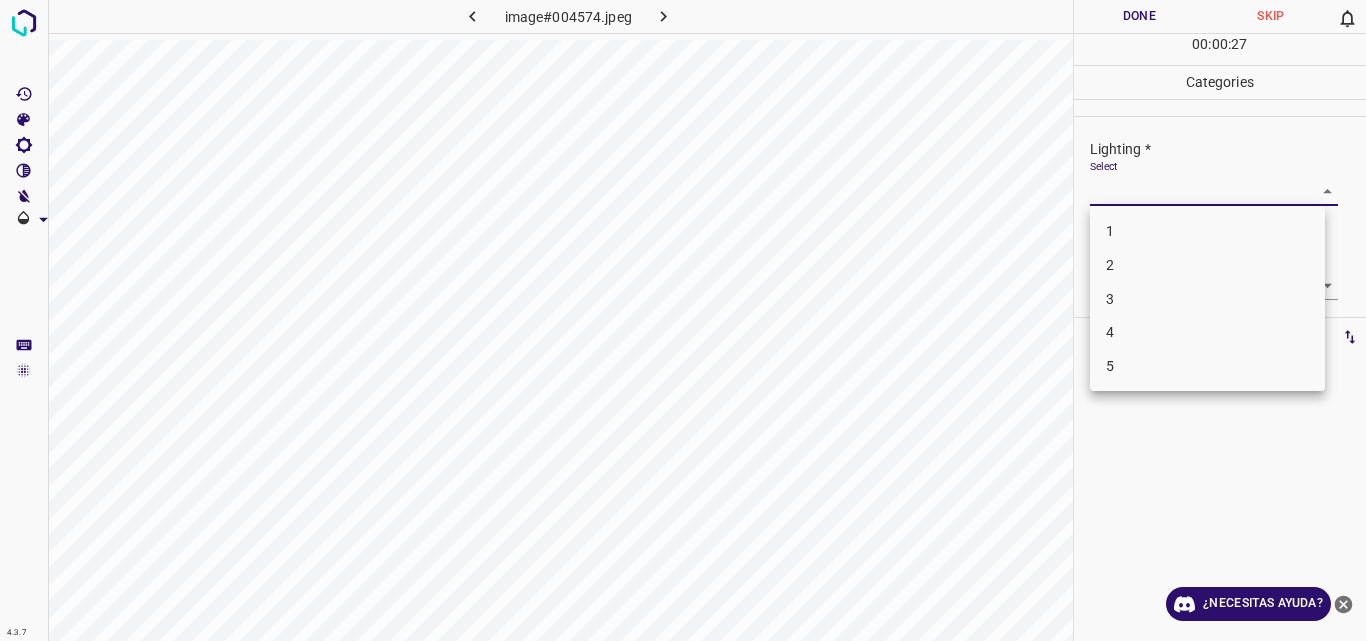 click on "3" at bounding box center [1207, 299] 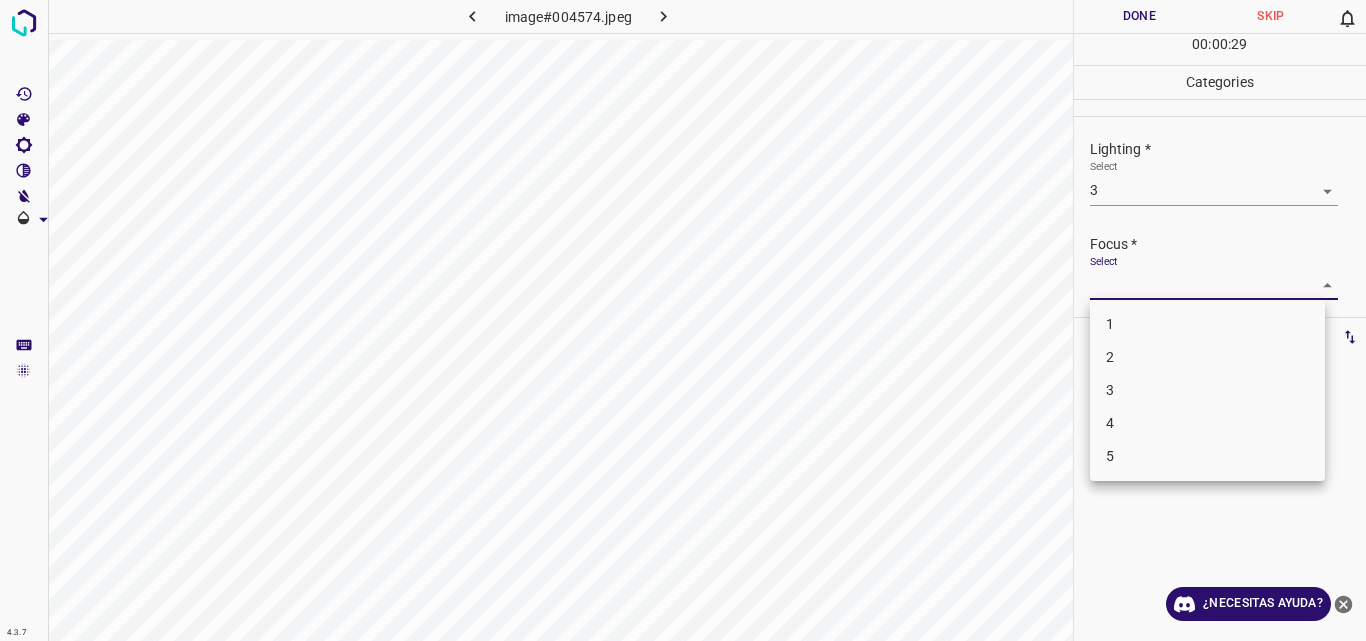 click on "4.3.7 image#004574.jpeg Done Skip 0 00   : 00   : 29   Categories Lighting *  Select 3 3 Focus *  Select ​ Overall *  Select ​ Labels   0 Categories 1 Lighting 2 Focus 3 Overall Tools Space Change between modes (Draw & Edit) I Auto labeling R Restore zoom M Zoom in N Zoom out Delete Delete selecte label Filters Z Restore filters X Saturation filter C Brightness filter V Contrast filter B Gray scale filter General O Download ¿Necesitas ayuda? Original text Rate this translation Your feedback will be used to help improve Google Translate - Texto - Esconder - Borrar 1 2 3 4 5" at bounding box center (683, 320) 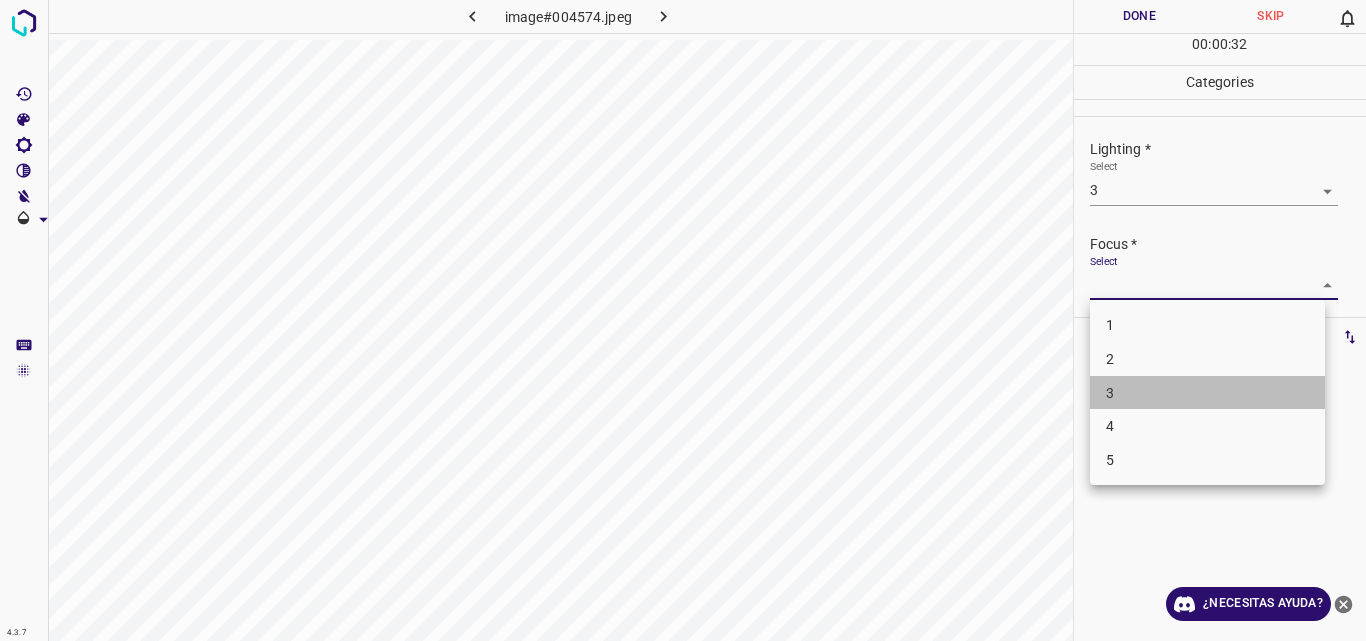 click on "3" at bounding box center (1207, 393) 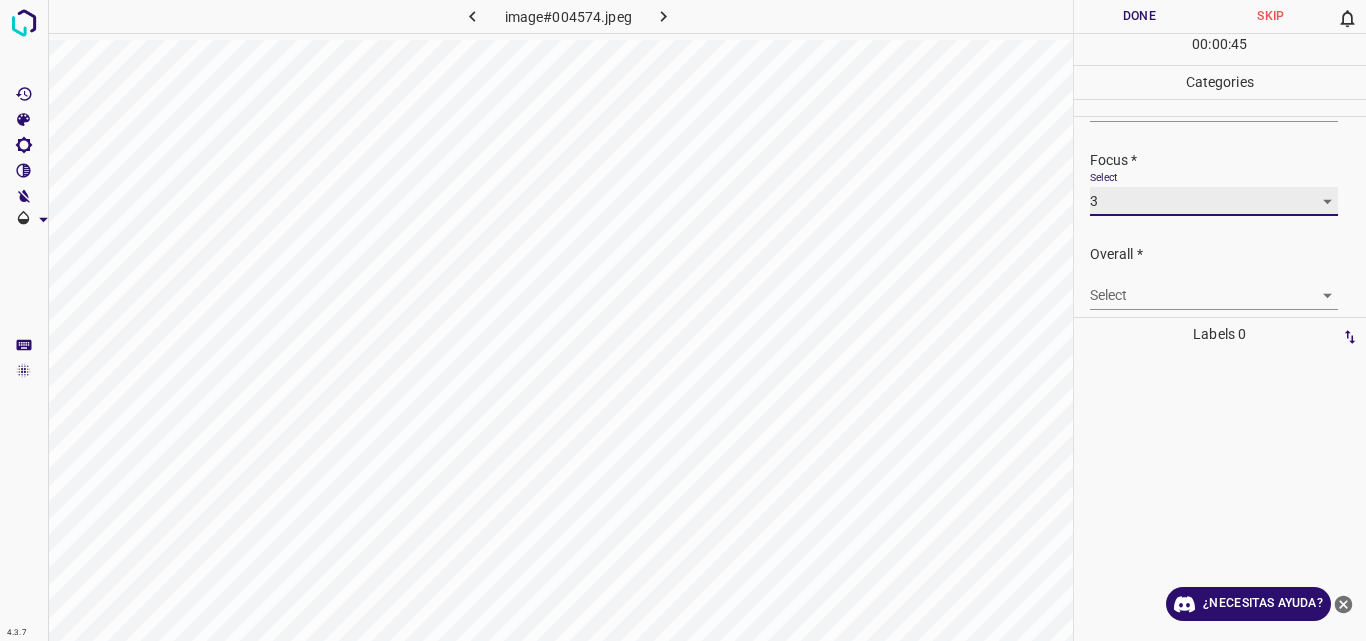 scroll, scrollTop: 98, scrollLeft: 0, axis: vertical 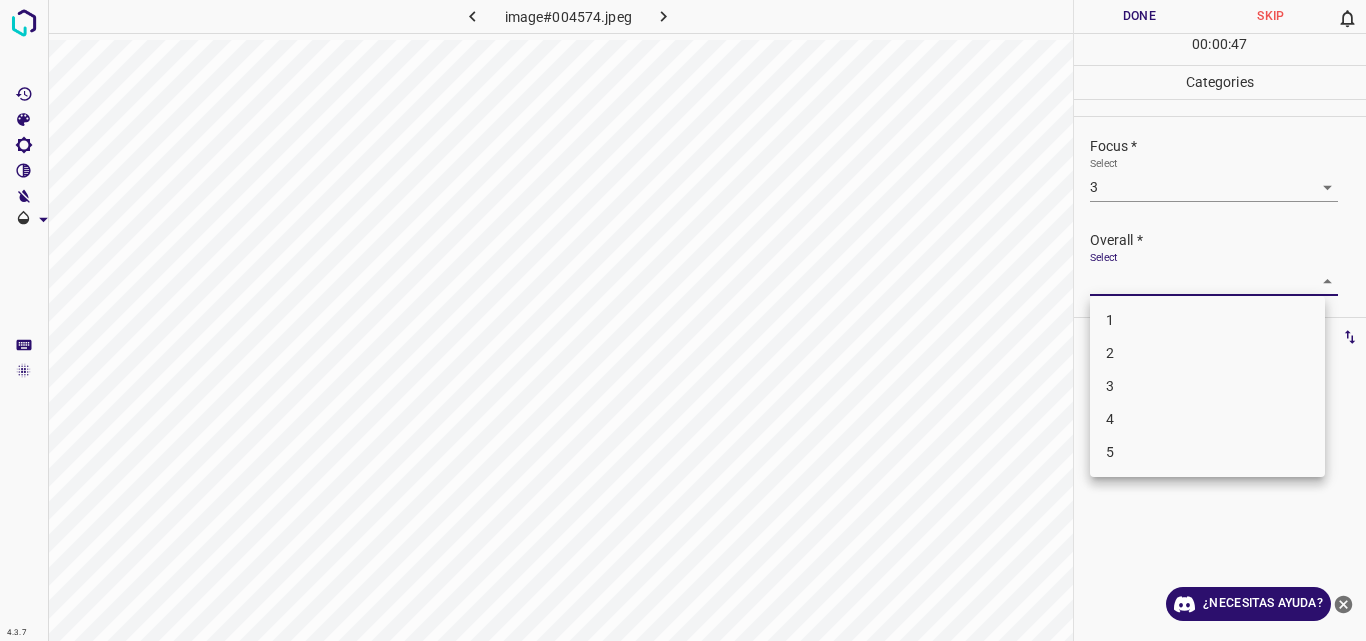 click on "4.3.7 image#004574.jpeg Done Skip 0 00   : 00   : 47   Categories Lighting *  Select 3 3 Focus *  Select 3 3 Overall *  Select ​ Labels   0 Categories 1 Lighting 2 Focus 3 Overall Tools Space Change between modes (Draw & Edit) I Auto labeling R Restore zoom M Zoom in N Zoom out Delete Delete selecte label Filters Z Restore filters X Saturation filter C Brightness filter V Contrast filter B Gray scale filter General O Download ¿Necesitas ayuda? Original text Rate this translation Your feedback will be used to help improve Google Translate - Texto - Esconder - Borrar 1 2 3 4 5" at bounding box center (683, 320) 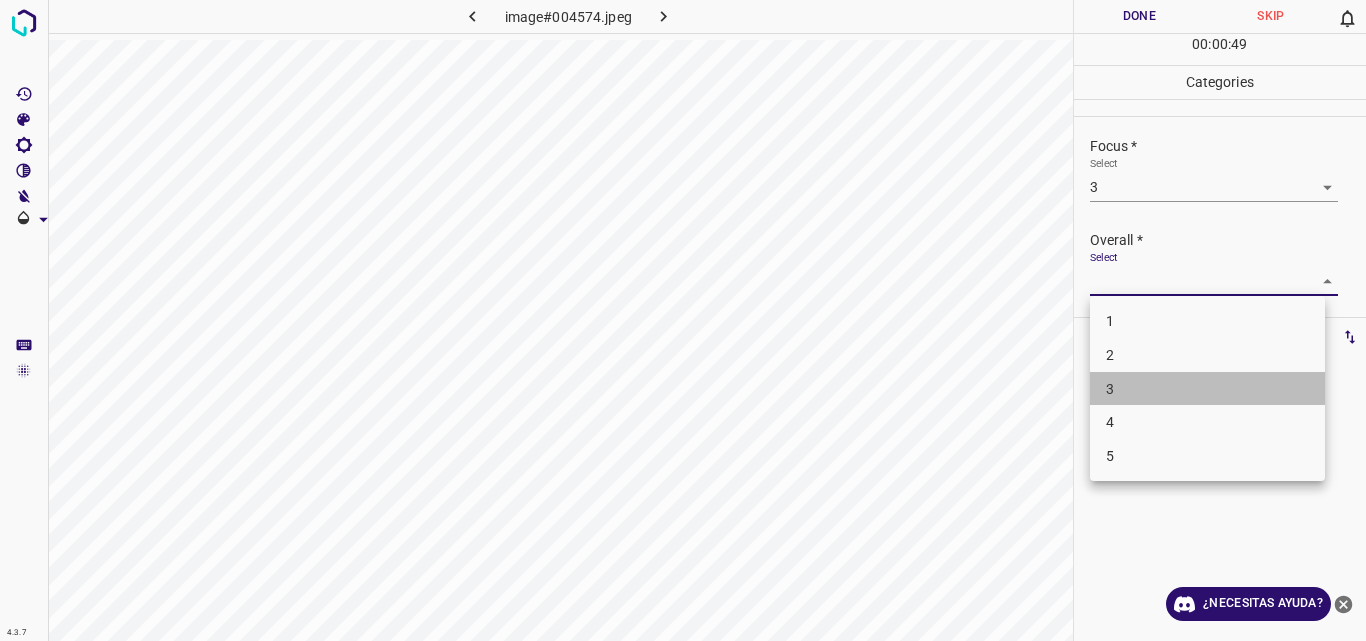 click on "3" at bounding box center (1207, 389) 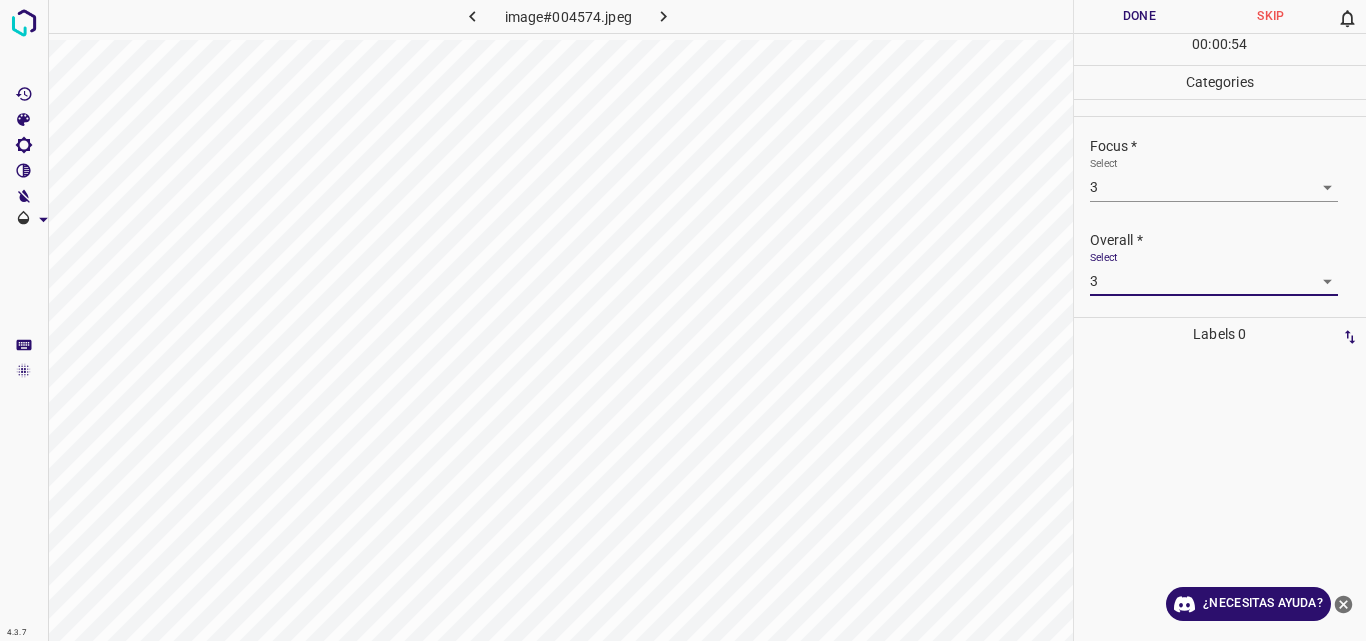 click on "Done" at bounding box center (1140, 16) 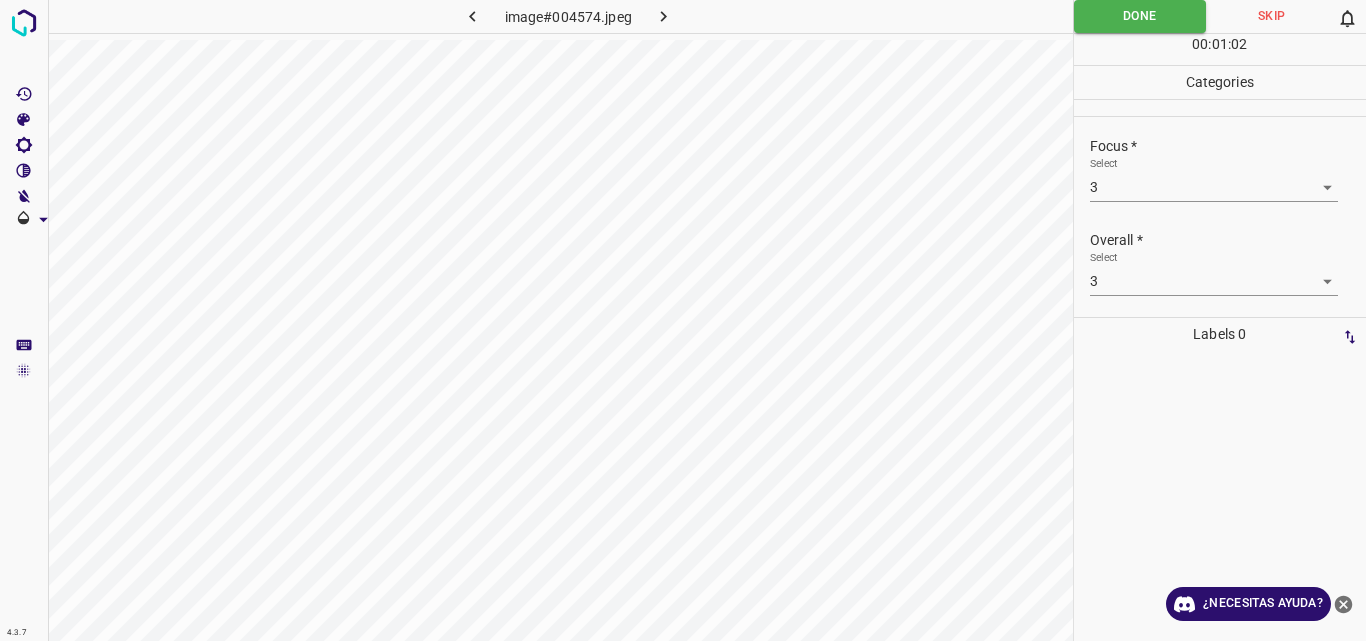 click 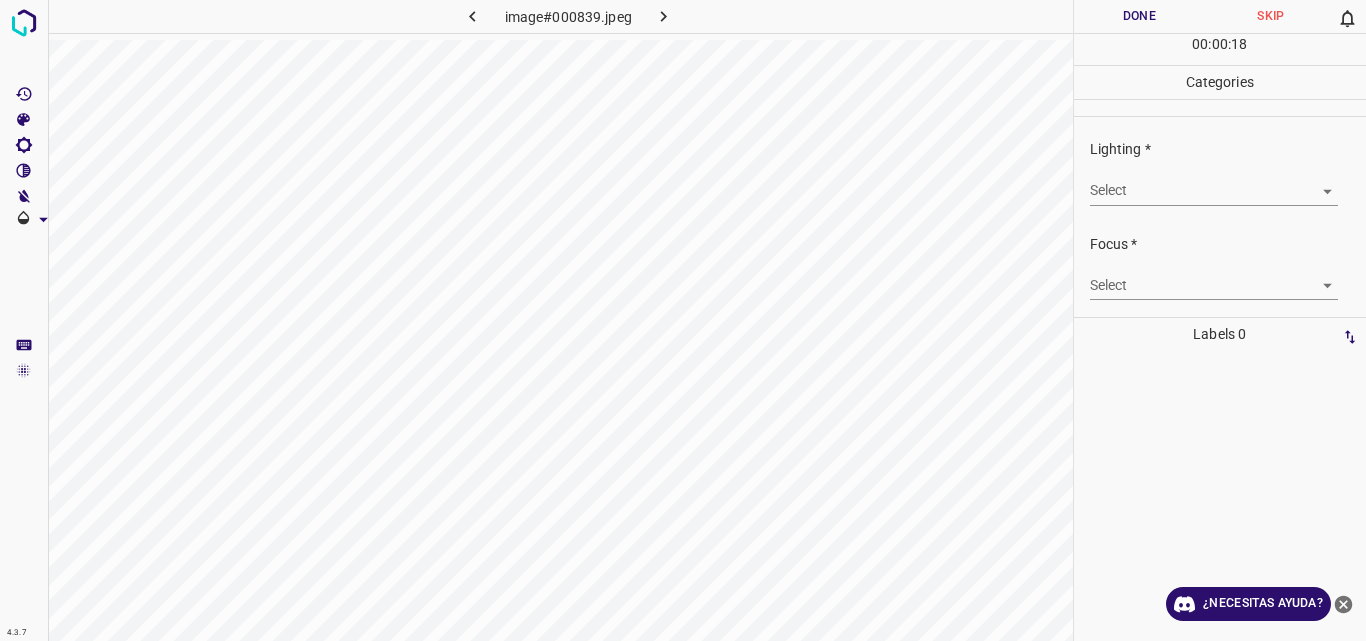 click on "4.3.7 image#000839.jpeg Done Skip 0 00   : 00   : 18   Categories Lighting *  Select ​ Focus *  Select ​ Overall *  Select ​ Labels   0 Categories 1 Lighting 2 Focus 3 Overall Tools Space Change between modes (Draw & Edit) I Auto labeling R Restore zoom M Zoom in N Zoom out Delete Delete selecte label Filters Z Restore filters X Saturation filter C Brightness filter V Contrast filter B Gray scale filter General O Download ¿Necesitas ayuda? Original text Rate this translation Your feedback will be used to help improve Google Translate - Texto - Esconder - Borrar" at bounding box center (683, 320) 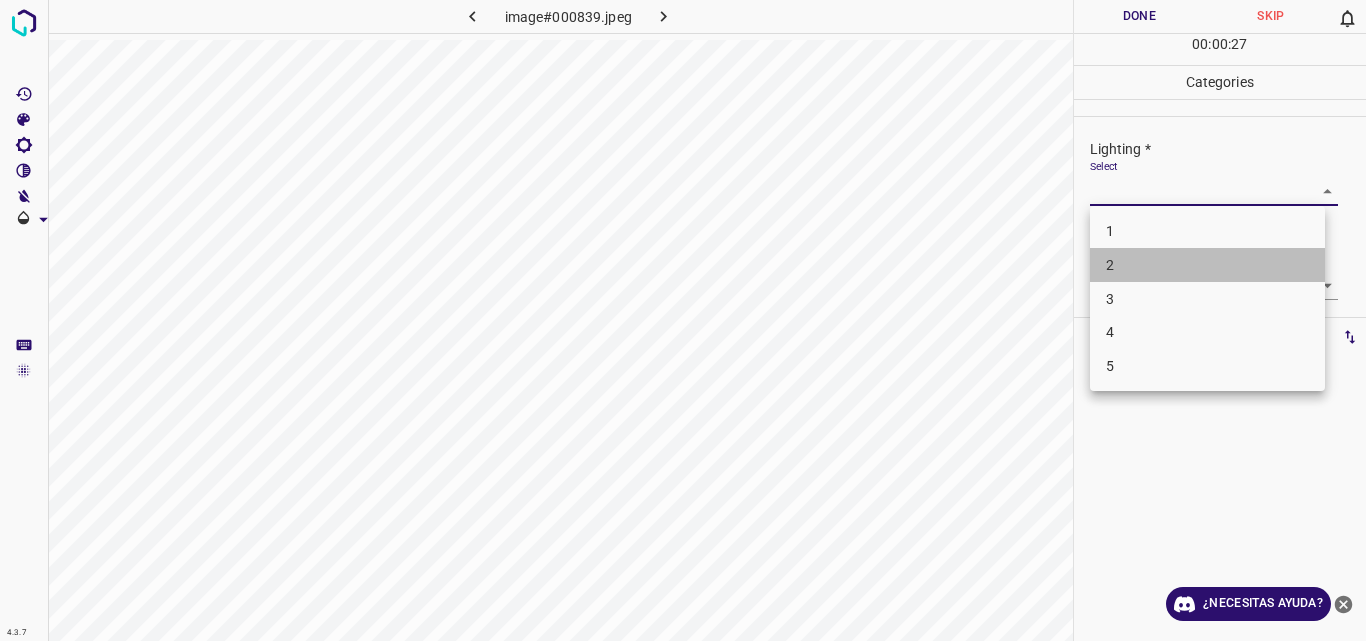 click on "2" at bounding box center (1207, 265) 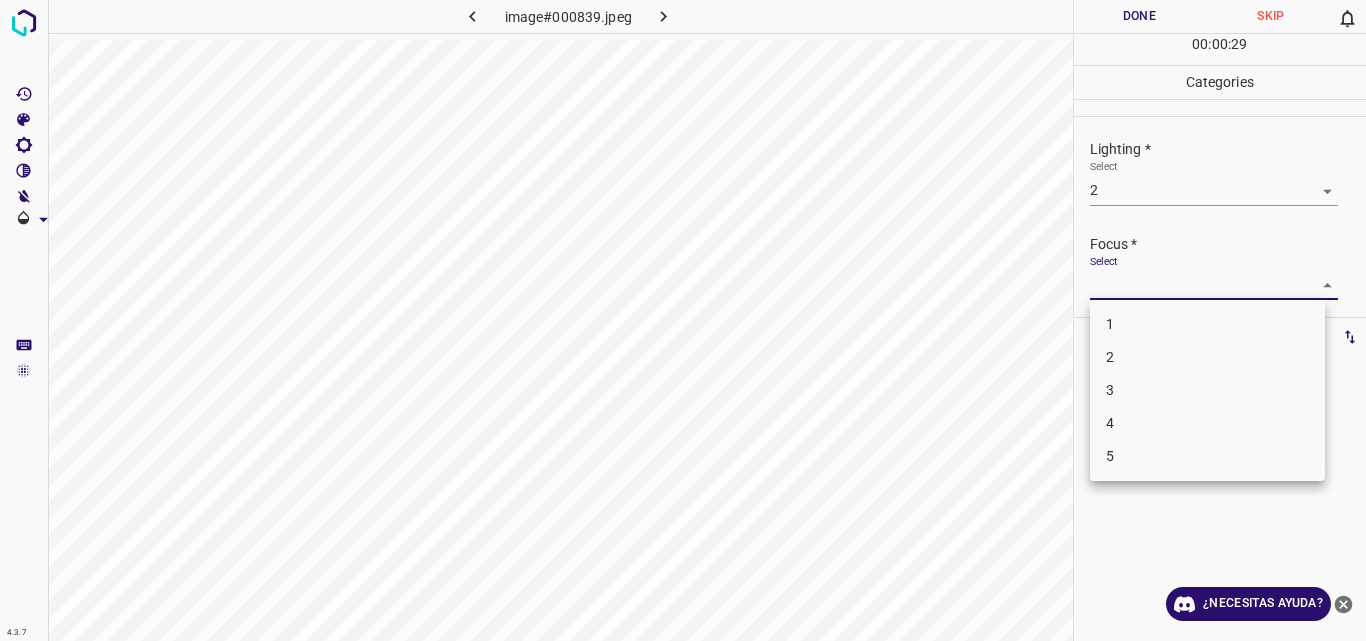 click on "4.3.7 image#000839.jpeg Done Skip 0 00   : 00   : 29   Categories Lighting *  Select 2 2 Focus *  Select ​ Overall *  Select ​ Labels   0 Categories 1 Lighting 2 Focus 3 Overall Tools Space Change between modes (Draw & Edit) I Auto labeling R Restore zoom M Zoom in N Zoom out Delete Delete selecte label Filters Z Restore filters X Saturation filter C Brightness filter V Contrast filter B Gray scale filter General O Download ¿Necesitas ayuda? Original text Rate this translation Your feedback will be used to help improve Google Translate - Texto - Esconder - Borrar 1 2 3 4 5" at bounding box center (683, 320) 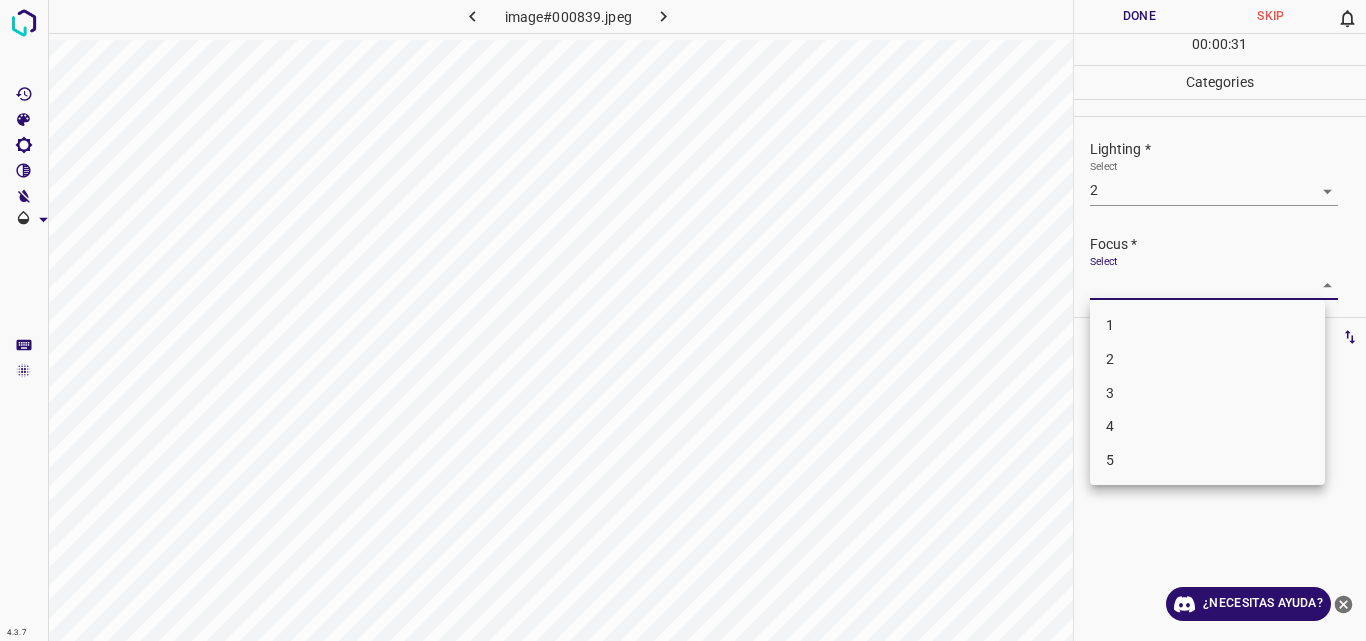 click on "3" at bounding box center [1207, 393] 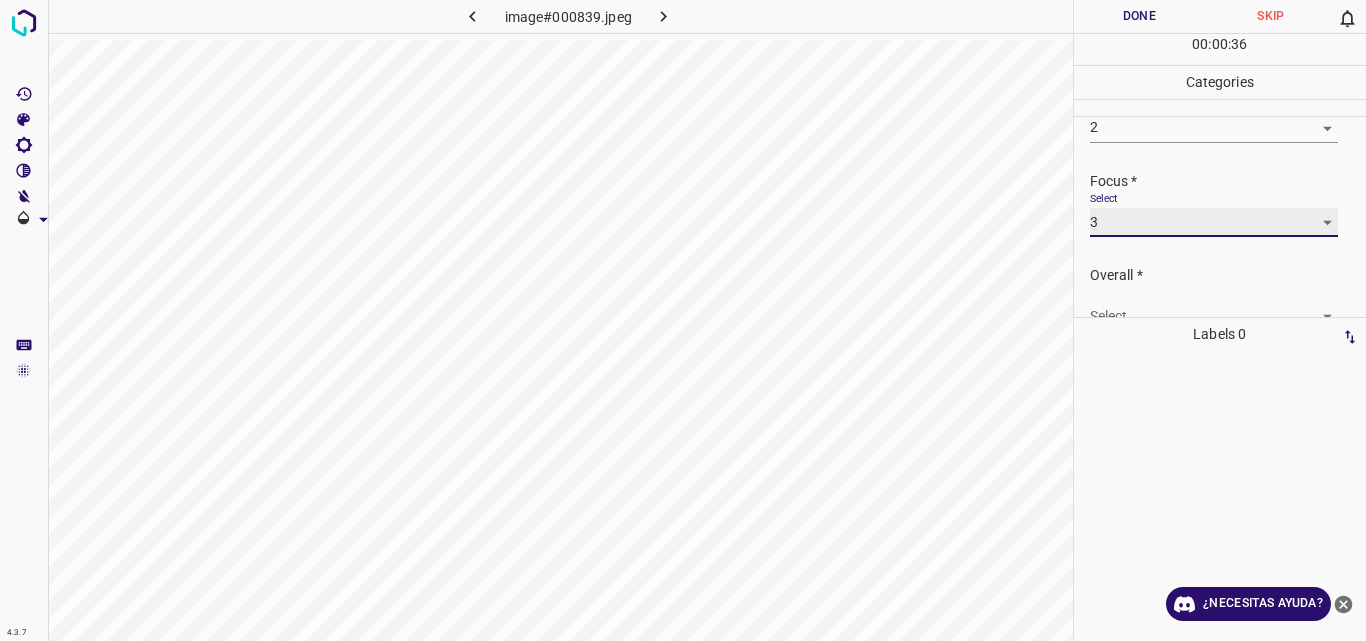 scroll, scrollTop: 98, scrollLeft: 0, axis: vertical 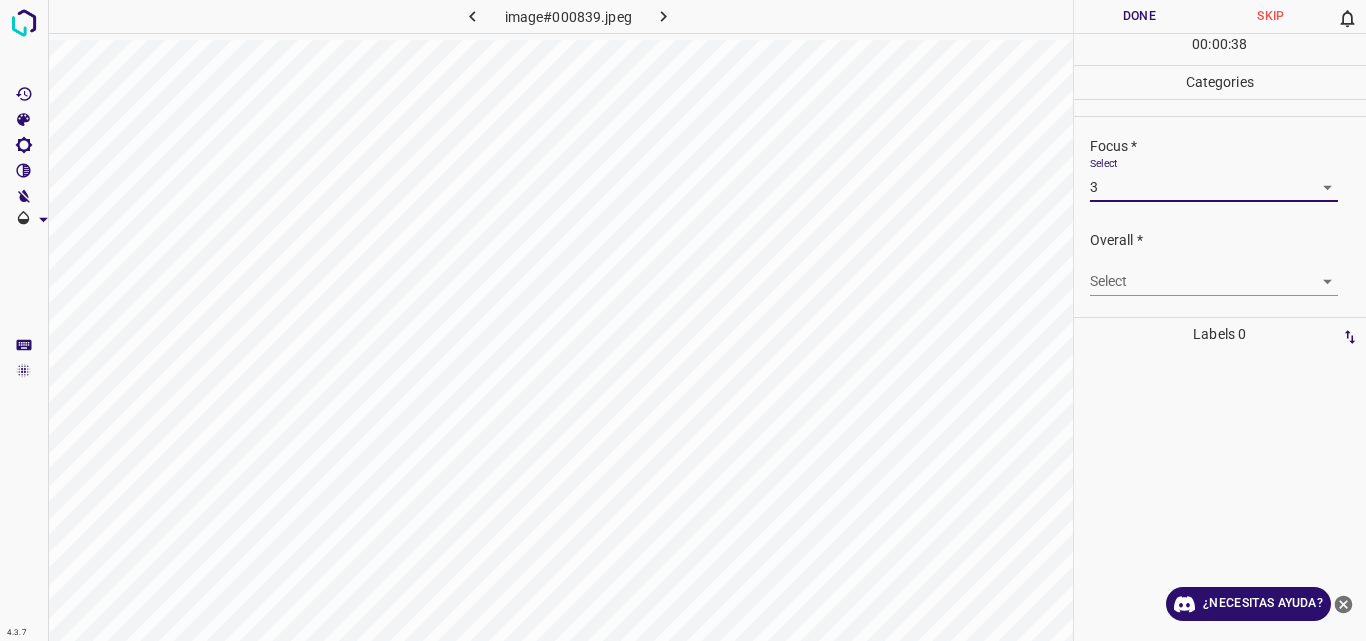 click on "4.3.7 image#000839.jpeg Done Skip 0 00   : 00   : 38   Categories Lighting *  Select 2 2 Focus *  Select 3 3 Overall *  Select ​ Labels   0 Categories 1 Lighting 2 Focus 3 Overall Tools Space Change between modes (Draw & Edit) I Auto labeling R Restore zoom M Zoom in N Zoom out Delete Delete selecte label Filters Z Restore filters X Saturation filter C Brightness filter V Contrast filter B Gray scale filter General O Download ¿Necesitas ayuda? Original text Rate this translation Your feedback will be used to help improve Google Translate - Texto - Esconder - Borrar" at bounding box center [683, 320] 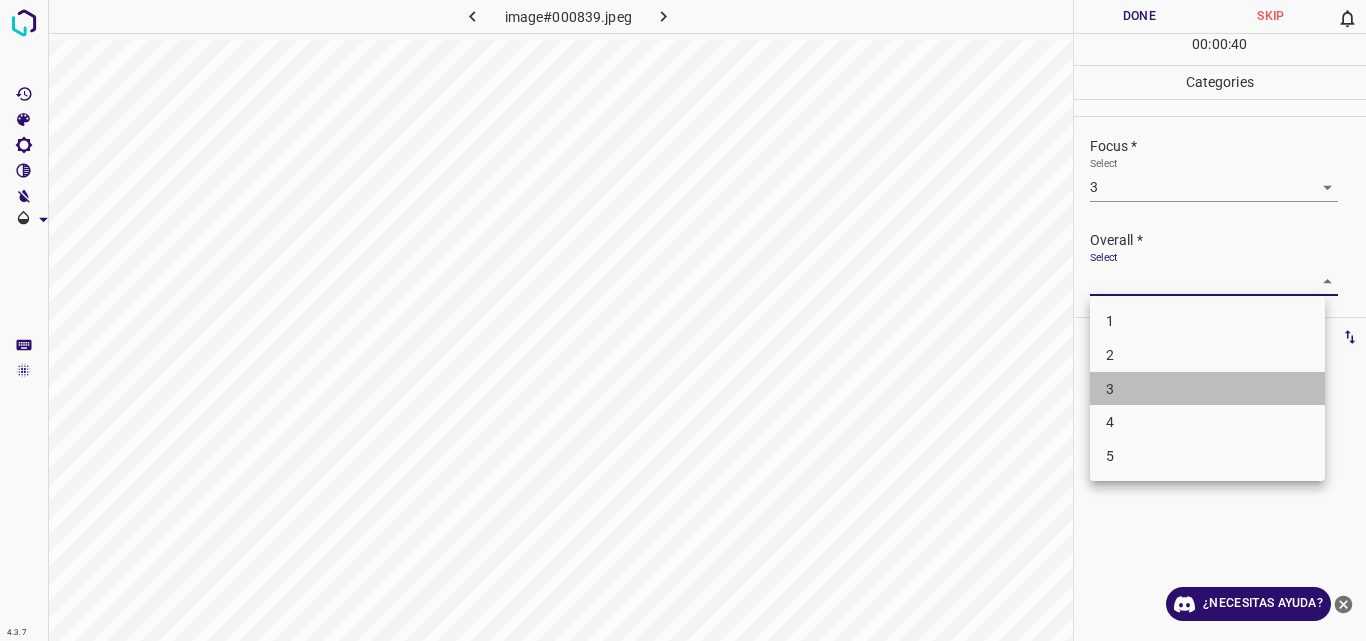 click on "3" at bounding box center (1207, 389) 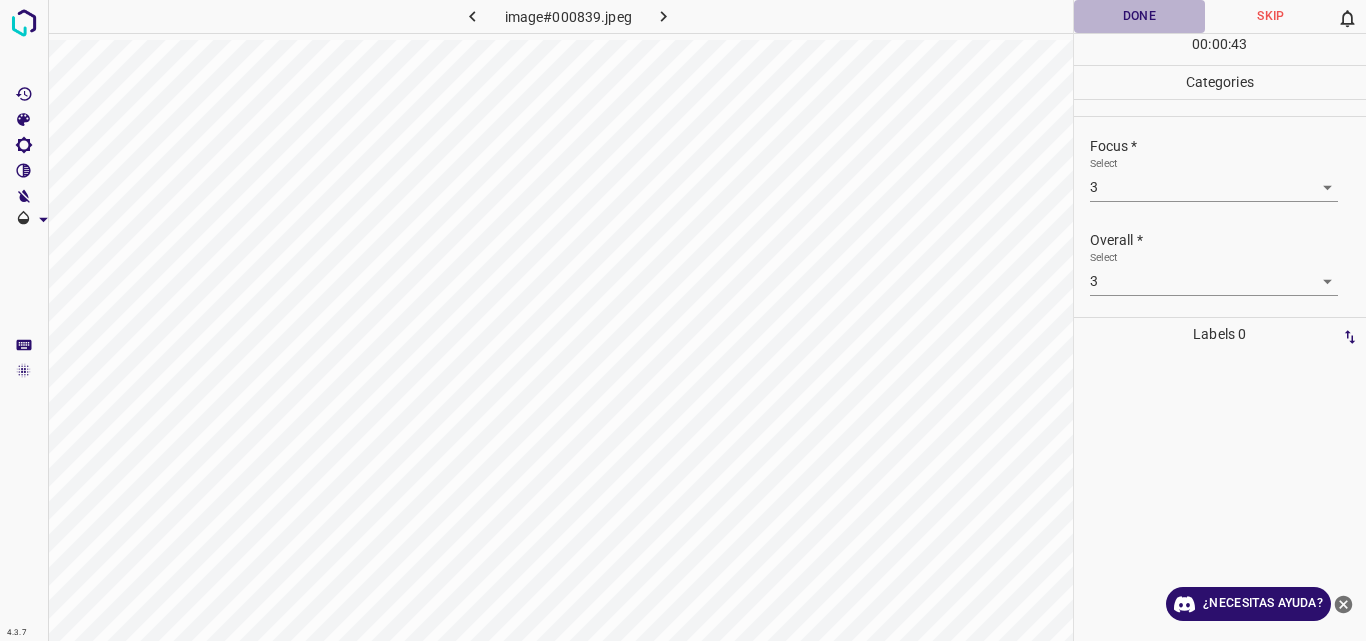 click on "Done" at bounding box center [1140, 16] 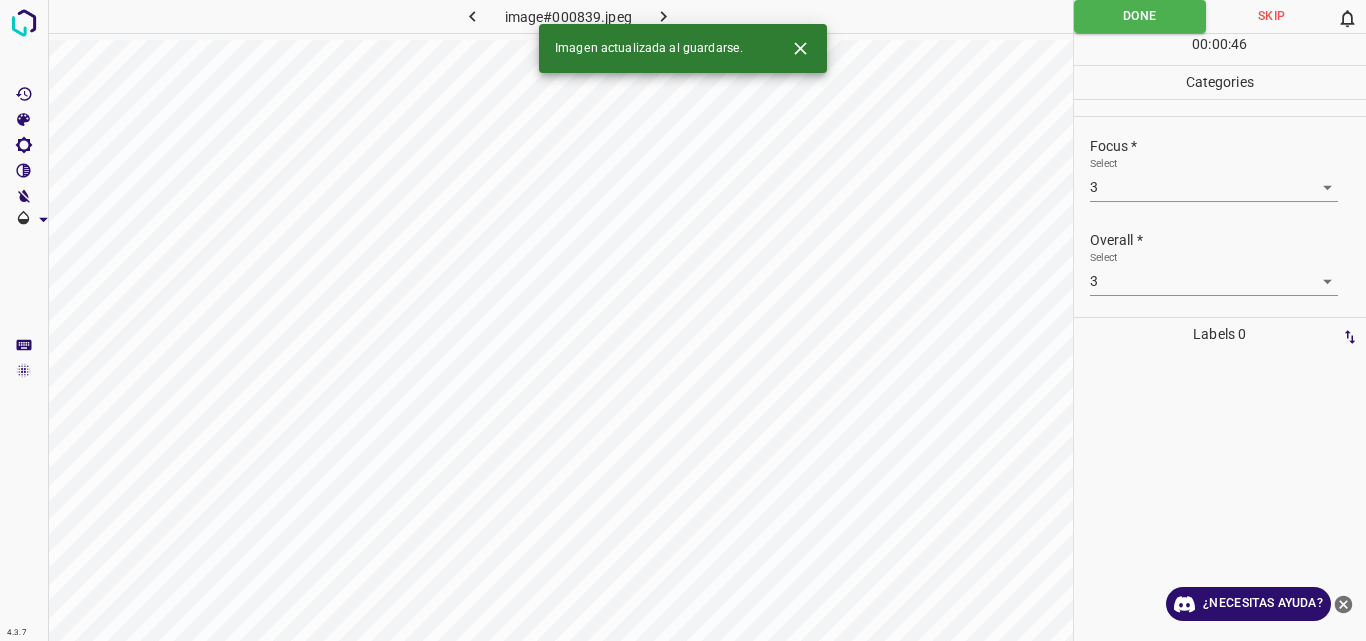 click 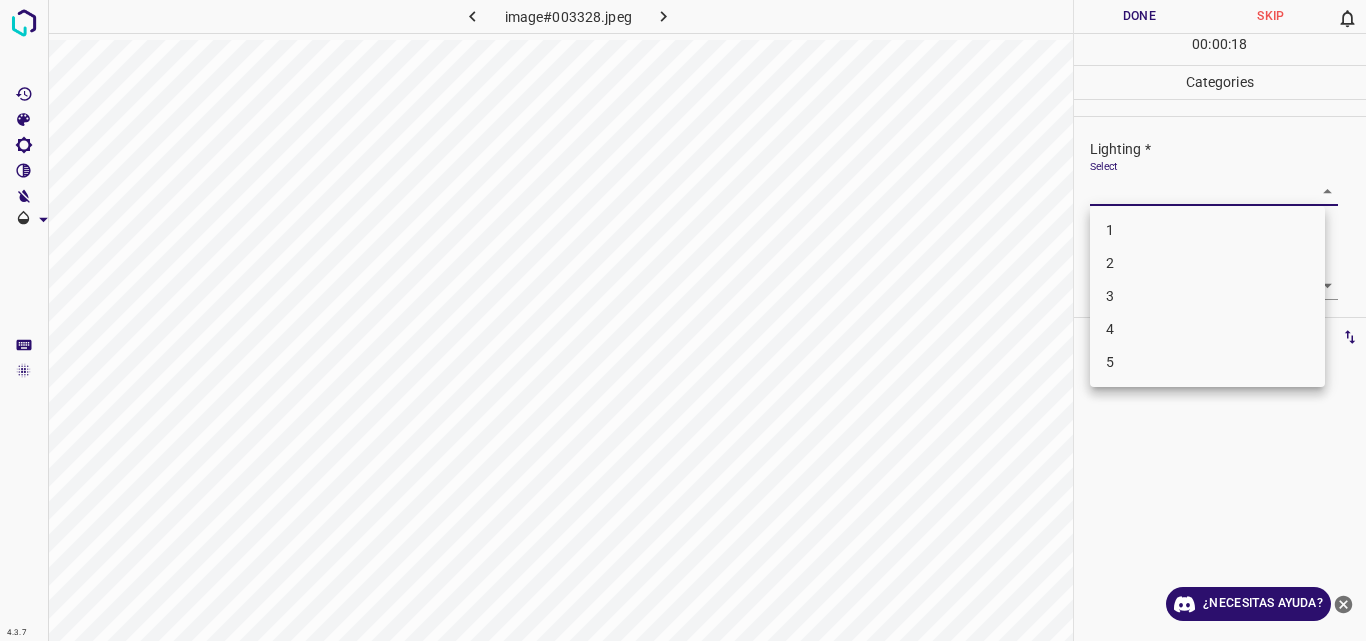 click on "4.3.7 image#003328.jpeg Done Skip 0 00   : 00   : 18   Categories Lighting *  Select ​ Focus *  Select ​ Overall *  Select ​ Labels   0 Categories 1 Lighting 2 Focus 3 Overall Tools Space Change between modes (Draw & Edit) I Auto labeling R Restore zoom M Zoom in N Zoom out Delete Delete selecte label Filters Z Restore filters X Saturation filter C Brightness filter V Contrast filter B Gray scale filter General O Download ¿Necesitas ayuda? Original text Rate this translation Your feedback will be used to help improve Google Translate - Texto - Esconder - Borrar 1 2 3 4 5" at bounding box center (683, 320) 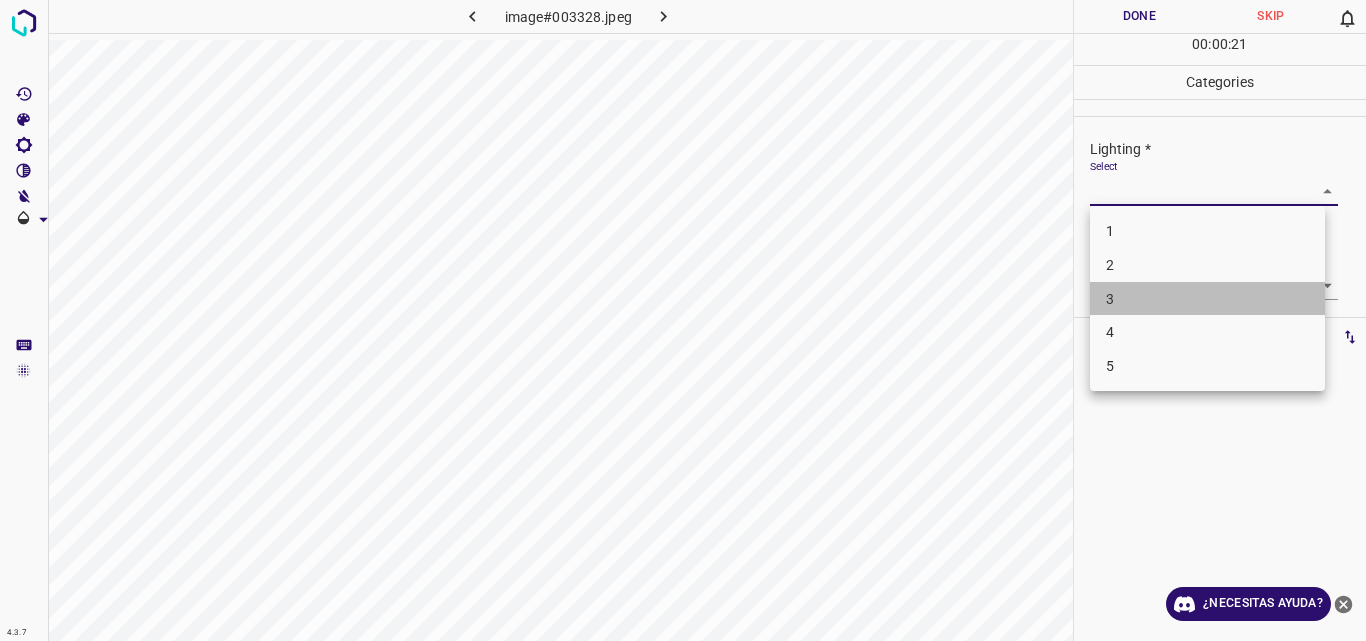 click on "3" at bounding box center (1207, 299) 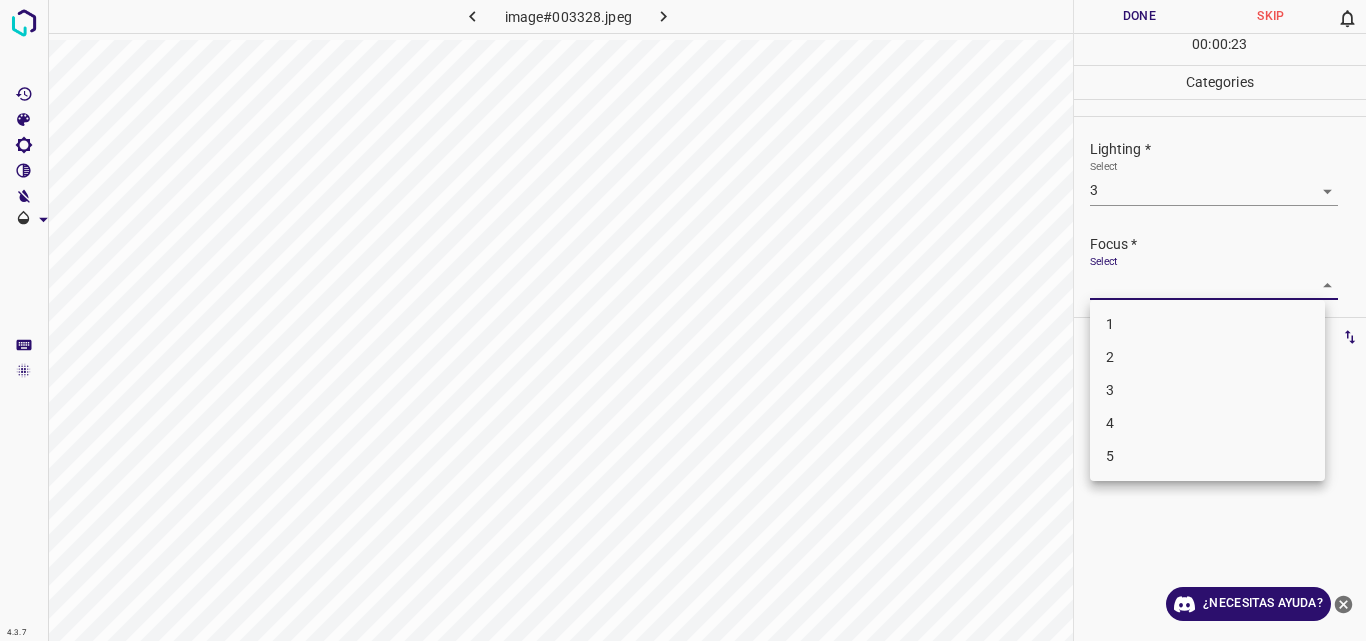 click on "4.3.7 image#003328.jpeg Done Skip 0 00   : 00   : 23   Categories Lighting *  Select 3 3 Focus *  Select ​ Overall *  Select ​ Labels   0 Categories 1 Lighting 2 Focus 3 Overall Tools Space Change between modes (Draw & Edit) I Auto labeling R Restore zoom M Zoom in N Zoom out Delete Delete selecte label Filters Z Restore filters X Saturation filter C Brightness filter V Contrast filter B Gray scale filter General O Download ¿Necesitas ayuda? Original text Rate this translation Your feedback will be used to help improve Google Translate - Texto - Esconder - Borrar 1 2 3 4 5" at bounding box center [683, 320] 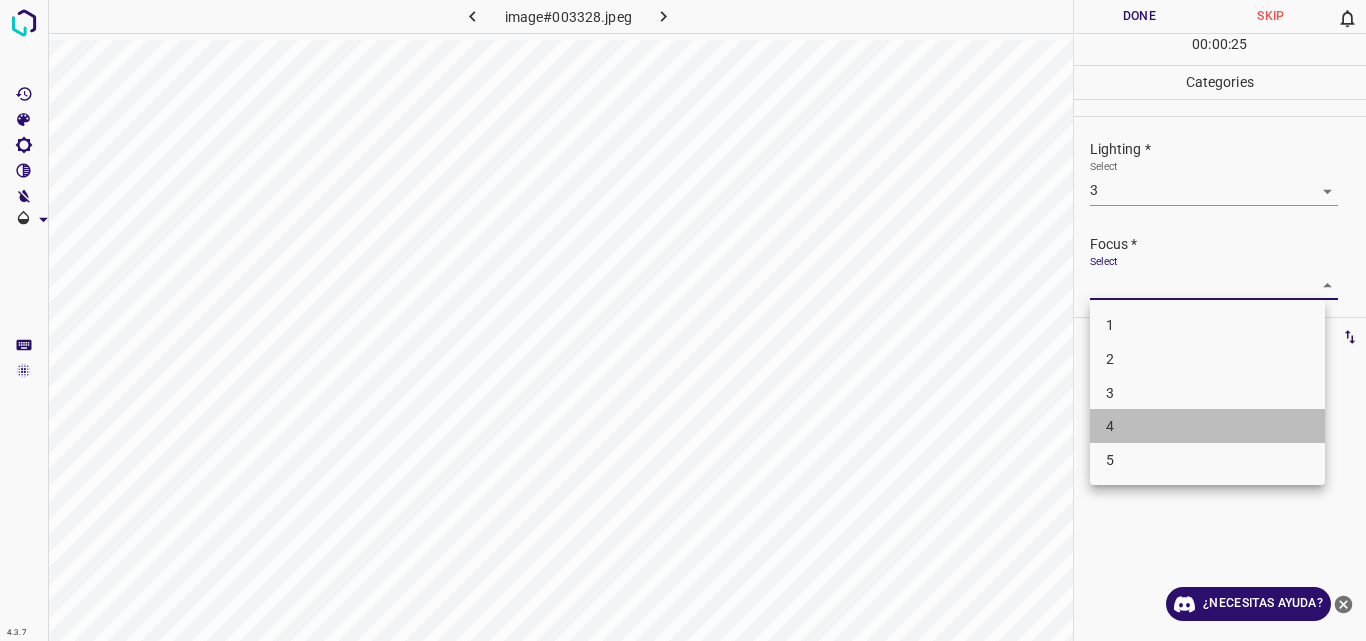 click on "4" at bounding box center (1207, 426) 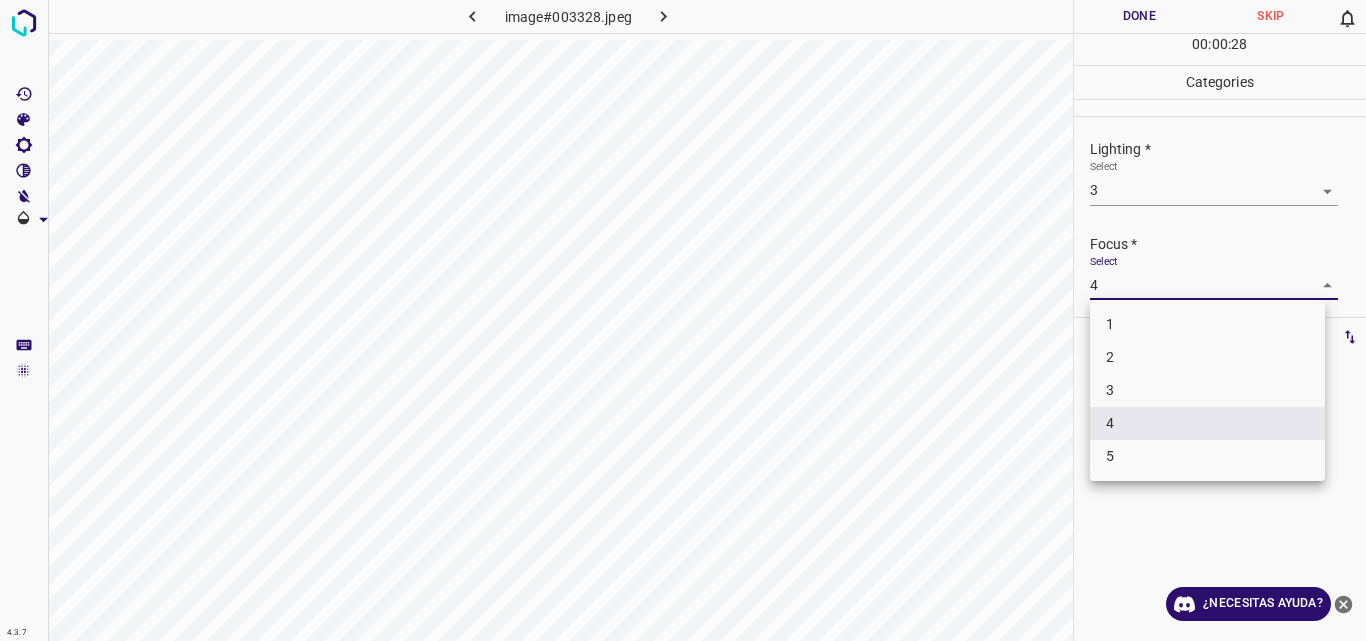 click on "4.3.7 image#003328.jpeg Done Skip 0 00   : 00   : 28   Categories Lighting *  Select 3 3 Focus *  Select 4 4 Overall *  Select ​ Labels   0 Categories 1 Lighting 2 Focus 3 Overall Tools Space Change between modes (Draw & Edit) I Auto labeling R Restore zoom M Zoom in N Zoom out Delete Delete selecte label Filters Z Restore filters X Saturation filter C Brightness filter V Contrast filter B Gray scale filter General O Download ¿Necesitas ayuda? Original text Rate this translation Your feedback will be used to help improve Google Translate - Texto - Esconder - Borrar 1 2 3 4 5" at bounding box center [683, 320] 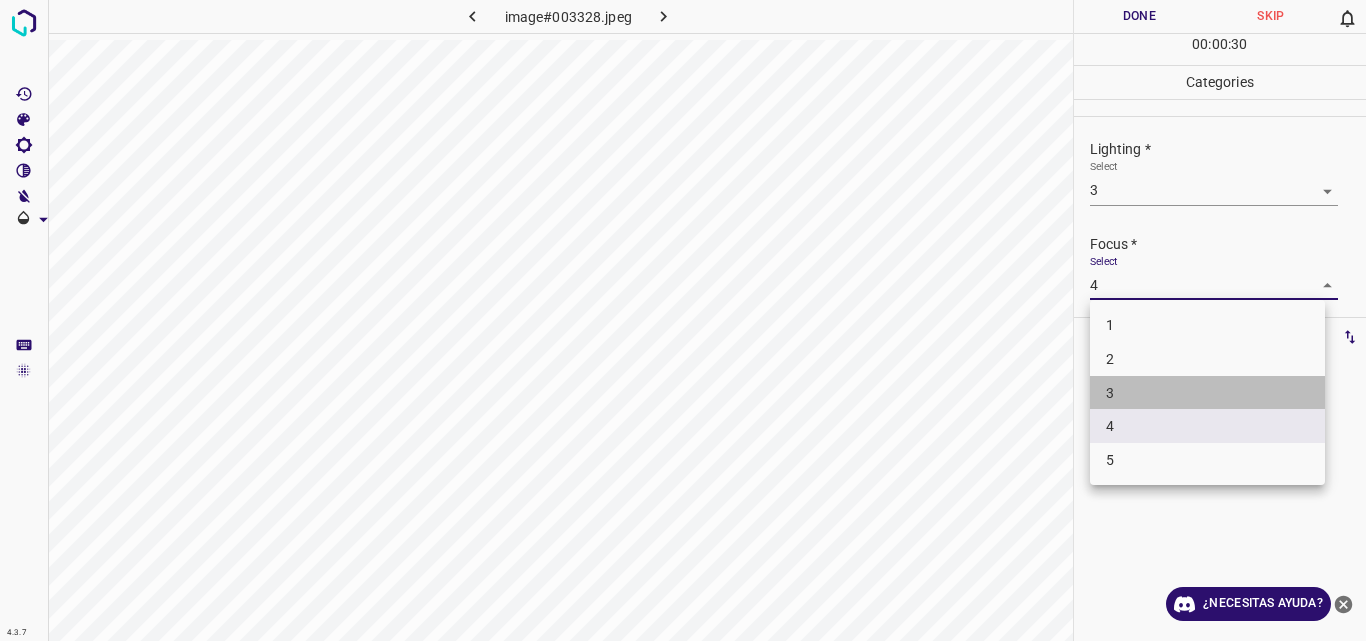 click on "3" at bounding box center (1207, 393) 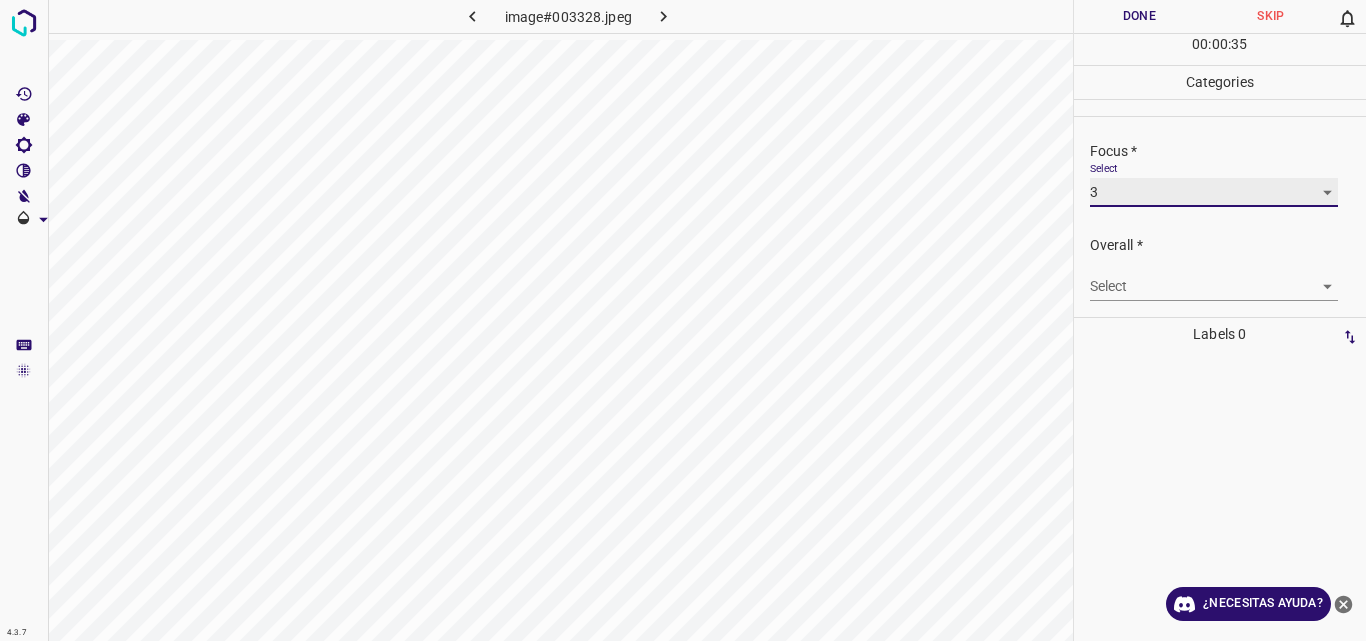 scroll, scrollTop: 98, scrollLeft: 0, axis: vertical 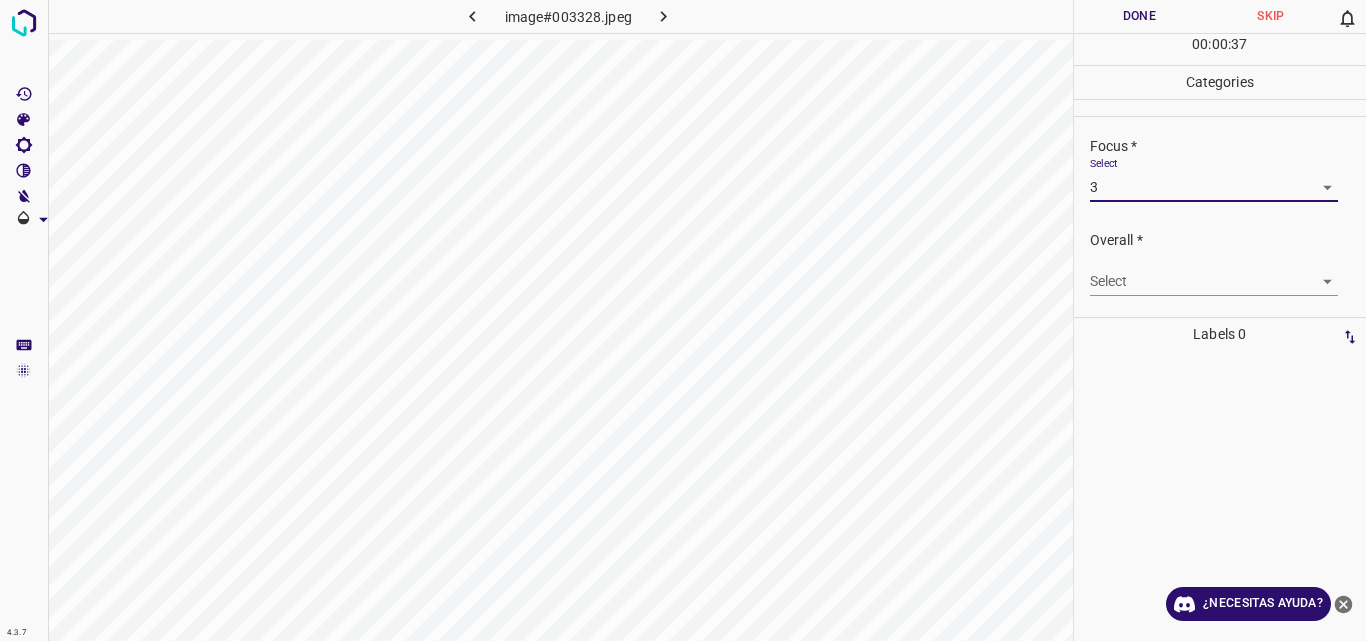 click on "4.3.7 image#003328.jpeg Done Skip 0 00   : 00   : 37   Categories Lighting *  Select 3 3 Focus *  Select 3 3 Overall *  Select ​ Labels   0 Categories 1 Lighting 2 Focus 3 Overall Tools Space Change between modes (Draw & Edit) I Auto labeling R Restore zoom M Zoom in N Zoom out Delete Delete selecte label Filters Z Restore filters X Saturation filter C Brightness filter V Contrast filter B Gray scale filter General O Download ¿Necesitas ayuda? Original text Rate this translation Your feedback will be used to help improve Google Translate - Texto - Esconder - Borrar" at bounding box center (683, 320) 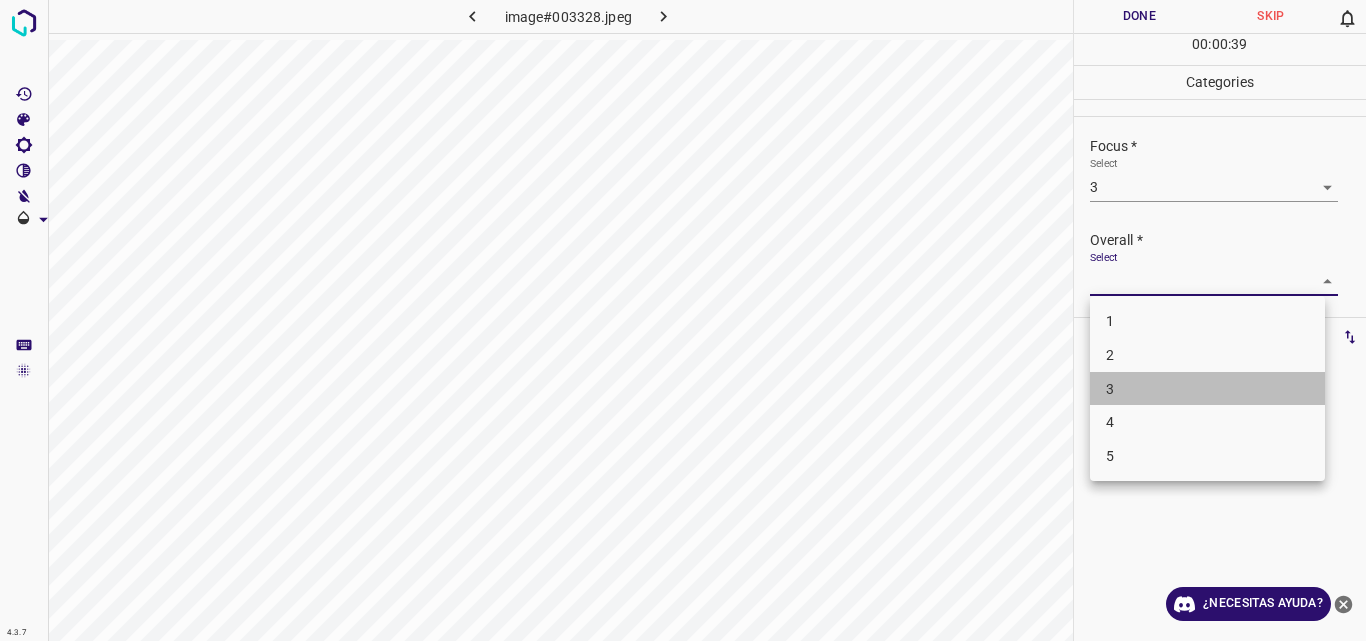 click on "3" at bounding box center (1207, 389) 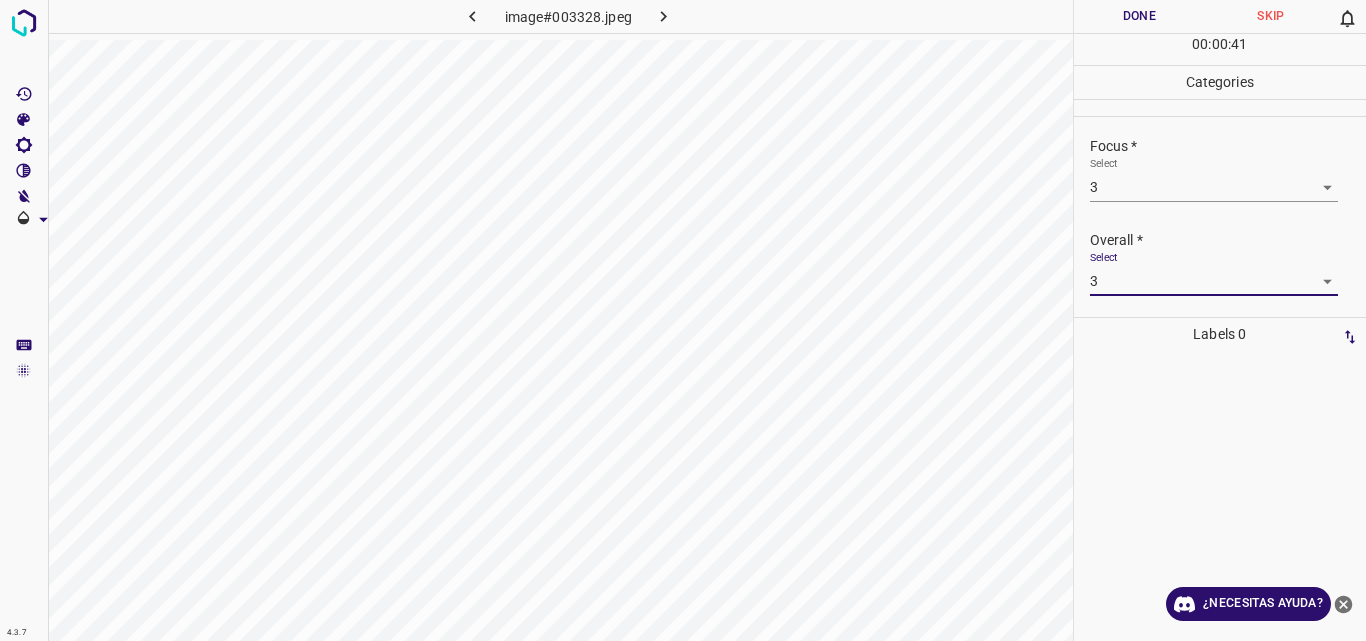 click on "Done" at bounding box center [1140, 16] 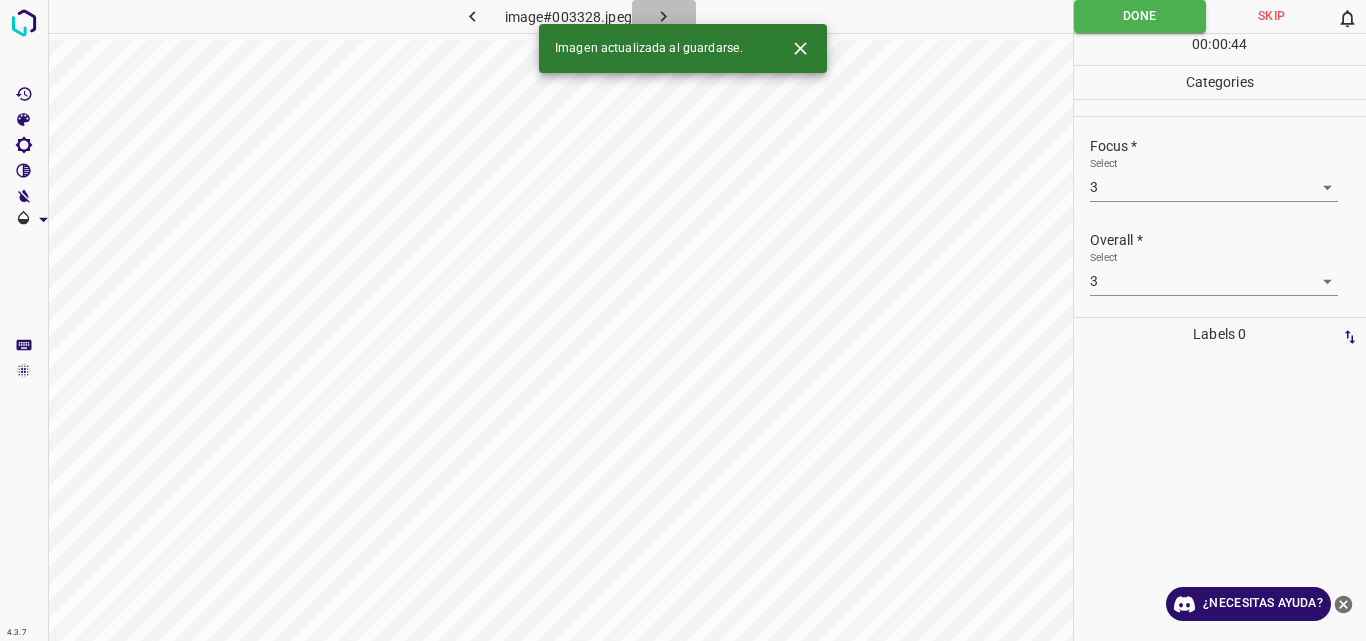 click 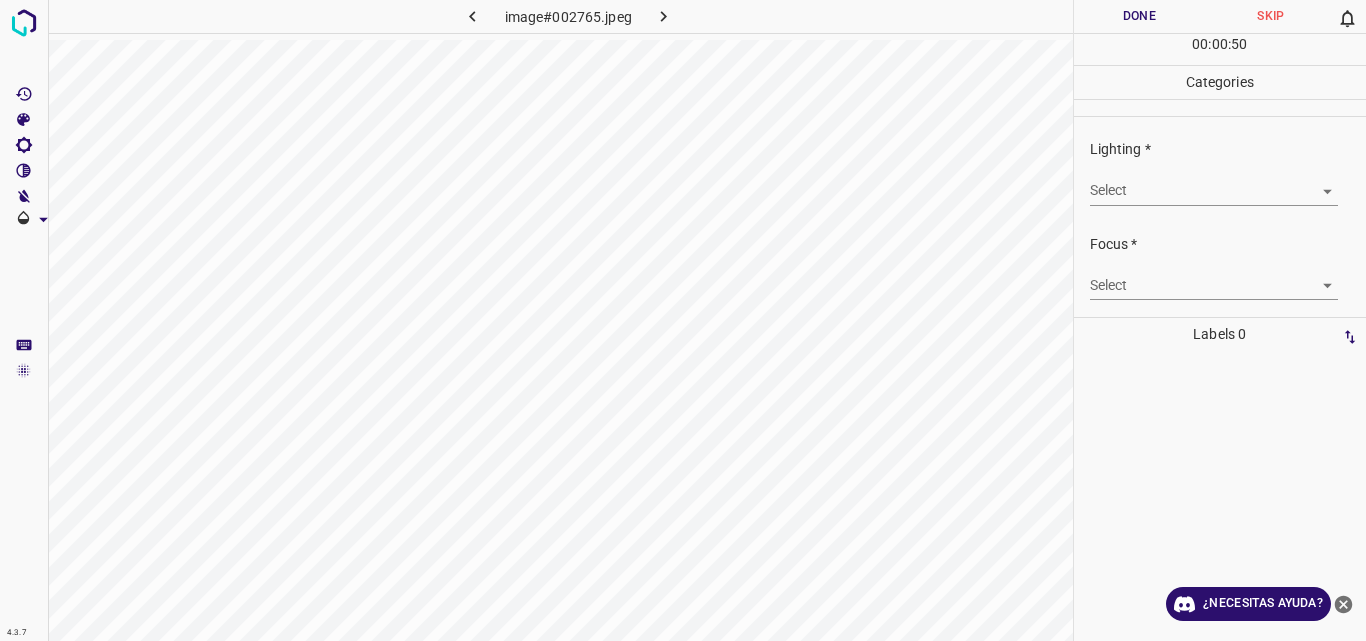 click on "4.3.7 image#002765.jpeg Done Skip 0 00   : 00   : 50   Categories Lighting *  Select ​ Focus *  Select ​ Overall *  Select ​ Labels   0 Categories 1 Lighting 2 Focus 3 Overall Tools Space Change between modes (Draw & Edit) I Auto labeling R Restore zoom M Zoom in N Zoom out Delete Delete selecte label Filters Z Restore filters X Saturation filter C Brightness filter V Contrast filter B Gray scale filter General O Download ¿Necesitas ayuda? Original text Rate this translation Your feedback will be used to help improve Google Translate - Texto - Esconder - Borrar" at bounding box center (683, 320) 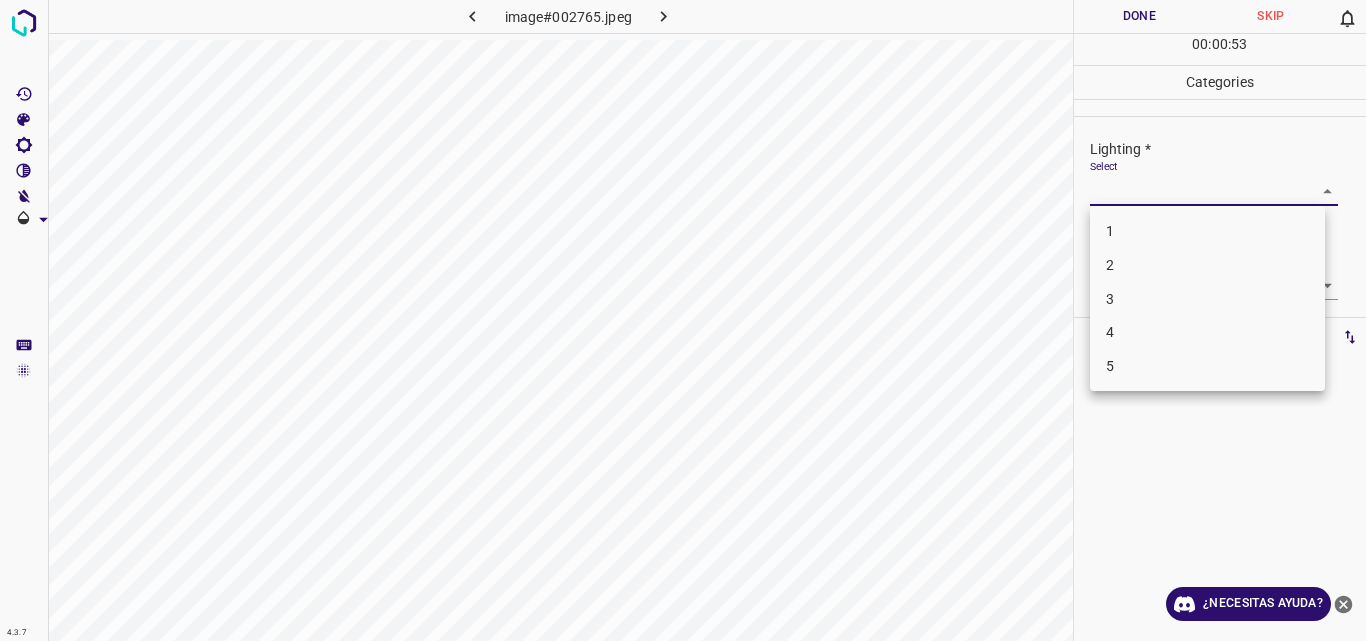 click on "3" at bounding box center [1110, 298] 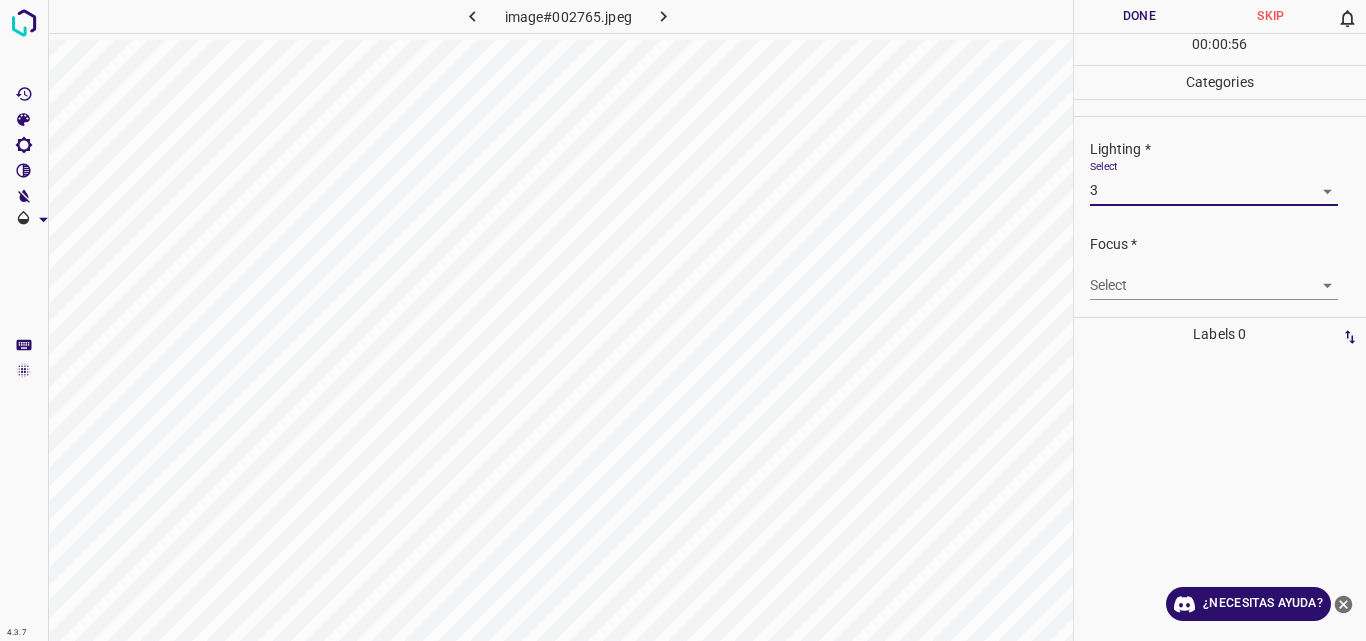 click on "4.3.7 image#002765.jpeg Done Skip 0 00   : 00   : 56   Categories Lighting *  Select 3 3 Focus *  Select ​ Overall *  Select ​ Labels   0 Categories 1 Lighting 2 Focus 3 Overall Tools Space Change between modes (Draw & Edit) I Auto labeling R Restore zoom M Zoom in N Zoom out Delete Delete selecte label Filters Z Restore filters X Saturation filter C Brightness filter V Contrast filter B Gray scale filter General O Download ¿Necesitas ayuda? Original text Rate this translation Your feedback will be used to help improve Google Translate - Texto - Esconder - Borrar" at bounding box center (683, 320) 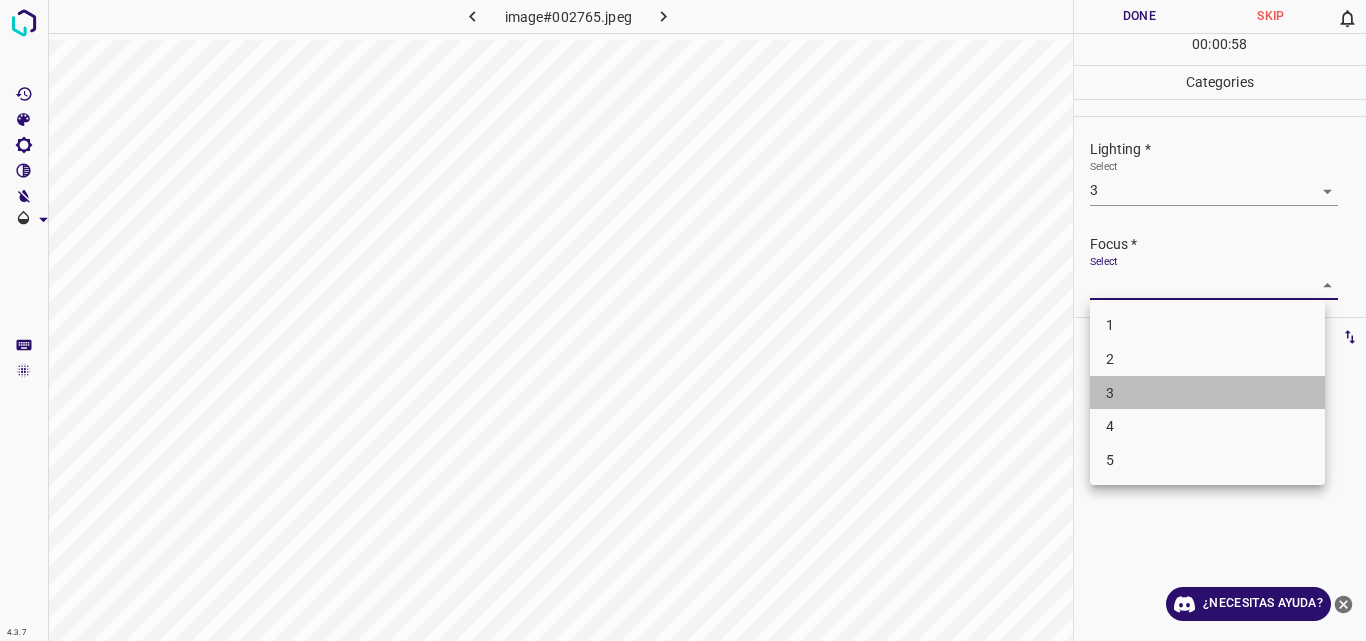 click on "3" at bounding box center (1207, 393) 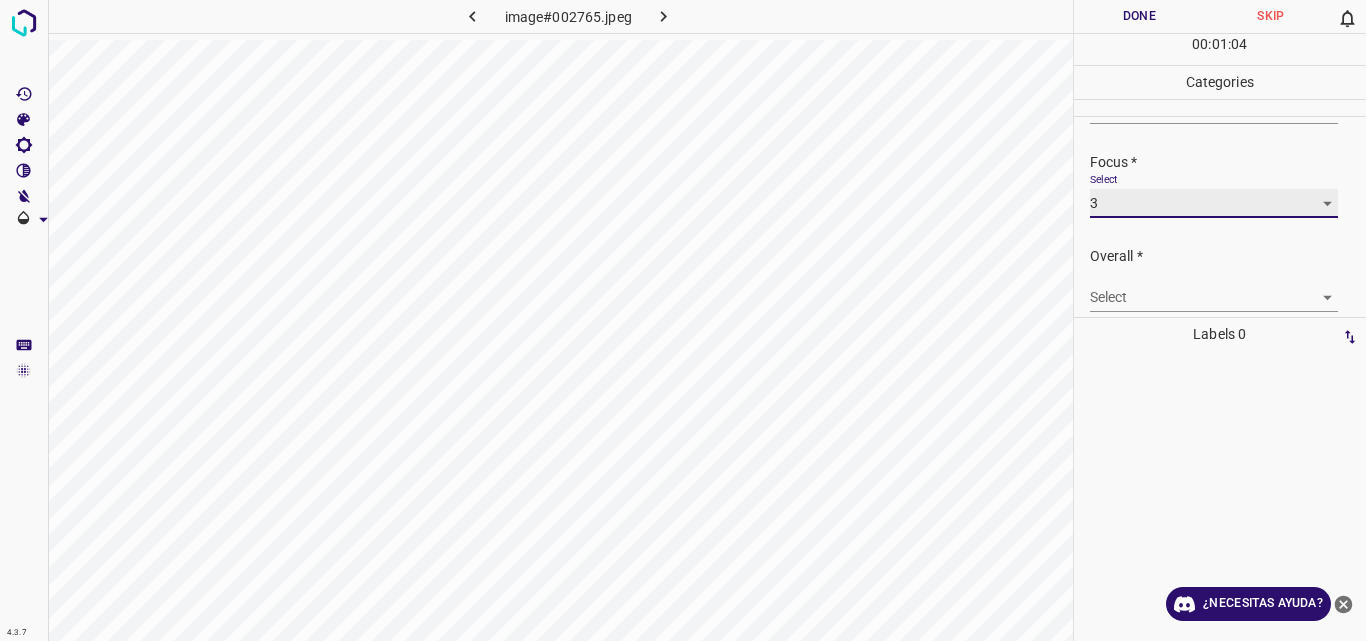 scroll, scrollTop: 98, scrollLeft: 0, axis: vertical 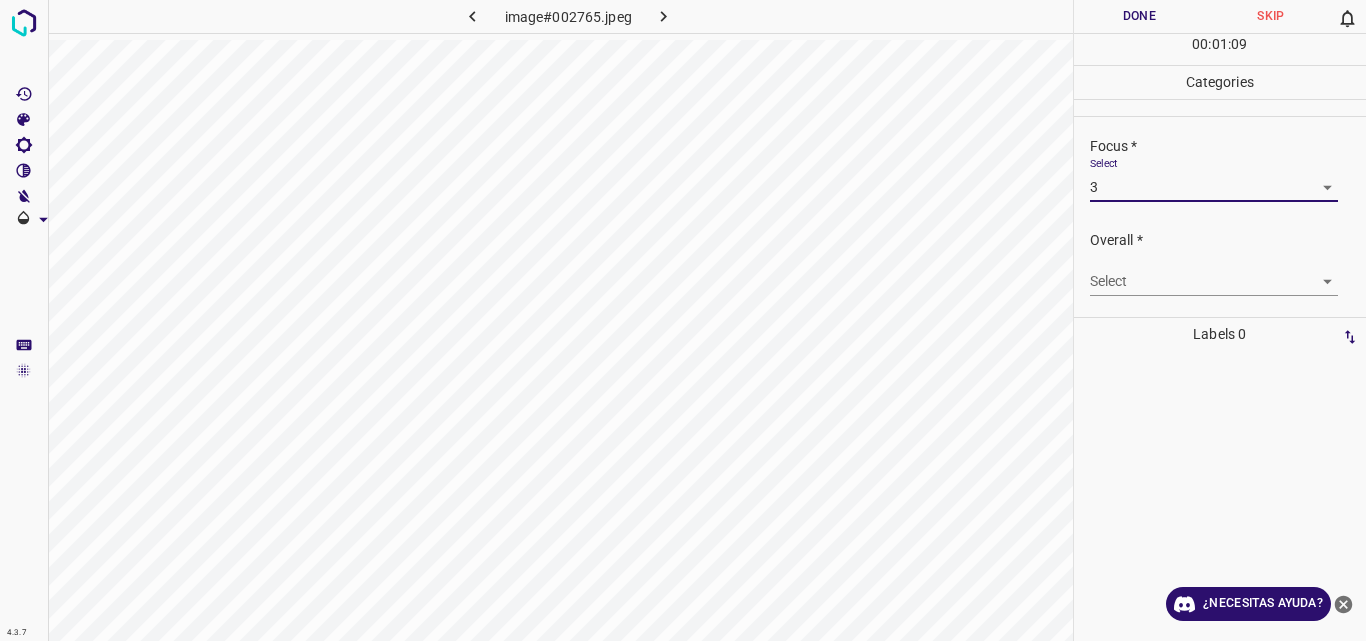 click on "4.3.7 image#002765.jpeg Done Skip 0 00   : 01   : 09   Categories Lighting *  Select 3 3 Focus *  Select 3 3 Overall *  Select ​ Labels   0 Categories 1 Lighting 2 Focus 3 Overall Tools Space Change between modes (Draw & Edit) I Auto labeling R Restore zoom M Zoom in N Zoom out Delete Delete selecte label Filters Z Restore filters X Saturation filter C Brightness filter V Contrast filter B Gray scale filter General O Download ¿Necesitas ayuda? Original text Rate this translation Your feedback will be used to help improve Google Translate - Texto - Esconder - Borrar" at bounding box center (683, 320) 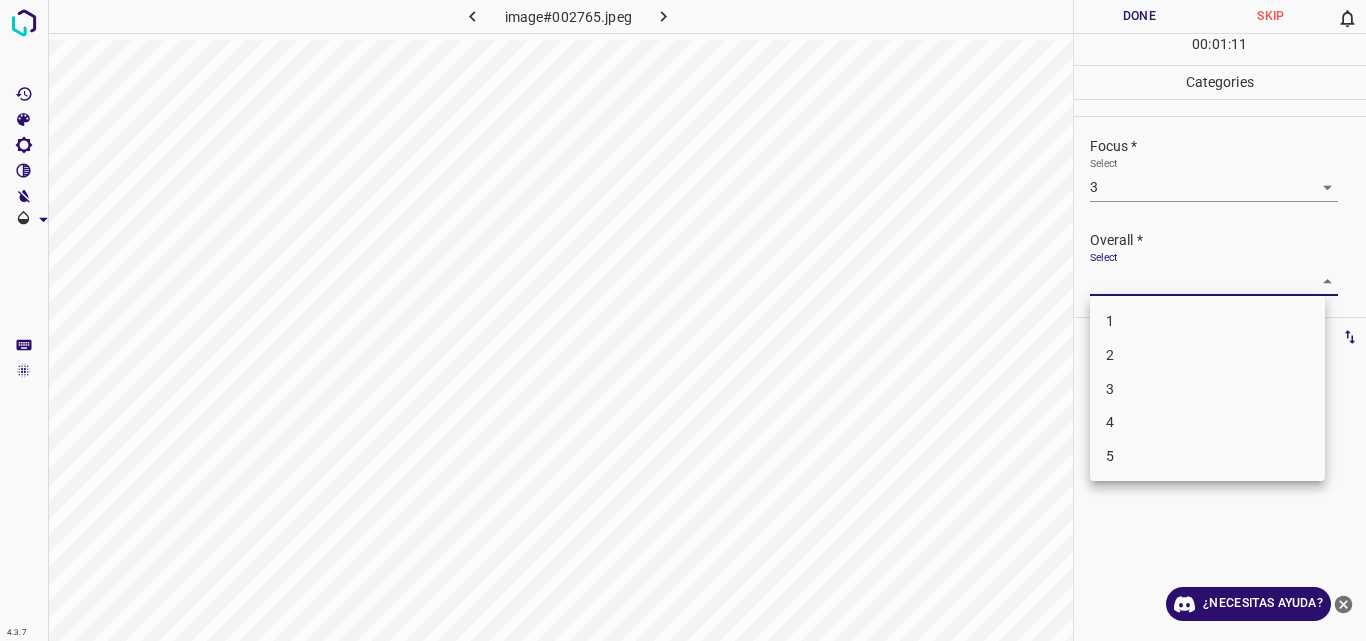click on "3" at bounding box center [1207, 389] 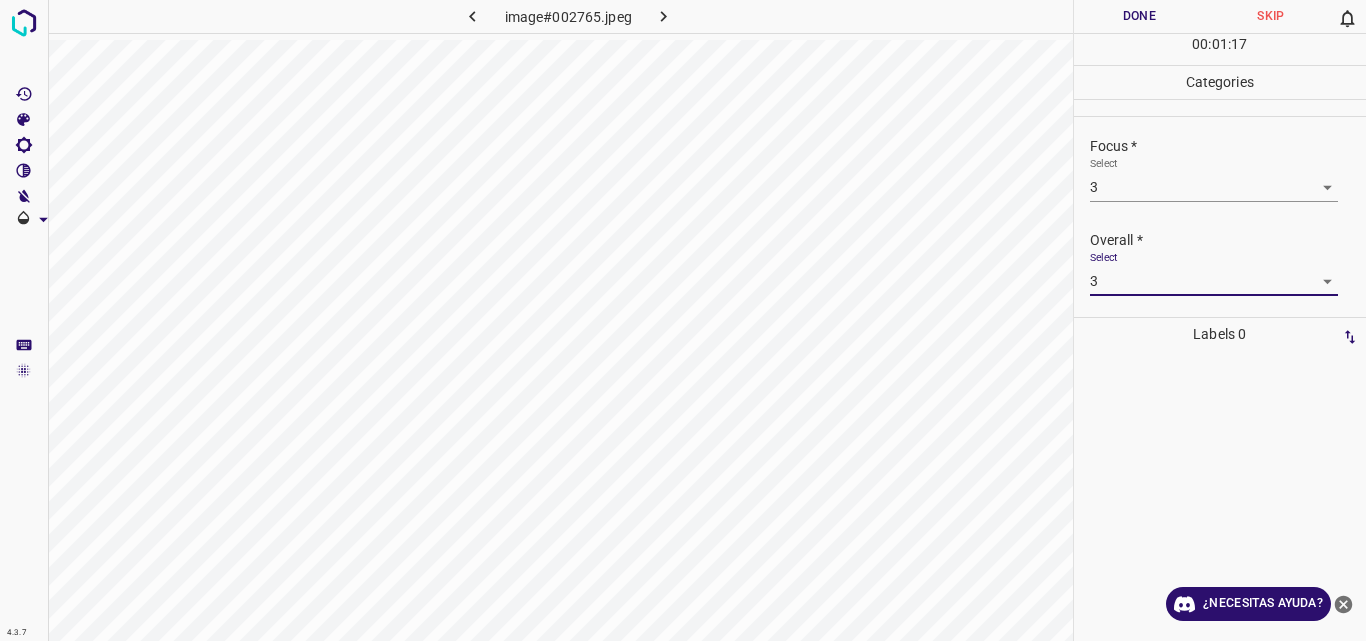 click on "Done" at bounding box center (1140, 16) 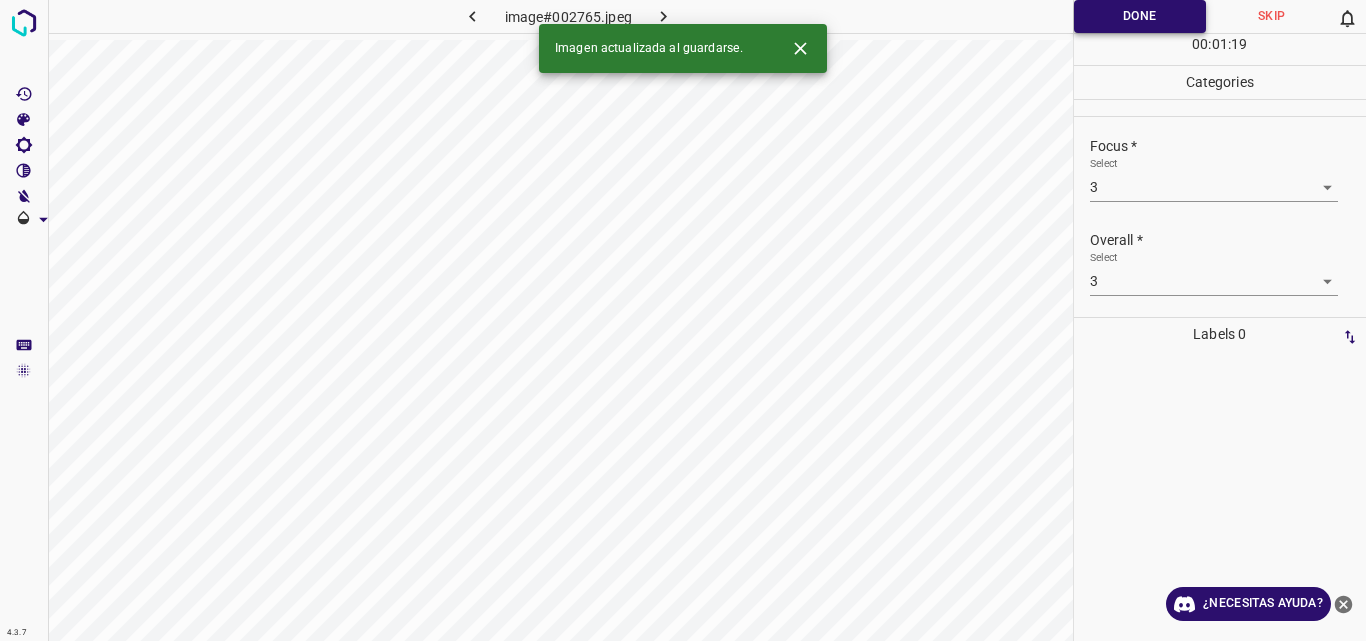 click on "Done" at bounding box center [1140, 16] 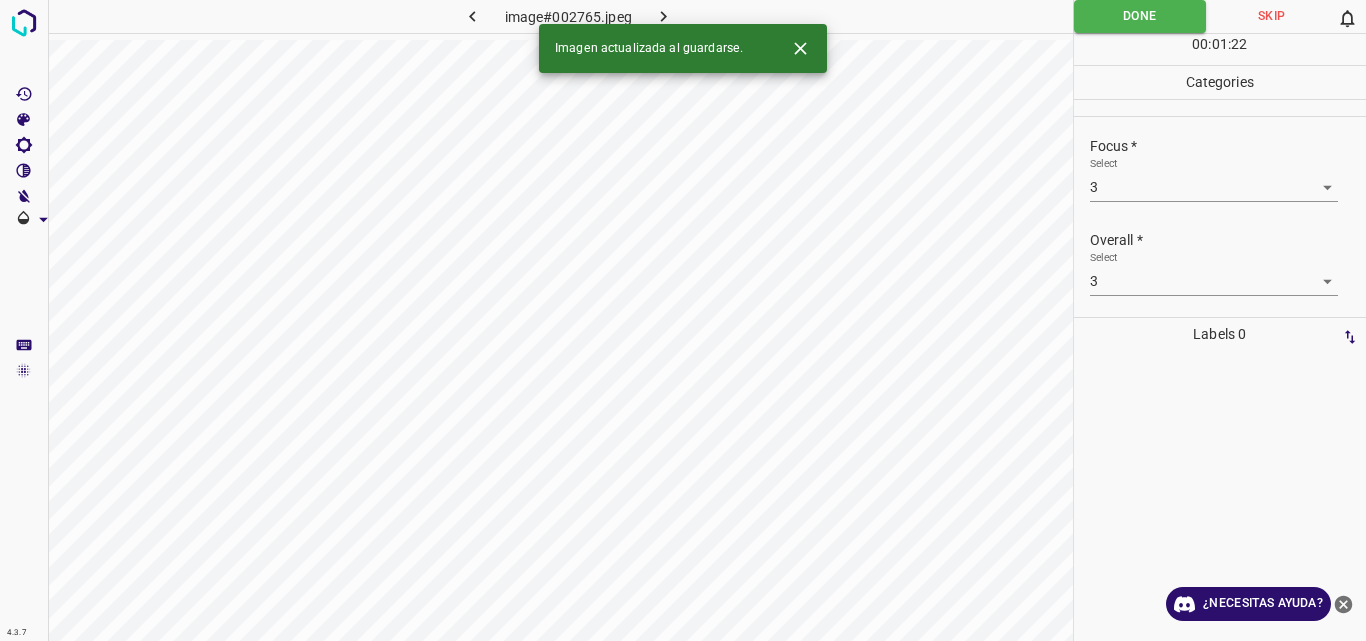 click 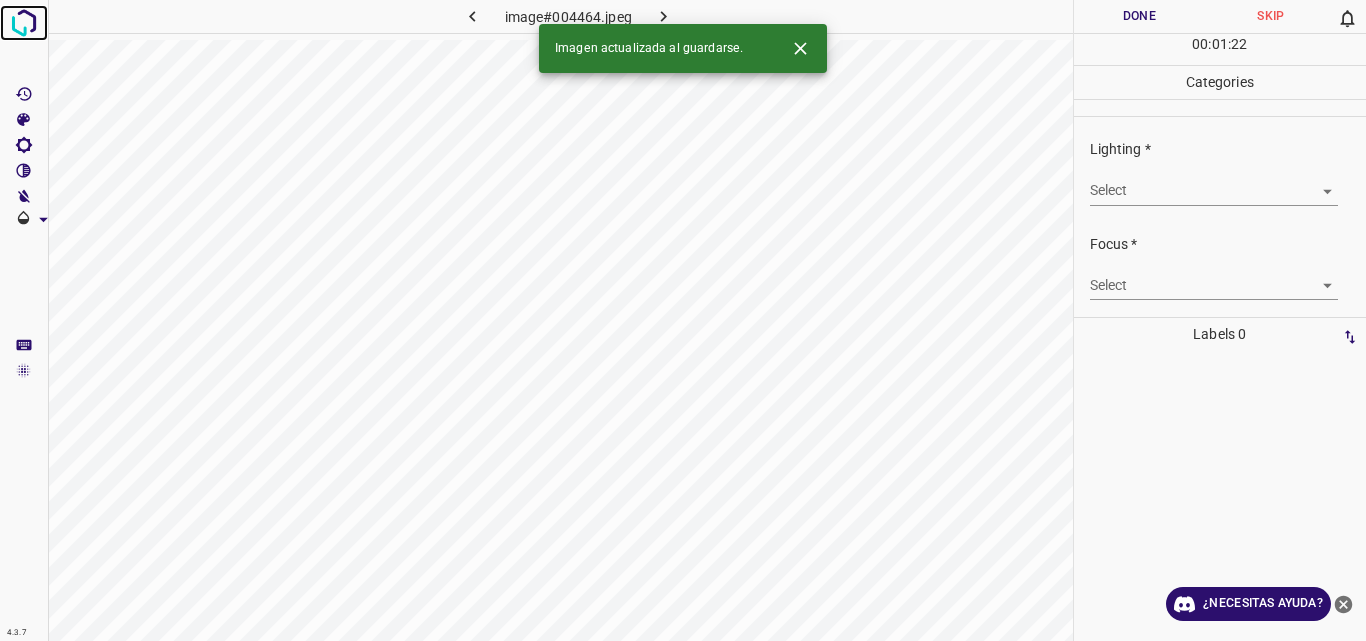 click at bounding box center [24, 23] 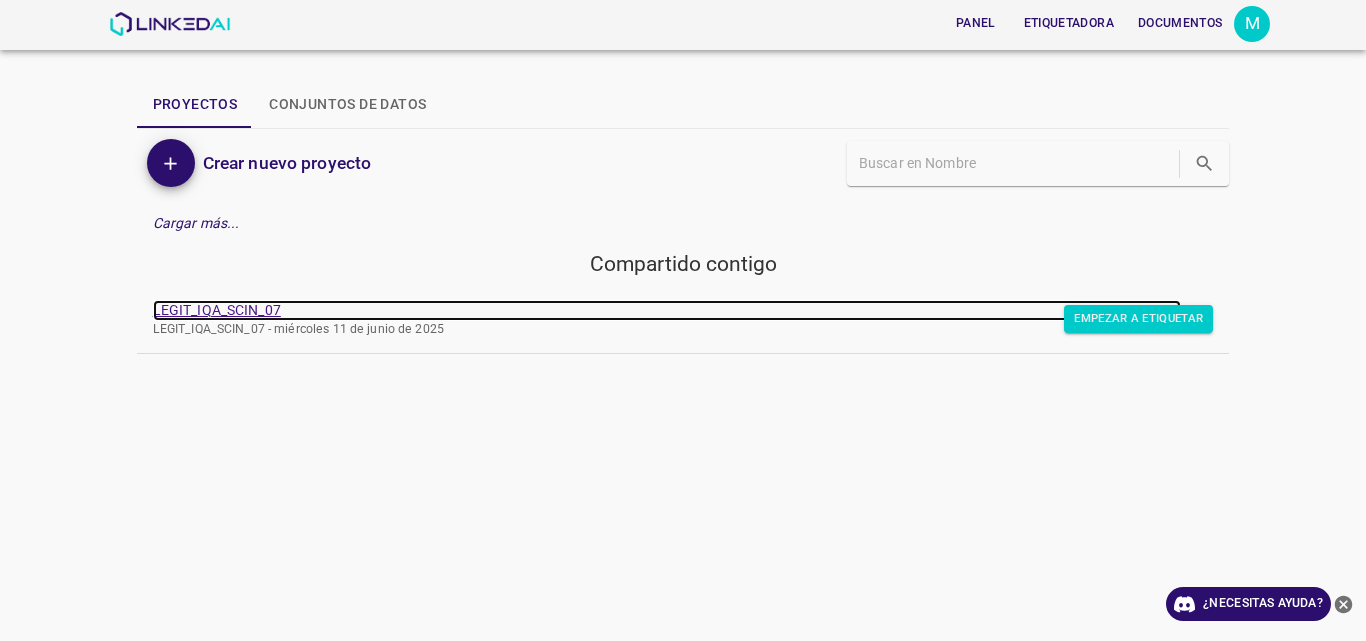 click on "LEGIT_IQA_SCIN_07" at bounding box center (217, 310) 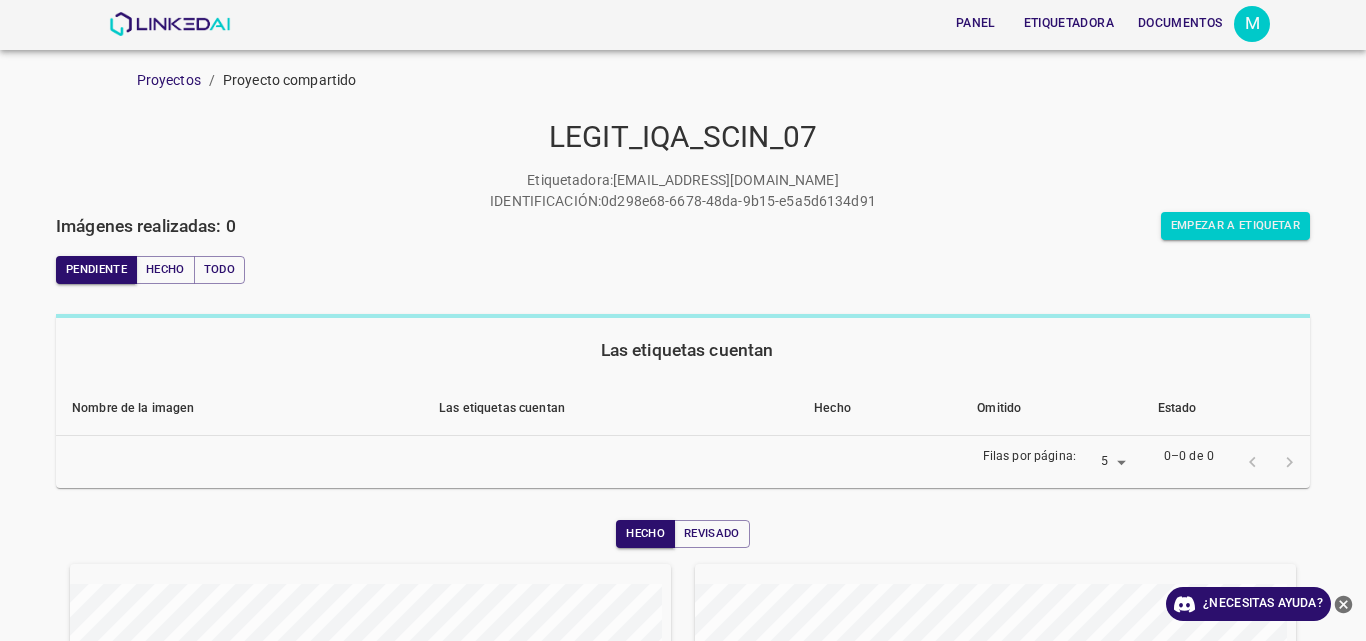 scroll, scrollTop: 0, scrollLeft: 0, axis: both 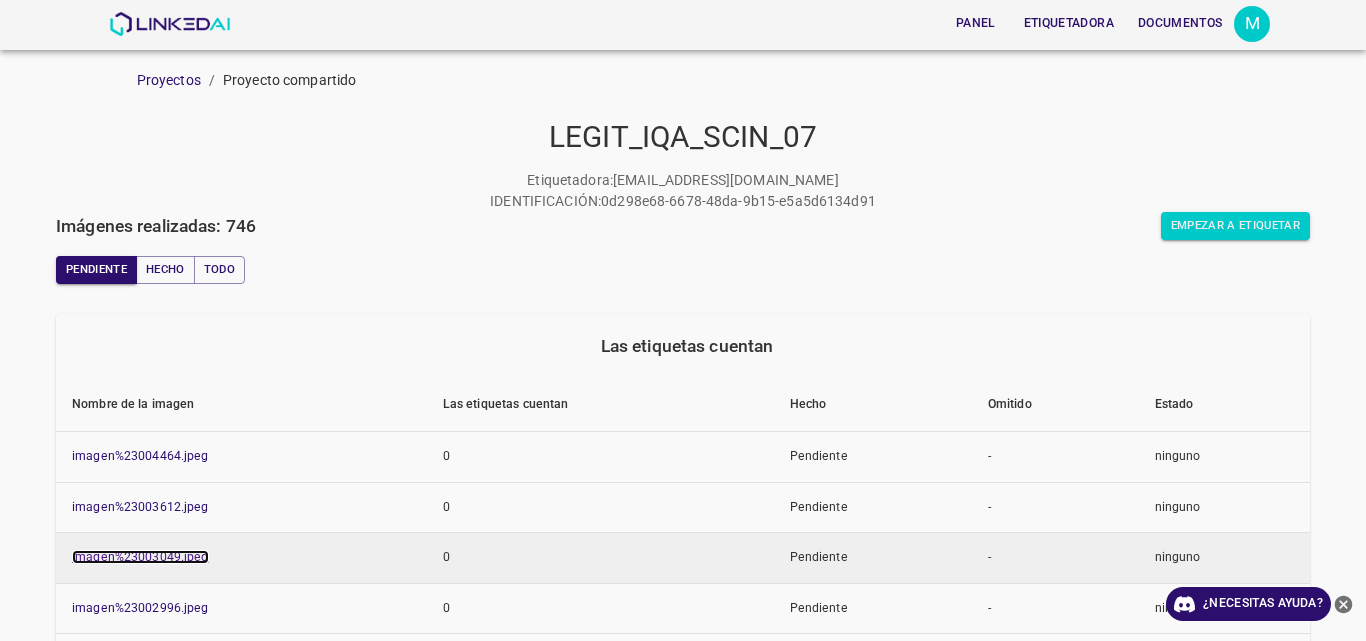 click on "imagen%23003049.jpeg" at bounding box center (140, 557) 